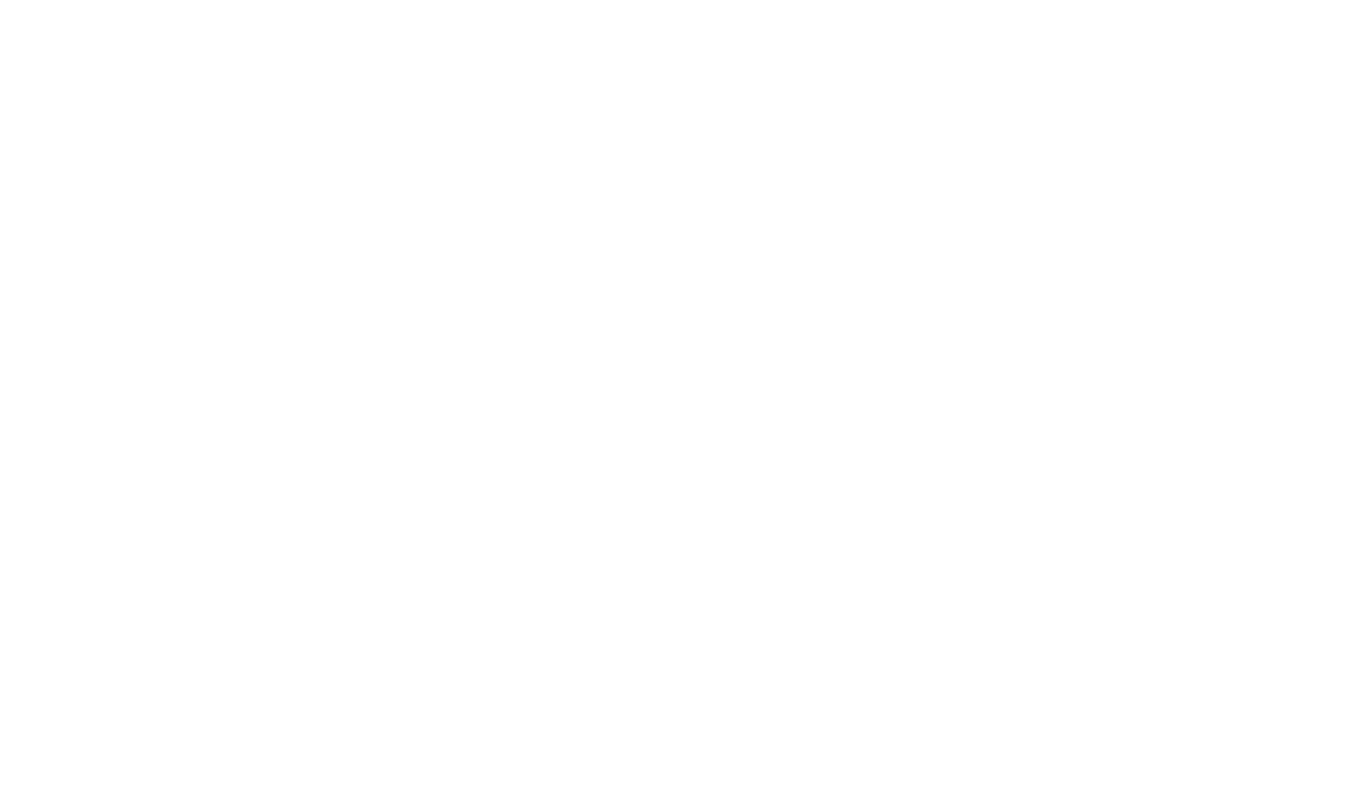 scroll, scrollTop: 0, scrollLeft: 0, axis: both 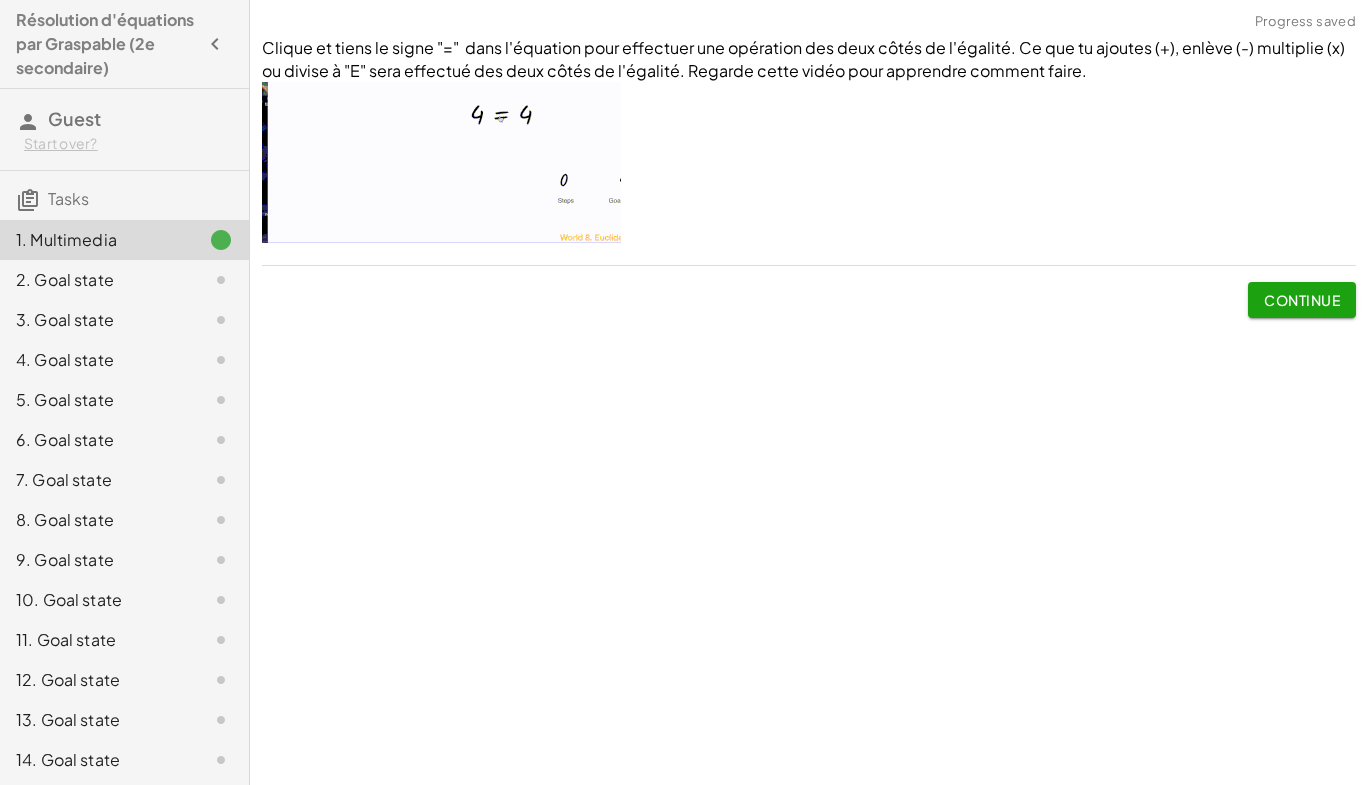 click on "Continue" at bounding box center (1302, 300) 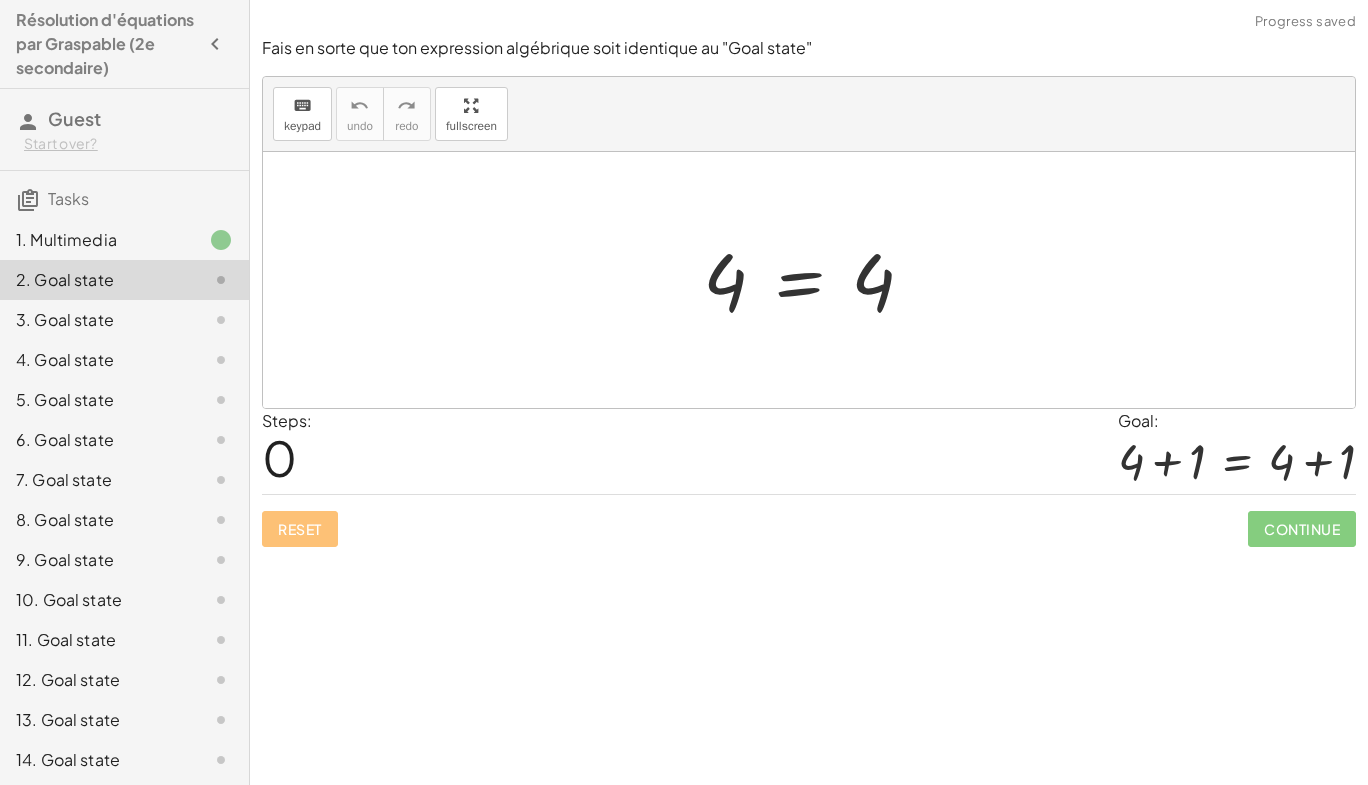 drag, startPoint x: 1298, startPoint y: 315, endPoint x: 759, endPoint y: 554, distance: 589.61176 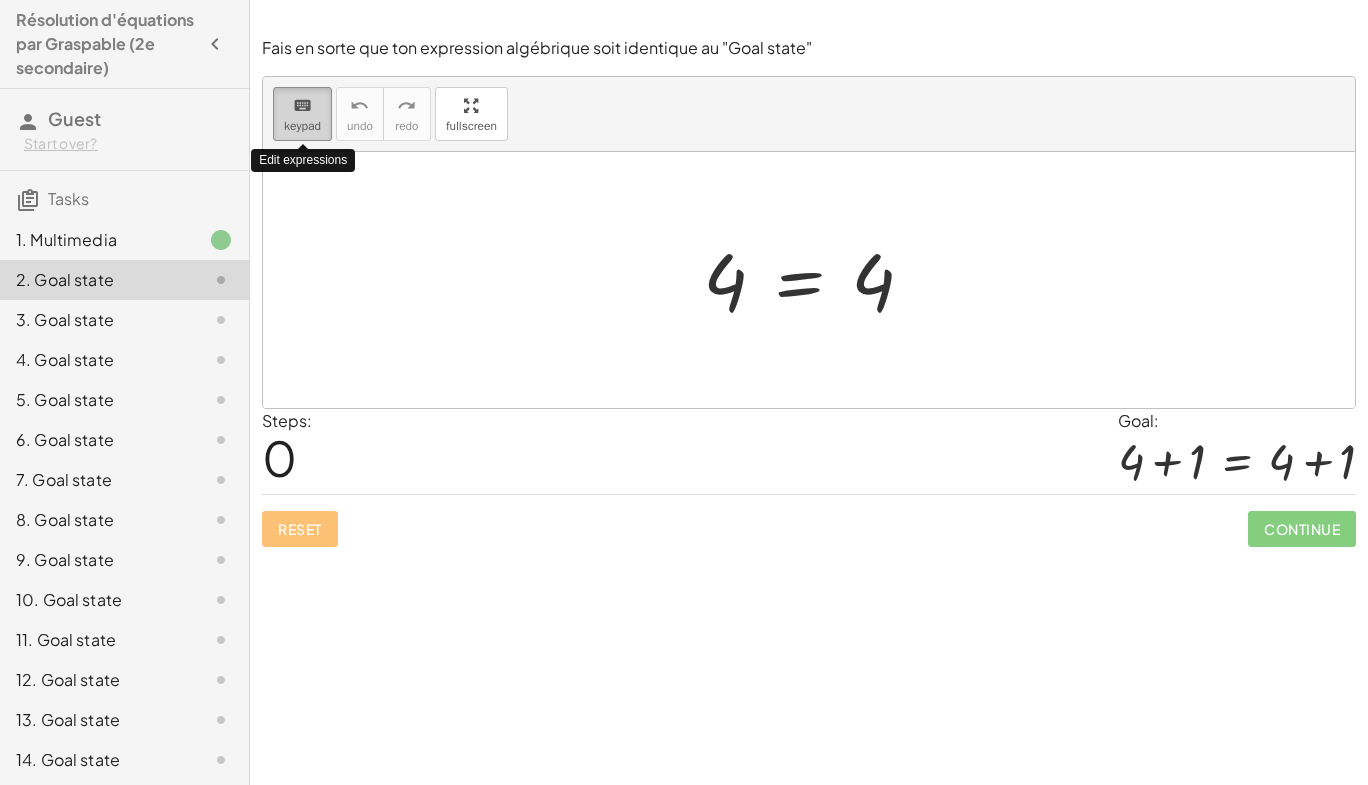 click on "keyboard keypad" at bounding box center [302, 114] 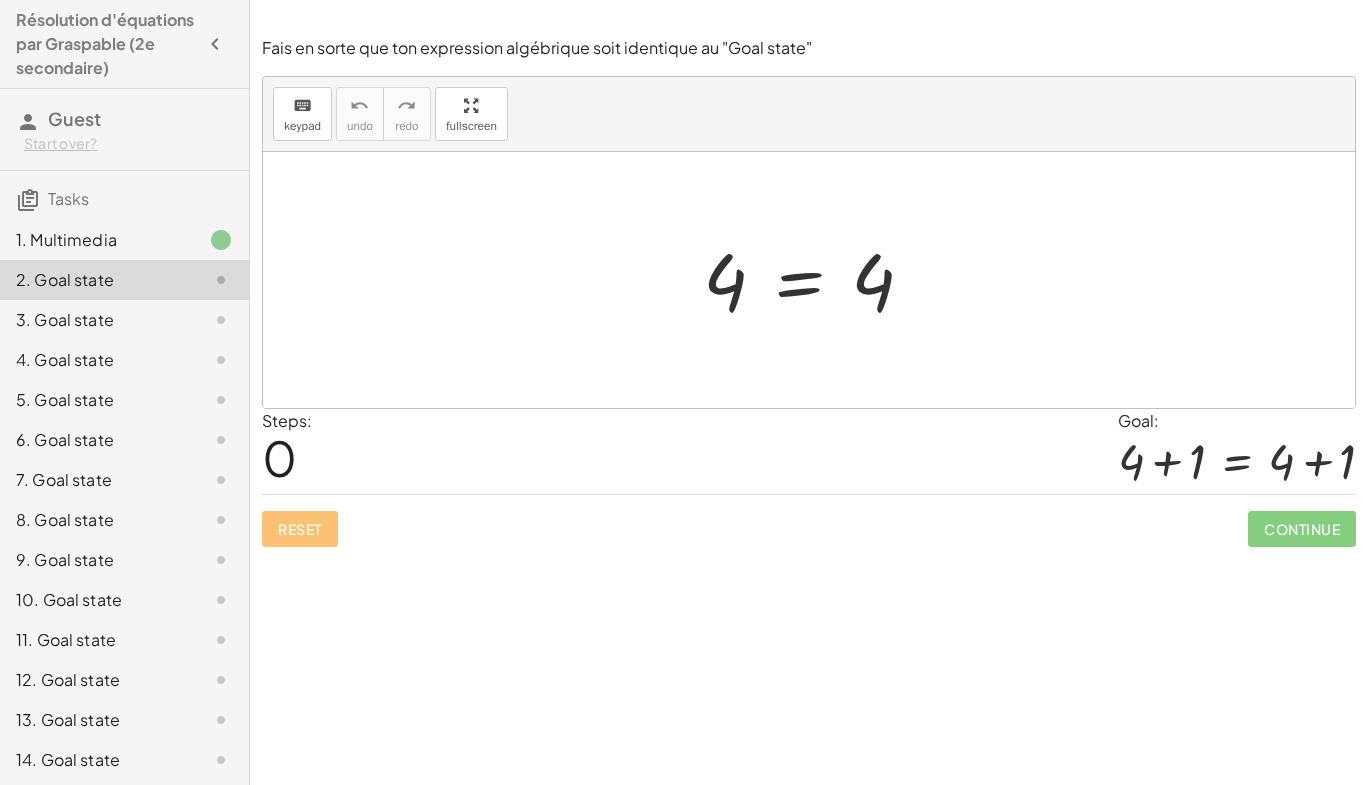 click at bounding box center (816, 280) 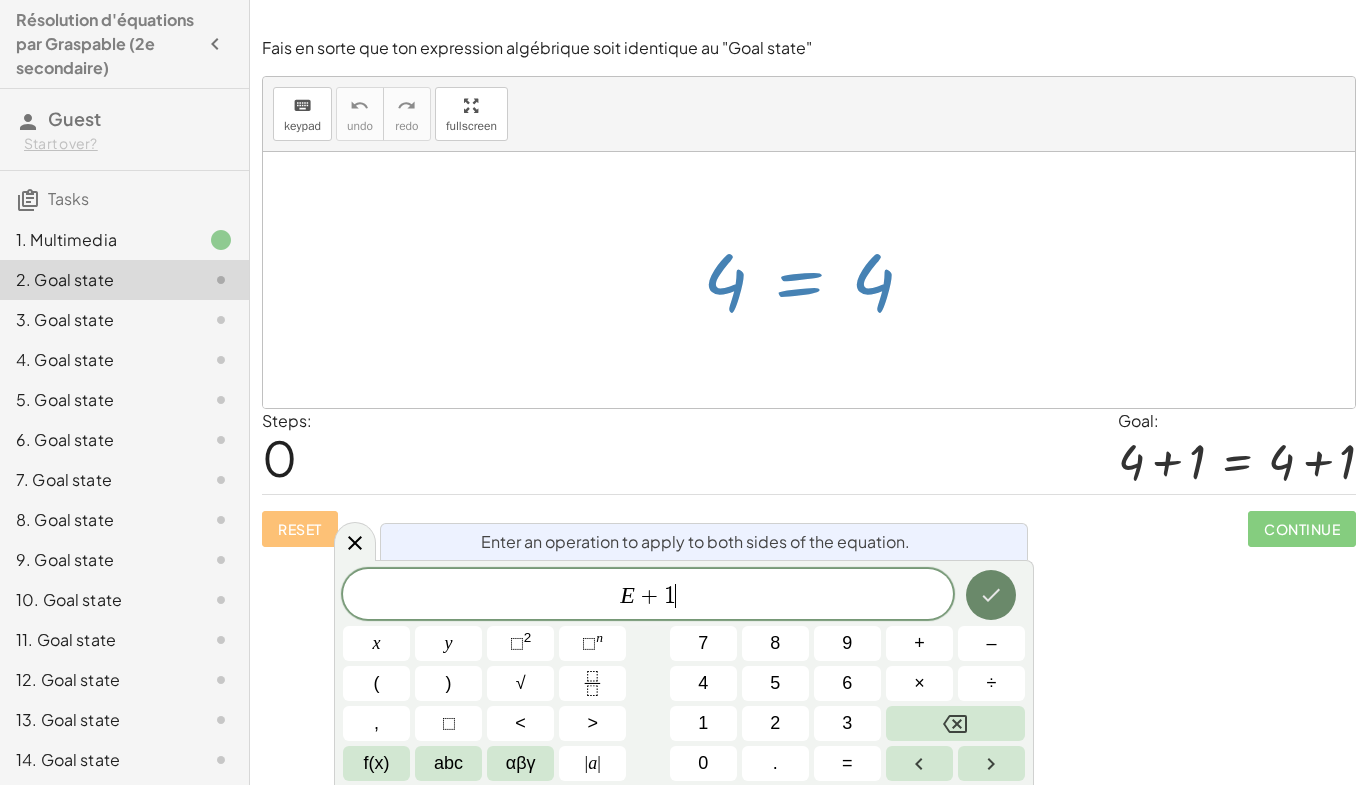 click at bounding box center (991, 595) 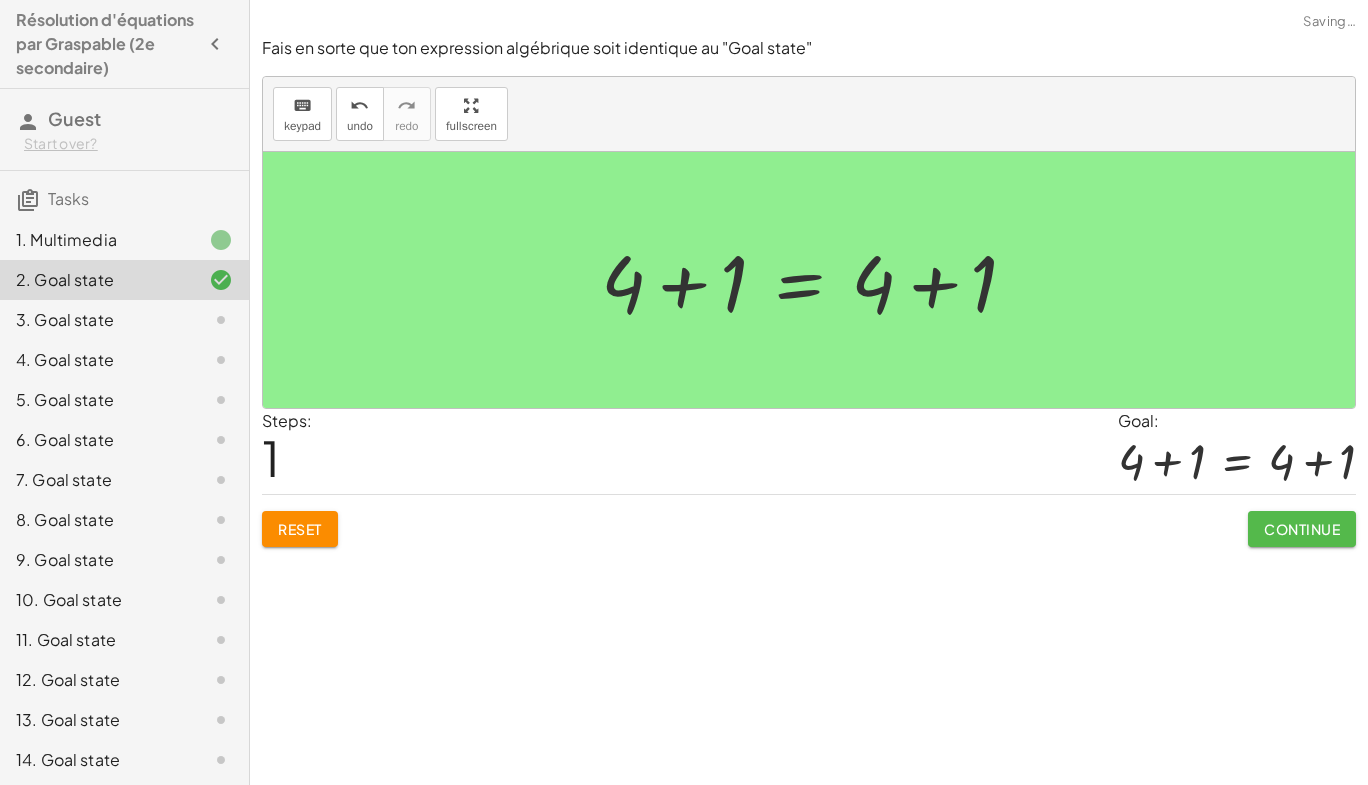 click on "Continue" 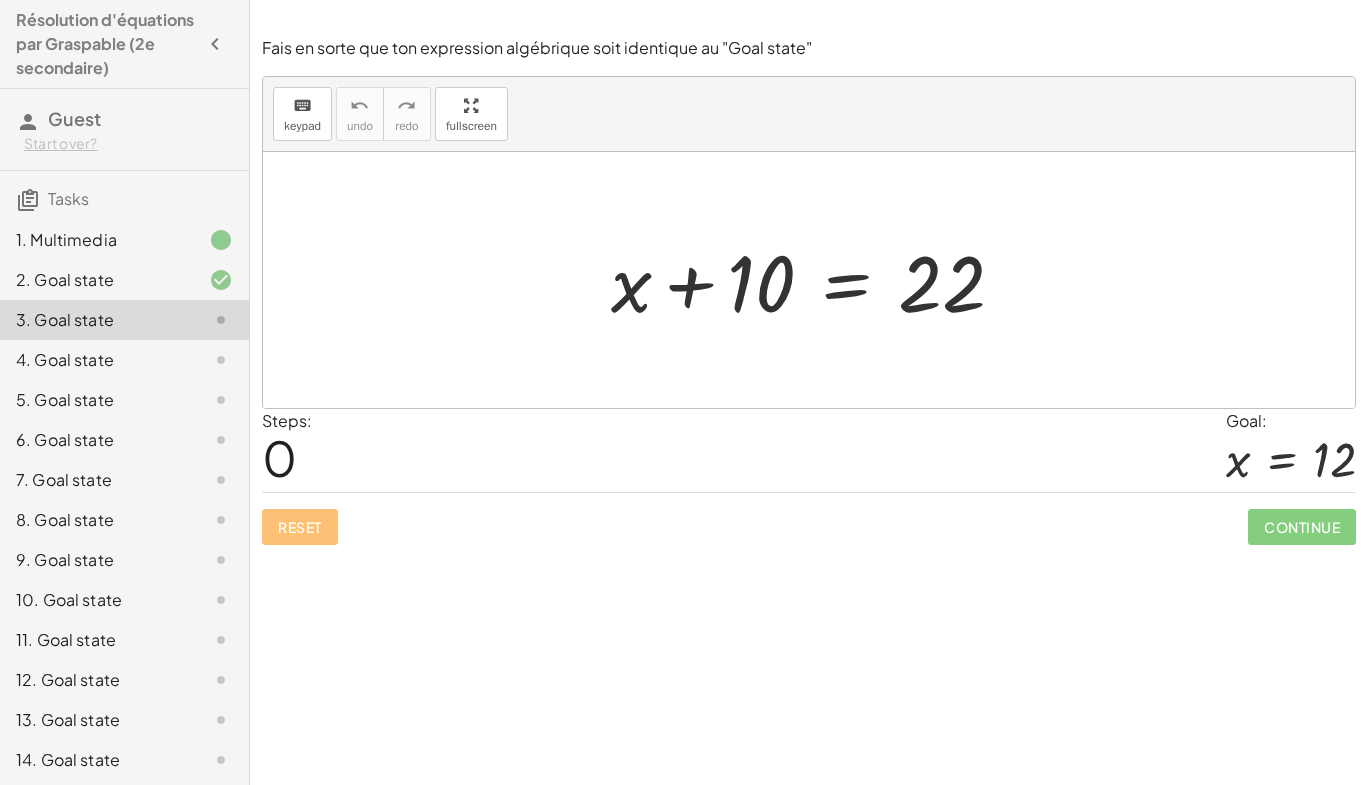 click at bounding box center [816, 280] 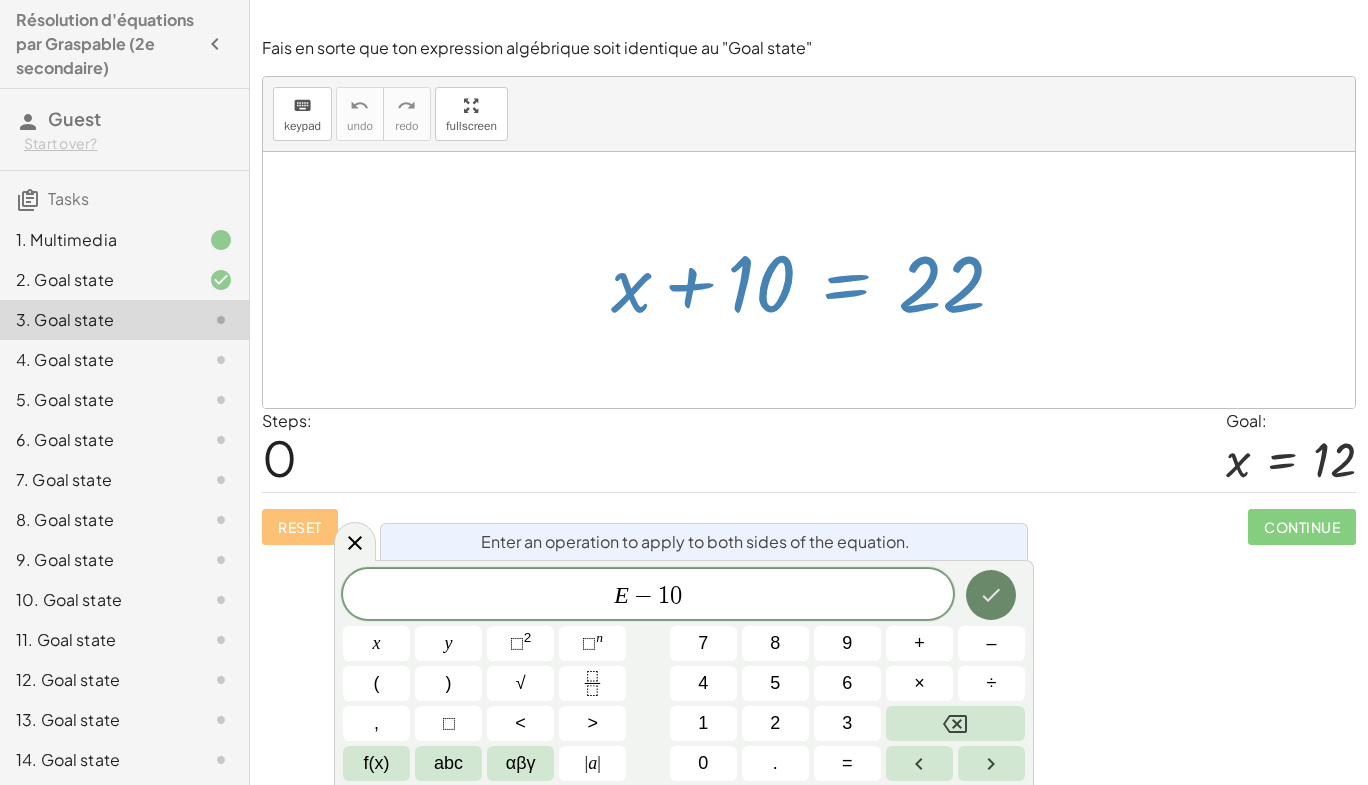 click 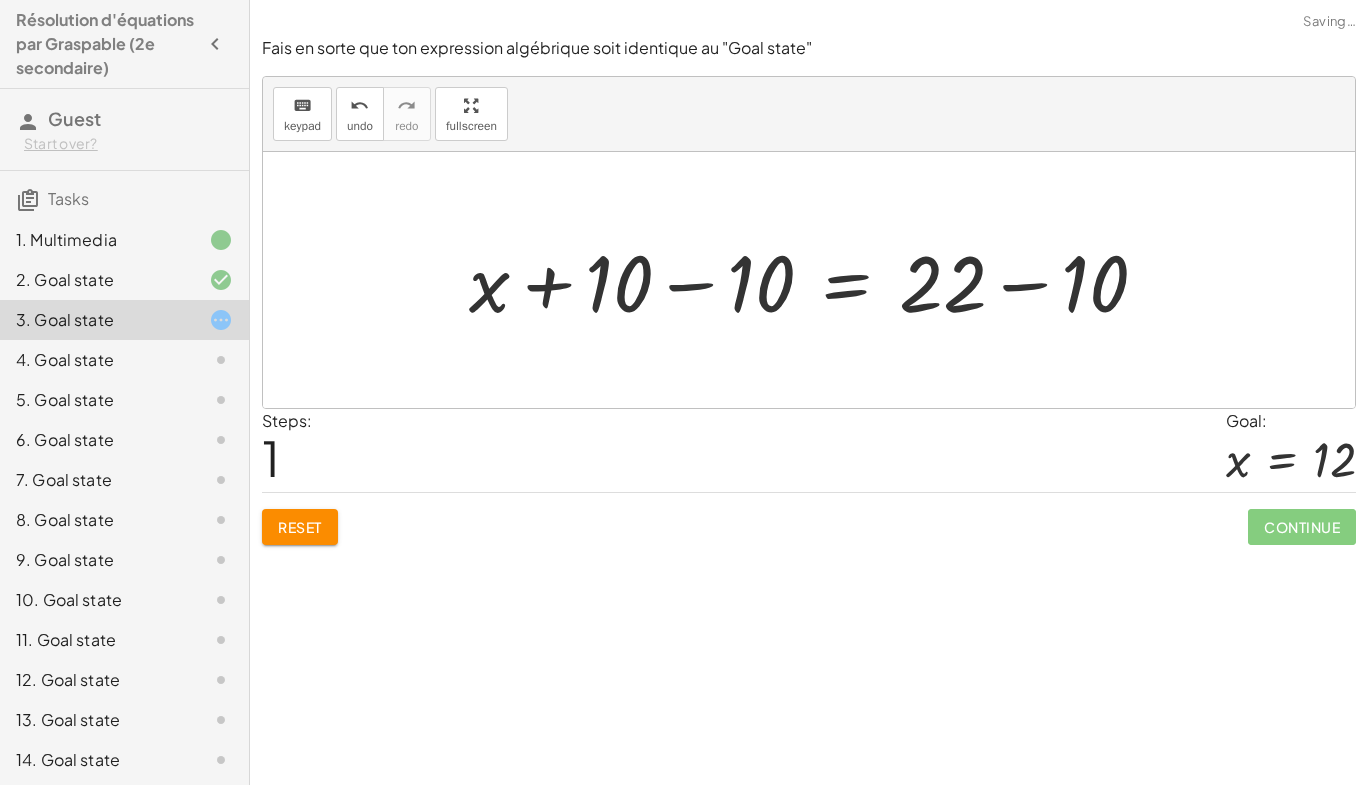 click at bounding box center [816, 280] 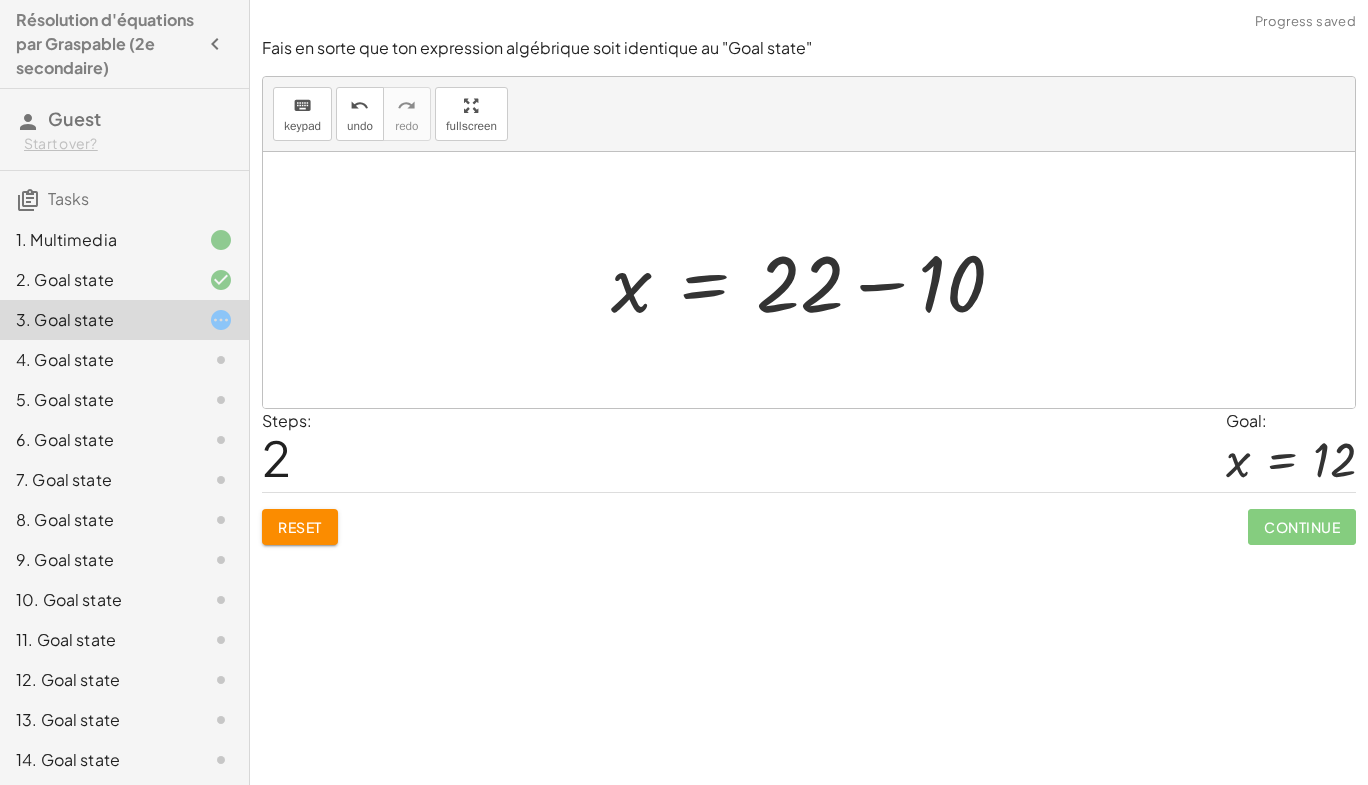 click at bounding box center [816, 280] 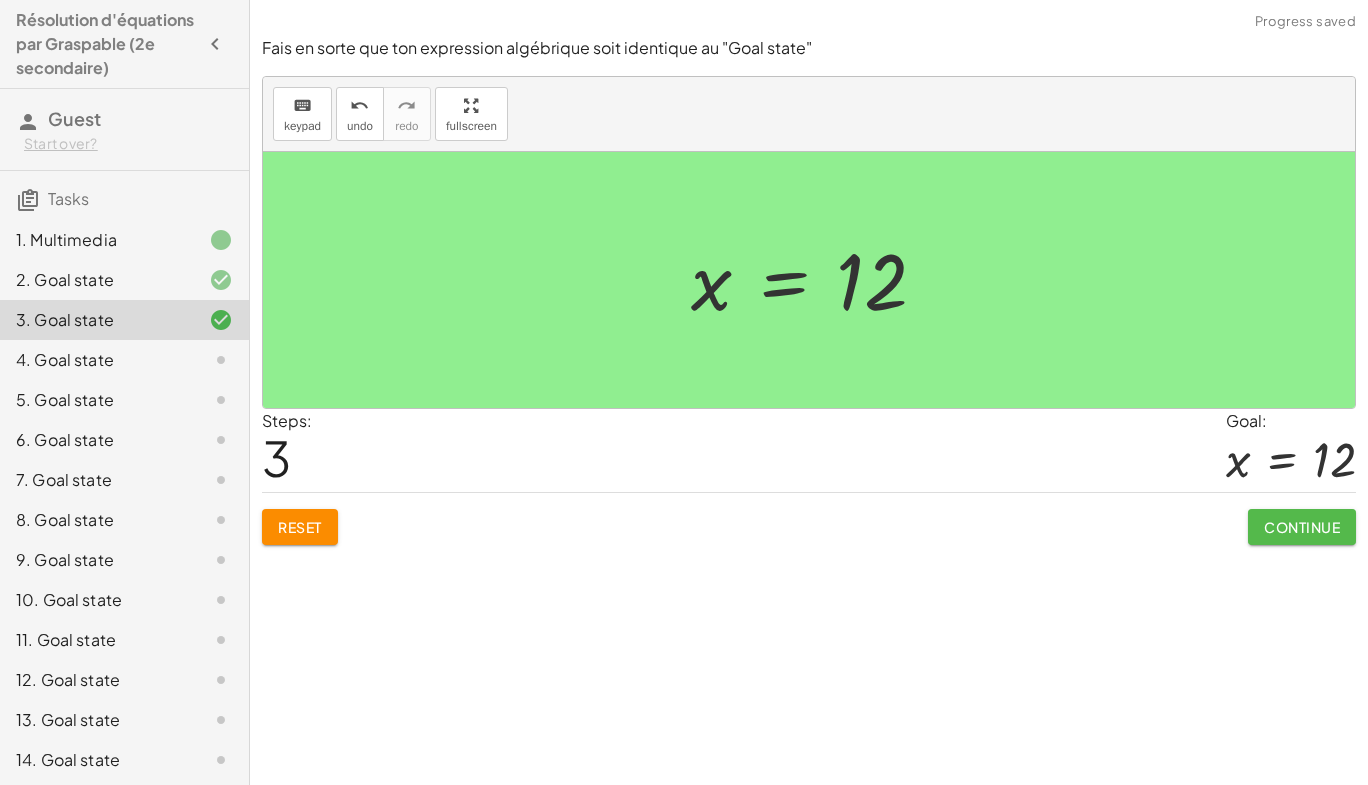 click on "Continue" at bounding box center (1302, 527) 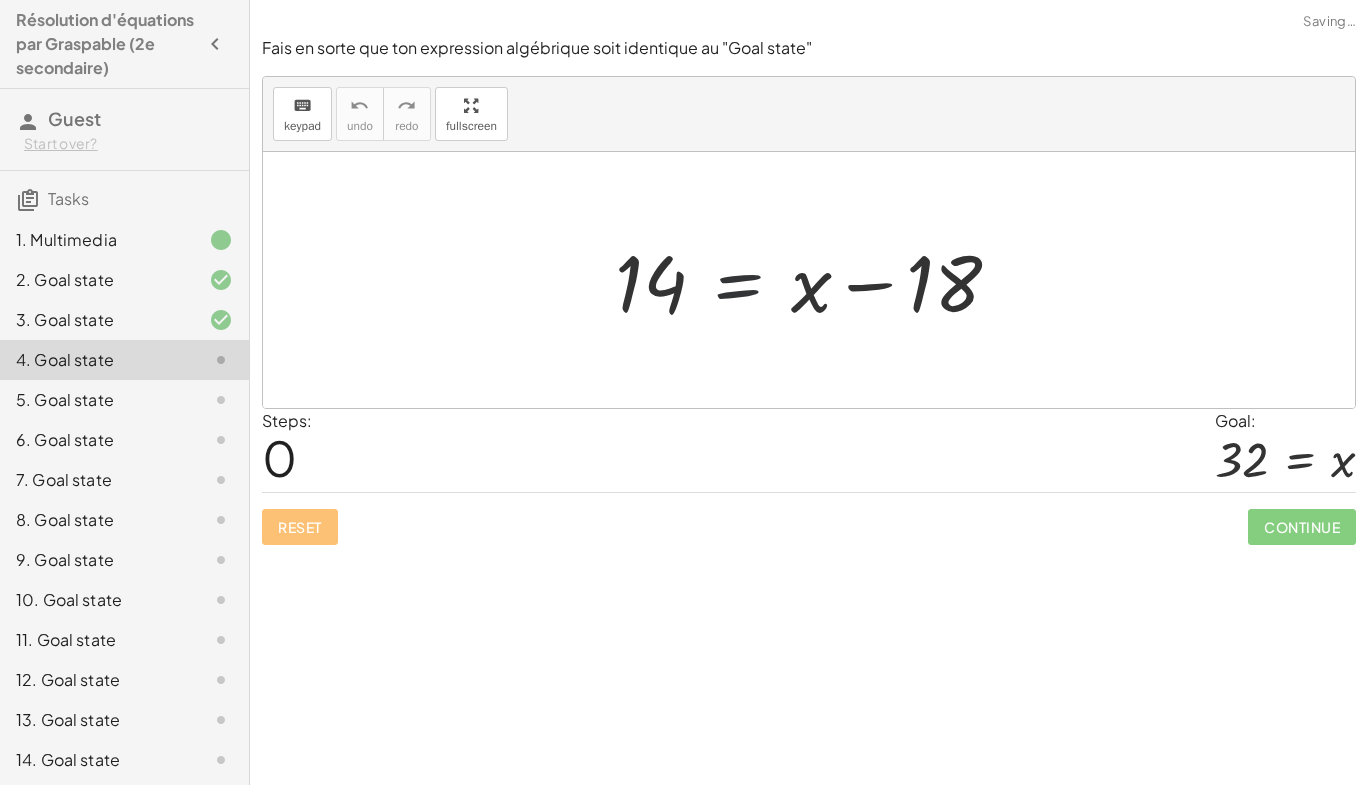 click at bounding box center [816, 280] 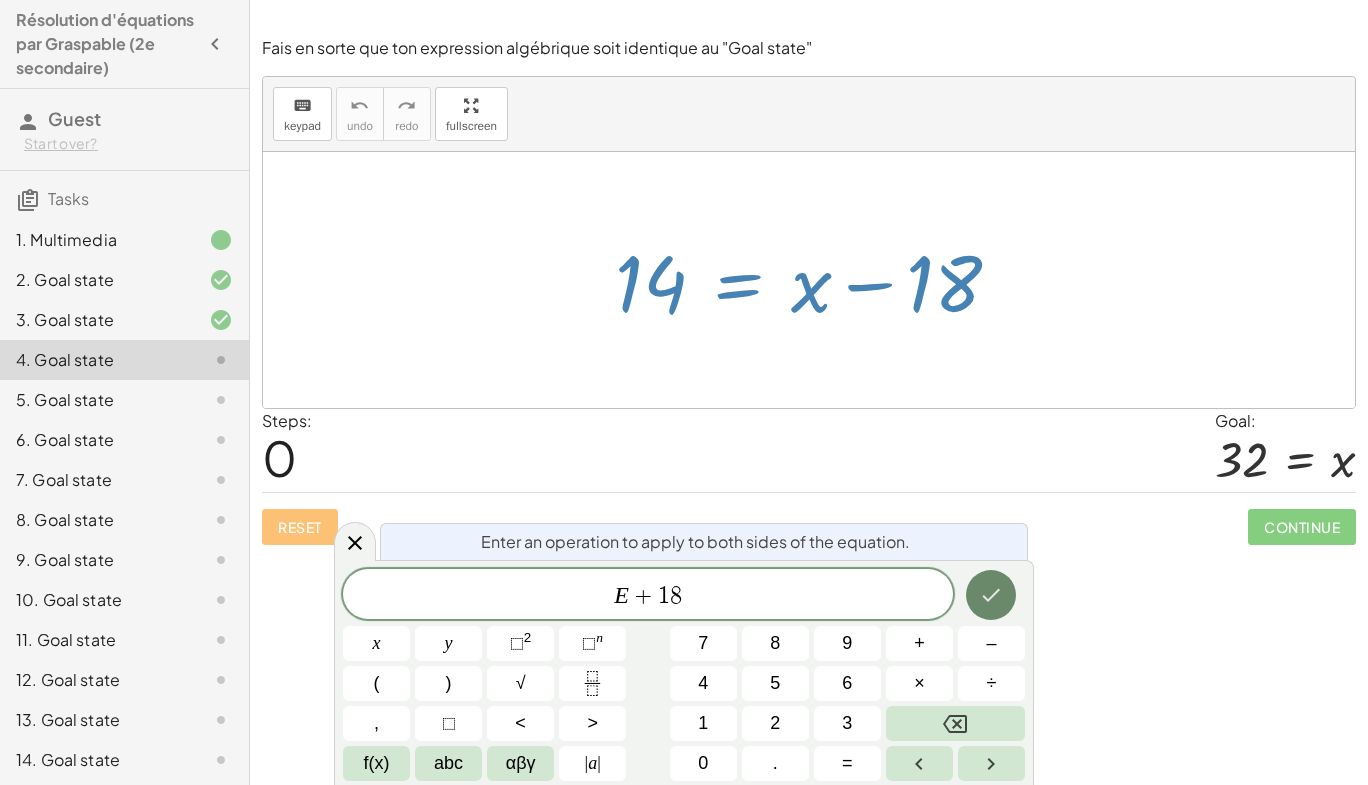 click 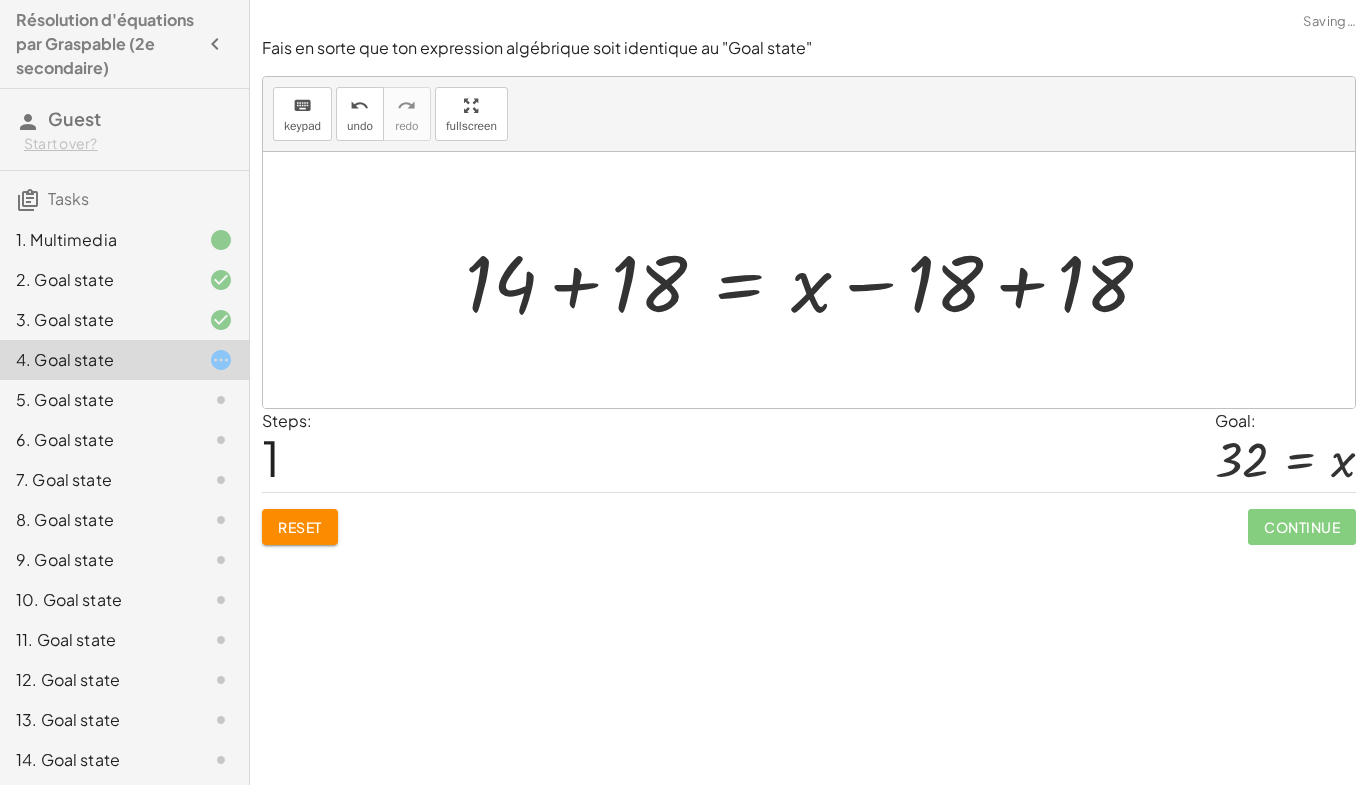 click at bounding box center [816, 280] 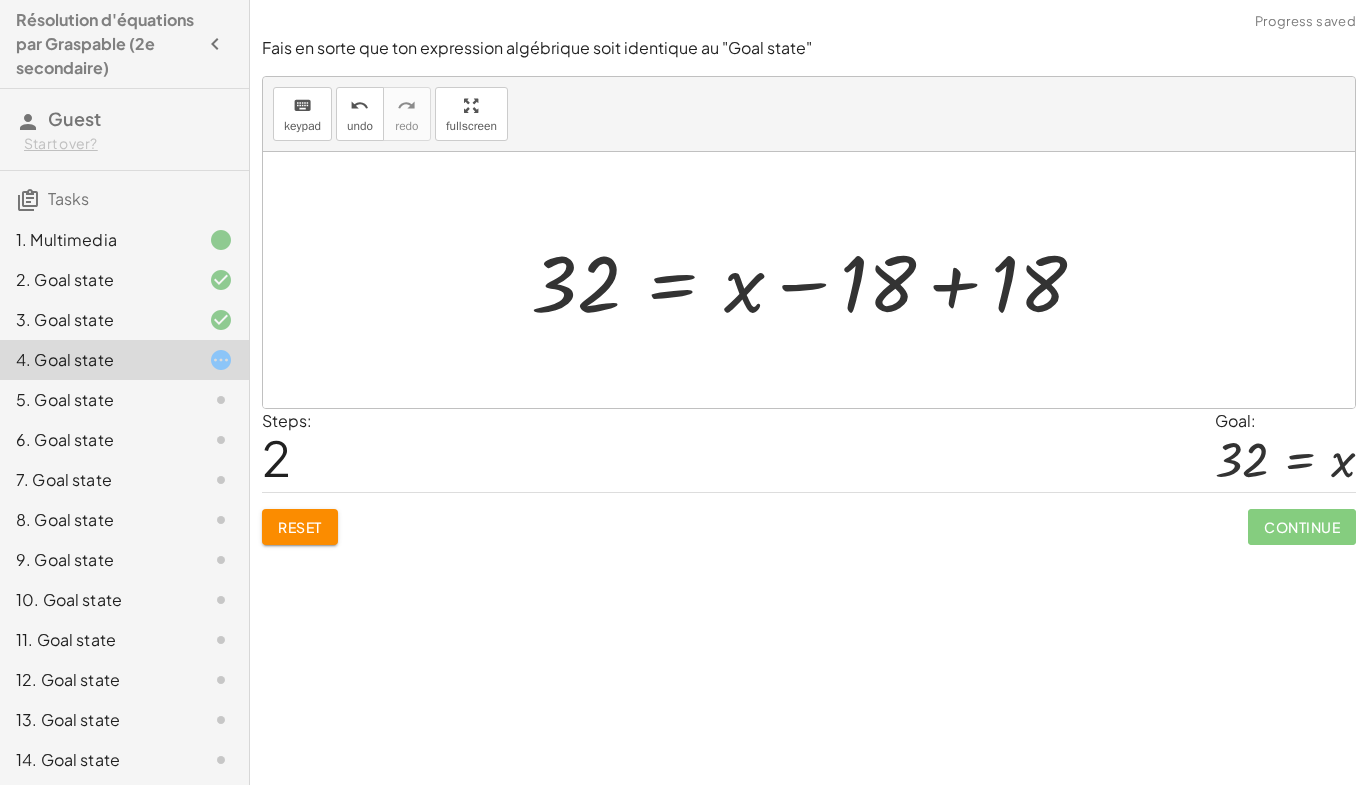 click at bounding box center [816, 280] 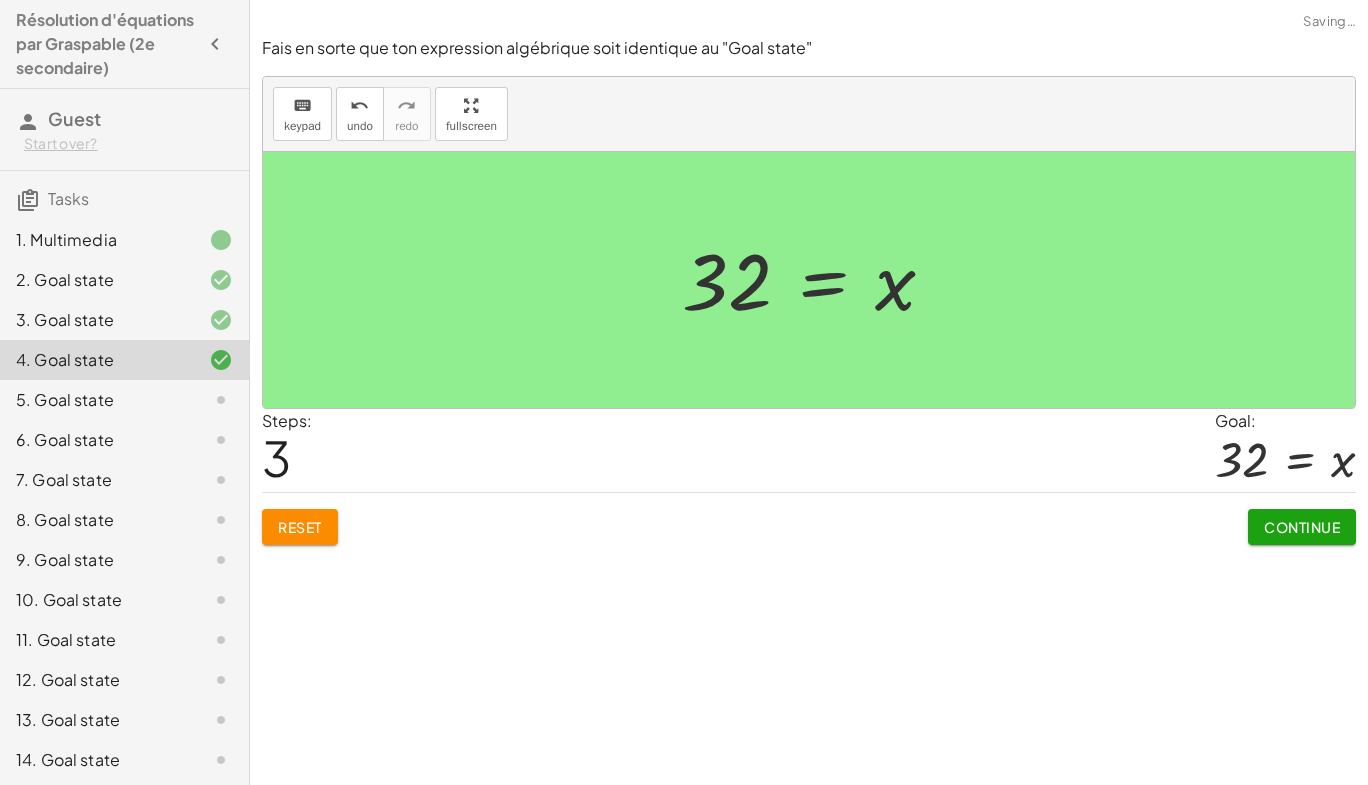 click on "Continue" at bounding box center [1302, 527] 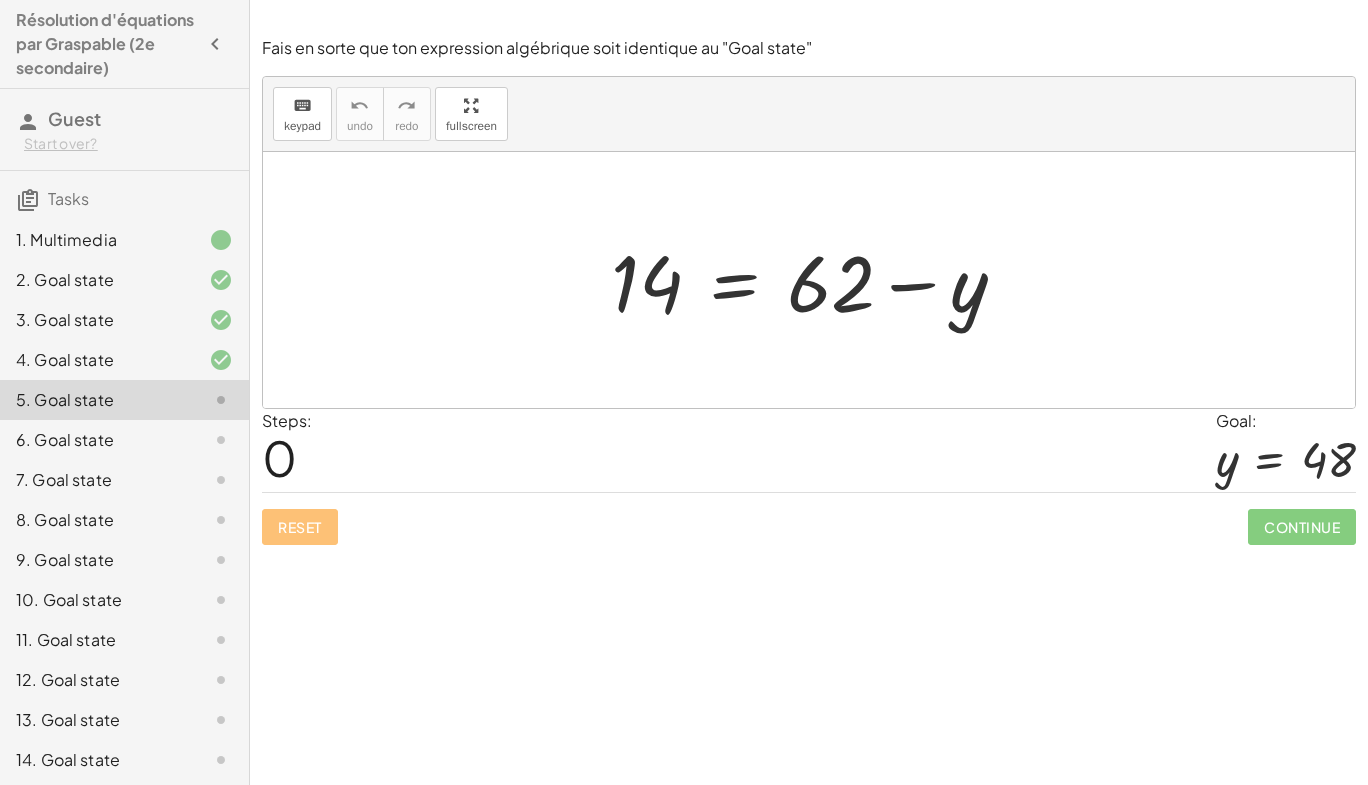 click at bounding box center (816, 280) 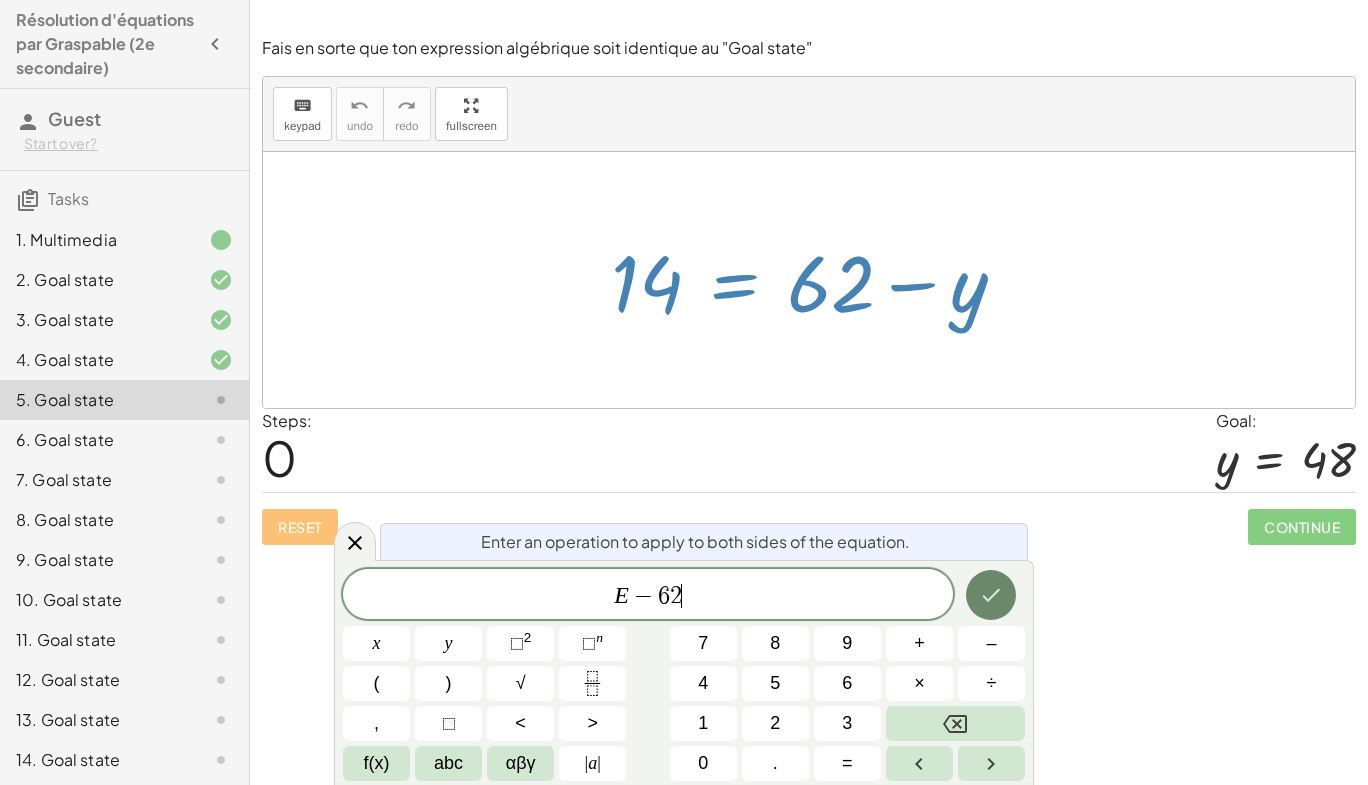 click 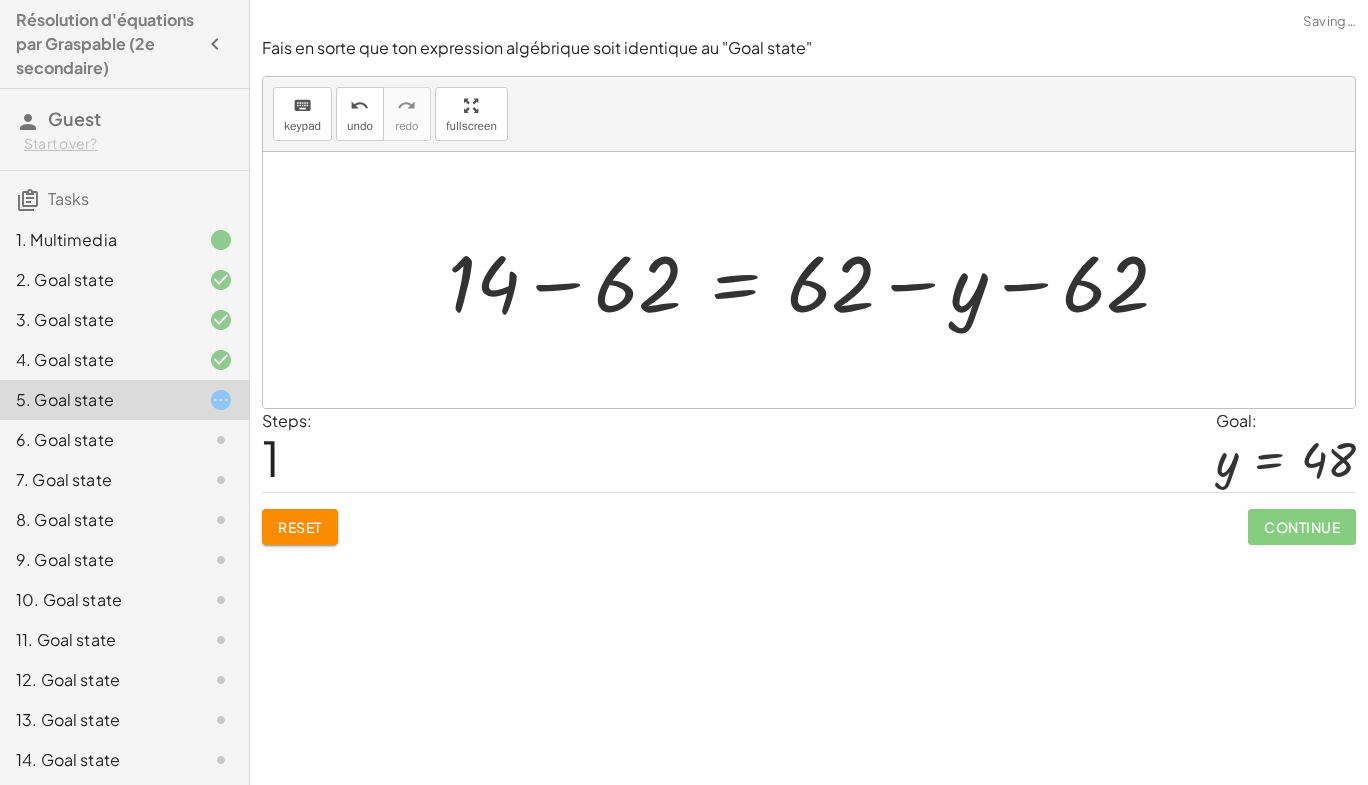 click at bounding box center [816, 280] 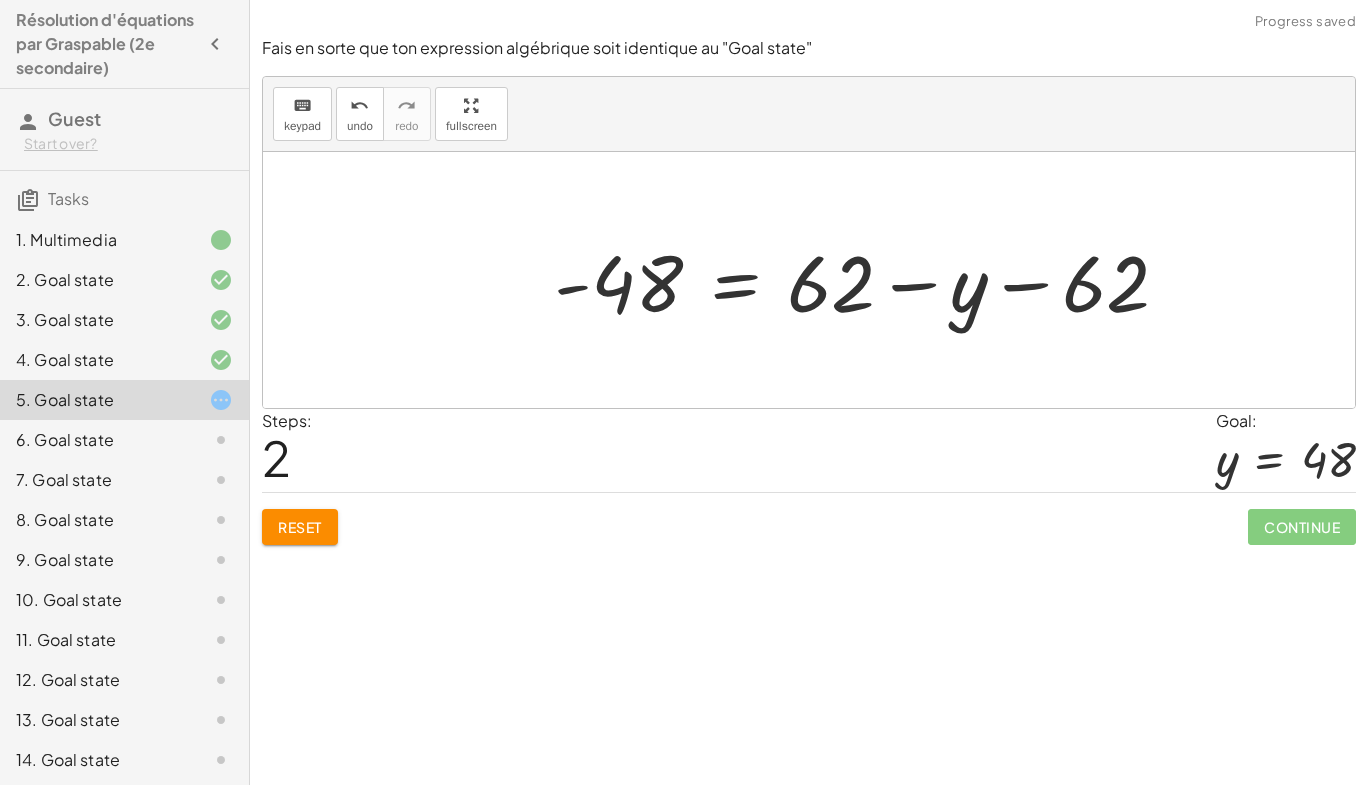 click at bounding box center (869, 280) 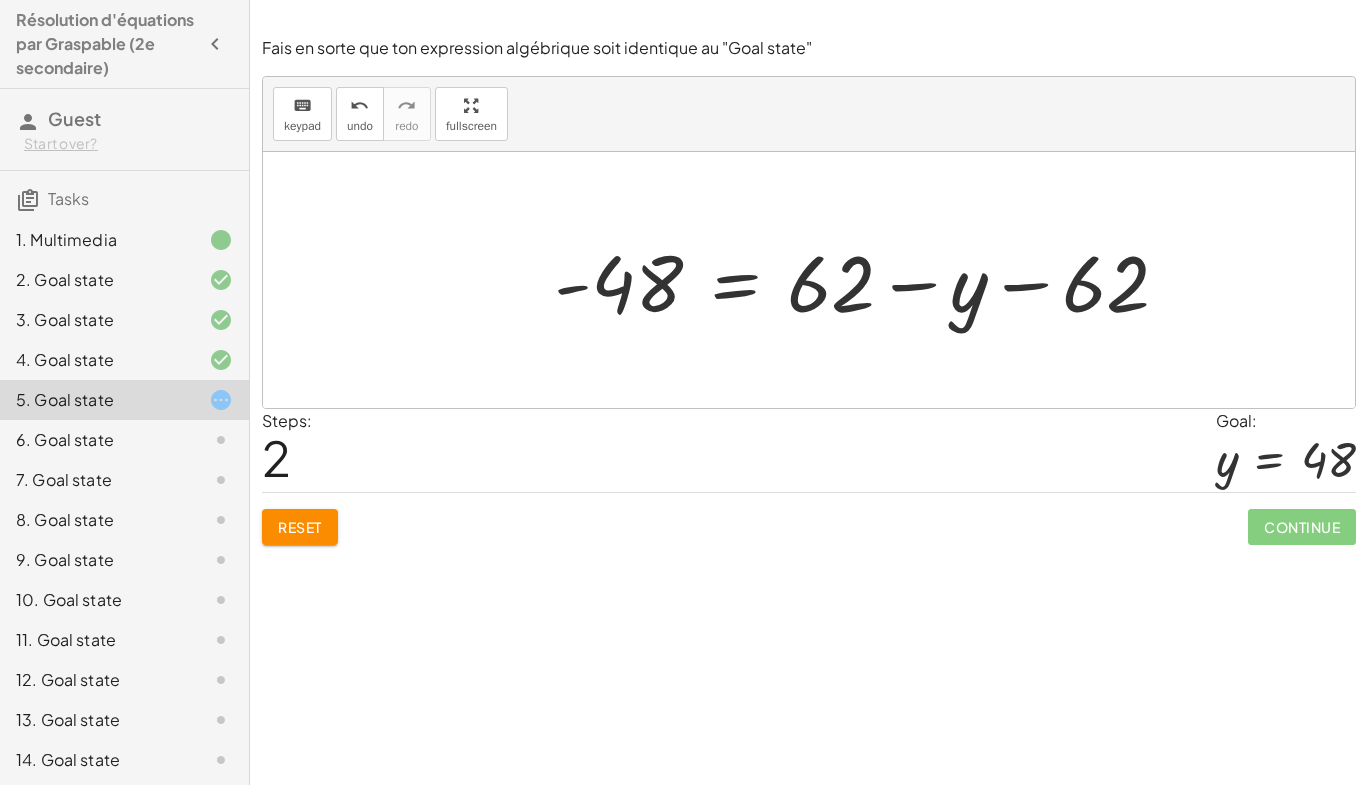 click on "Reset" 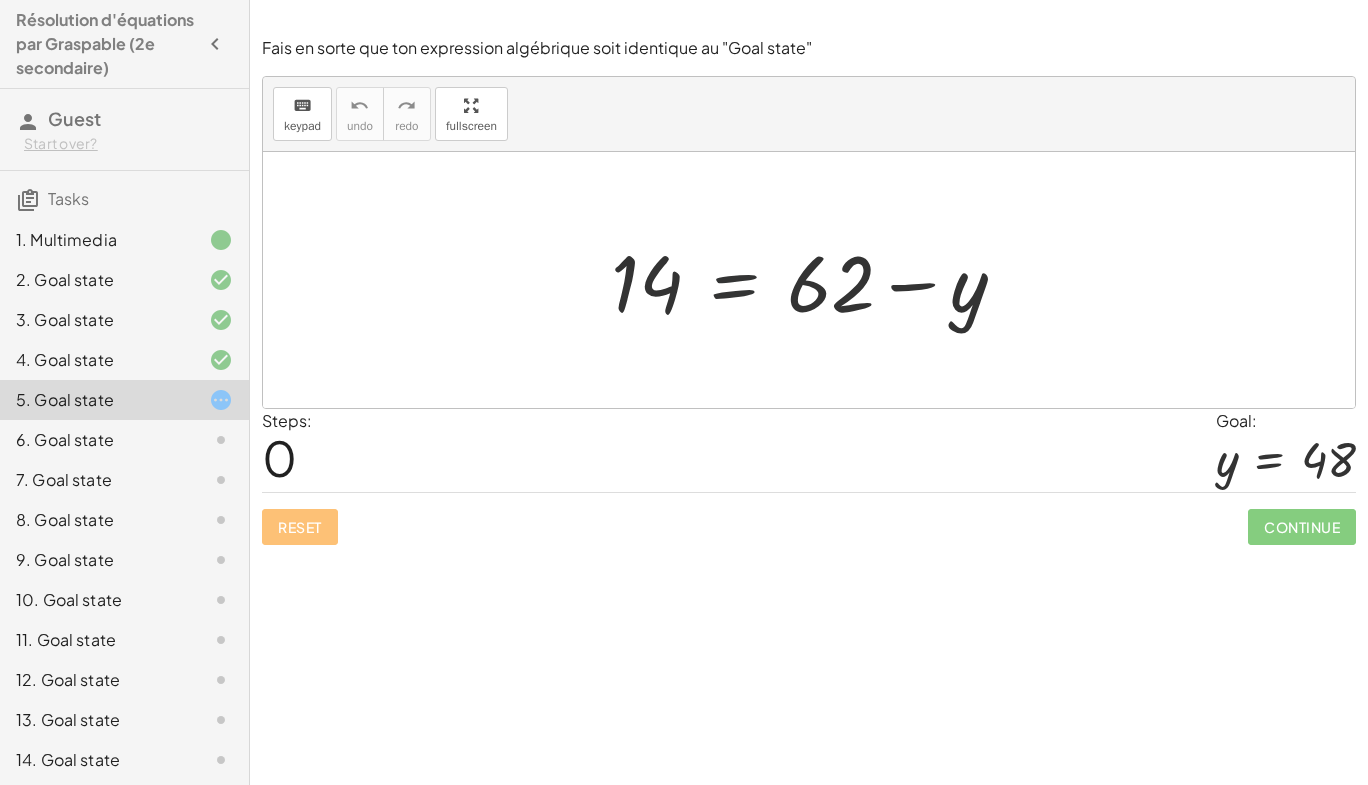 click at bounding box center (816, 280) 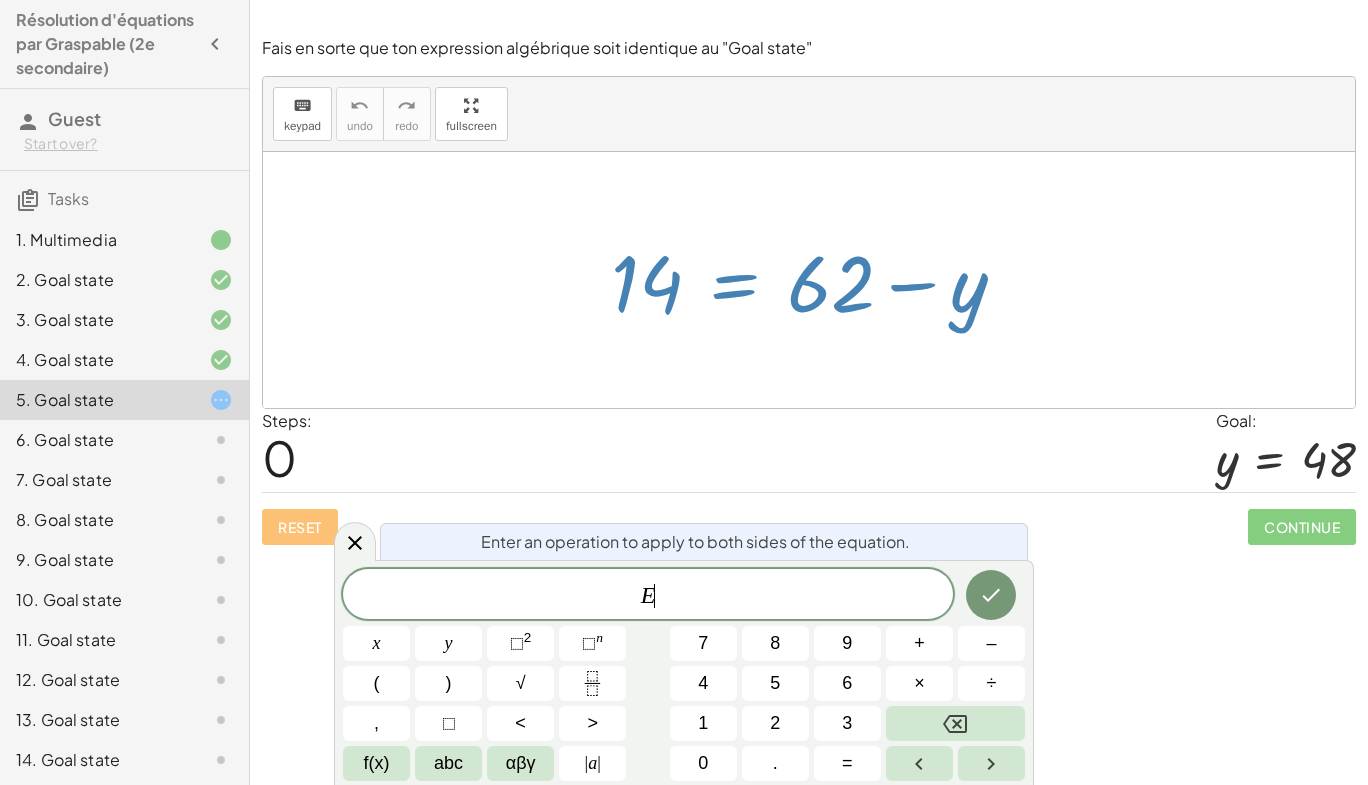 drag, startPoint x: 805, startPoint y: 405, endPoint x: 809, endPoint y: 426, distance: 21.377558 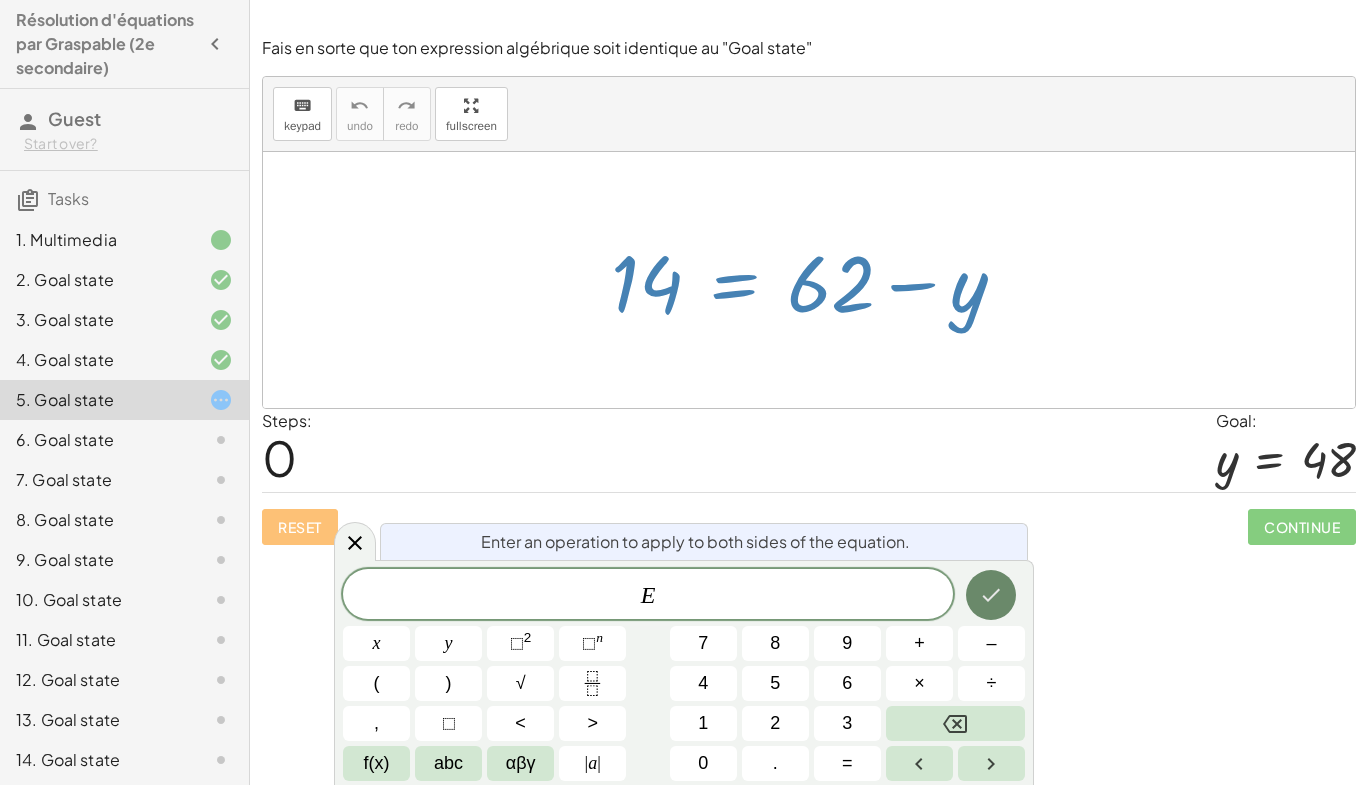click at bounding box center (991, 595) 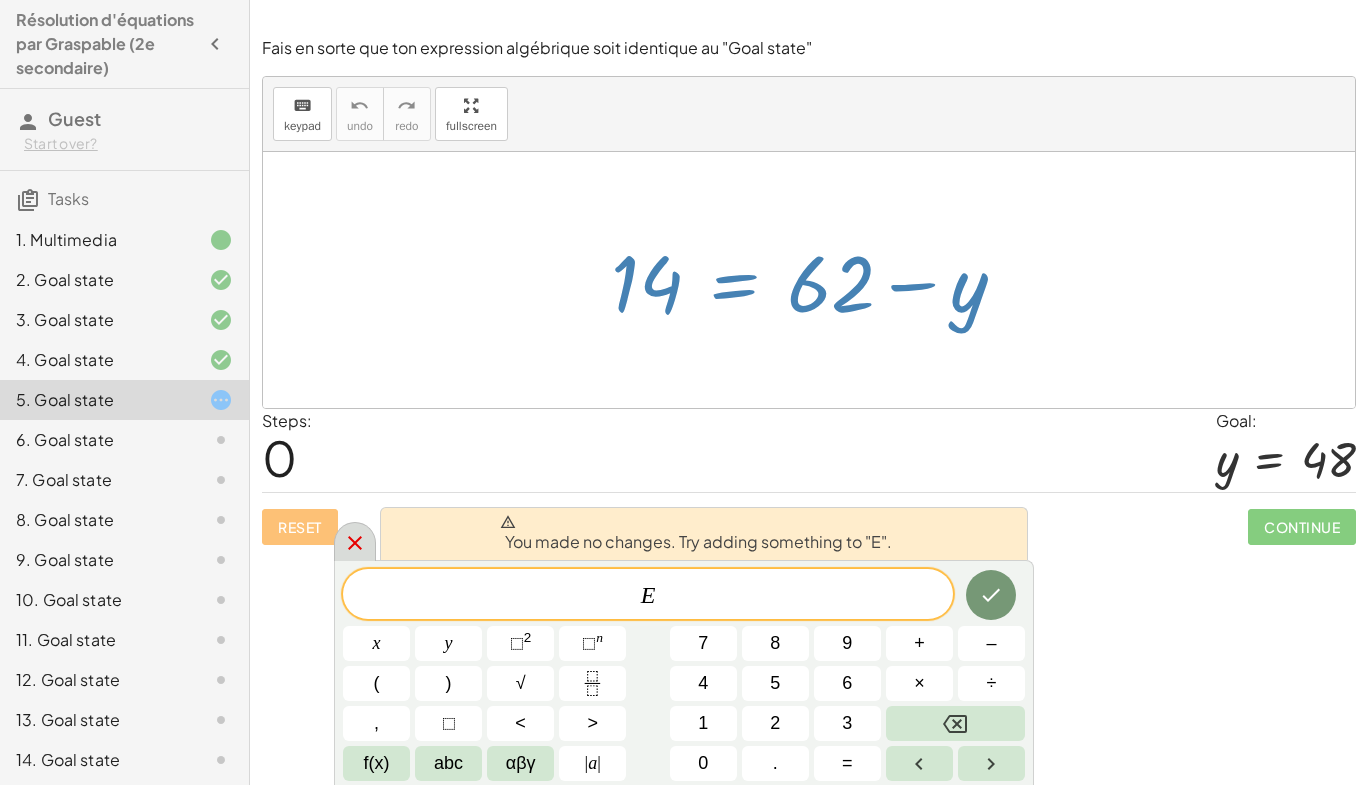 click 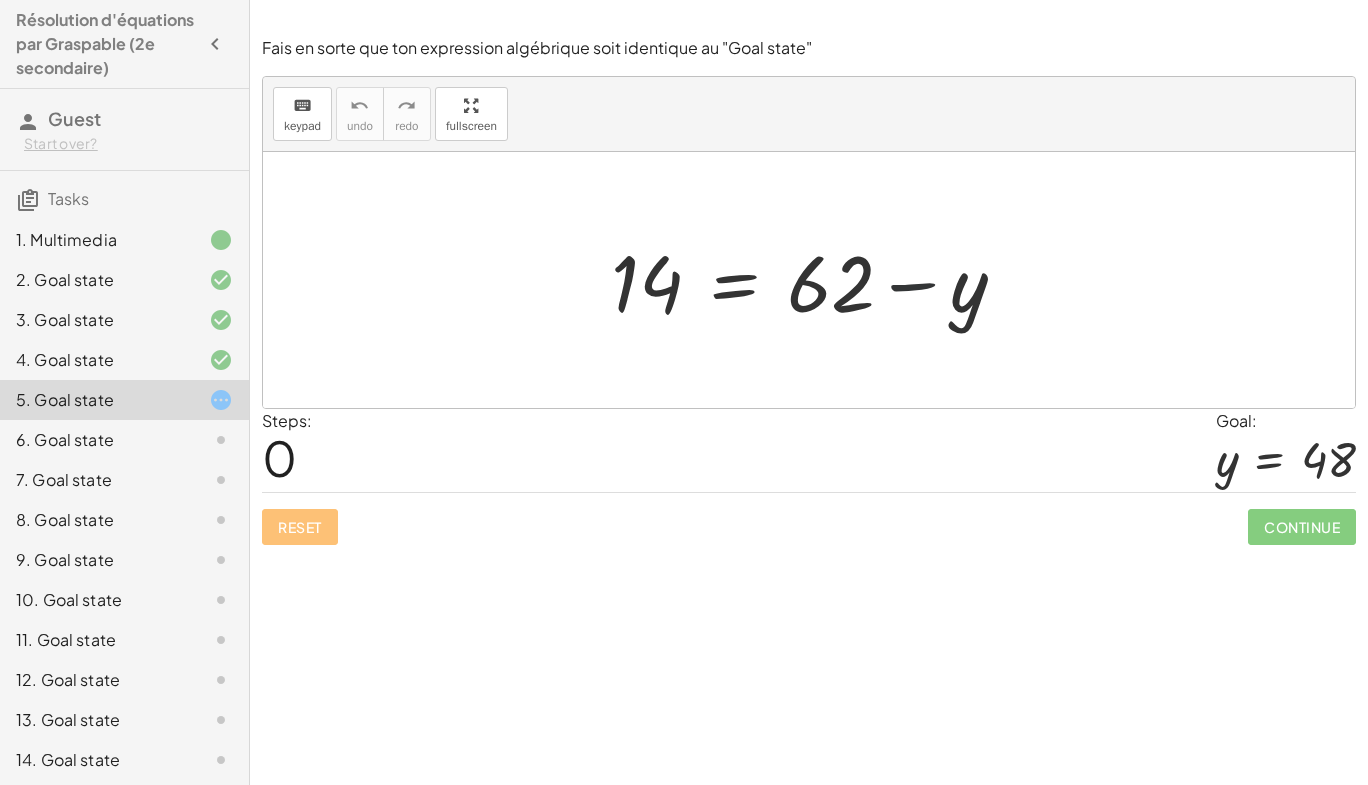 click at bounding box center (816, 280) 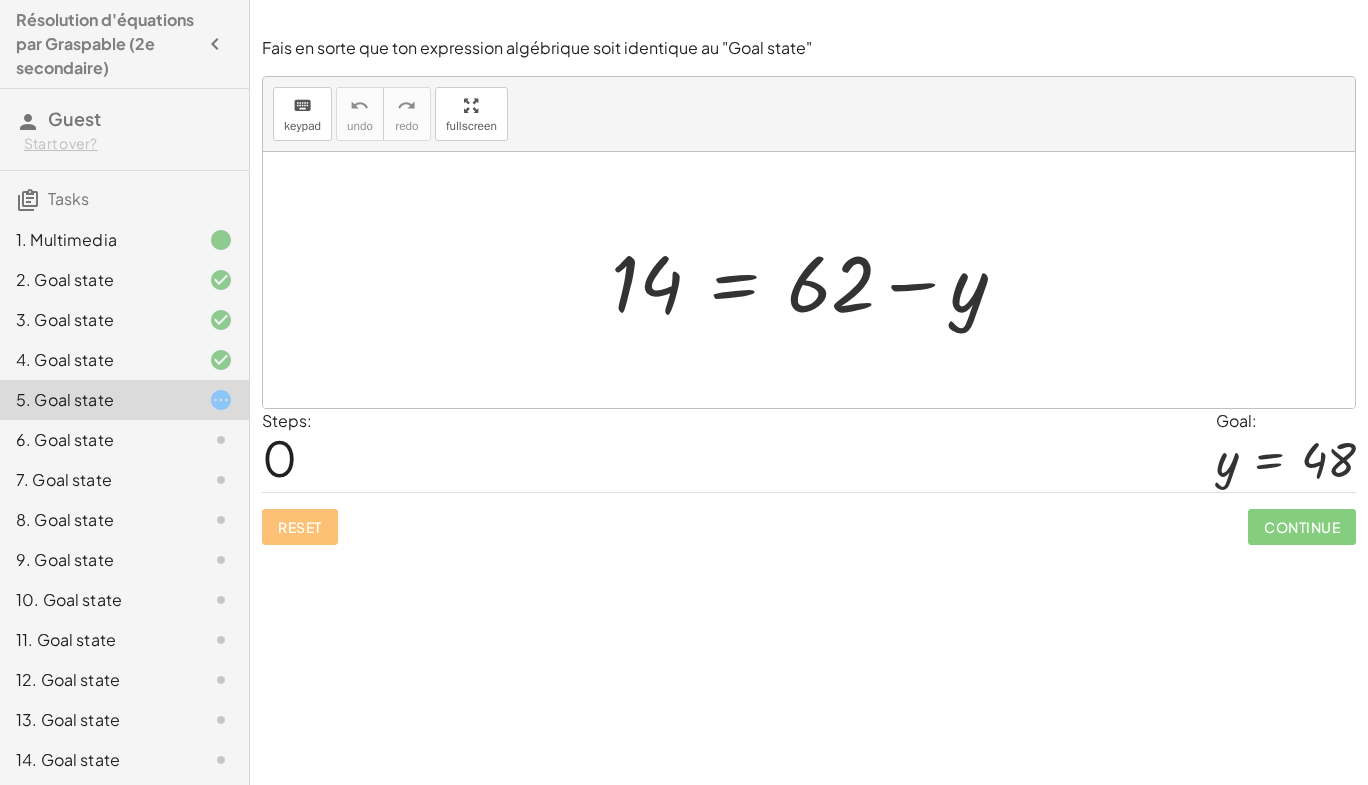 click at bounding box center (816, 280) 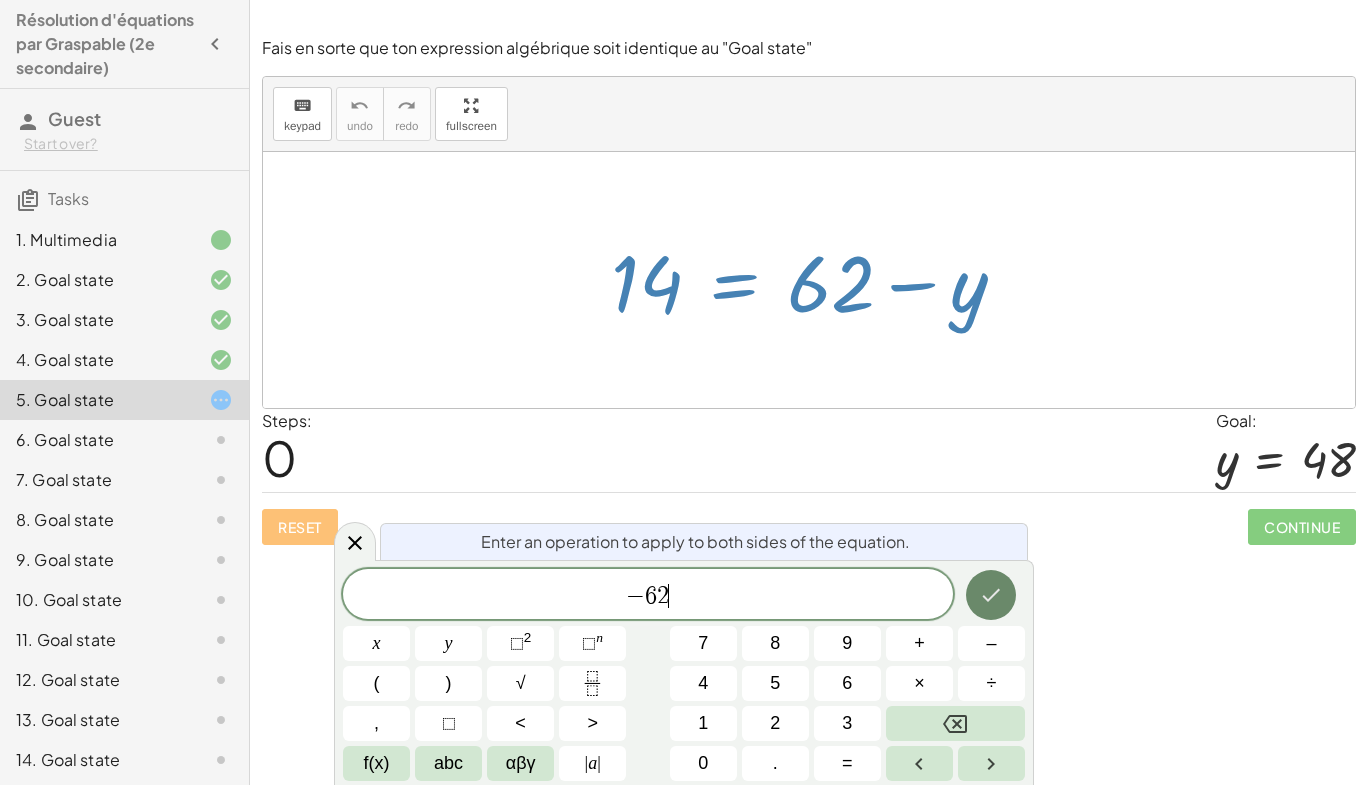 click 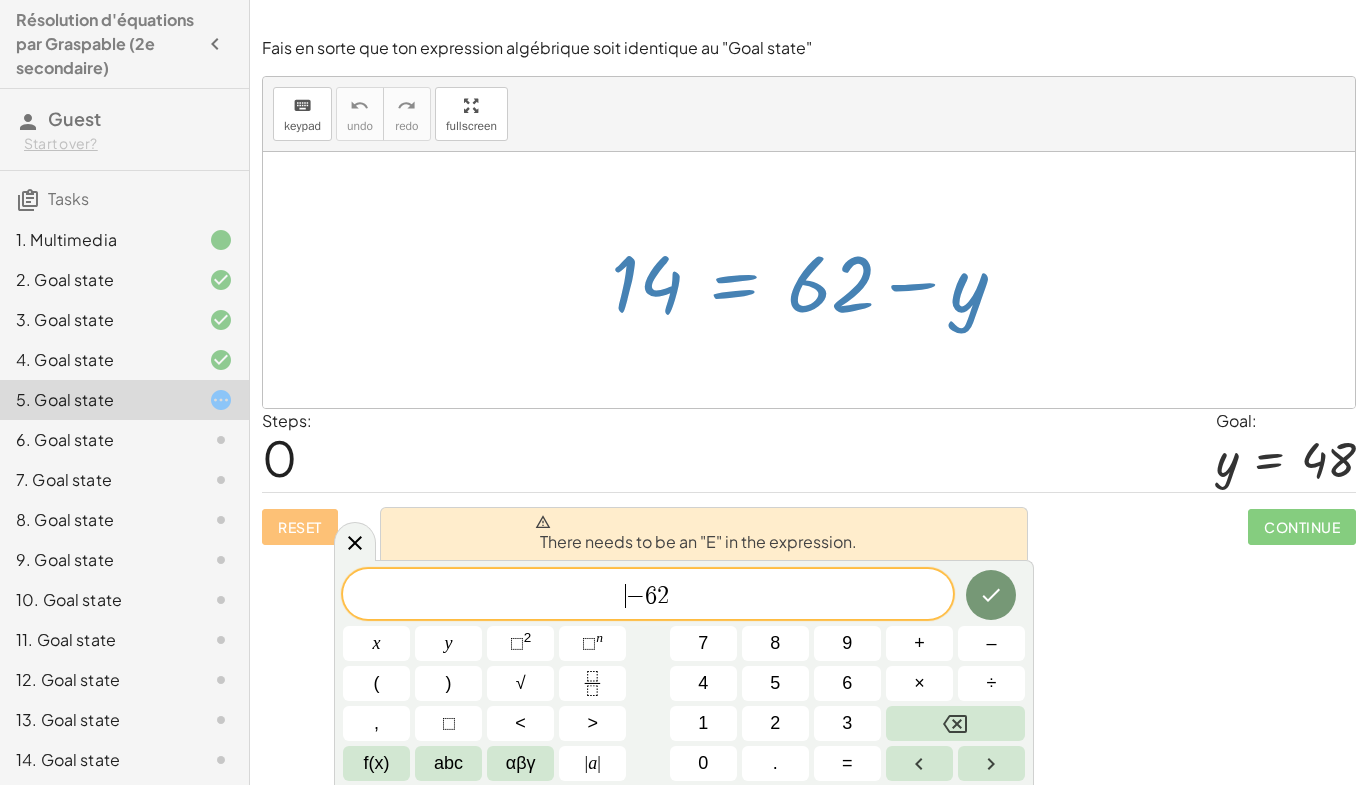 click on "−" at bounding box center (635, 596) 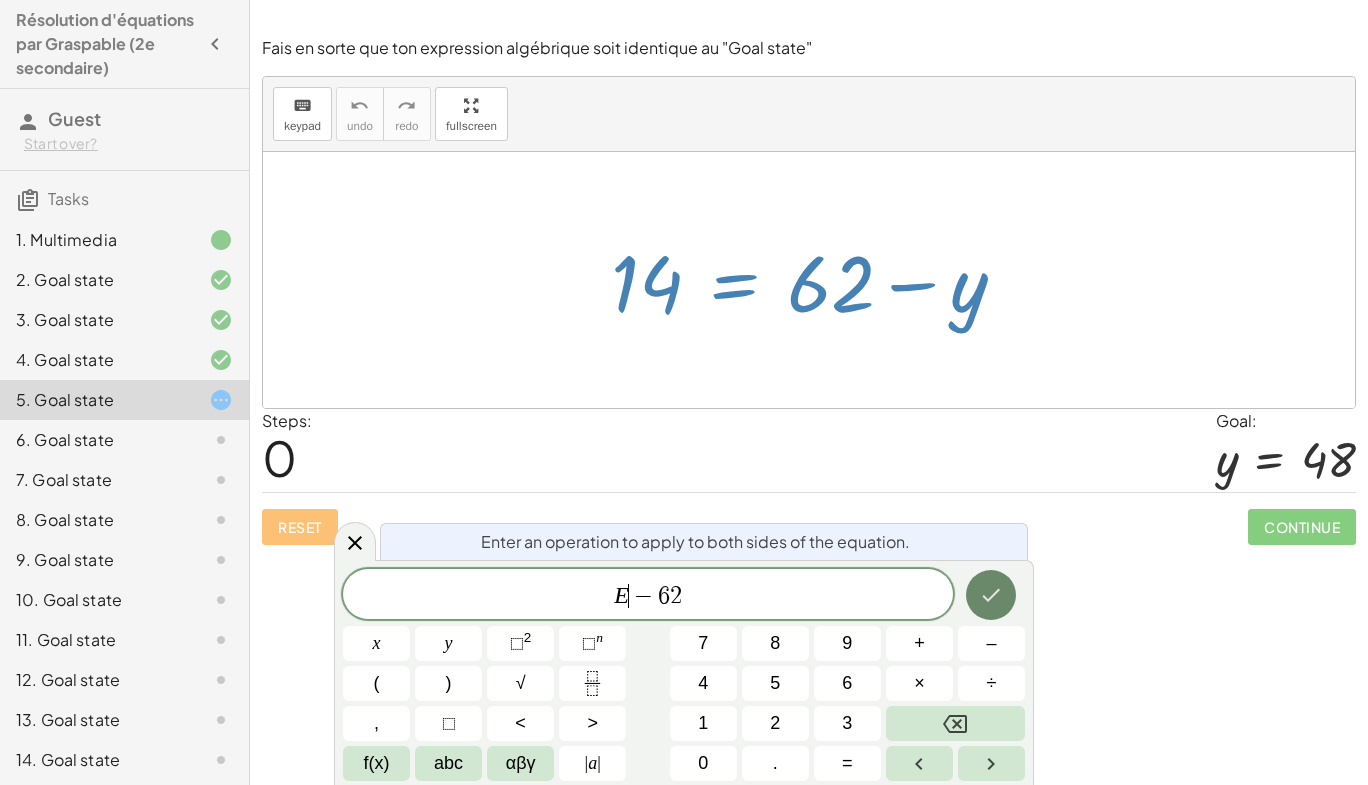 click at bounding box center [991, 595] 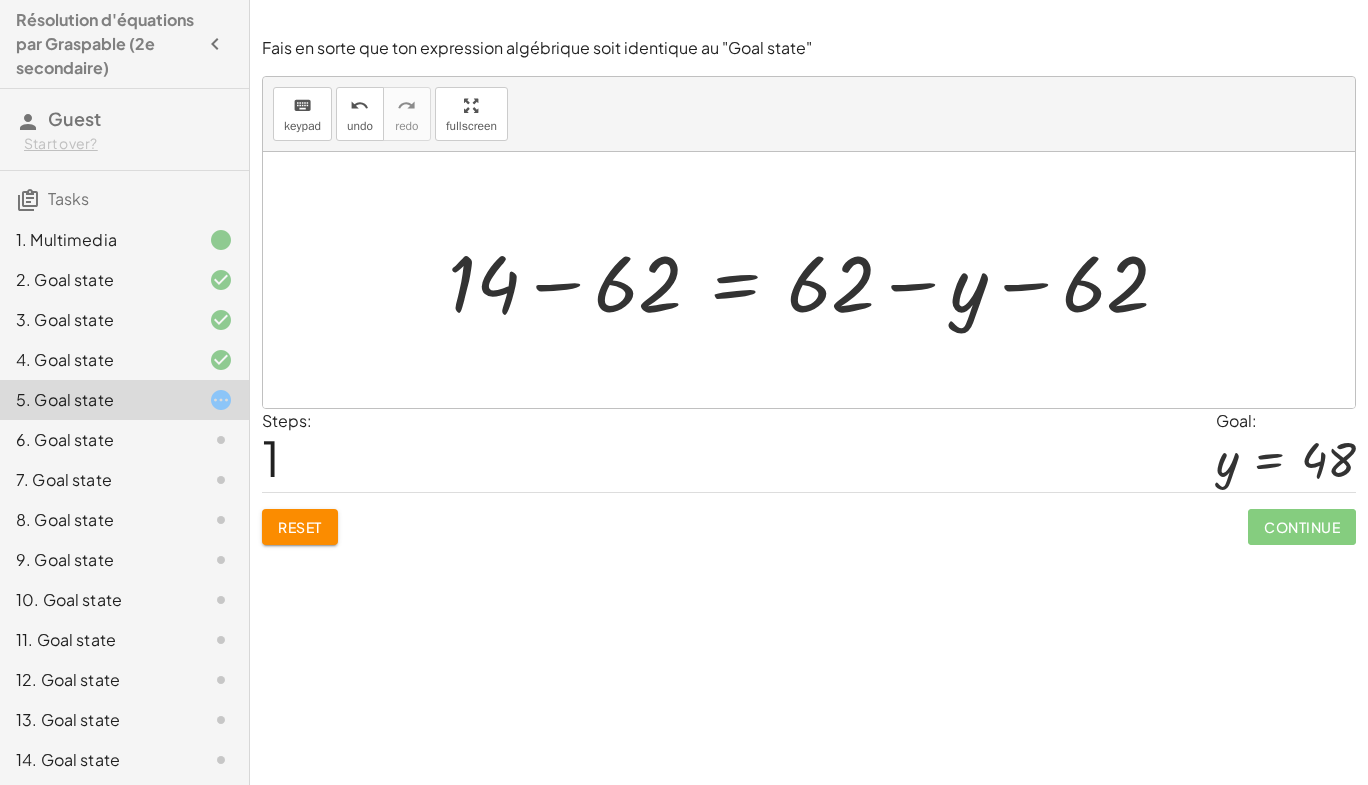 click at bounding box center (816, 280) 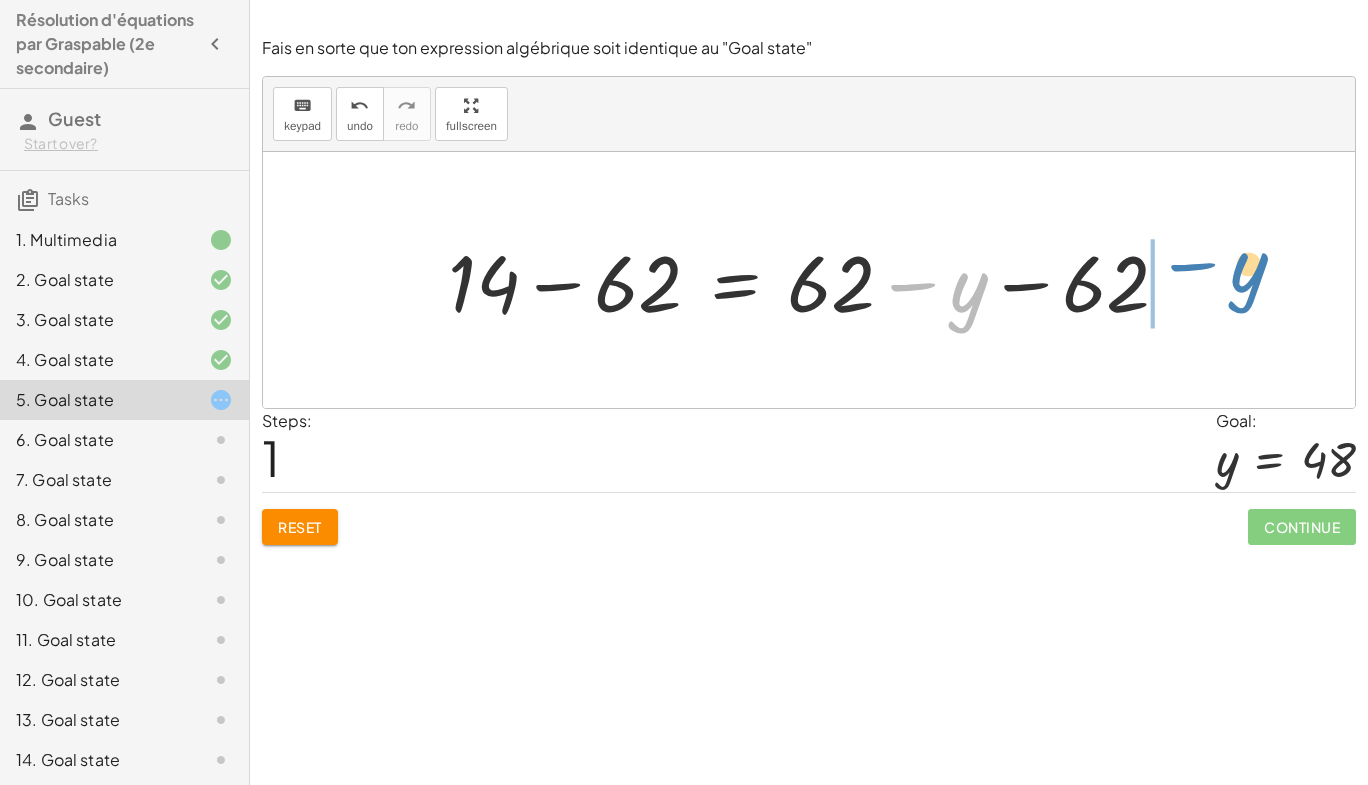 drag, startPoint x: 967, startPoint y: 292, endPoint x: 1238, endPoint y: 275, distance: 271.53268 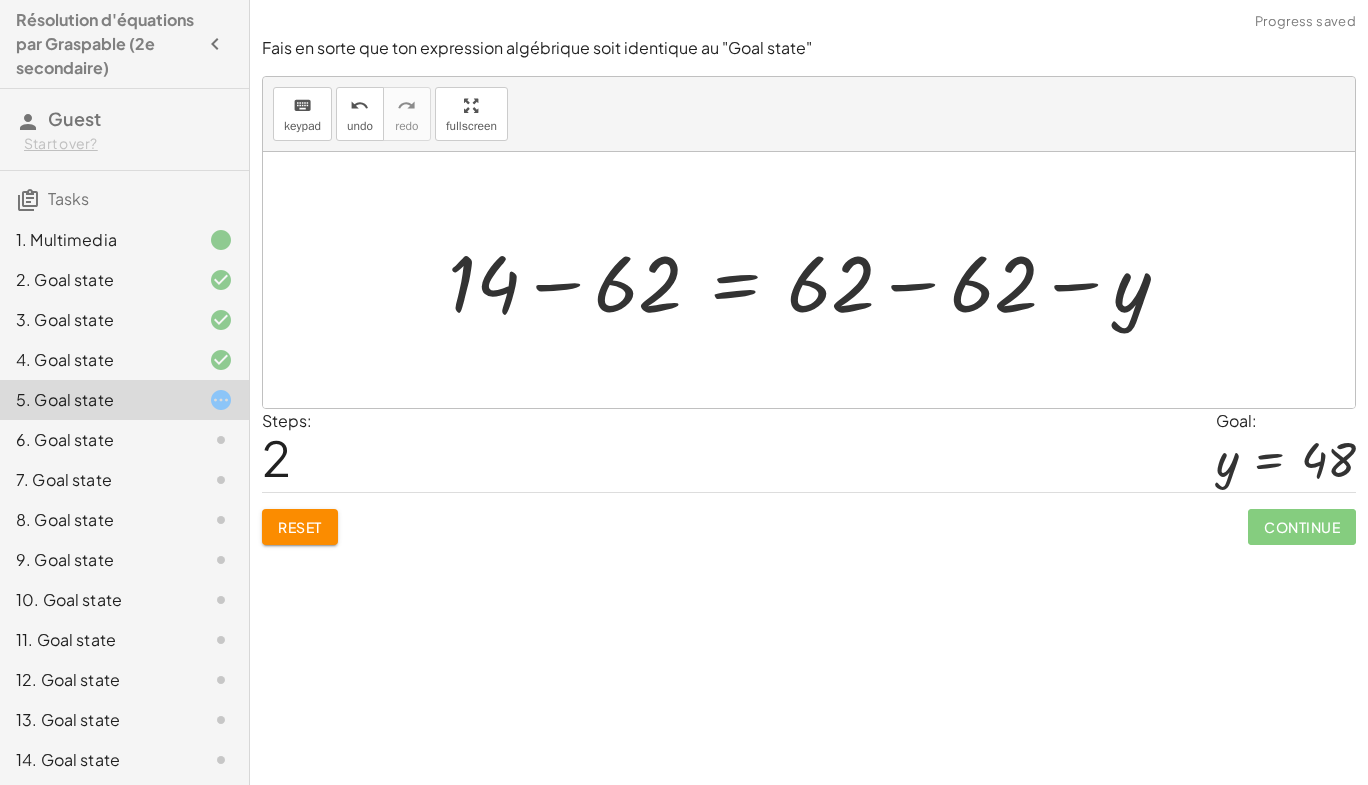 click at bounding box center (816, 280) 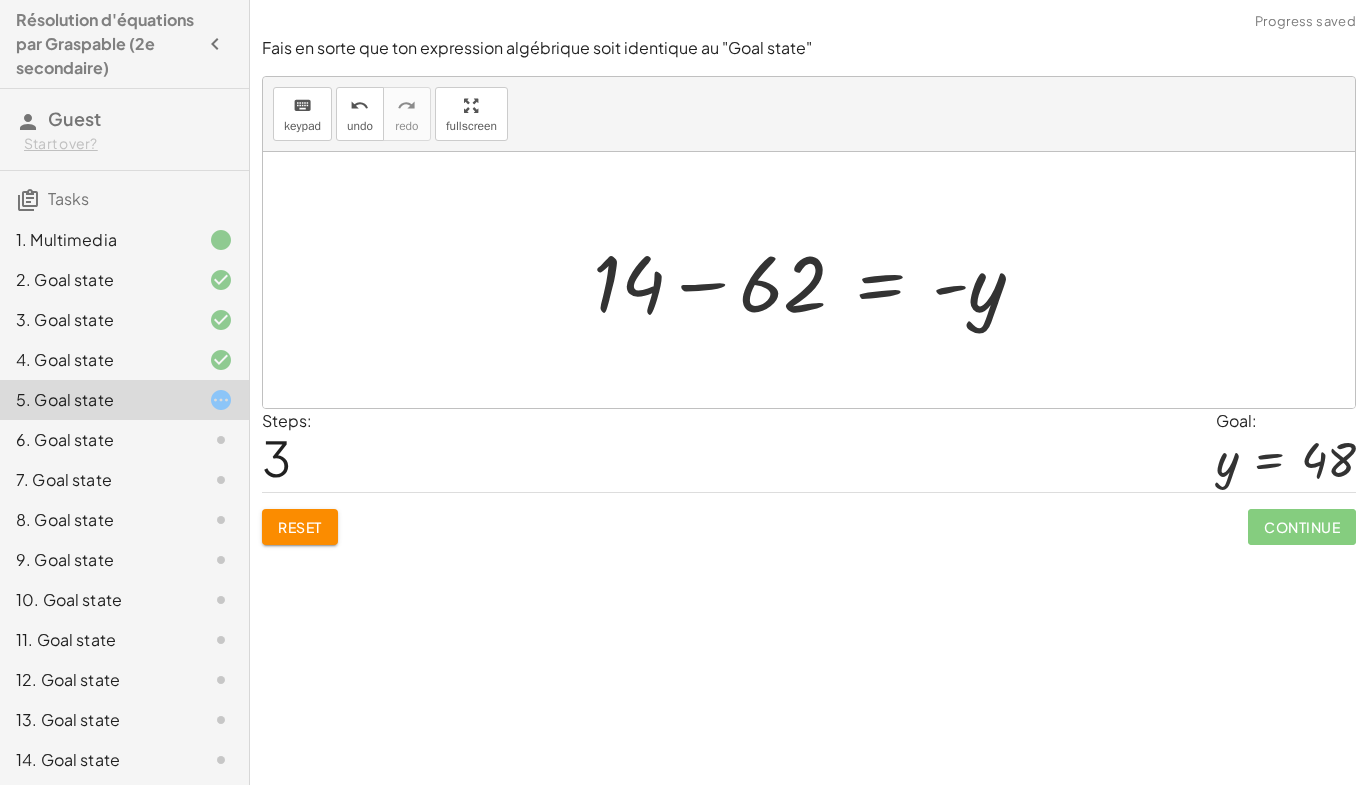 click at bounding box center [817, 280] 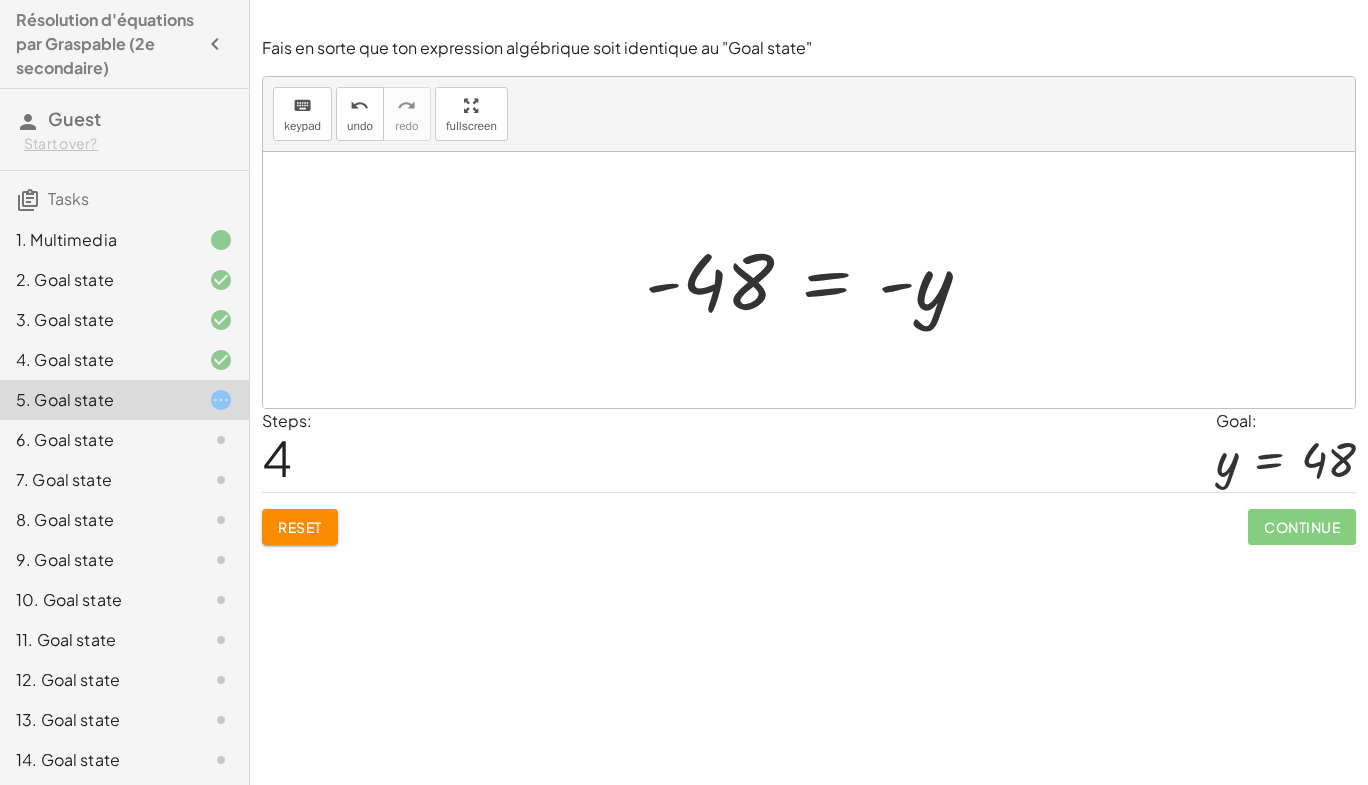 click at bounding box center [816, 280] 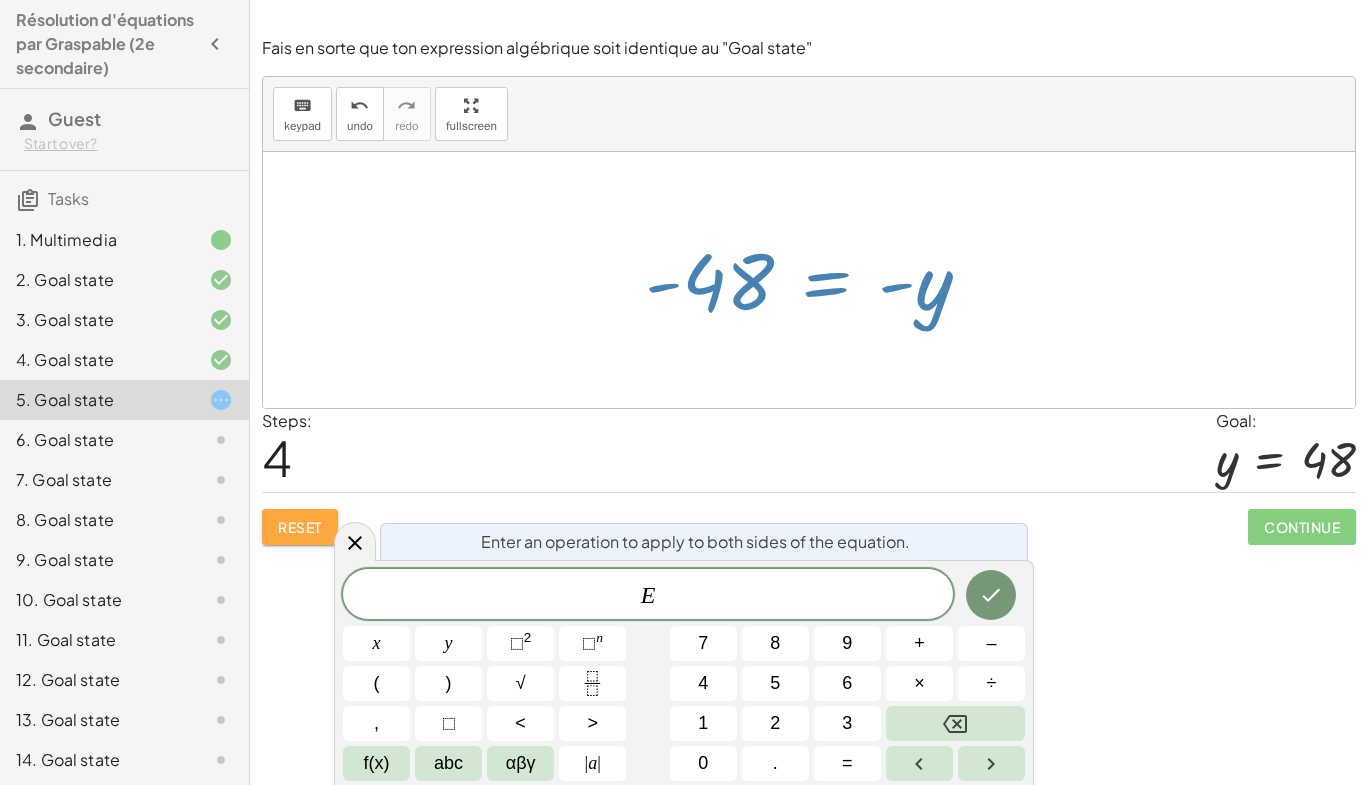 click on "Reset" 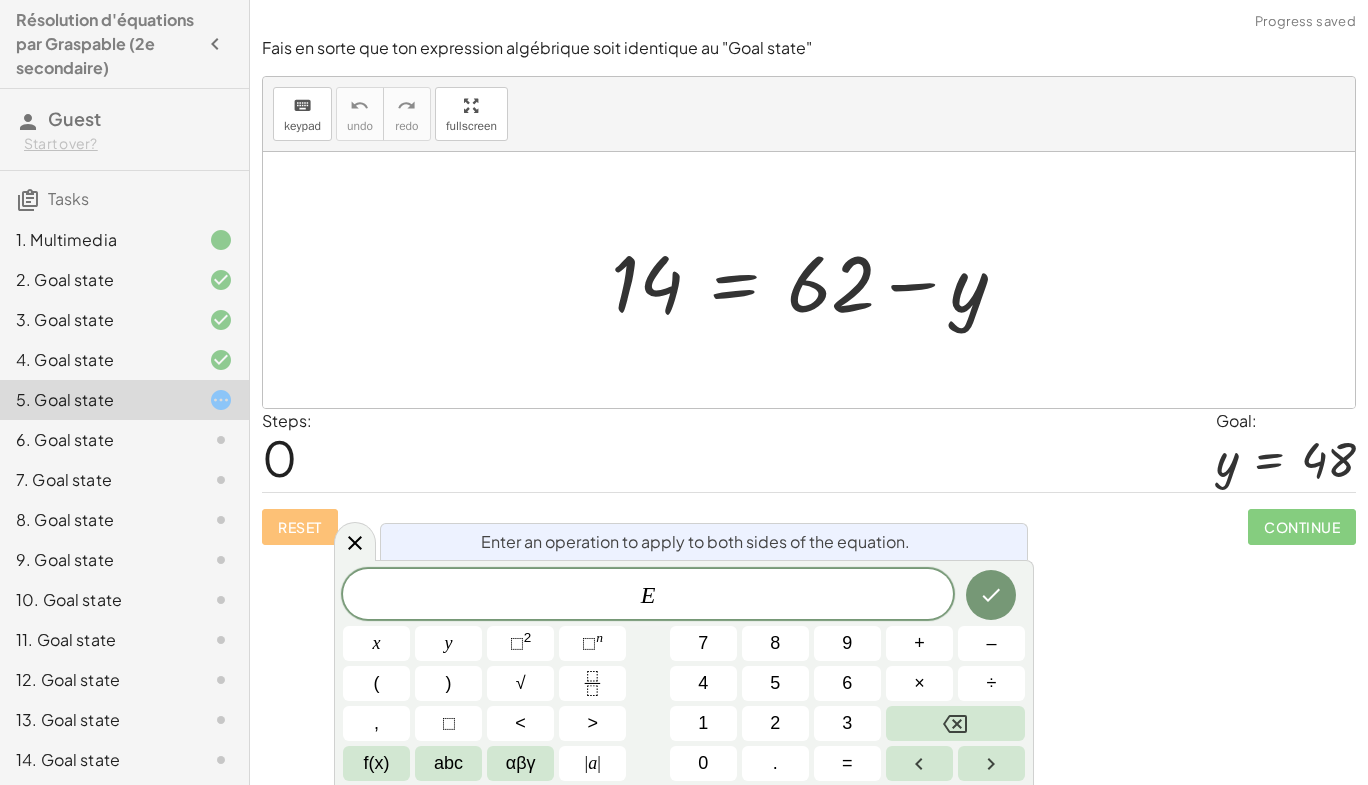 click at bounding box center [816, 280] 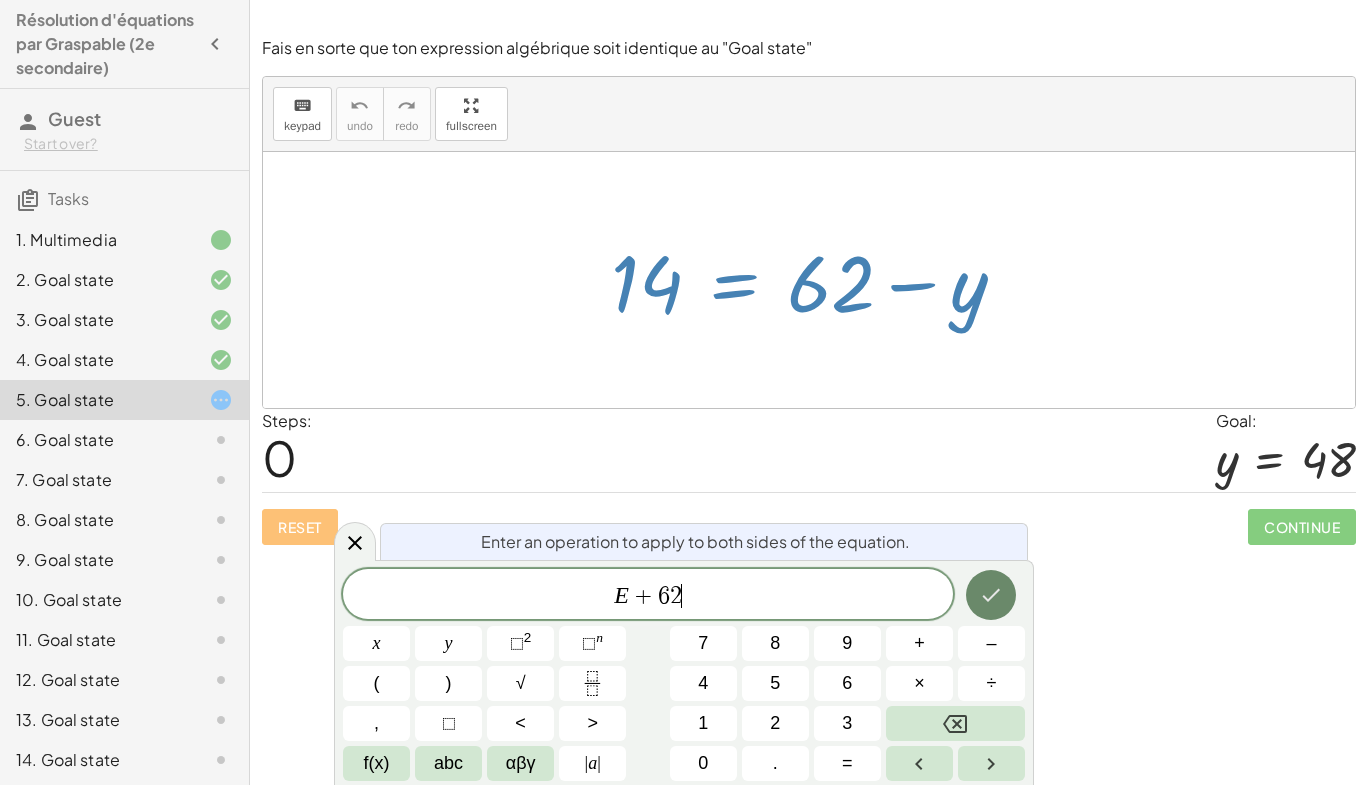click 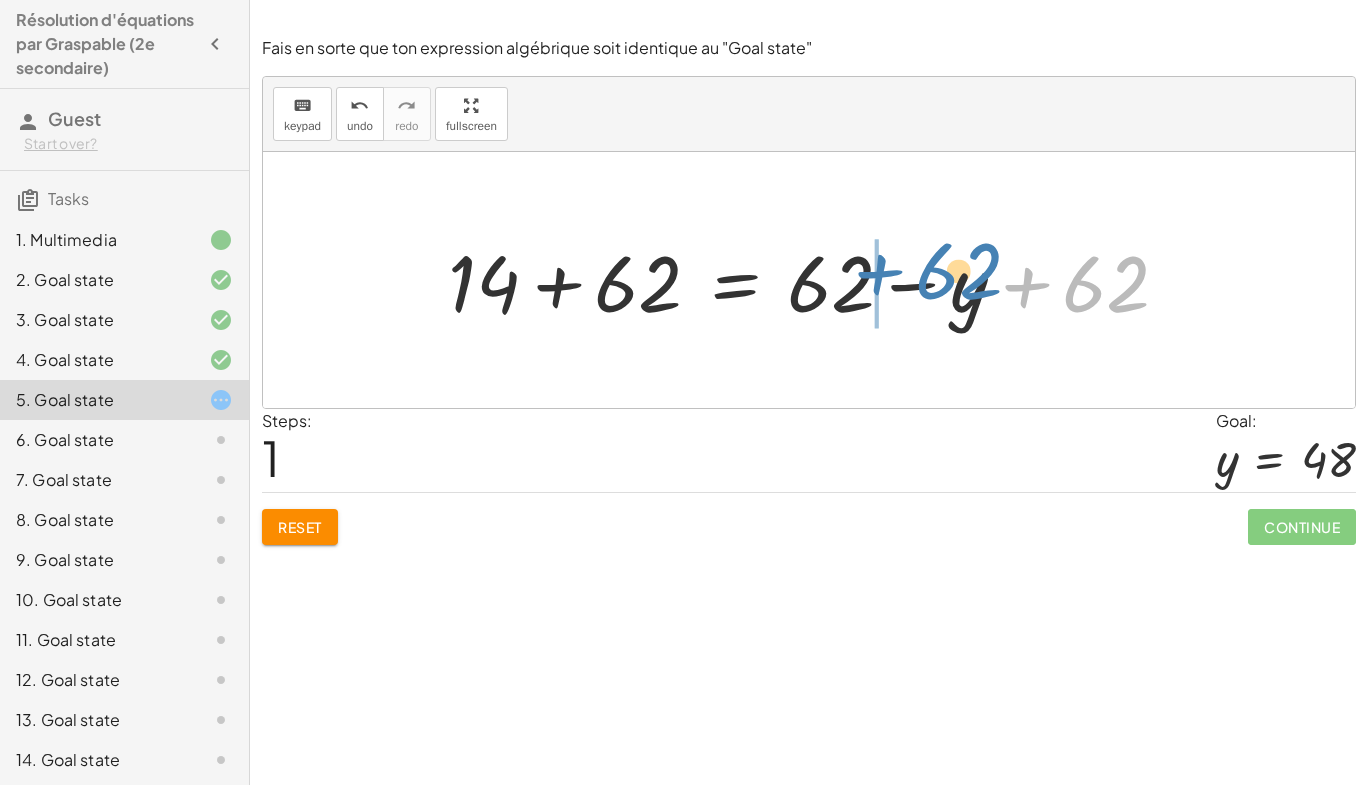 drag, startPoint x: 1076, startPoint y: 292, endPoint x: 929, endPoint y: 279, distance: 147.57372 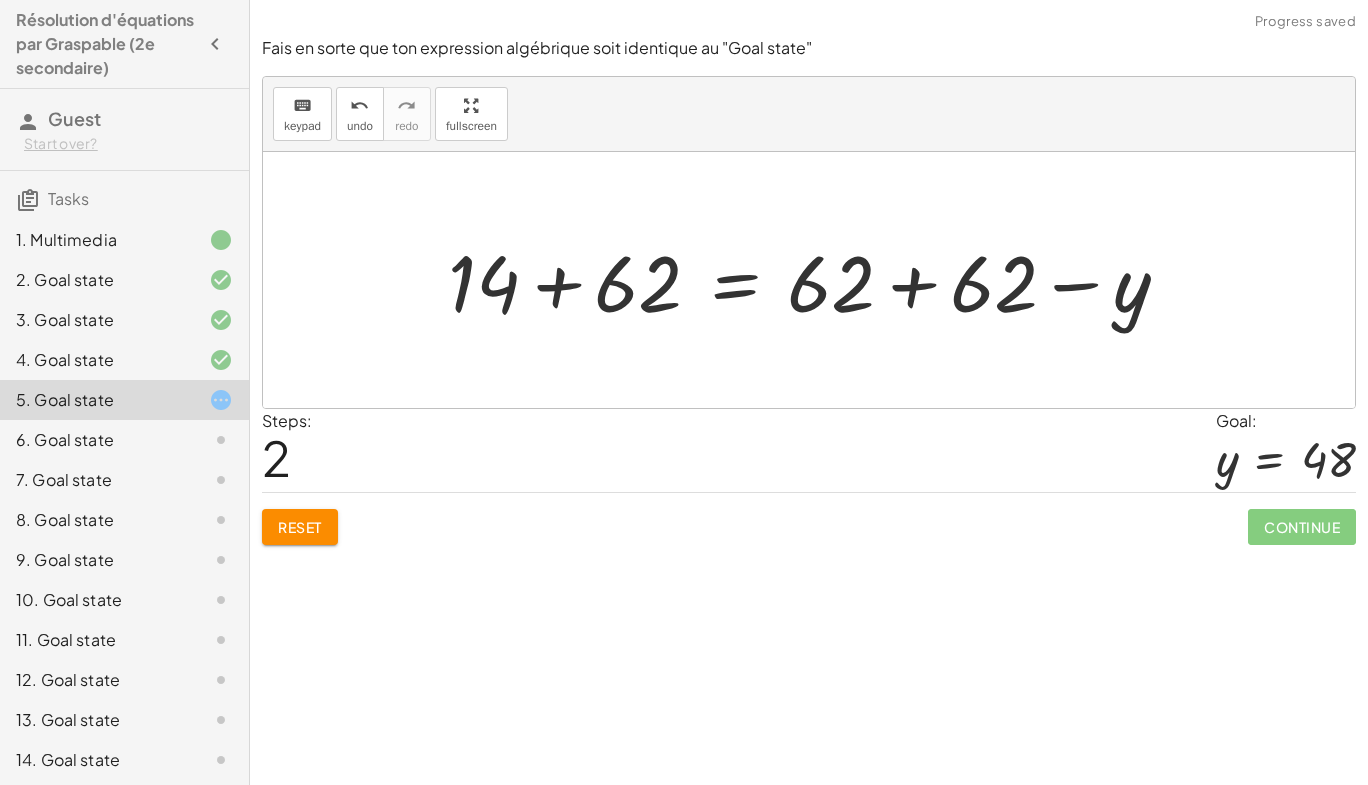 click at bounding box center [816, 280] 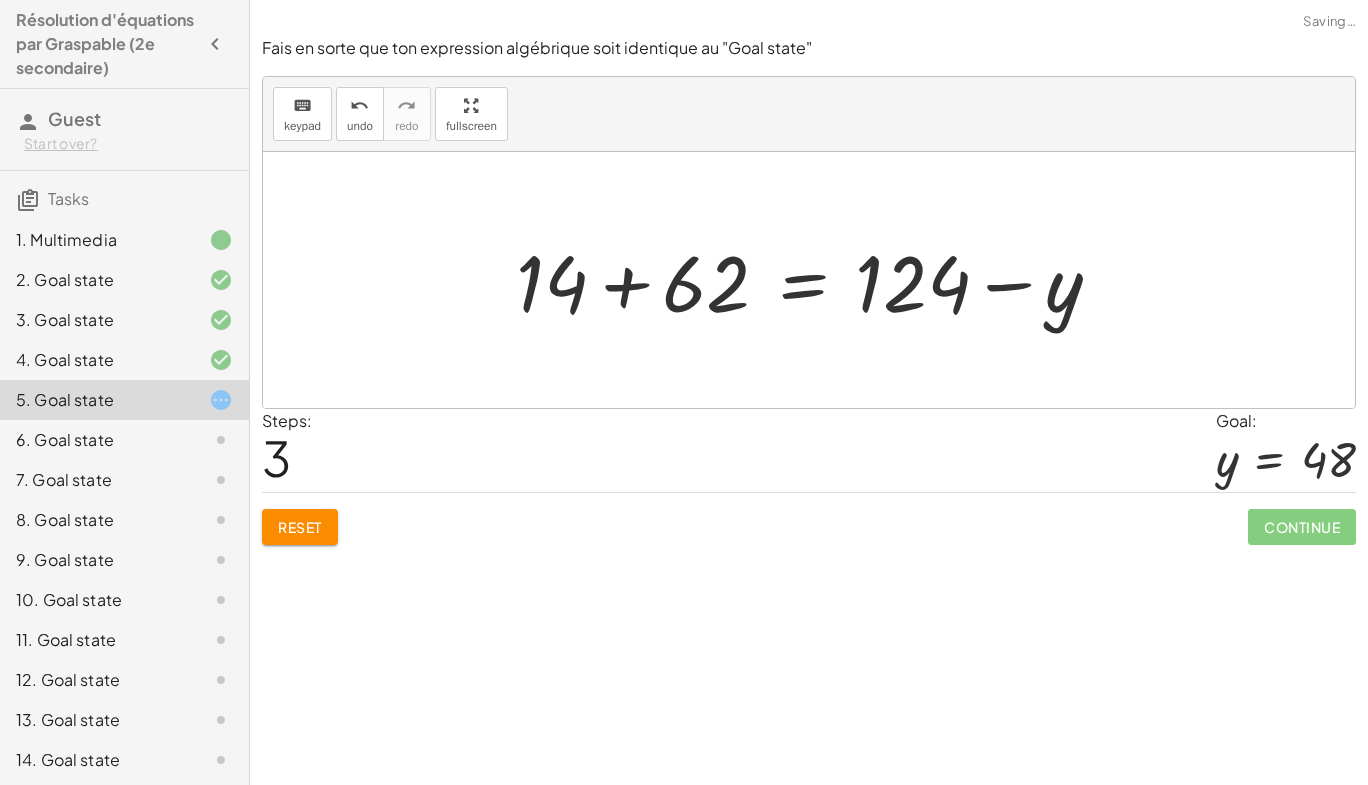 click at bounding box center [817, 280] 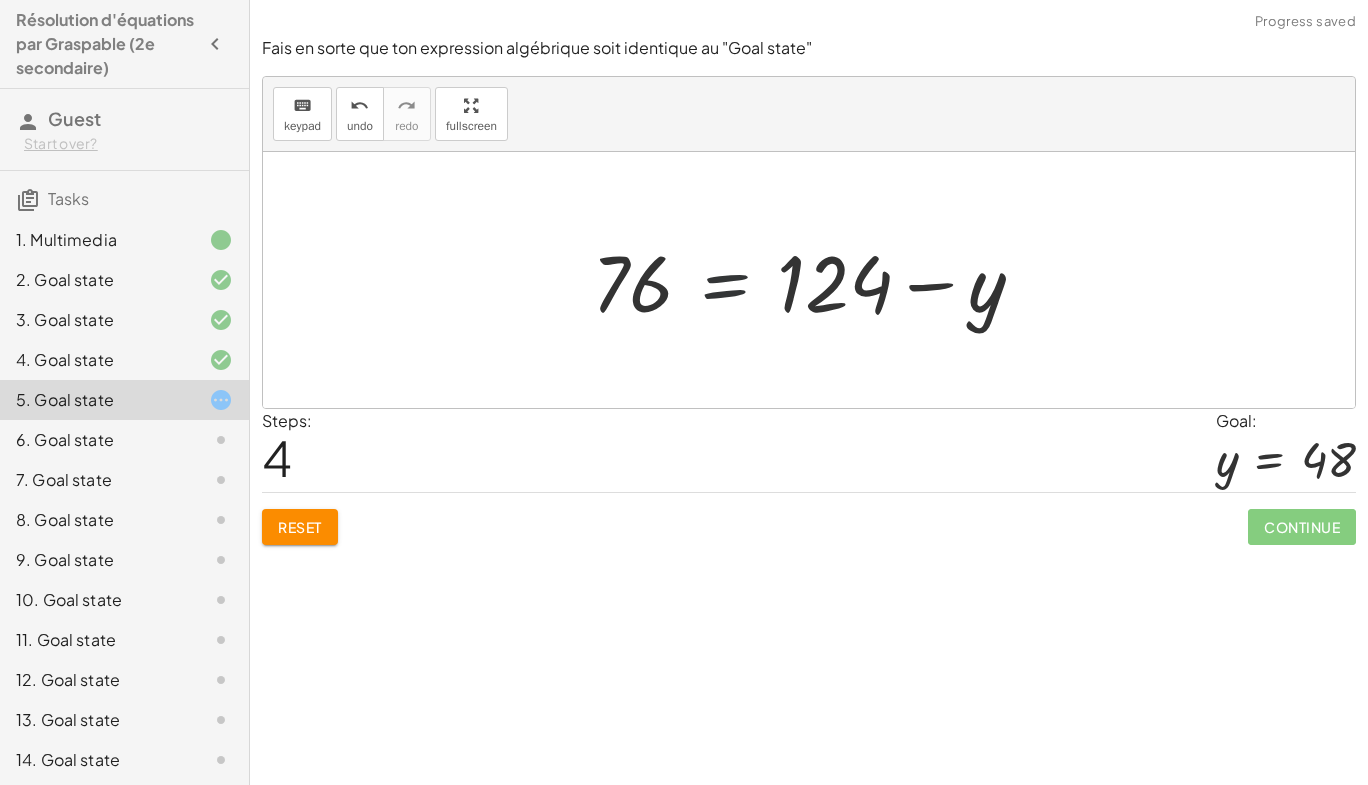 click at bounding box center [816, 280] 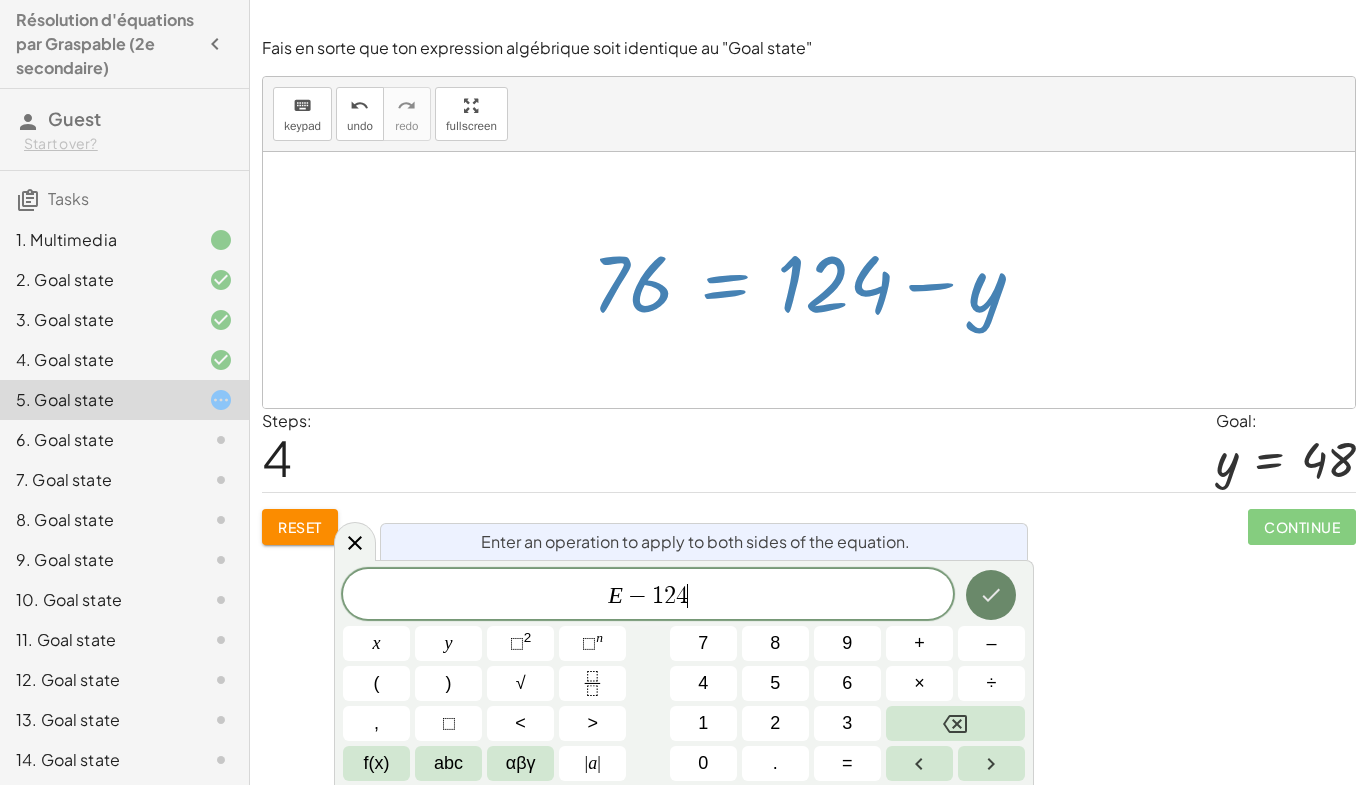 click 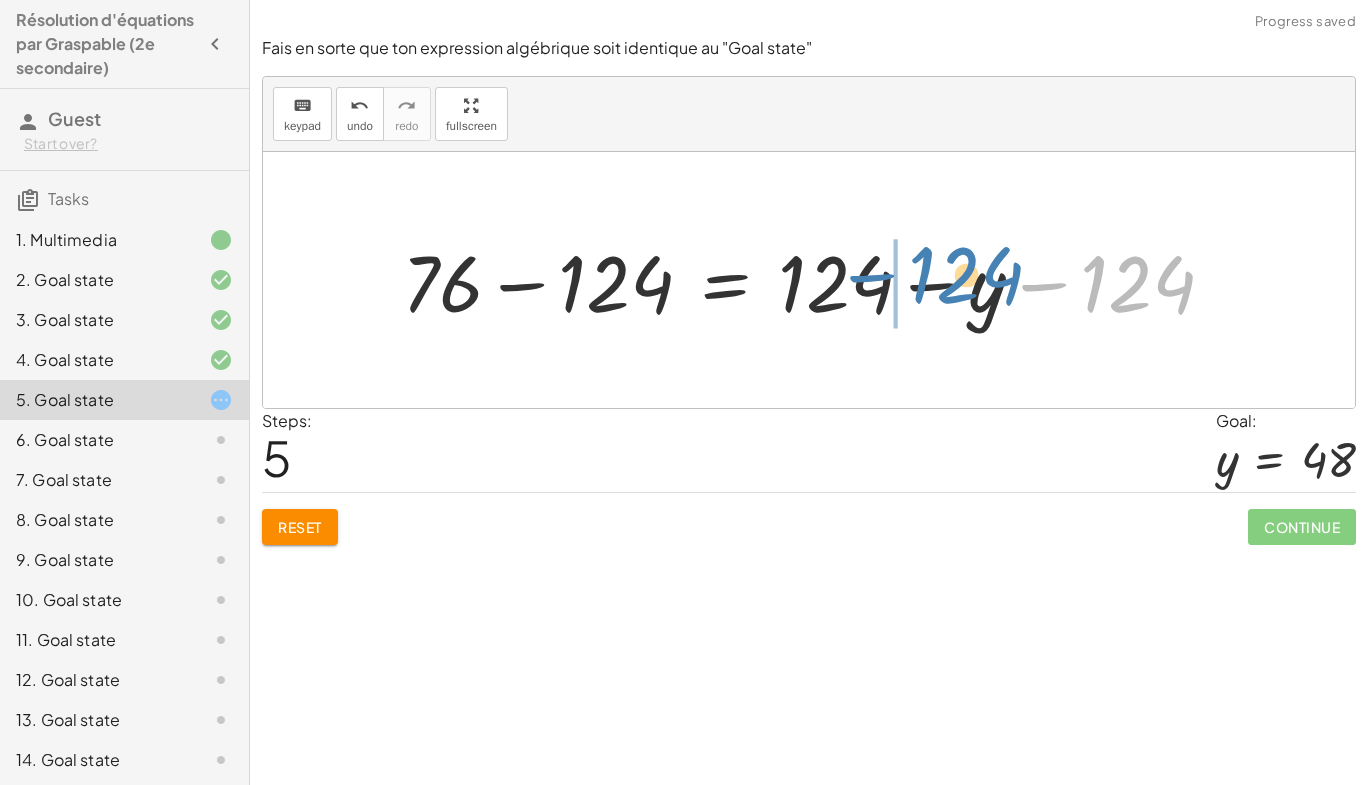drag, startPoint x: 1160, startPoint y: 262, endPoint x: 988, endPoint y: 253, distance: 172.2353 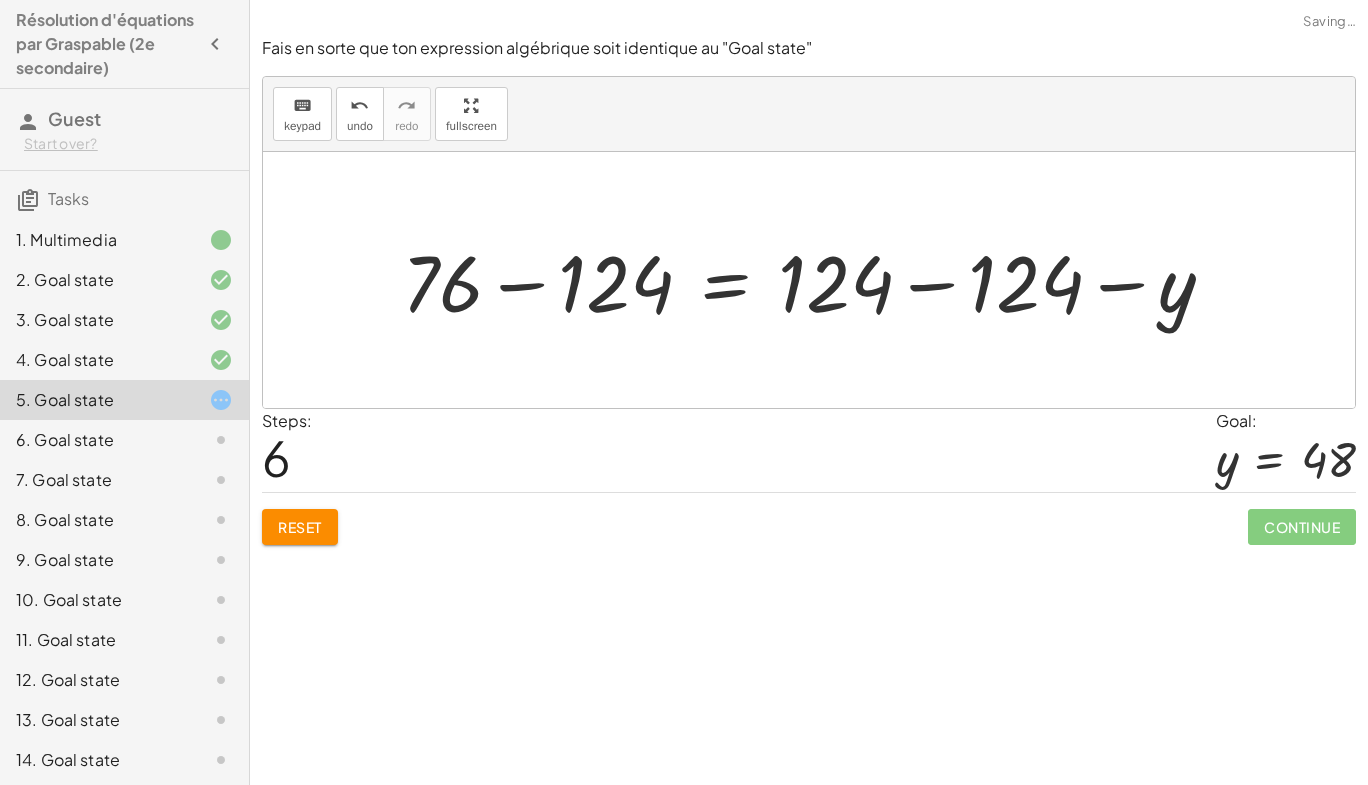 click at bounding box center (816, 280) 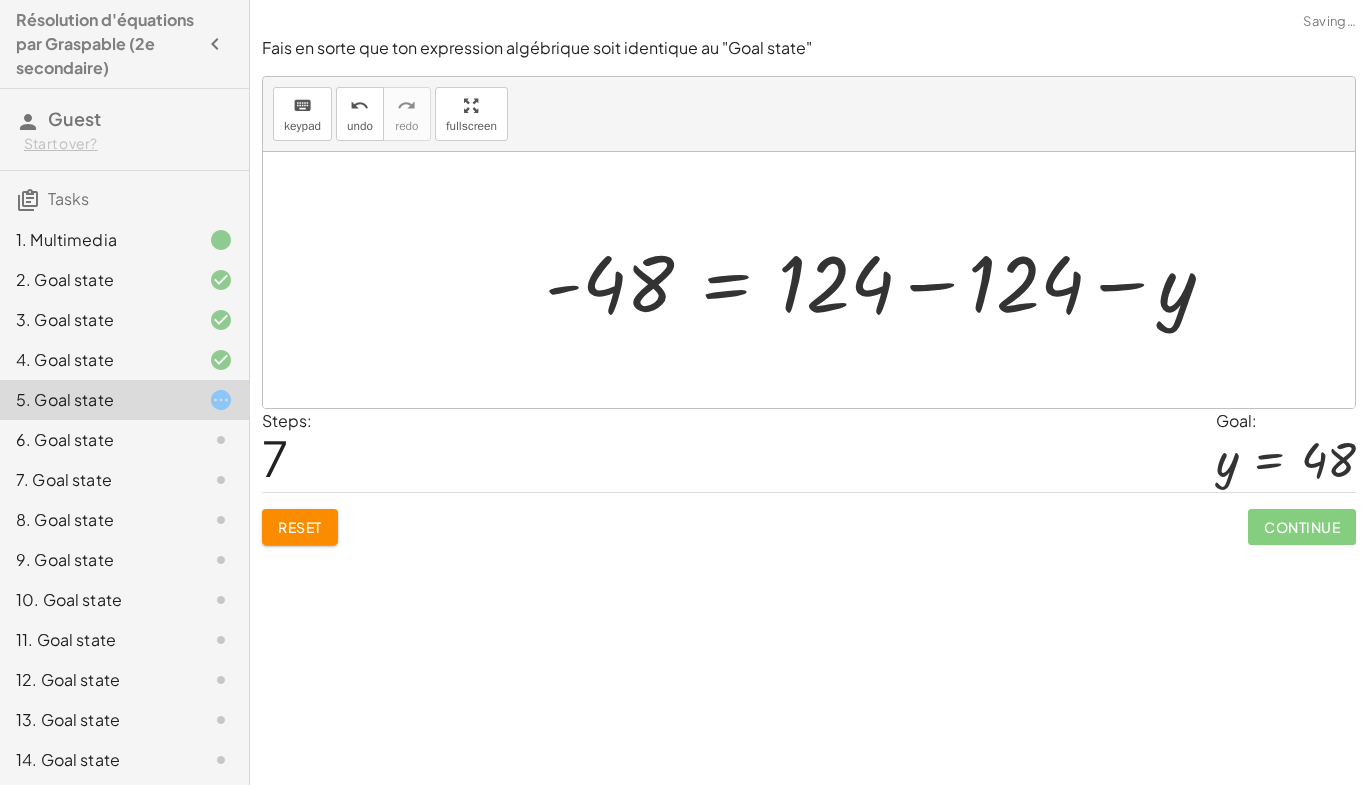 click at bounding box center [888, 280] 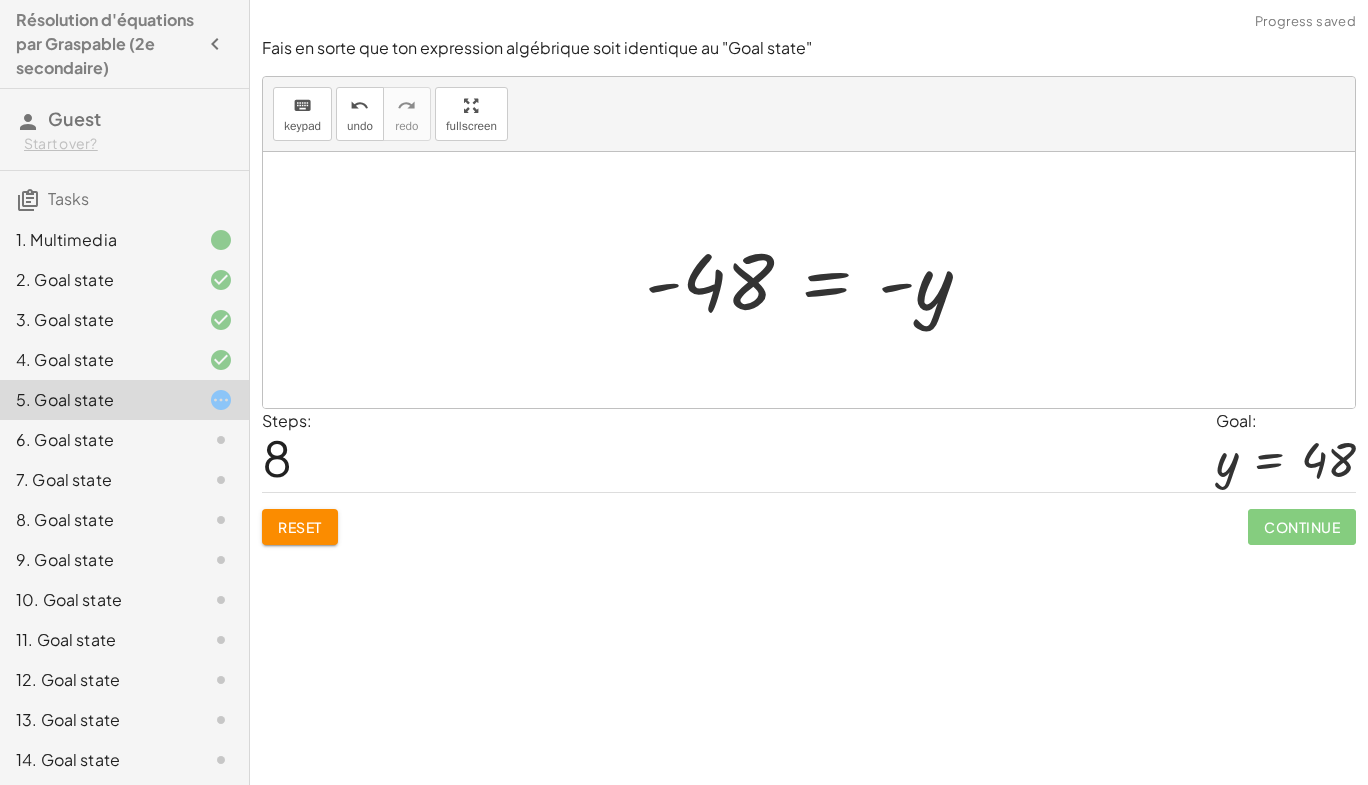 click at bounding box center (816, 280) 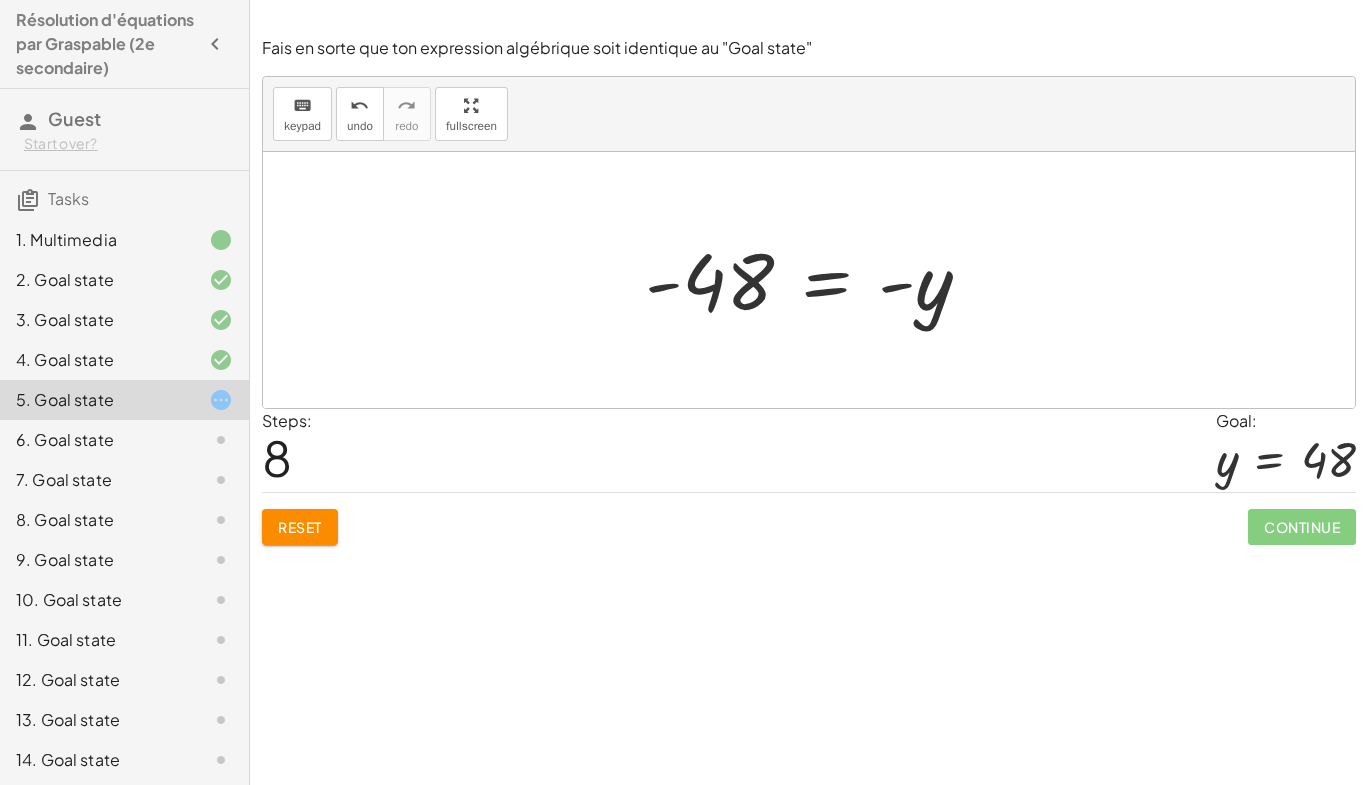 click on "Reset" 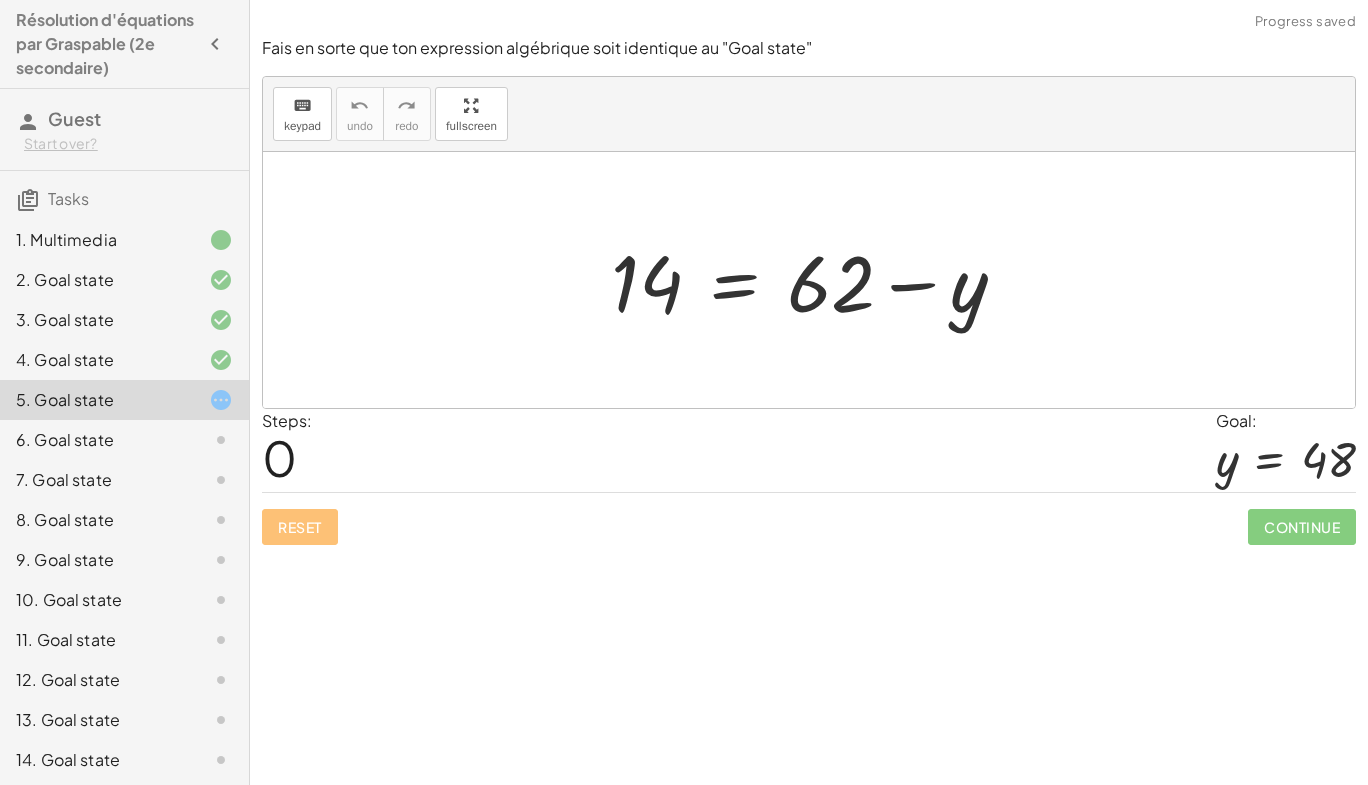 click at bounding box center [816, 280] 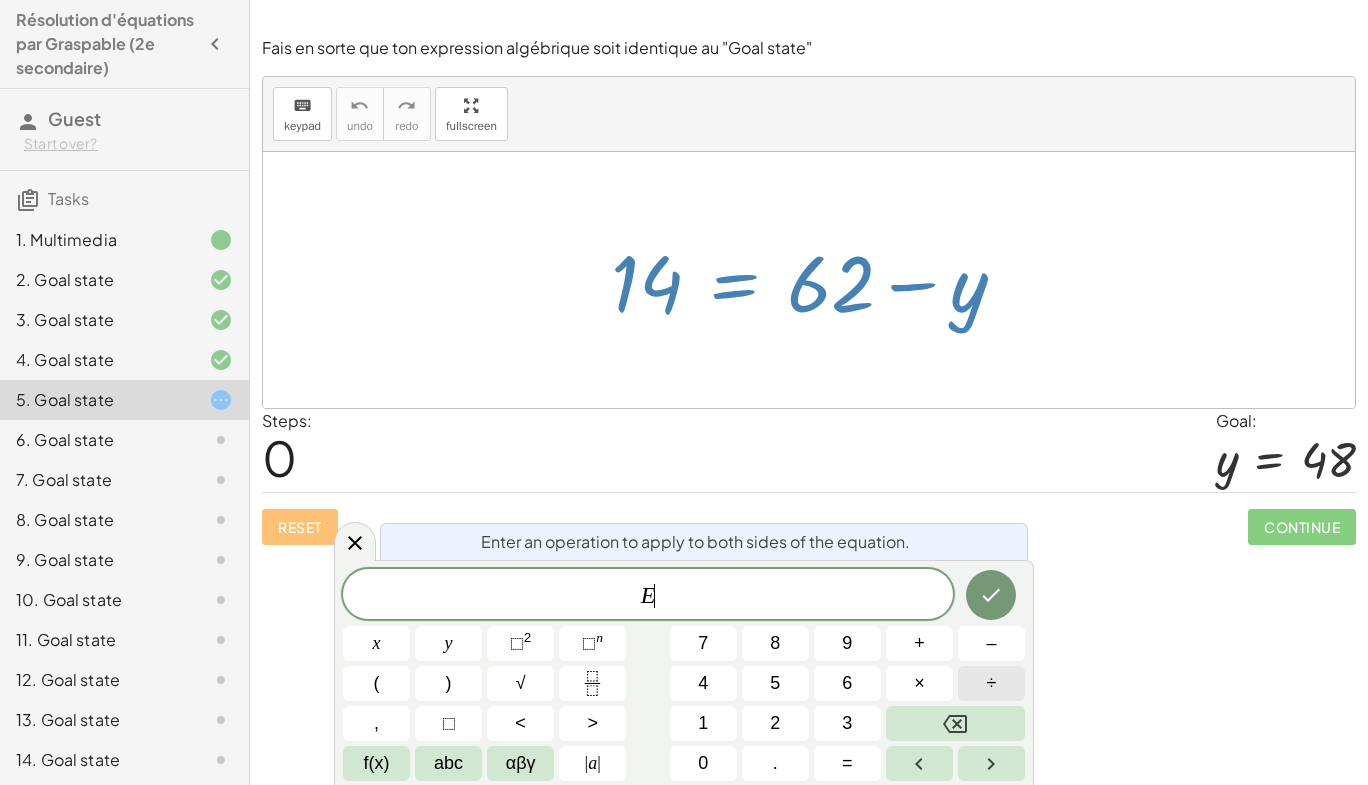 click on "÷" at bounding box center (991, 683) 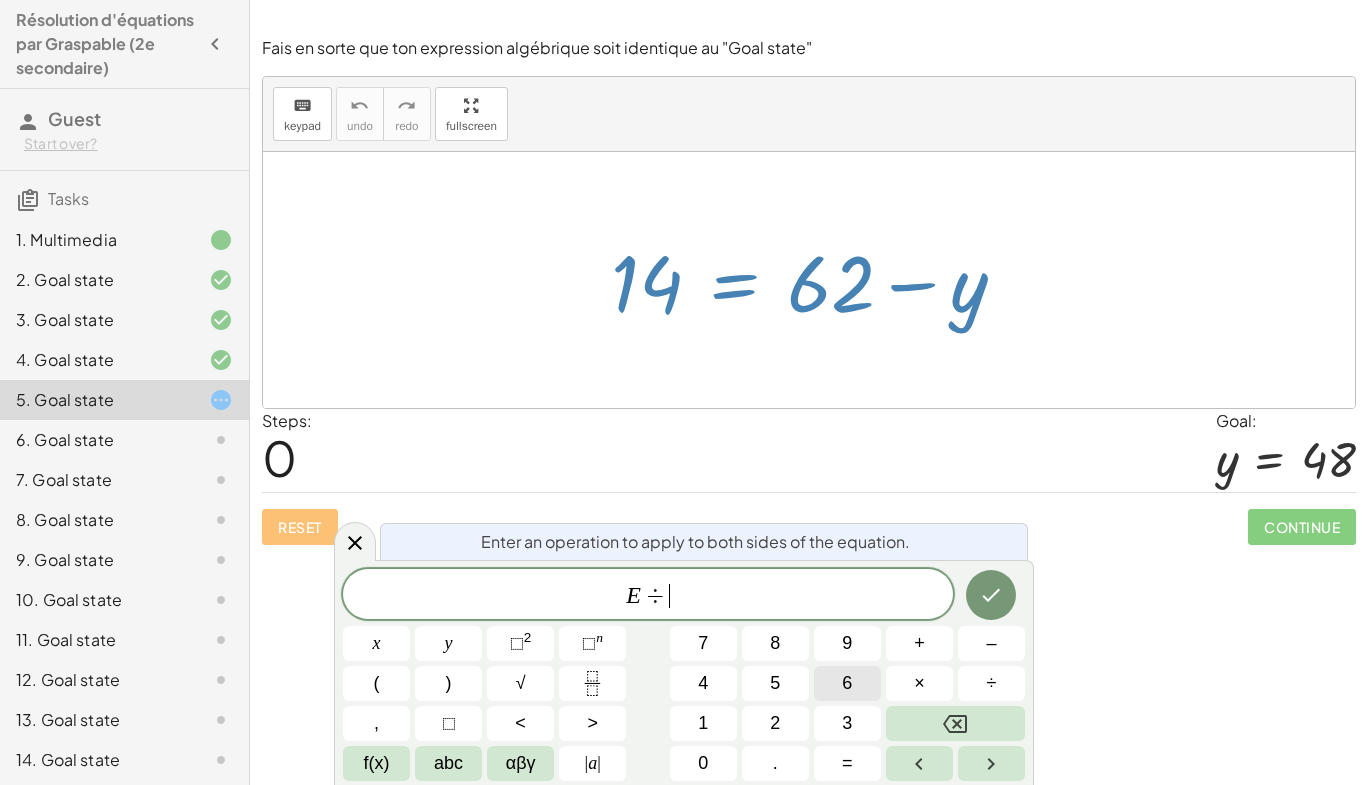 click on "6" at bounding box center (847, 683) 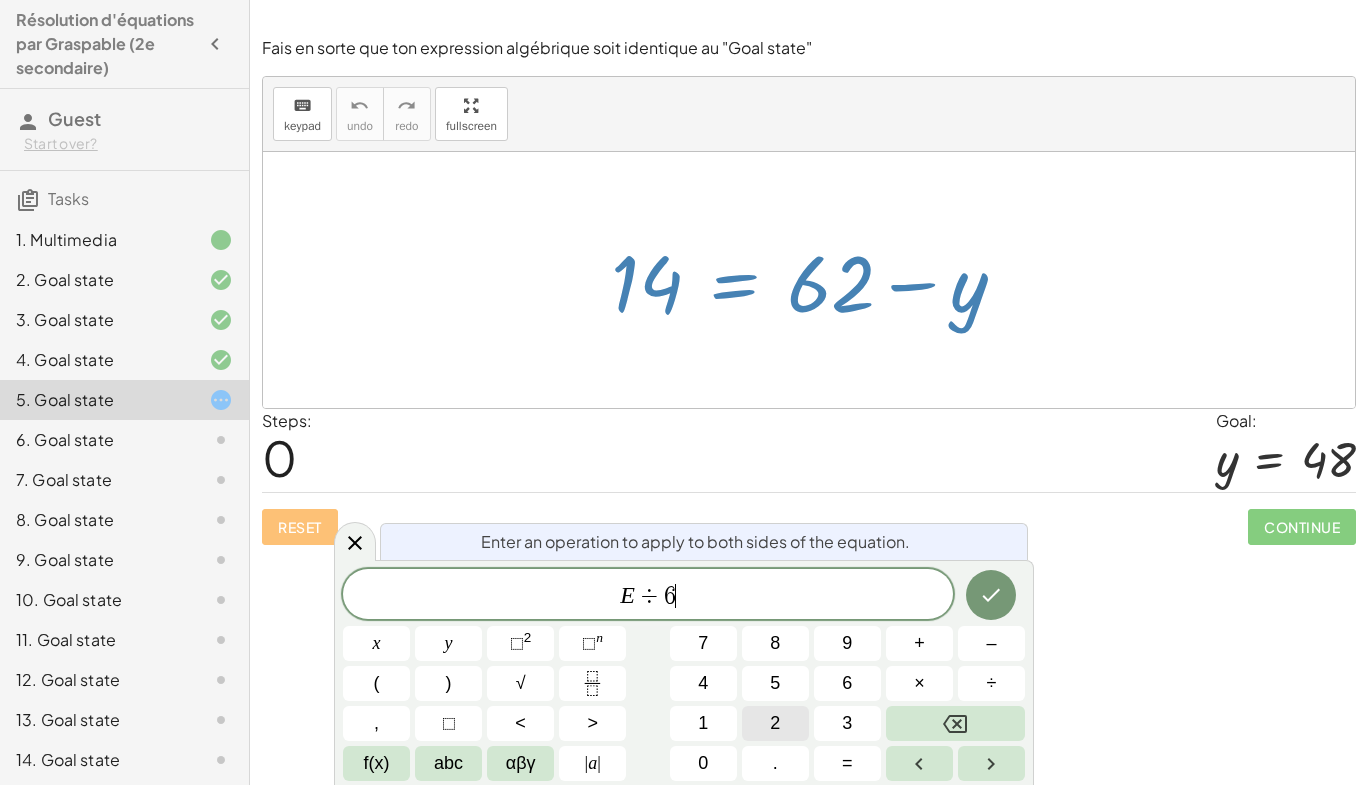 click on "2" at bounding box center [775, 723] 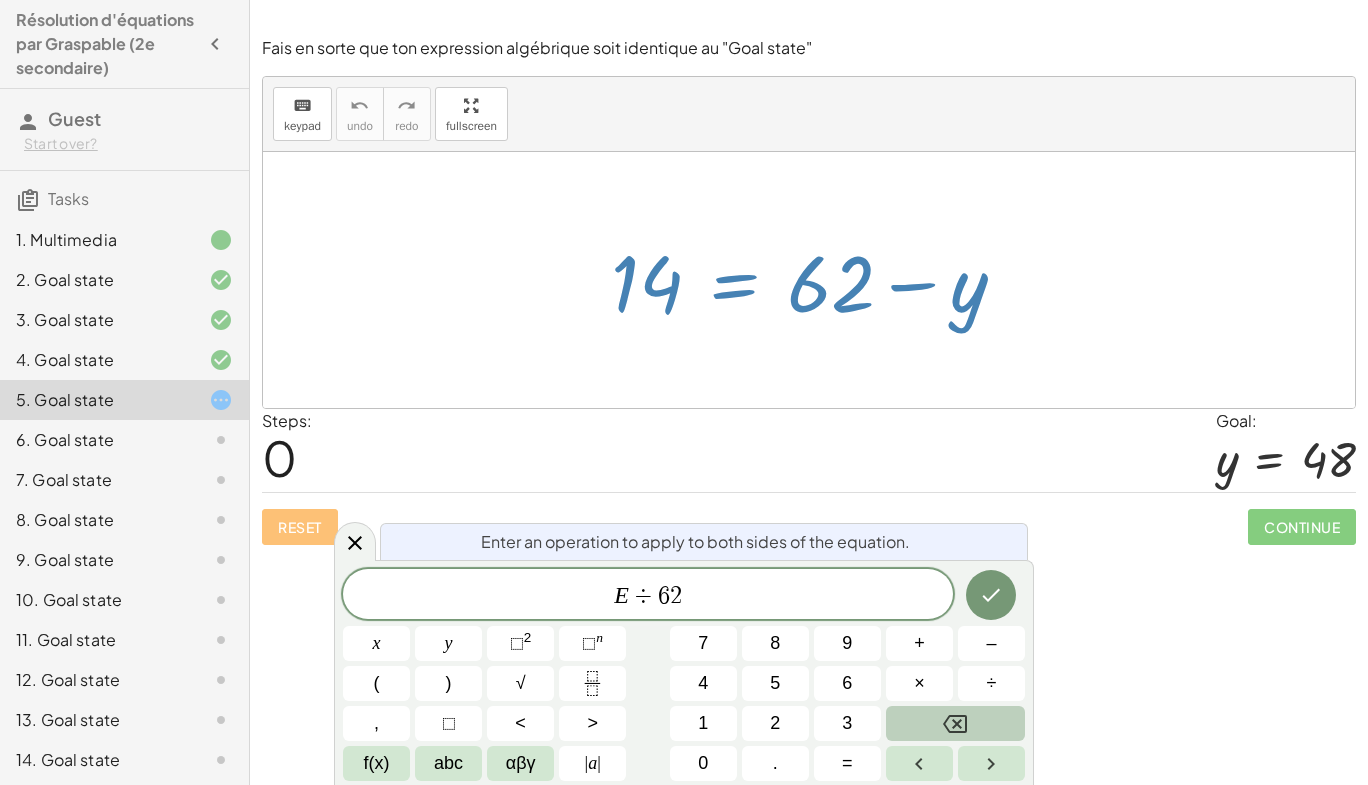 click at bounding box center (955, 723) 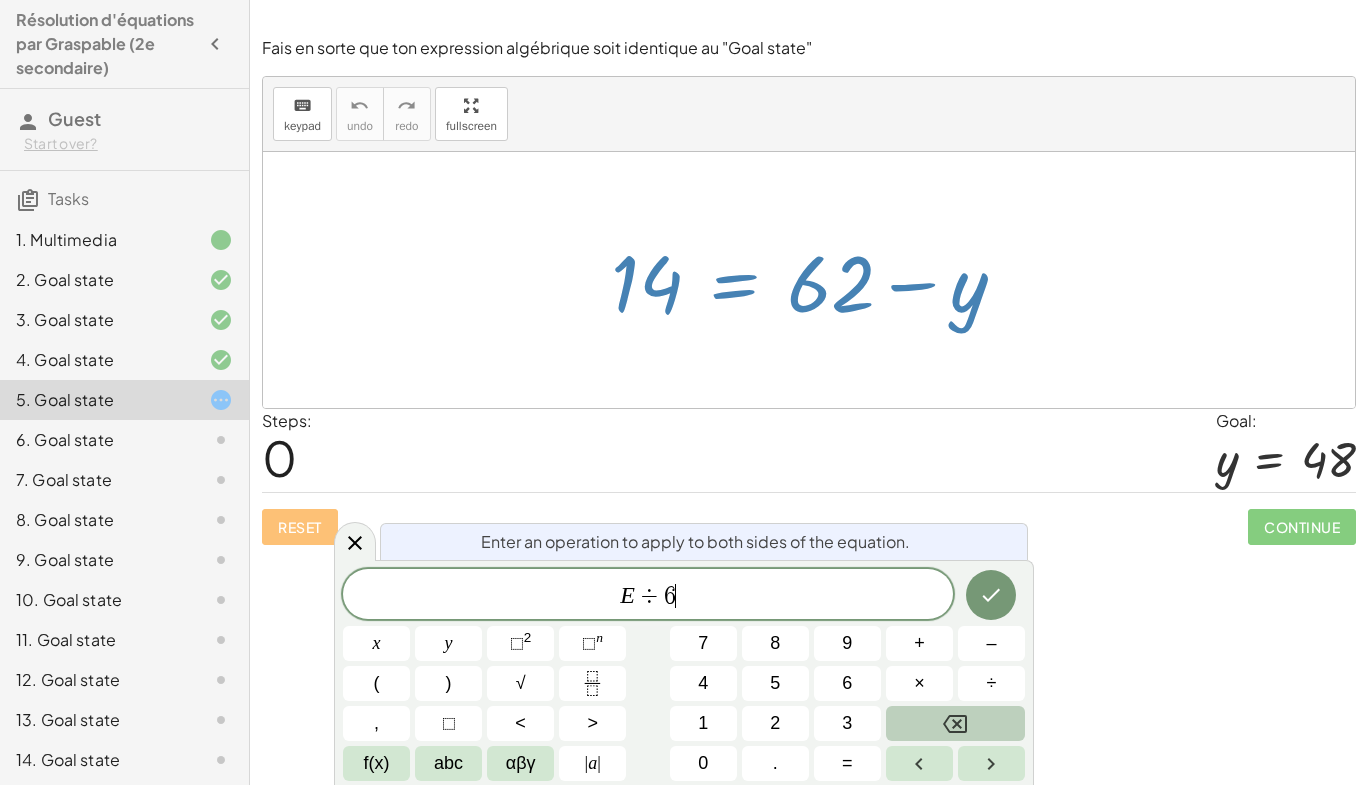 click at bounding box center [955, 723] 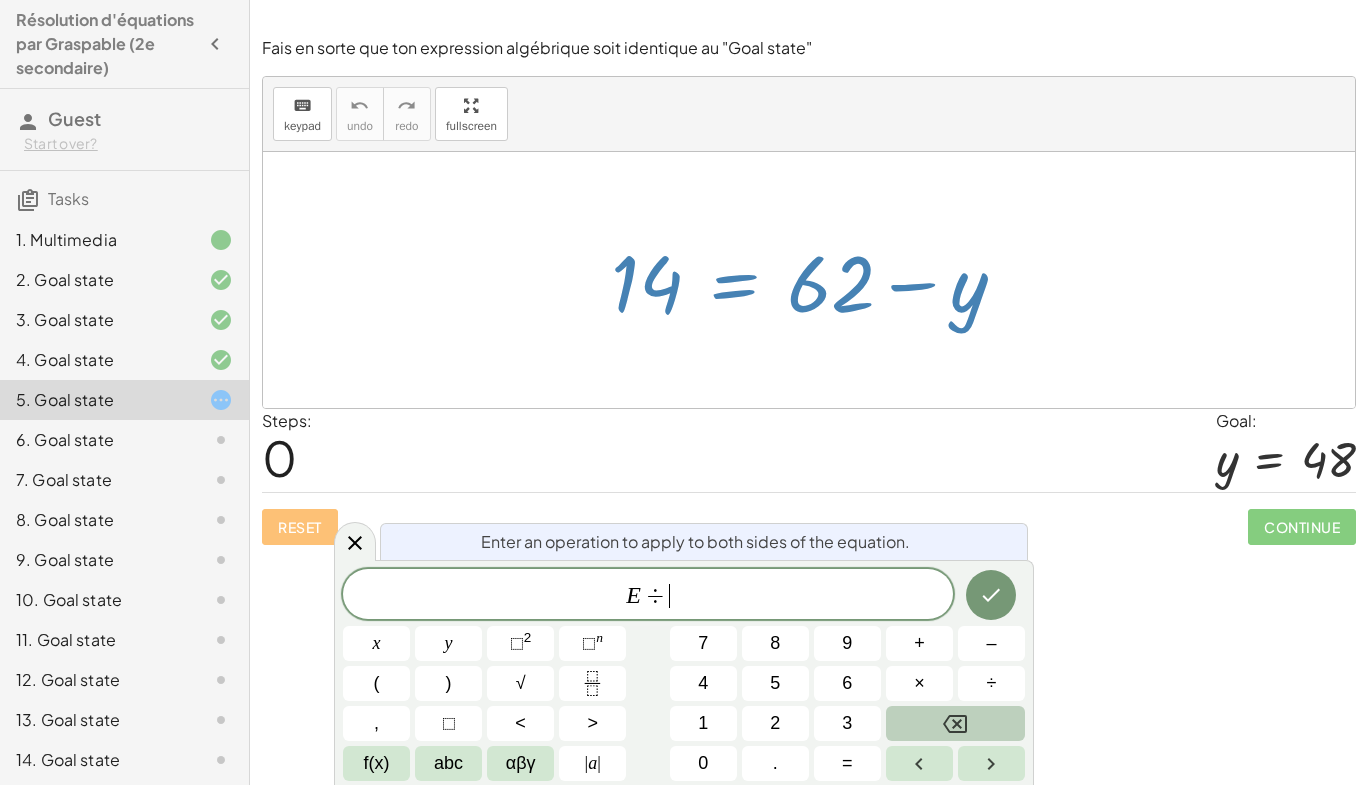 click at bounding box center [955, 723] 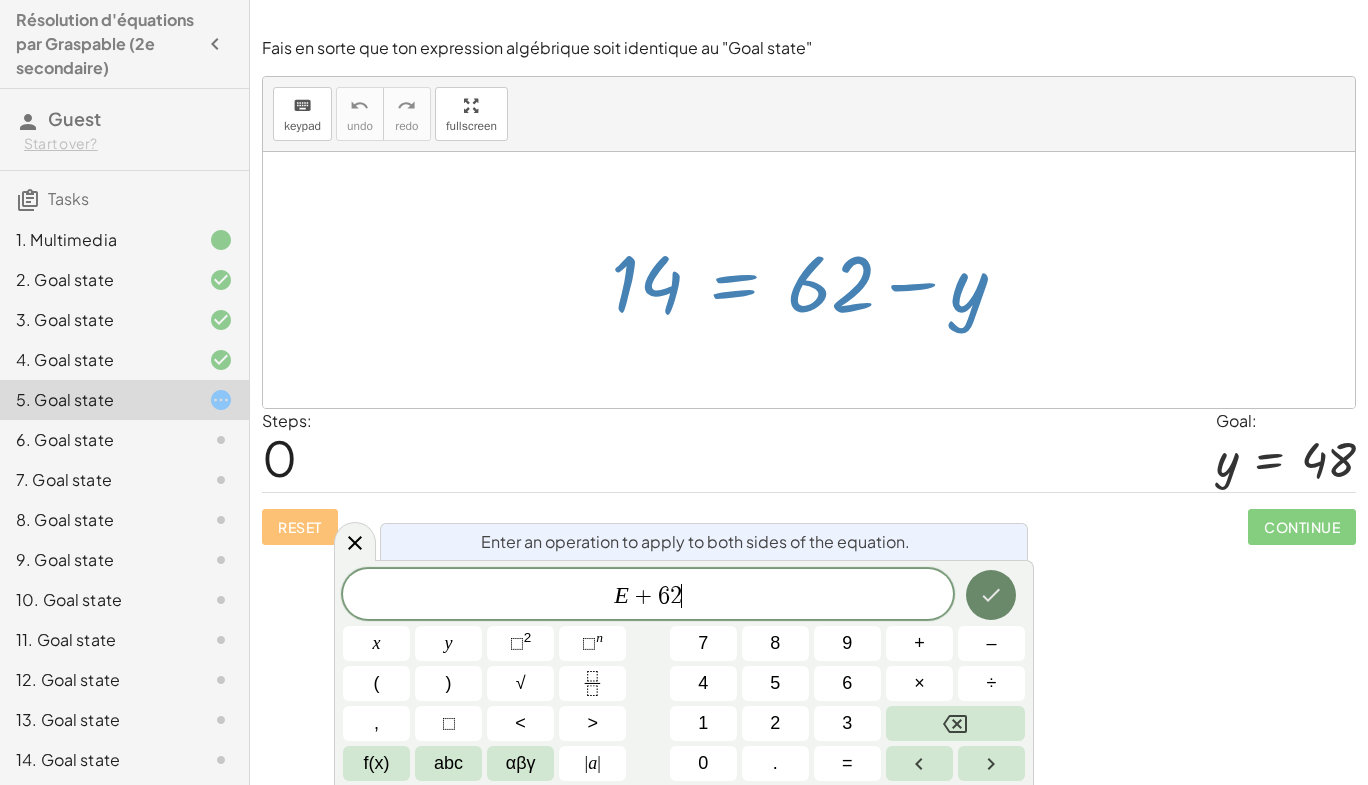 click at bounding box center [991, 595] 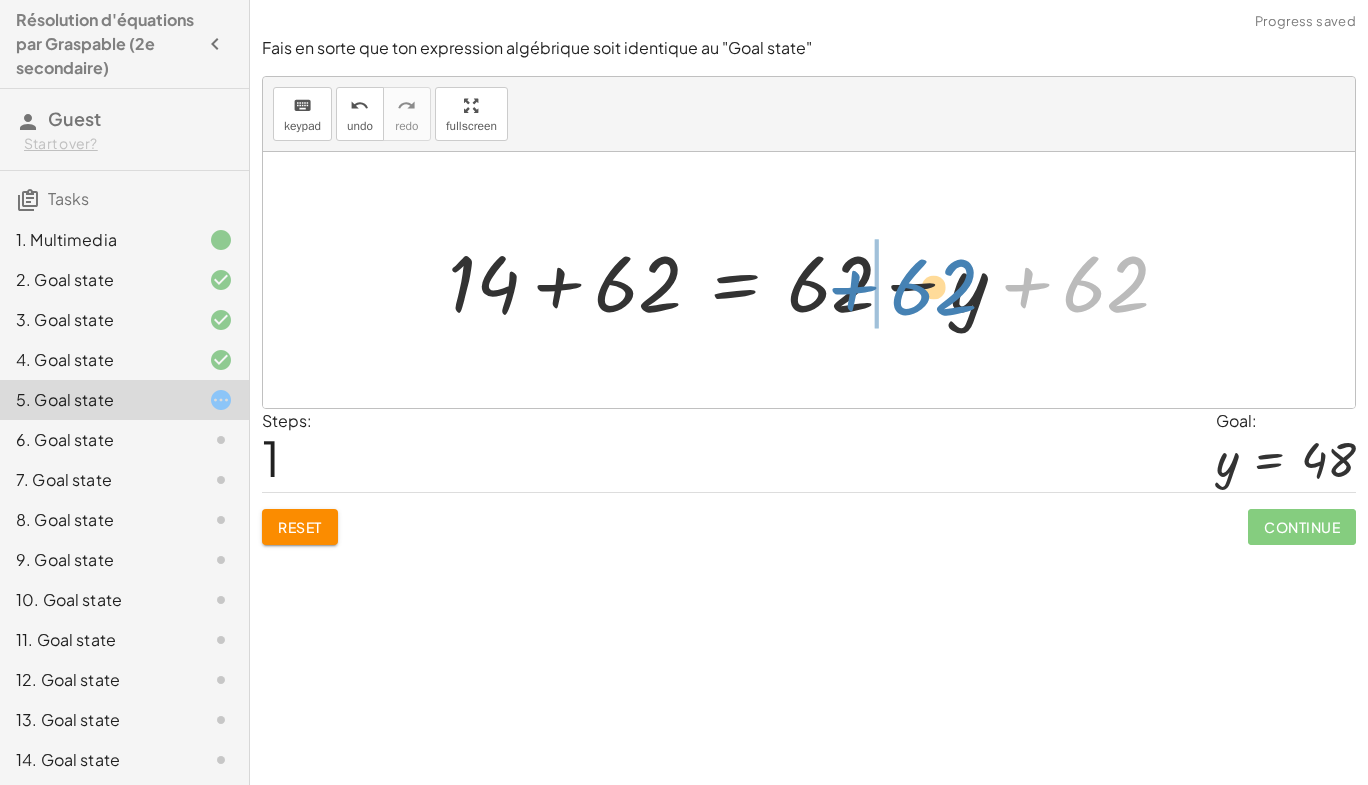 drag, startPoint x: 1096, startPoint y: 277, endPoint x: 921, endPoint y: 281, distance: 175.04572 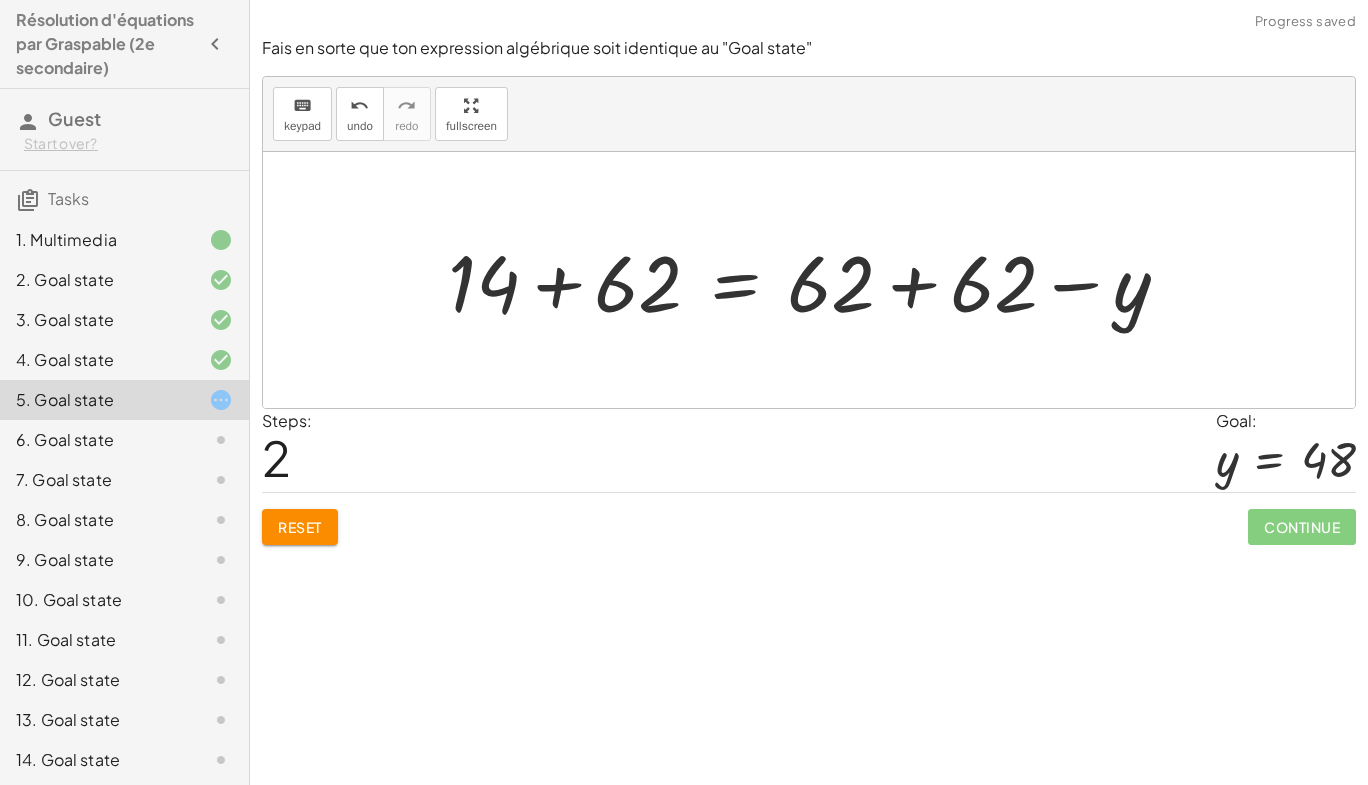 click at bounding box center (816, 280) 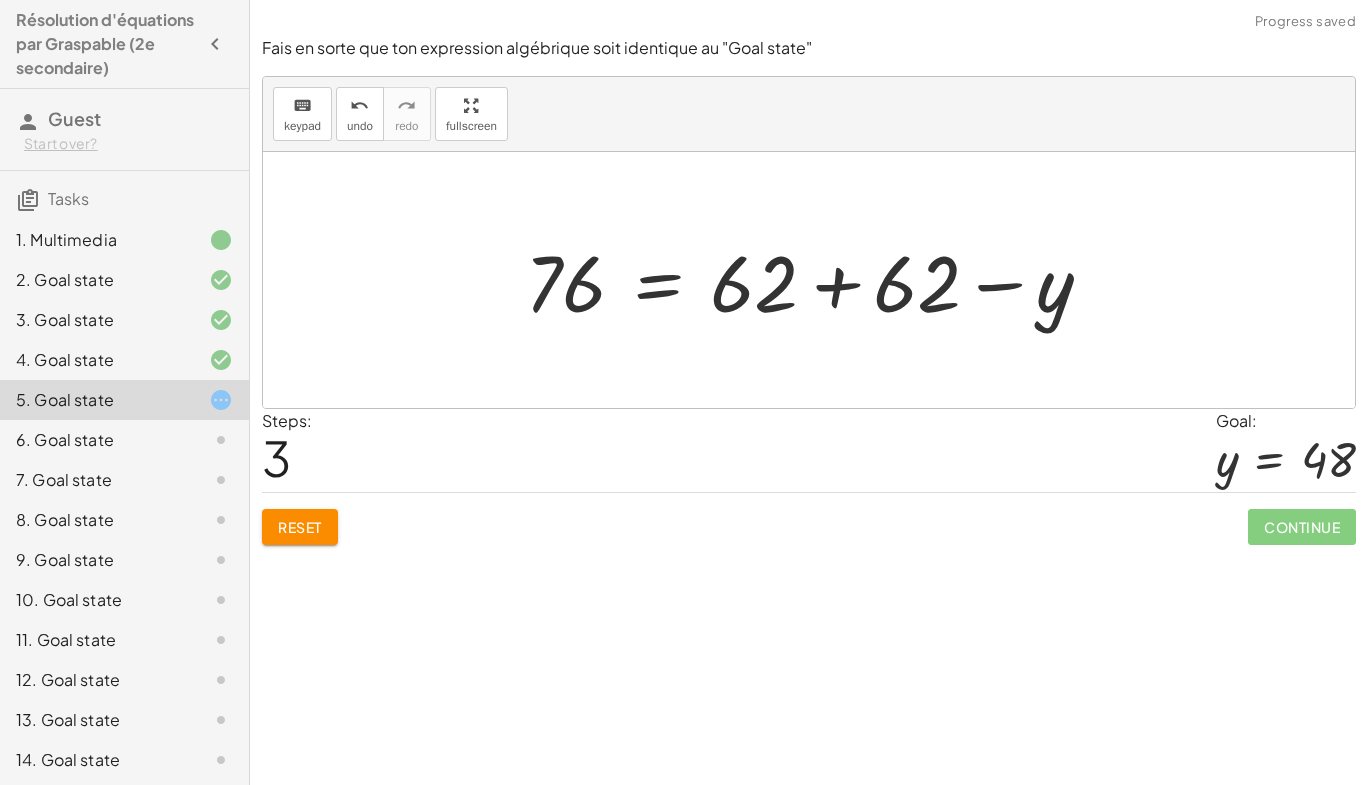 click at bounding box center [817, 280] 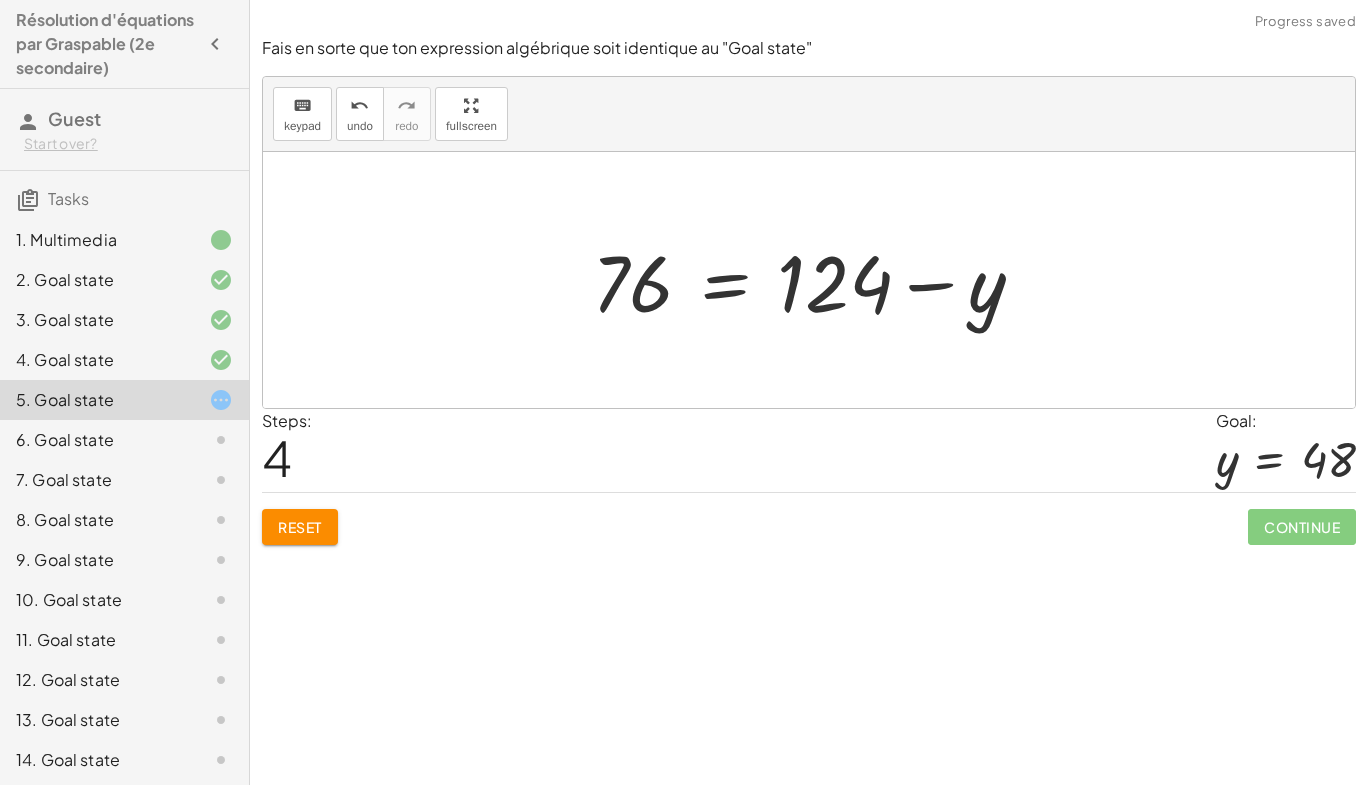 click at bounding box center [816, 280] 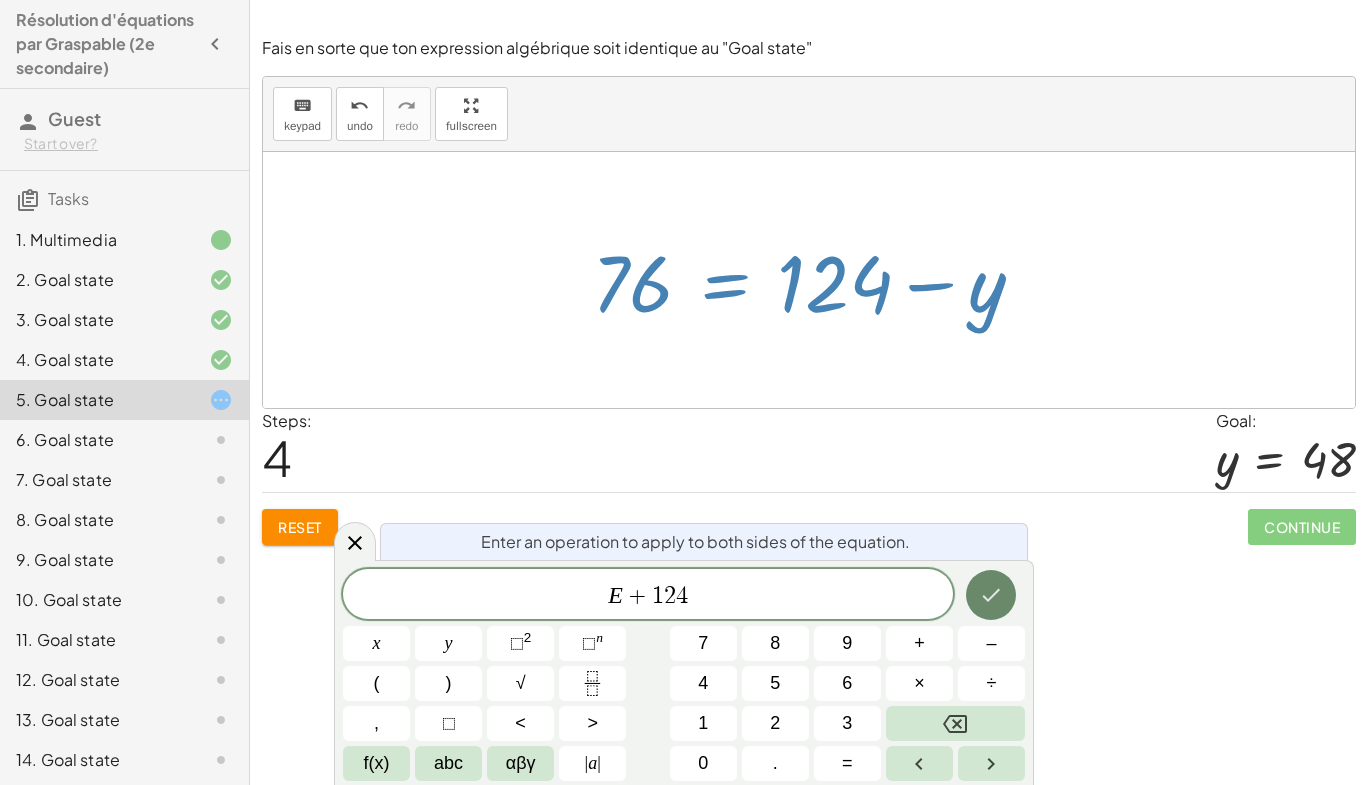 click 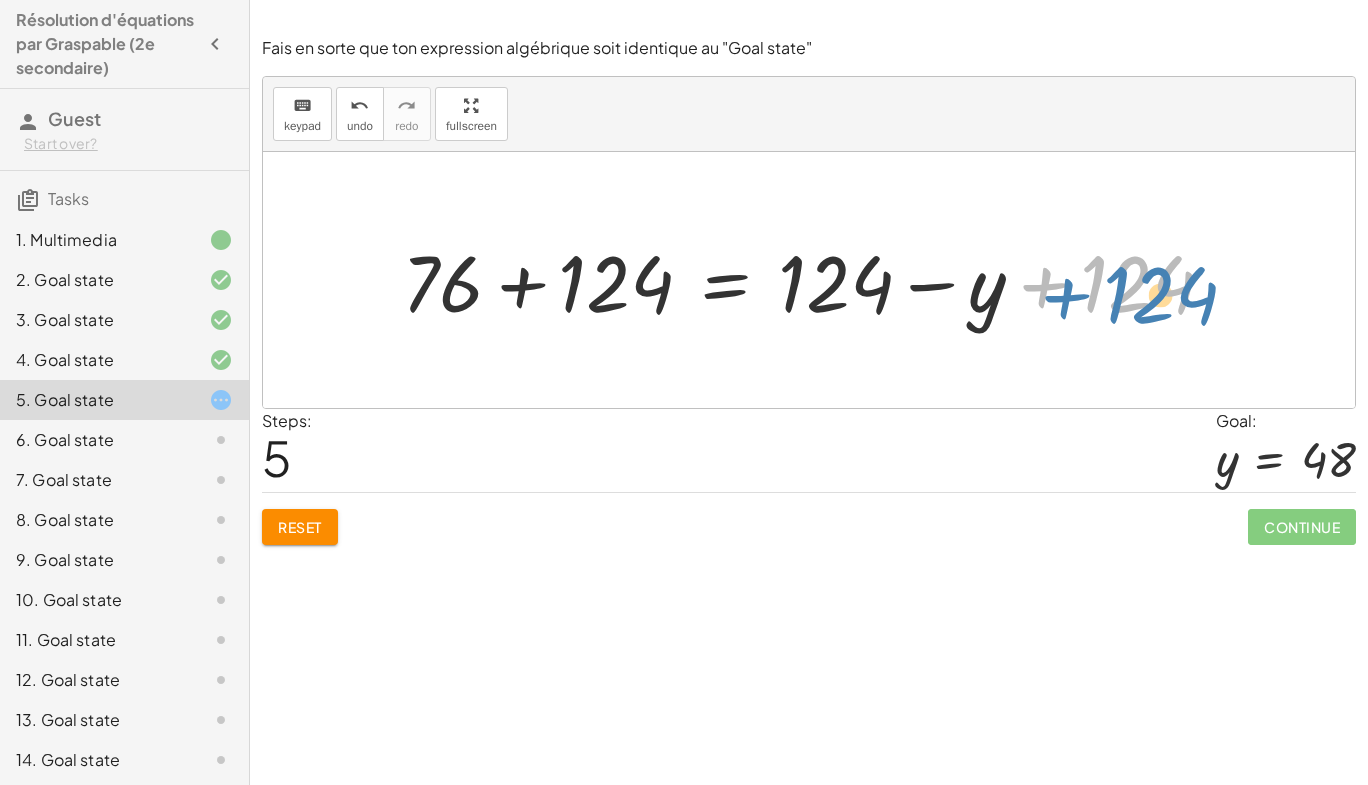 drag, startPoint x: 1181, startPoint y: 290, endPoint x: 1199, endPoint y: 300, distance: 20.59126 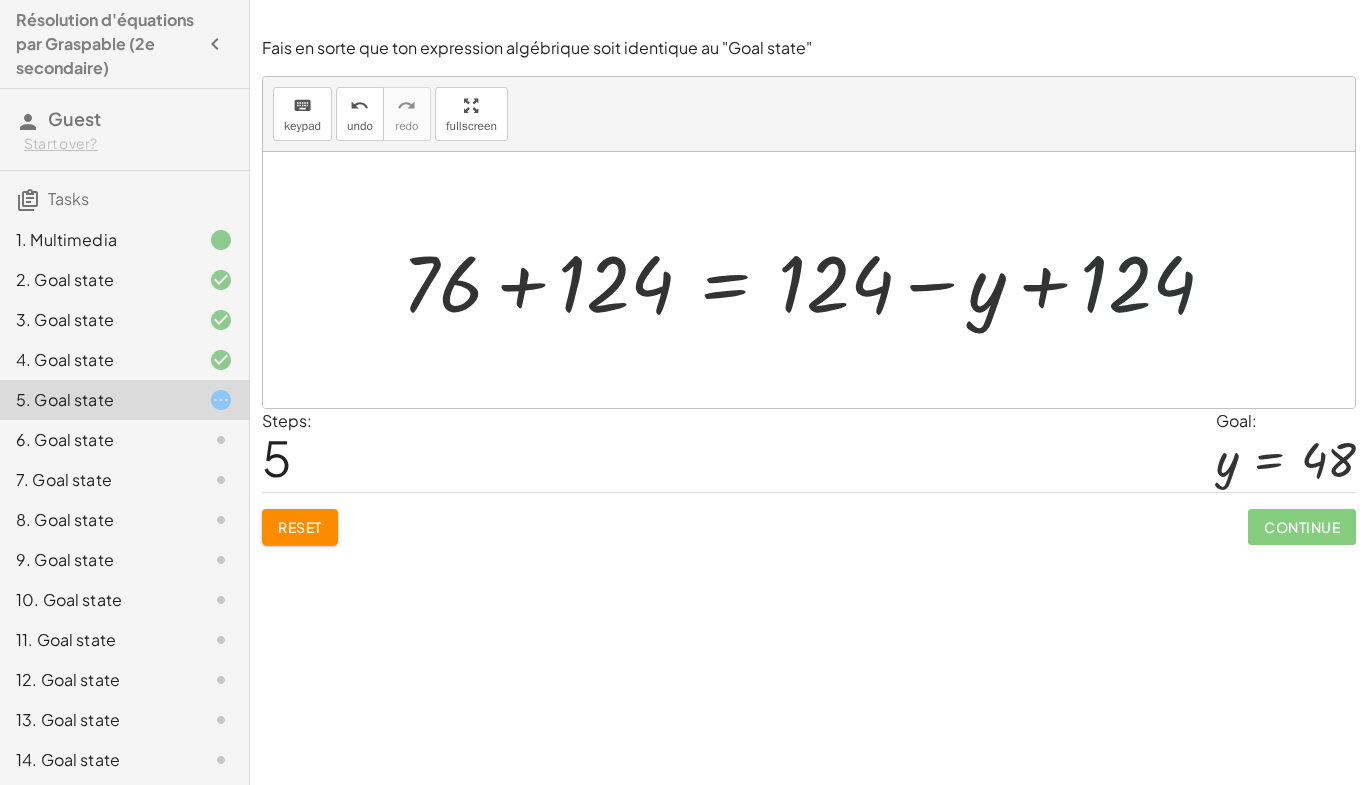 click at bounding box center (816, 280) 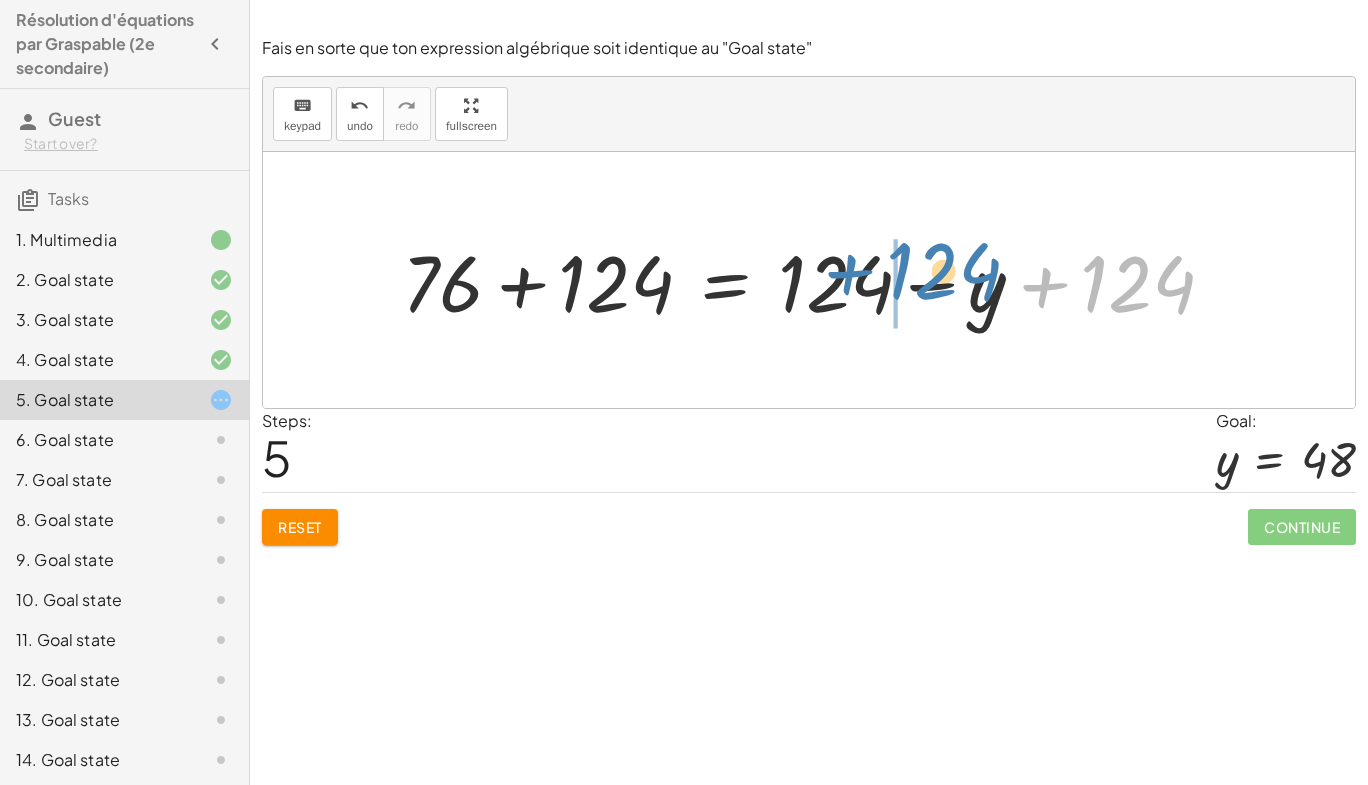drag, startPoint x: 1156, startPoint y: 285, endPoint x: 960, endPoint y: 272, distance: 196.43065 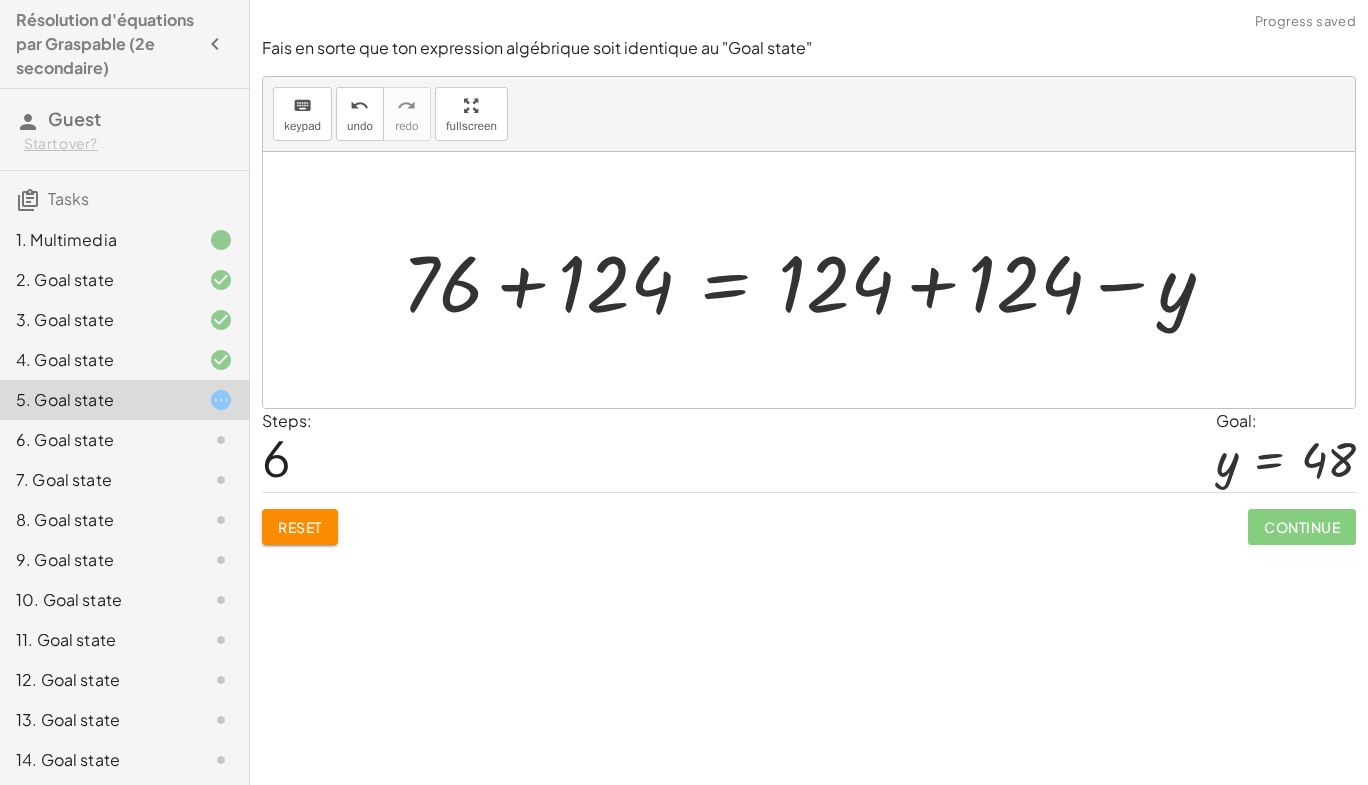 click at bounding box center [816, 280] 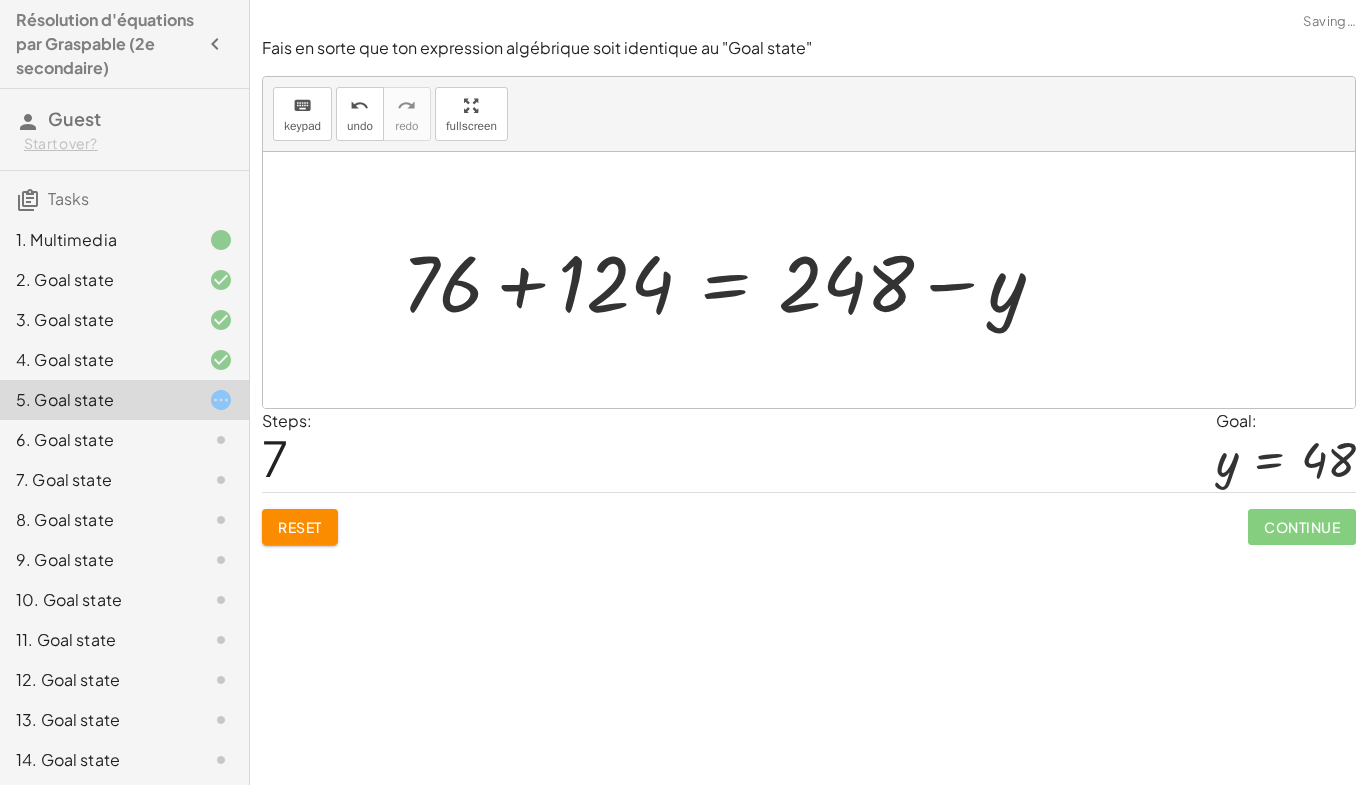 click at bounding box center [731, 280] 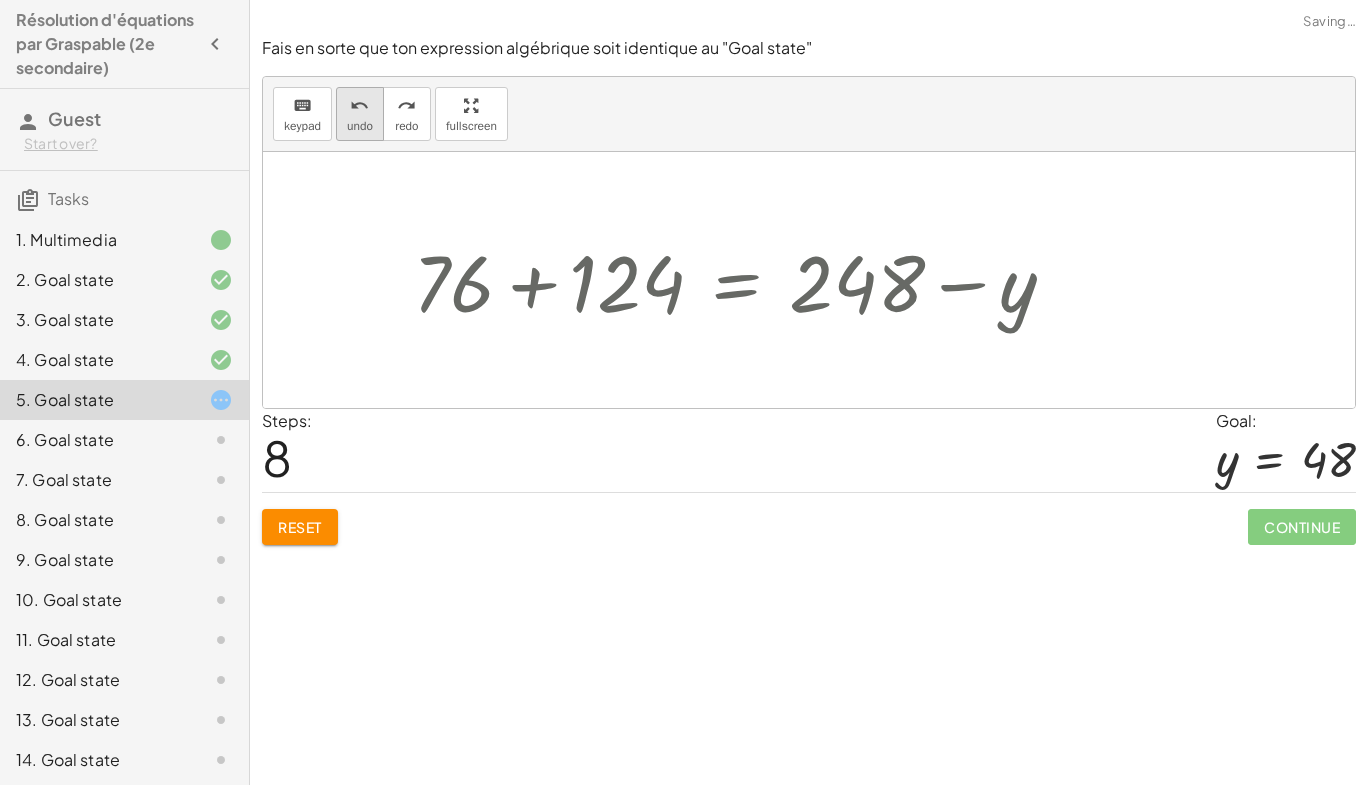 click on "undo" at bounding box center (360, 126) 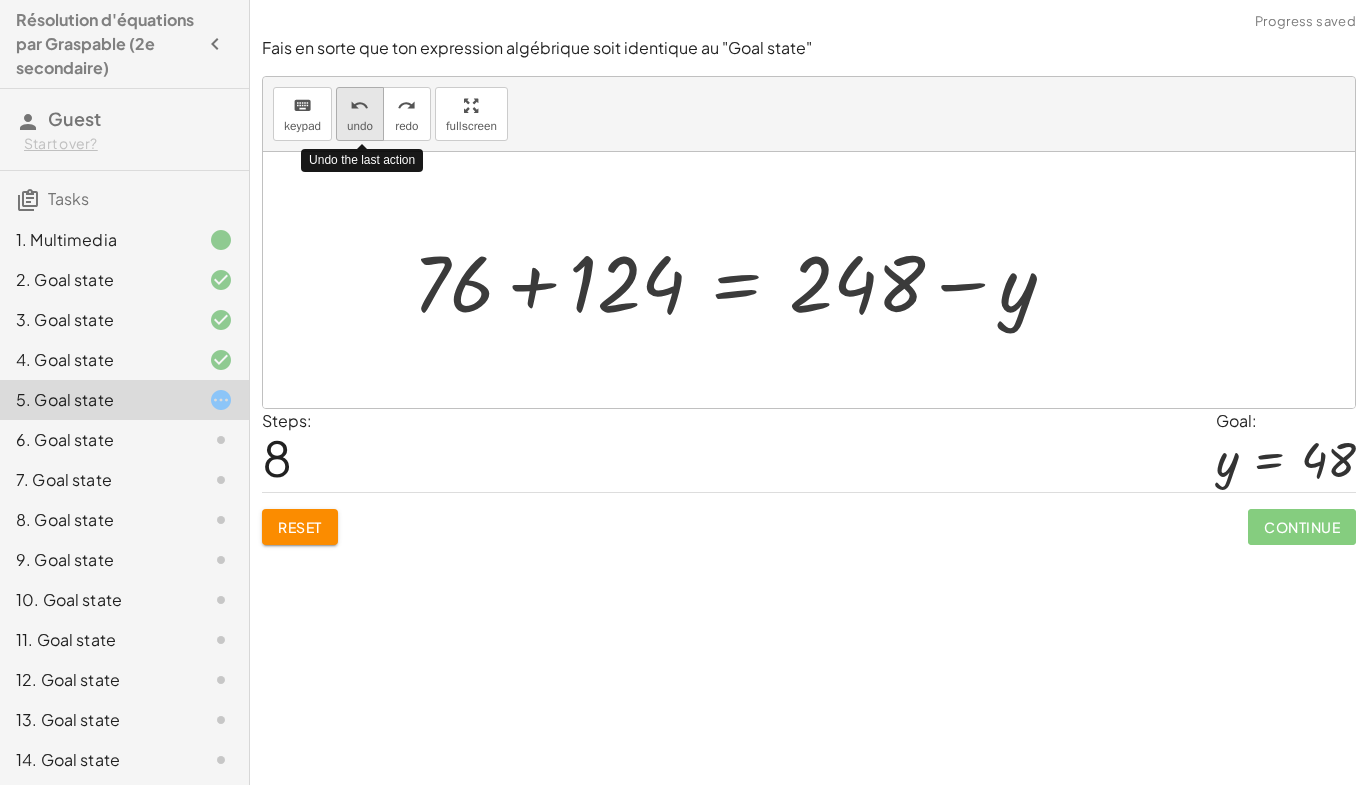 click on "undo" at bounding box center [360, 126] 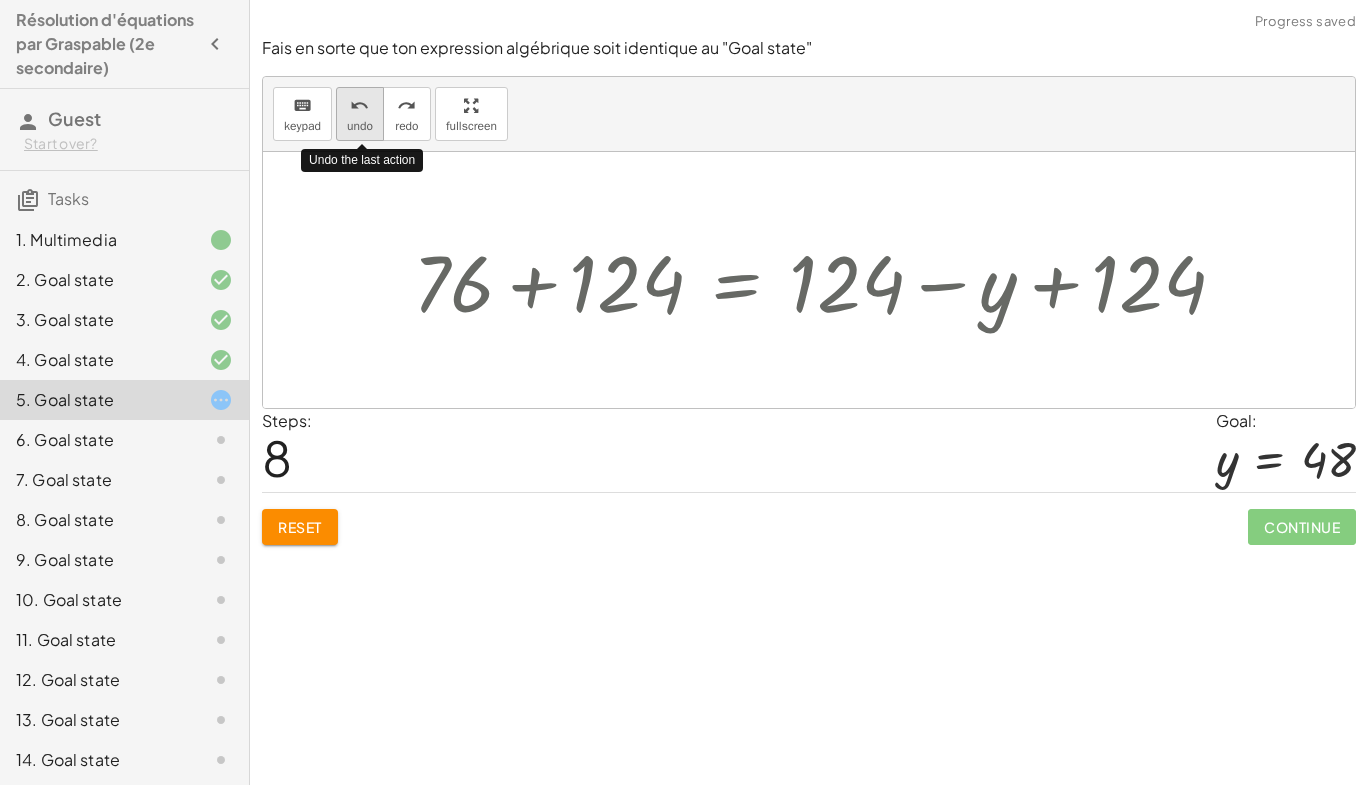 click on "undo" at bounding box center [360, 126] 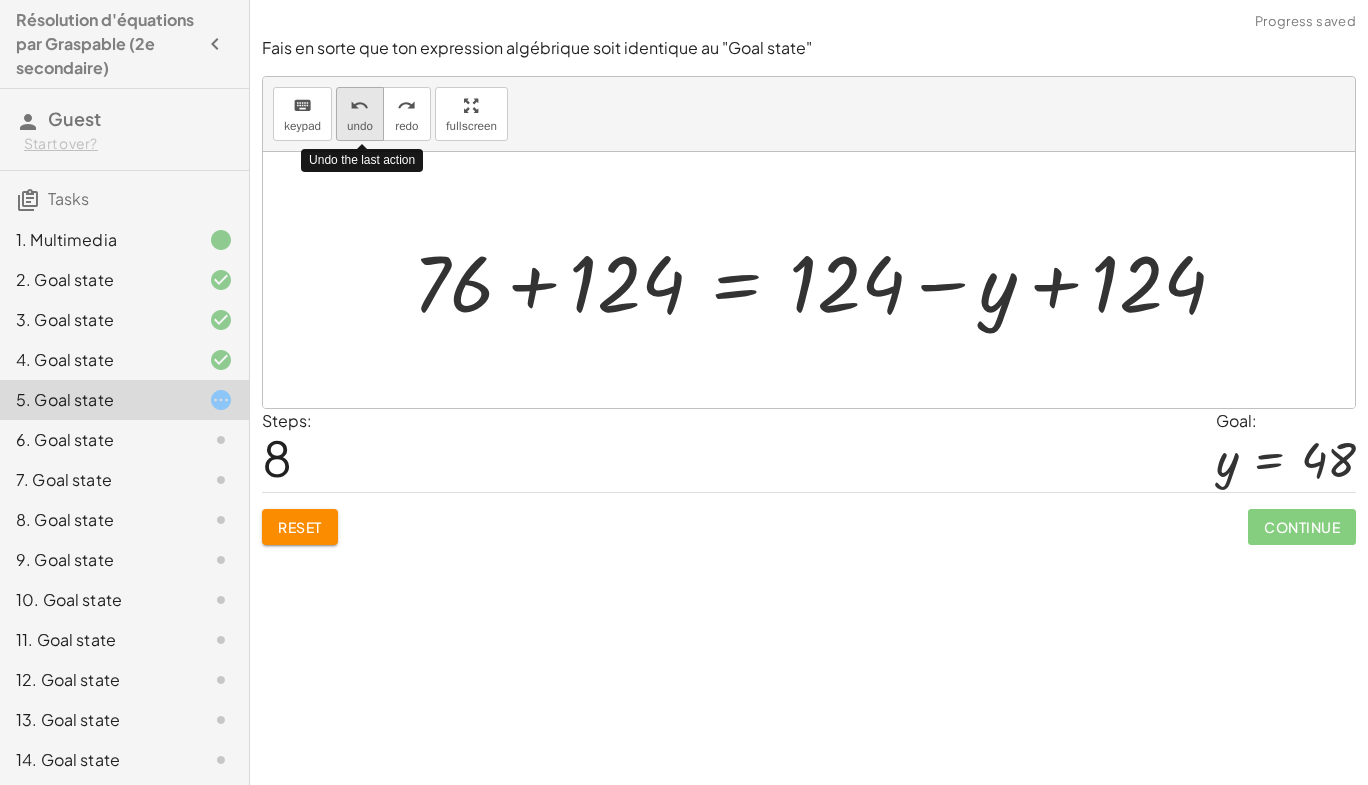 click on "undo" at bounding box center (360, 126) 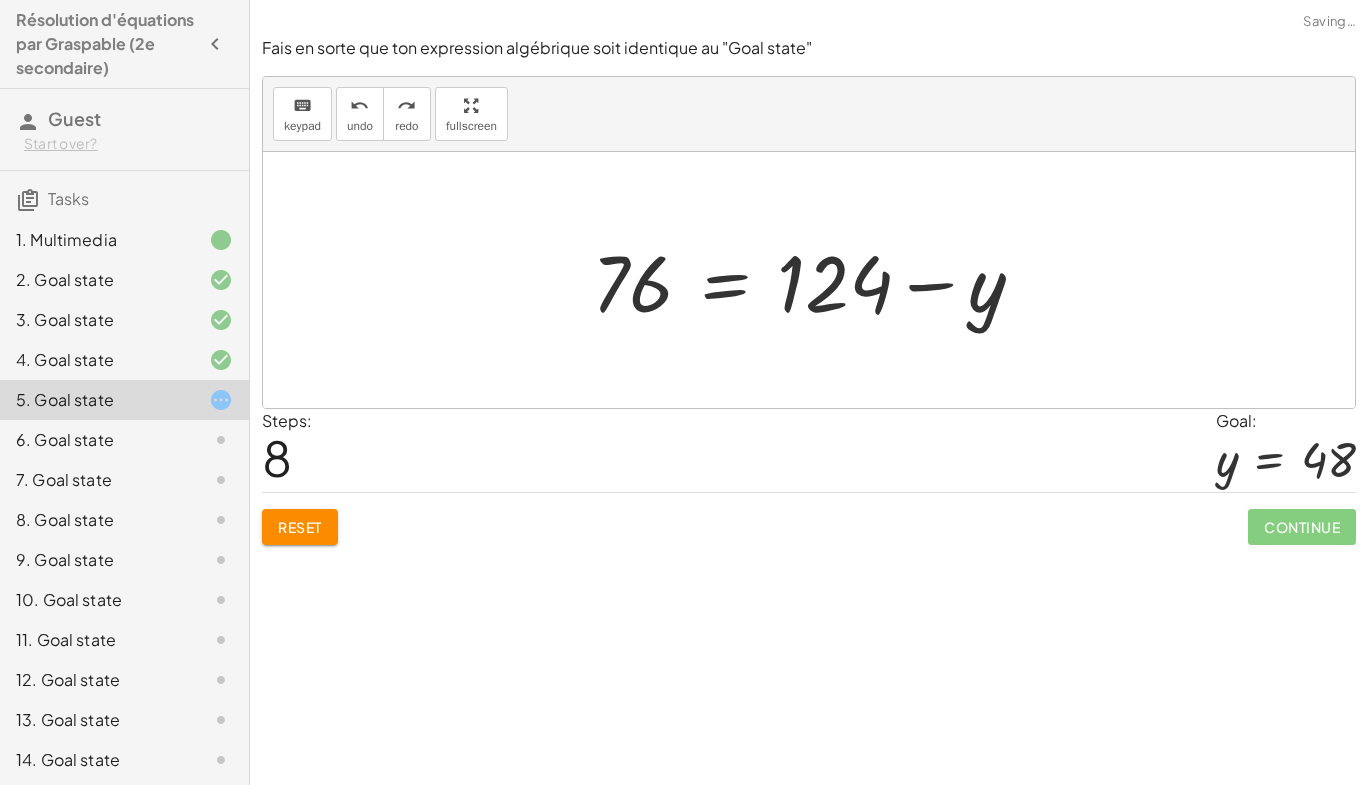 click at bounding box center [816, 280] 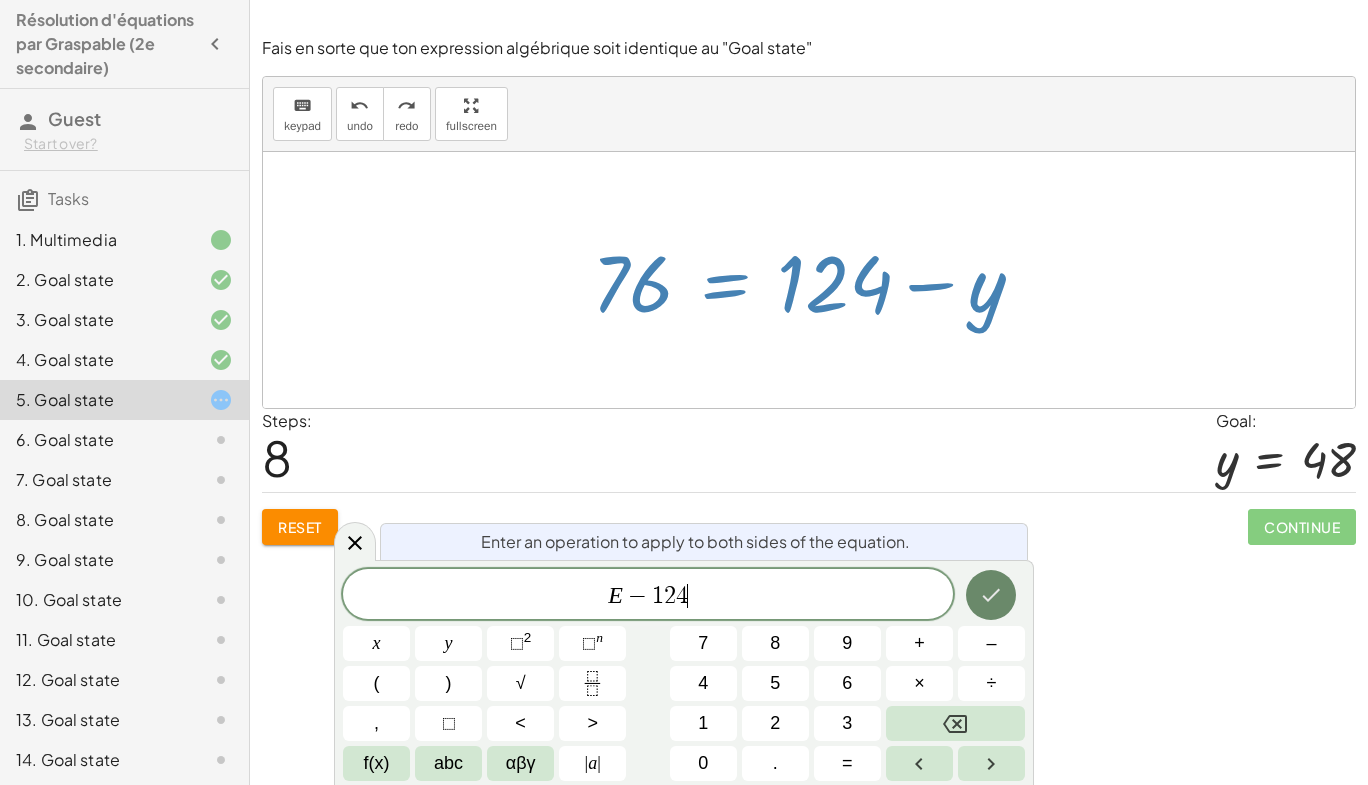 click 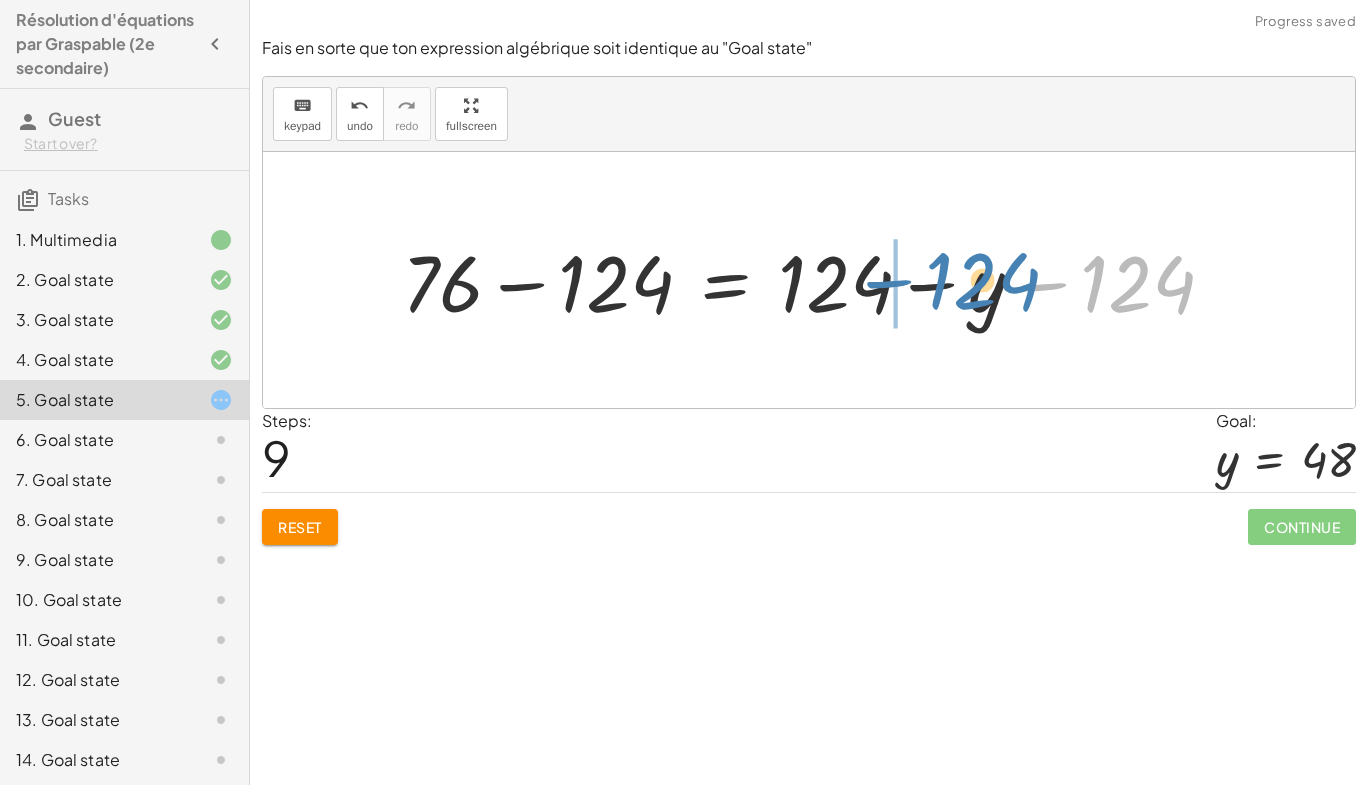 drag, startPoint x: 1182, startPoint y: 269, endPoint x: 1026, endPoint y: 266, distance: 156.02884 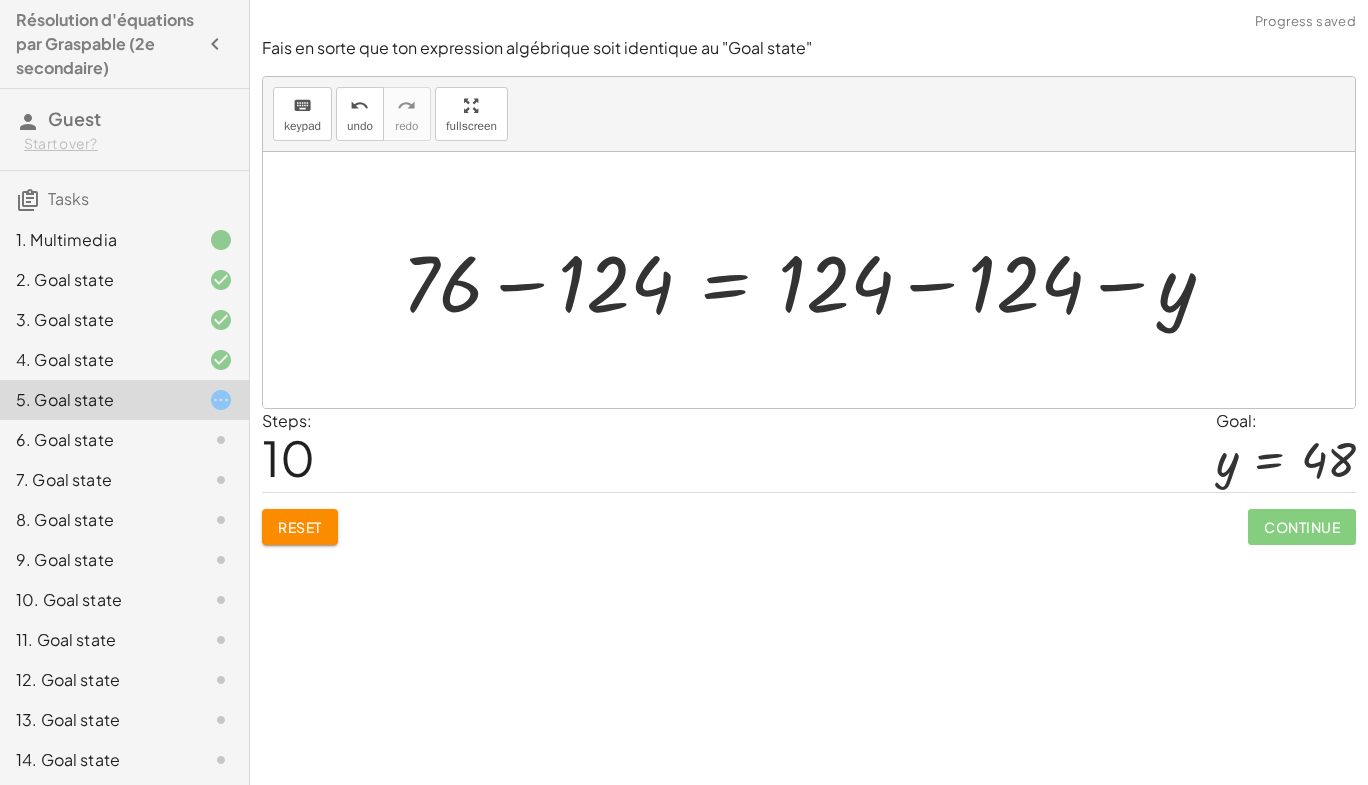 click at bounding box center [816, 280] 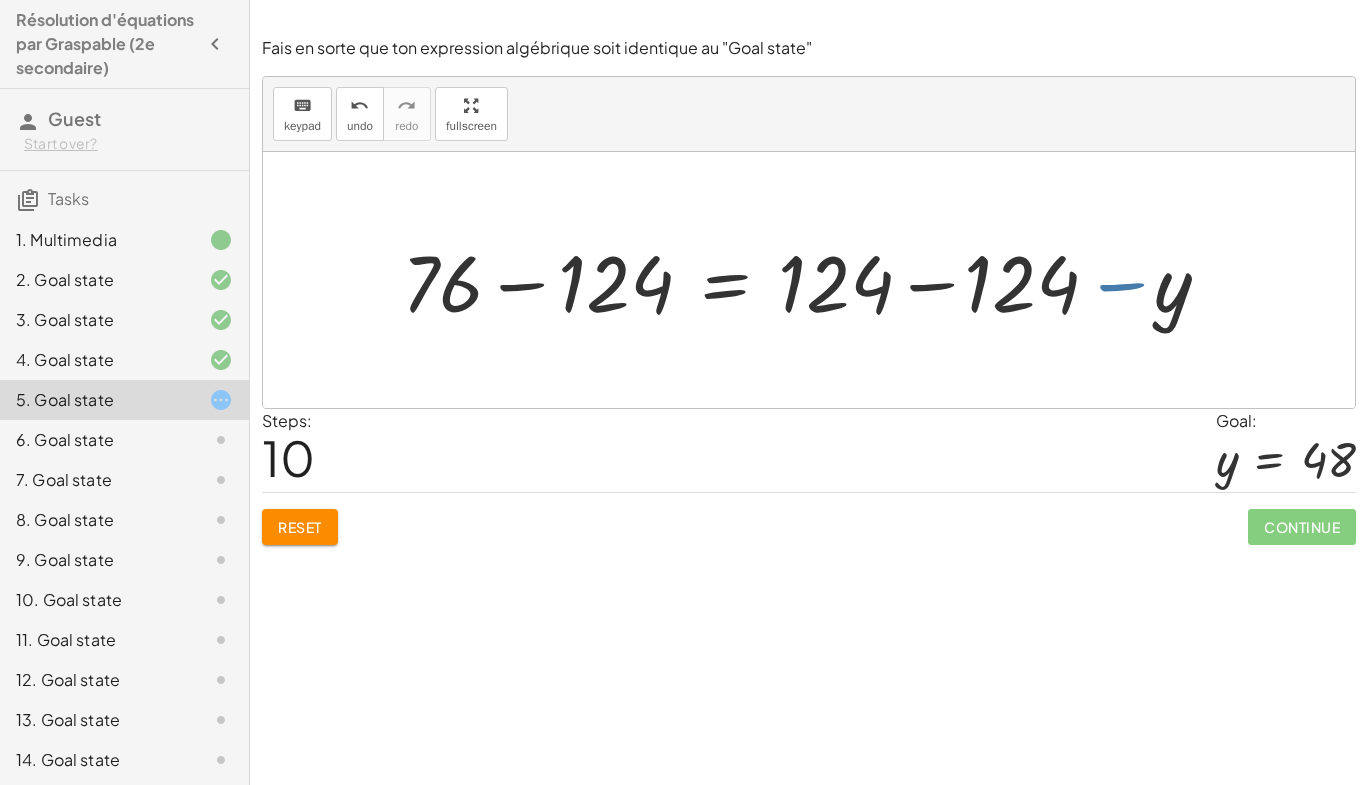 click at bounding box center (816, 280) 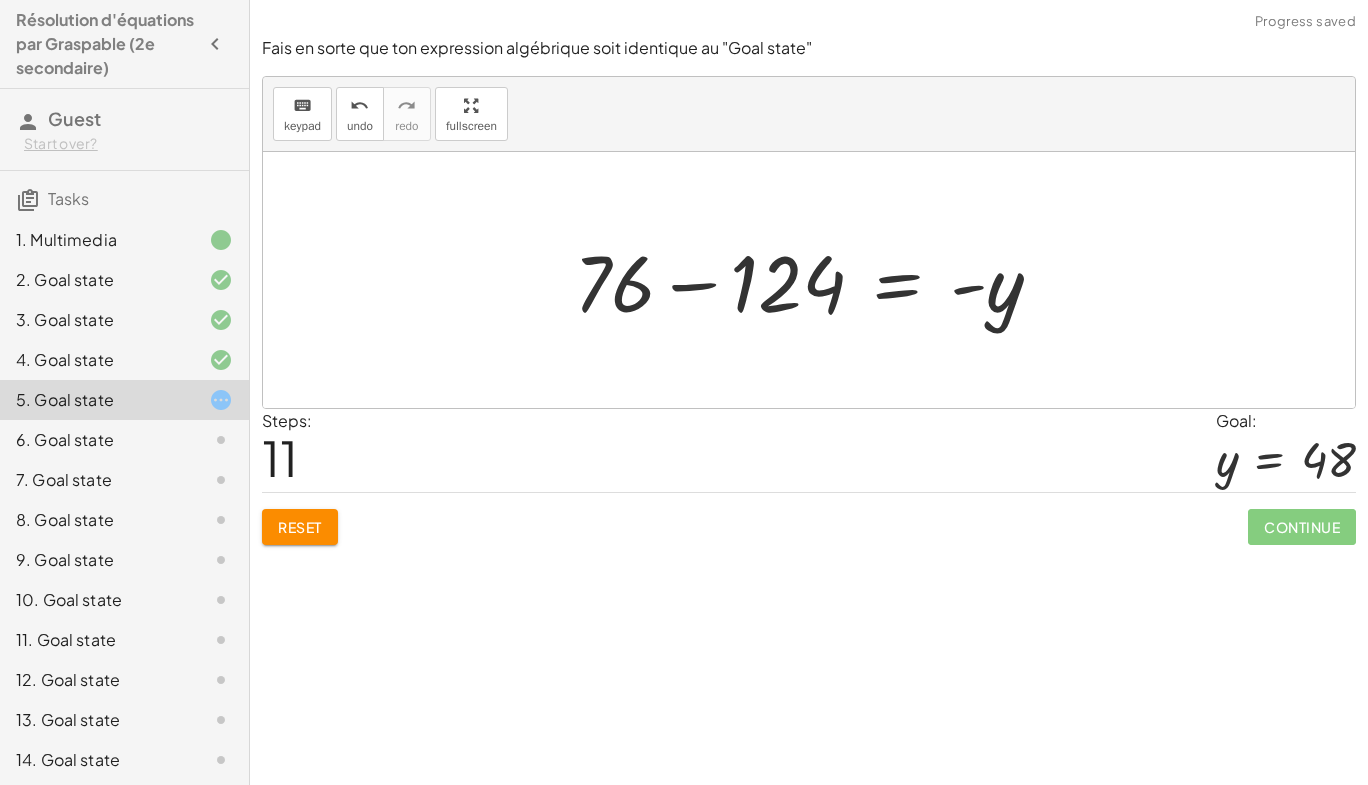 click at bounding box center [816, 280] 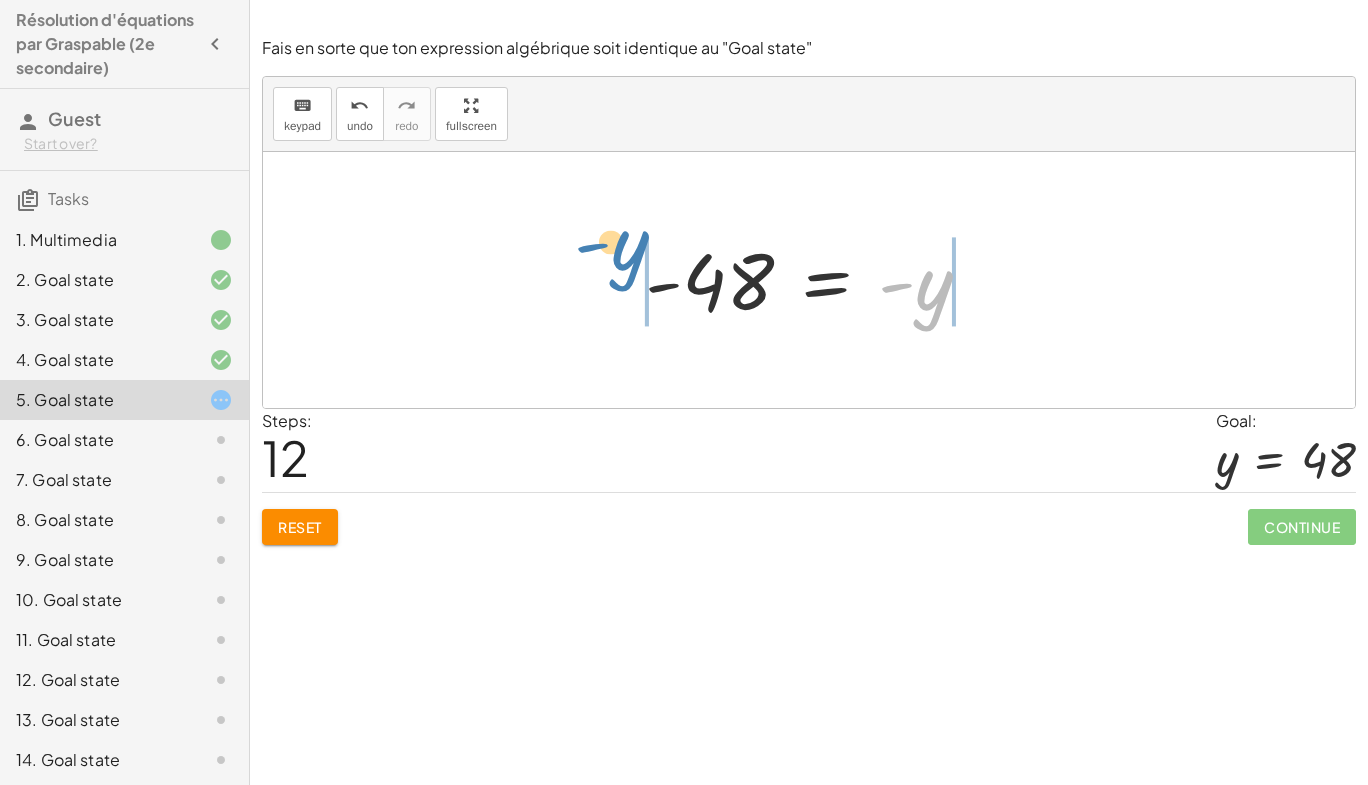 drag, startPoint x: 941, startPoint y: 296, endPoint x: 637, endPoint y: 262, distance: 305.89542 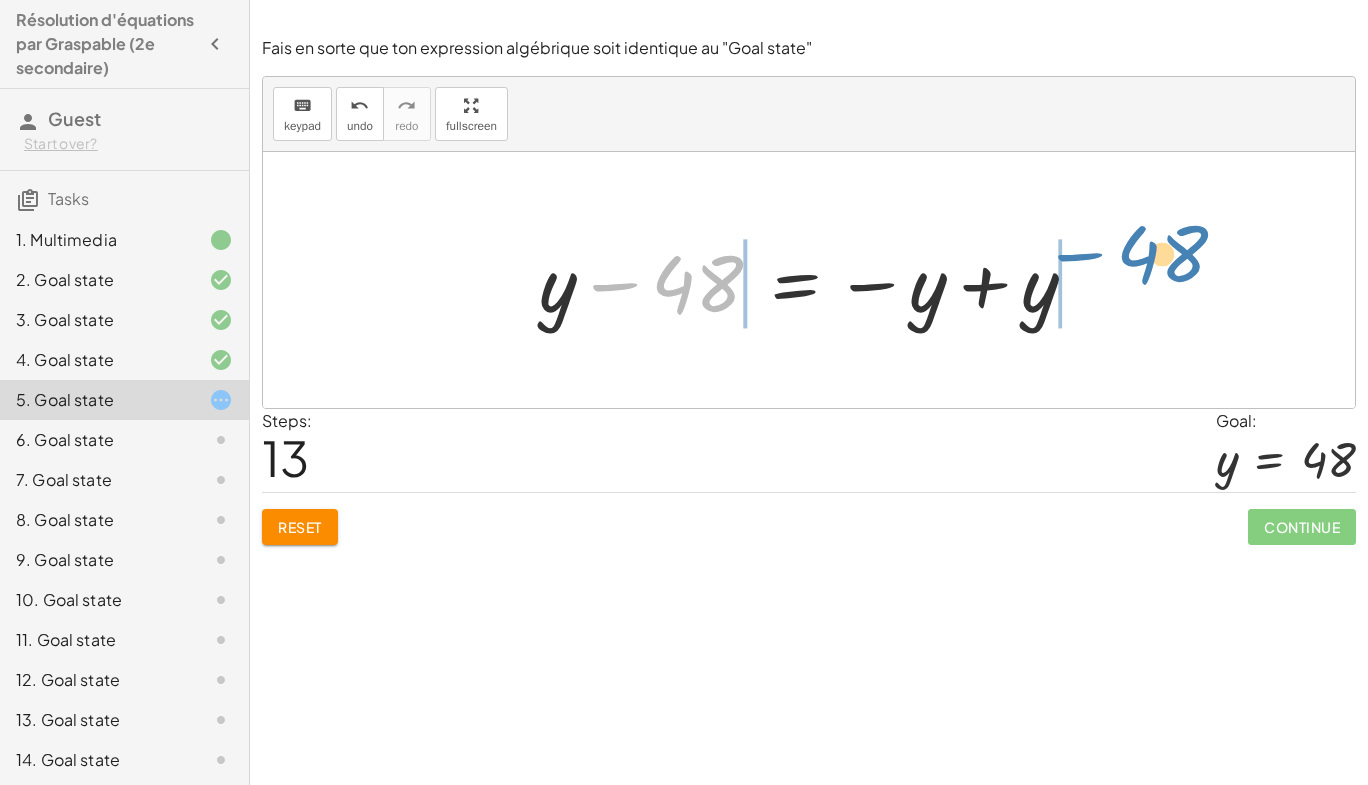 drag, startPoint x: 680, startPoint y: 290, endPoint x: 1142, endPoint y: 267, distance: 462.57214 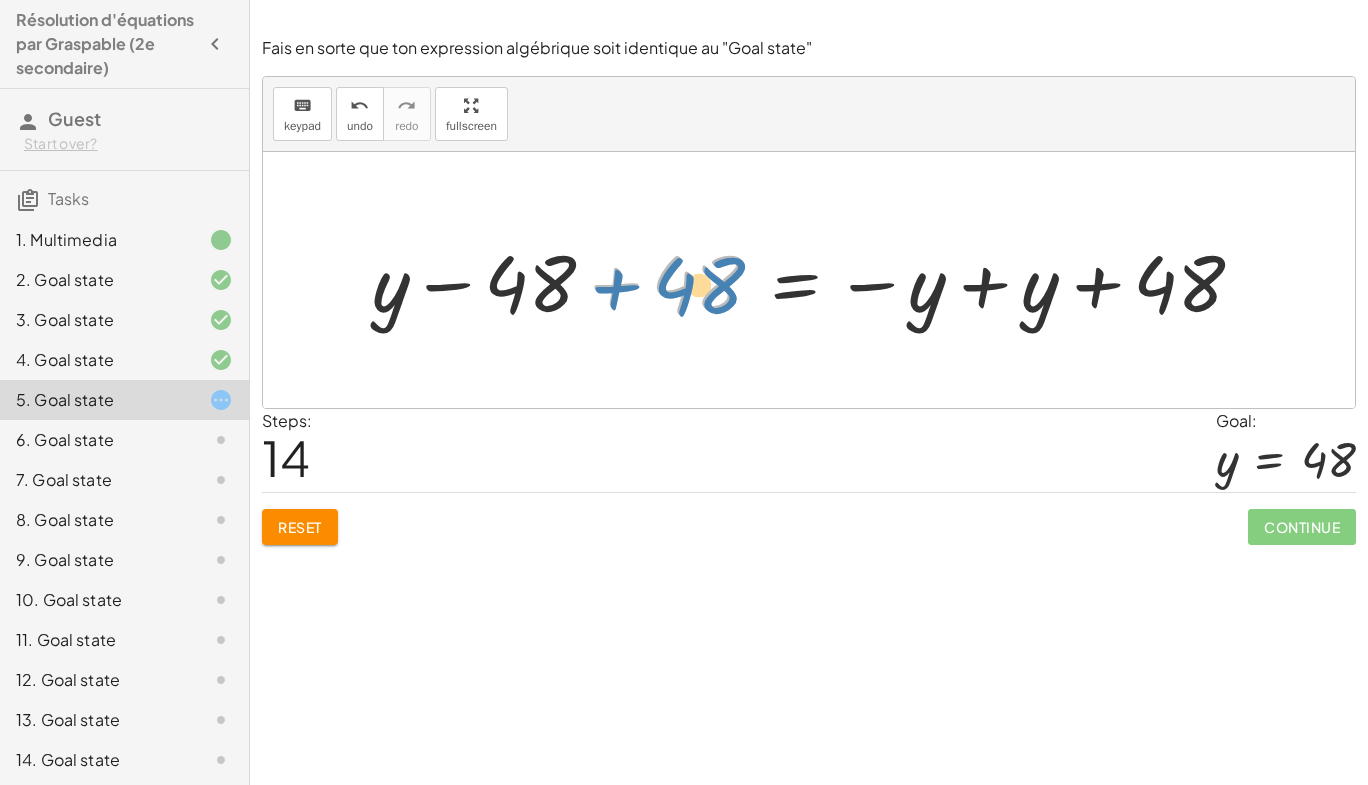 click at bounding box center [816, 280] 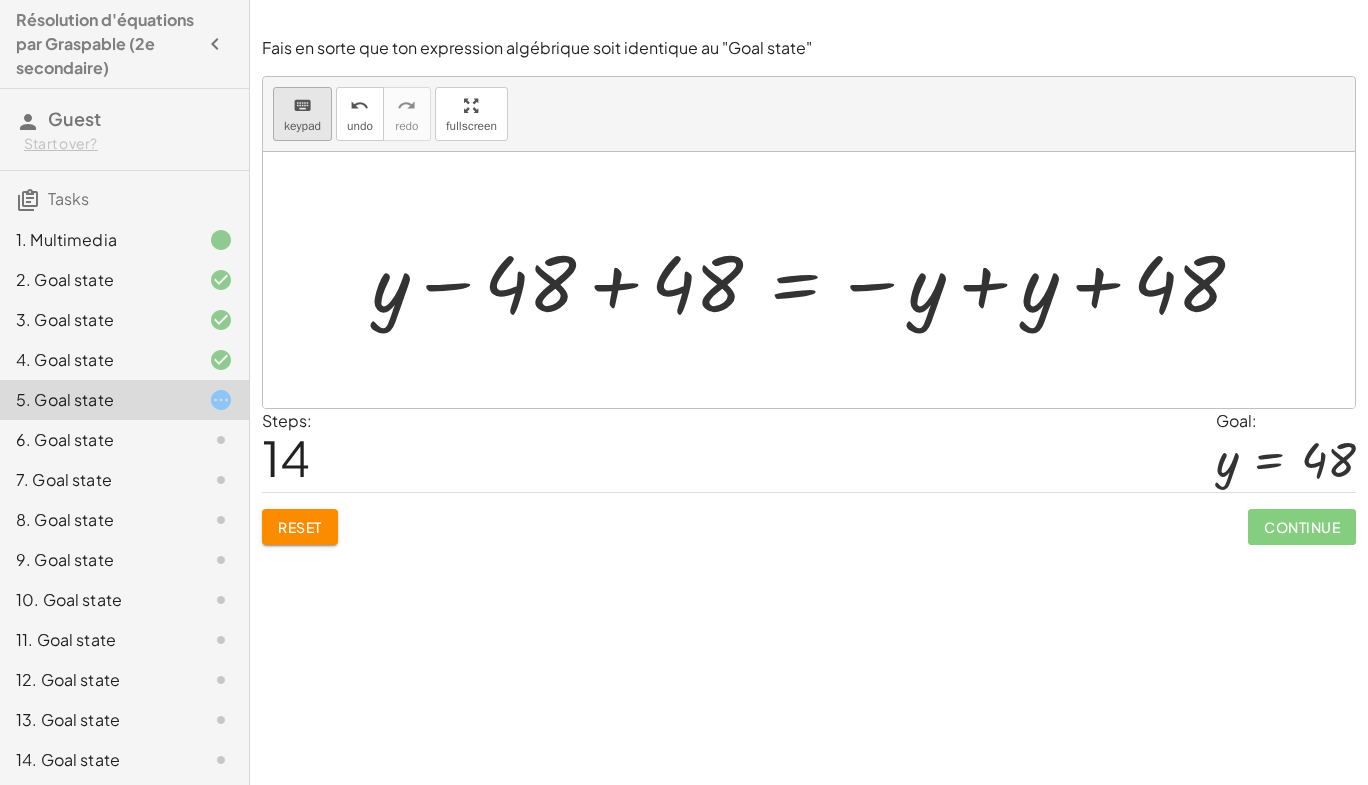 click on "keypad" at bounding box center [302, 126] 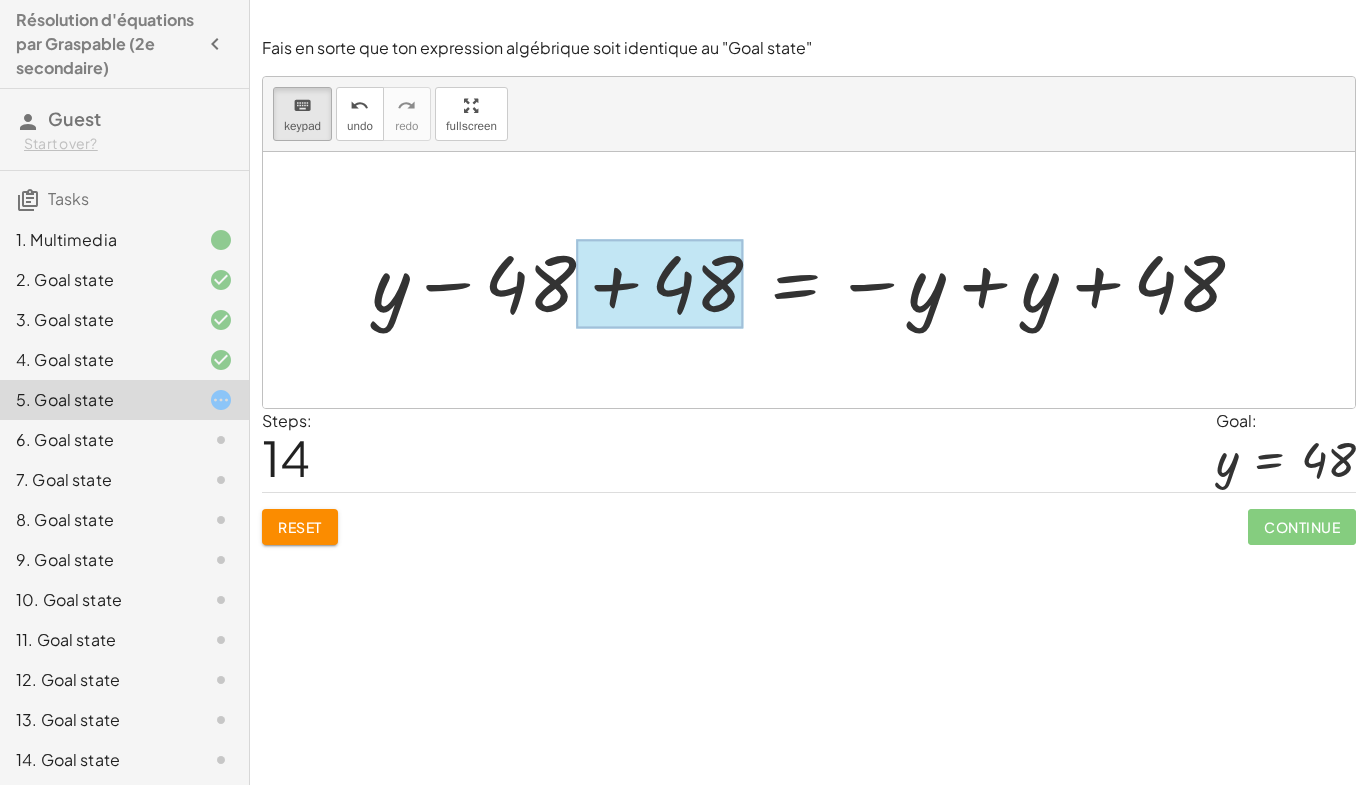 click at bounding box center [659, 284] 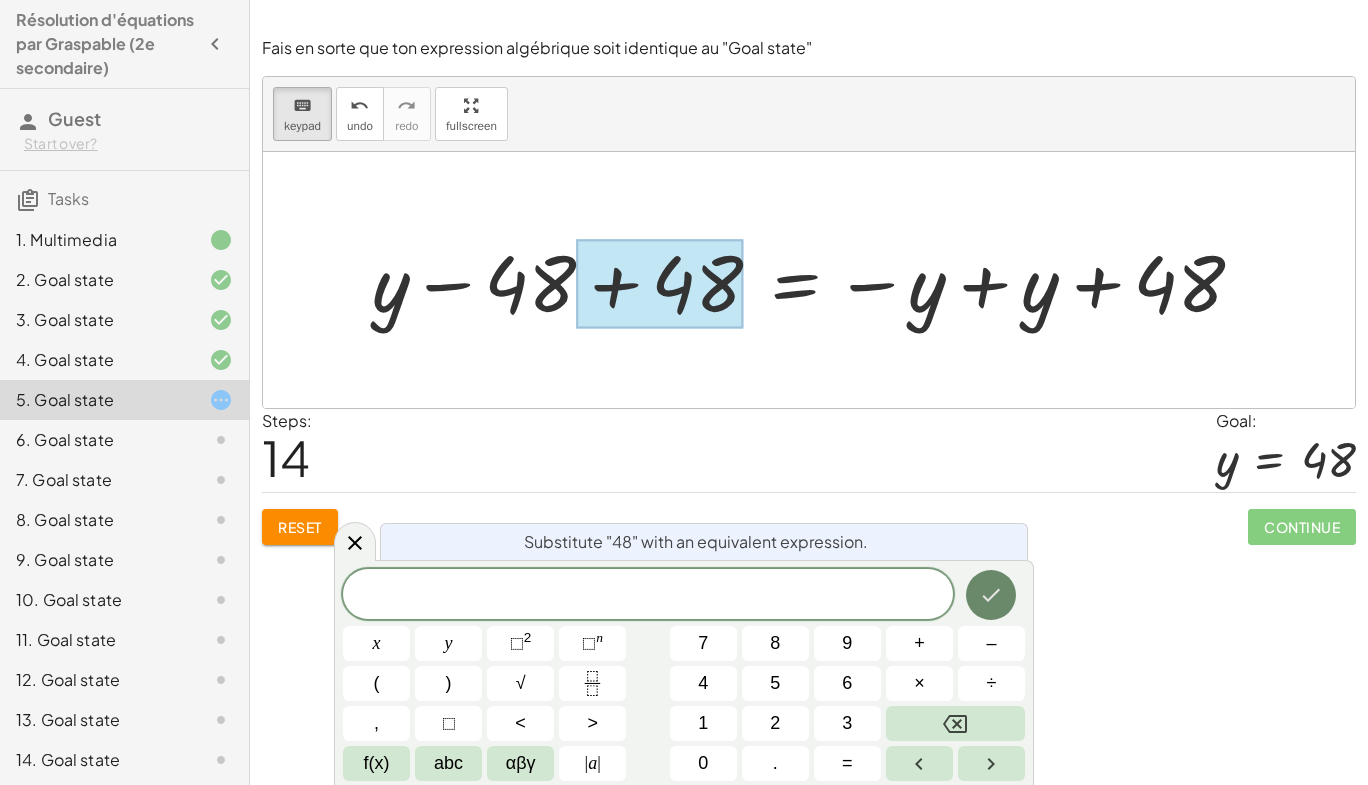 click at bounding box center [991, 595] 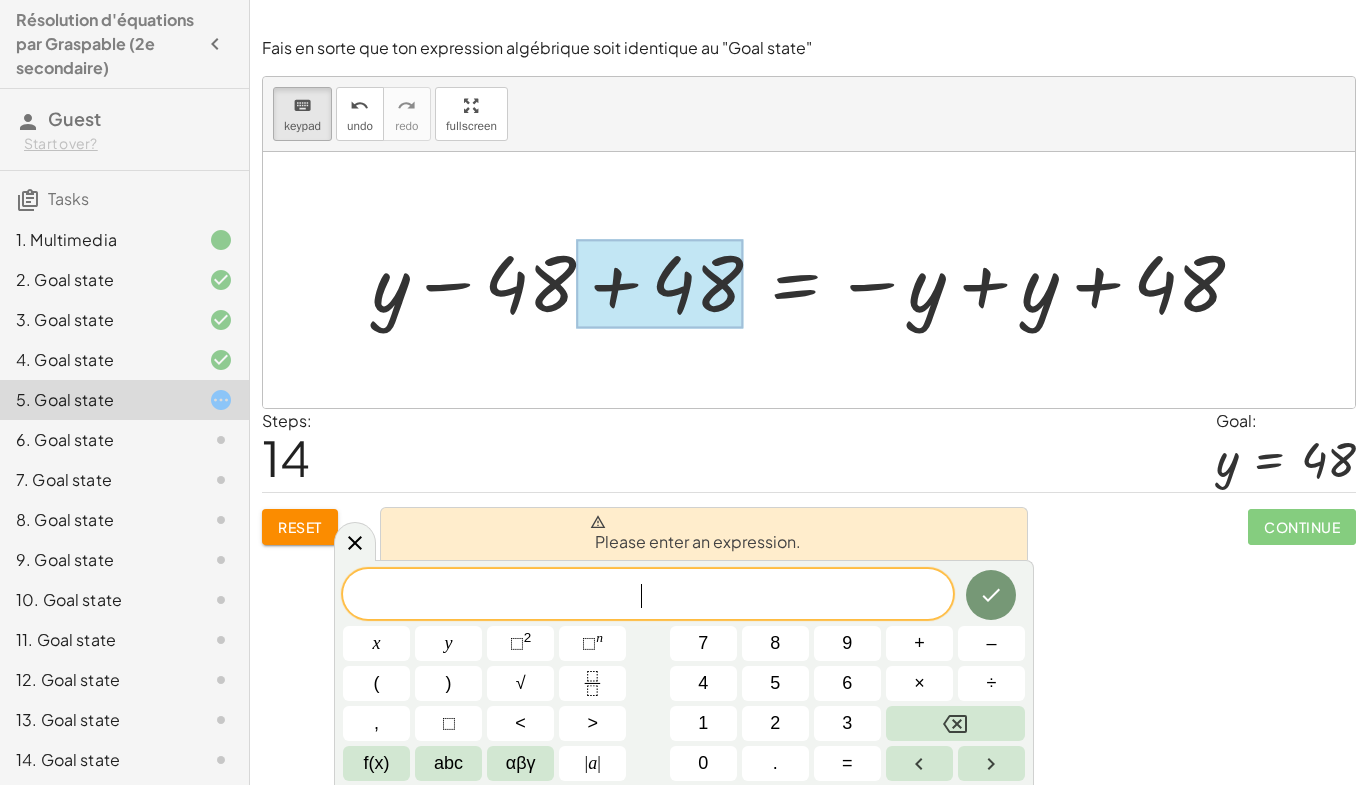 click at bounding box center [809, 280] 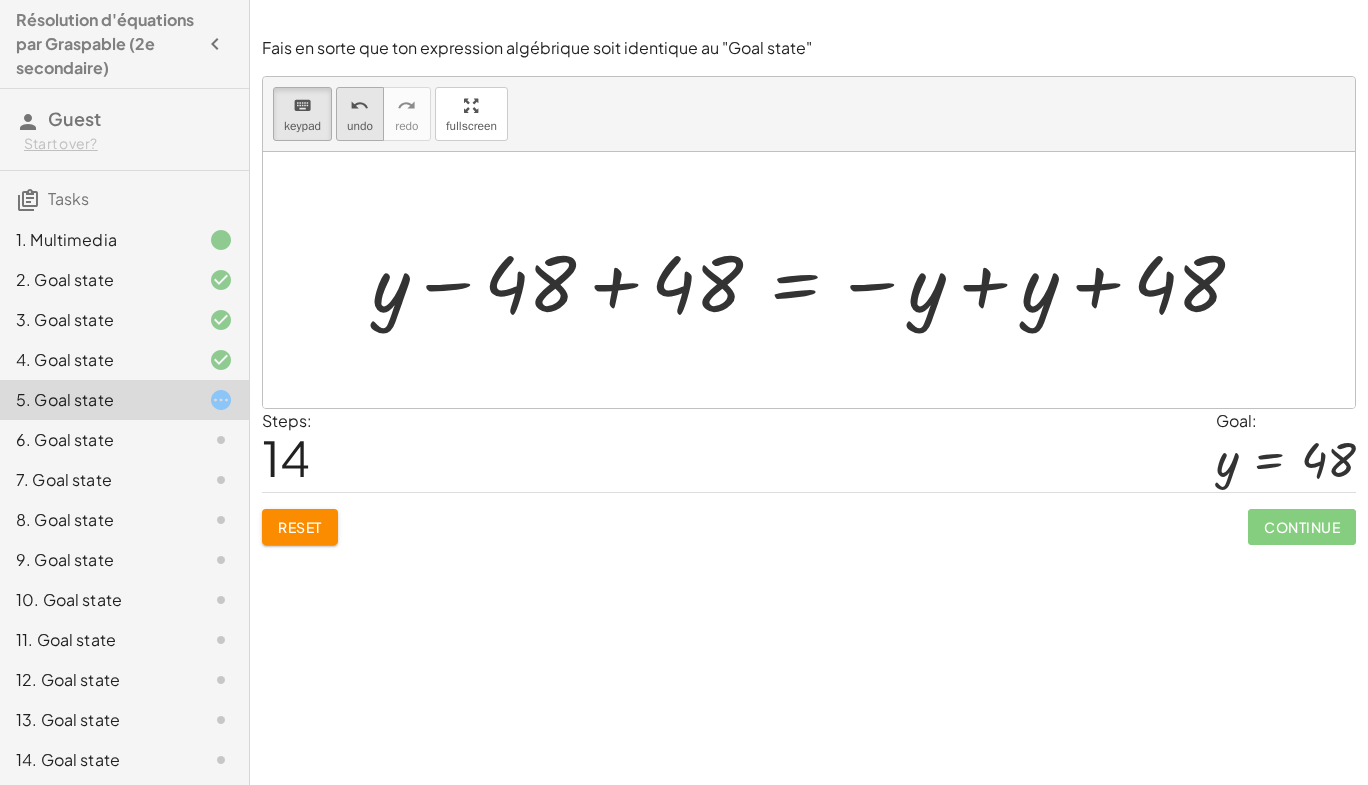 click on "undo" at bounding box center (359, 106) 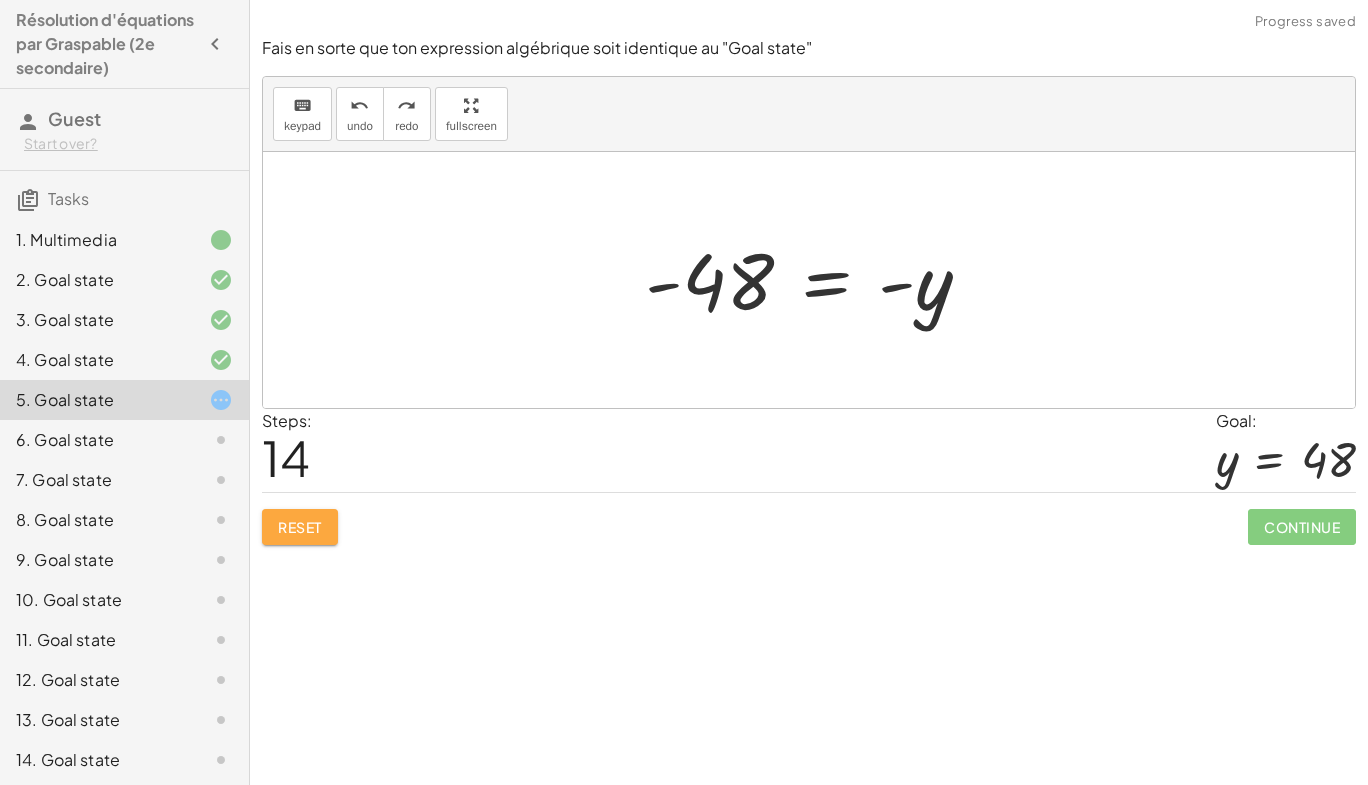 click on "Reset" at bounding box center (300, 527) 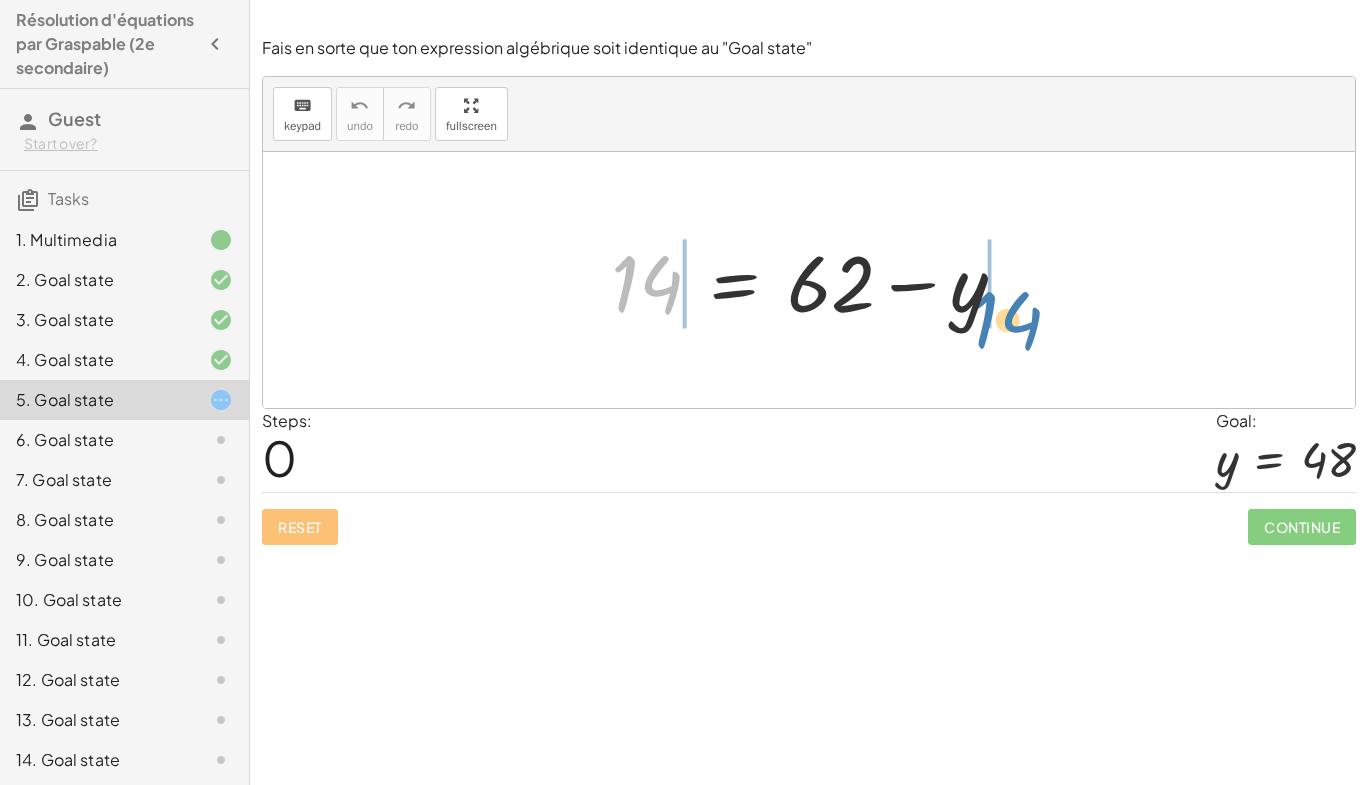 drag, startPoint x: 657, startPoint y: 279, endPoint x: 1018, endPoint y: 315, distance: 362.7906 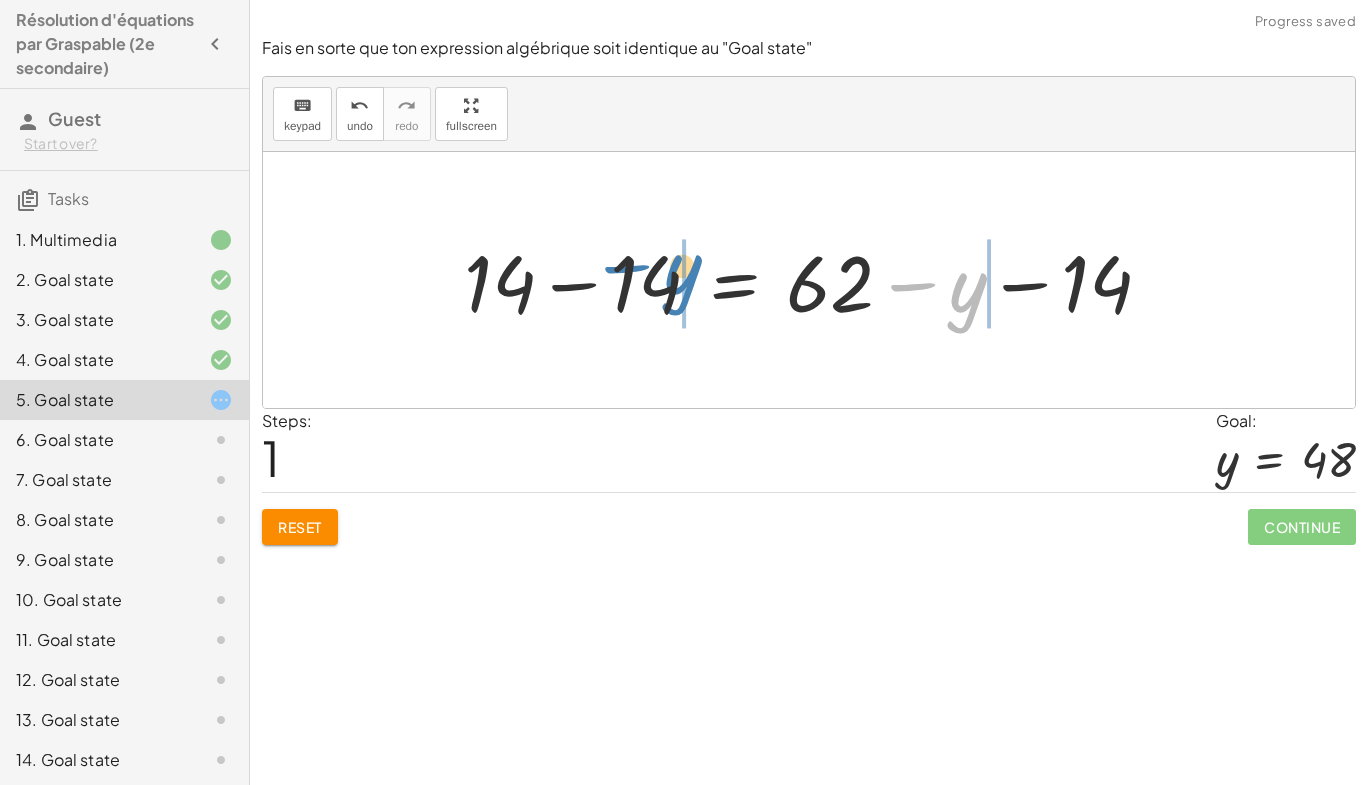 drag, startPoint x: 965, startPoint y: 307, endPoint x: 680, endPoint y: 289, distance: 285.56784 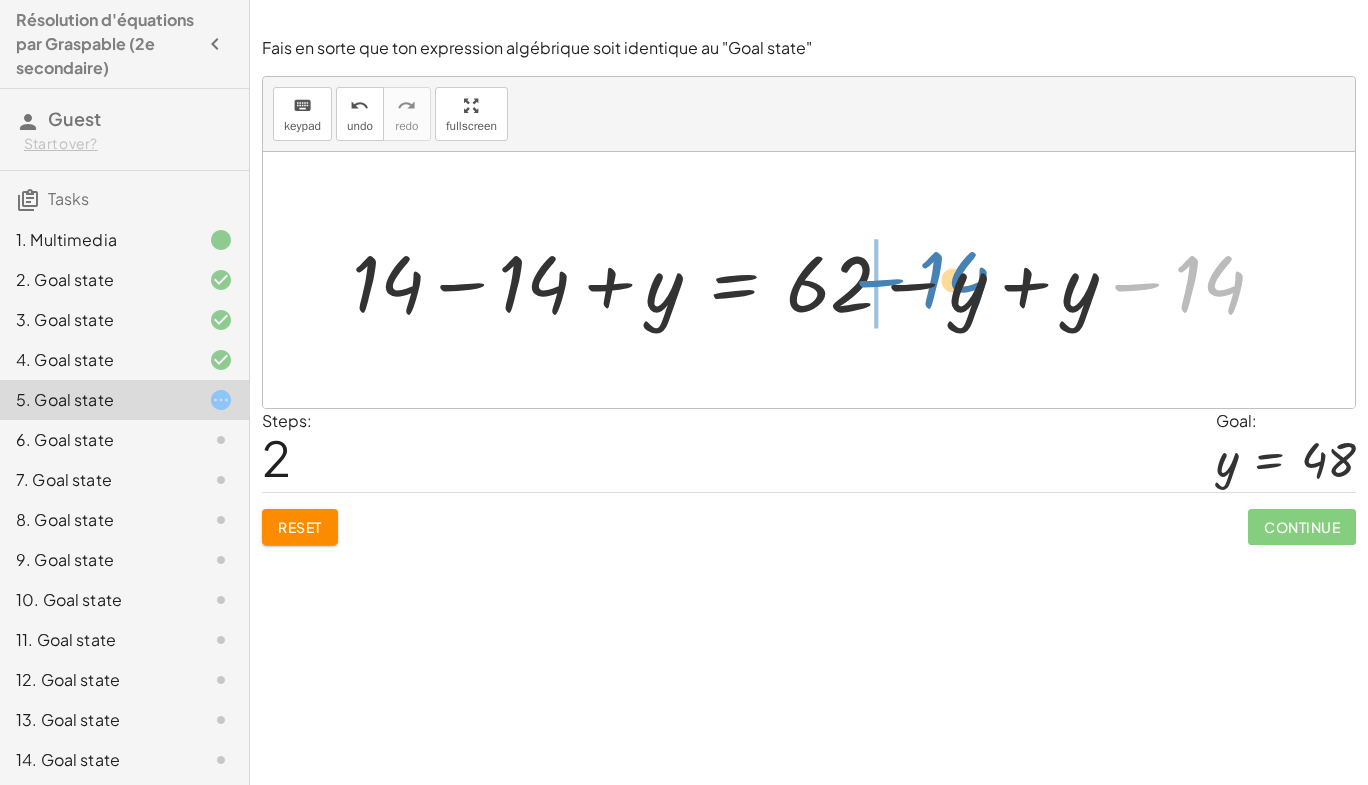 drag, startPoint x: 1221, startPoint y: 284, endPoint x: 965, endPoint y: 280, distance: 256.03125 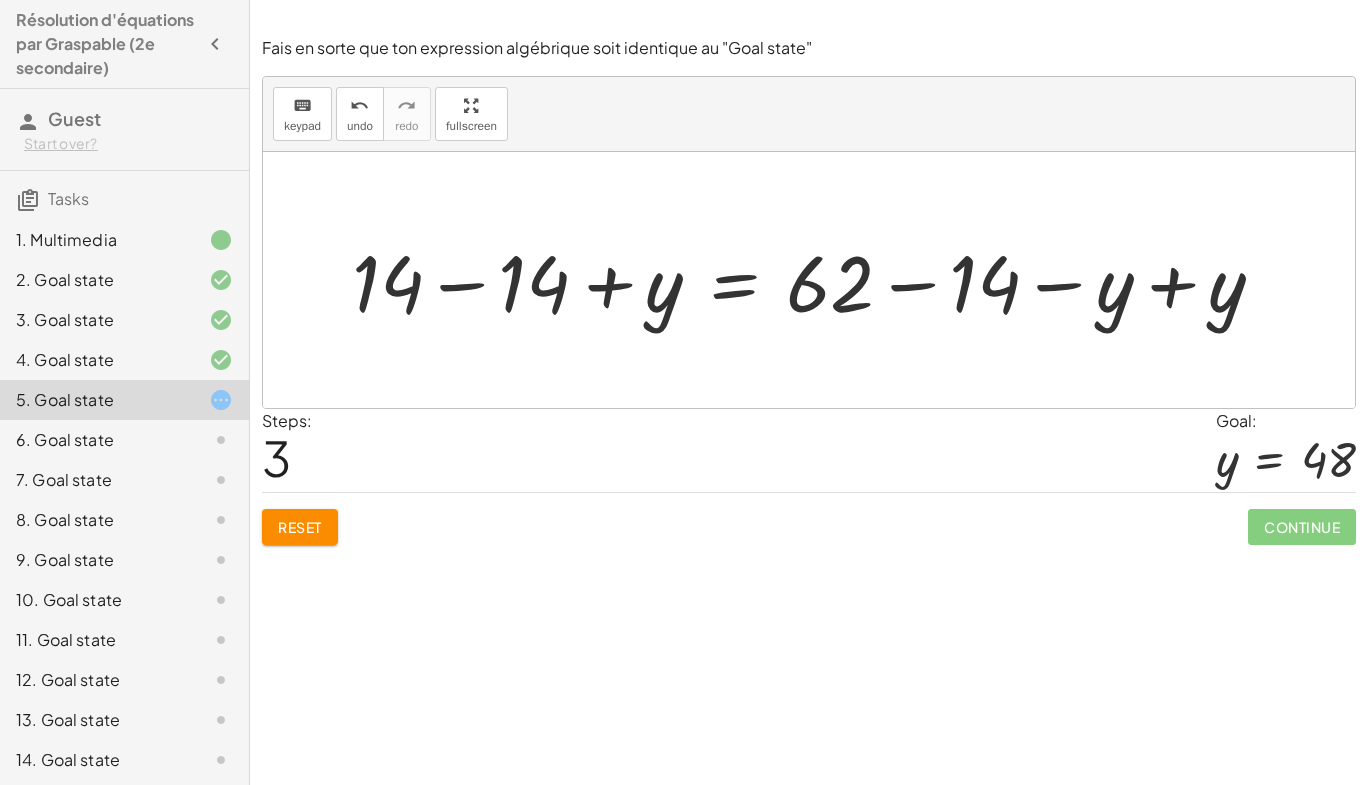 click at bounding box center (816, 280) 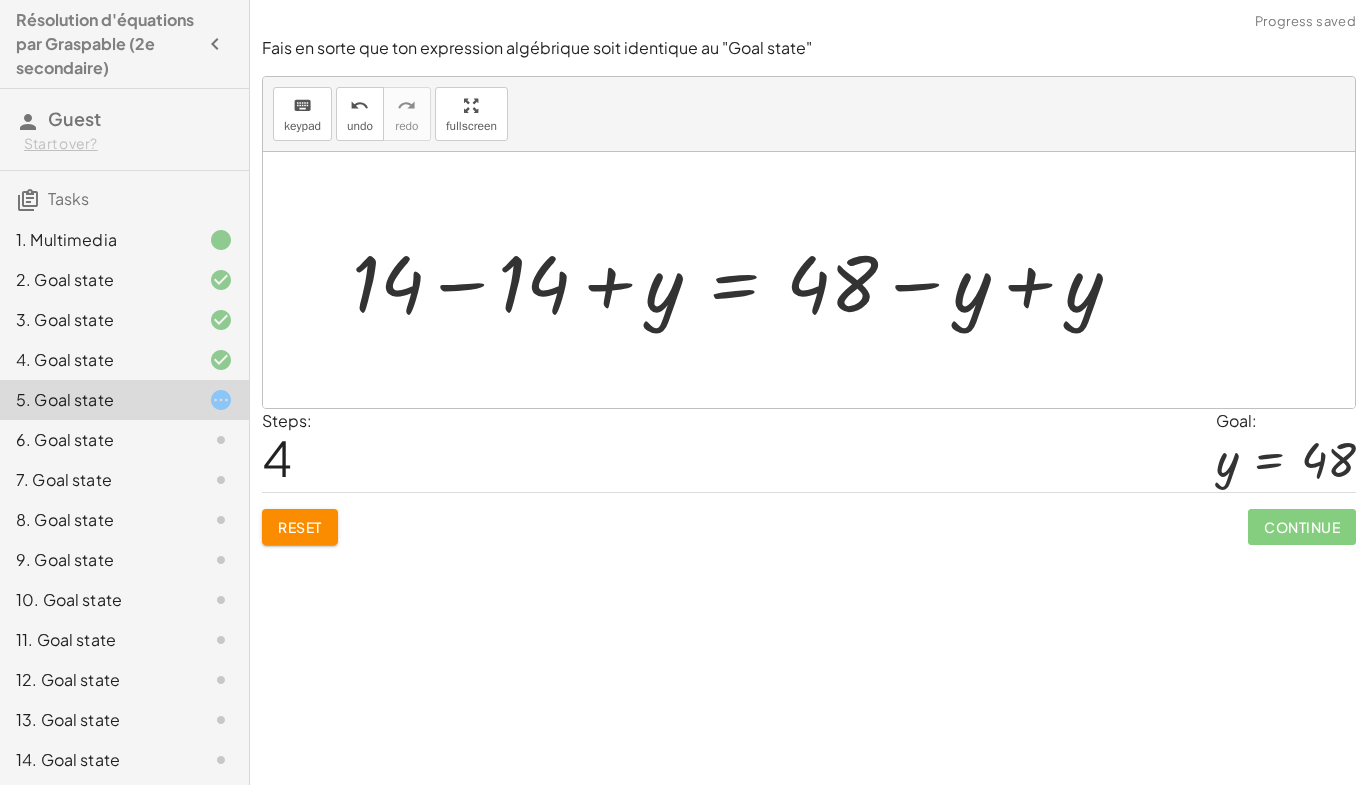 click at bounding box center (745, 280) 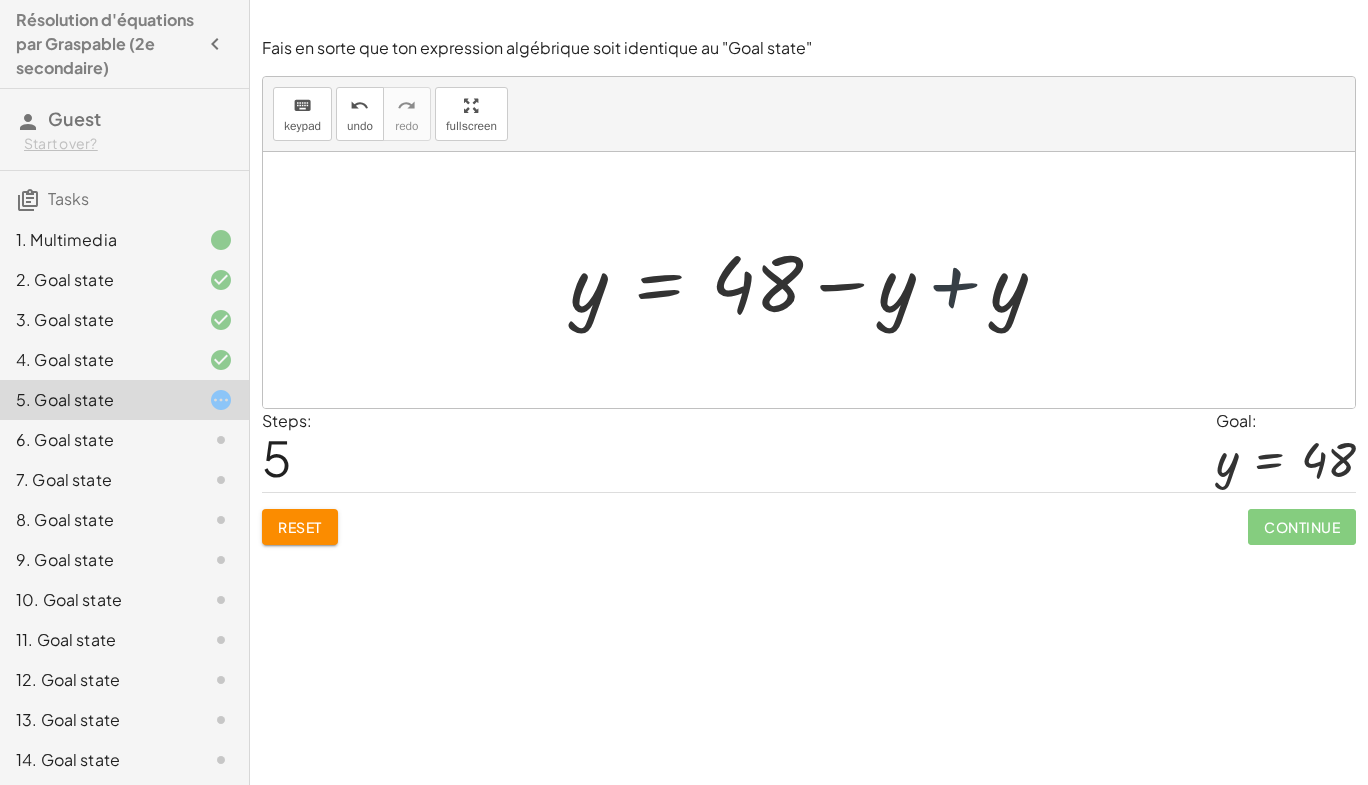 click at bounding box center (816, 280) 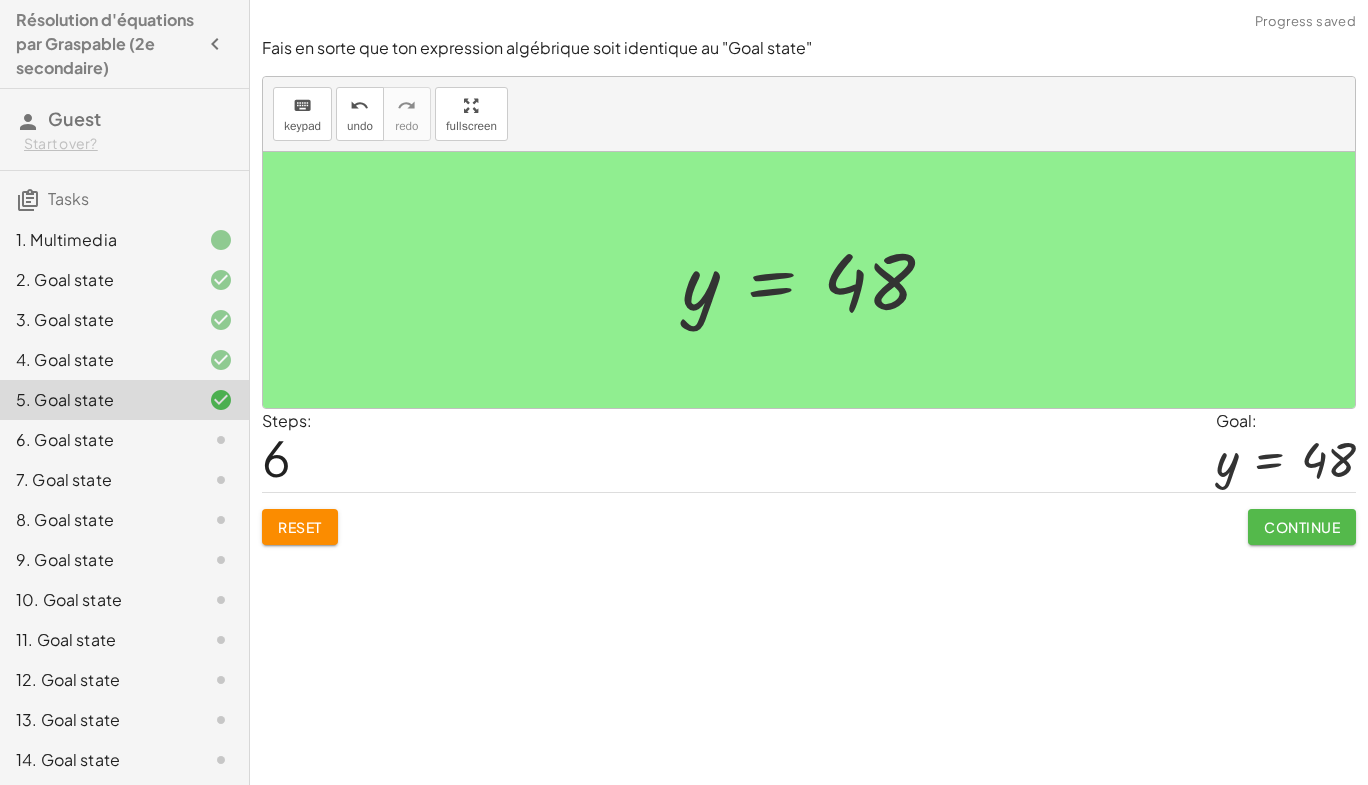 click on "Continue" 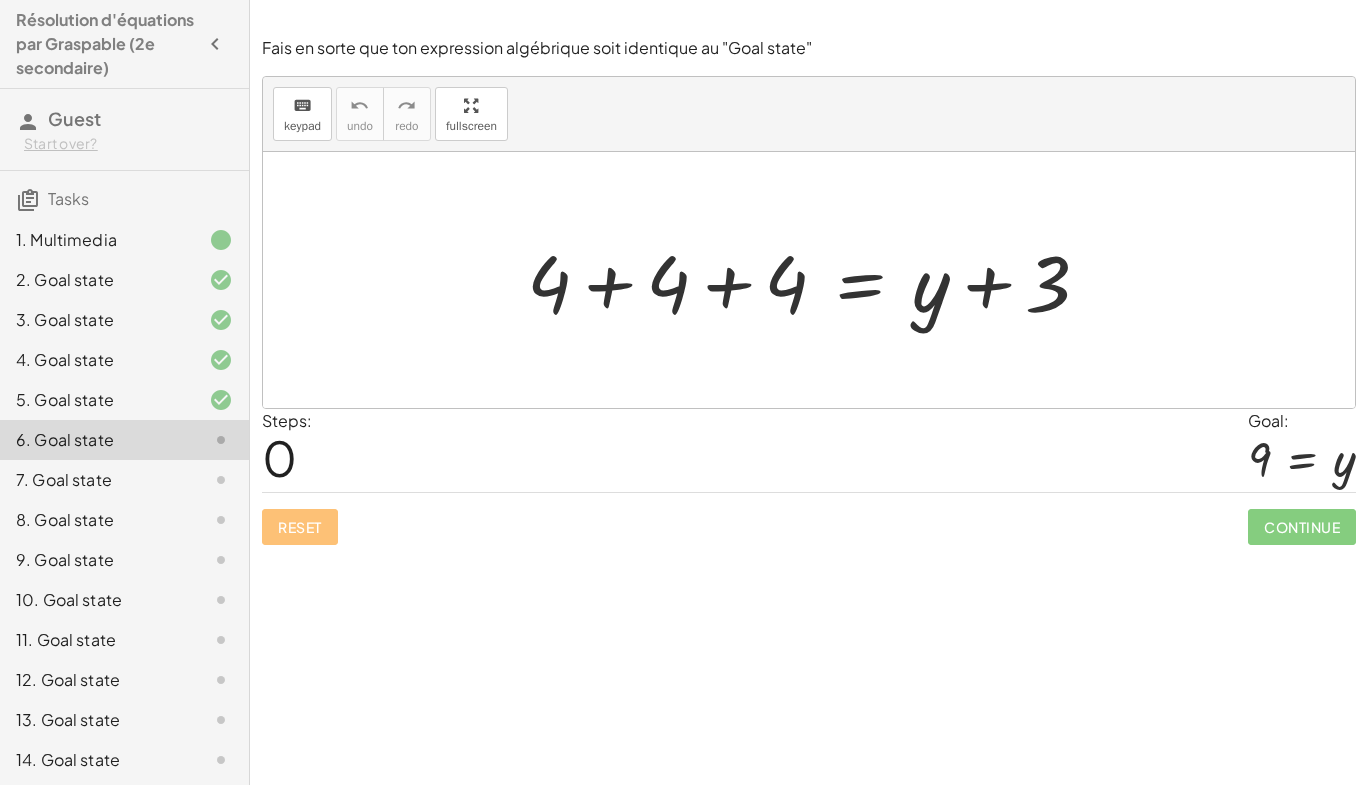 click on "1. Multimedia" 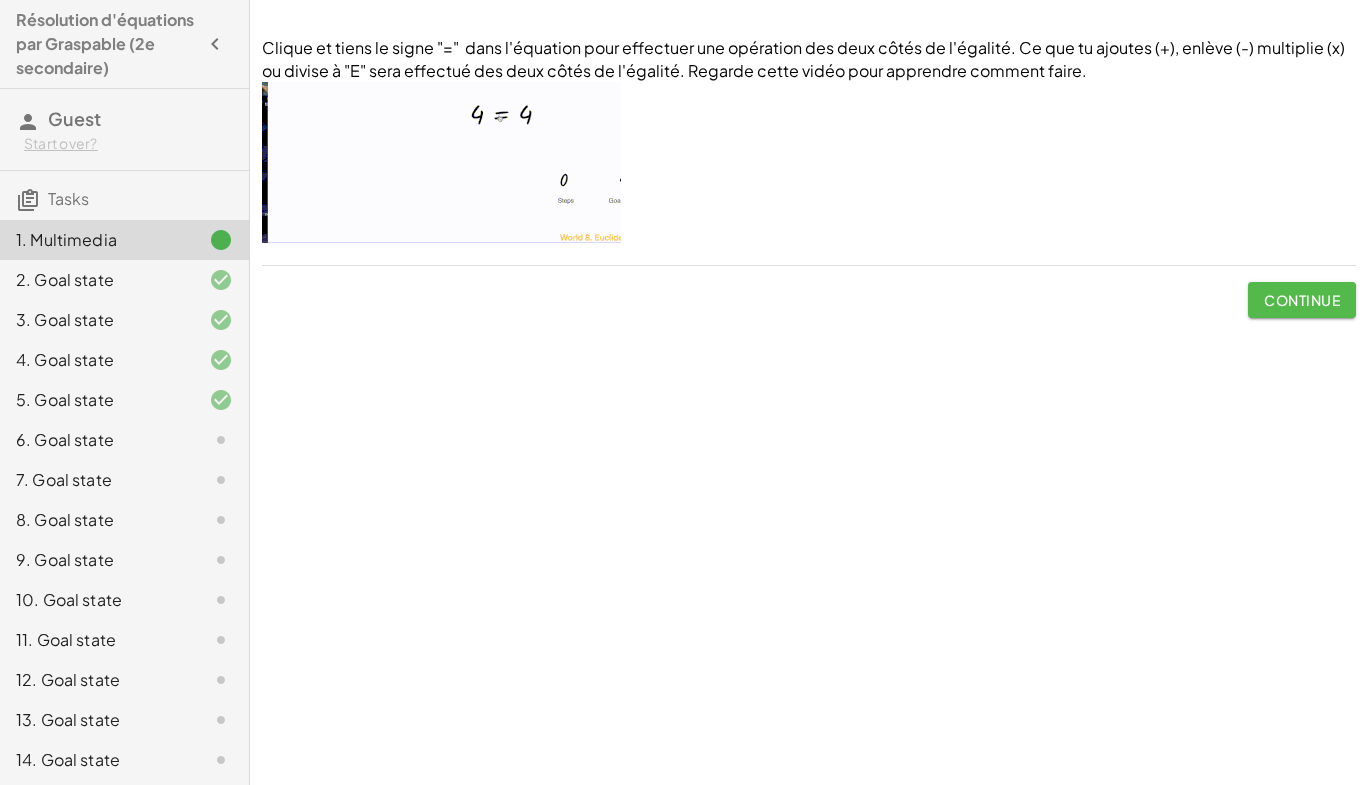 click at bounding box center (441, 162) 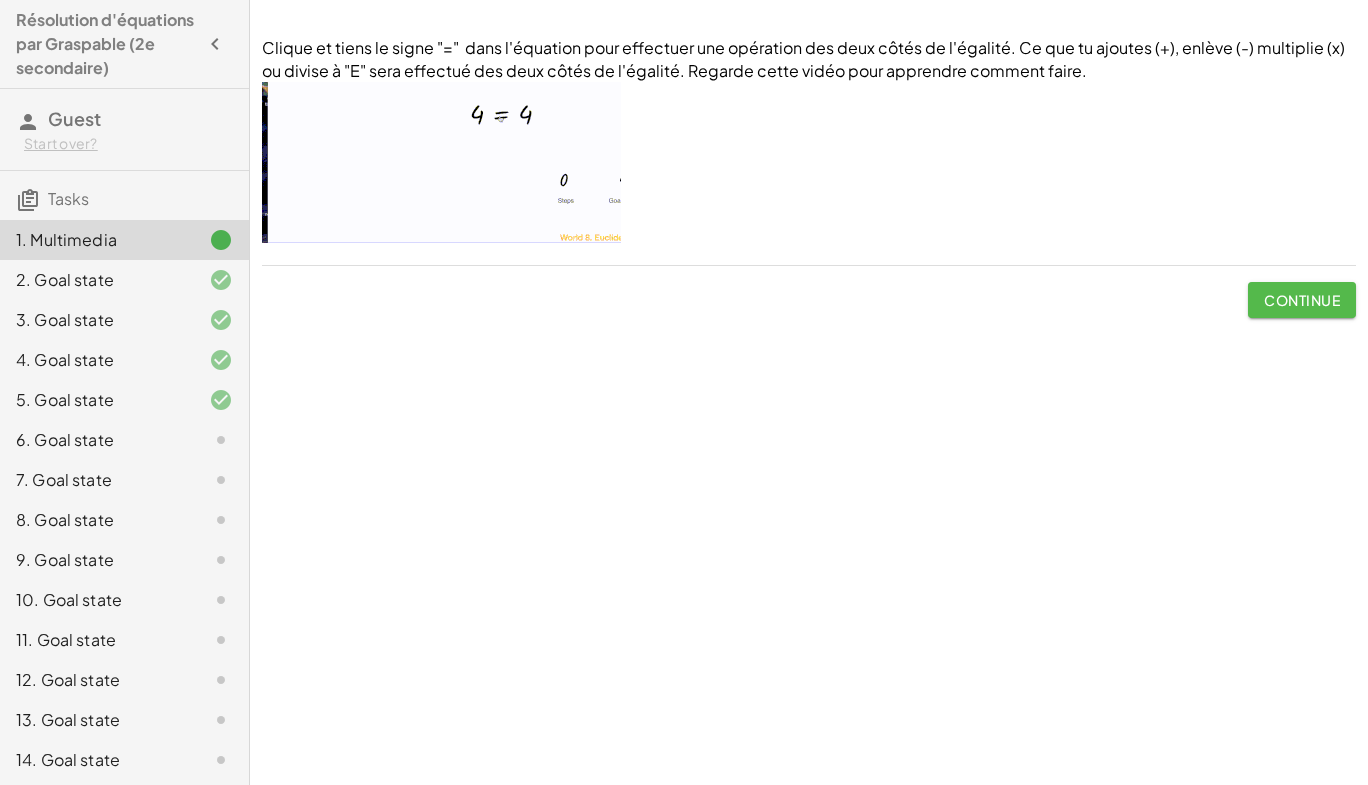click at bounding box center (441, 162) 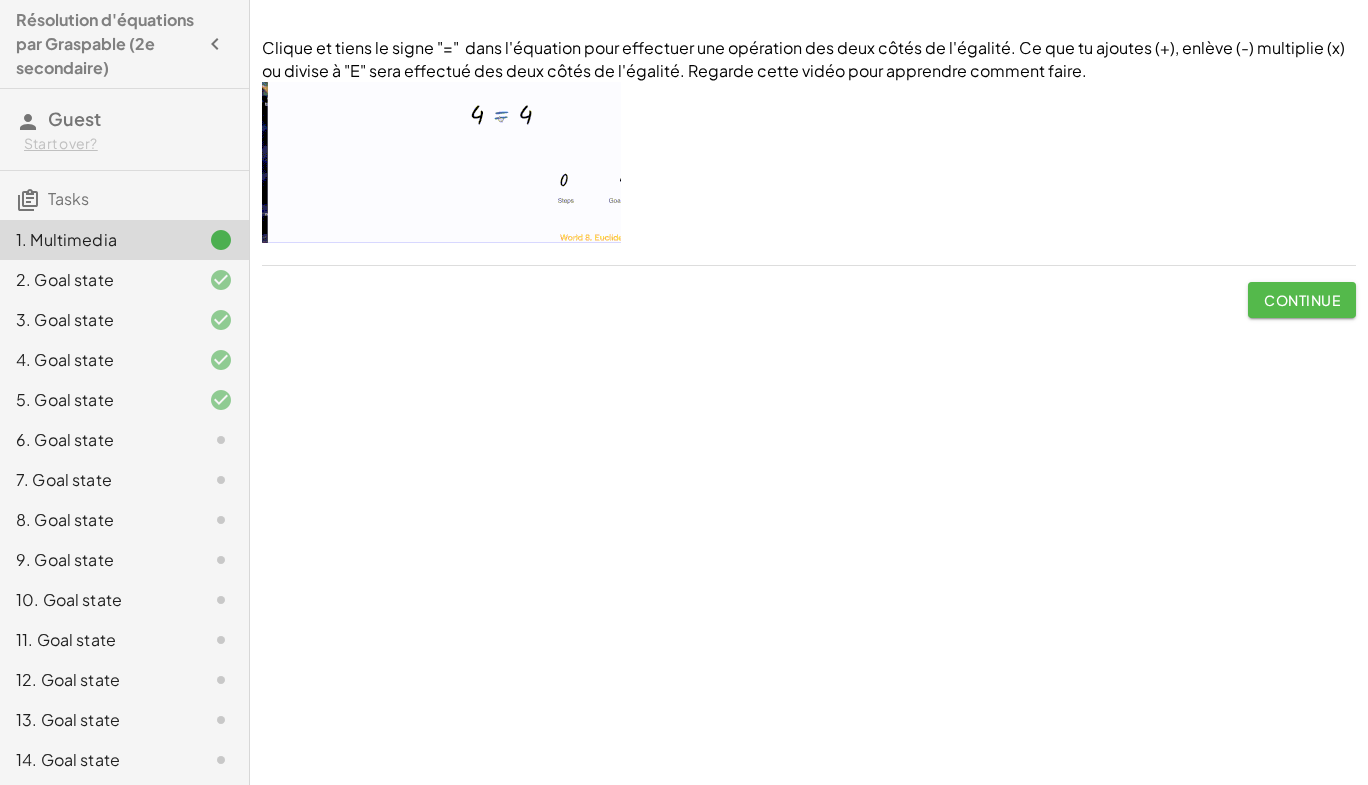 drag, startPoint x: 213, startPoint y: 298, endPoint x: 832, endPoint y: 403, distance: 627.84235 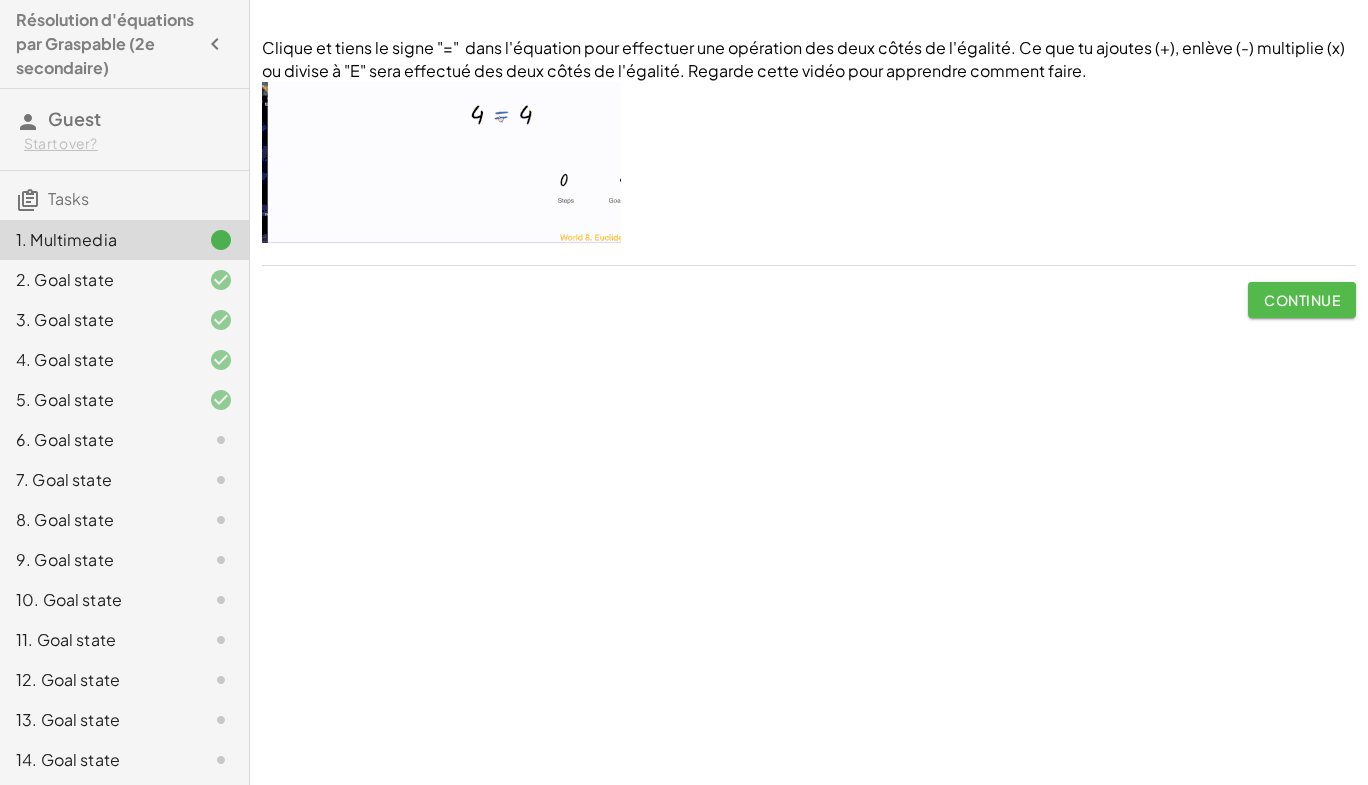 click on "Clique et tiens le signe "="  dans l'équation pour effectuer une opération des deux côtés de l'égalité. Ce que tu ajoutes (+), enlève (-) multiplie (x) ou divise à "E" sera effectué des deux côtés de l'égalité. Regarde cette vidéo pour apprendre comment faire.  Continue Fais en sorte que ton expression algébrique soit identique au "Goal state" keyboard keypad undo undo redo redo fullscreen 4 = 4 4 = 4 + + 1 + + 1 × Steps:  1 Goal: + 4 + 1 = + 4 + 1 Reset   Continue  Fais en sorte que ton expression algébrique soit identique au "Goal state" keyboard keypad undo undo redo redo fullscreen + x + 10 = 22 + x + 10 − 10 = + 22 − 10 + x + 0 = + 22 − 10 x = + 22 − 10 x = 12 × Steps:  3 Goal: x = 12 Reset   Continue  Fais en sorte que ton expression algébrique soit identique au "Goal state" keyboard keypad undo undo redo redo fullscreen 14 = + x − 18 + 14 + 18 = + x − 18 + 18 32 = + x − 18 + 18 32 = + x + 0 = x 32 × Steps:  3 Goal: 32 = x Reset   Continue  keyboard keypad undo undo" 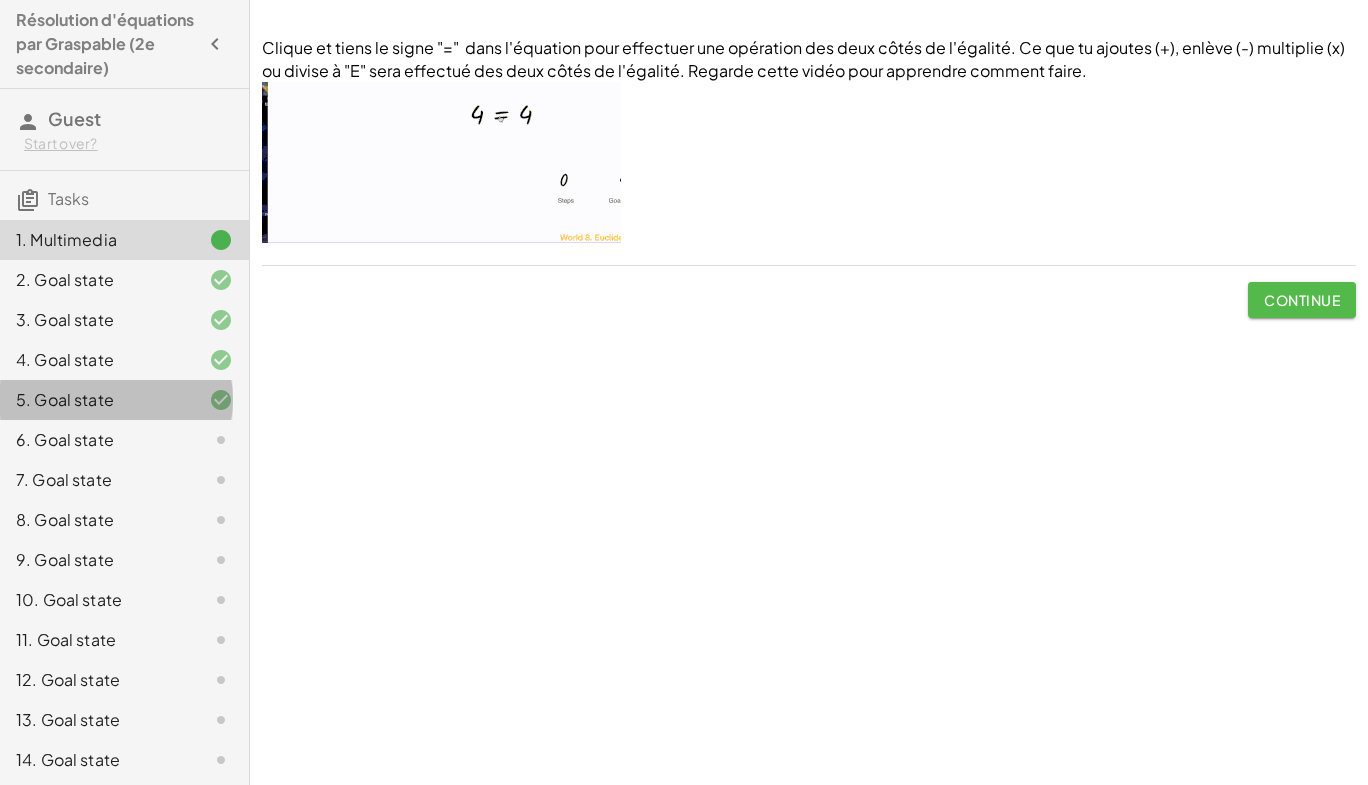 click 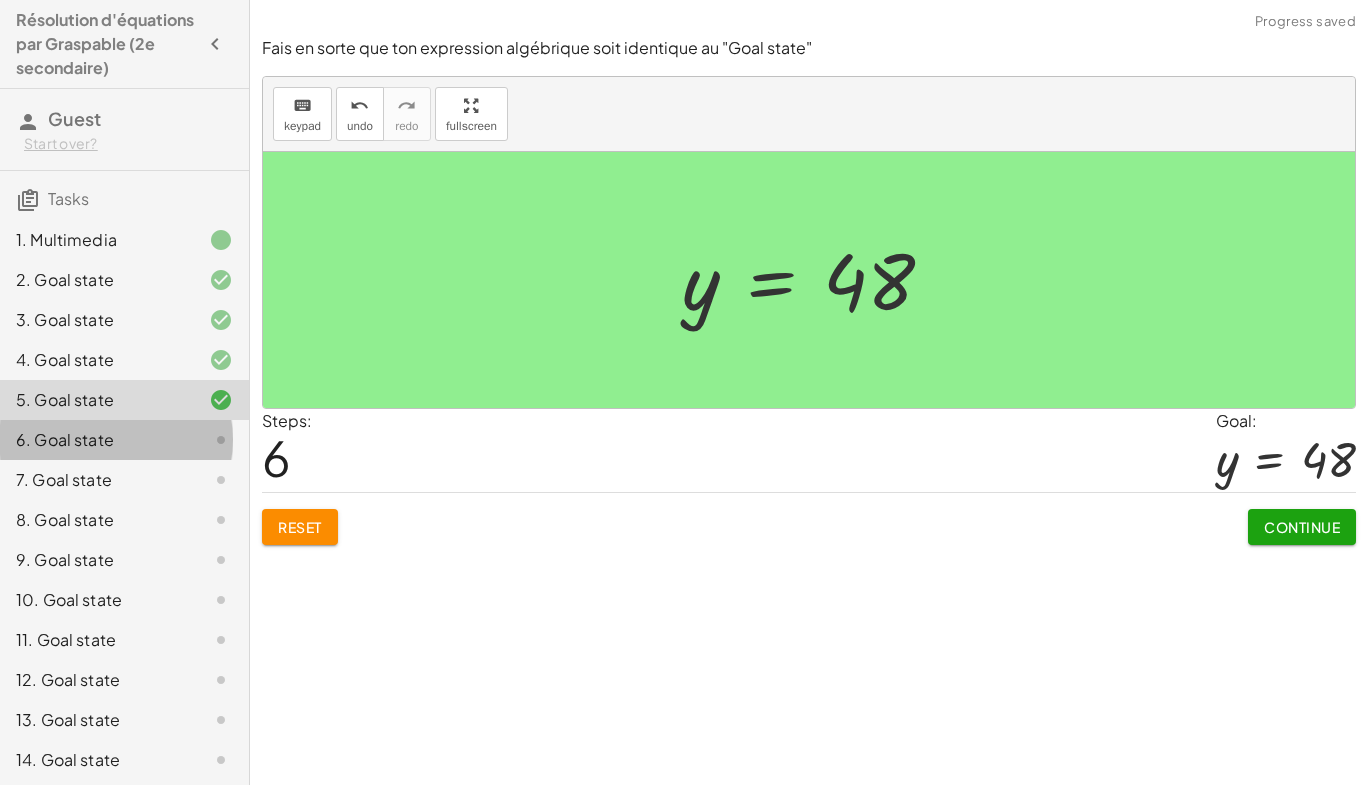 click 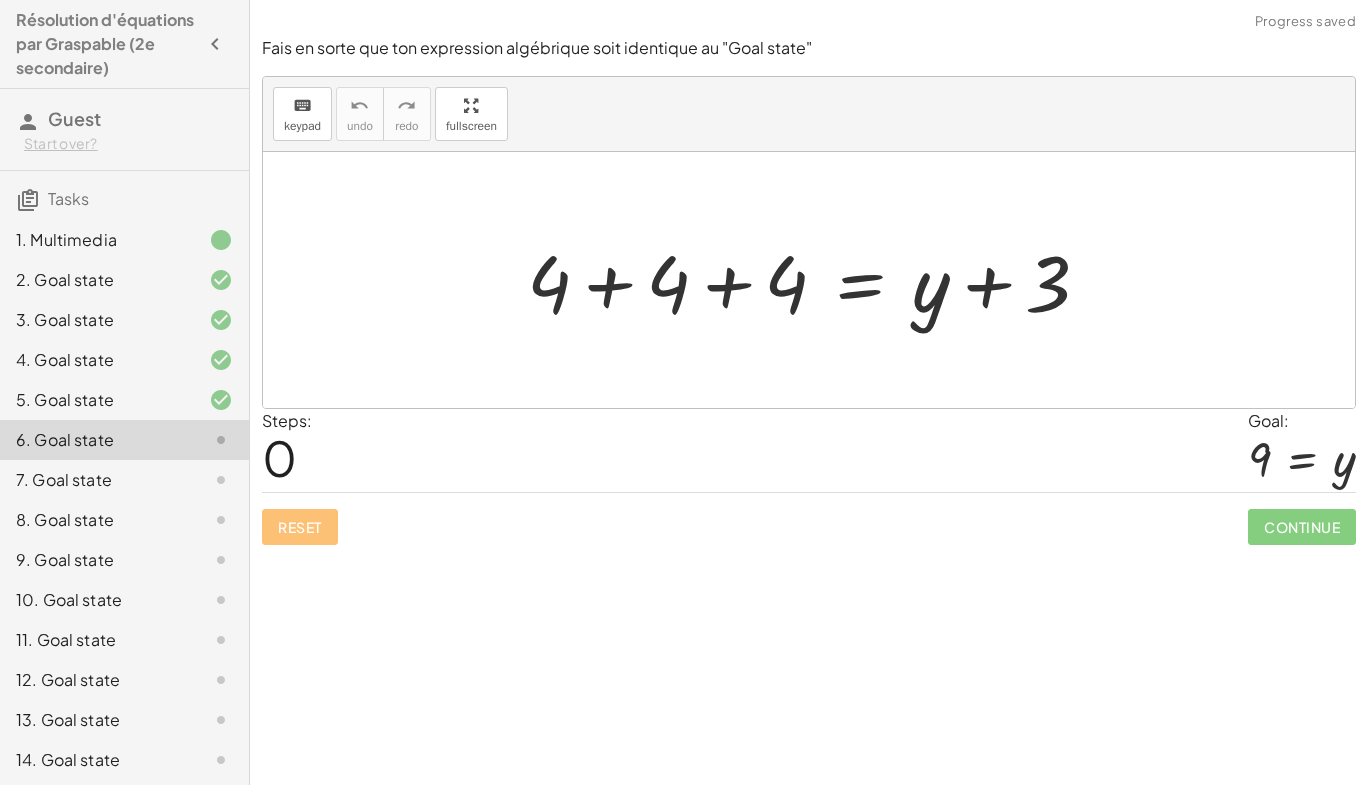 click at bounding box center (816, 280) 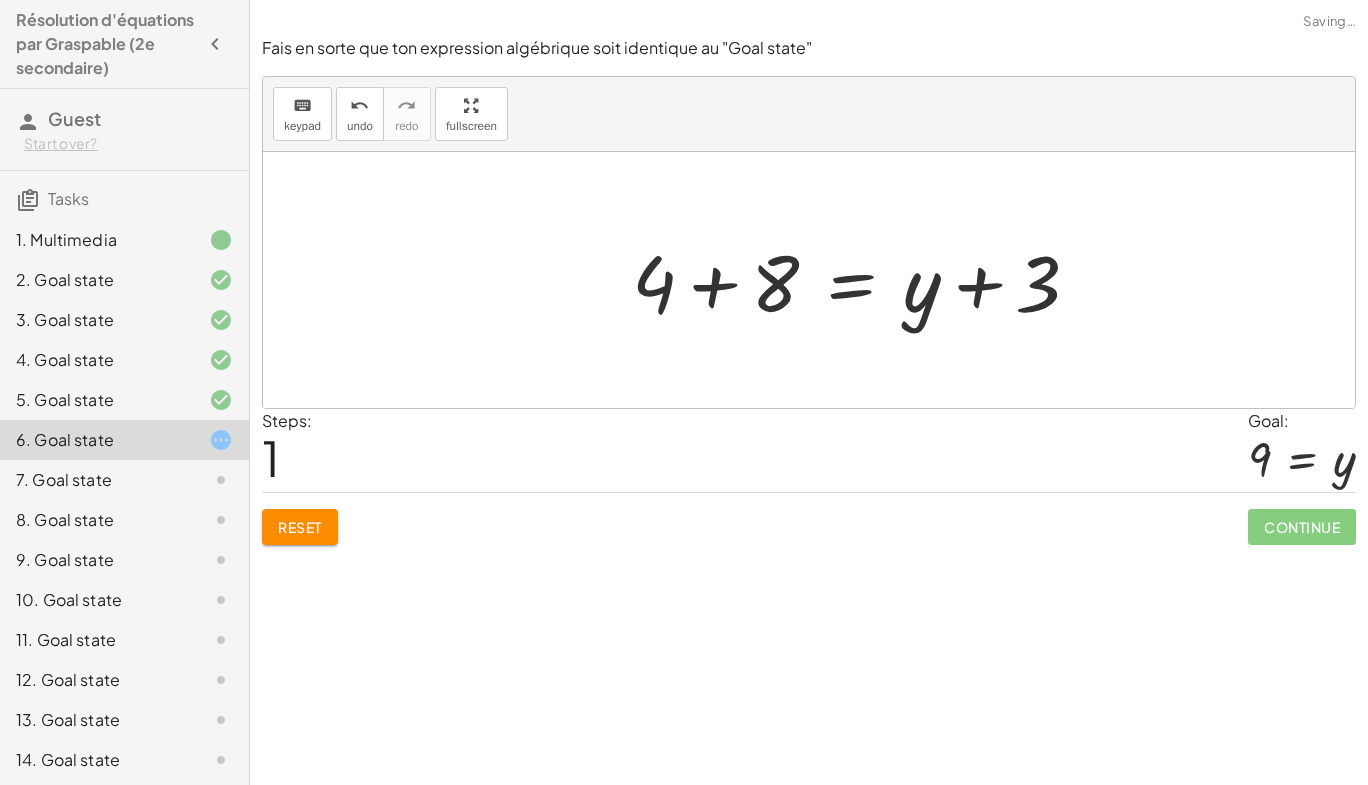 click at bounding box center [864, 280] 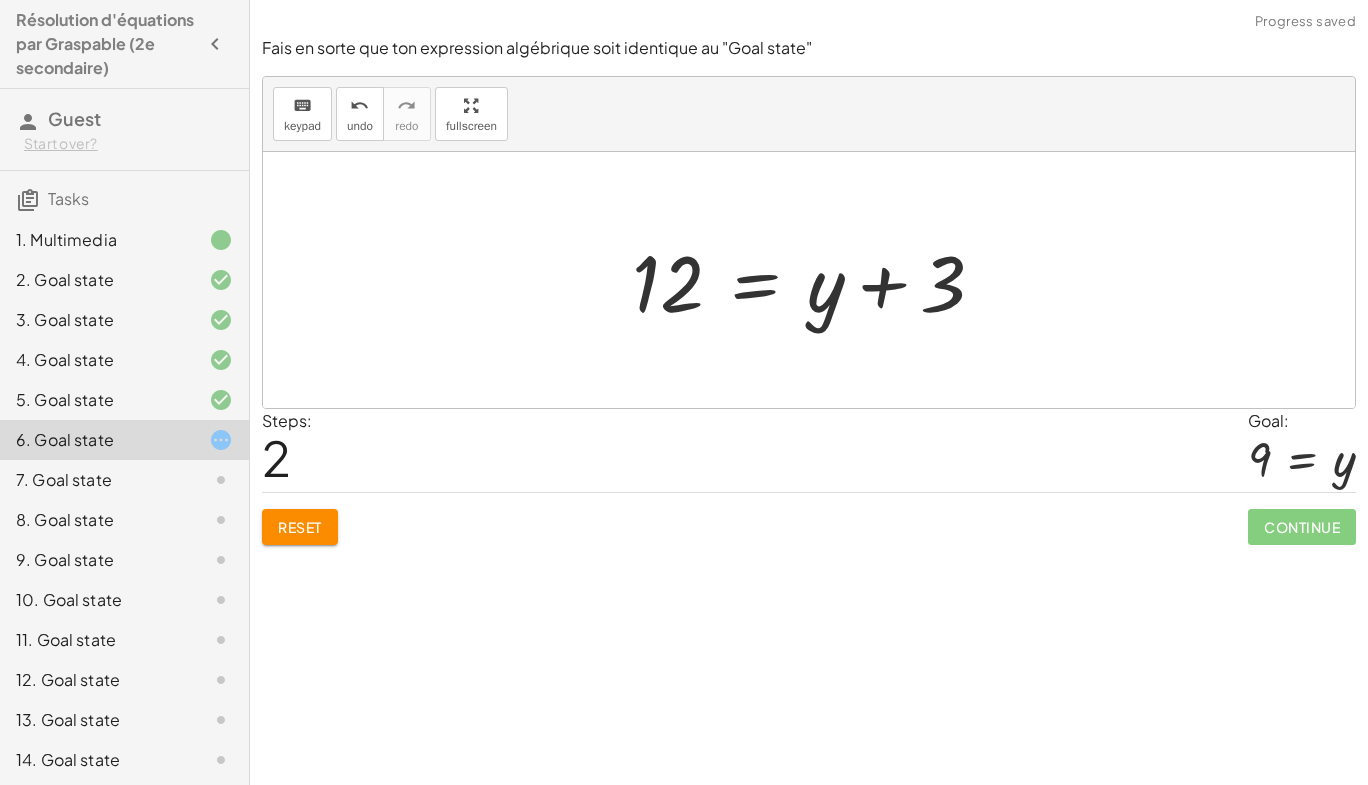 click at bounding box center [816, 280] 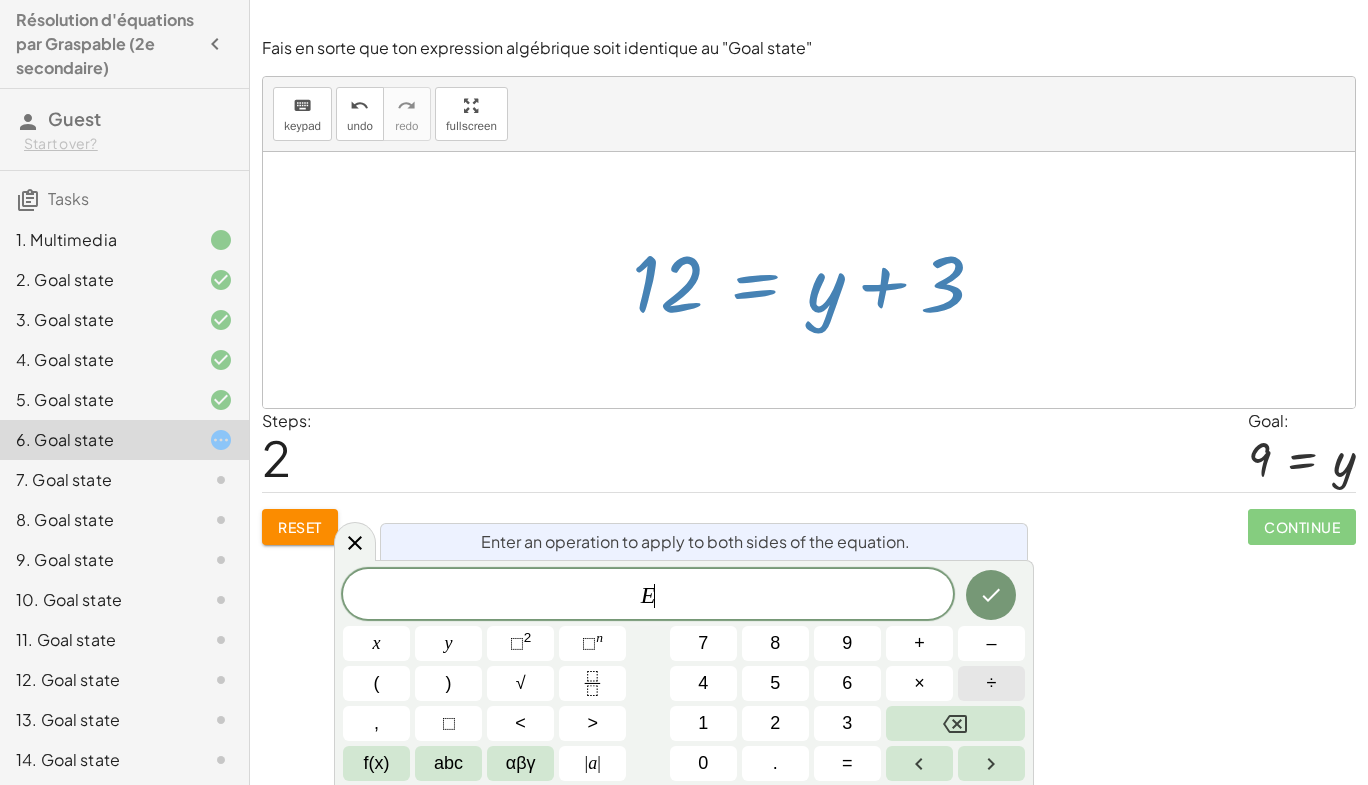 click on "÷" at bounding box center (992, 683) 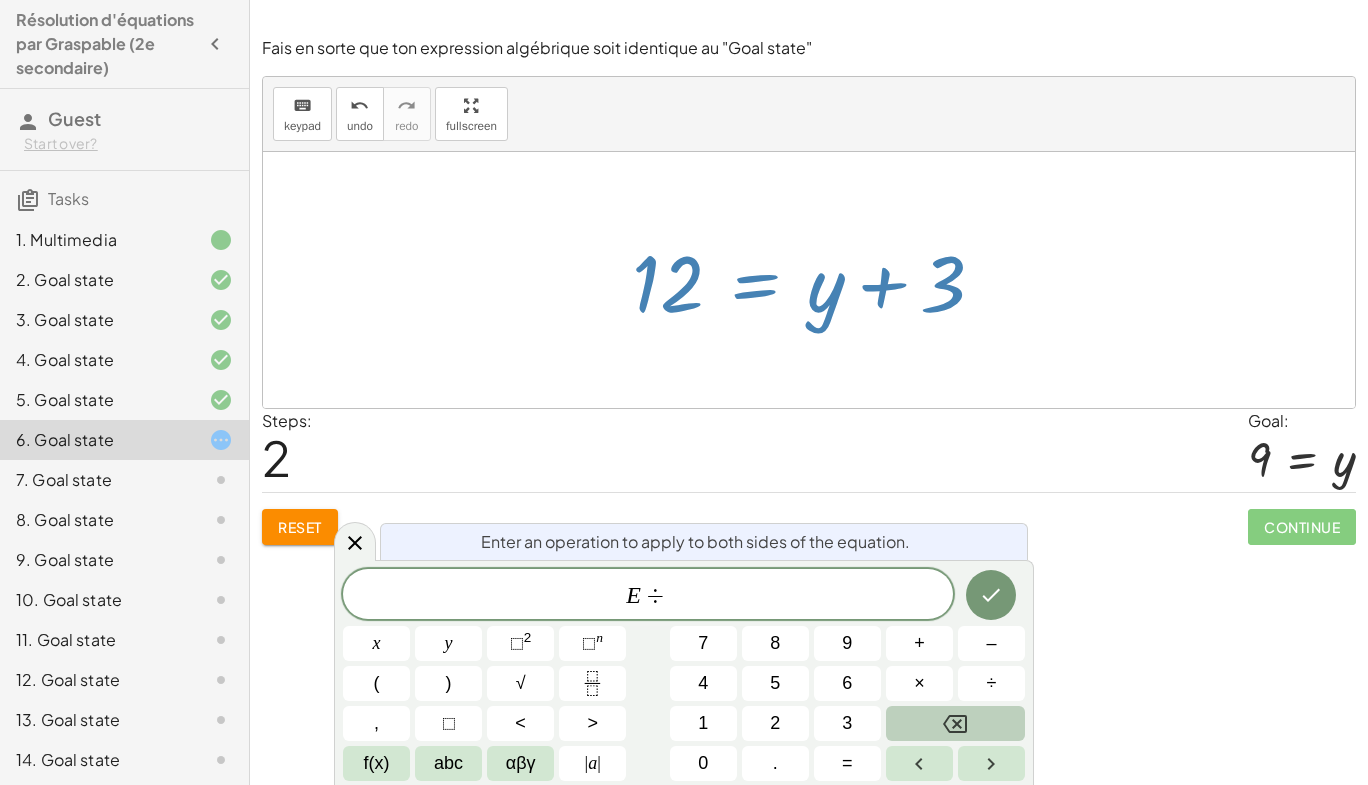 click 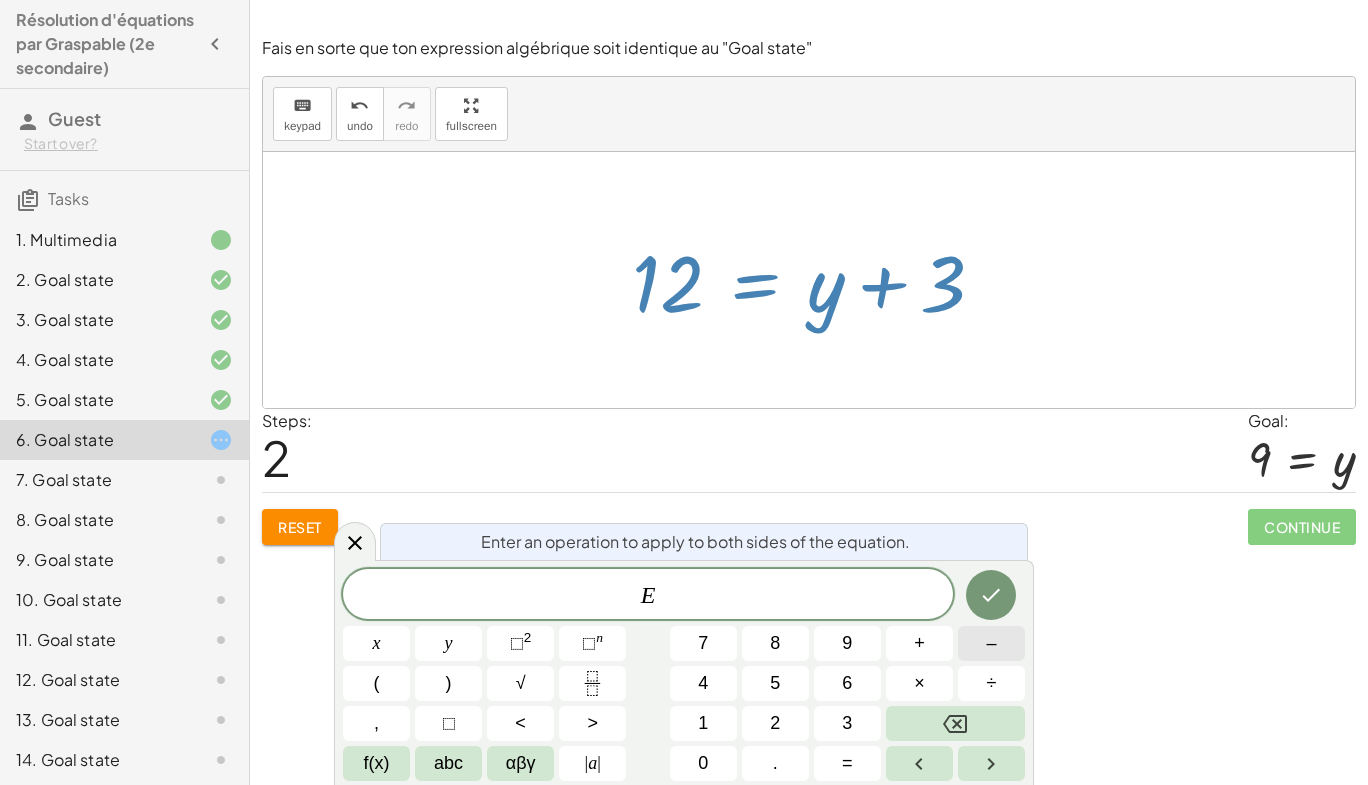 click on "–" at bounding box center [991, 643] 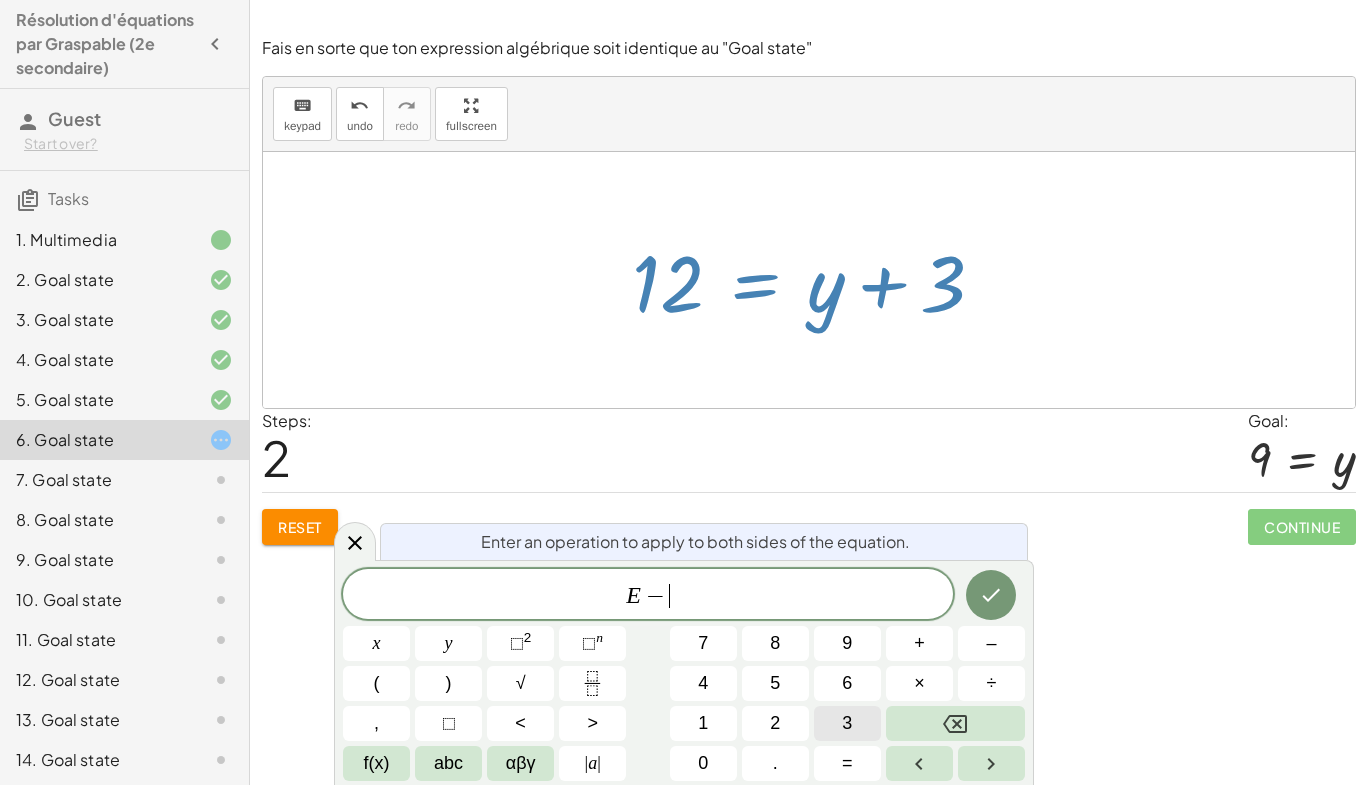 click on "3" at bounding box center [847, 723] 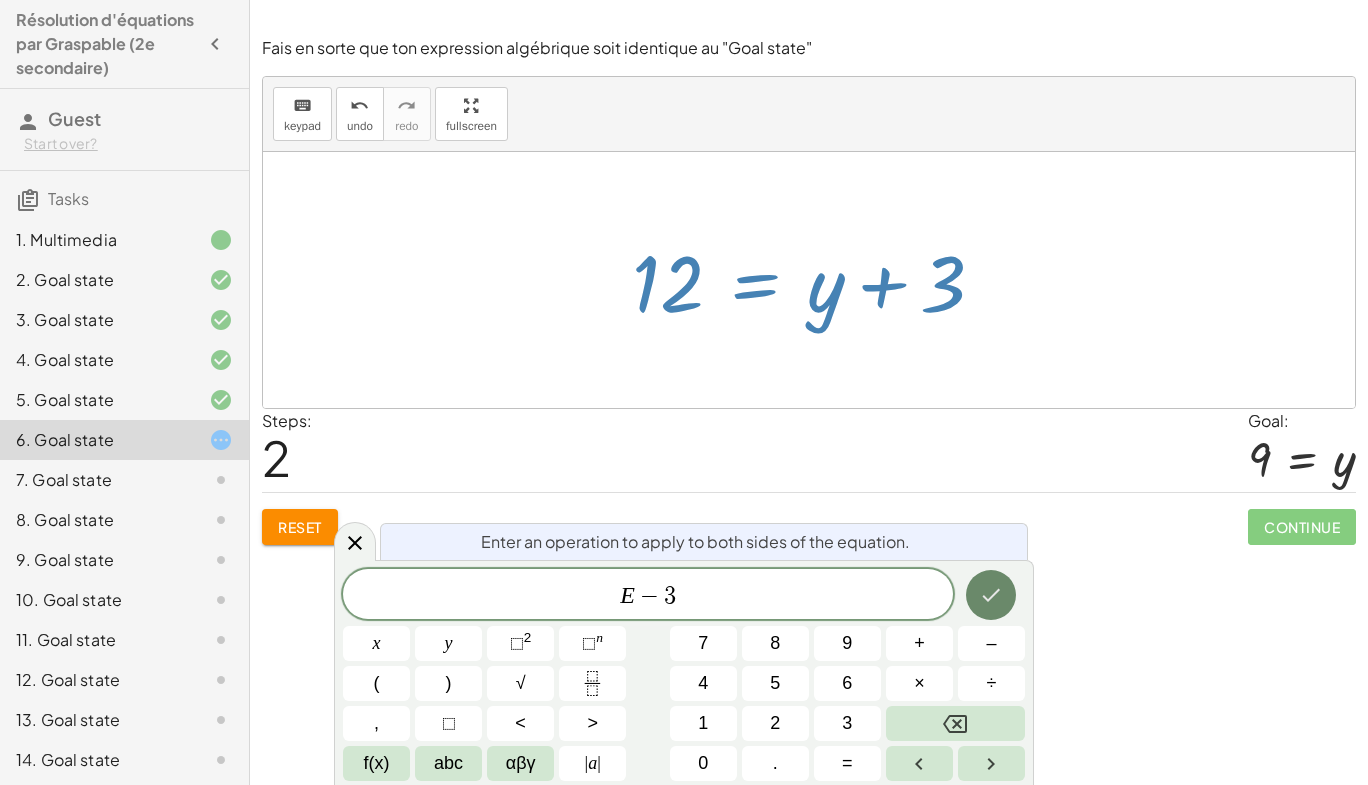 click 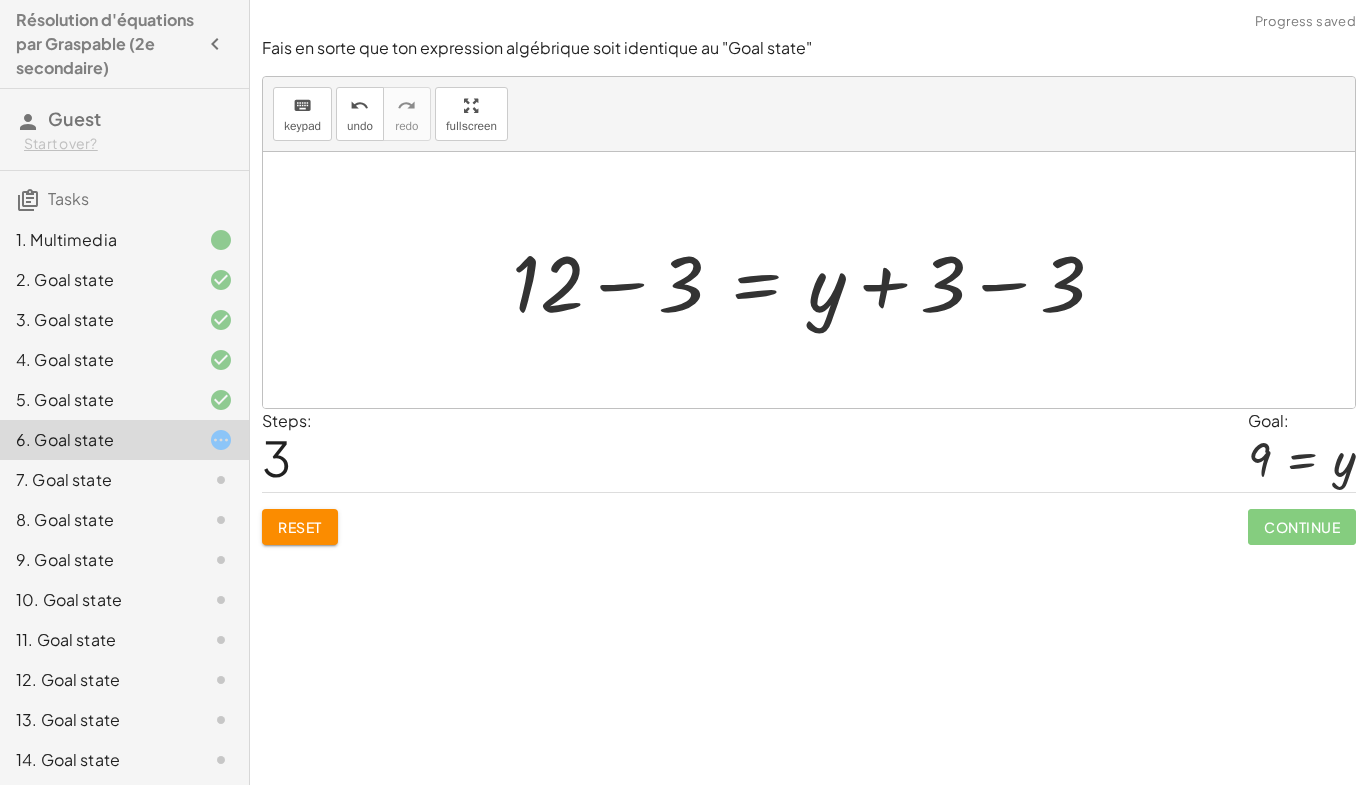 click at bounding box center [816, 280] 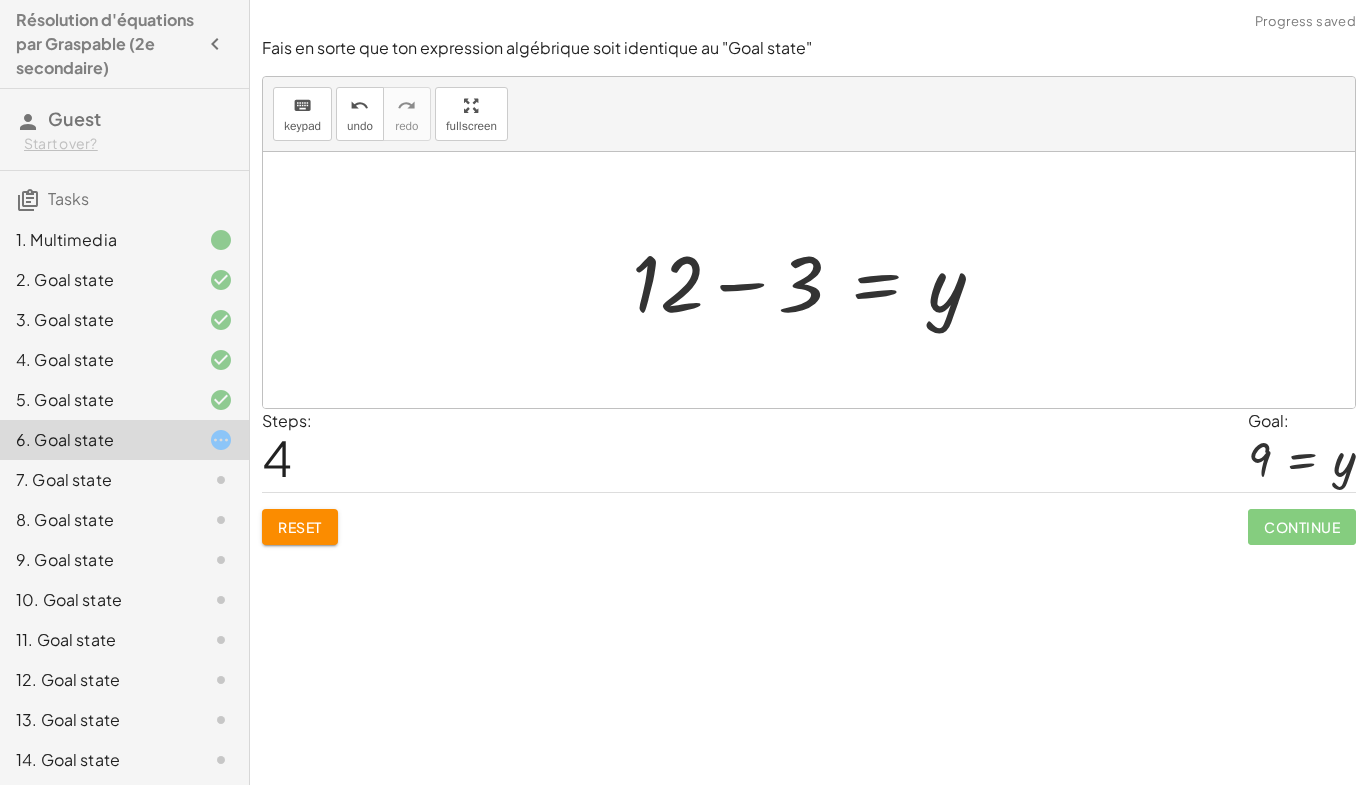 click at bounding box center [816, 280] 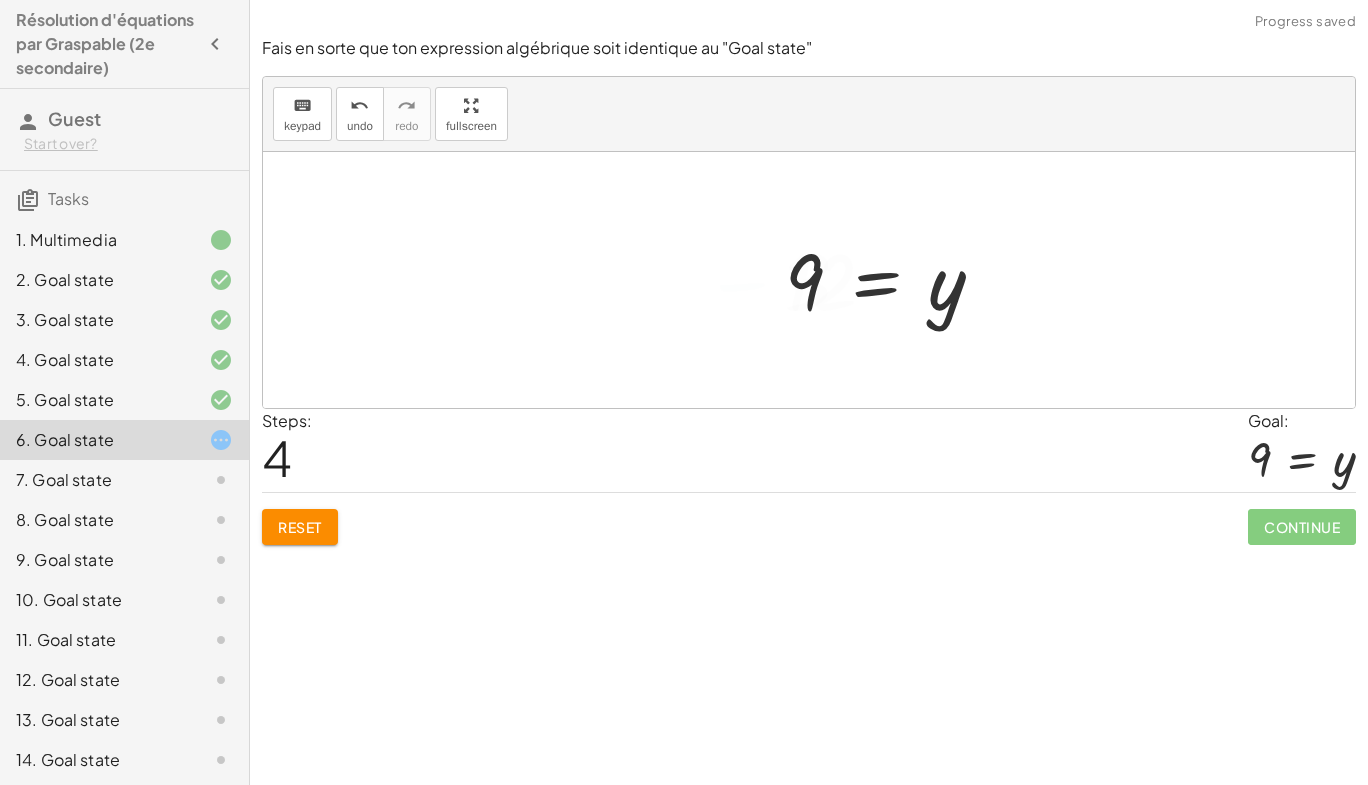 click on "Continue" 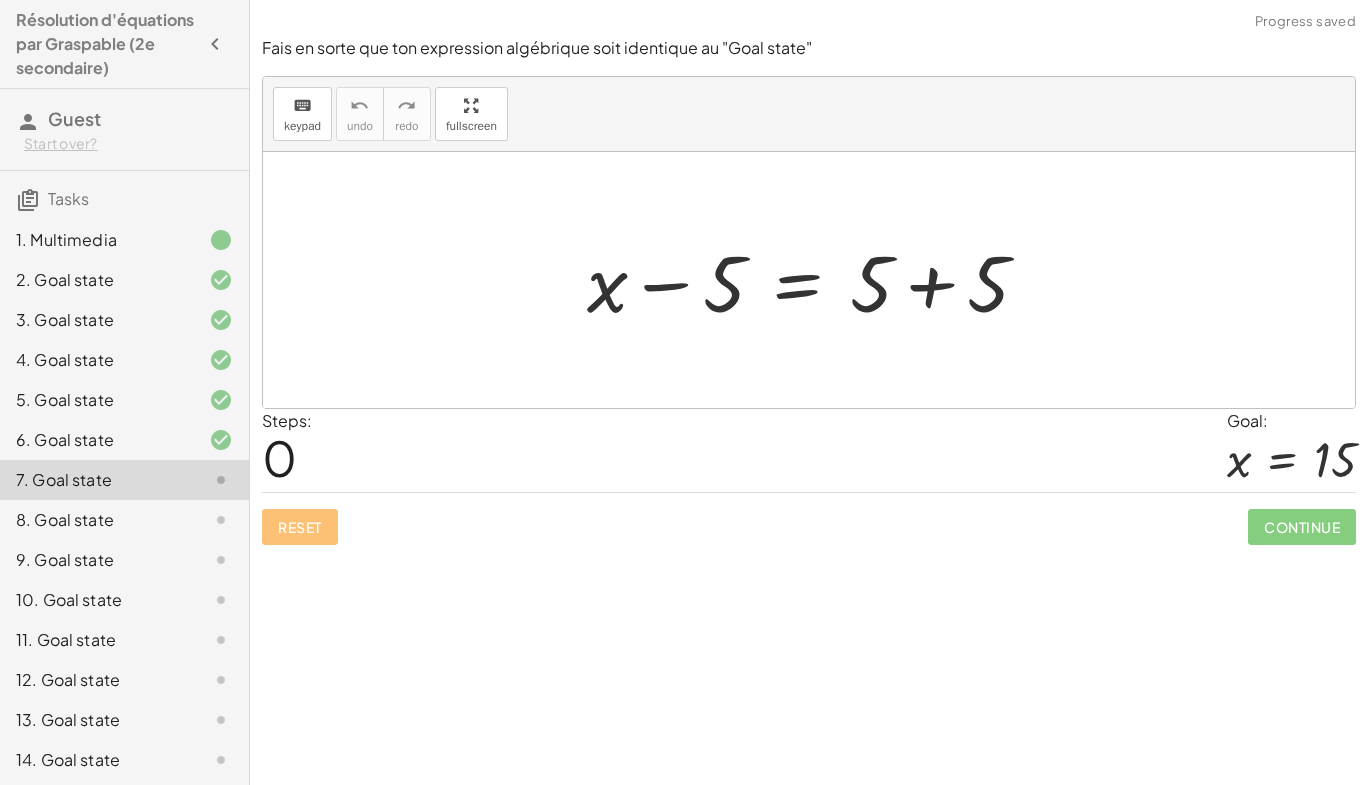 click at bounding box center (816, 280) 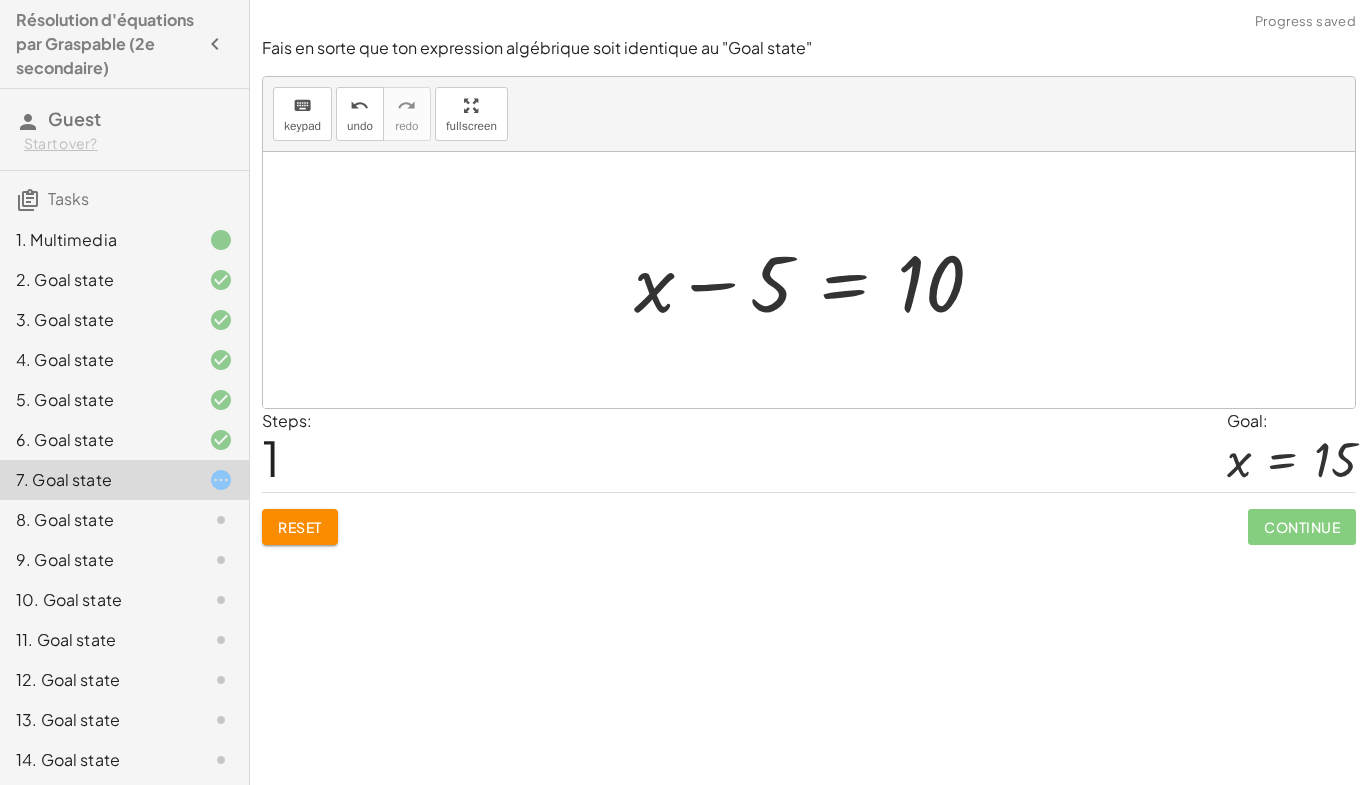 click at bounding box center (816, 280) 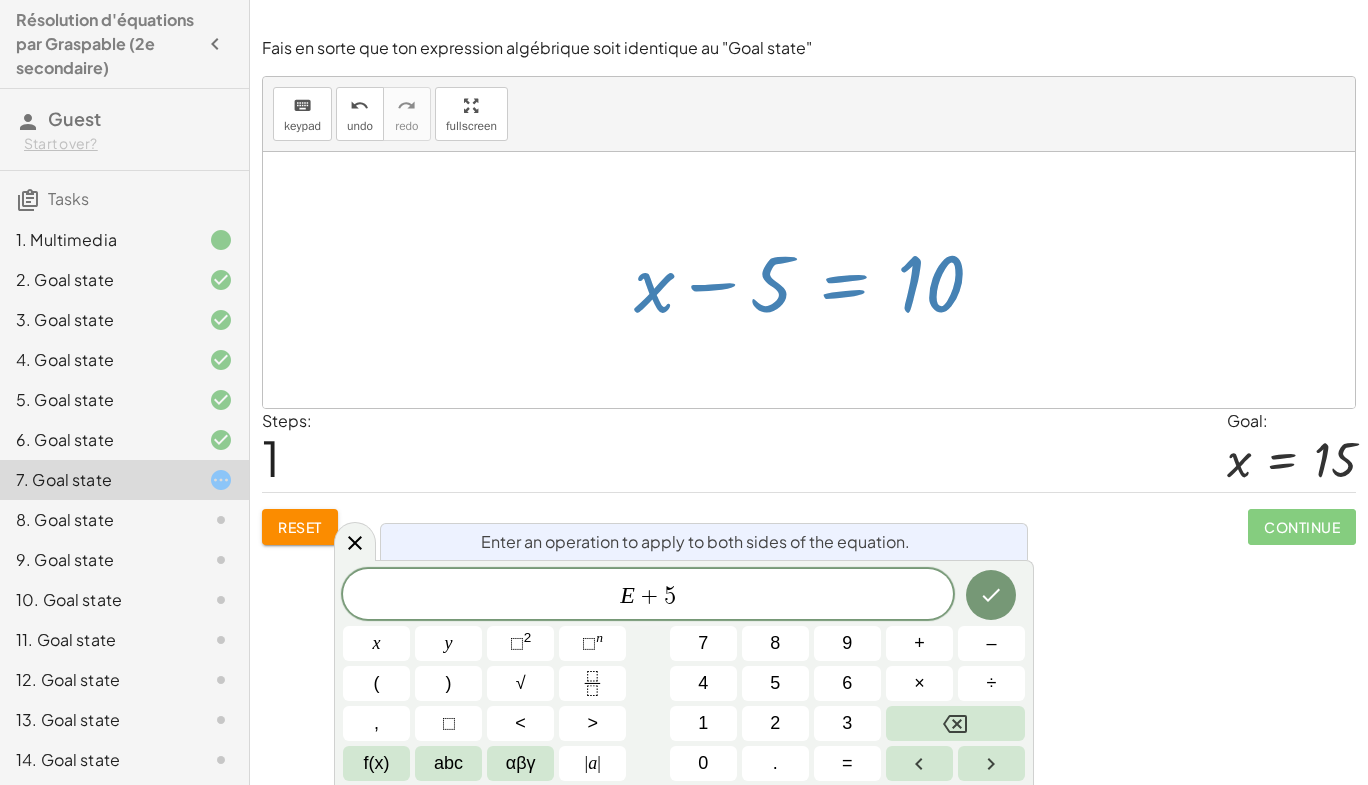 click 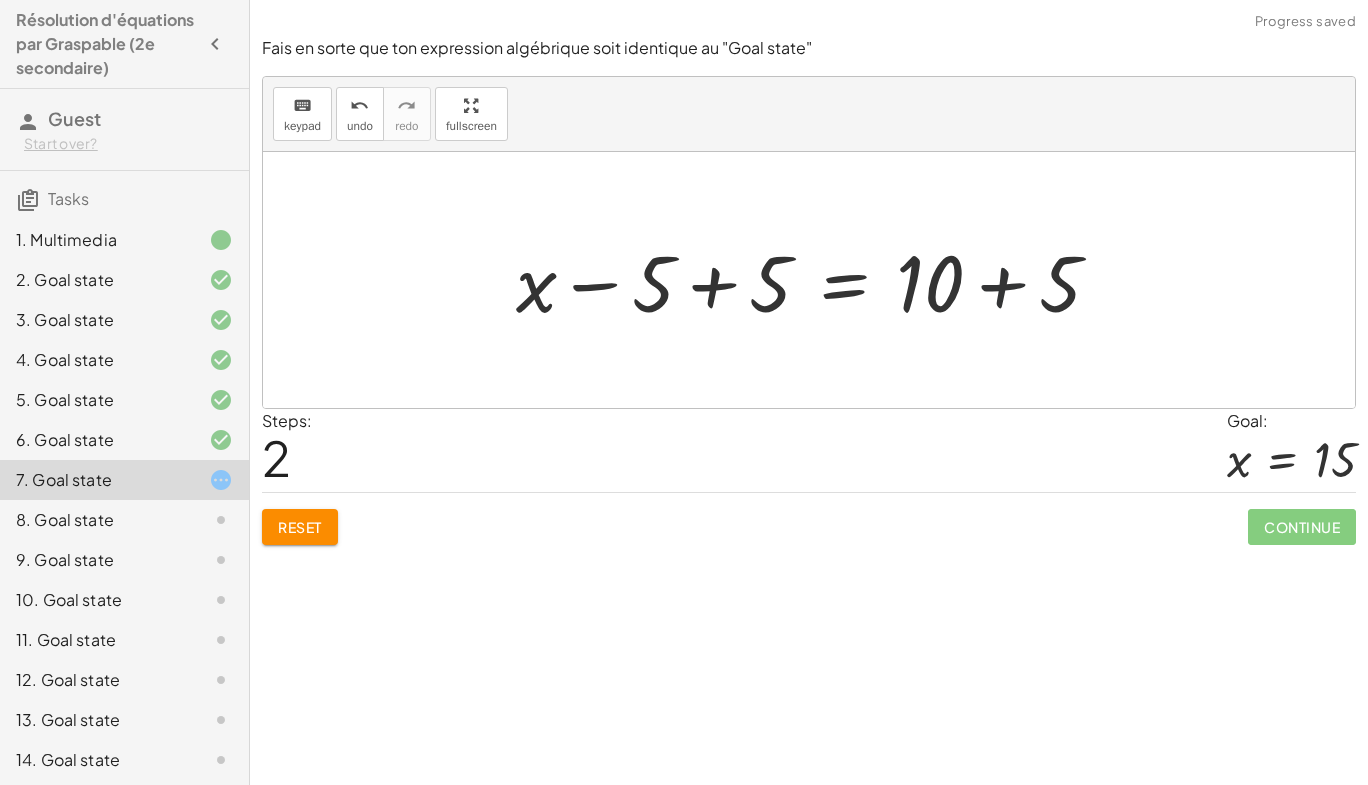 click at bounding box center (816, 280) 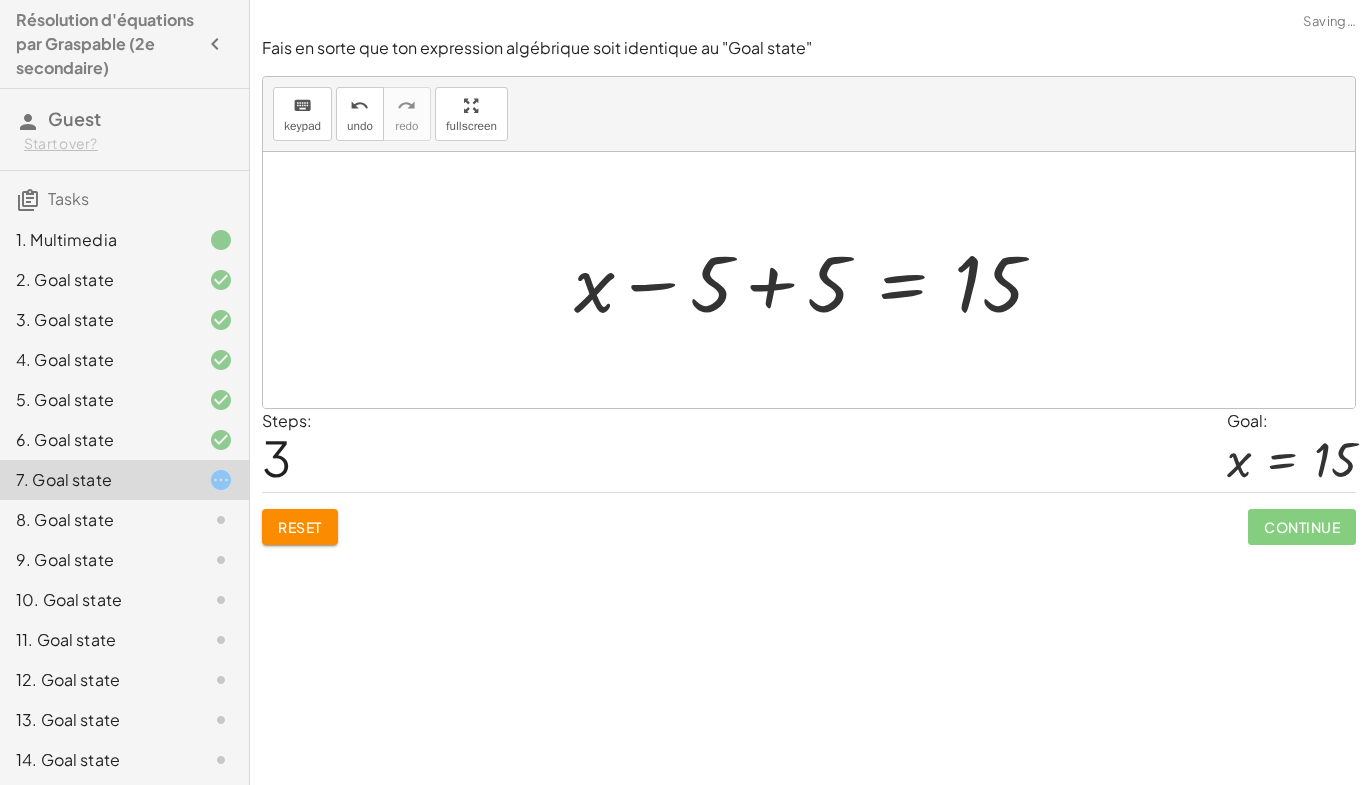 click at bounding box center (817, 280) 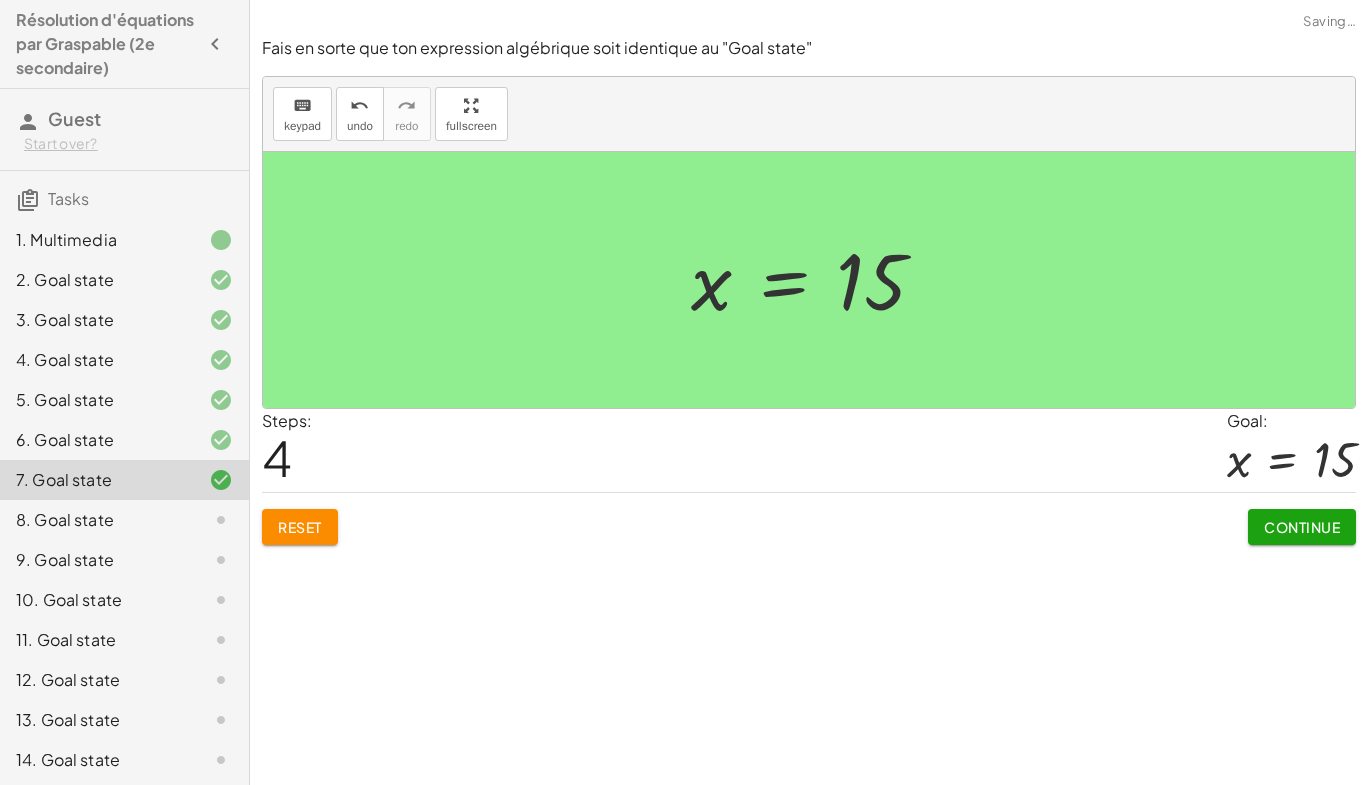 click on "Continue" at bounding box center (1302, 527) 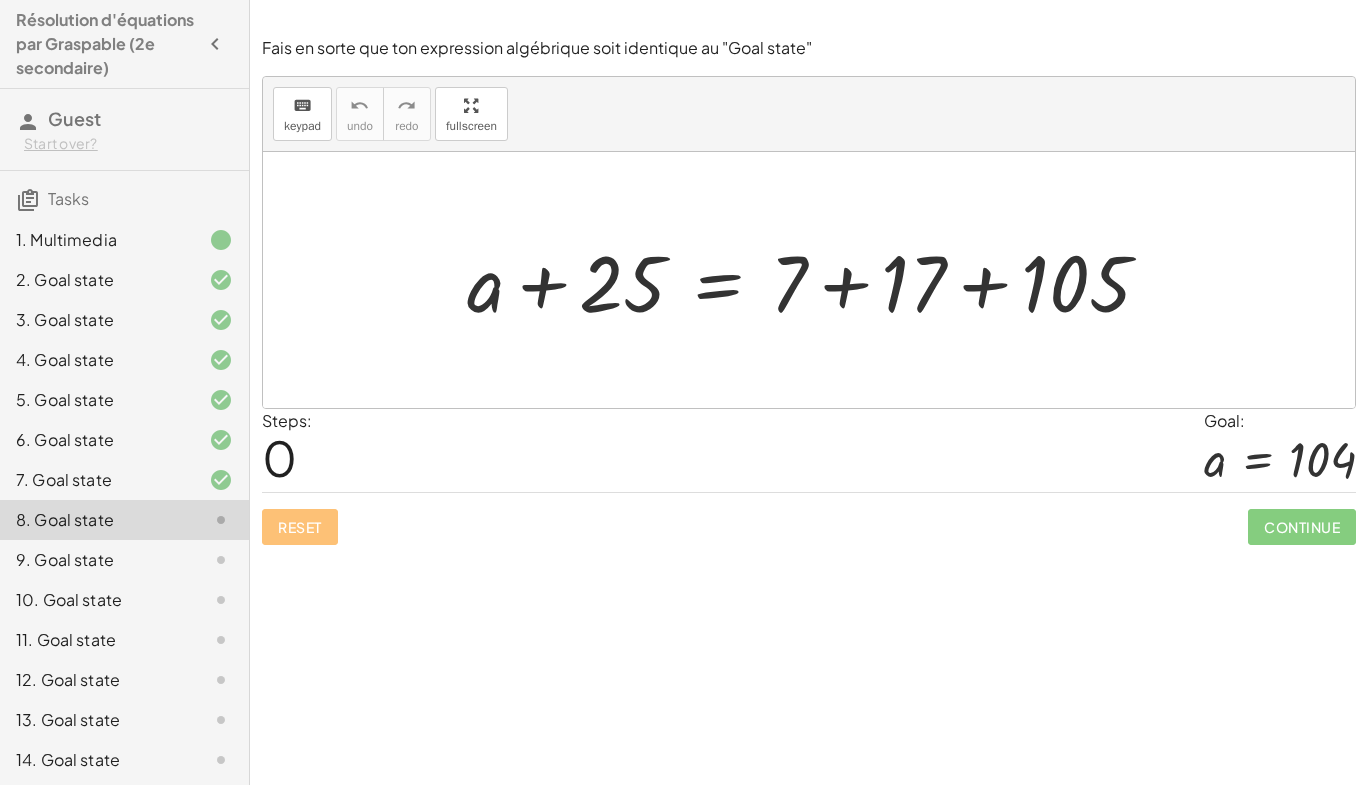 click at bounding box center (816, 280) 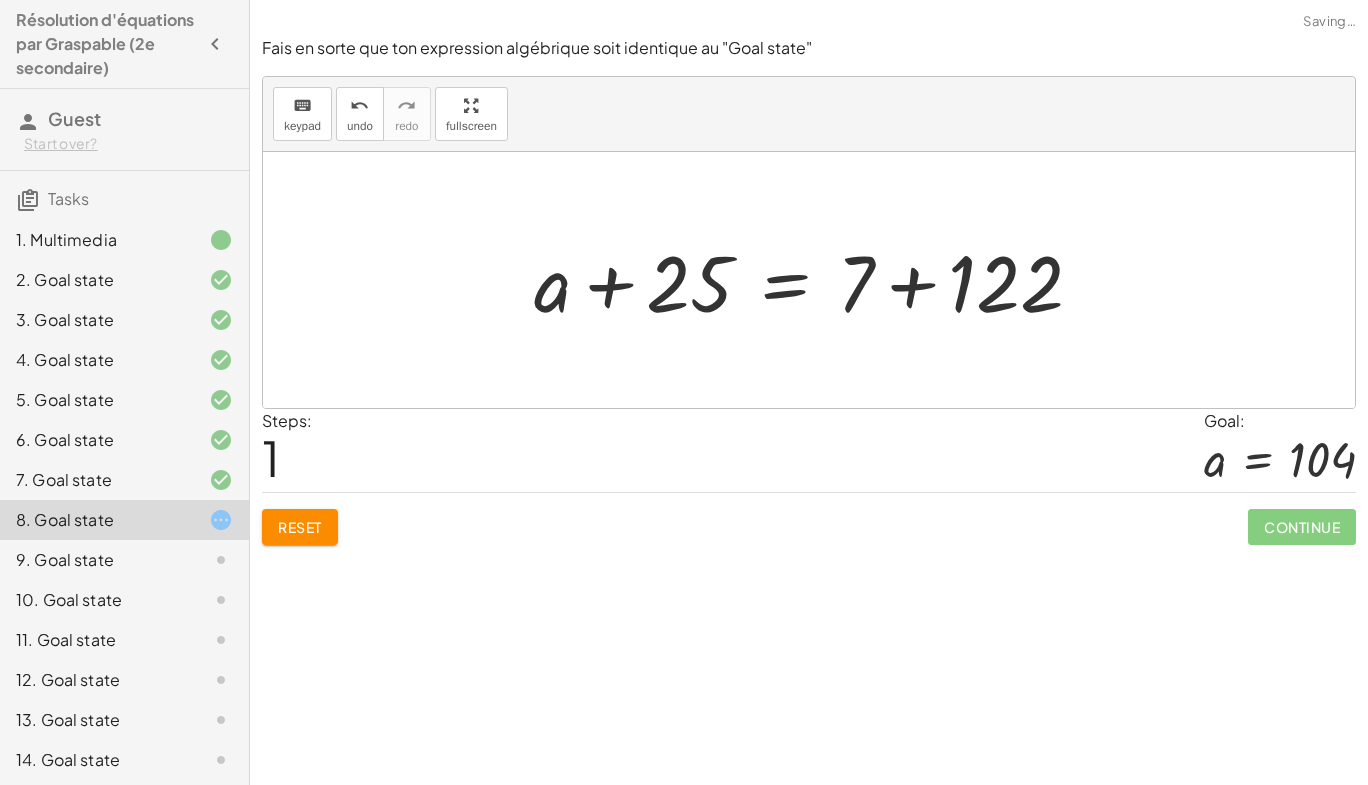 click at bounding box center (816, 280) 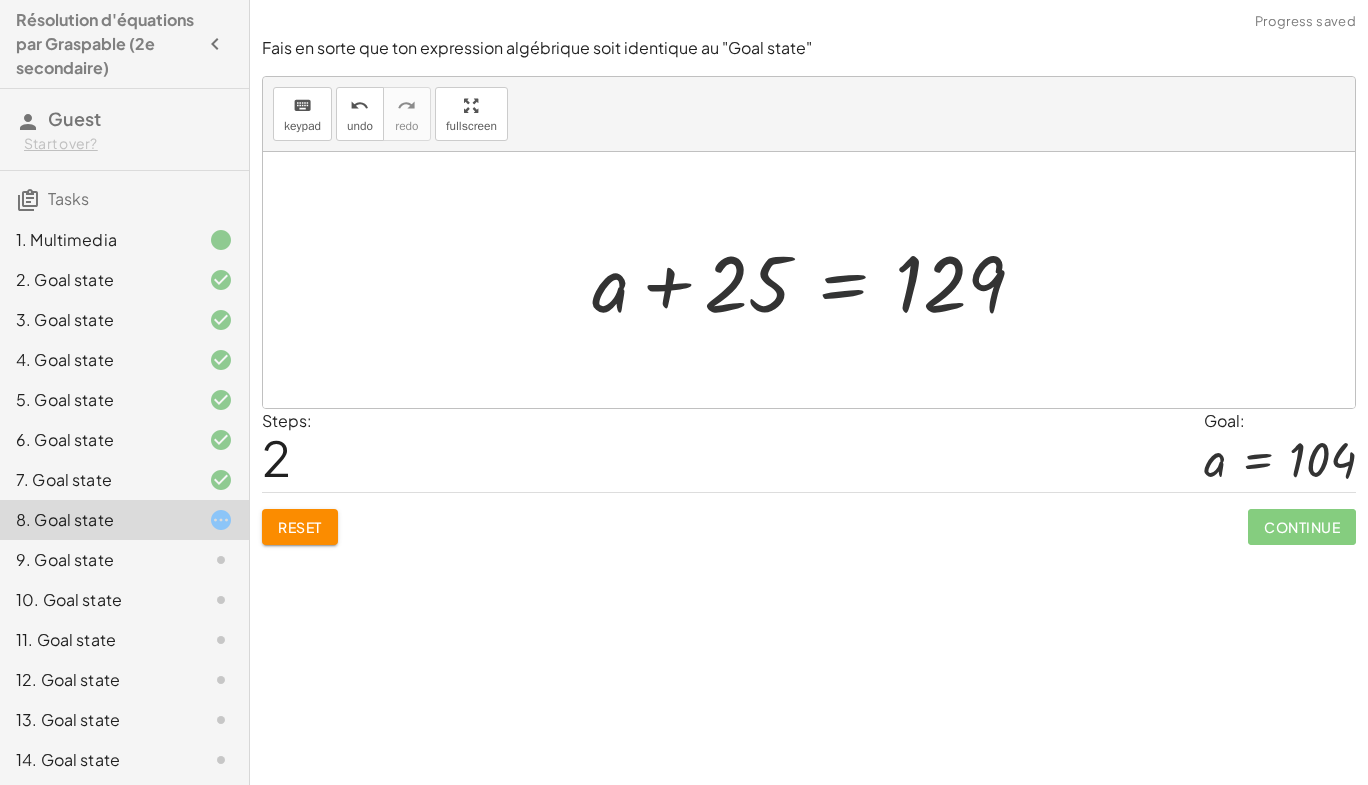 click at bounding box center [816, 280] 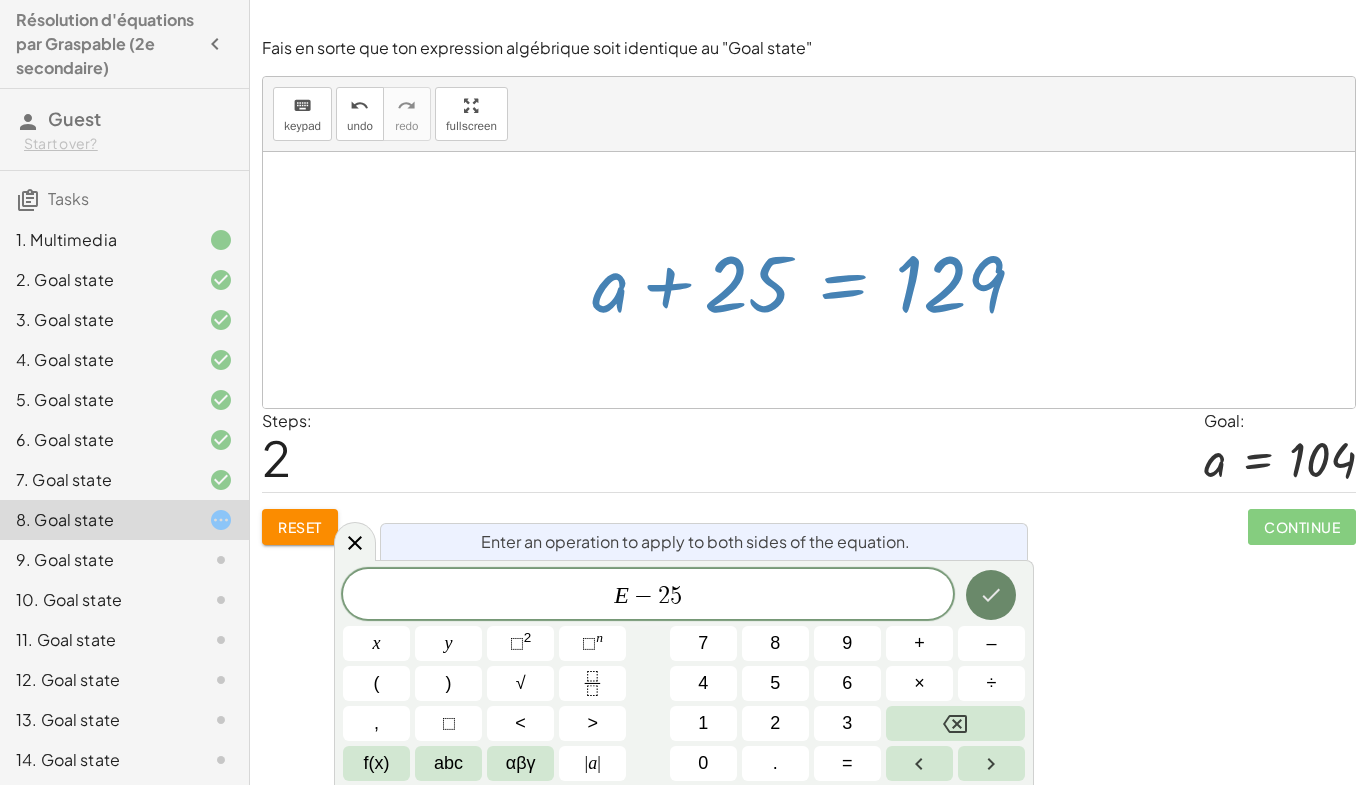 click 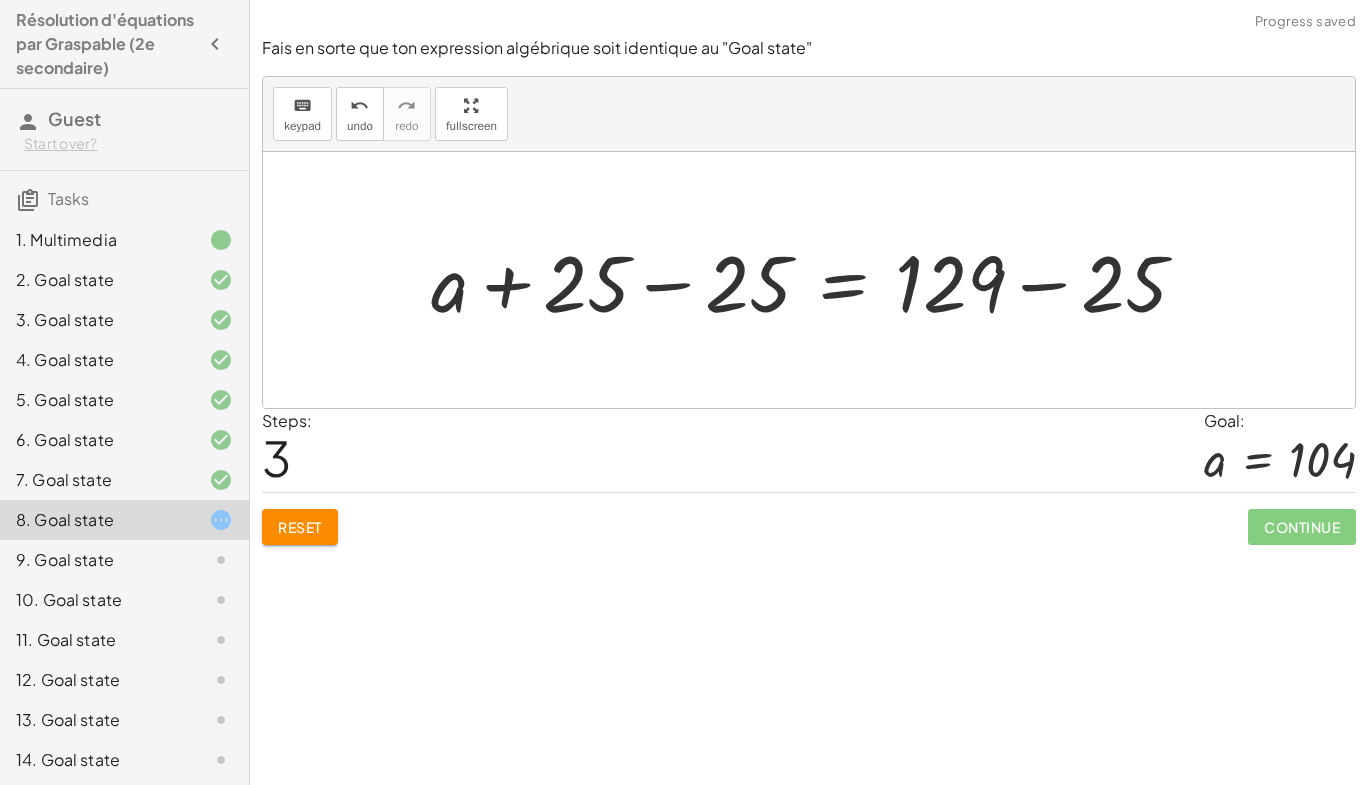 click at bounding box center [817, 280] 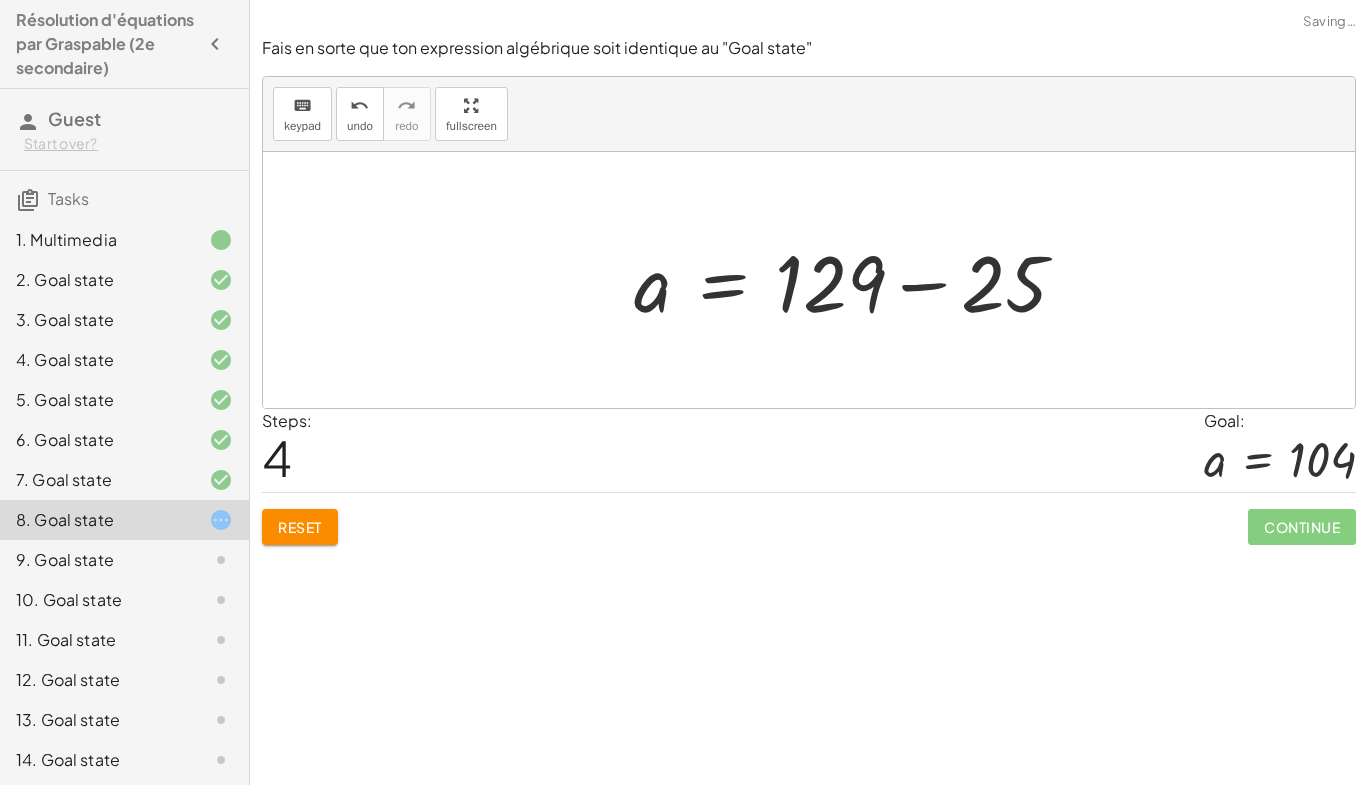 click on "+ a + 25 = + 7 + 17 + 105 + a + 25 = + 7 + 122 + a + 25 = 129 + a + 25 − 25 = + 129 − 25 + a + 0 = + 129 − 25 a = 129 + − 25" at bounding box center [851, 280] 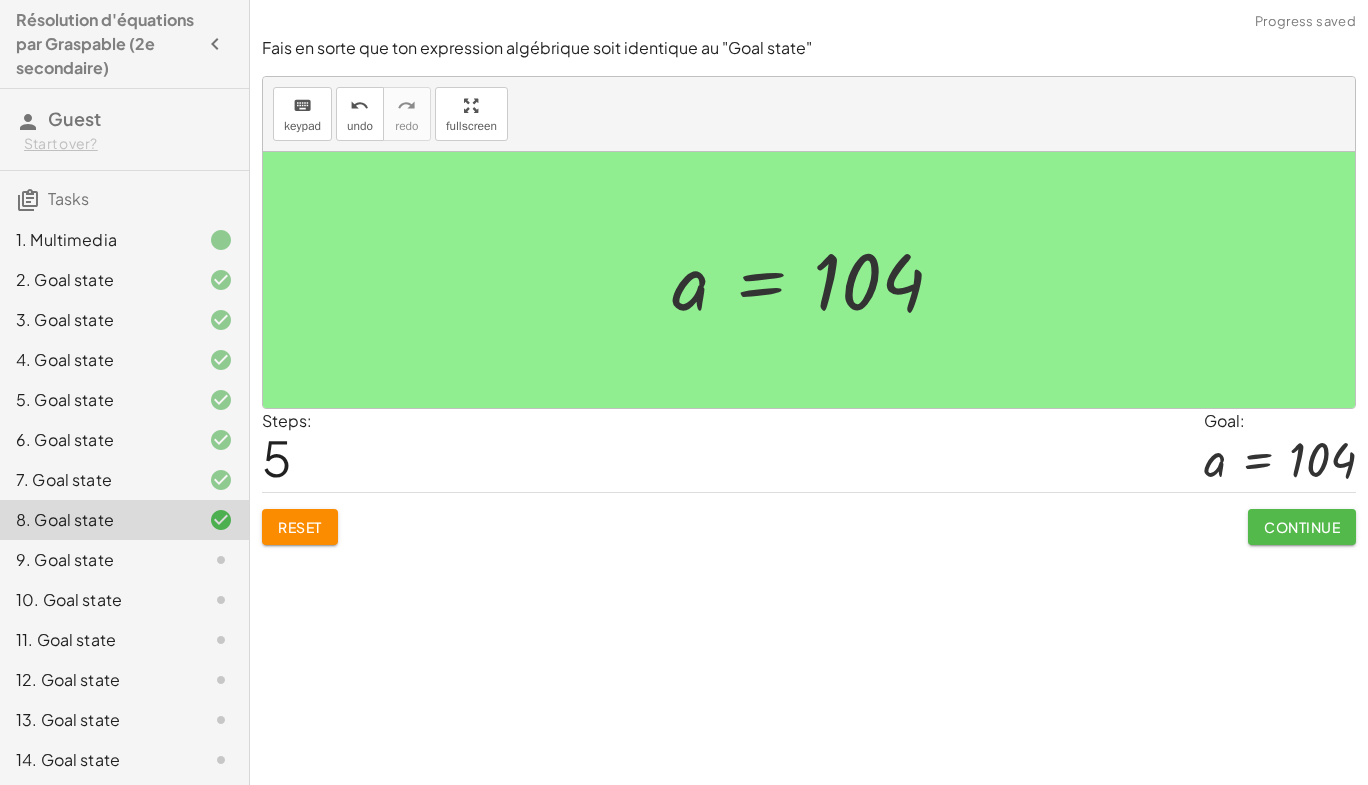 click on "Continue" 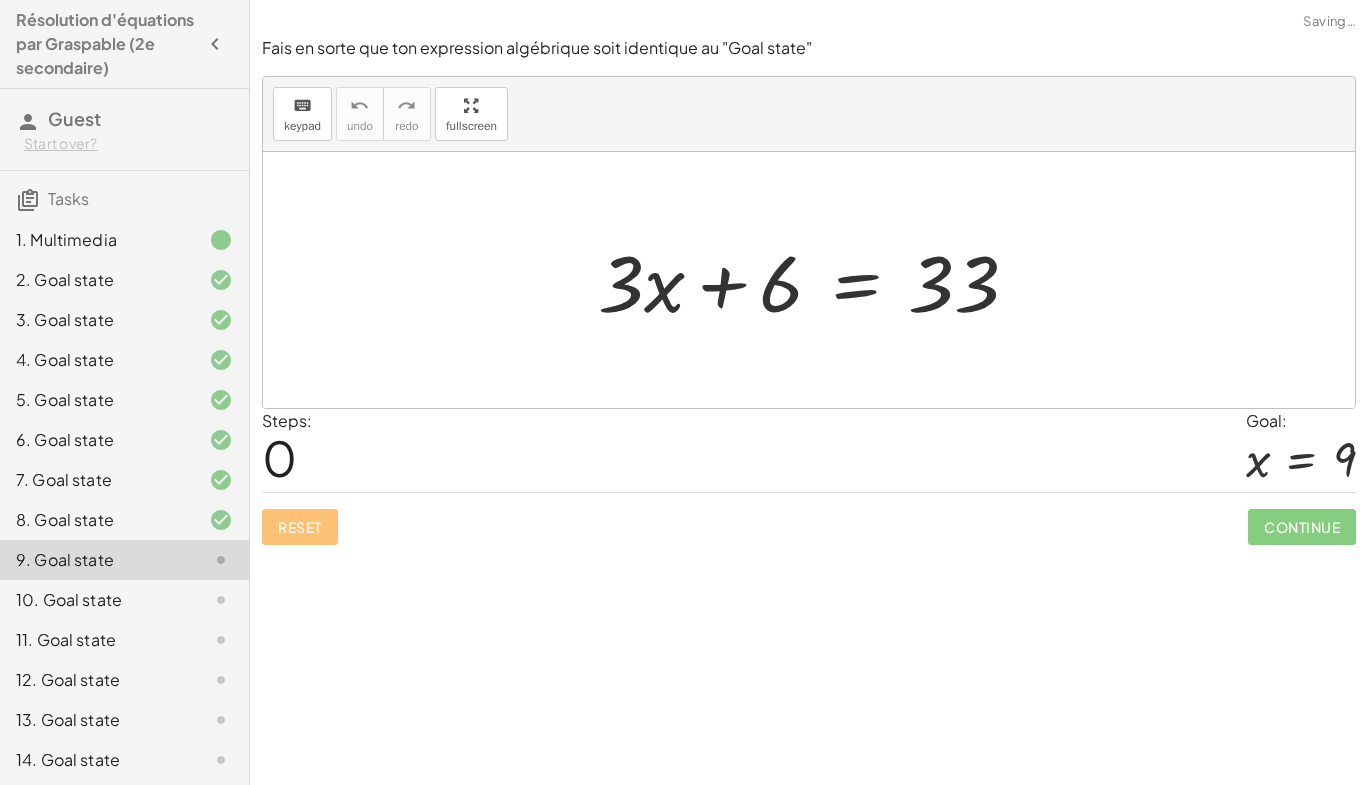 click at bounding box center [816, 280] 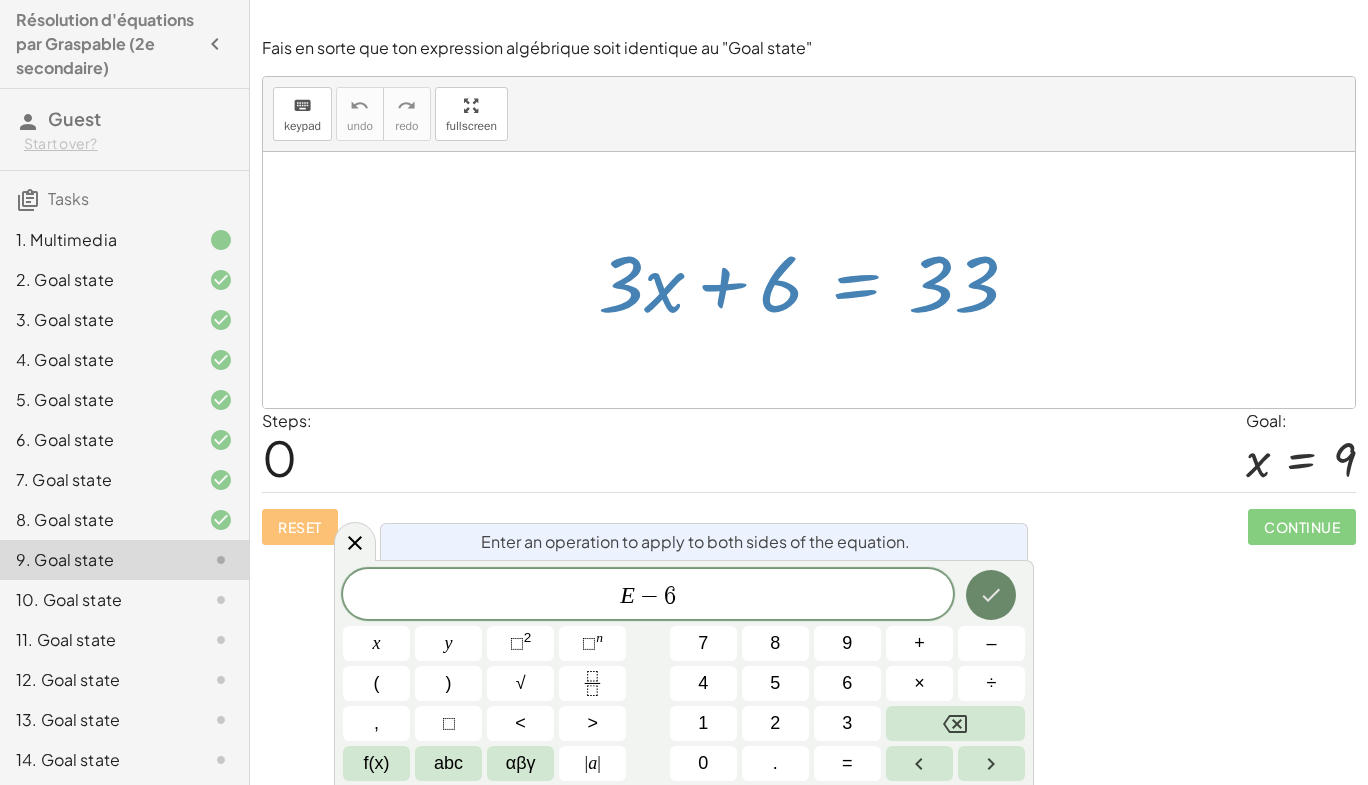 click at bounding box center [991, 595] 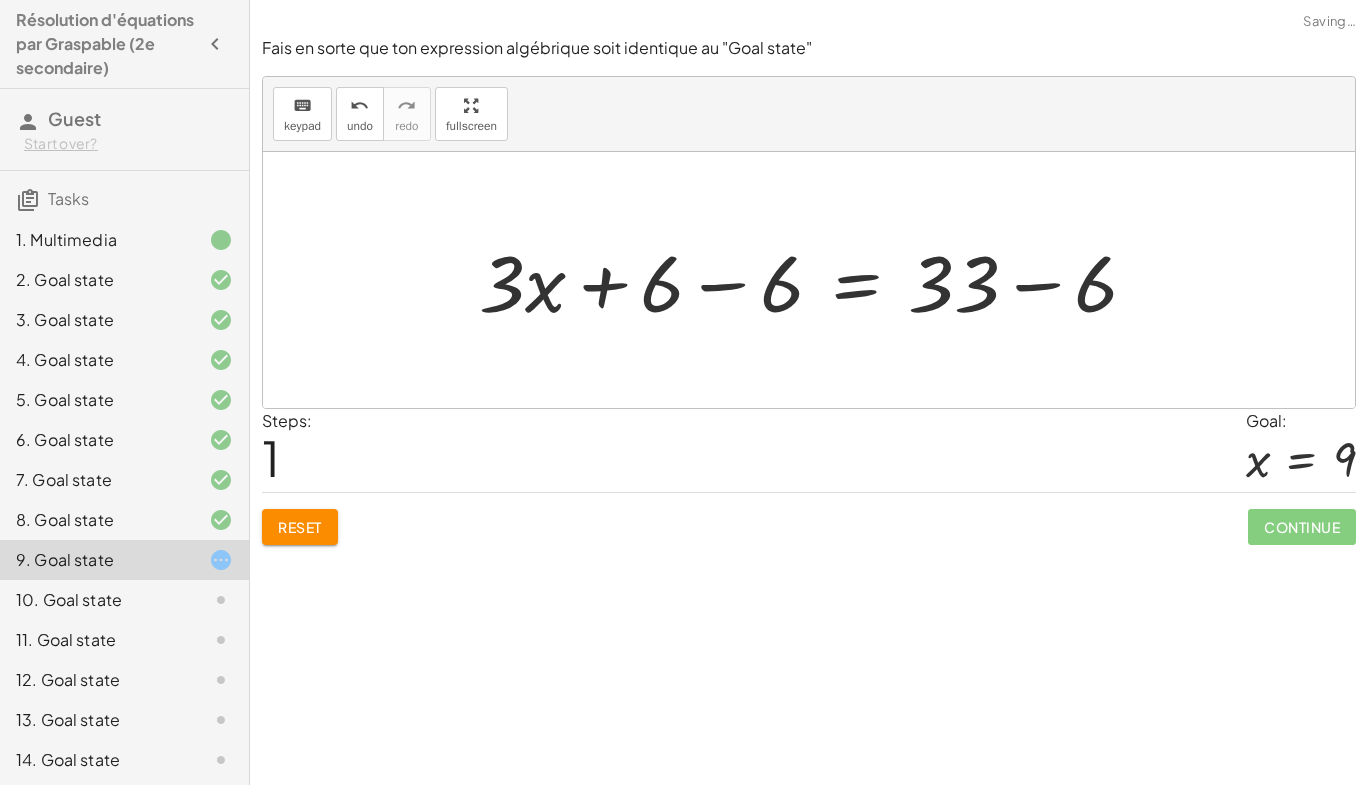 click at bounding box center (816, 280) 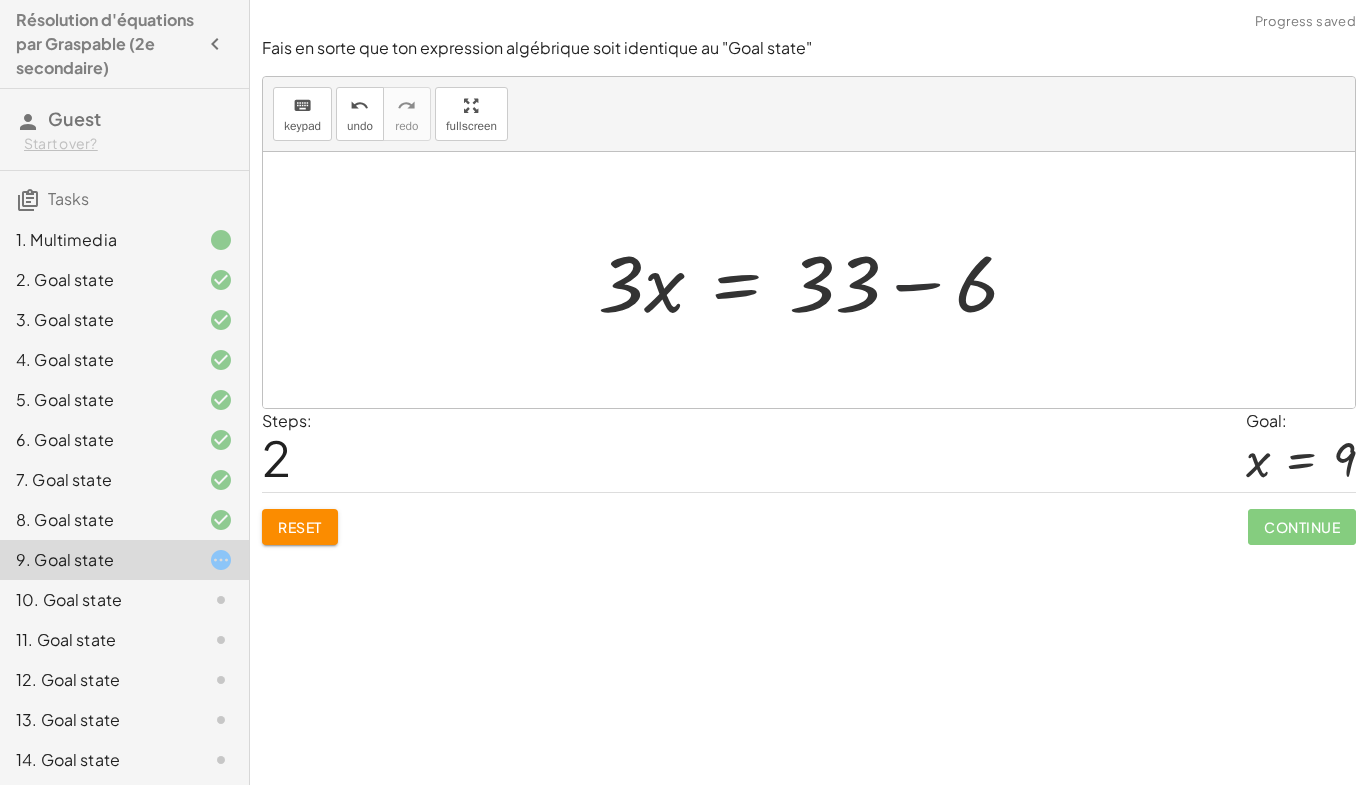 click at bounding box center [816, 280] 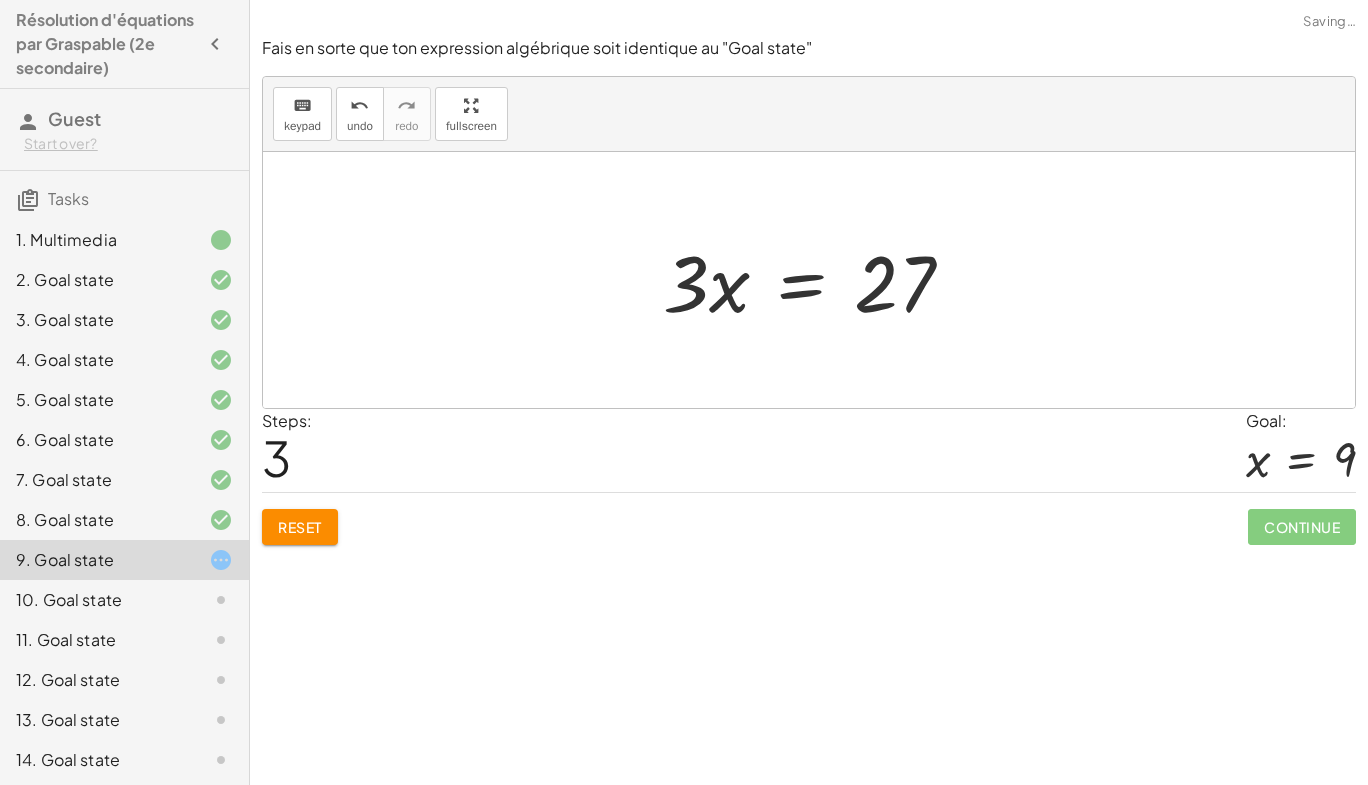 click at bounding box center (816, 280) 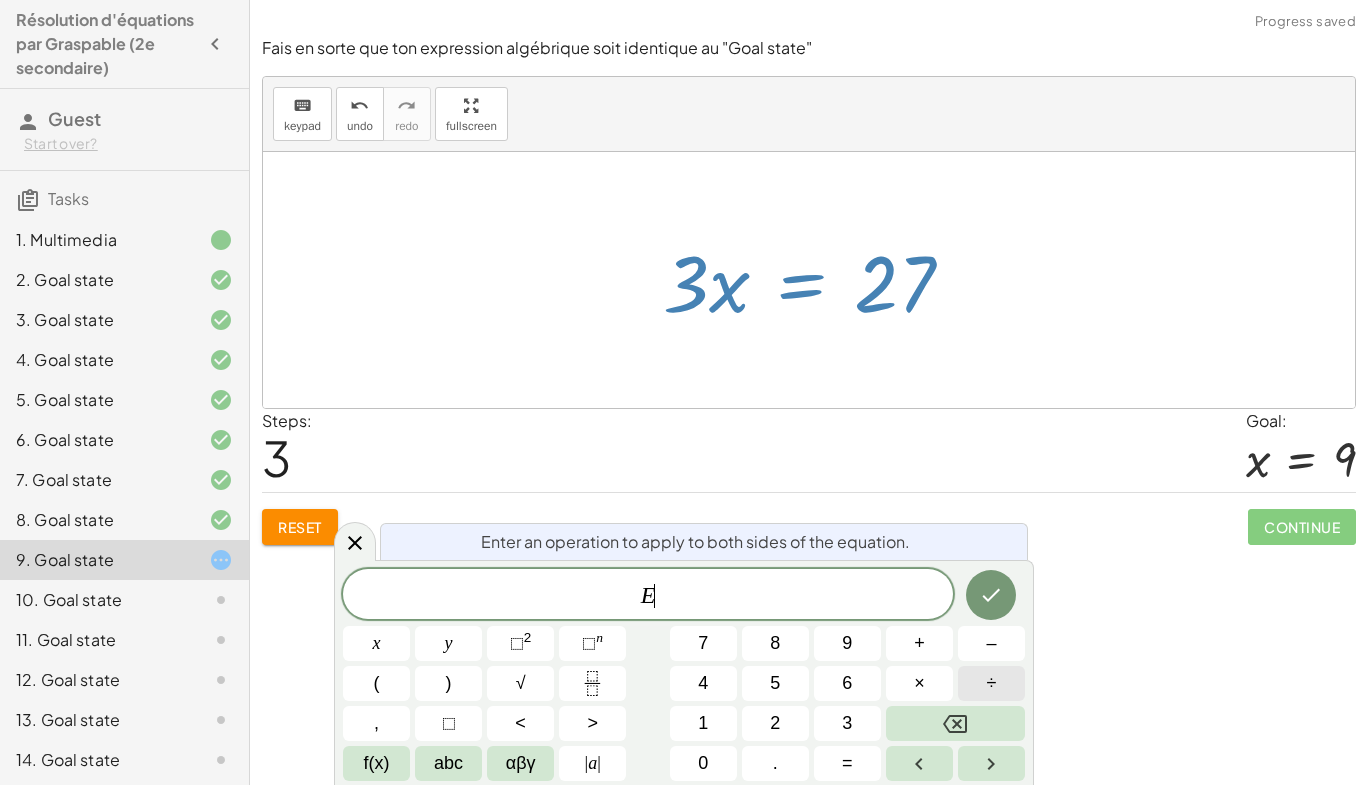 click on "÷" at bounding box center (992, 683) 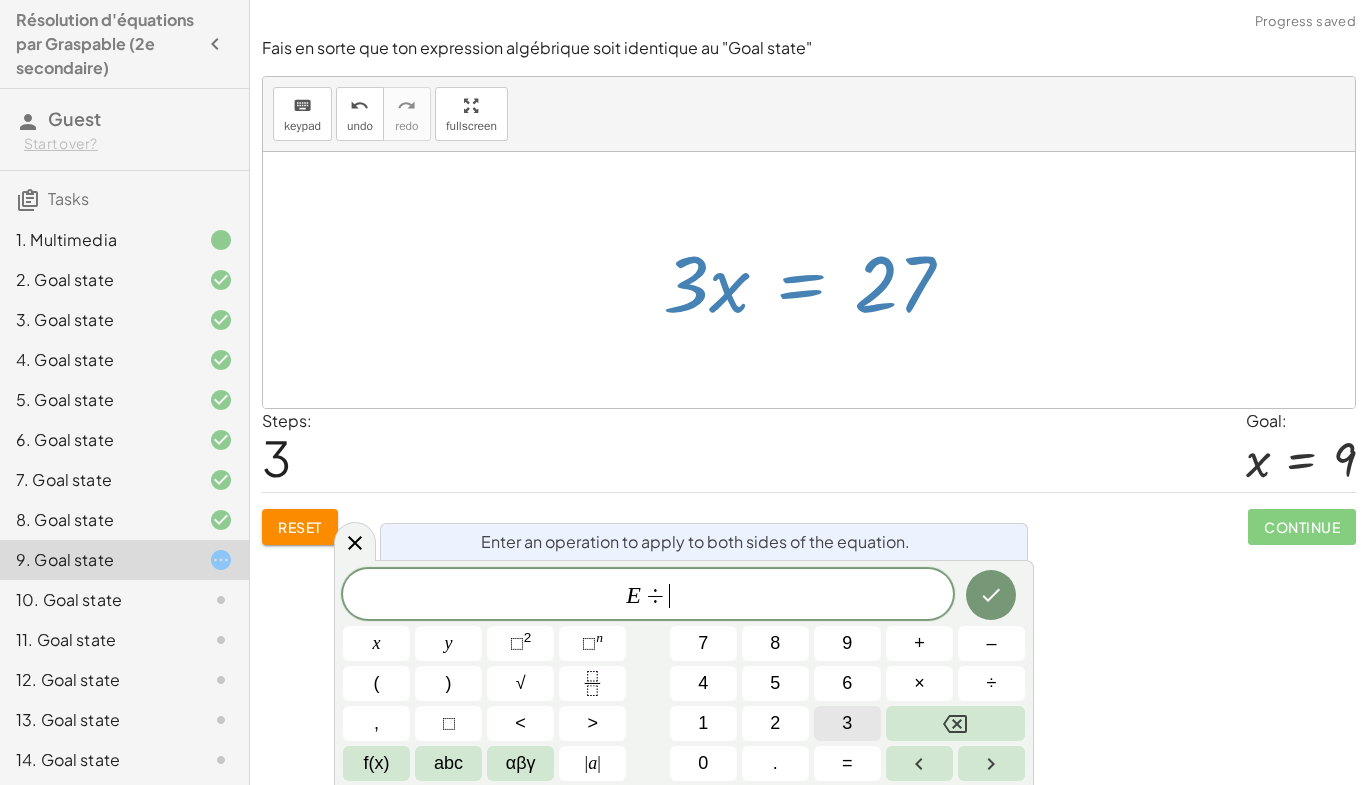 click on "3" at bounding box center [847, 723] 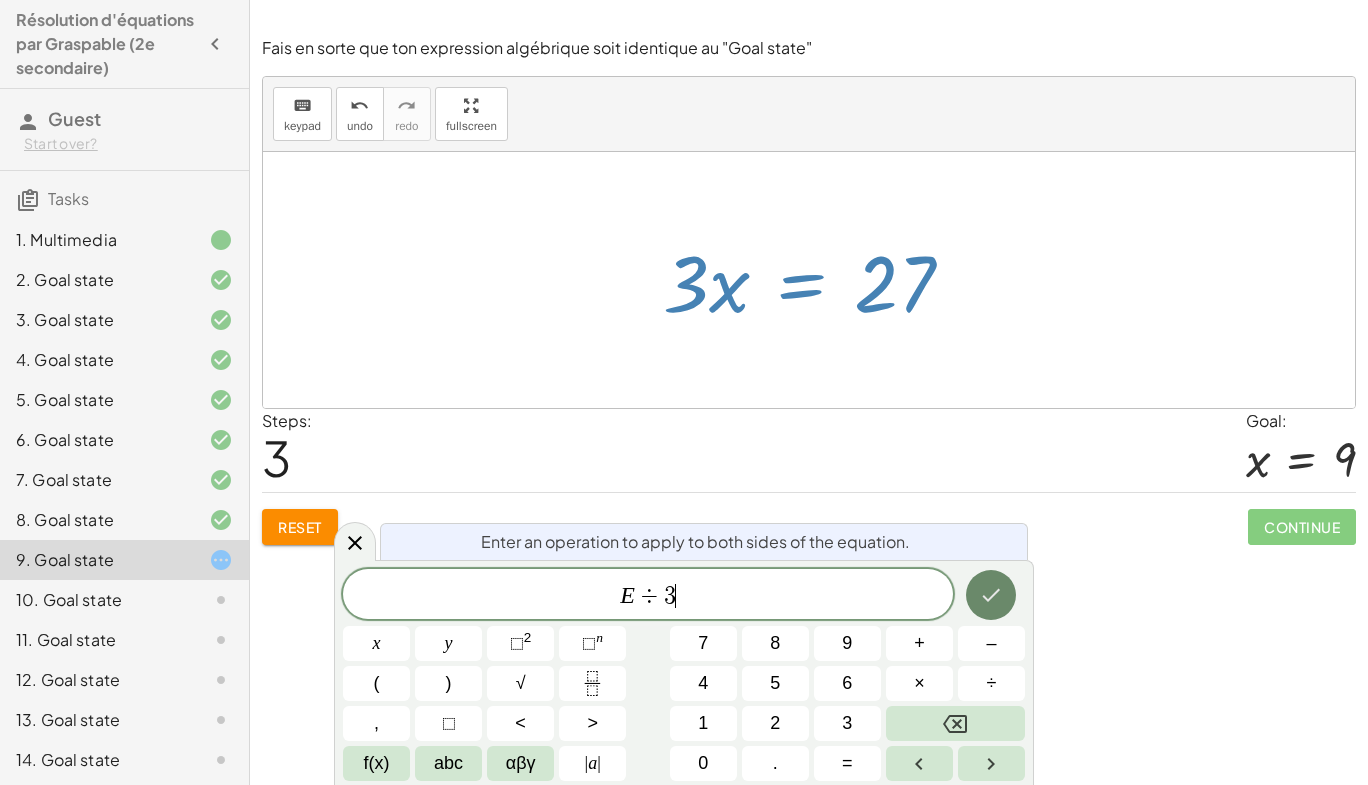 click at bounding box center (991, 595) 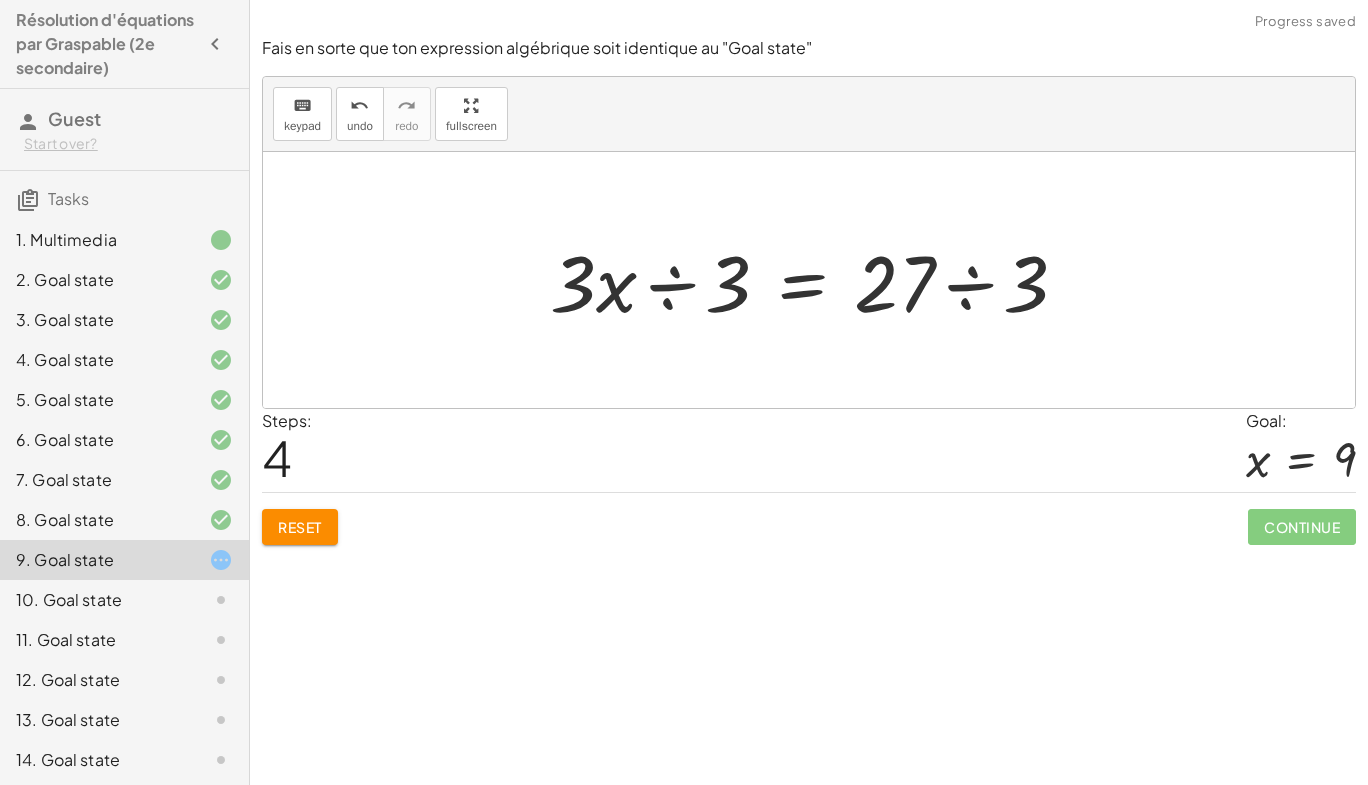 click at bounding box center [817, 280] 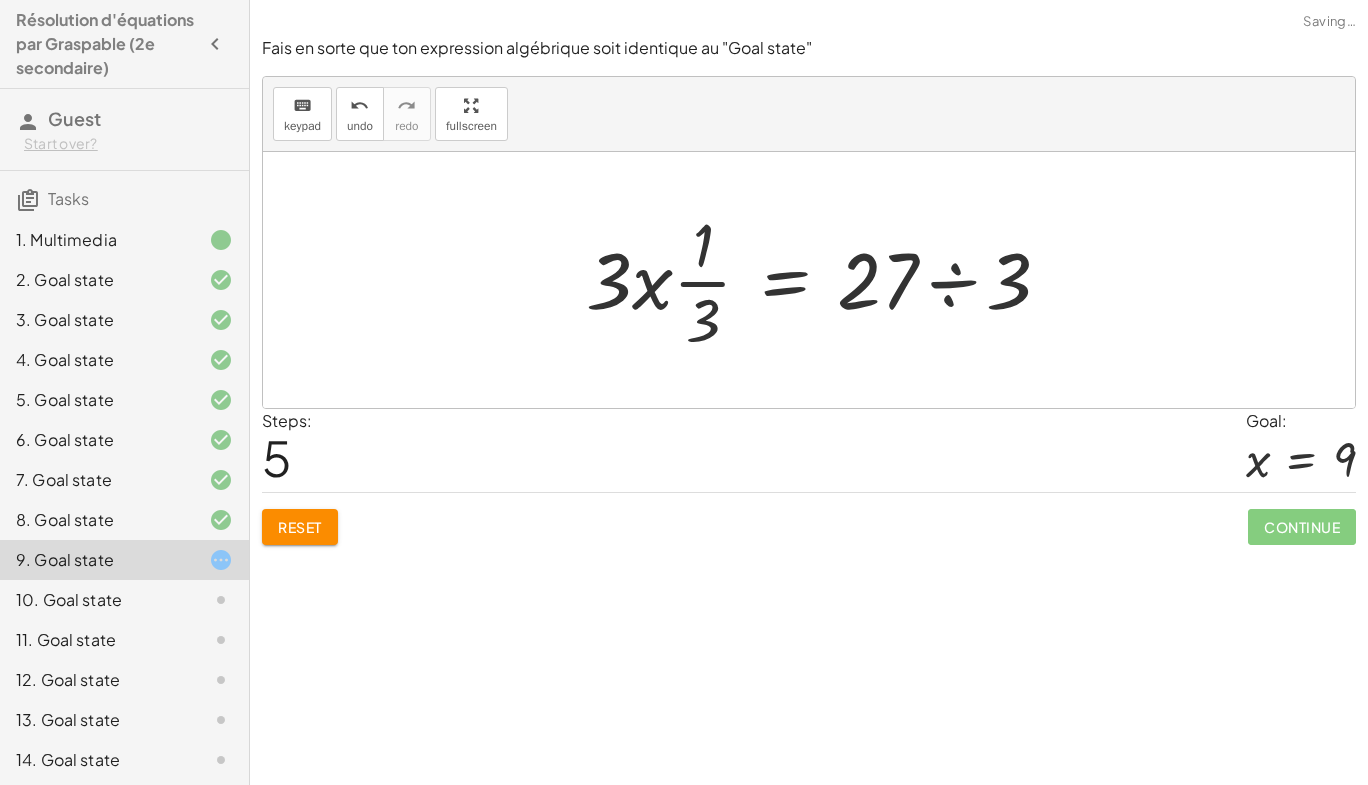 click at bounding box center [826, 280] 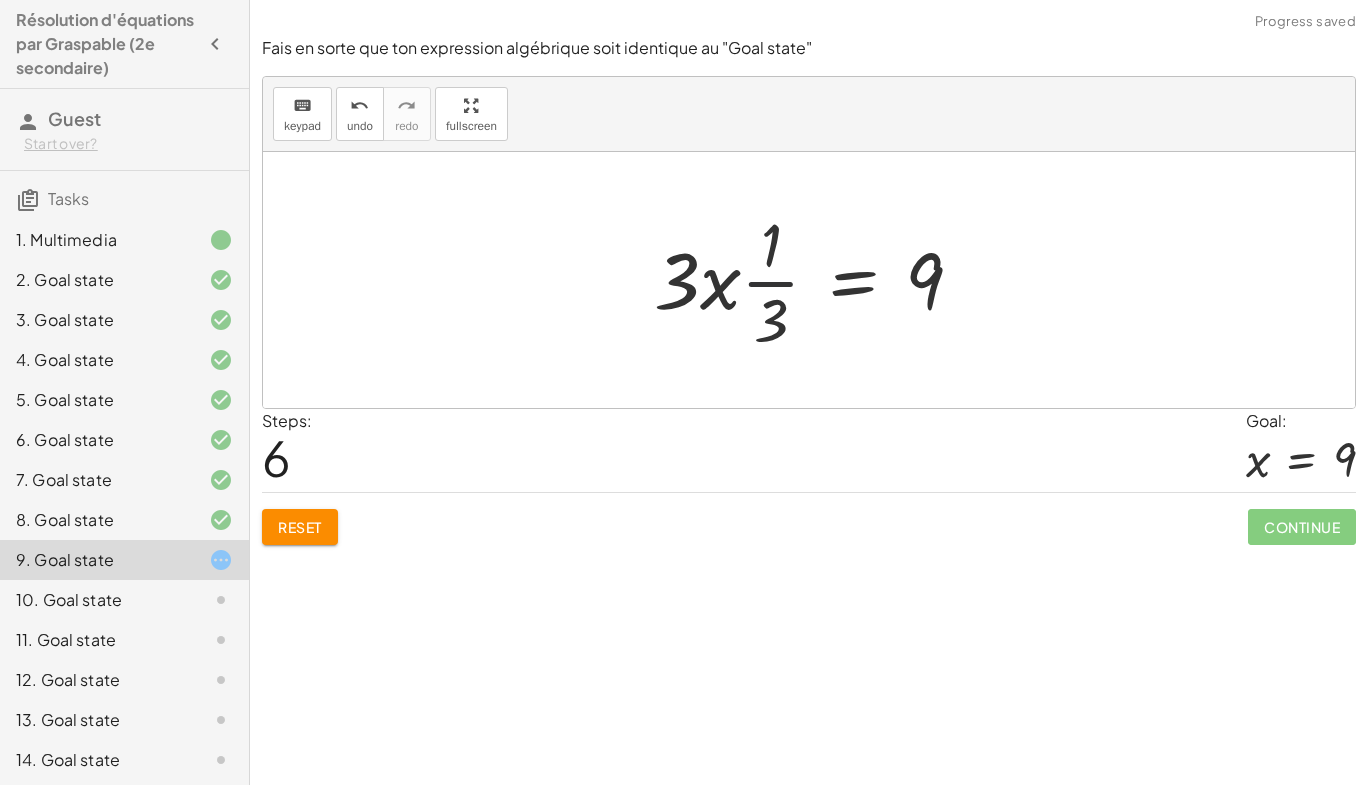 click at bounding box center [816, 280] 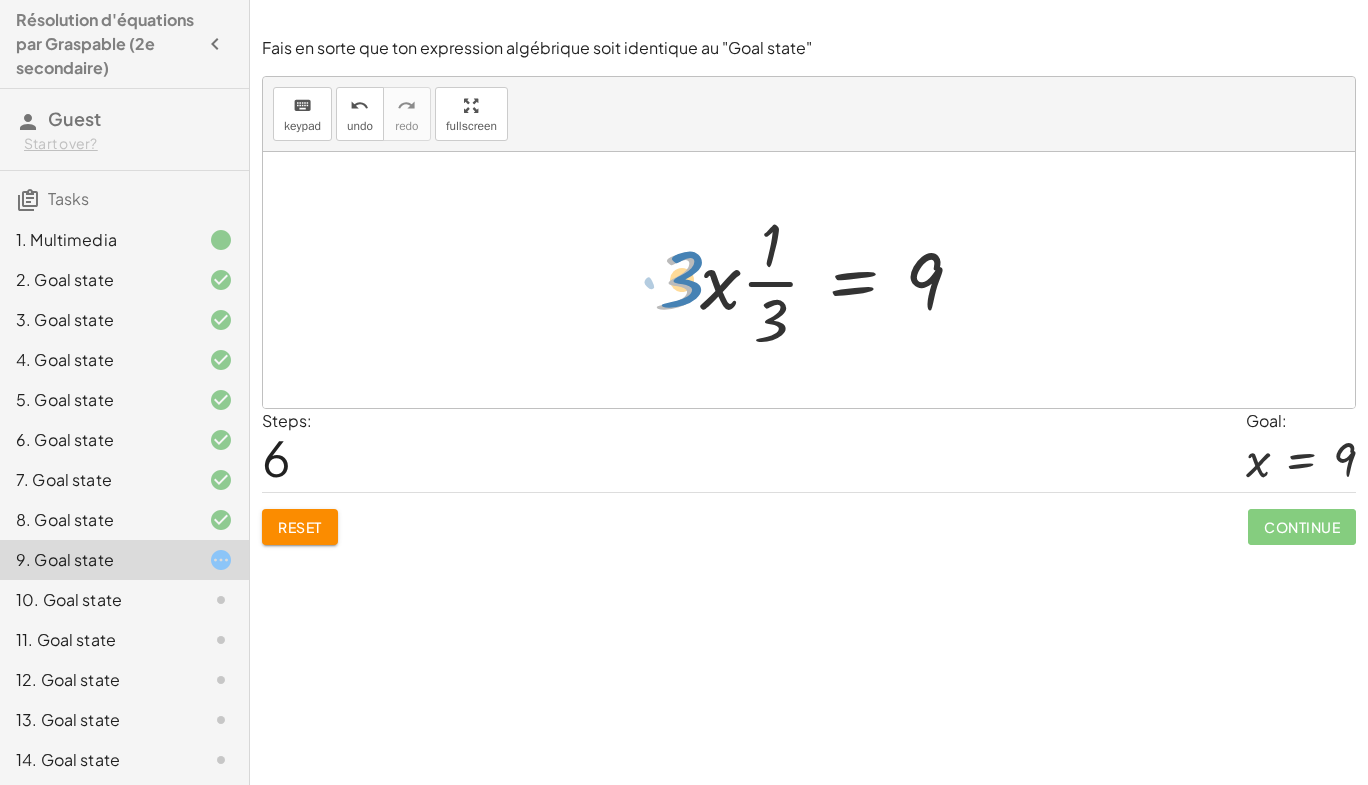 click at bounding box center (816, 280) 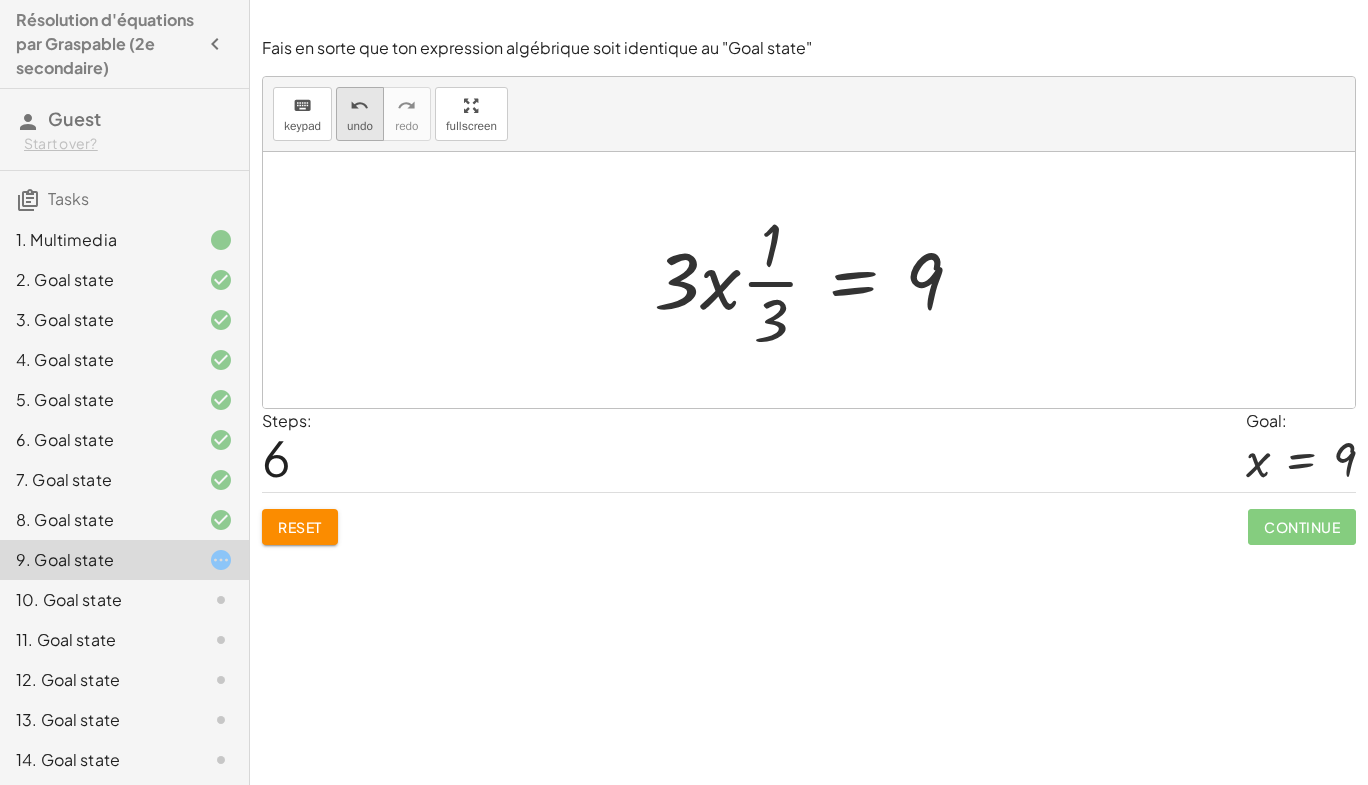 click on "undo undo" at bounding box center [360, 114] 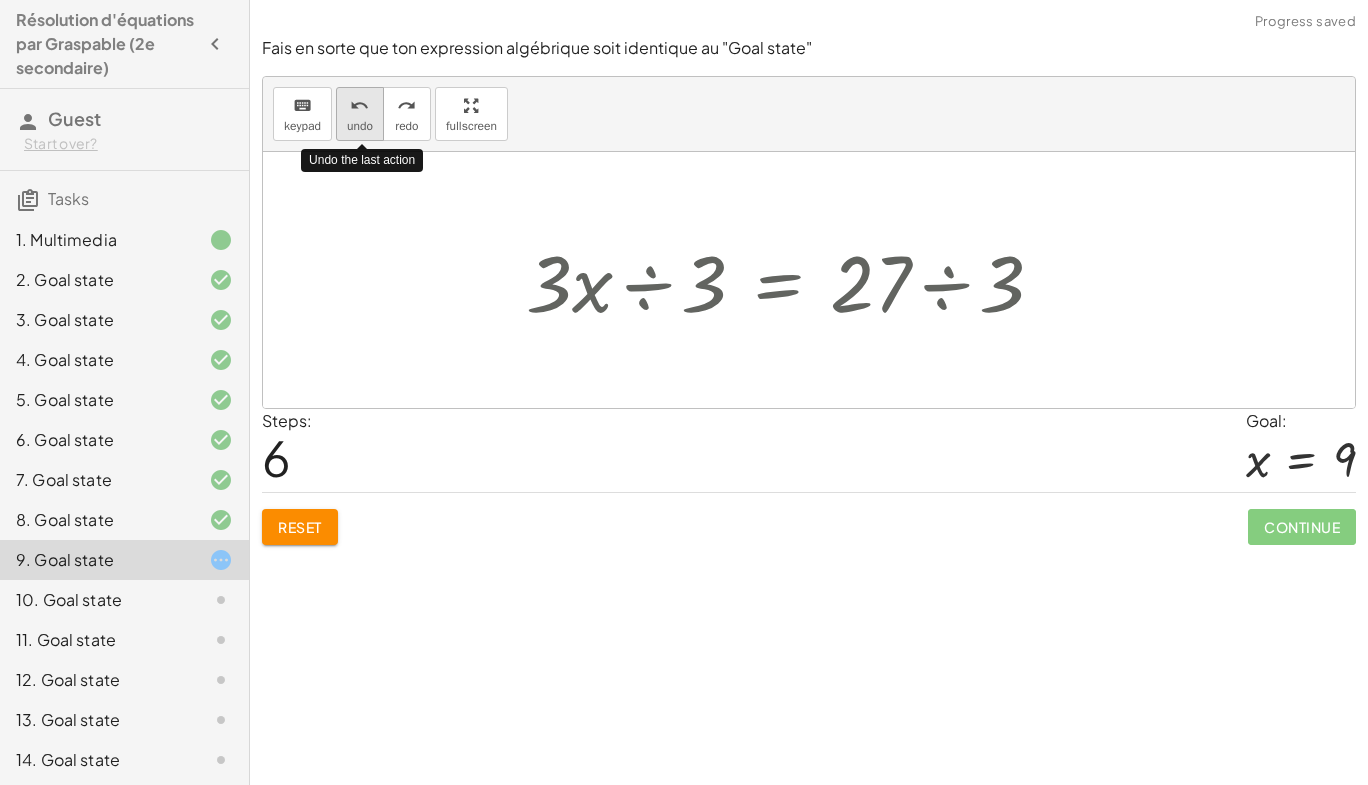 click on "undo undo" at bounding box center [360, 114] 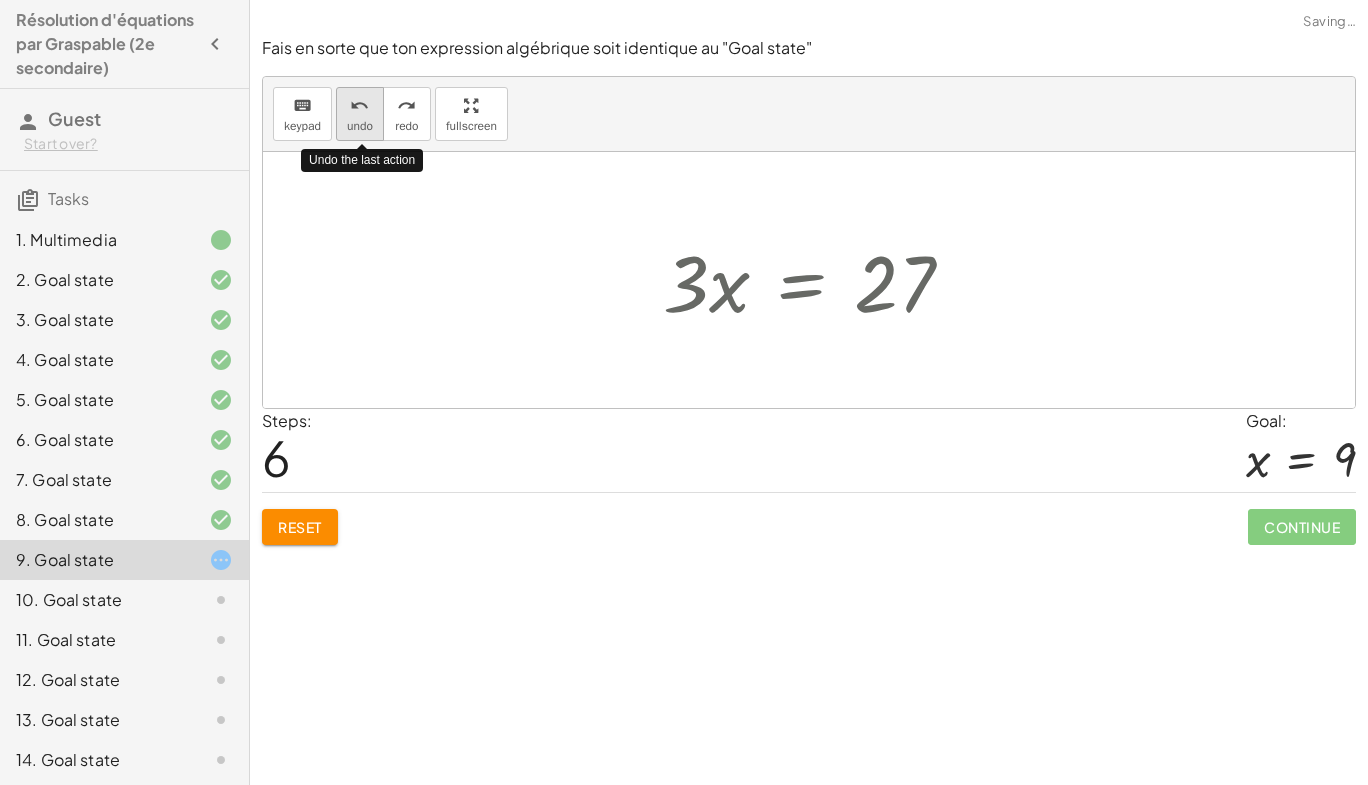 click on "undo undo" at bounding box center [360, 114] 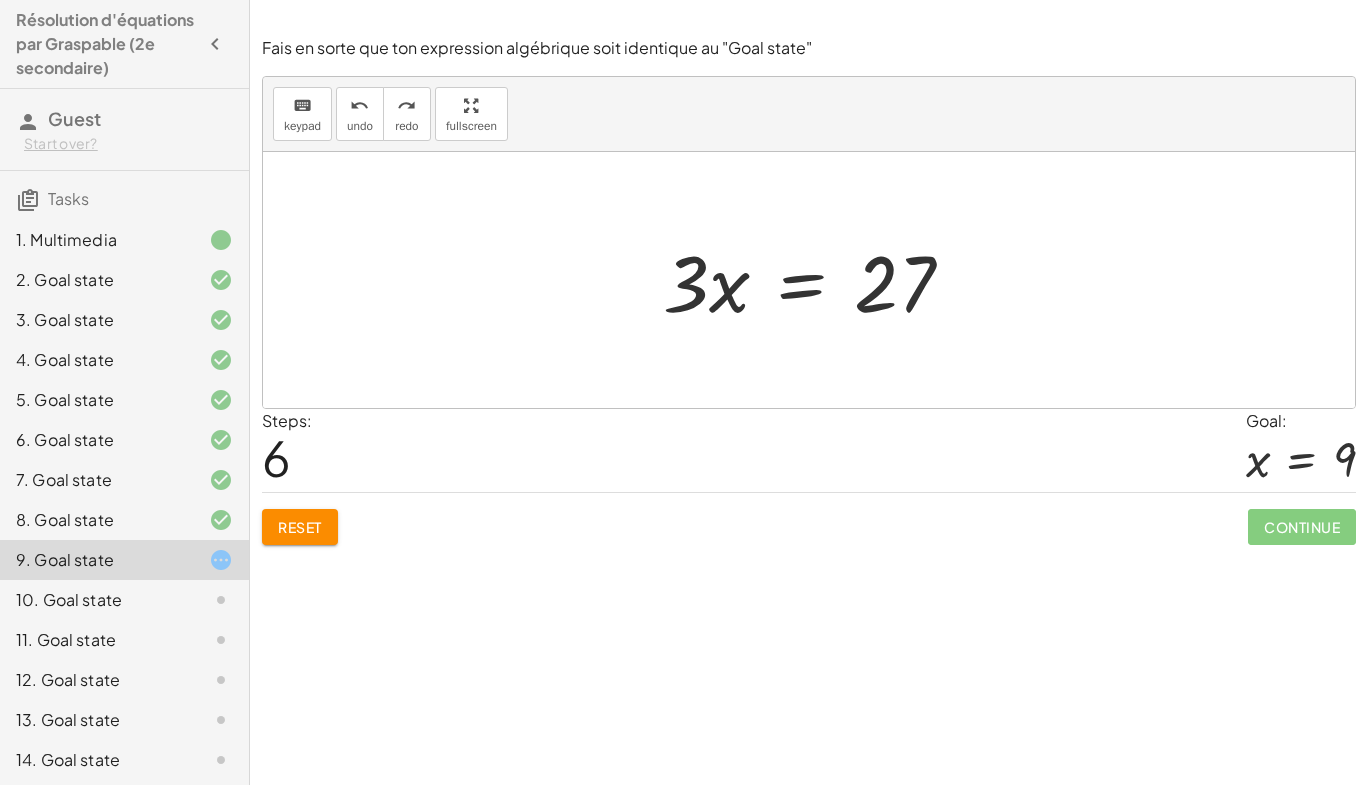 click at bounding box center [816, 280] 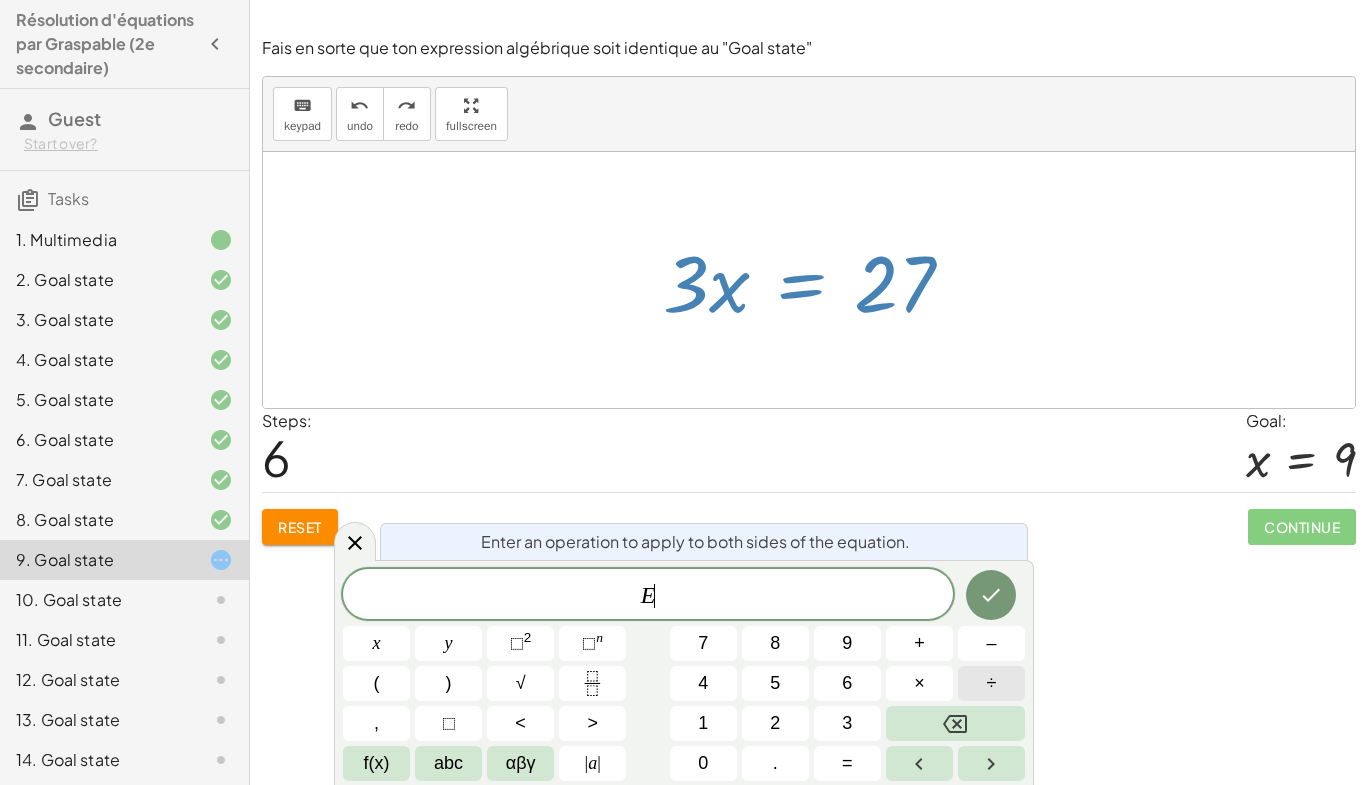 click on "÷" at bounding box center (991, 683) 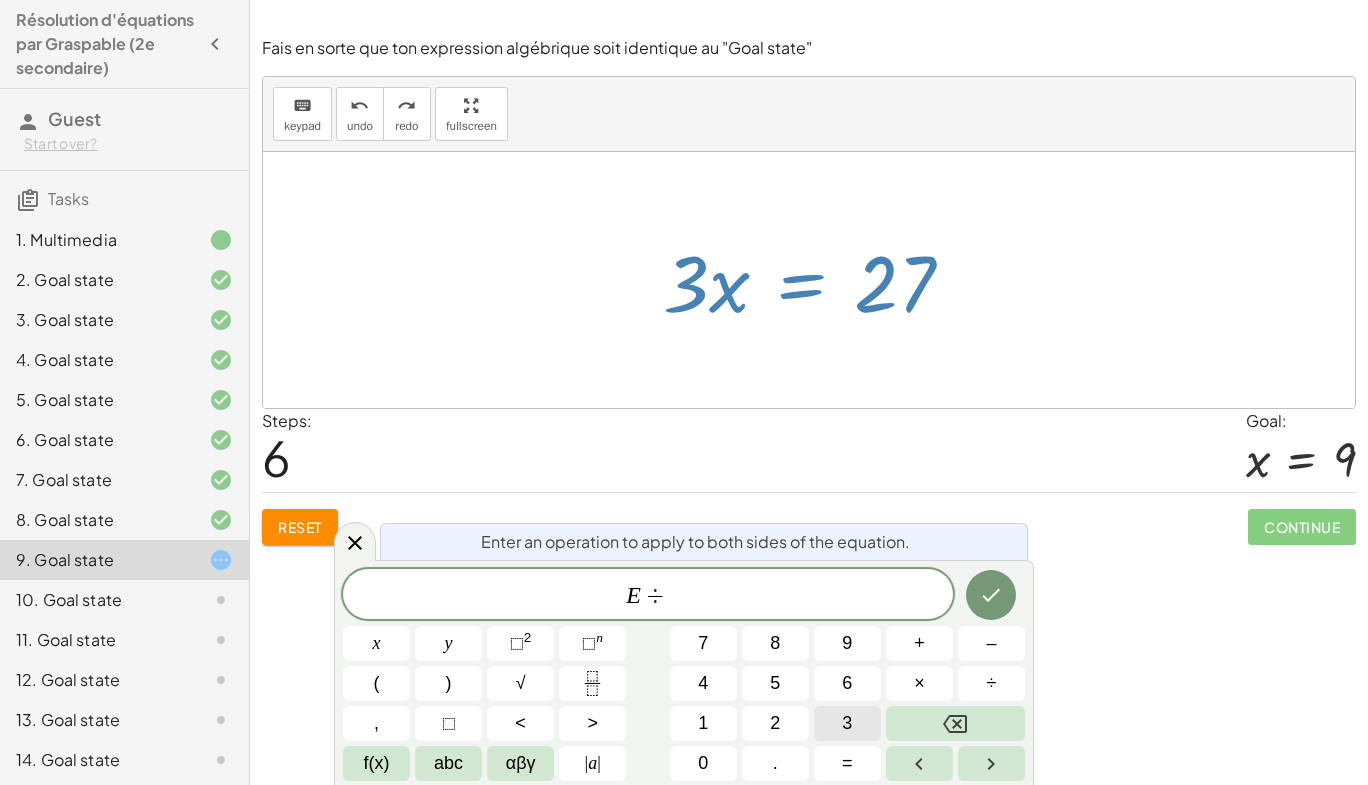 click on "3" at bounding box center [847, 723] 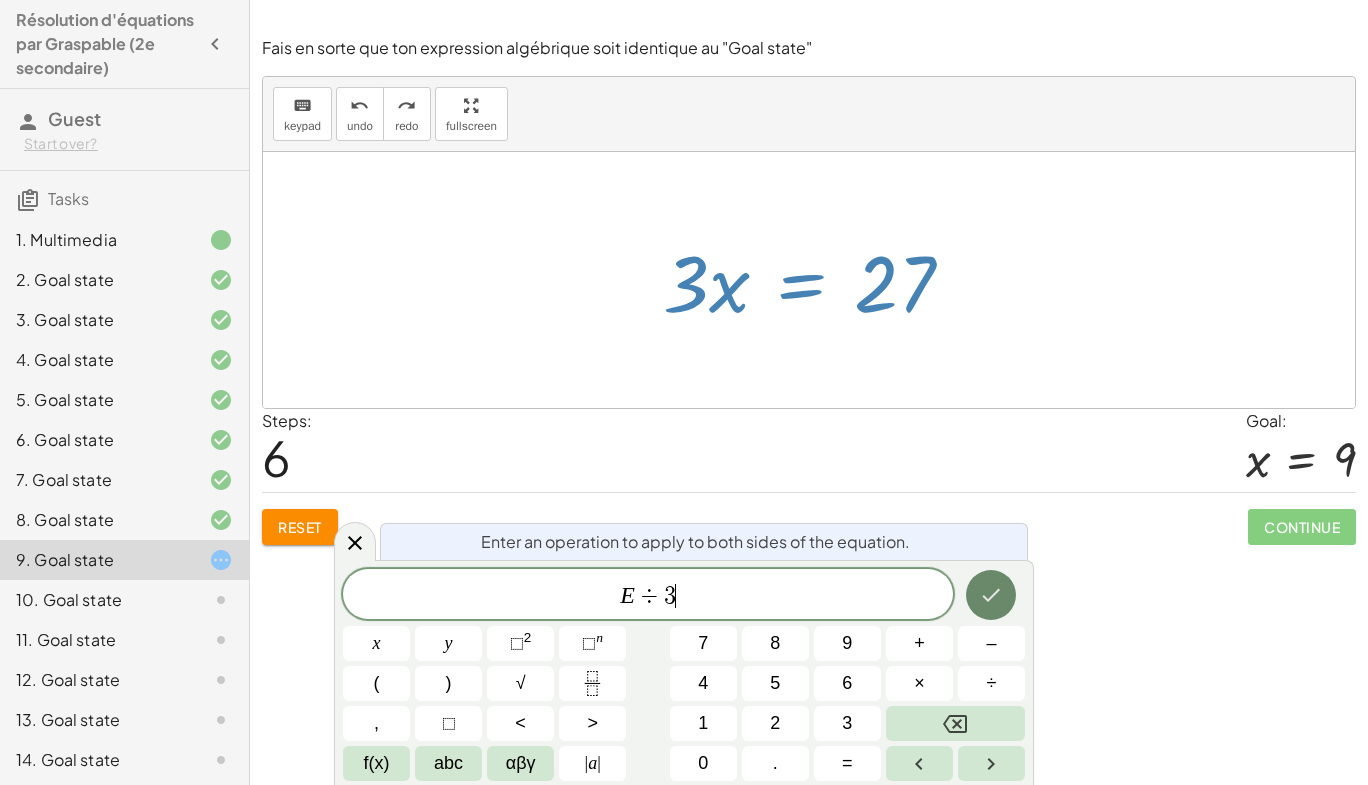 click 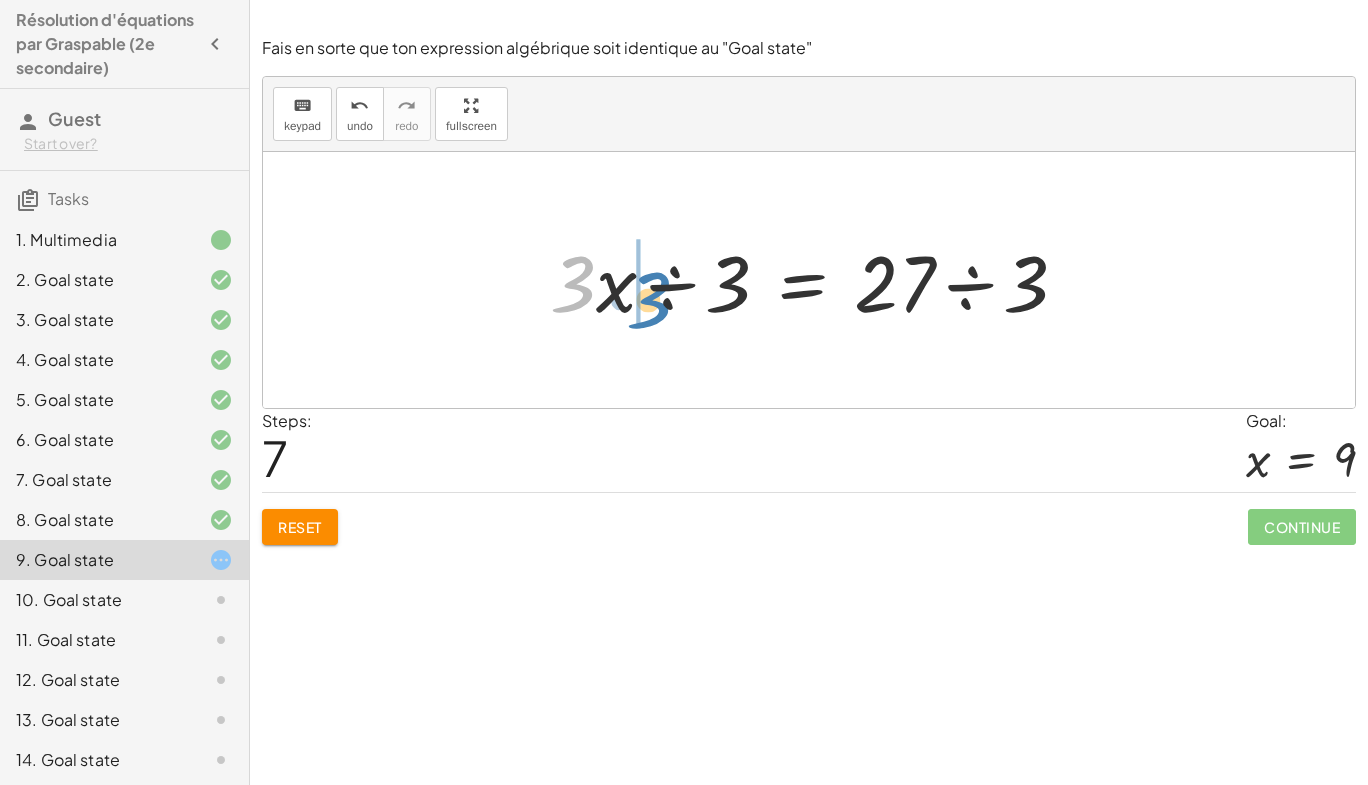 drag, startPoint x: 569, startPoint y: 292, endPoint x: 644, endPoint y: 308, distance: 76.687675 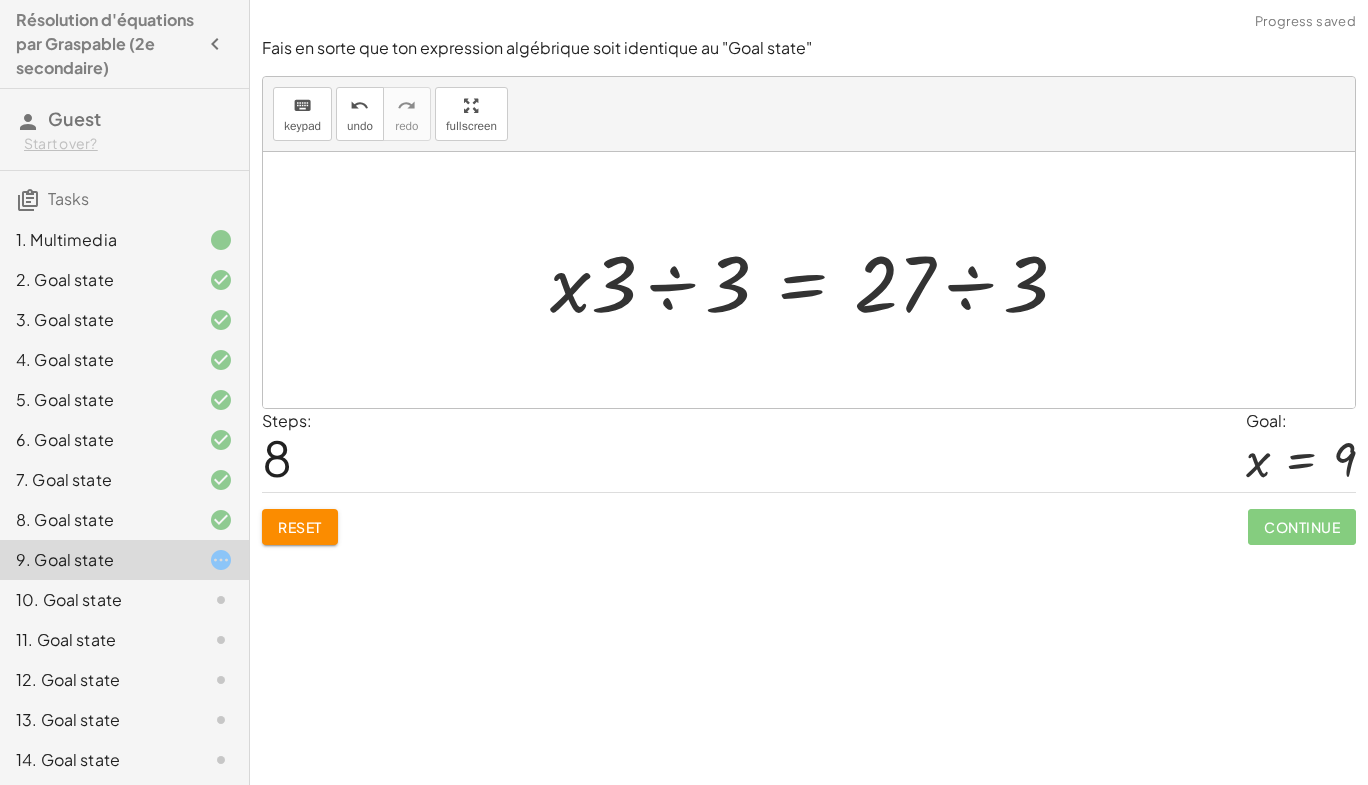 click at bounding box center (817, 280) 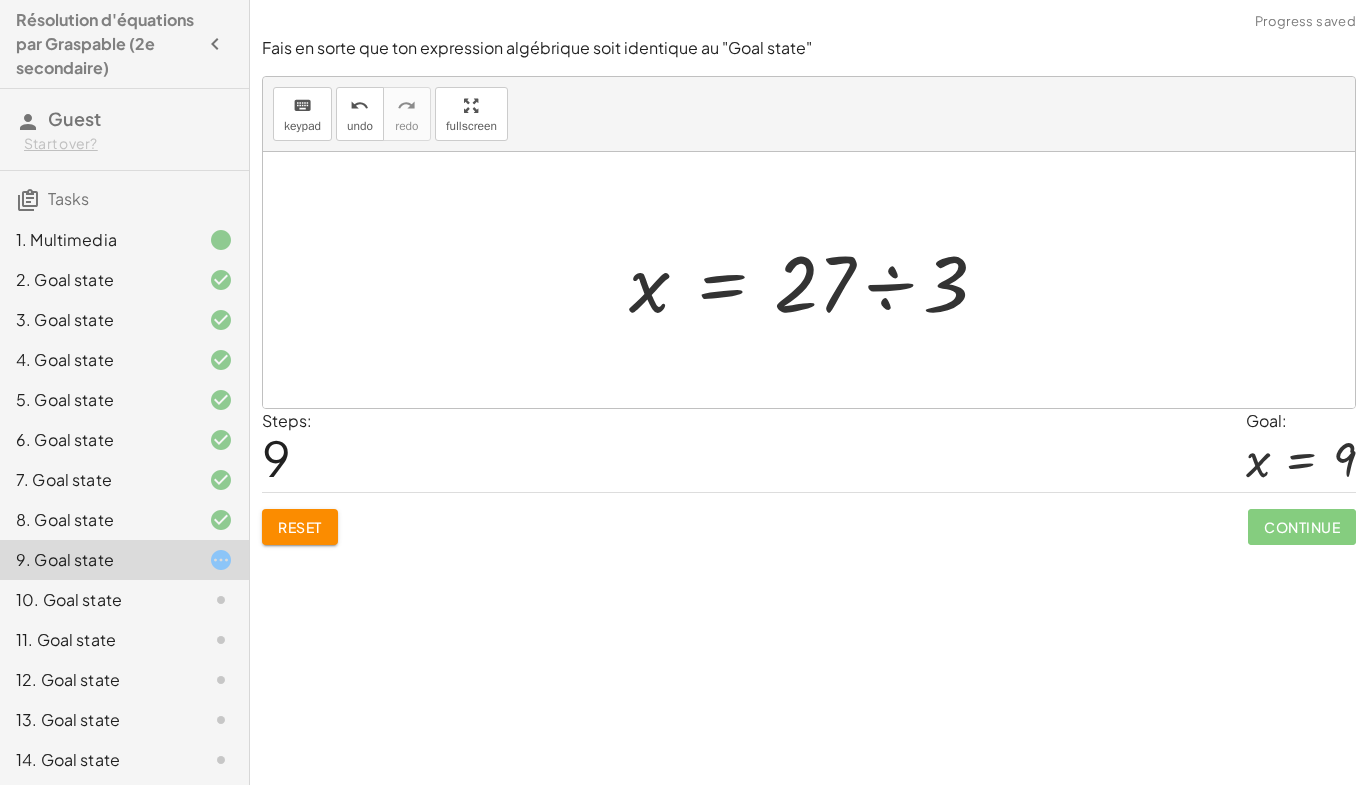 click at bounding box center (816, 280) 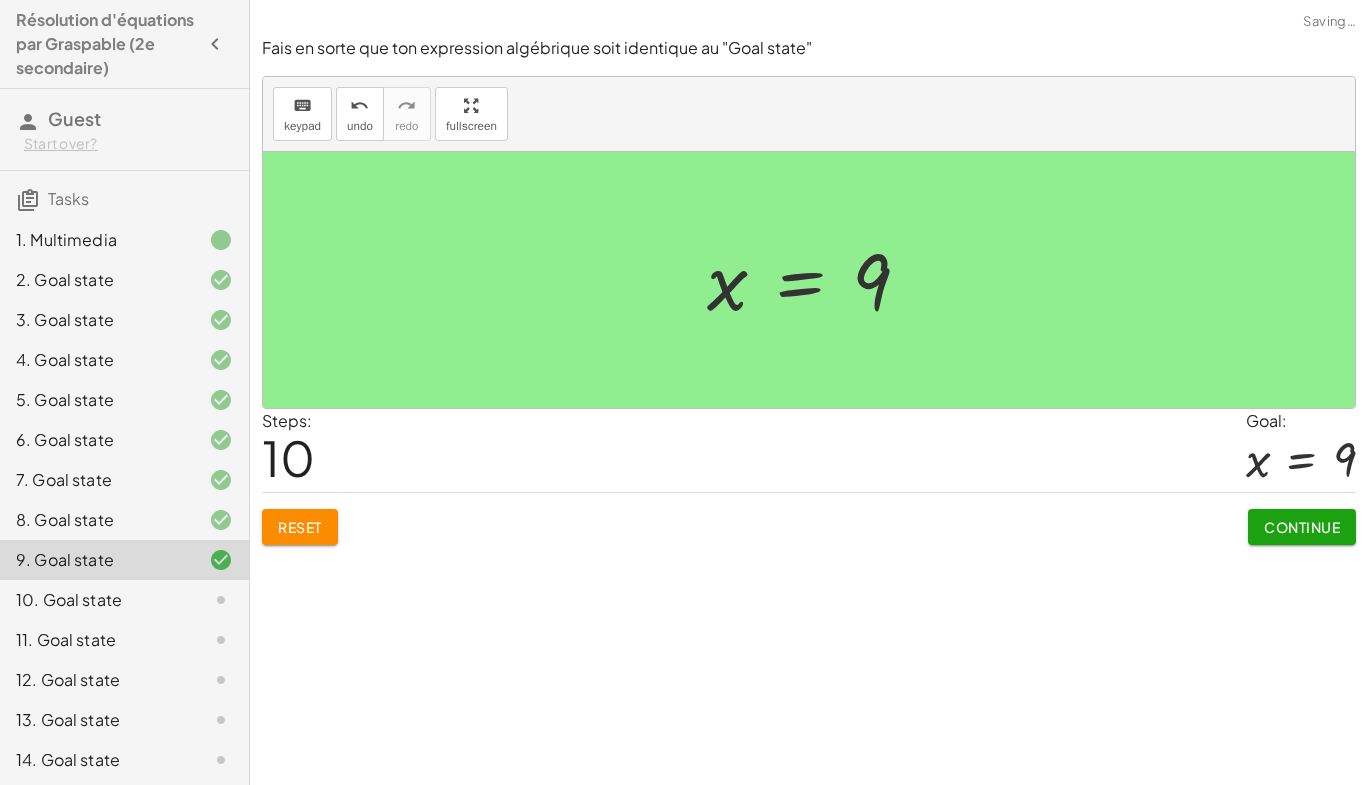 click on "Continue" 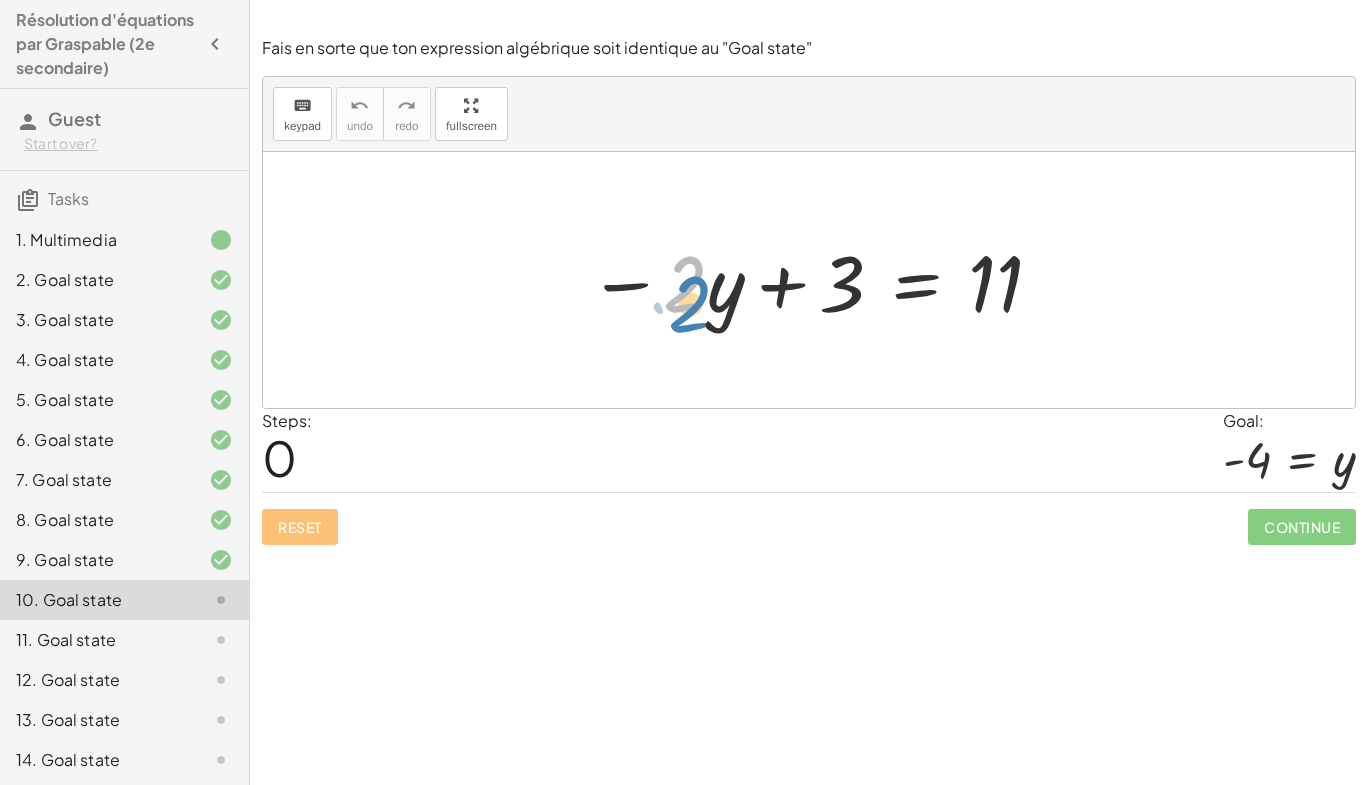 click at bounding box center [816, 280] 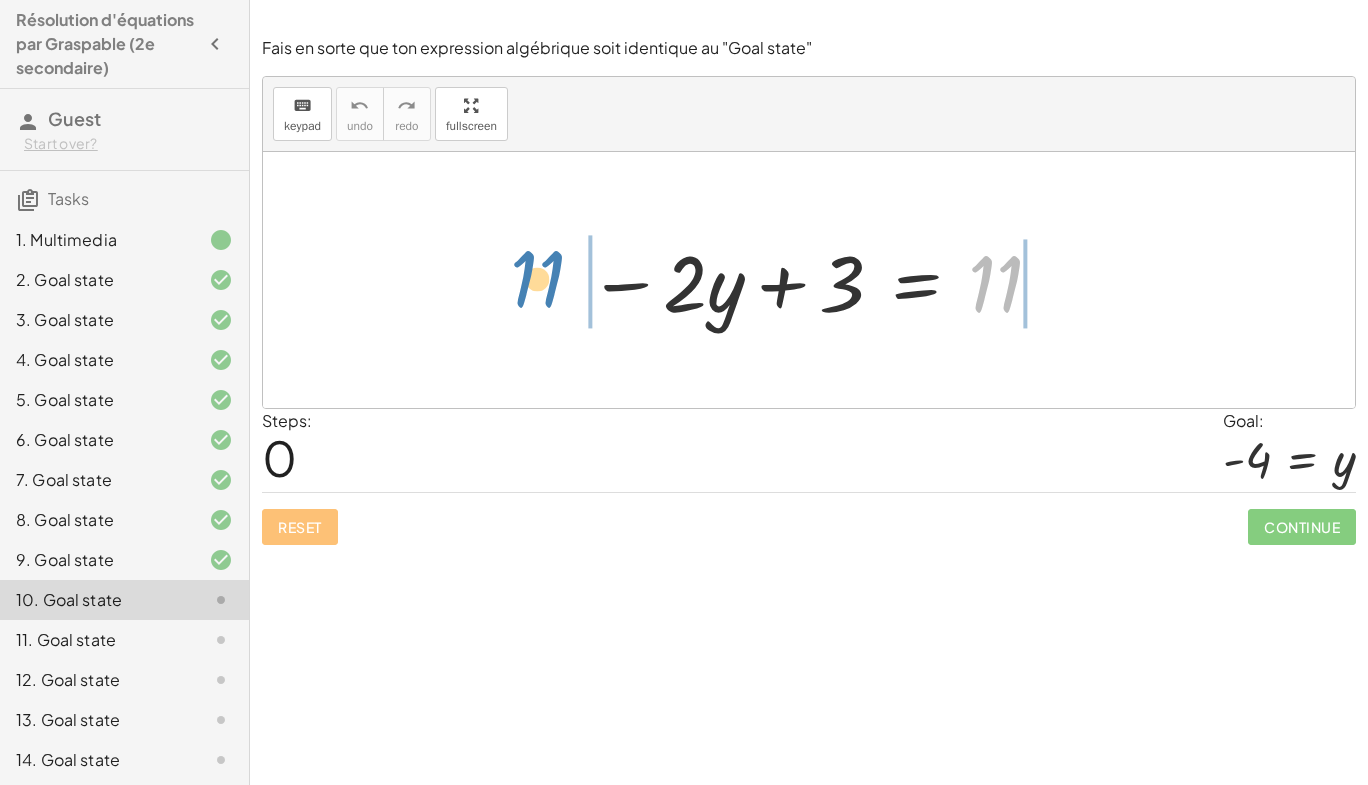 drag, startPoint x: 1009, startPoint y: 301, endPoint x: 550, endPoint y: 296, distance: 459.02722 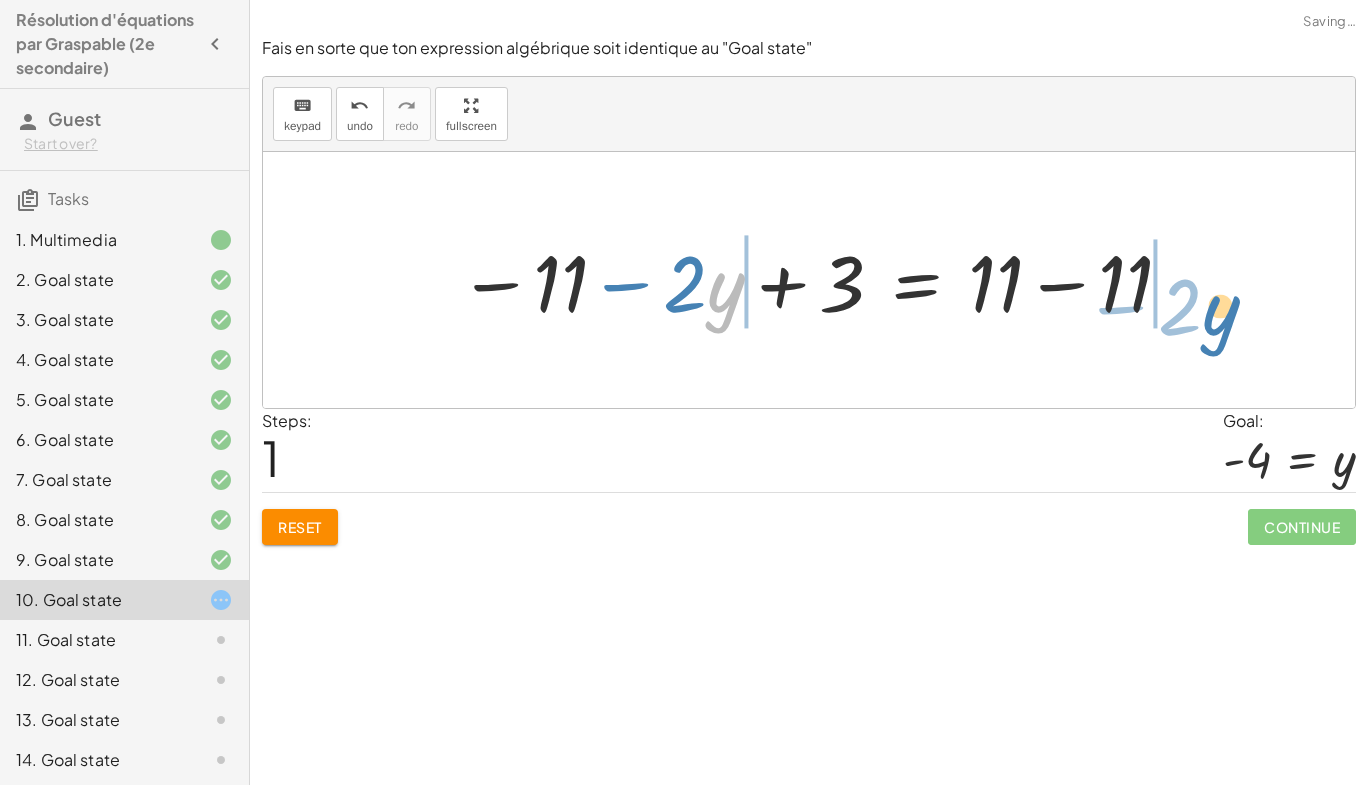 drag, startPoint x: 738, startPoint y: 266, endPoint x: 1239, endPoint y: 280, distance: 501.19556 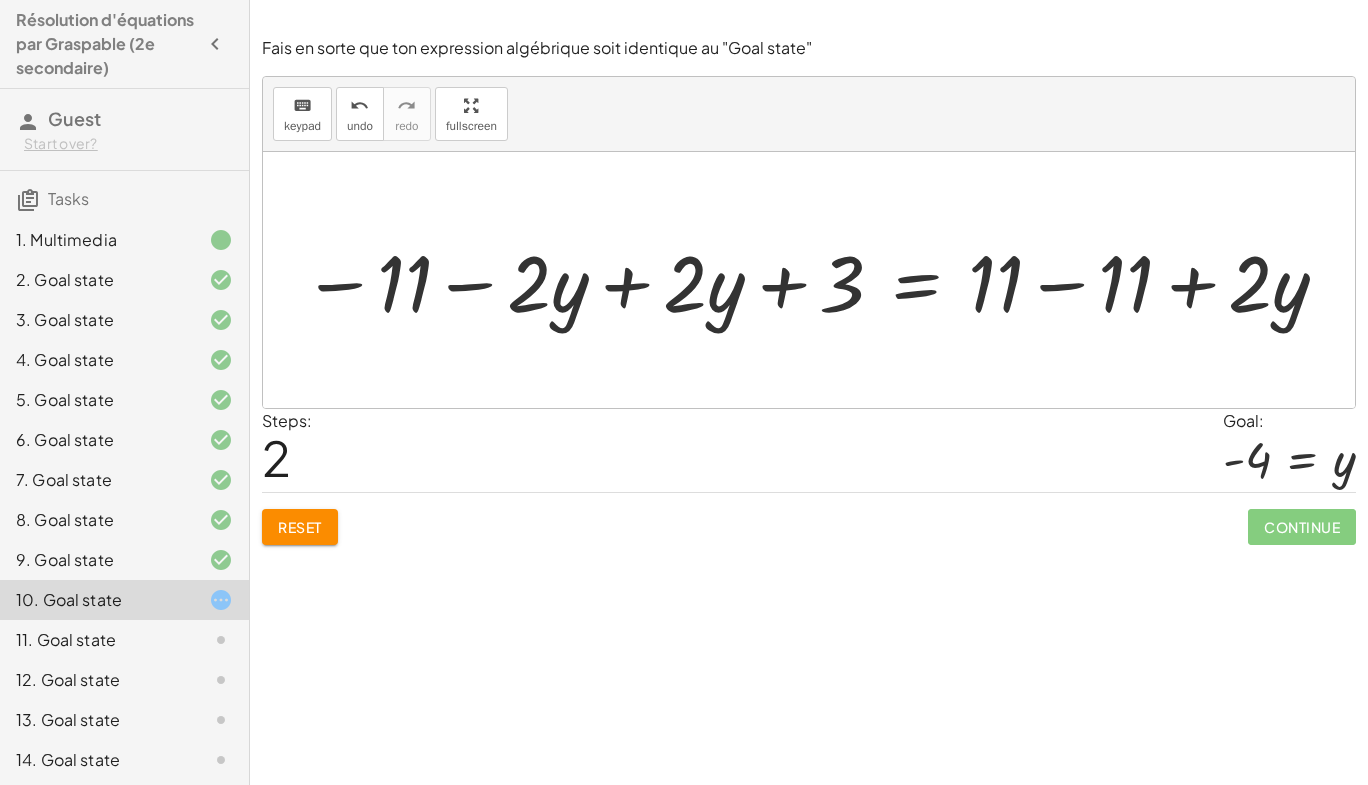 click on "Reset" at bounding box center [300, 527] 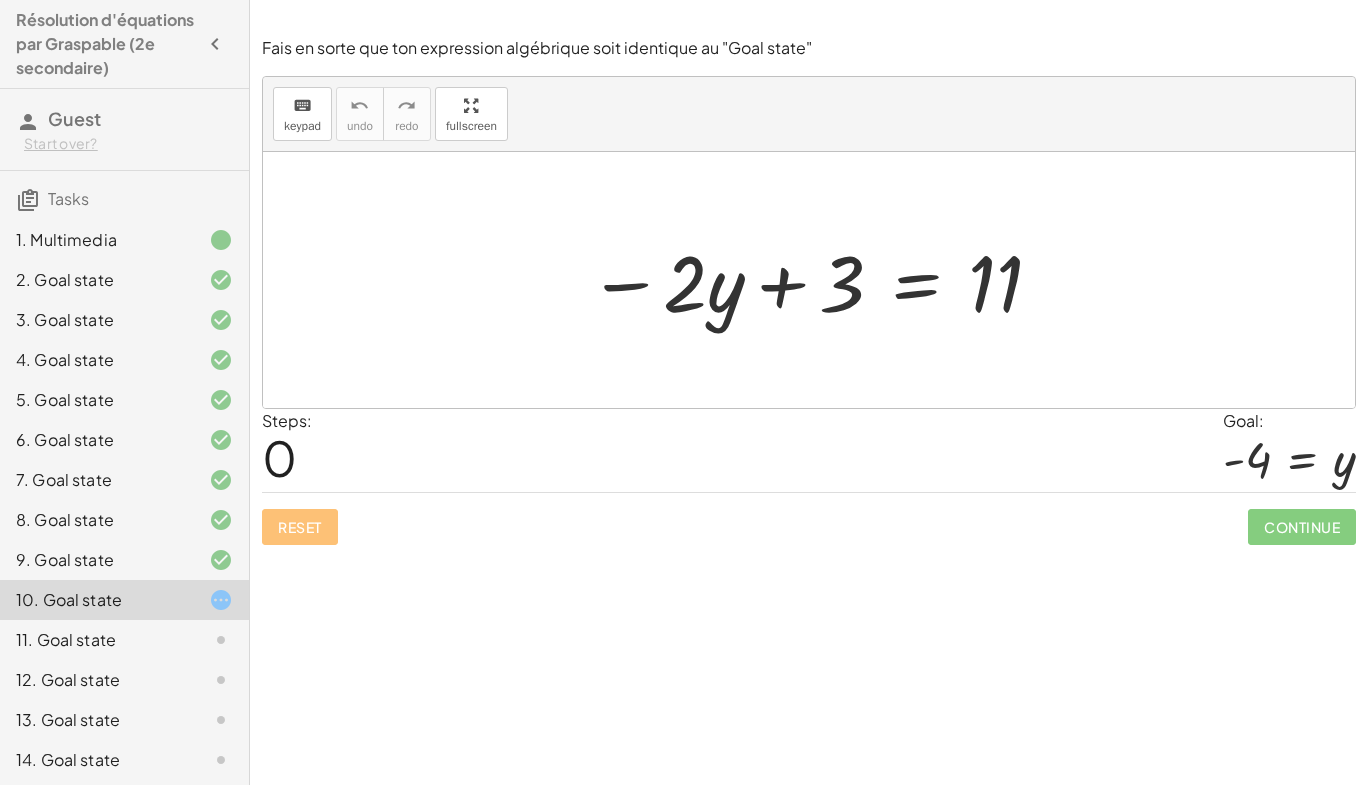click at bounding box center [816, 280] 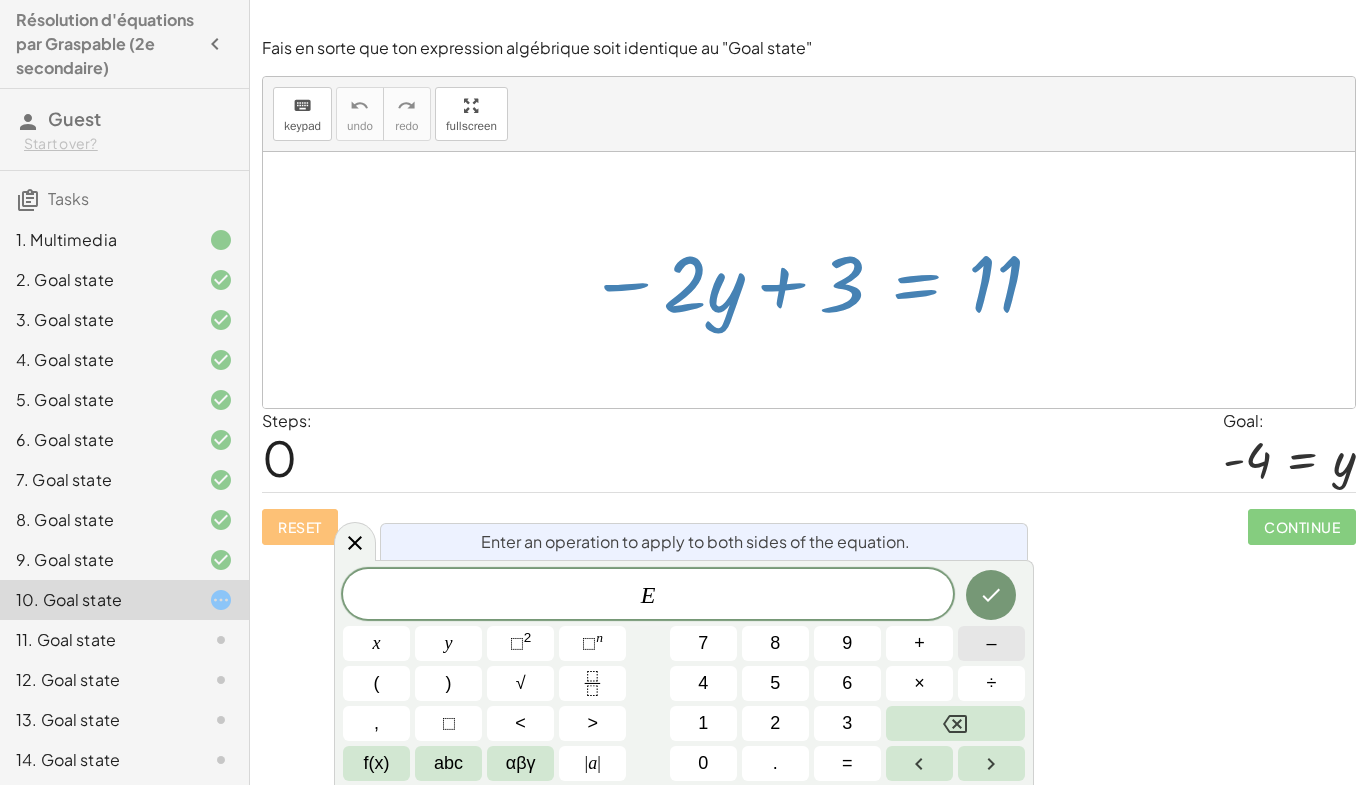 click on "–" at bounding box center [991, 643] 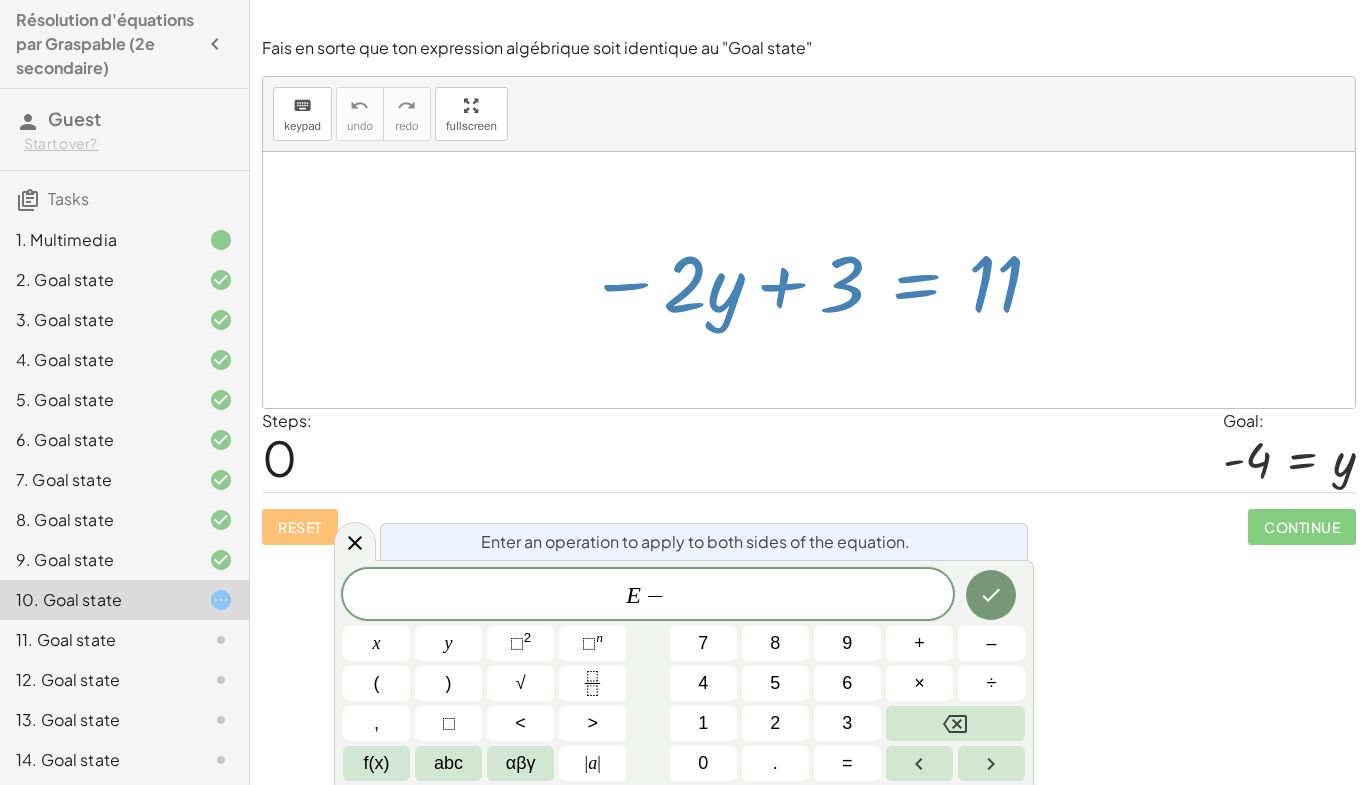 click on "E − x y ⬚ 2 ⬚ n 7 8 9 + – ( ) √ 4 5 6 × ÷ , ⬚ < > 1 2 3 f(x) abc αβγ | a | 0 . =" at bounding box center (684, 675) 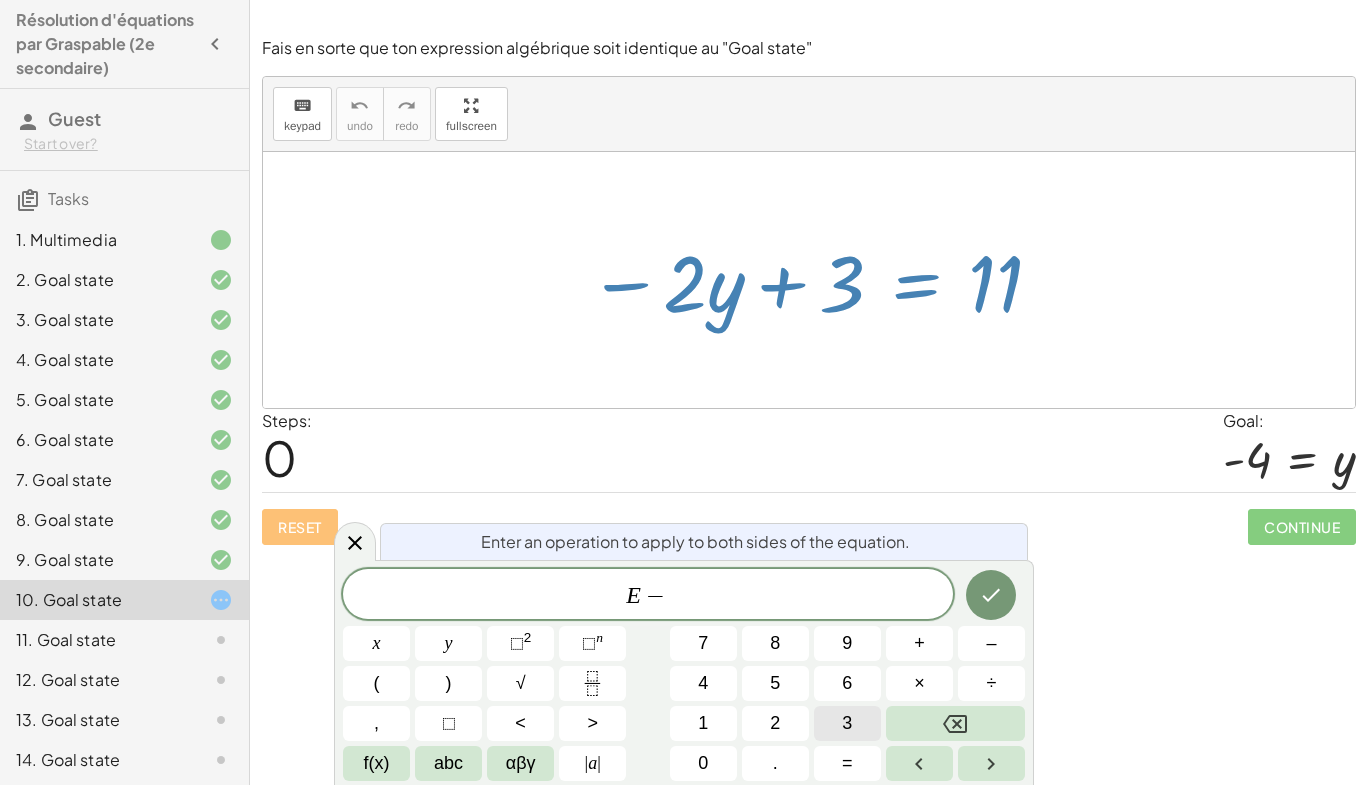 click on "3" at bounding box center (847, 723) 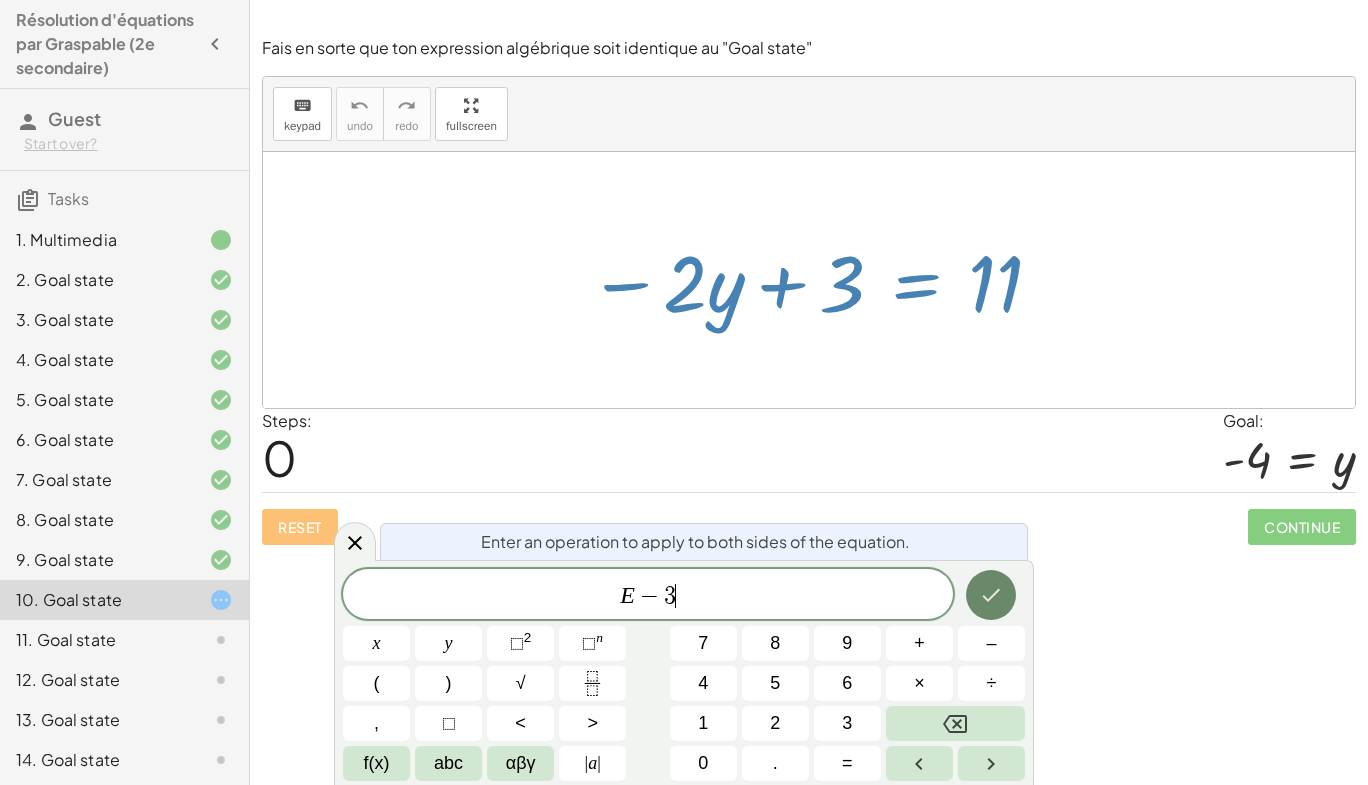 click 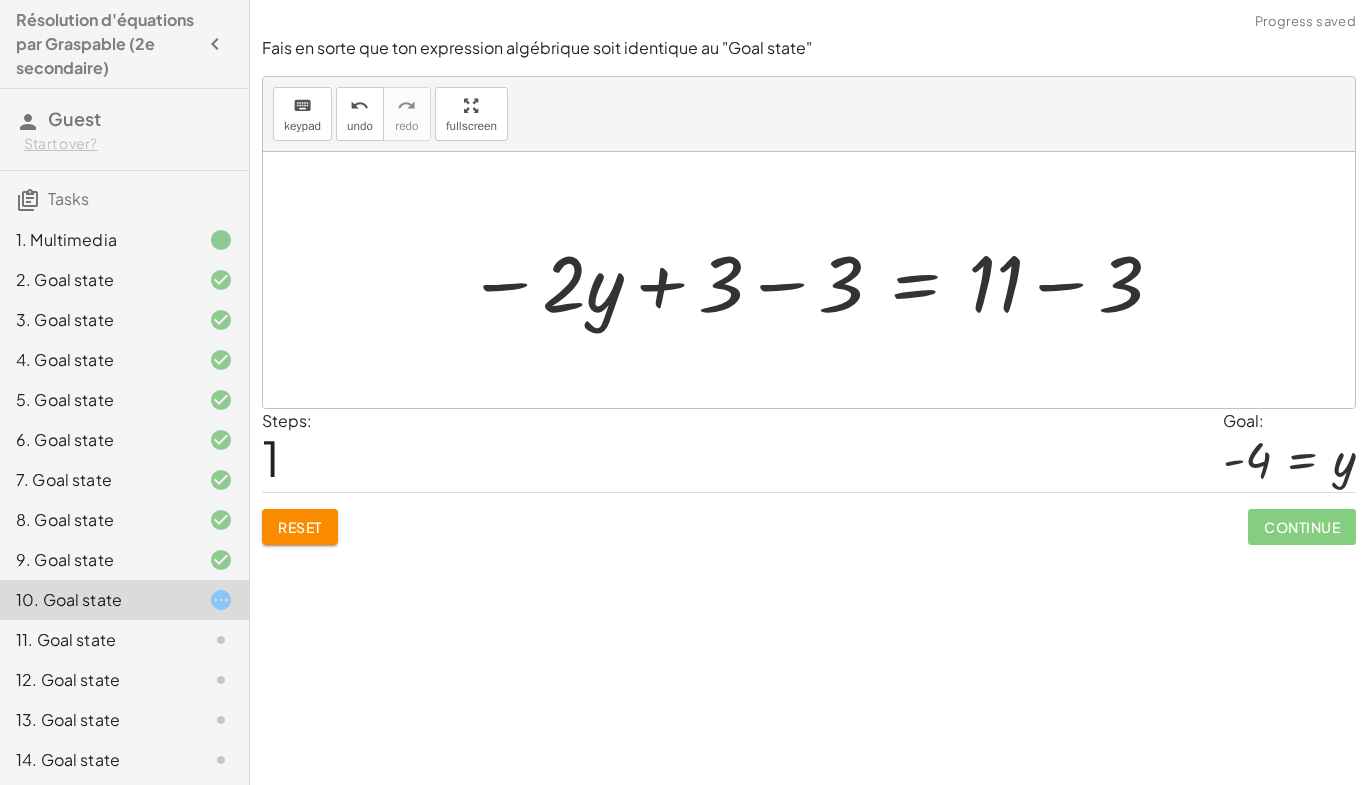 click at bounding box center (816, 280) 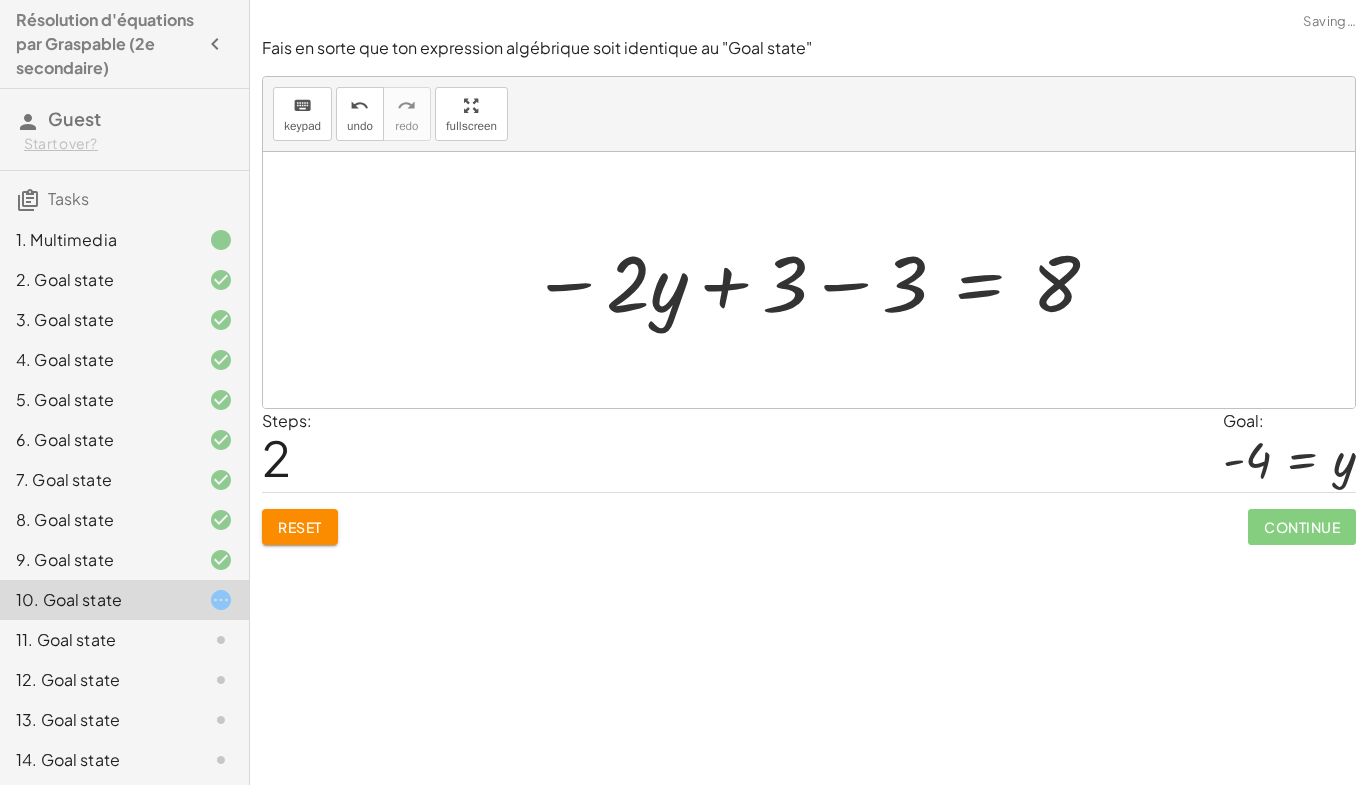click at bounding box center [816, 280] 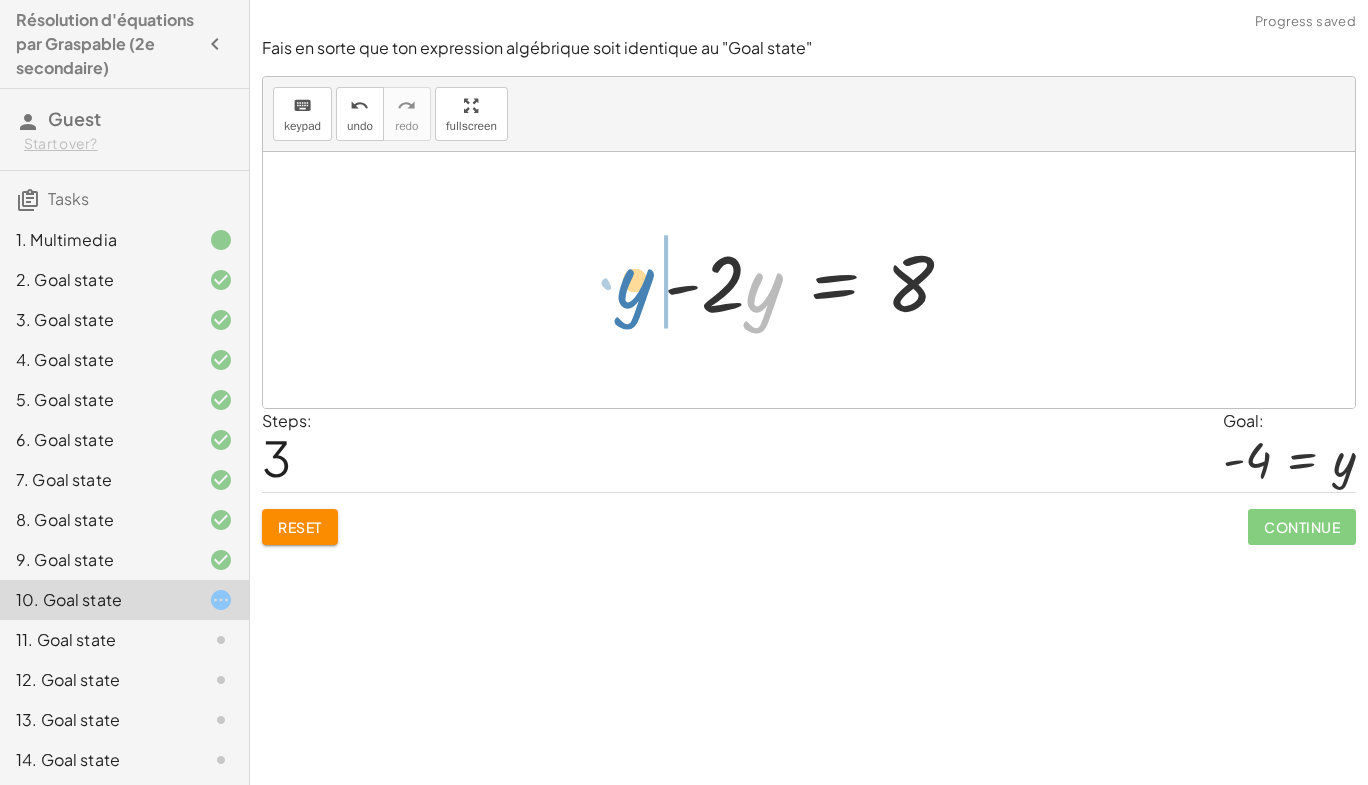 drag, startPoint x: 774, startPoint y: 304, endPoint x: 641, endPoint y: 302, distance: 133.01503 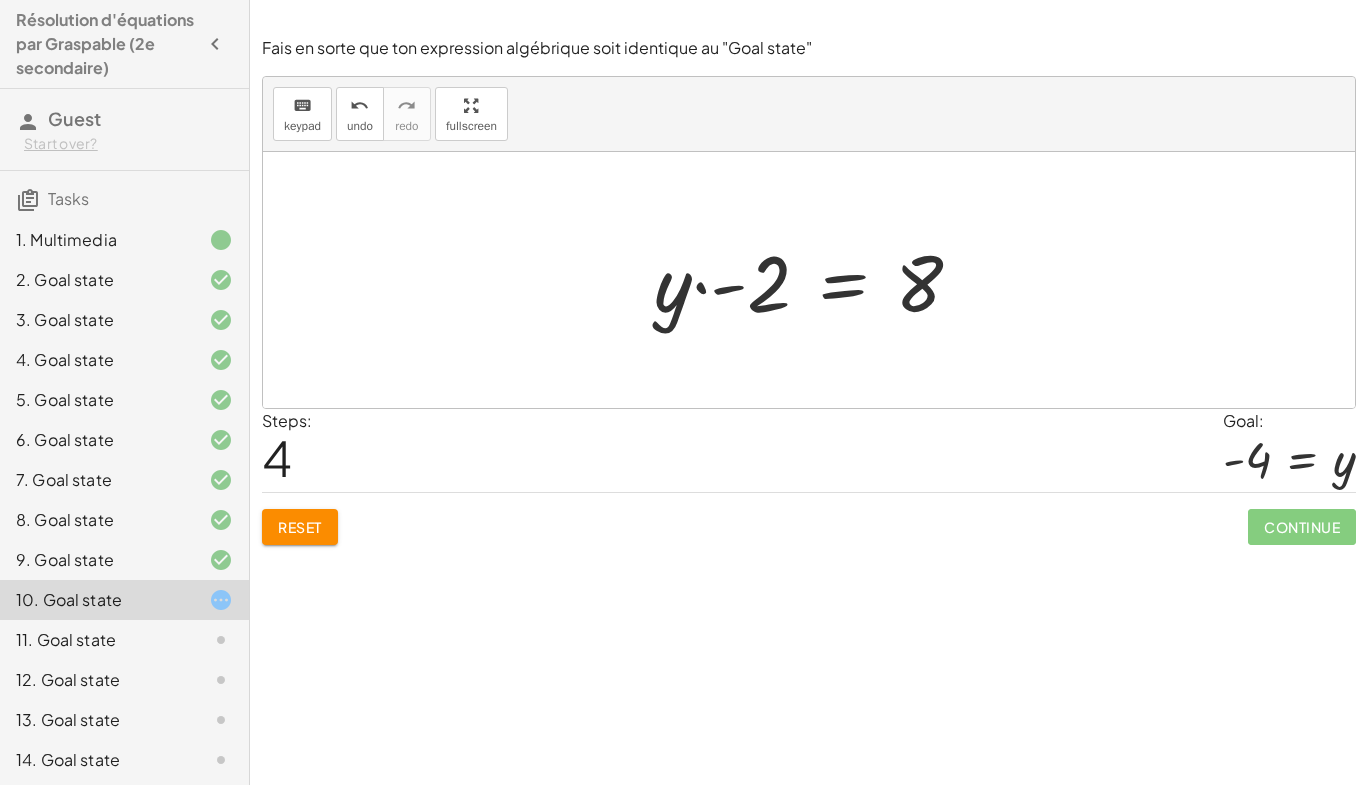 click at bounding box center [816, 280] 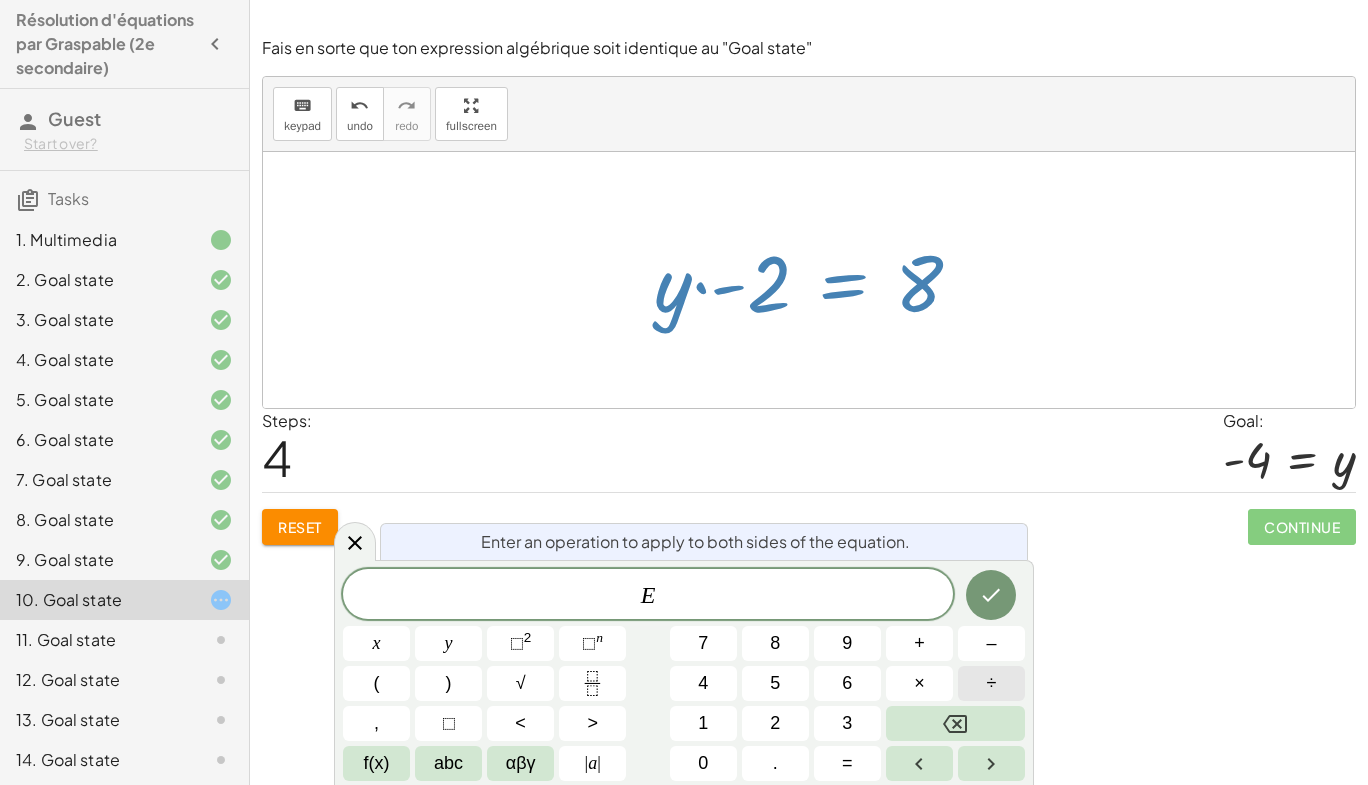 click on "÷" at bounding box center [991, 683] 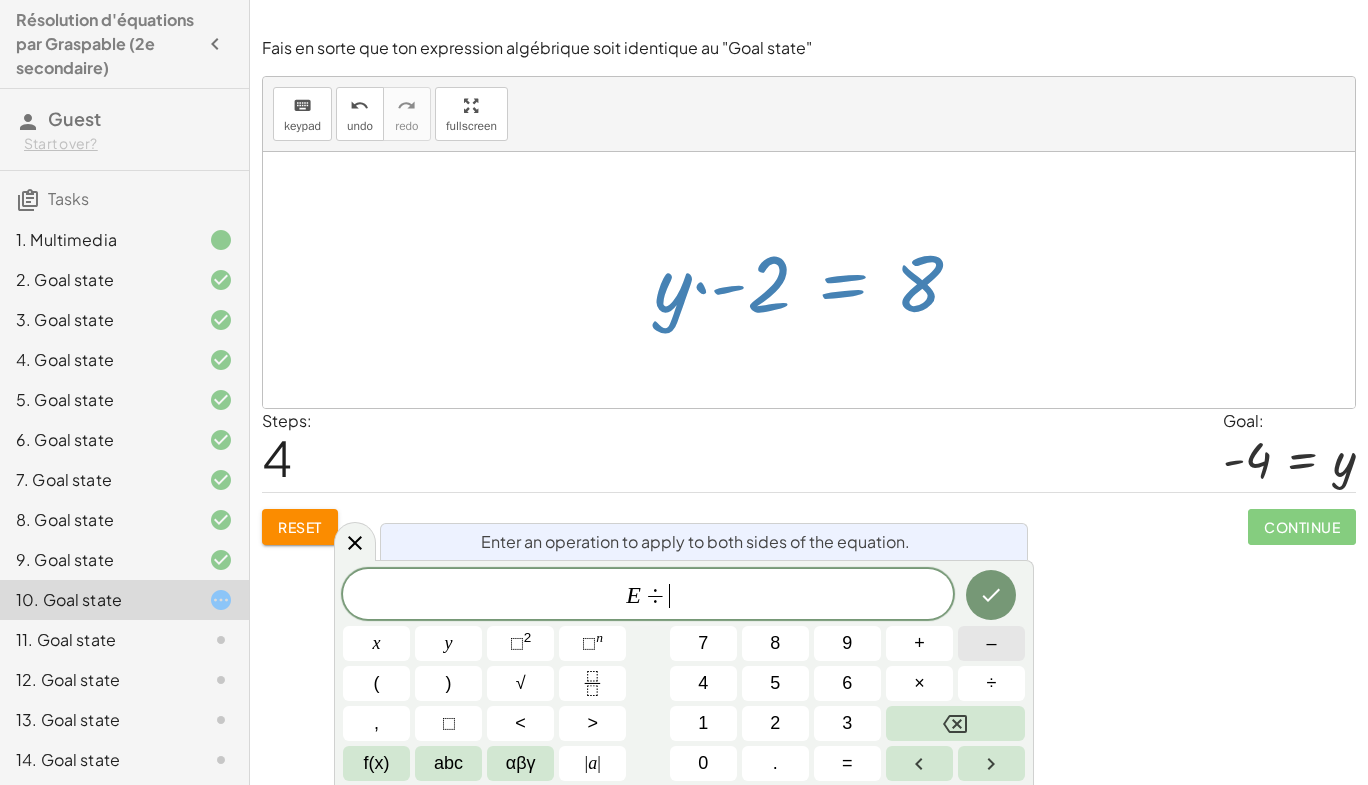 click on "–" at bounding box center (991, 643) 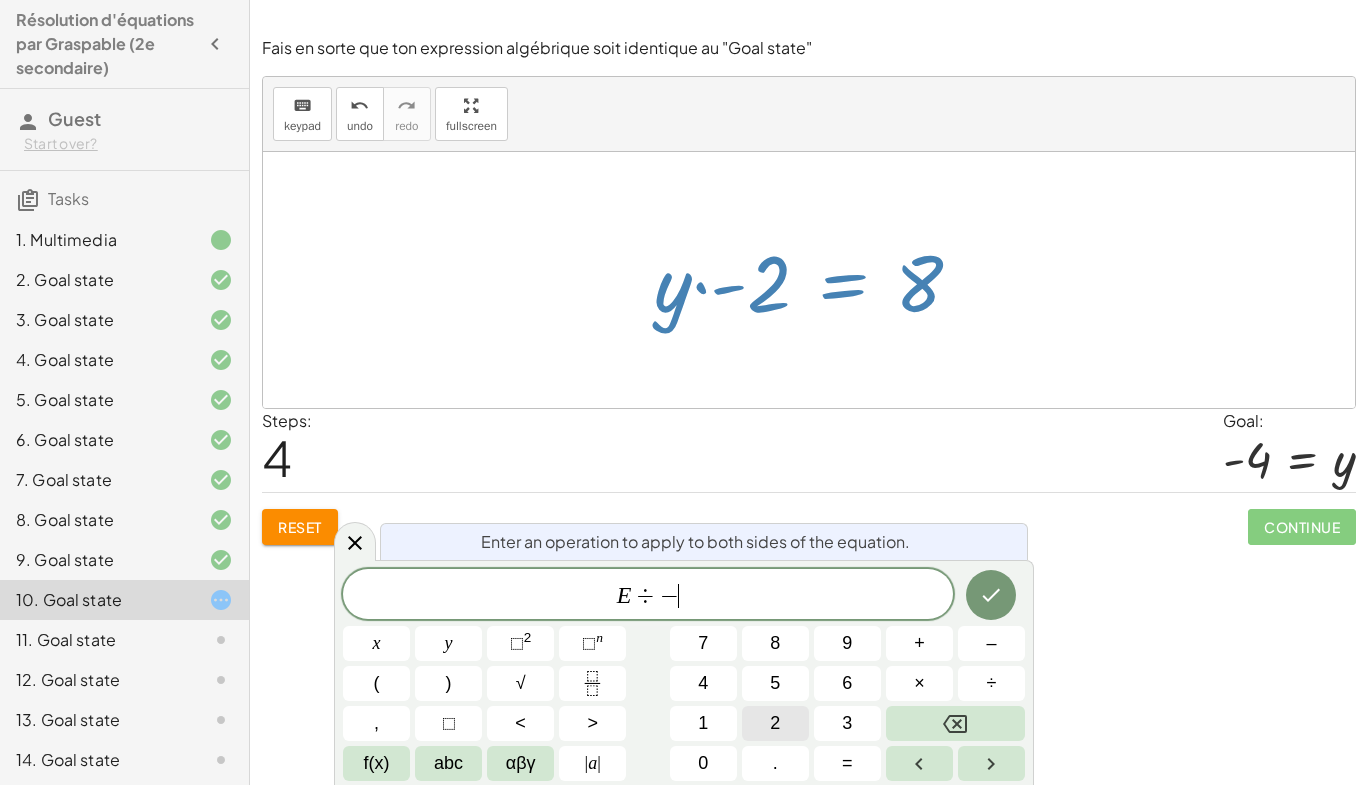 click on "2" at bounding box center (775, 723) 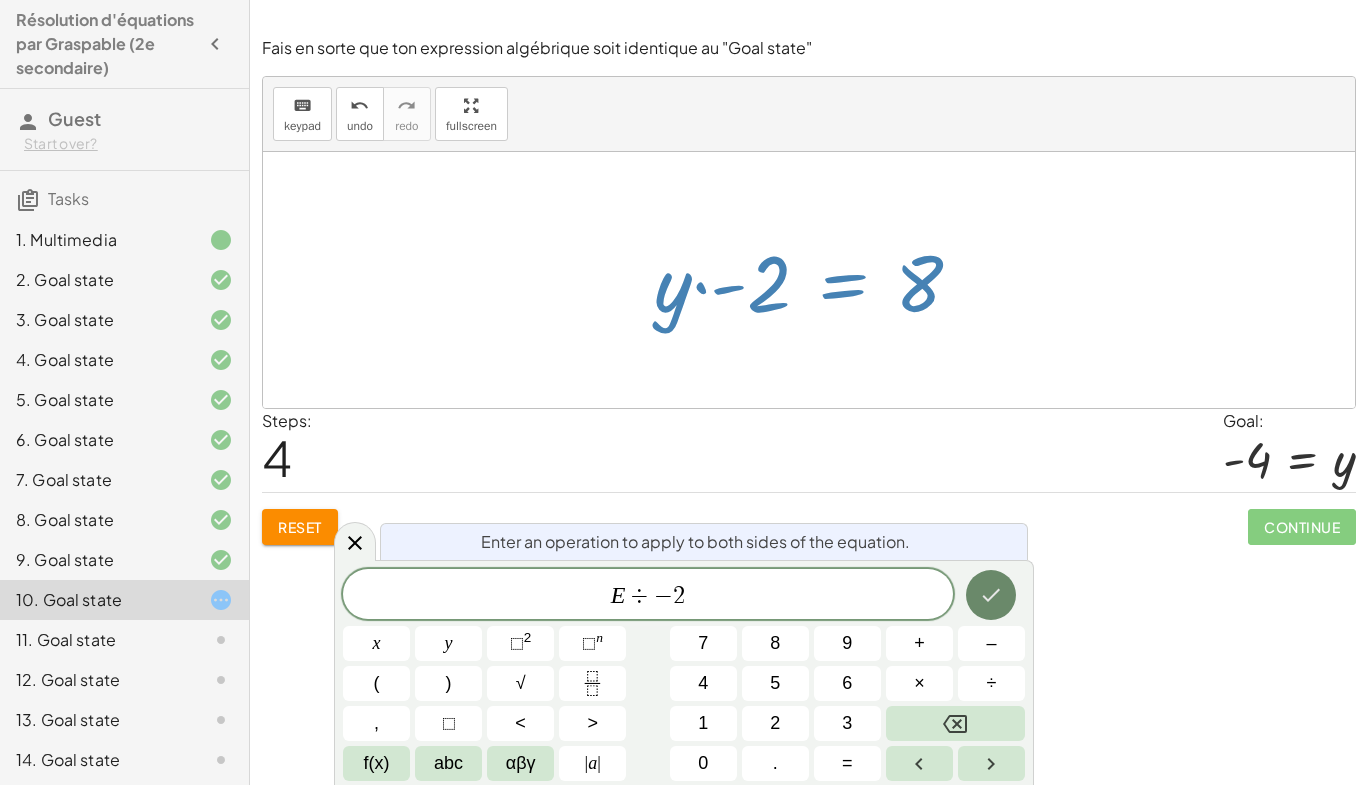 click 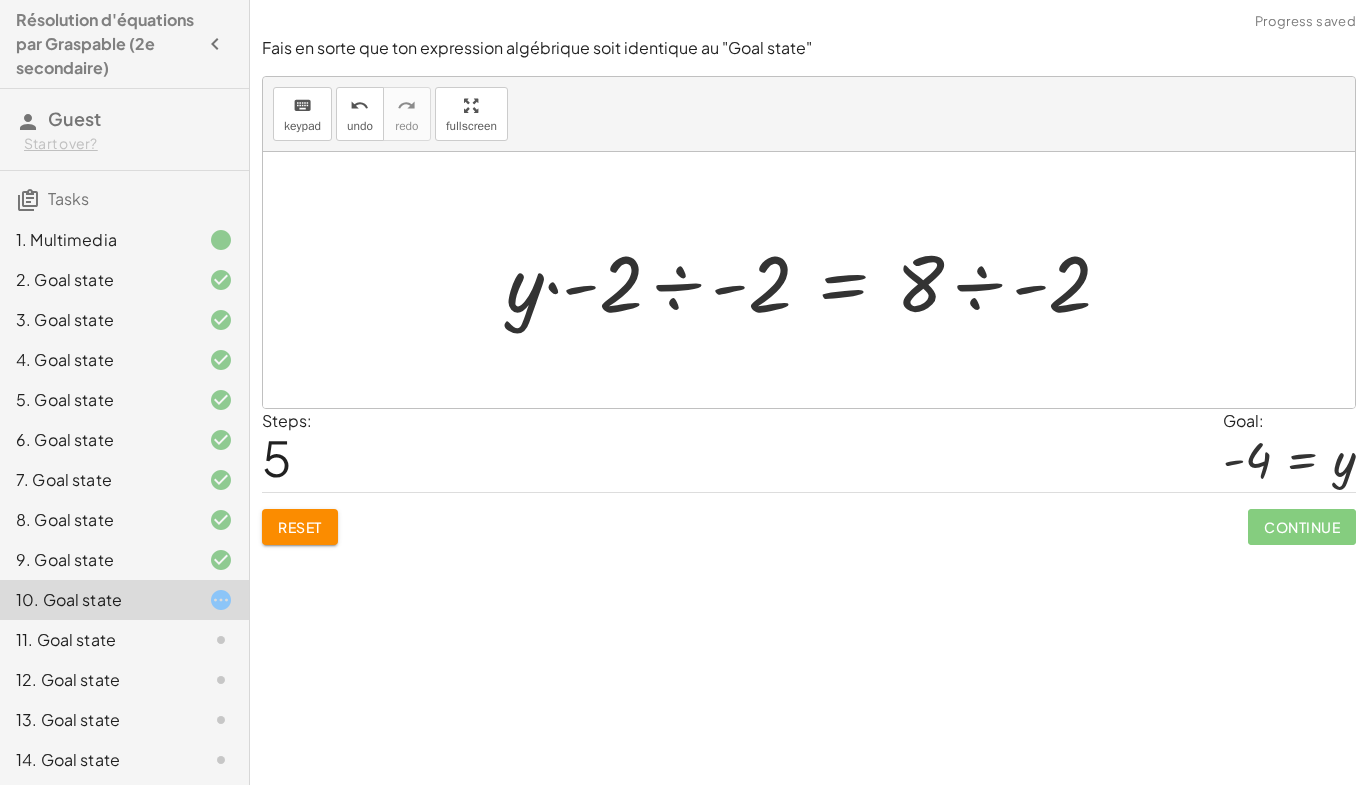click at bounding box center (816, 280) 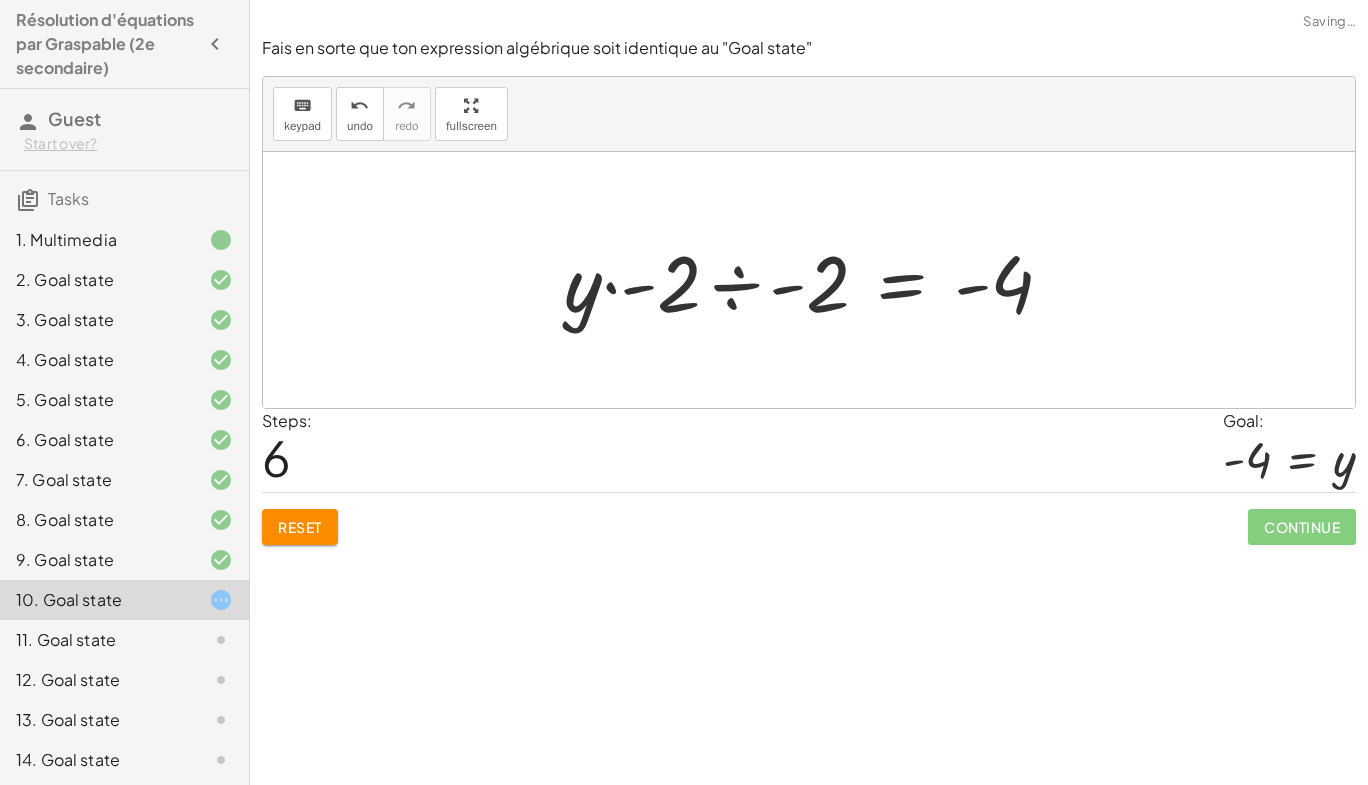 click at bounding box center (816, 280) 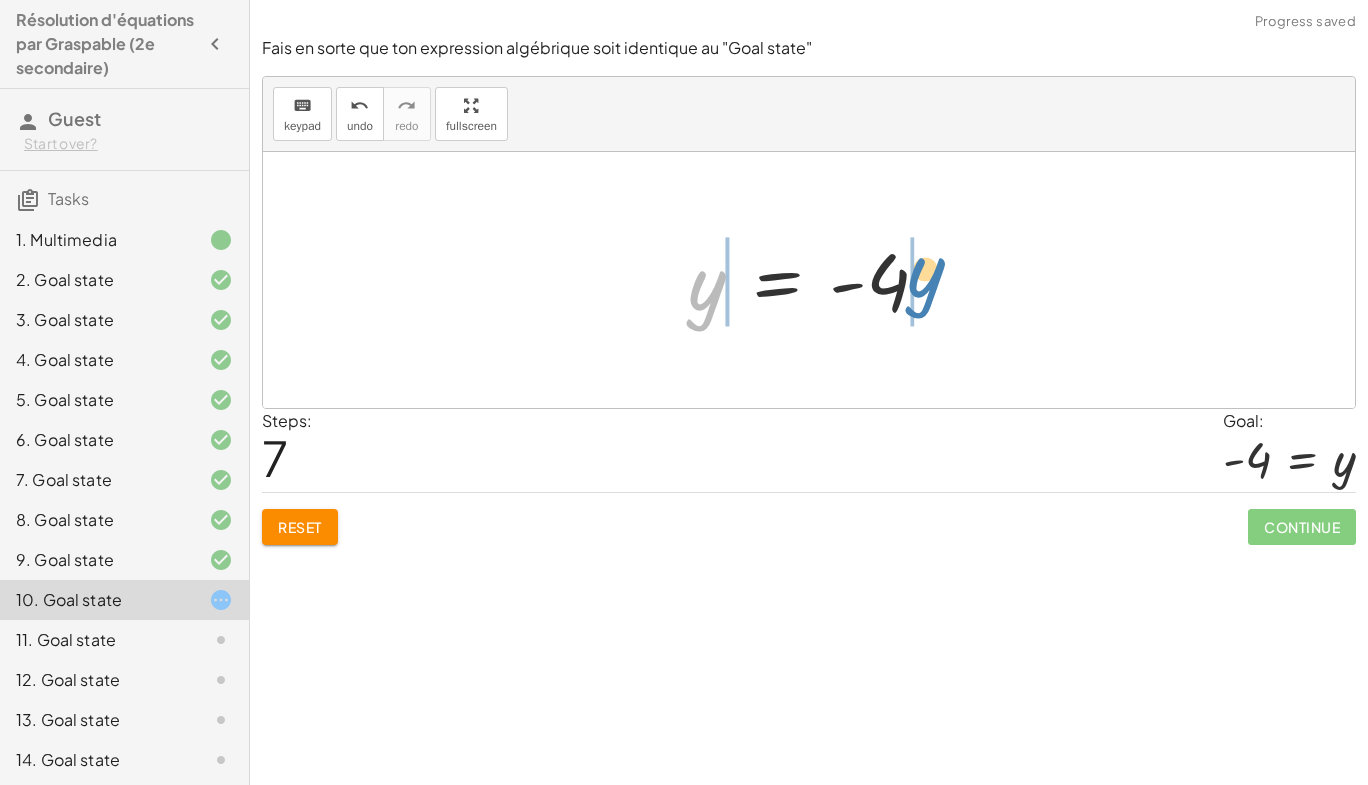 drag, startPoint x: 714, startPoint y: 275, endPoint x: 933, endPoint y: 262, distance: 219.3855 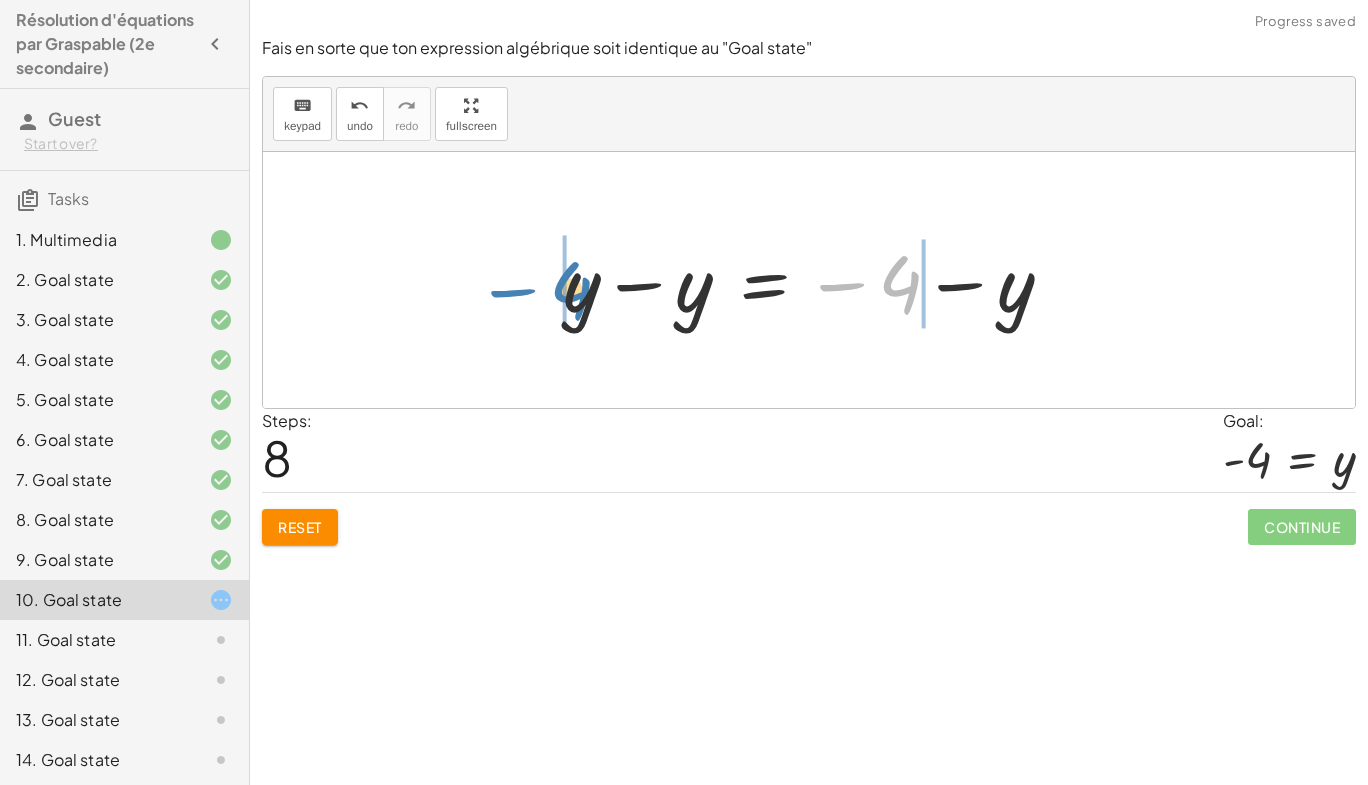 drag, startPoint x: 908, startPoint y: 275, endPoint x: 579, endPoint y: 281, distance: 329.05472 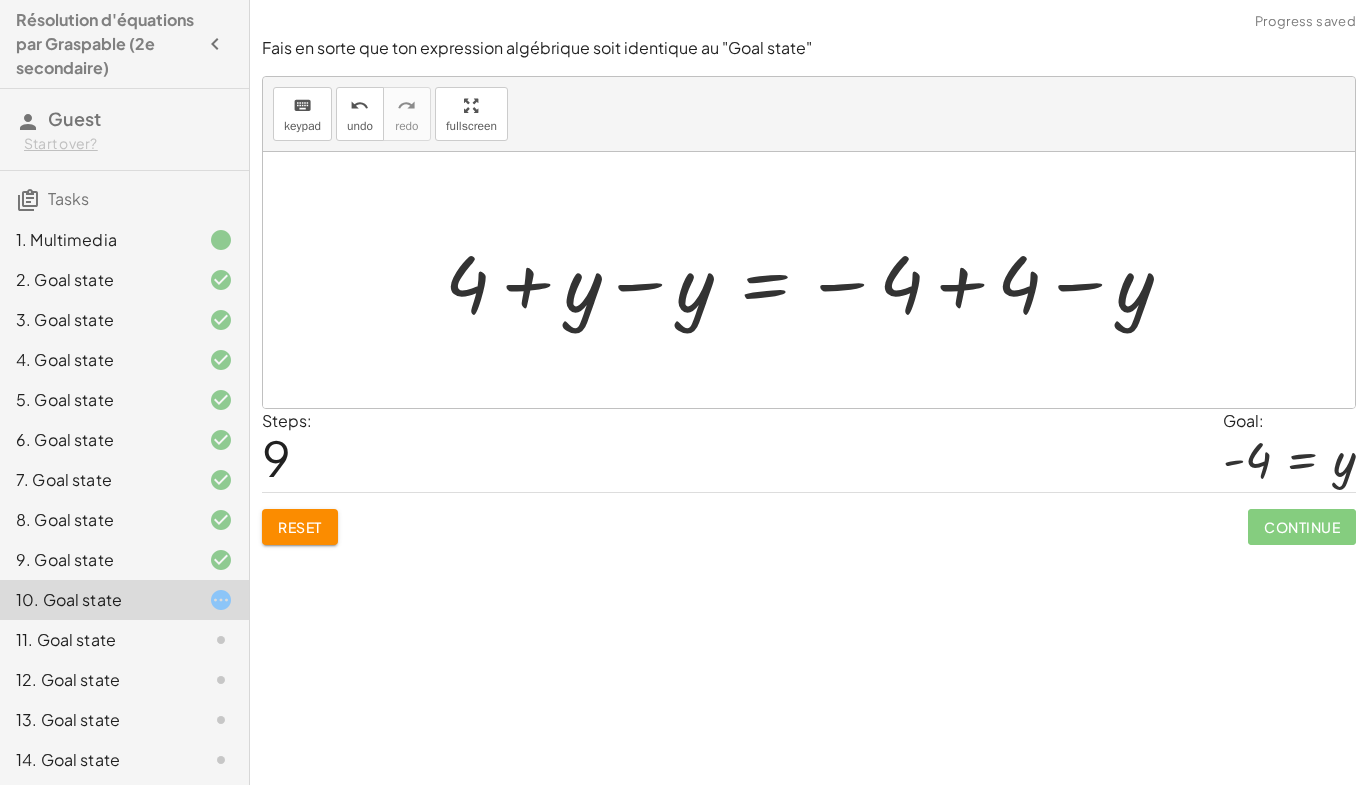 click at bounding box center (817, 280) 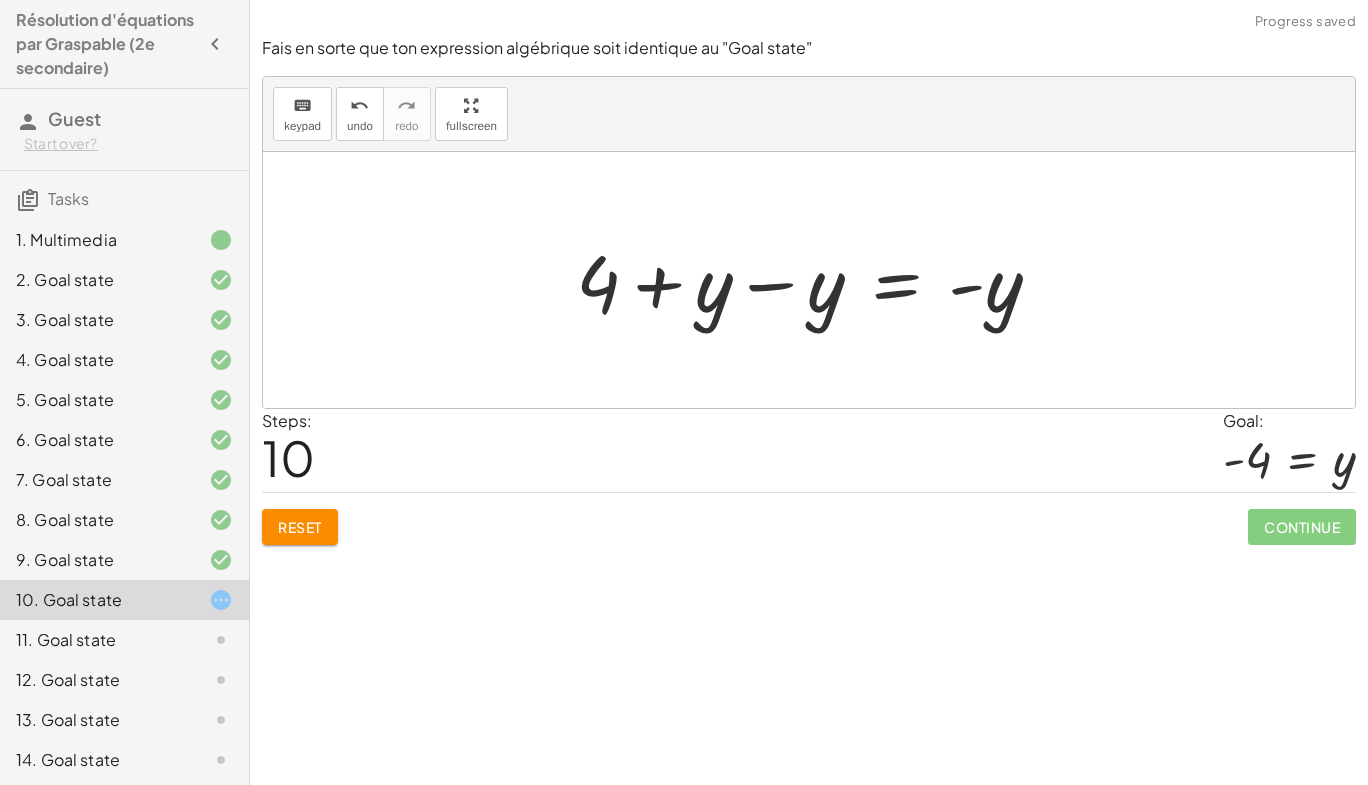 click at bounding box center (817, 280) 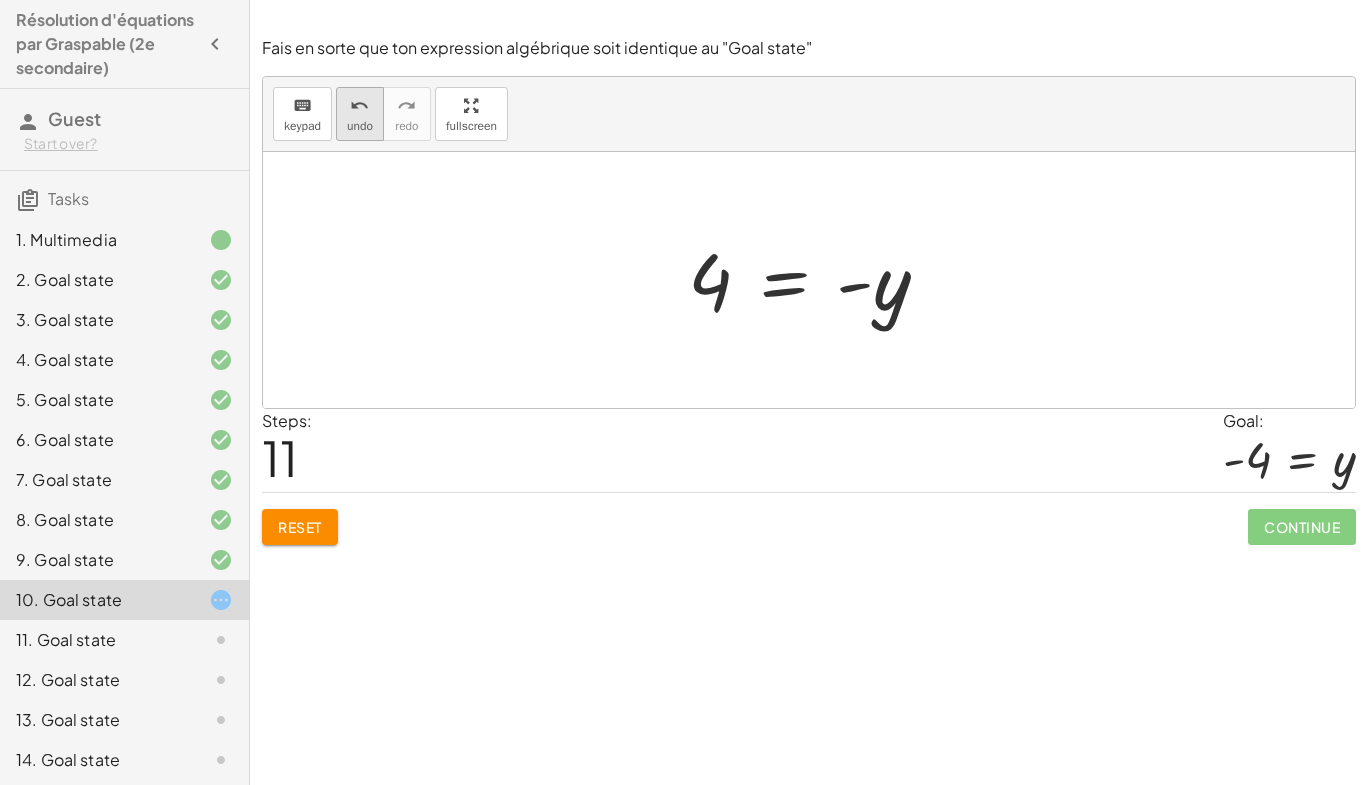 click on "undo undo" at bounding box center [360, 114] 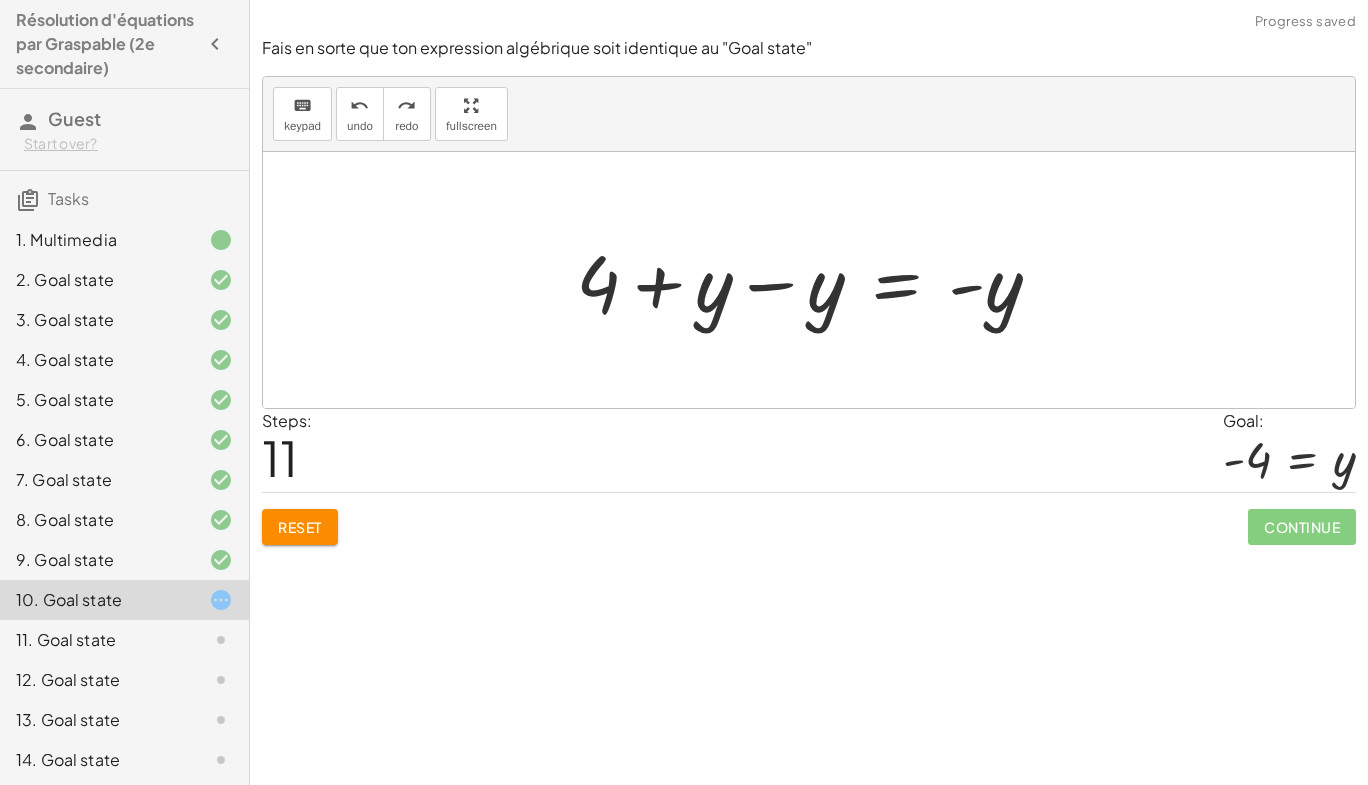 click at bounding box center (817, 280) 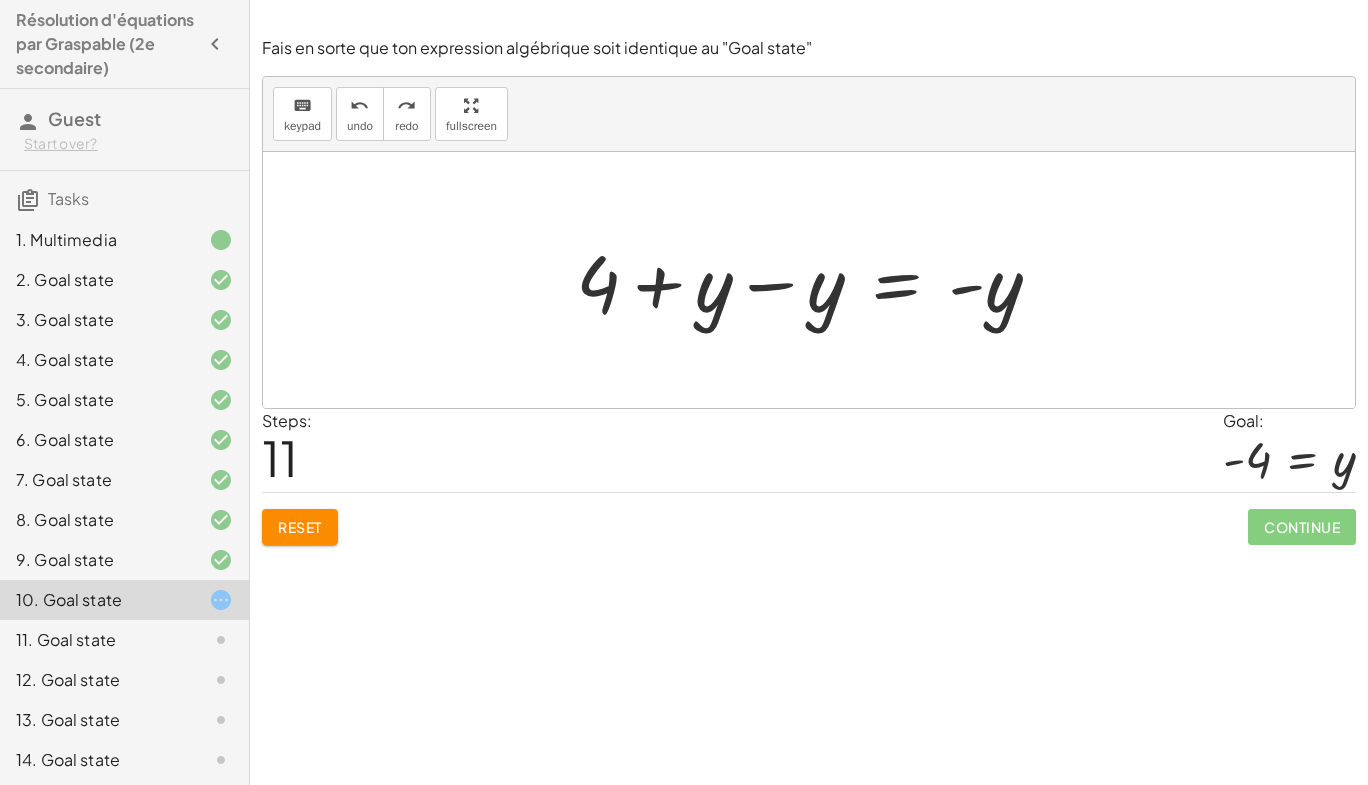 click at bounding box center [817, 280] 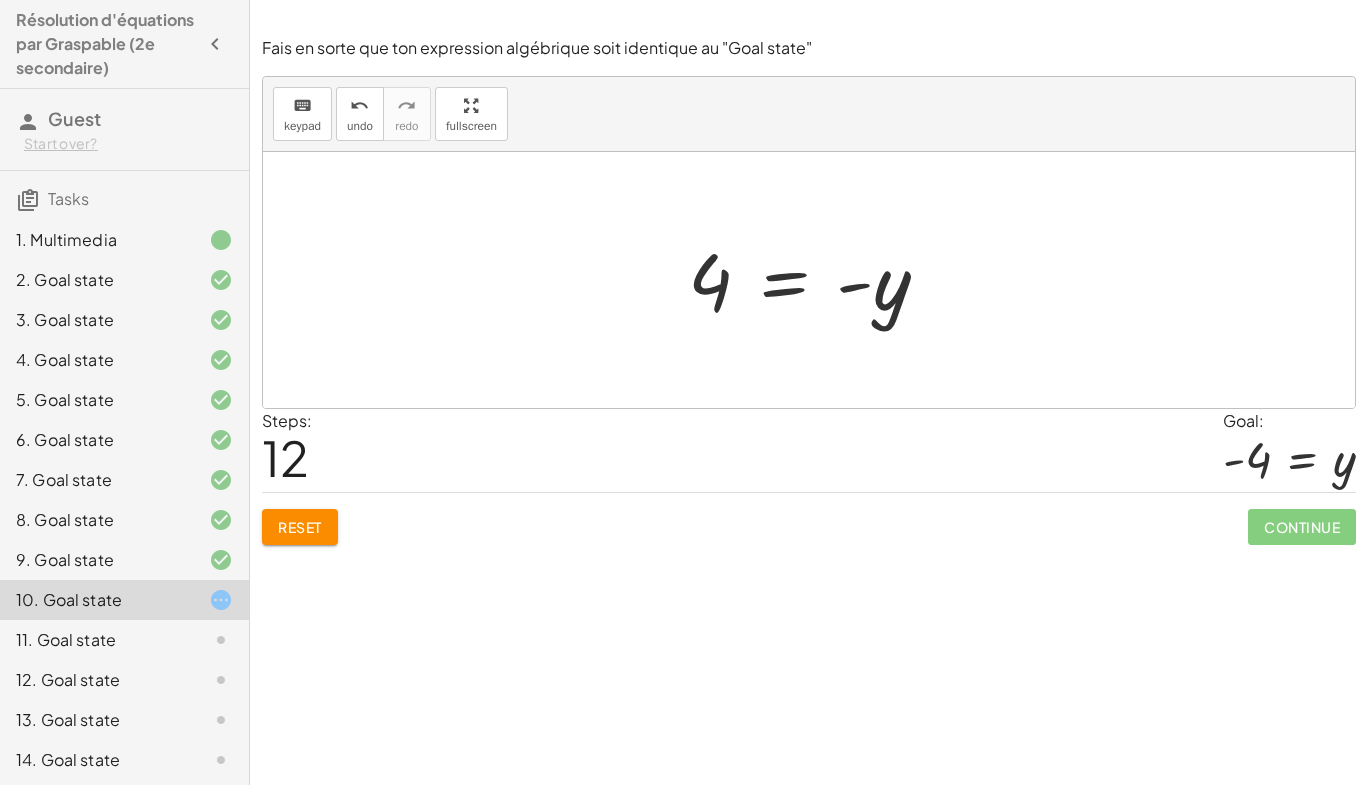 click on "Reset" at bounding box center [300, 527] 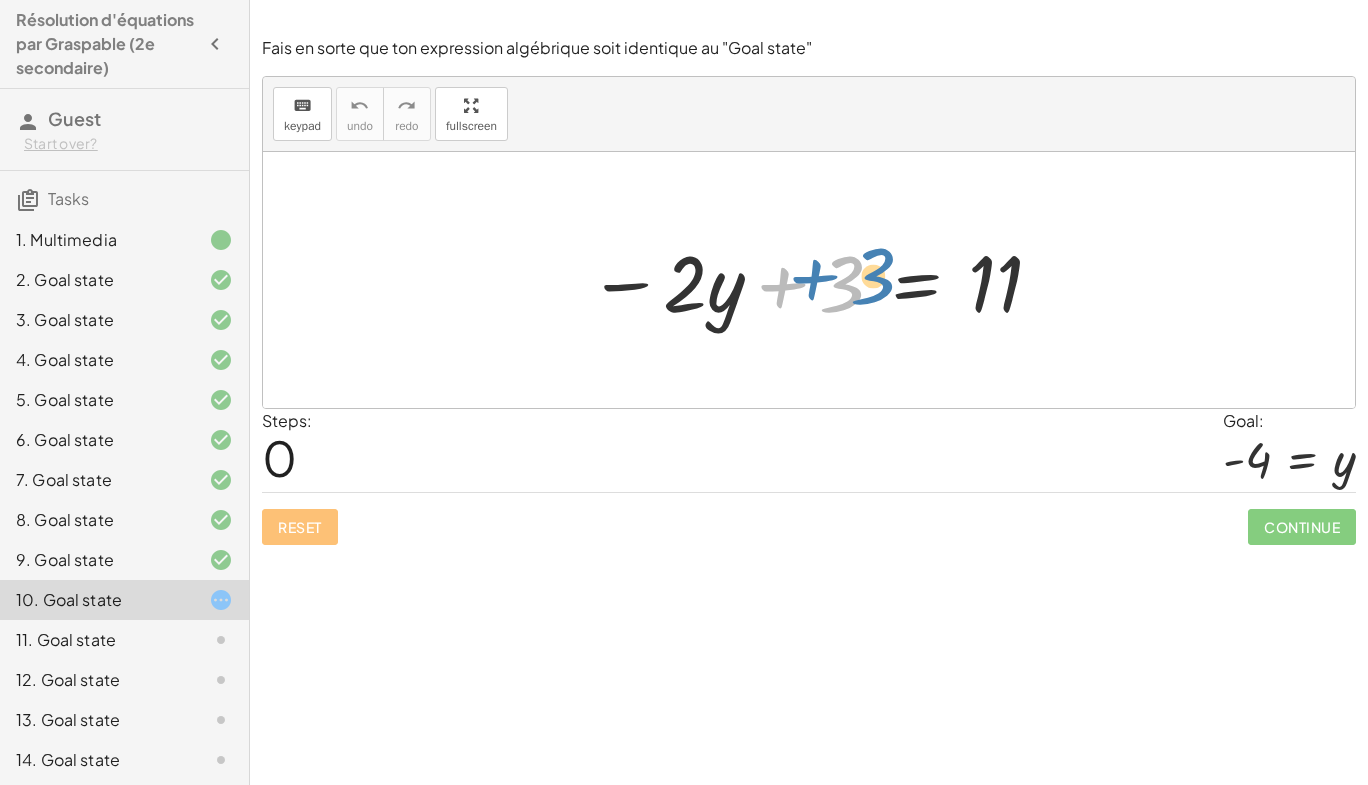 drag, startPoint x: 834, startPoint y: 271, endPoint x: 852, endPoint y: 274, distance: 18.248287 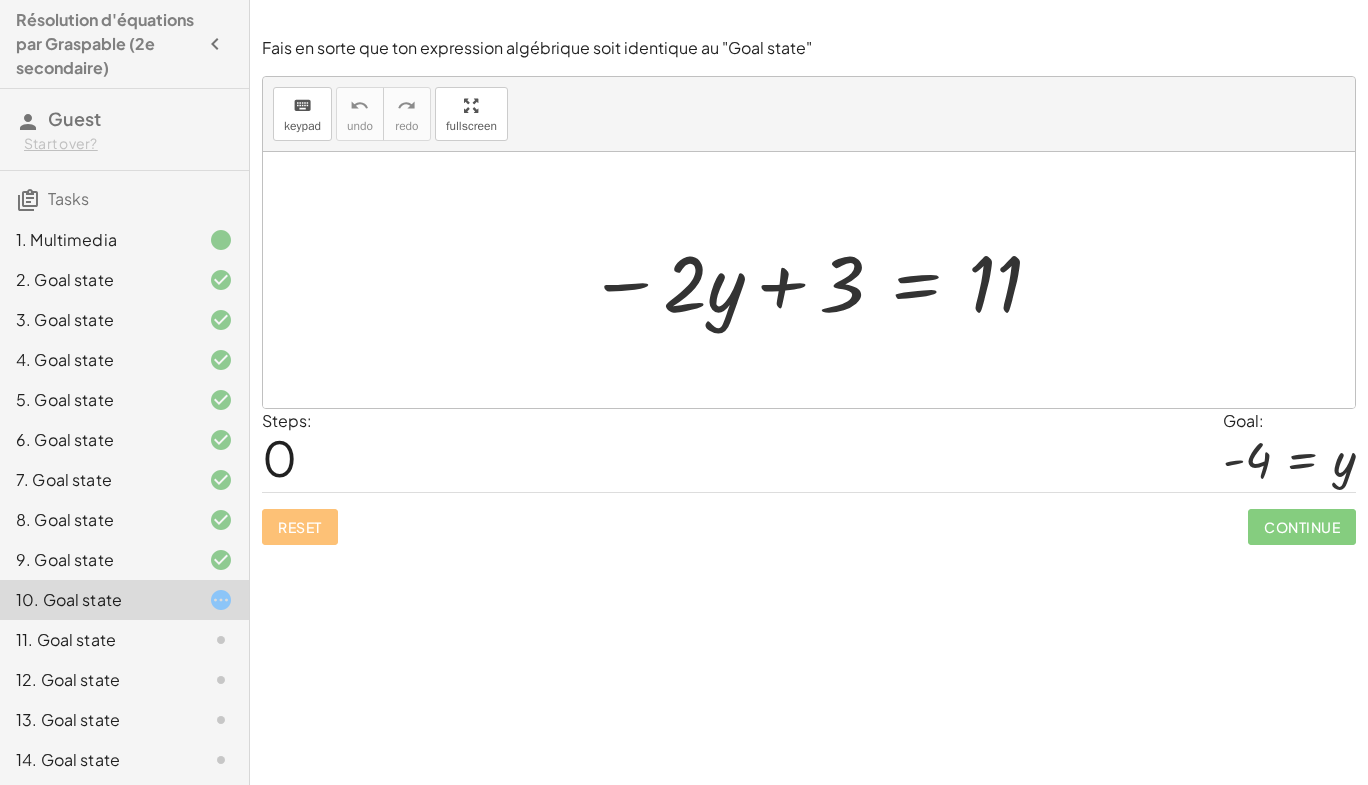 click at bounding box center [816, 280] 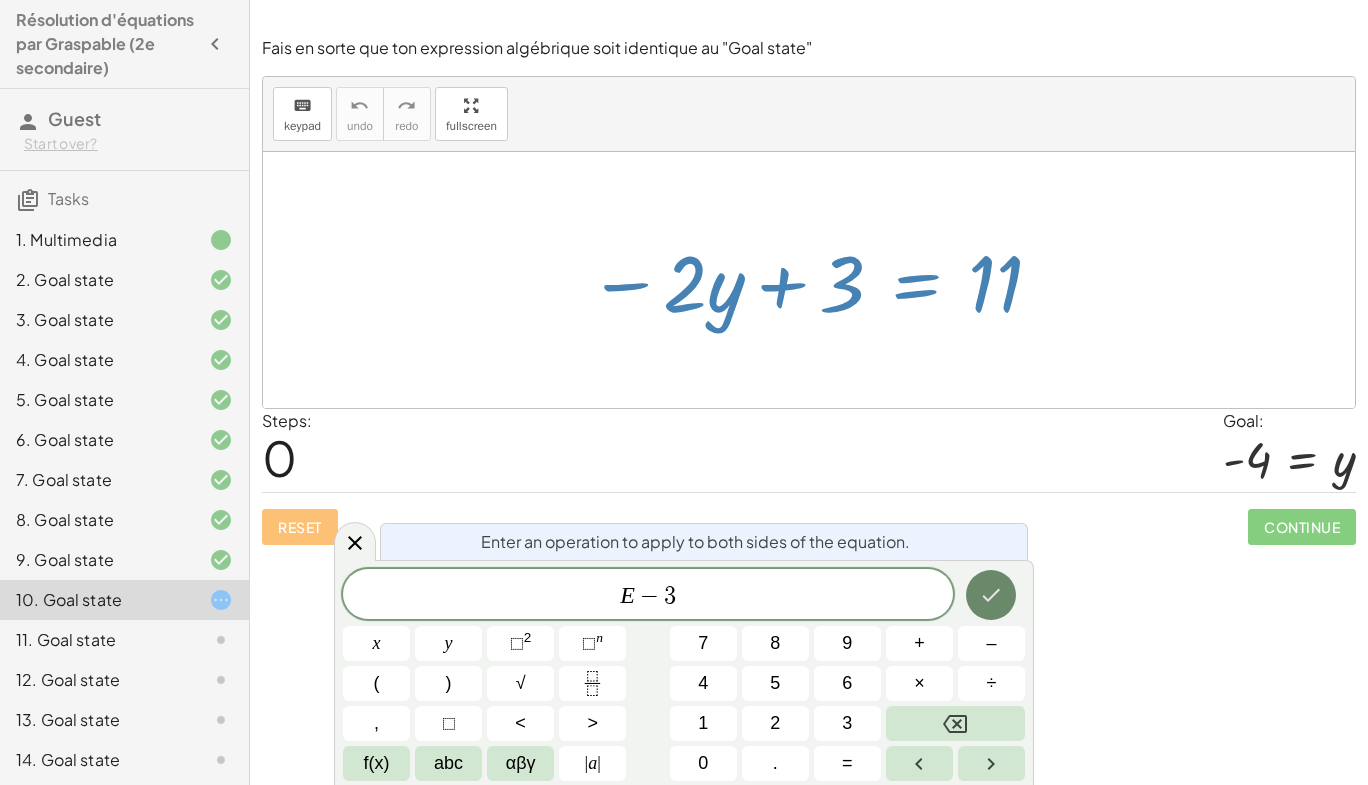 click at bounding box center (991, 595) 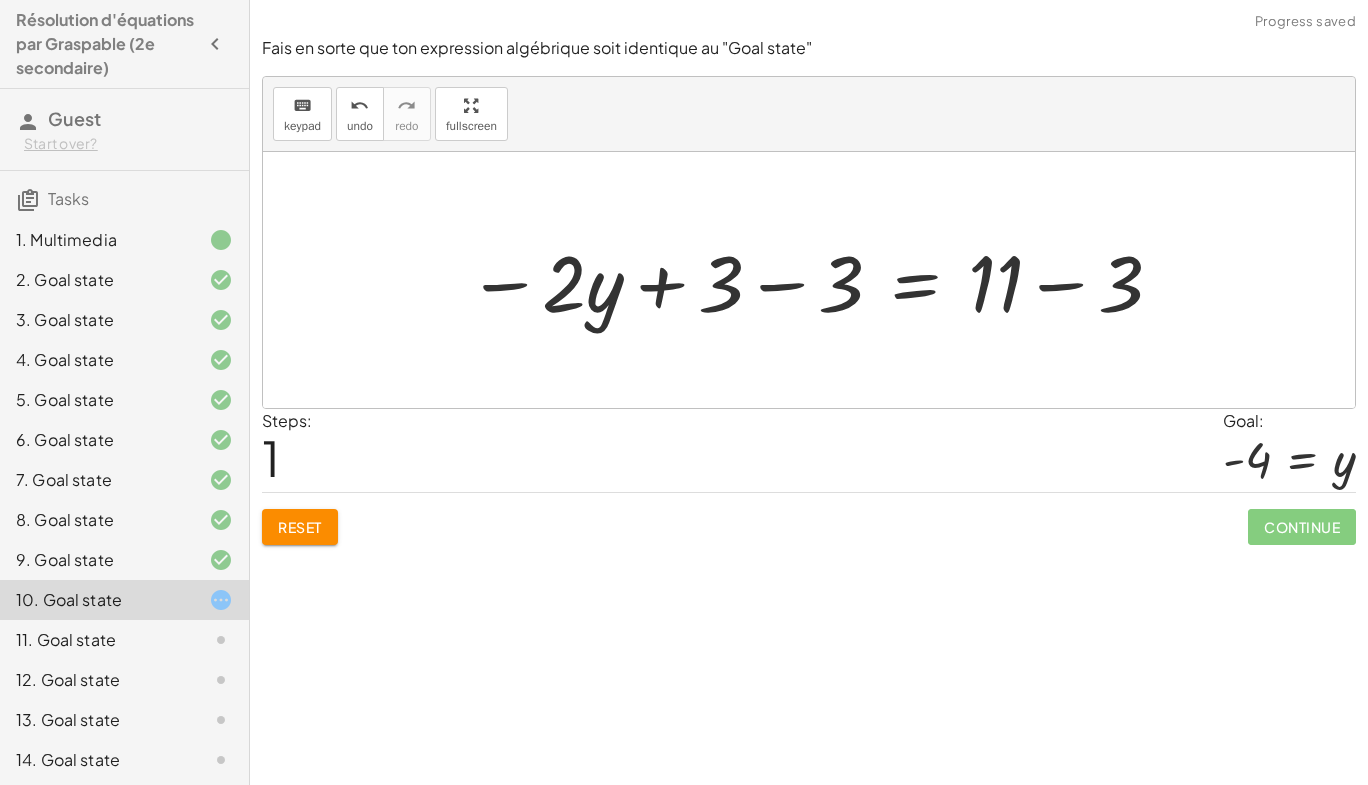 click at bounding box center [816, 280] 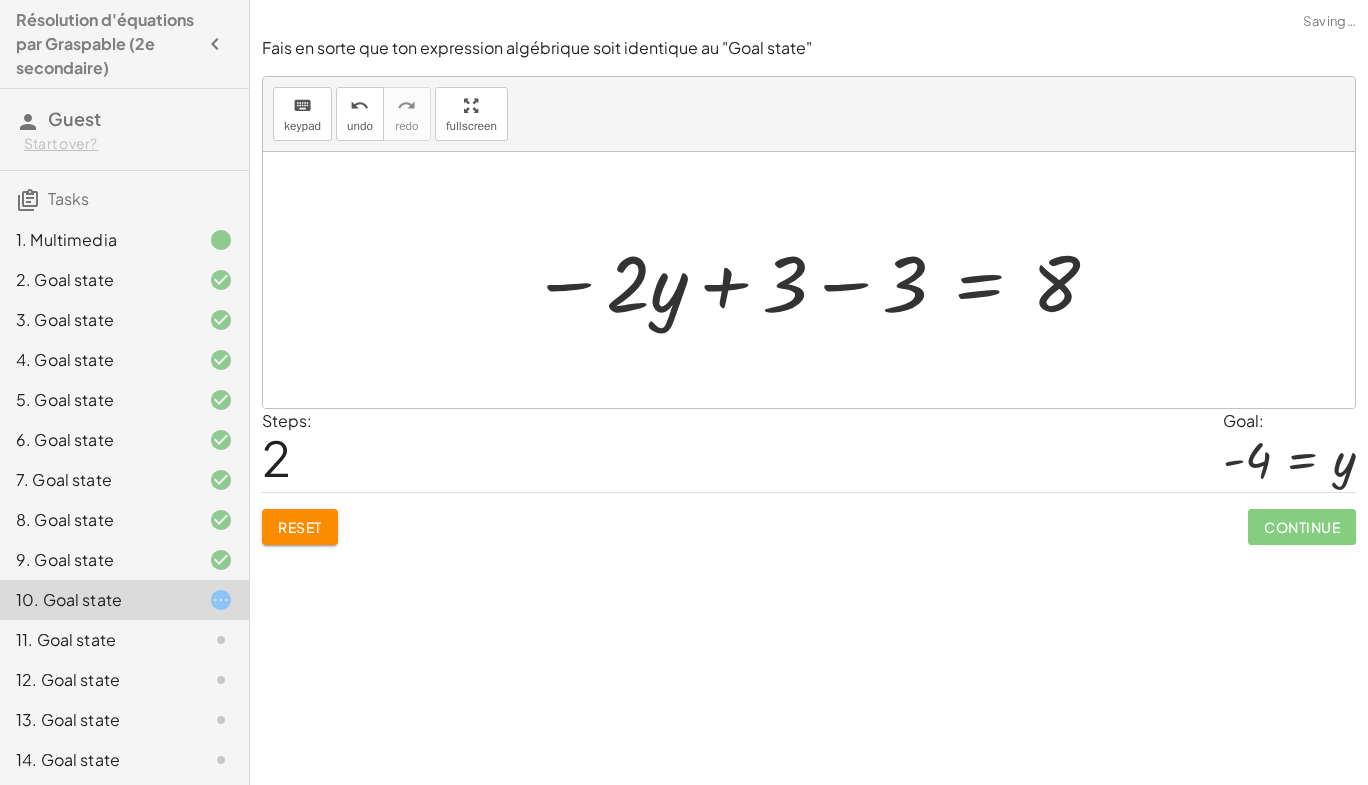 click at bounding box center [816, 280] 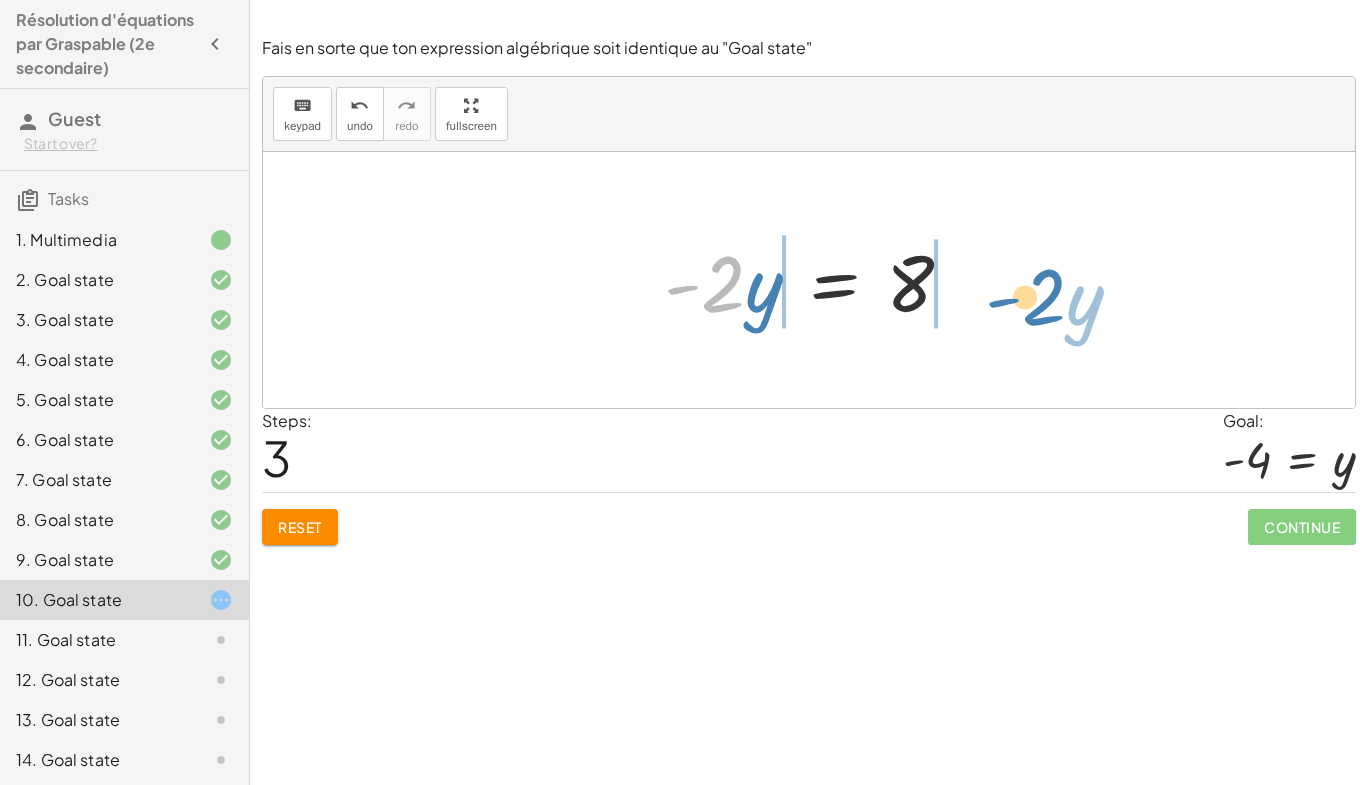 drag, startPoint x: 711, startPoint y: 271, endPoint x: 1032, endPoint y: 284, distance: 321.26312 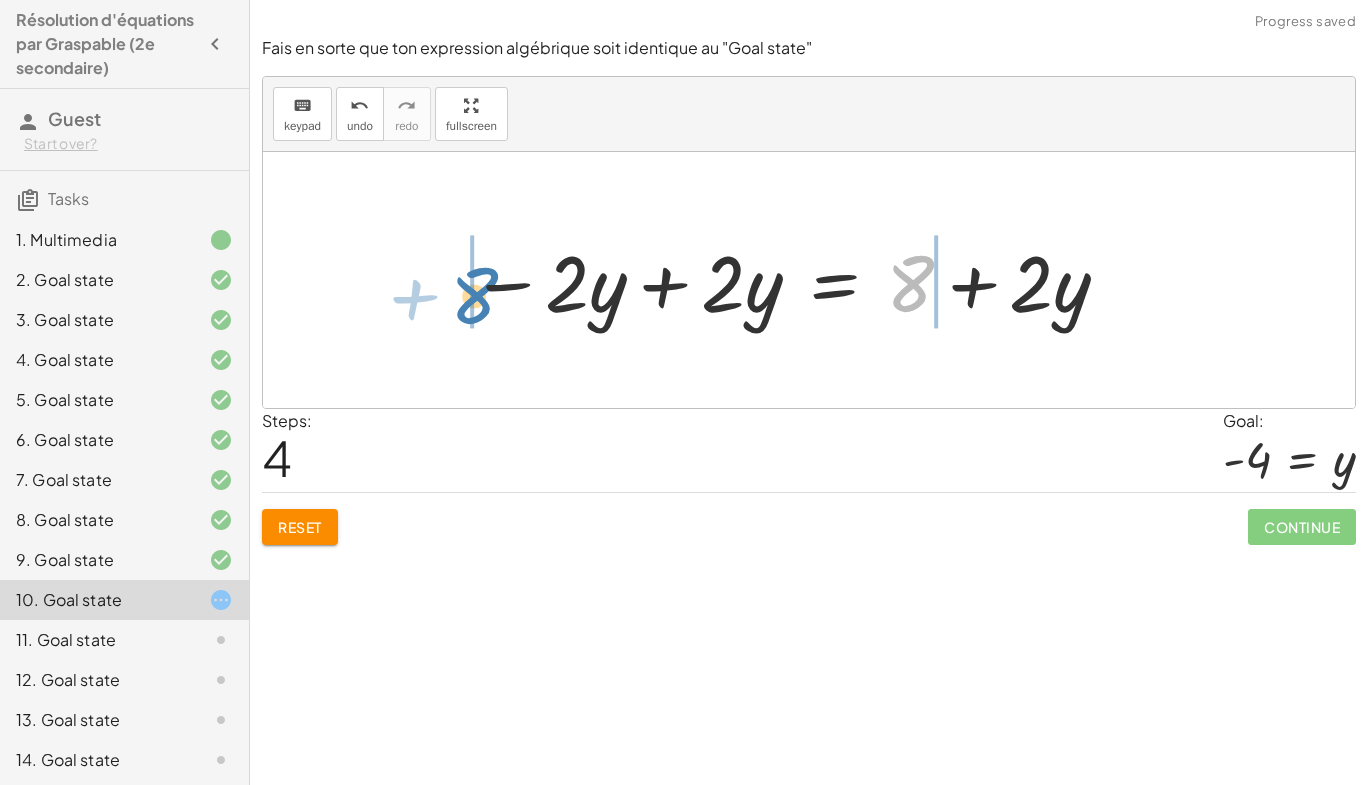 drag, startPoint x: 920, startPoint y: 275, endPoint x: 489, endPoint y: 271, distance: 431.01855 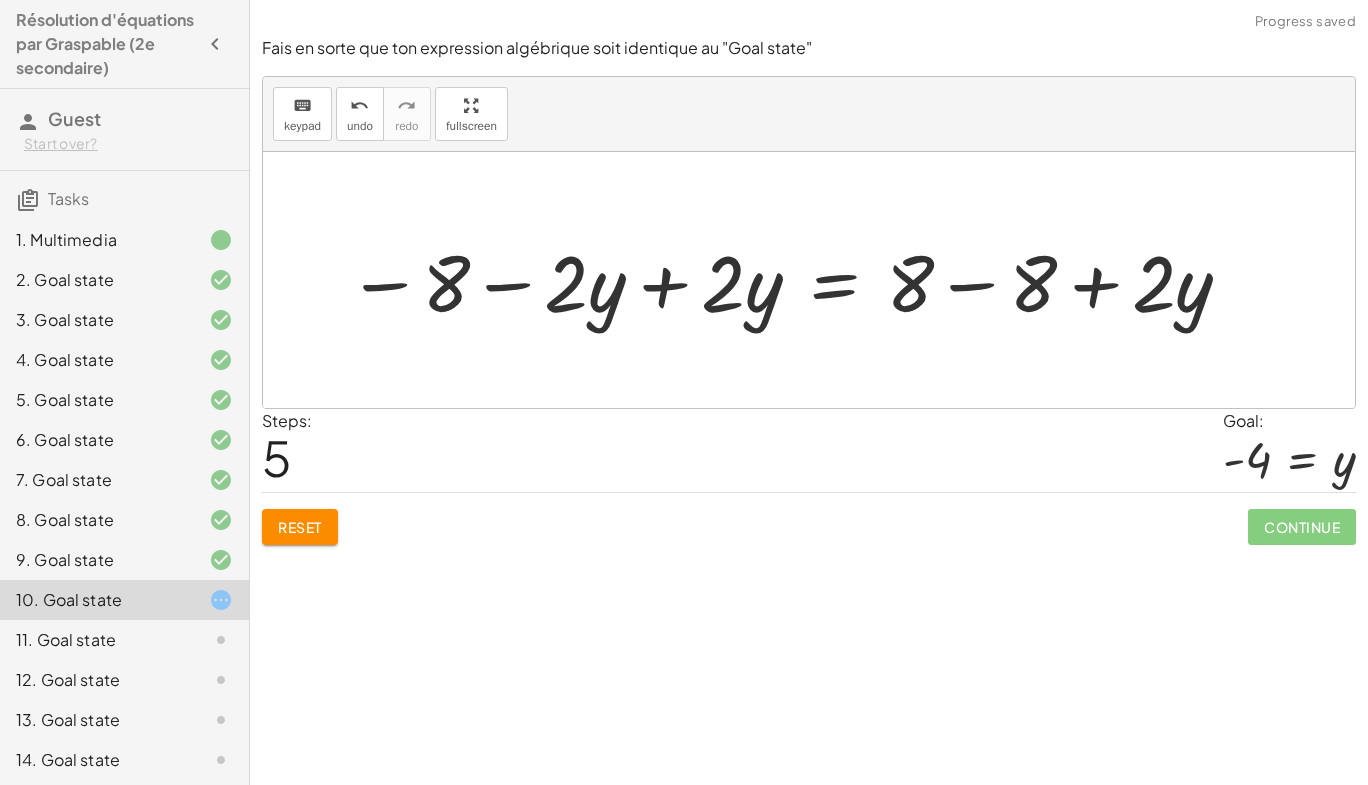 click at bounding box center [791, 280] 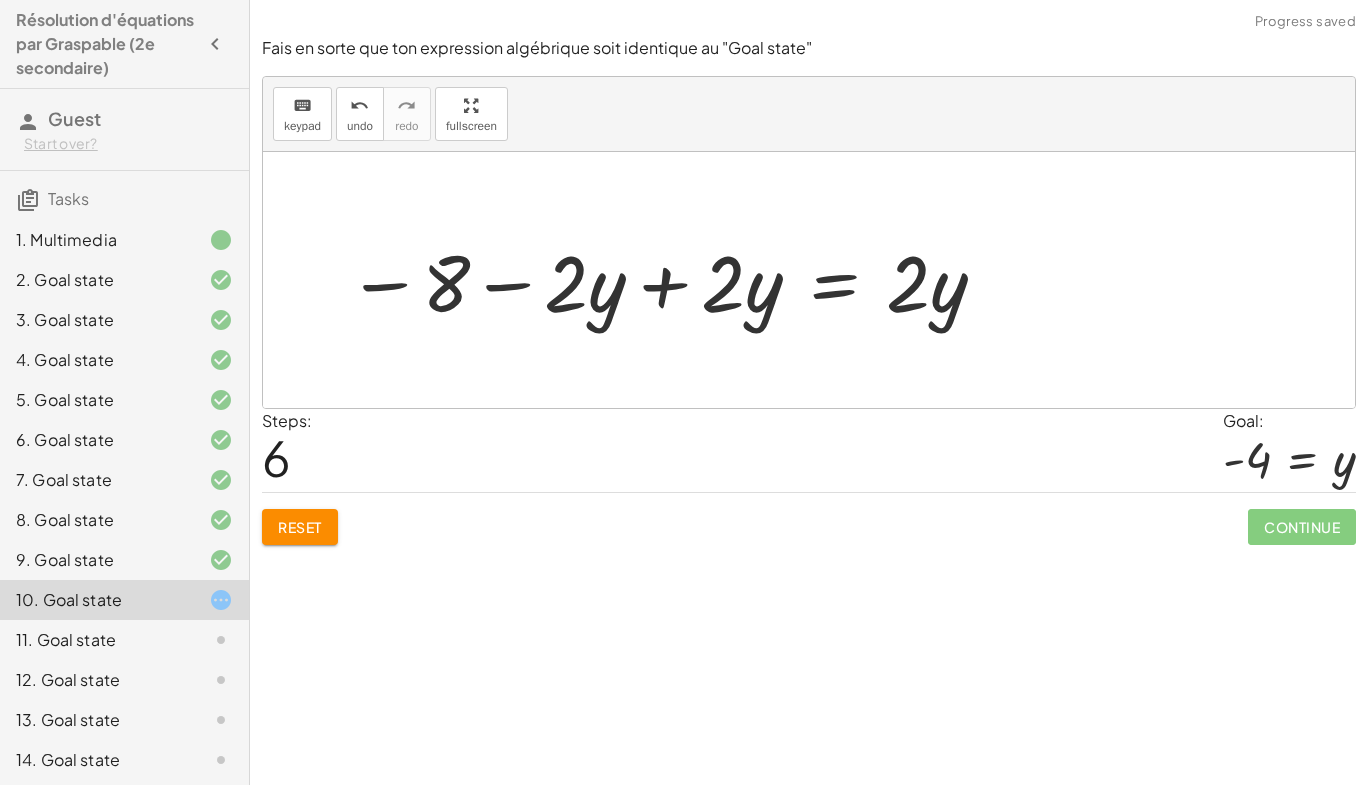 click at bounding box center [668, 280] 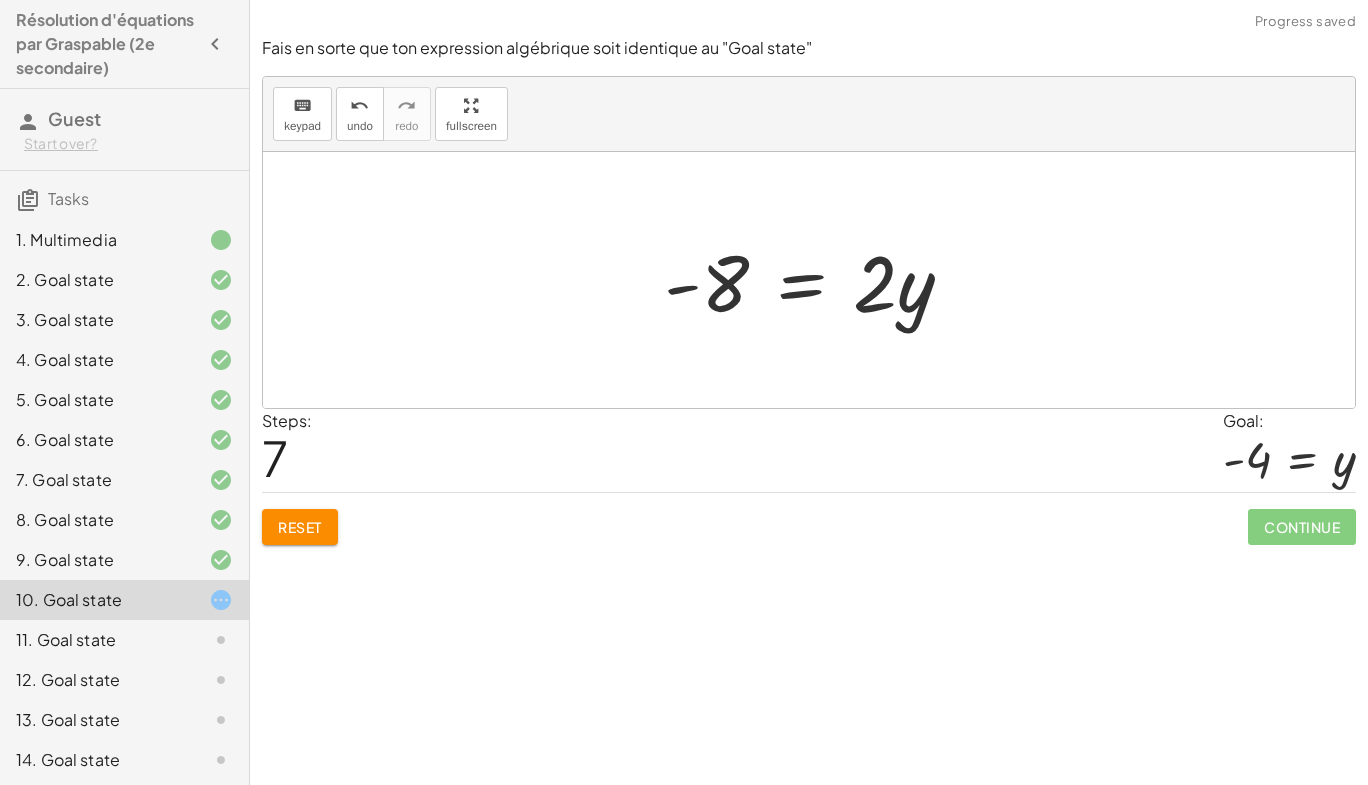 click at bounding box center [816, 280] 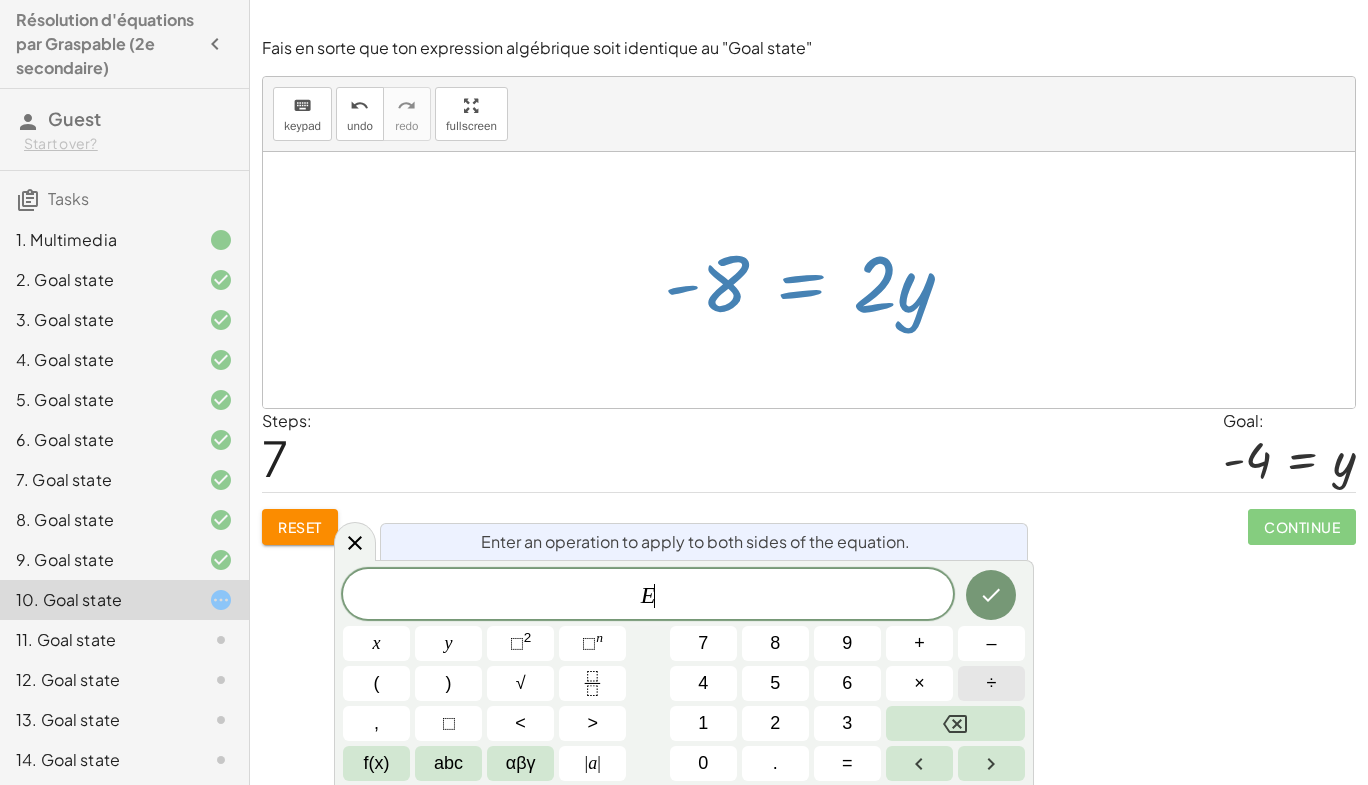 click on "÷" at bounding box center [991, 683] 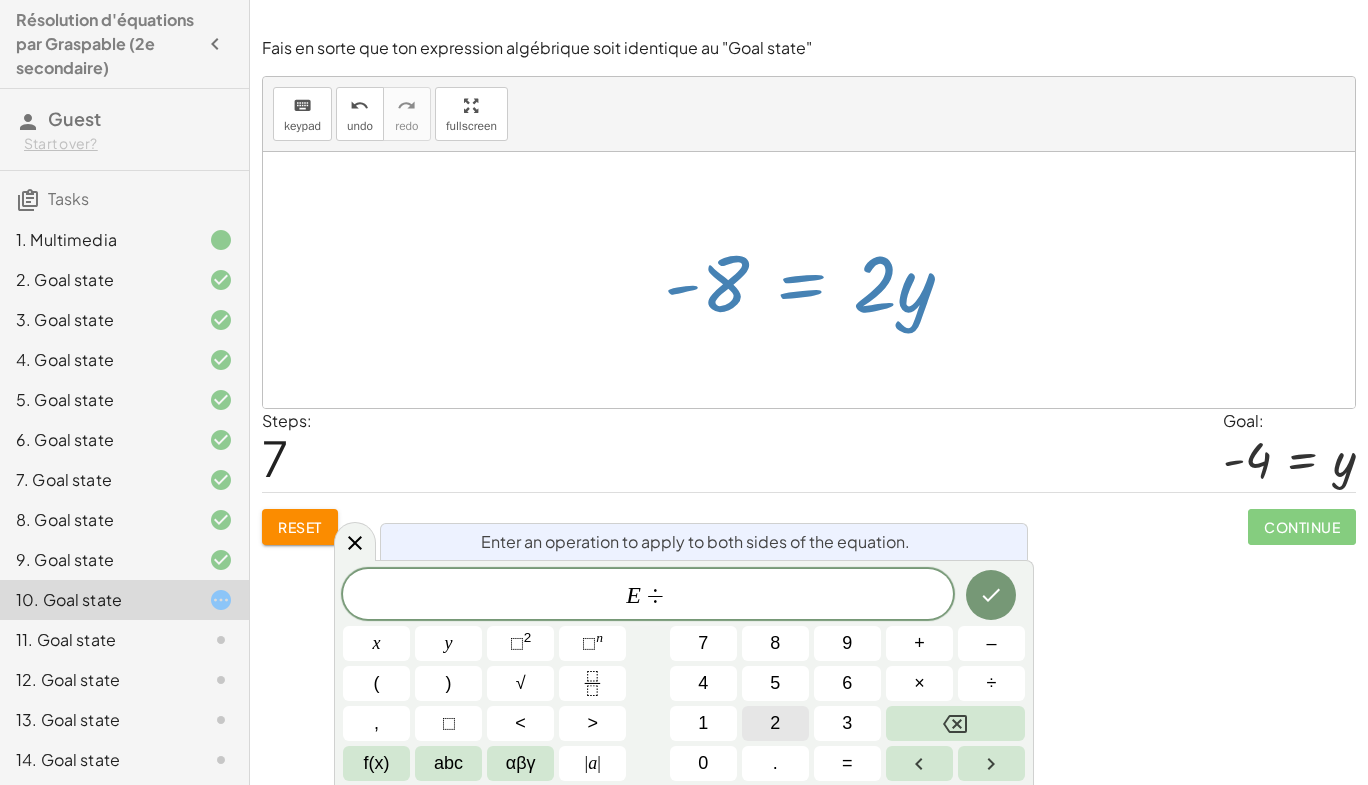 click on "2" at bounding box center [775, 723] 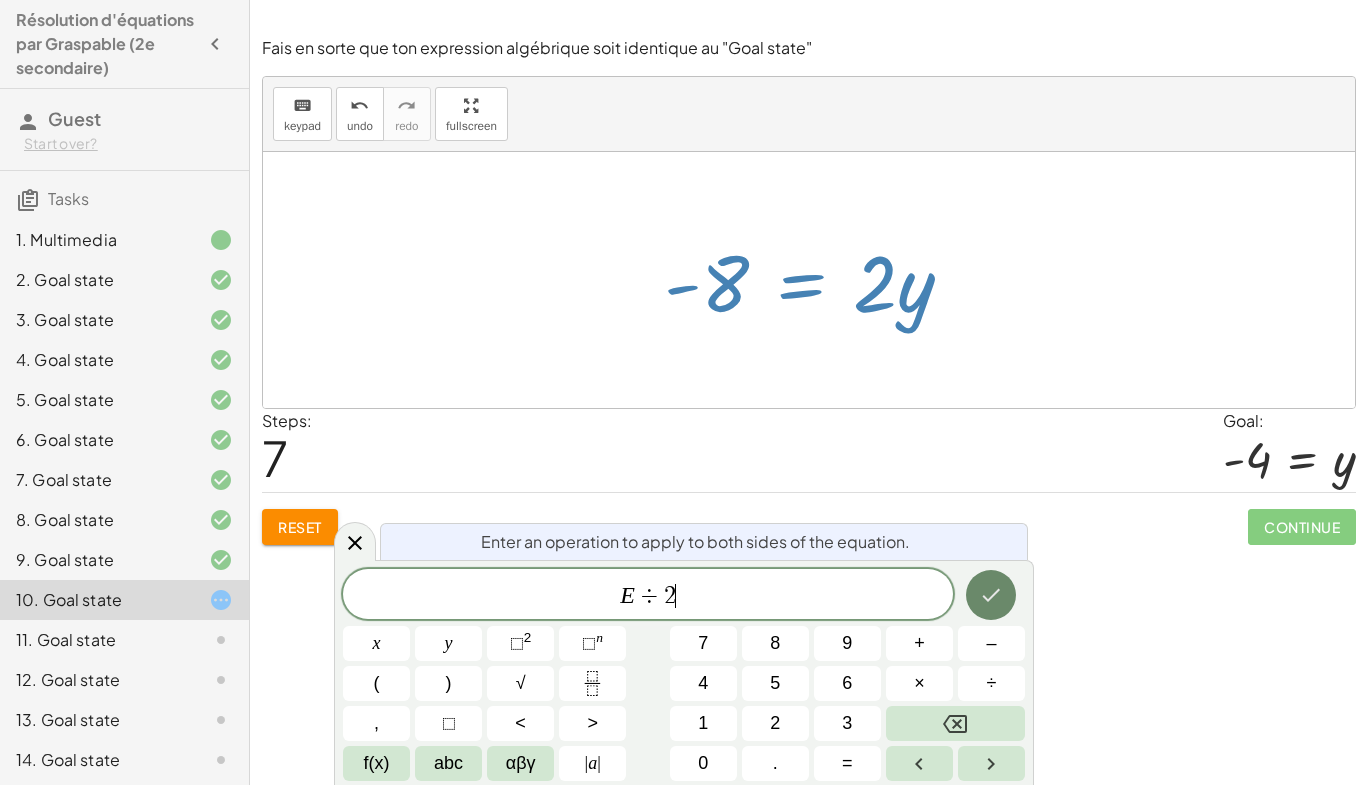 click at bounding box center (991, 595) 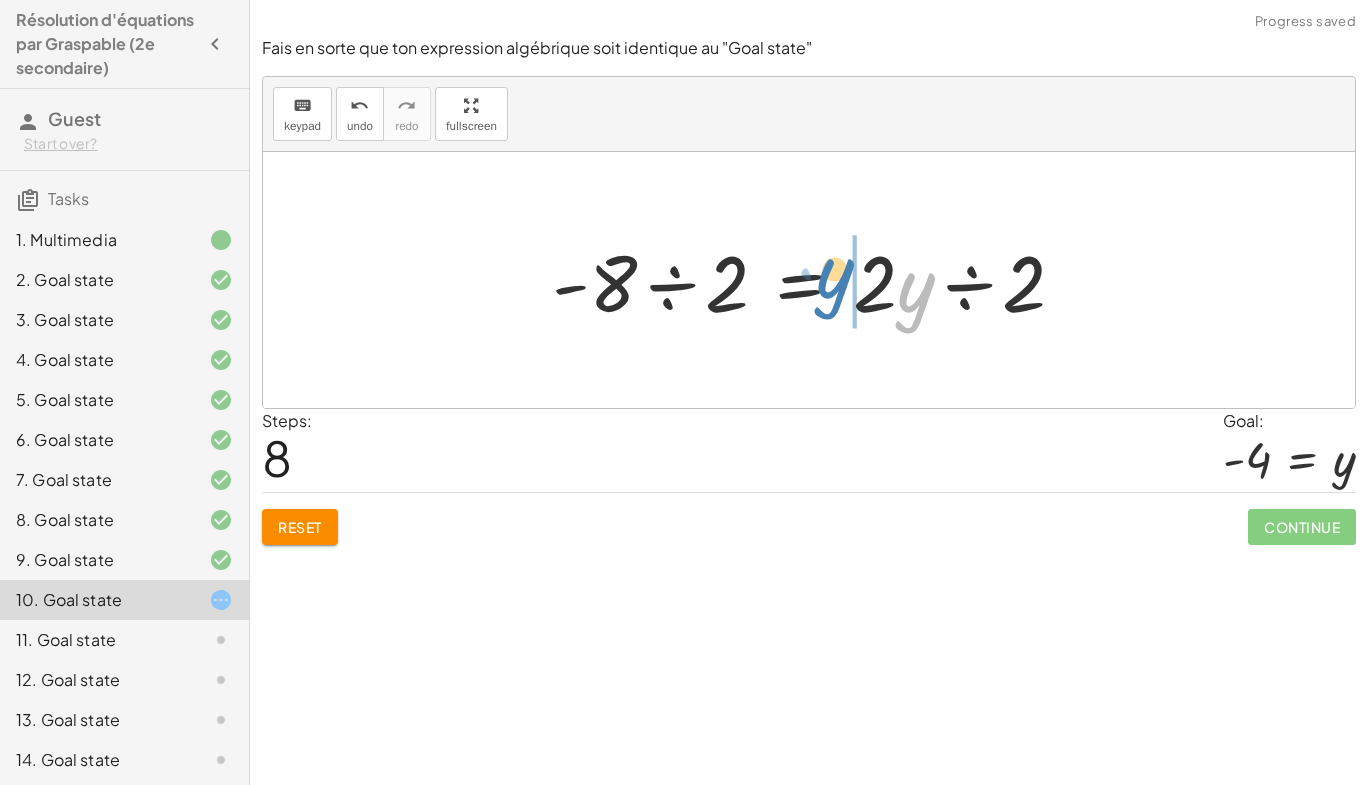drag, startPoint x: 915, startPoint y: 306, endPoint x: 835, endPoint y: 291, distance: 81.394104 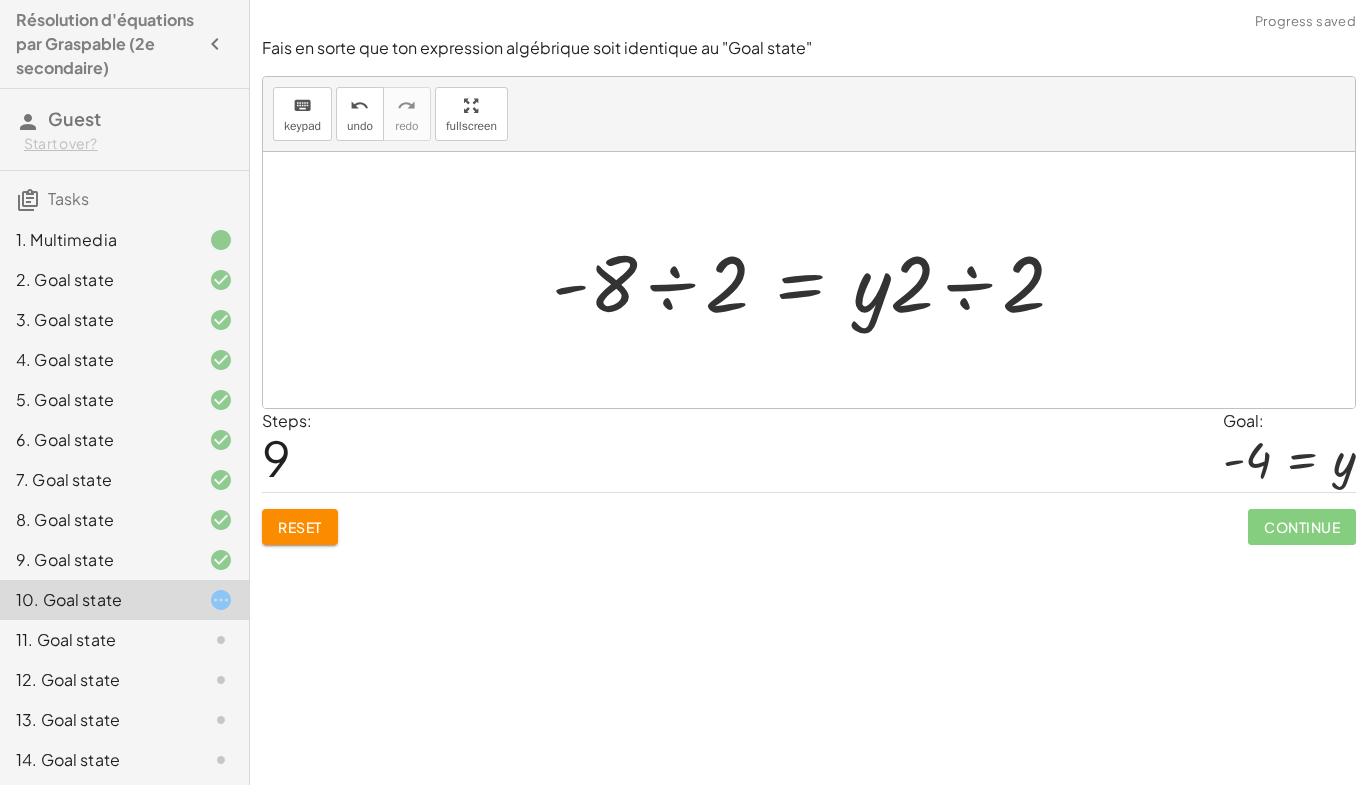click at bounding box center [816, 280] 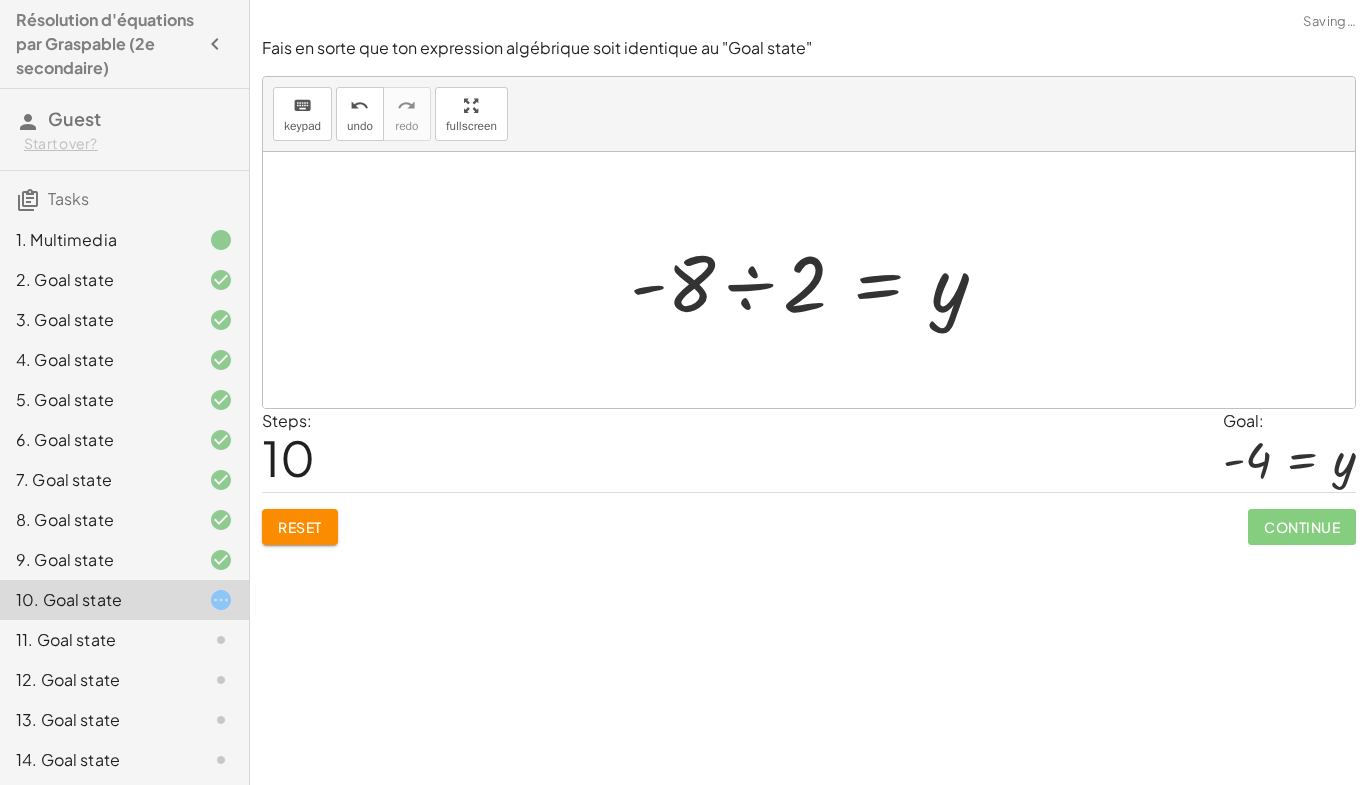 click at bounding box center [816, 280] 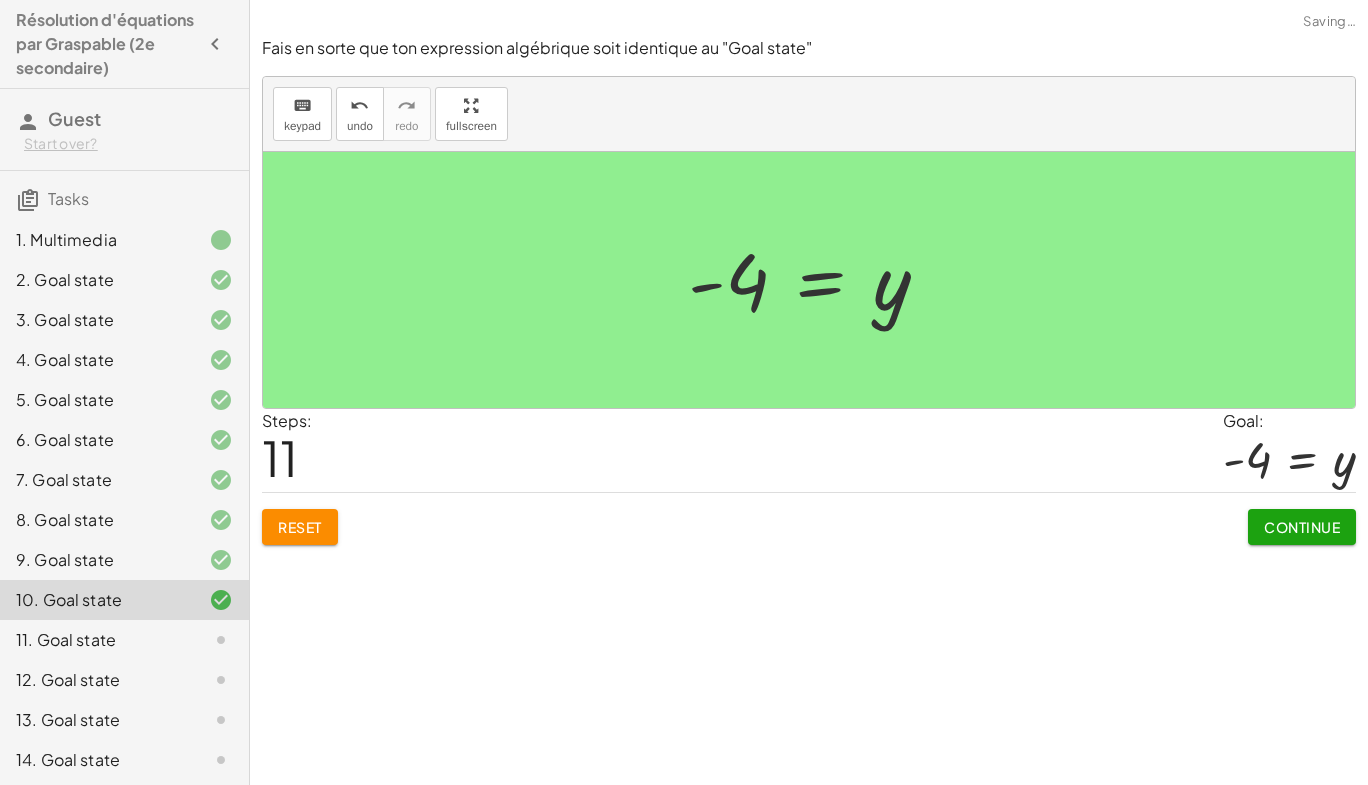 click on "Continue" at bounding box center [1302, 527] 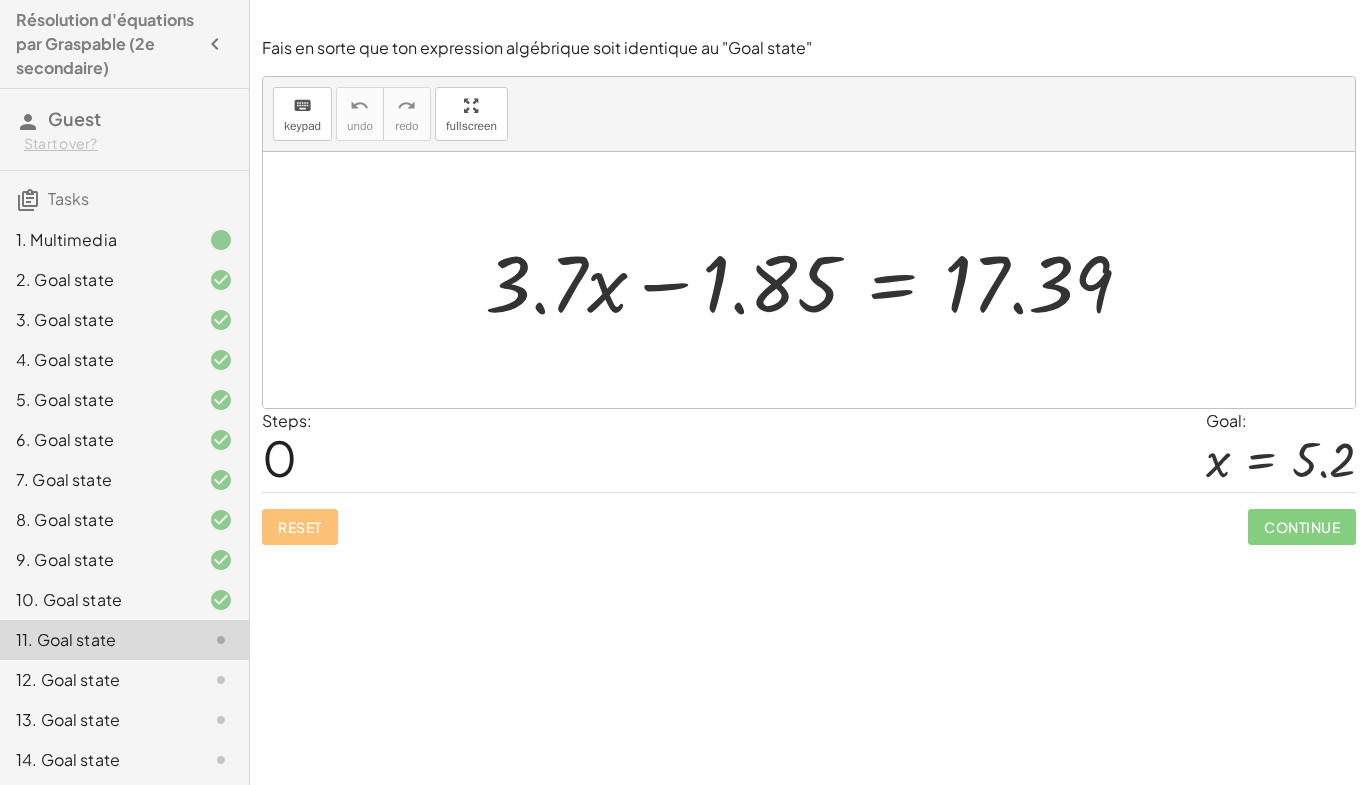 click at bounding box center [816, 280] 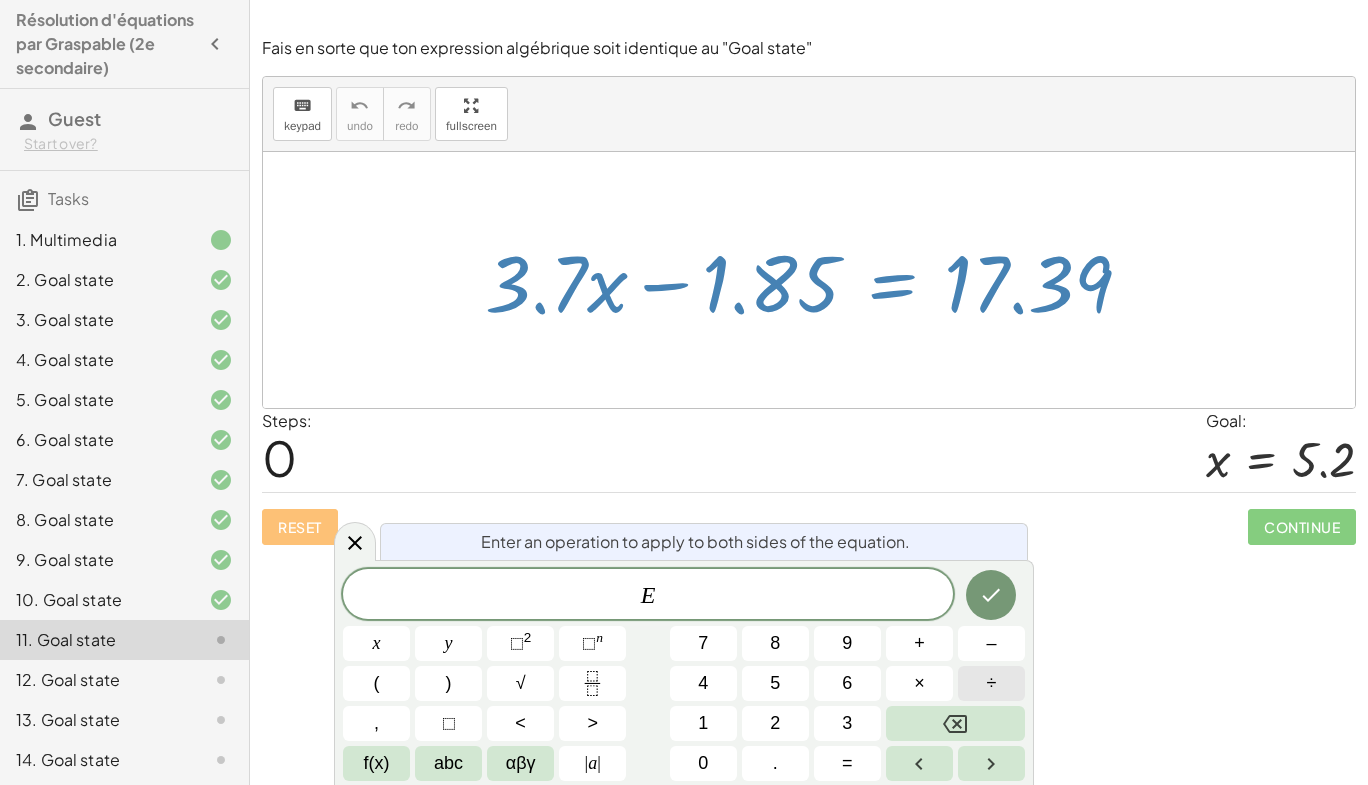 click on "÷" at bounding box center (991, 683) 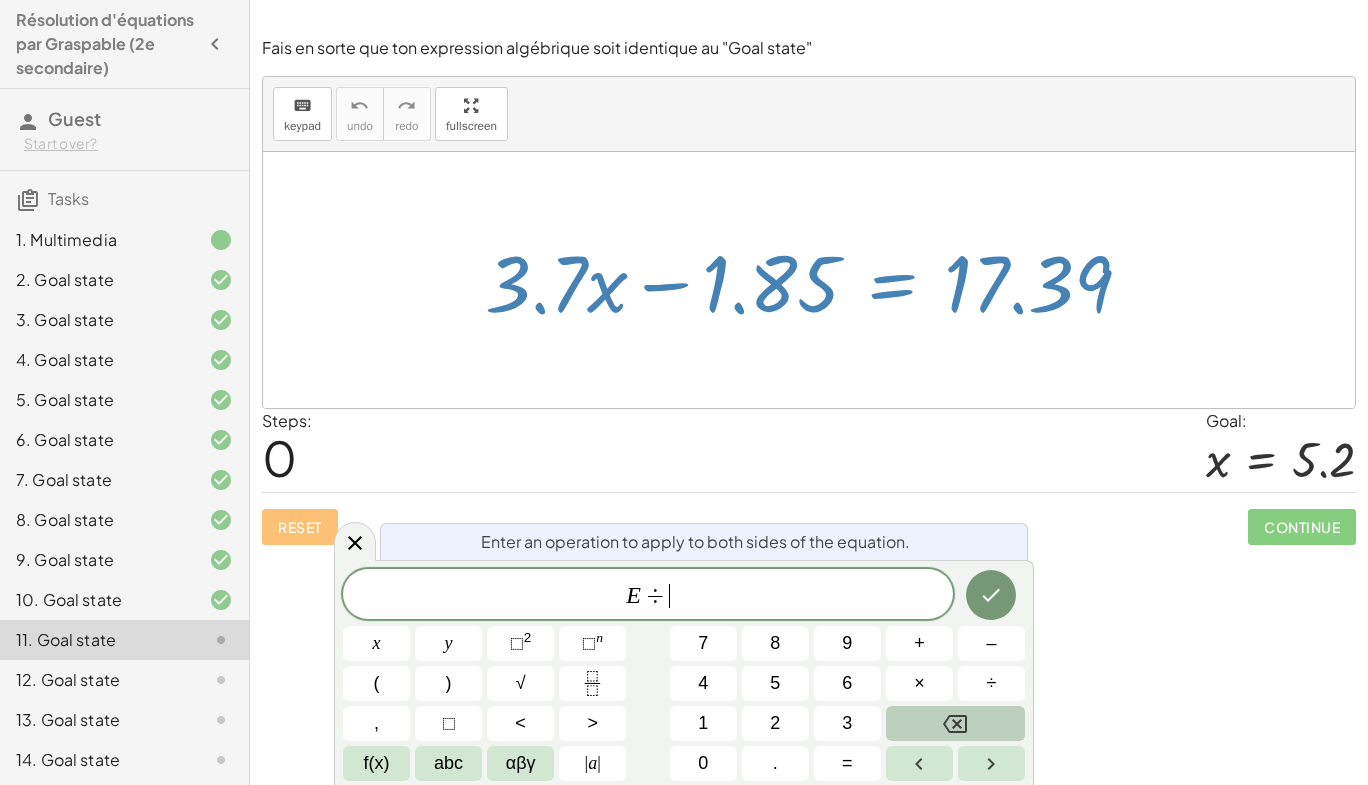 click at bounding box center [955, 723] 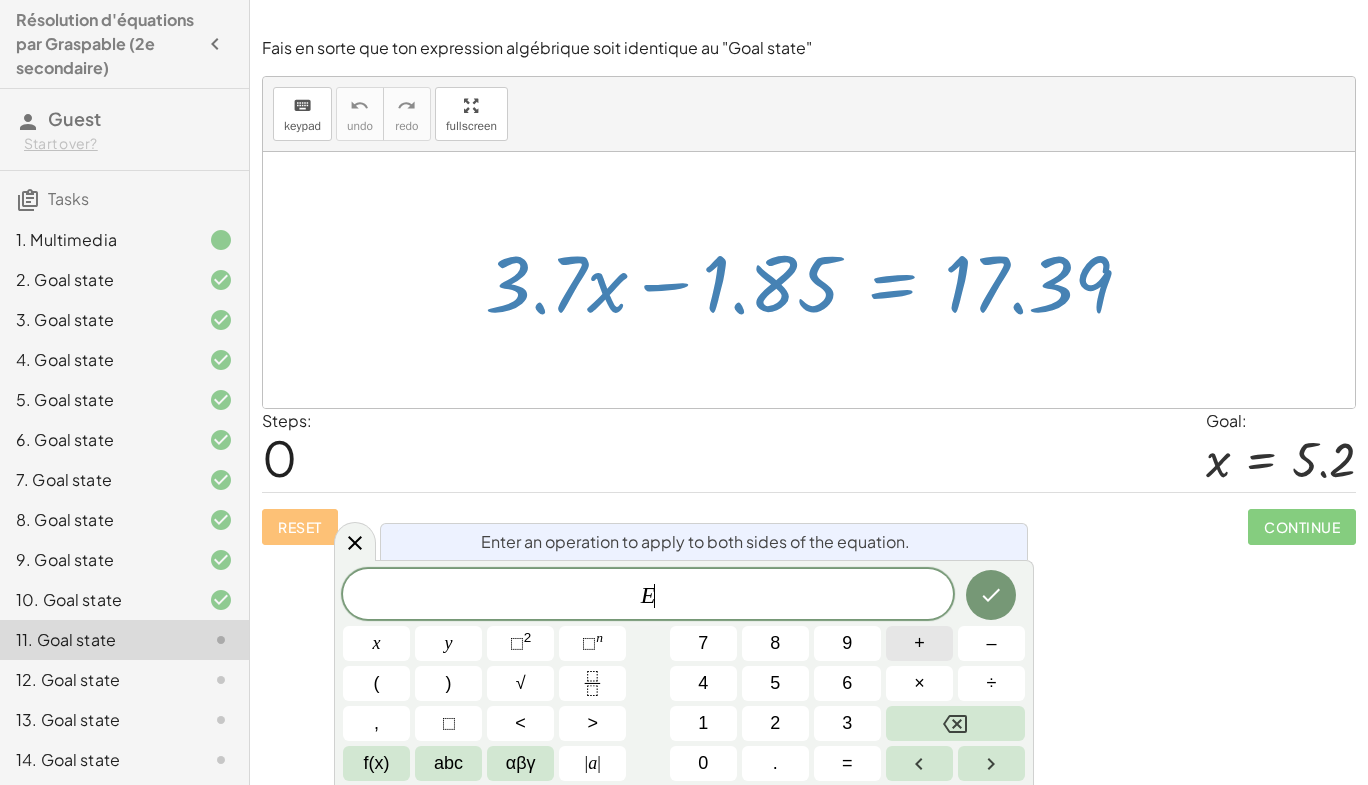 click on "+" at bounding box center (919, 643) 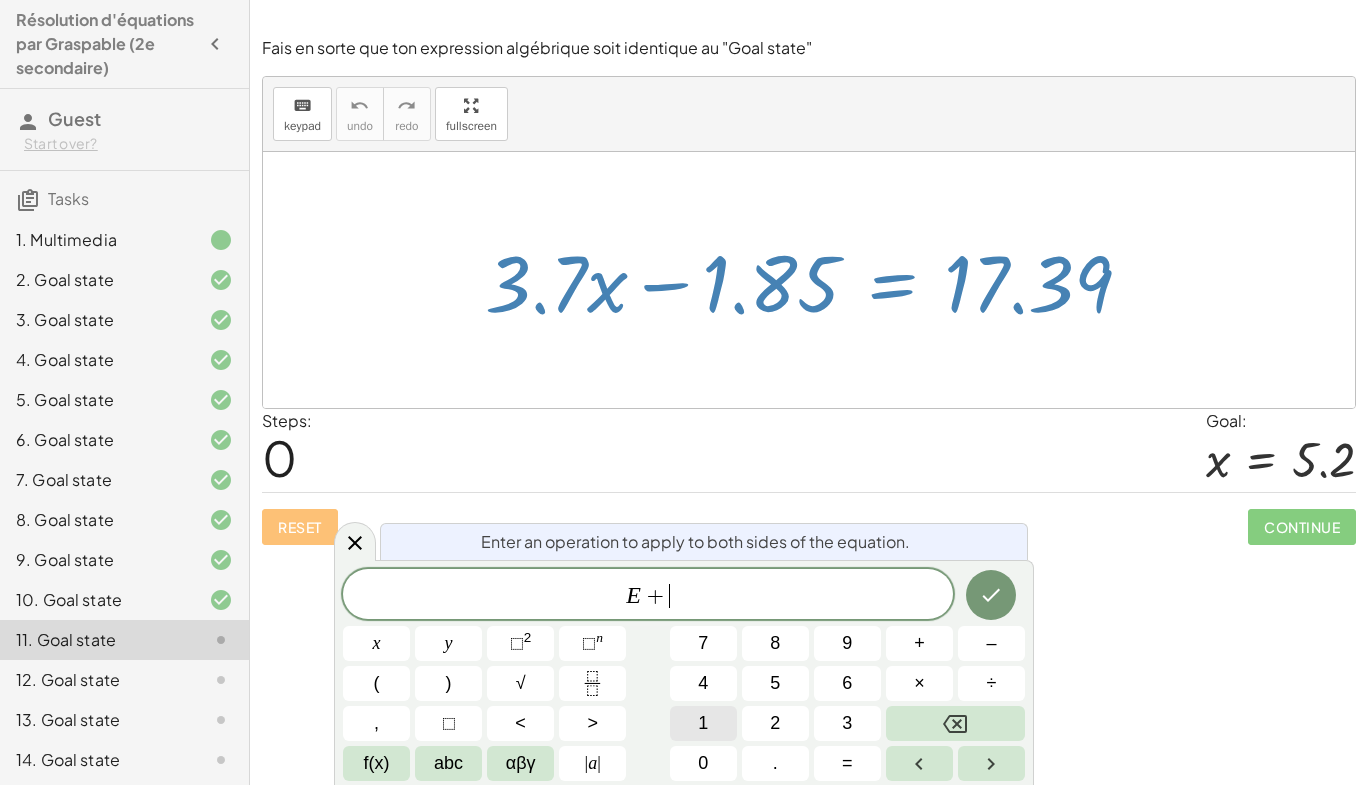 click on "1" at bounding box center (703, 723) 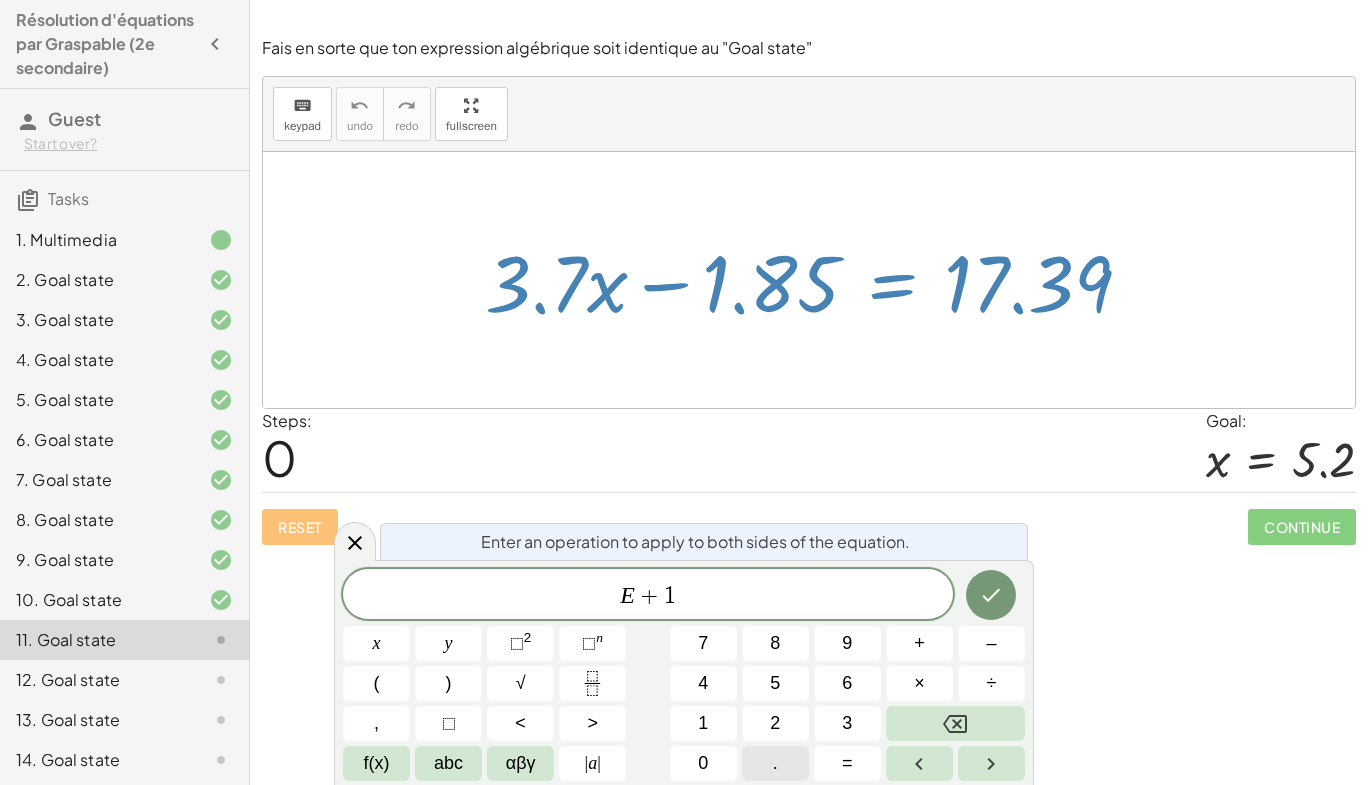 click on "." at bounding box center (775, 763) 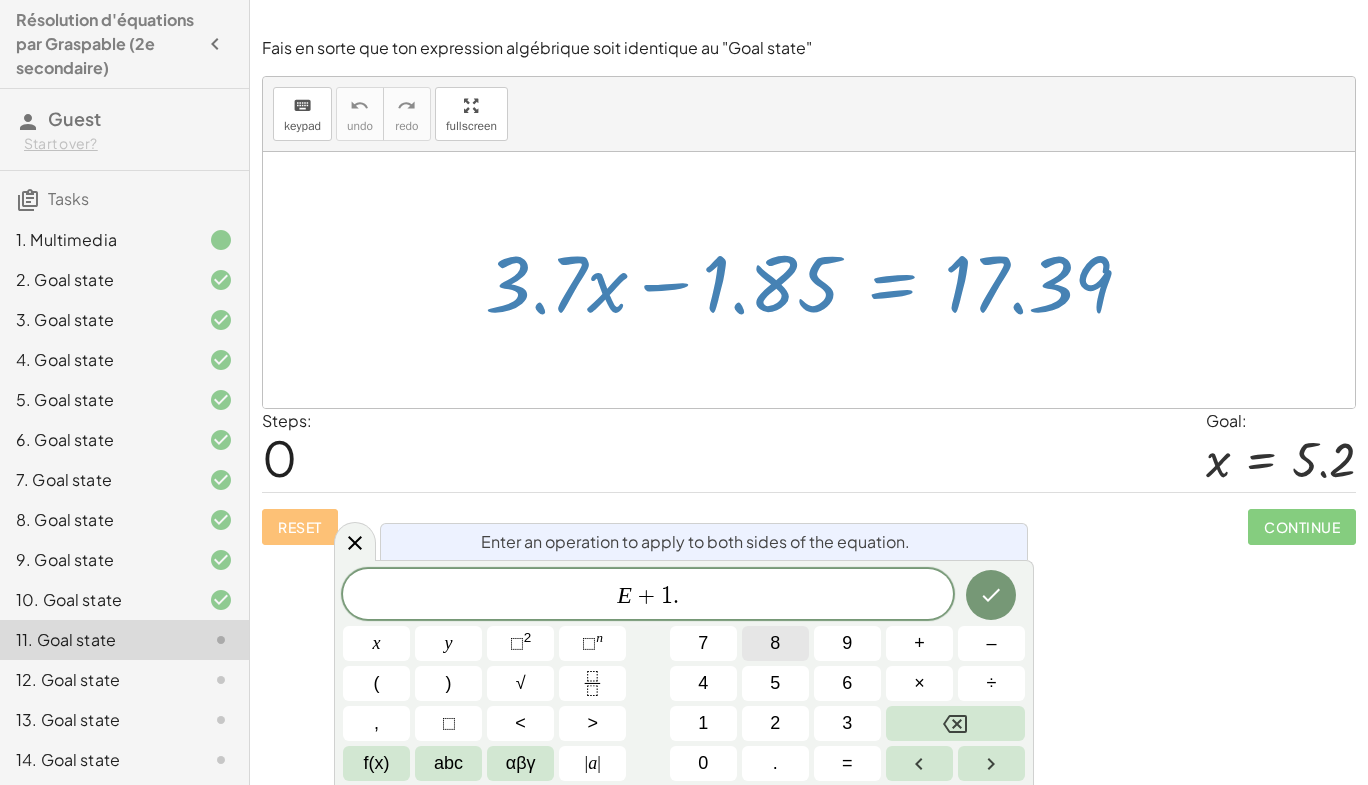 click on "8" at bounding box center (775, 643) 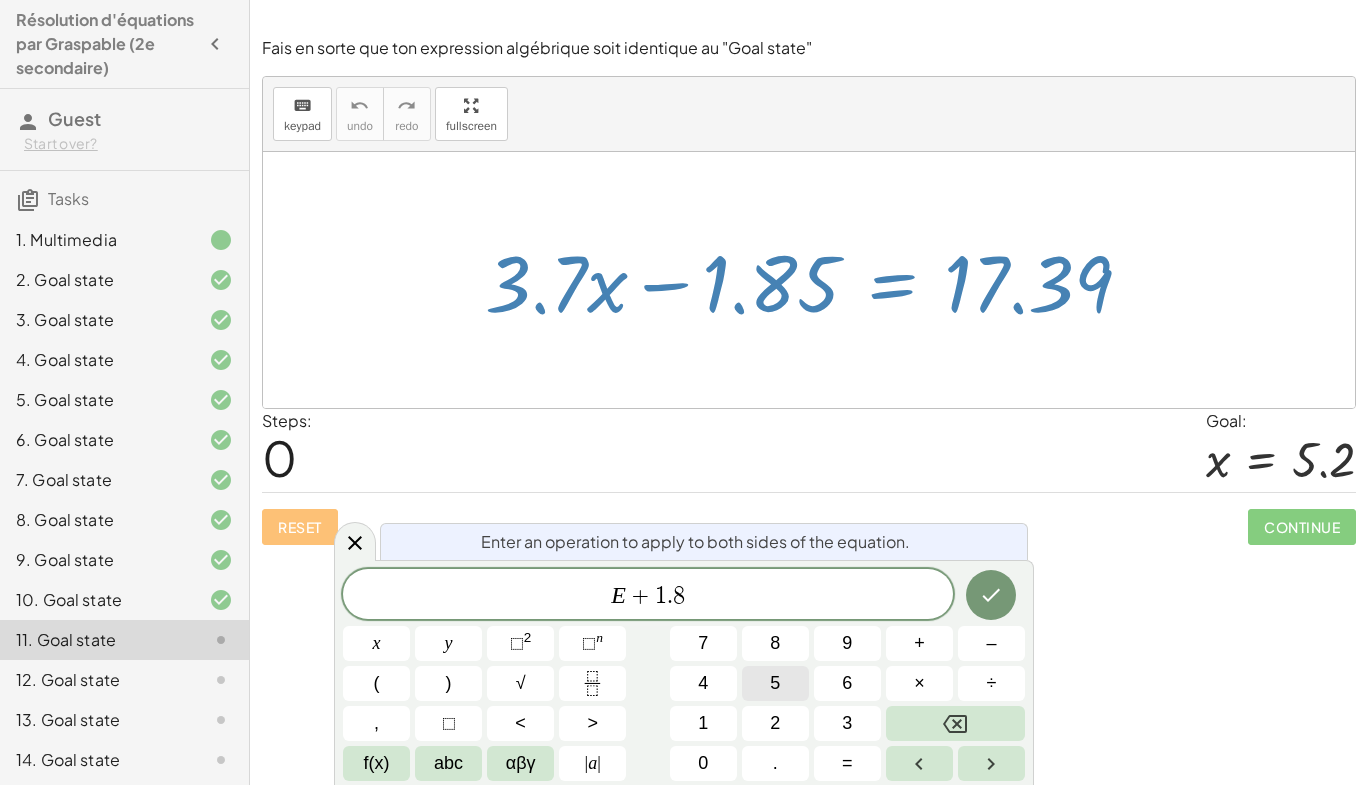 click on "5" at bounding box center (775, 683) 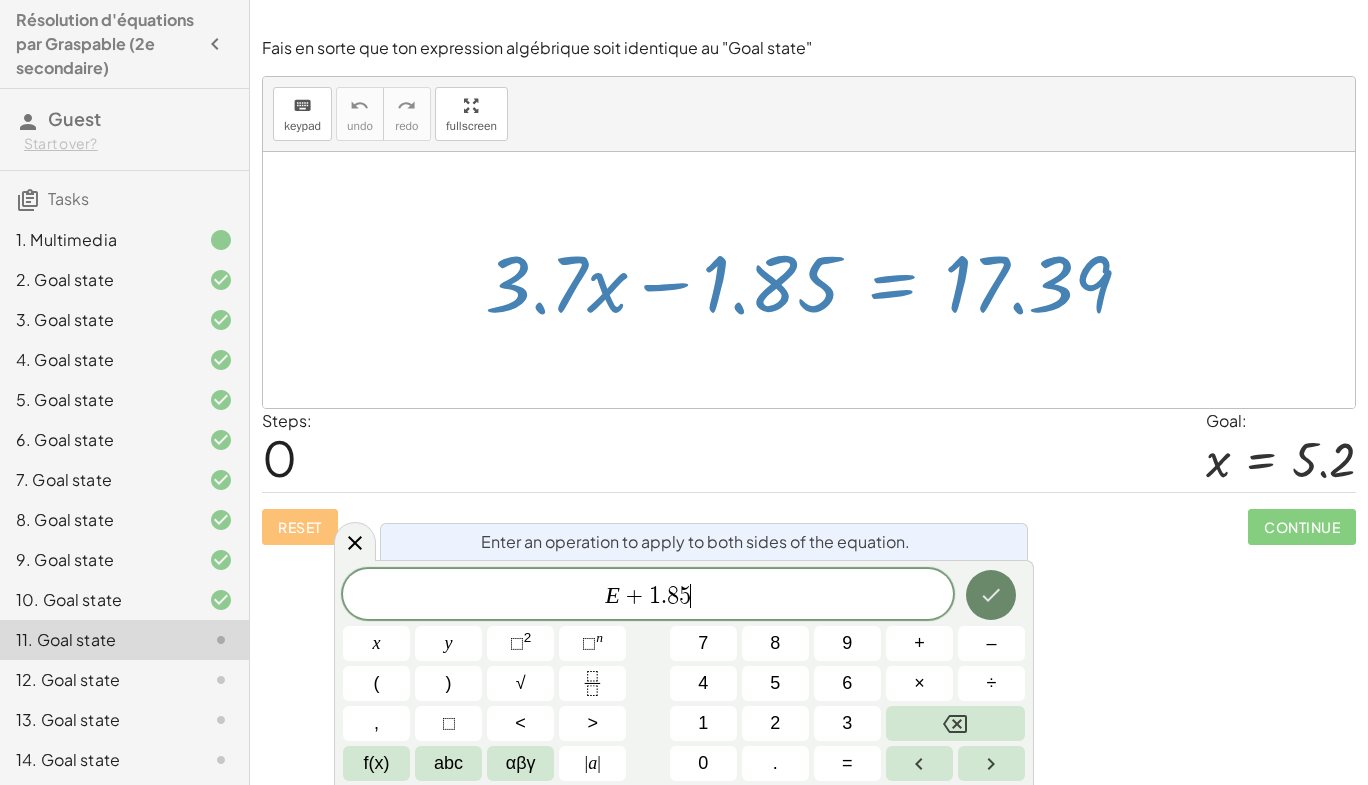 click at bounding box center [991, 595] 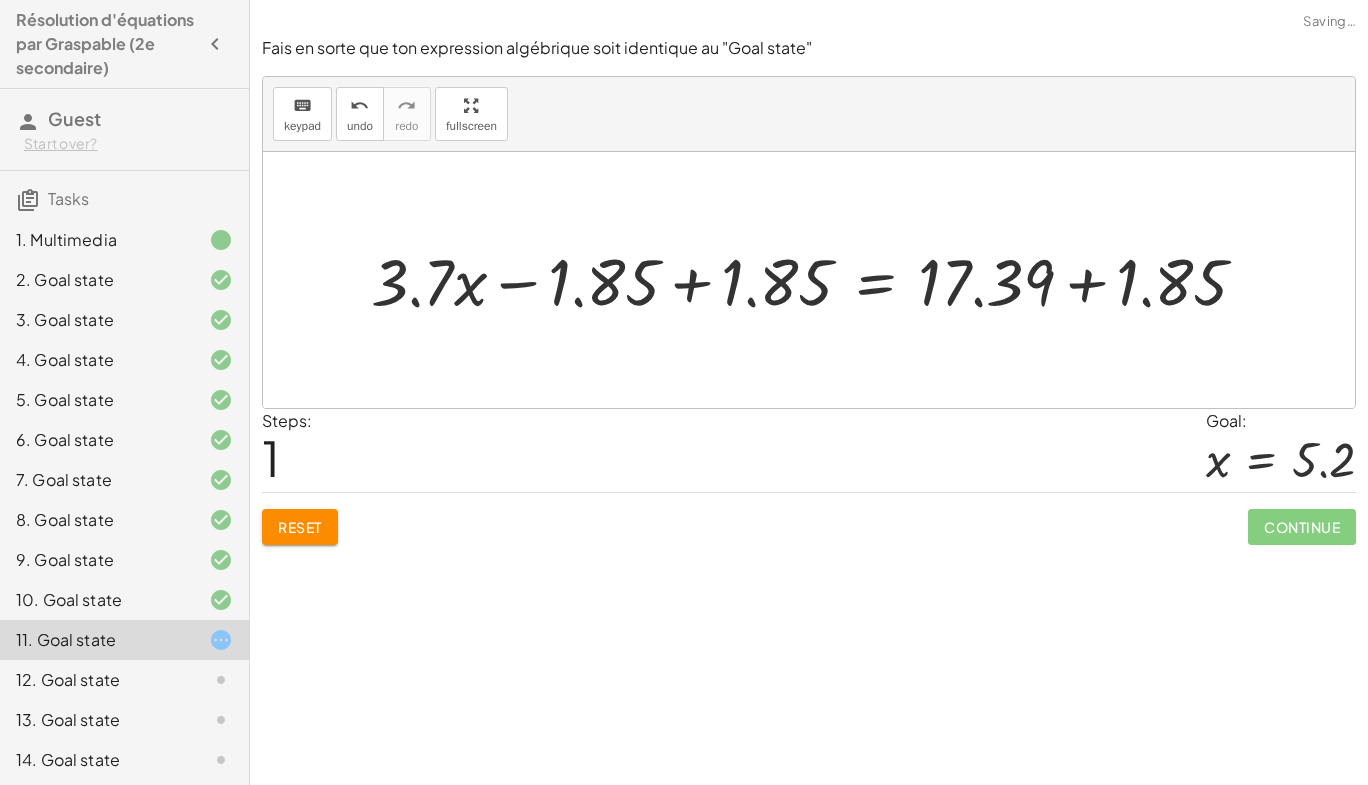 click at bounding box center [817, 280] 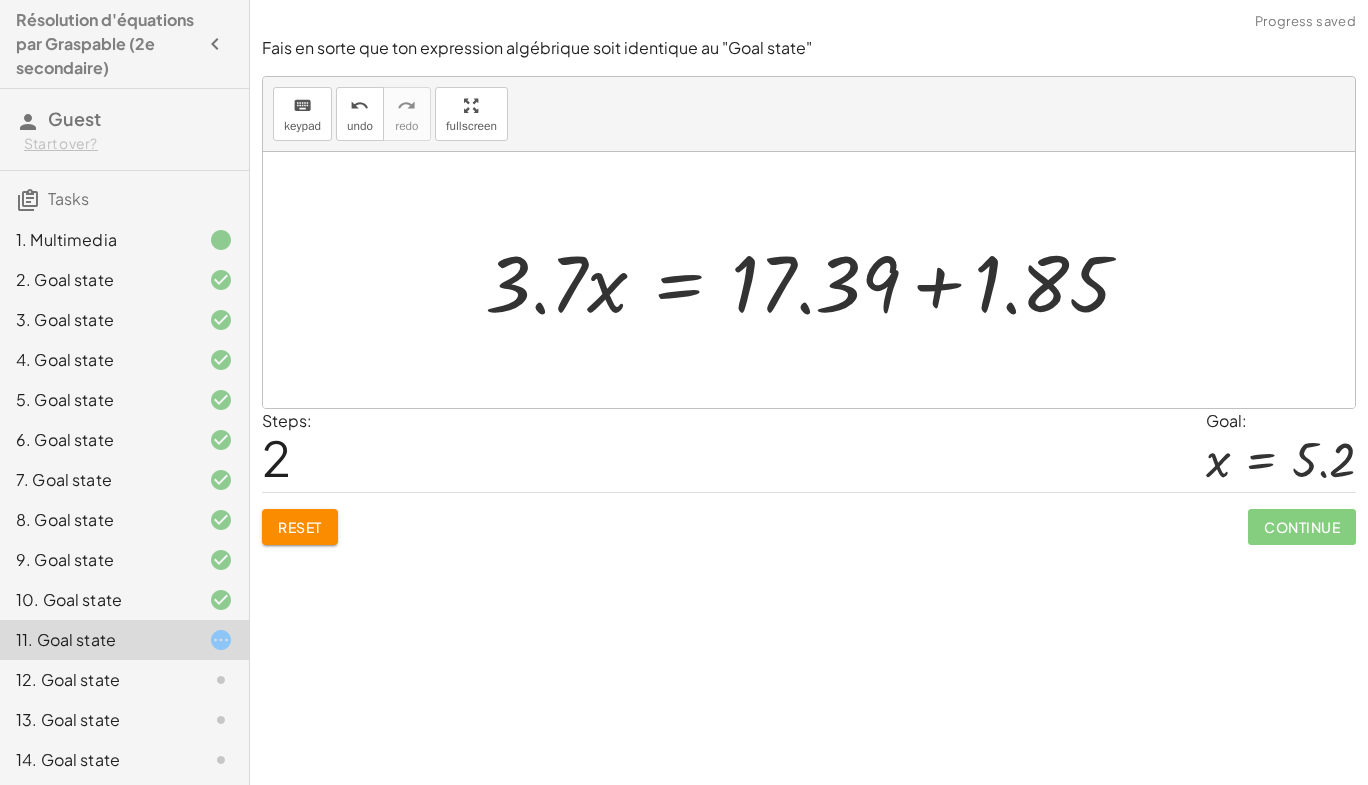 click at bounding box center [816, 280] 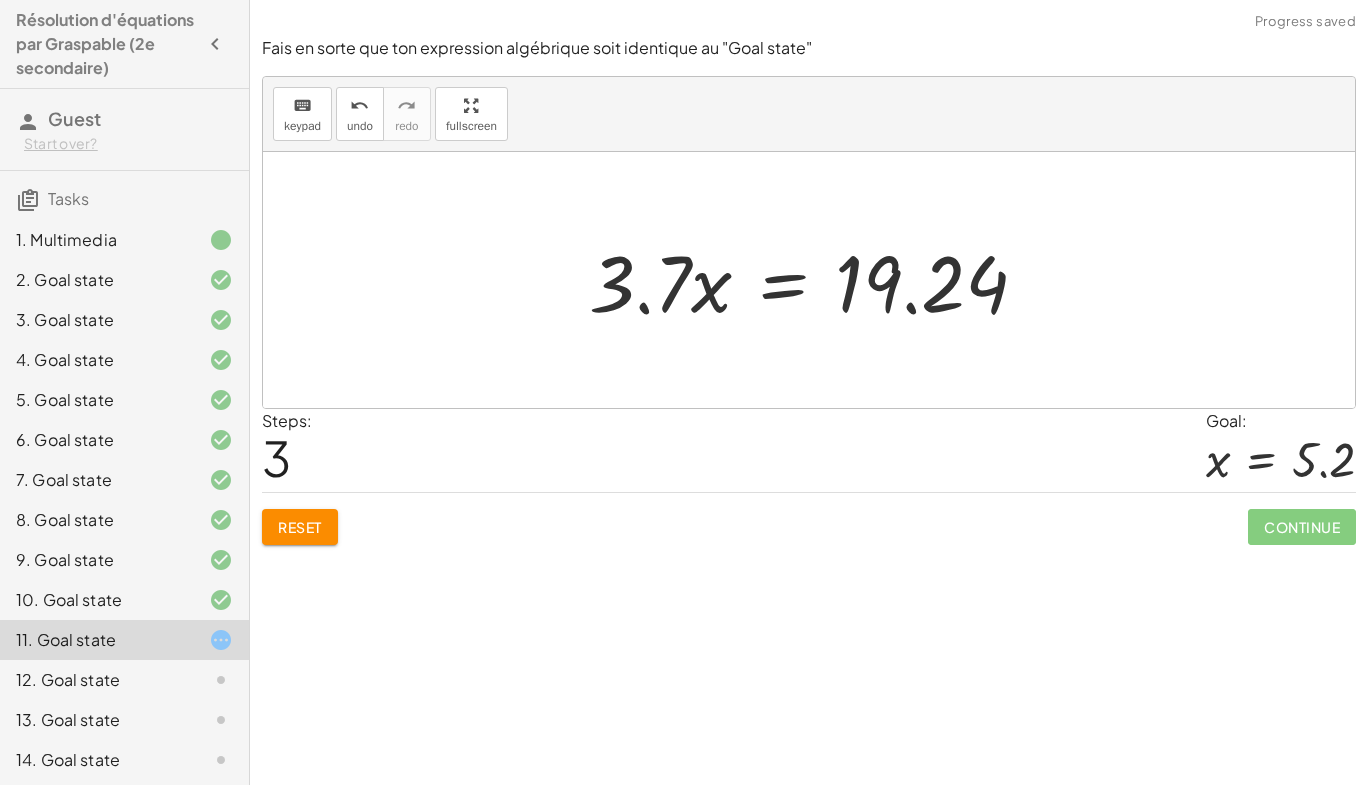 click at bounding box center (816, 280) 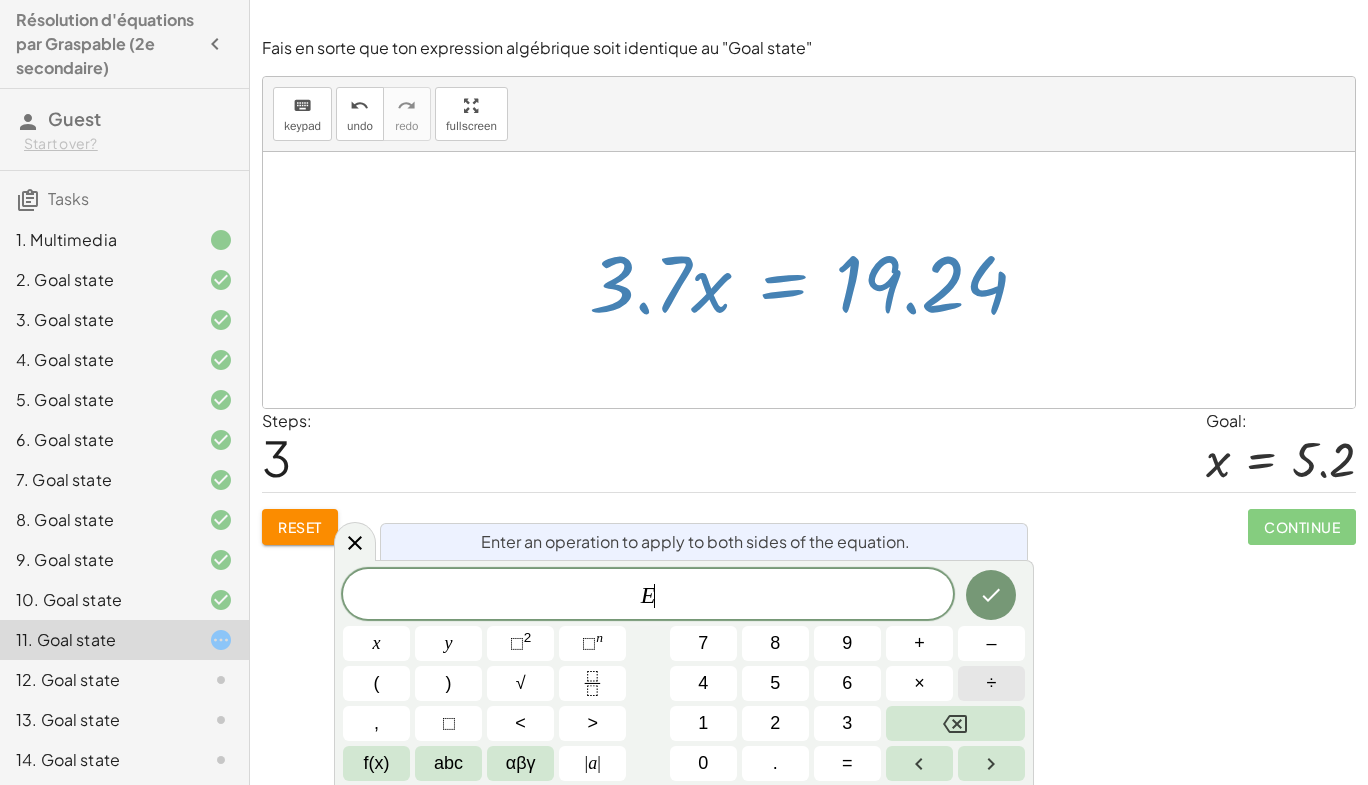 click on "÷" at bounding box center [992, 683] 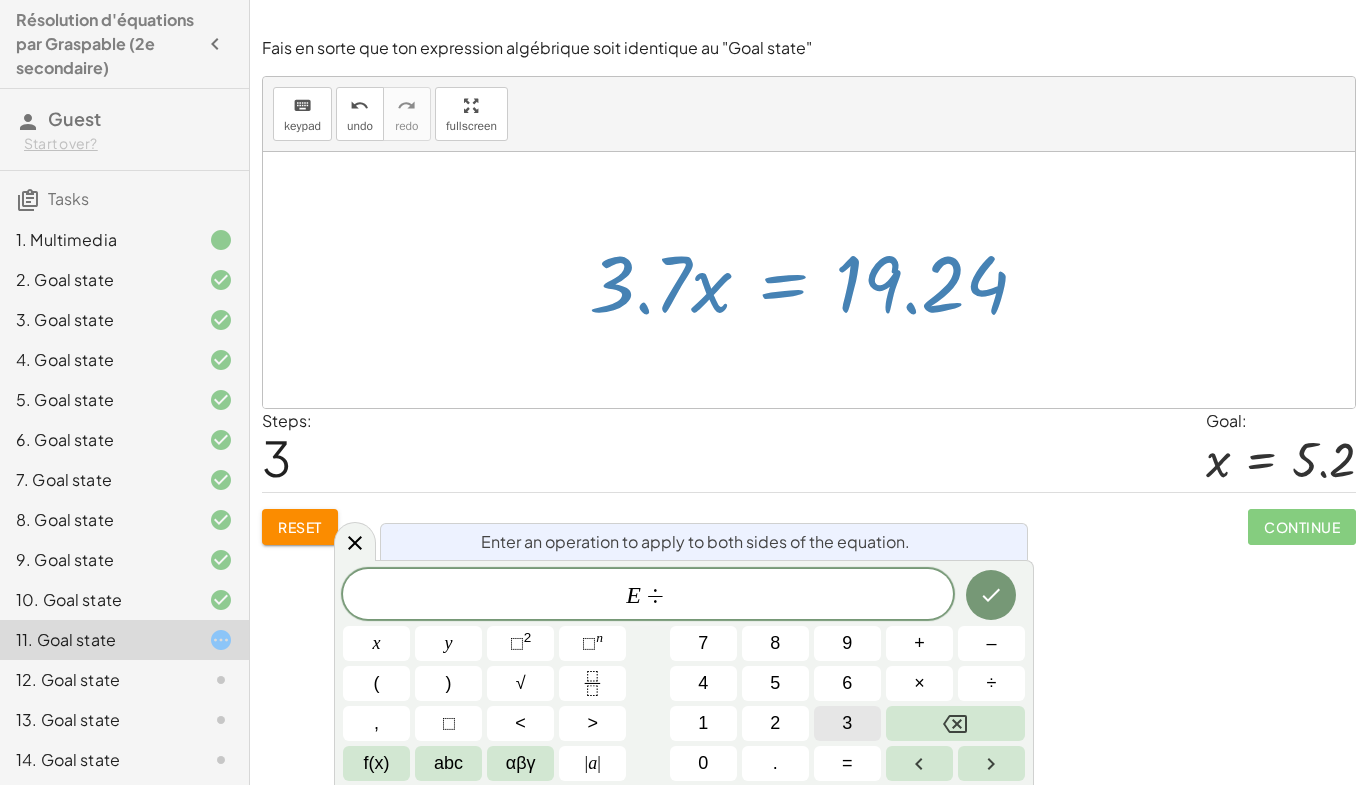 click on "3" at bounding box center [847, 723] 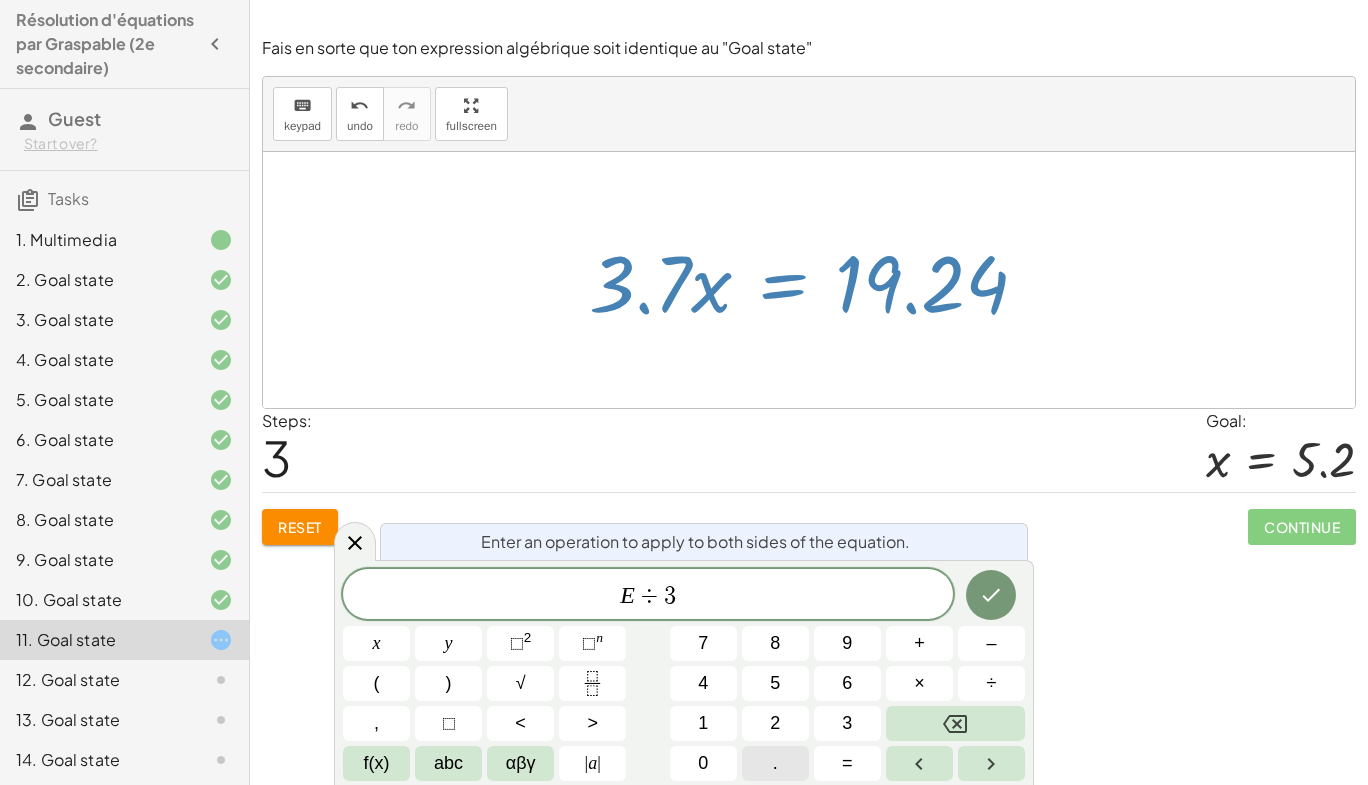 click on "." at bounding box center [775, 763] 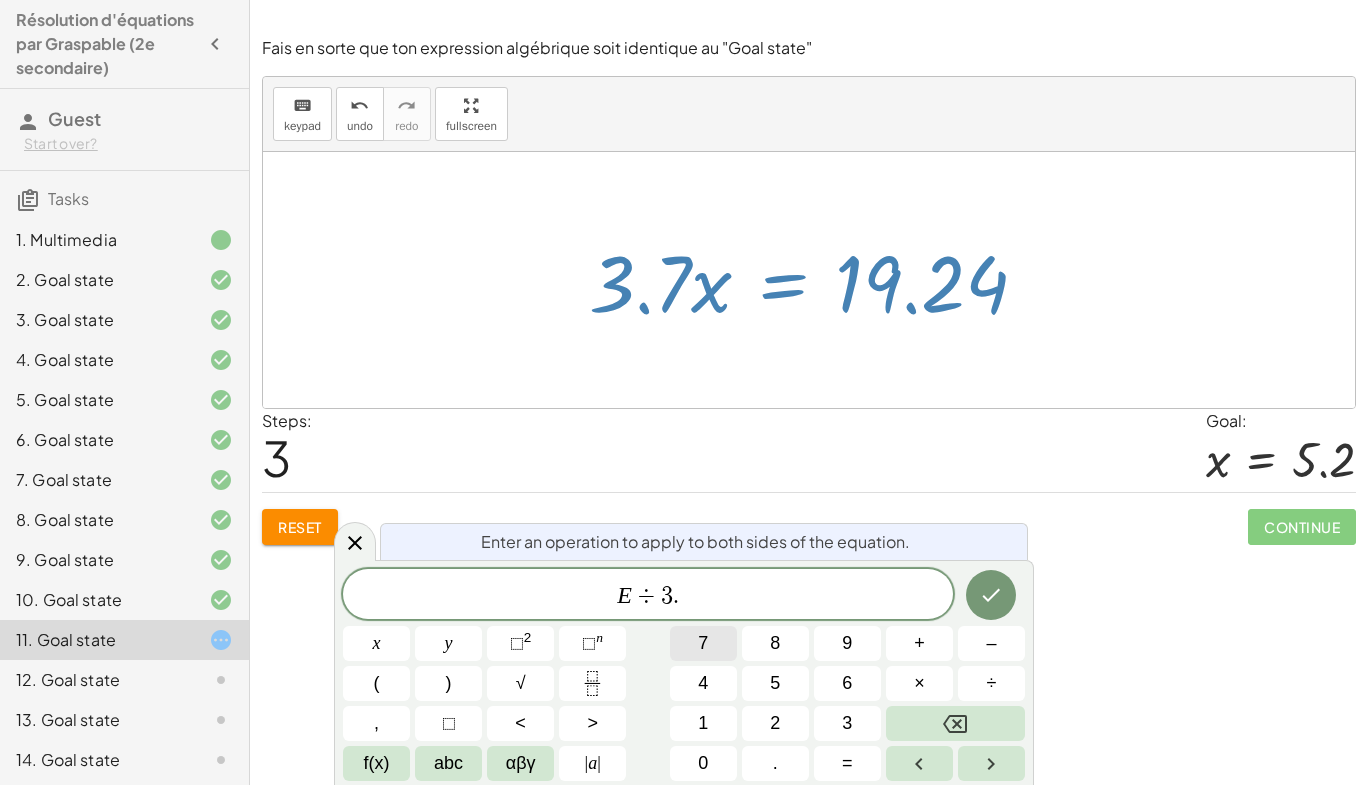 click on "7" at bounding box center [703, 643] 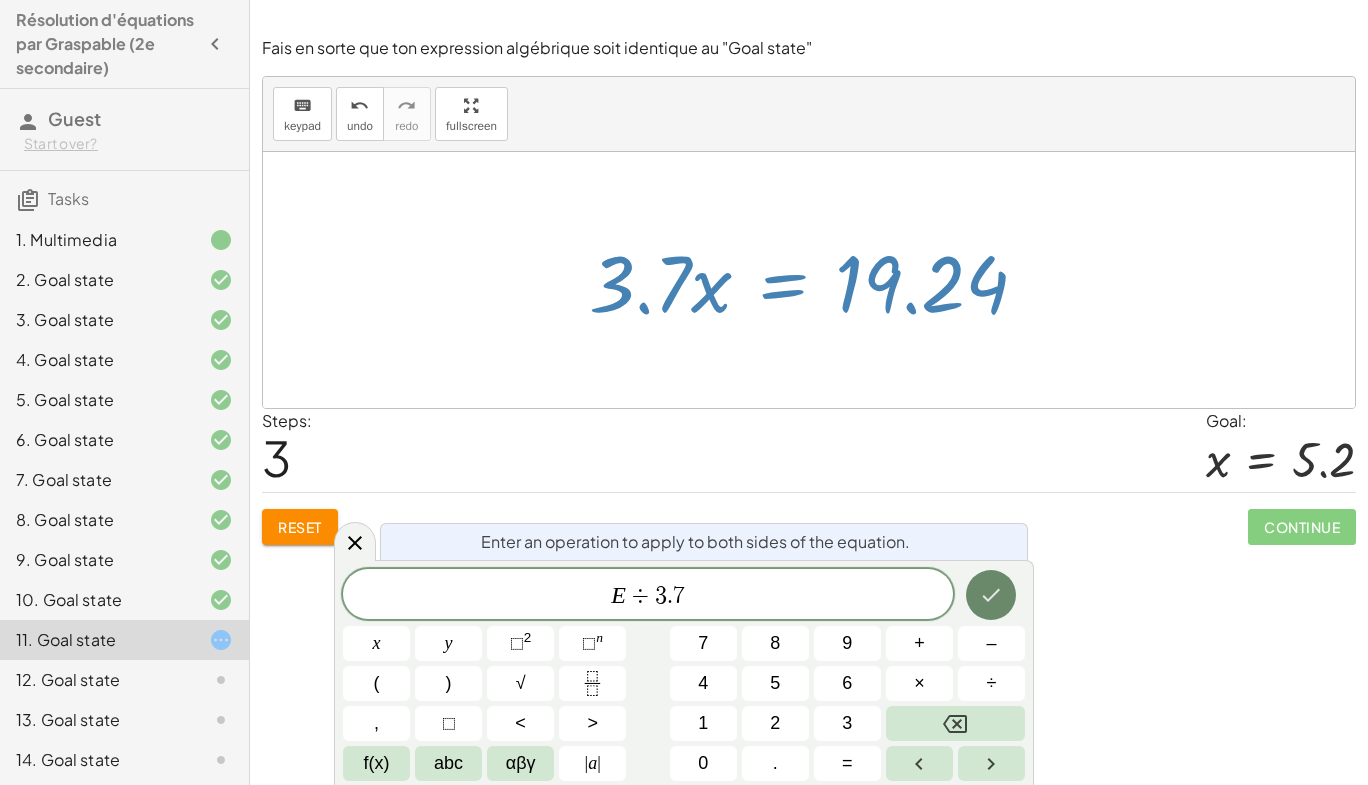 click 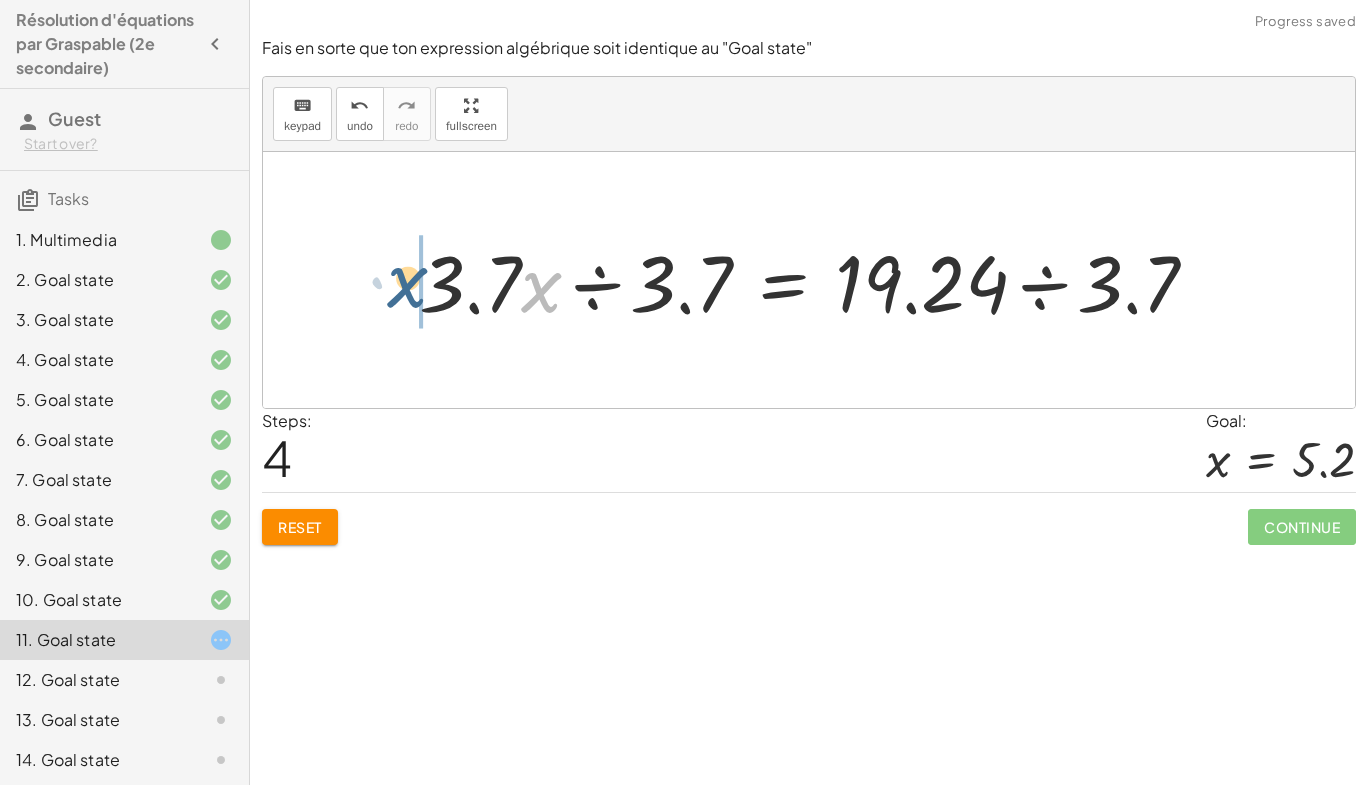 drag, startPoint x: 538, startPoint y: 299, endPoint x: 401, endPoint y: 285, distance: 137.71347 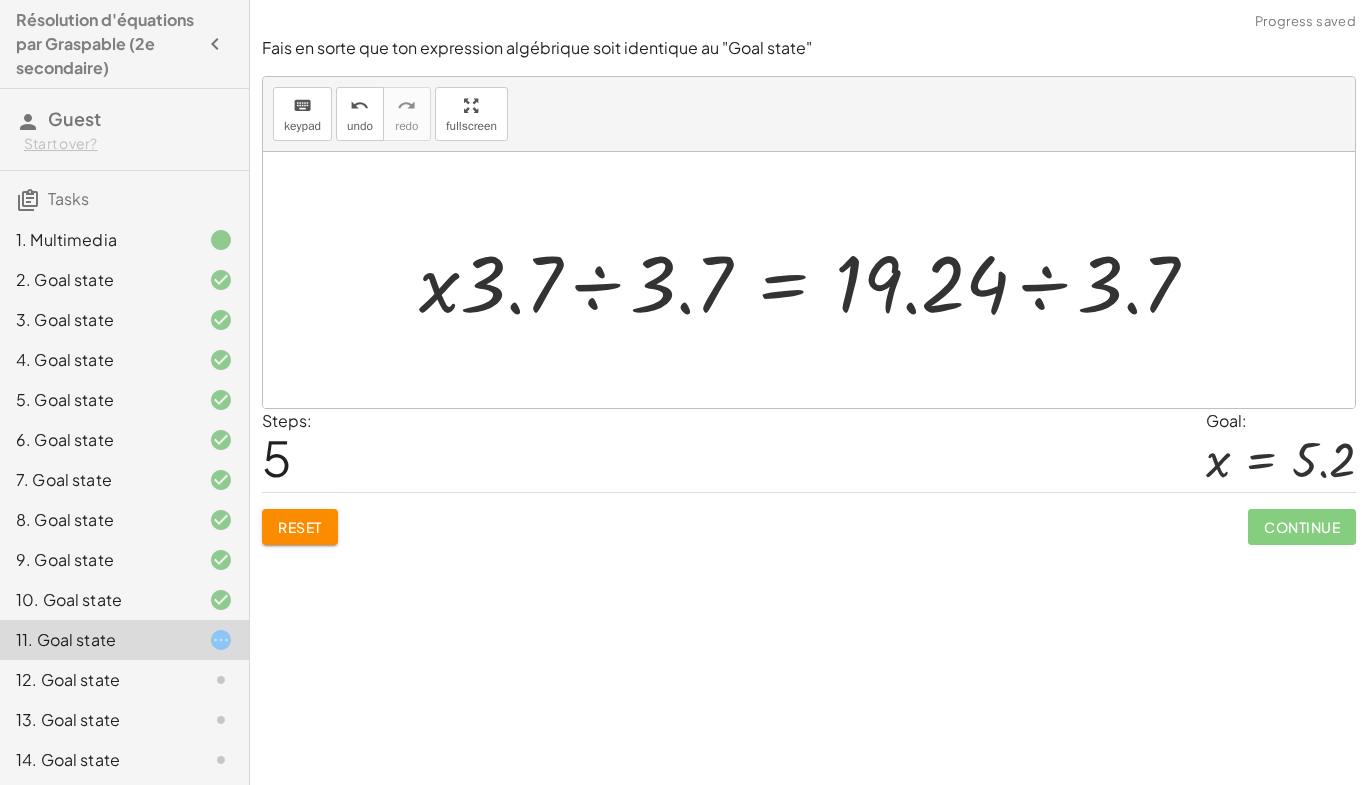 click at bounding box center [816, 280] 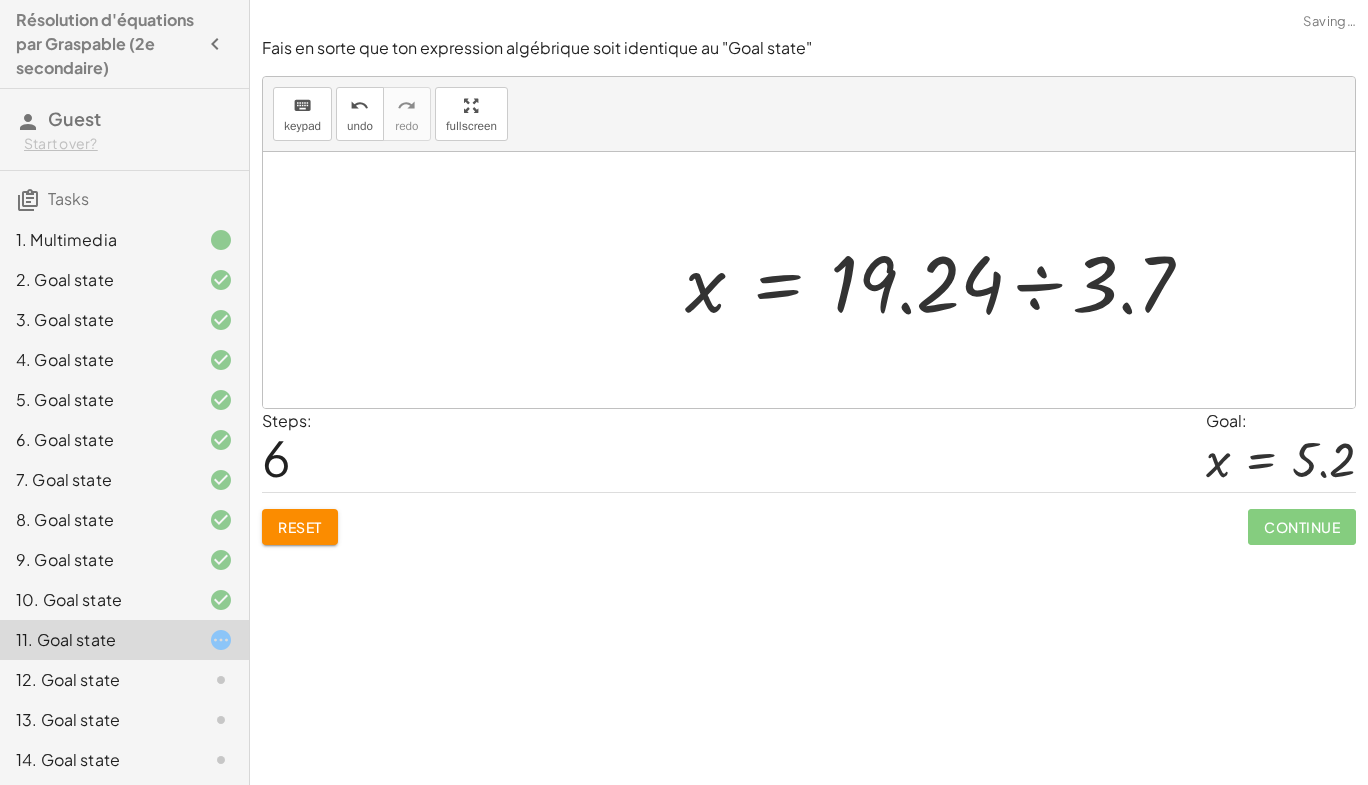 click at bounding box center [946, 280] 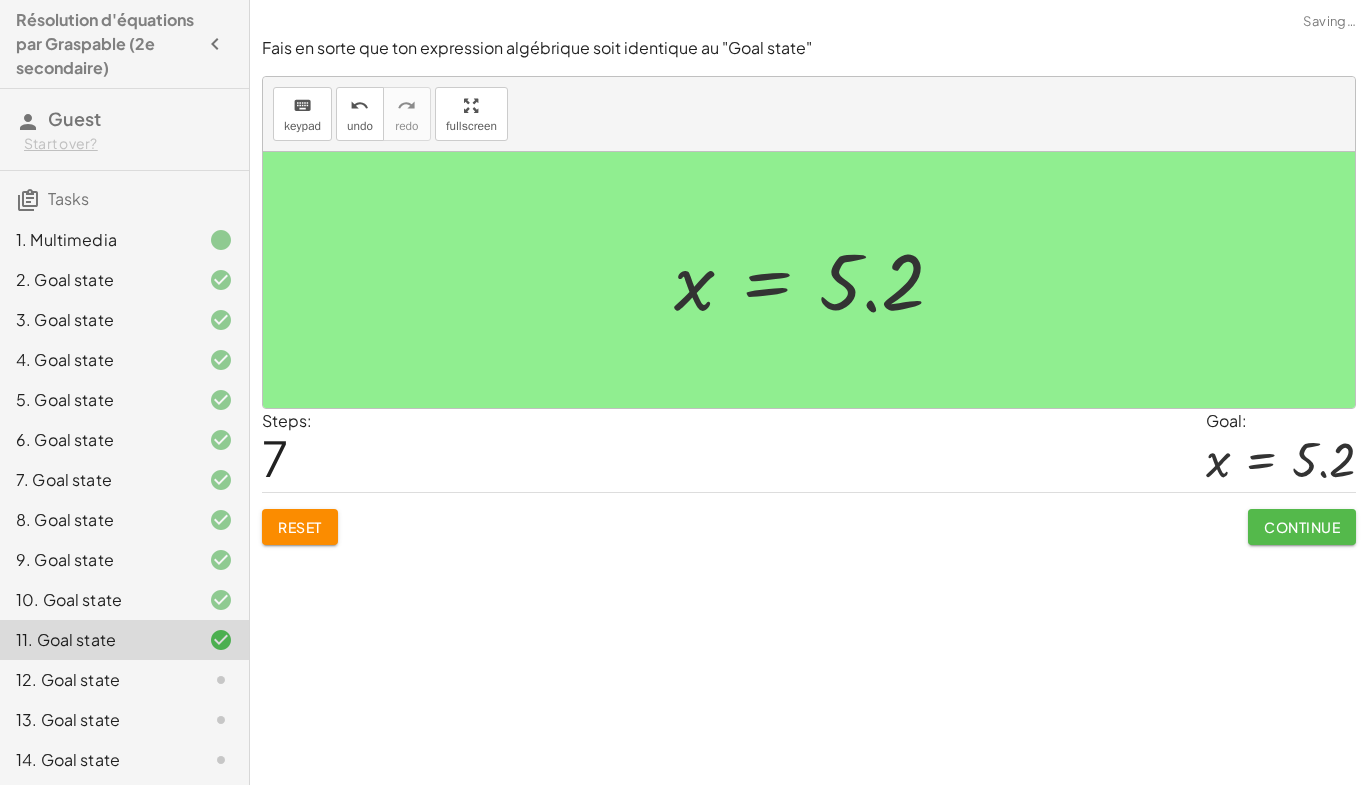 click on "Continue" at bounding box center [1302, 527] 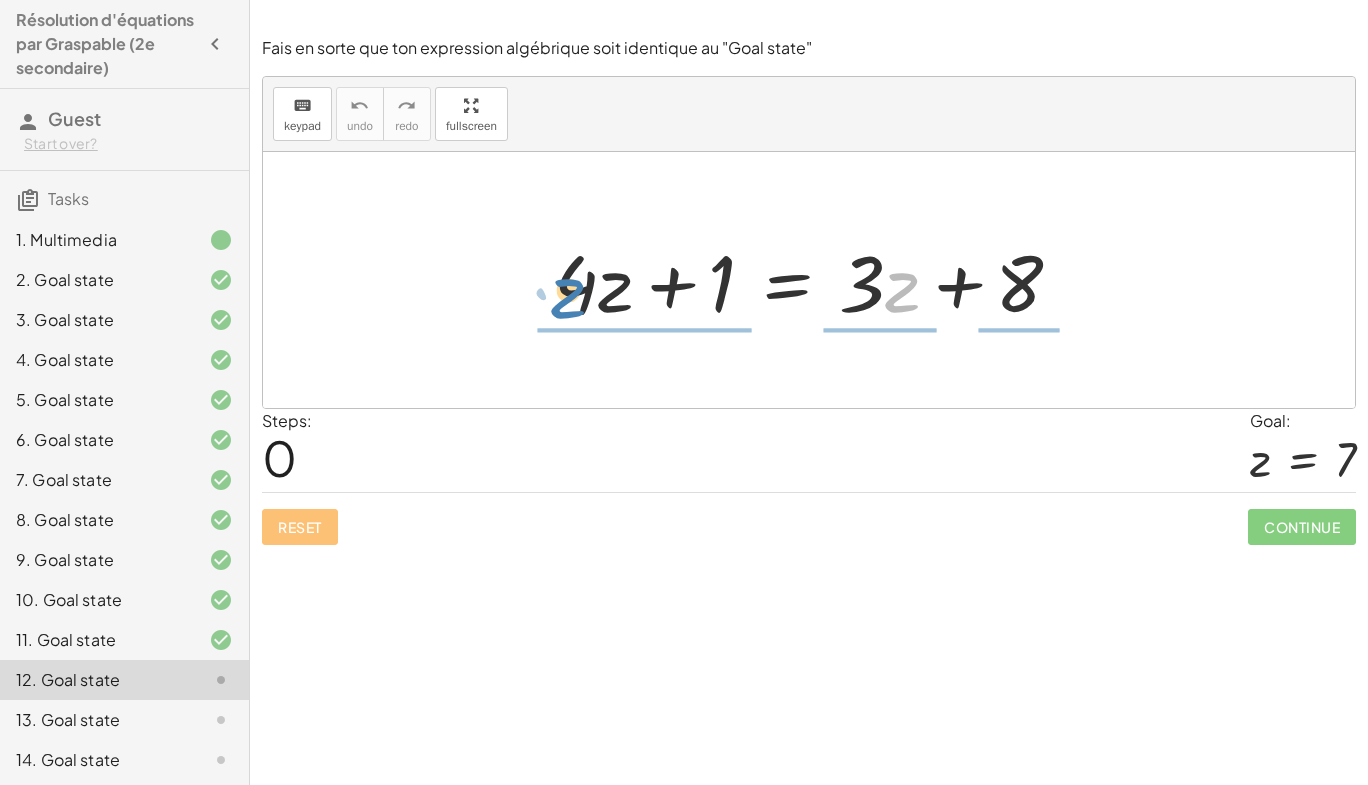 drag, startPoint x: 889, startPoint y: 279, endPoint x: 556, endPoint y: 284, distance: 333.03754 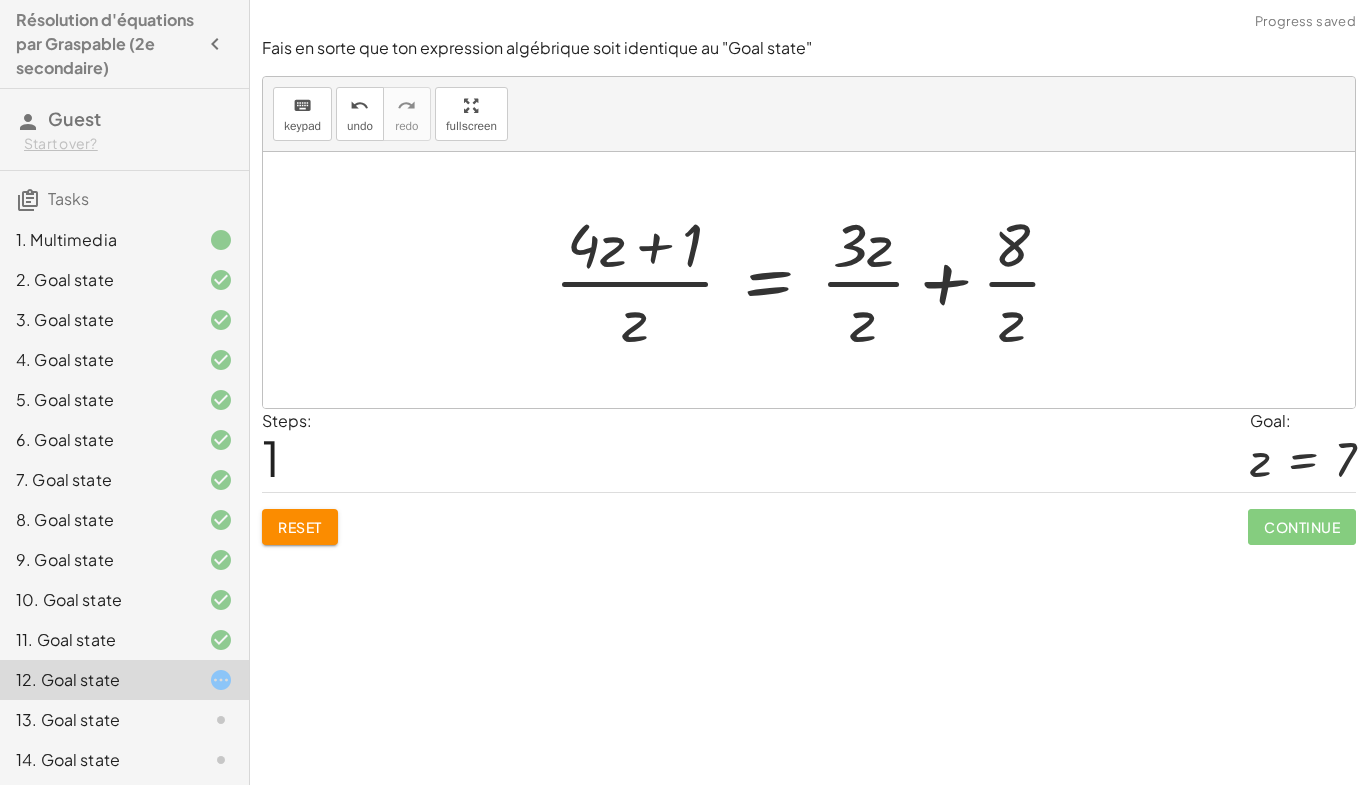 click at bounding box center [816, 280] 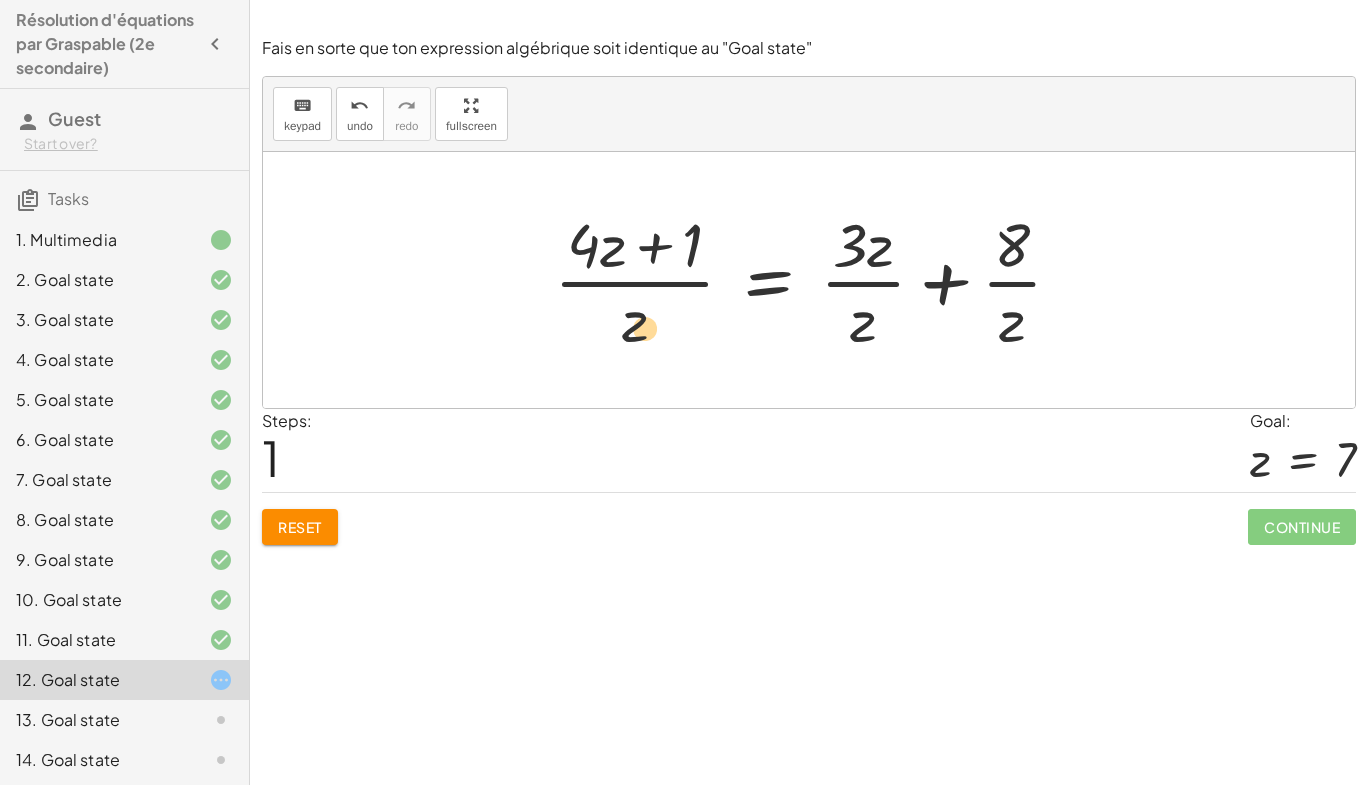 click at bounding box center (816, 280) 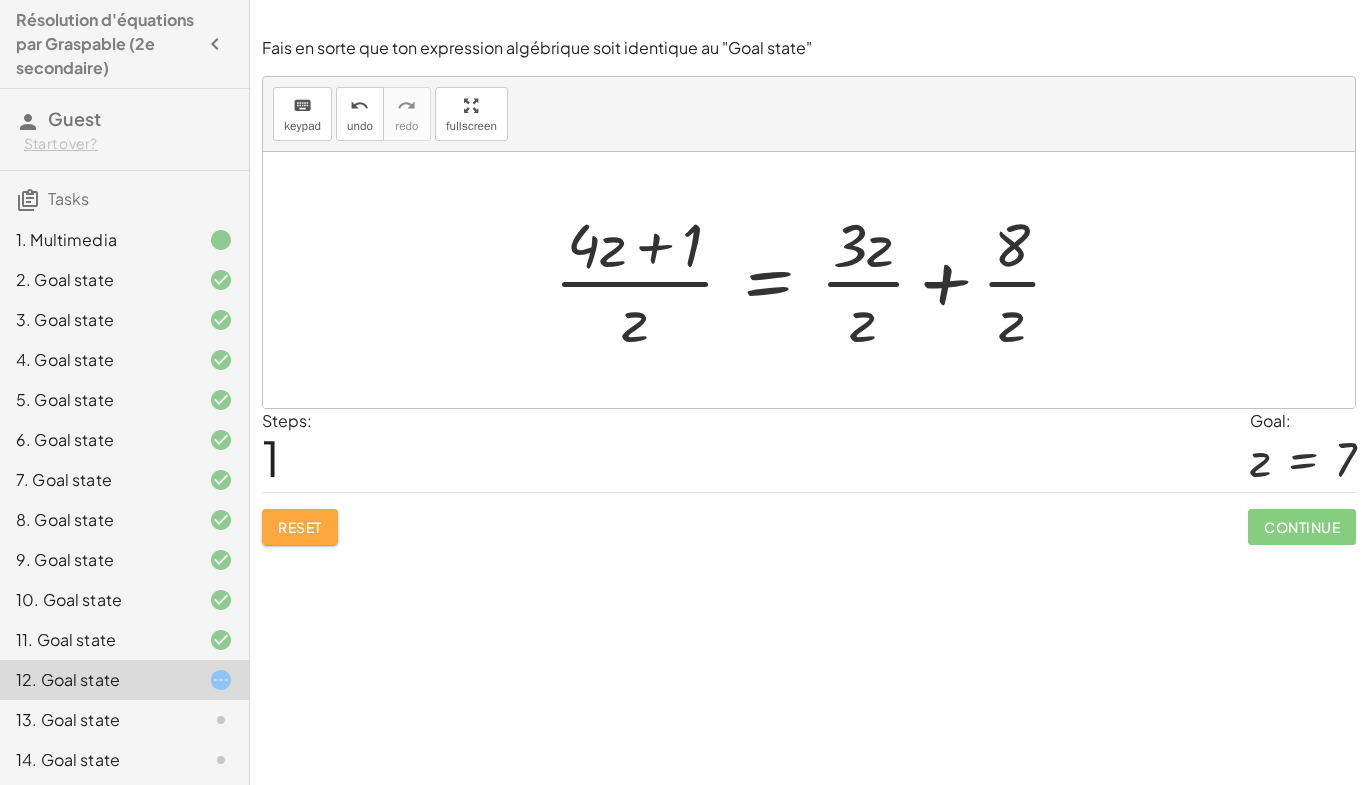 click on "Reset" 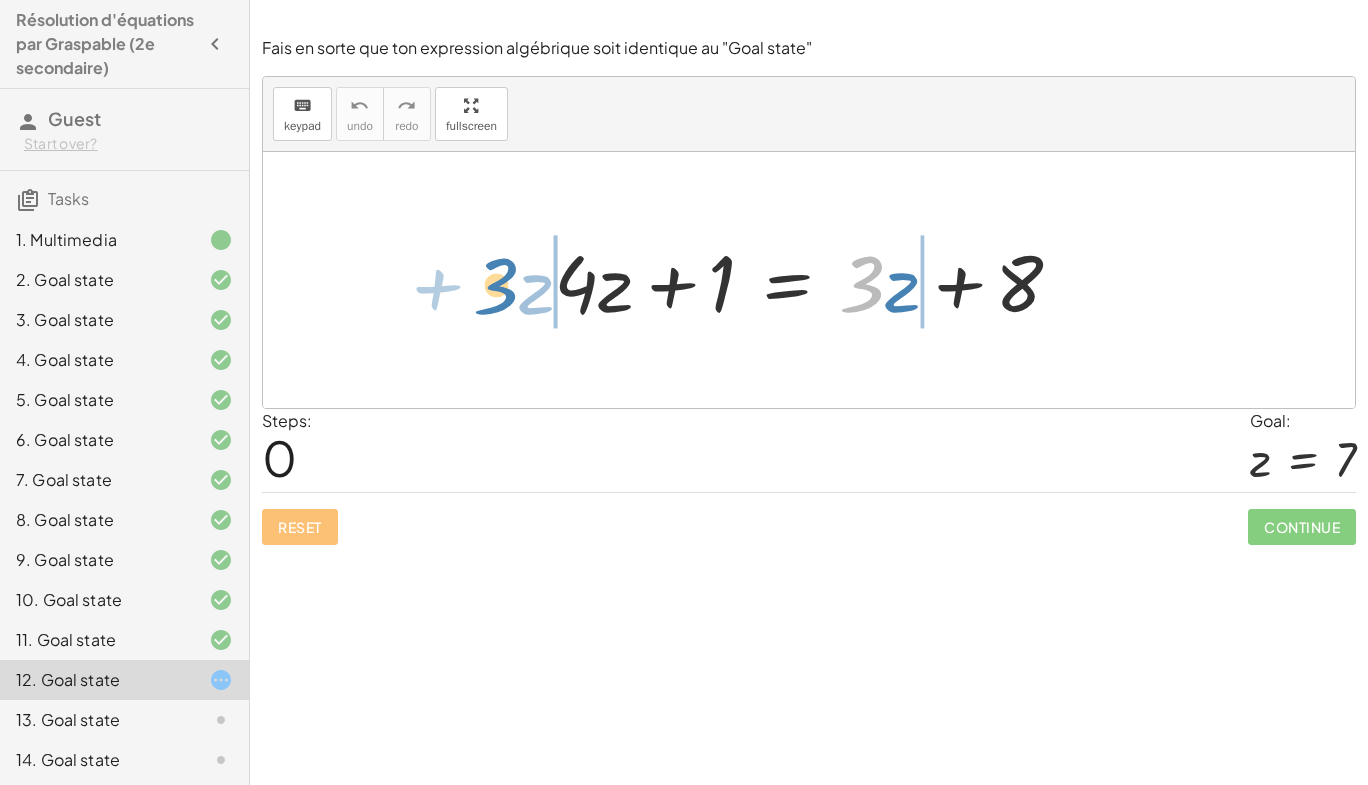 drag, startPoint x: 874, startPoint y: 272, endPoint x: 507, endPoint y: 274, distance: 367.00546 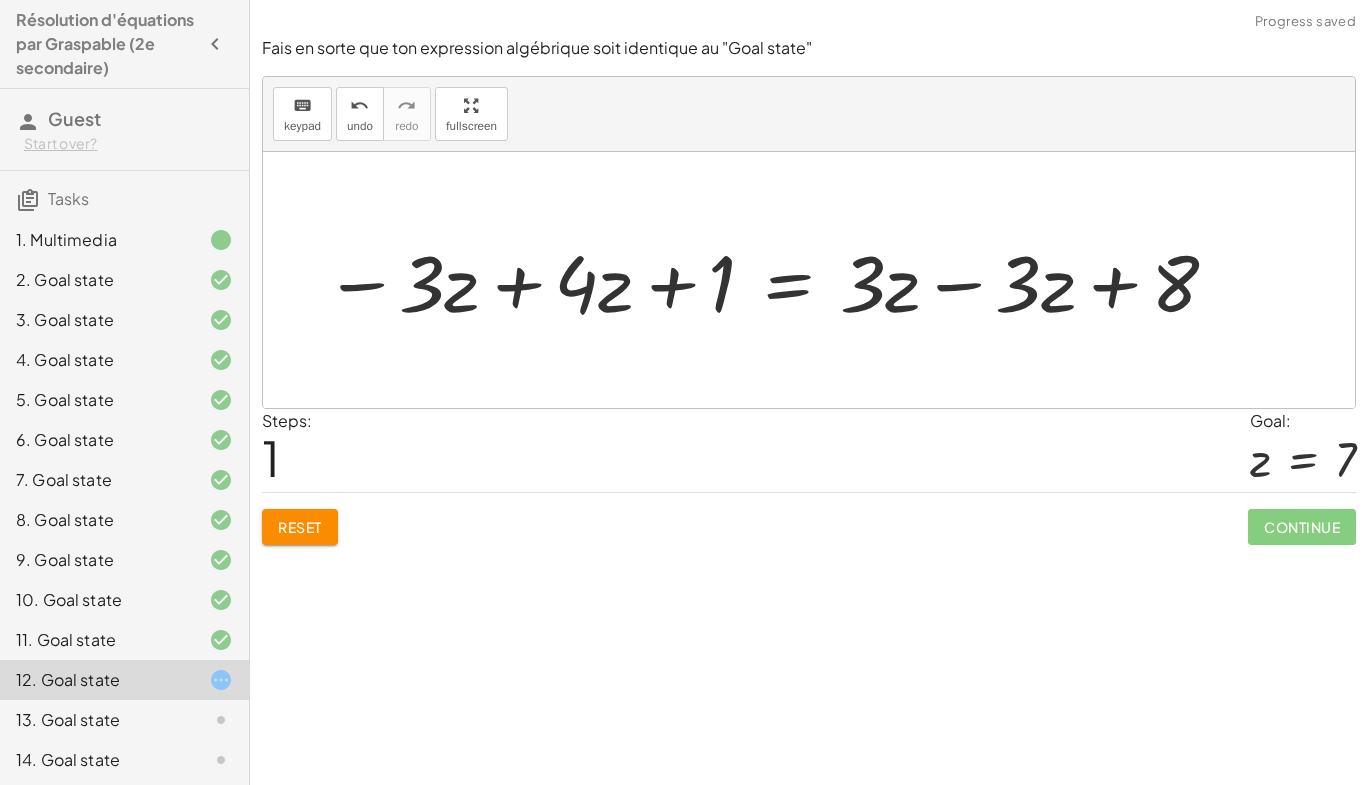 click at bounding box center [772, 280] 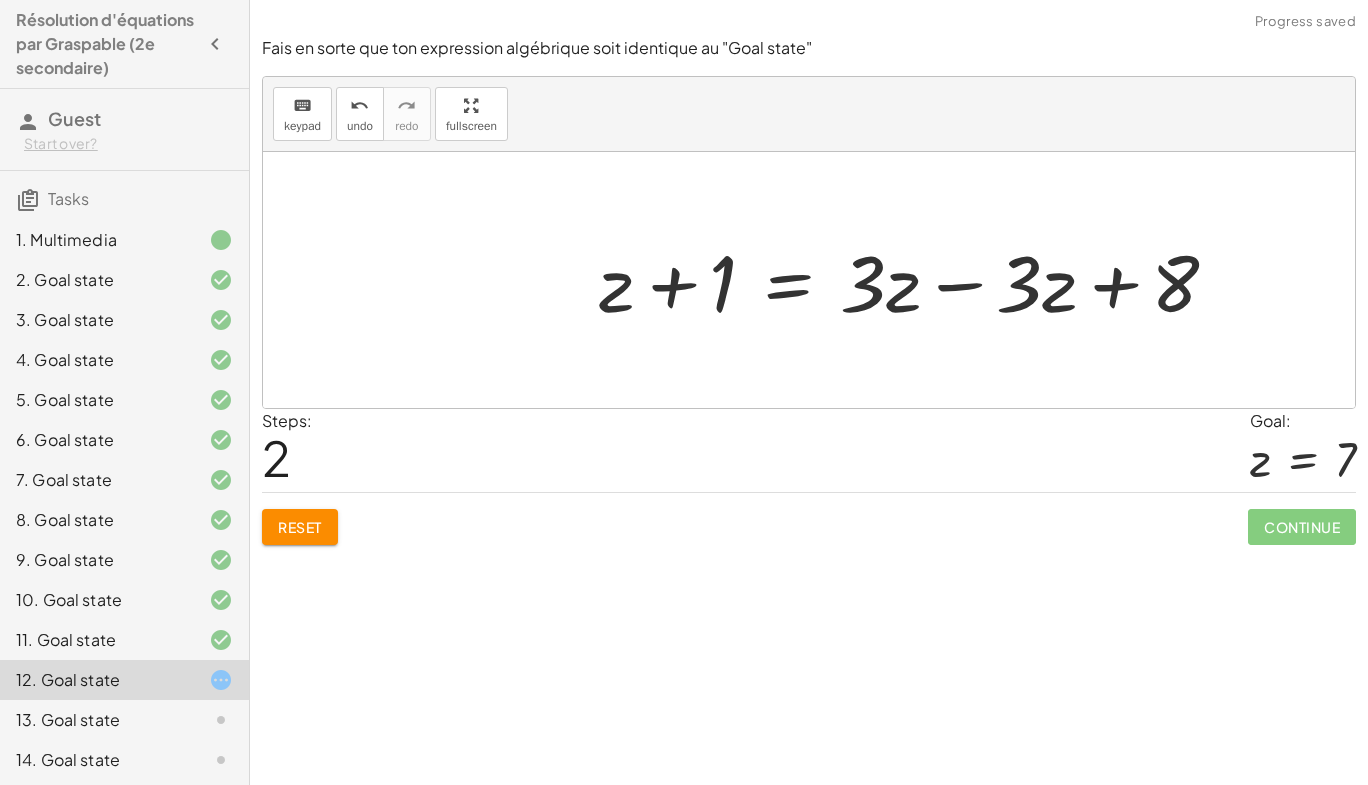click at bounding box center [917, 280] 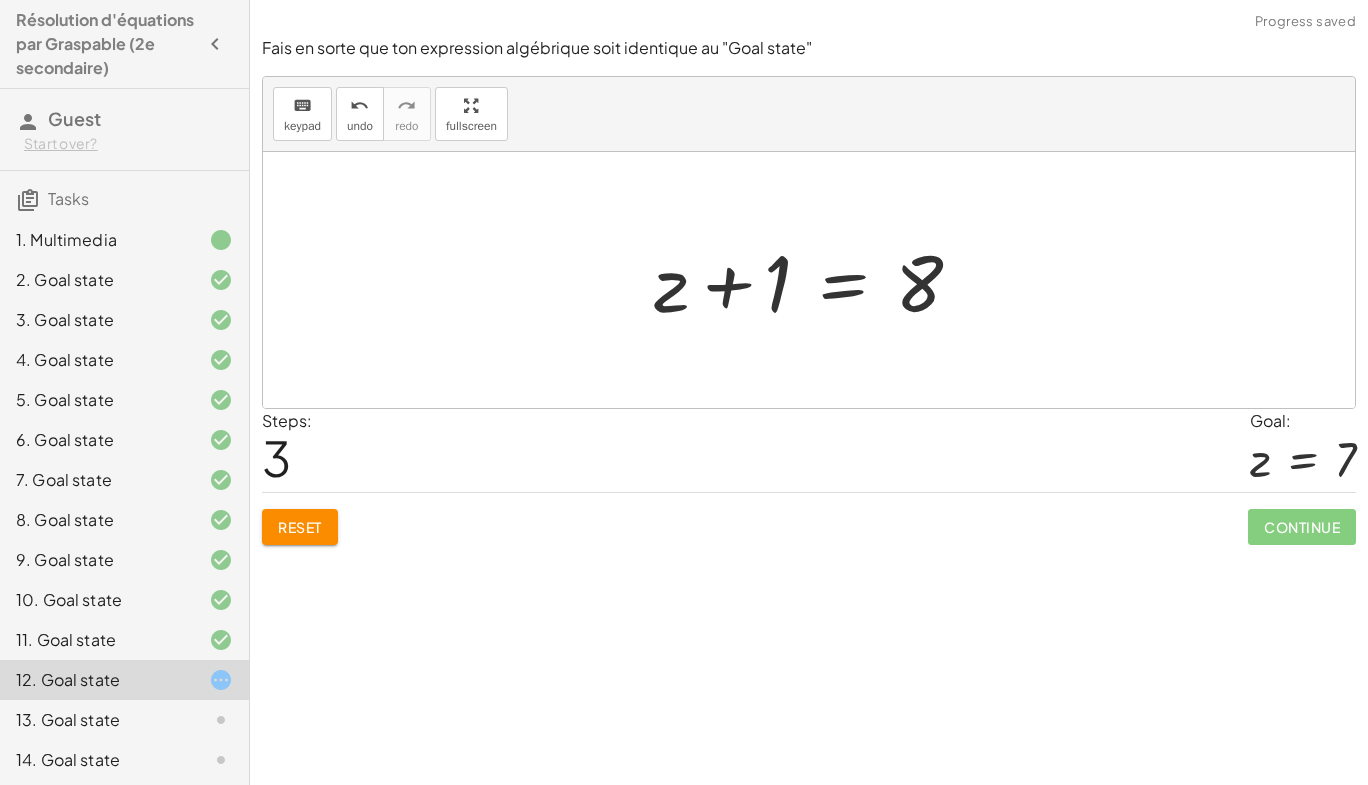 click at bounding box center [816, 280] 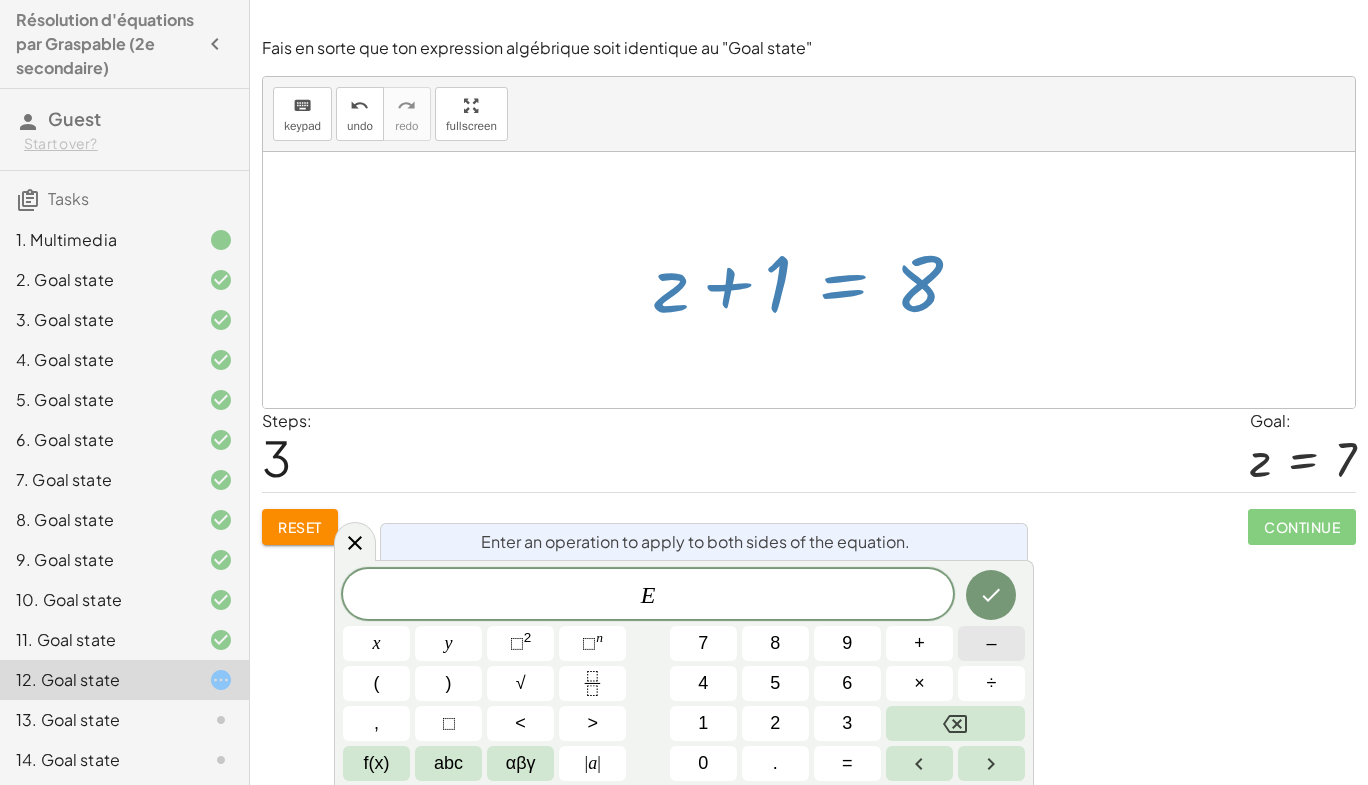 click on "–" at bounding box center [991, 643] 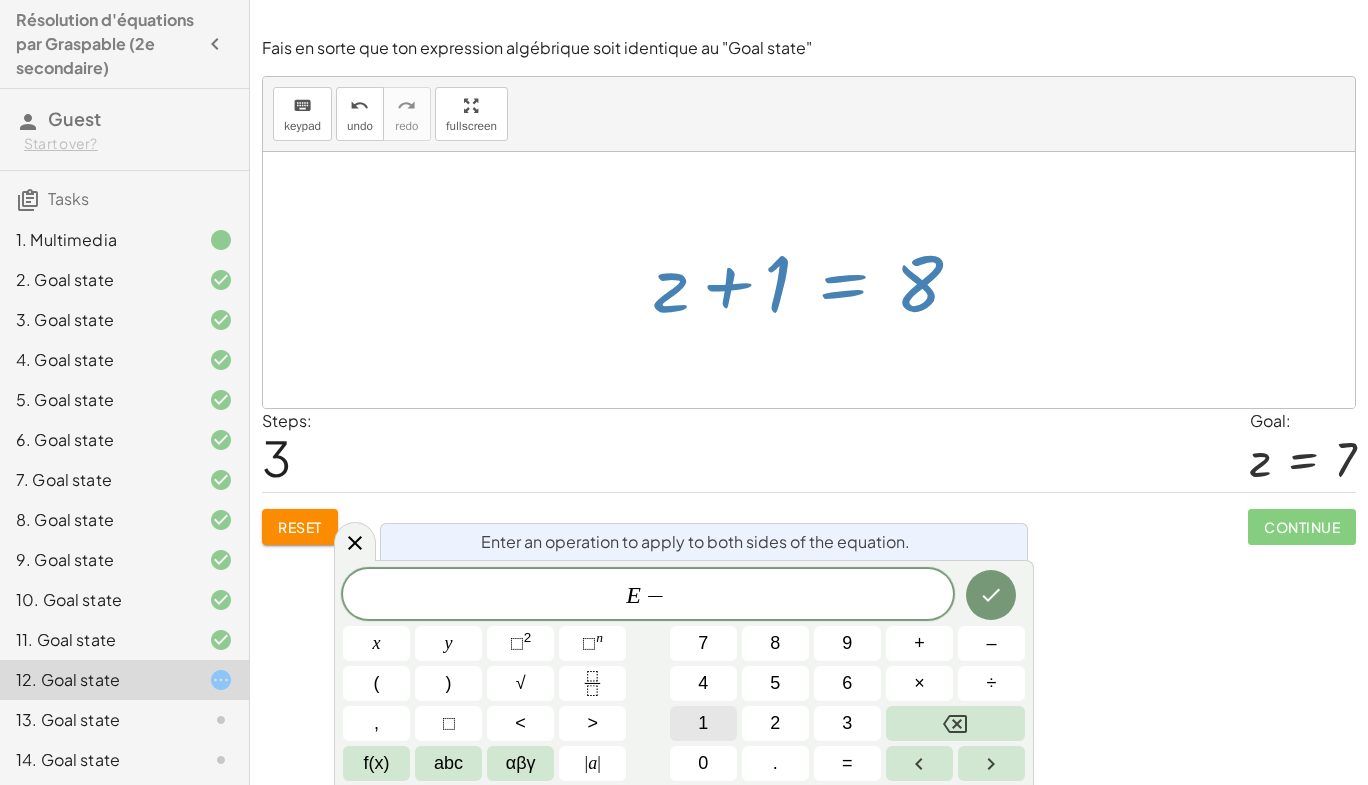 click on "1" at bounding box center [703, 723] 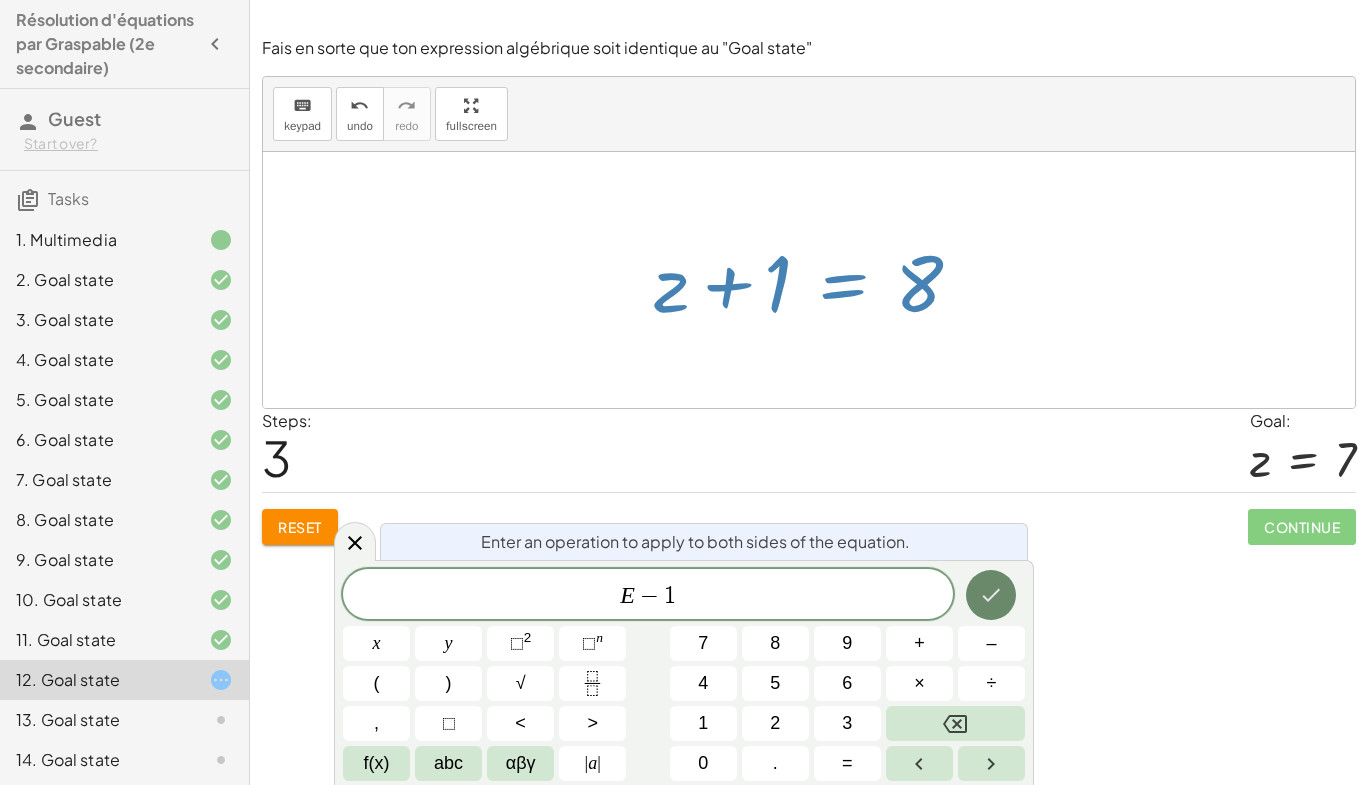 click 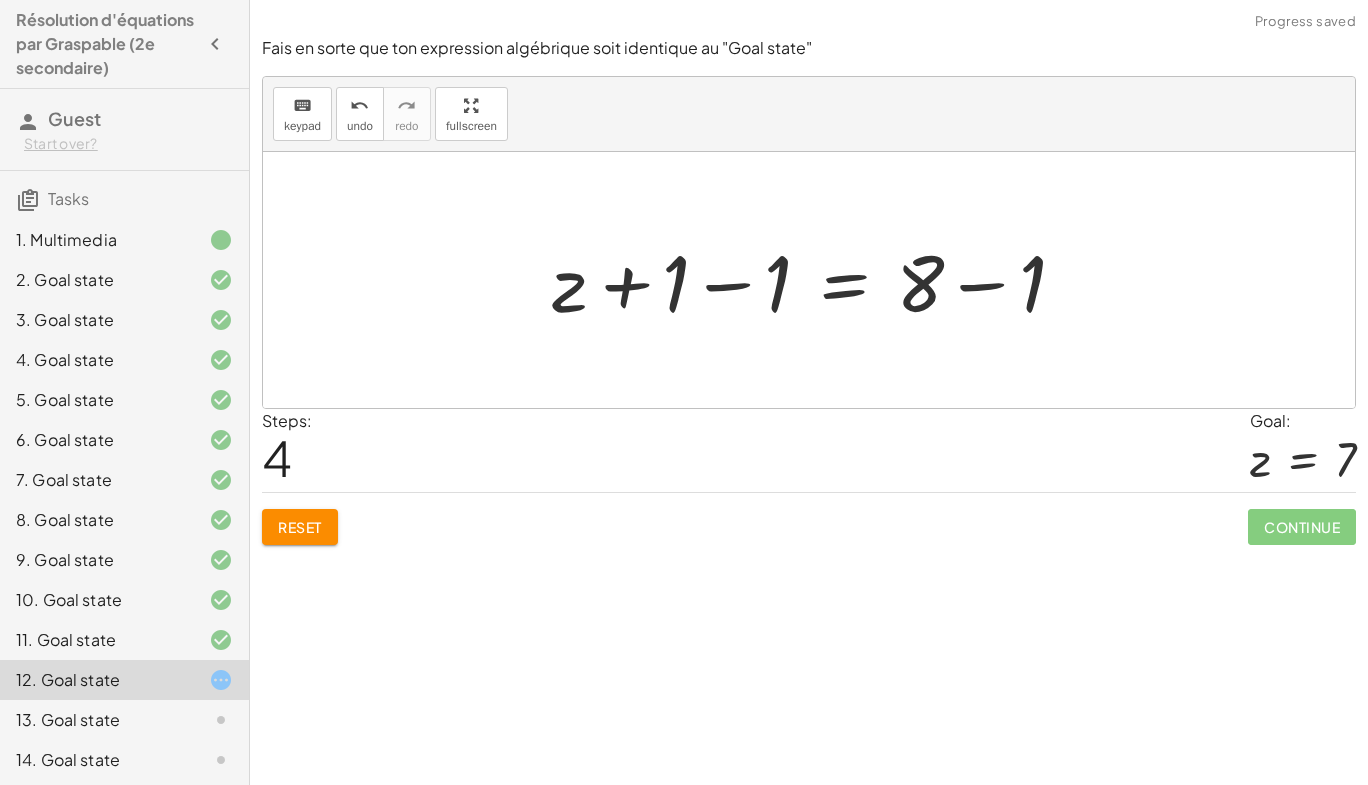 click at bounding box center [816, 280] 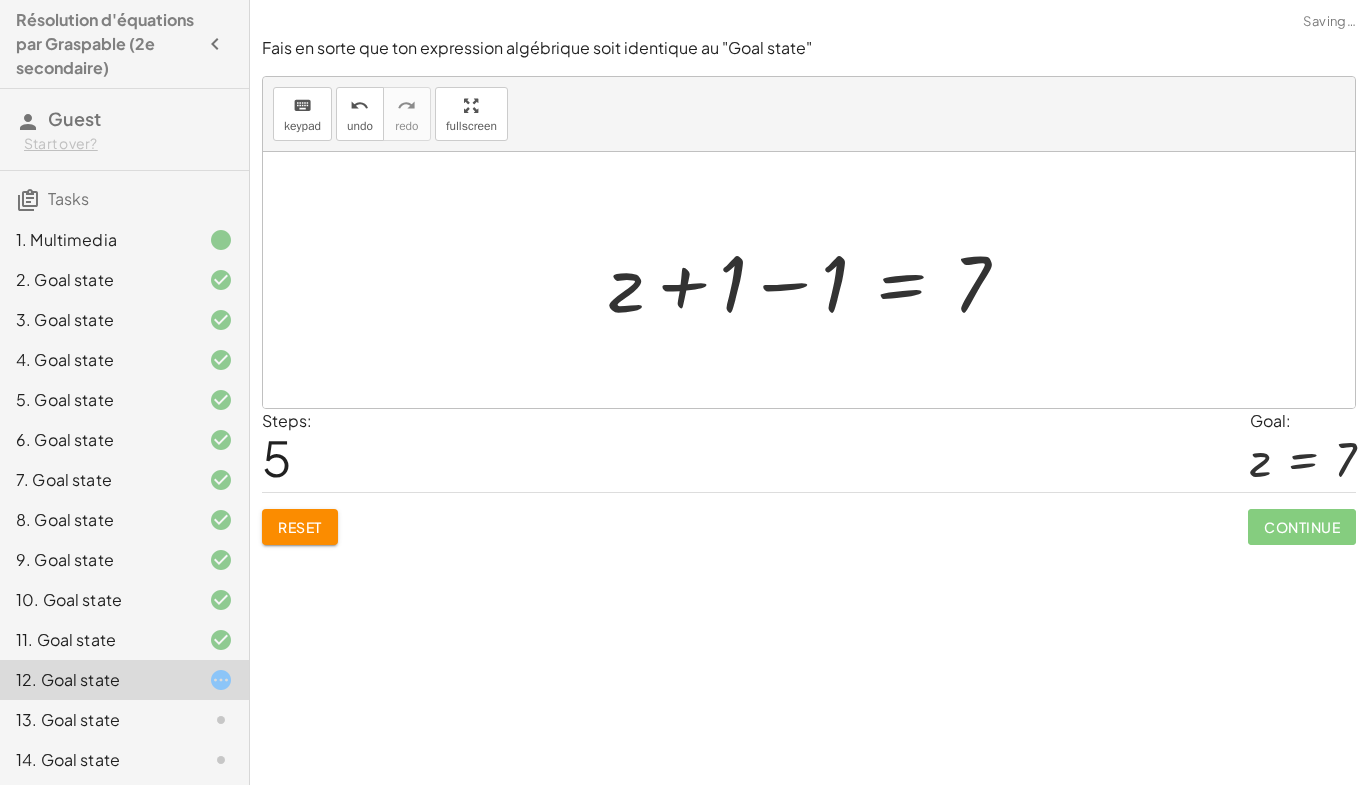 click at bounding box center (817, 280) 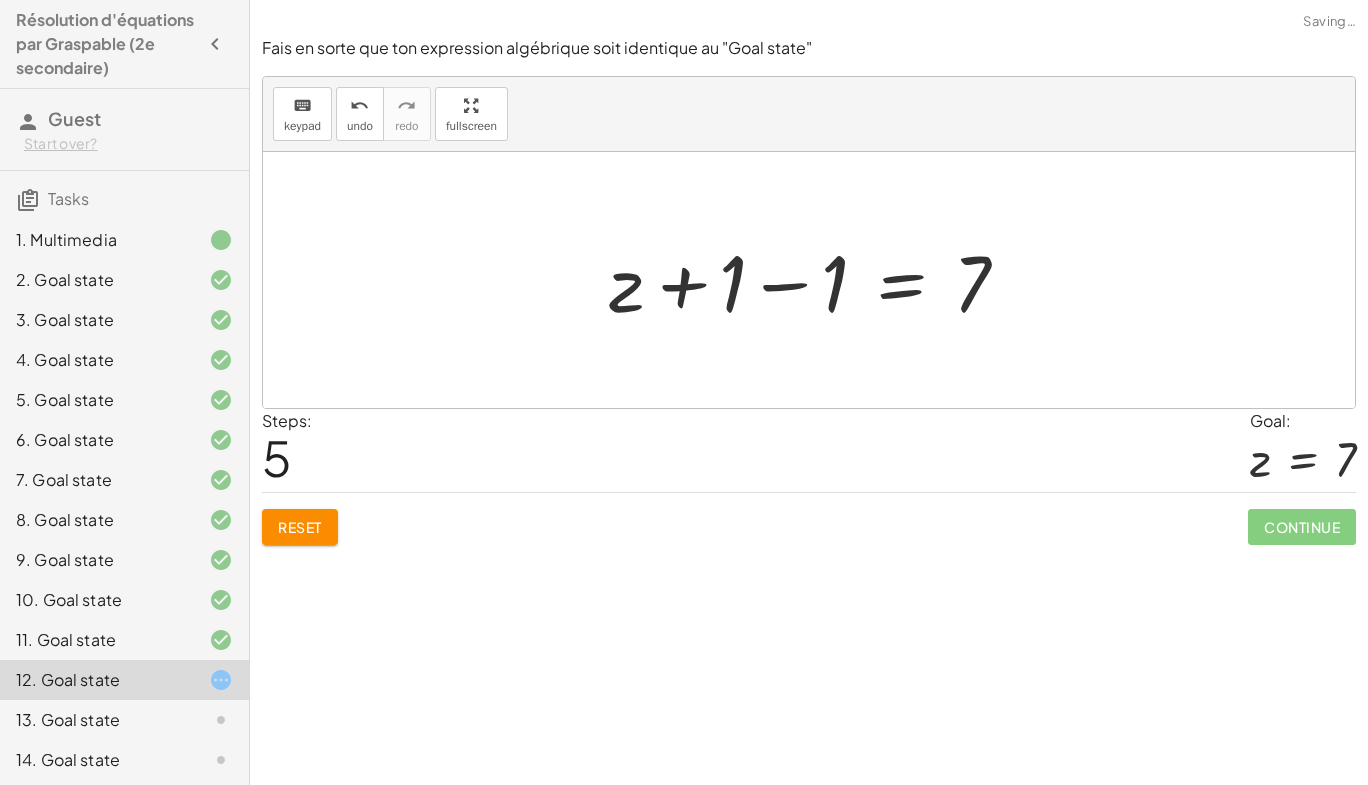 click at bounding box center (817, 280) 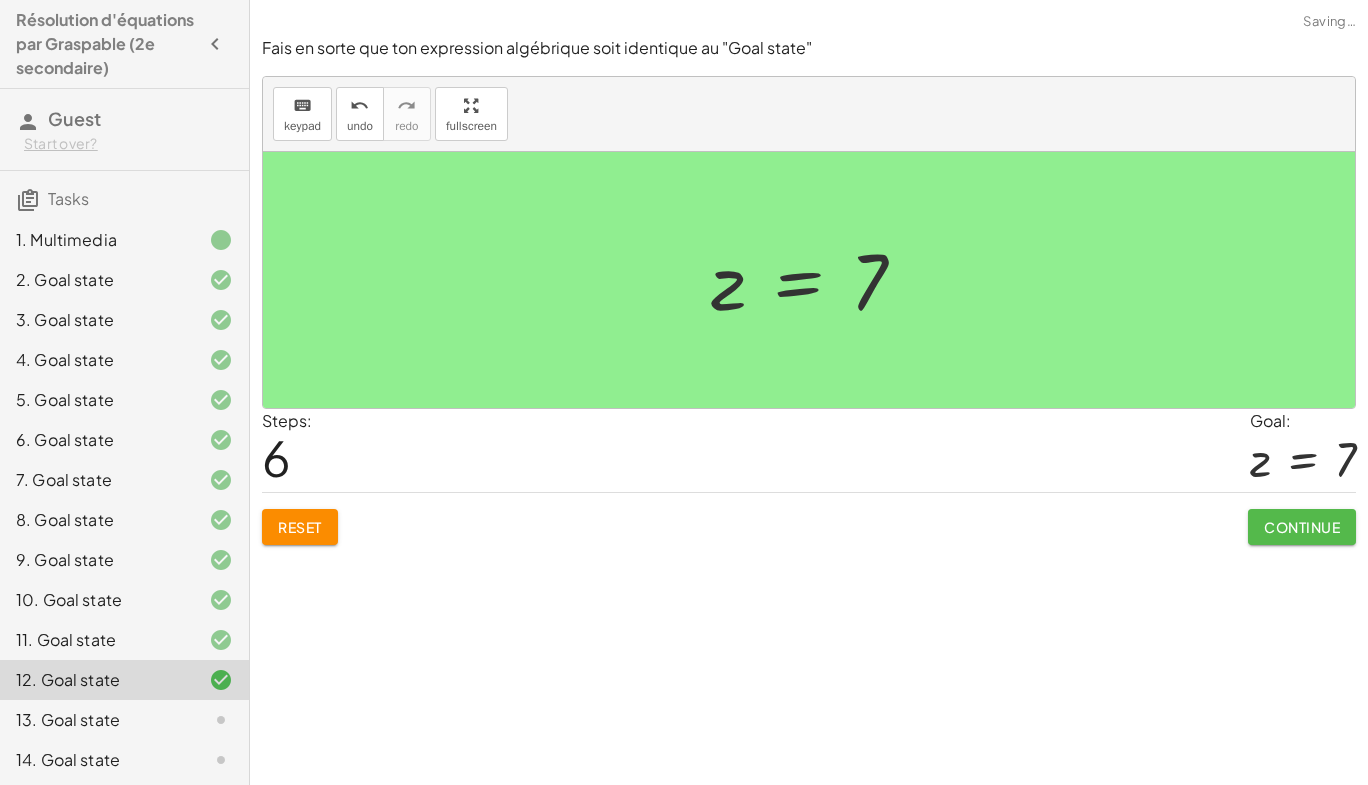 click on "Continue" at bounding box center [1302, 527] 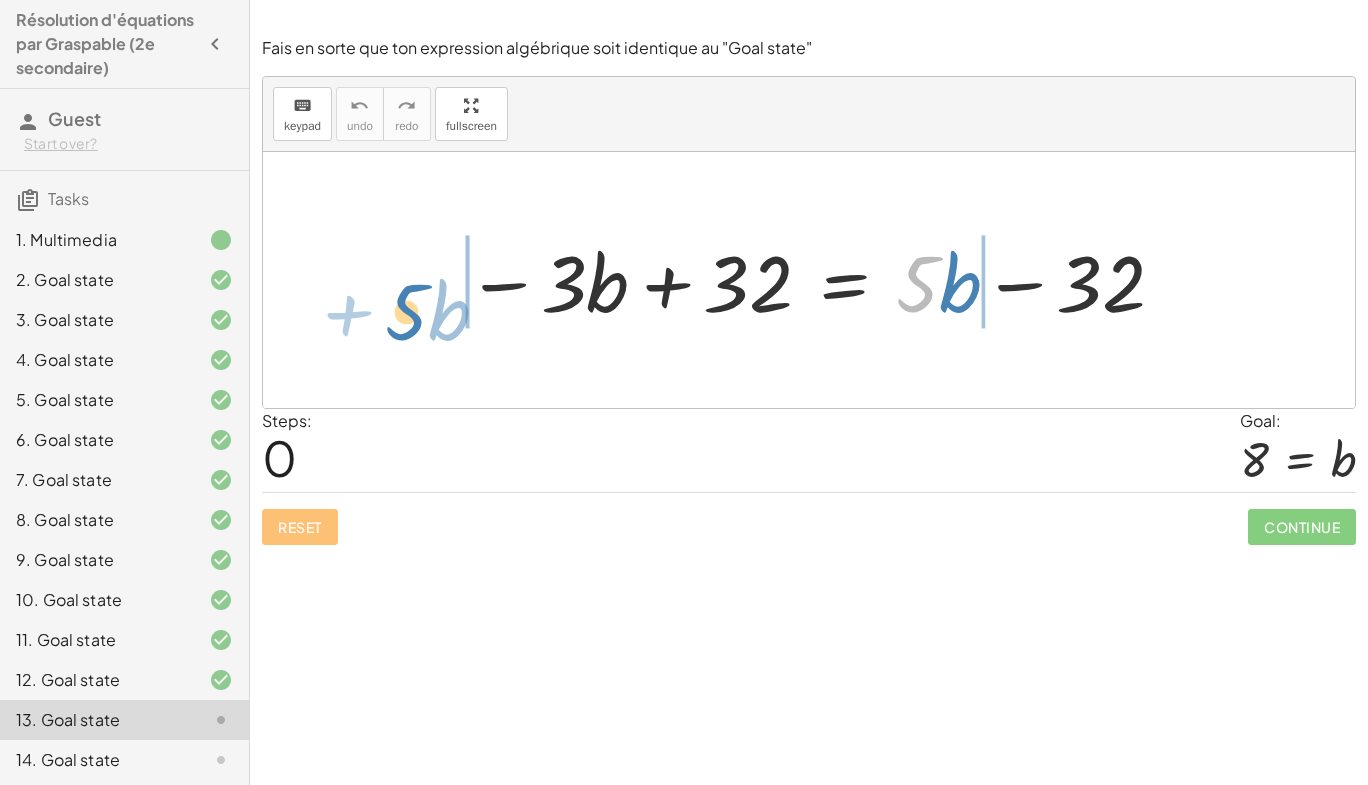 drag, startPoint x: 924, startPoint y: 295, endPoint x: 412, endPoint y: 323, distance: 512.7651 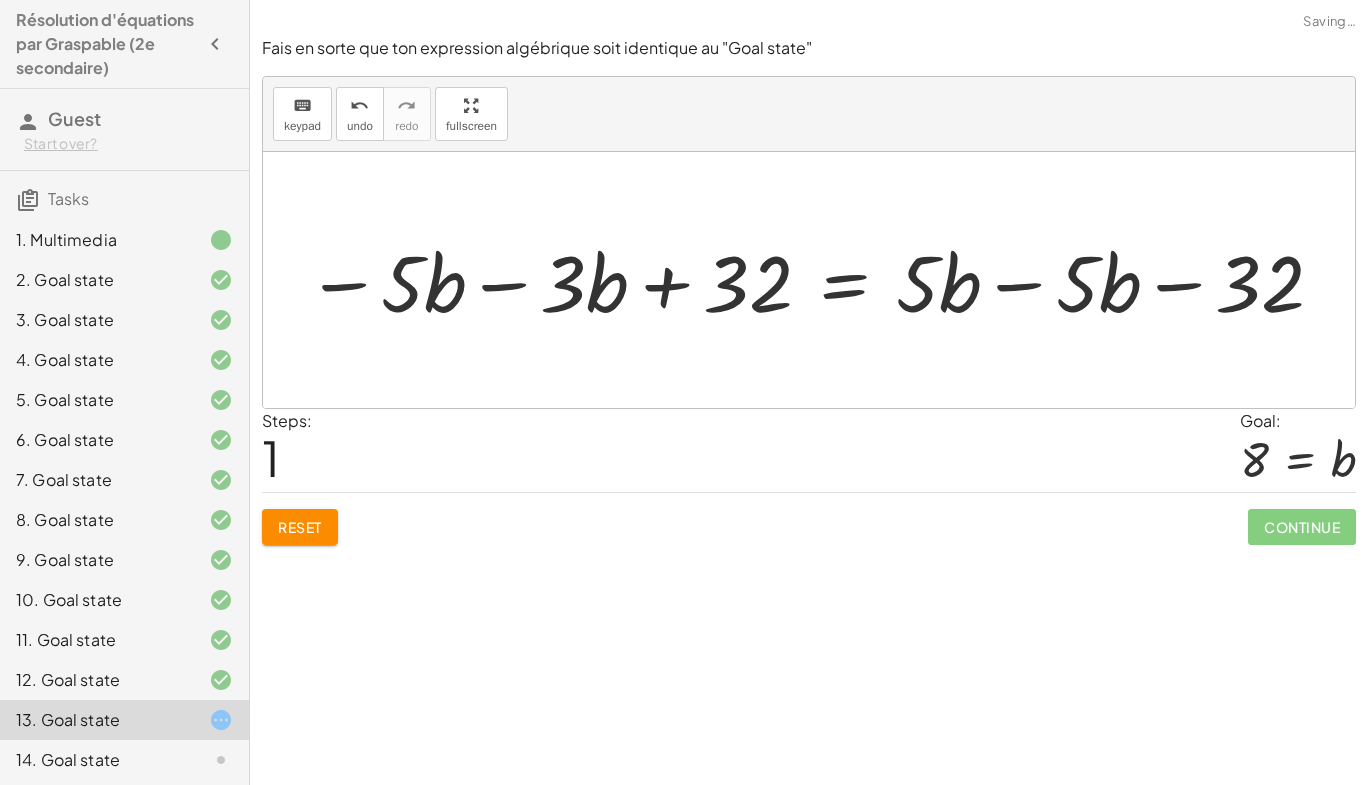 click at bounding box center [816, 280] 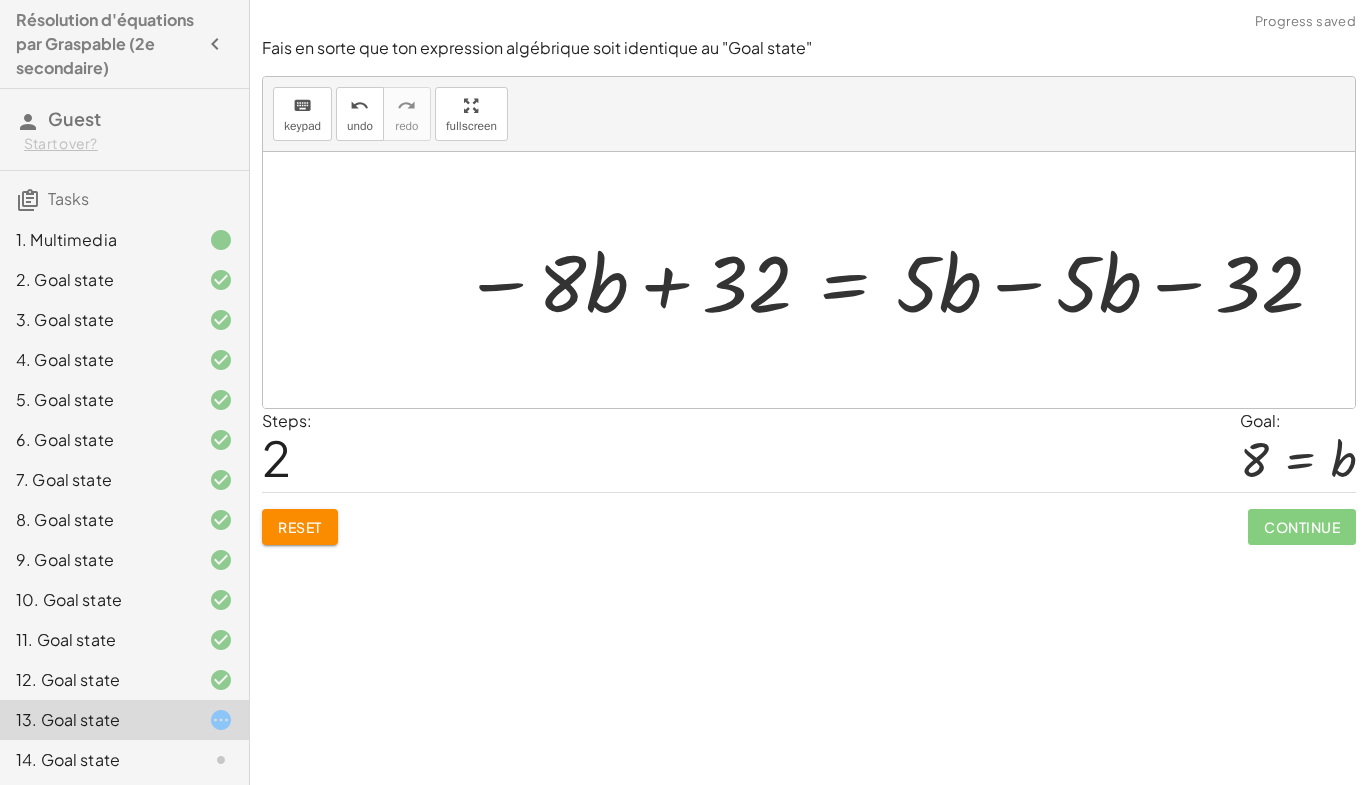 click at bounding box center (894, 280) 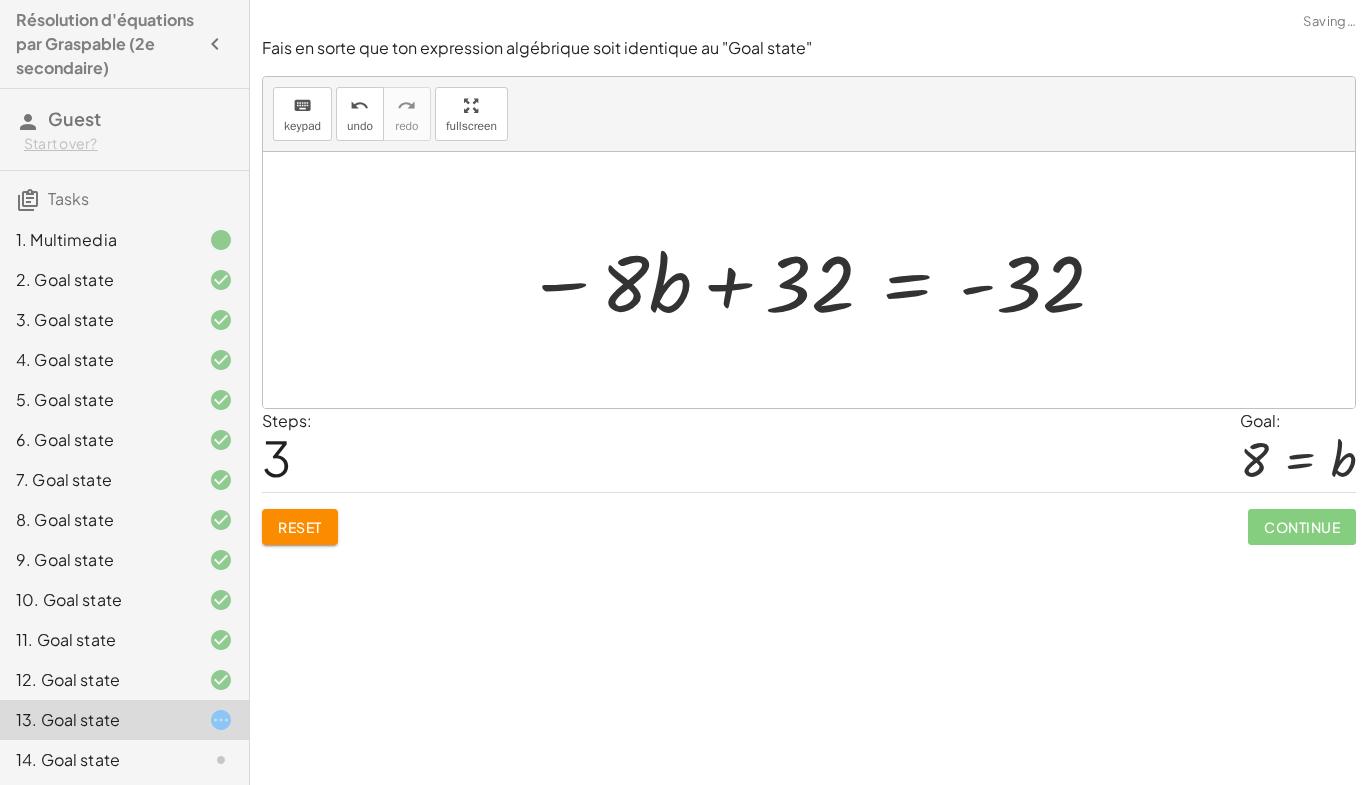 click at bounding box center [816, 280] 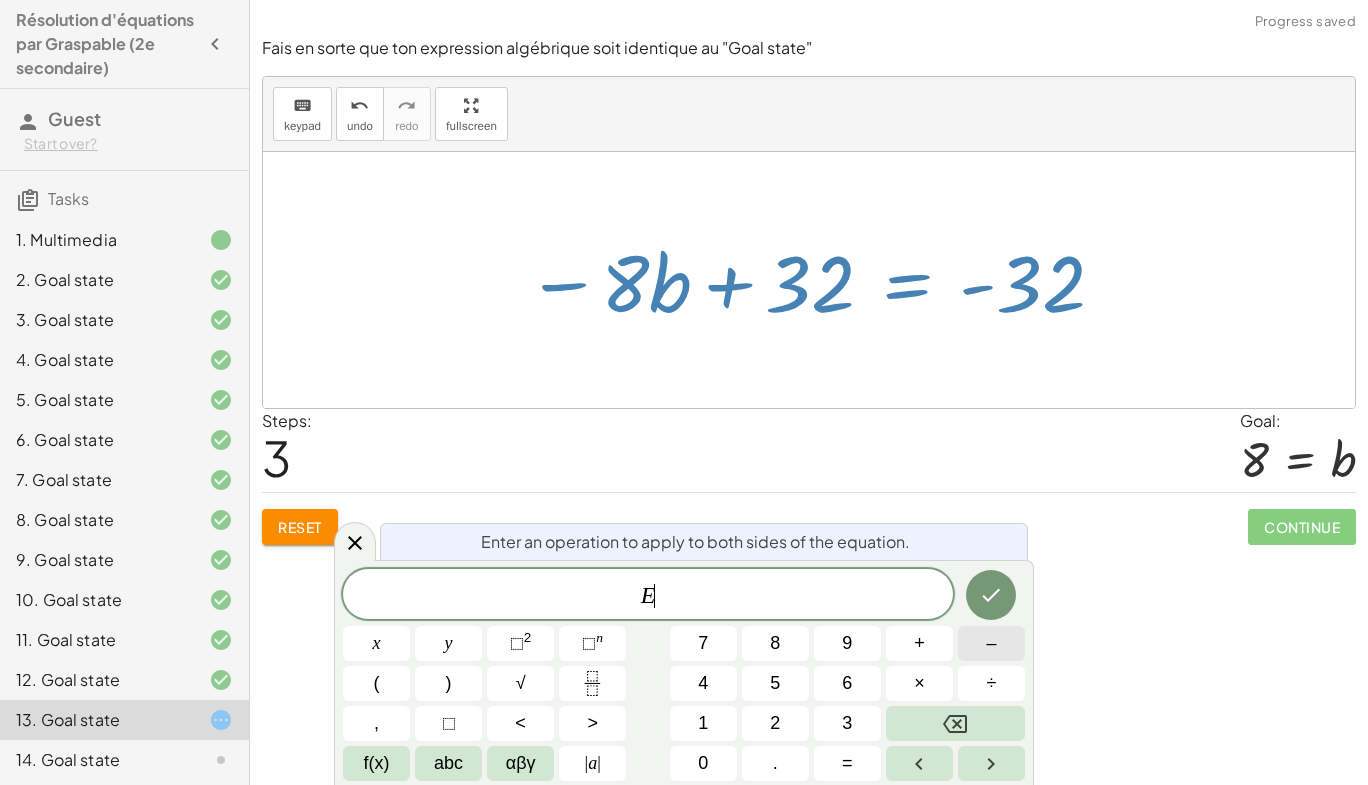 click on "–" at bounding box center (991, 643) 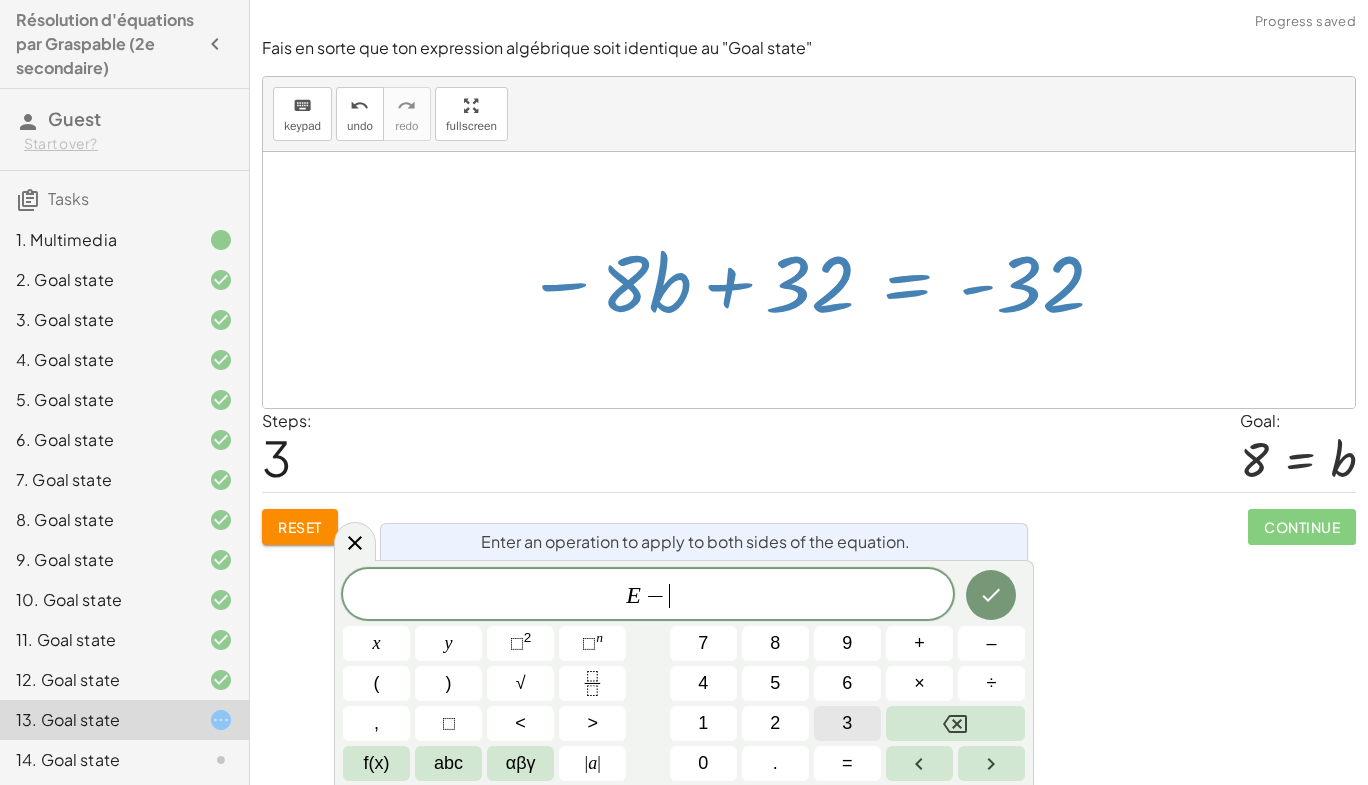 click on "3" at bounding box center (847, 723) 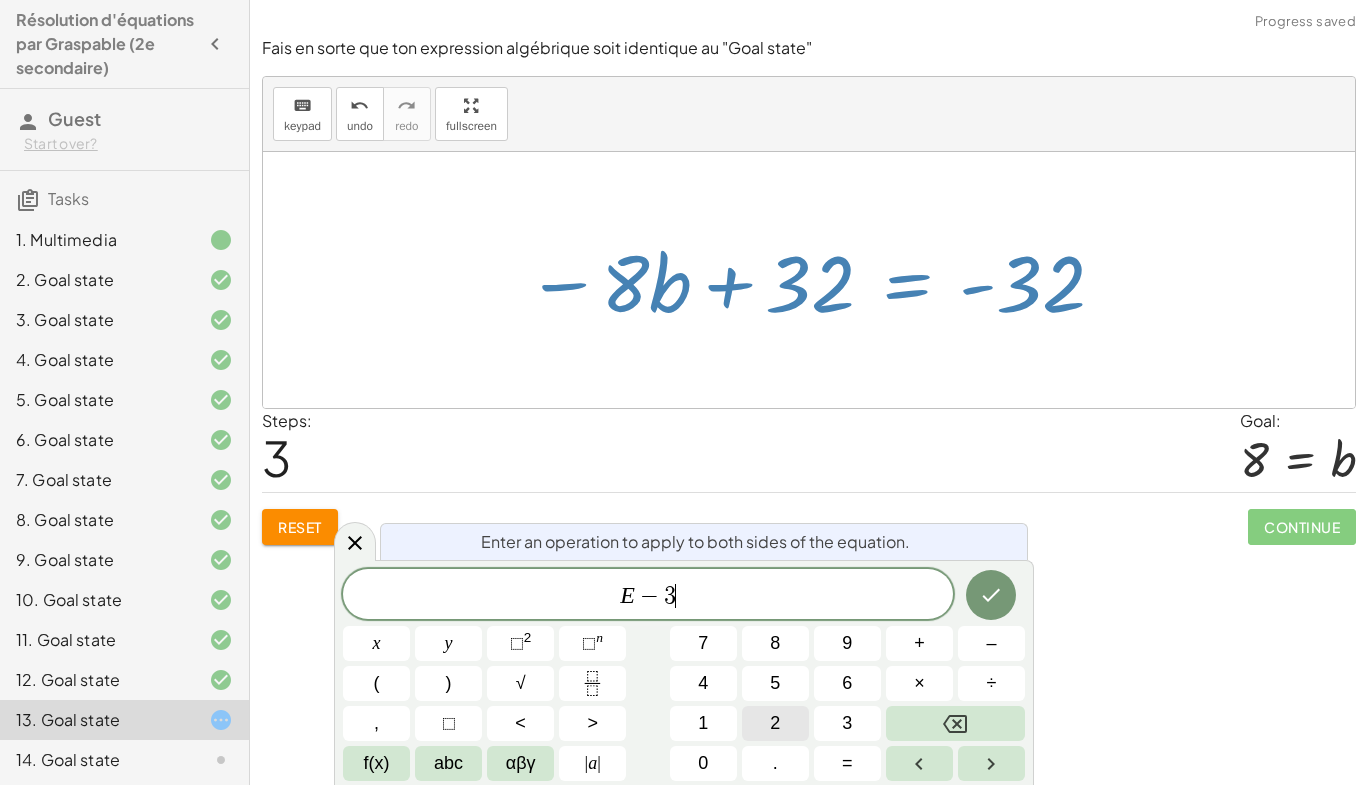 click on "2" at bounding box center [775, 723] 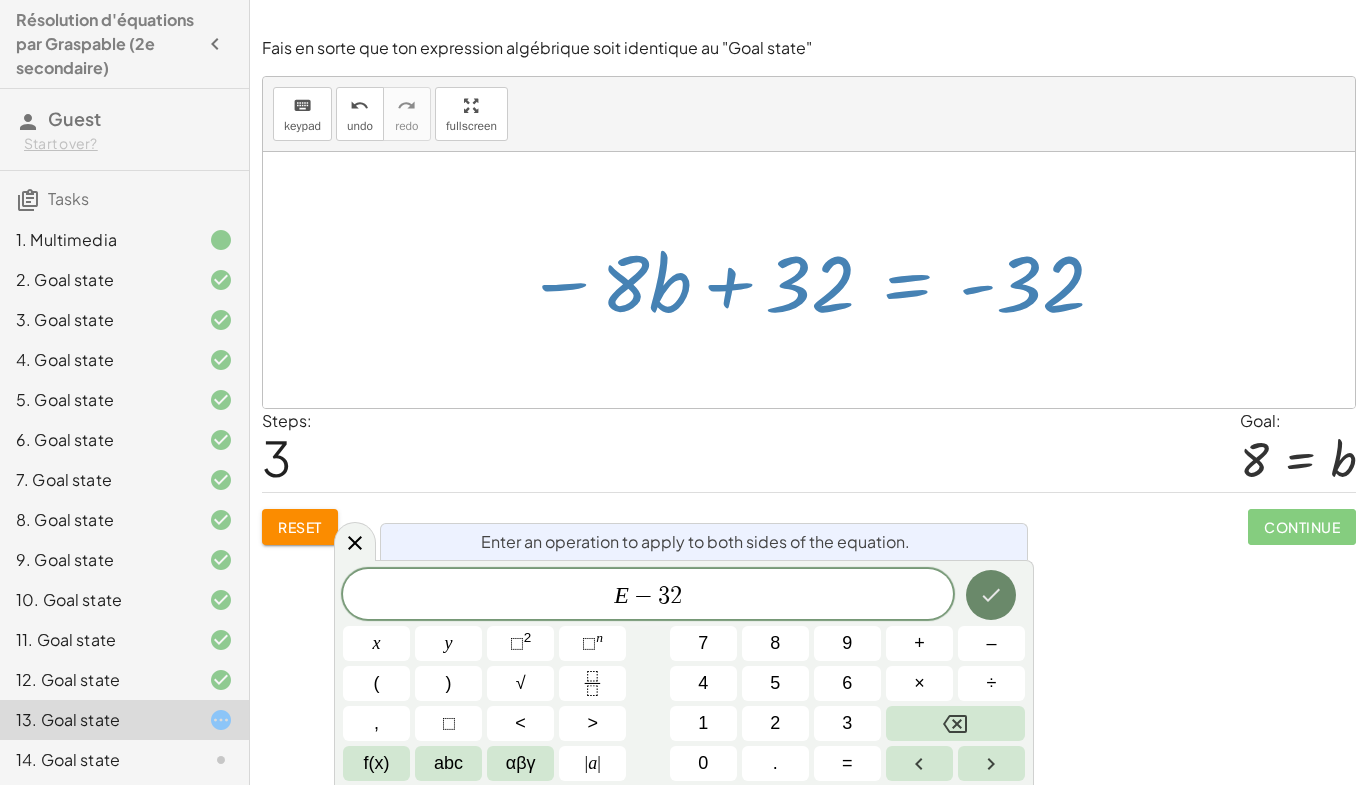 click at bounding box center [991, 595] 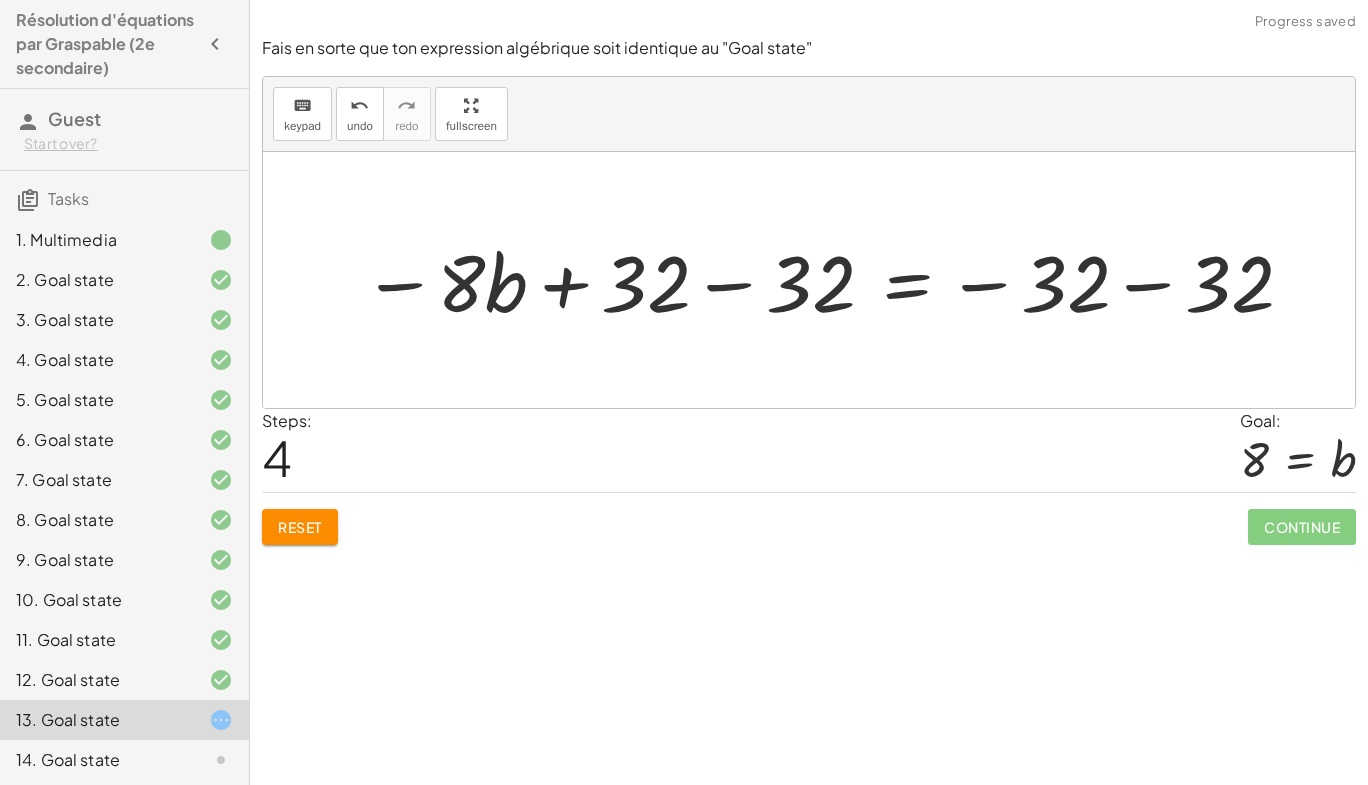 click at bounding box center (829, 280) 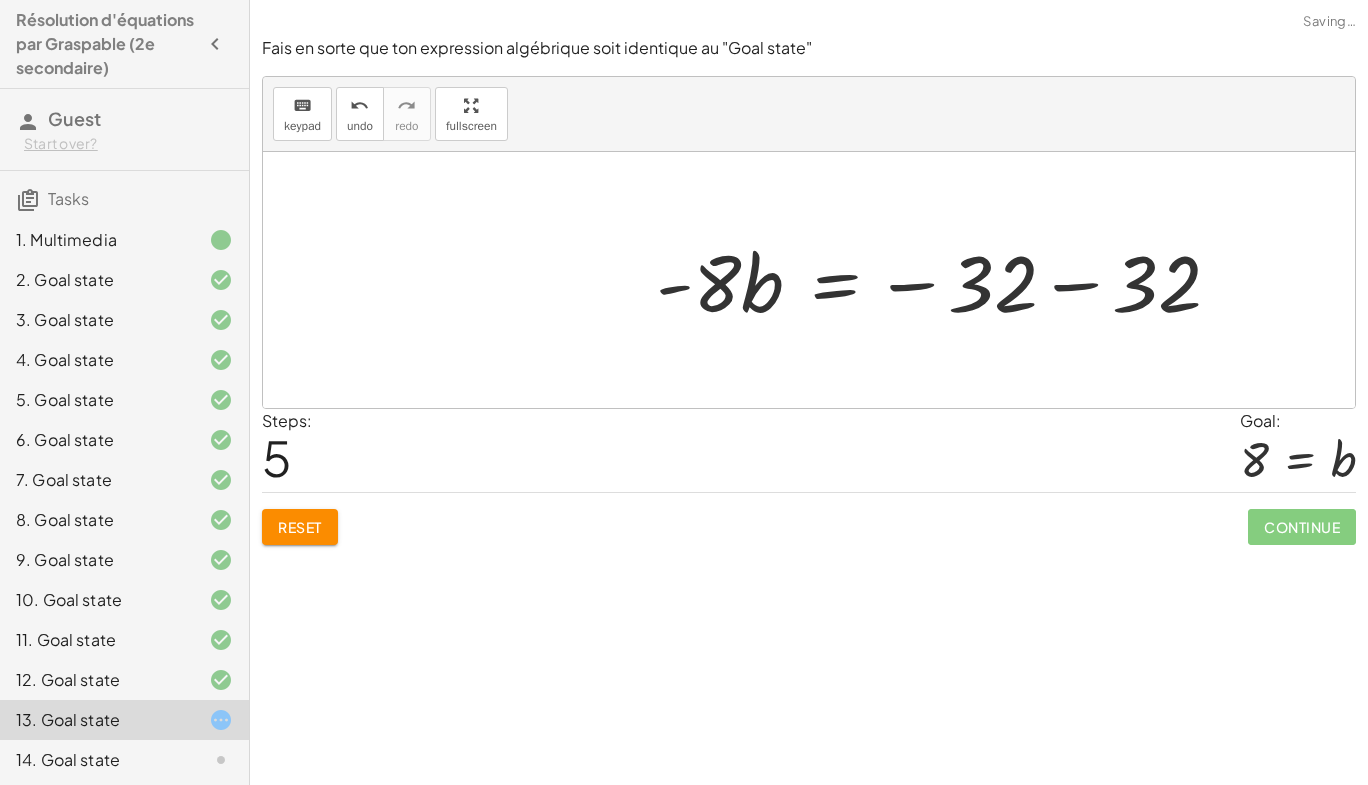 click at bounding box center (946, 280) 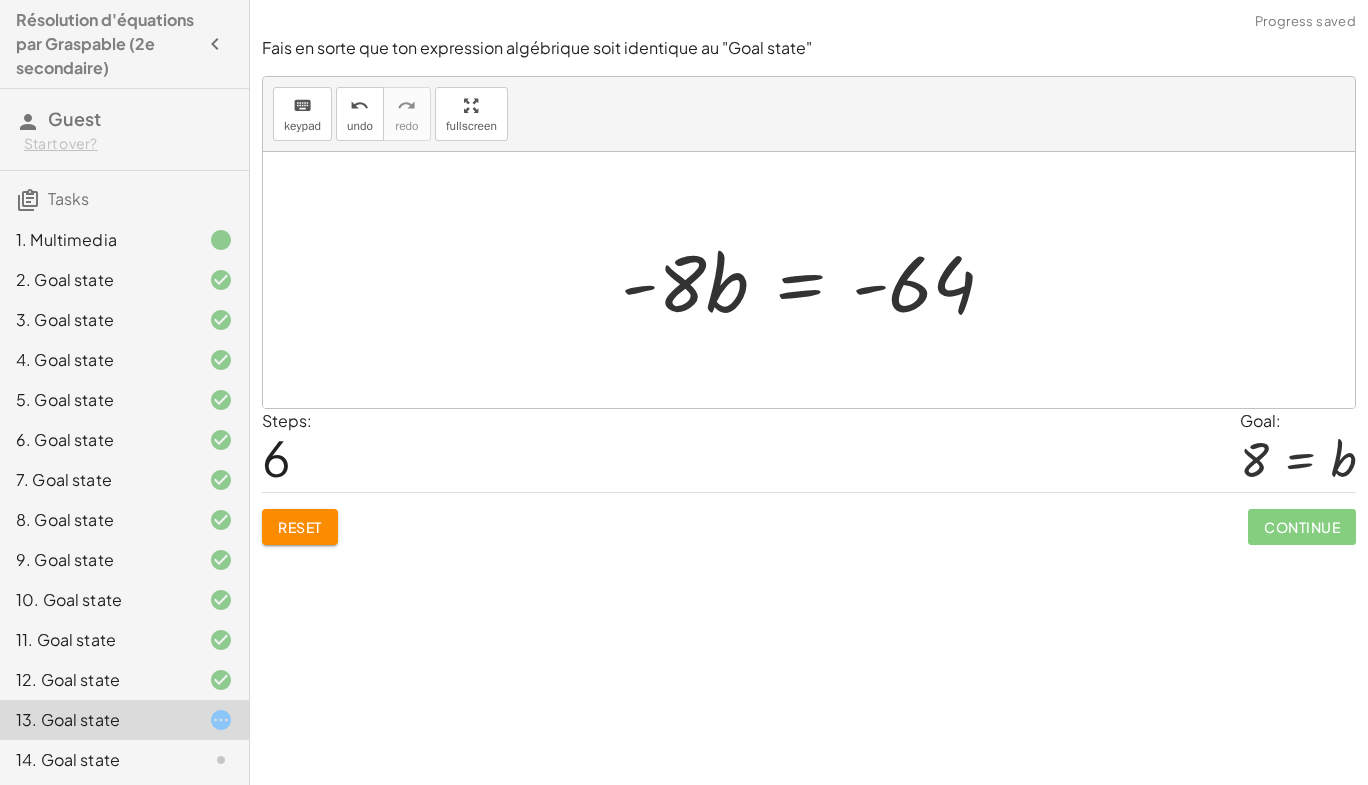 click at bounding box center [816, 280] 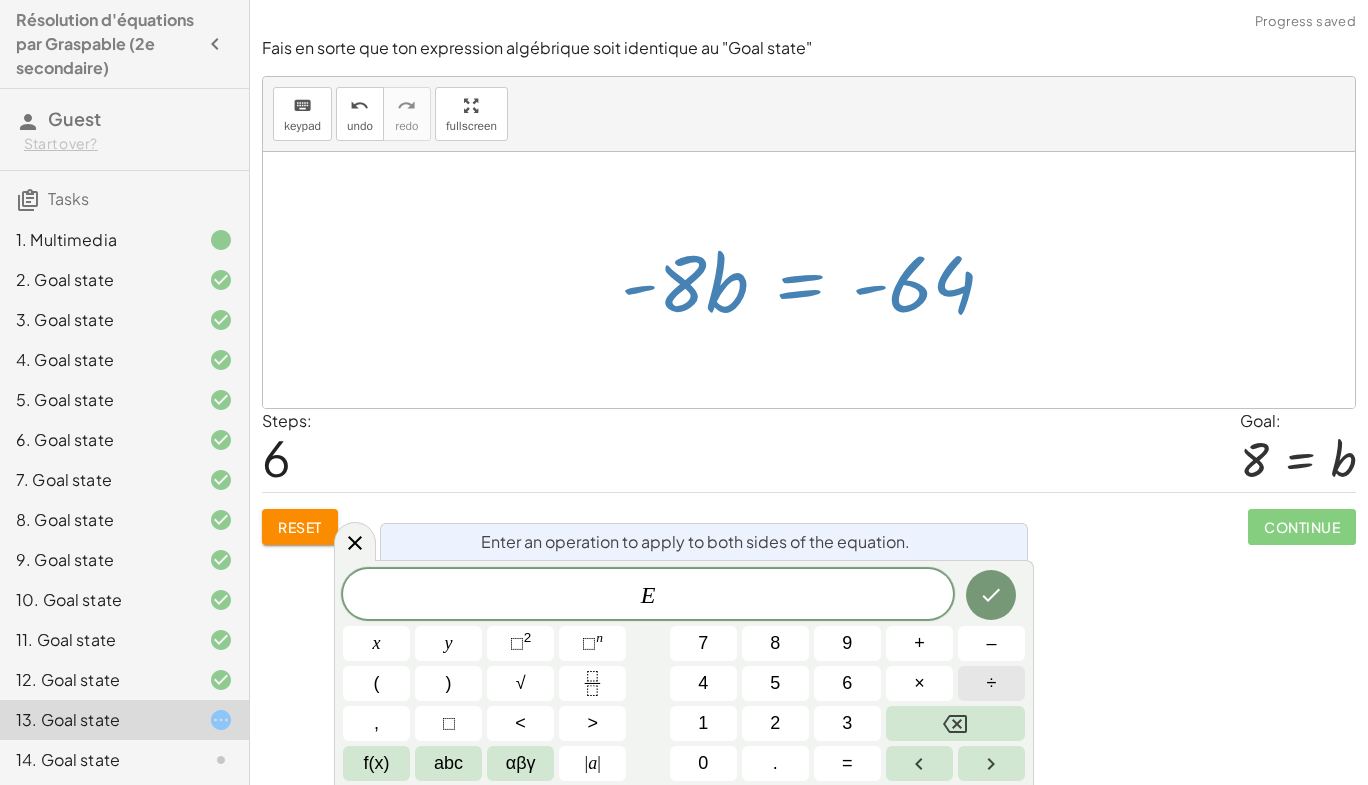 click on "÷" at bounding box center [991, 683] 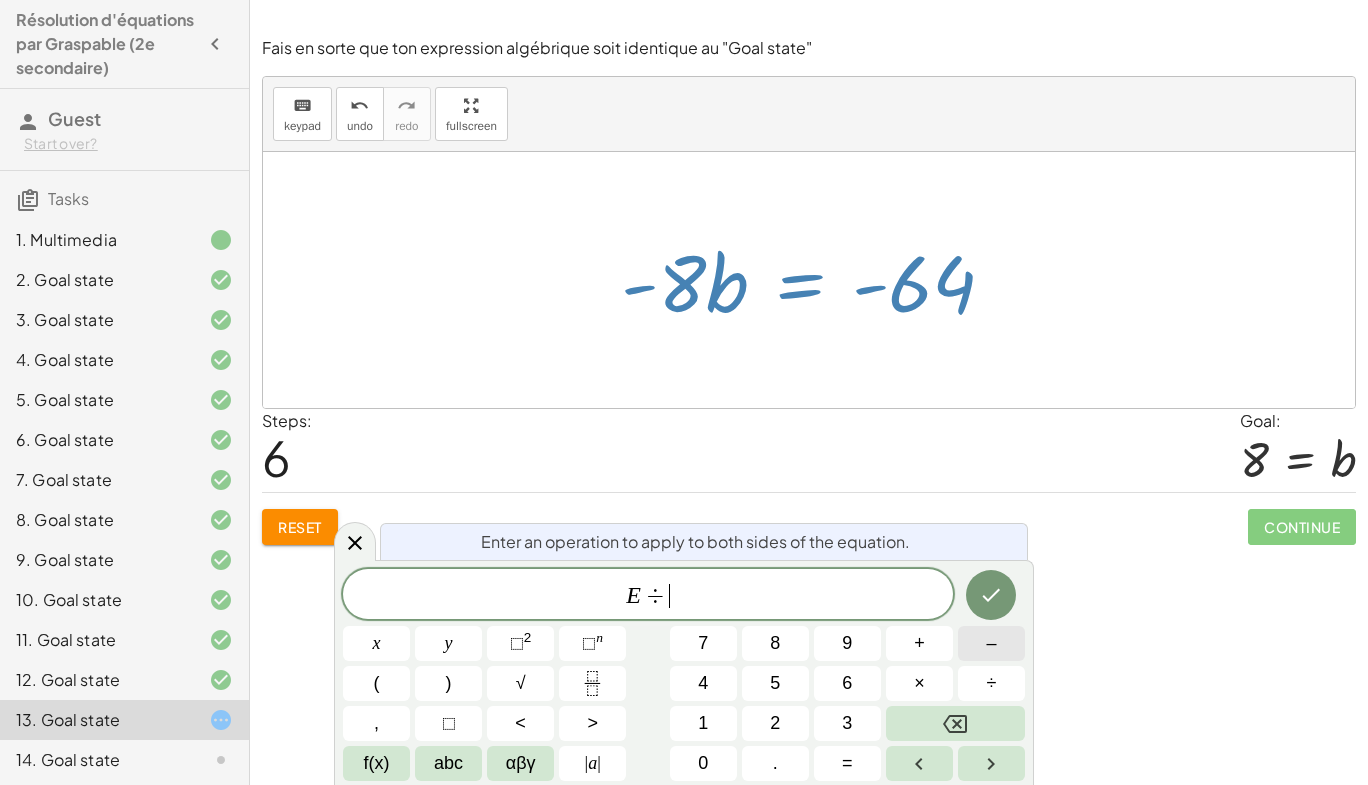 click on "–" at bounding box center [991, 643] 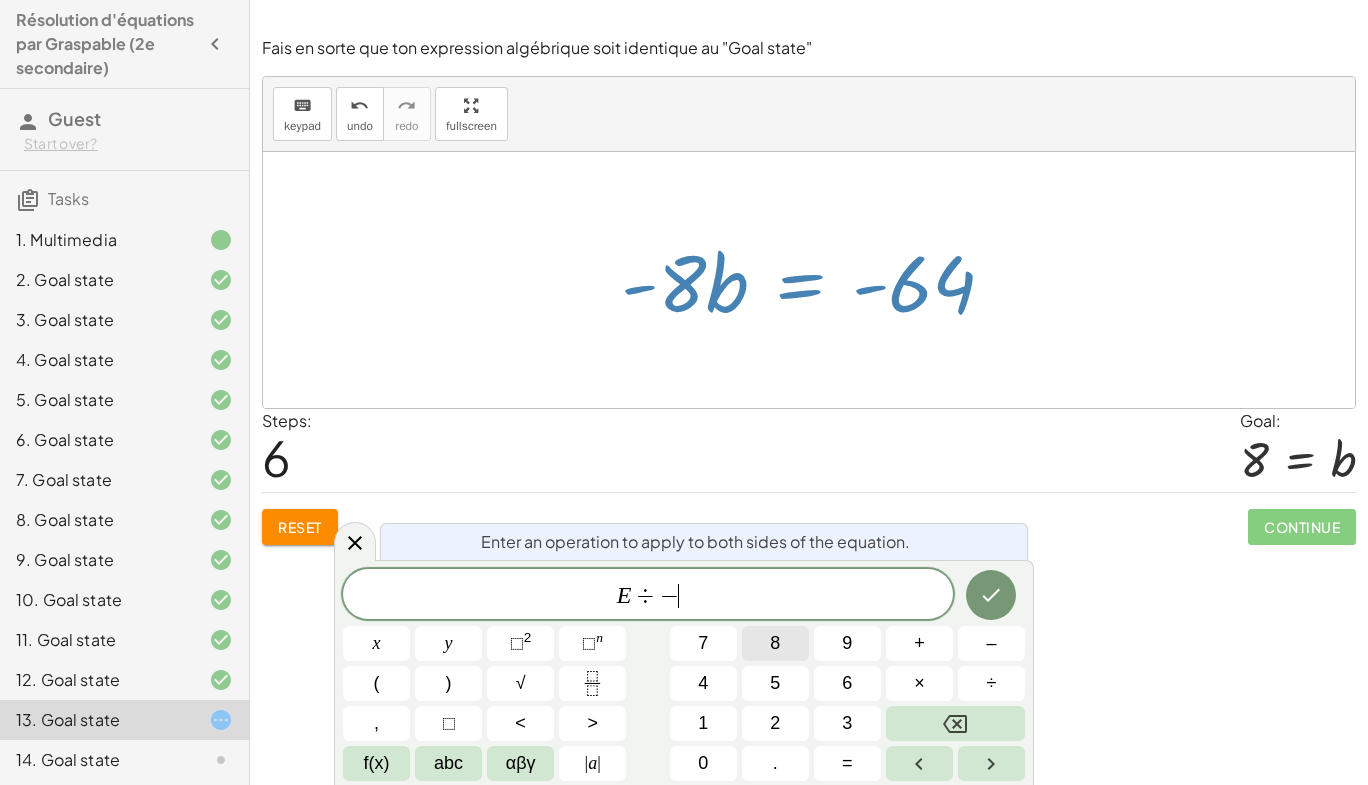 click on "8" at bounding box center (775, 643) 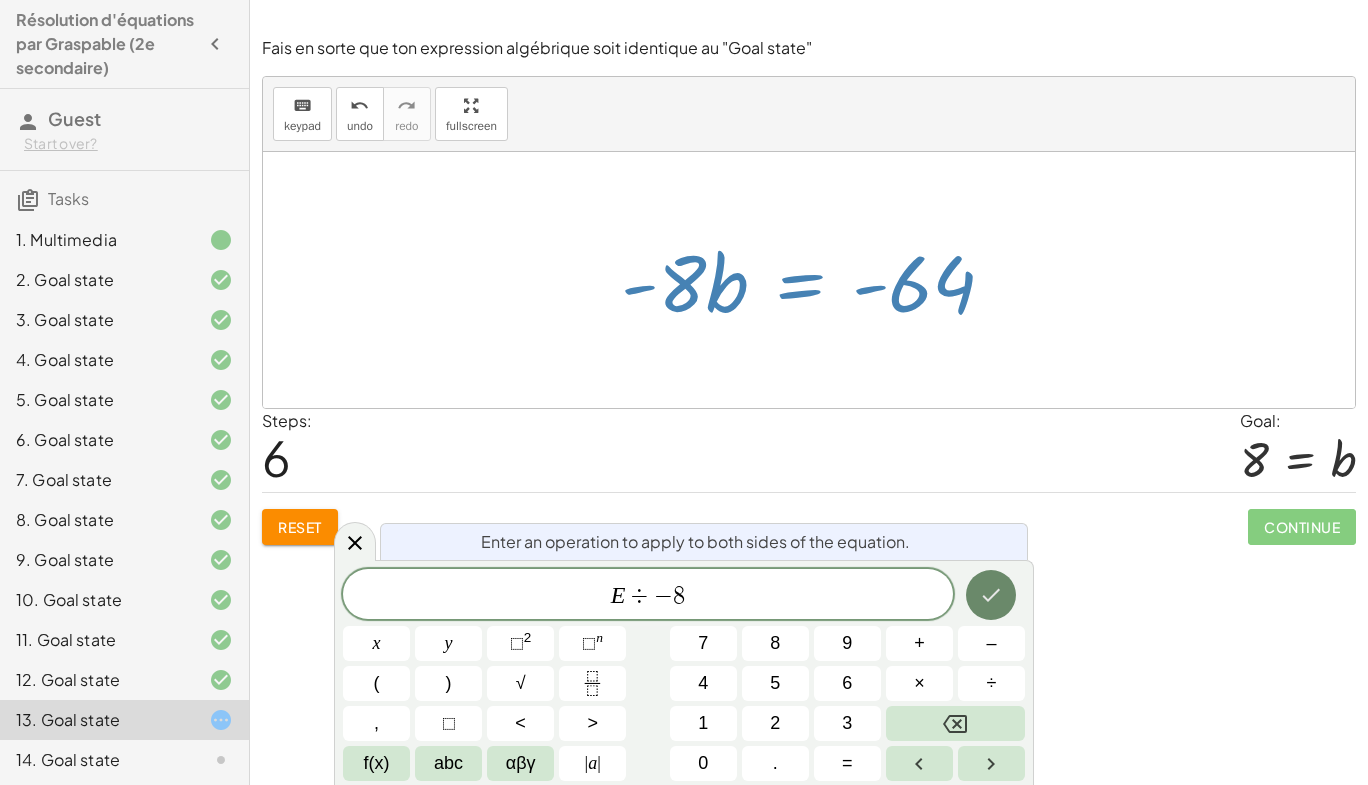 click 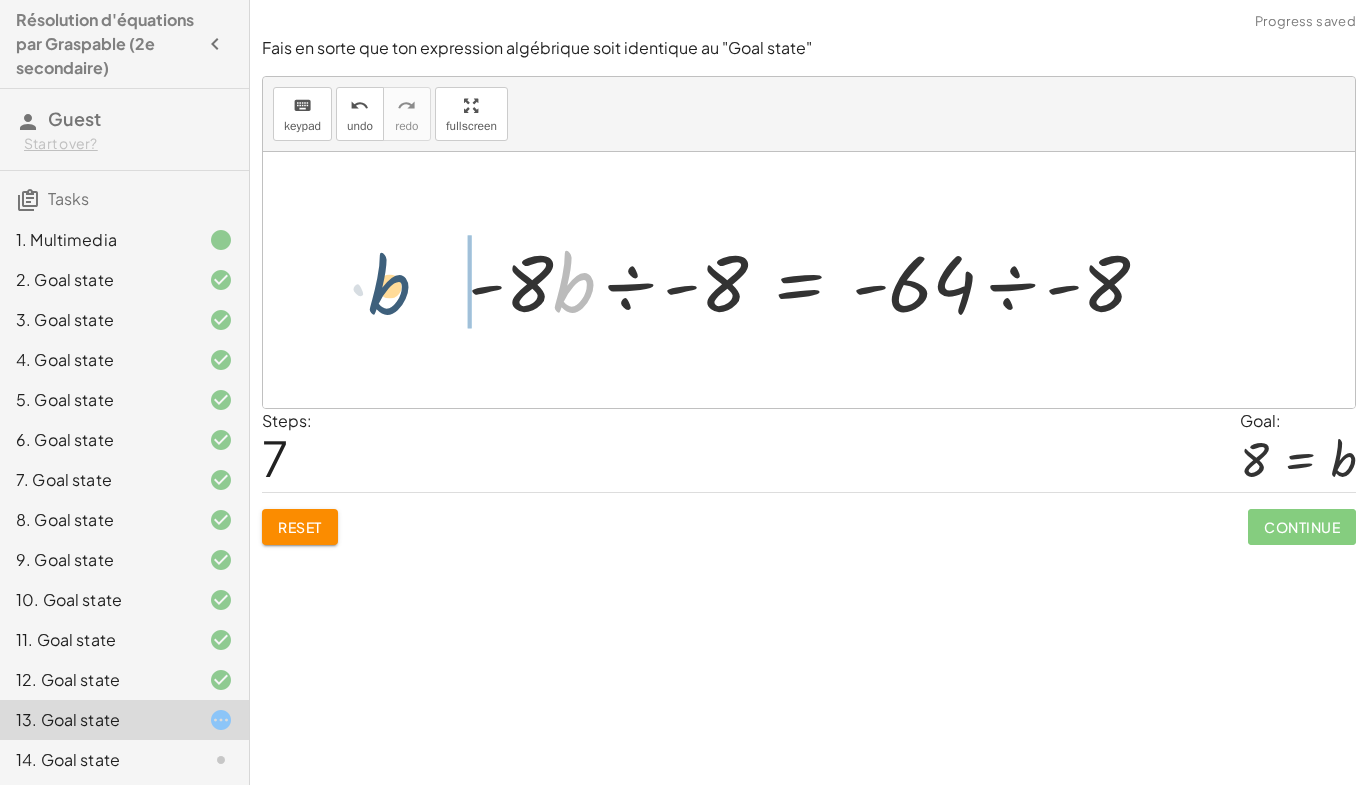 drag, startPoint x: 564, startPoint y: 290, endPoint x: 379, endPoint y: 281, distance: 185.2188 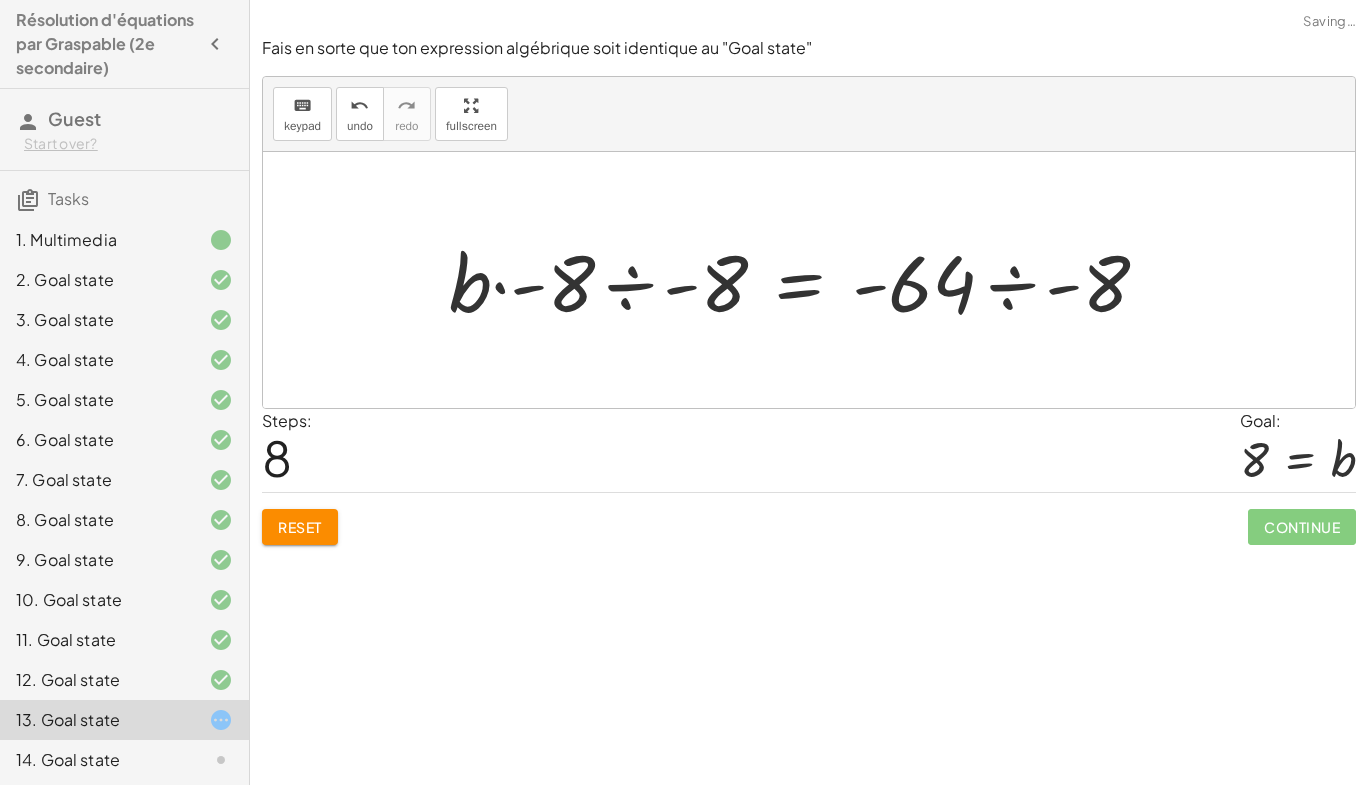 click at bounding box center (807, 280) 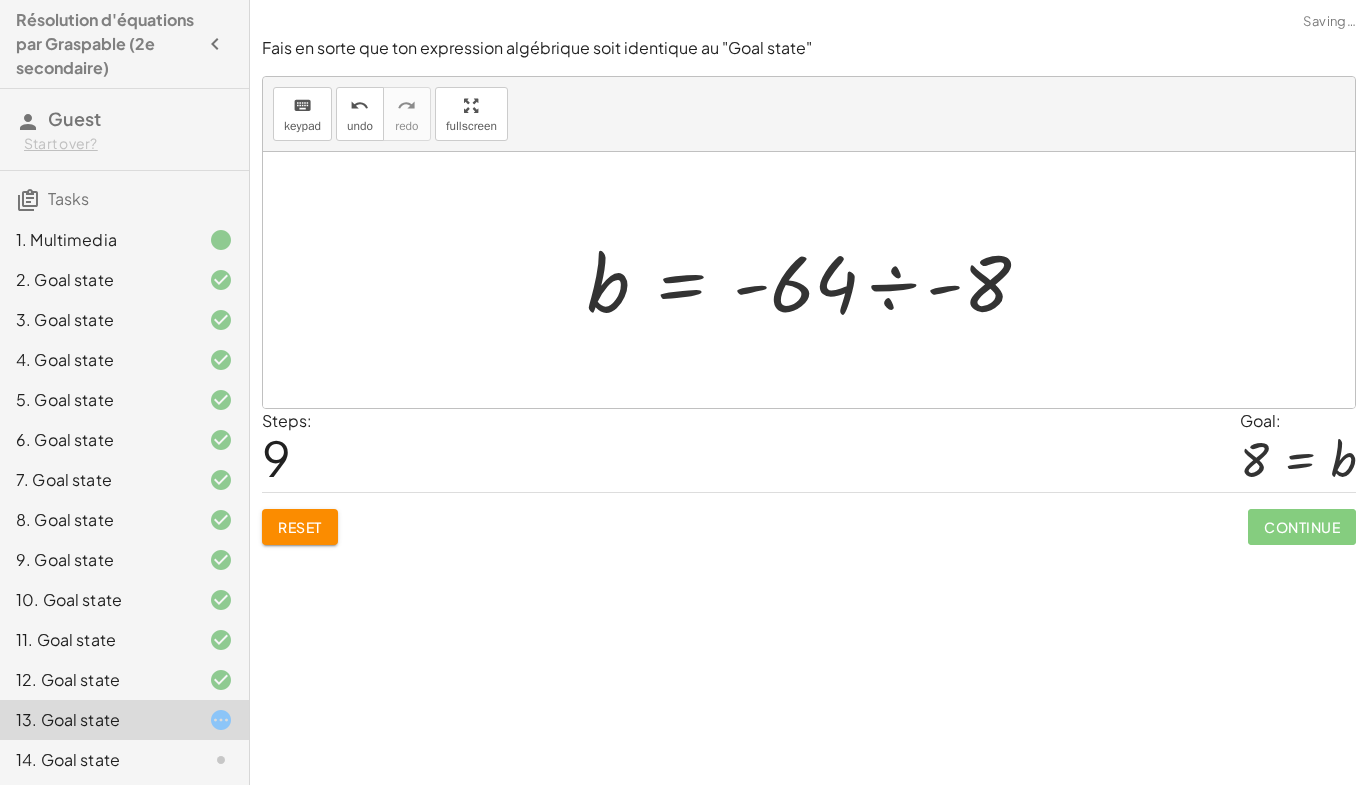 click at bounding box center (816, 280) 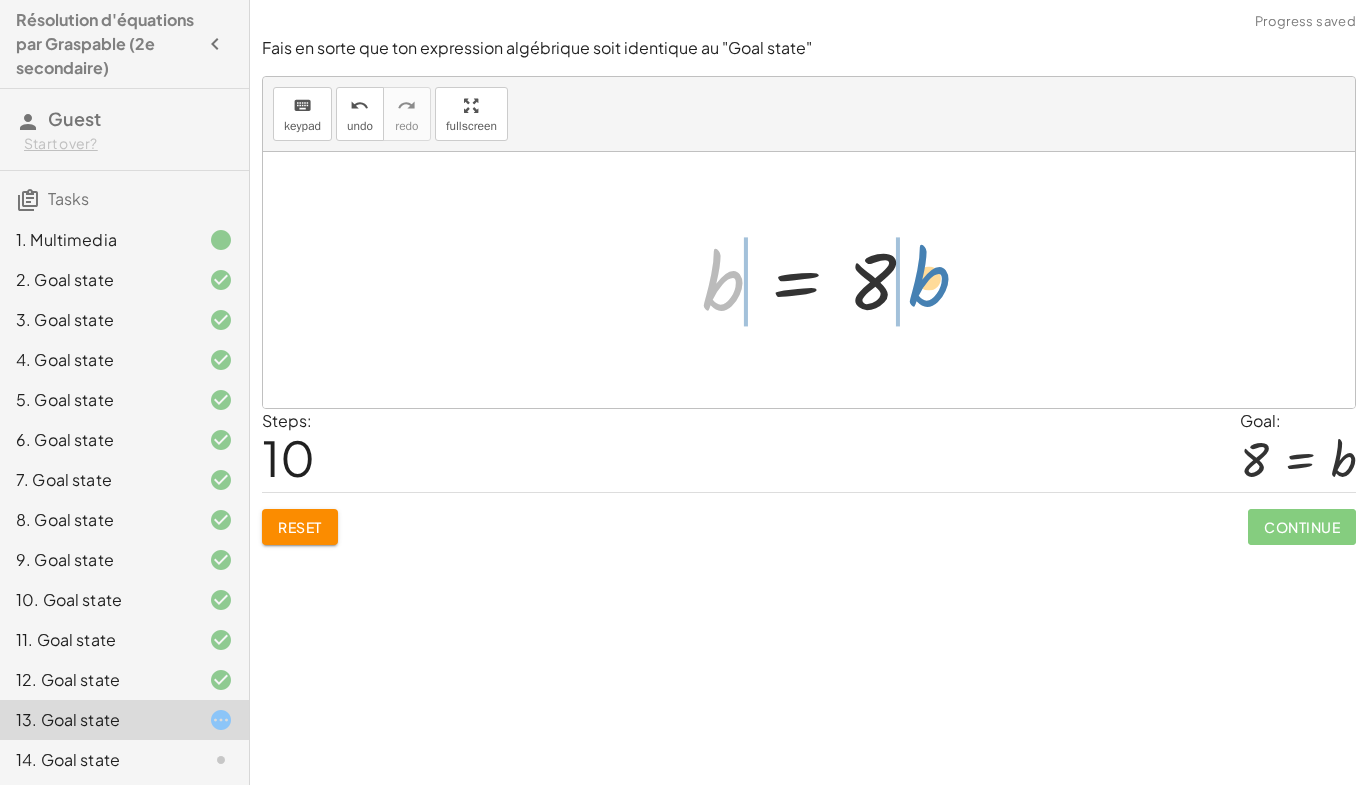 drag, startPoint x: 705, startPoint y: 289, endPoint x: 915, endPoint y: 285, distance: 210.03809 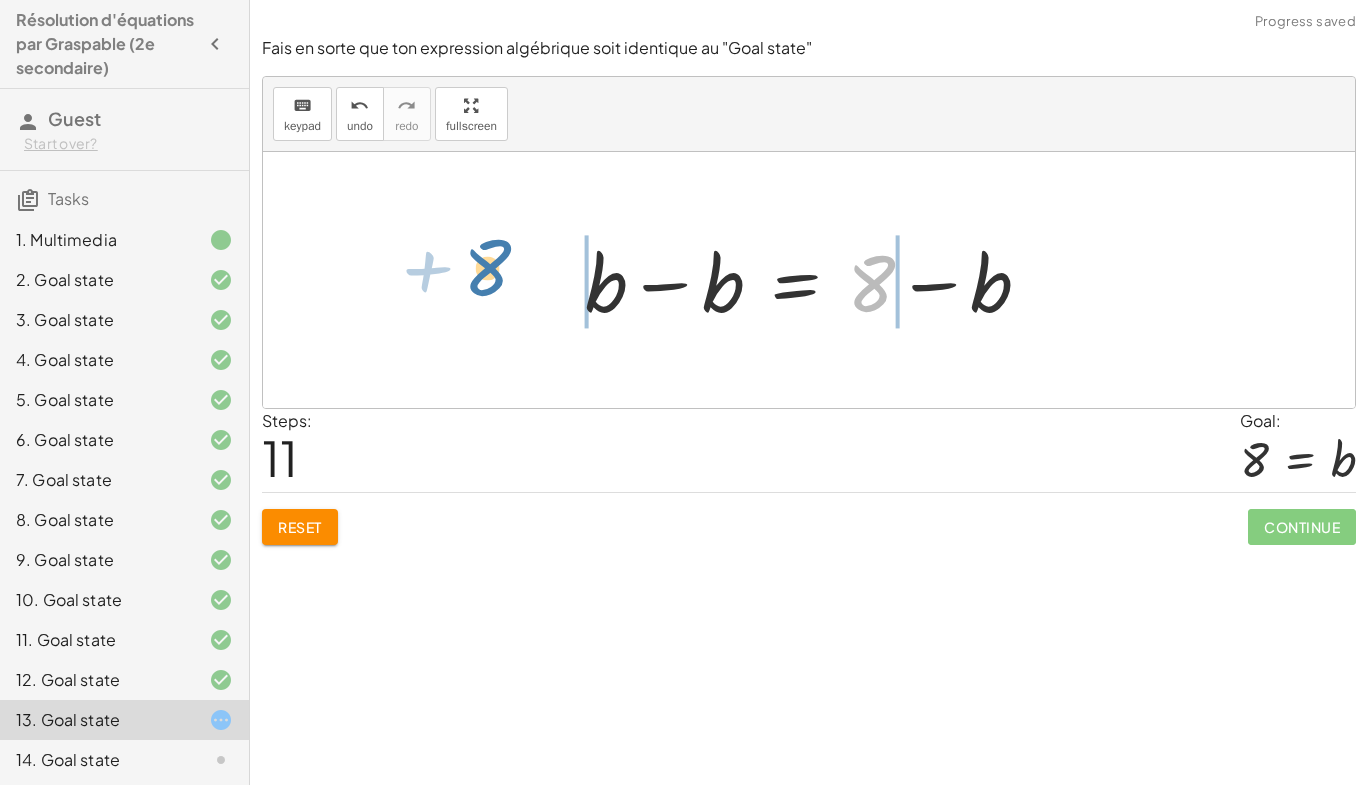 drag, startPoint x: 867, startPoint y: 294, endPoint x: 482, endPoint y: 278, distance: 385.33234 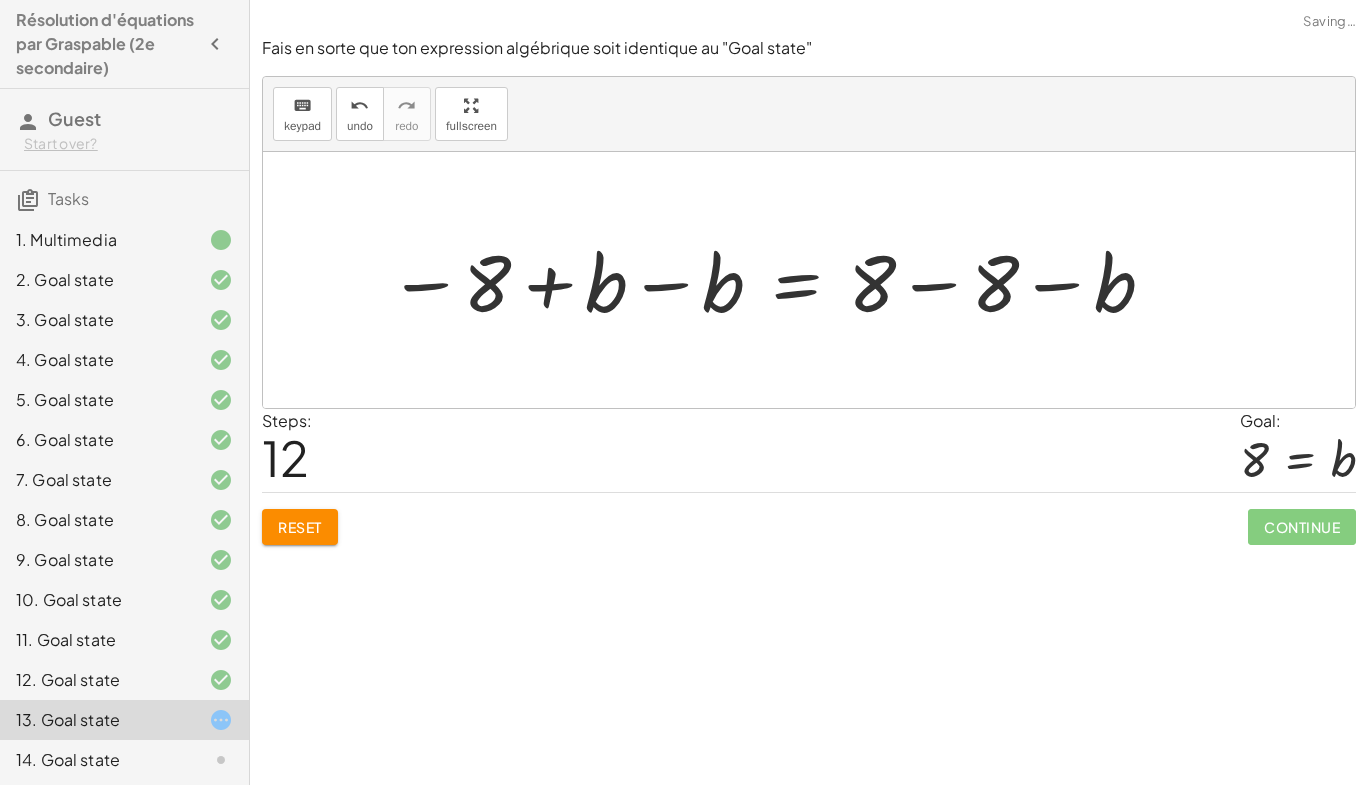 drag, startPoint x: 669, startPoint y: 290, endPoint x: 775, endPoint y: 280, distance: 106.47065 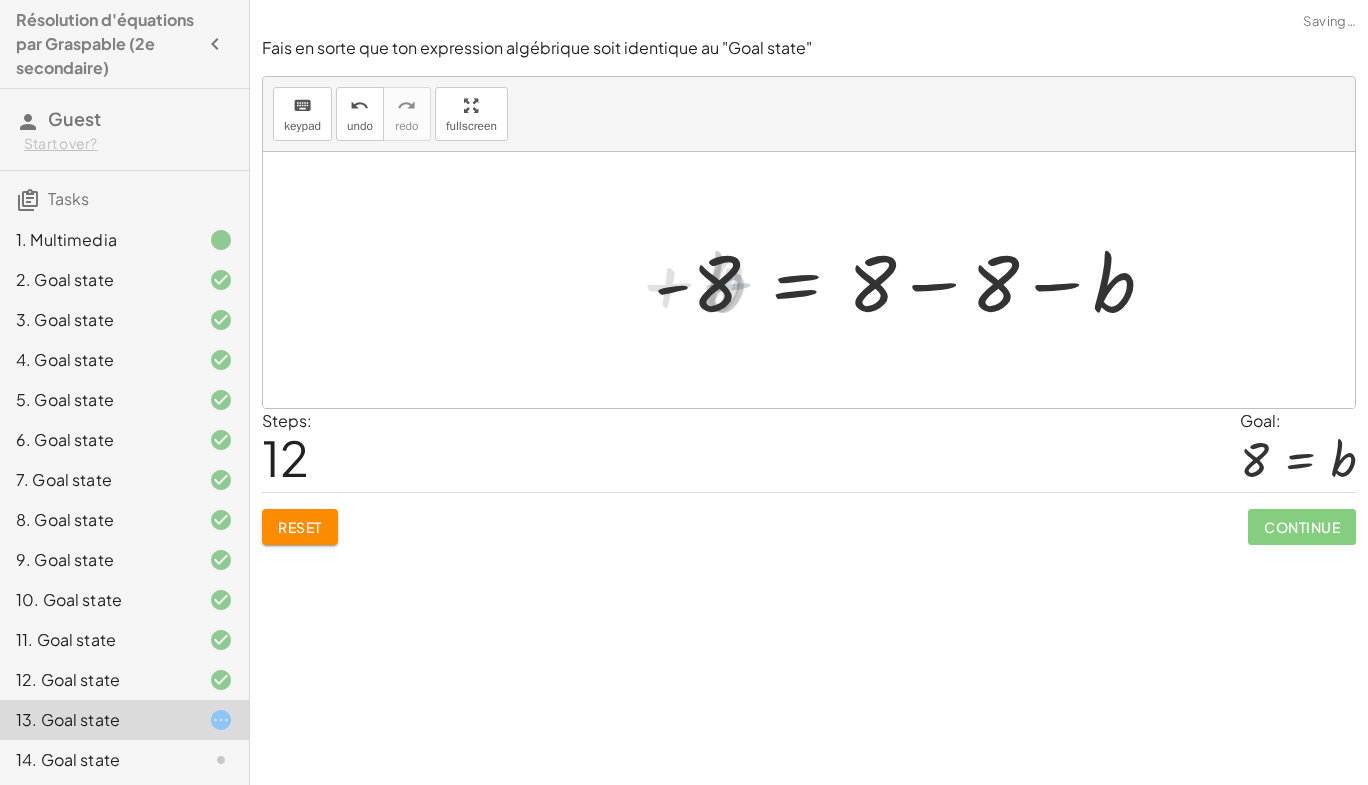 click at bounding box center [914, 280] 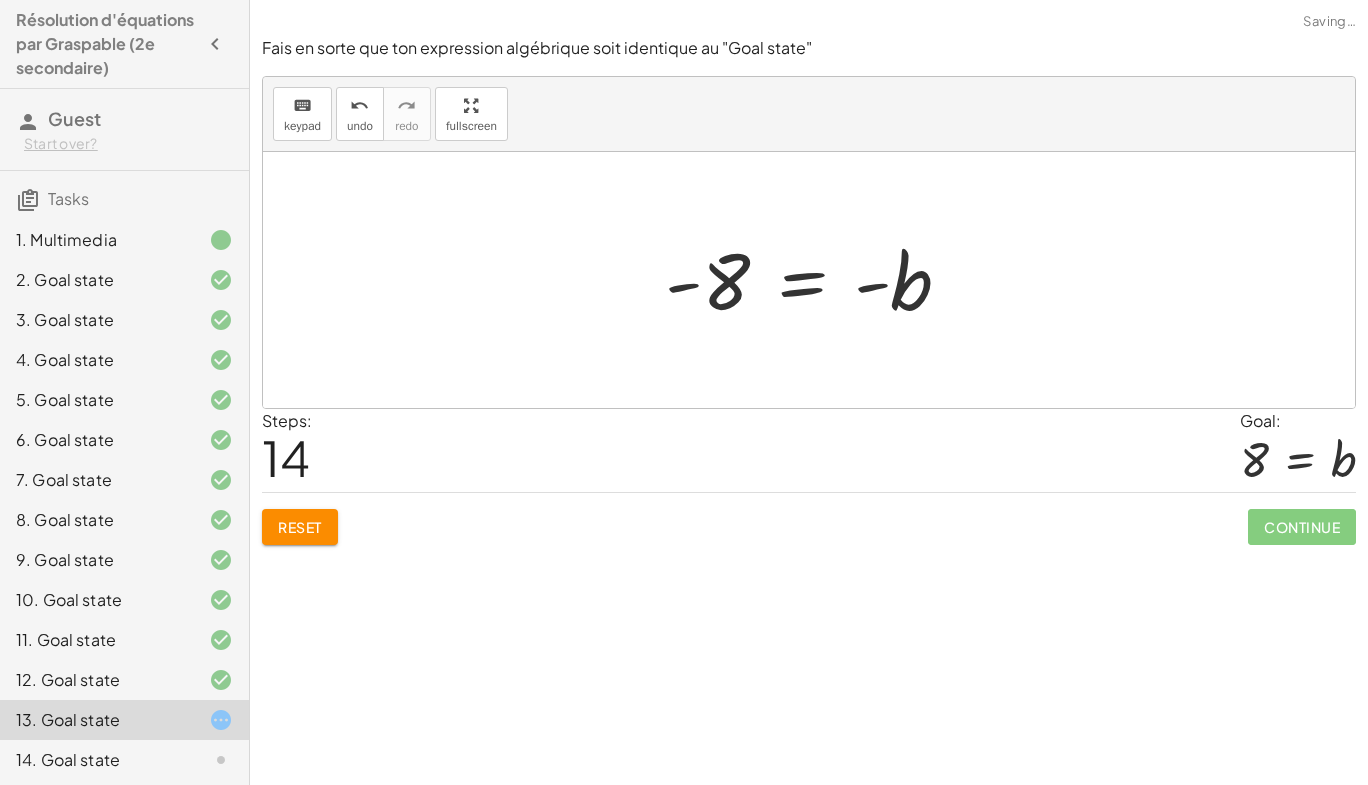 click at bounding box center [816, 280] 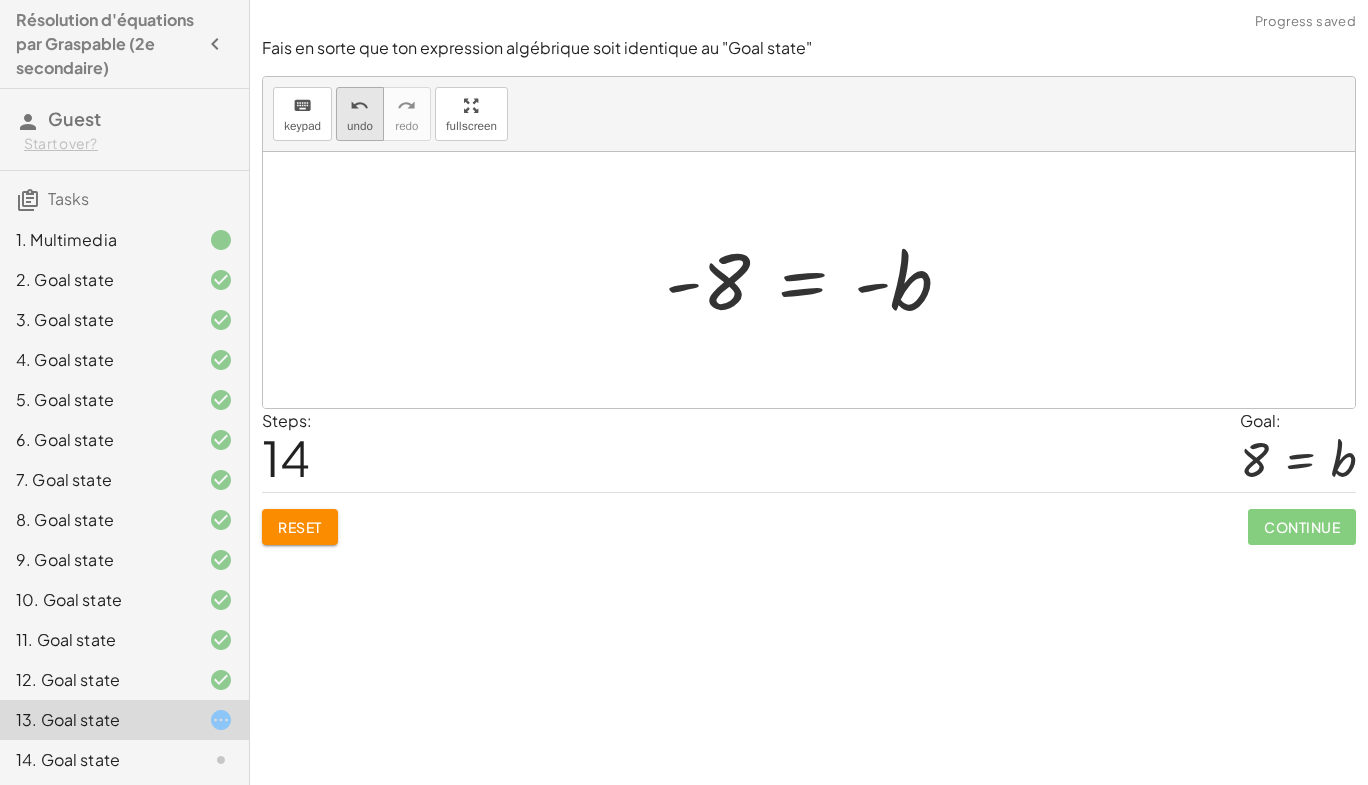 click on "undo" at bounding box center (360, 126) 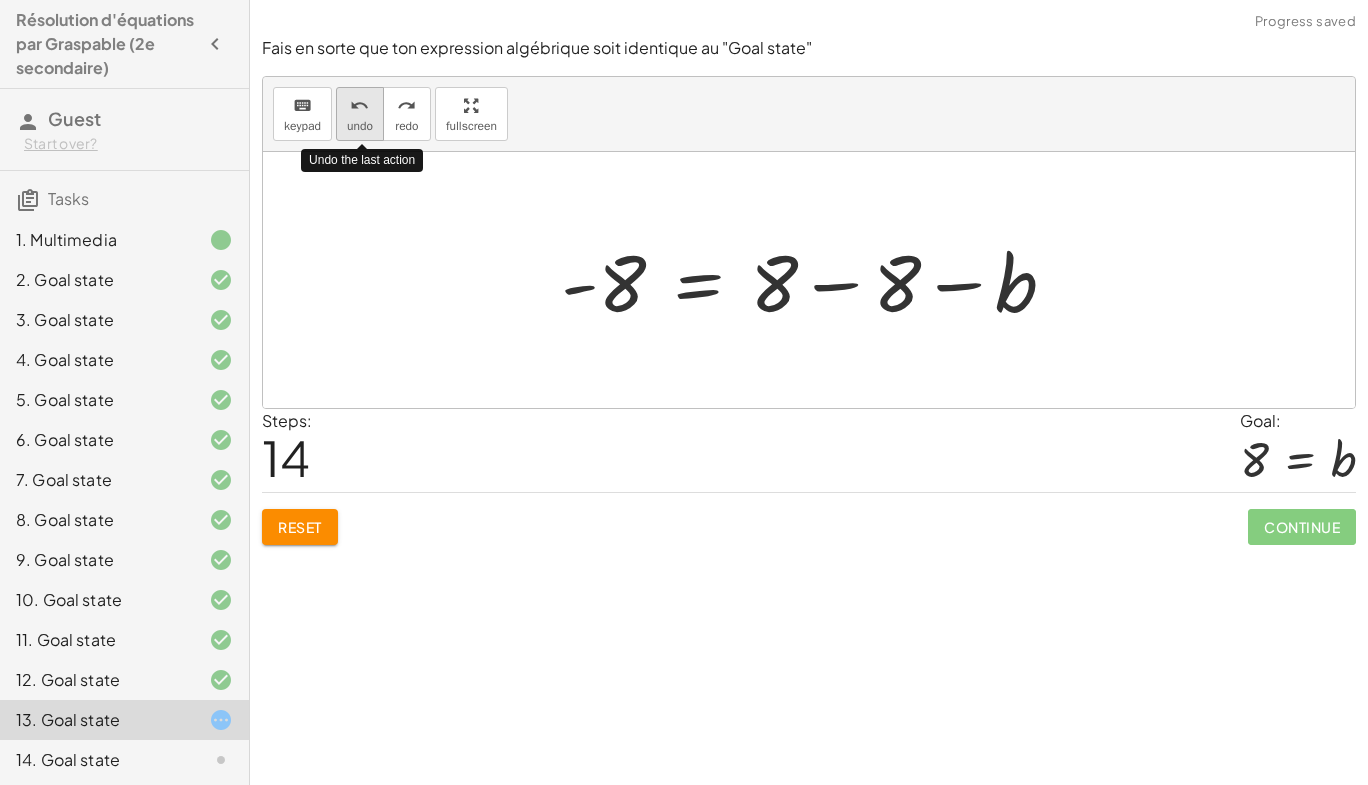 click on "undo" at bounding box center (360, 126) 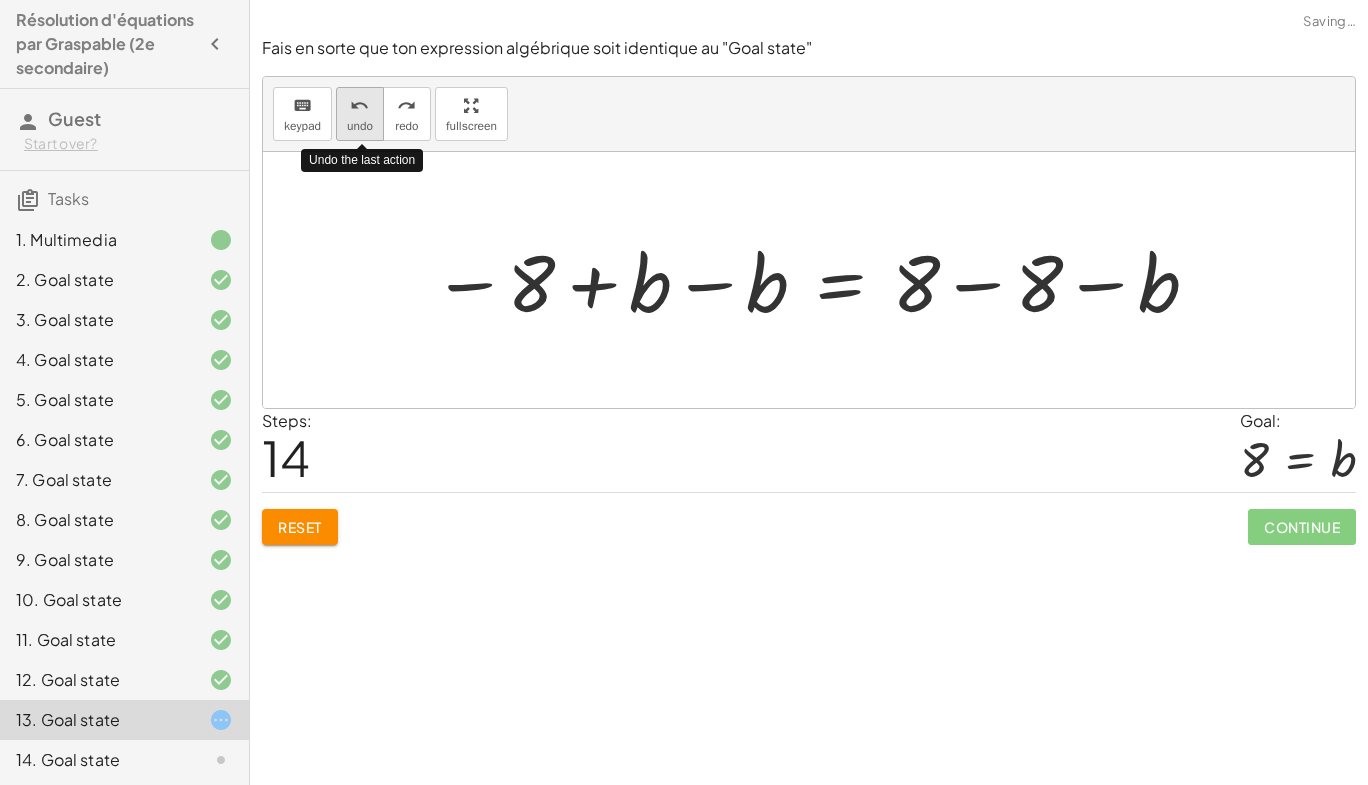 click on "undo undo" at bounding box center [360, 114] 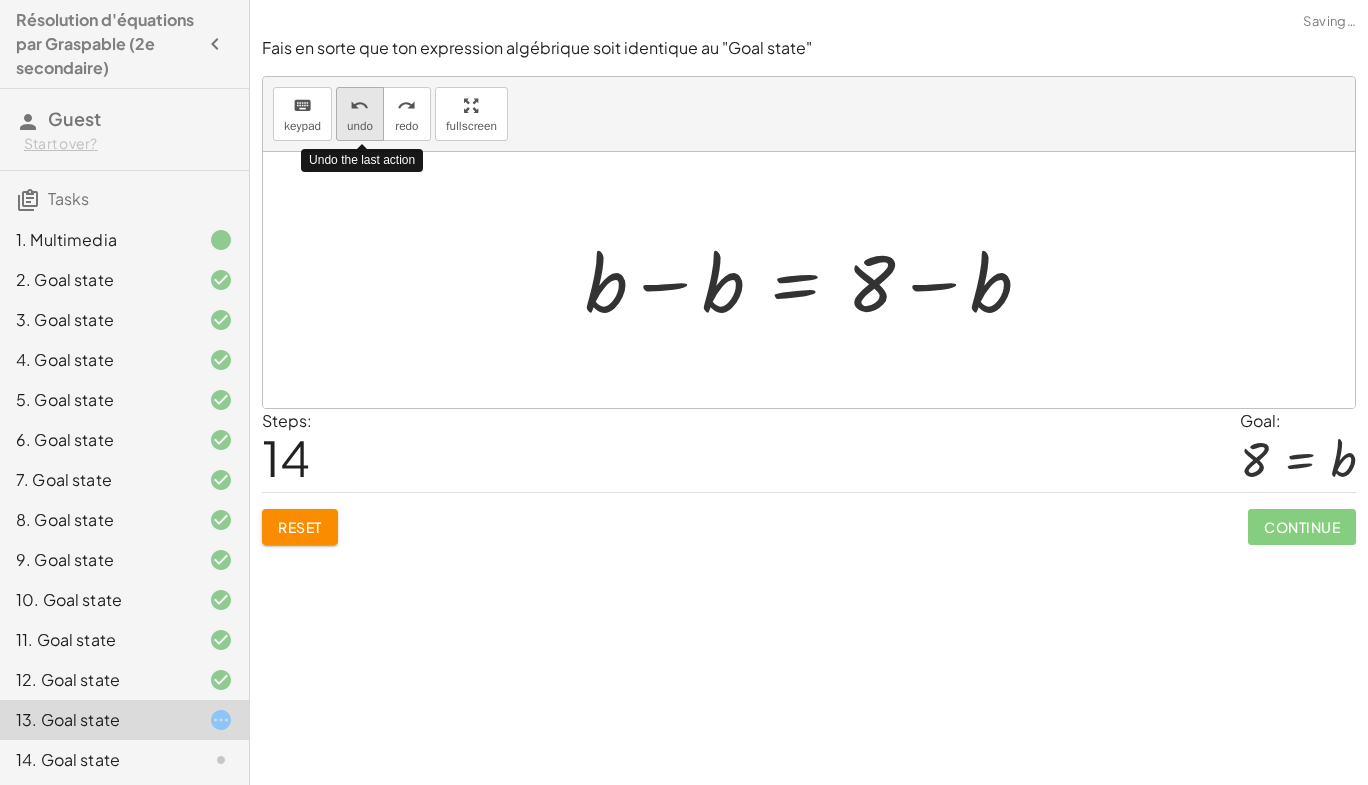 click on "undo undo" at bounding box center [360, 114] 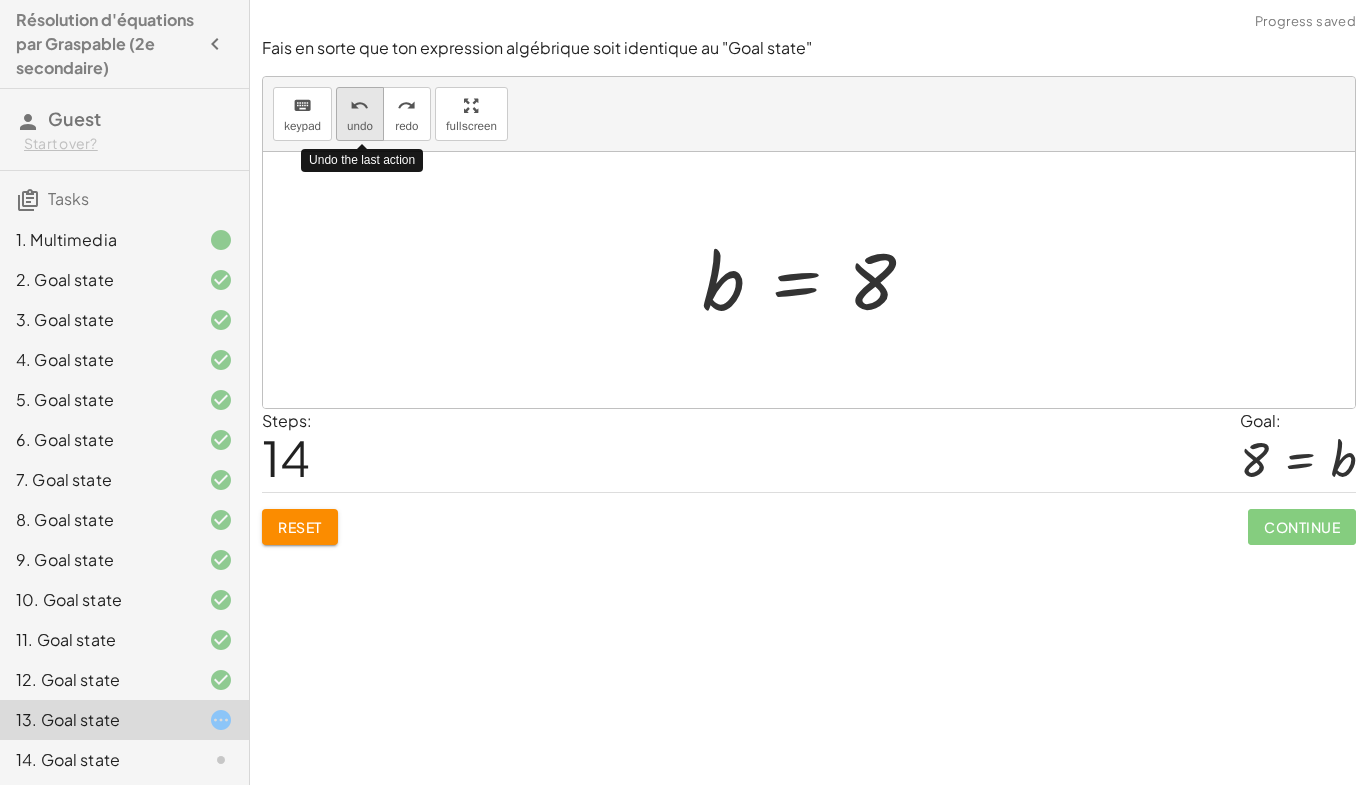 click on "undo undo" at bounding box center (360, 114) 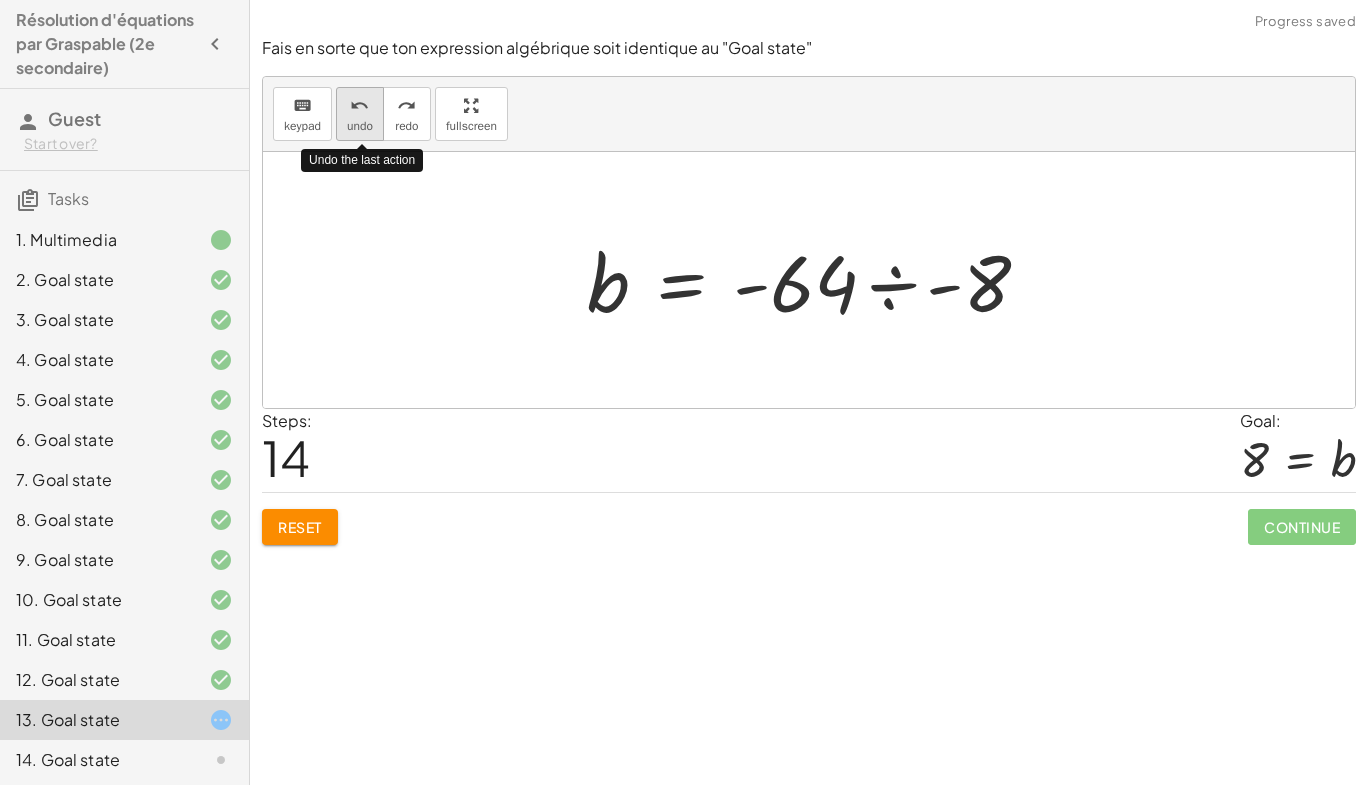 click on "undo undo" at bounding box center [360, 114] 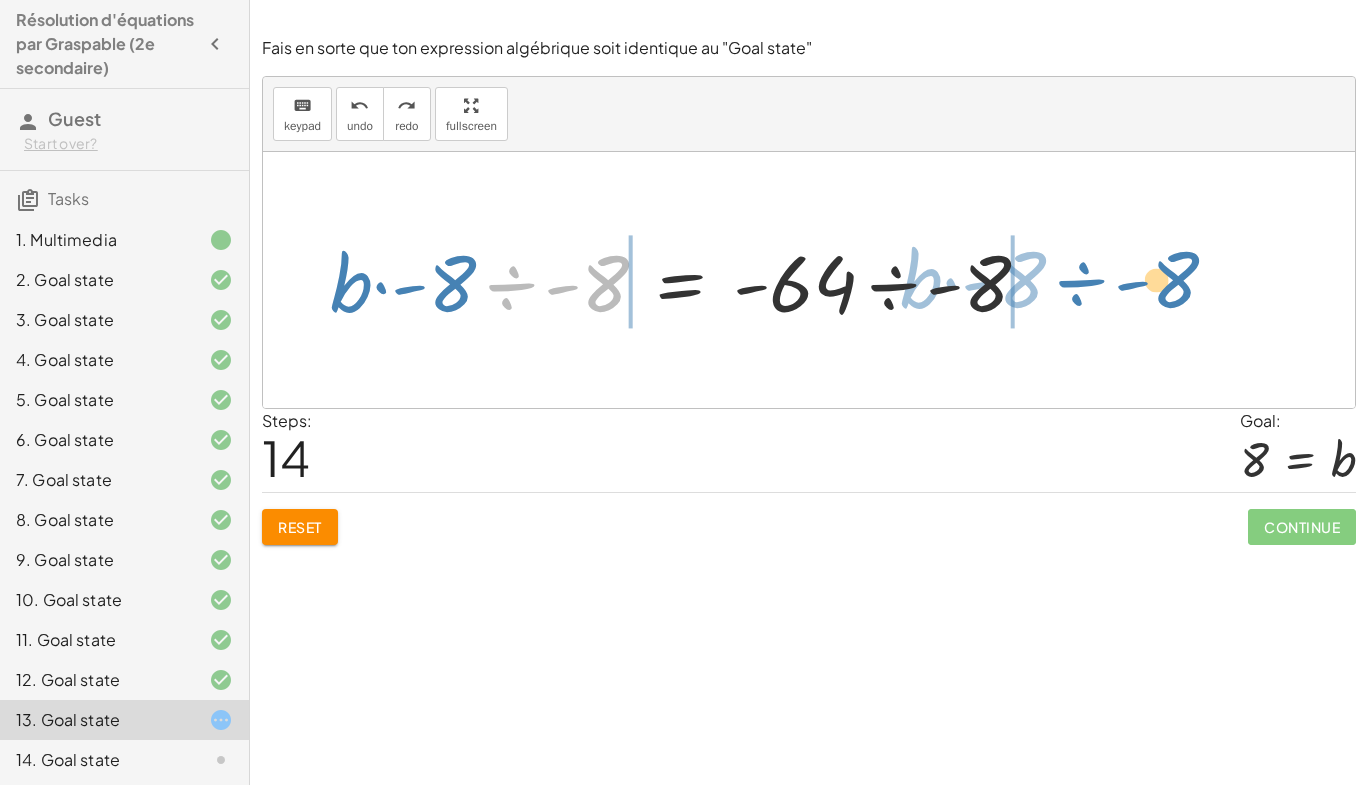 drag, startPoint x: 611, startPoint y: 294, endPoint x: 1182, endPoint y: 290, distance: 571.01404 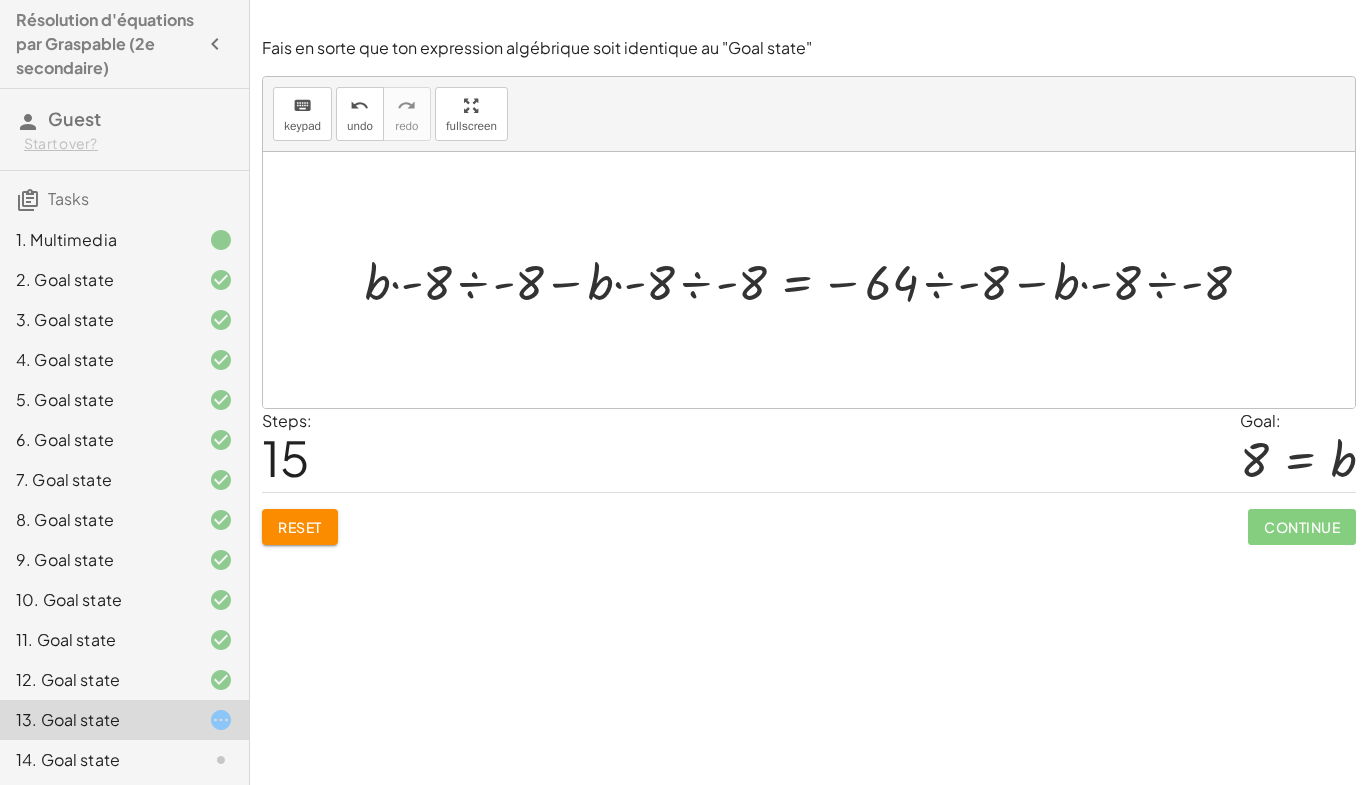 click at bounding box center (816, 279) 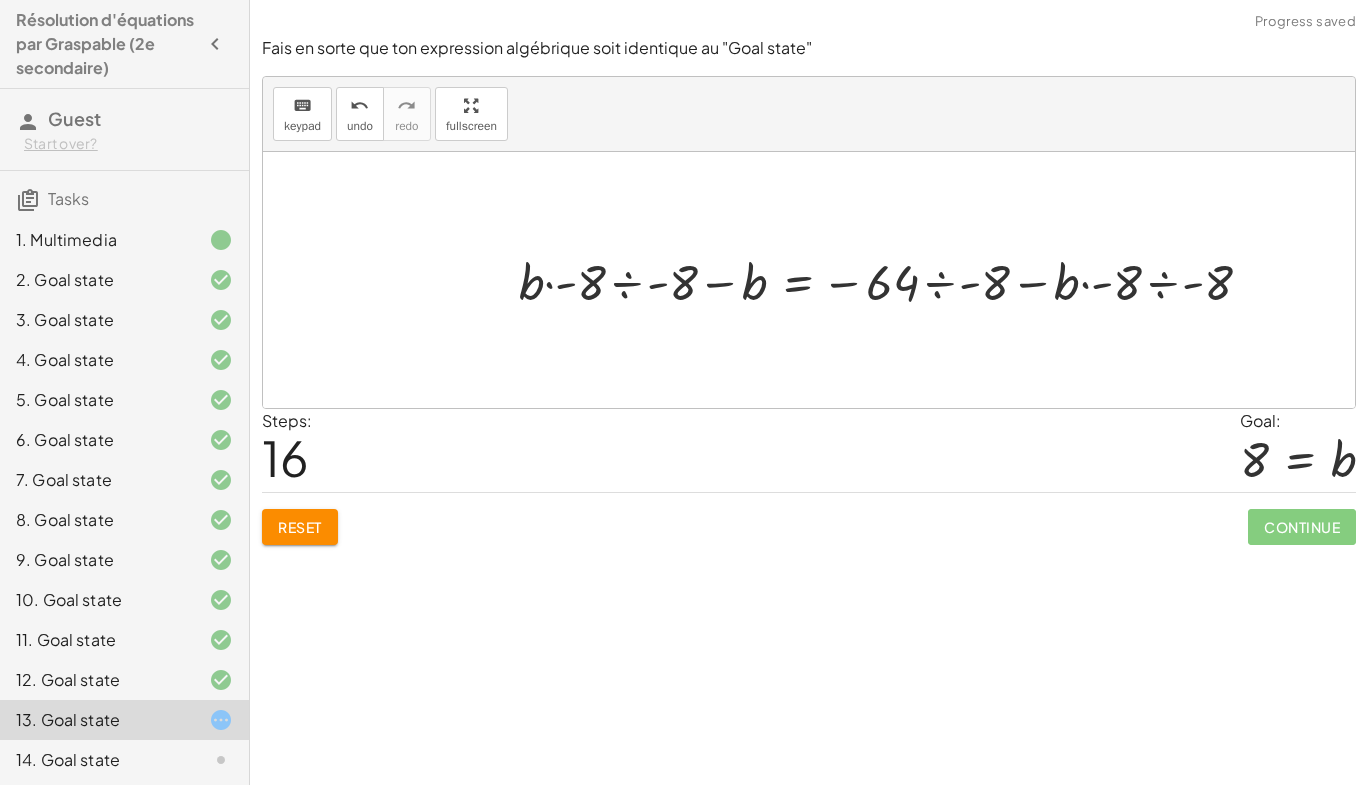 click at bounding box center [893, 279] 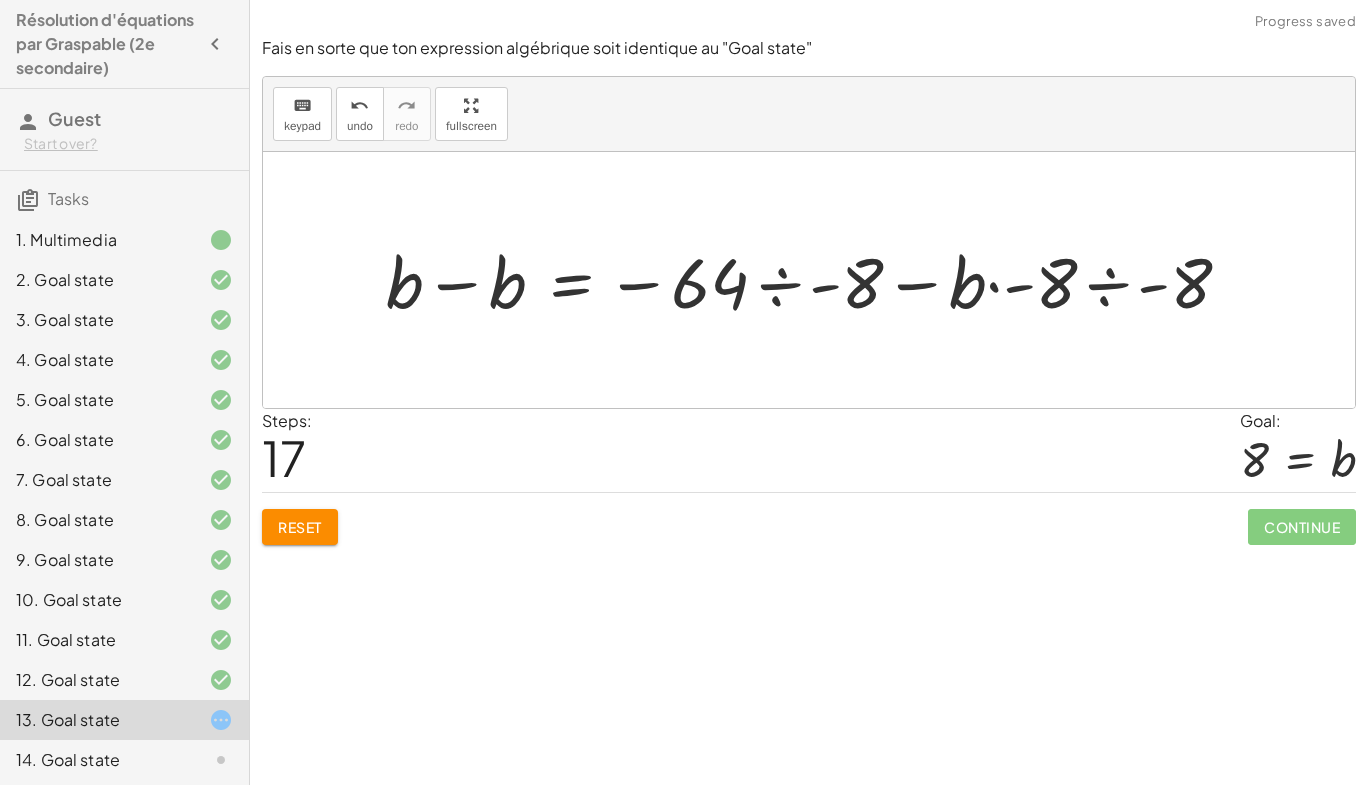 click at bounding box center [816, 280] 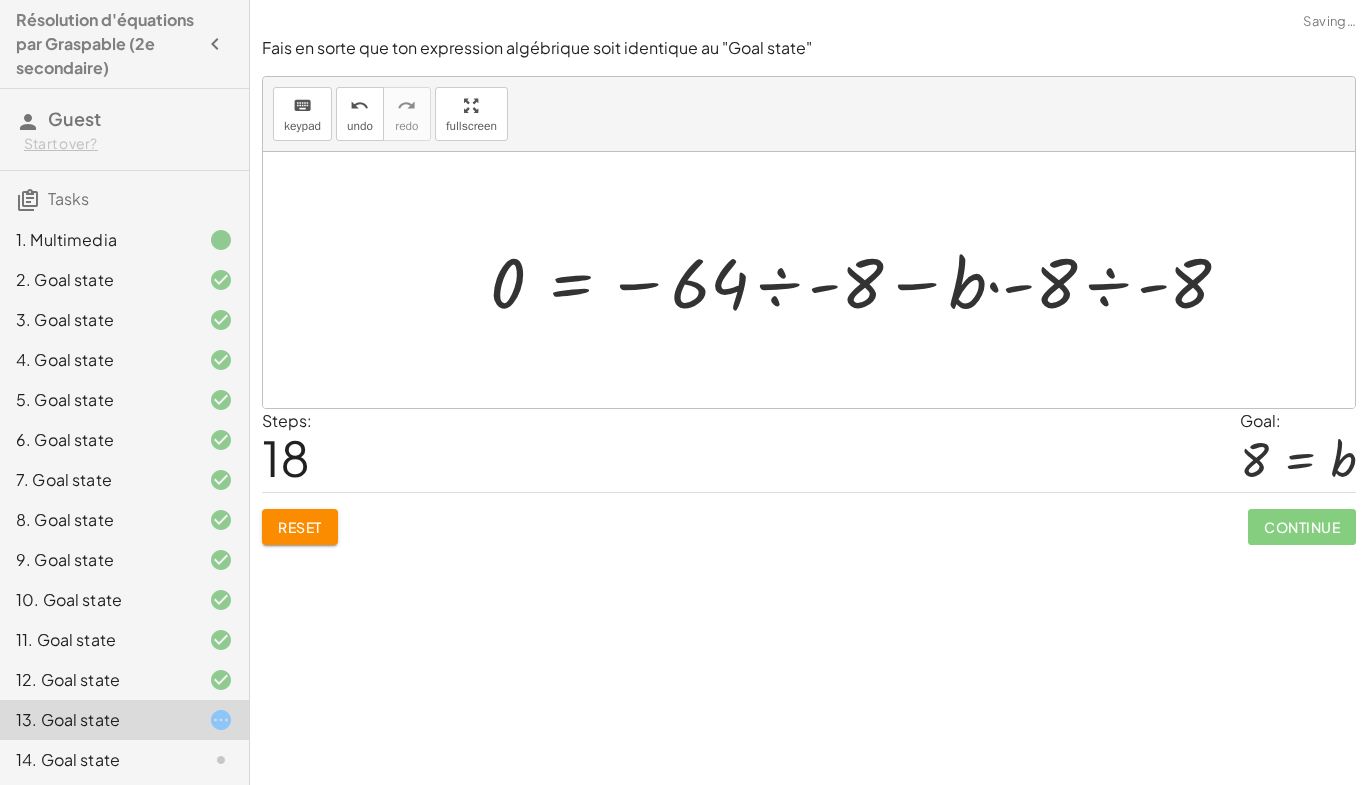 click at bounding box center [868, 280] 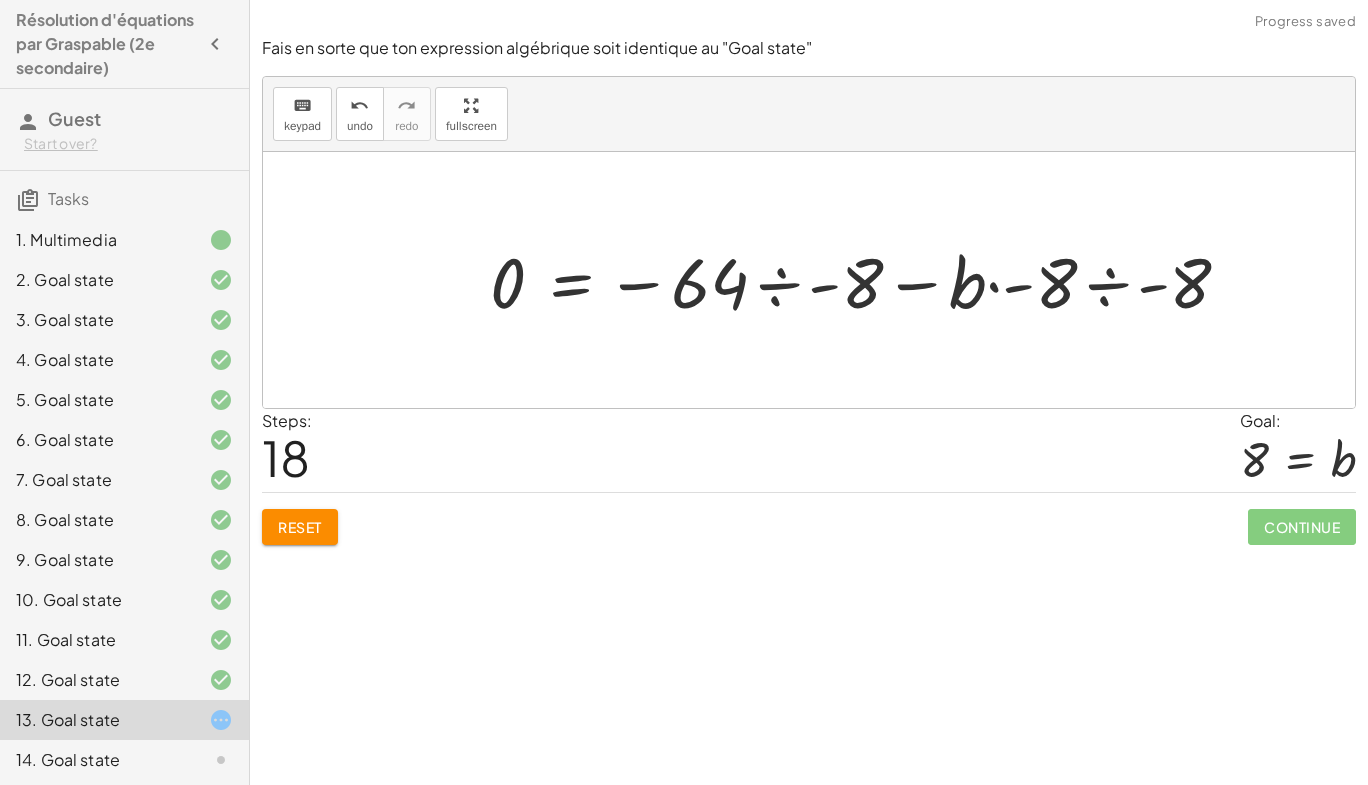 click at bounding box center [868, 280] 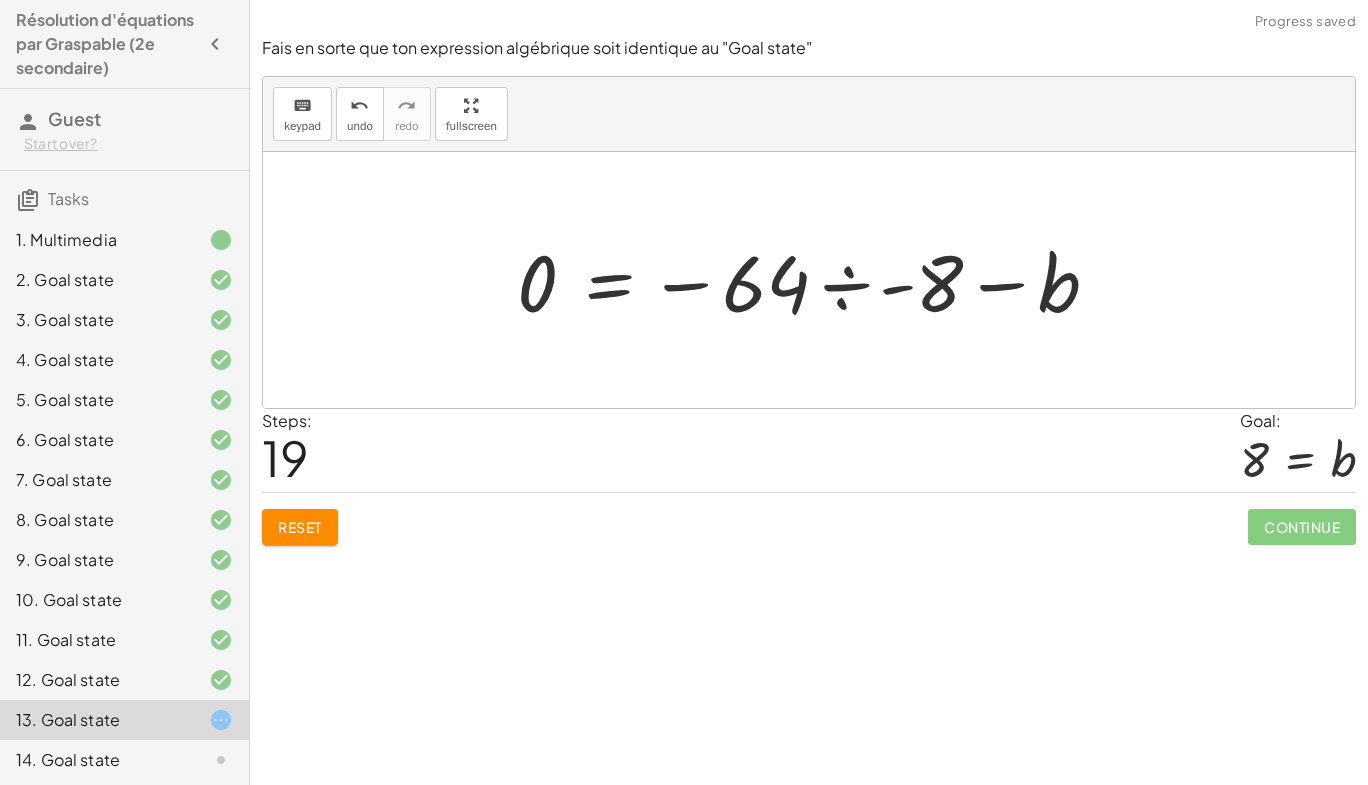 click at bounding box center [816, 280] 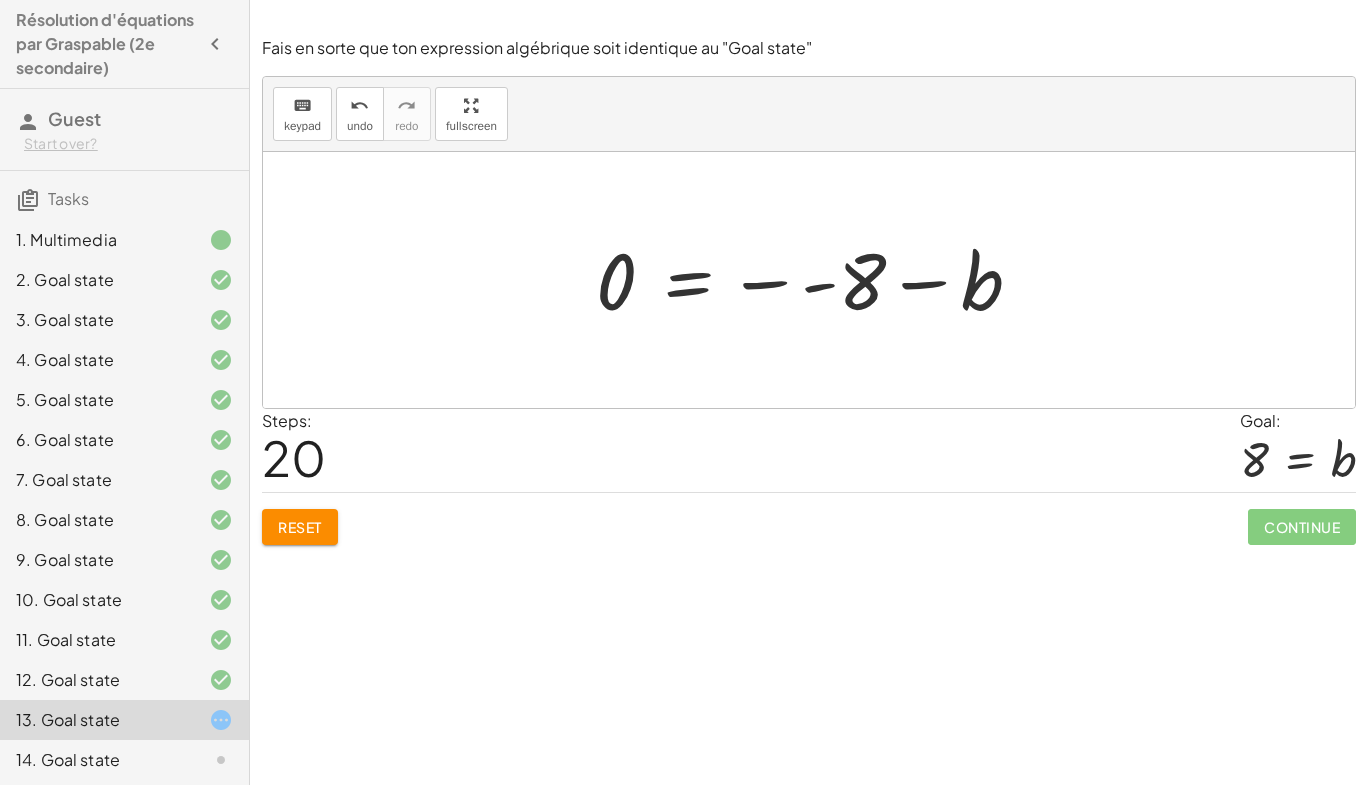 click at bounding box center [817, 280] 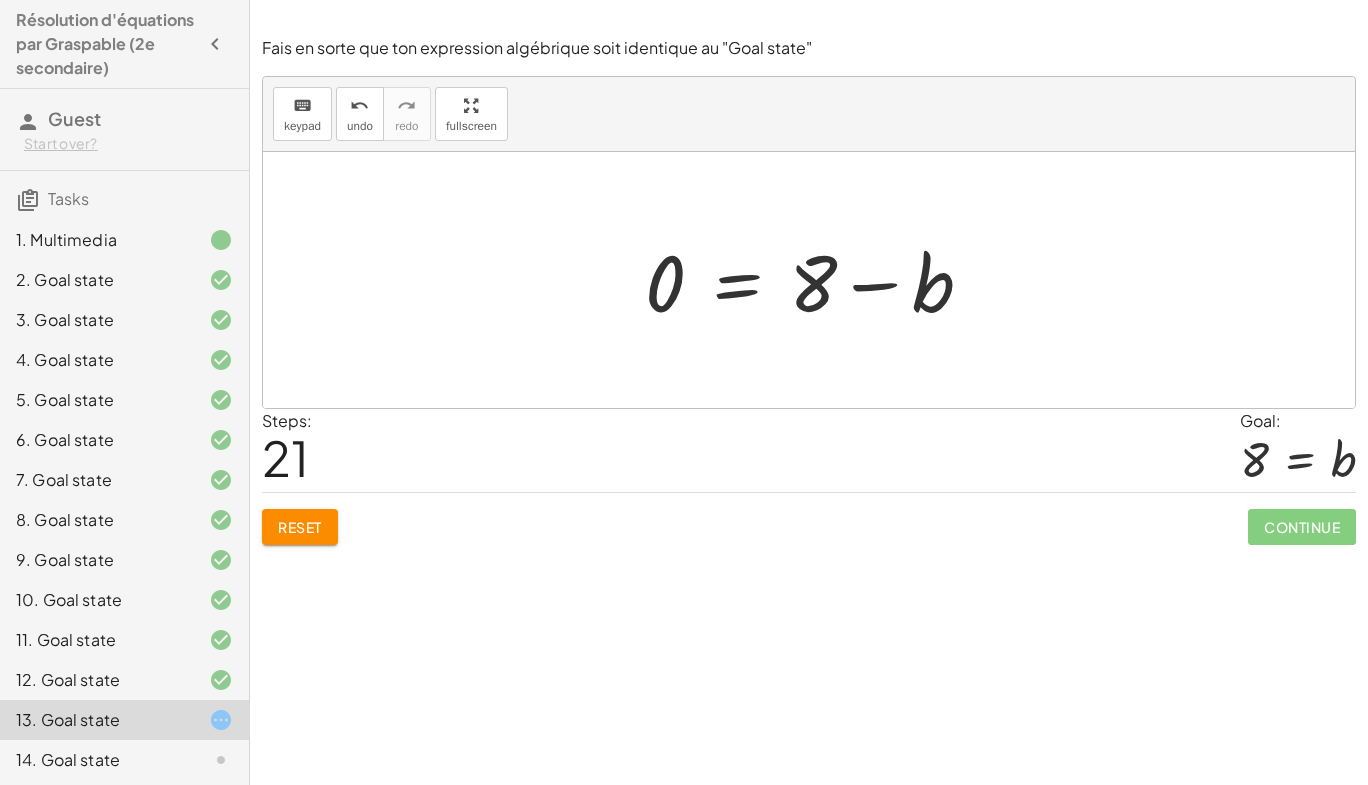 click at bounding box center [817, 280] 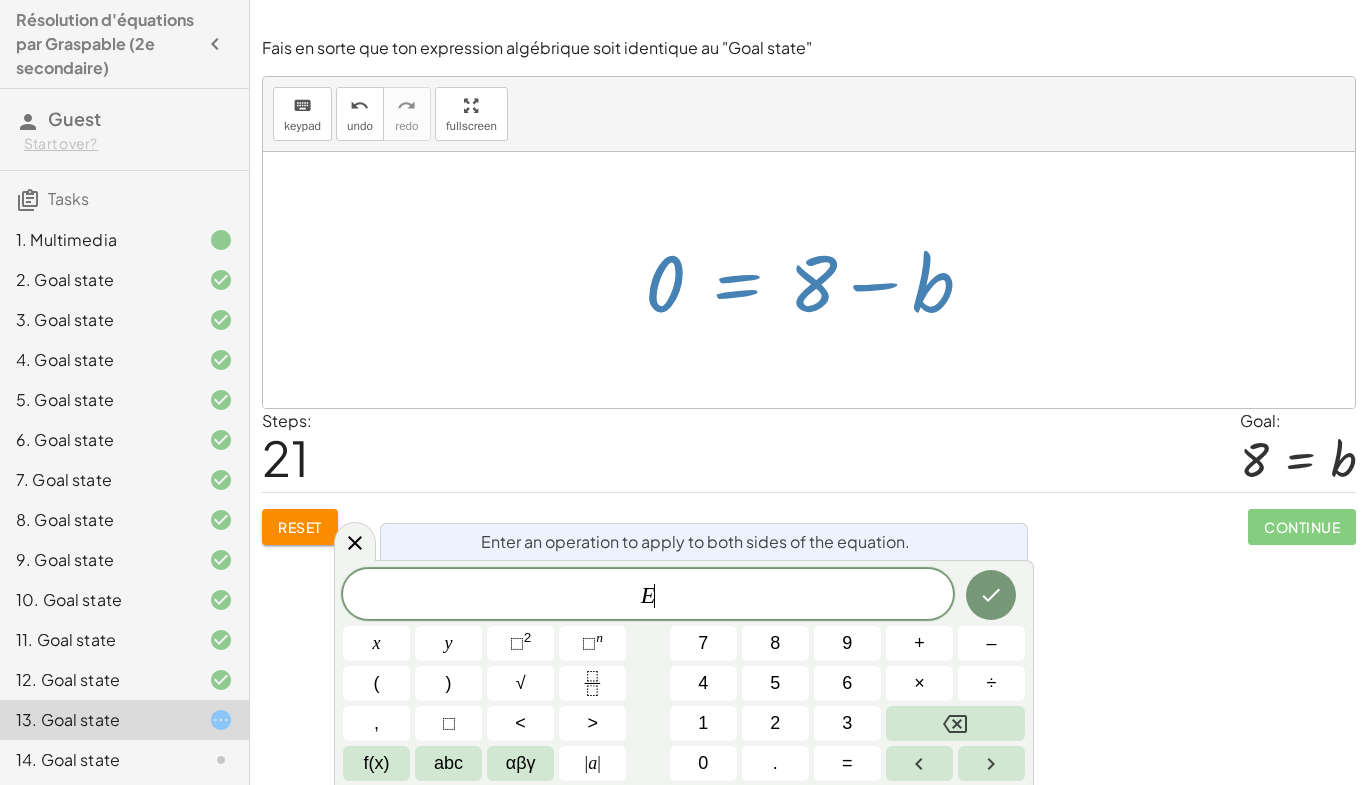 drag, startPoint x: 916, startPoint y: 283, endPoint x: 947, endPoint y: 471, distance: 190.53871 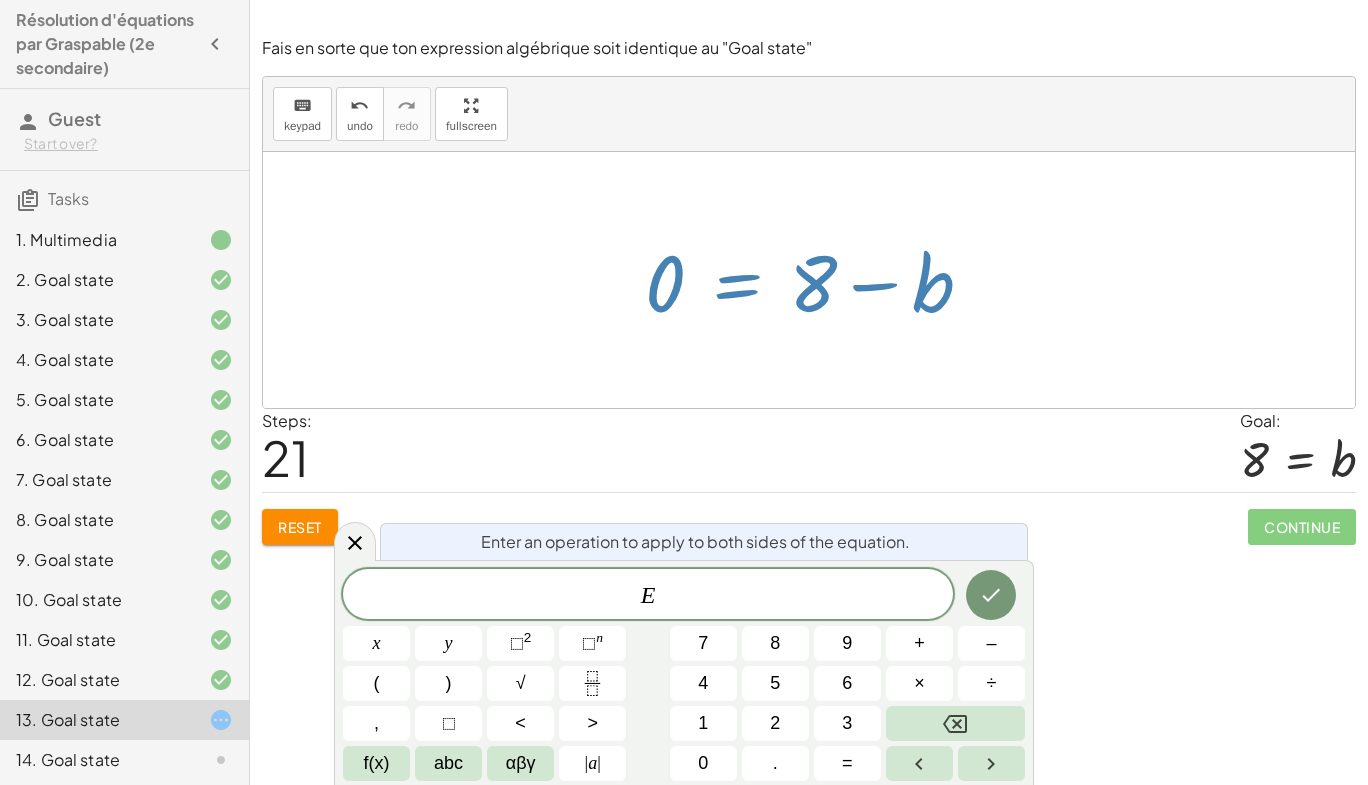 drag, startPoint x: 349, startPoint y: 543, endPoint x: 383, endPoint y: 527, distance: 37.576588 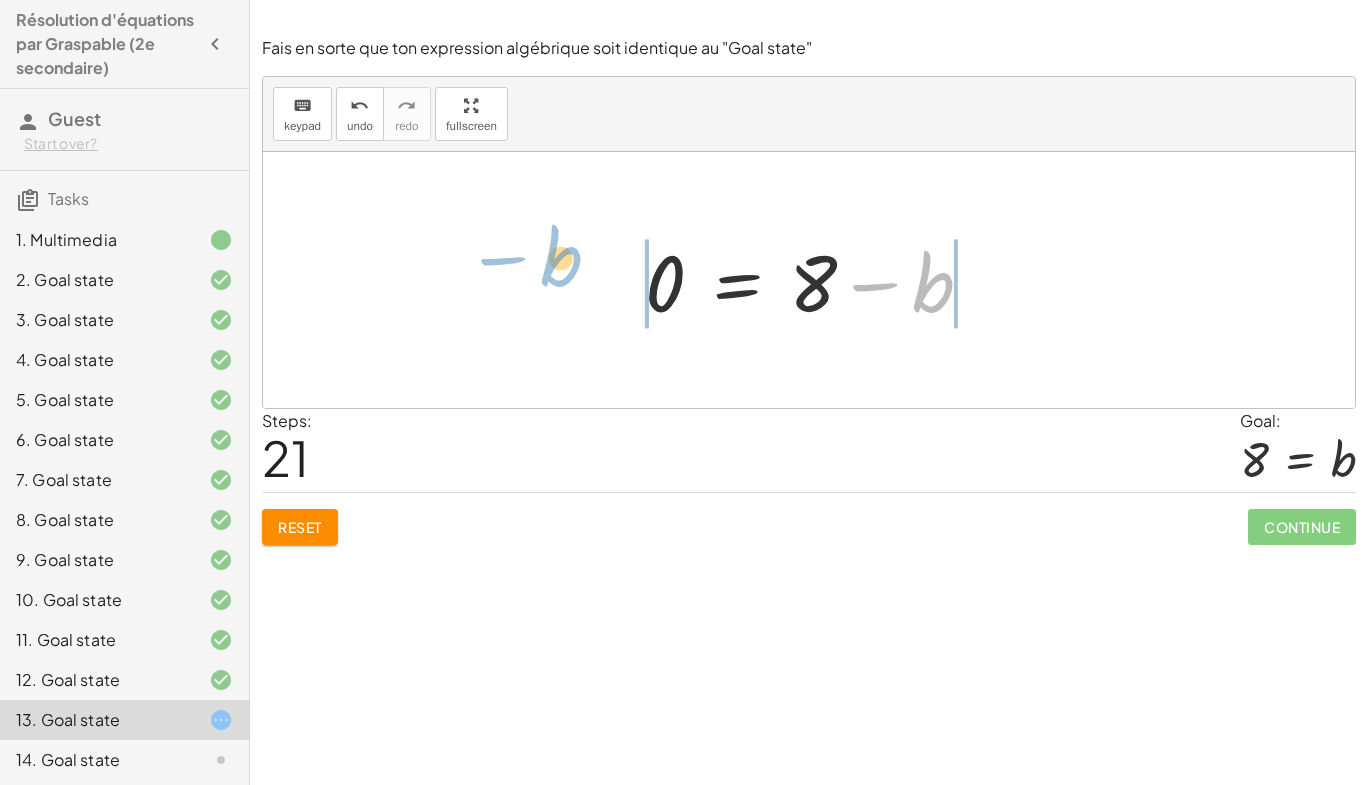 drag, startPoint x: 936, startPoint y: 254, endPoint x: 570, endPoint y: 251, distance: 366.0123 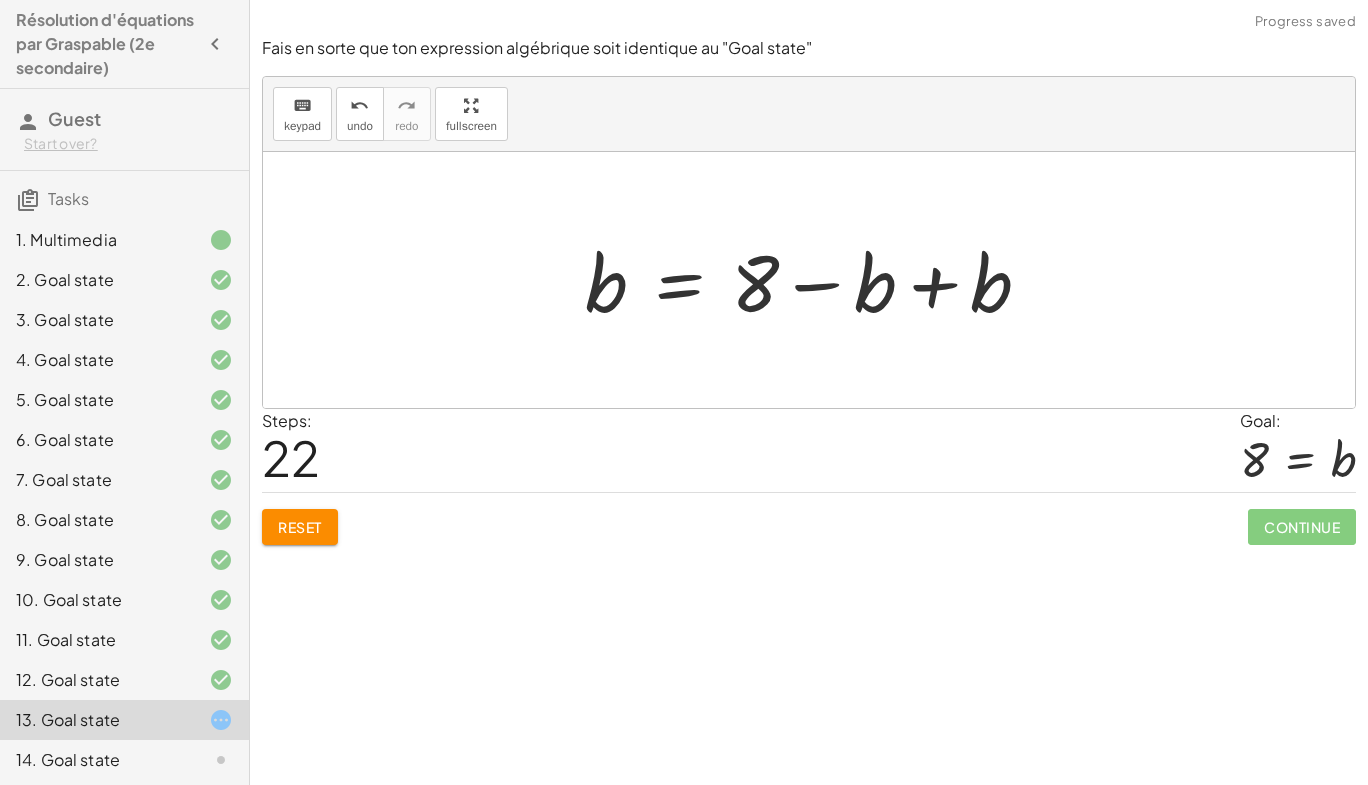 click at bounding box center [816, 280] 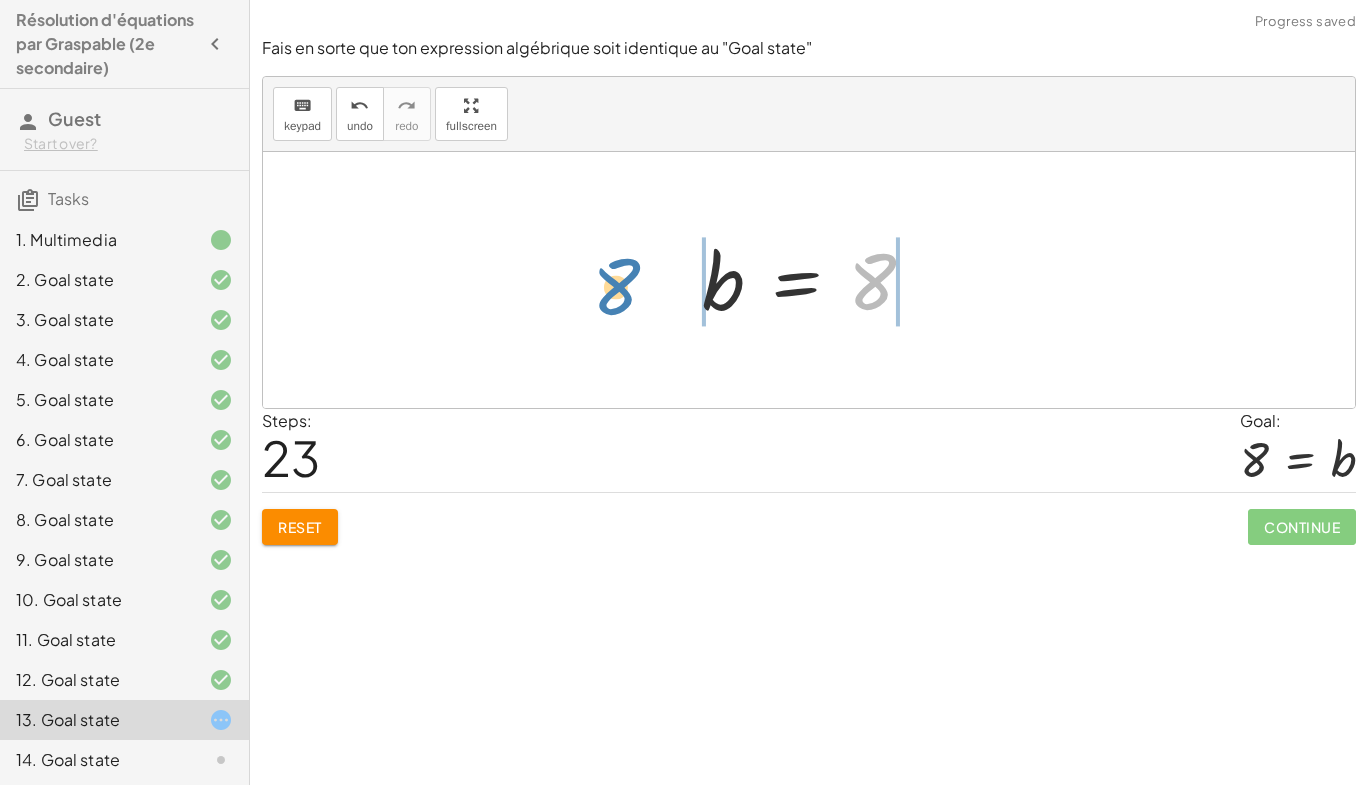 drag, startPoint x: 873, startPoint y: 302, endPoint x: 617, endPoint y: 305, distance: 256.01758 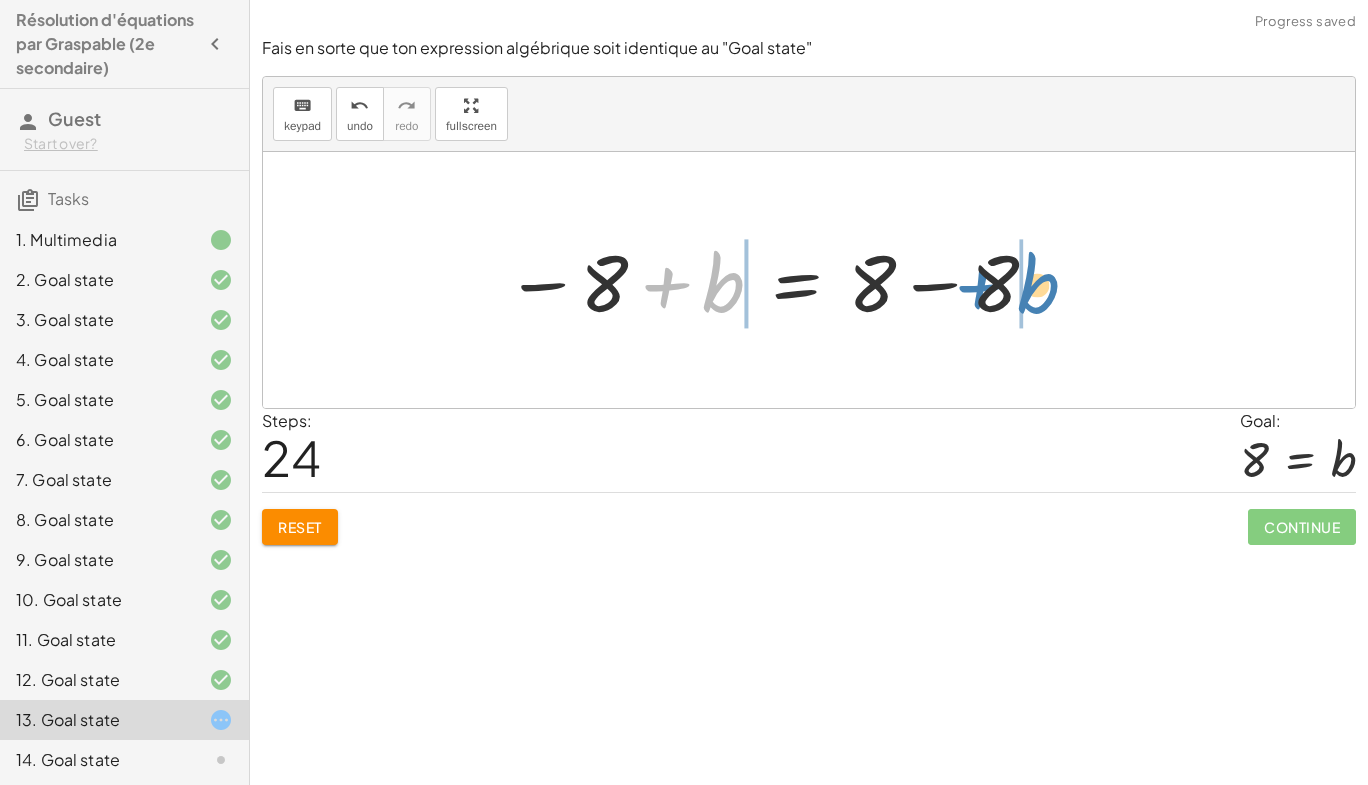 drag, startPoint x: 784, startPoint y: 337, endPoint x: 1037, endPoint y: 283, distance: 258.69867 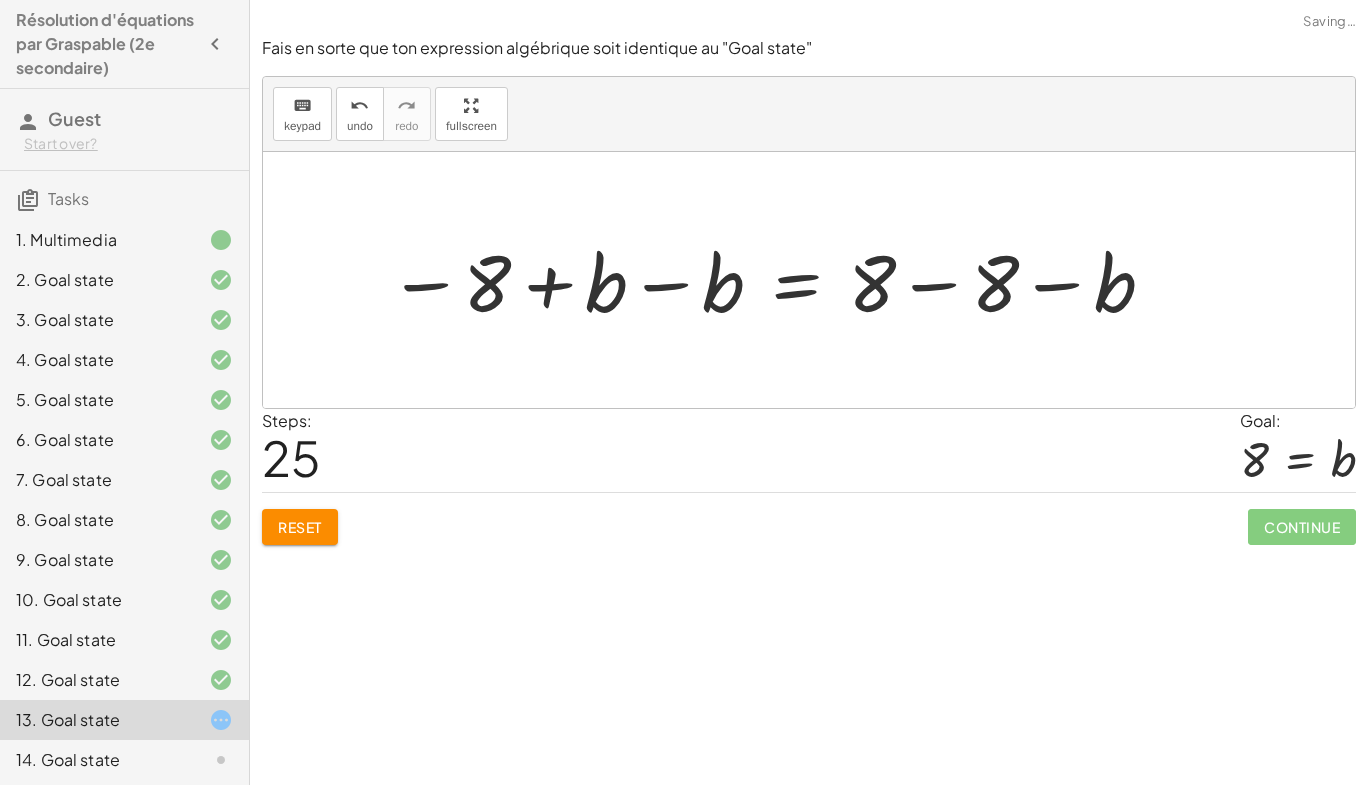 click at bounding box center [772, 280] 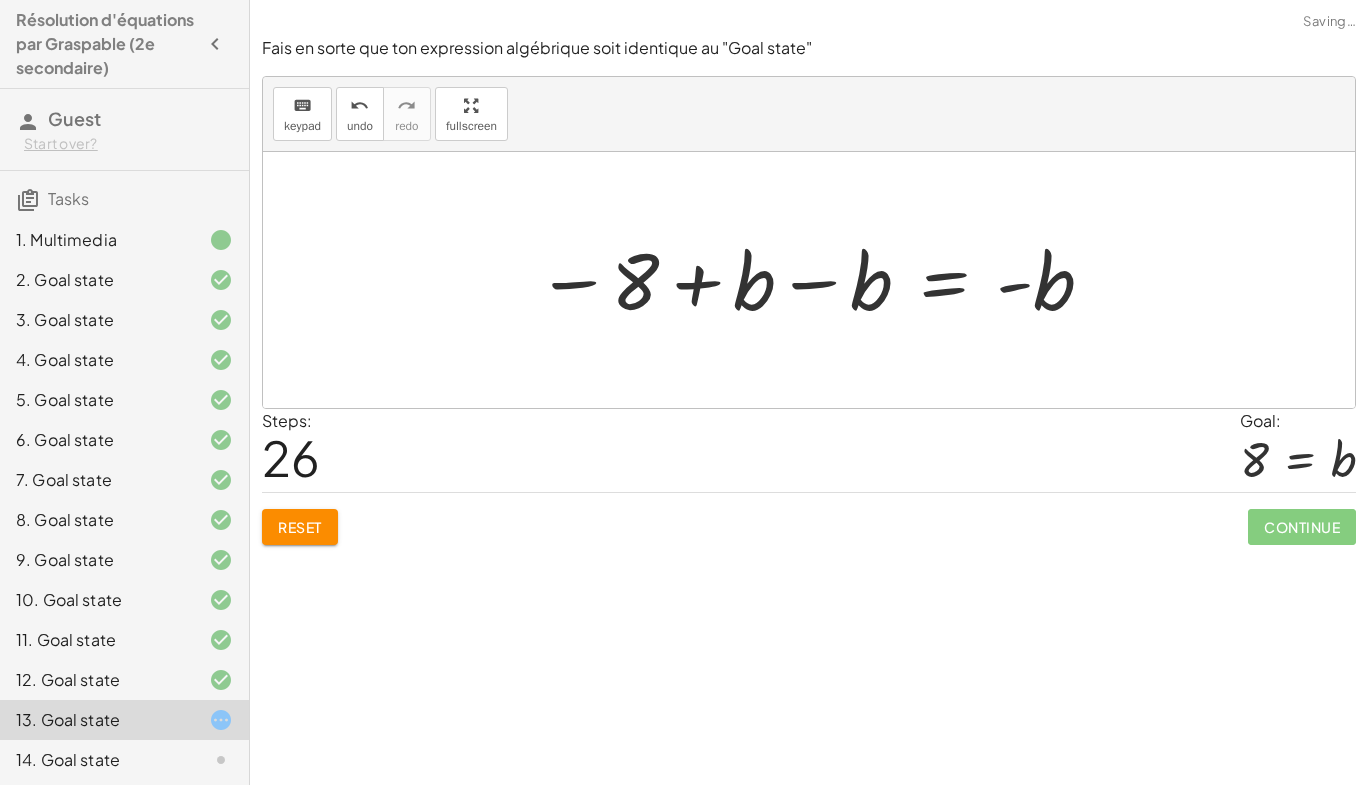 click at bounding box center [816, 280] 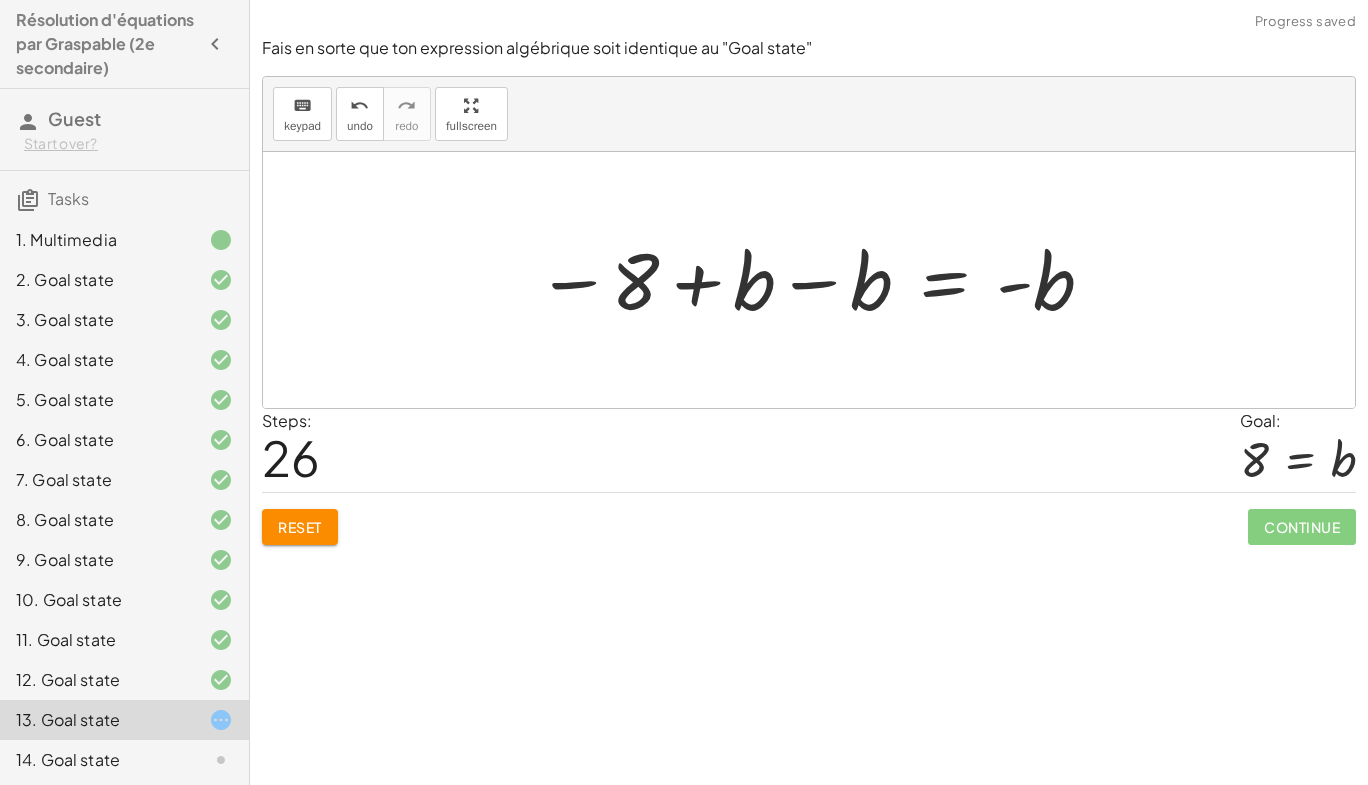 click at bounding box center [816, 280] 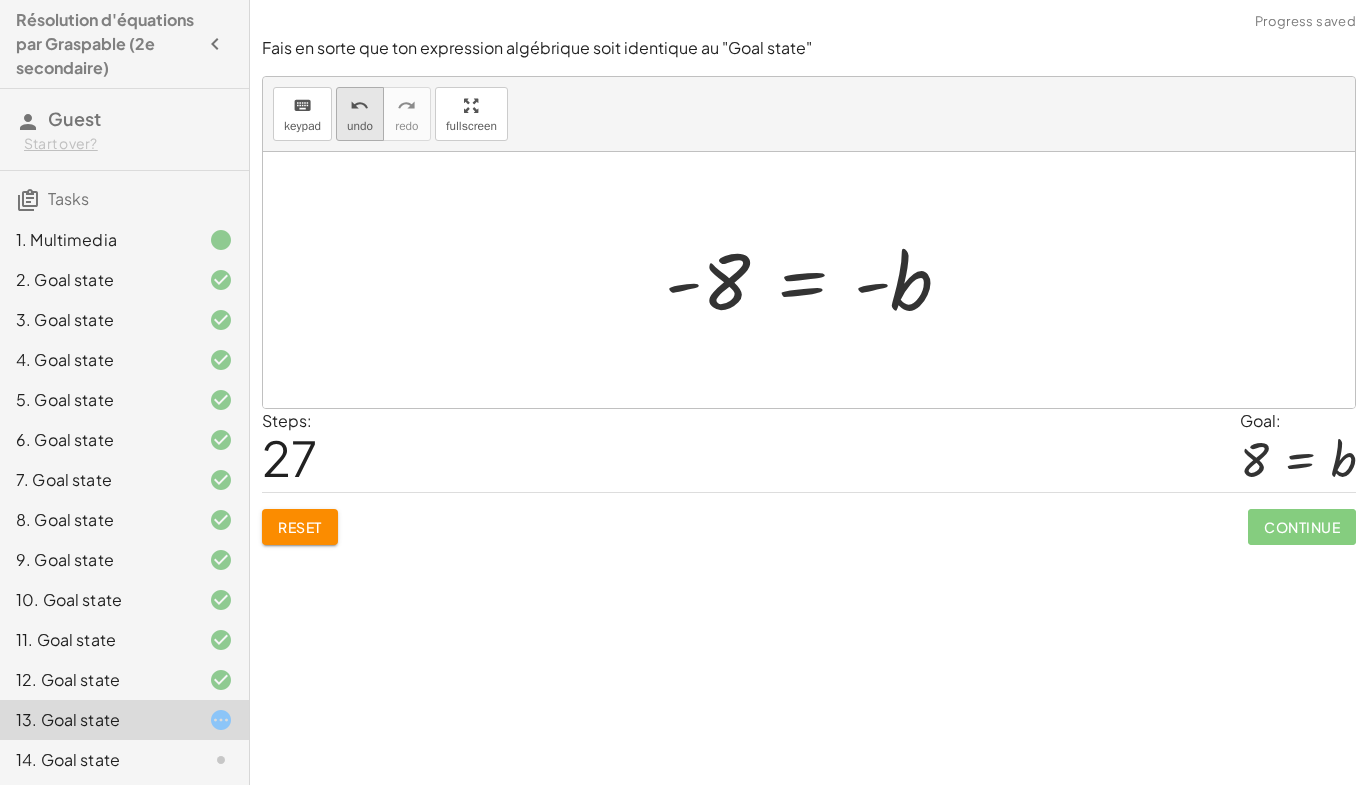 click on "undo" at bounding box center [360, 126] 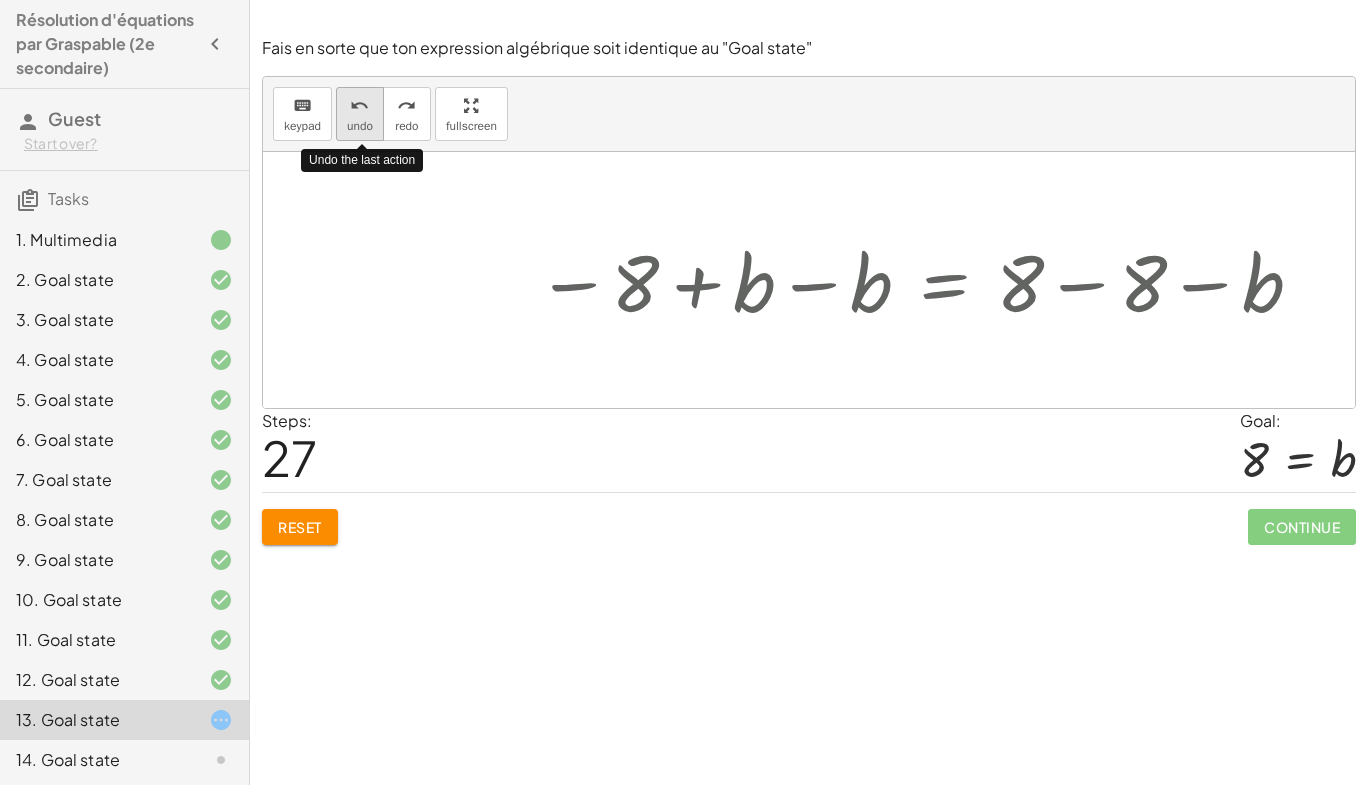 click on "undo" at bounding box center [360, 126] 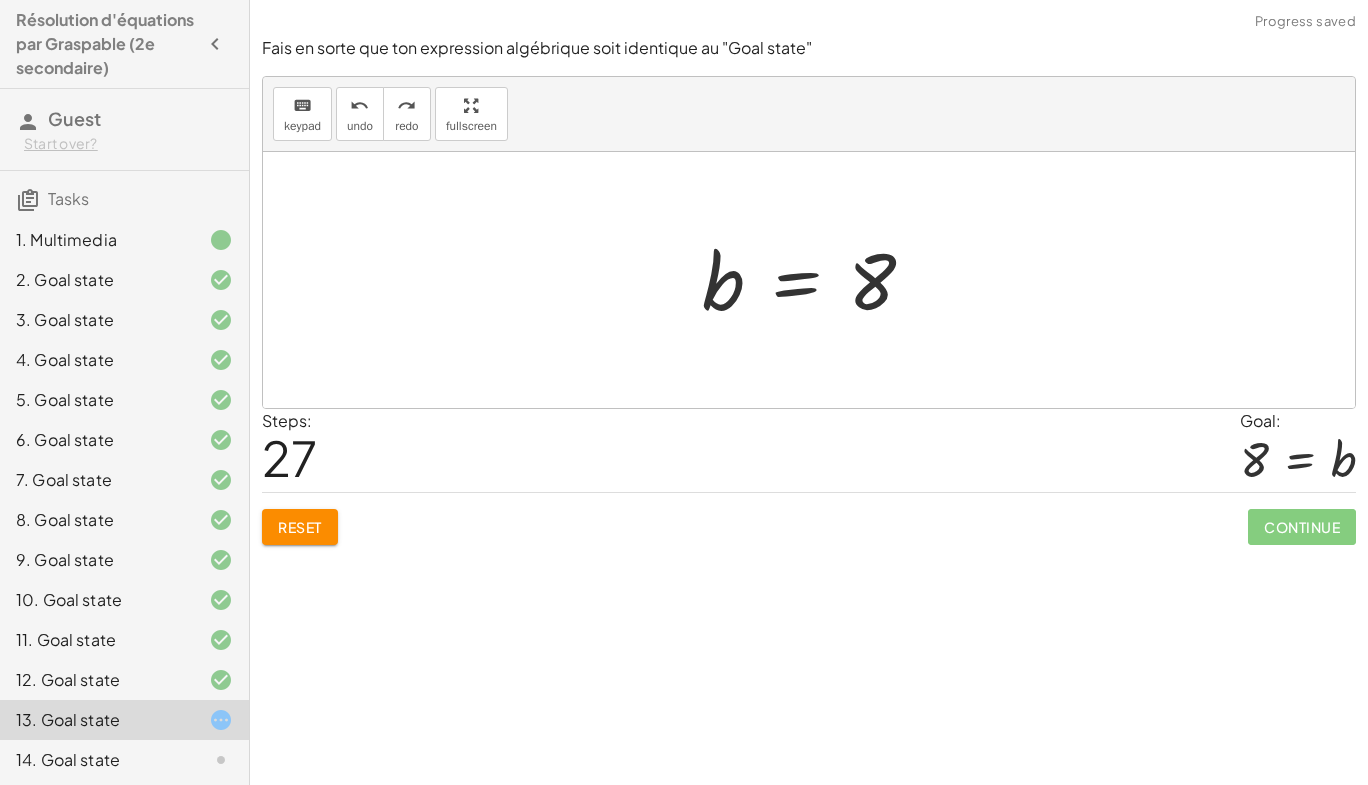 click on "Reset   Continue" at bounding box center (809, 518) 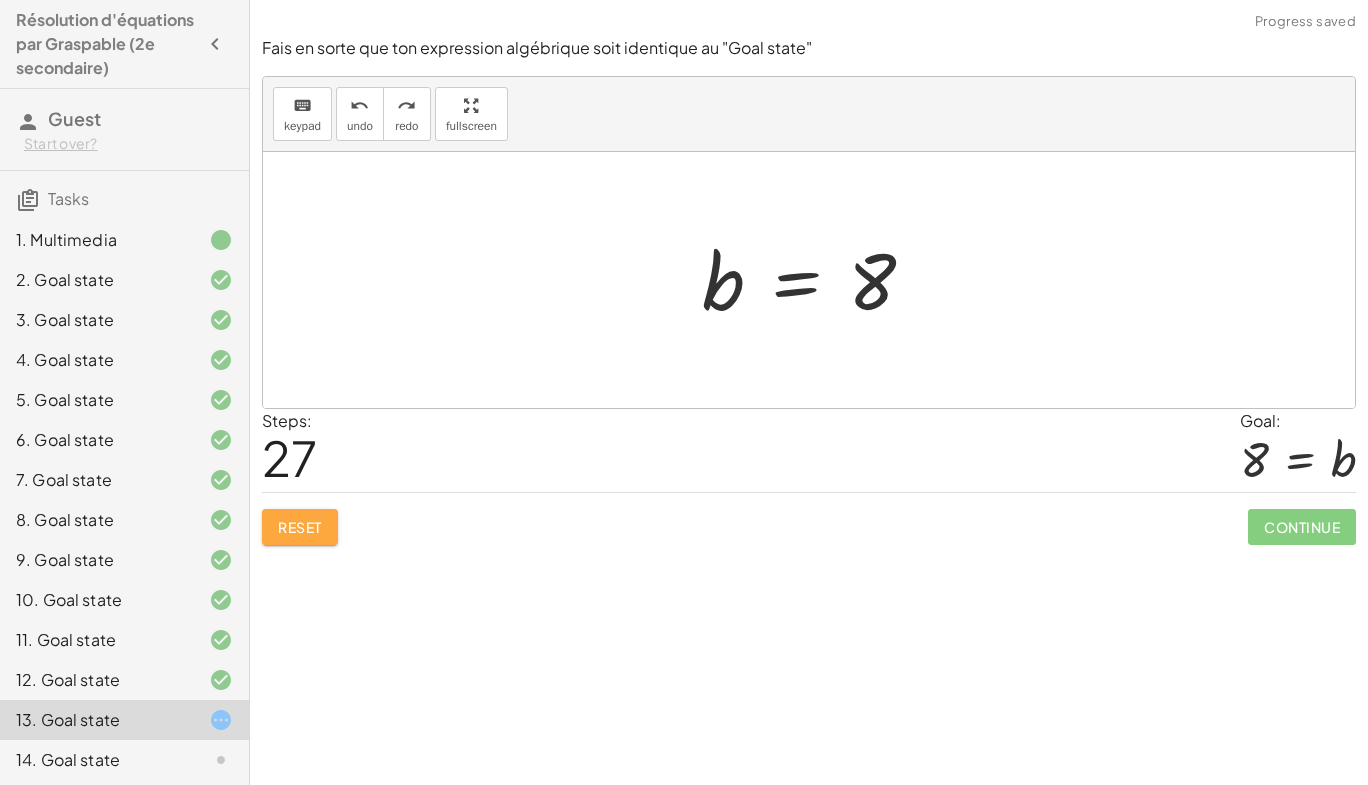 click on "Reset" 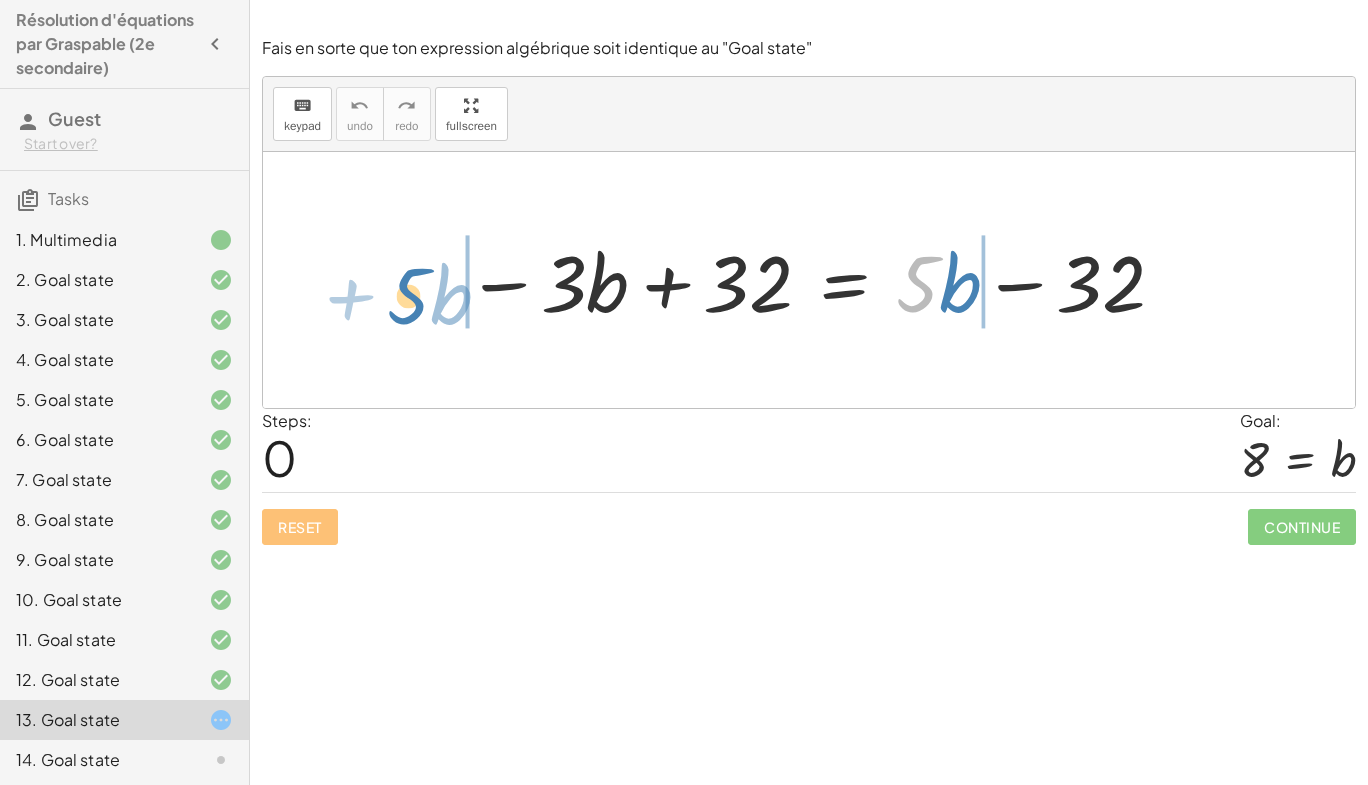 drag, startPoint x: 923, startPoint y: 288, endPoint x: 413, endPoint y: 300, distance: 510.14114 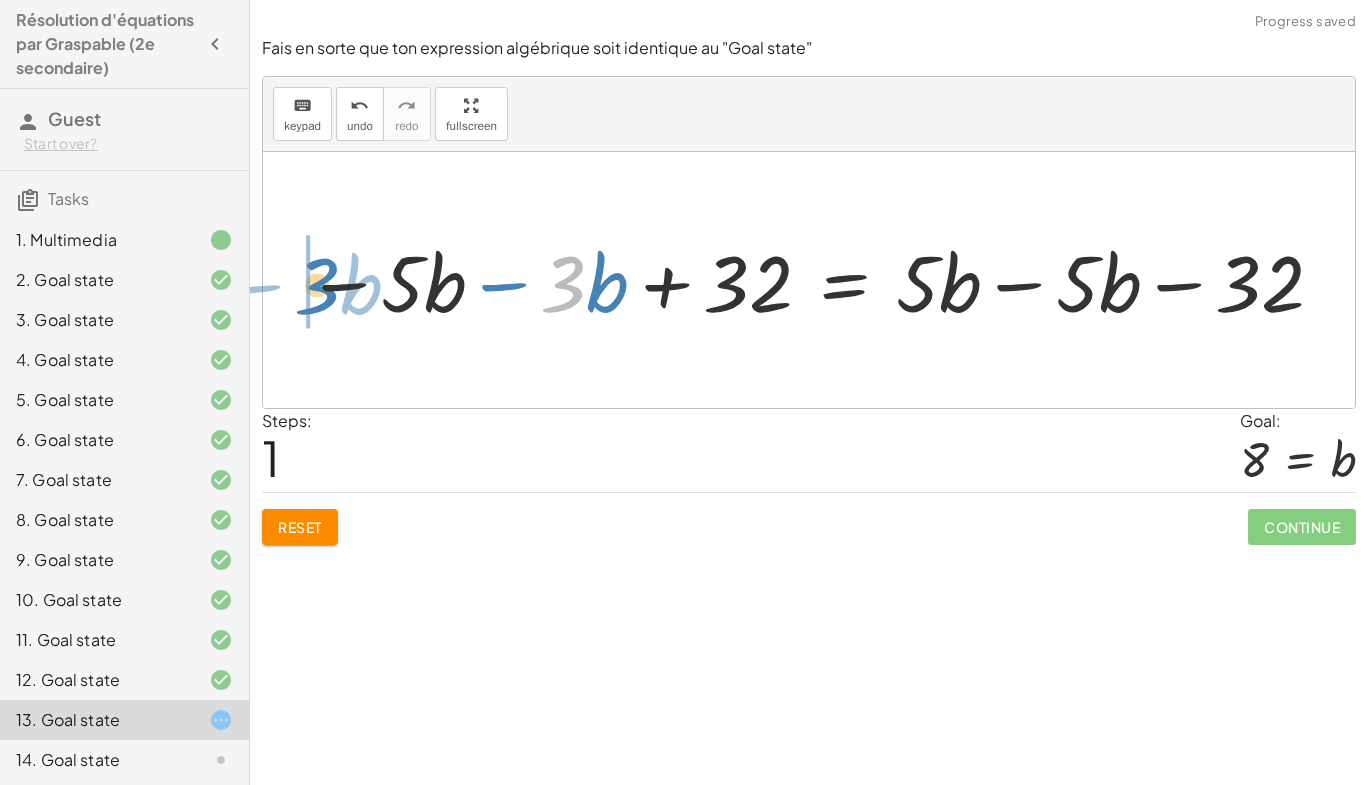 drag, startPoint x: 564, startPoint y: 276, endPoint x: 318, endPoint y: 277, distance: 246.00203 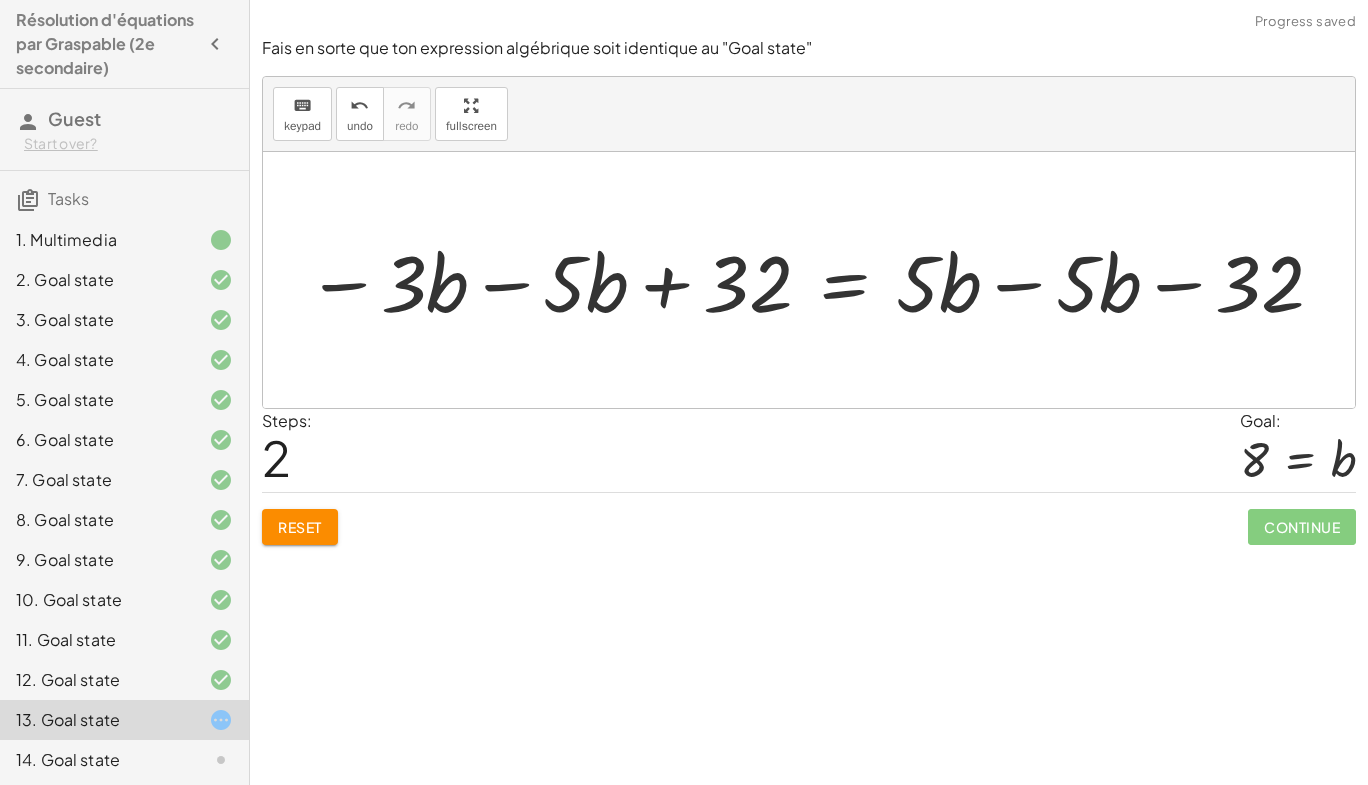 click at bounding box center [816, 280] 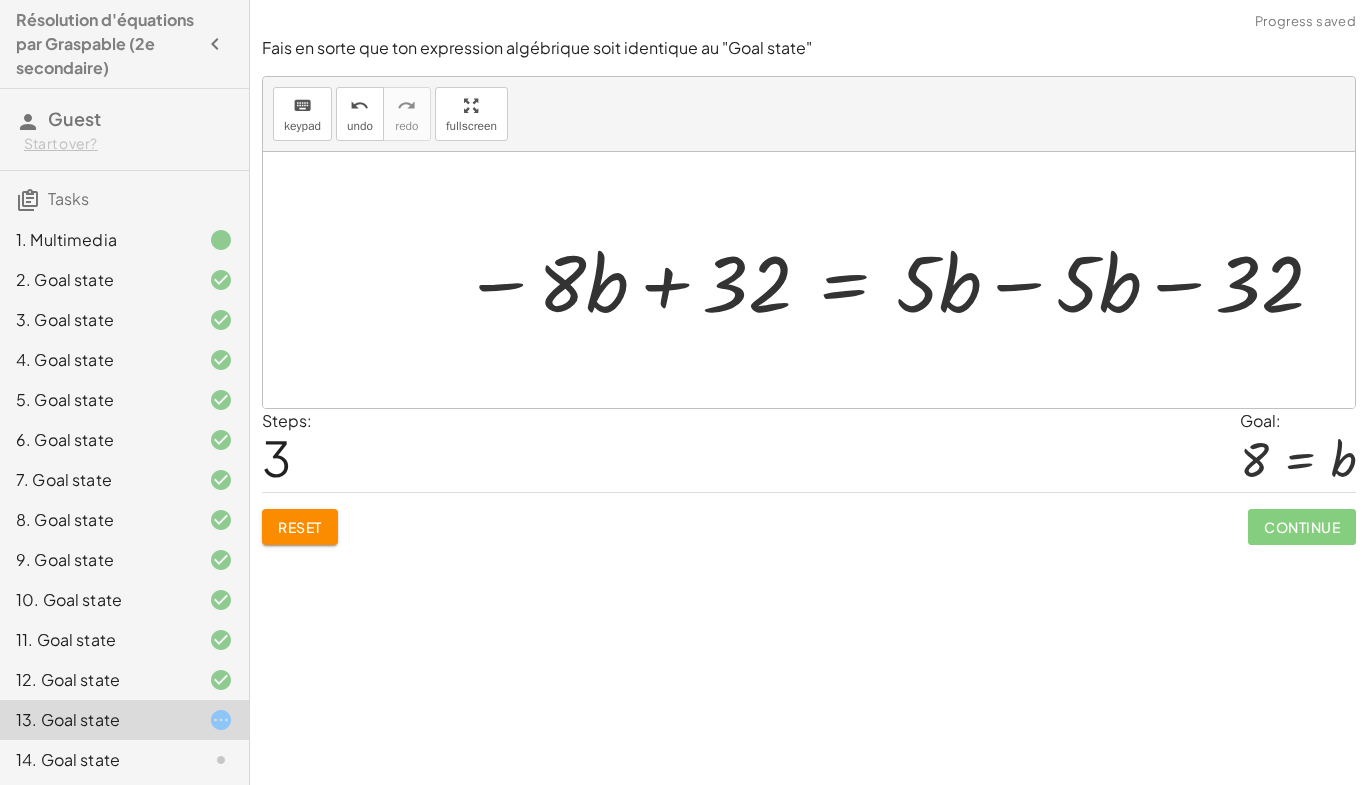click at bounding box center (894, 280) 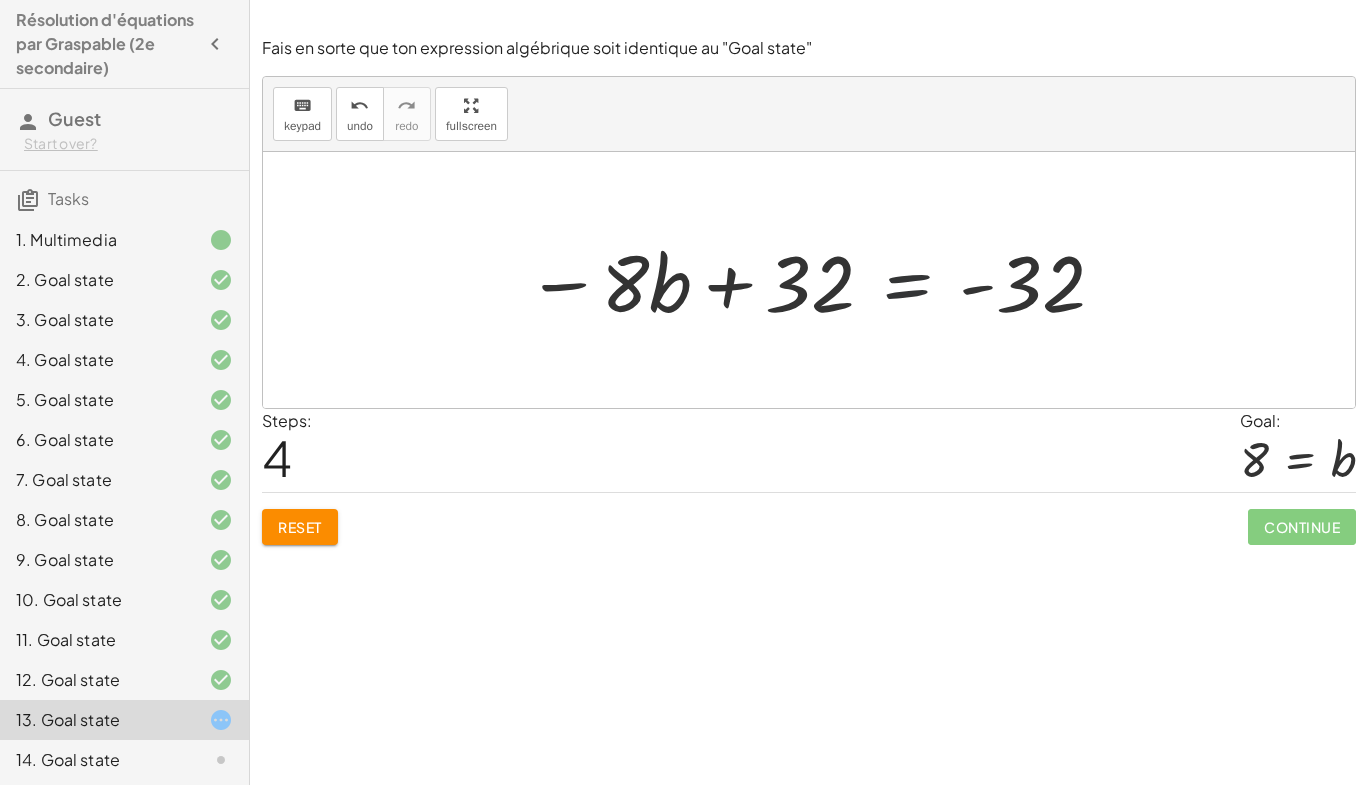 click at bounding box center (816, 280) 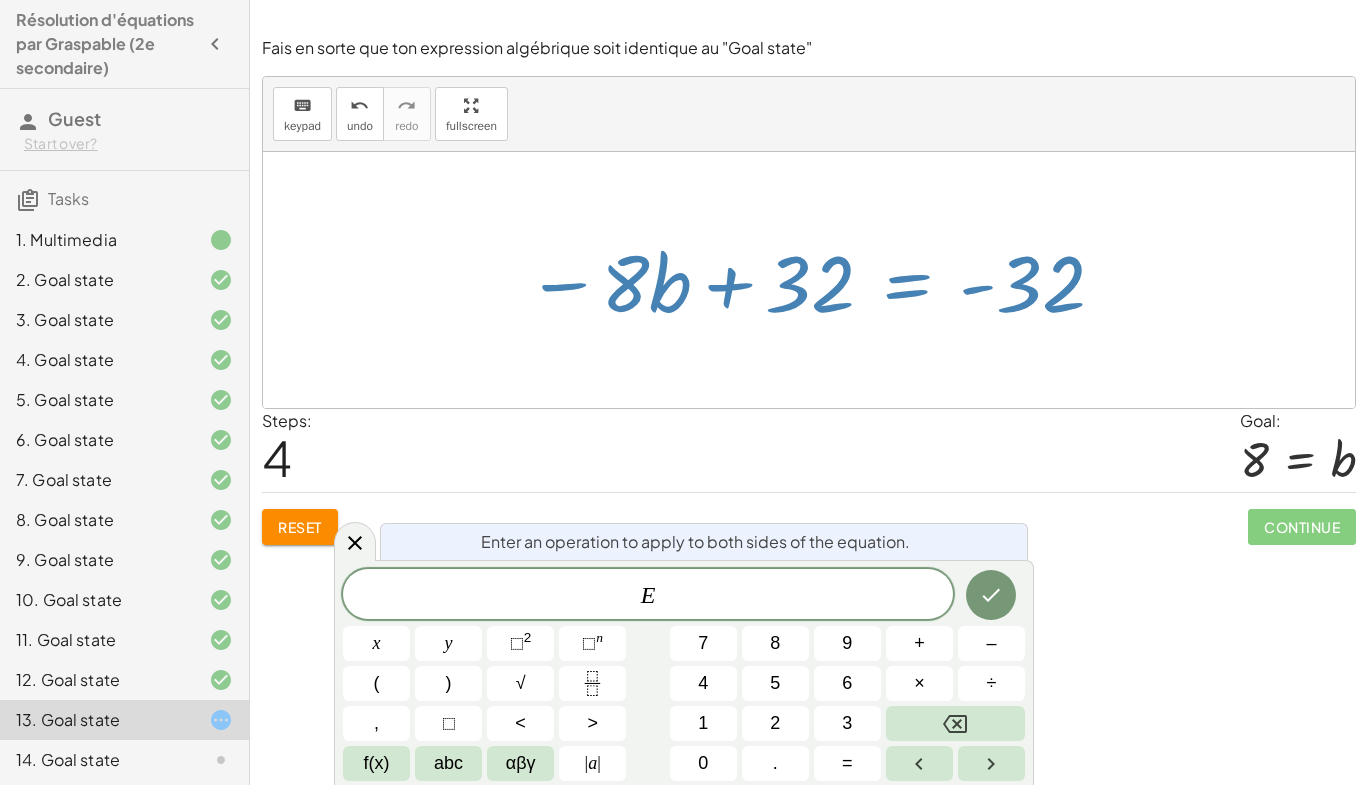 click at bounding box center [809, 280] 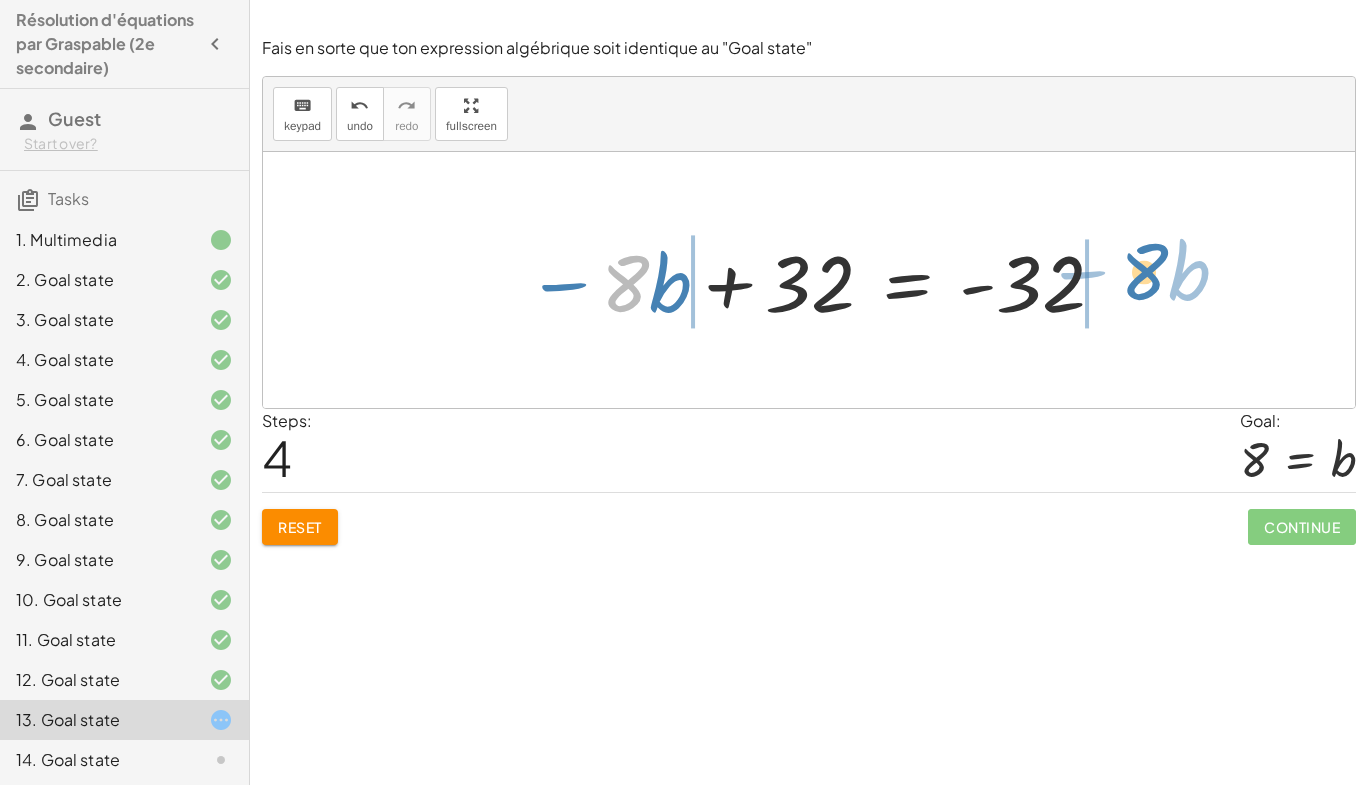 drag, startPoint x: 644, startPoint y: 286, endPoint x: 1163, endPoint y: 274, distance: 519.13873 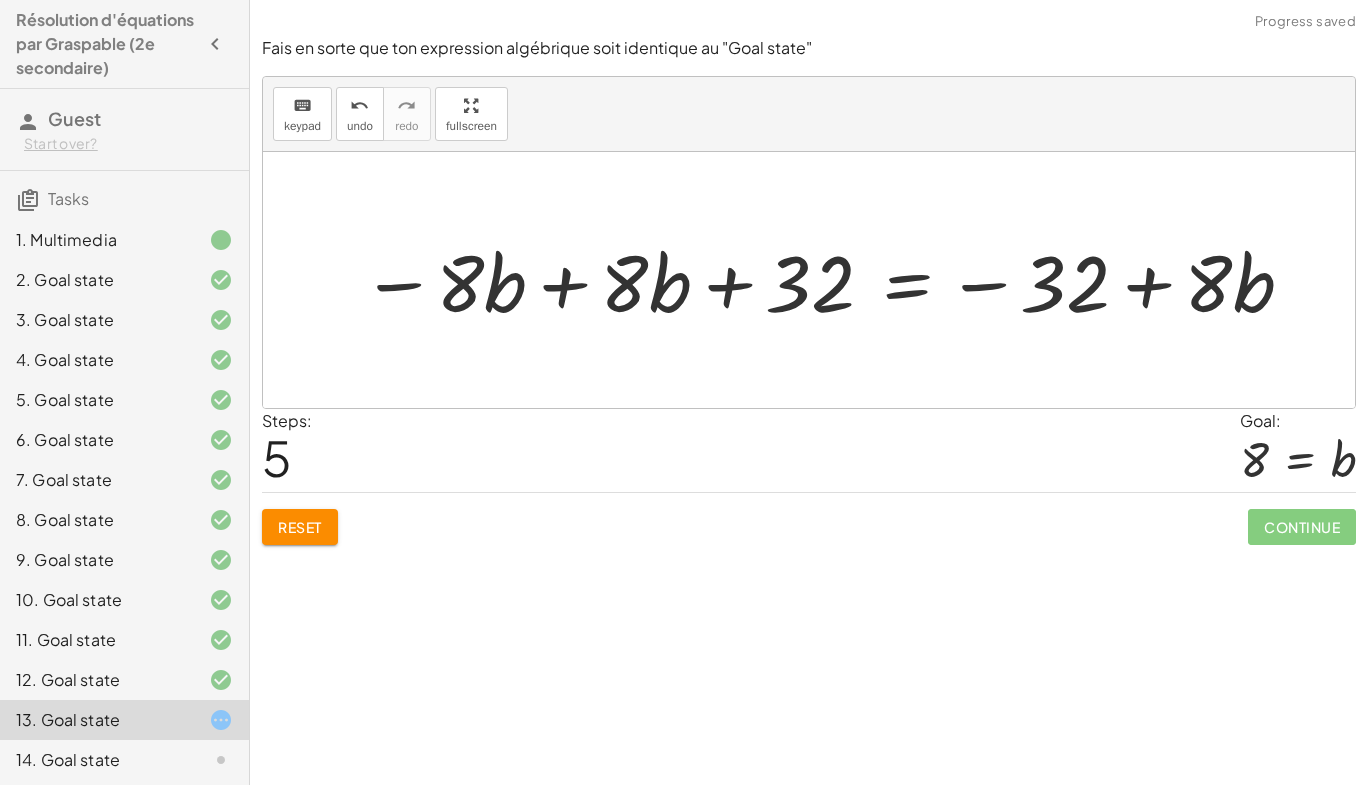 click at bounding box center [828, 280] 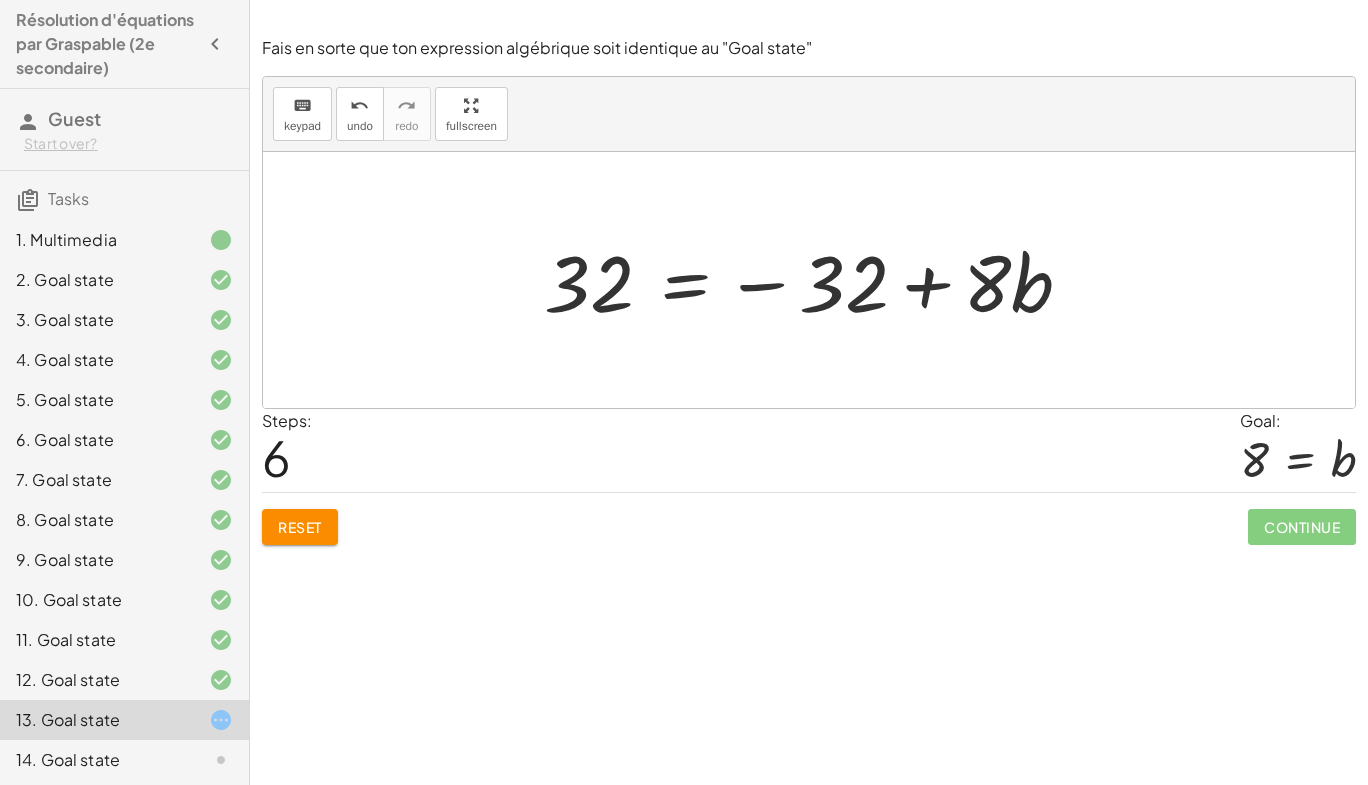 click at bounding box center (816, 280) 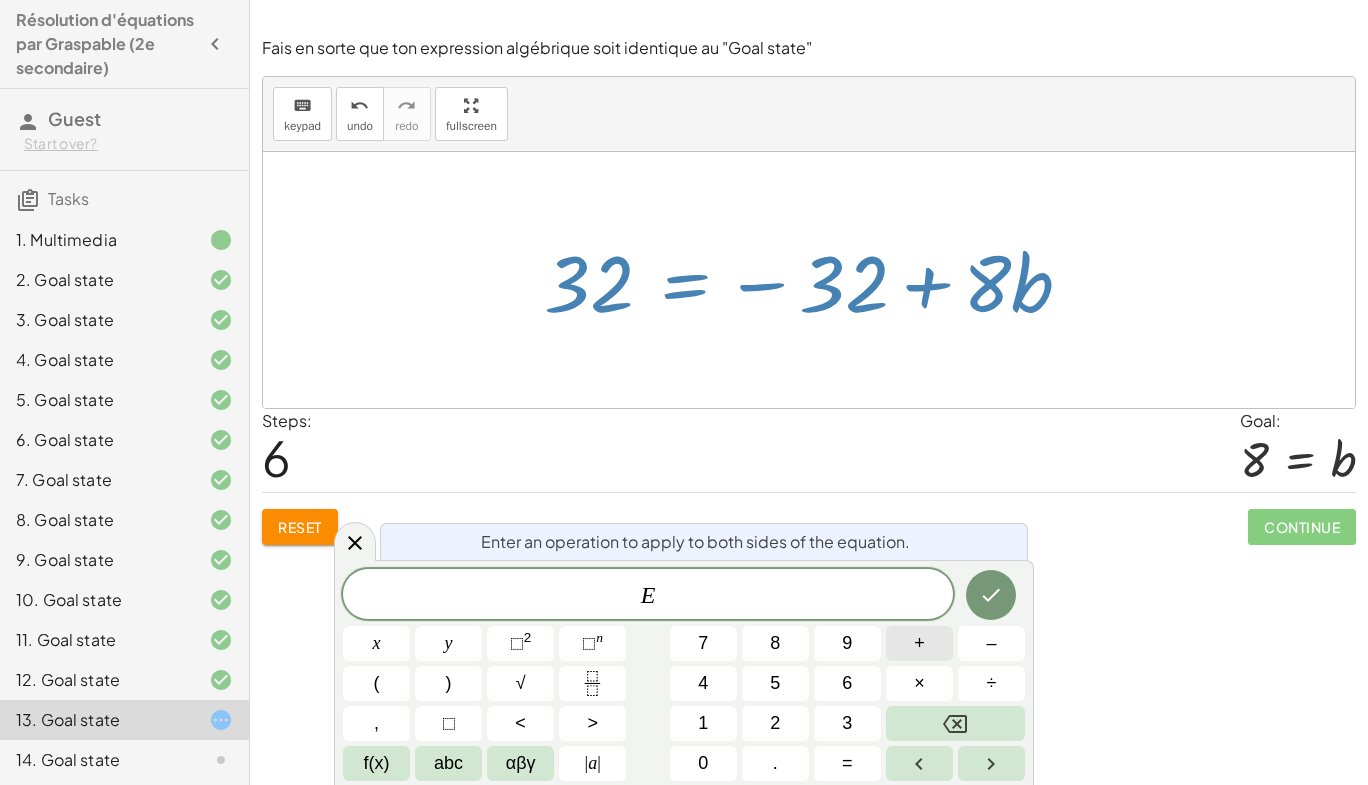 click on "+" at bounding box center [919, 643] 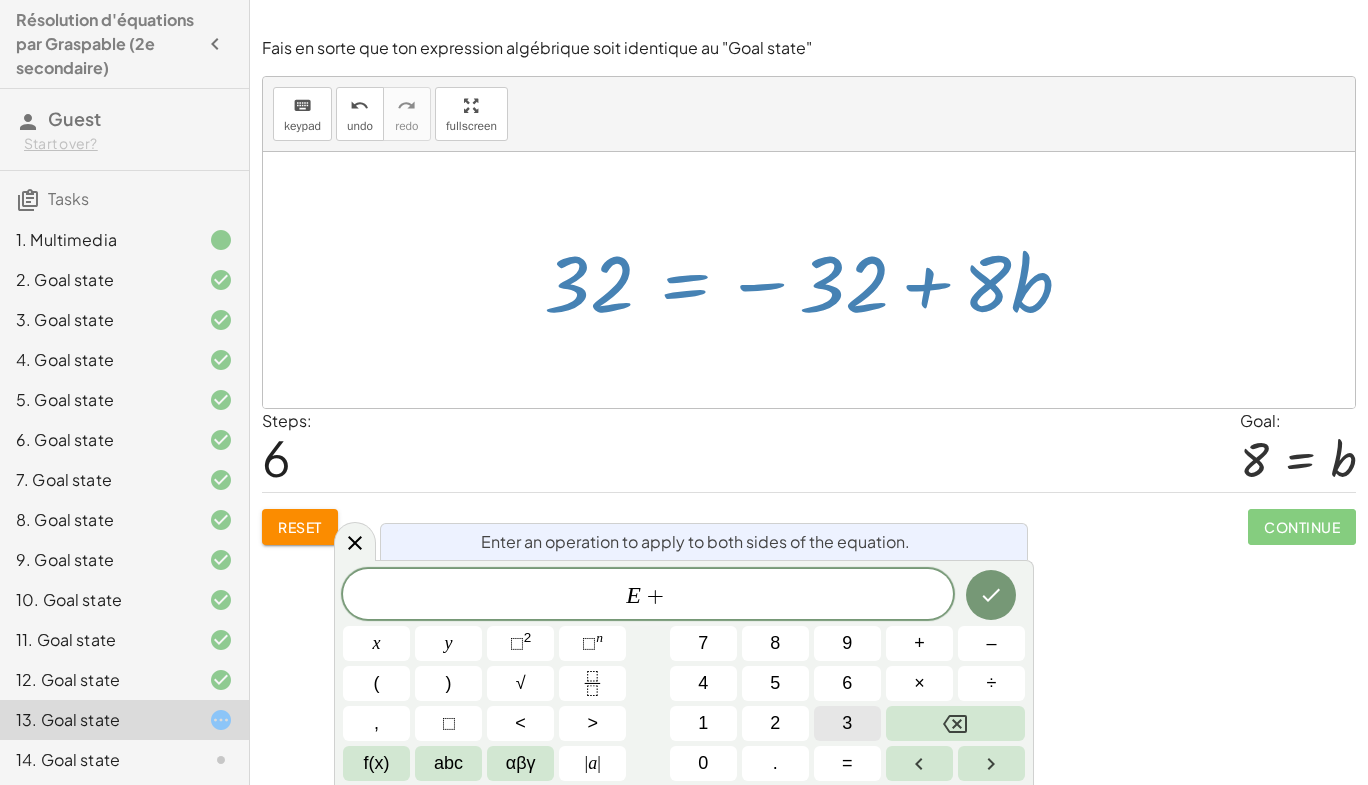 click on "3" at bounding box center (847, 723) 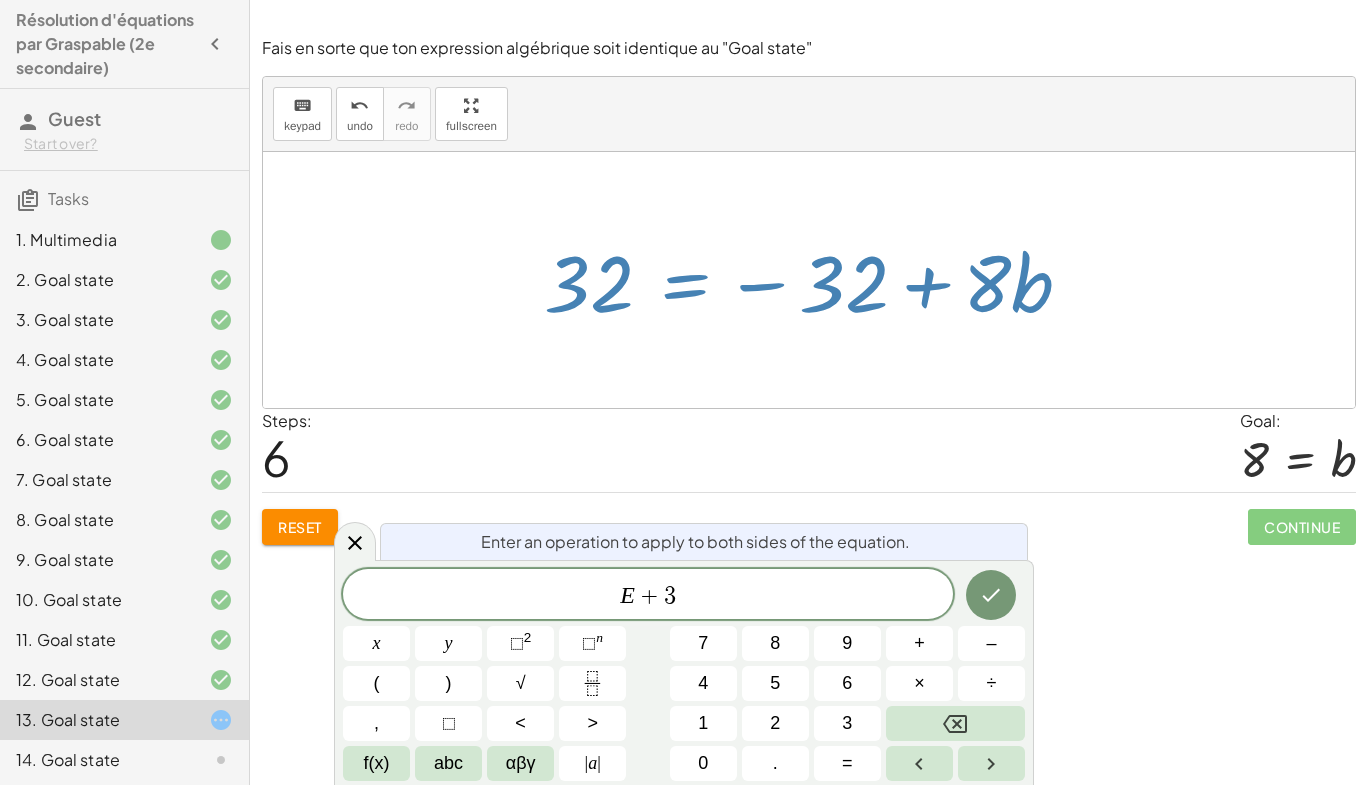 click on "E + 3 x y ⬚ 2 ⬚ n 7 8 9 + – ( ) √ 4 5 6 × ÷ , ⬚ < > 1 2 3 f(x) abc αβγ | a | 0 . =" at bounding box center [684, 675] 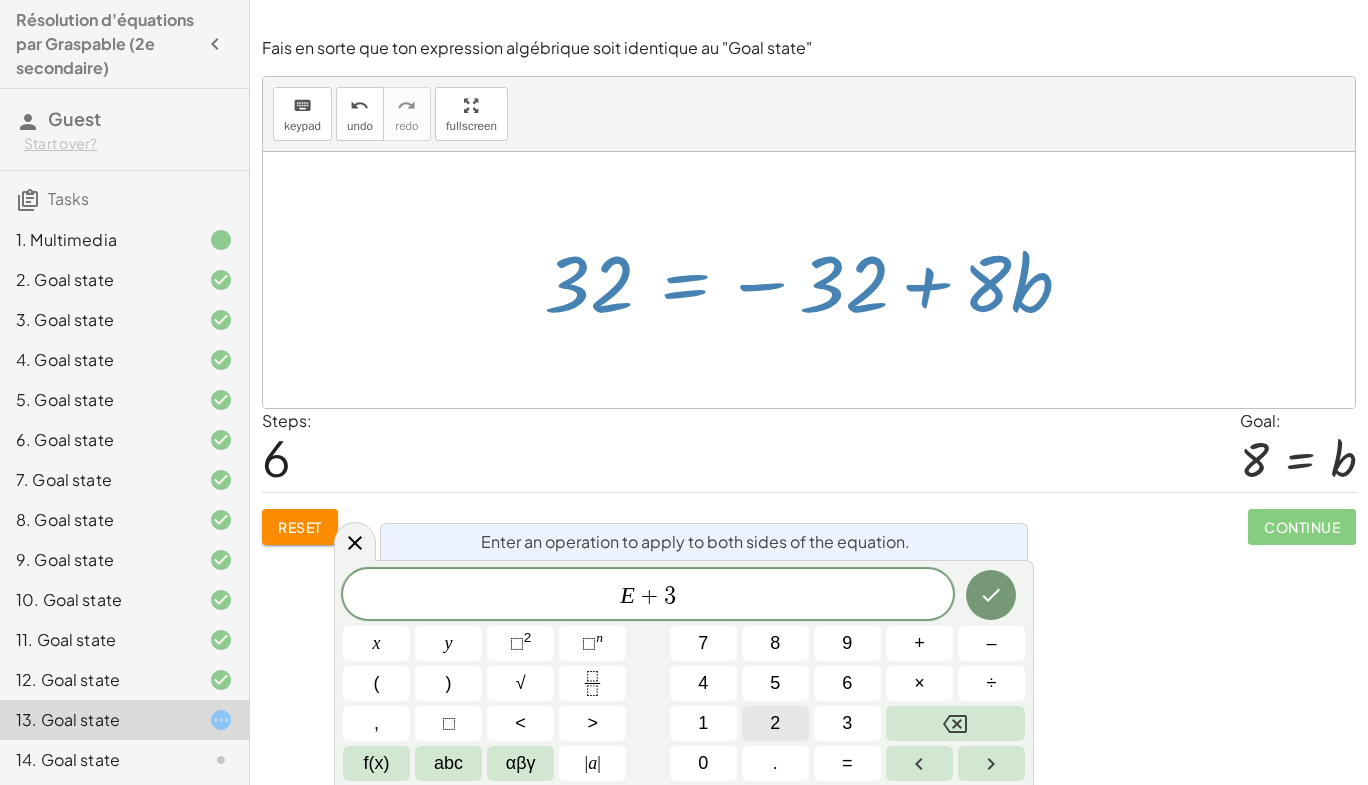 click on "2" at bounding box center [775, 723] 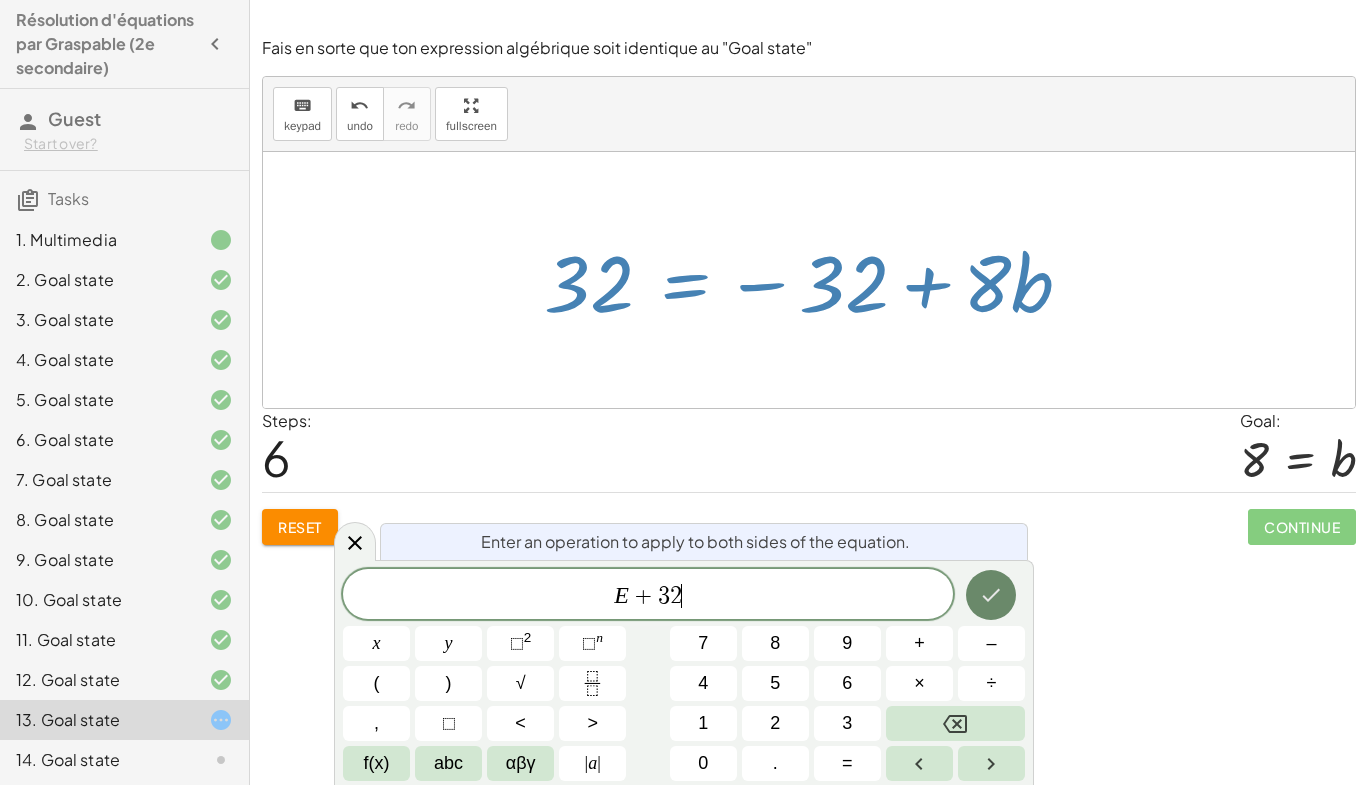 click 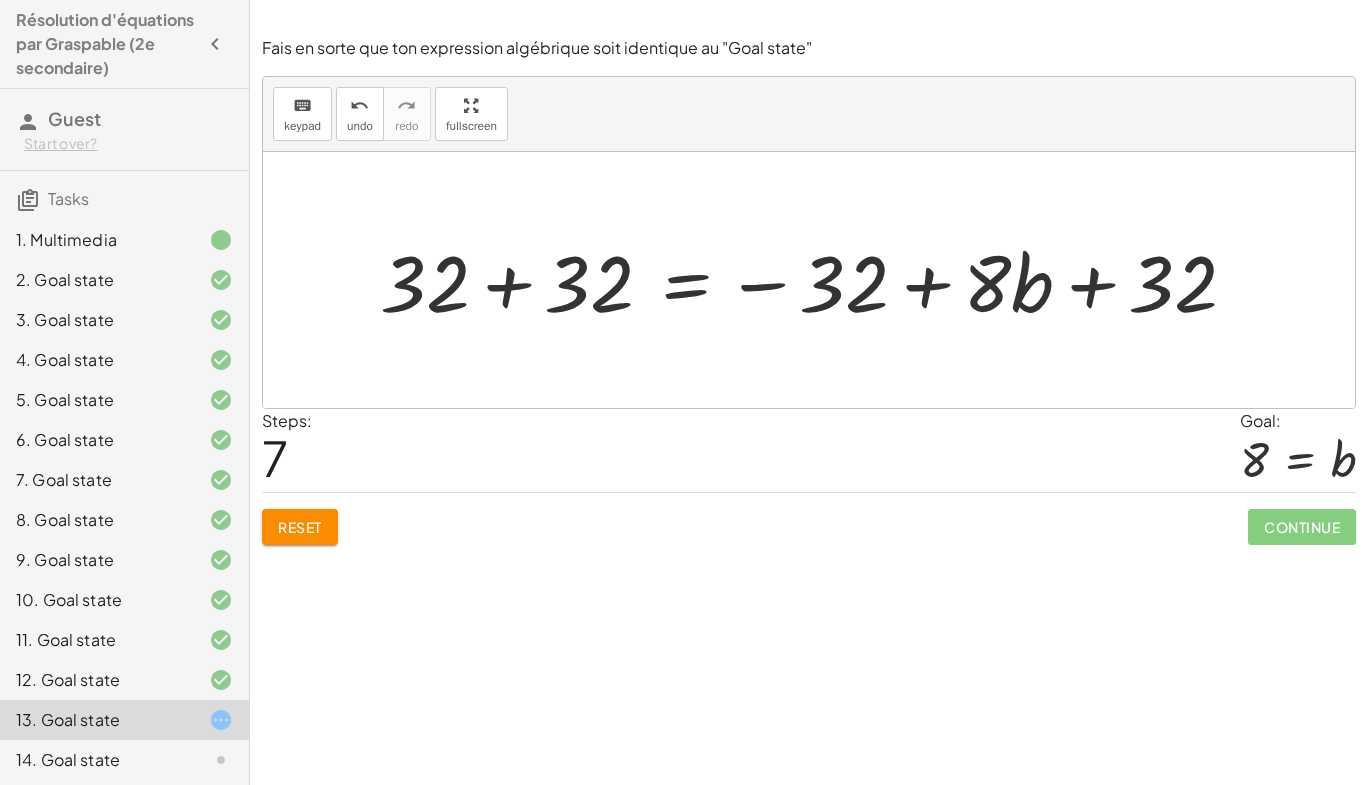 click at bounding box center (816, 280) 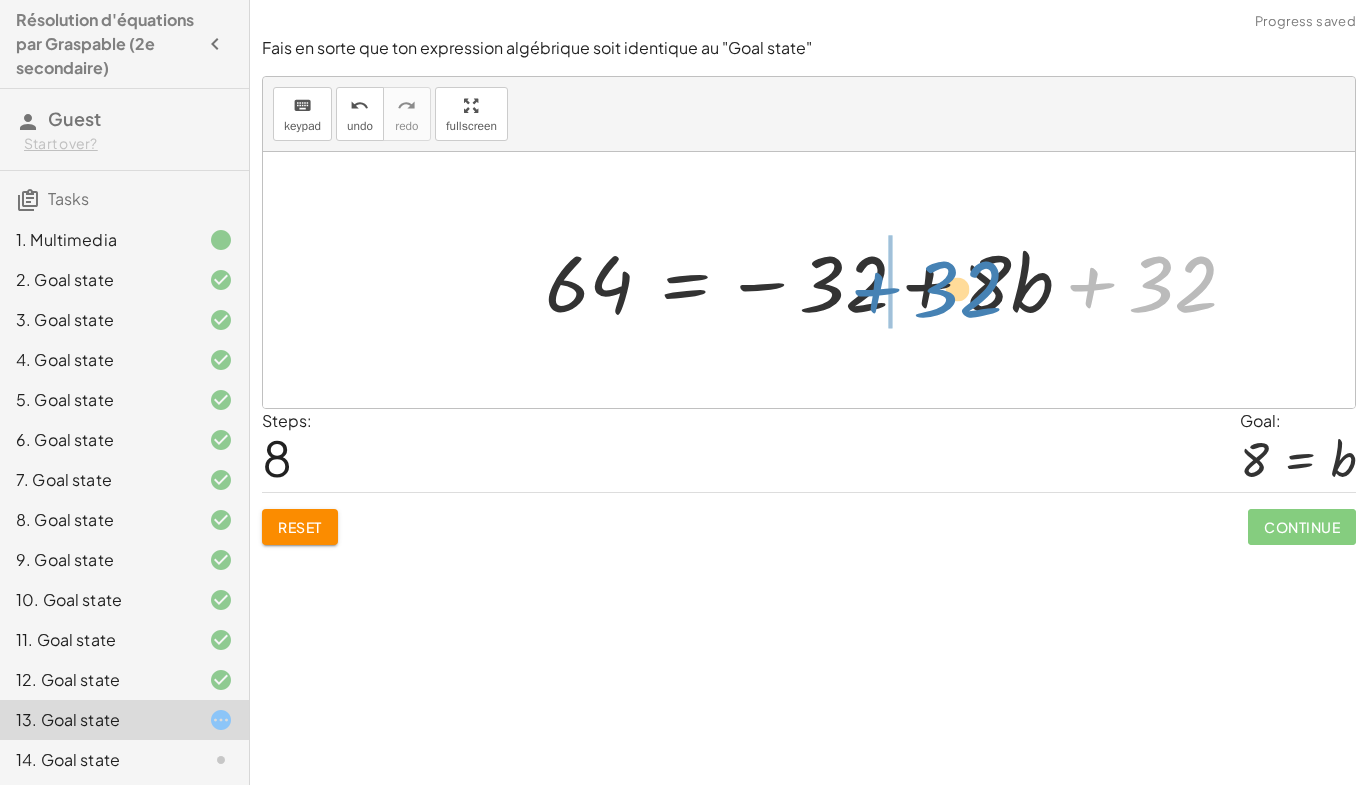 drag, startPoint x: 1201, startPoint y: 304, endPoint x: 986, endPoint y: 309, distance: 215.05814 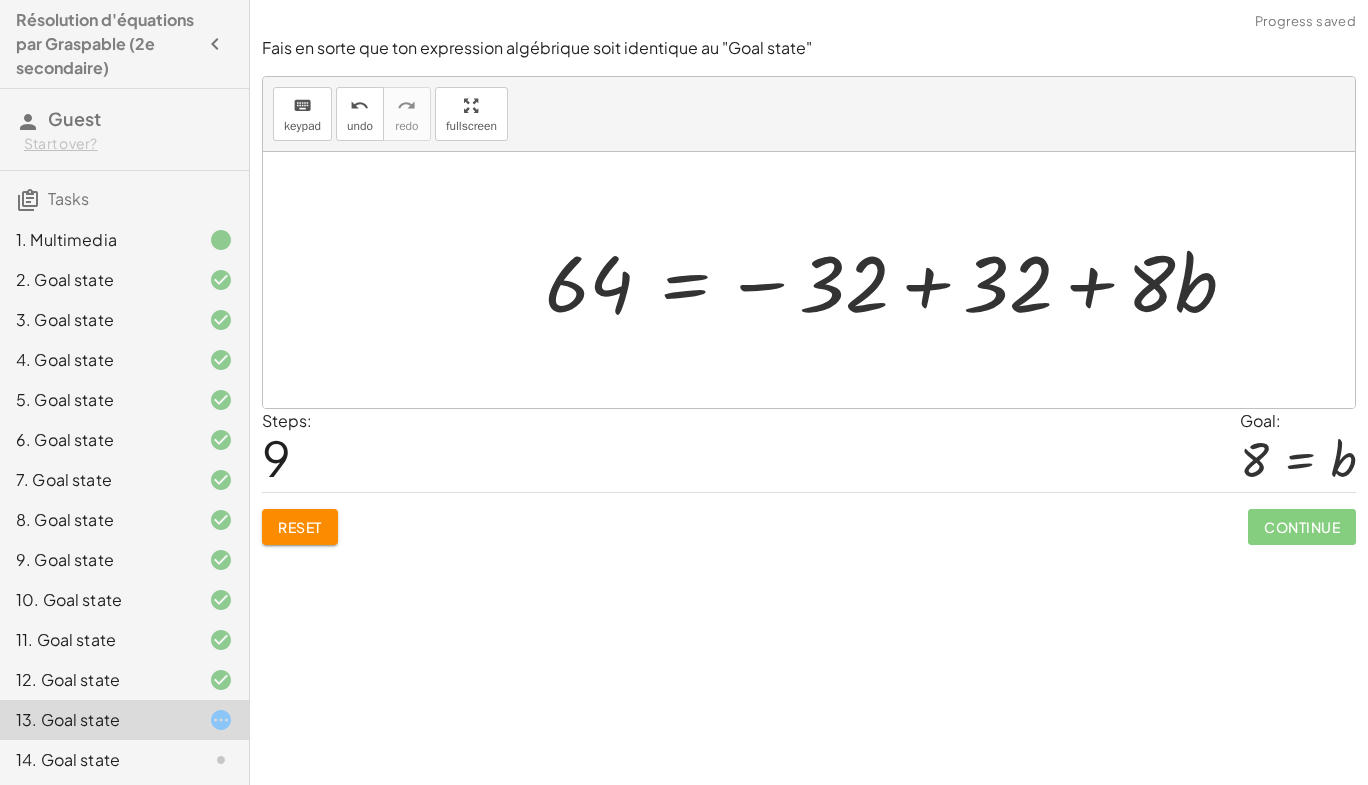 click at bounding box center (898, 280) 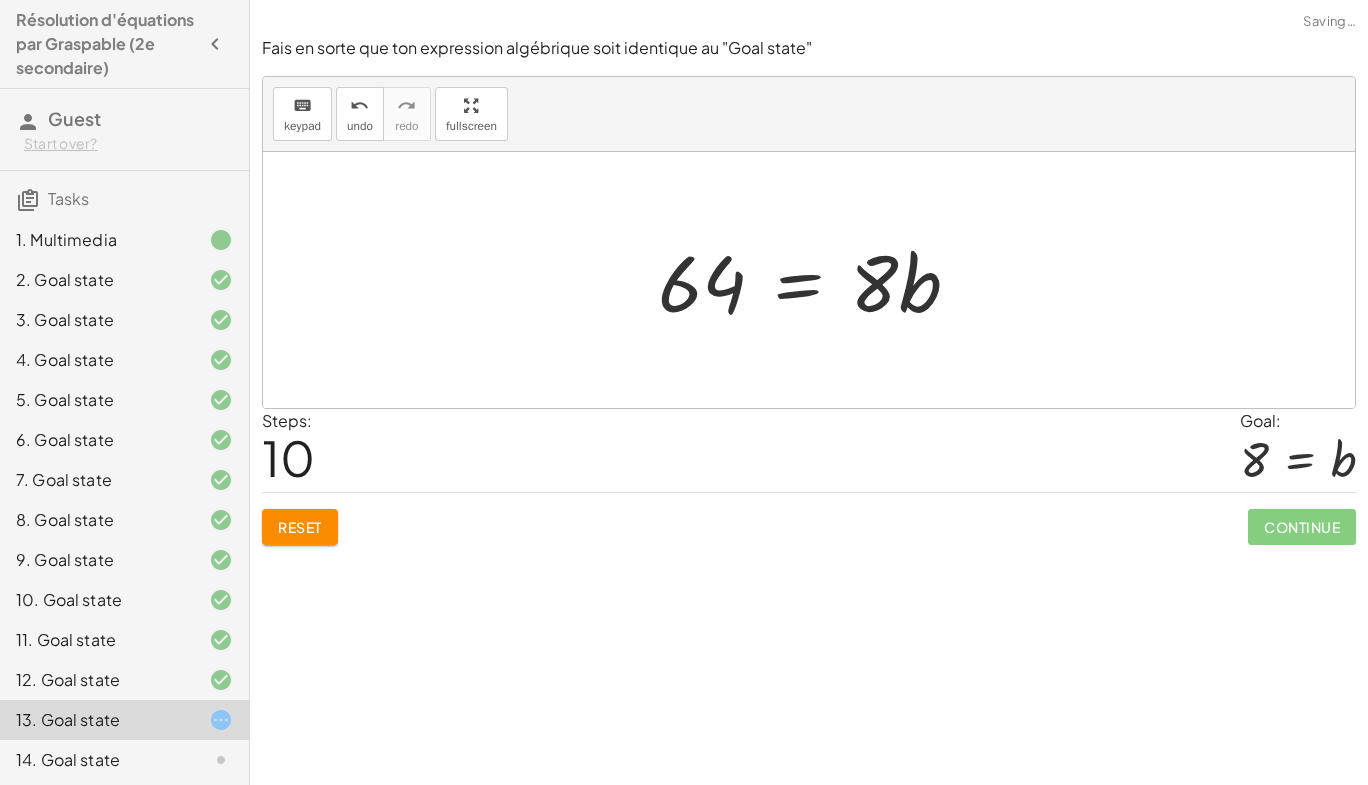 click at bounding box center [817, 280] 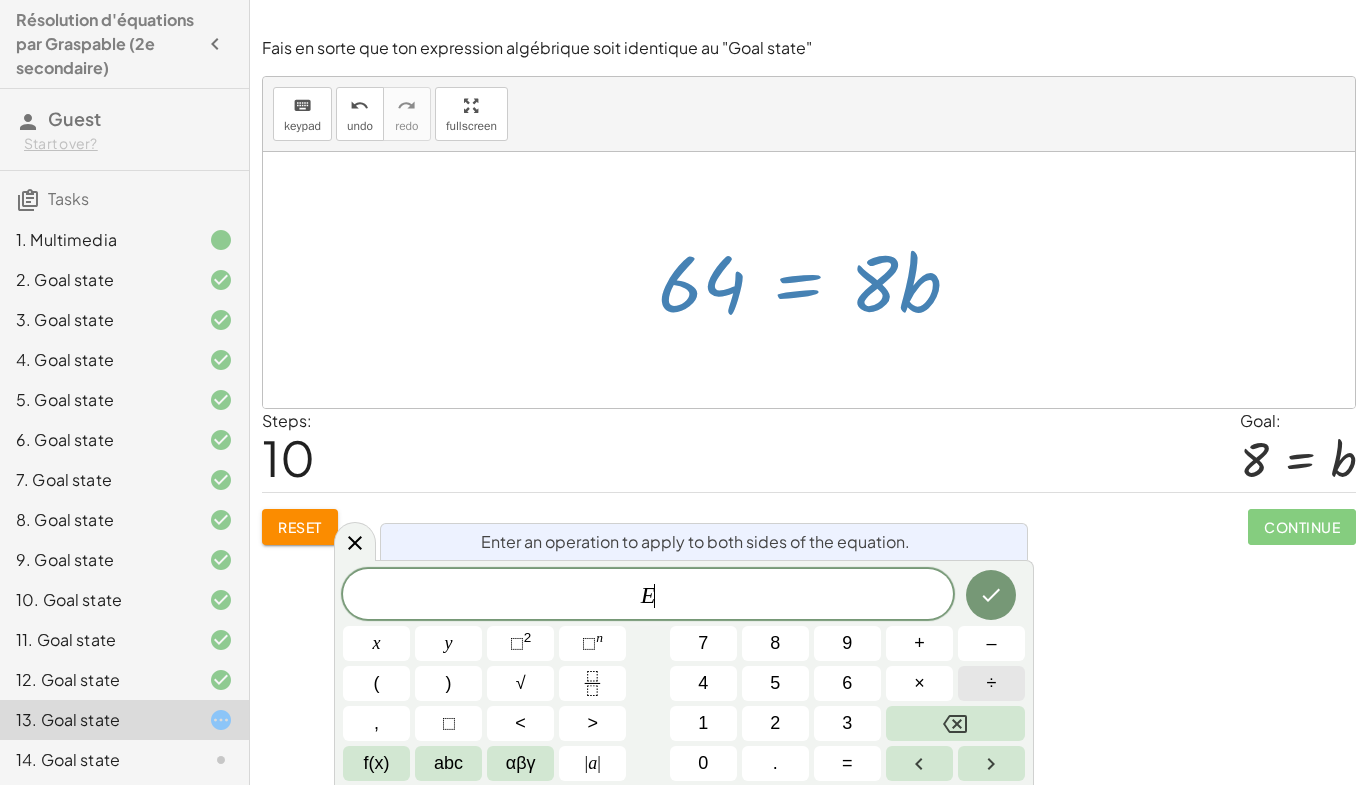 click on "÷" at bounding box center [991, 683] 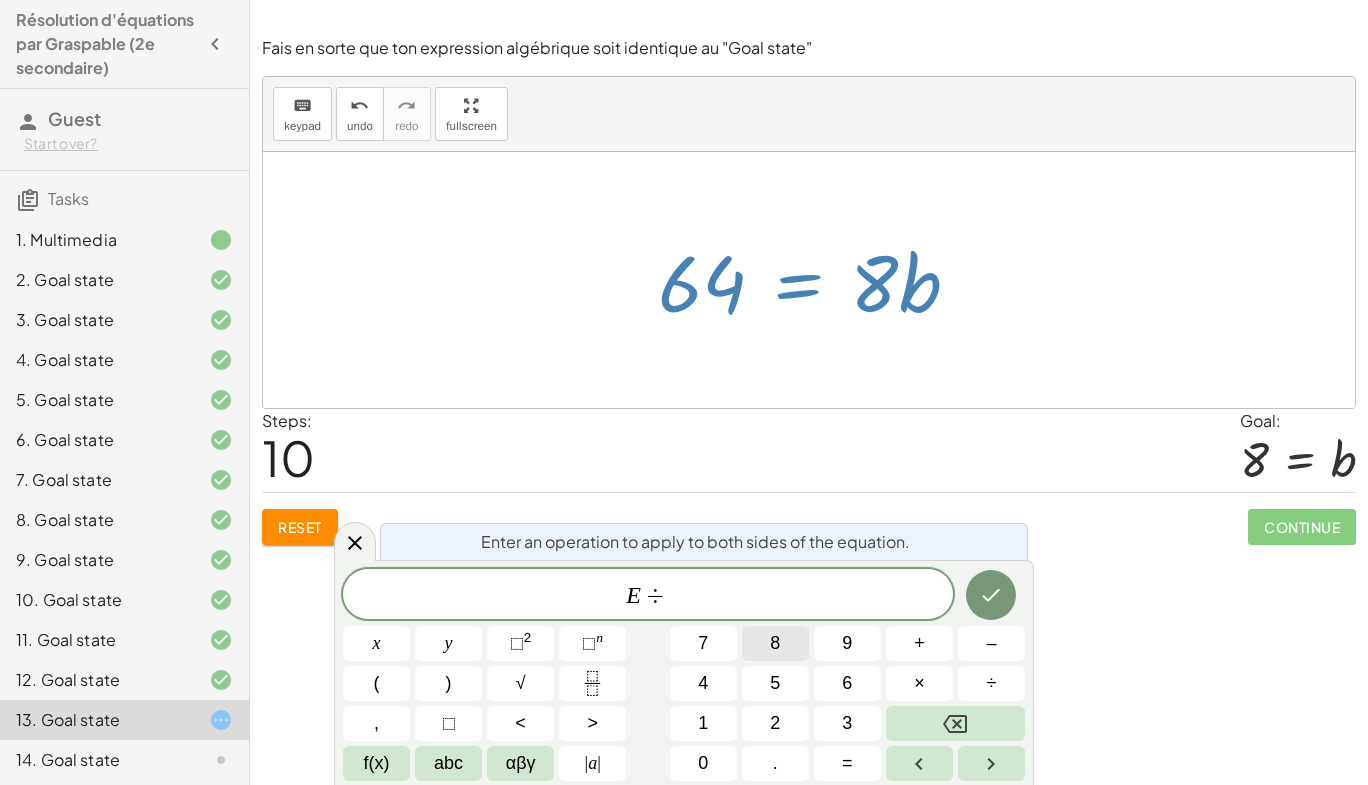 click on "8" at bounding box center (775, 643) 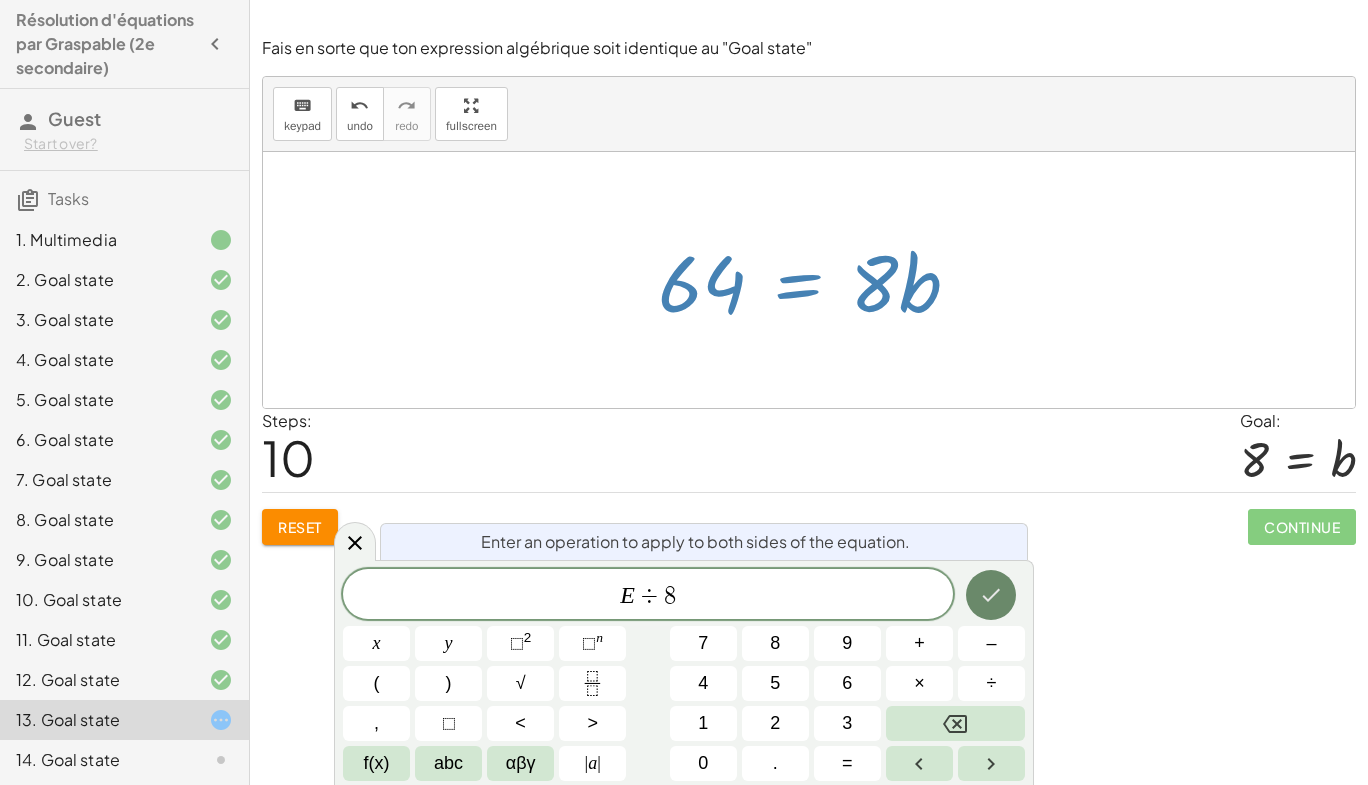click 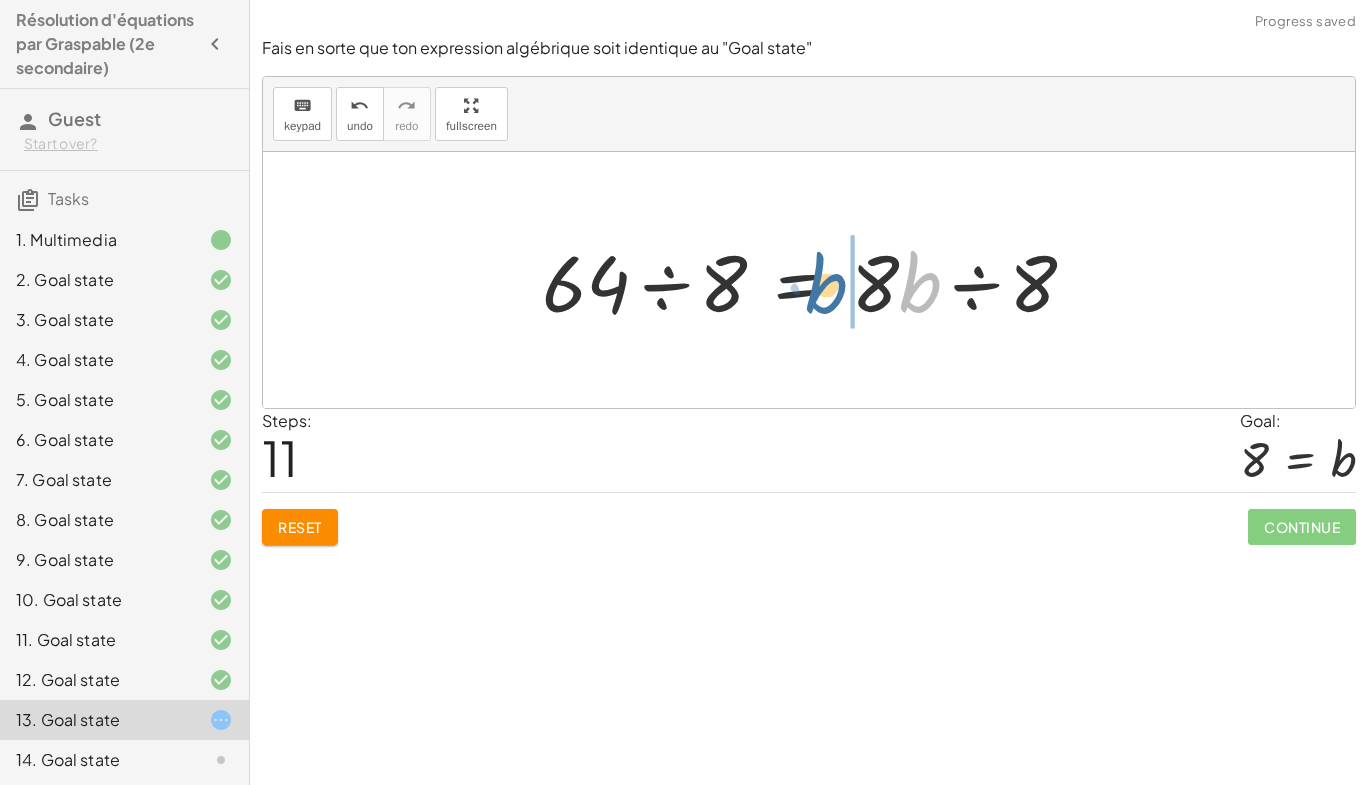 drag, startPoint x: 910, startPoint y: 277, endPoint x: 815, endPoint y: 276, distance: 95.005264 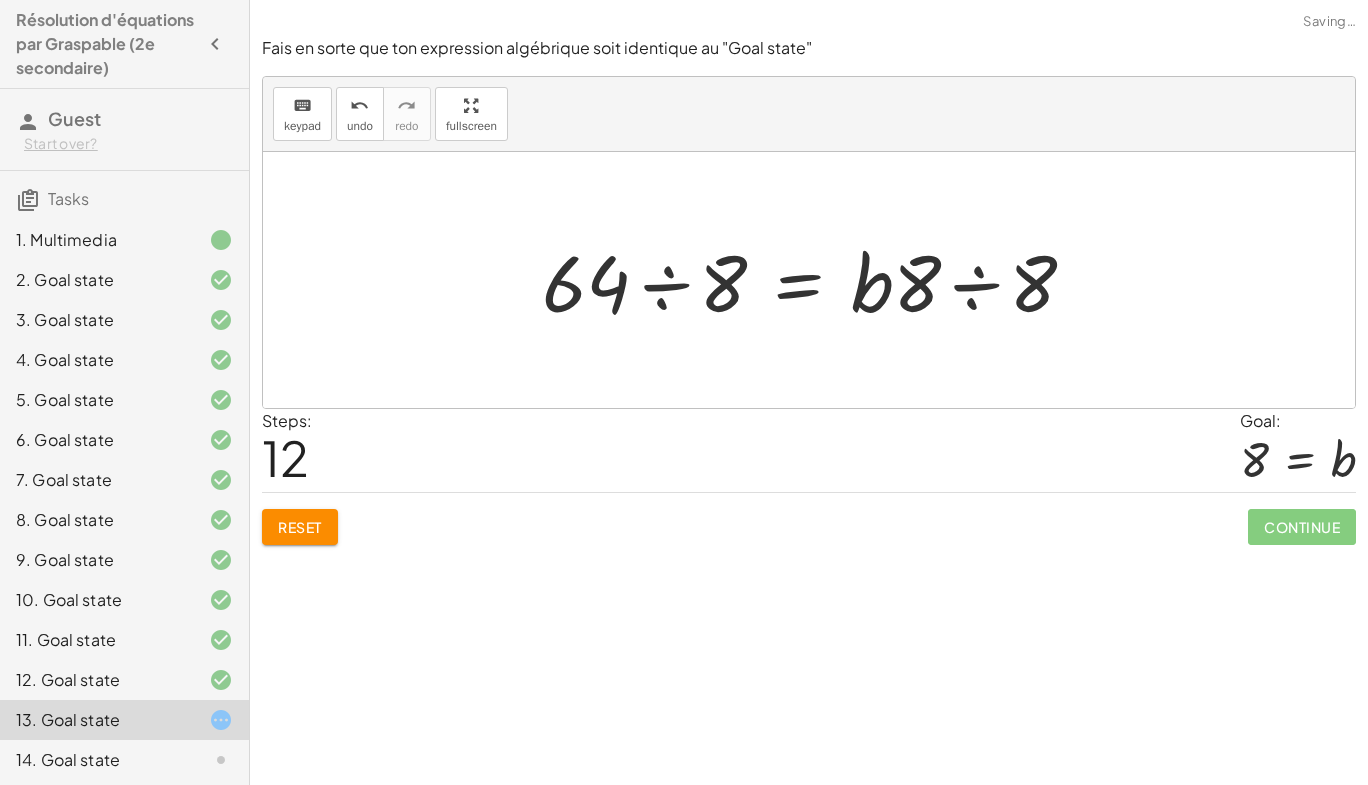 click at bounding box center [817, 280] 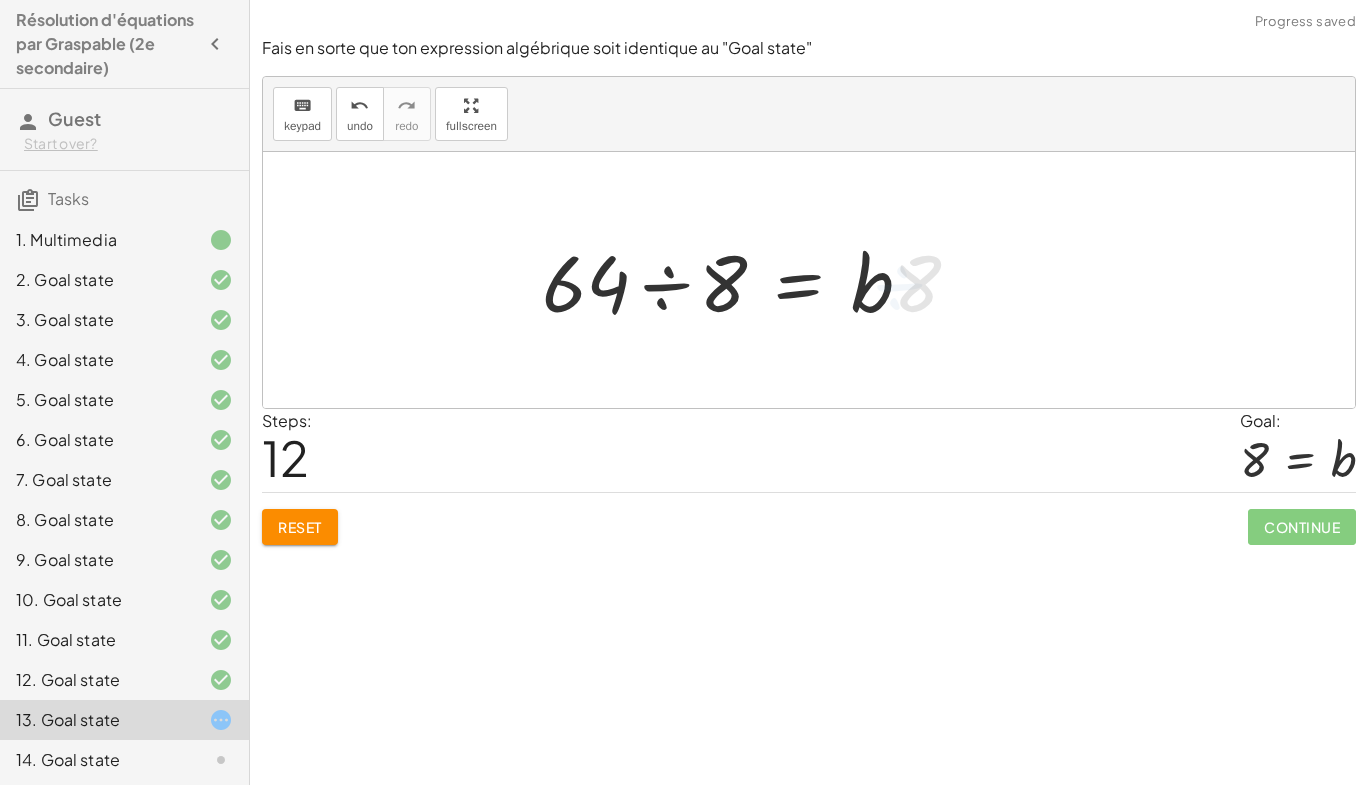 click at bounding box center (735, 280) 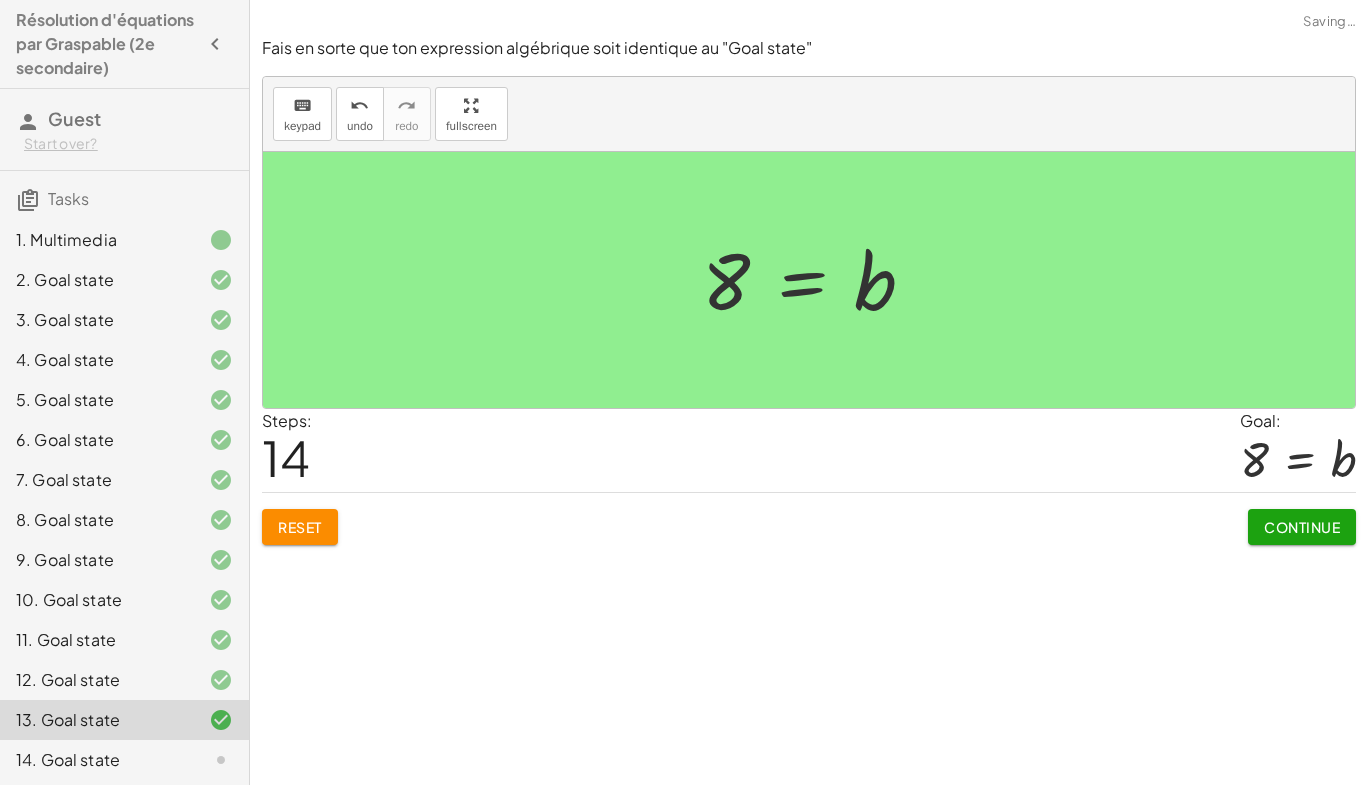 click on "Continue" 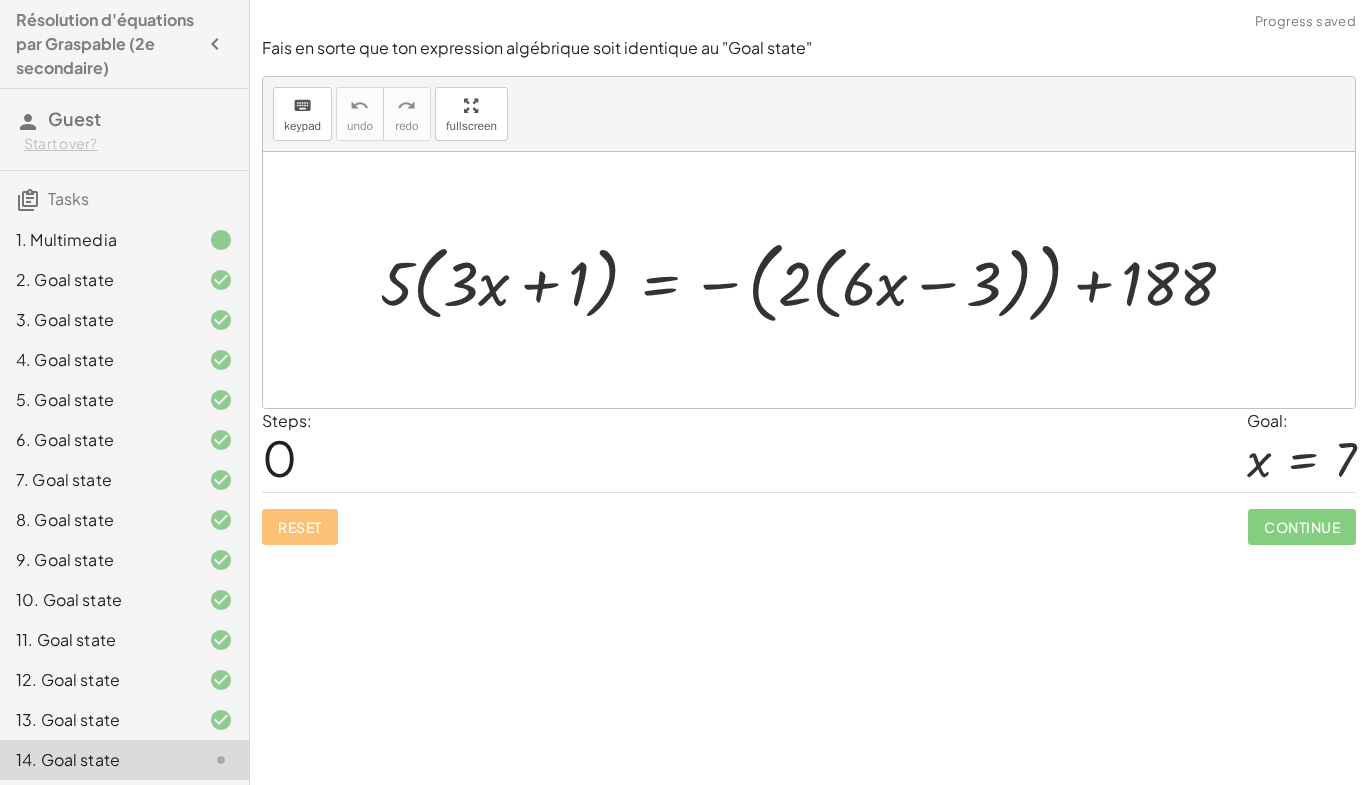 click at bounding box center (816, 280) 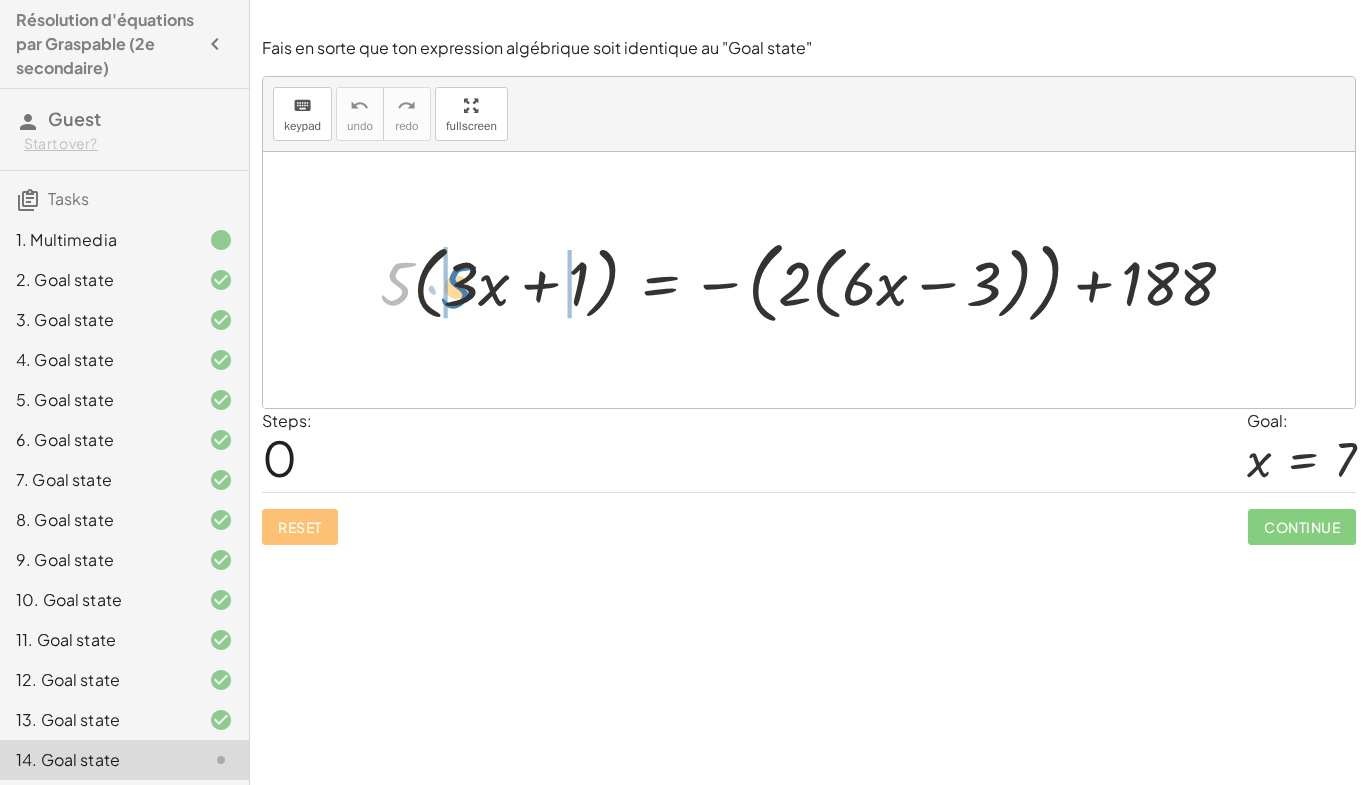 drag, startPoint x: 394, startPoint y: 285, endPoint x: 454, endPoint y: 288, distance: 60.074955 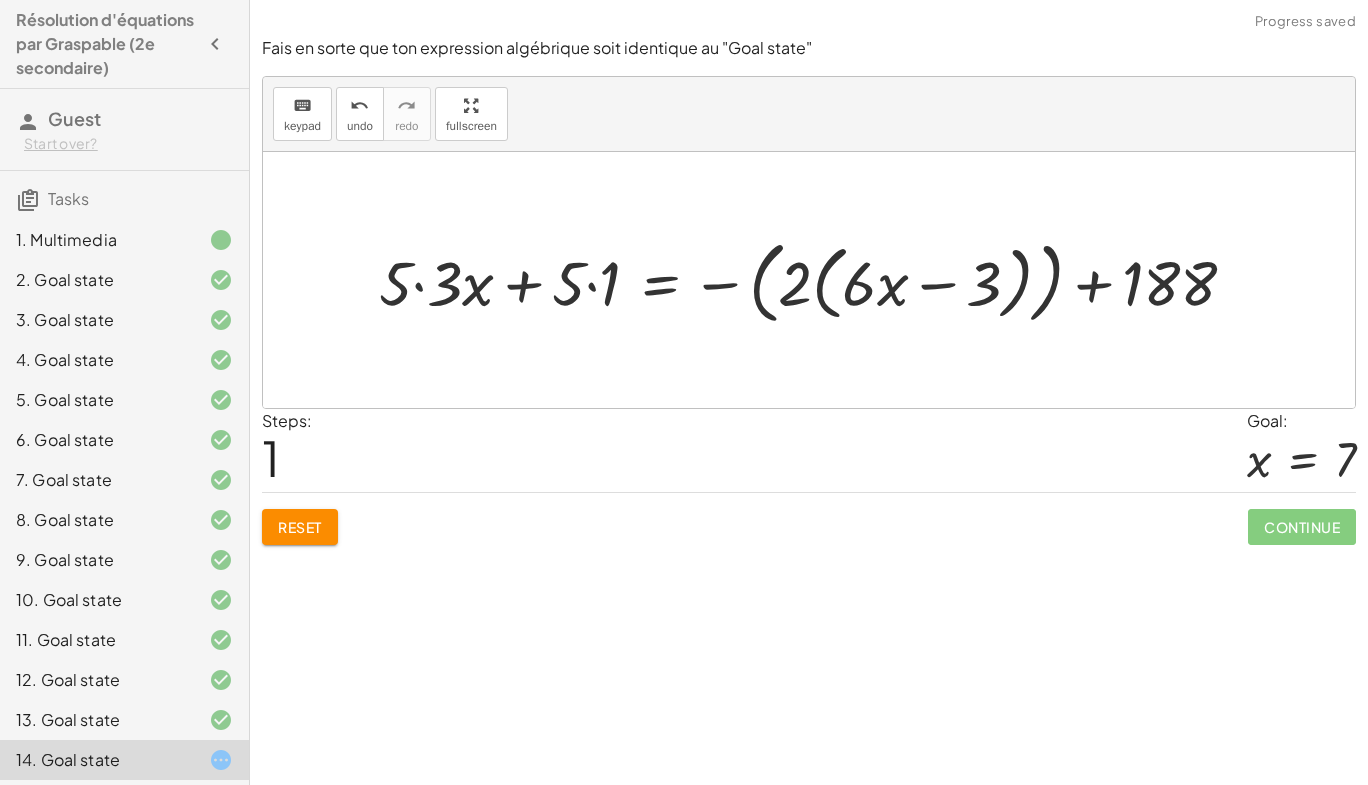 click at bounding box center [815, 280] 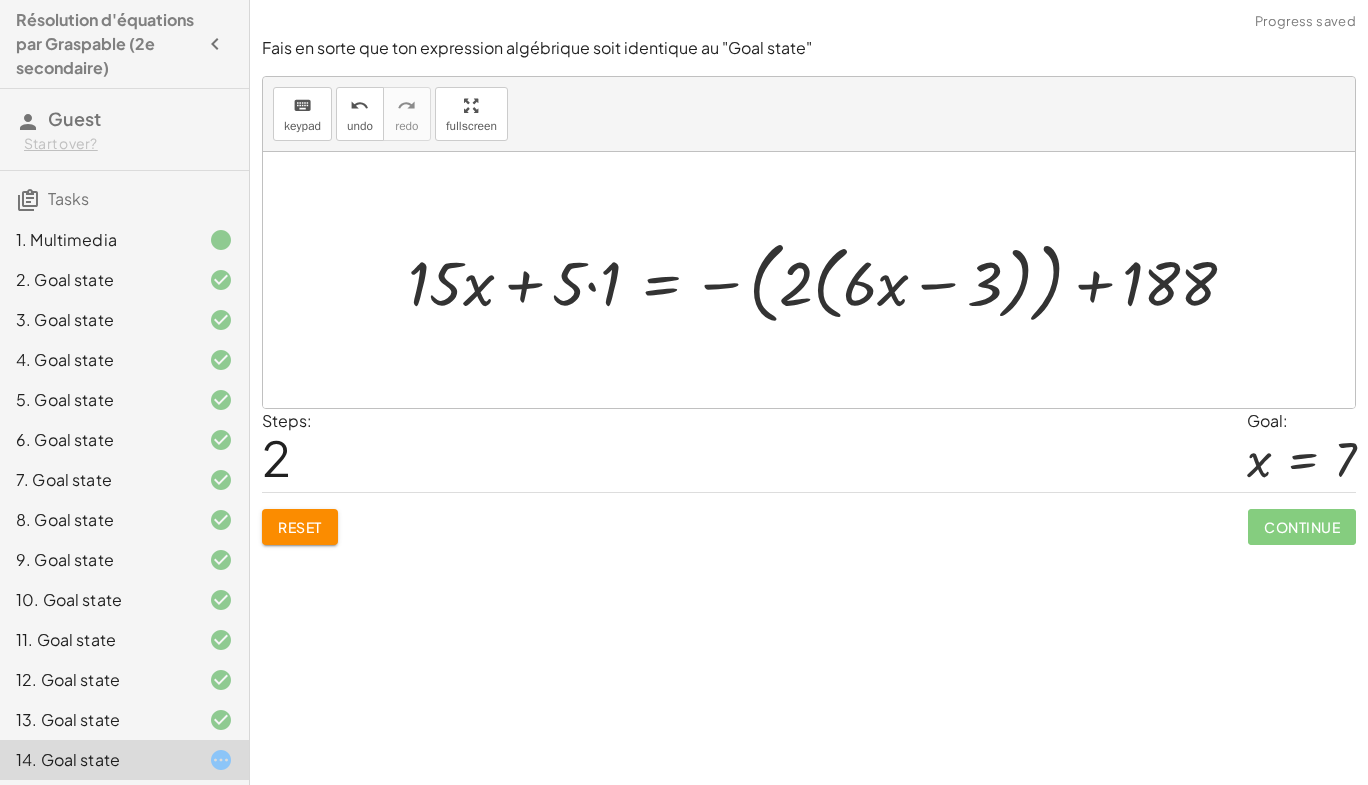 click at bounding box center [830, 280] 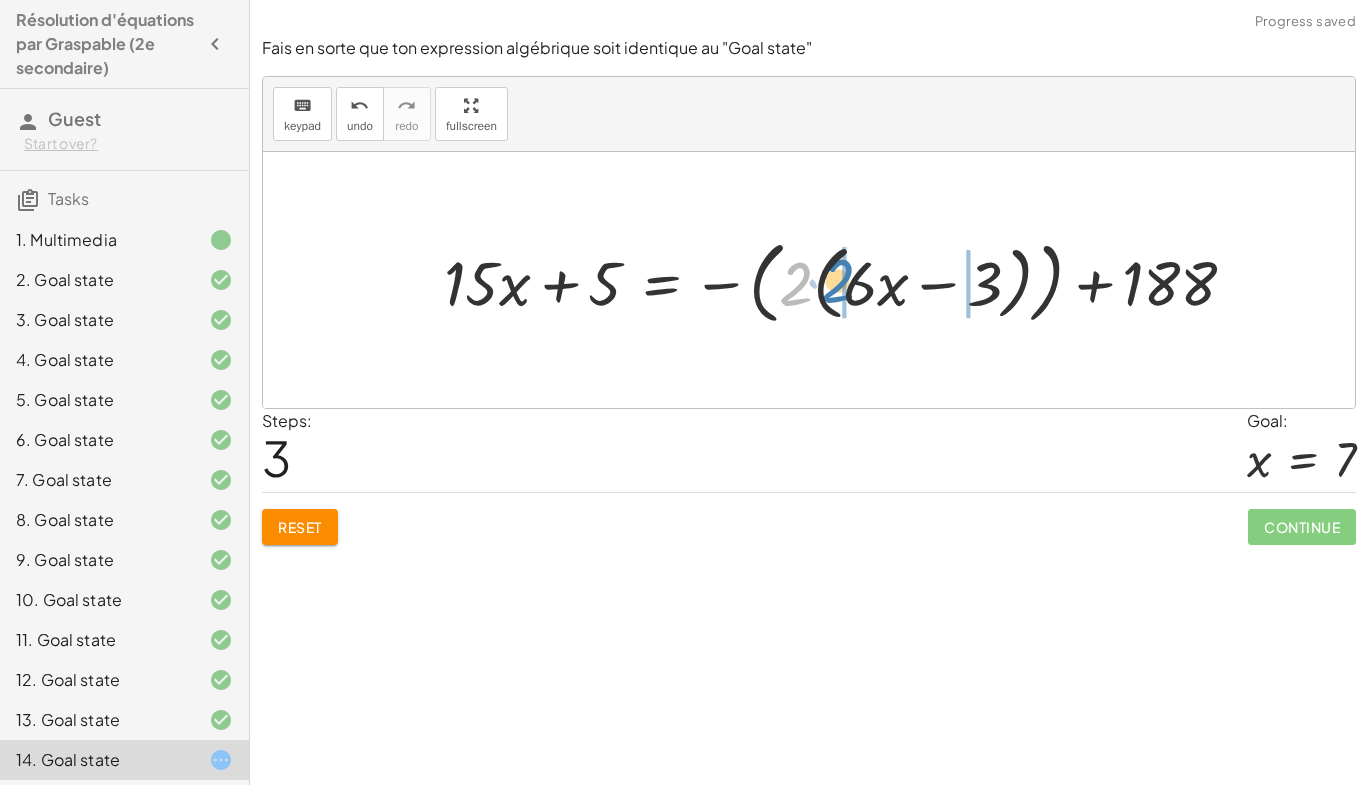 drag, startPoint x: 798, startPoint y: 292, endPoint x: 840, endPoint y: 289, distance: 42.107006 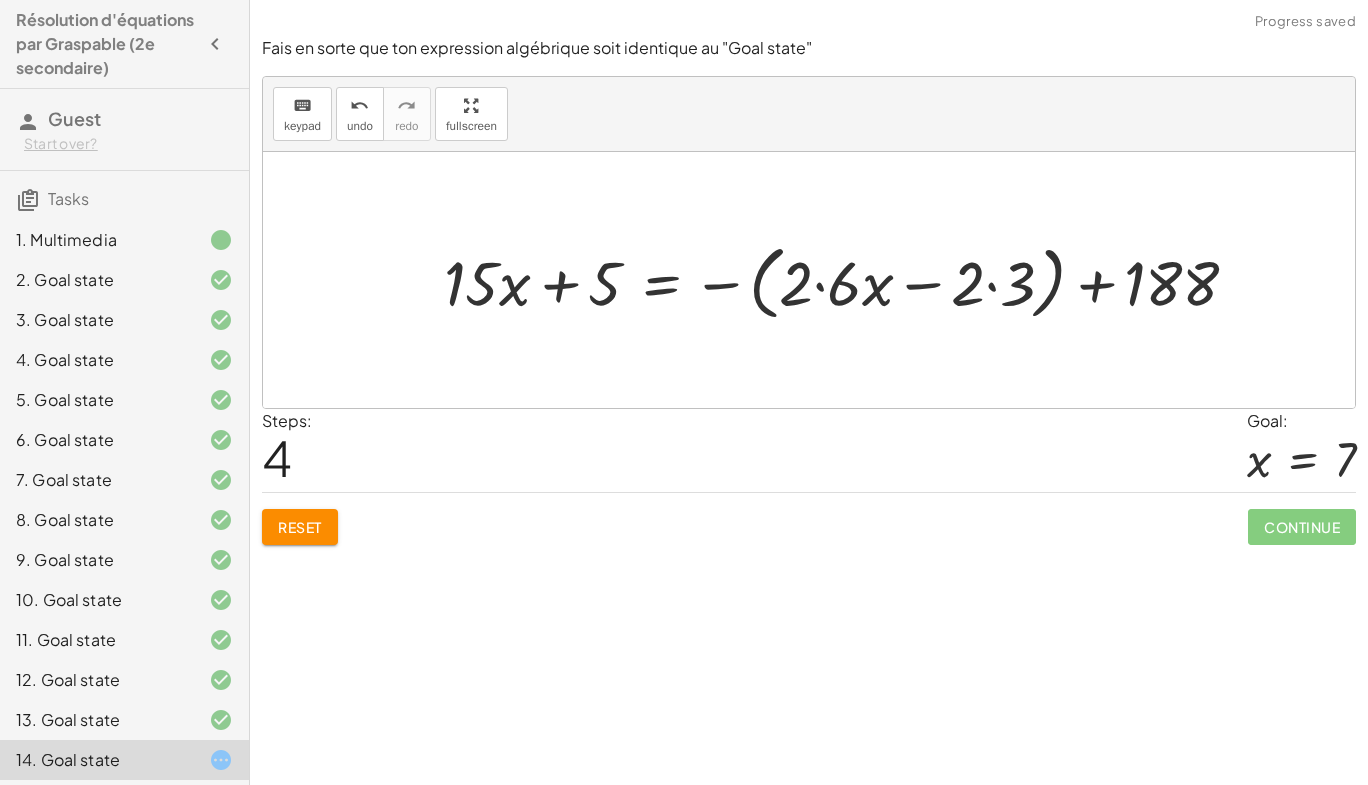 click at bounding box center (849, 280) 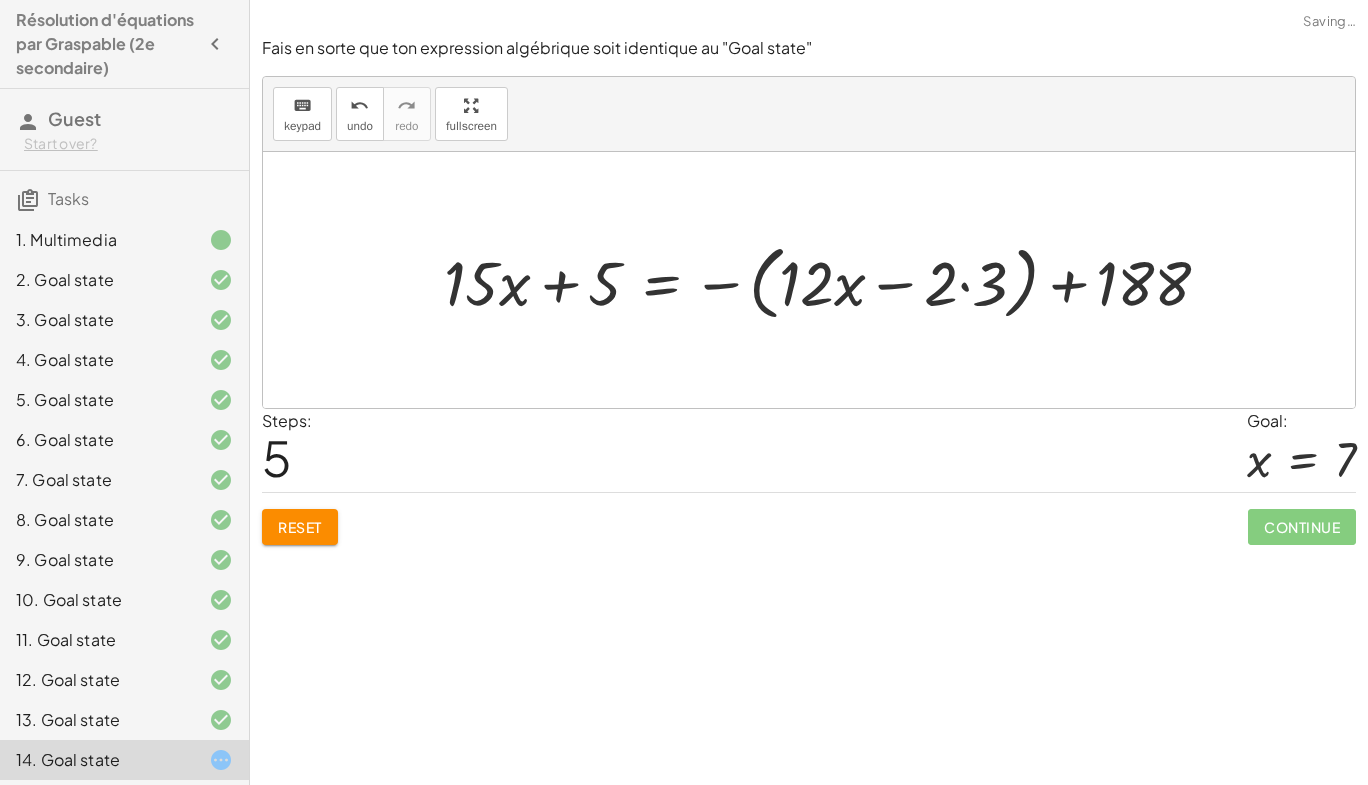 click at bounding box center [835, 280] 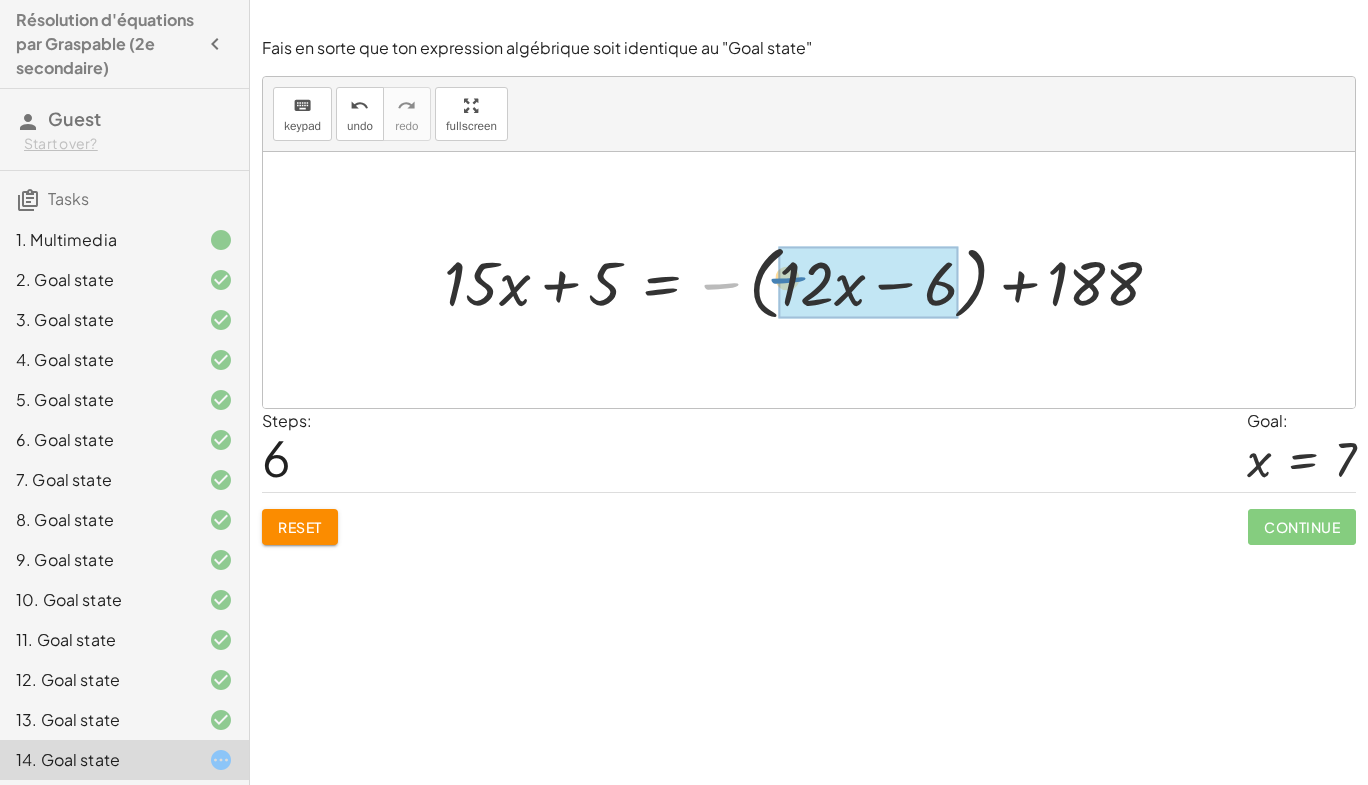drag, startPoint x: 712, startPoint y: 286, endPoint x: 779, endPoint y: 280, distance: 67.26812 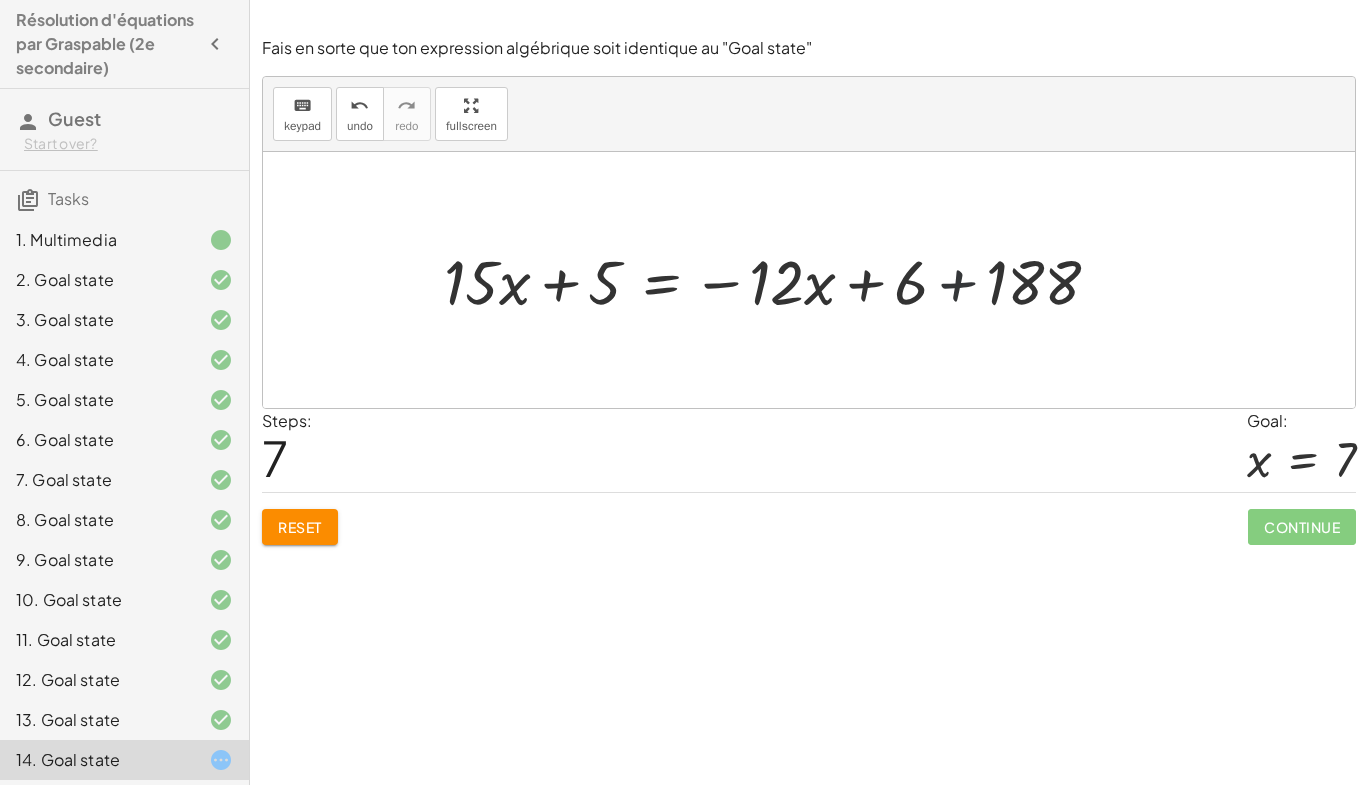 click at bounding box center [780, 280] 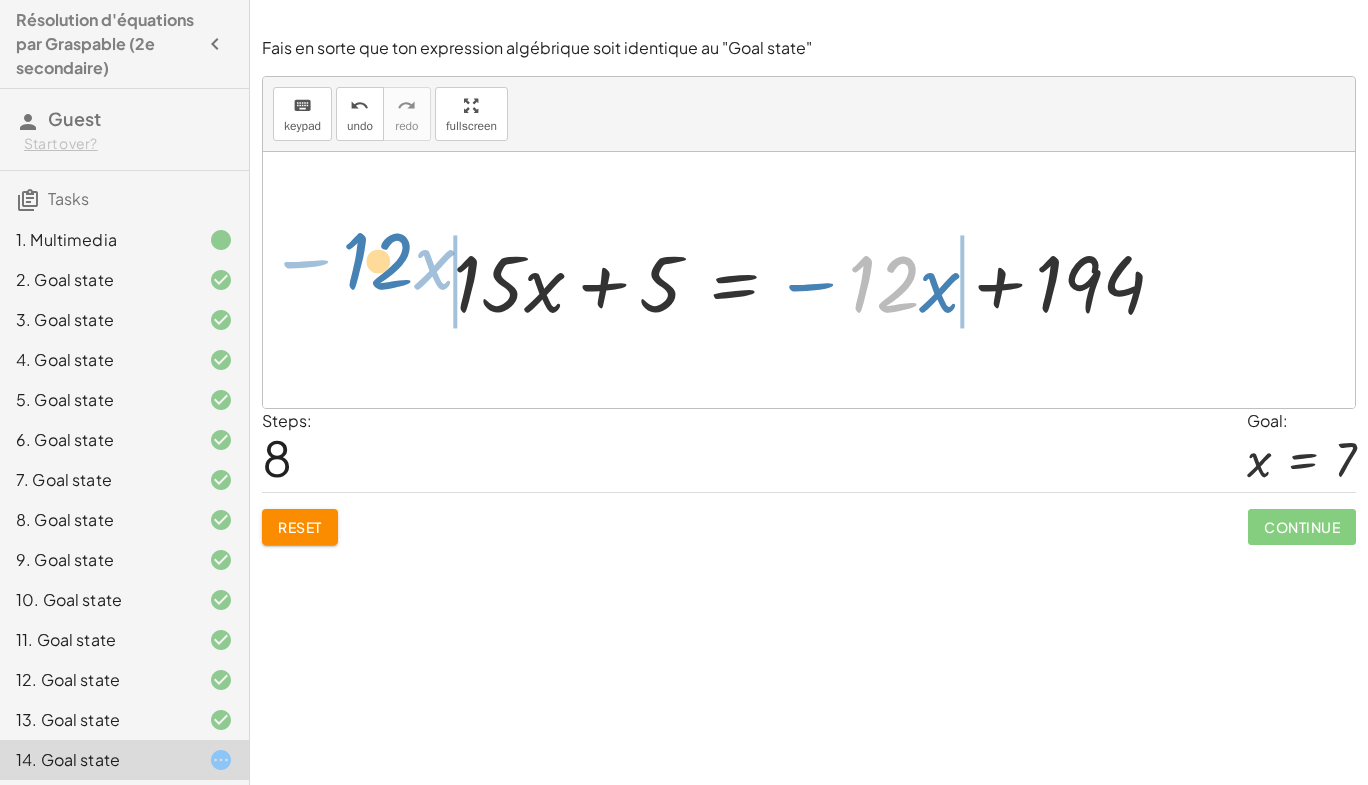 drag, startPoint x: 886, startPoint y: 280, endPoint x: 381, endPoint y: 258, distance: 505.47897 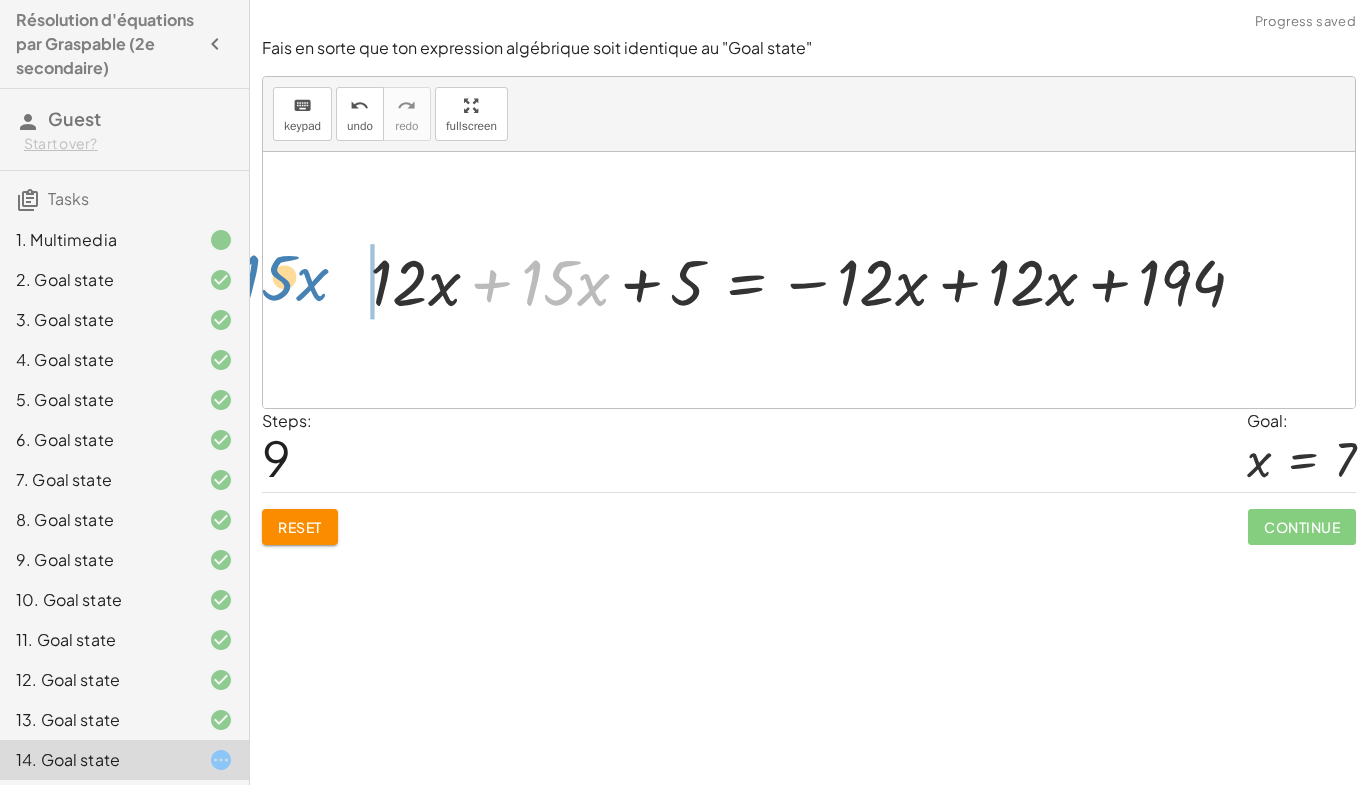 drag, startPoint x: 504, startPoint y: 286, endPoint x: 223, endPoint y: 280, distance: 281.06406 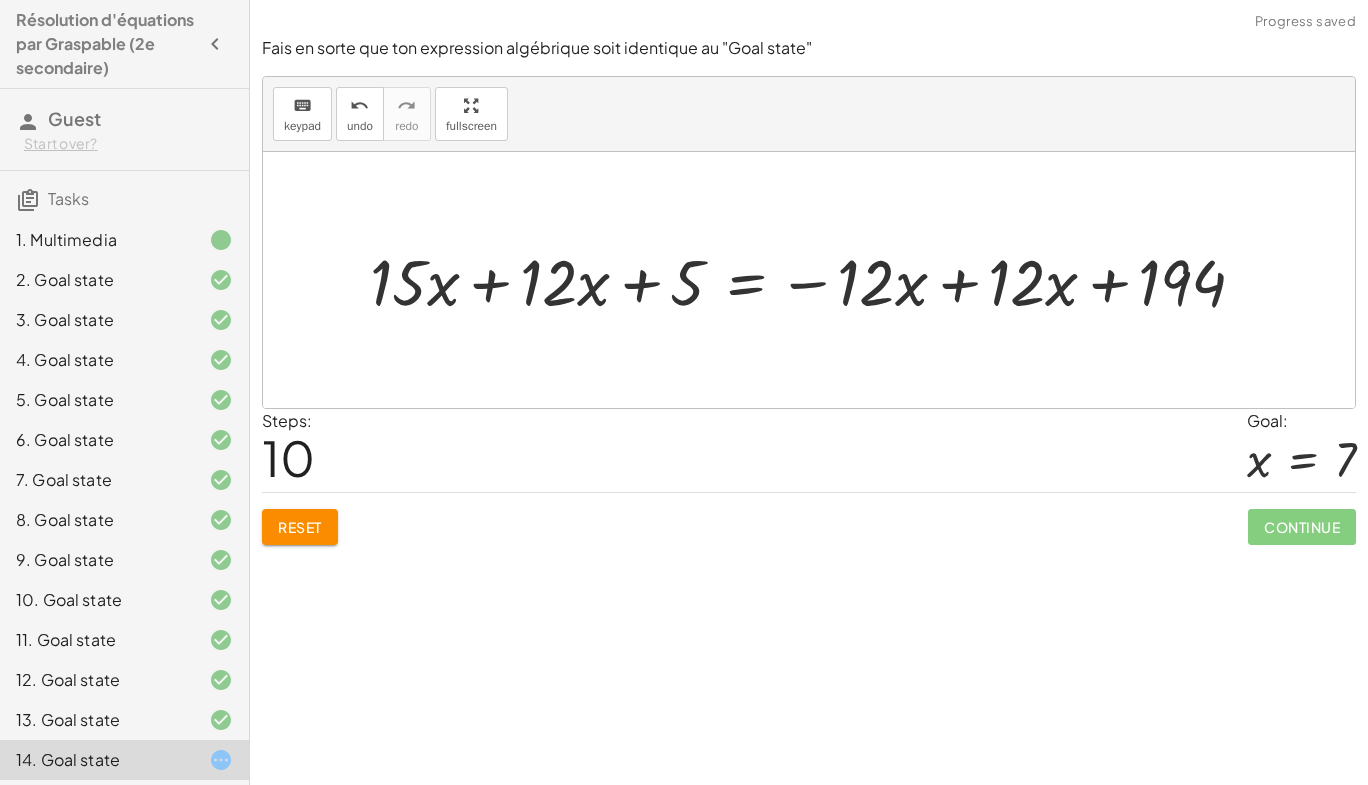 click at bounding box center [816, 280] 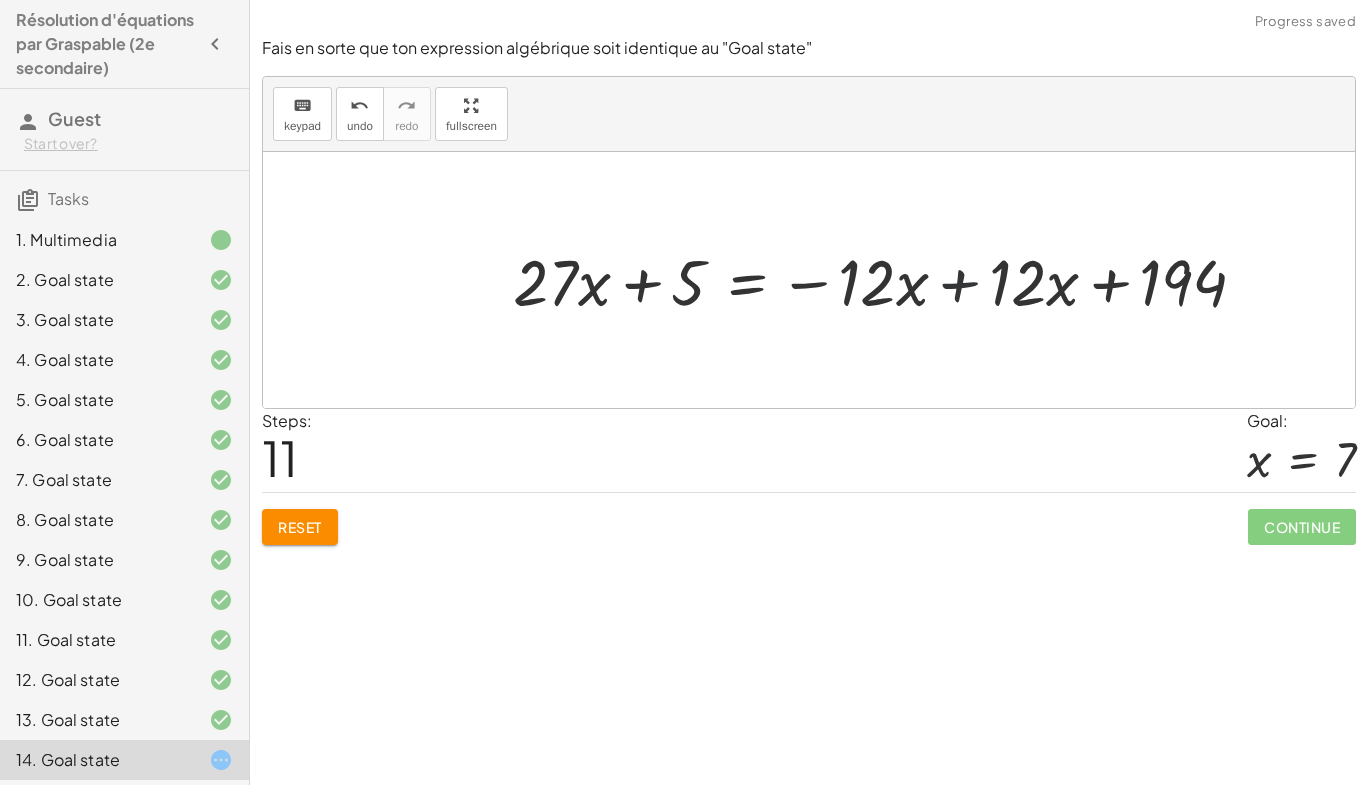 click at bounding box center (888, 280) 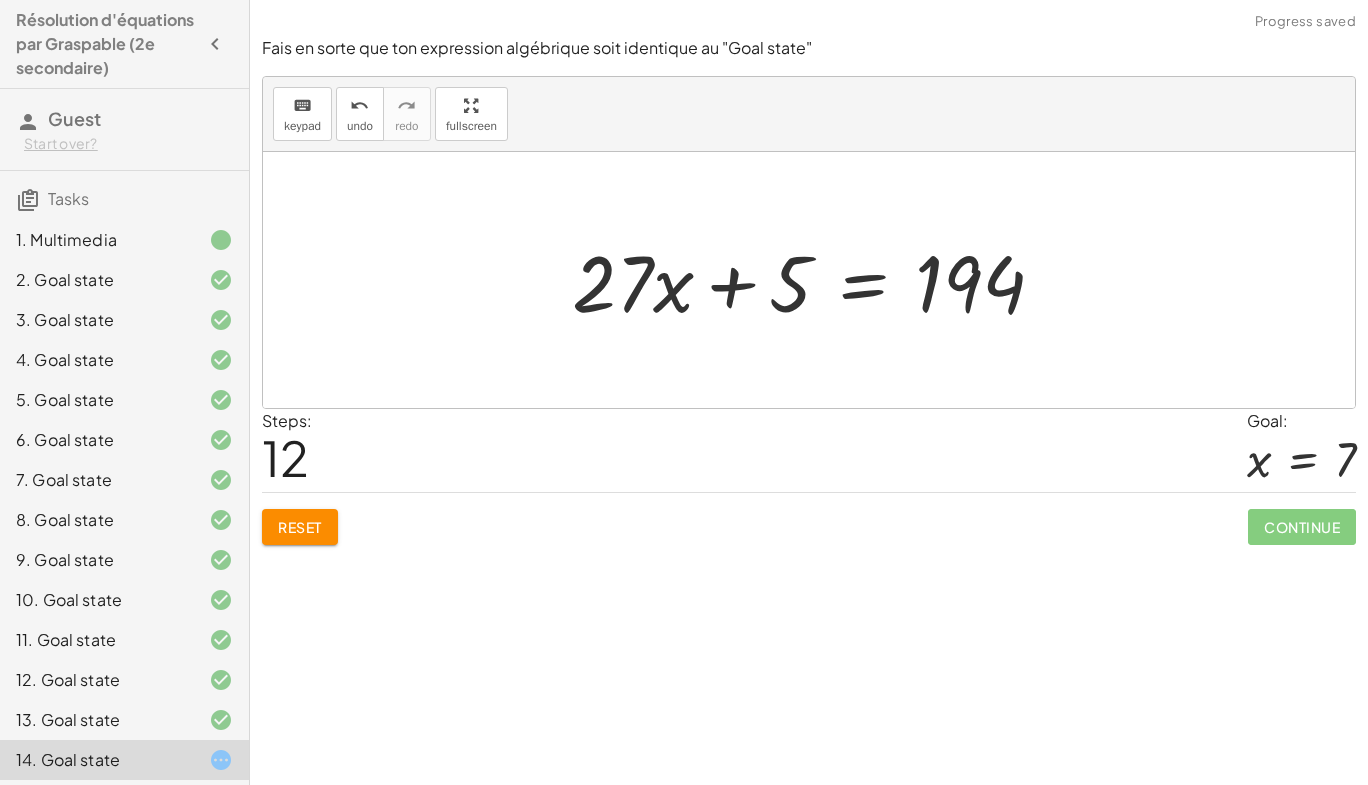 click at bounding box center [816, 280] 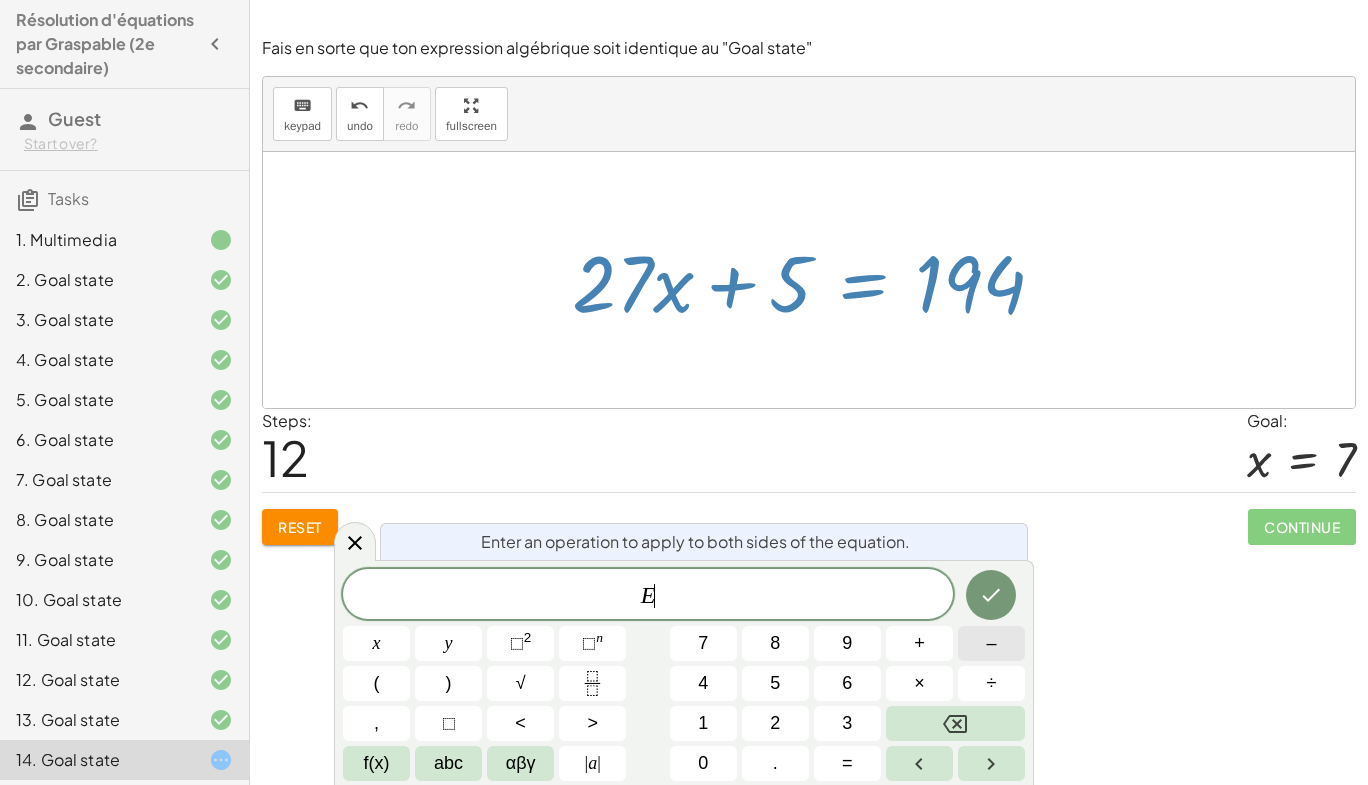 click on "–" at bounding box center [991, 643] 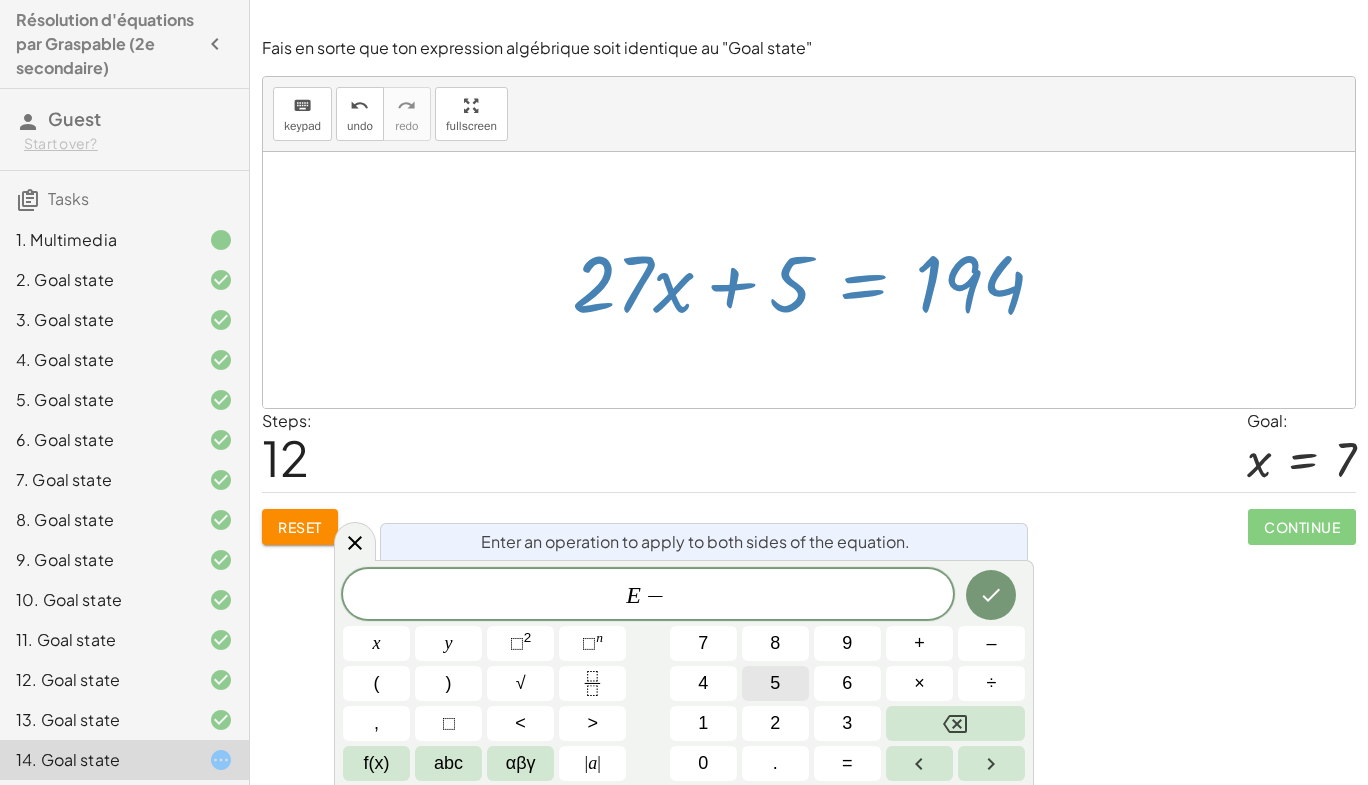 click on "5" at bounding box center [775, 683] 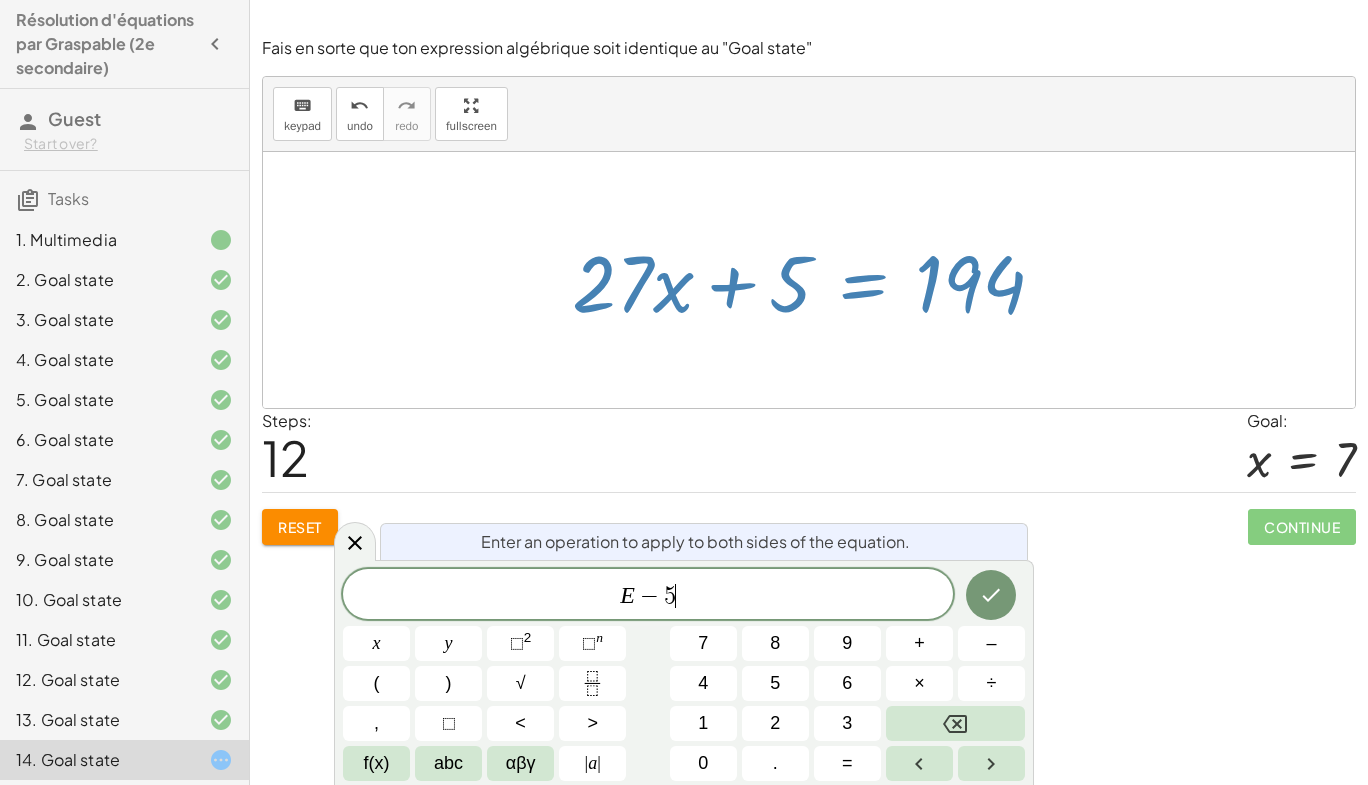 click 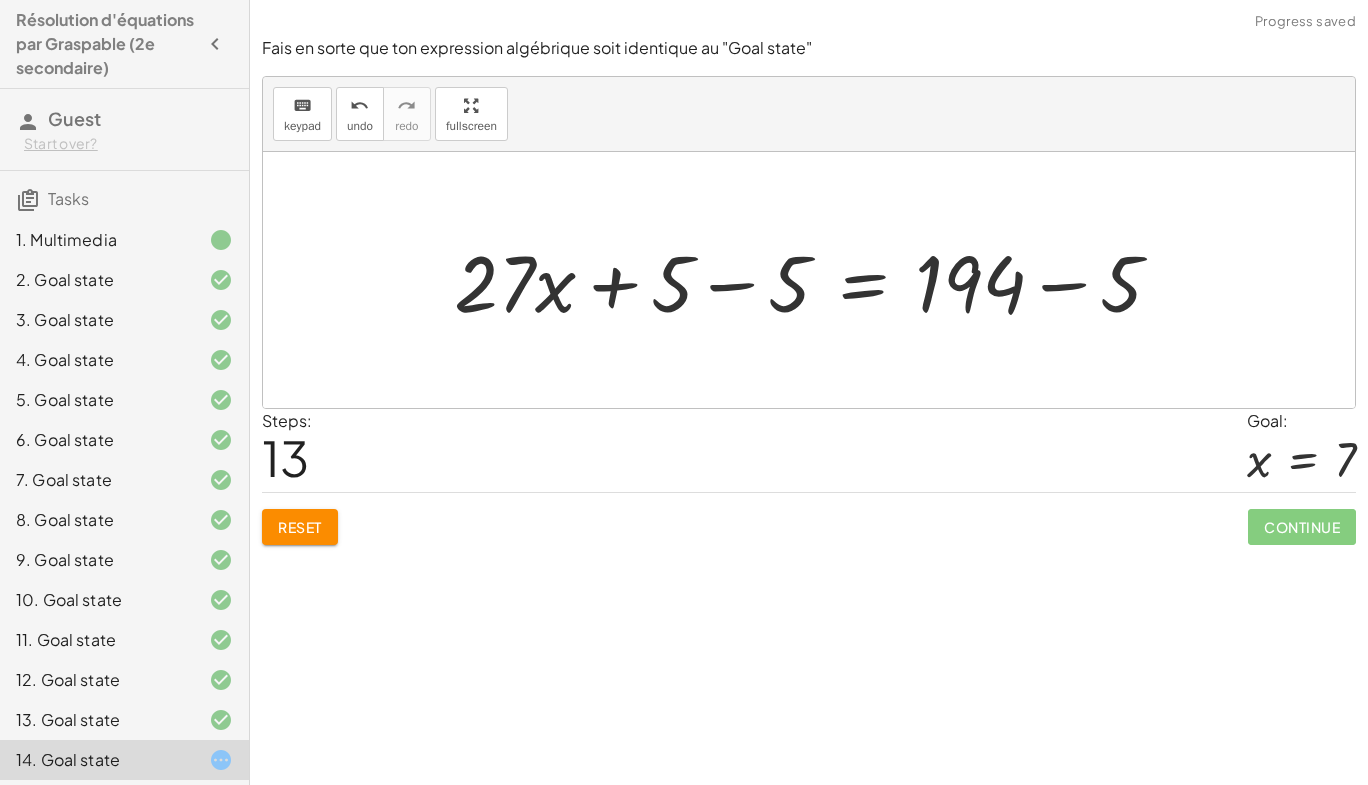 click at bounding box center (816, 280) 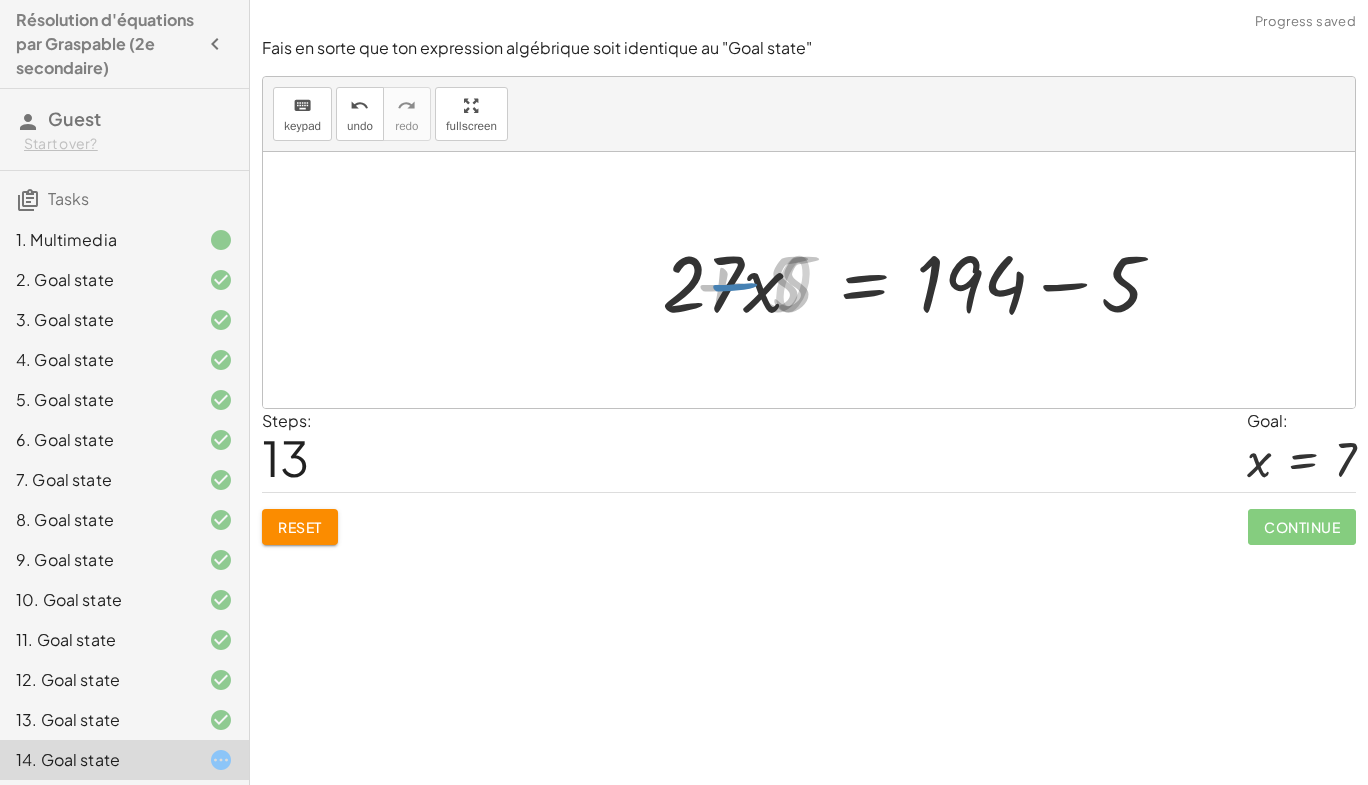 click at bounding box center [934, 280] 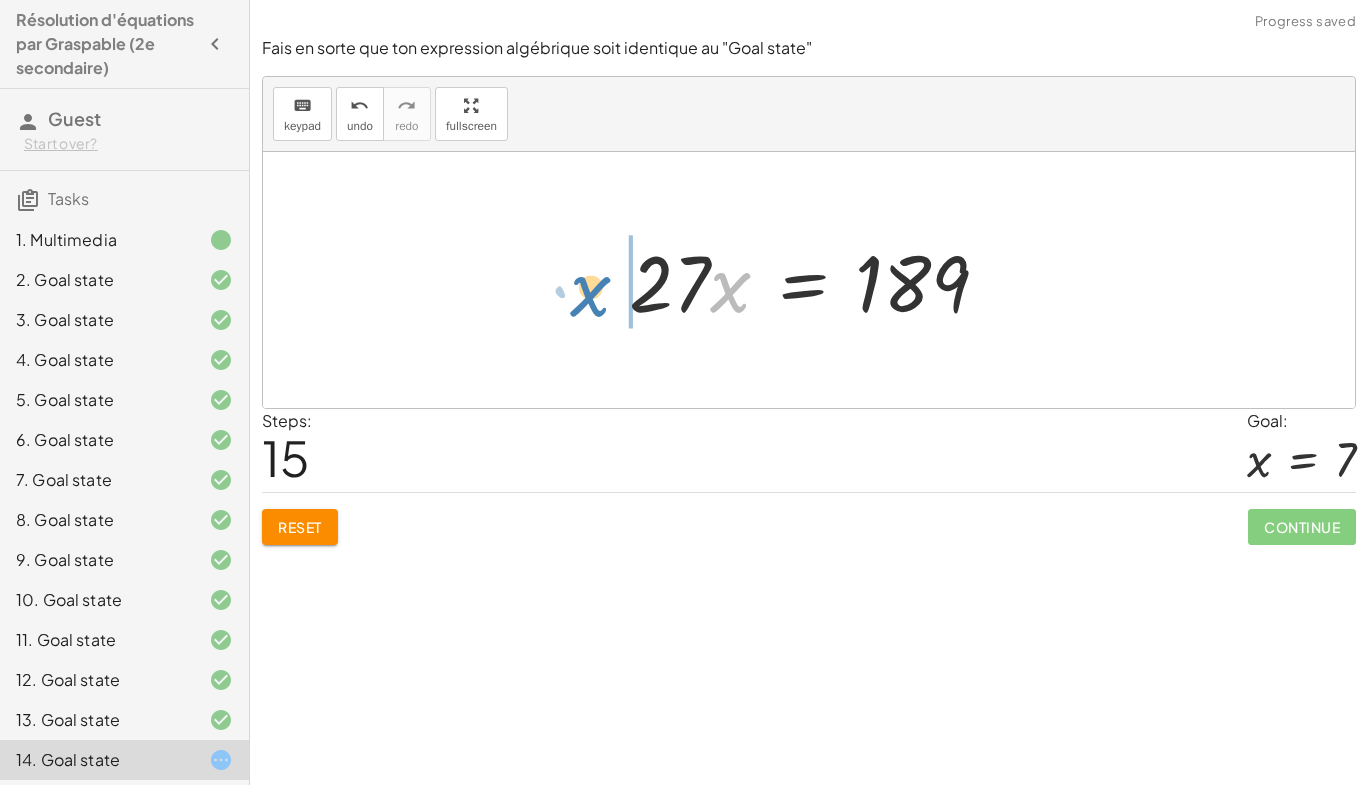 drag, startPoint x: 738, startPoint y: 297, endPoint x: 598, endPoint y: 299, distance: 140.01428 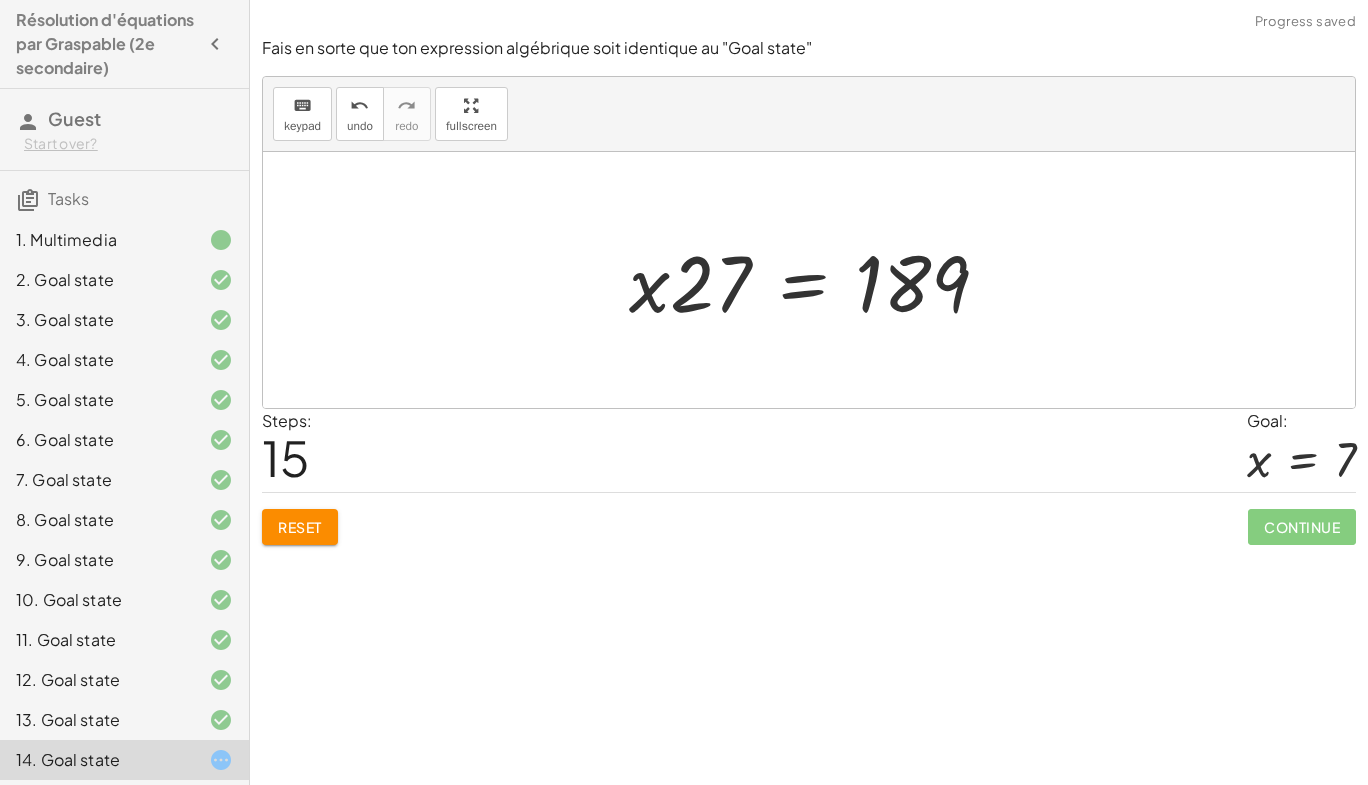 click at bounding box center [817, 280] 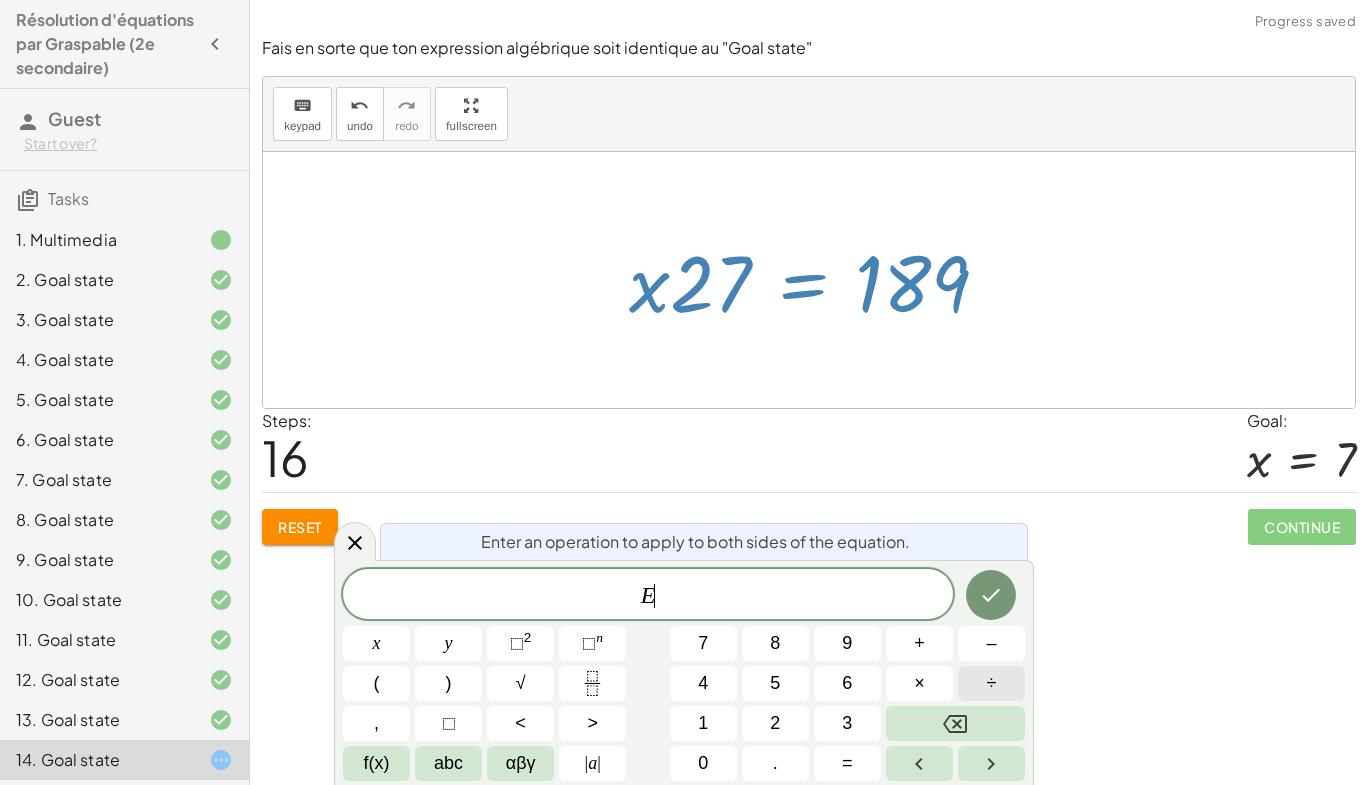 click on "÷" at bounding box center (992, 683) 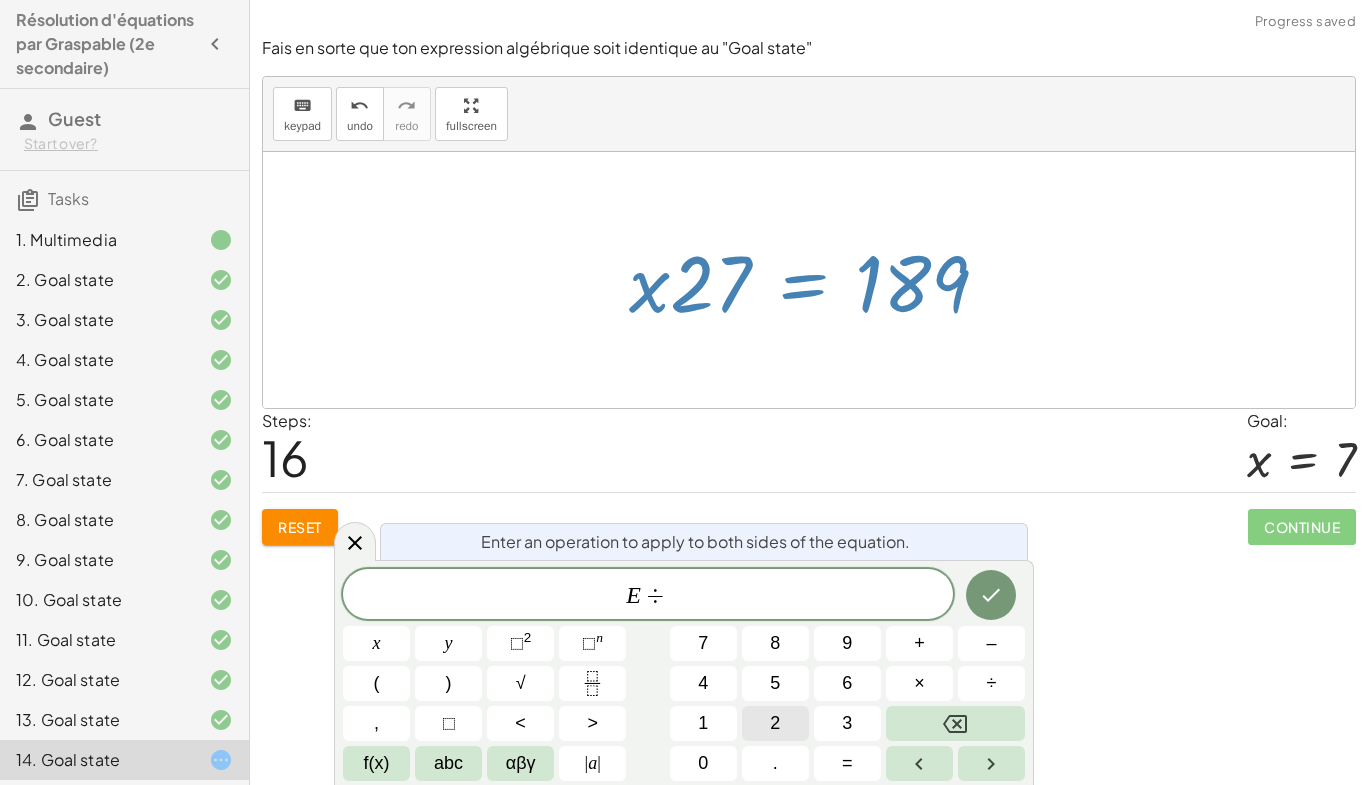 click on "2" at bounding box center [775, 723] 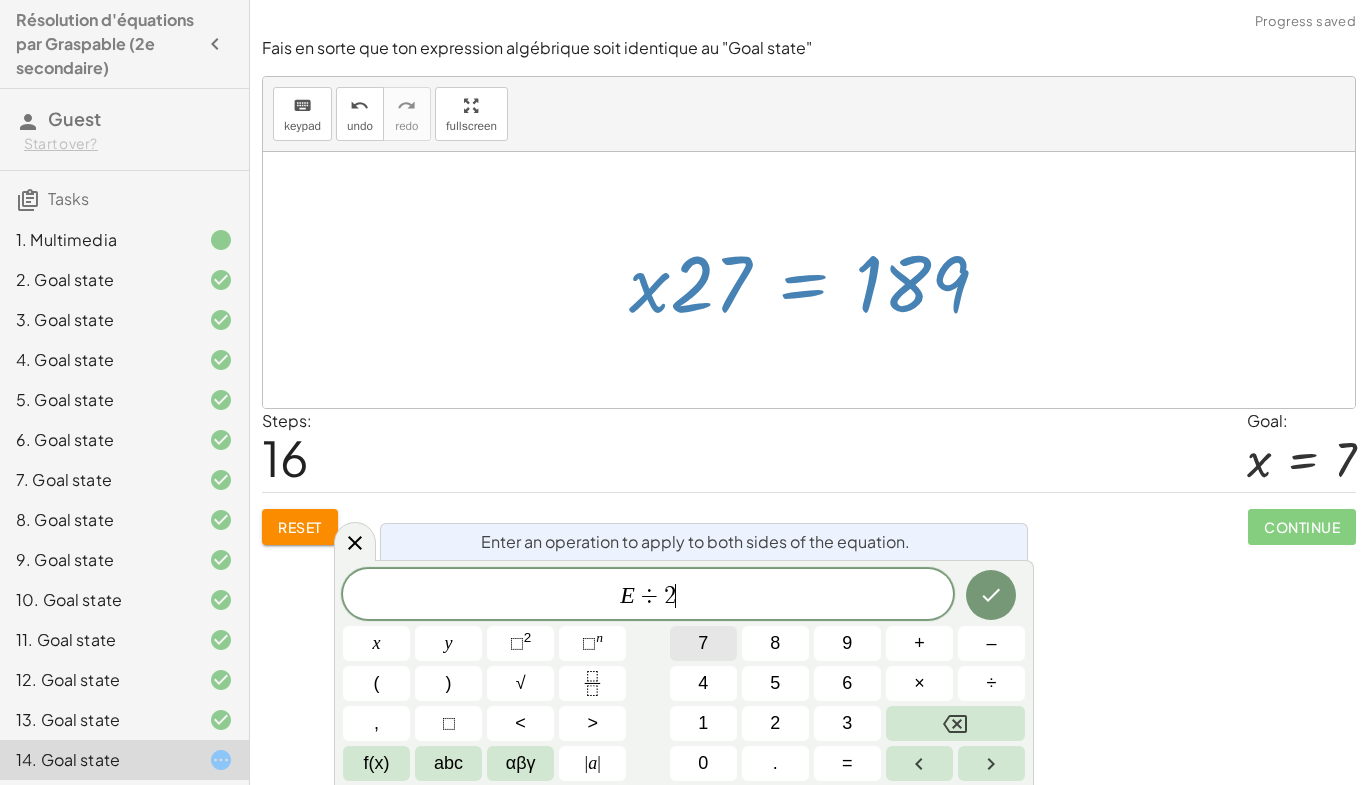 click on "E ÷ 2 ​ x y ⬚ 2 ⬚ n 7 8 9 + – ( ) √ 4 5 6 × ÷ , ⬚ < > 1 2 3 f(x) abc αβγ | a | 0 . =" at bounding box center (684, 675) 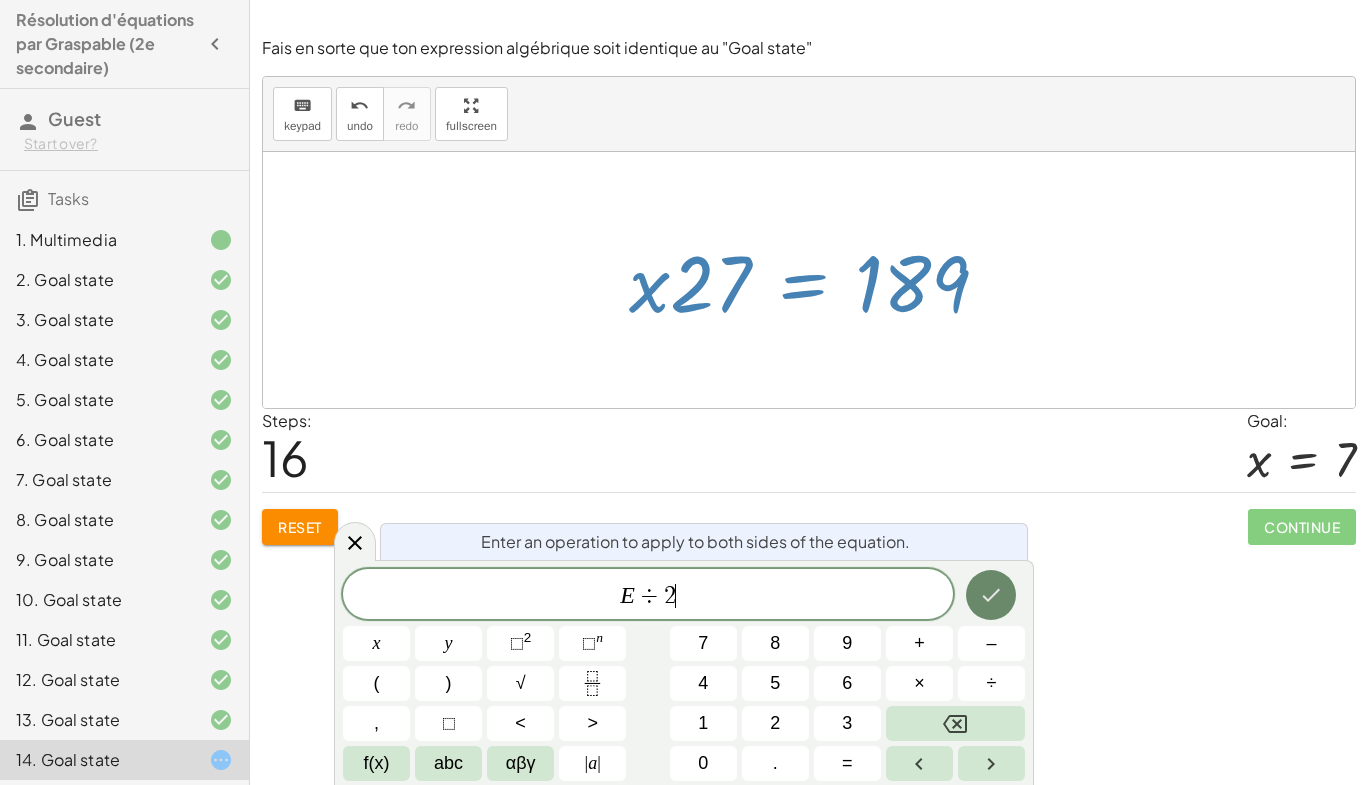 click at bounding box center (991, 595) 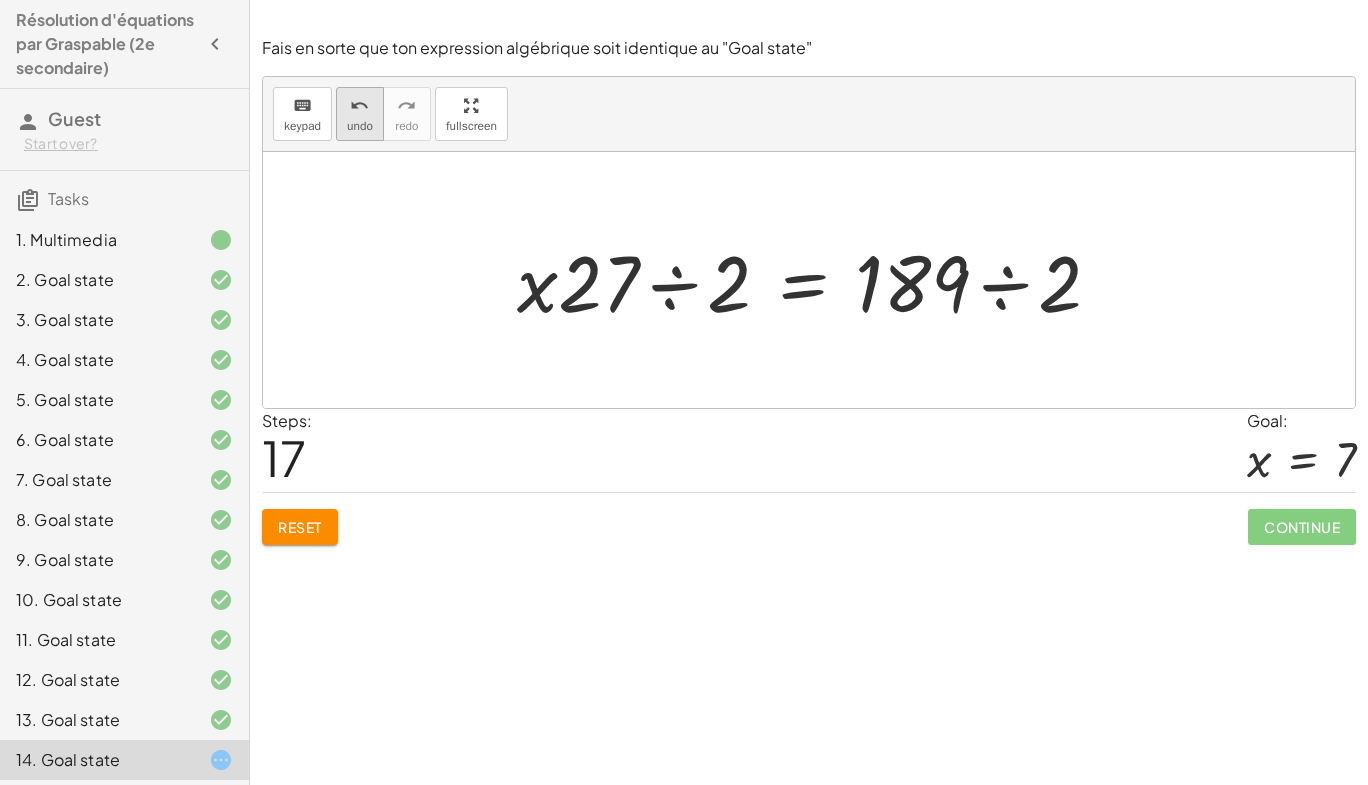 click on "undo" at bounding box center [359, 106] 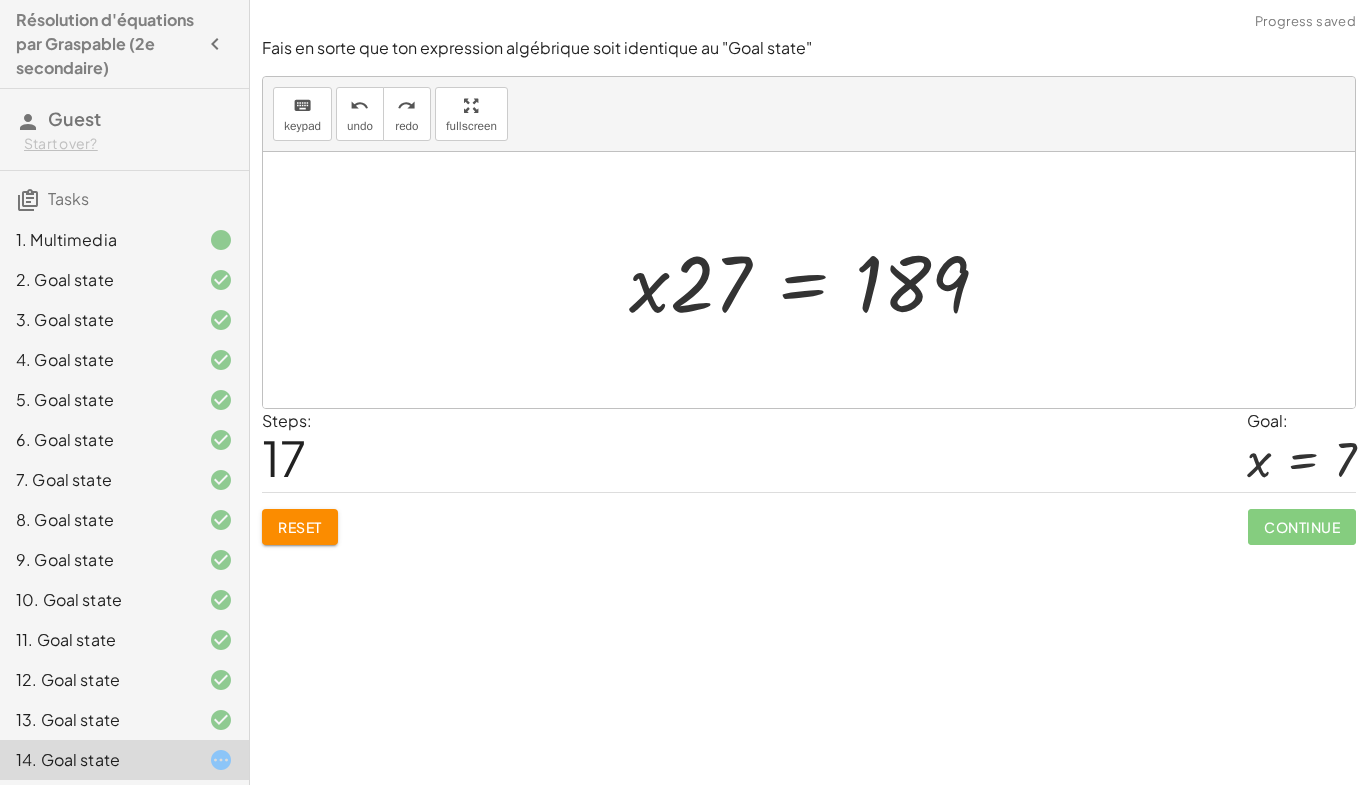 click at bounding box center (817, 280) 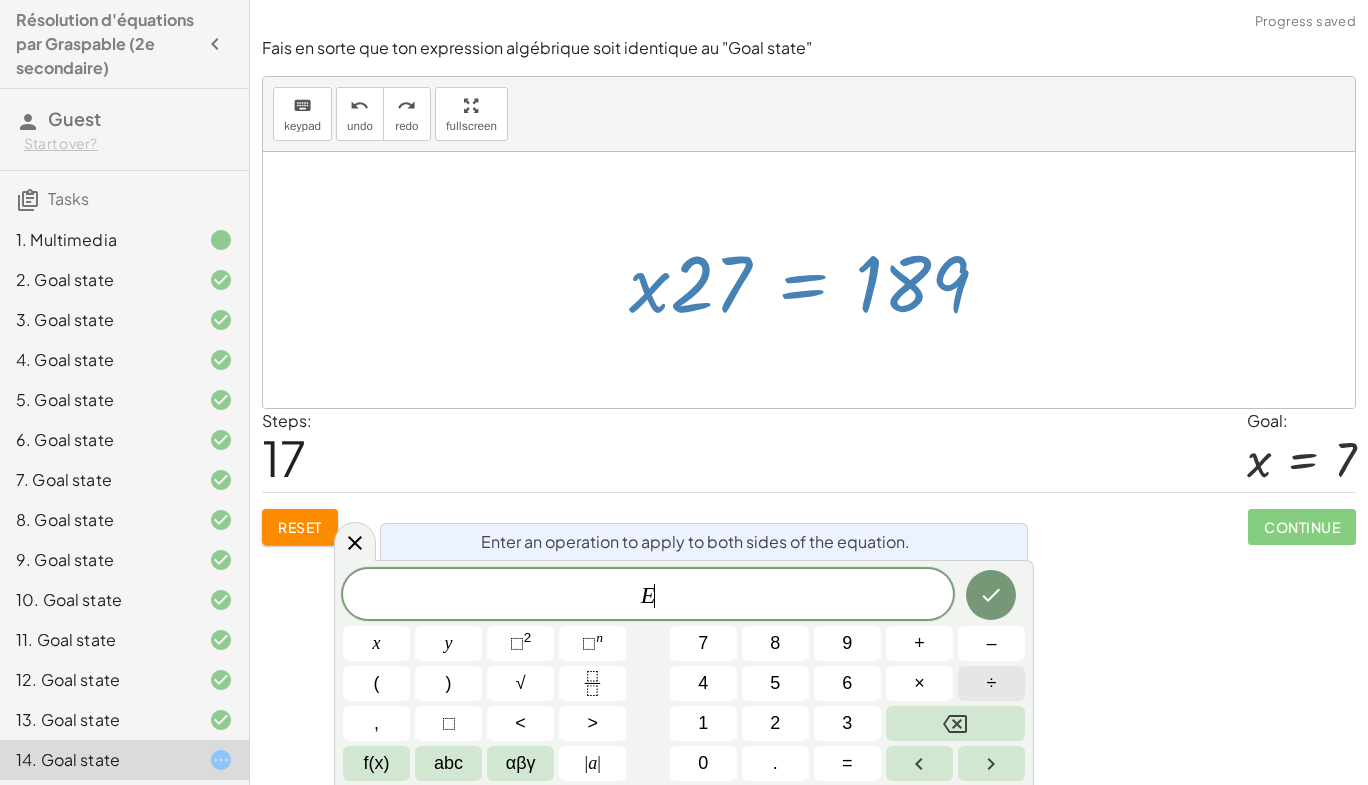 click on "÷" at bounding box center (991, 683) 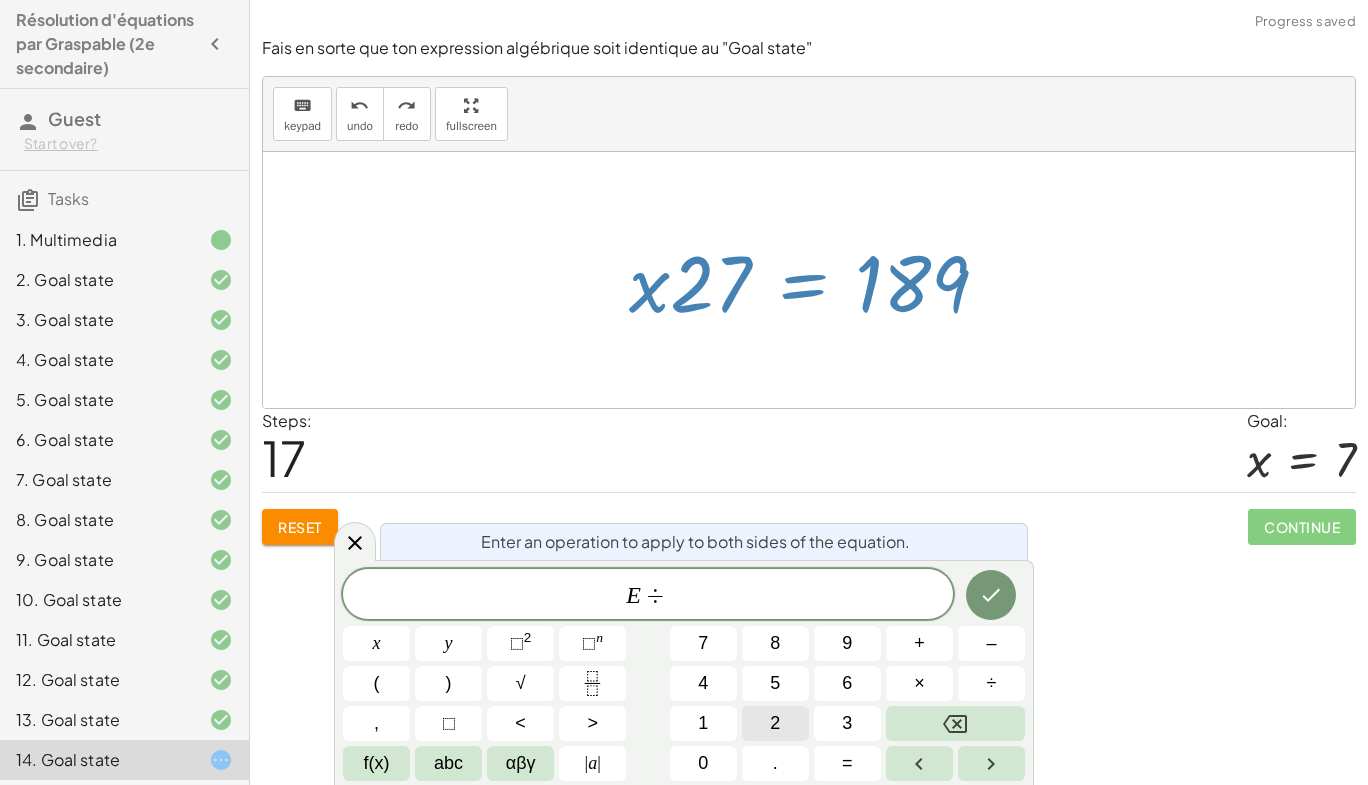 click on "2" at bounding box center [775, 723] 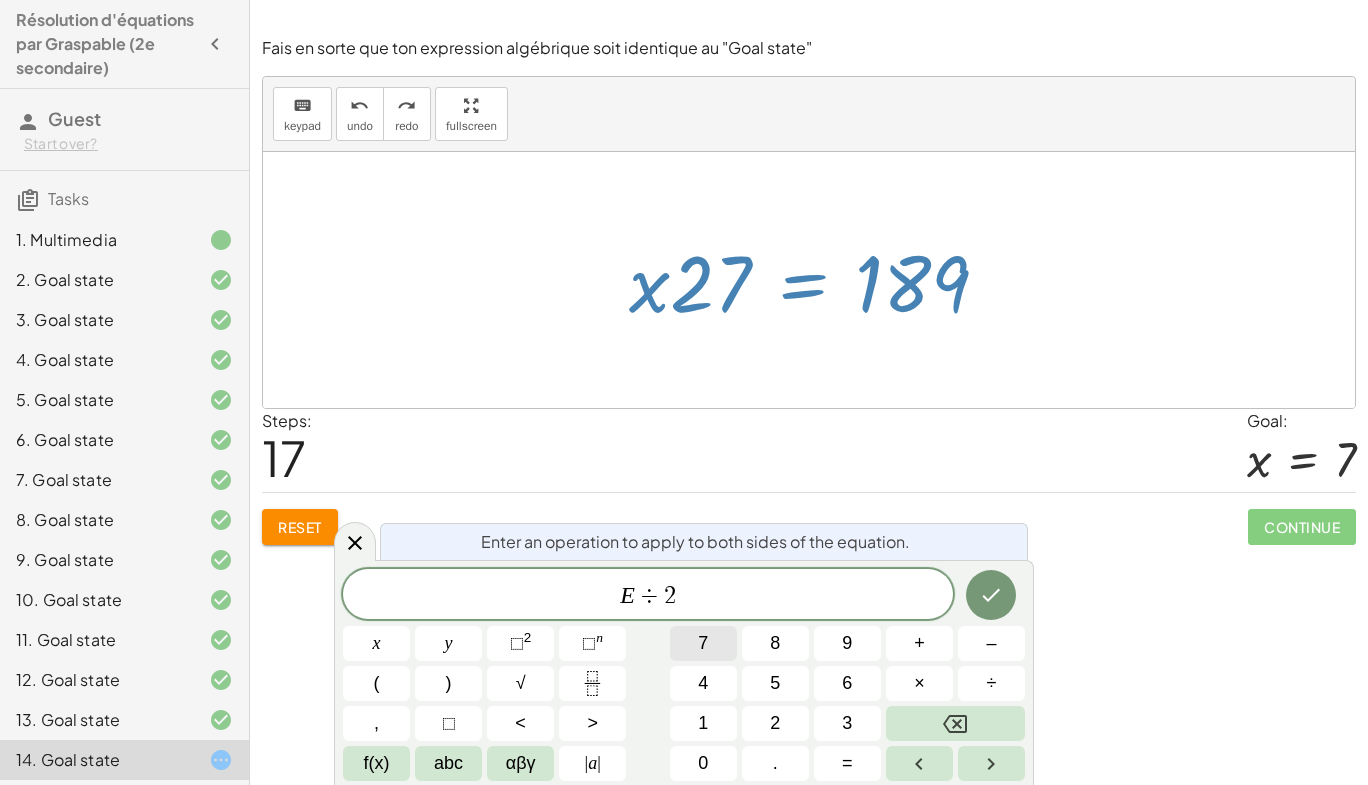click on "7" at bounding box center (703, 643) 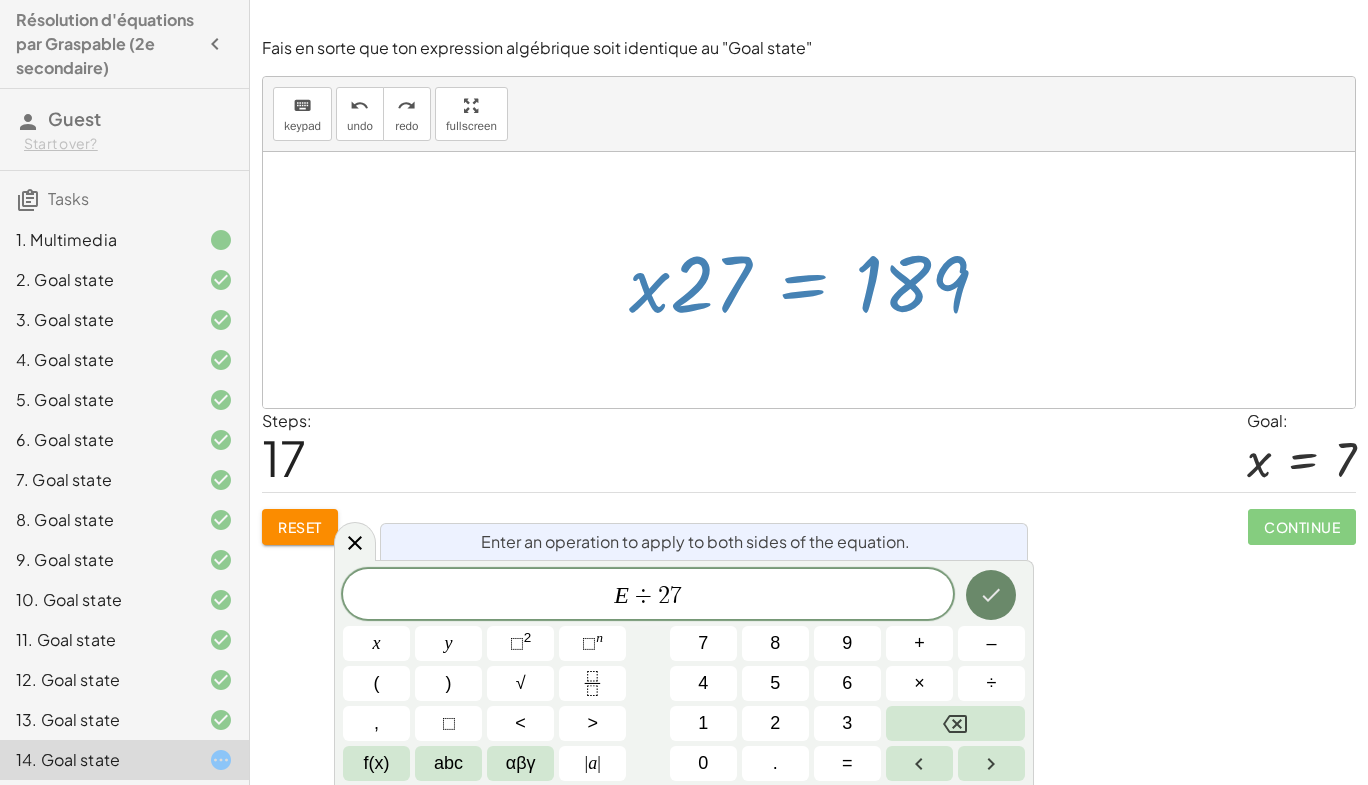 click at bounding box center (991, 595) 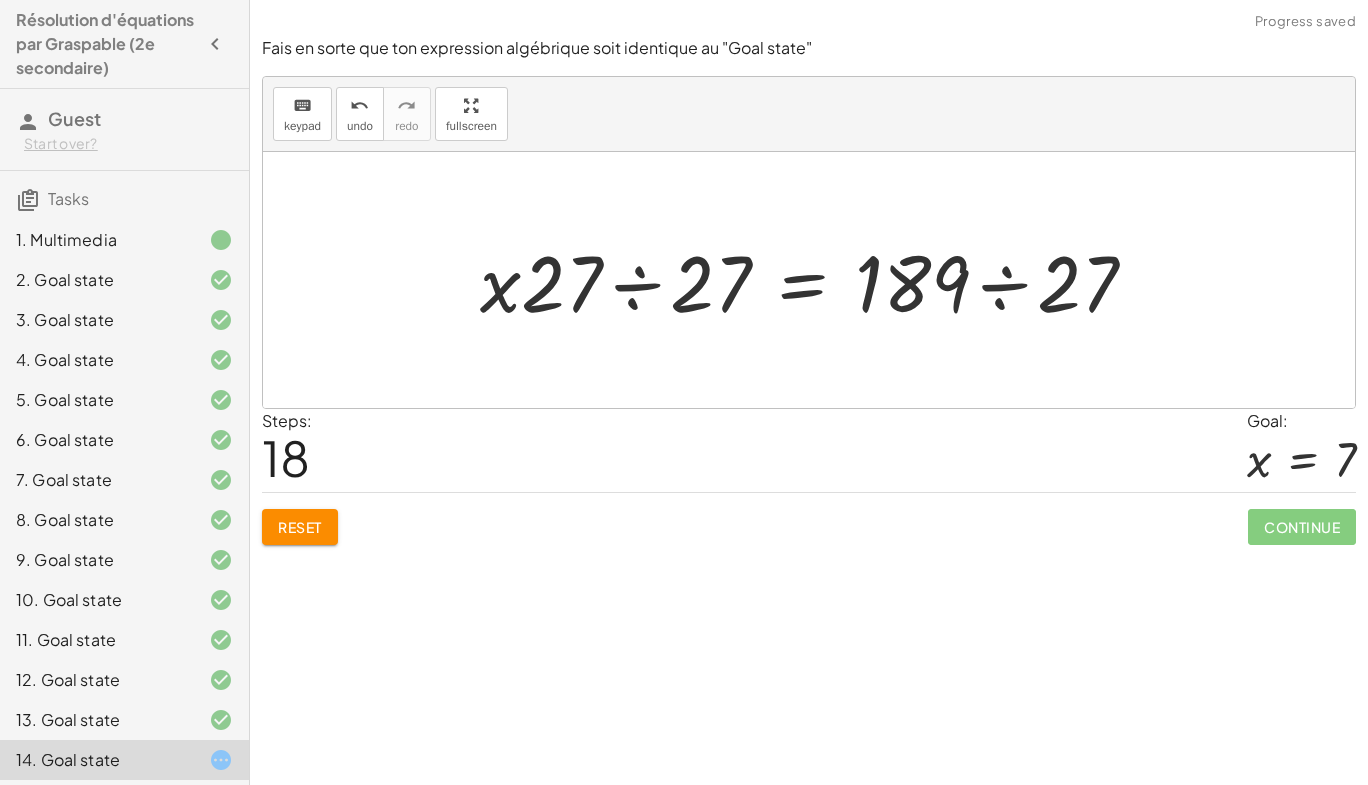 click at bounding box center [816, 280] 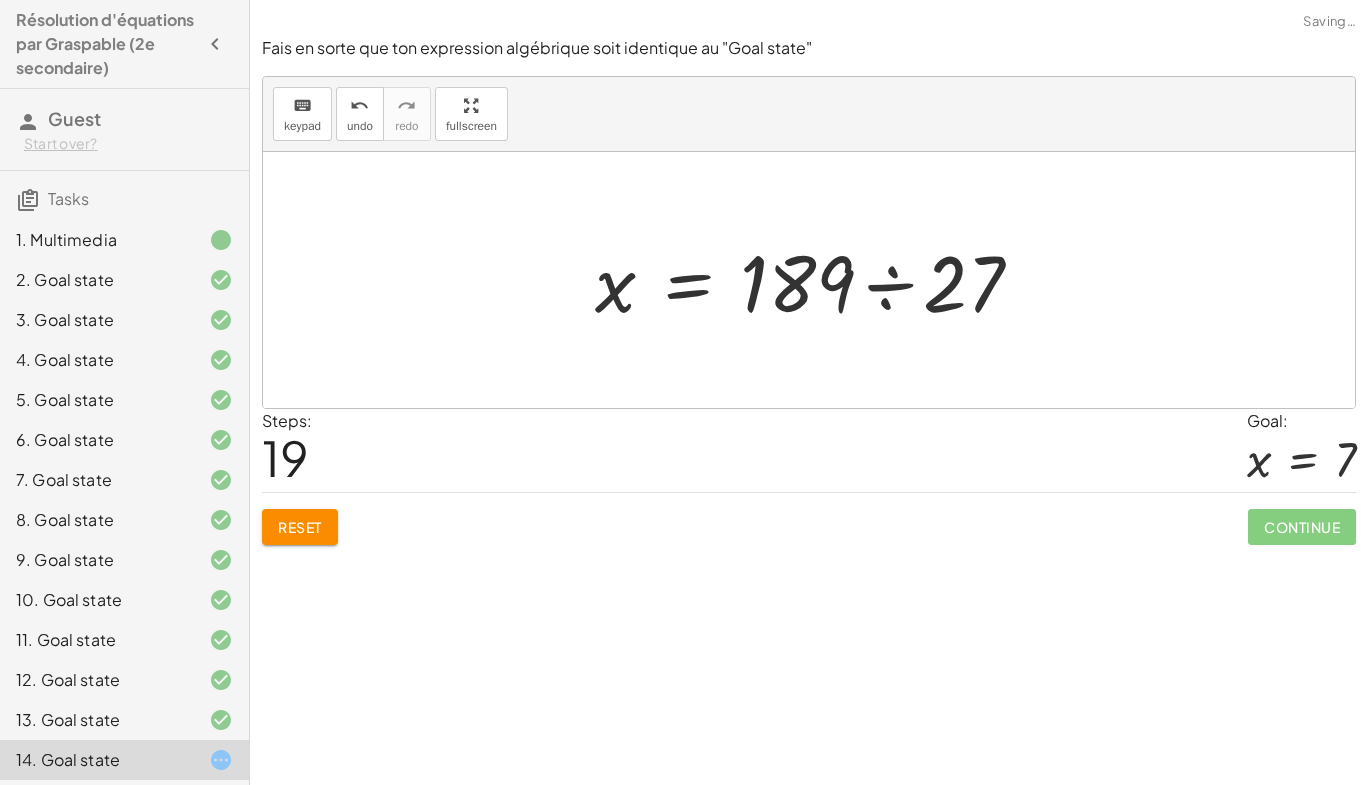 click at bounding box center (817, 280) 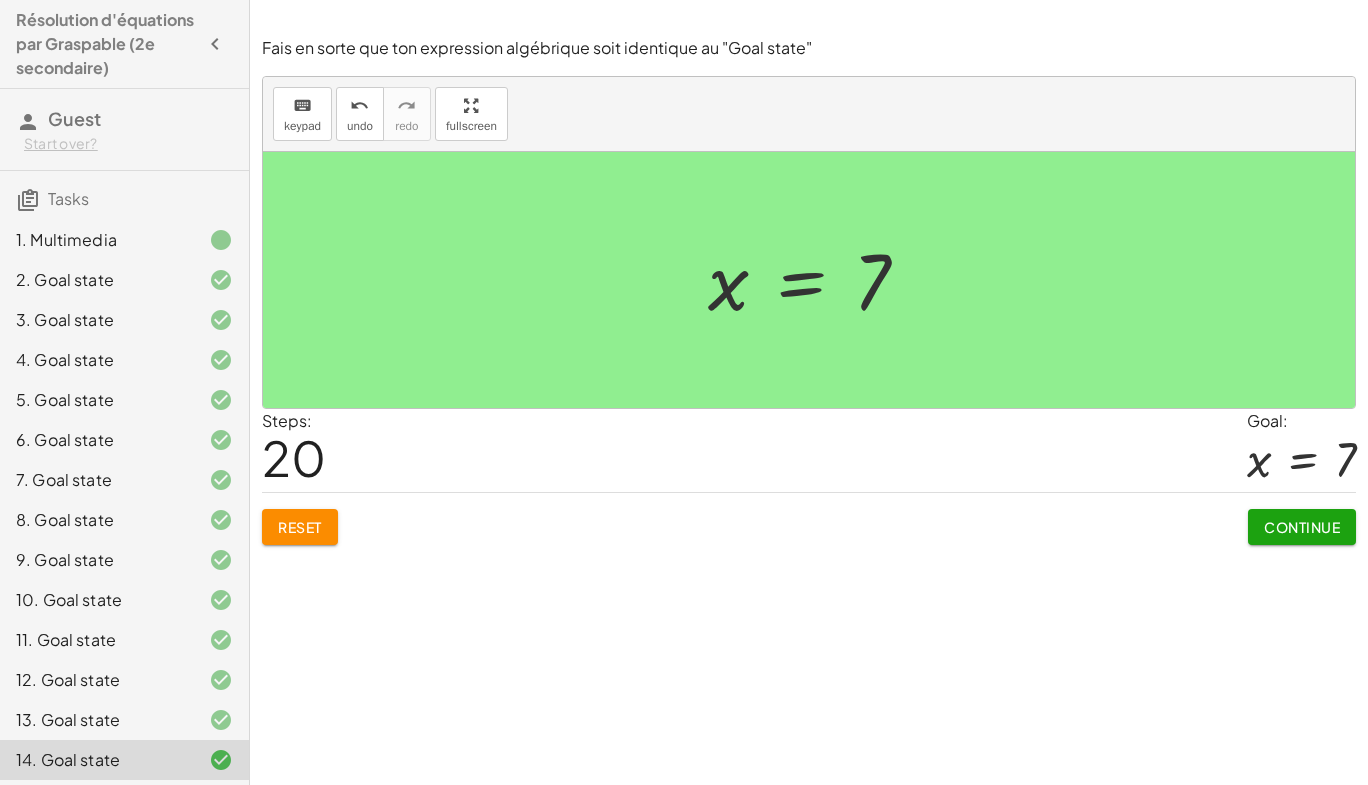 click on "Reset" 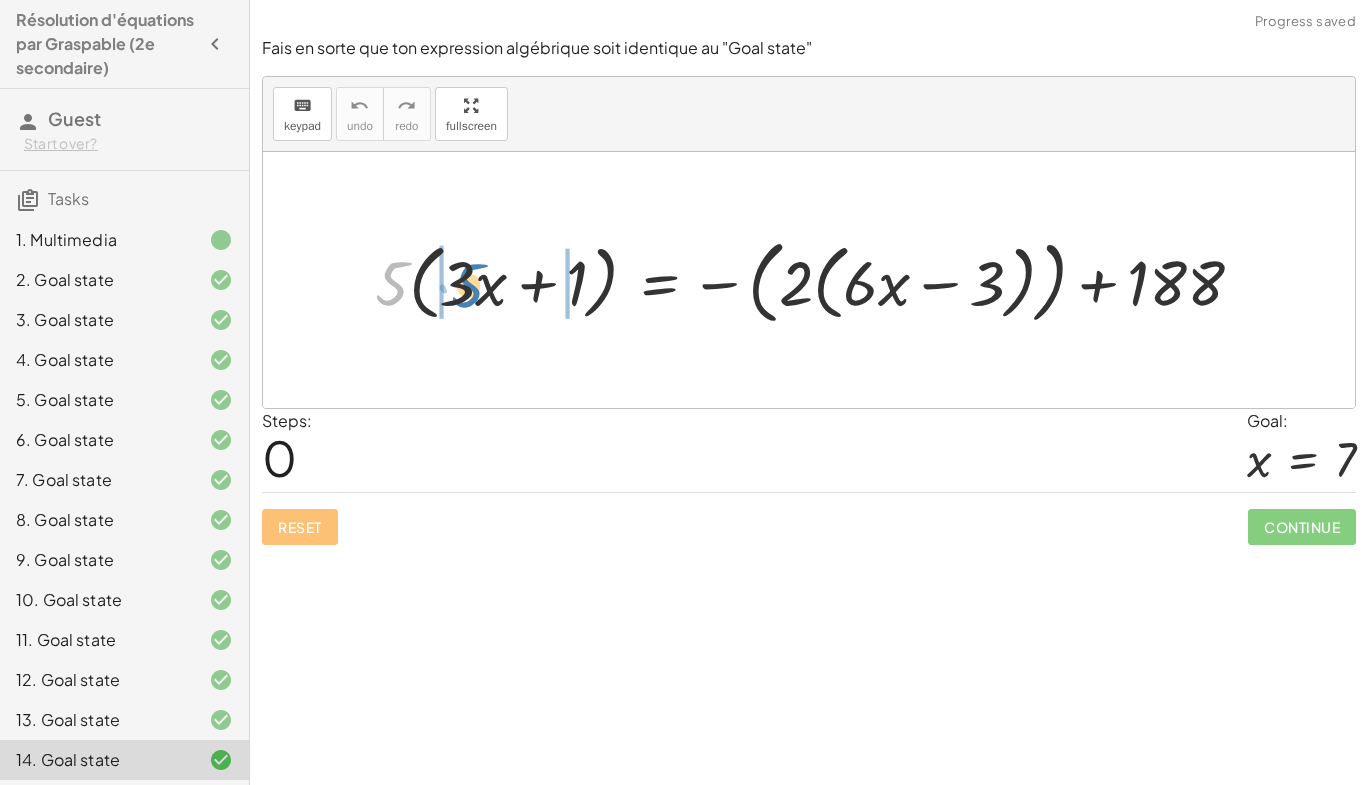 drag, startPoint x: 394, startPoint y: 287, endPoint x: 467, endPoint y: 290, distance: 73.061615 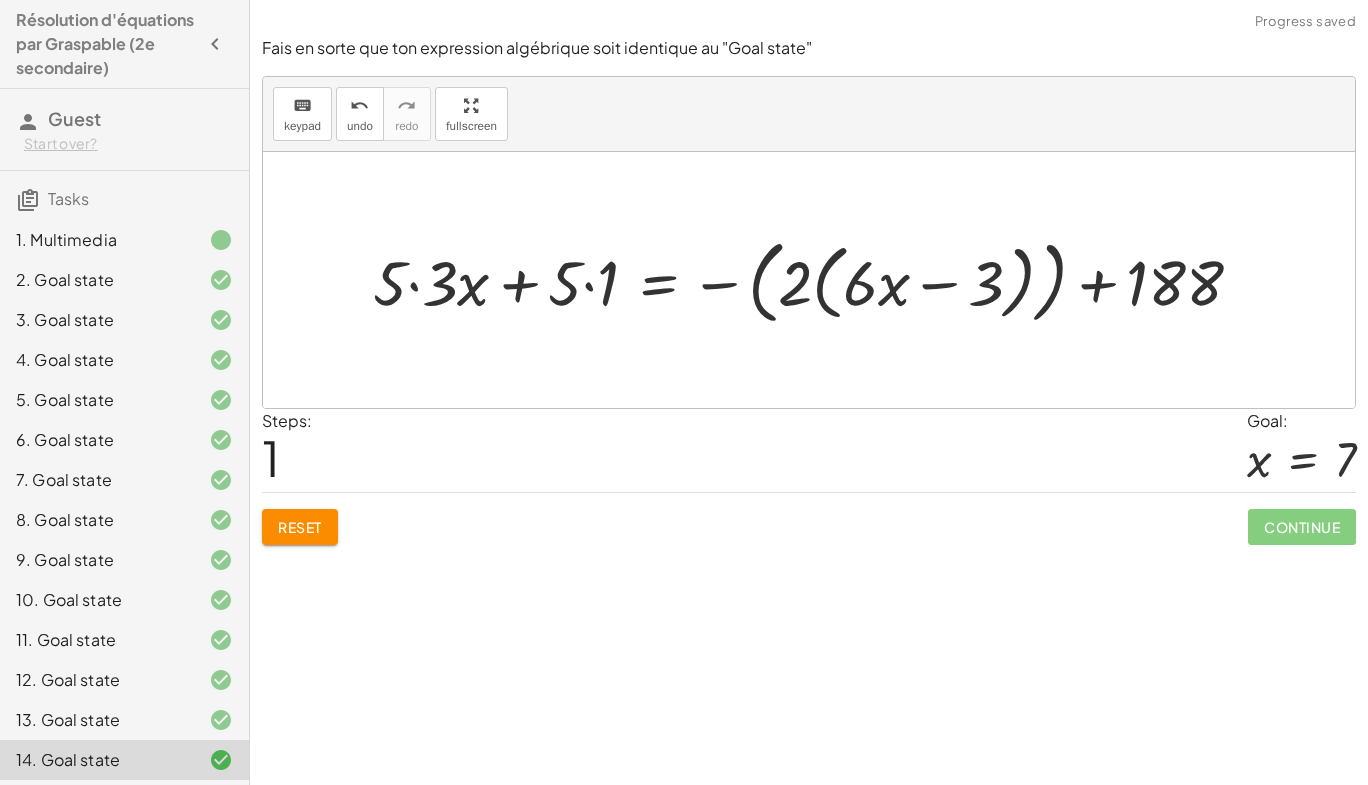 click at bounding box center [815, 280] 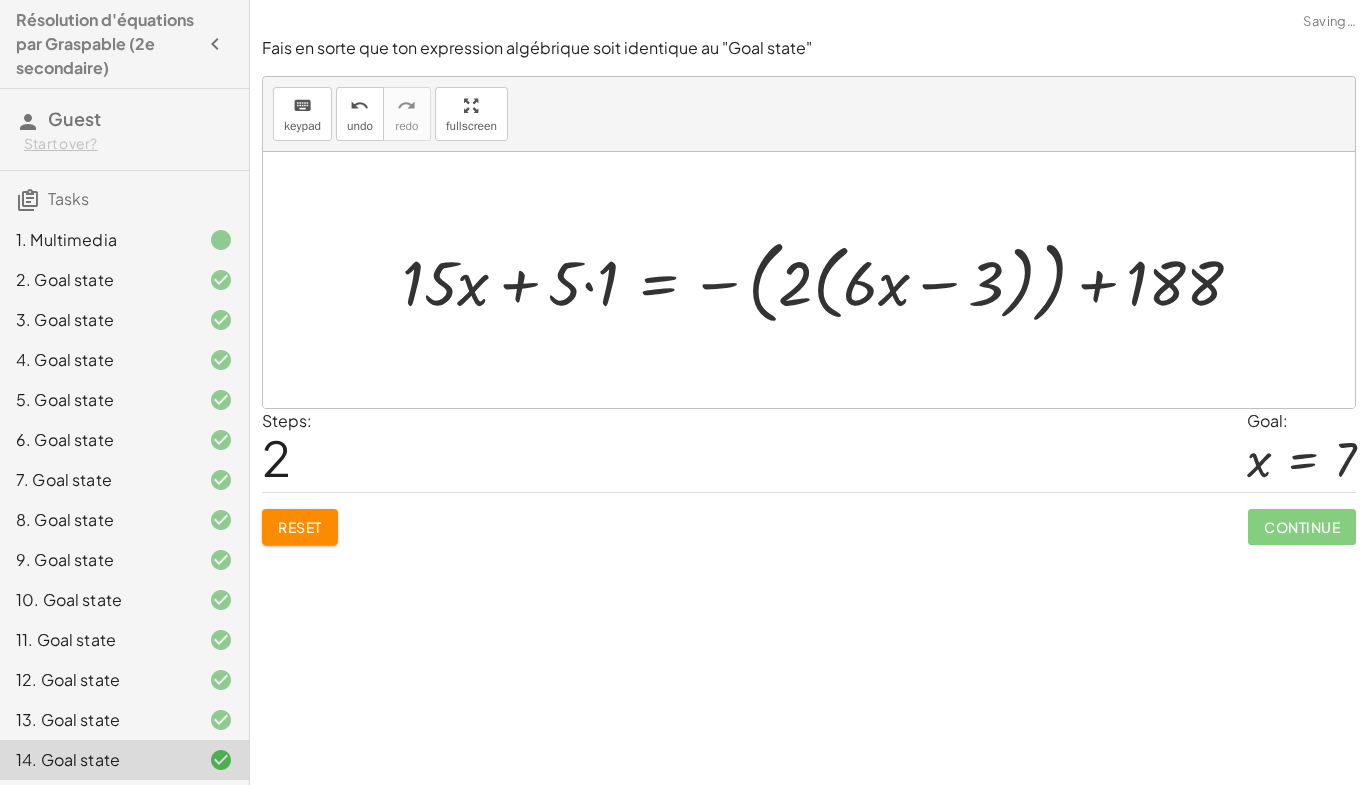 click at bounding box center [830, 280] 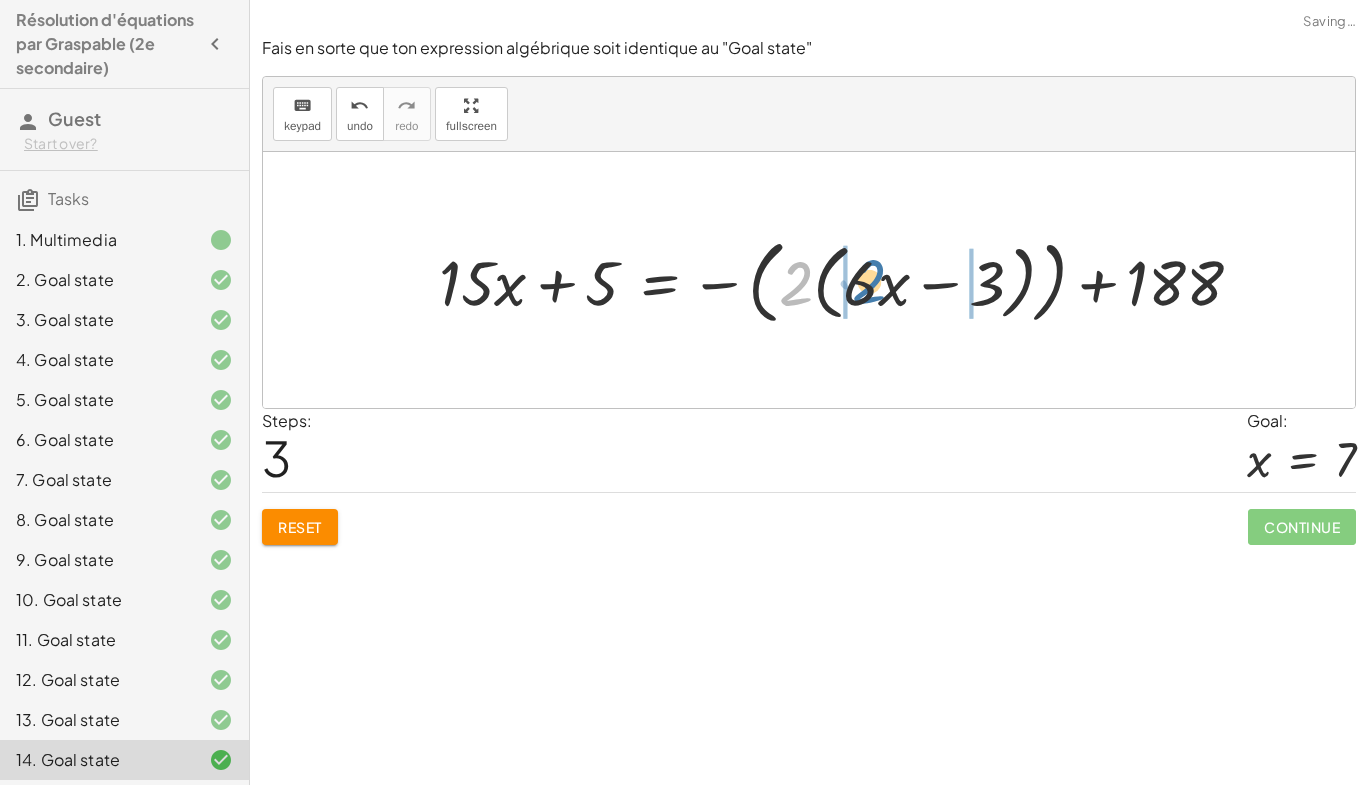 drag, startPoint x: 793, startPoint y: 290, endPoint x: 862, endPoint y: 289, distance: 69.00725 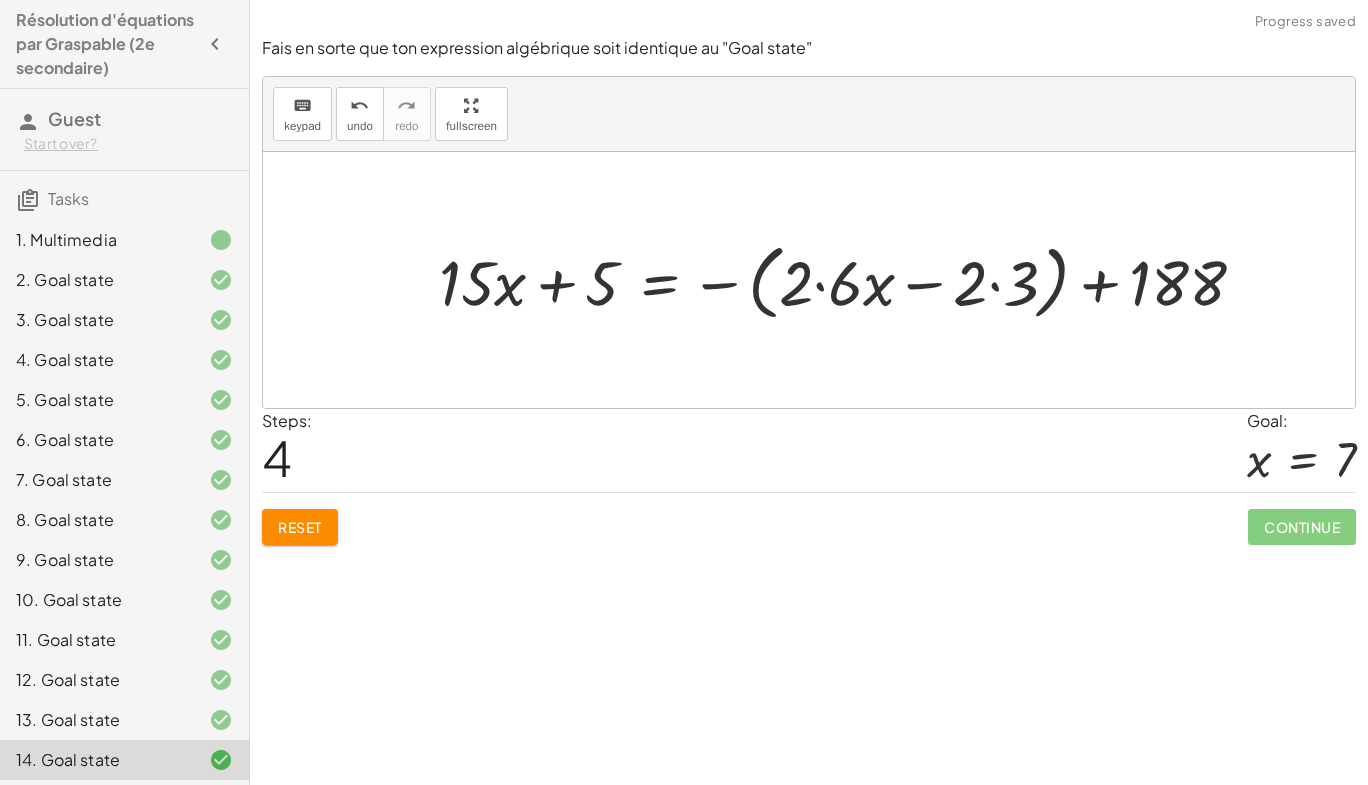 click at bounding box center (850, 280) 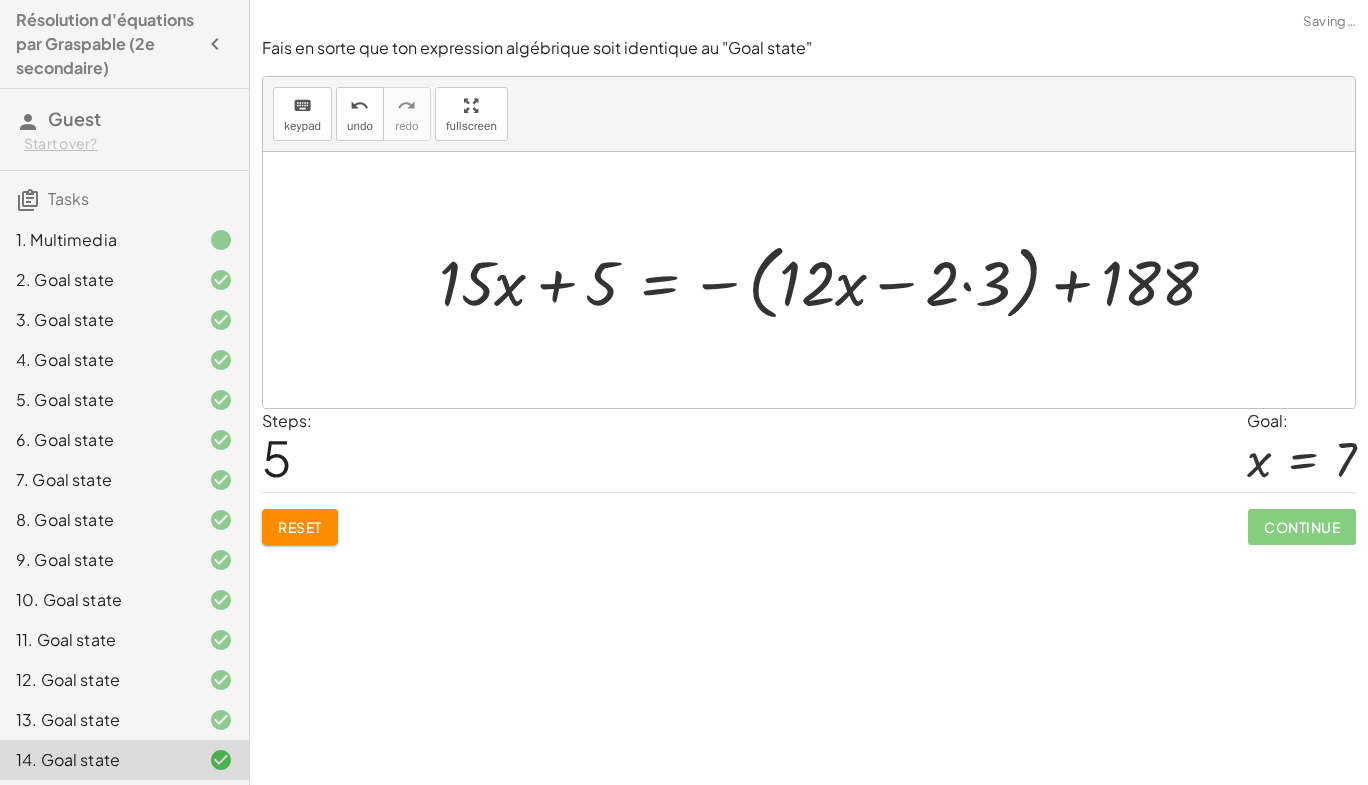 click at bounding box center (836, 280) 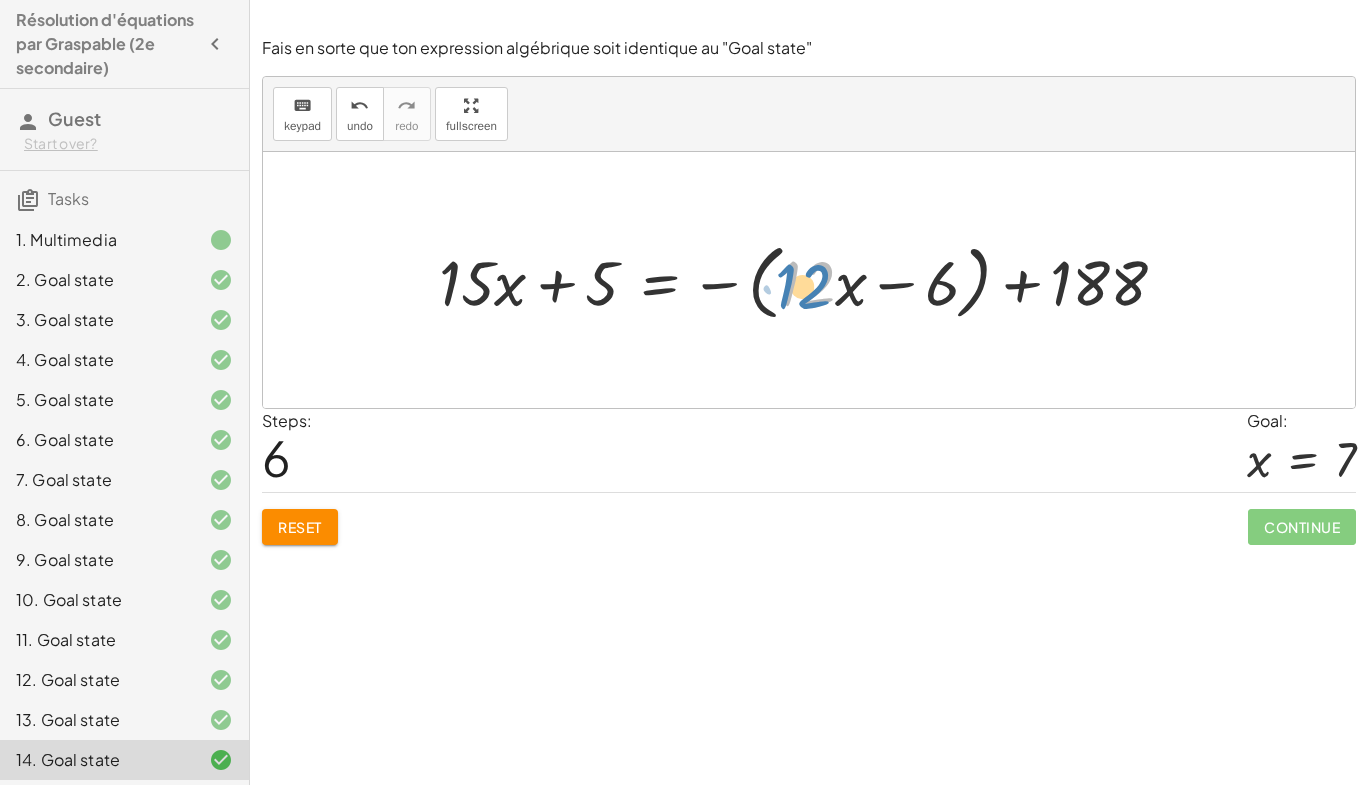 drag, startPoint x: 796, startPoint y: 328, endPoint x: 806, endPoint y: 283, distance: 46.09772 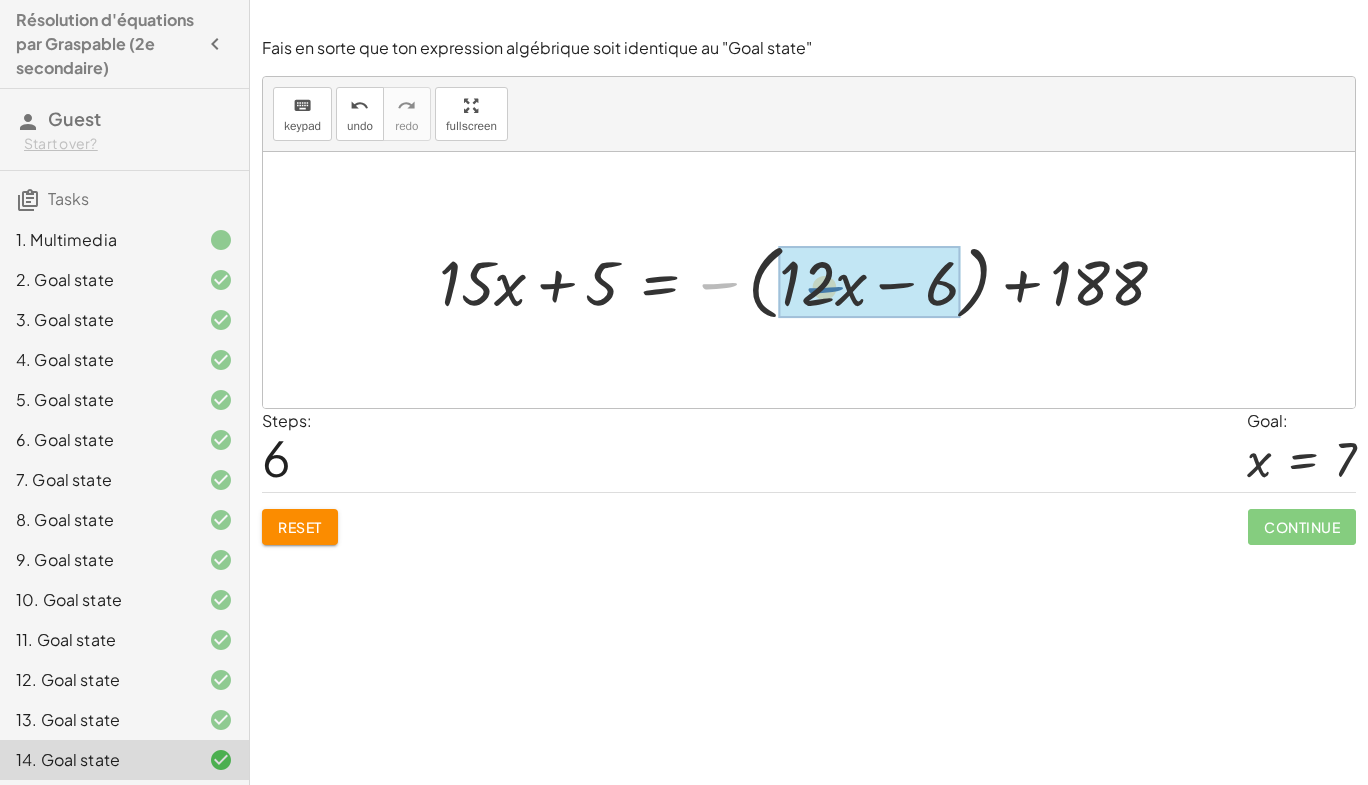 drag, startPoint x: 708, startPoint y: 282, endPoint x: 817, endPoint y: 286, distance: 109.07337 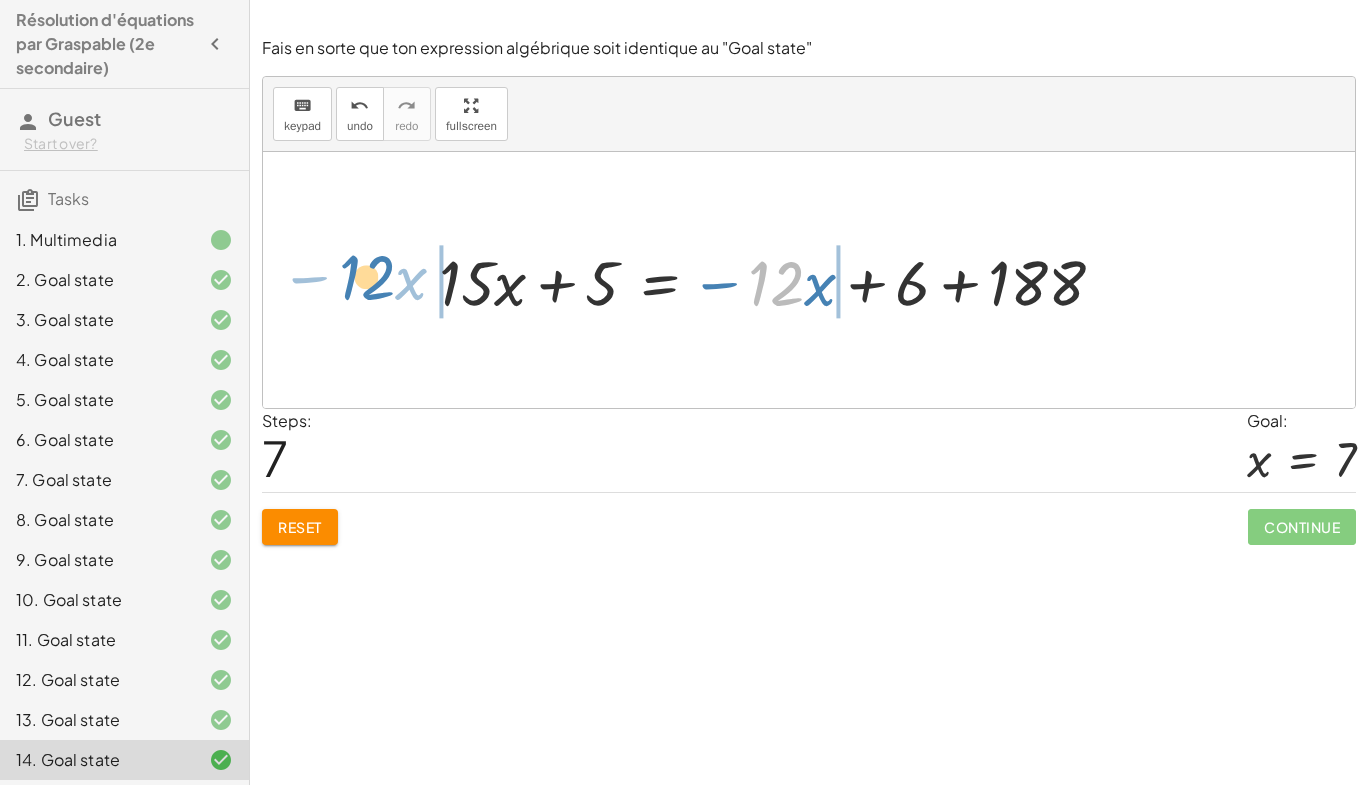 drag, startPoint x: 784, startPoint y: 285, endPoint x: 373, endPoint y: 279, distance: 411.0438 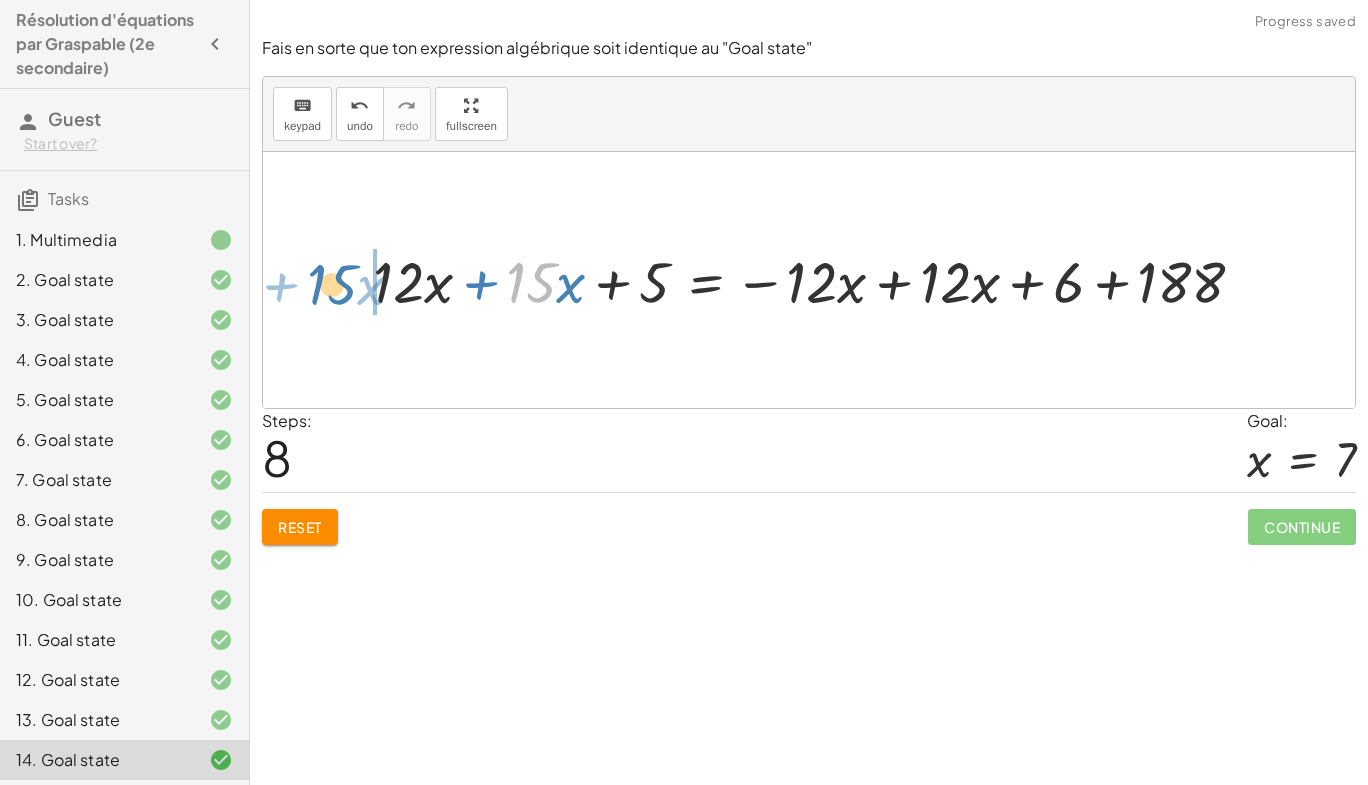 drag, startPoint x: 523, startPoint y: 280, endPoint x: 322, endPoint y: 278, distance: 201.00995 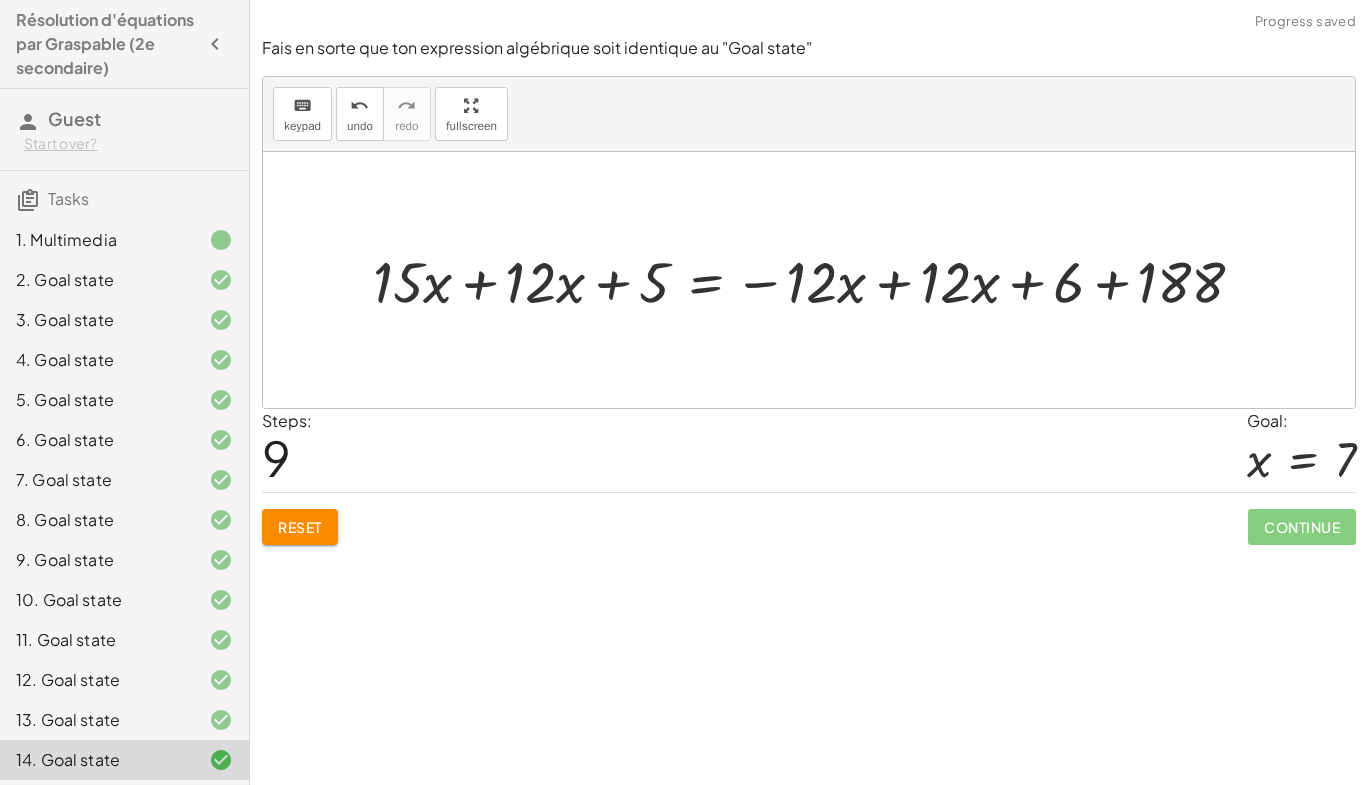 click at bounding box center (817, 280) 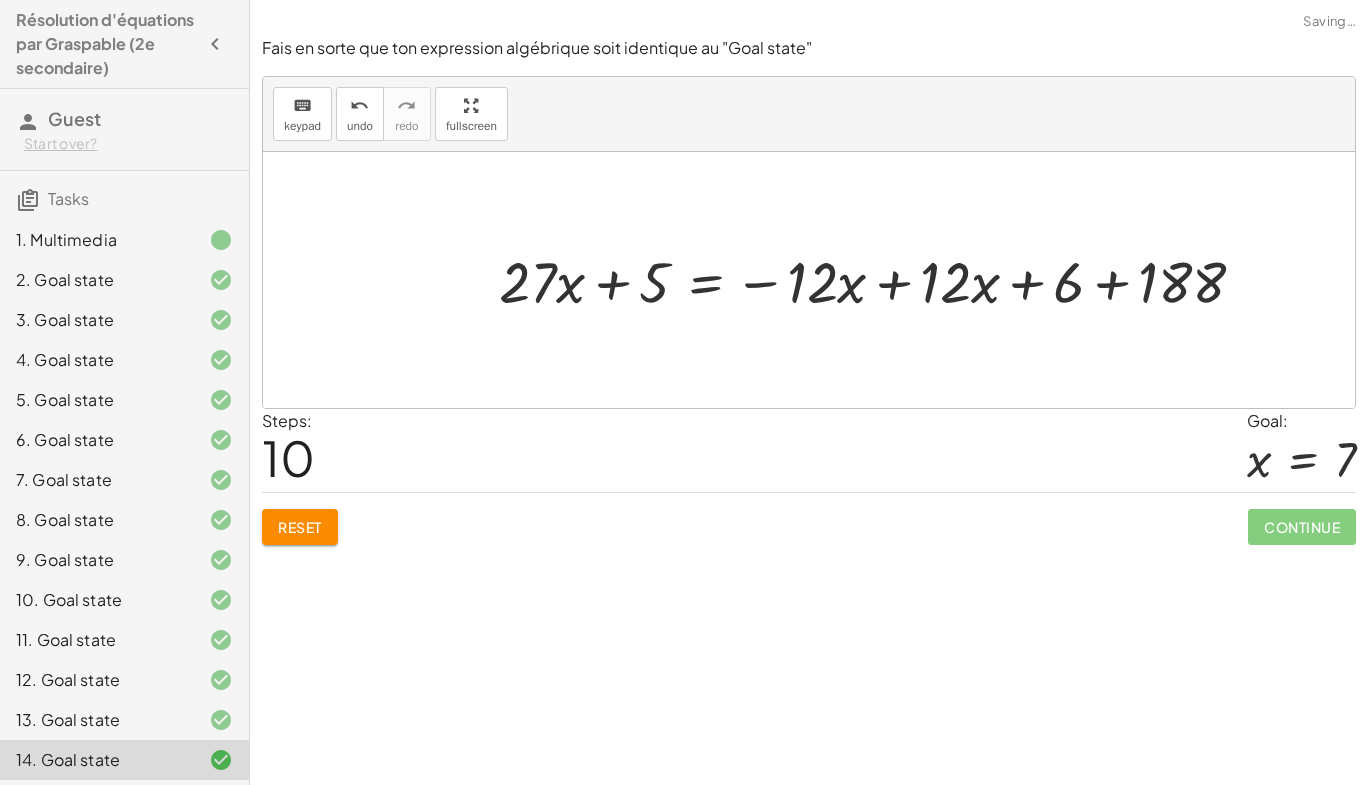 click at bounding box center (880, 280) 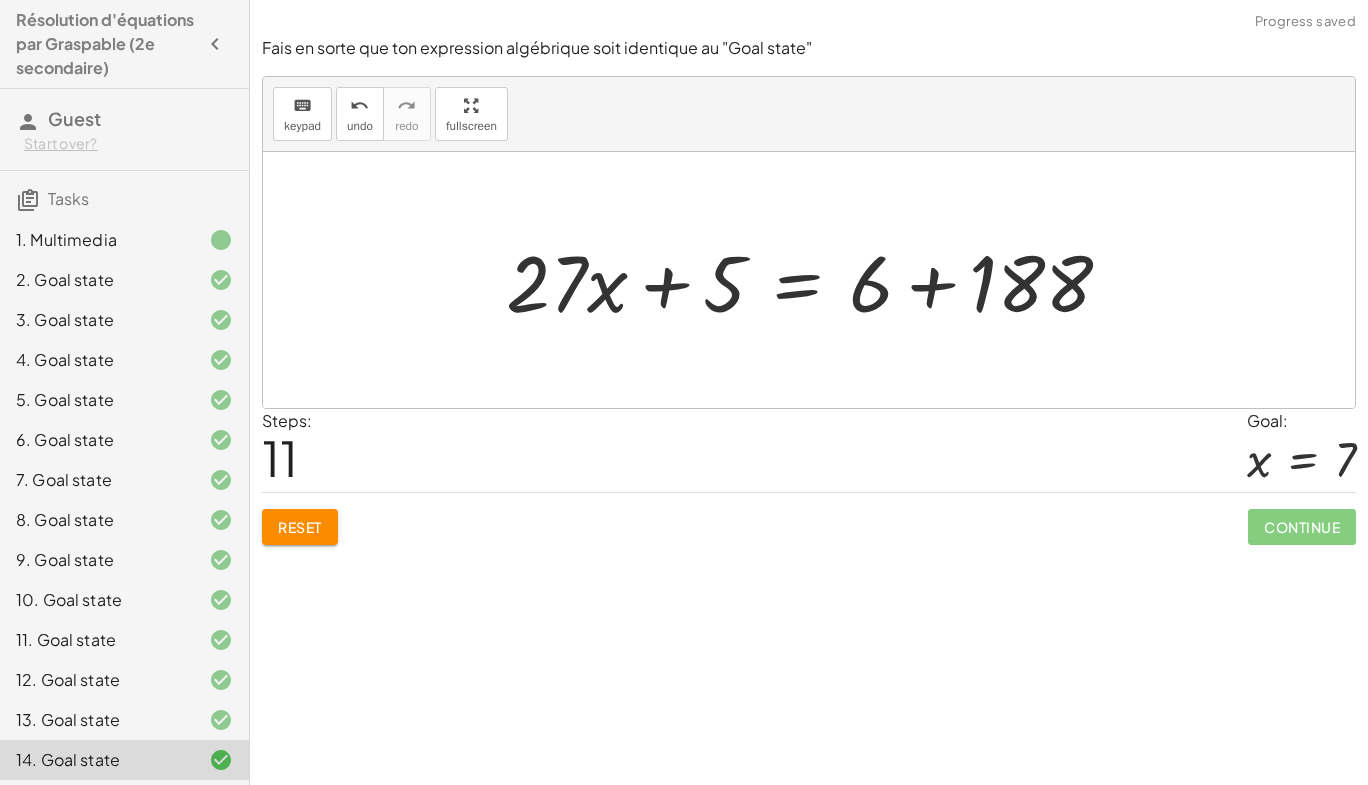 click at bounding box center (817, 280) 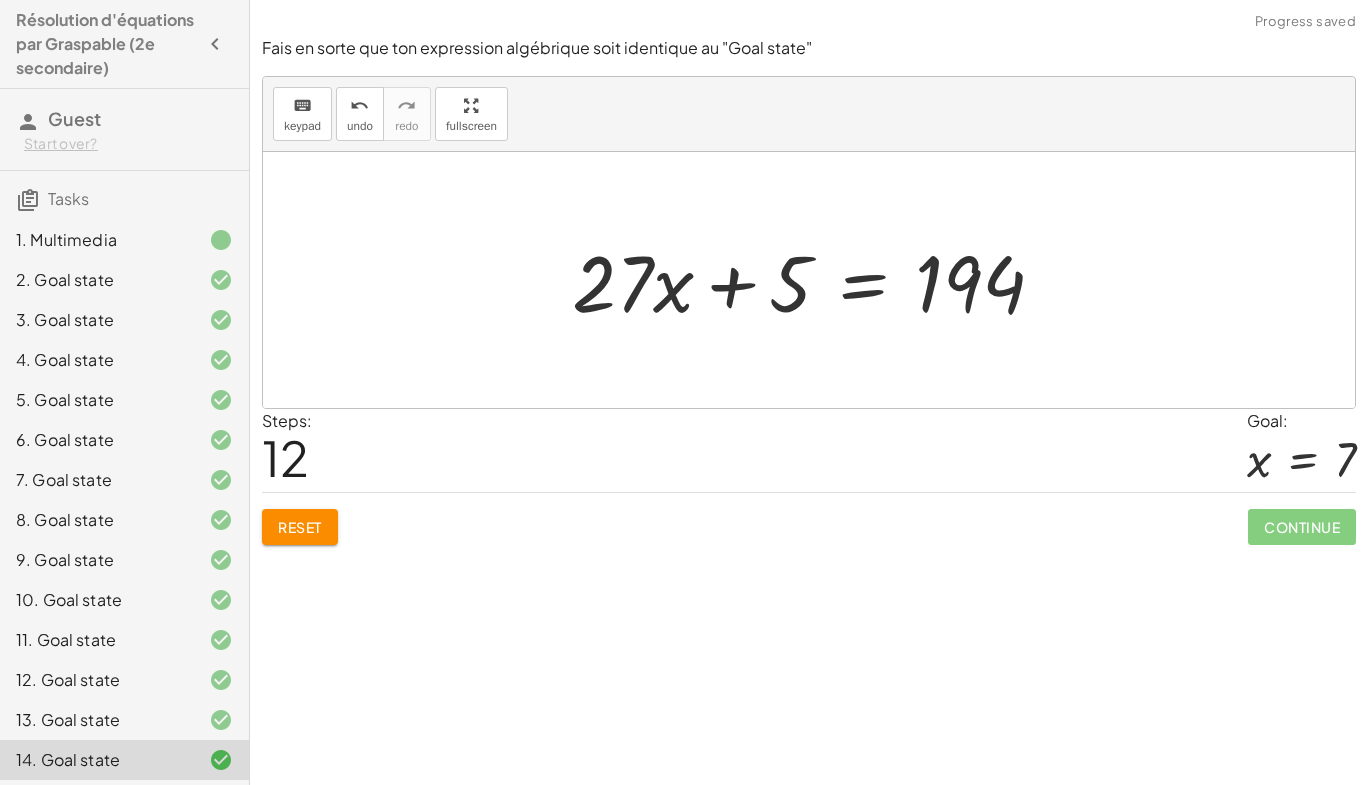 click at bounding box center (816, 280) 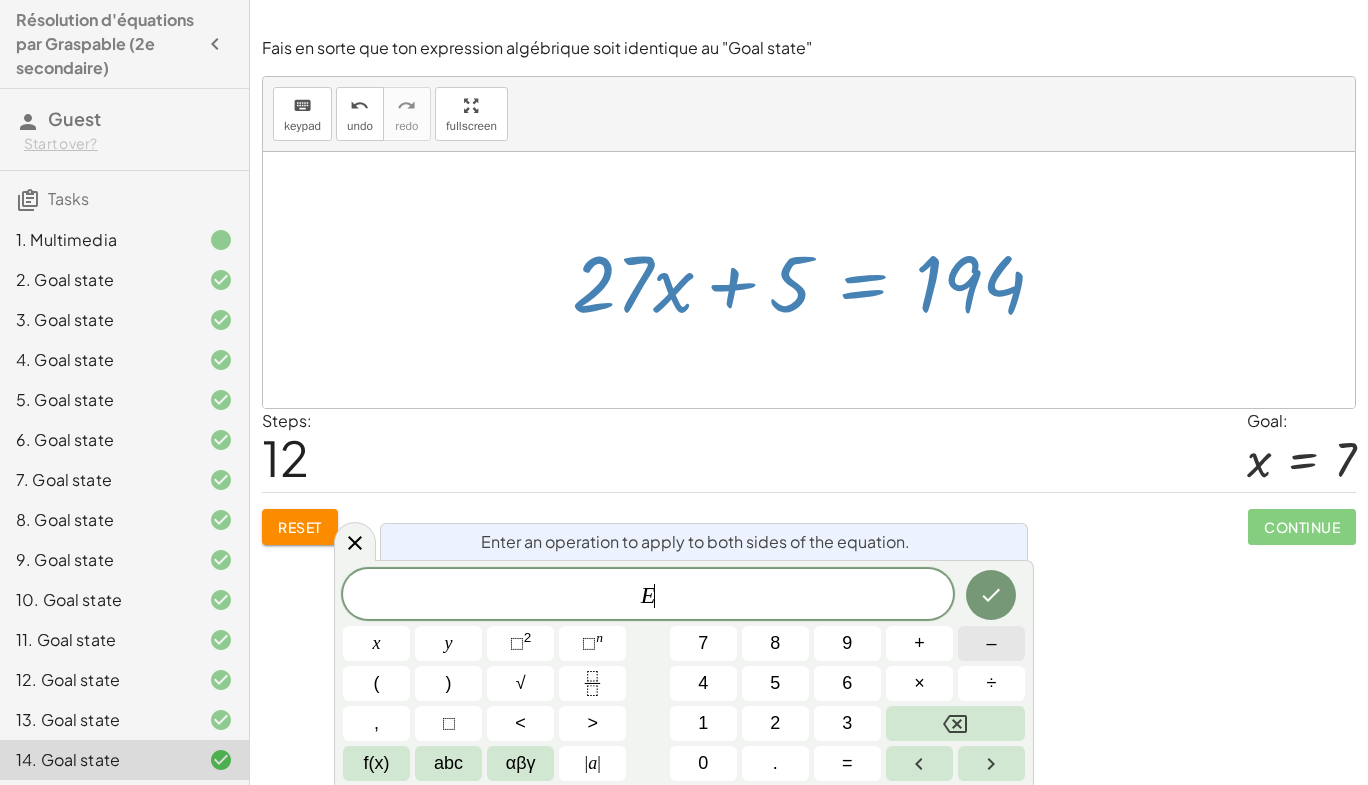 click on "–" at bounding box center [991, 643] 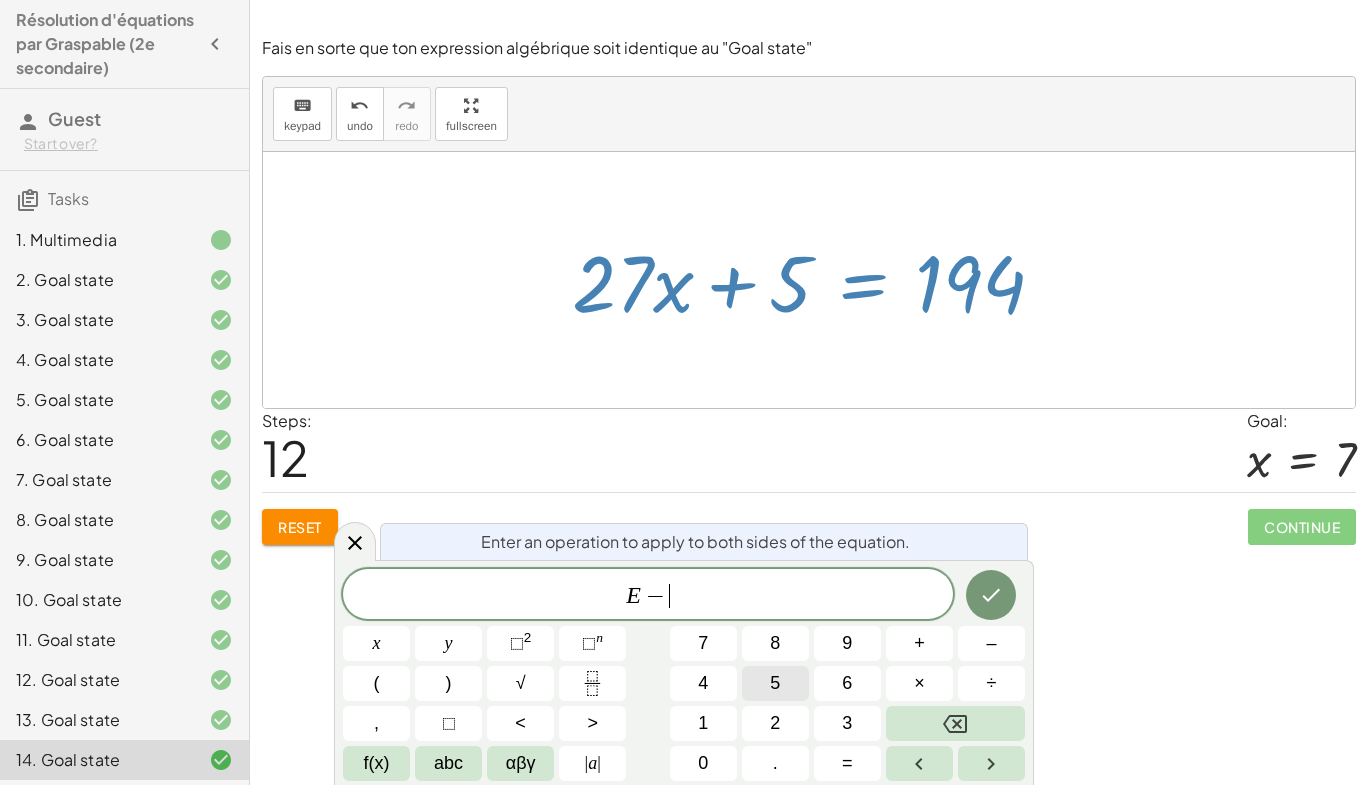 click on "5" at bounding box center [775, 683] 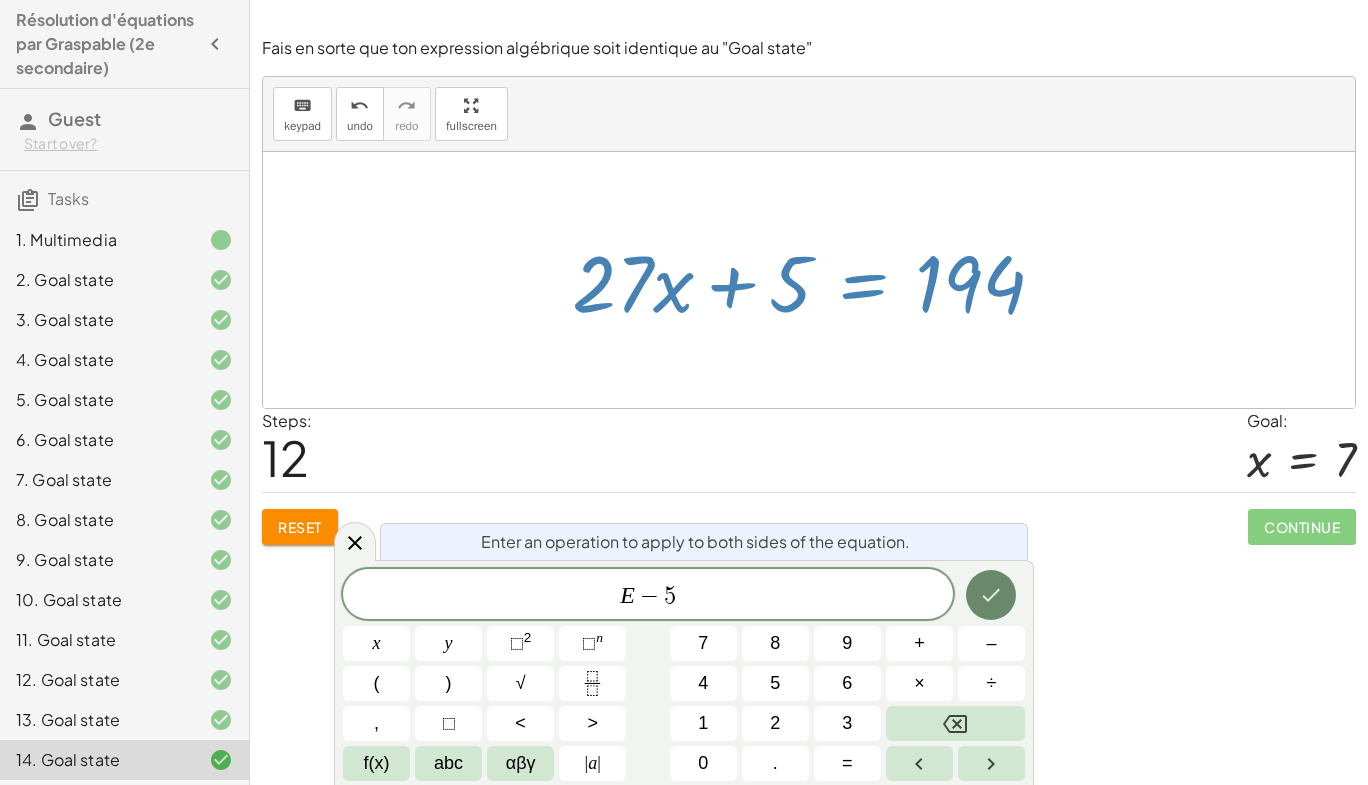 click 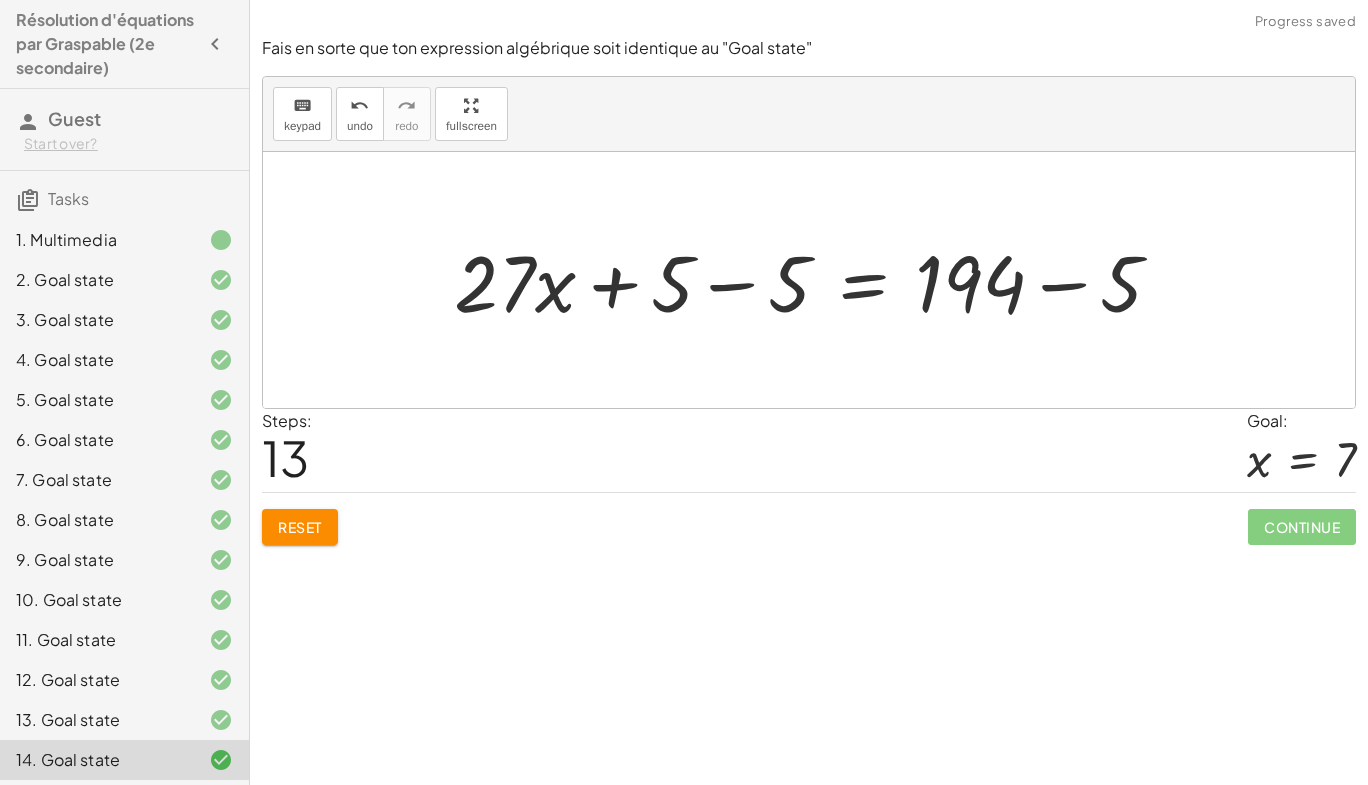 click at bounding box center [816, 280] 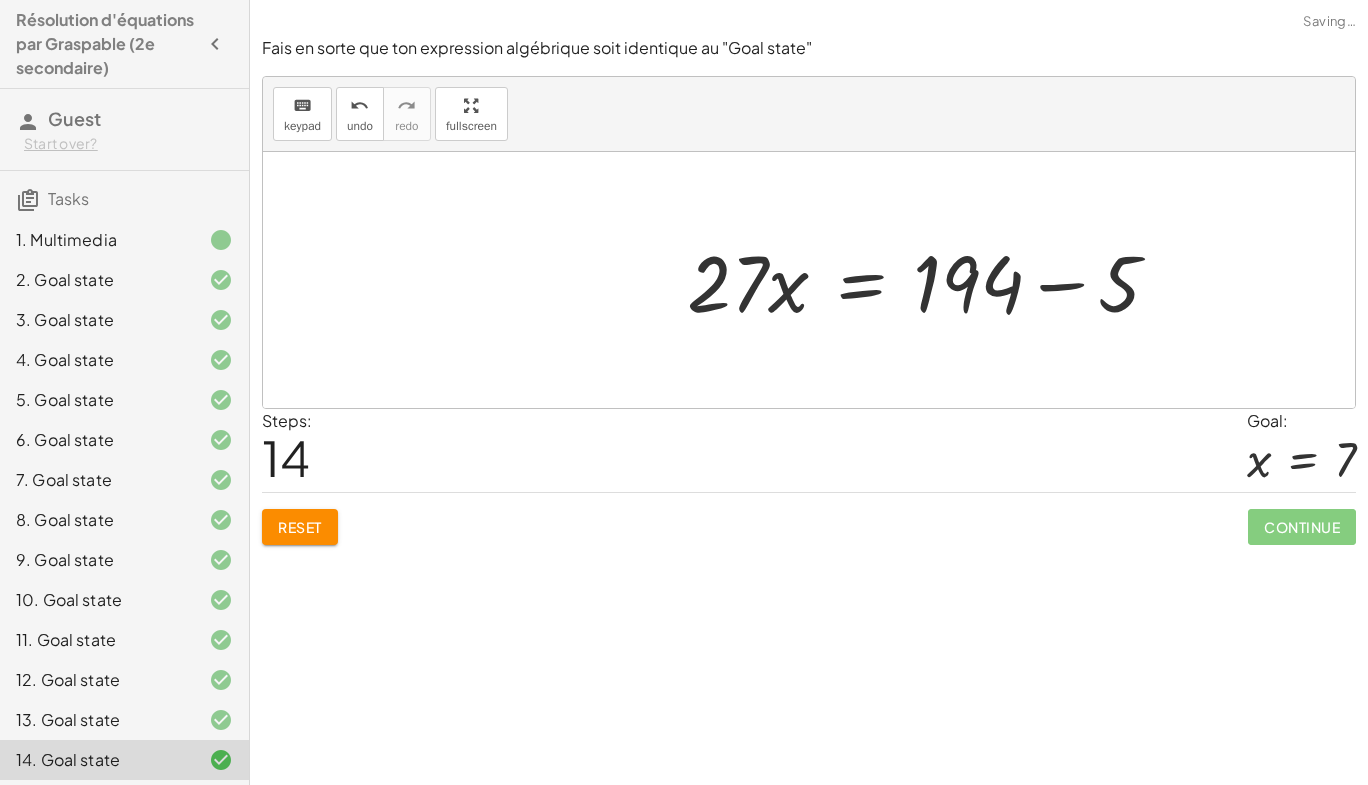 click at bounding box center (931, 280) 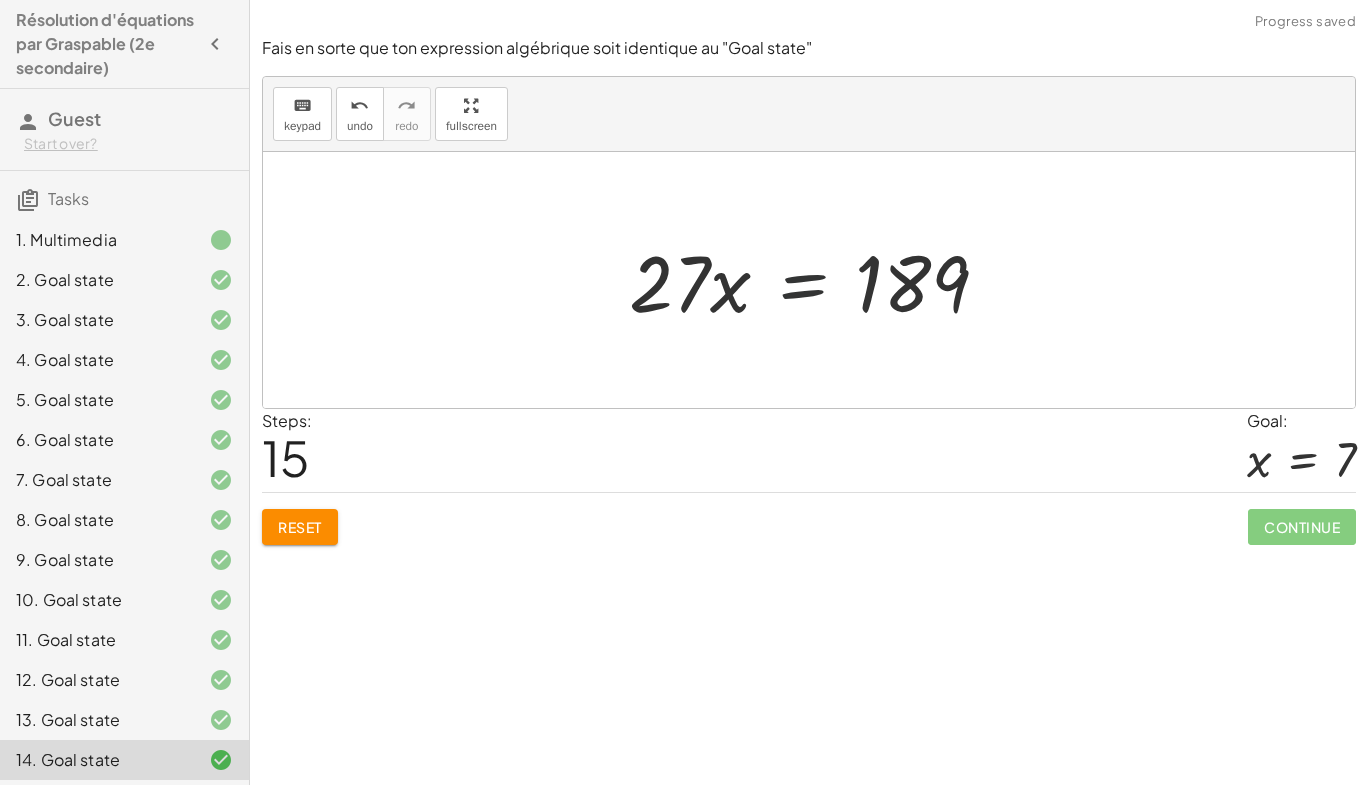 click at bounding box center [817, 280] 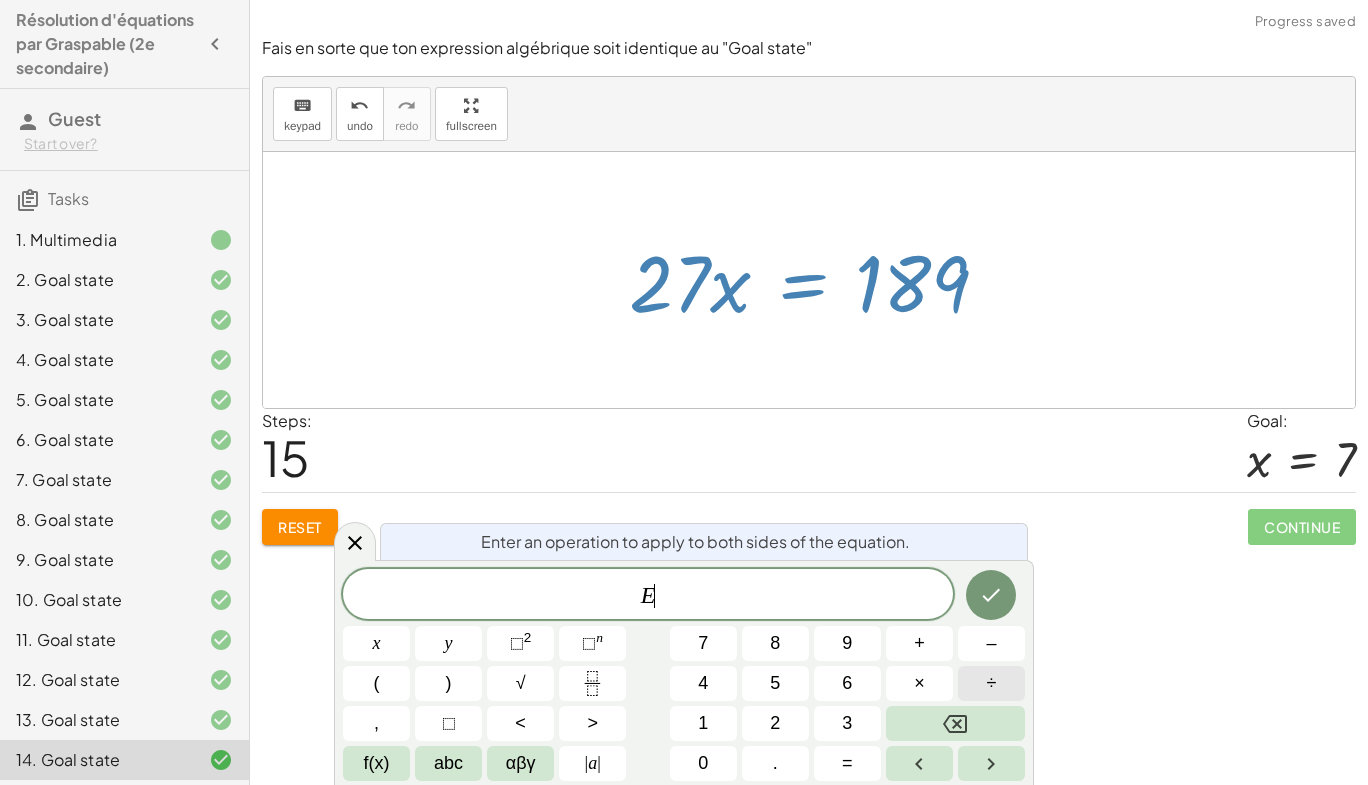 click on "÷" at bounding box center [991, 683] 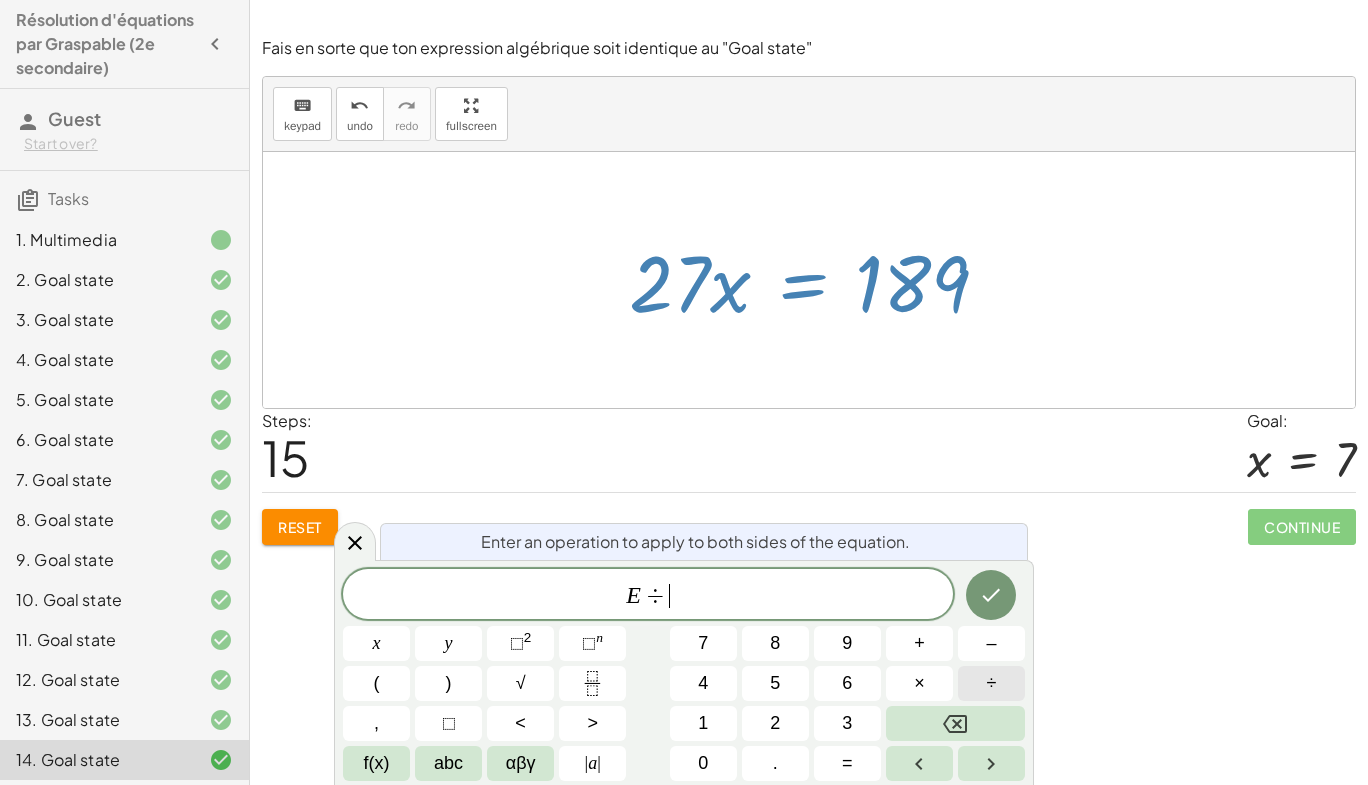 click on "÷" at bounding box center [992, 683] 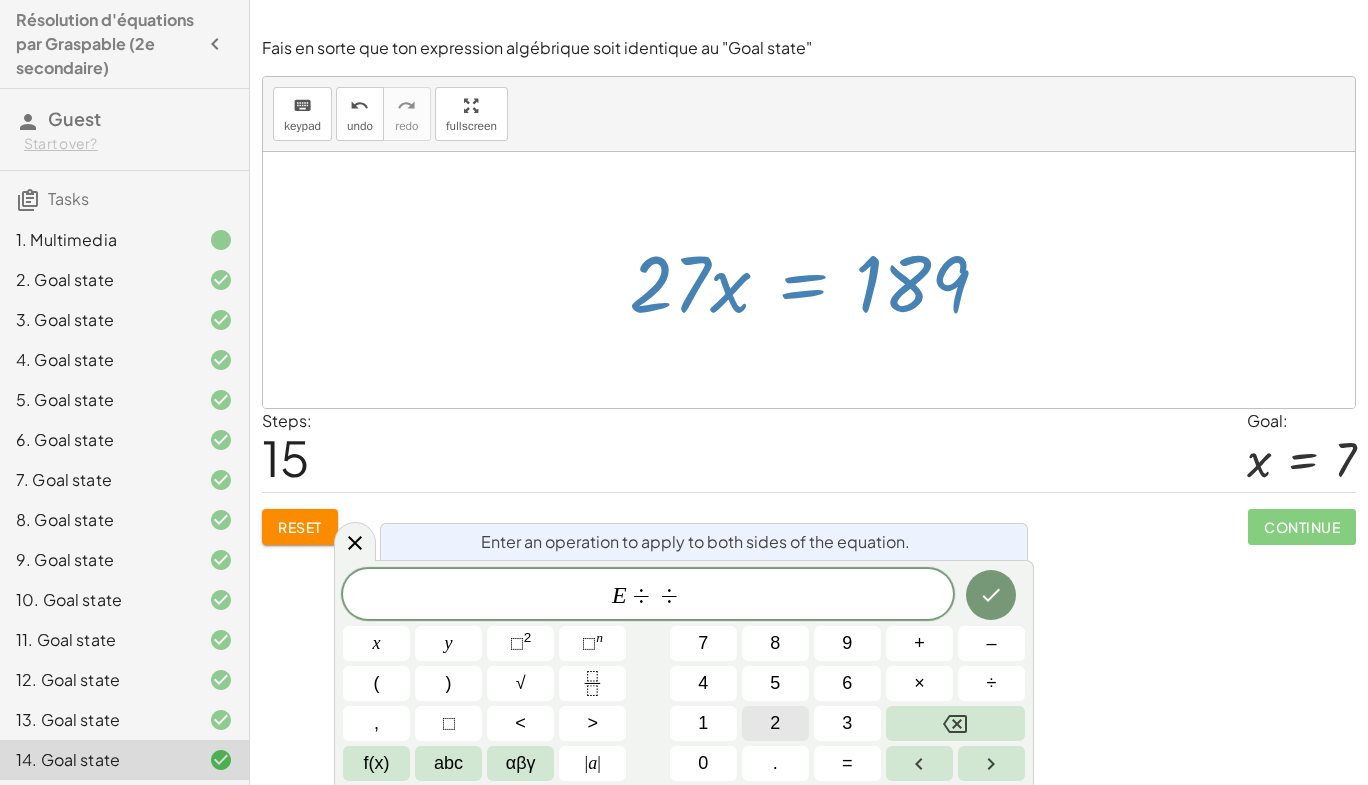 click on "2" at bounding box center (775, 723) 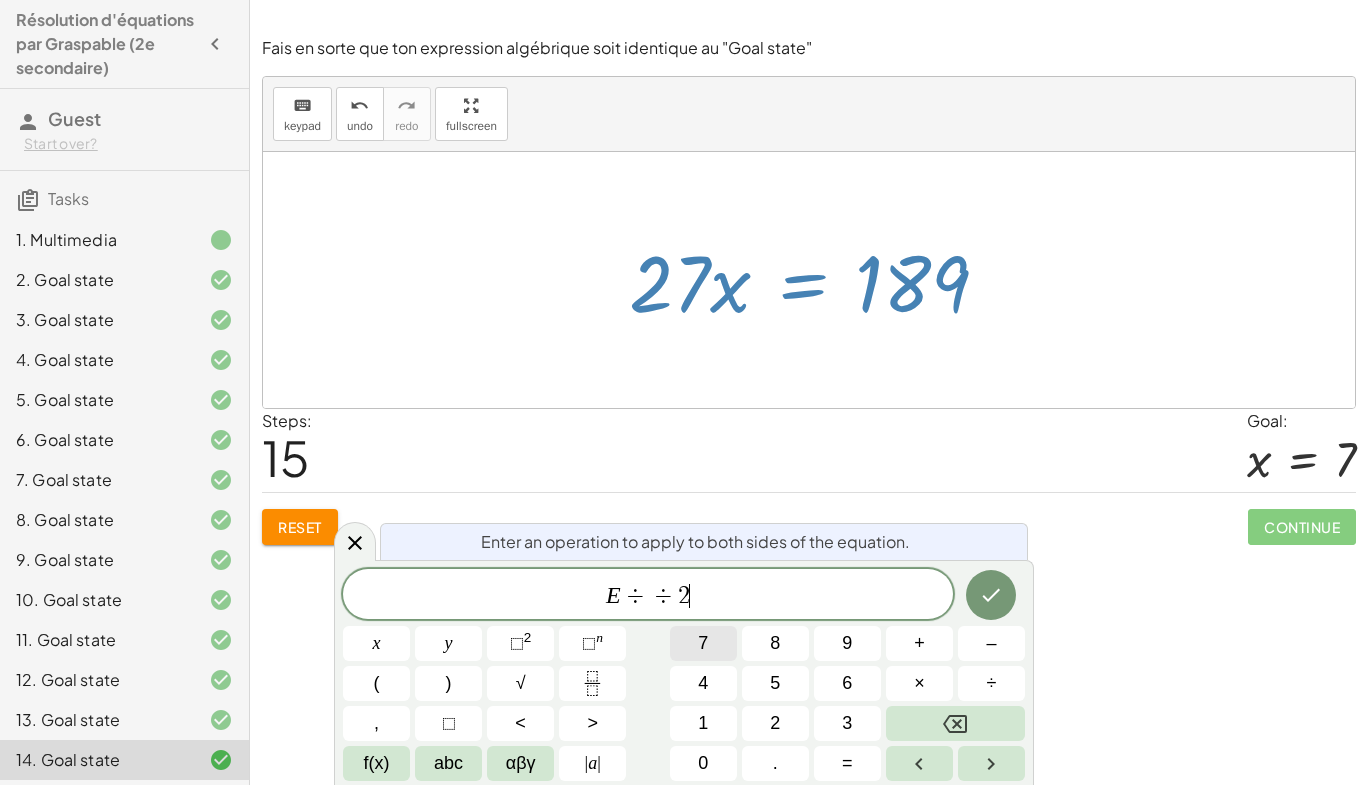 click on "7" at bounding box center [703, 643] 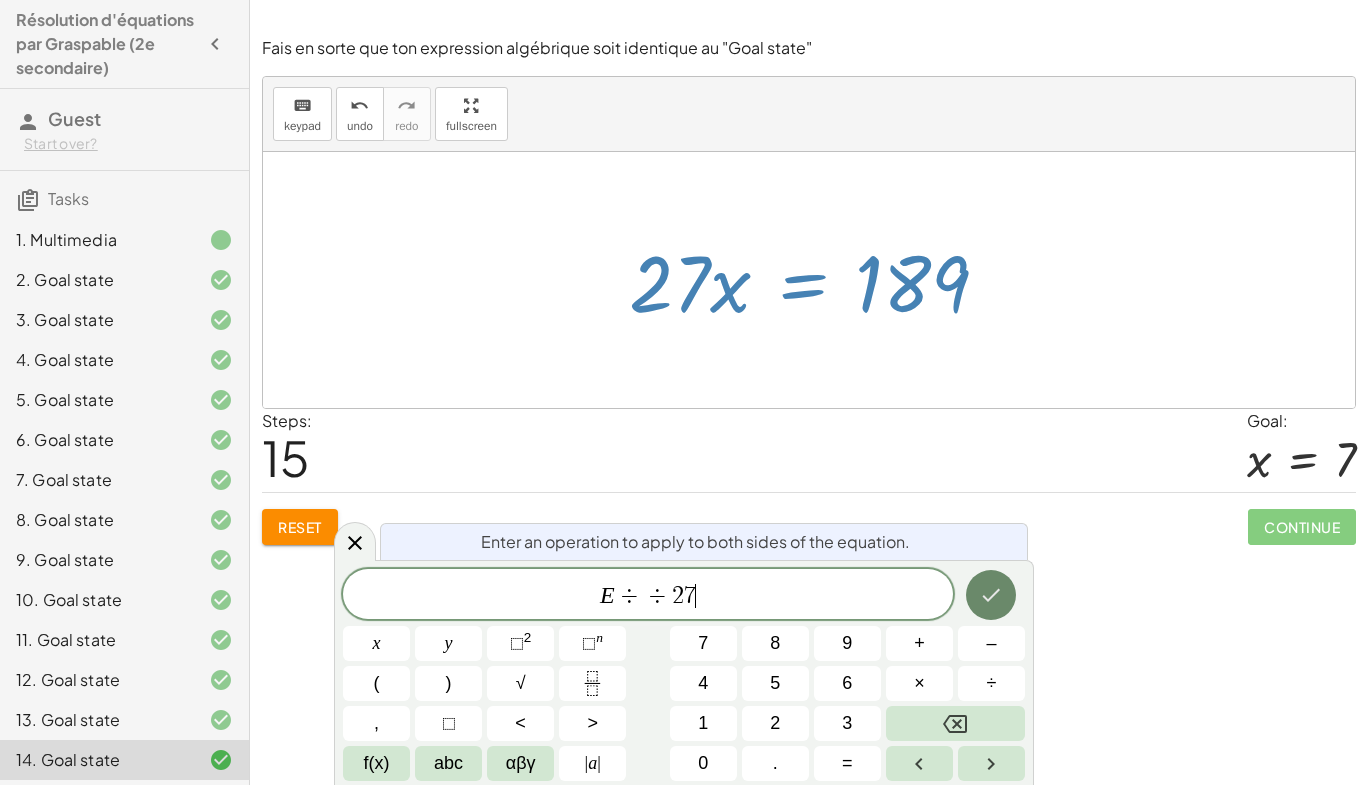 click 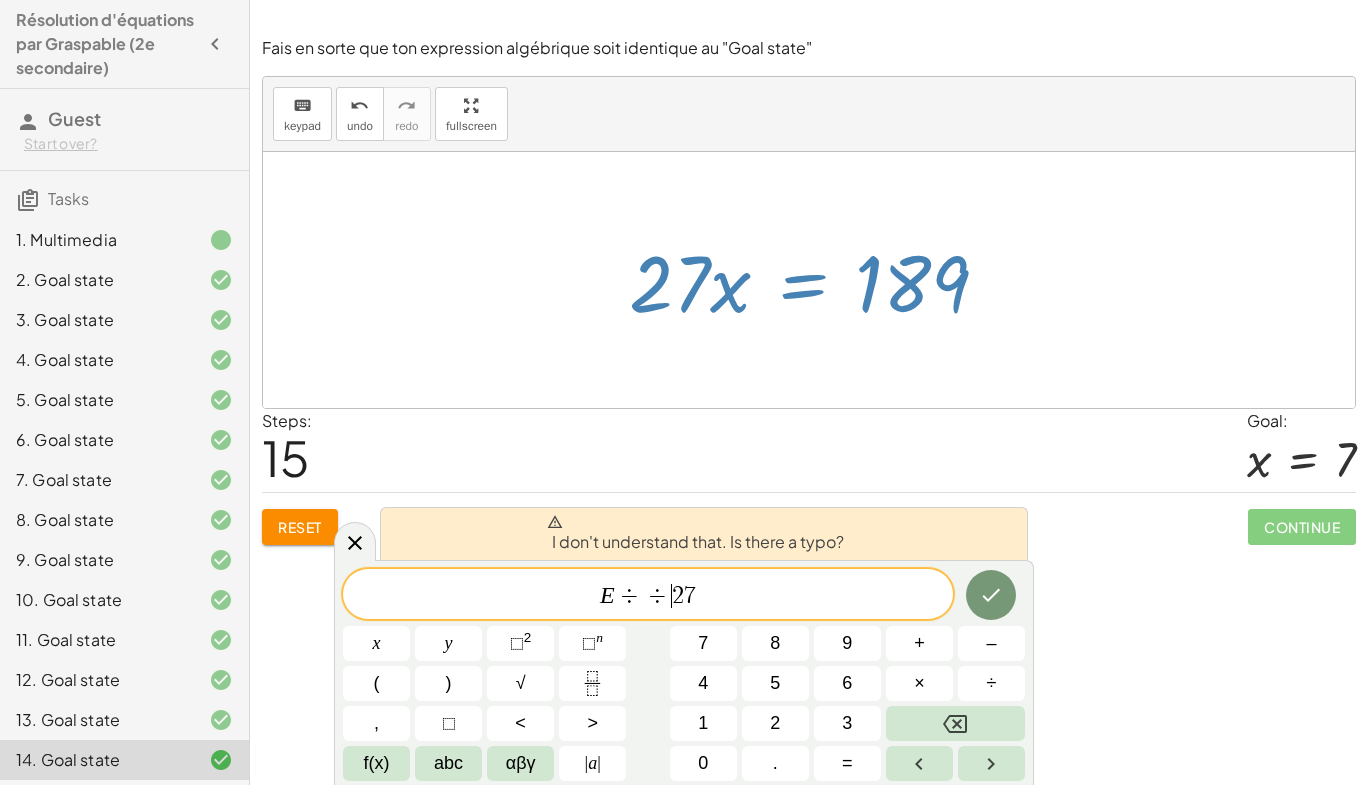 click on "÷" at bounding box center (657, 596) 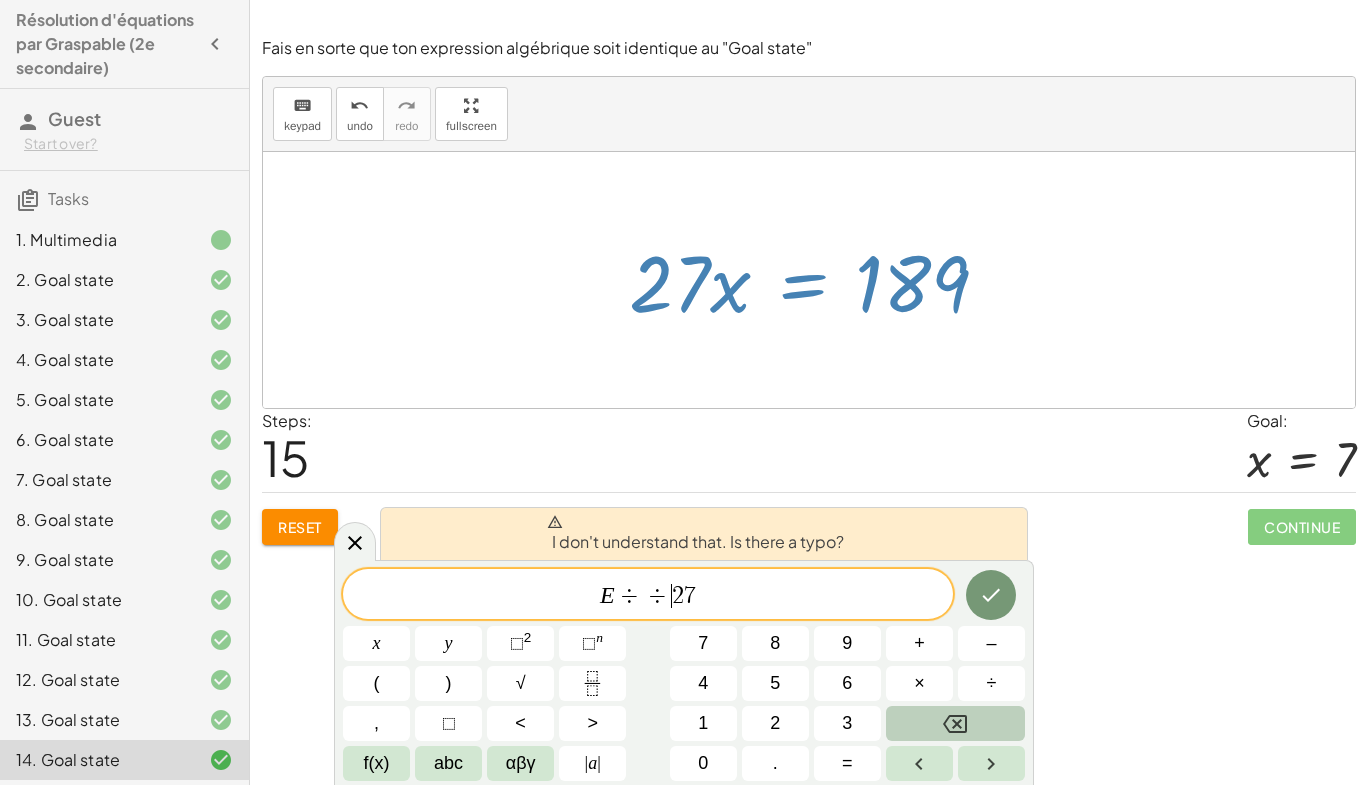 click 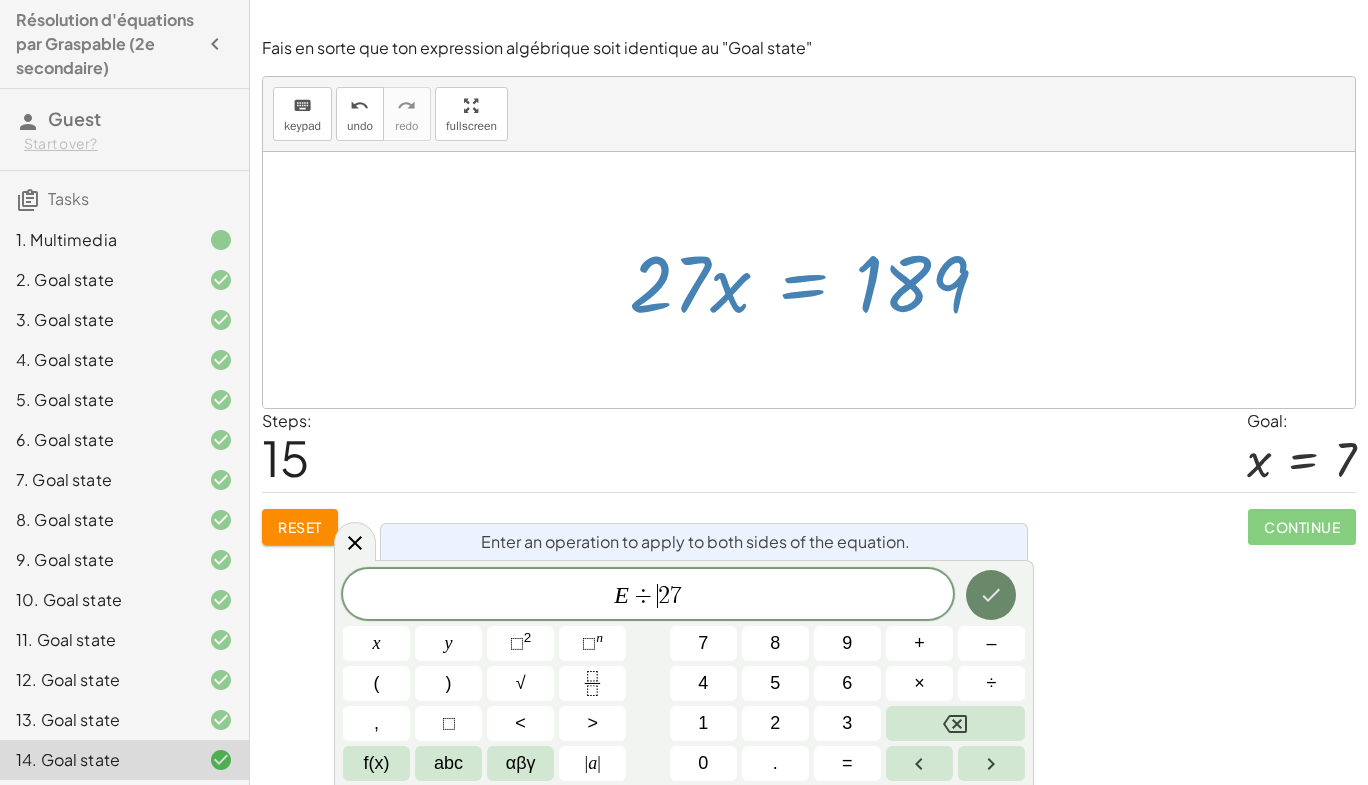 click 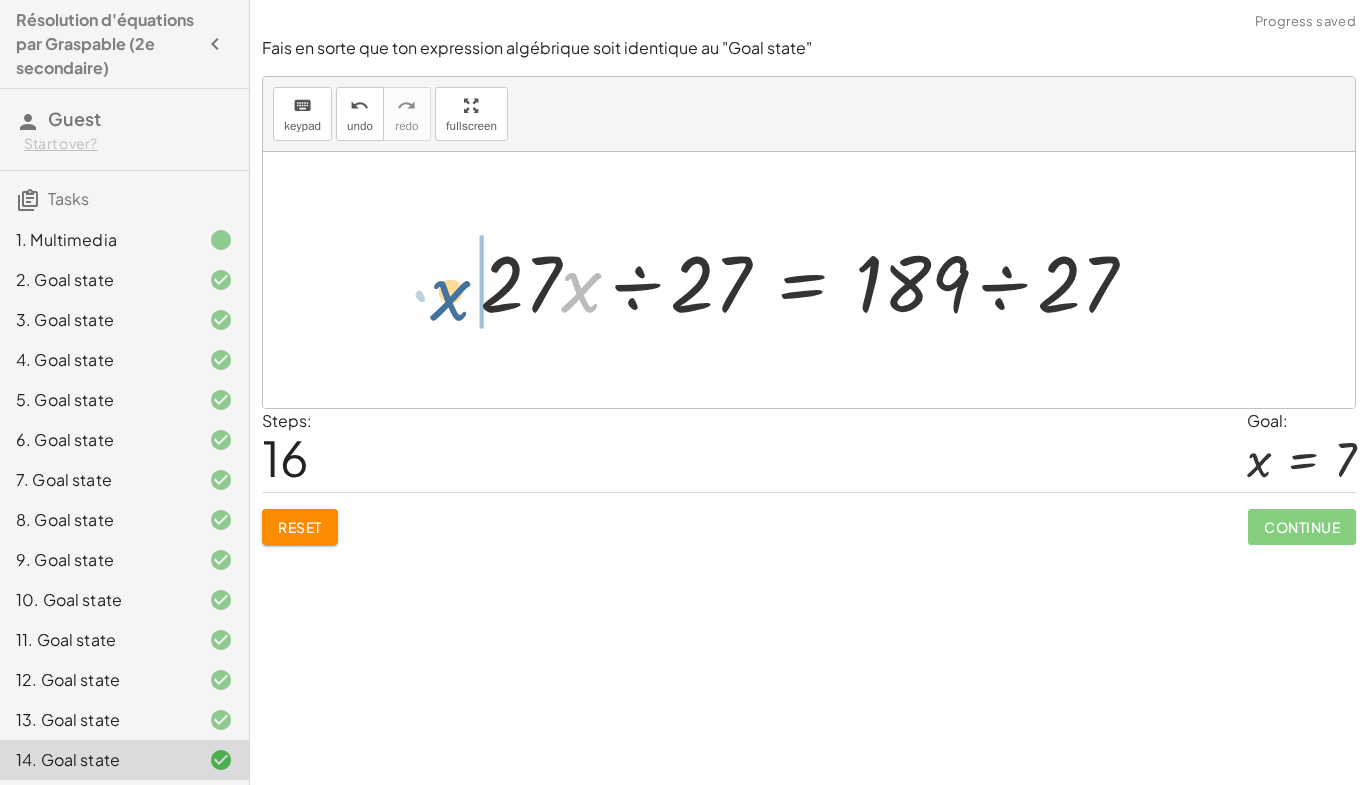 drag, startPoint x: 578, startPoint y: 297, endPoint x: 442, endPoint y: 295, distance: 136.01471 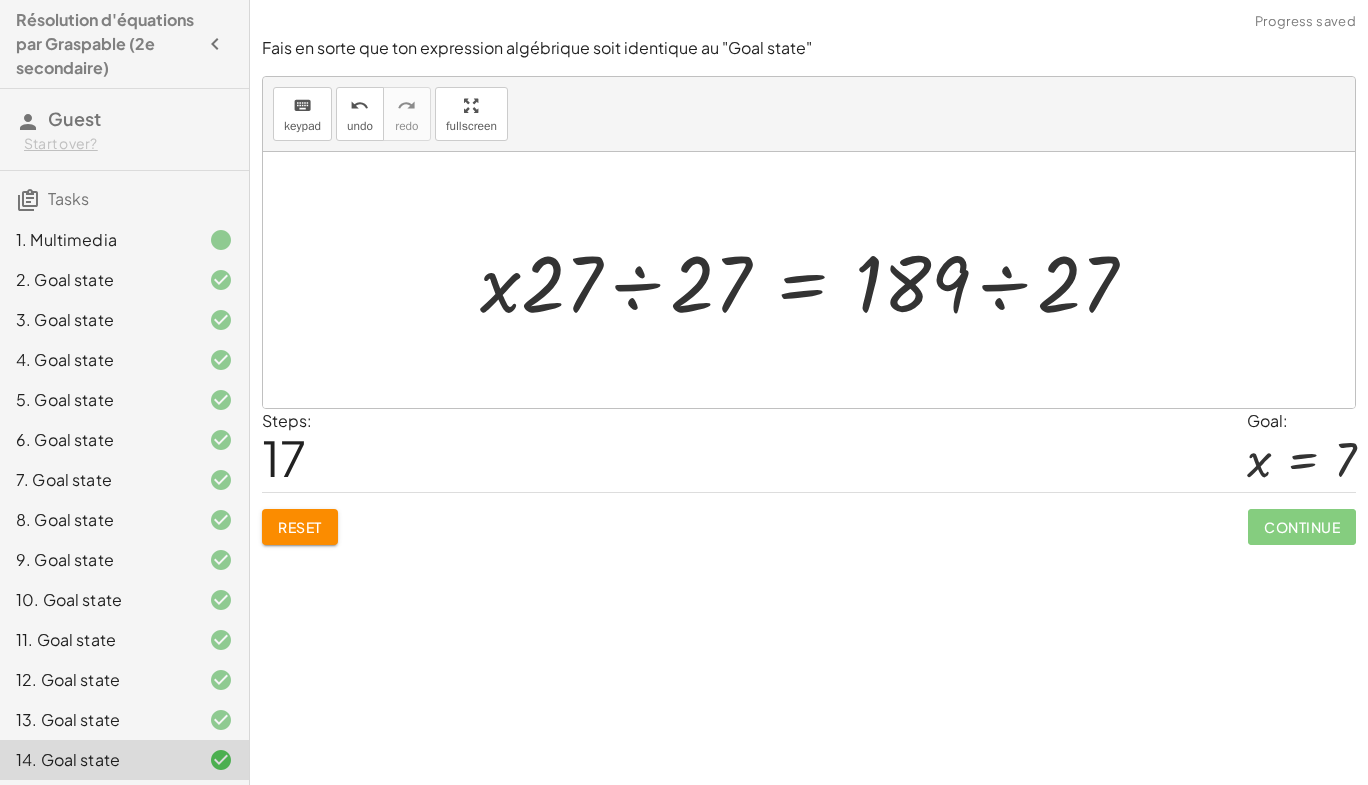 click at bounding box center [816, 280] 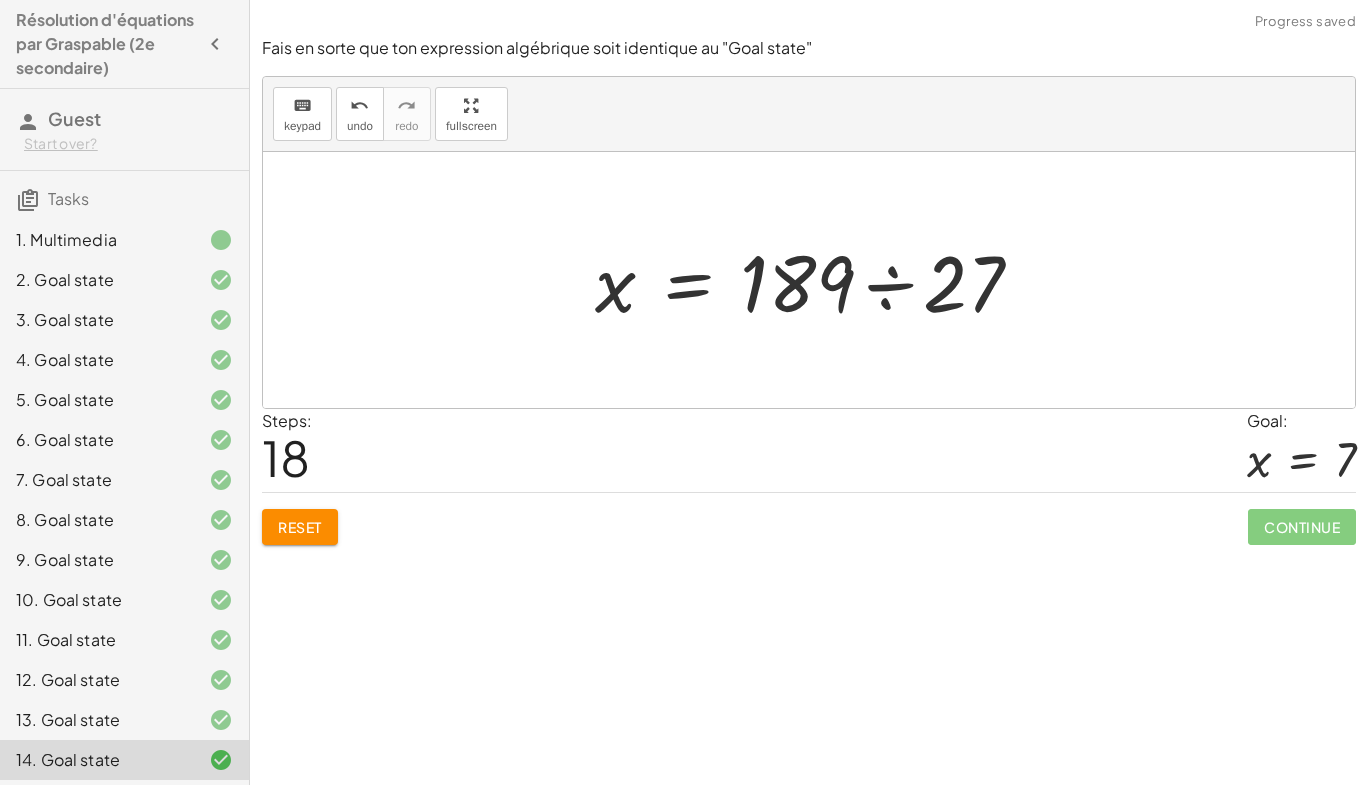 click at bounding box center [817, 280] 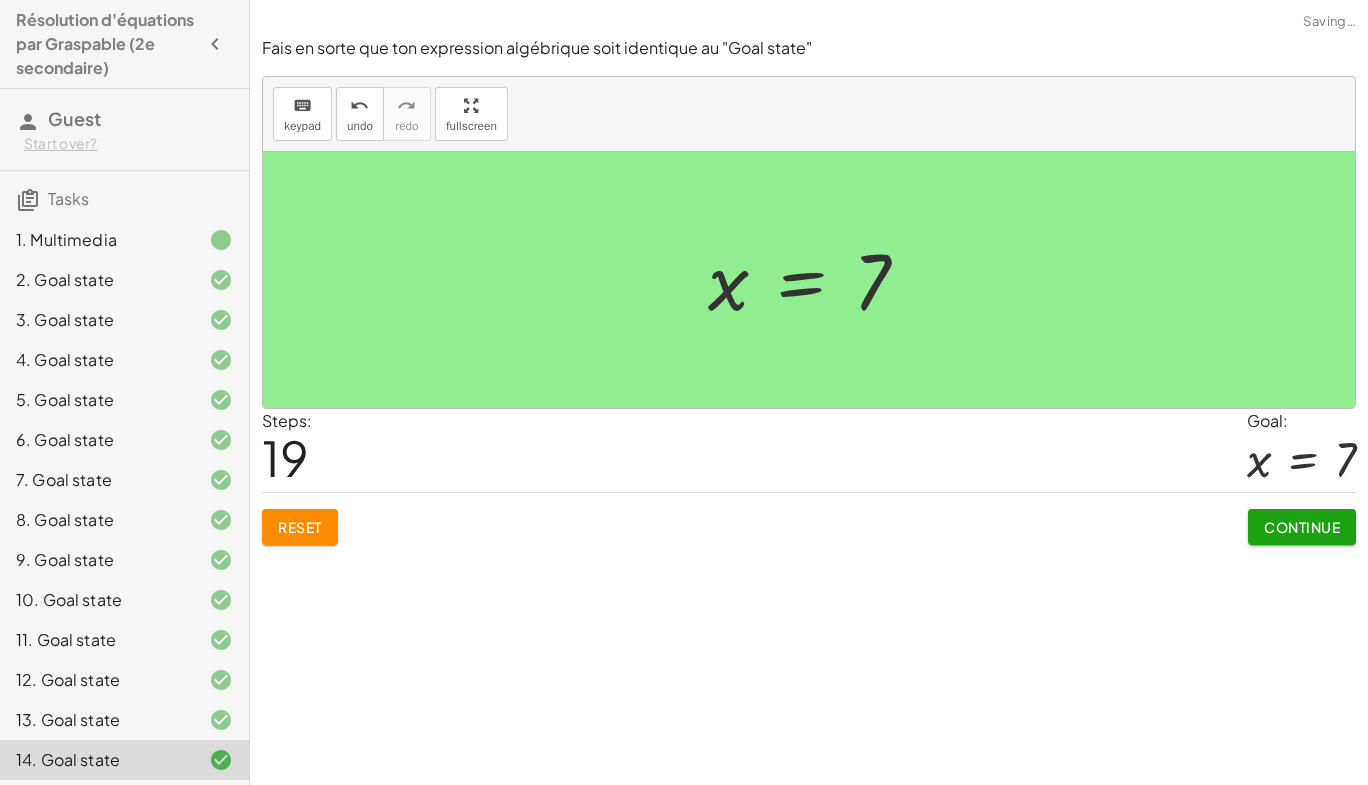 click on "Continue" 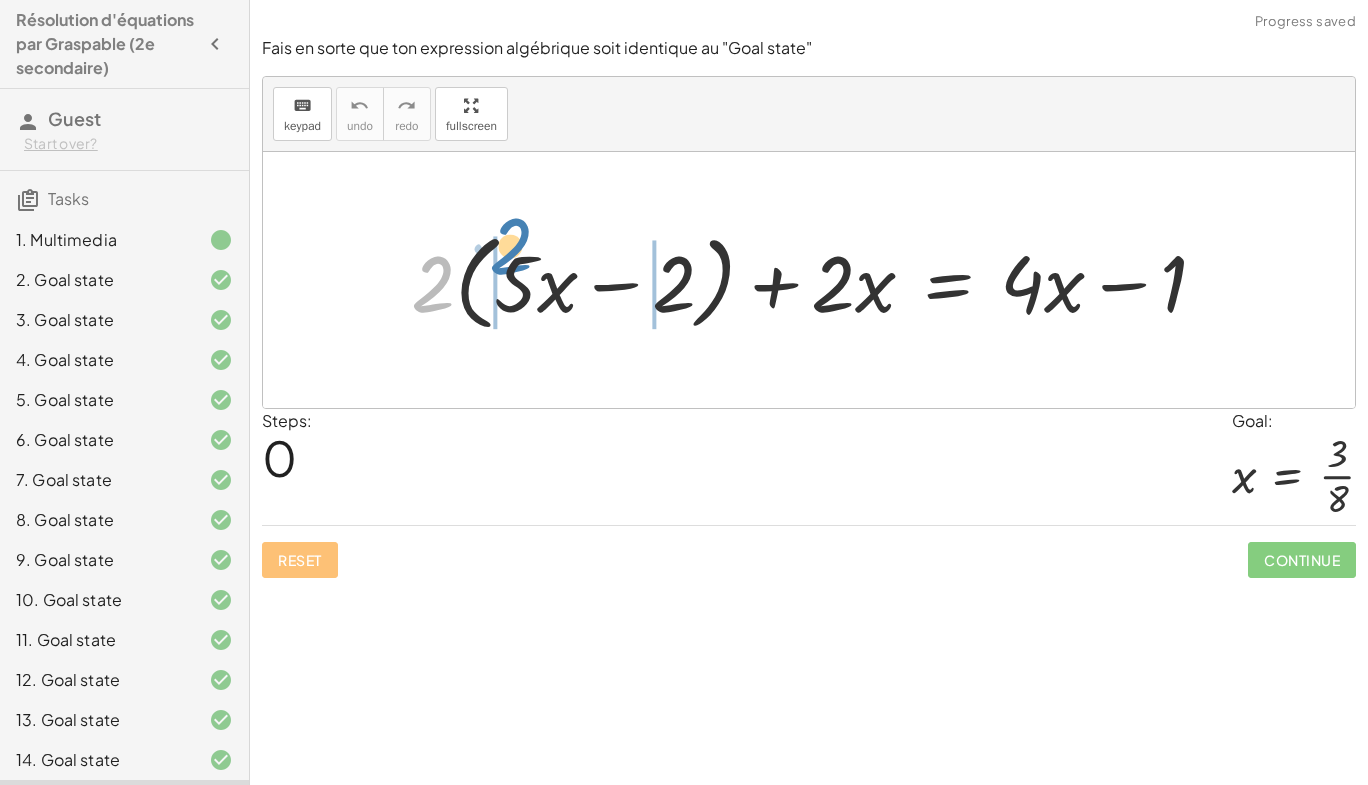 drag, startPoint x: 435, startPoint y: 302, endPoint x: 509, endPoint y: 280, distance: 77.201035 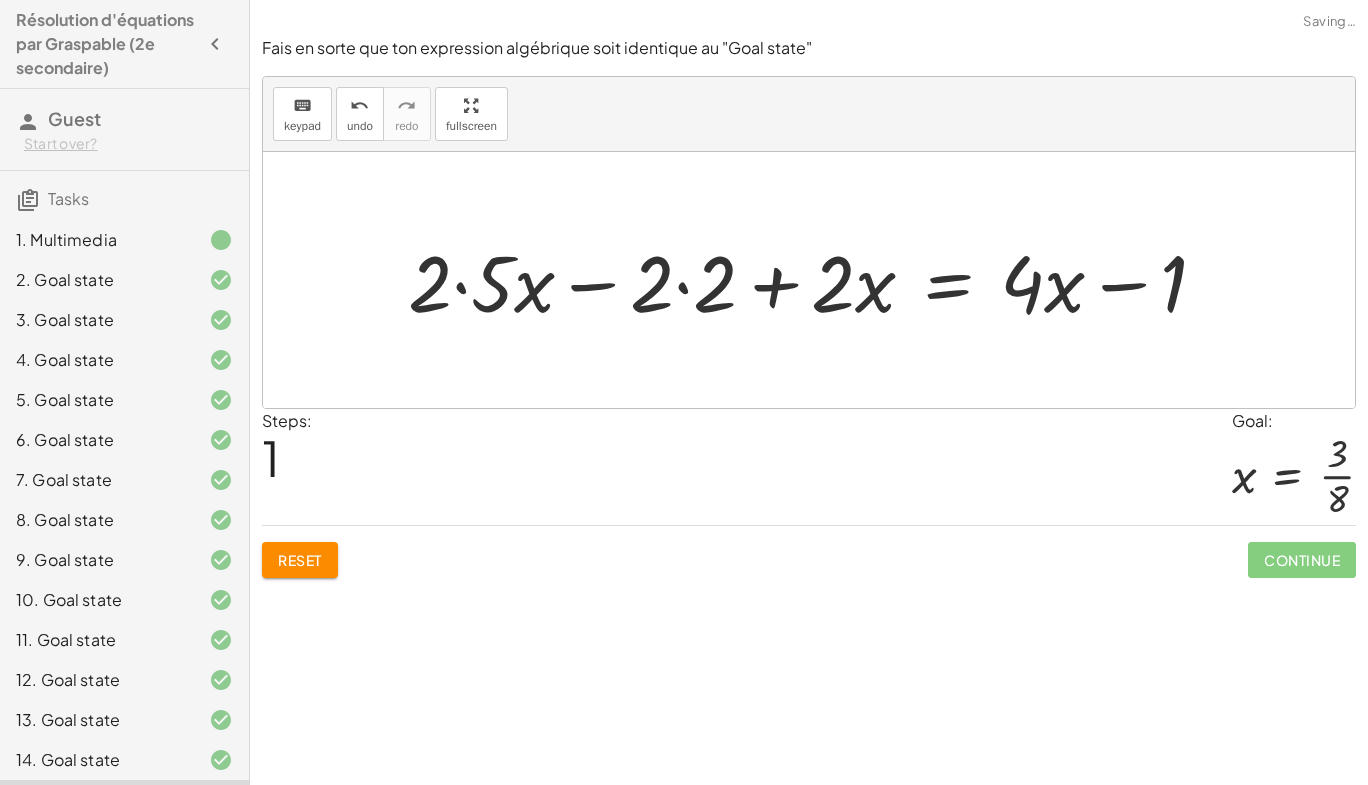 click at bounding box center (815, 280) 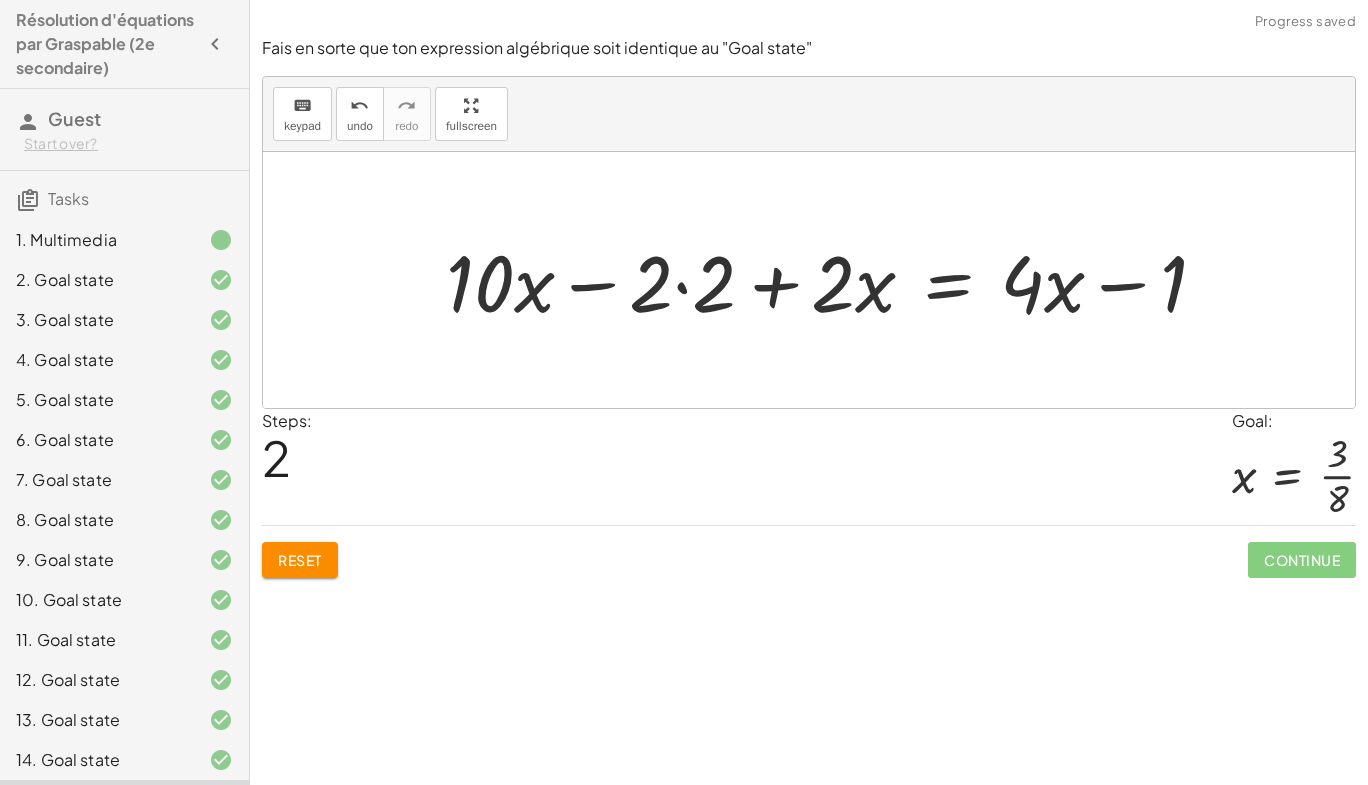click at bounding box center (834, 280) 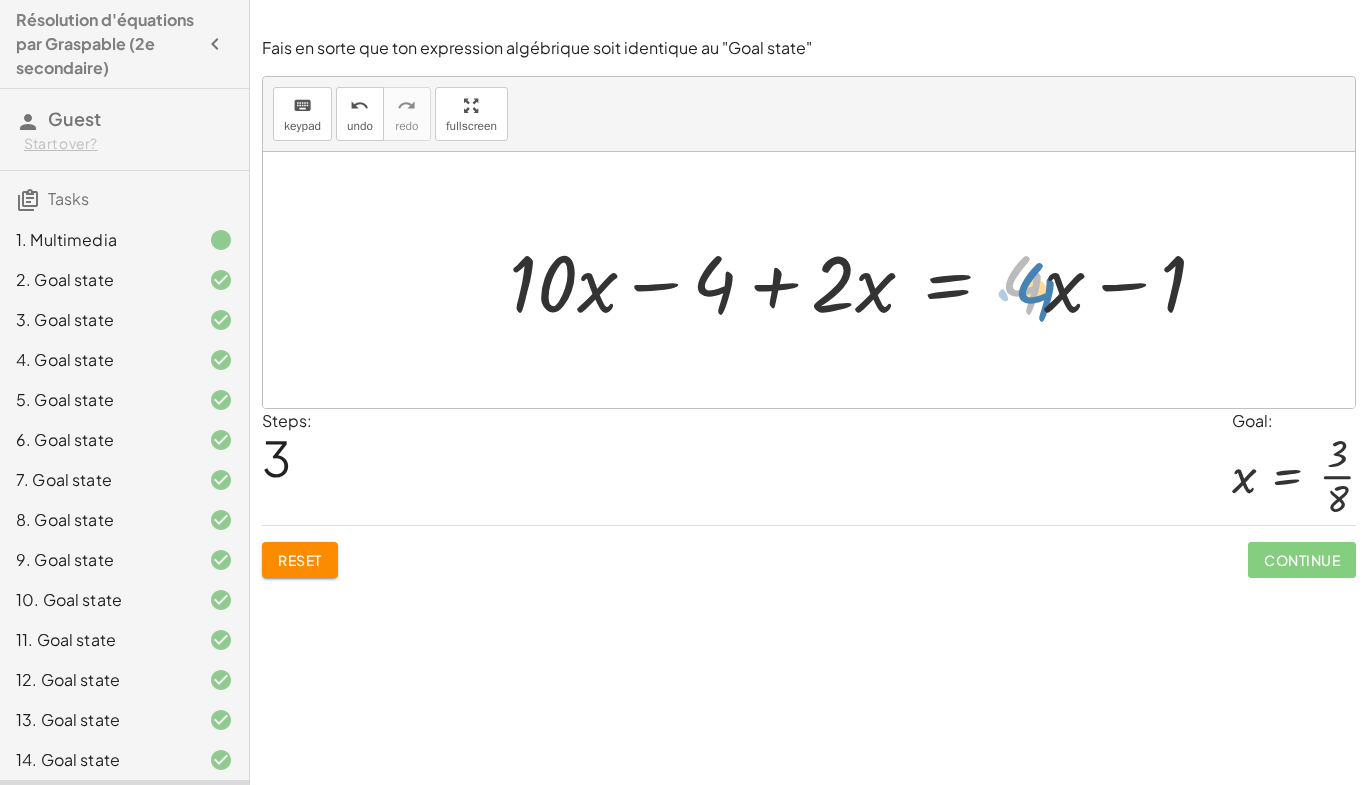 click at bounding box center [866, 280] 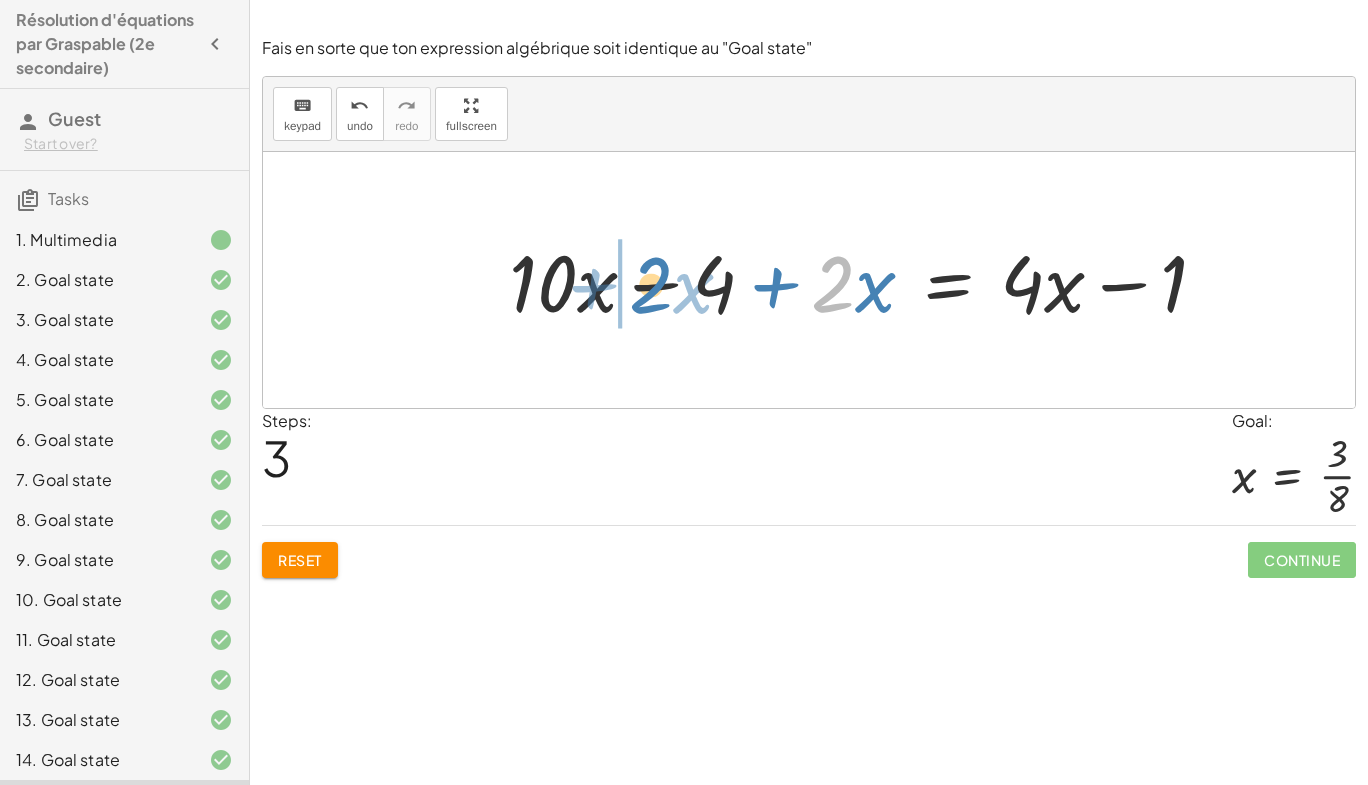 drag, startPoint x: 835, startPoint y: 283, endPoint x: 653, endPoint y: 284, distance: 182.00275 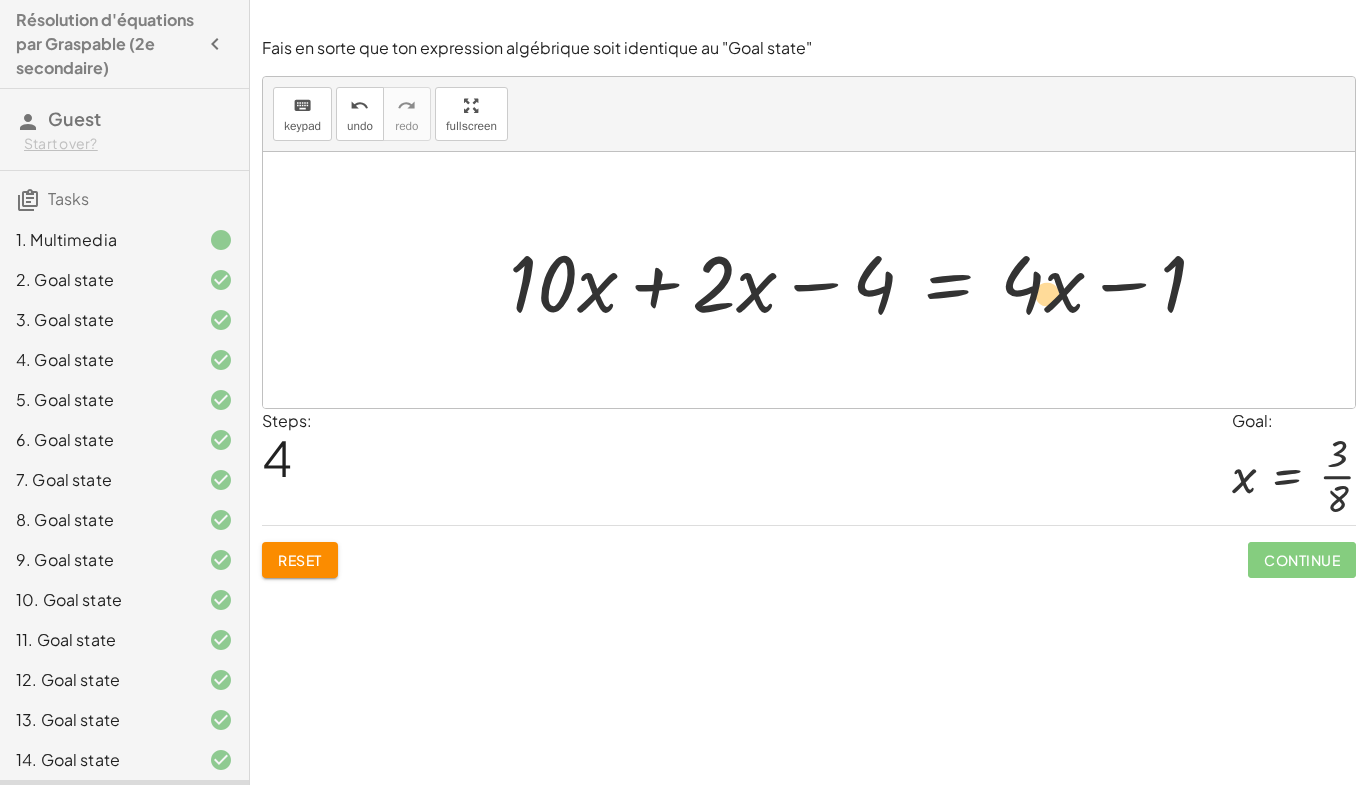 drag, startPoint x: 1046, startPoint y: 293, endPoint x: 1028, endPoint y: 301, distance: 19.697716 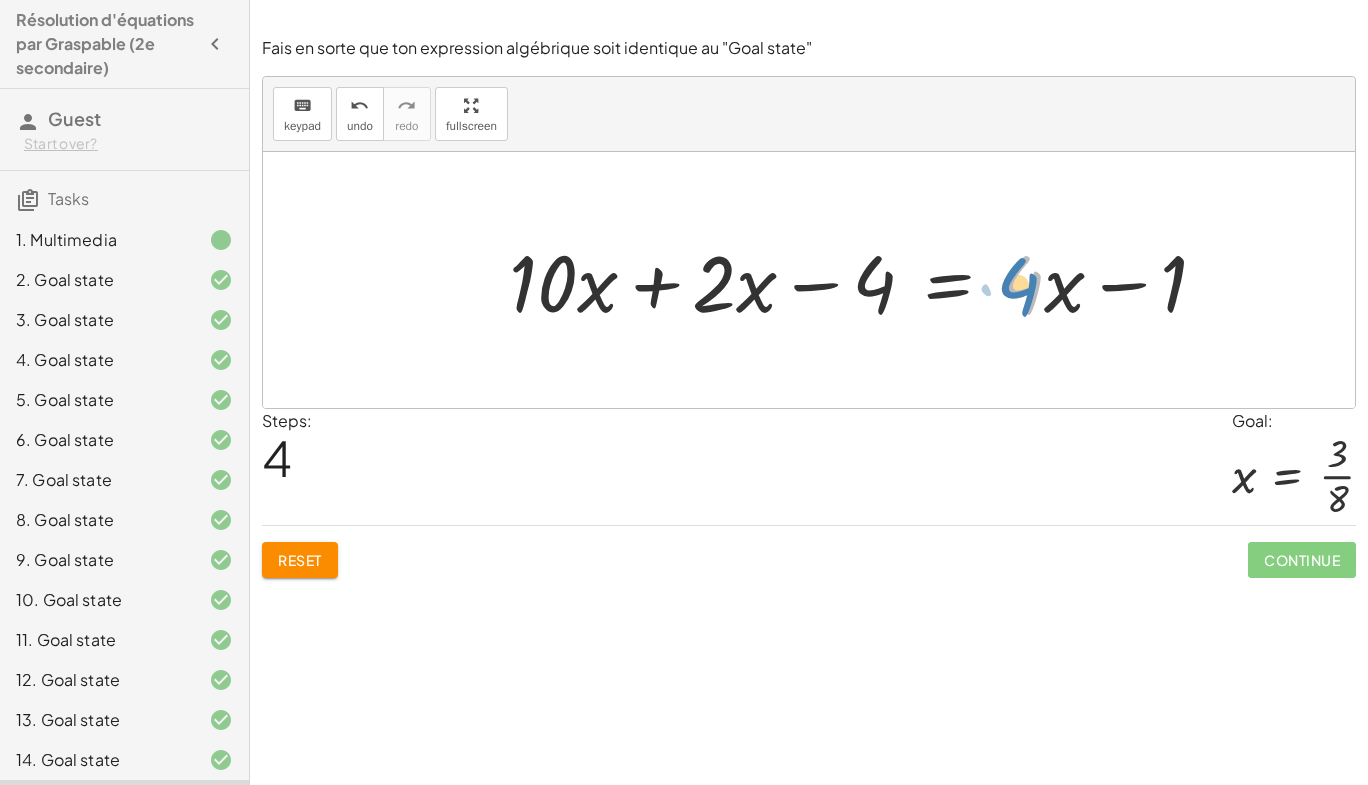 click at bounding box center (866, 280) 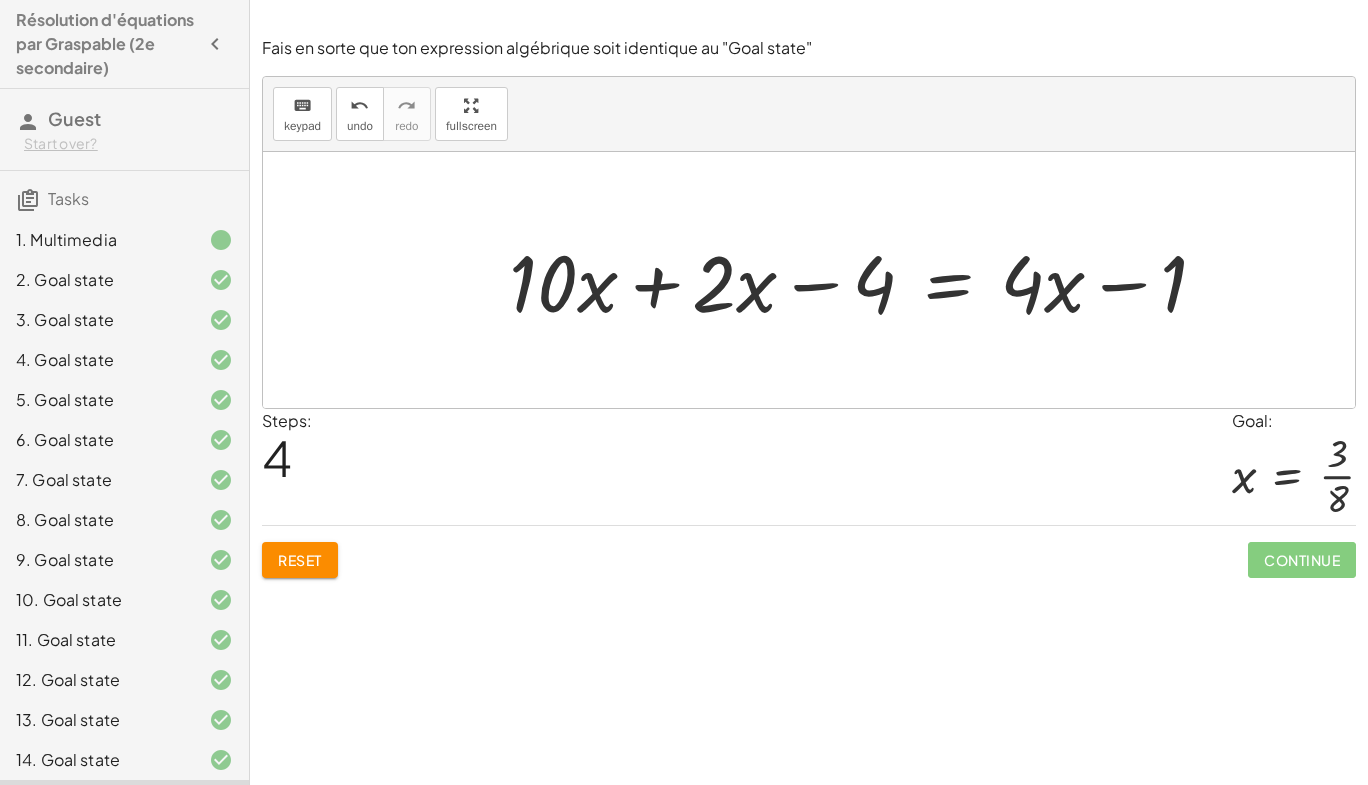 click at bounding box center (866, 280) 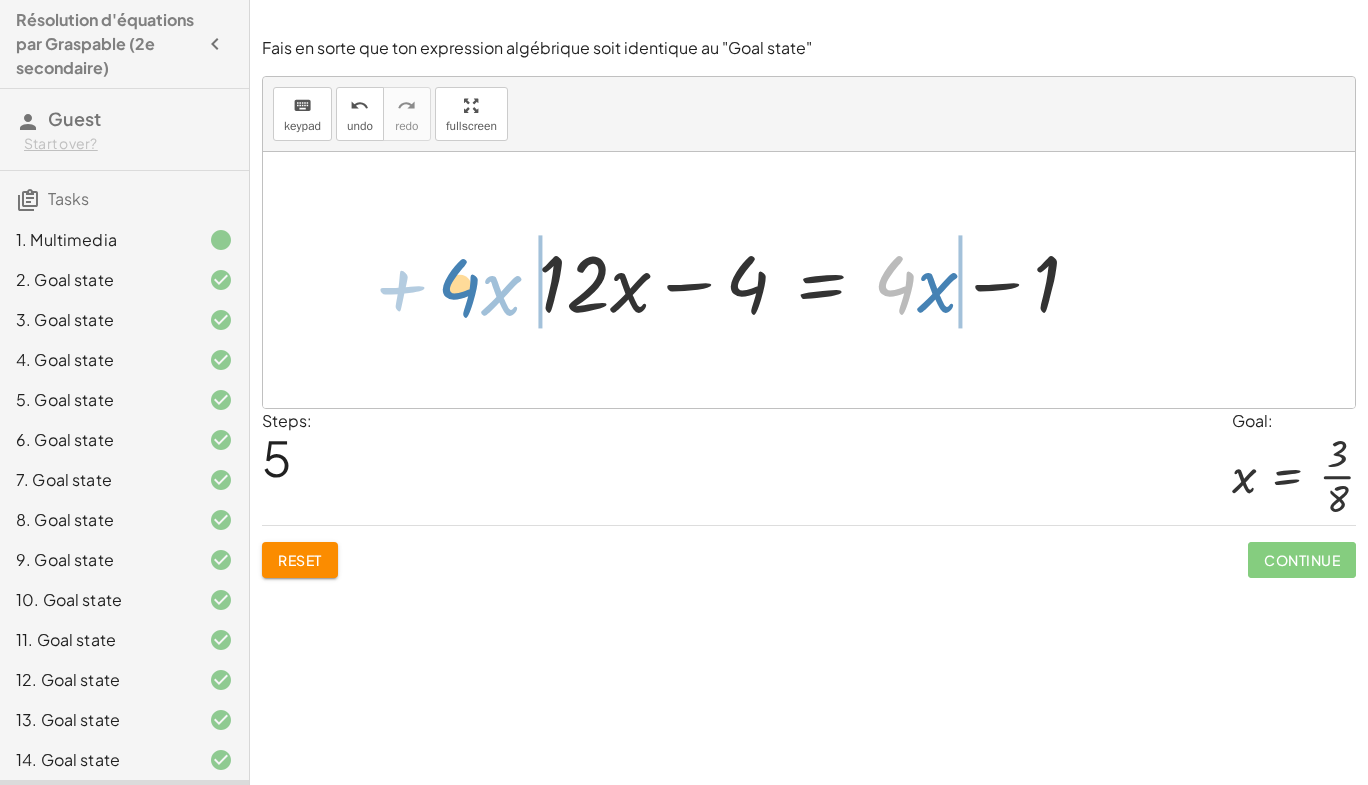drag, startPoint x: 915, startPoint y: 288, endPoint x: 531, endPoint y: 278, distance: 384.1302 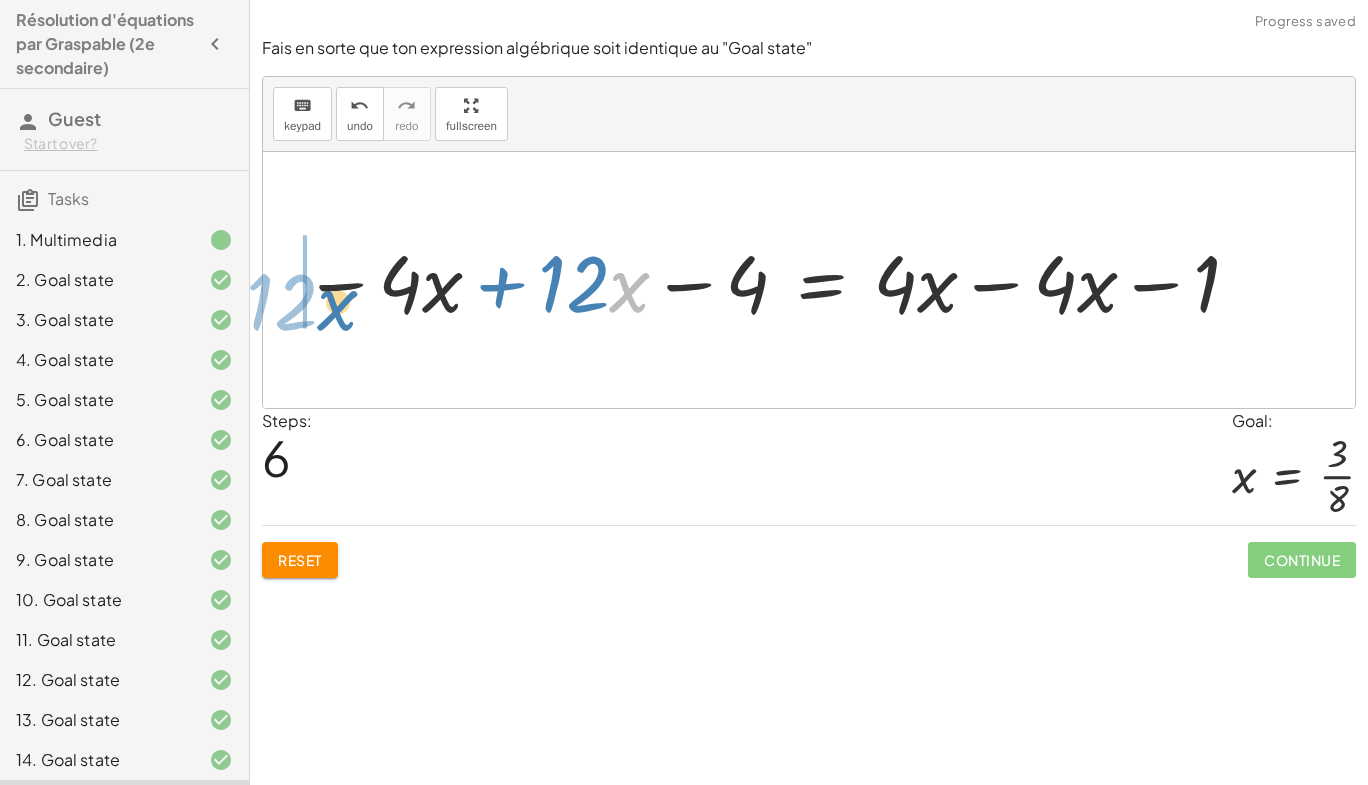 drag, startPoint x: 630, startPoint y: 278, endPoint x: 338, endPoint y: 290, distance: 292.24646 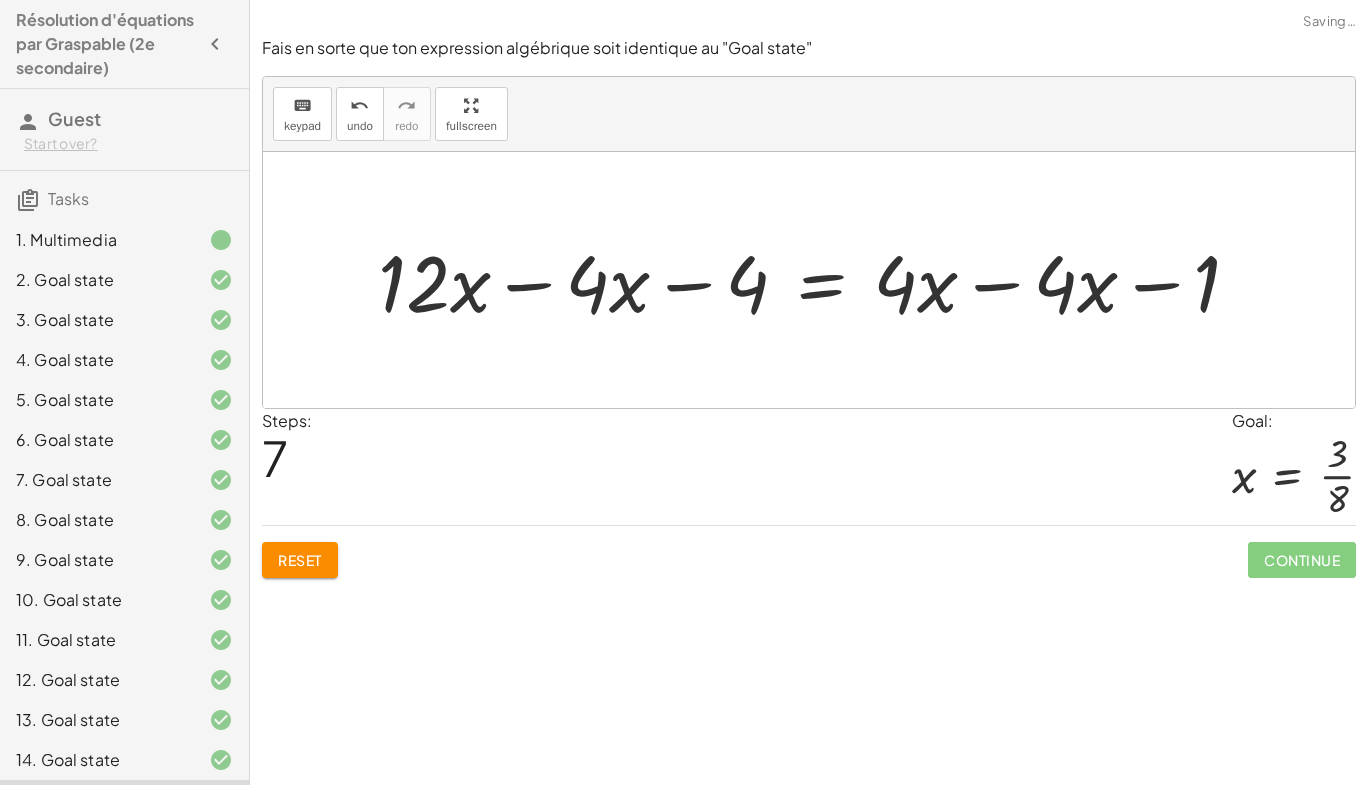 click at bounding box center (817, 280) 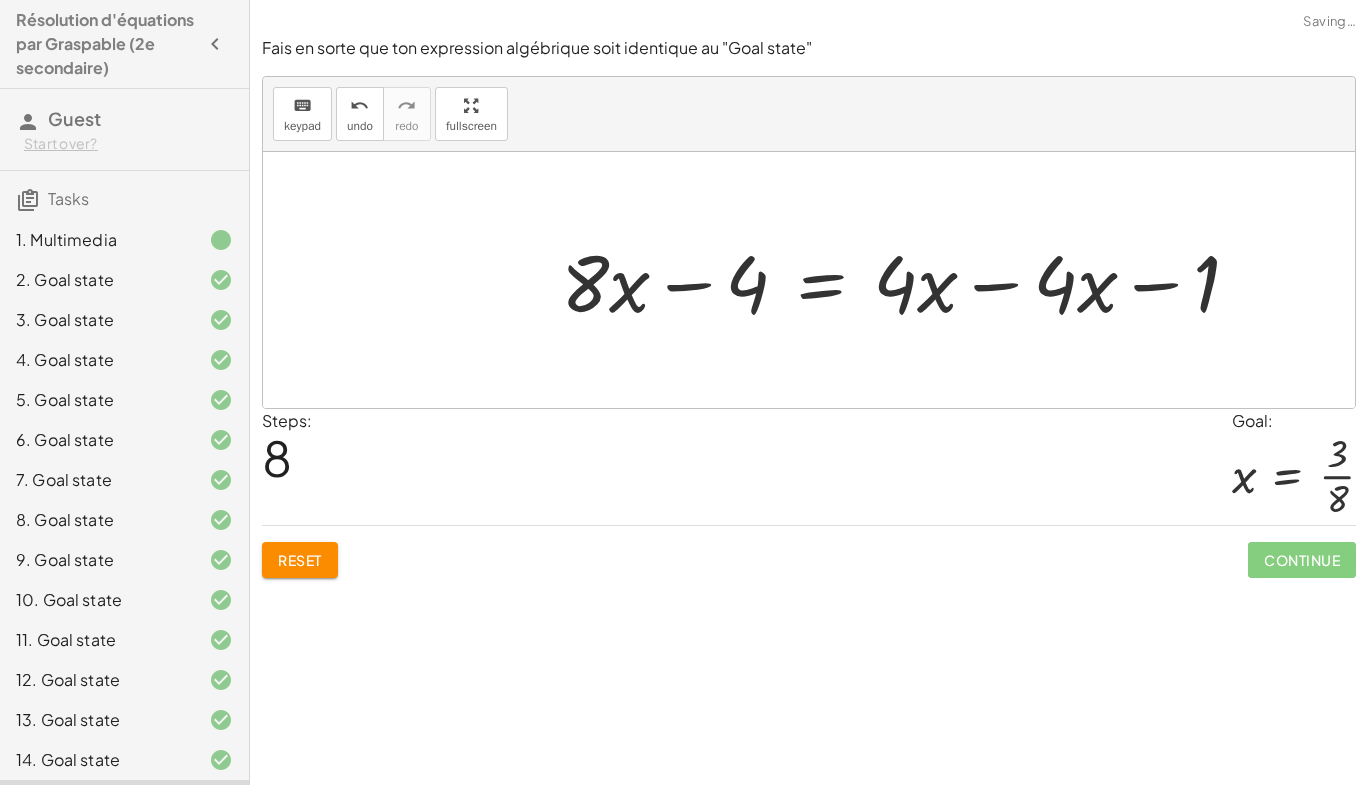 click at bounding box center [908, 280] 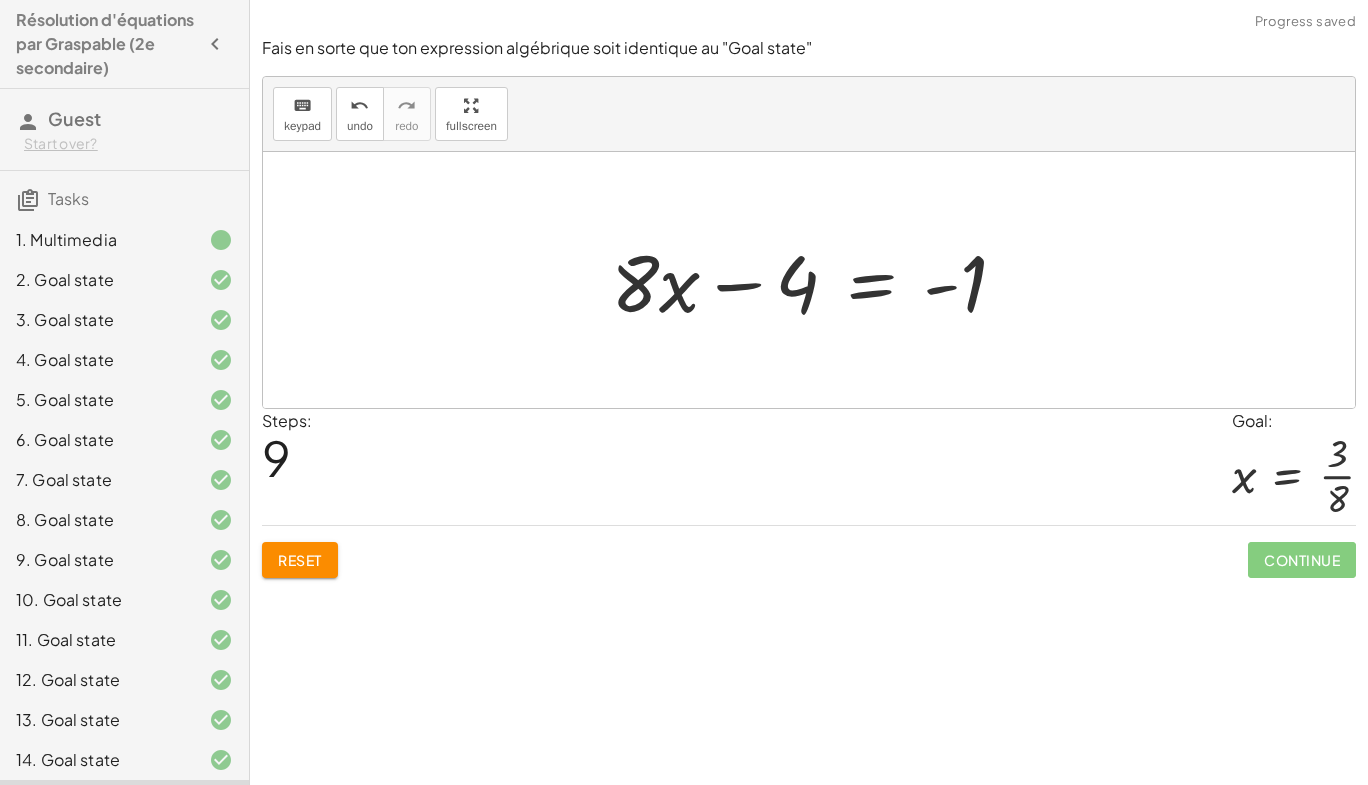 click at bounding box center (816, 280) 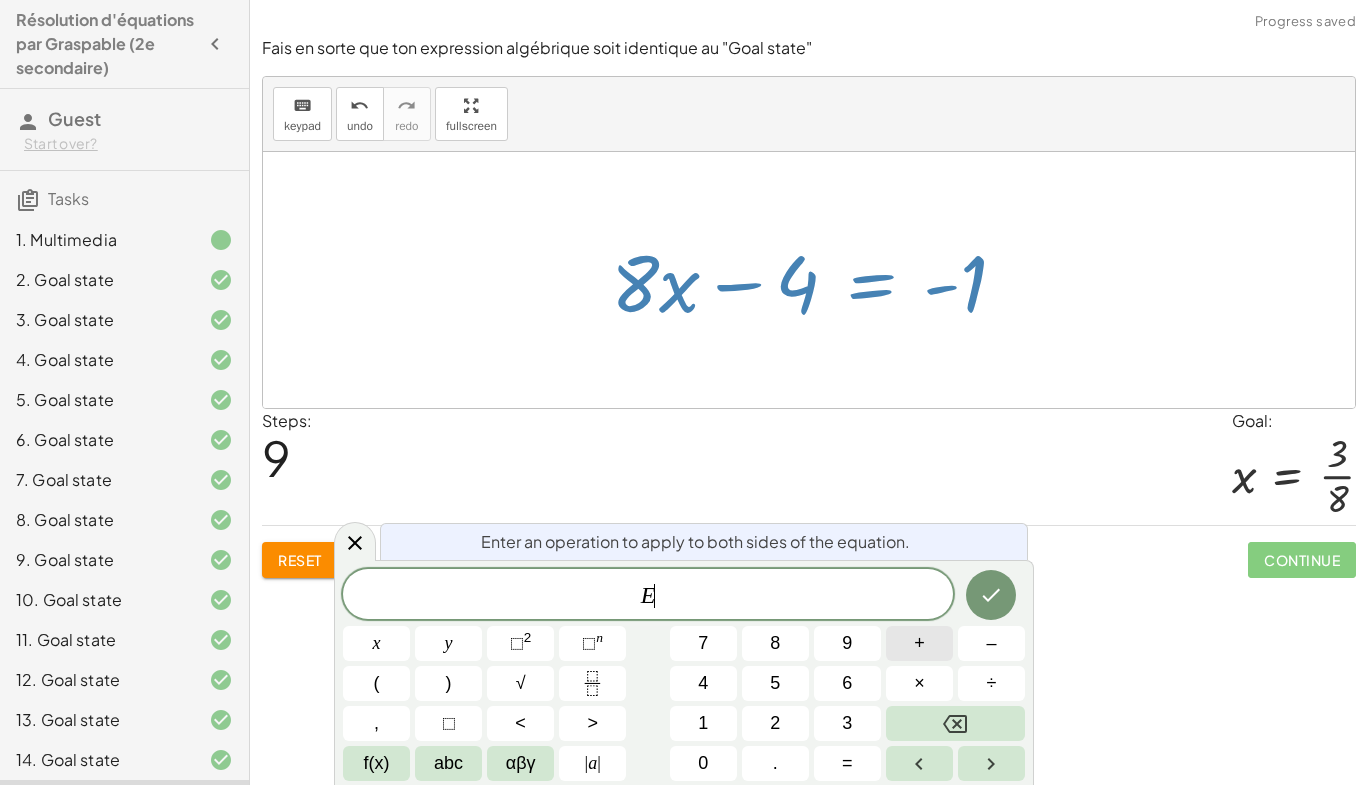 click on "+" at bounding box center [919, 643] 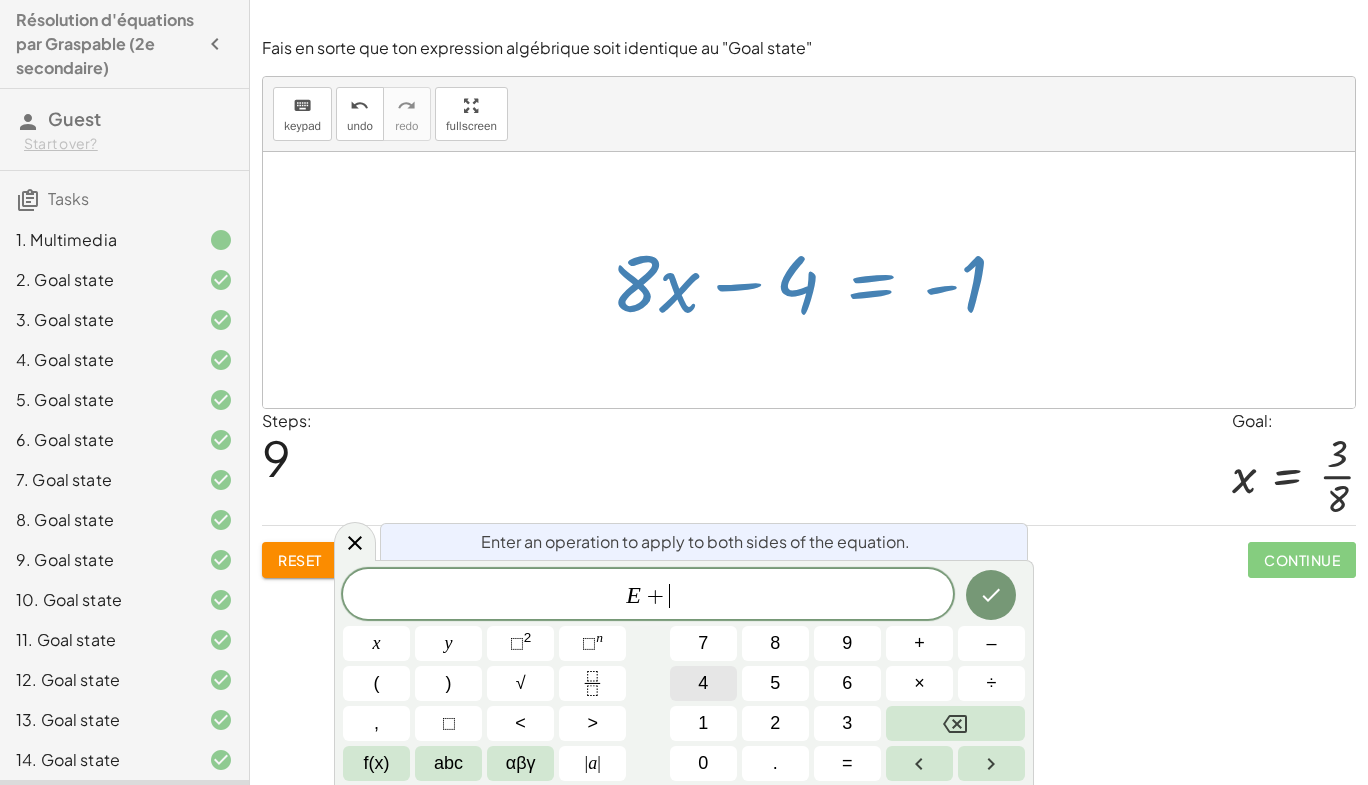 click on "4" at bounding box center [703, 683] 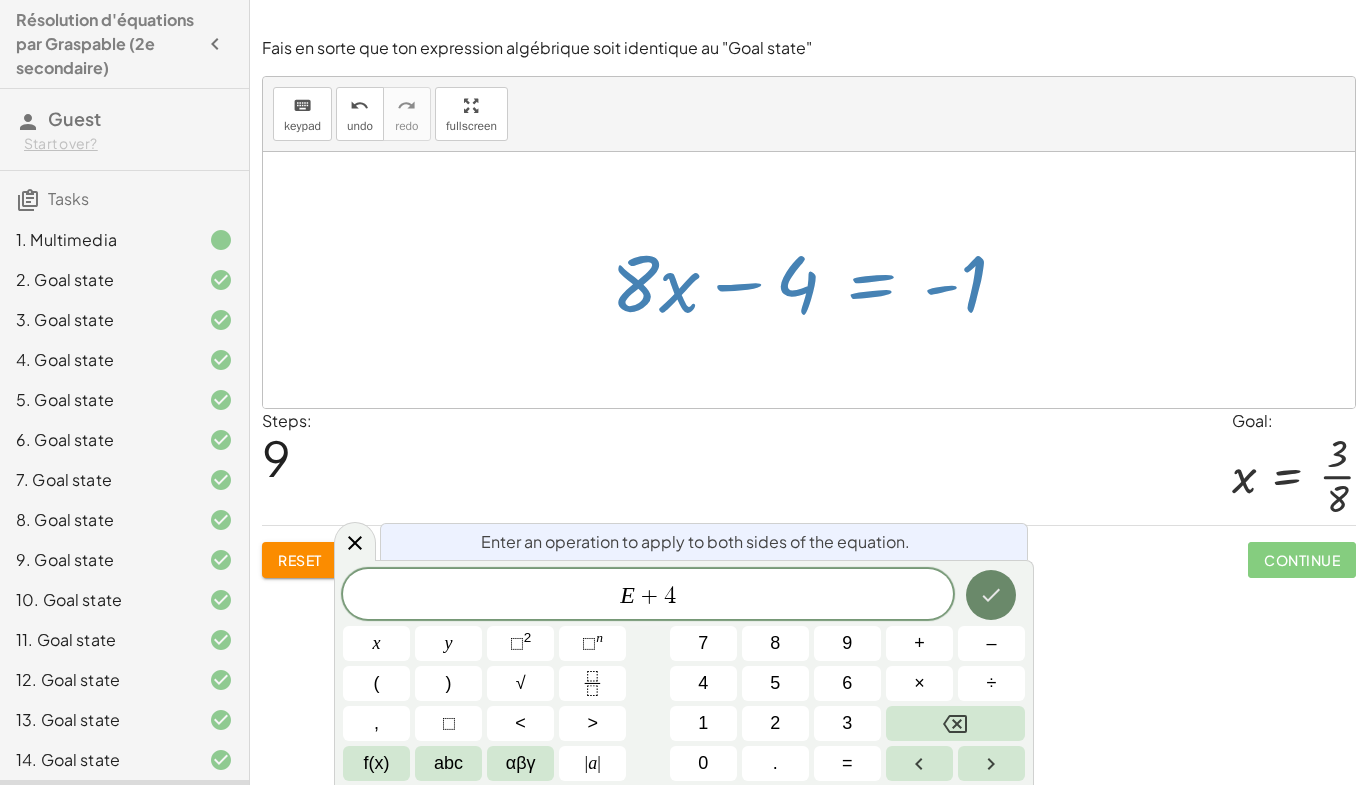 click 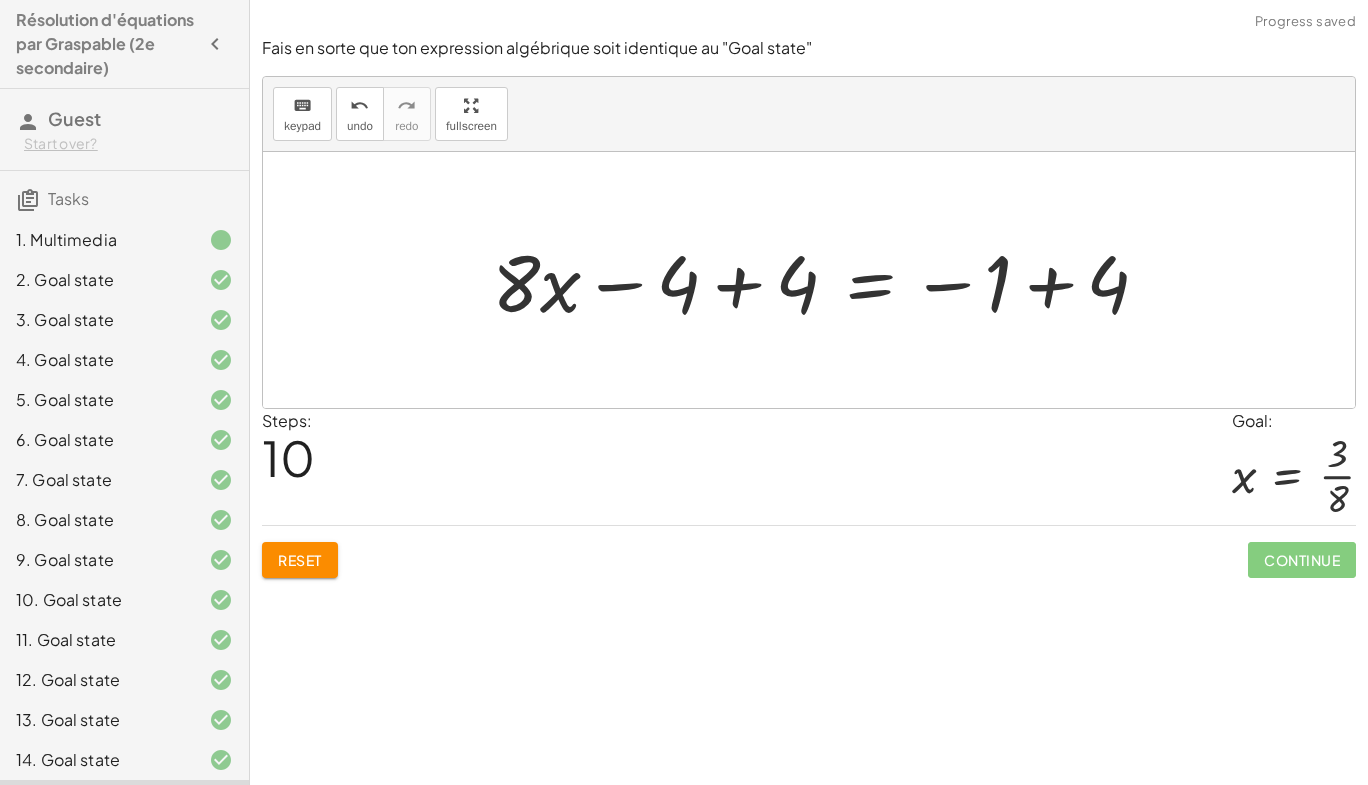 click at bounding box center (828, 280) 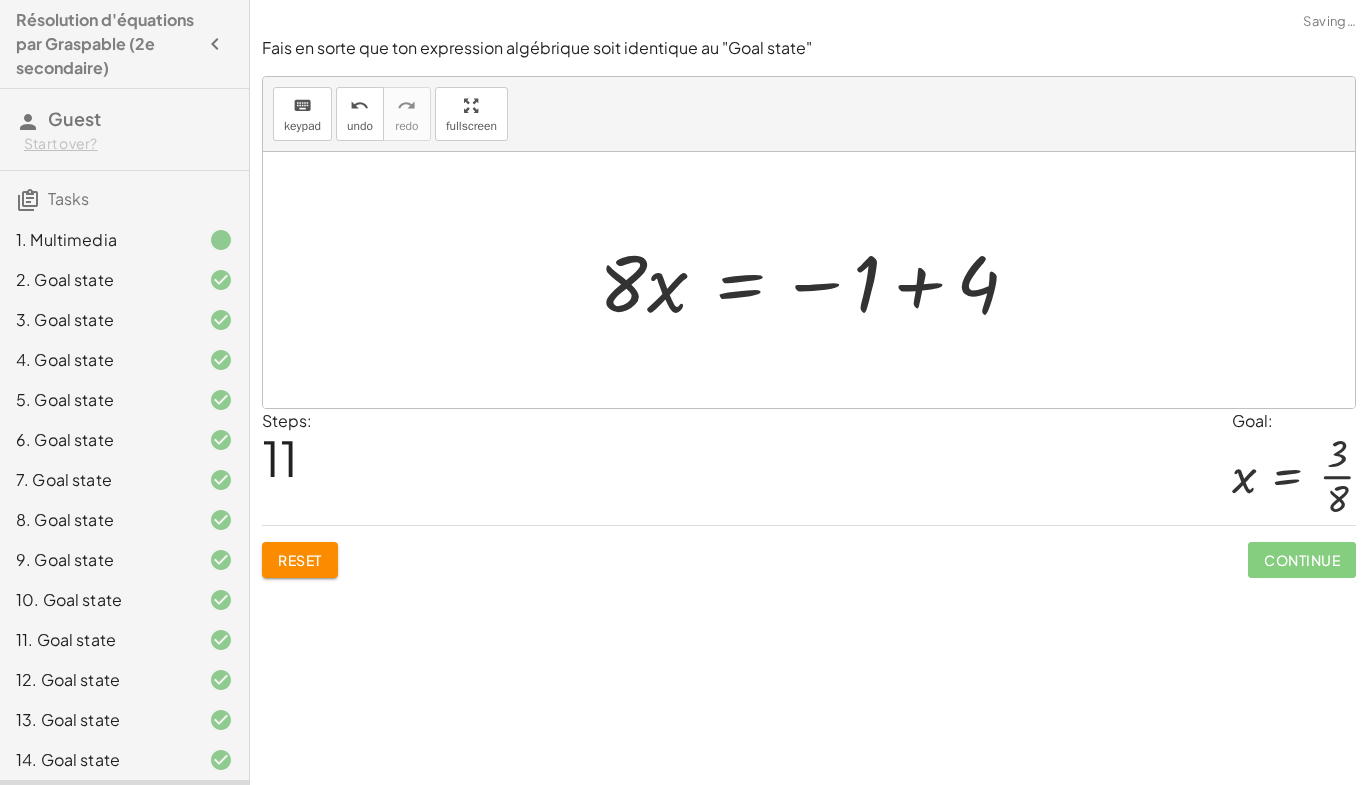 click at bounding box center [817, 280] 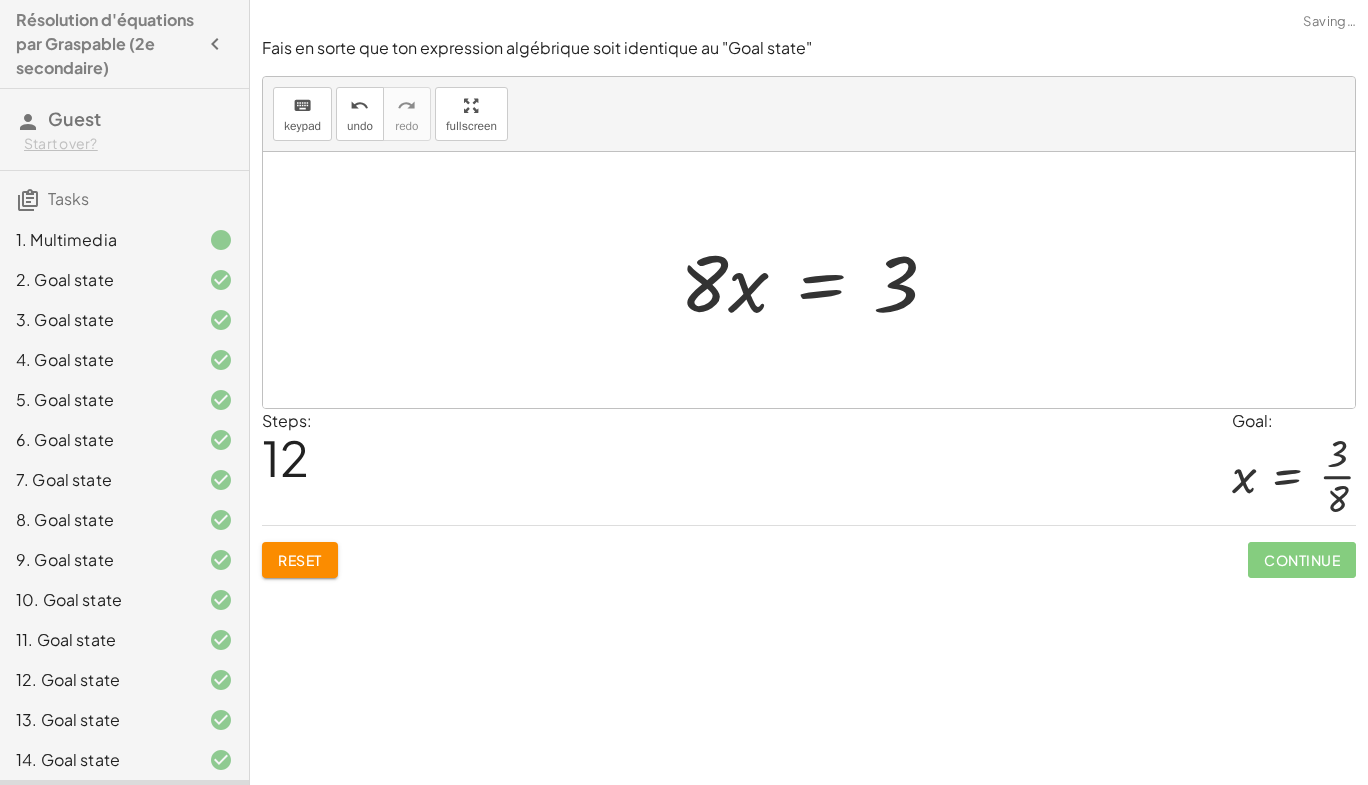 click at bounding box center [817, 280] 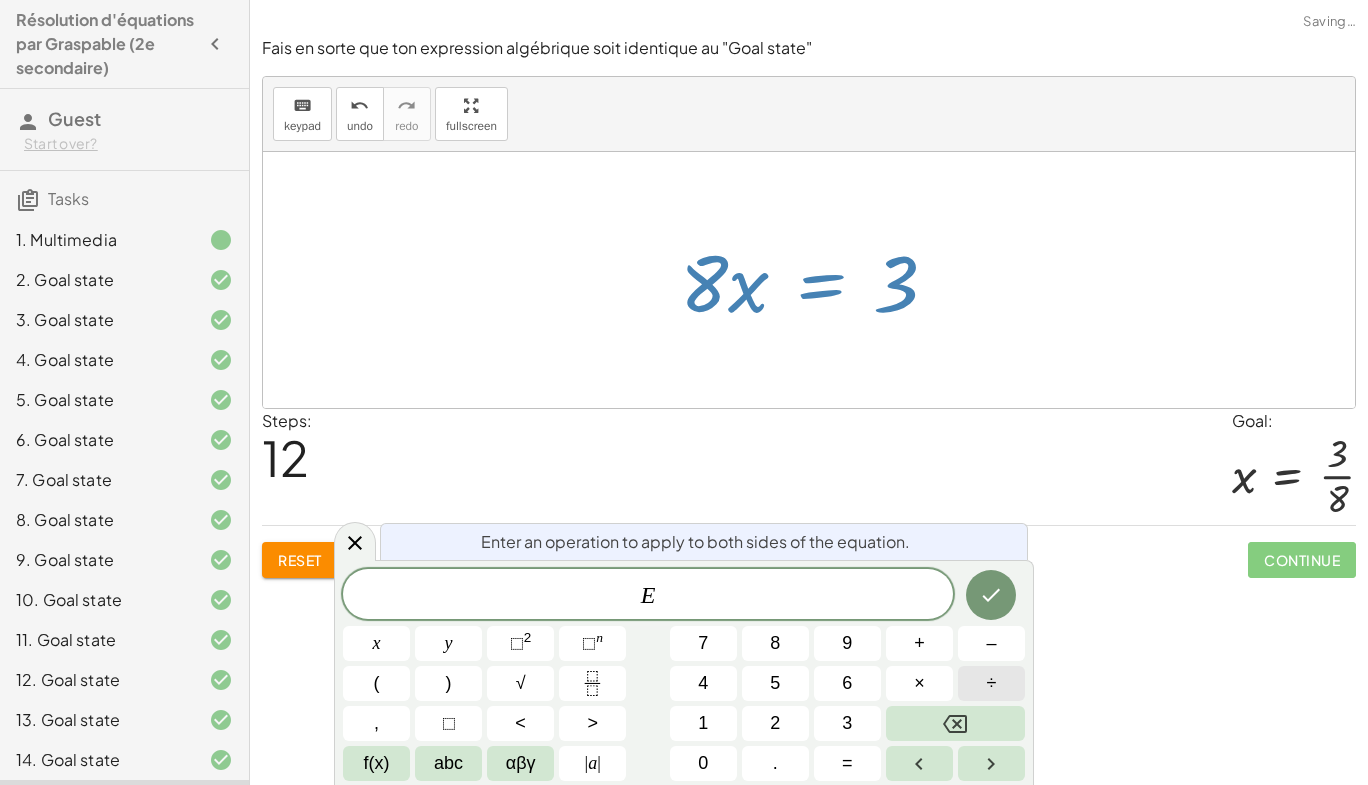 click on "÷" at bounding box center [992, 683] 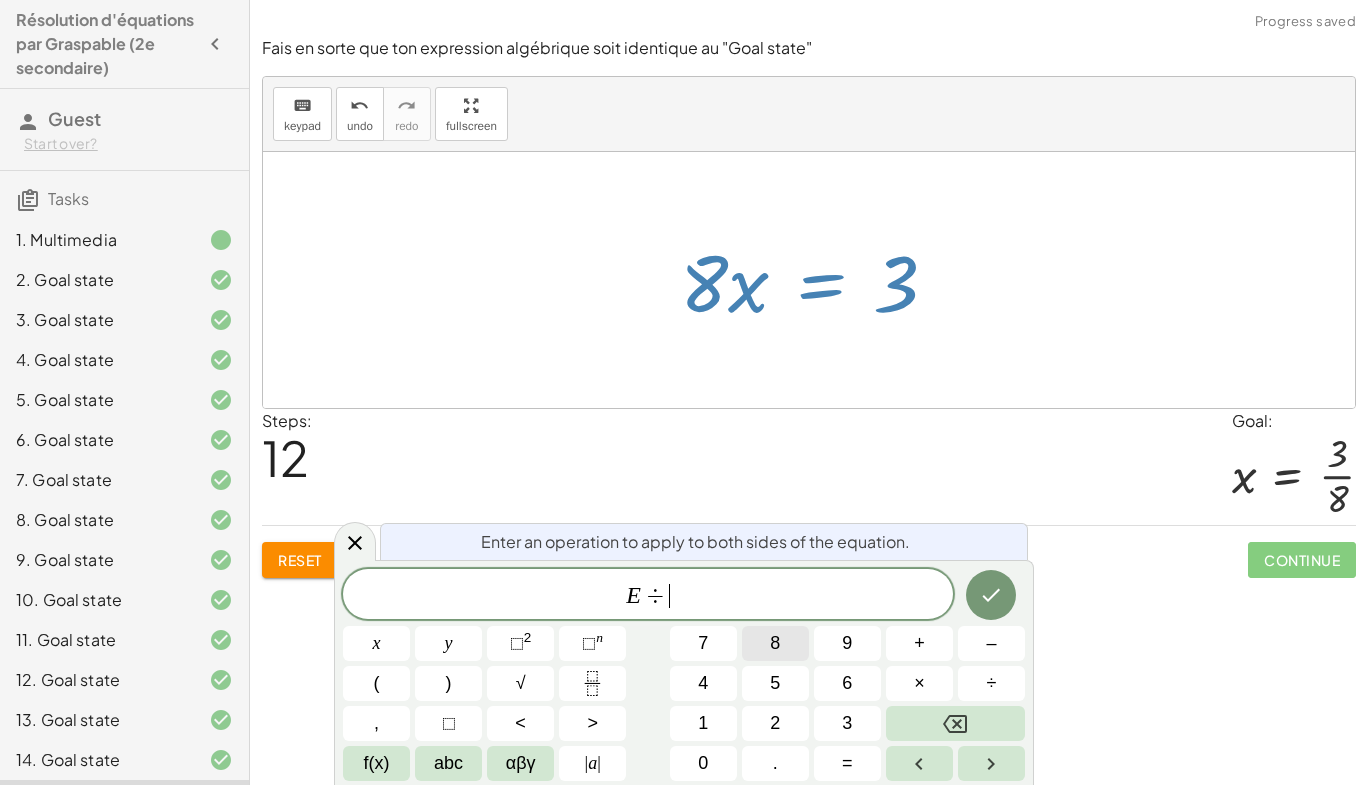 click on "8" at bounding box center (775, 643) 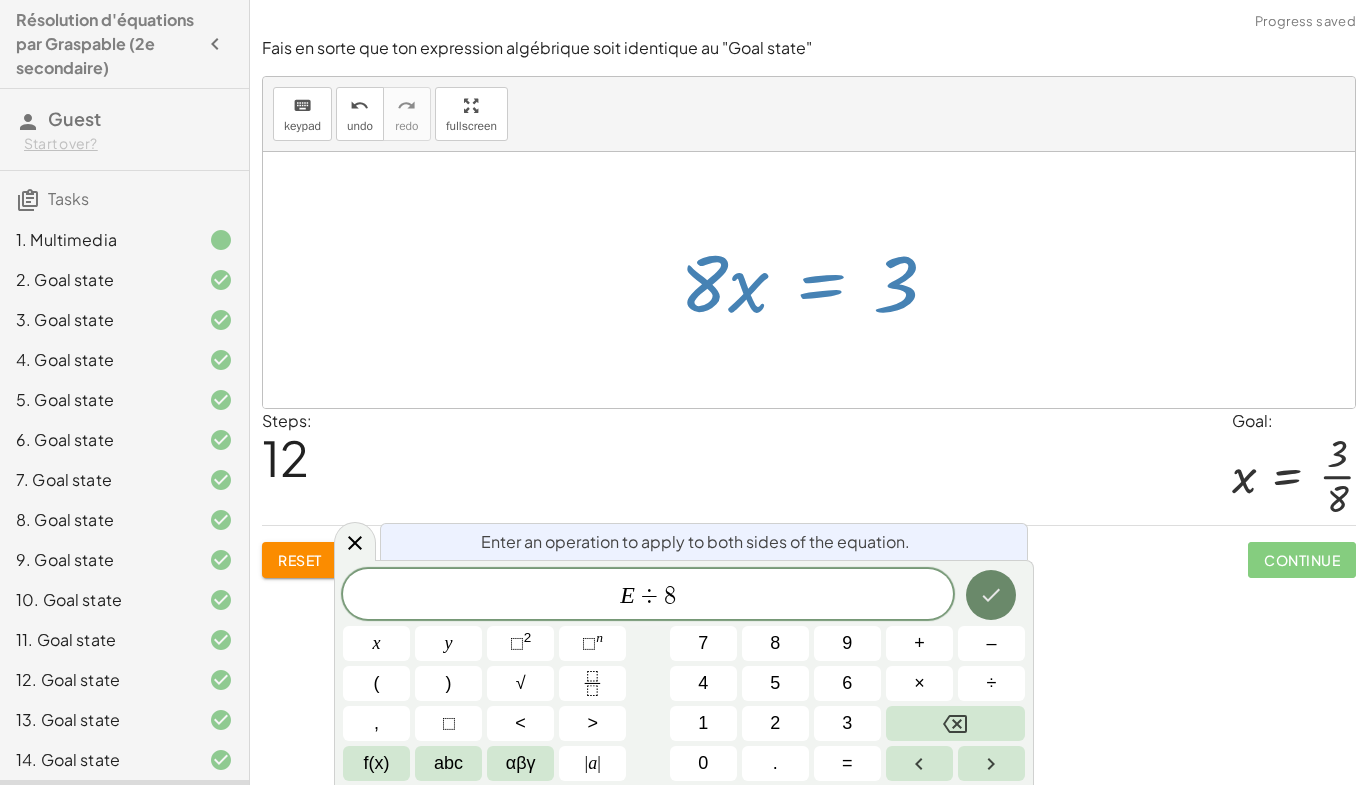 click 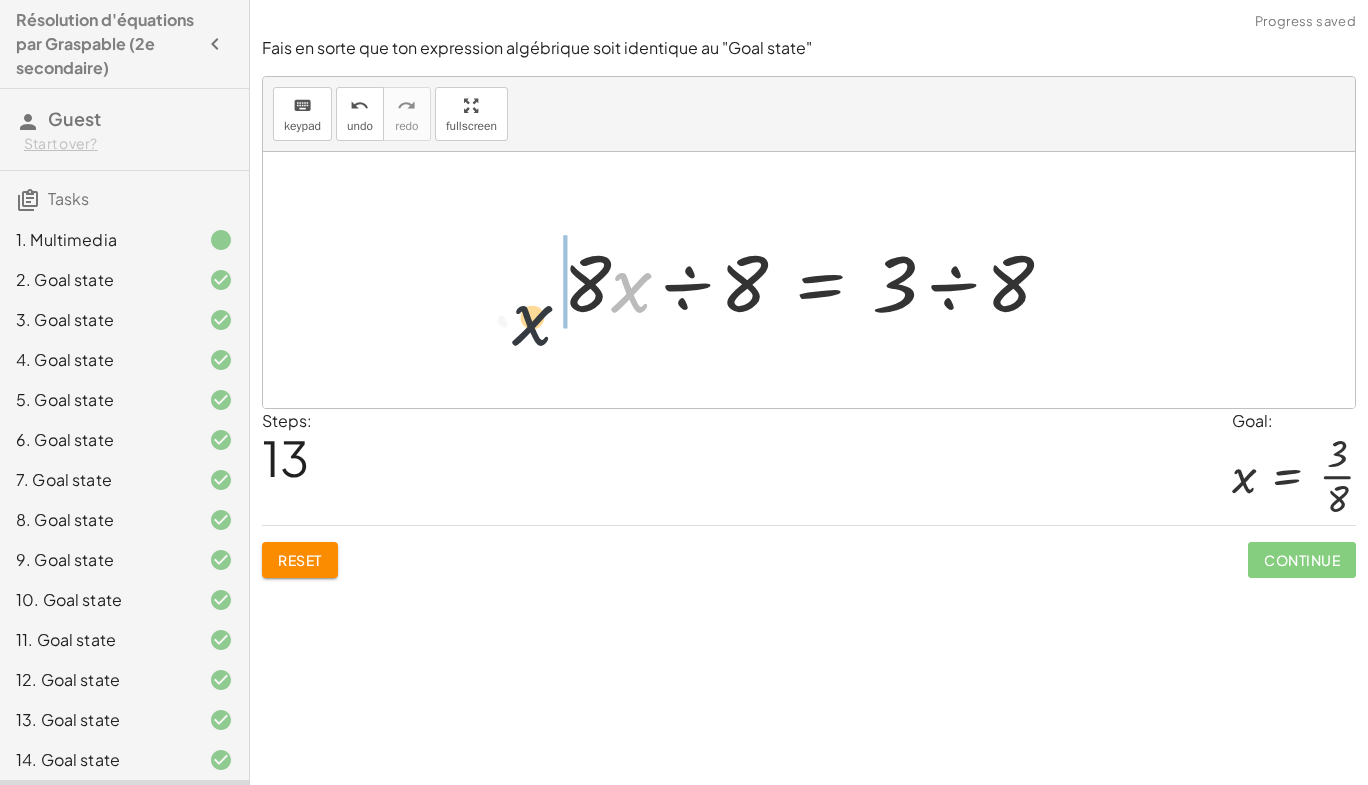 drag, startPoint x: 630, startPoint y: 289, endPoint x: 514, endPoint y: 303, distance: 116.841774 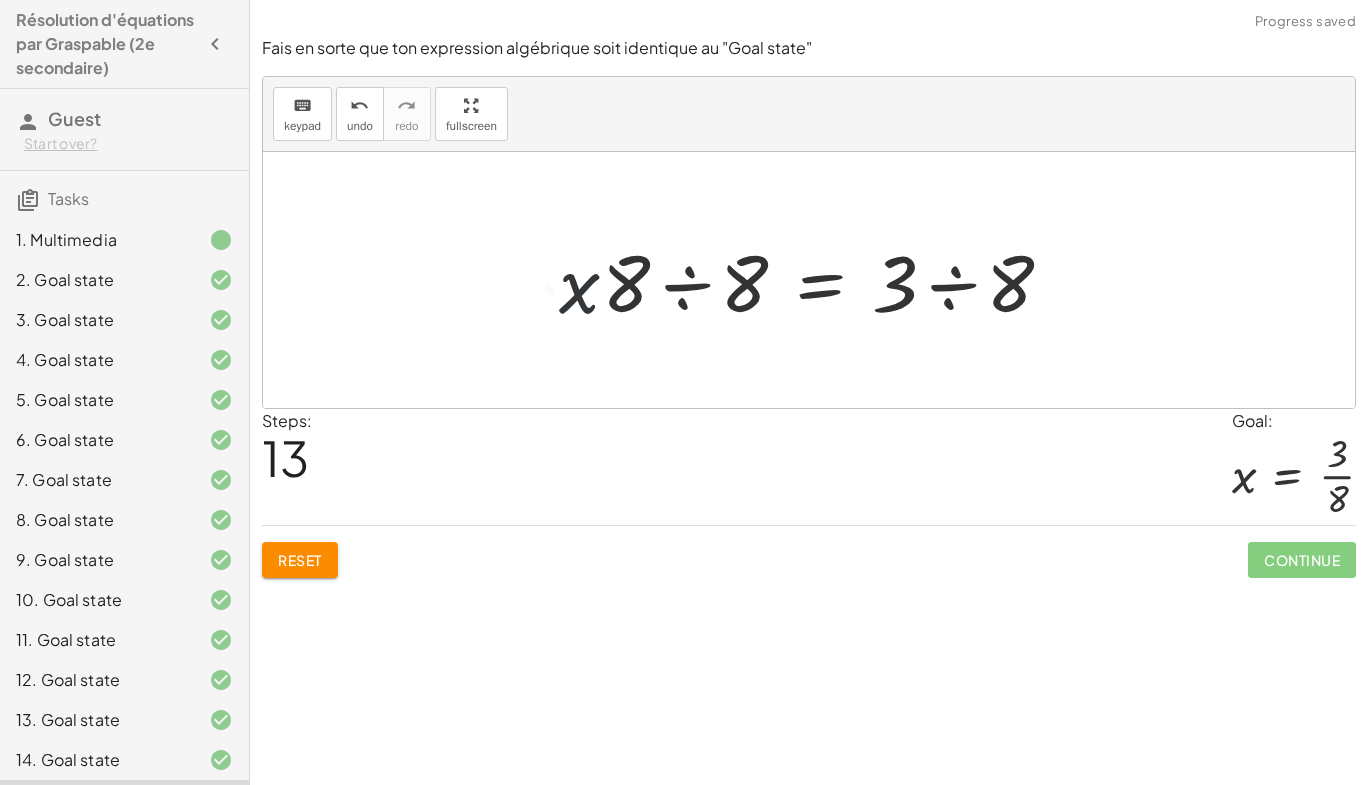 click at bounding box center (816, 280) 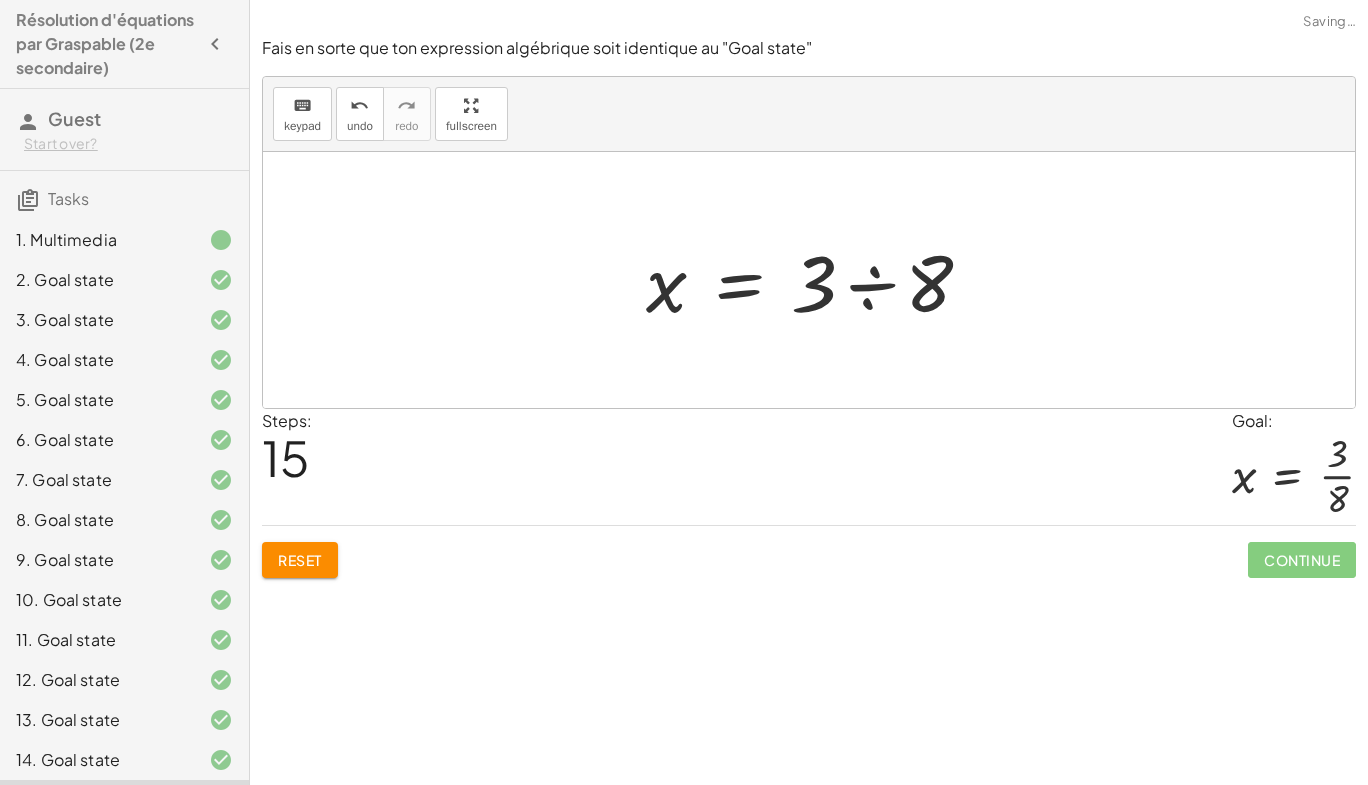 click at bounding box center [817, 280] 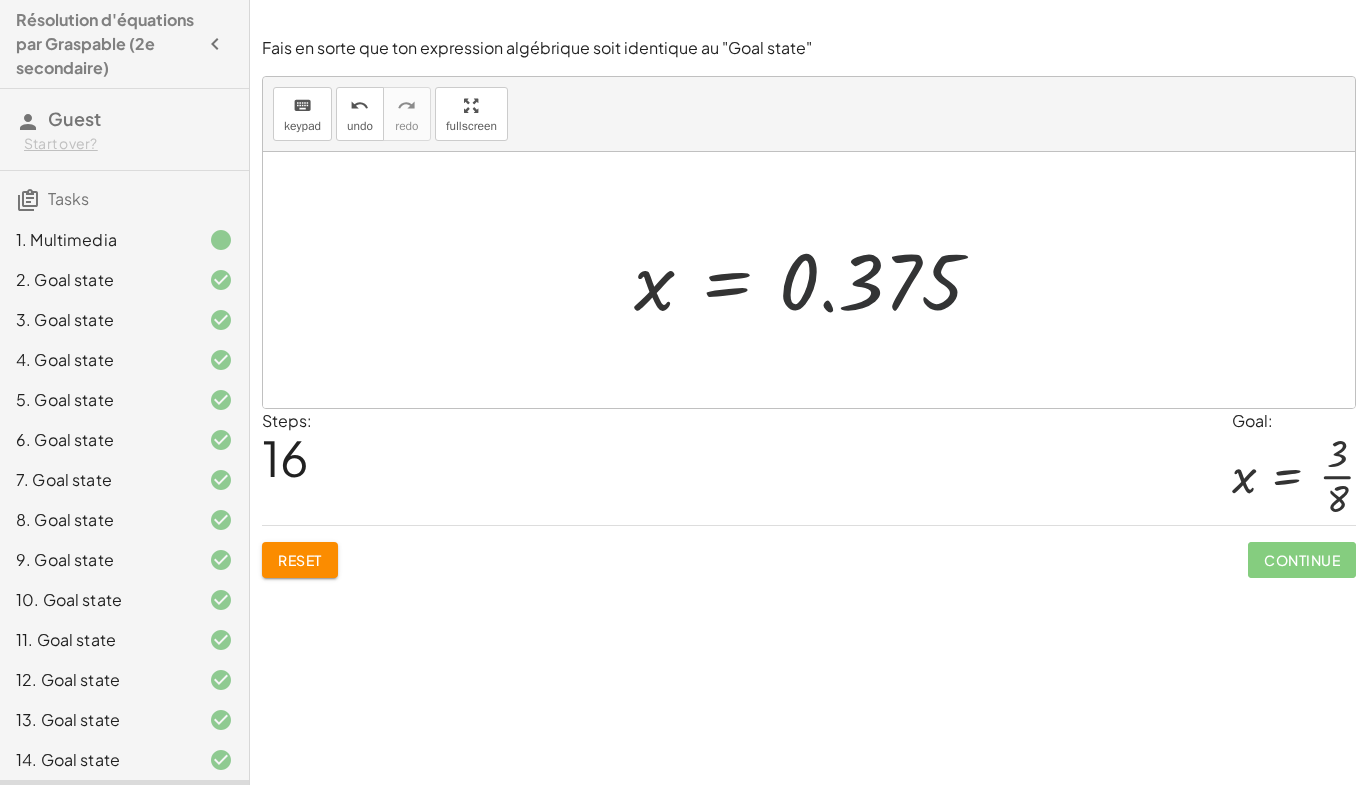 click at bounding box center (816, 280) 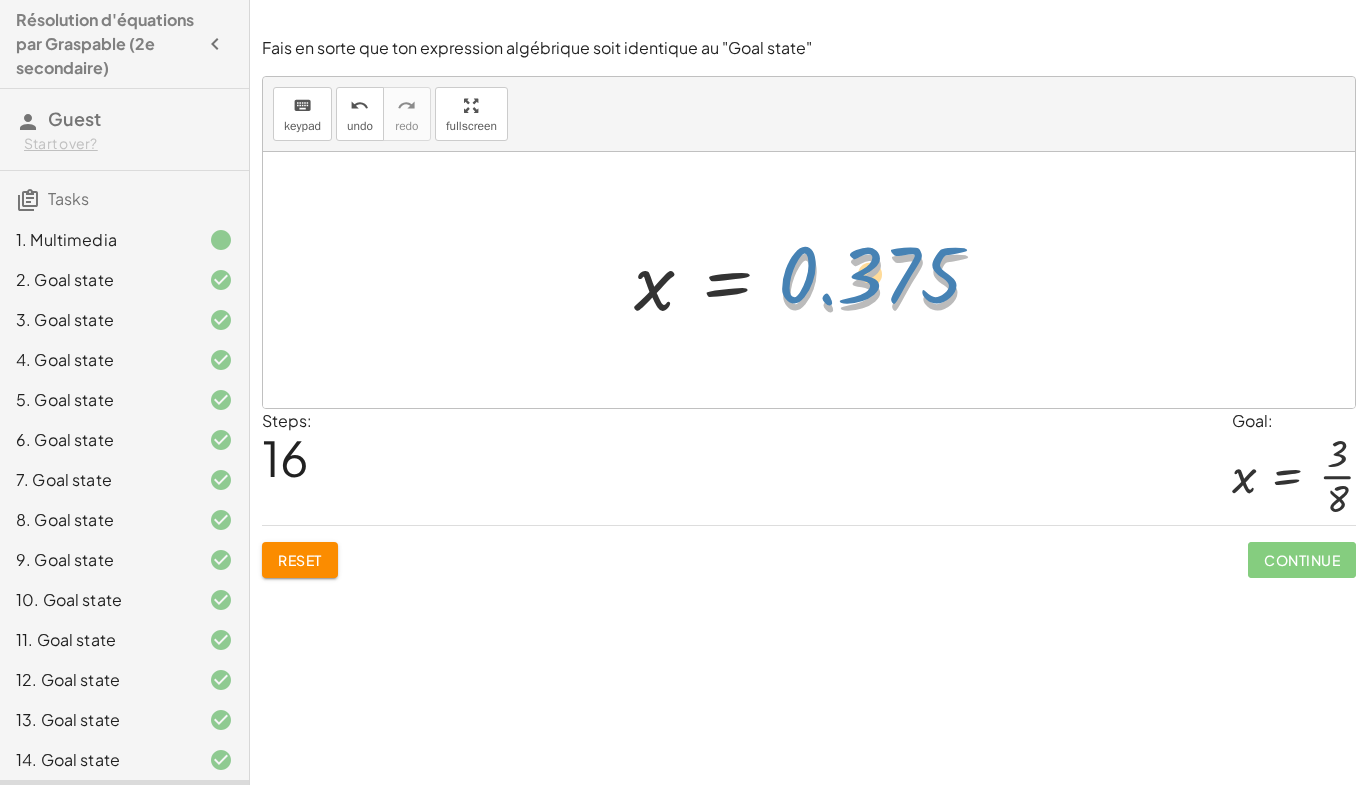 drag, startPoint x: 876, startPoint y: 281, endPoint x: 883, endPoint y: 269, distance: 13.892444 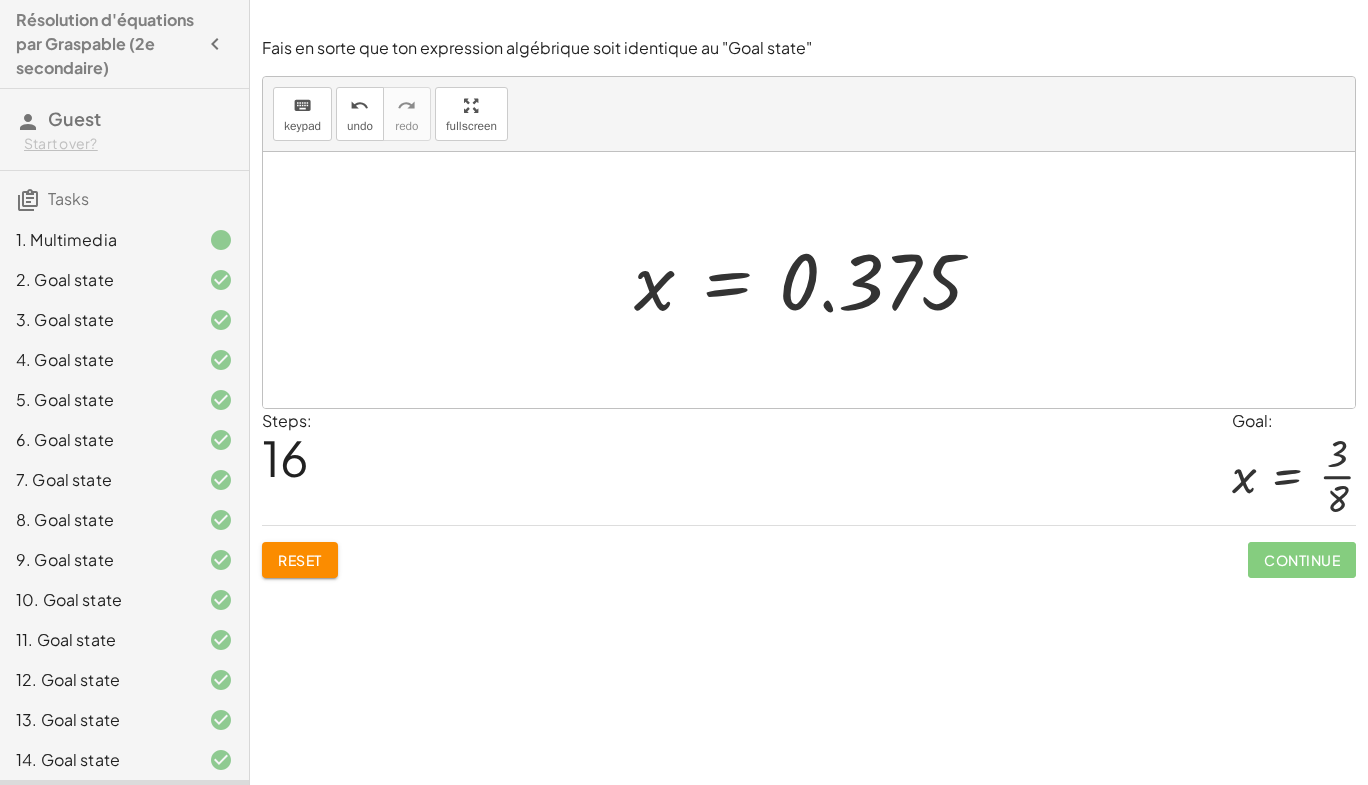 click at bounding box center (816, 280) 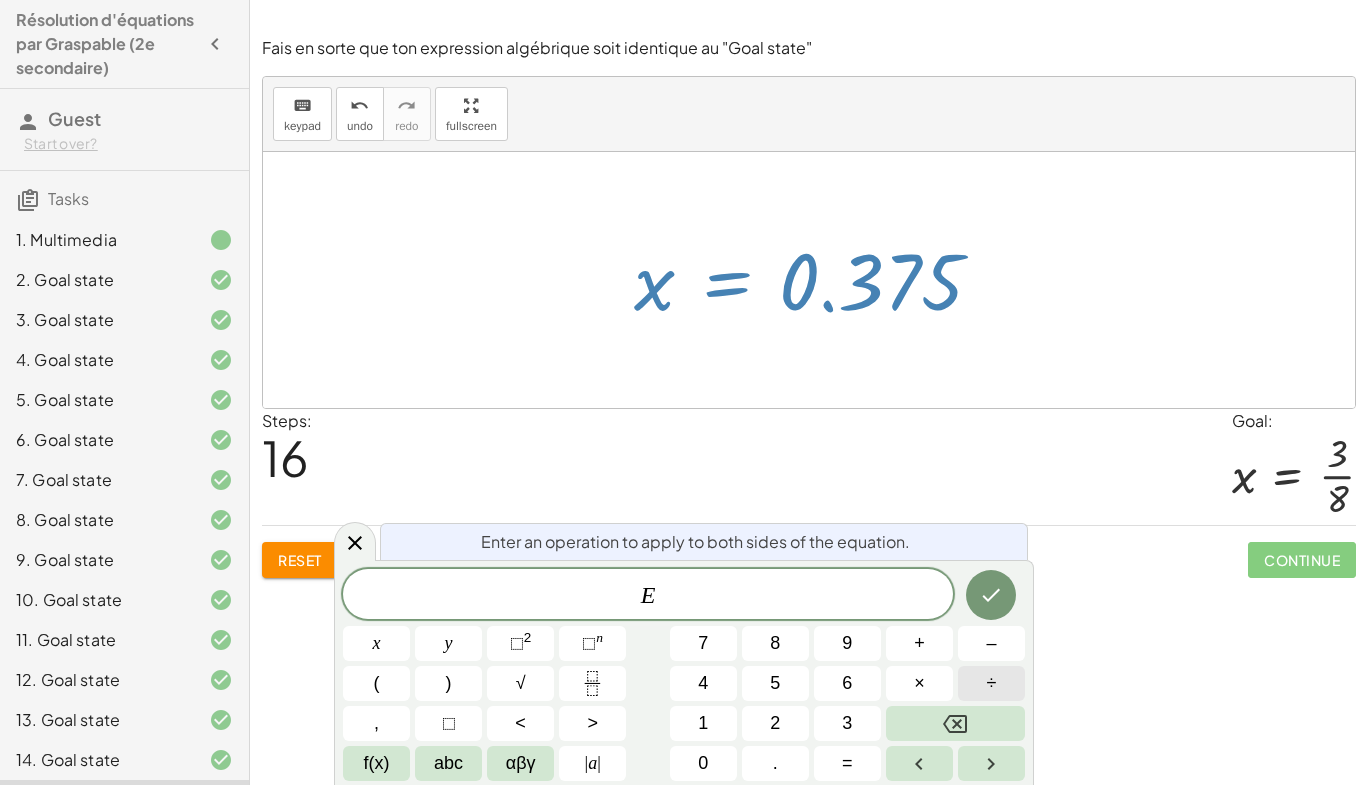 click on "÷" at bounding box center (991, 683) 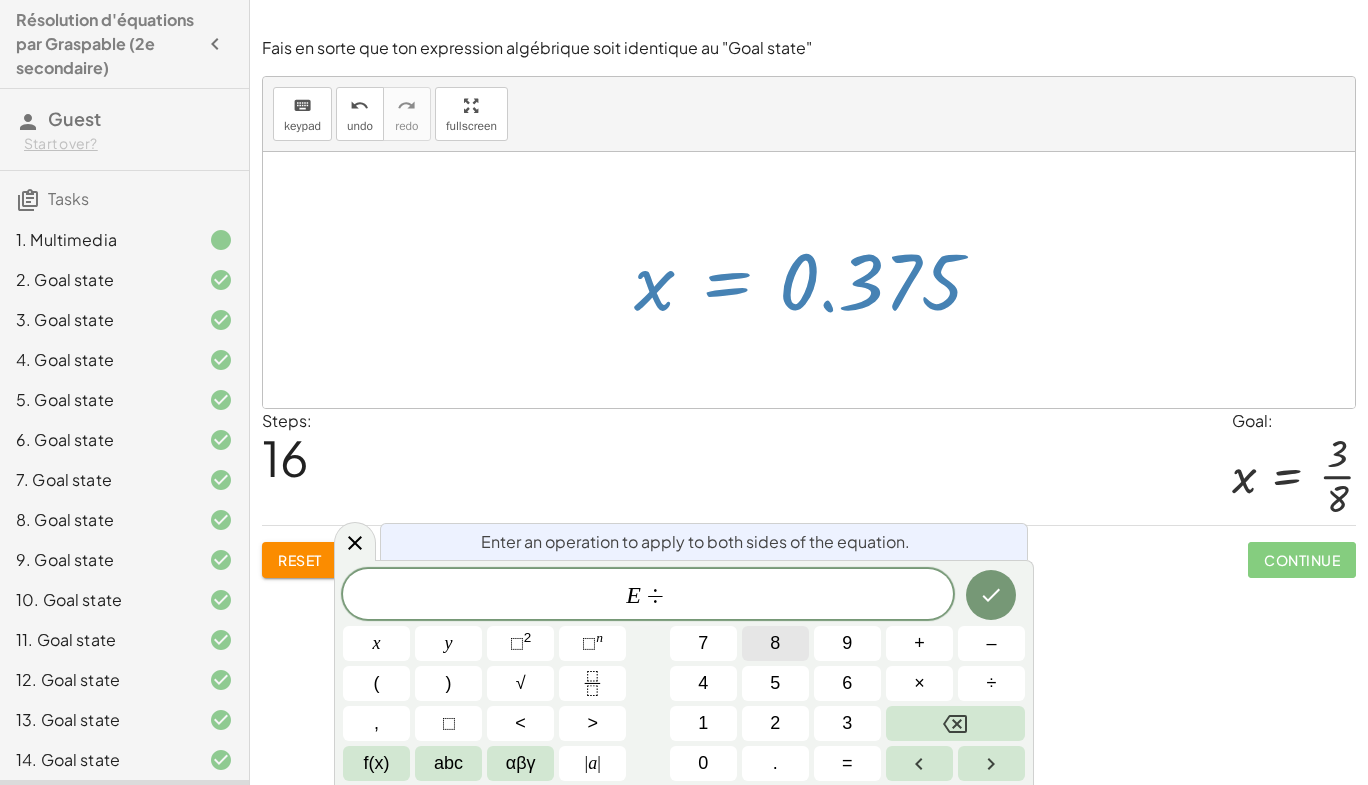 click on "8" at bounding box center [775, 643] 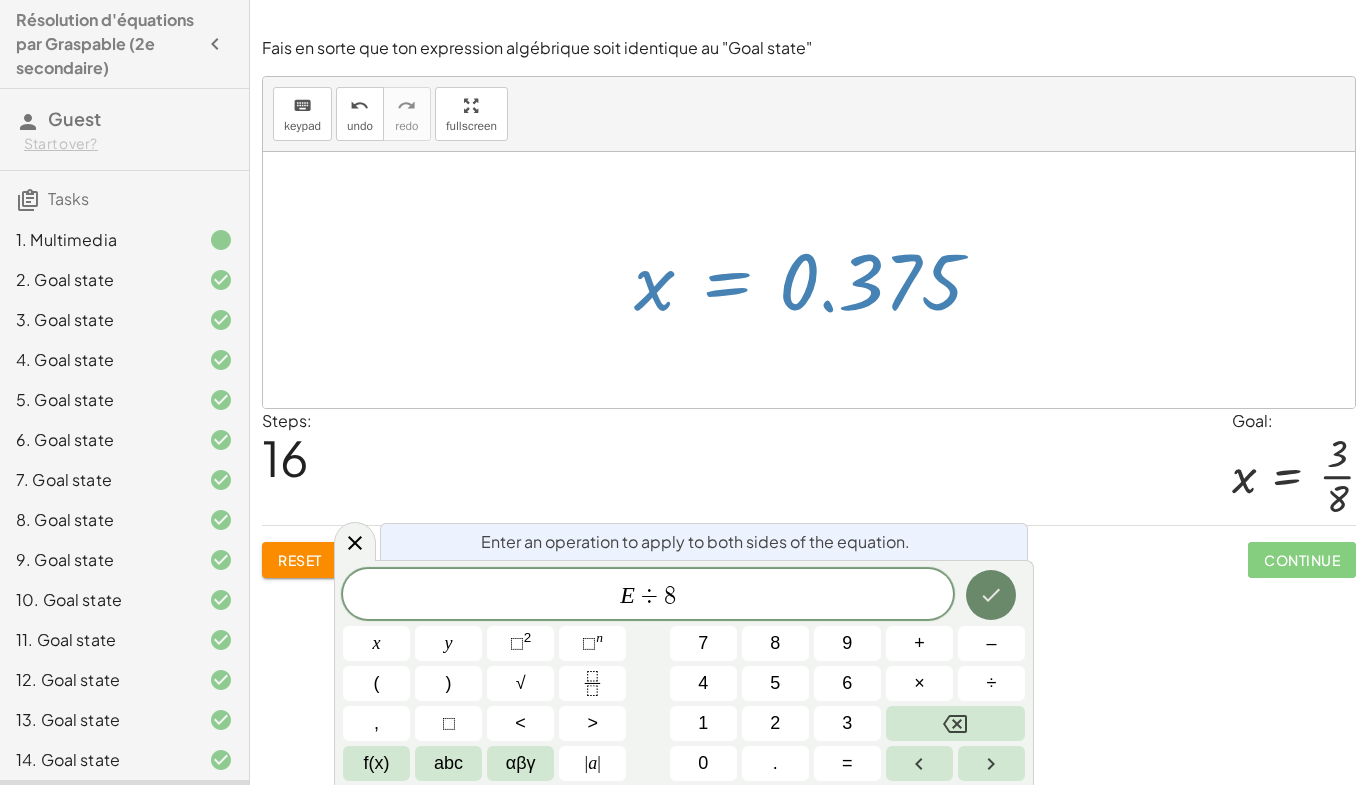 click at bounding box center (991, 595) 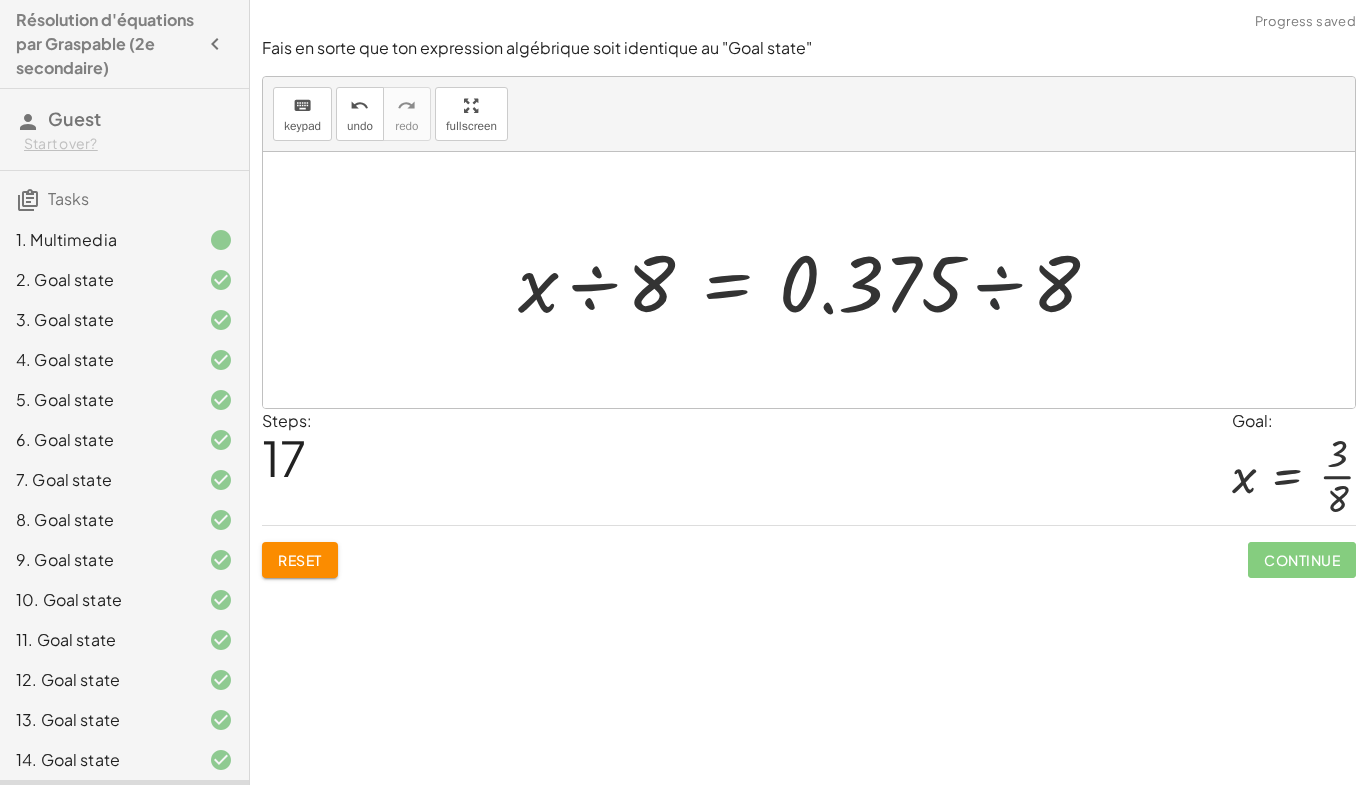 click at bounding box center (816, 280) 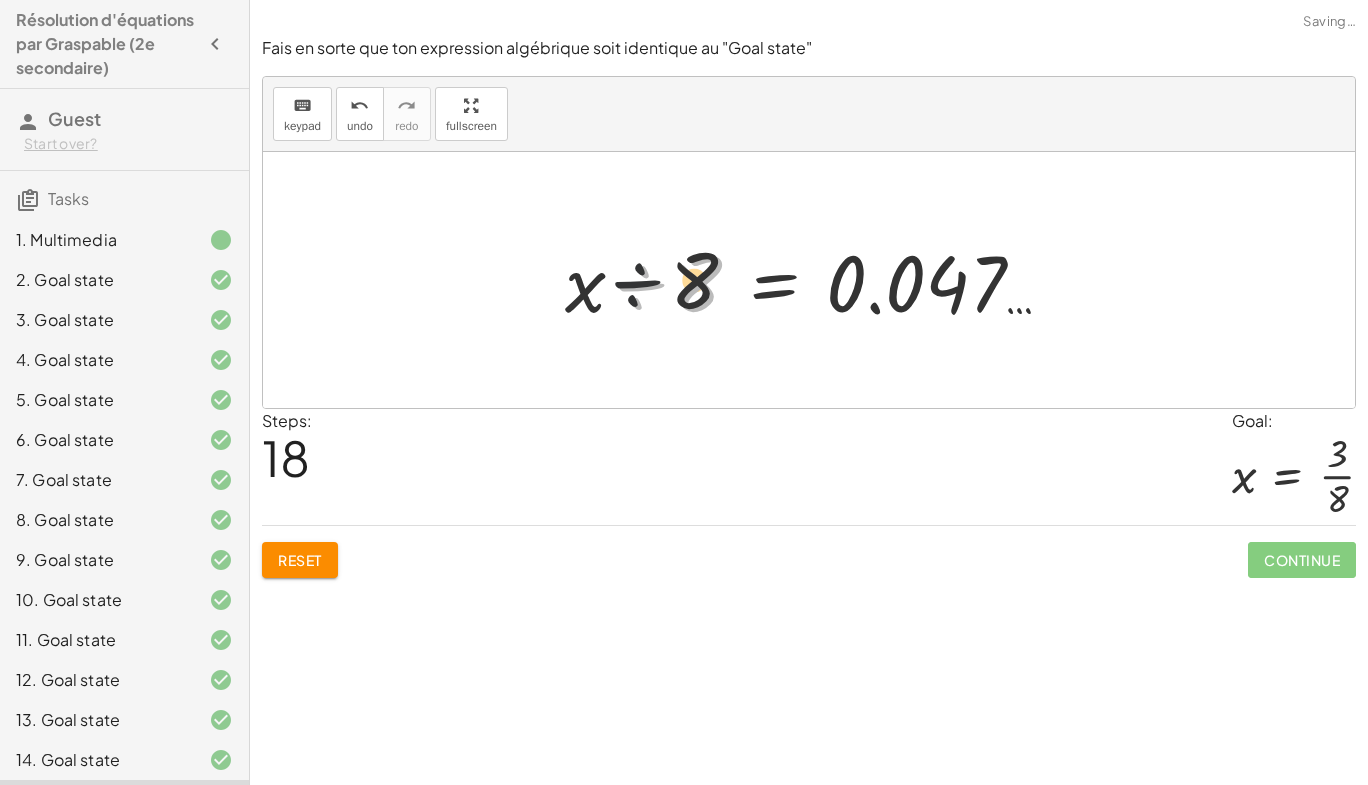 click at bounding box center [816, 280] 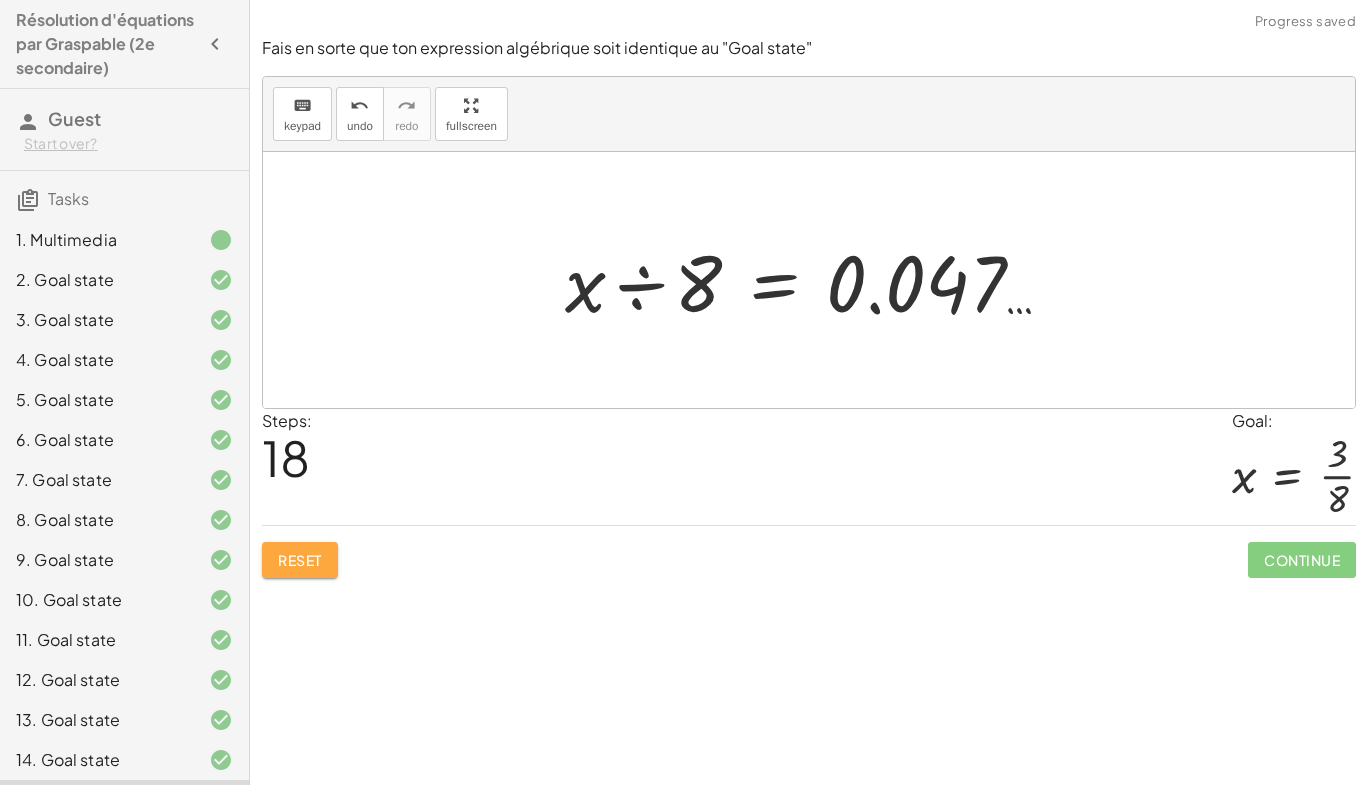 click on "Reset" 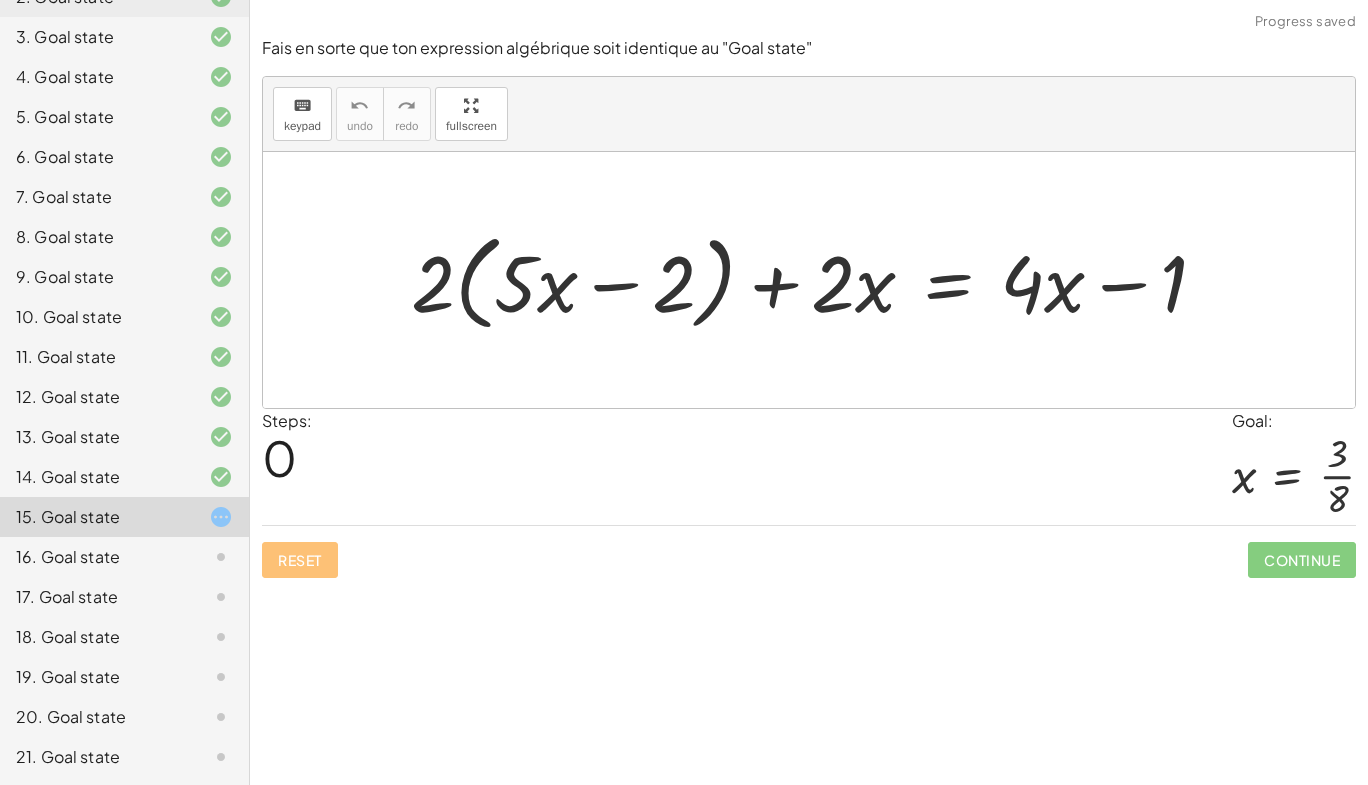 scroll, scrollTop: 308, scrollLeft: 0, axis: vertical 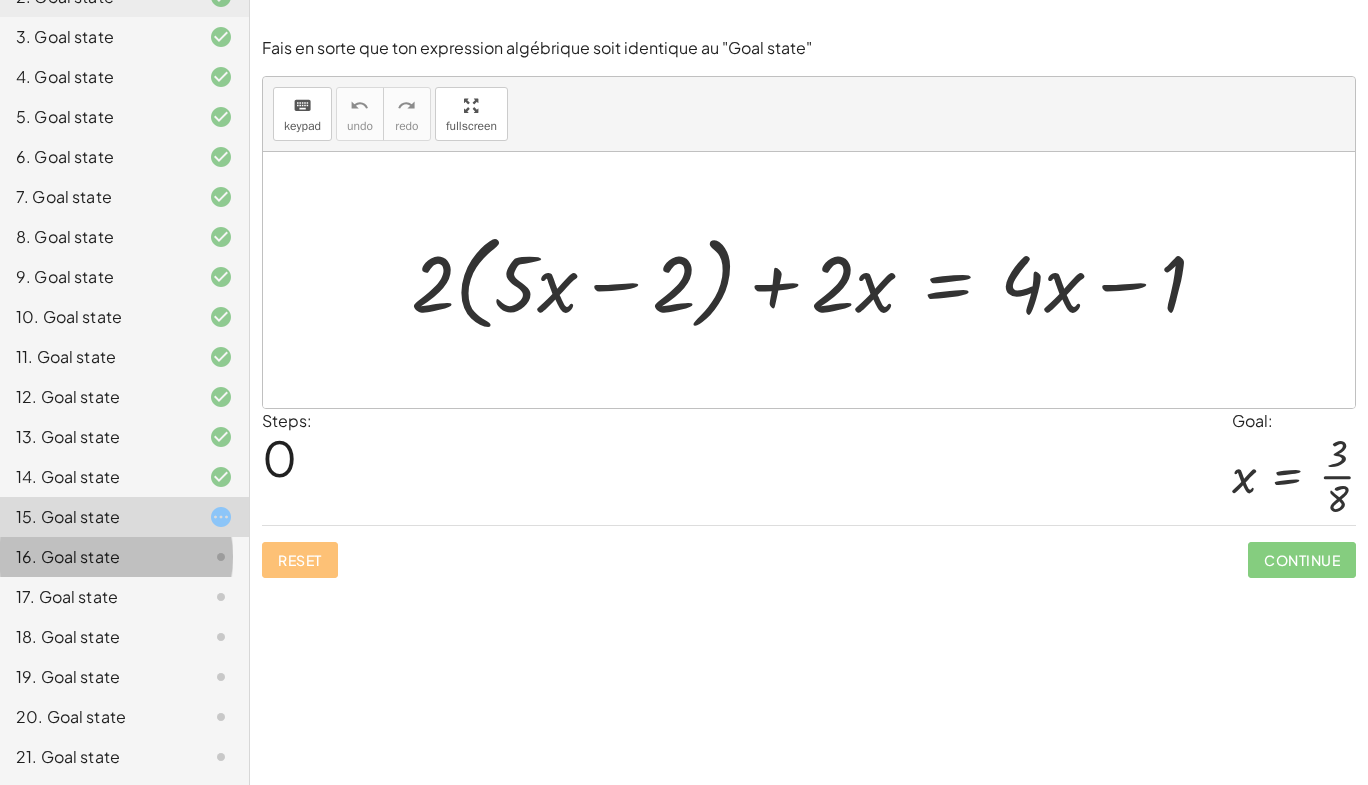 click 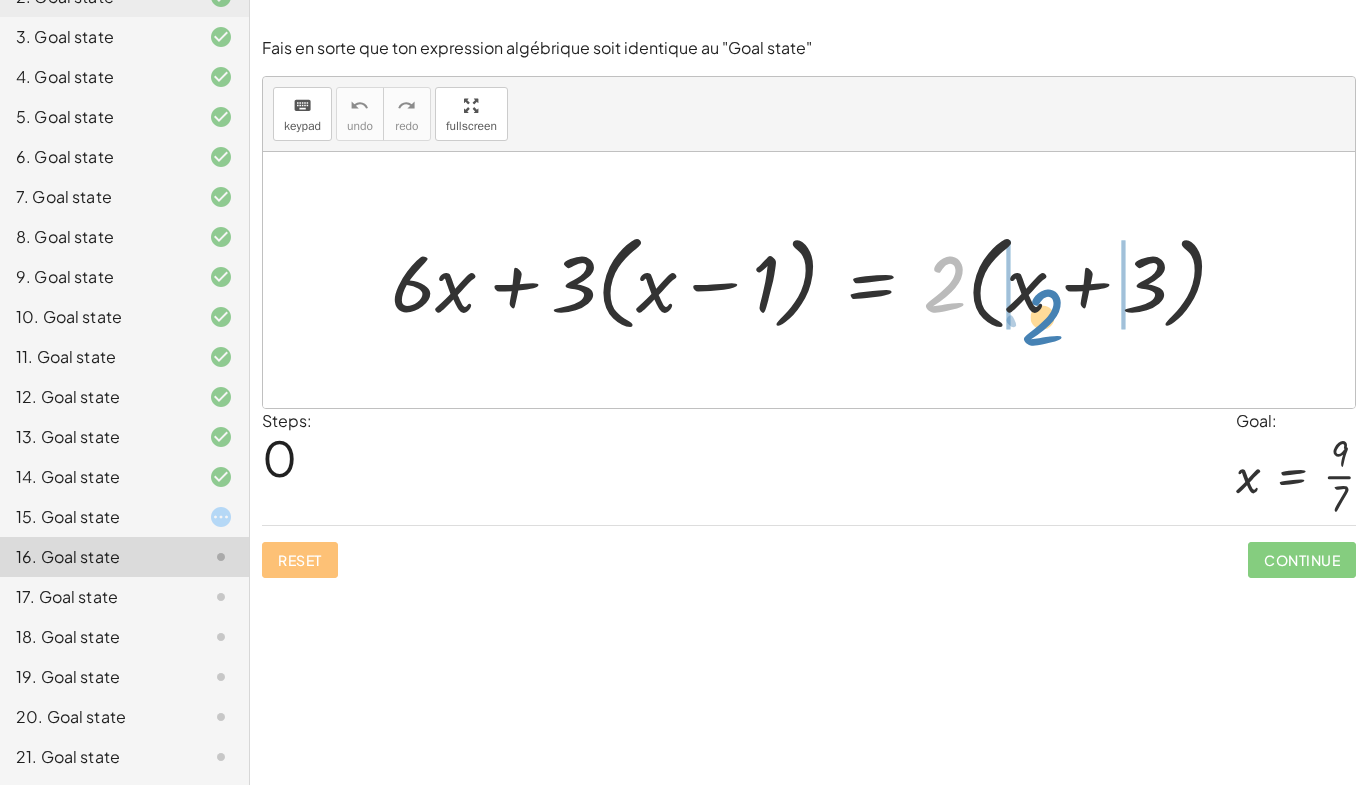 drag, startPoint x: 939, startPoint y: 302, endPoint x: 1036, endPoint y: 336, distance: 102.78619 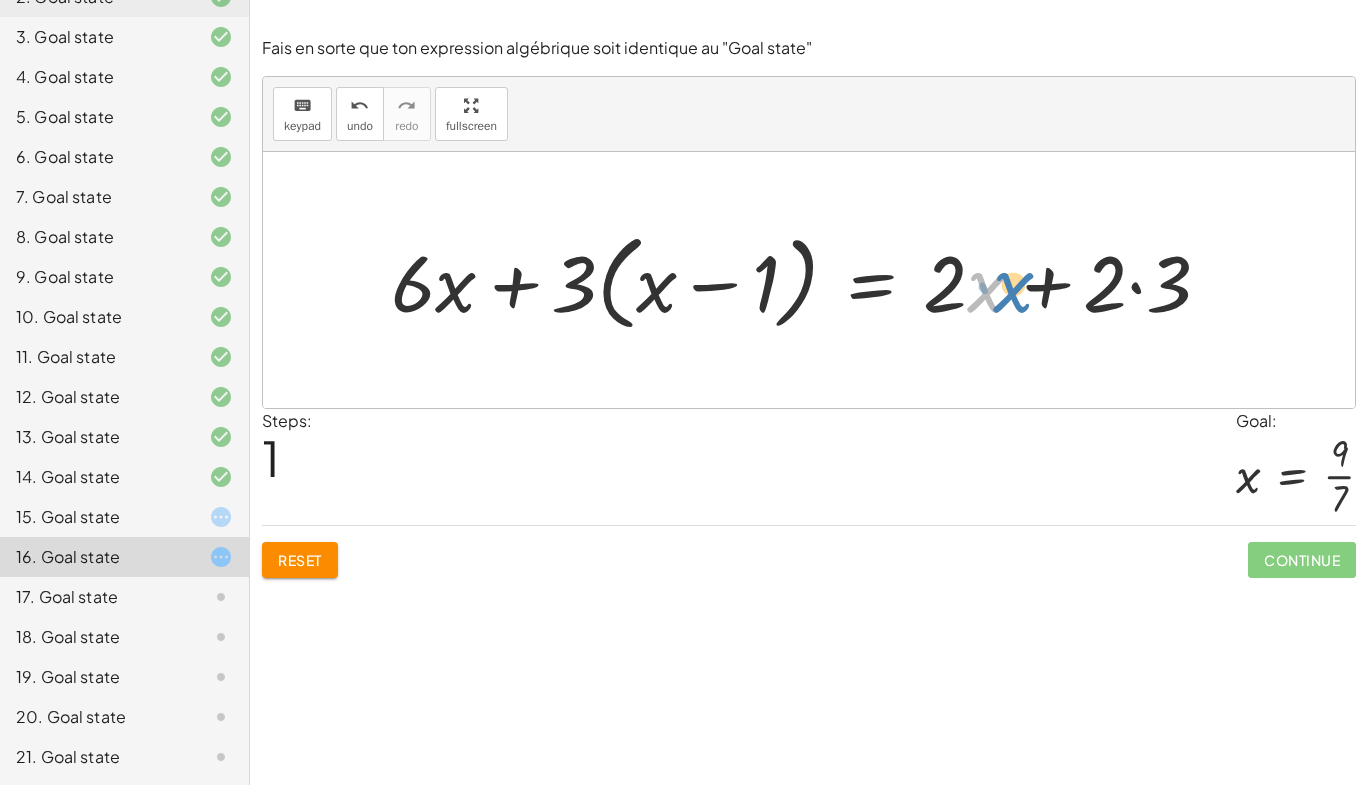 drag, startPoint x: 984, startPoint y: 285, endPoint x: 1002, endPoint y: 286, distance: 18.027756 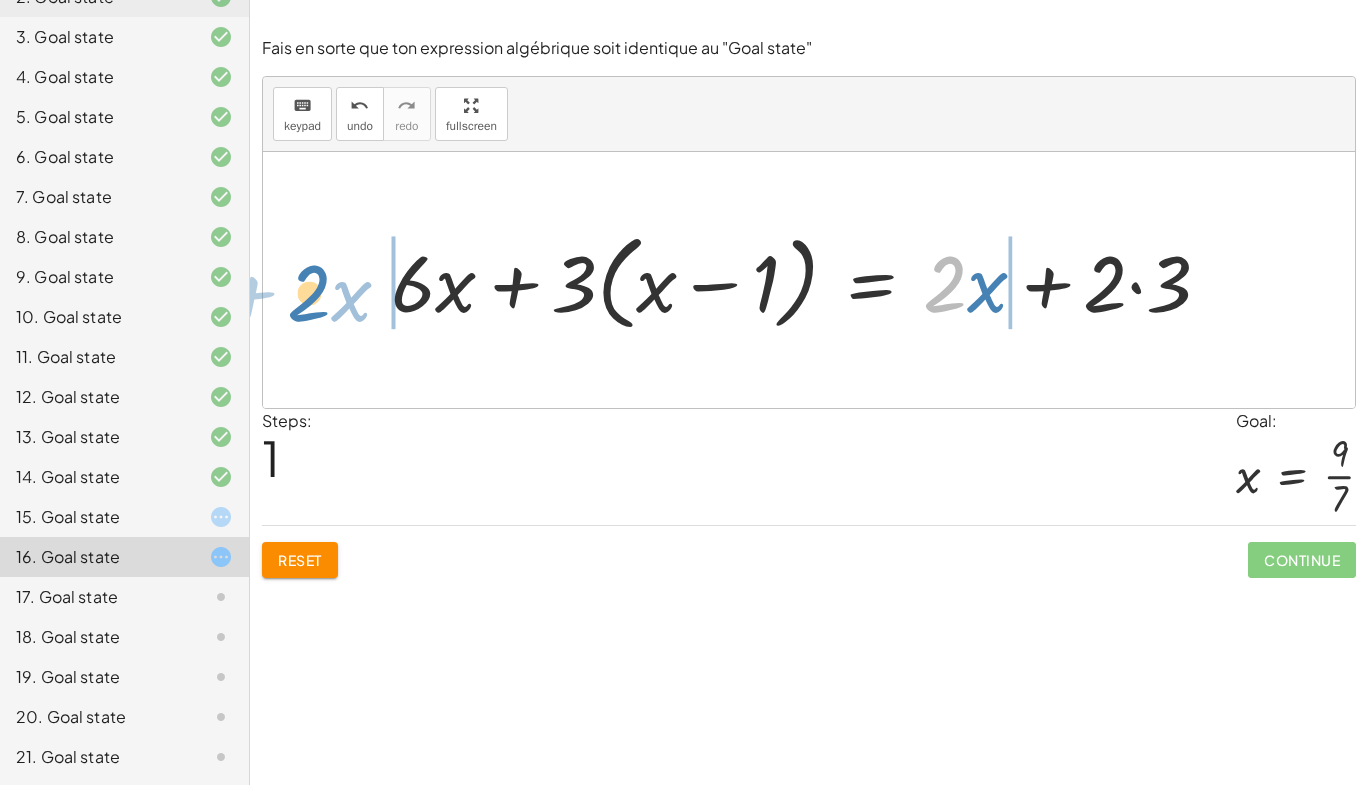 drag, startPoint x: 950, startPoint y: 290, endPoint x: 313, endPoint y: 299, distance: 637.0636 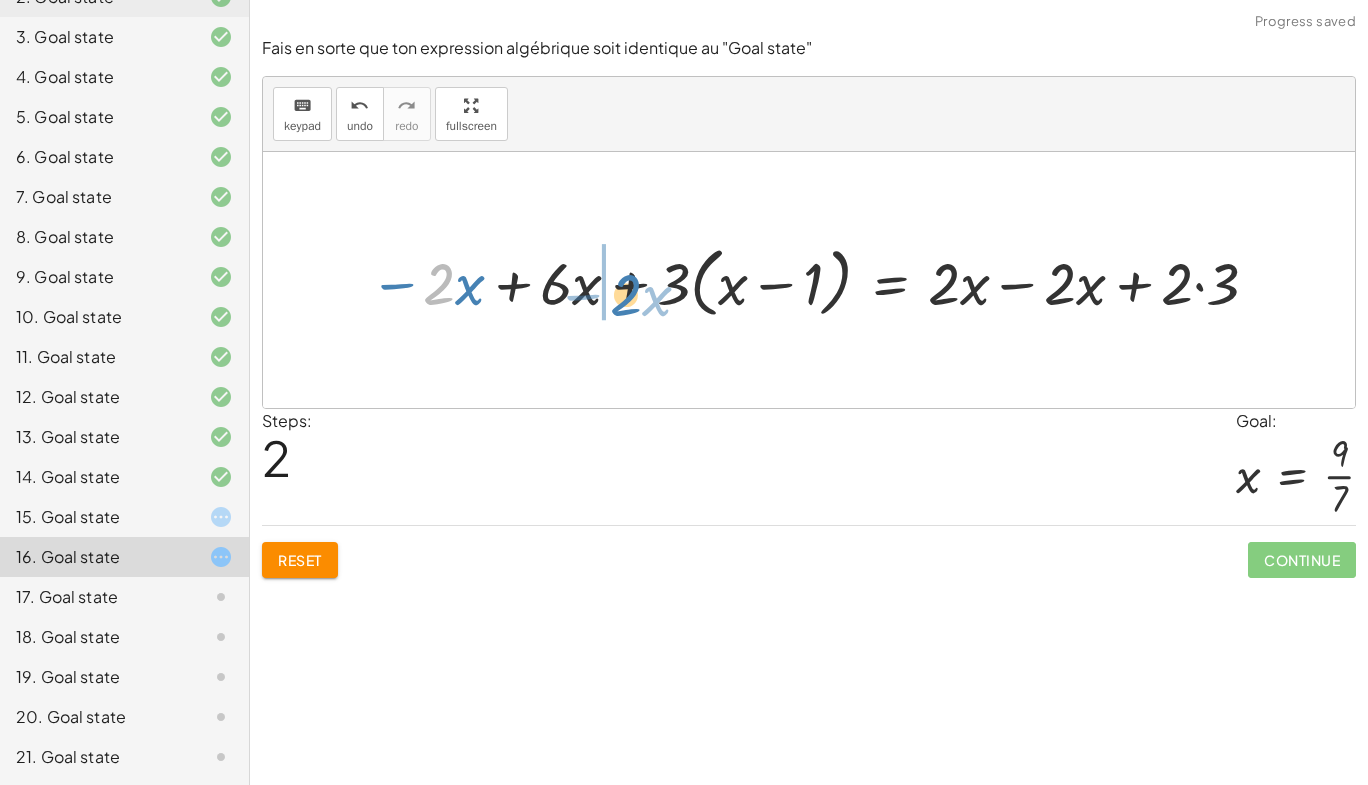 drag, startPoint x: 430, startPoint y: 288, endPoint x: 615, endPoint y: 299, distance: 185.32674 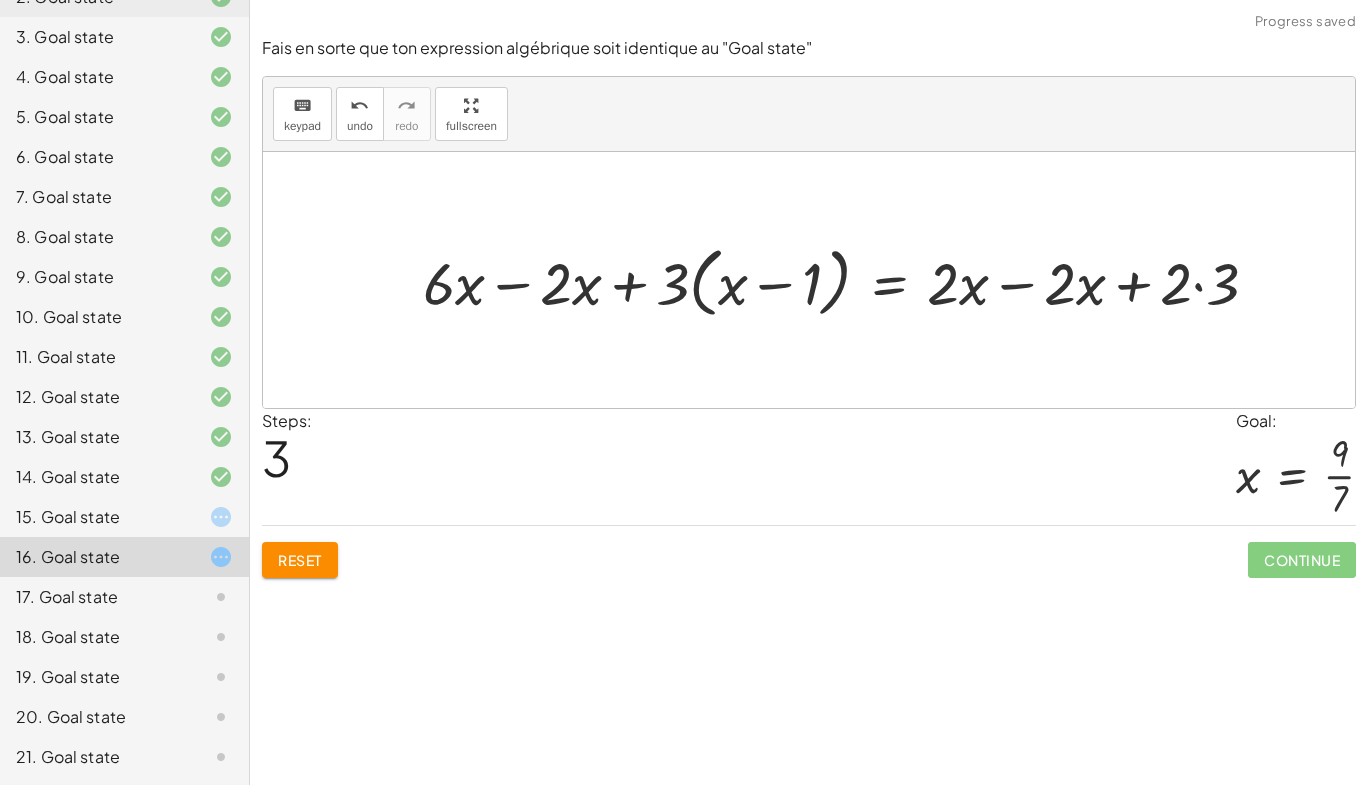 click at bounding box center (848, 280) 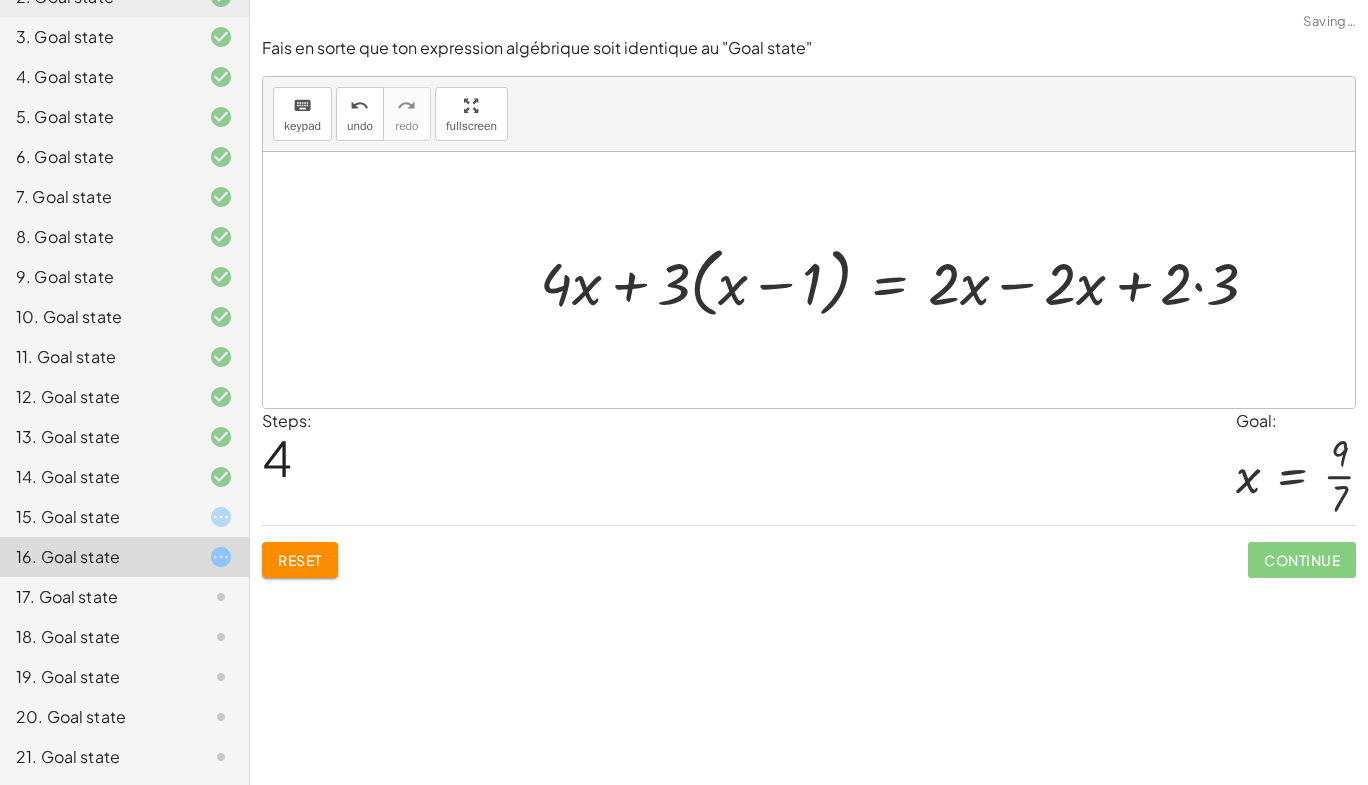 click at bounding box center (907, 280) 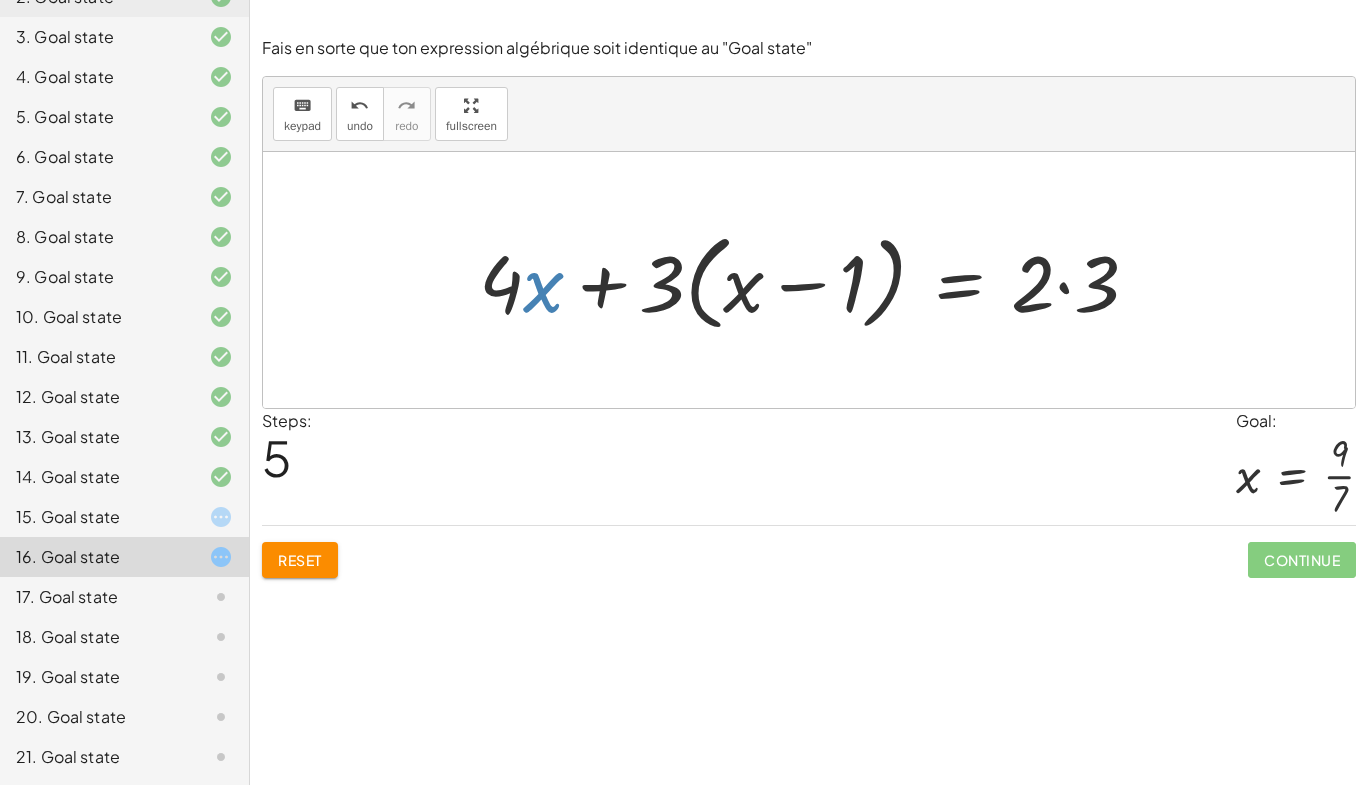 click at bounding box center (817, 280) 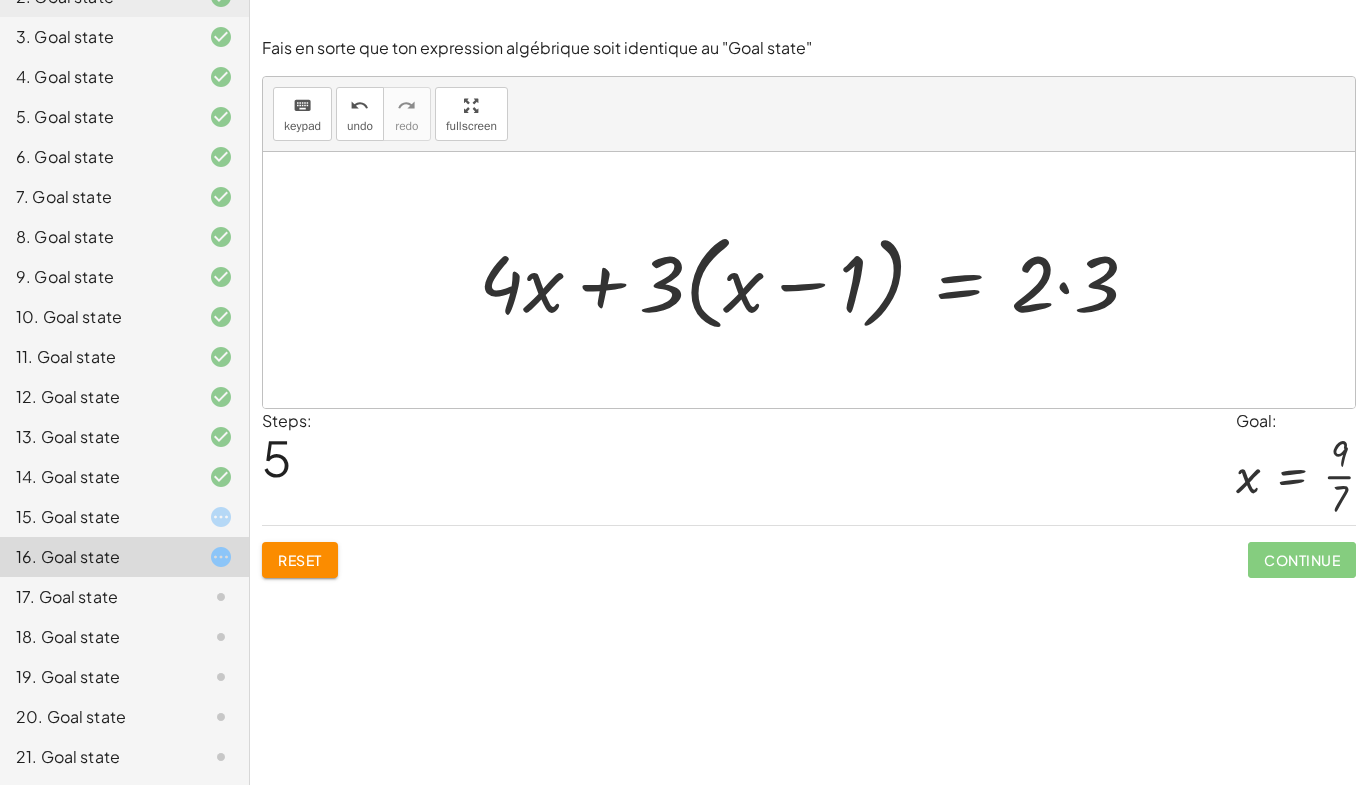 click at bounding box center [817, 280] 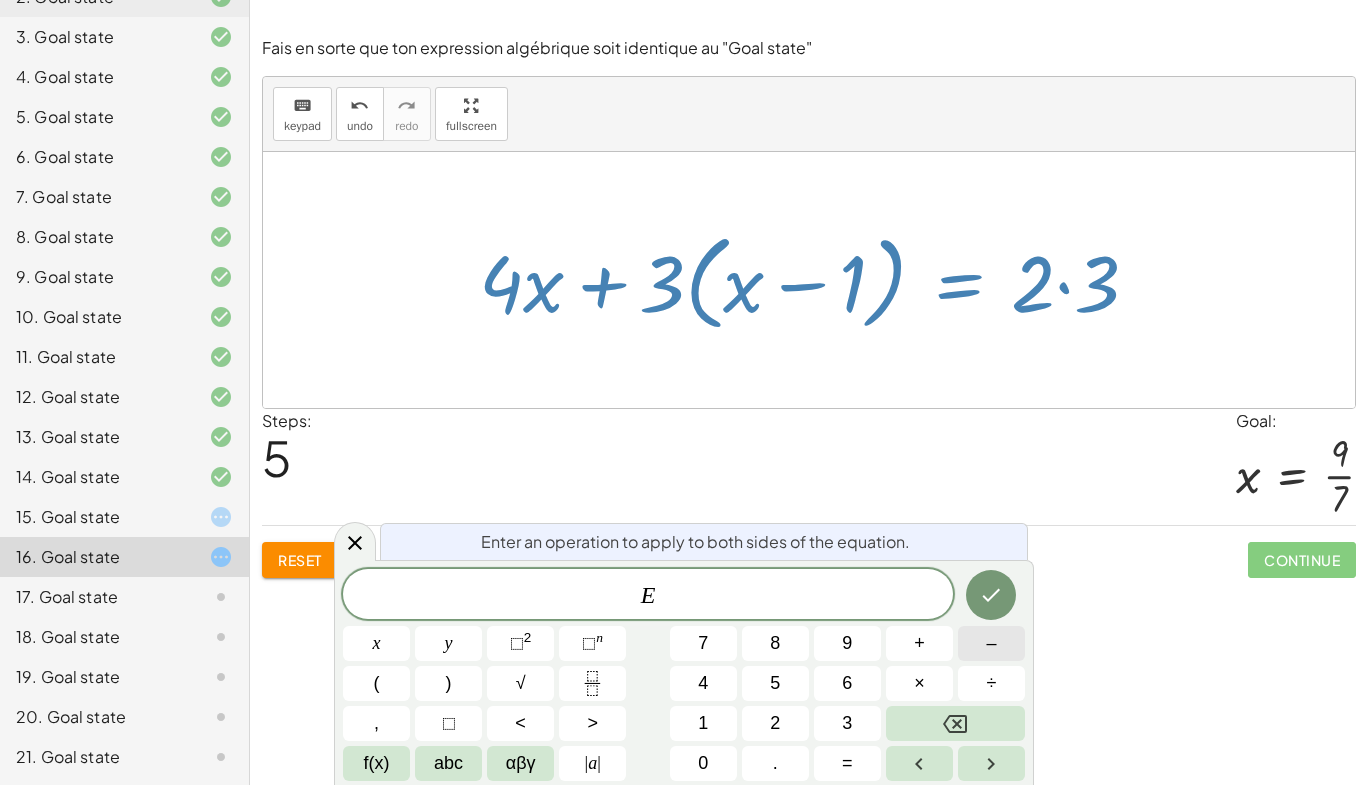 click on "–" at bounding box center (991, 643) 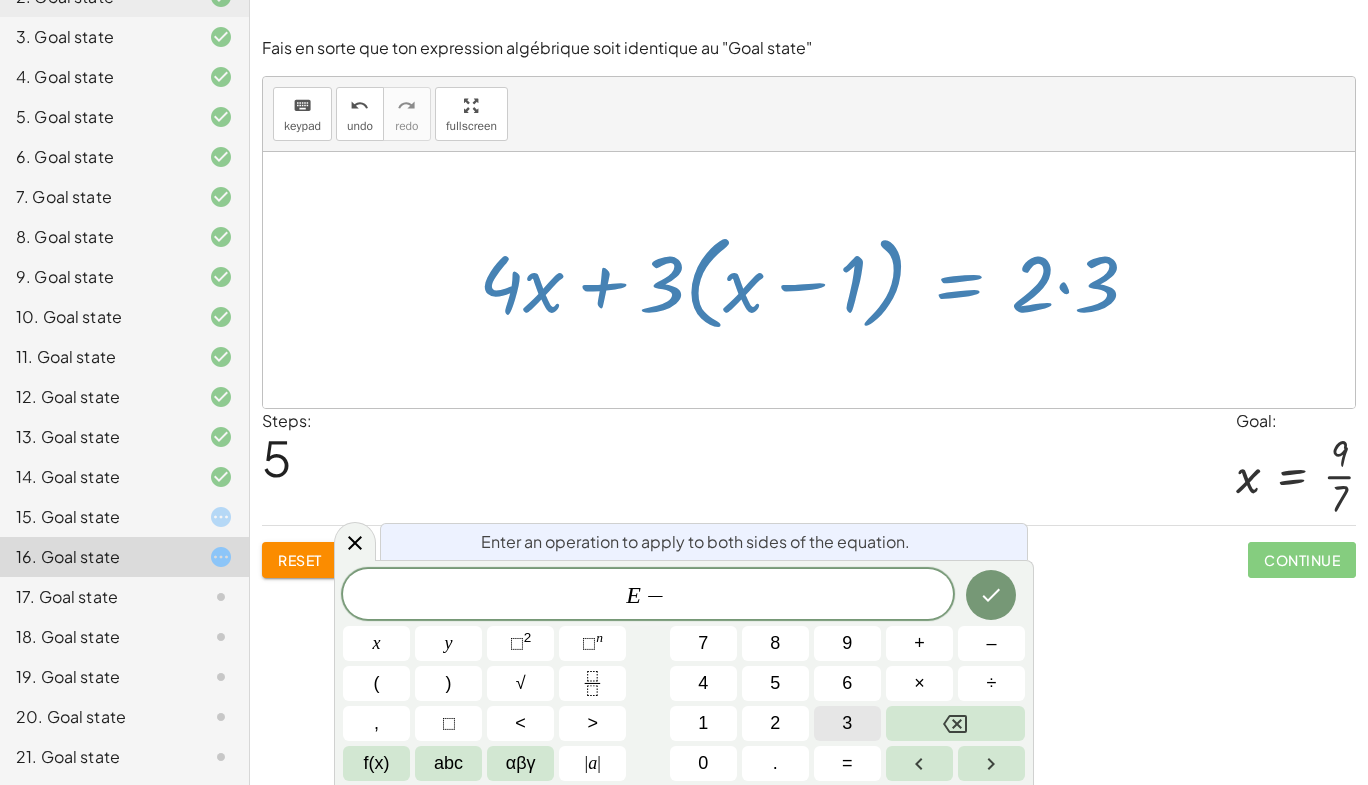 click on "3" at bounding box center [847, 723] 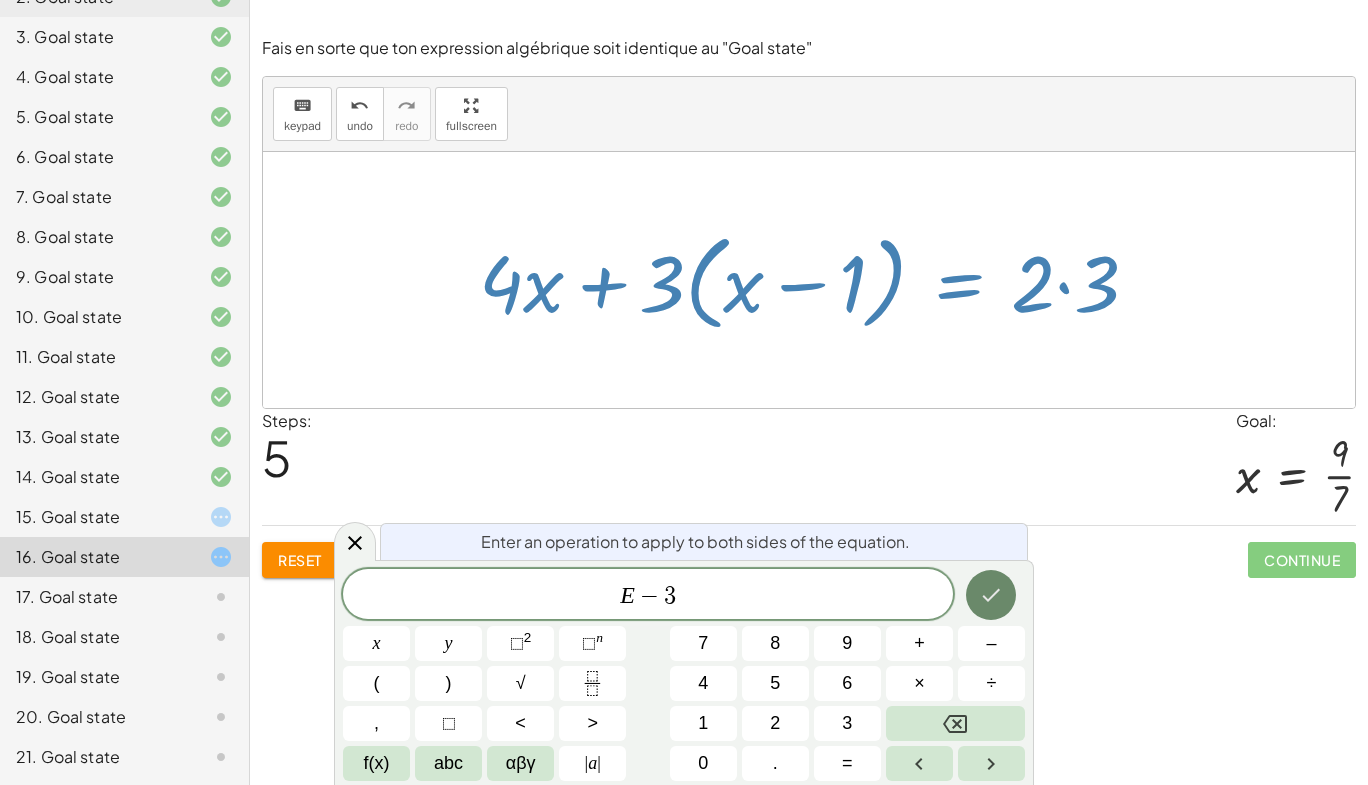 click 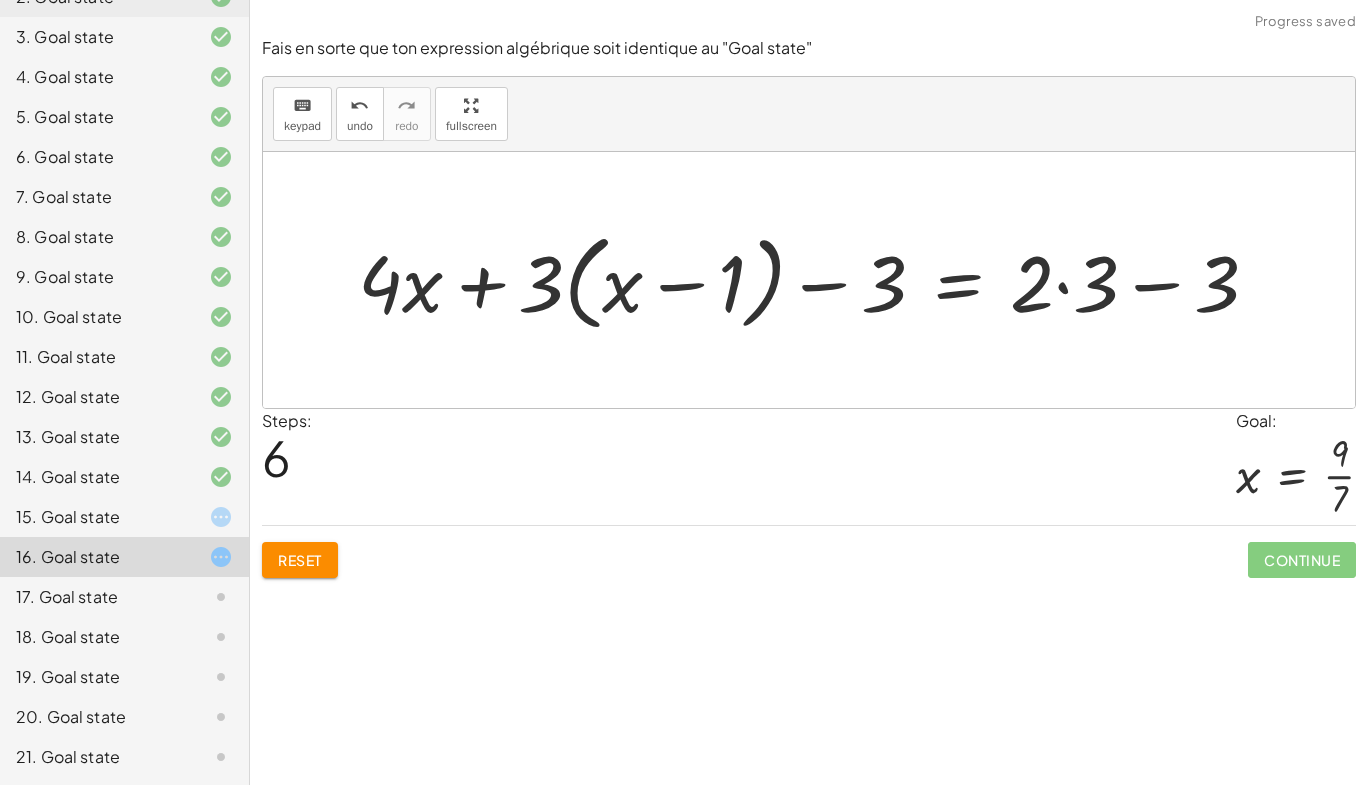 click at bounding box center (816, 280) 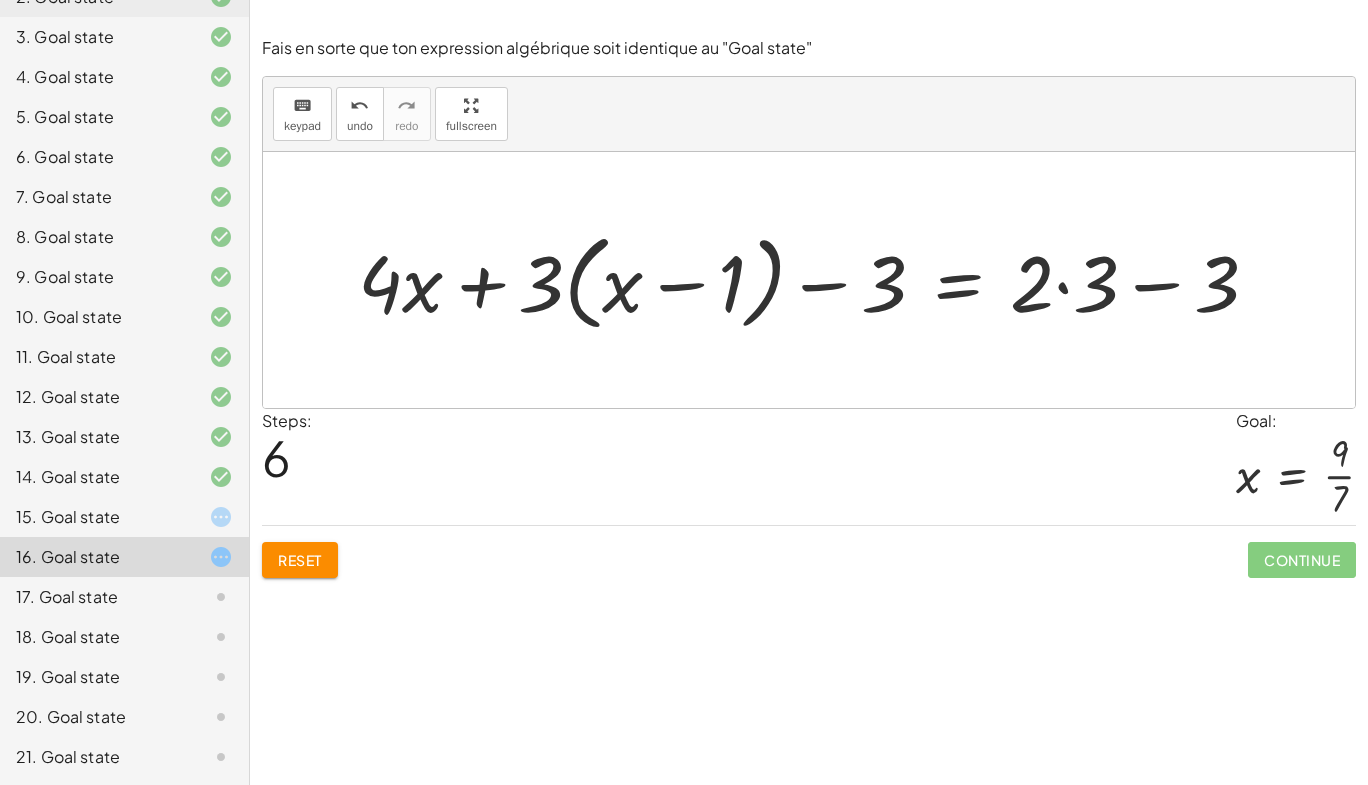 click at bounding box center [816, 280] 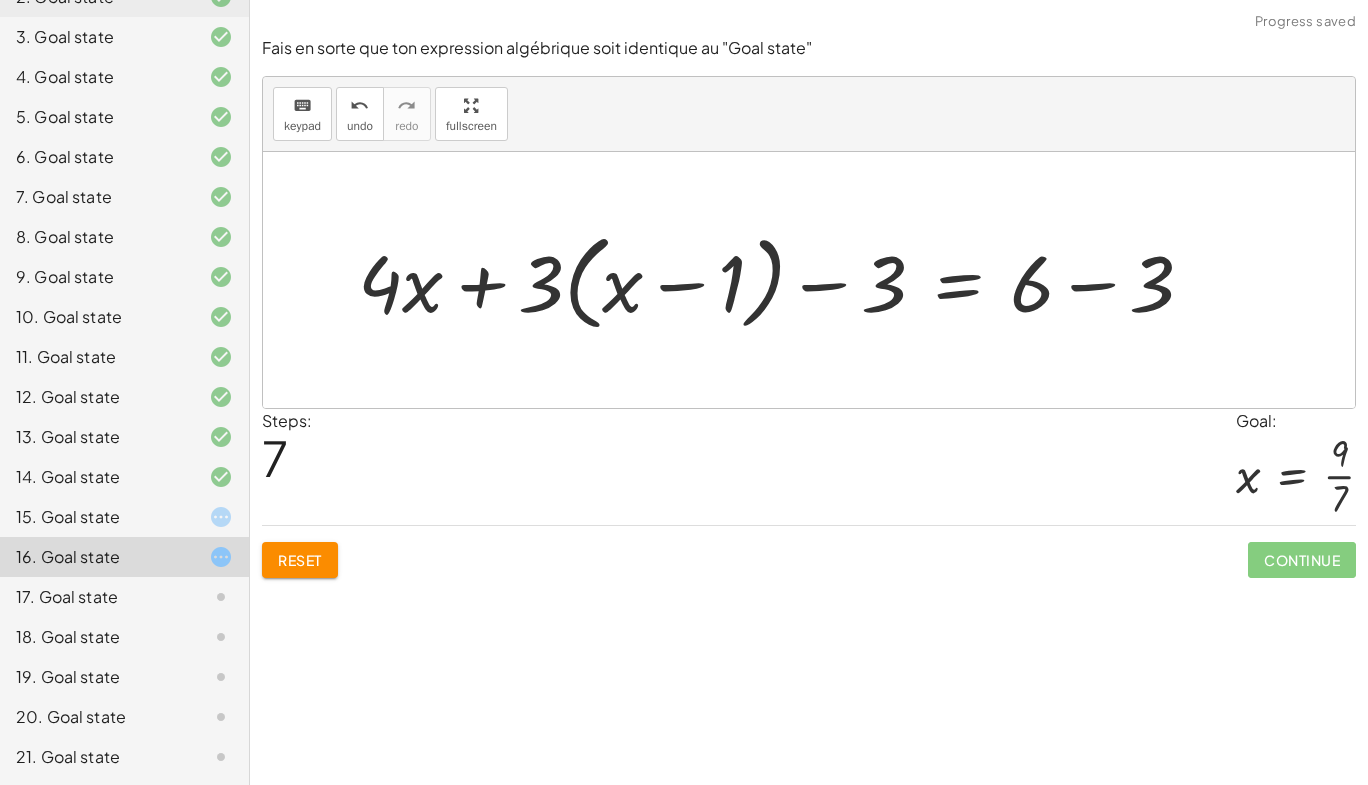 click at bounding box center (784, 280) 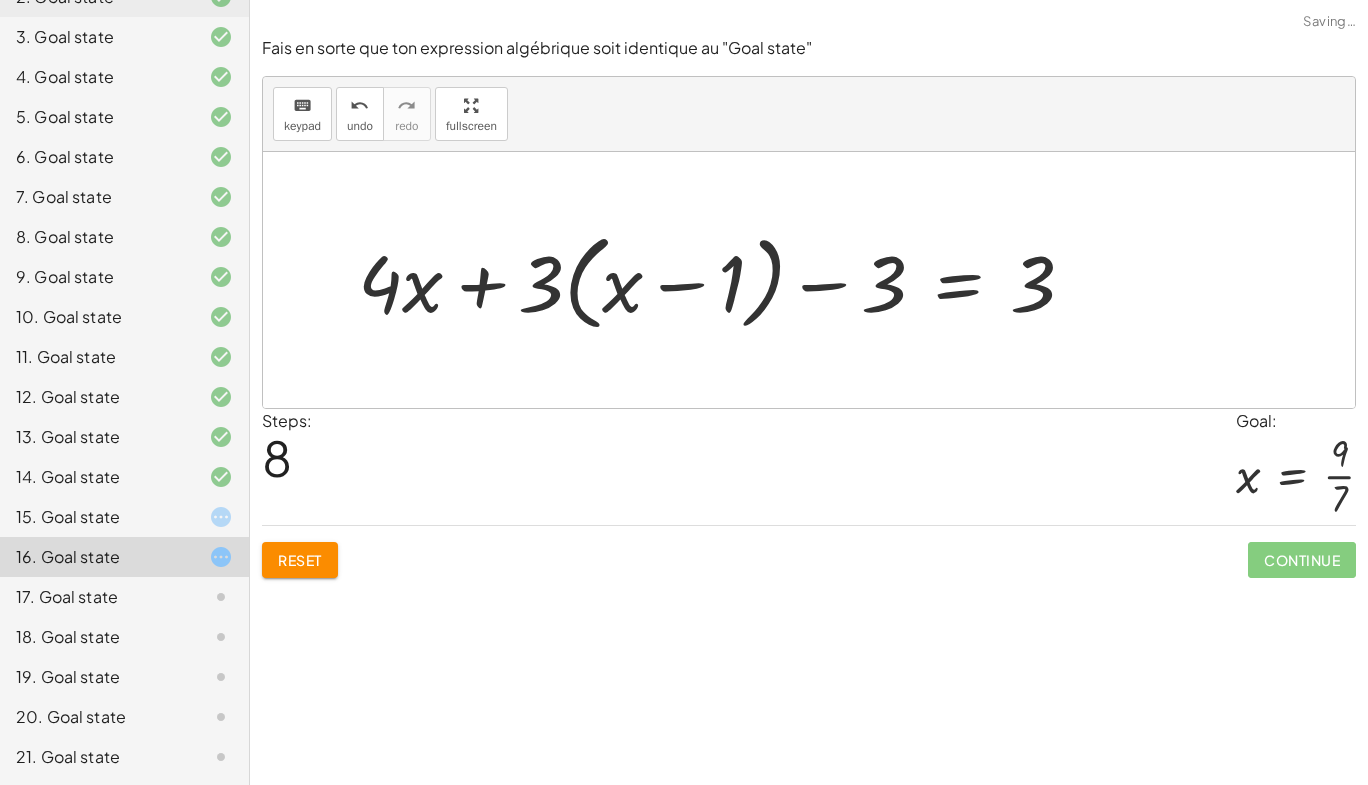 click at bounding box center (724, 280) 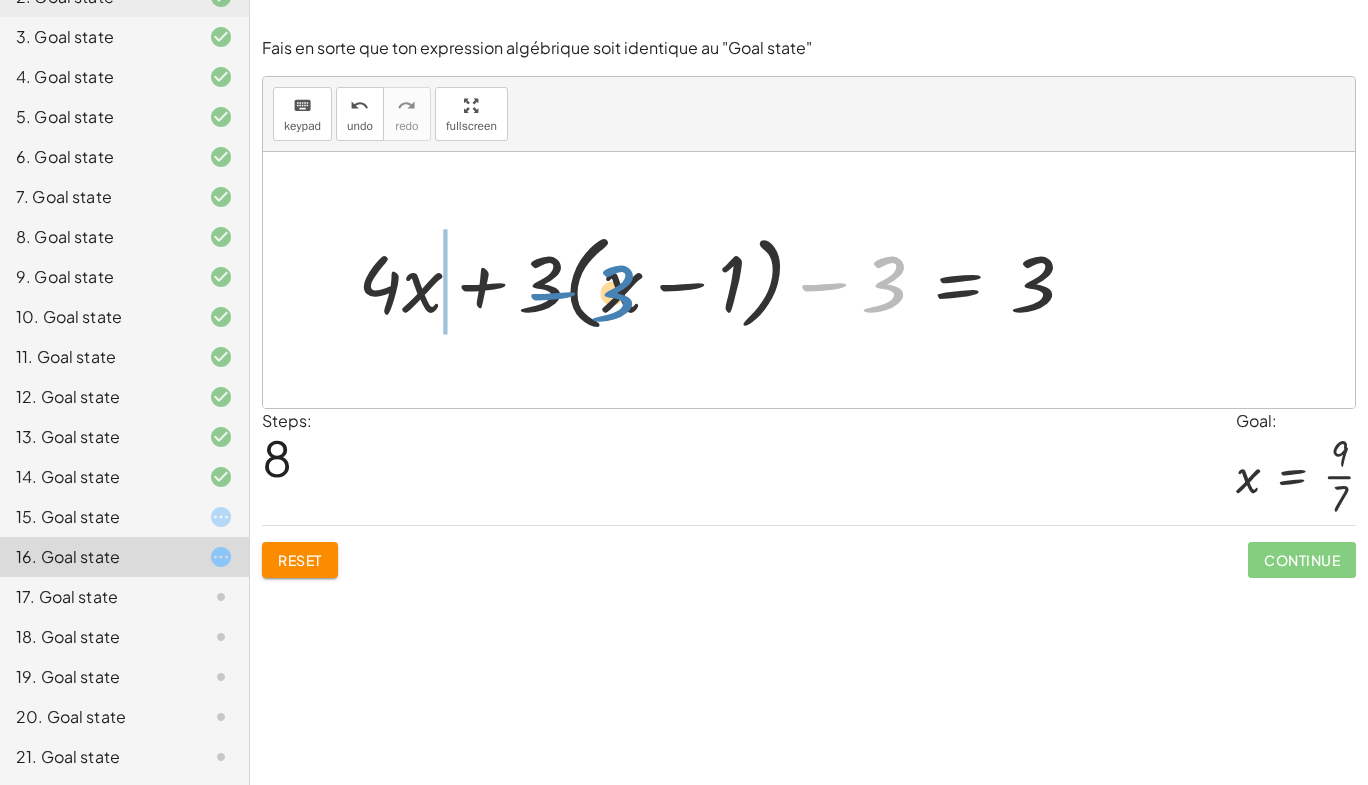 drag, startPoint x: 904, startPoint y: 278, endPoint x: 633, endPoint y: 288, distance: 271.18445 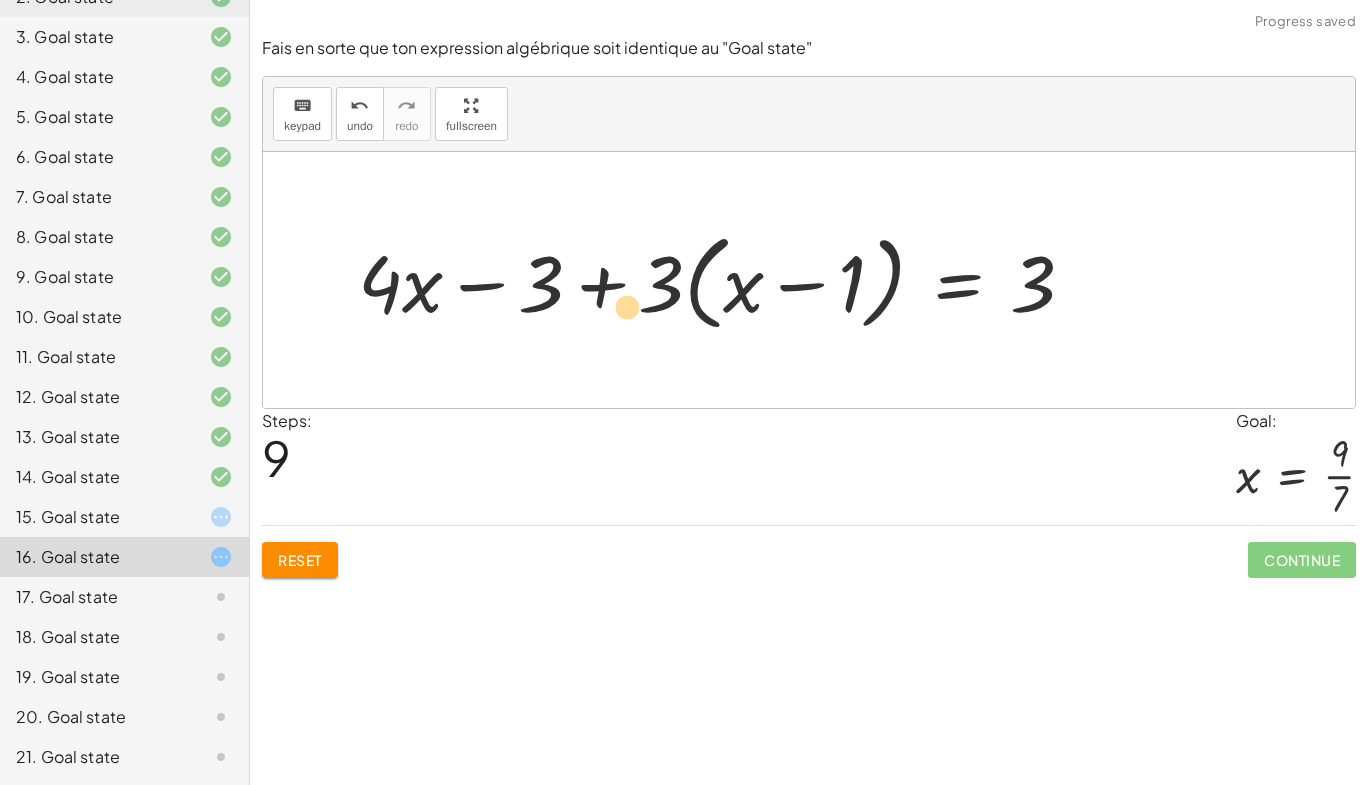 drag, startPoint x: 676, startPoint y: 293, endPoint x: 641, endPoint y: 317, distance: 42.43819 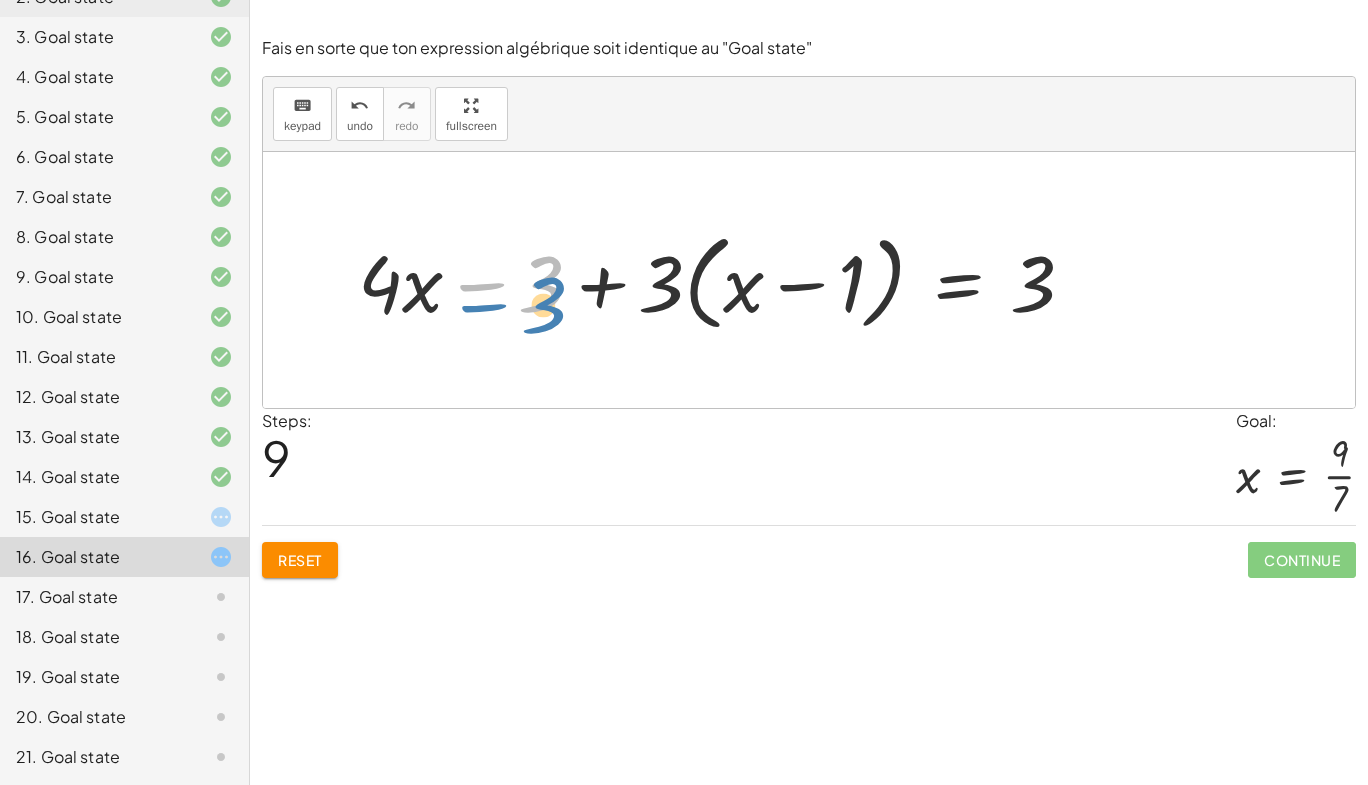 drag, startPoint x: 540, startPoint y: 297, endPoint x: 542, endPoint y: 318, distance: 21.095022 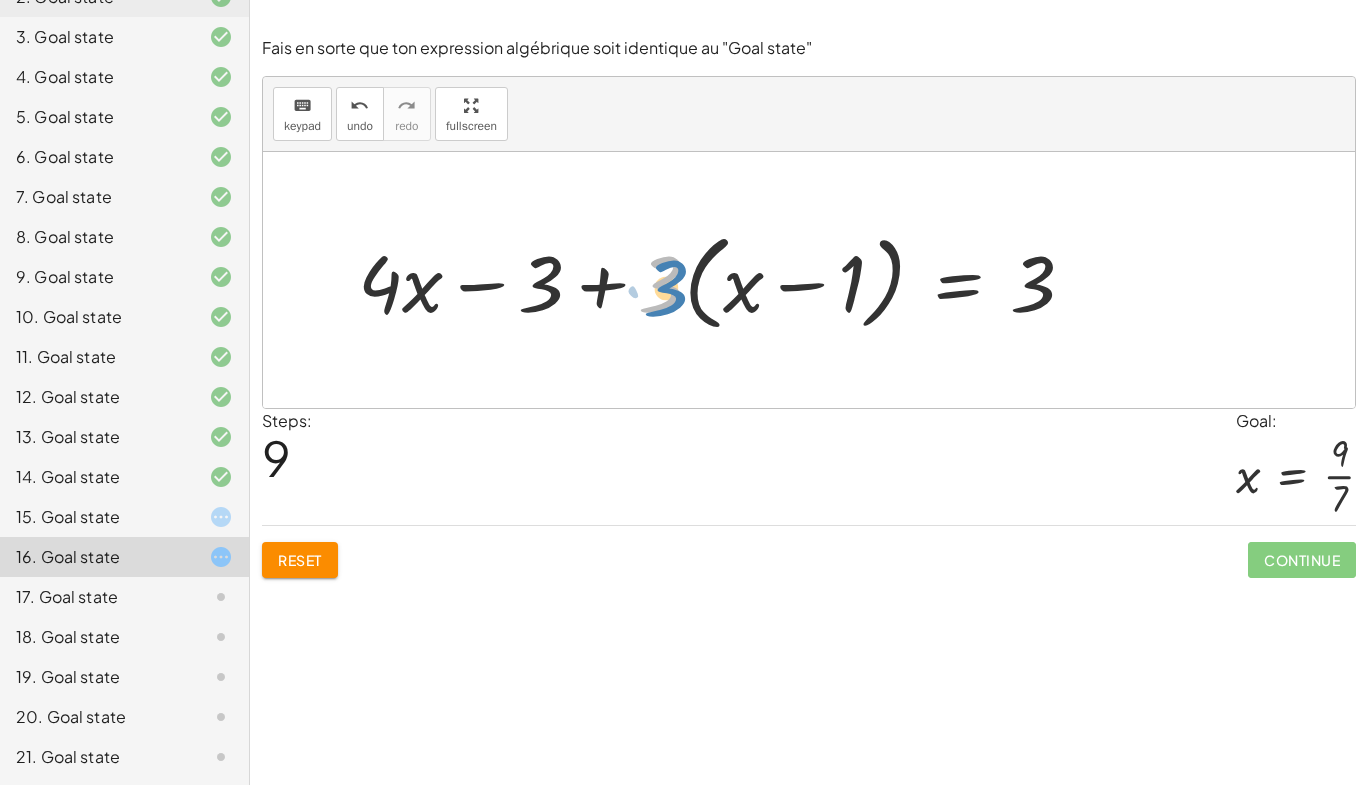 click at bounding box center (724, 280) 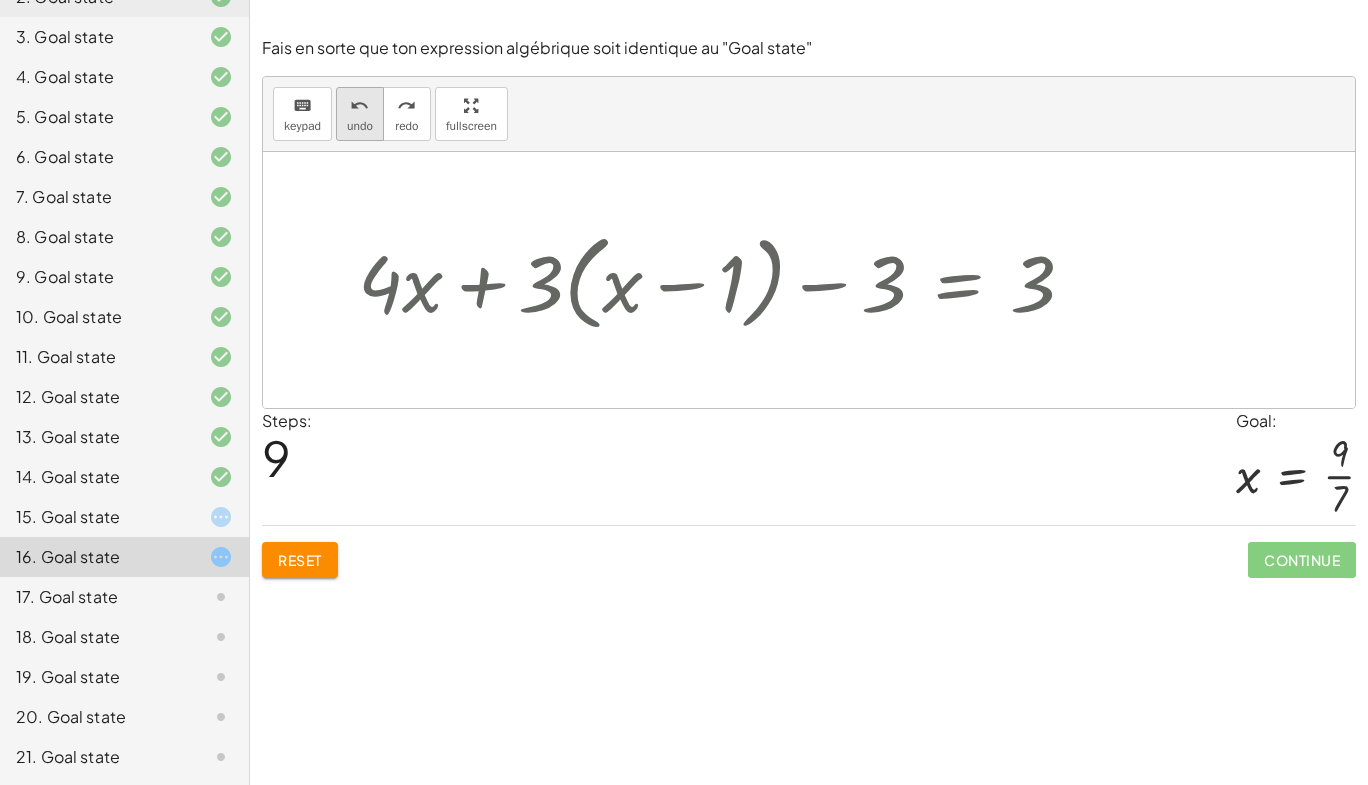 click on "undo undo" at bounding box center (360, 114) 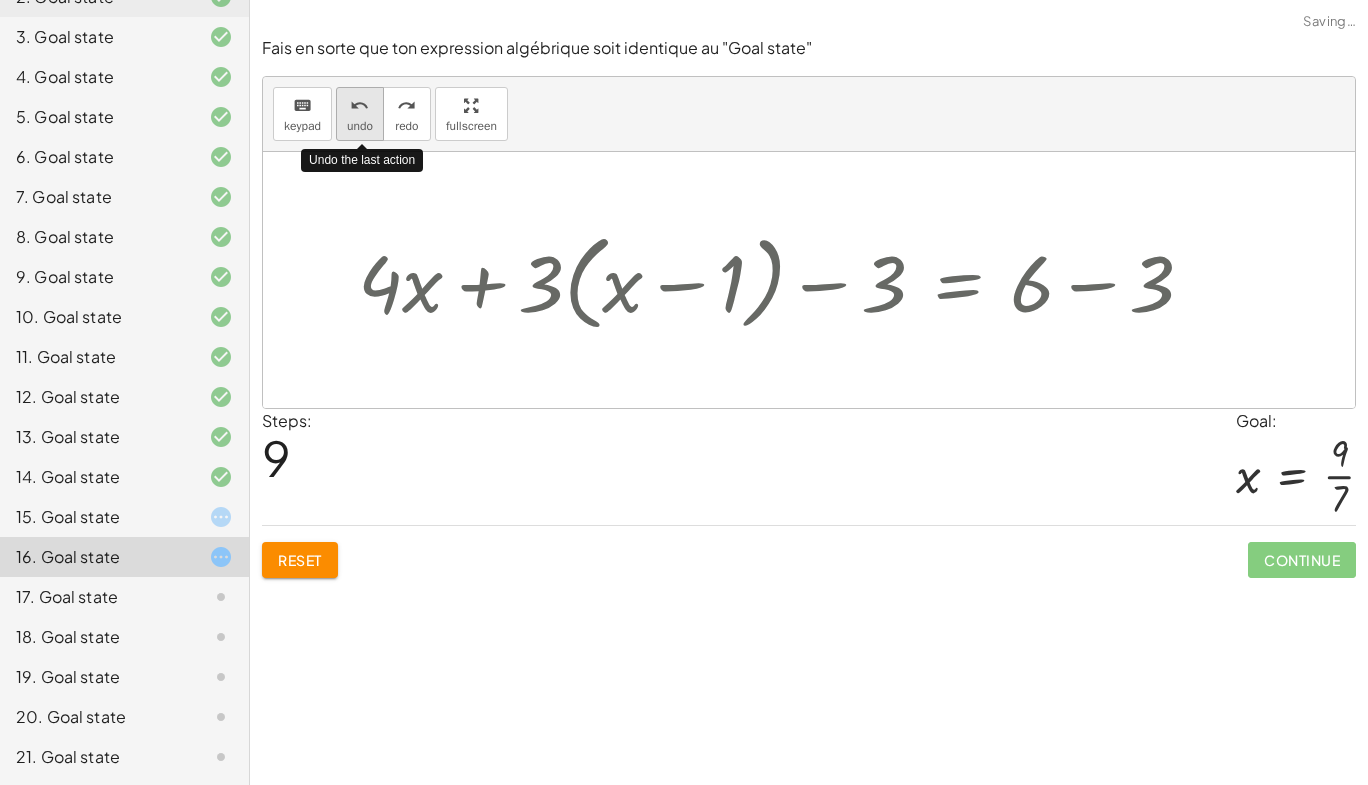 click on "undo undo" at bounding box center [360, 114] 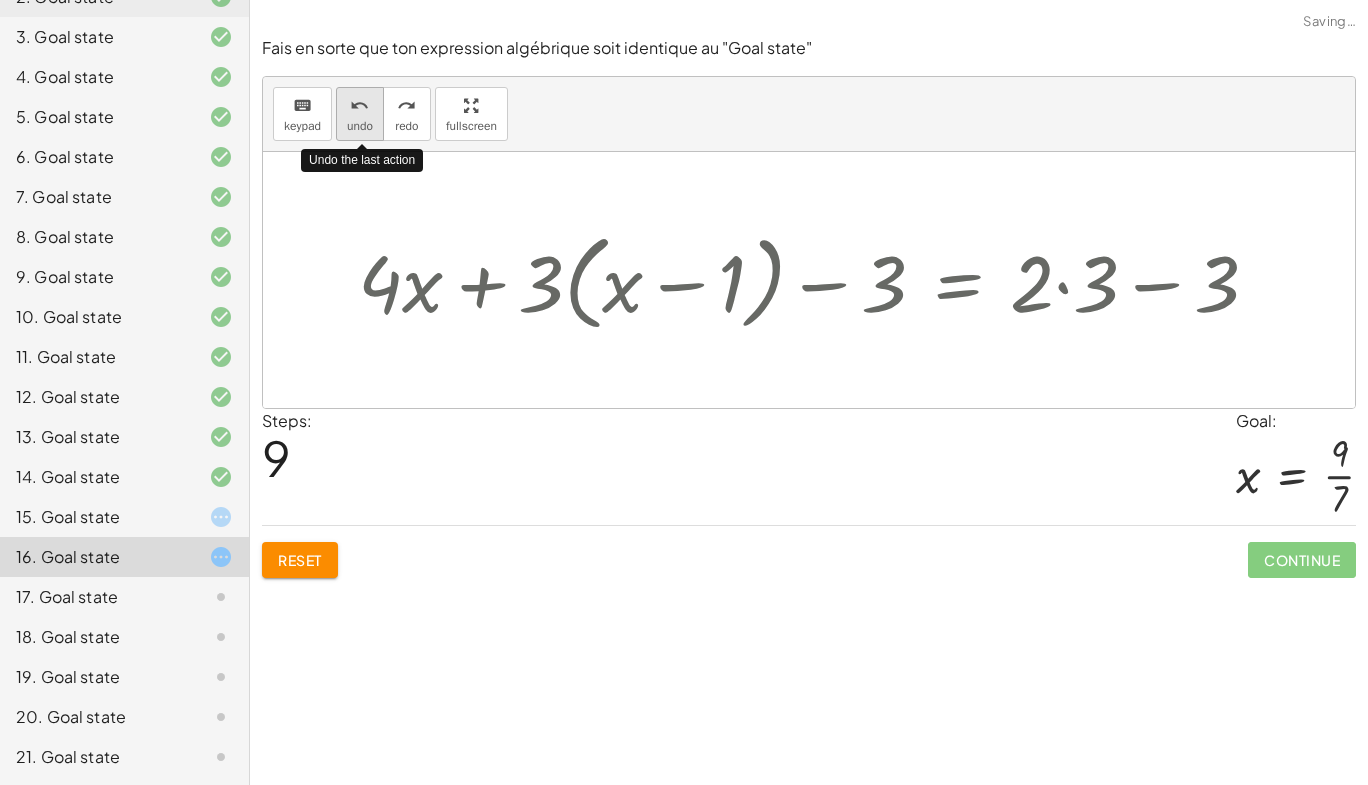 click on "undo undo" at bounding box center [360, 114] 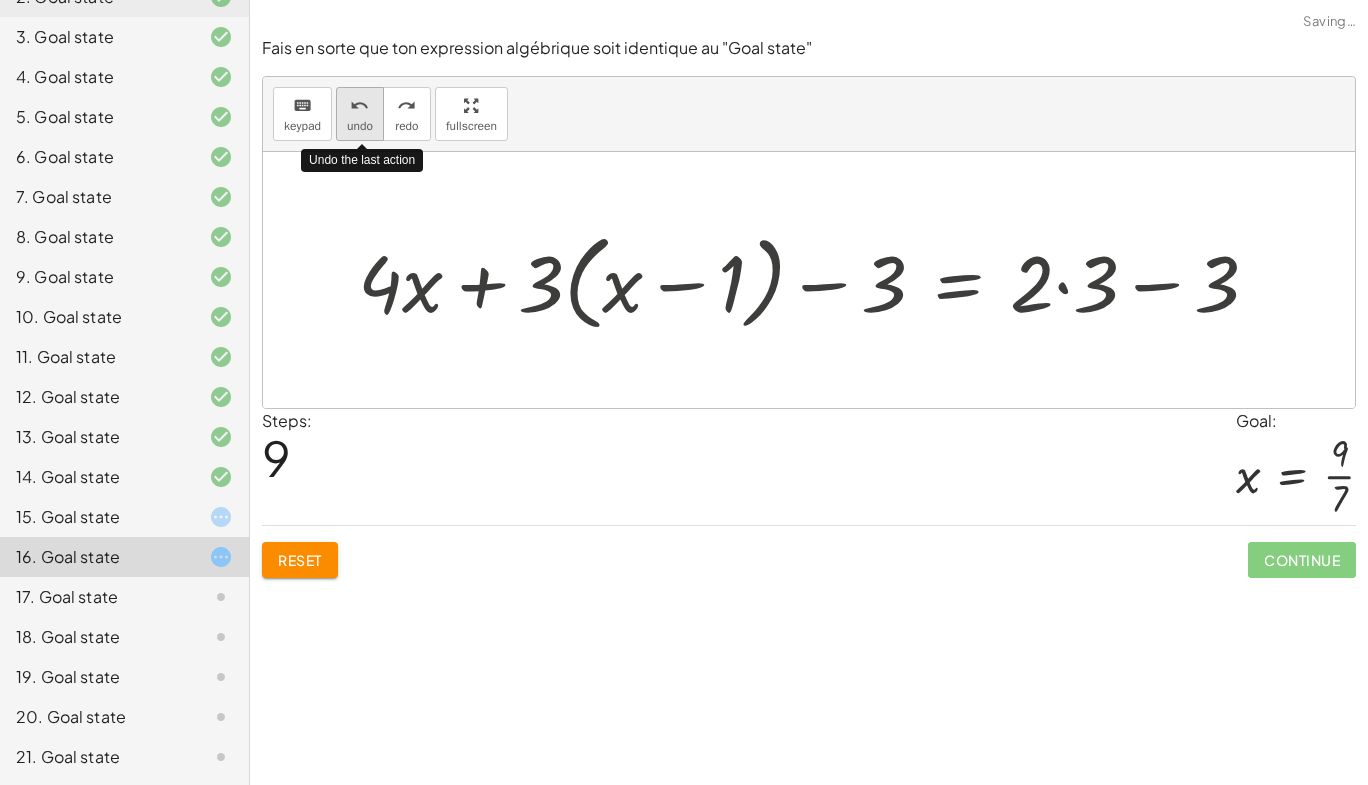 click on "undo undo" at bounding box center [360, 114] 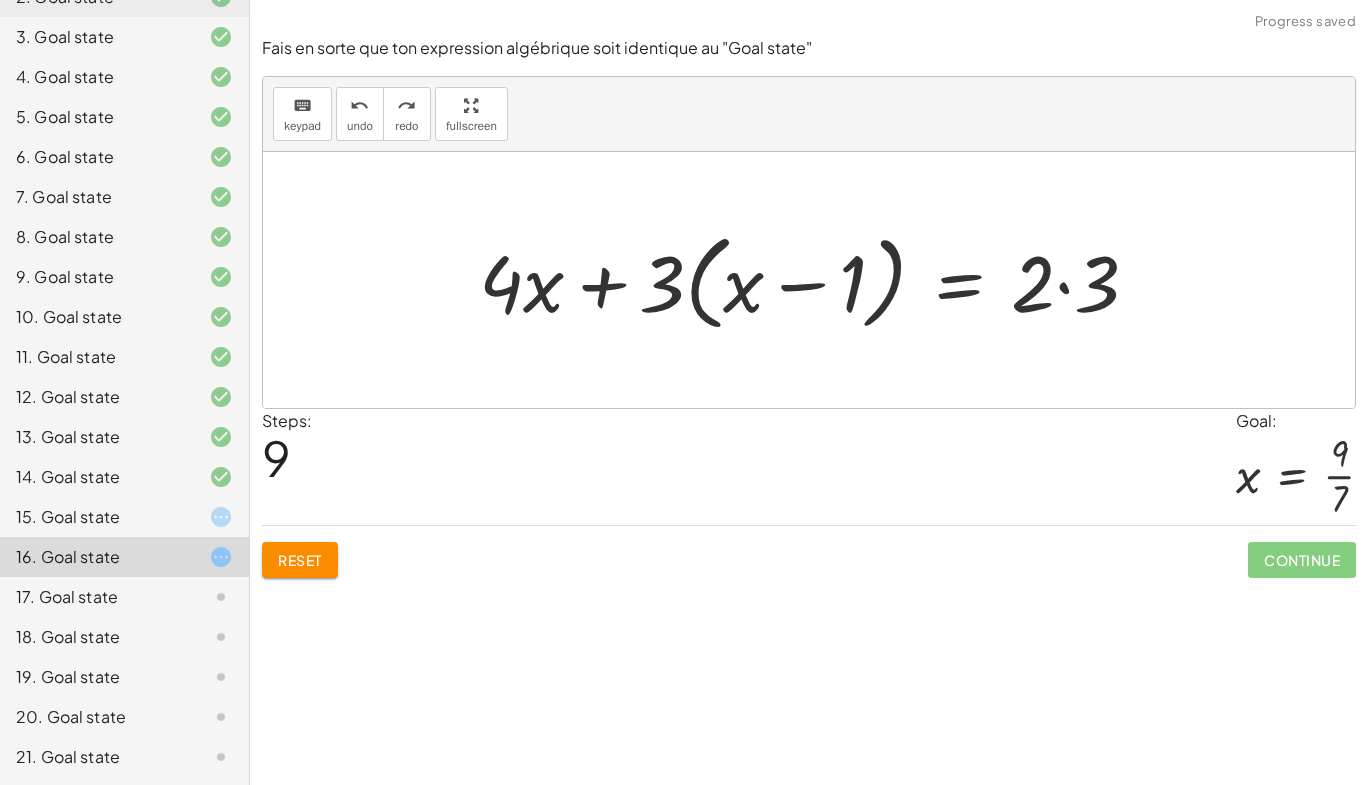click at bounding box center [817, 280] 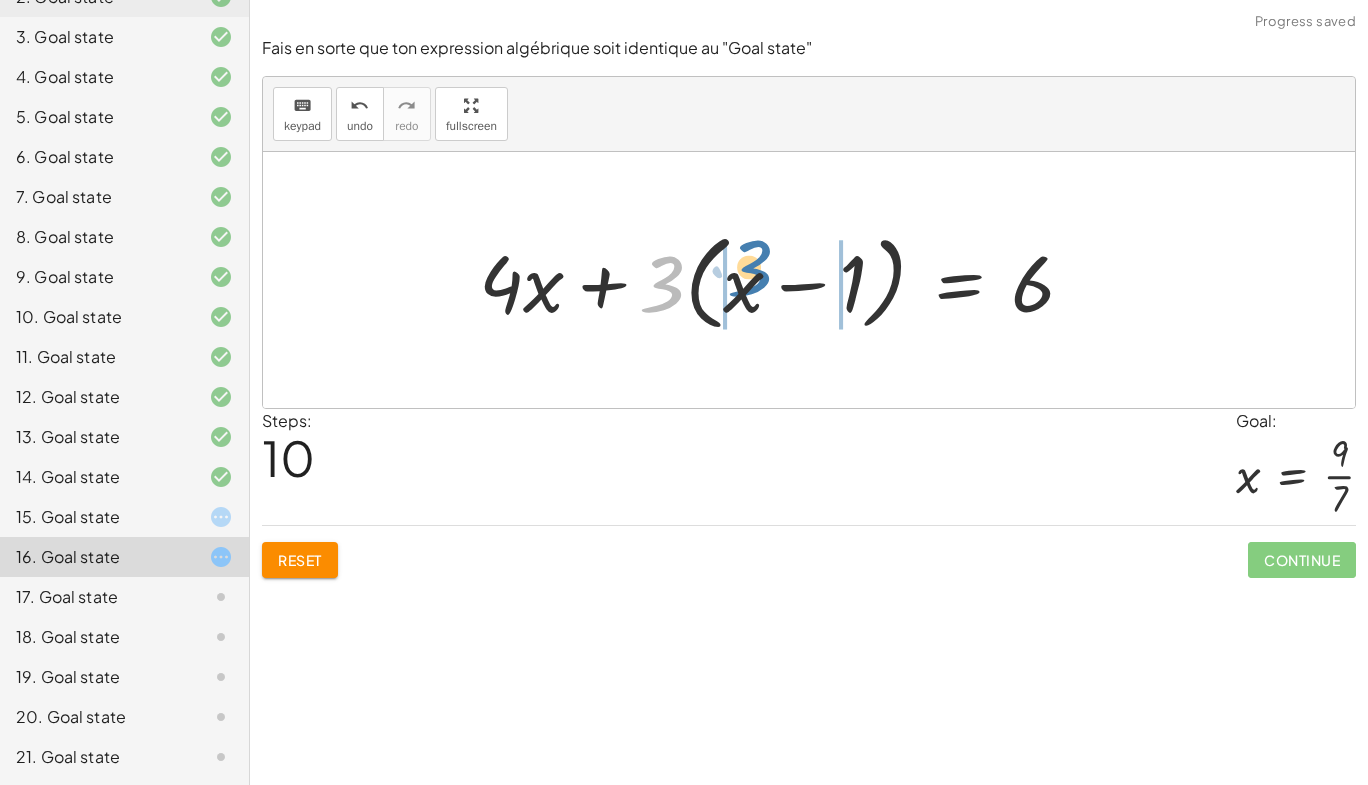 drag, startPoint x: 657, startPoint y: 294, endPoint x: 738, endPoint y: 282, distance: 81.88406 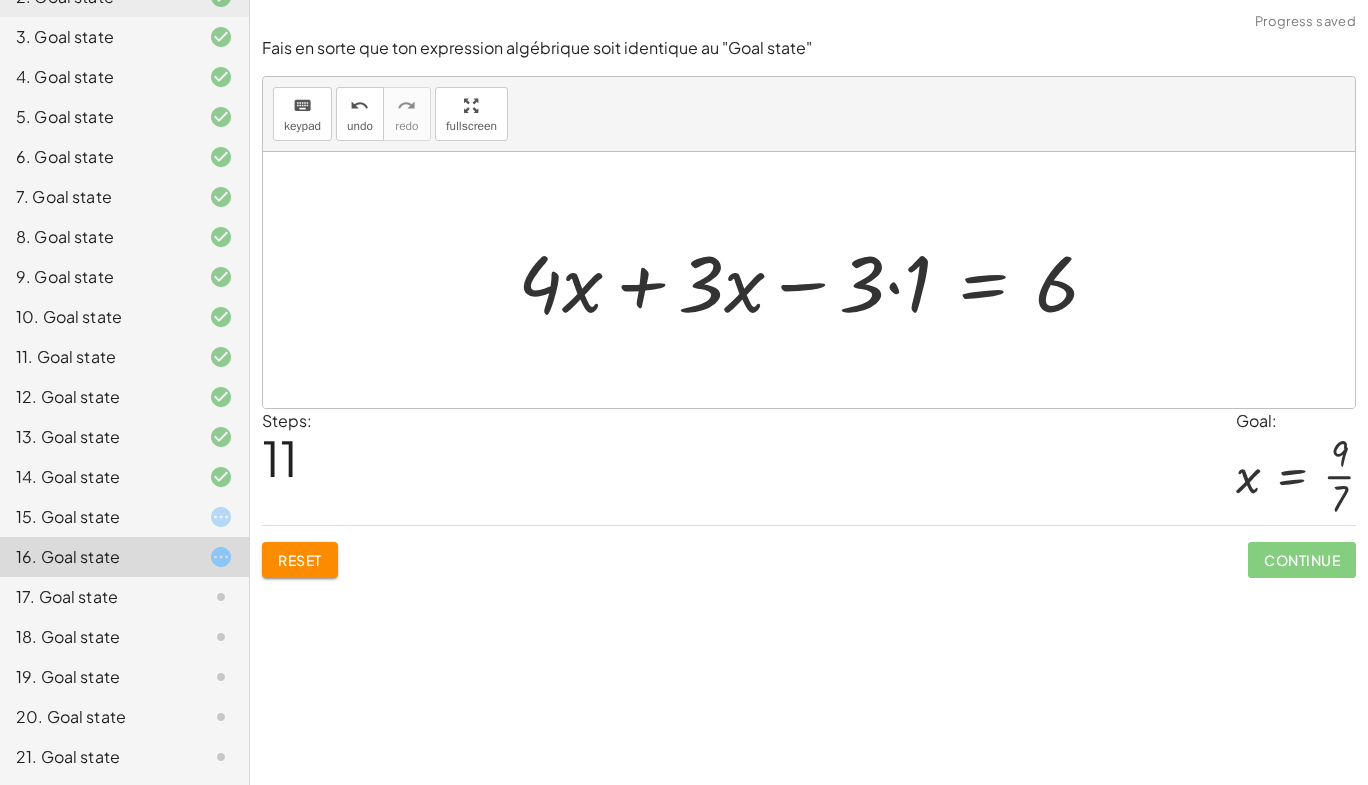 click at bounding box center [816, 280] 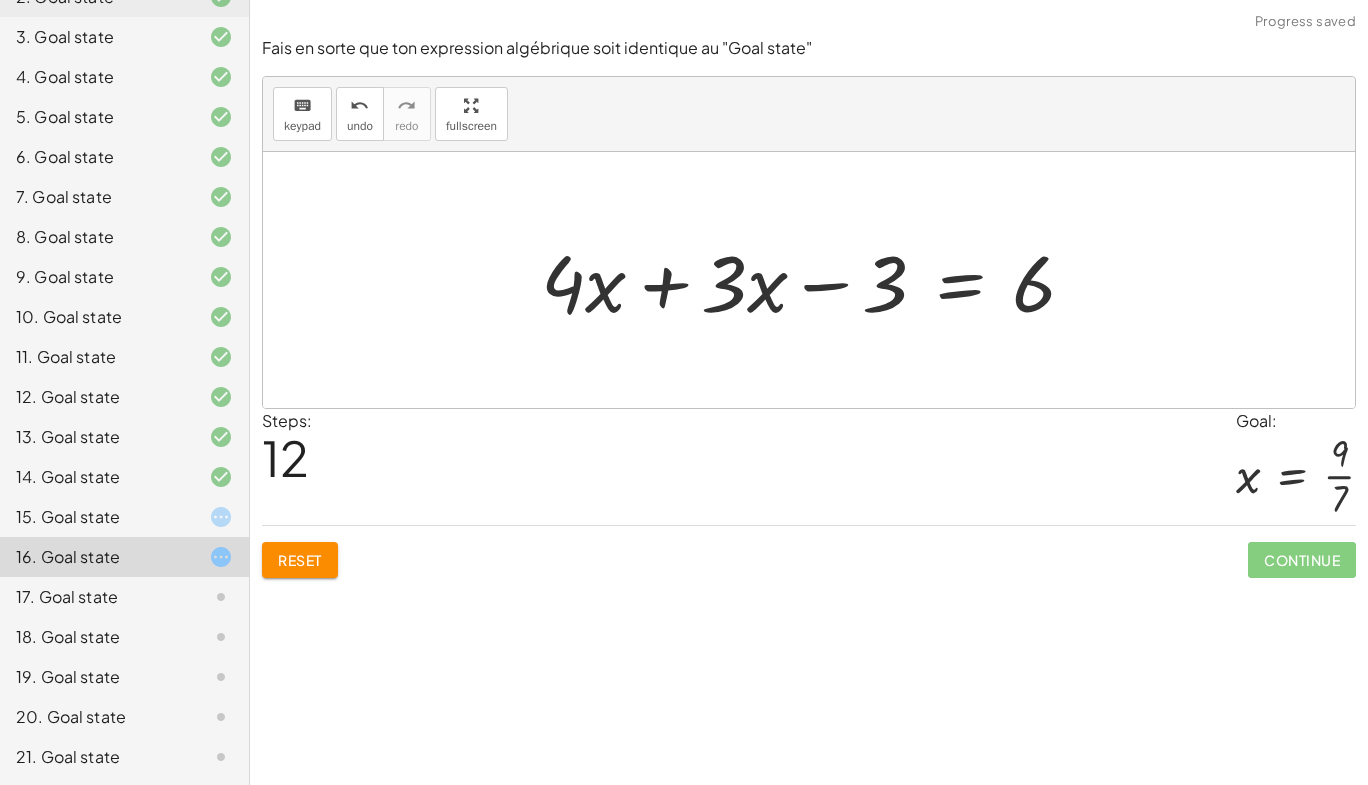 click at bounding box center (816, 280) 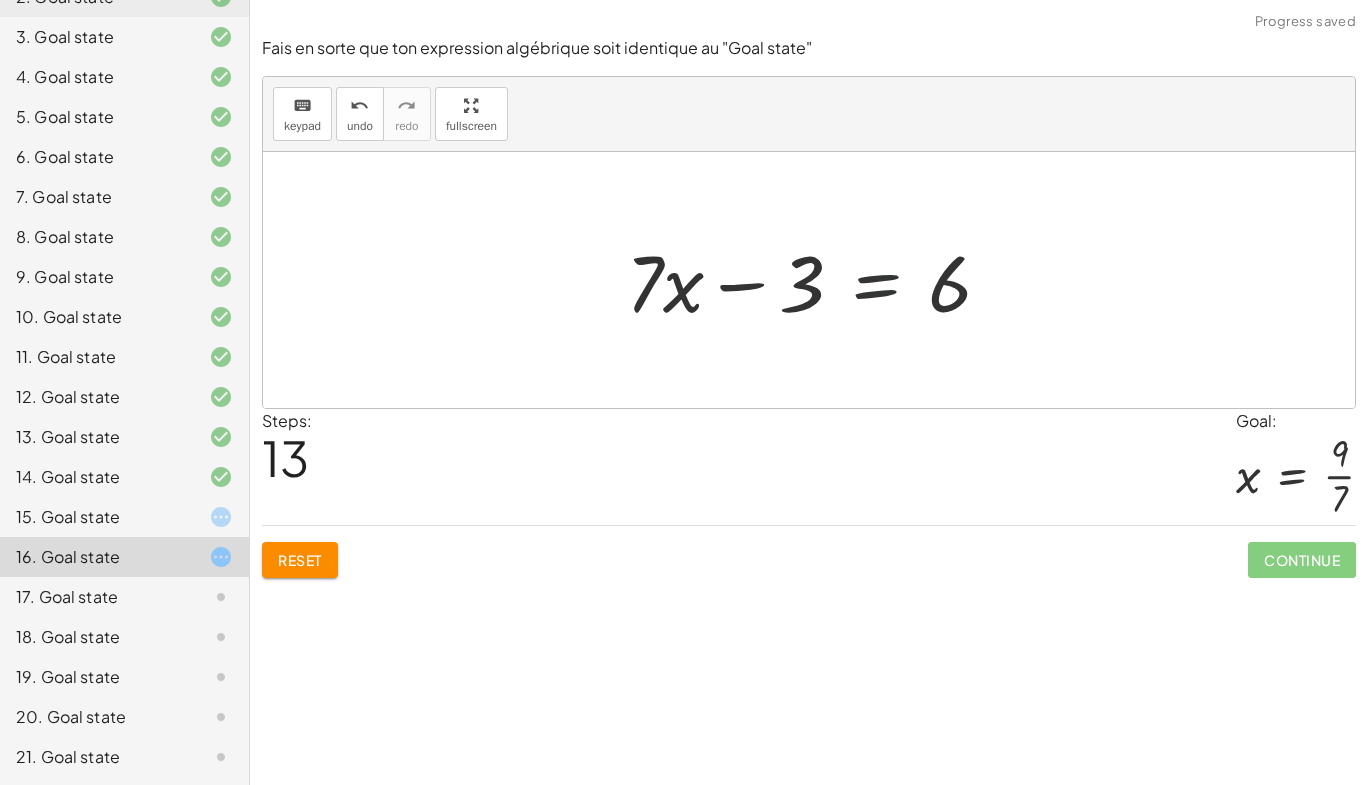 click at bounding box center (817, 280) 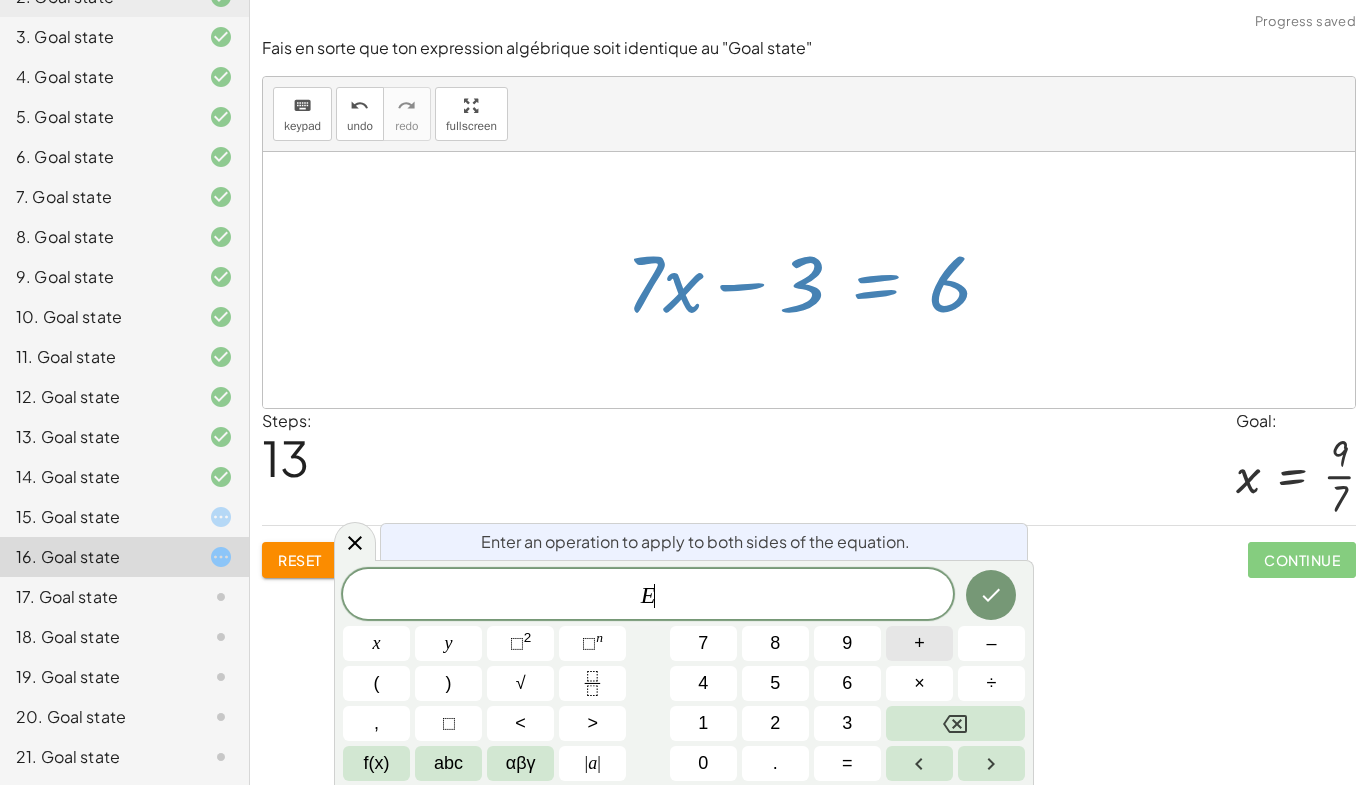 click on "+" at bounding box center [919, 643] 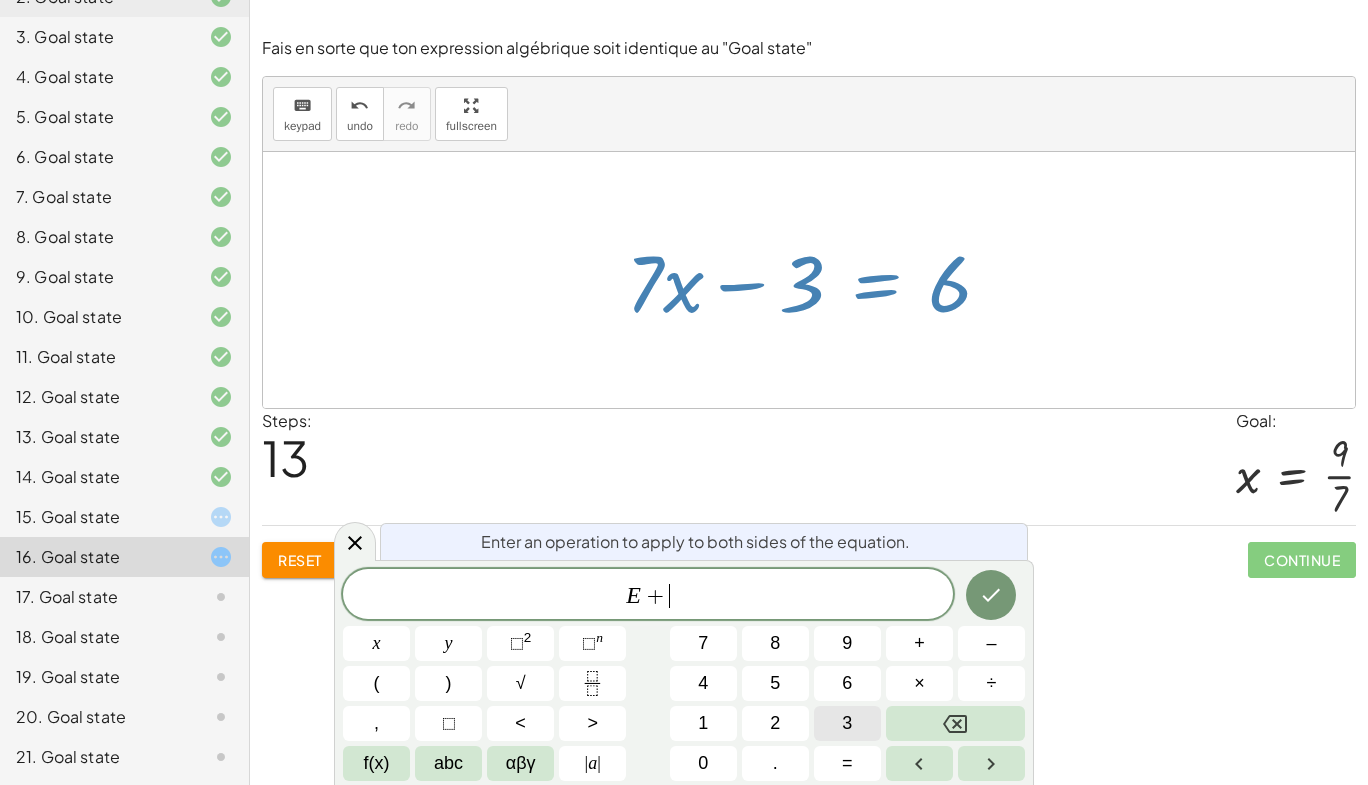 click on "3" at bounding box center (847, 723) 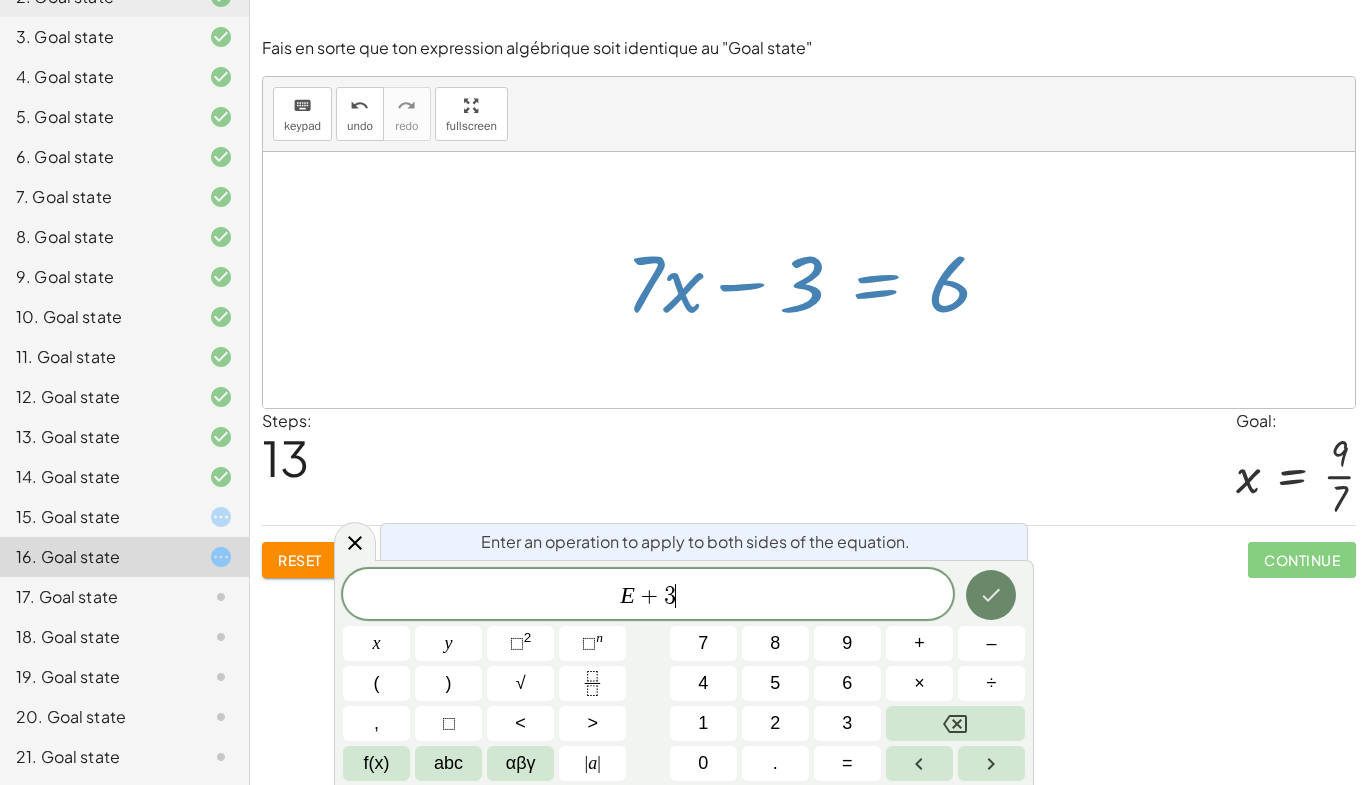 click 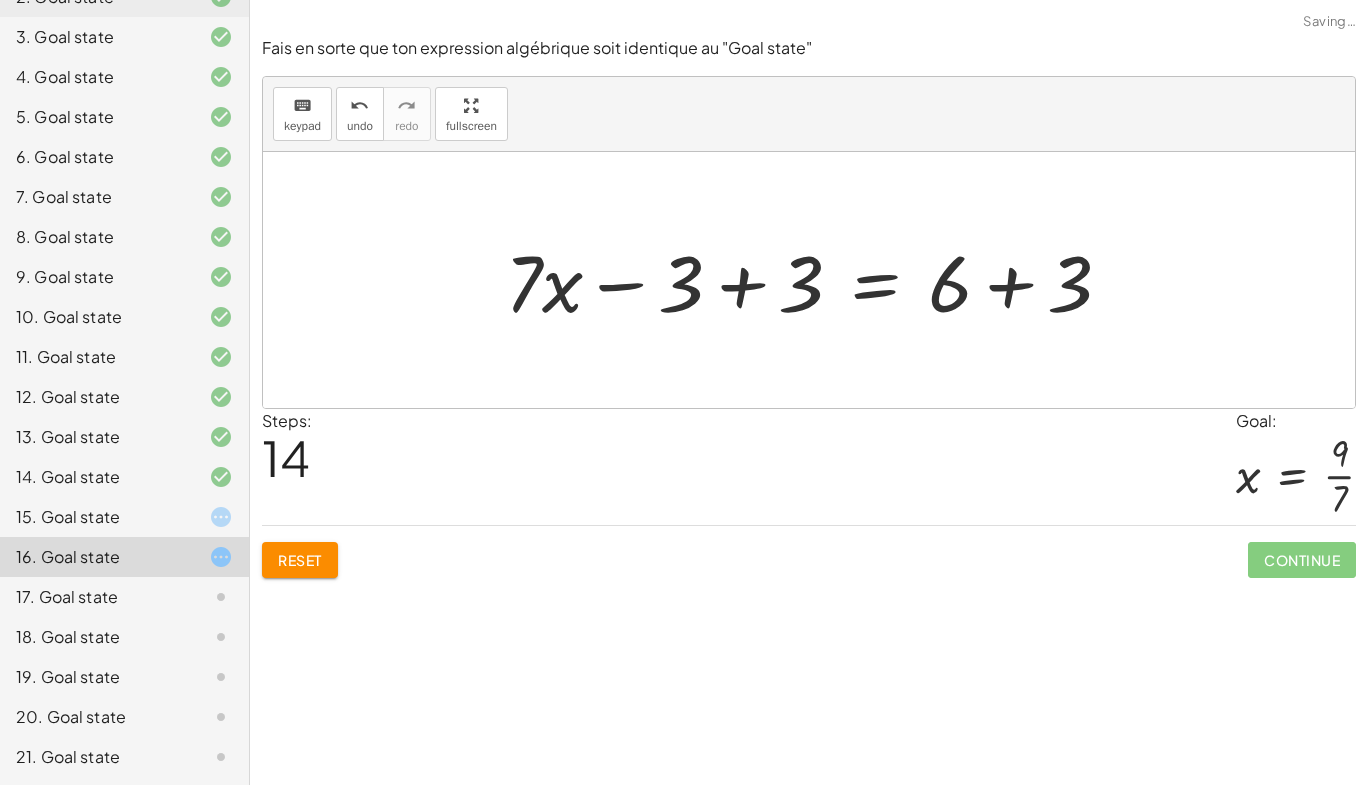 drag, startPoint x: 735, startPoint y: 292, endPoint x: 794, endPoint y: 285, distance: 59.413803 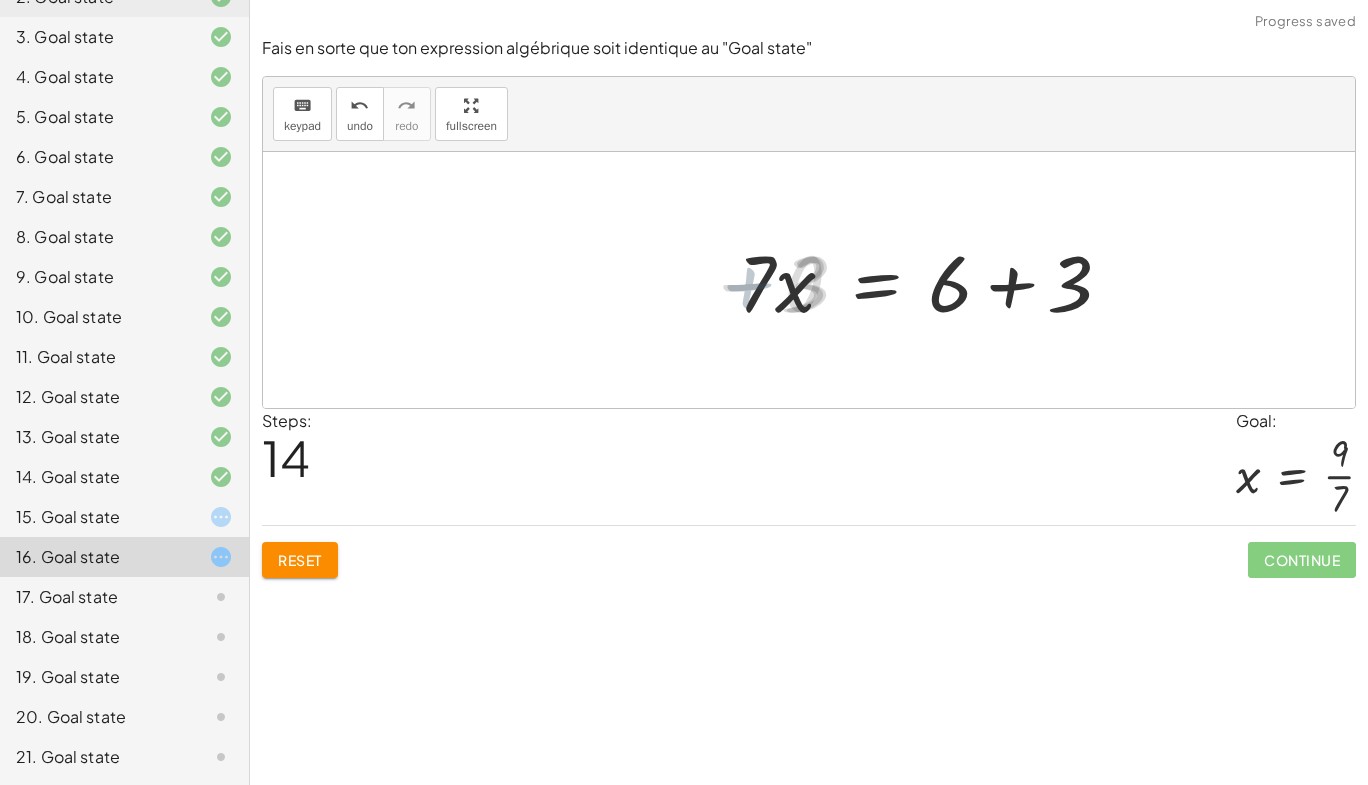 click at bounding box center (937, 280) 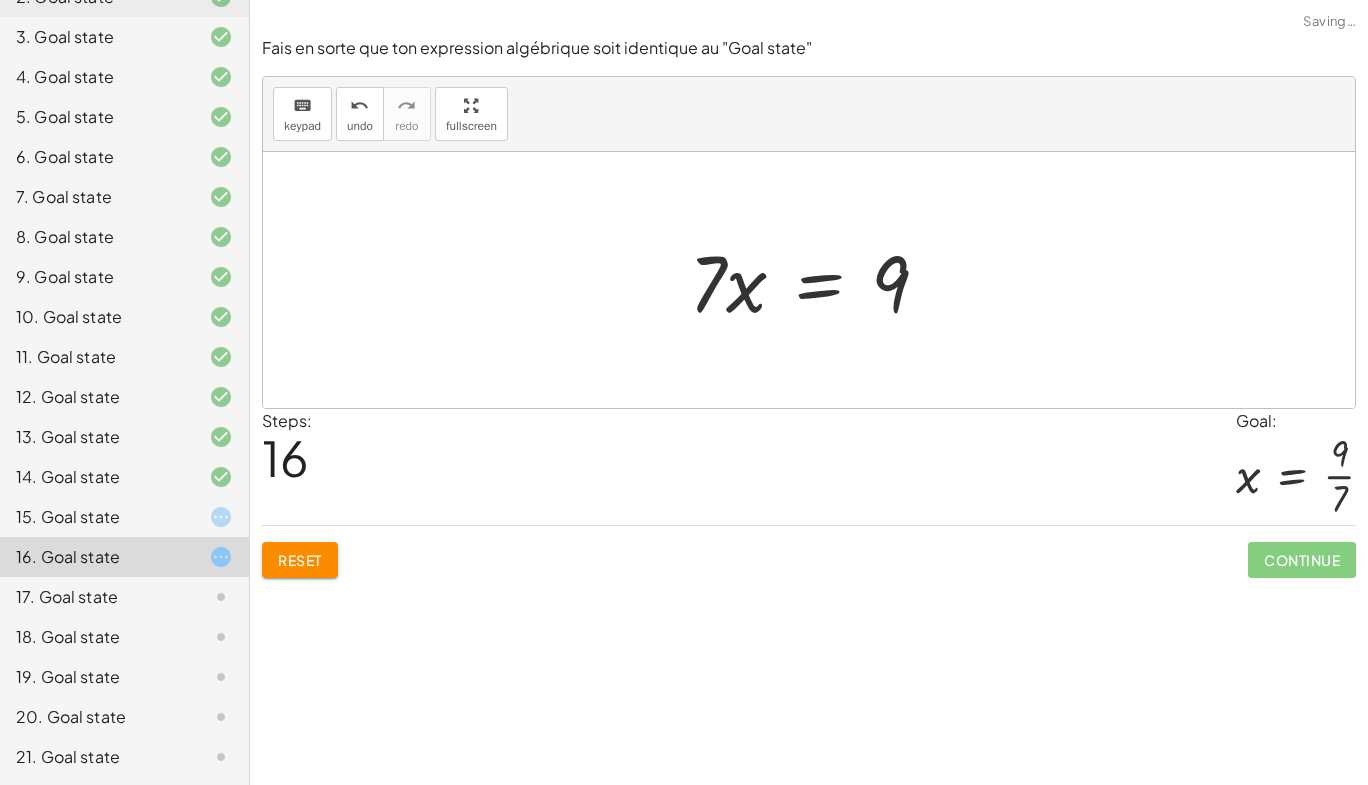 click at bounding box center [817, 280] 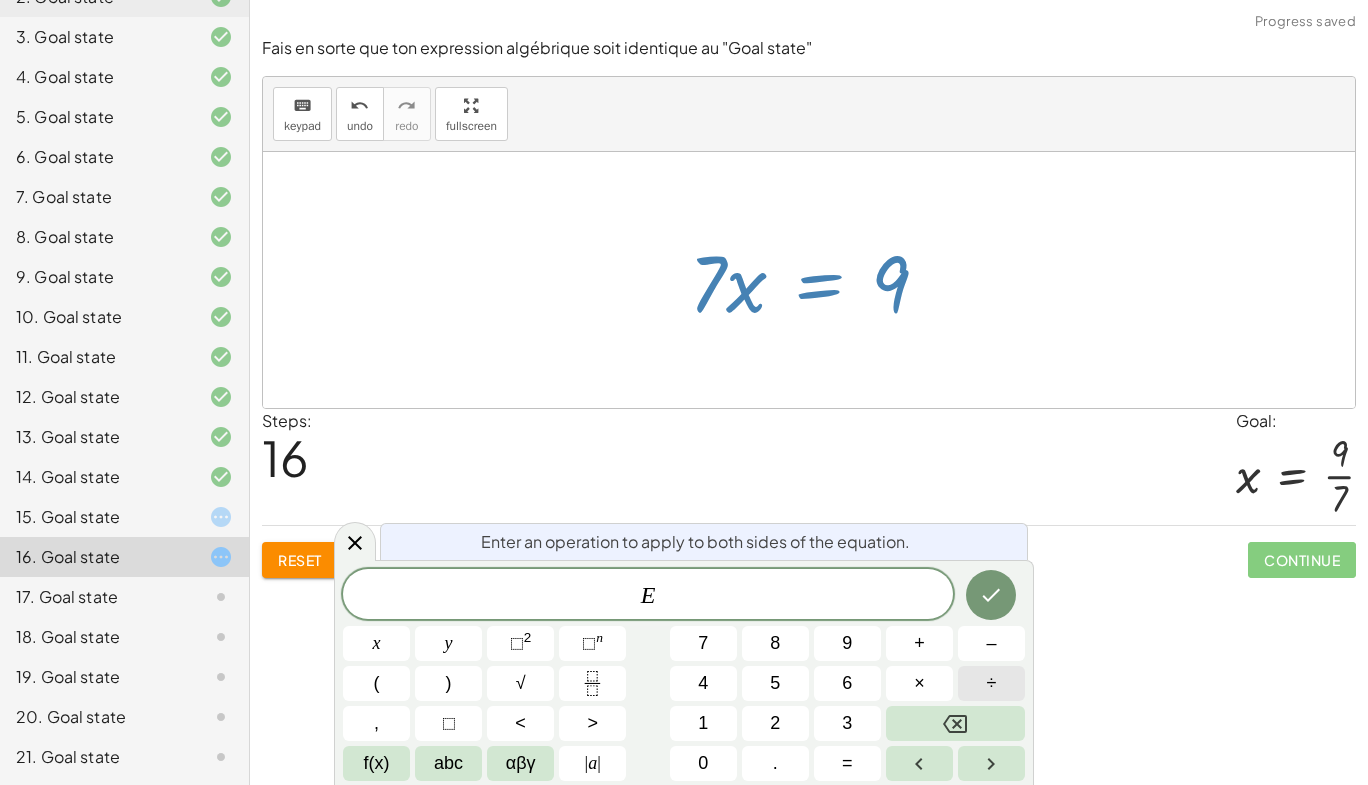 click on "÷" at bounding box center [991, 683] 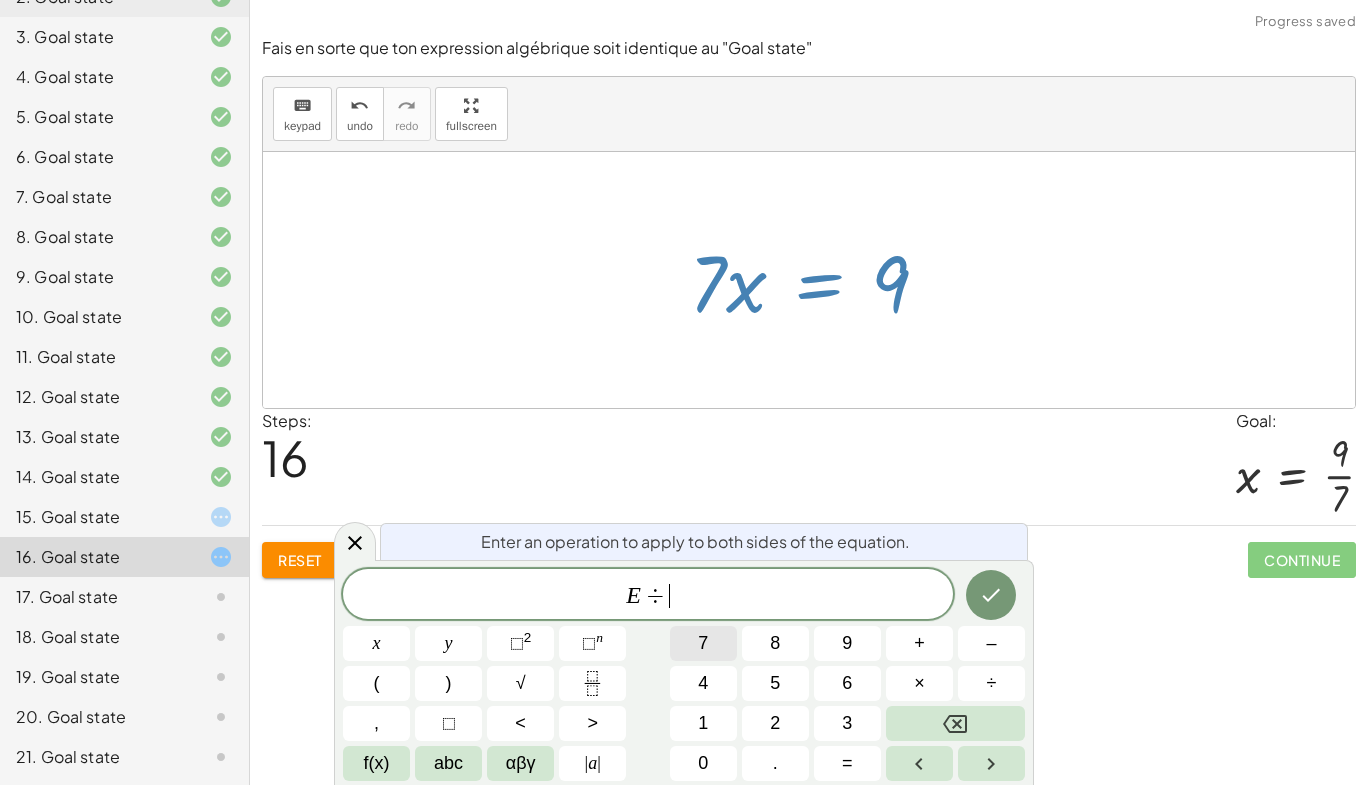 click on "7" at bounding box center [703, 643] 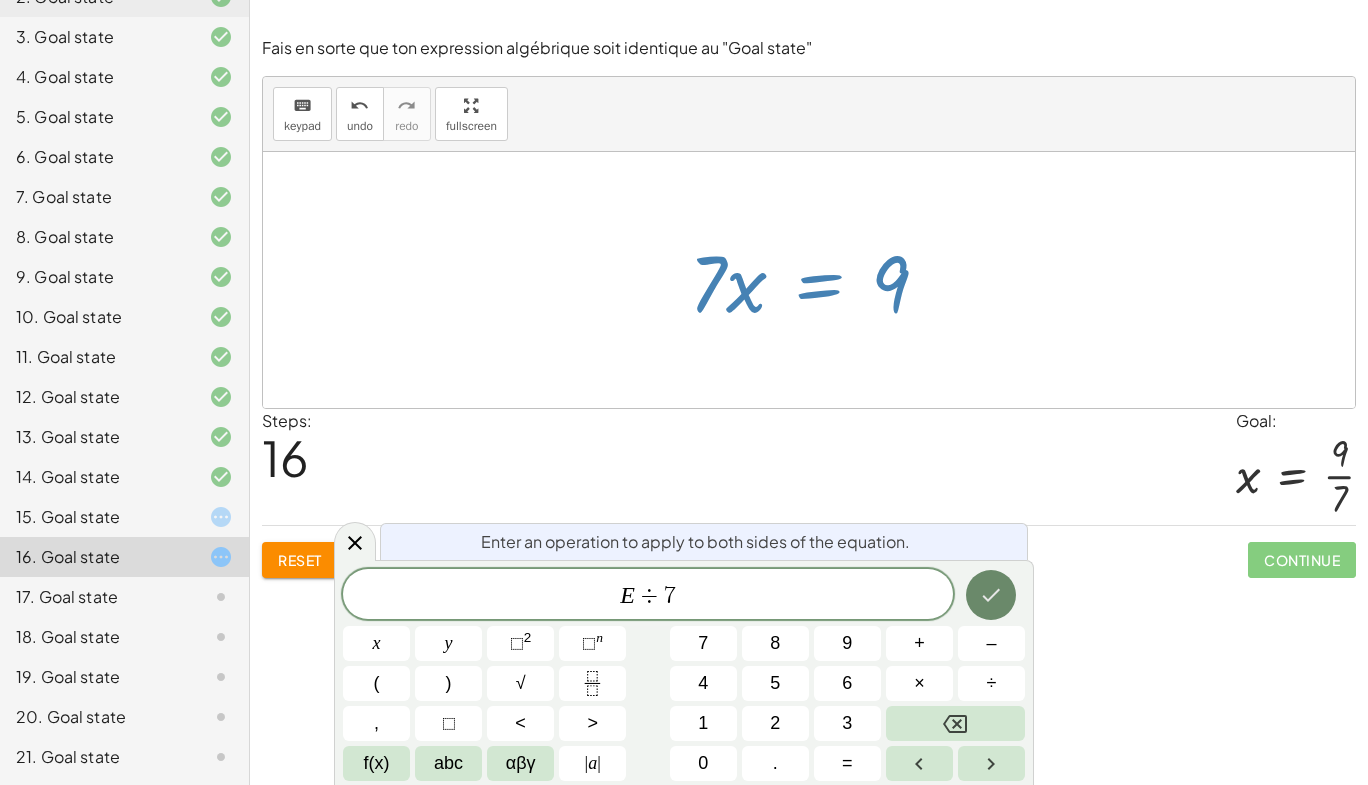click at bounding box center [991, 595] 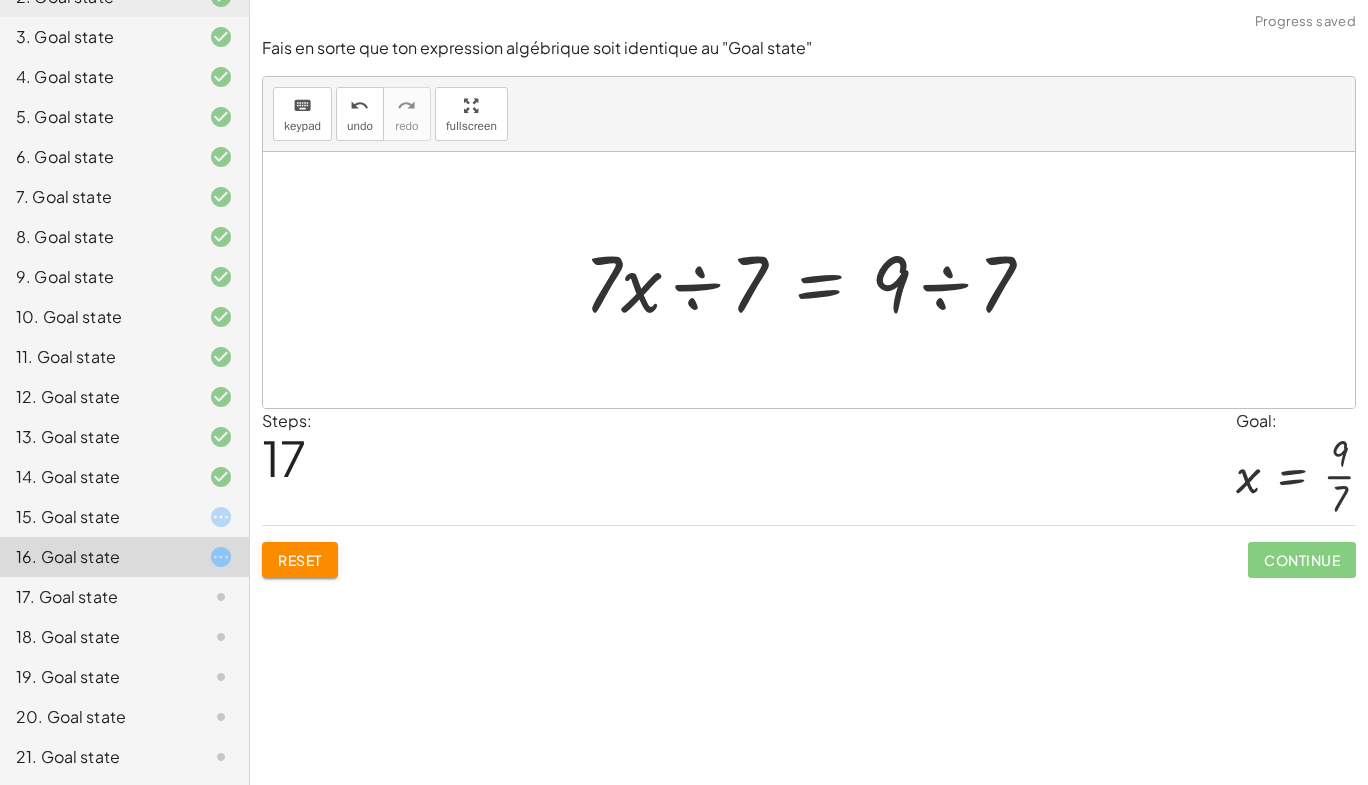 click at bounding box center (817, 280) 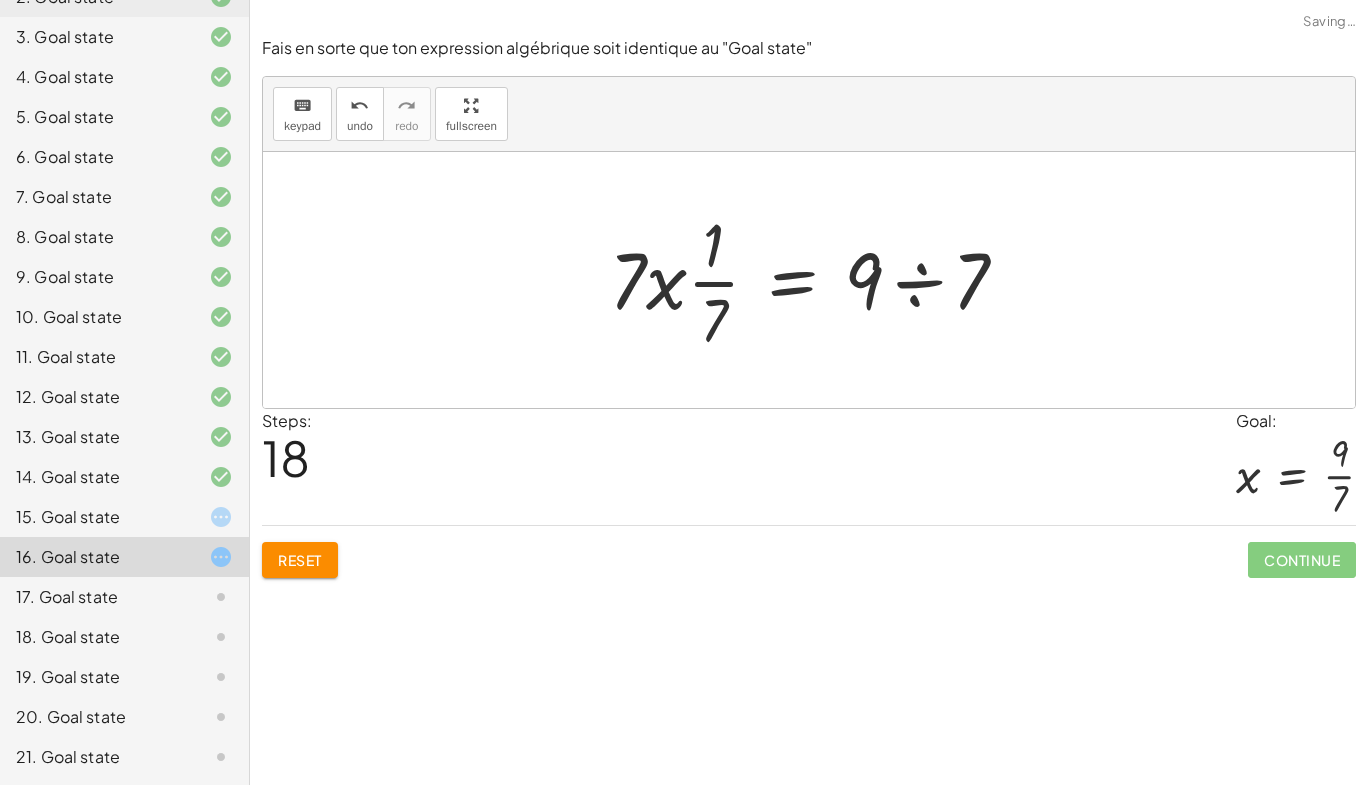 click at bounding box center (816, 280) 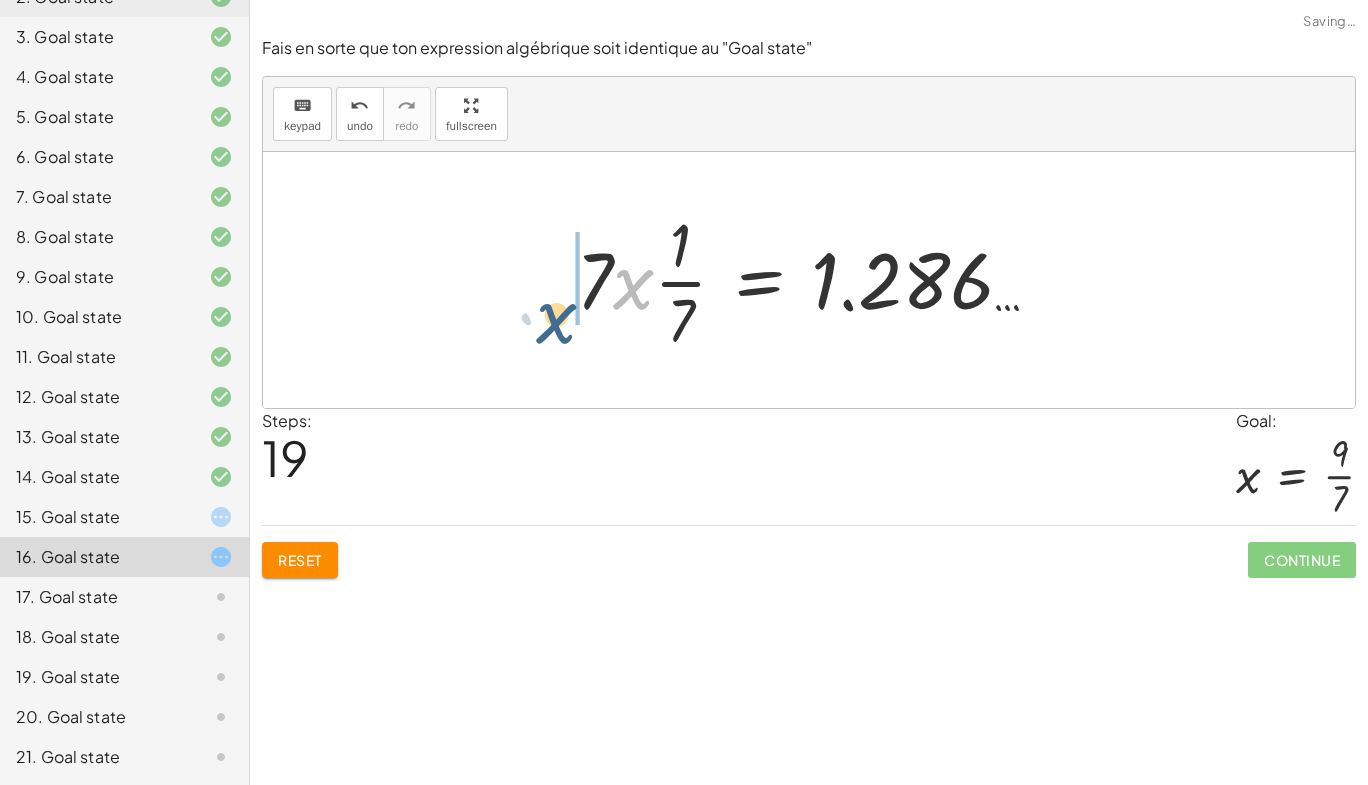drag, startPoint x: 638, startPoint y: 291, endPoint x: 559, endPoint y: 285, distance: 79.22752 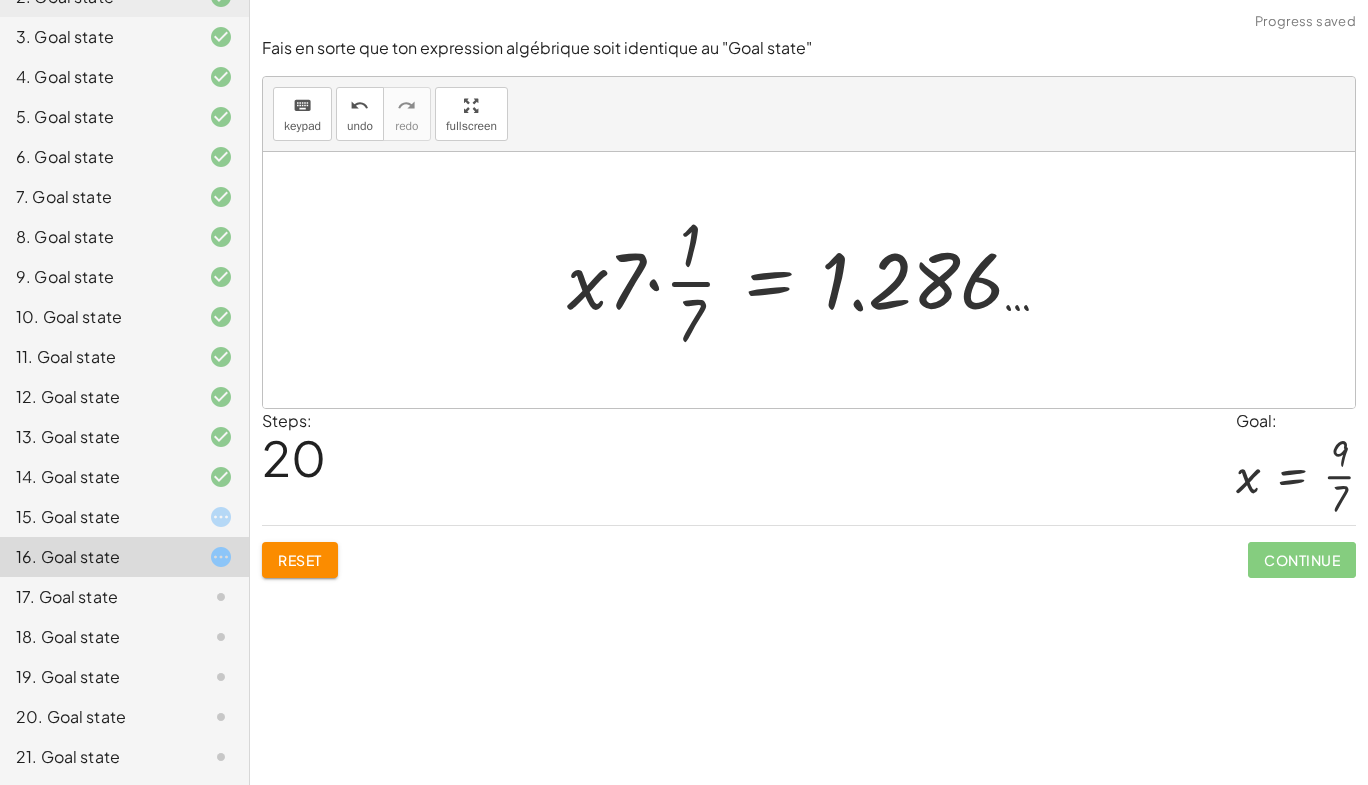 click at bounding box center [816, 280] 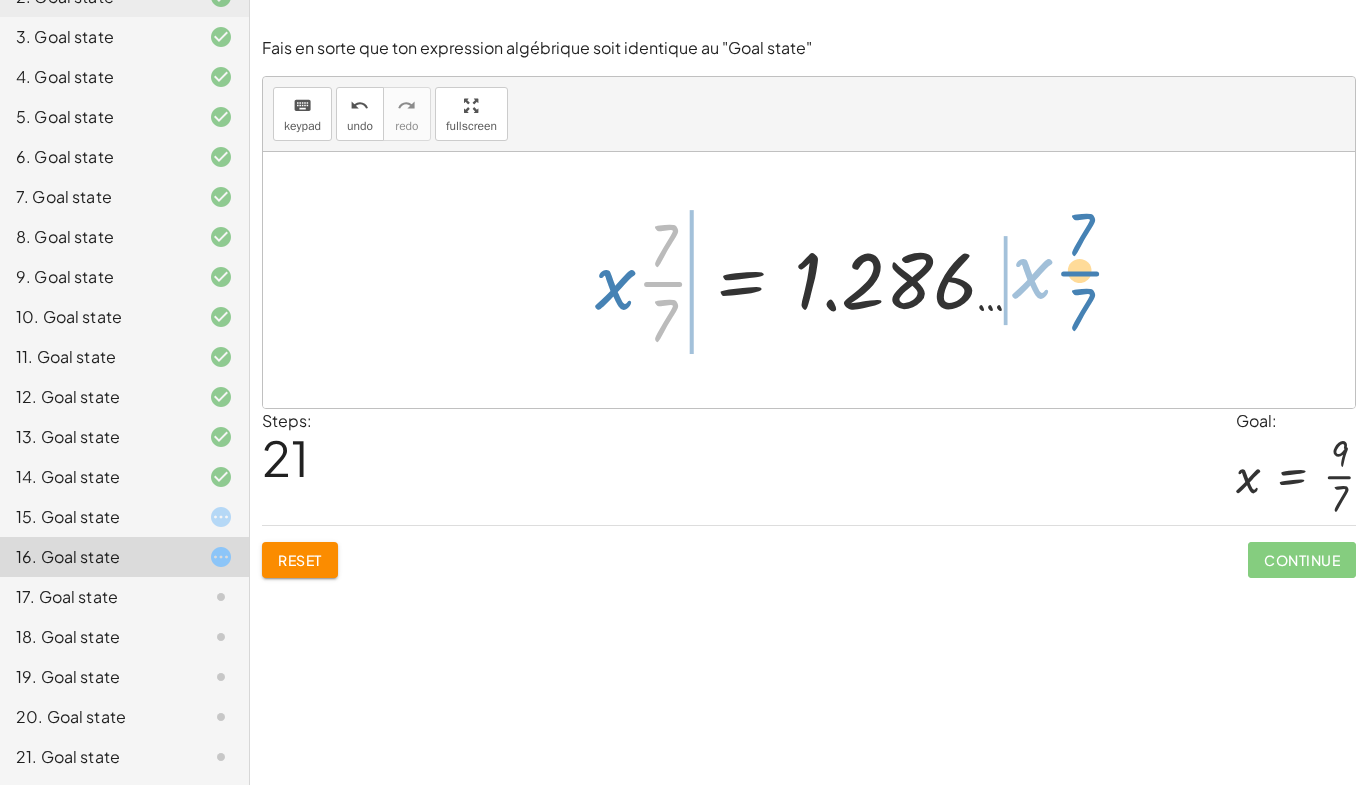 drag, startPoint x: 659, startPoint y: 282, endPoint x: 1029, endPoint y: 293, distance: 370.16348 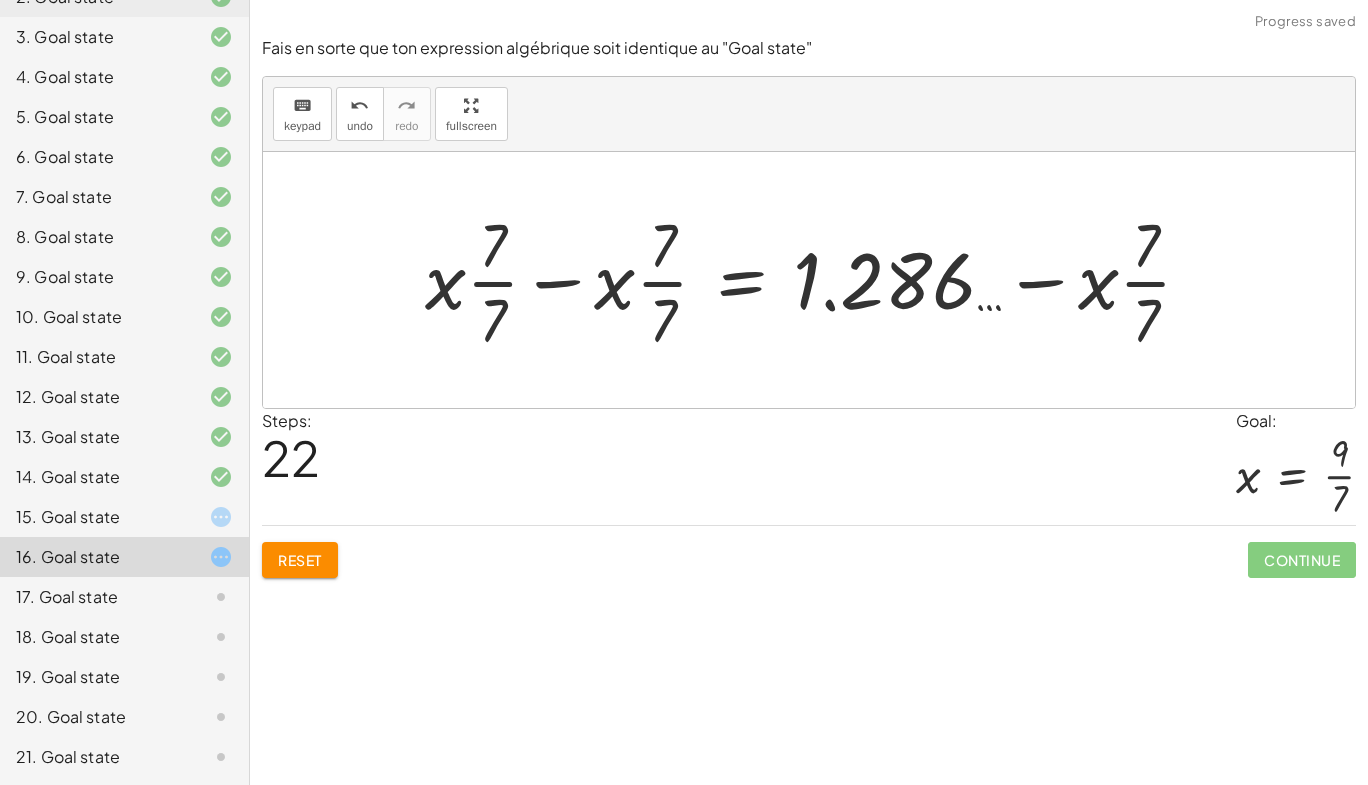 click at bounding box center (816, 280) 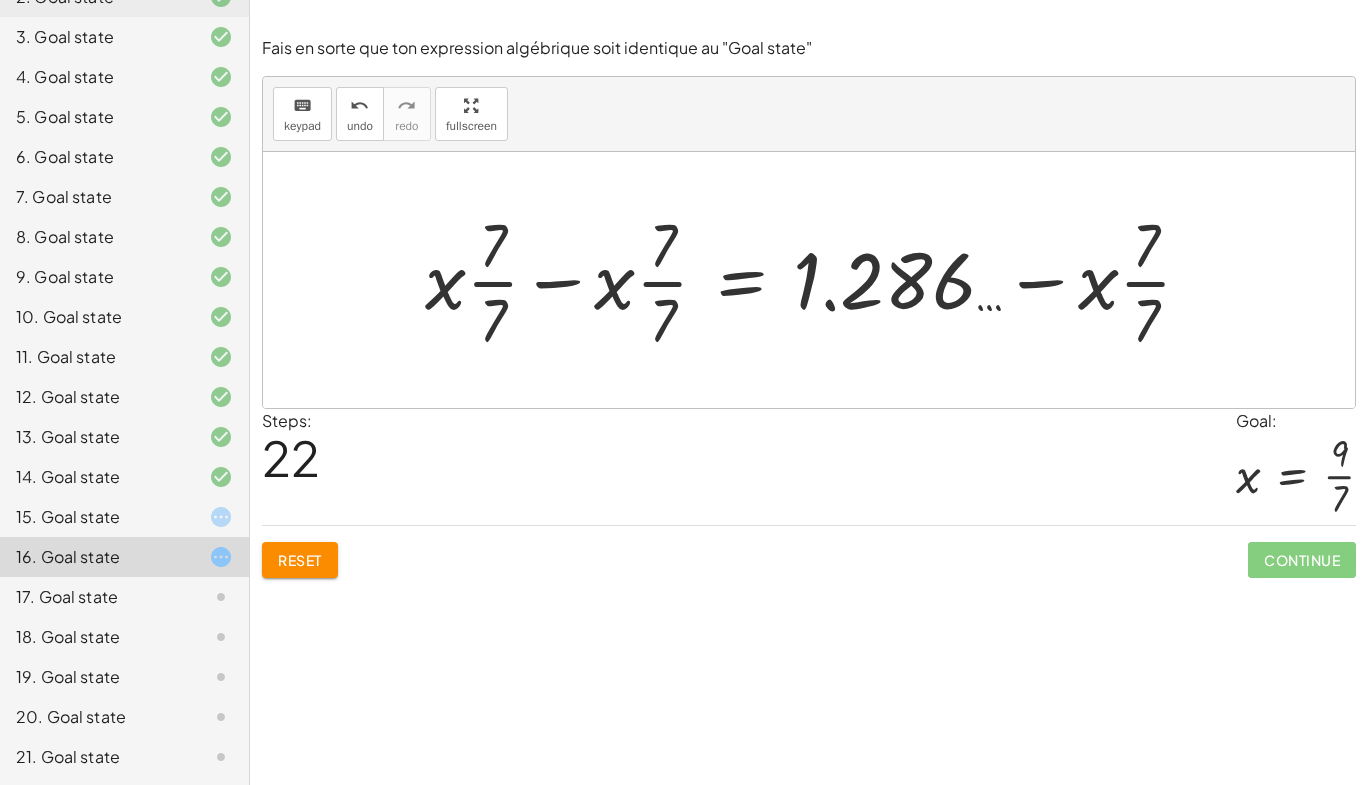 drag, startPoint x: 318, startPoint y: 564, endPoint x: 275, endPoint y: 576, distance: 44.64303 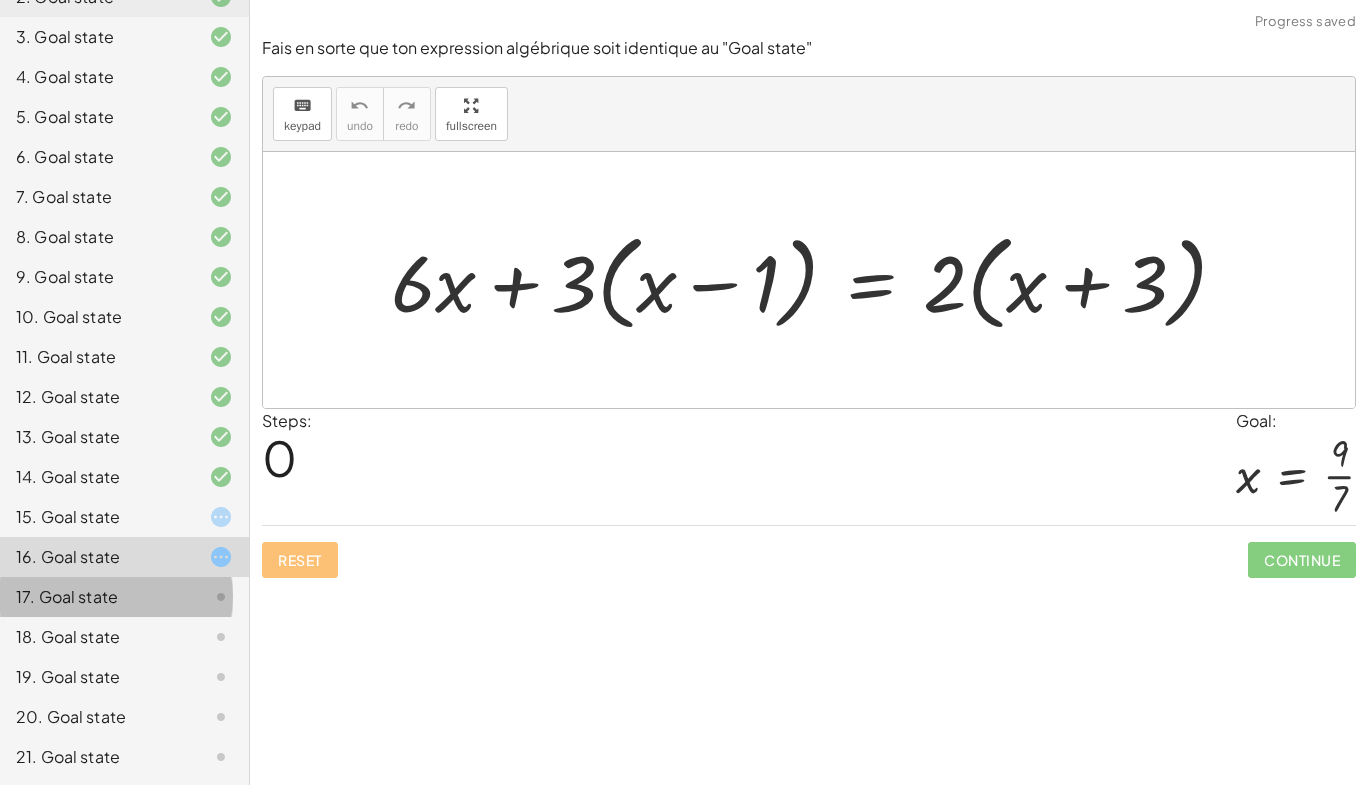 click 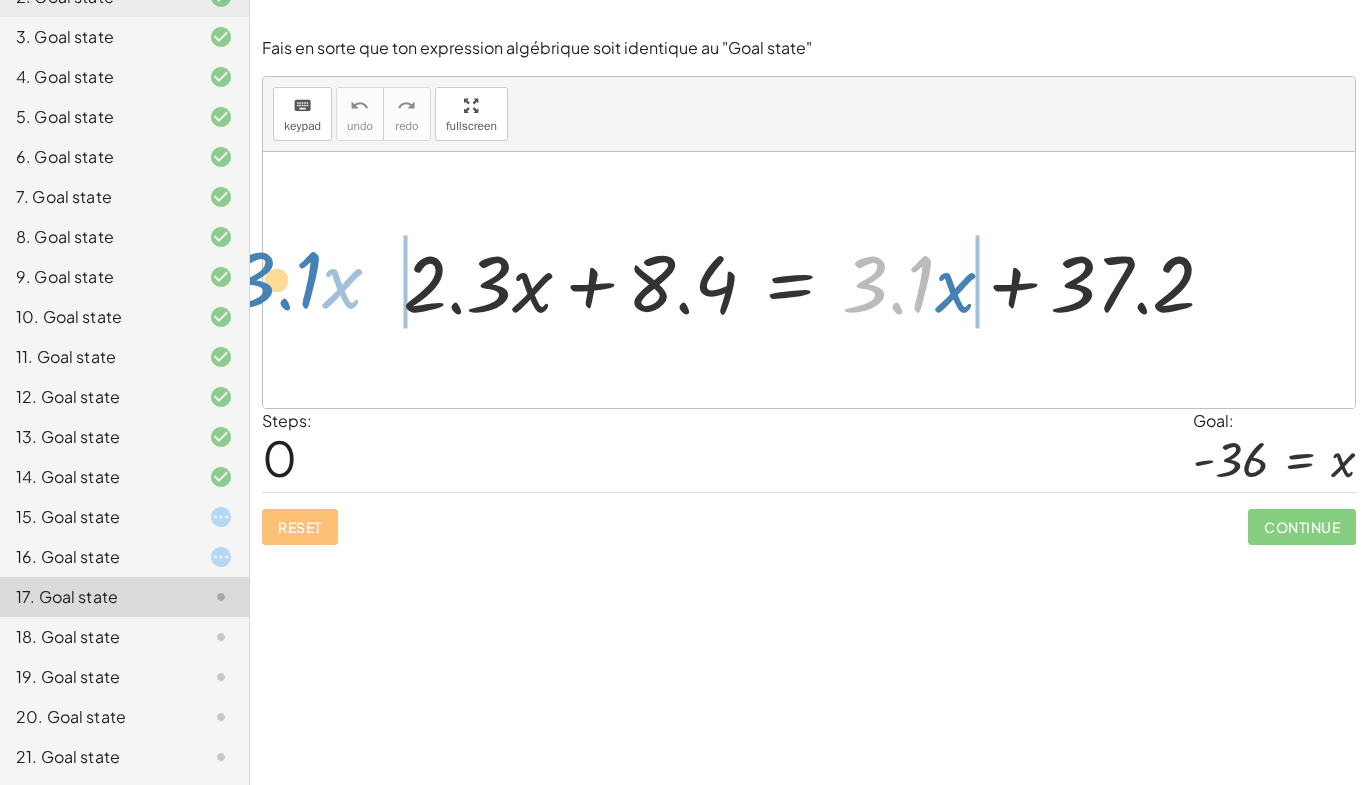 drag, startPoint x: 918, startPoint y: 296, endPoint x: 307, endPoint y: 292, distance: 611.0131 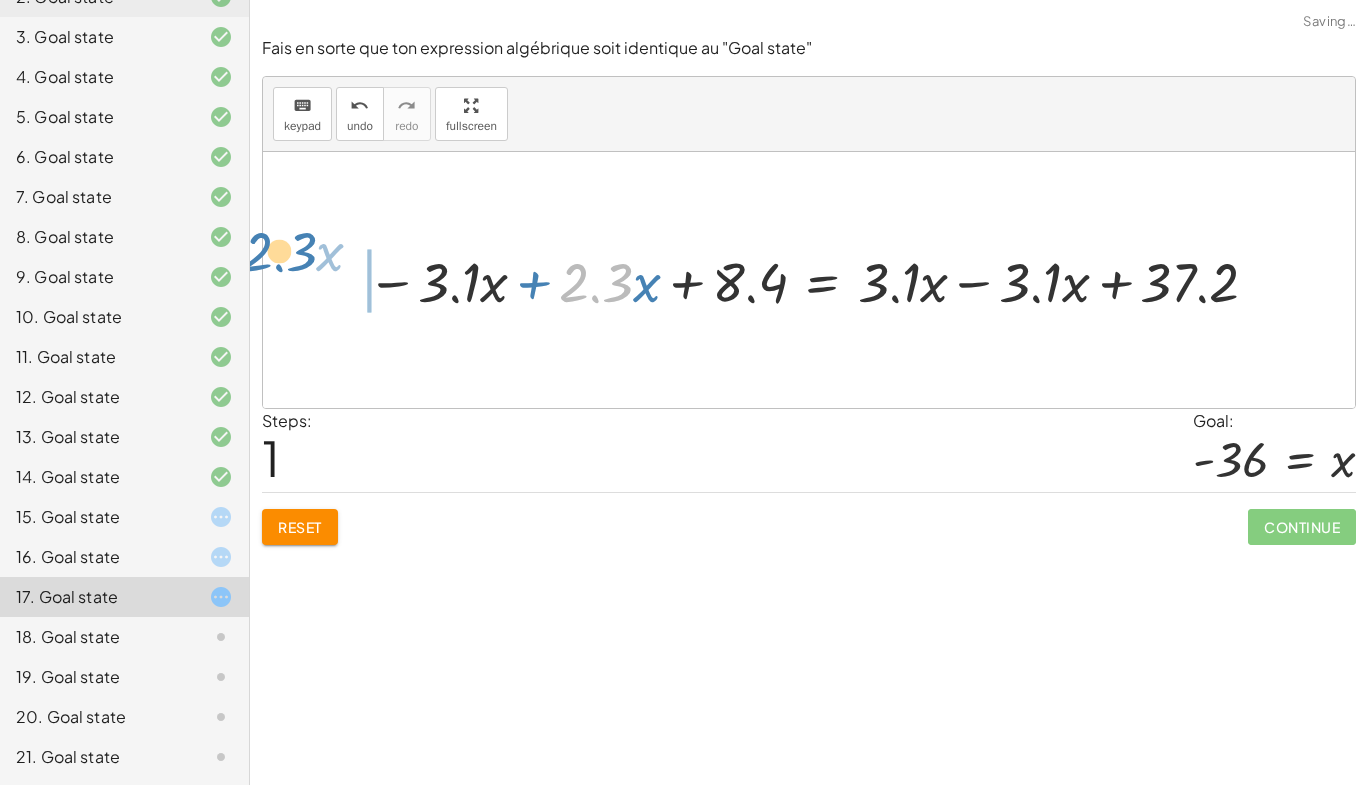 drag, startPoint x: 620, startPoint y: 282, endPoint x: 304, endPoint y: 250, distance: 317.61612 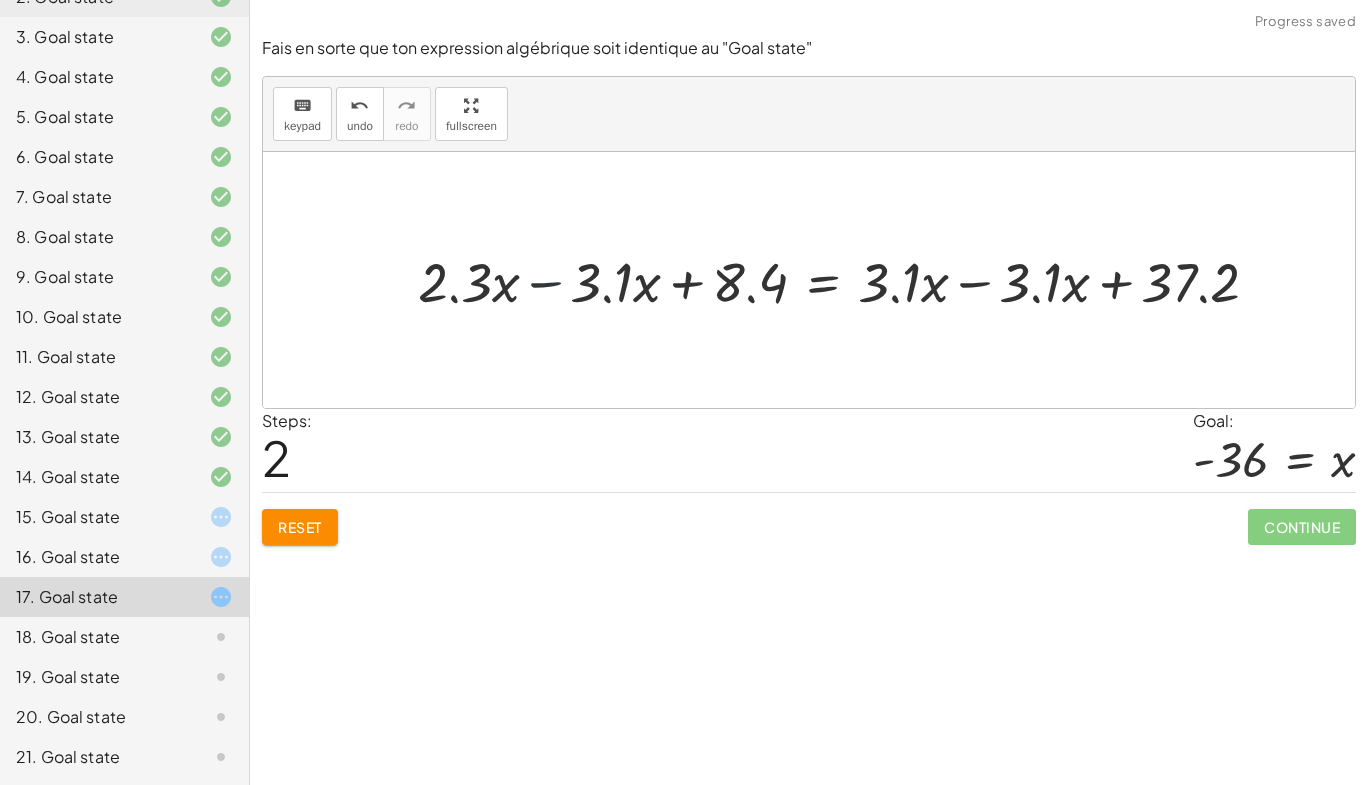 click at bounding box center [846, 279] 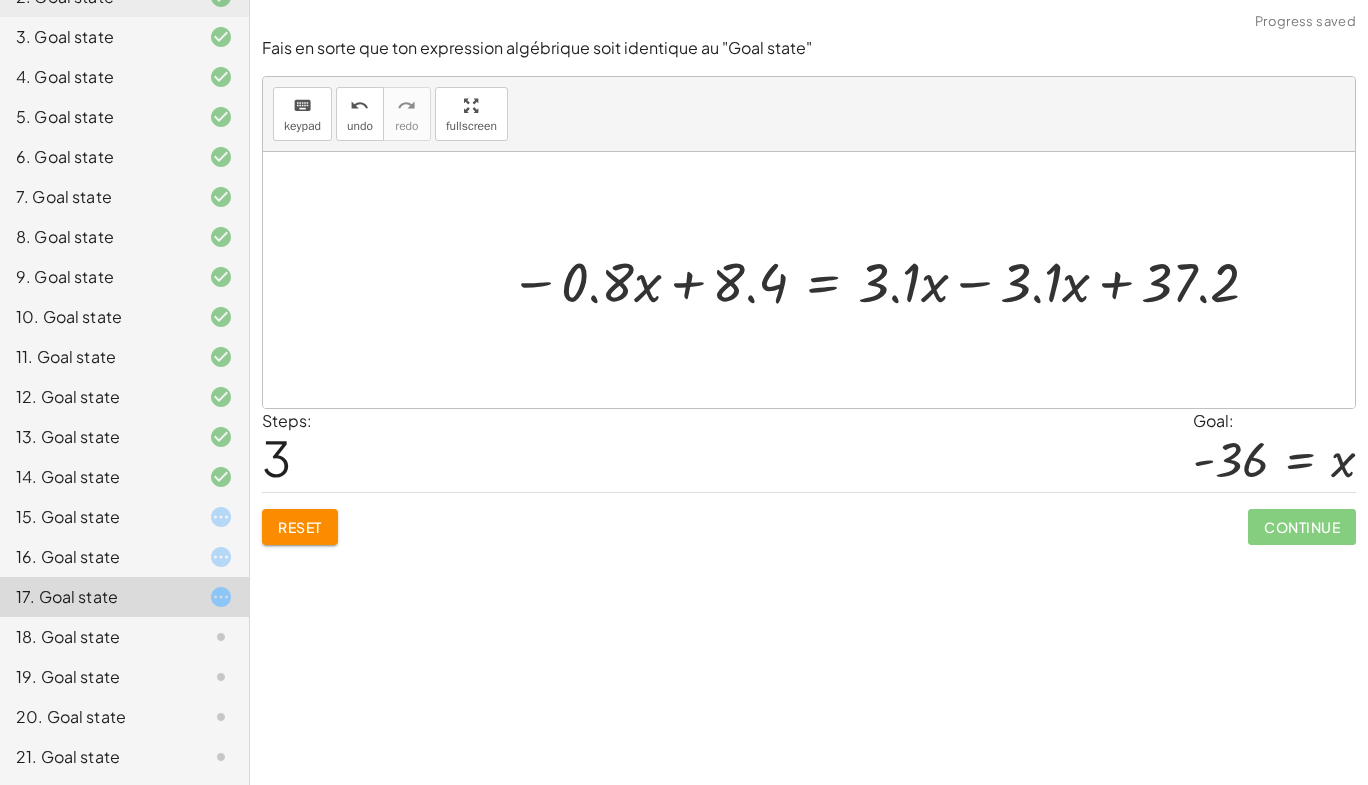 click at bounding box center [888, 279] 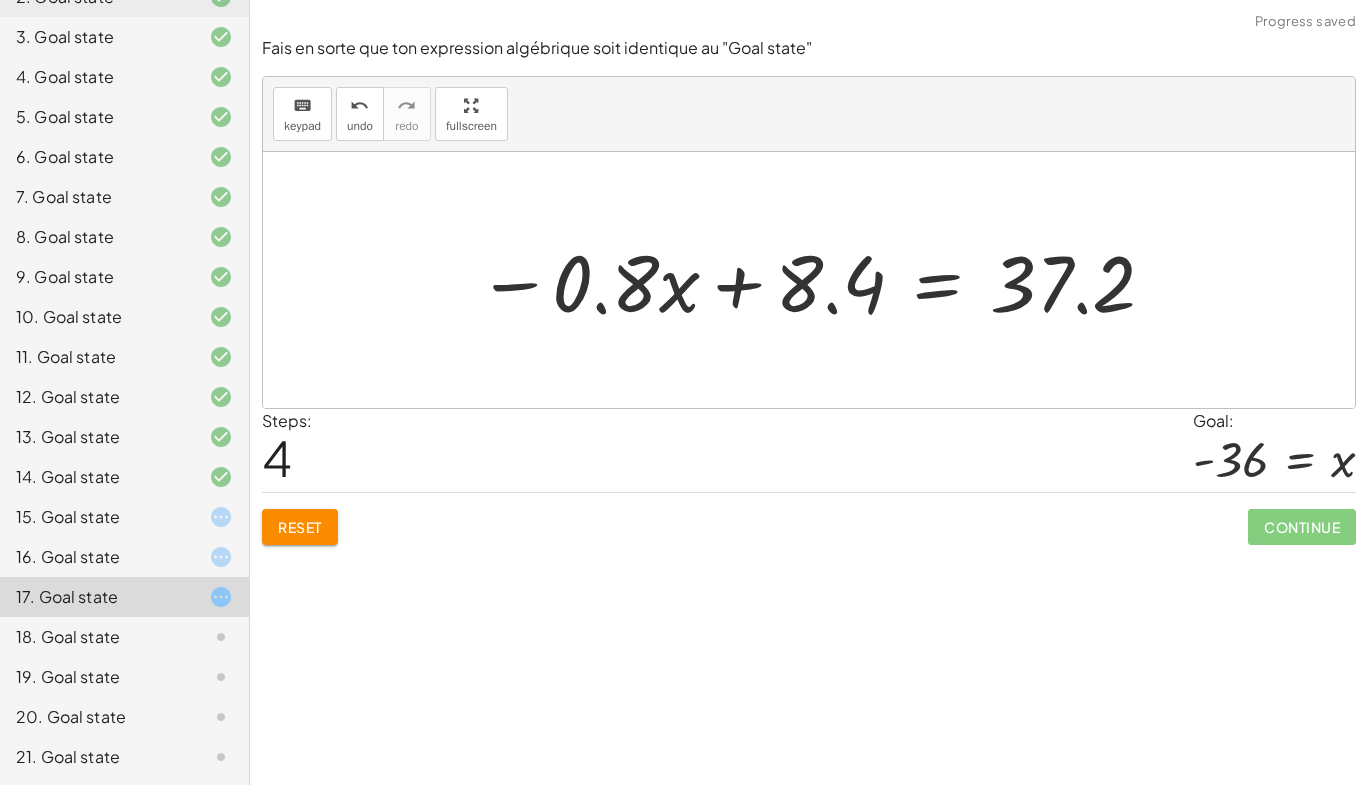 click at bounding box center (817, 280) 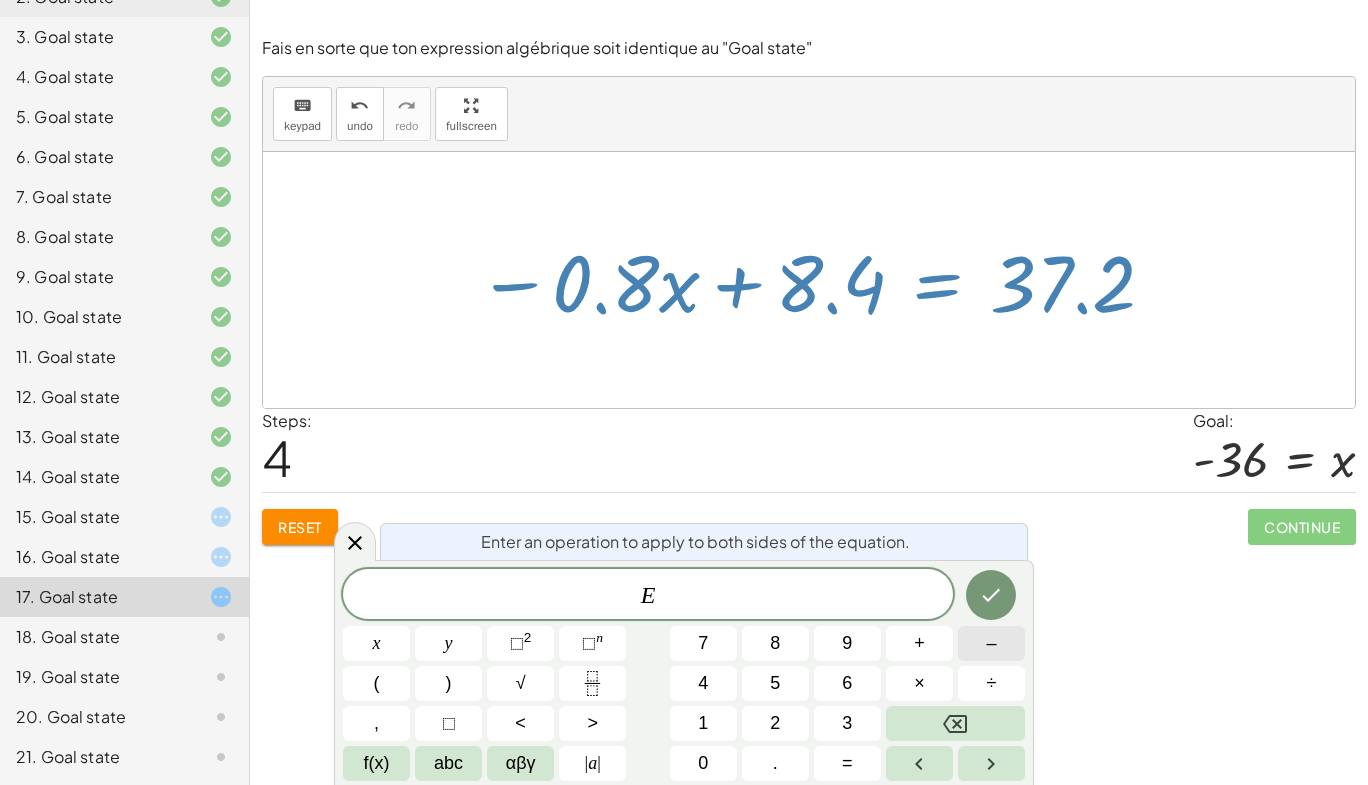 click on "–" at bounding box center (991, 643) 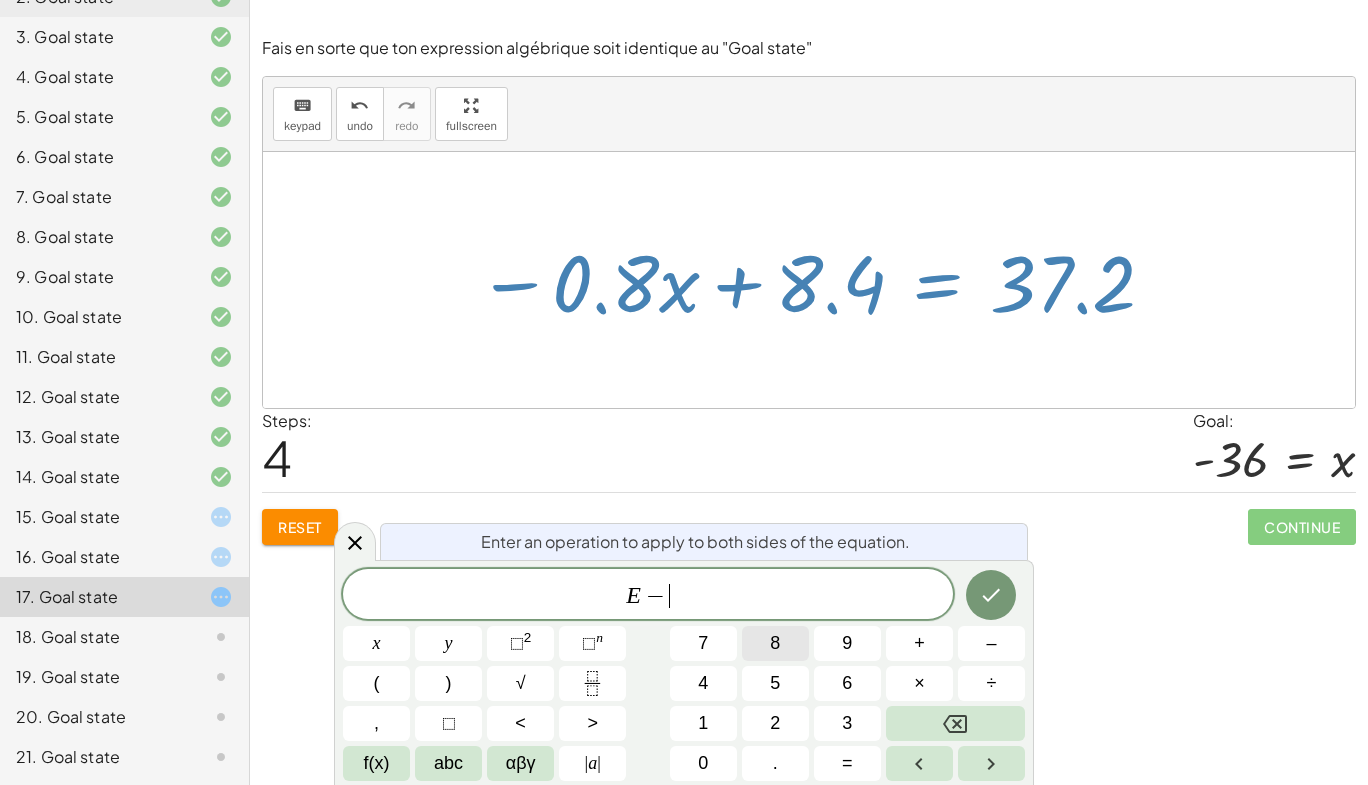 click on "8" at bounding box center (775, 643) 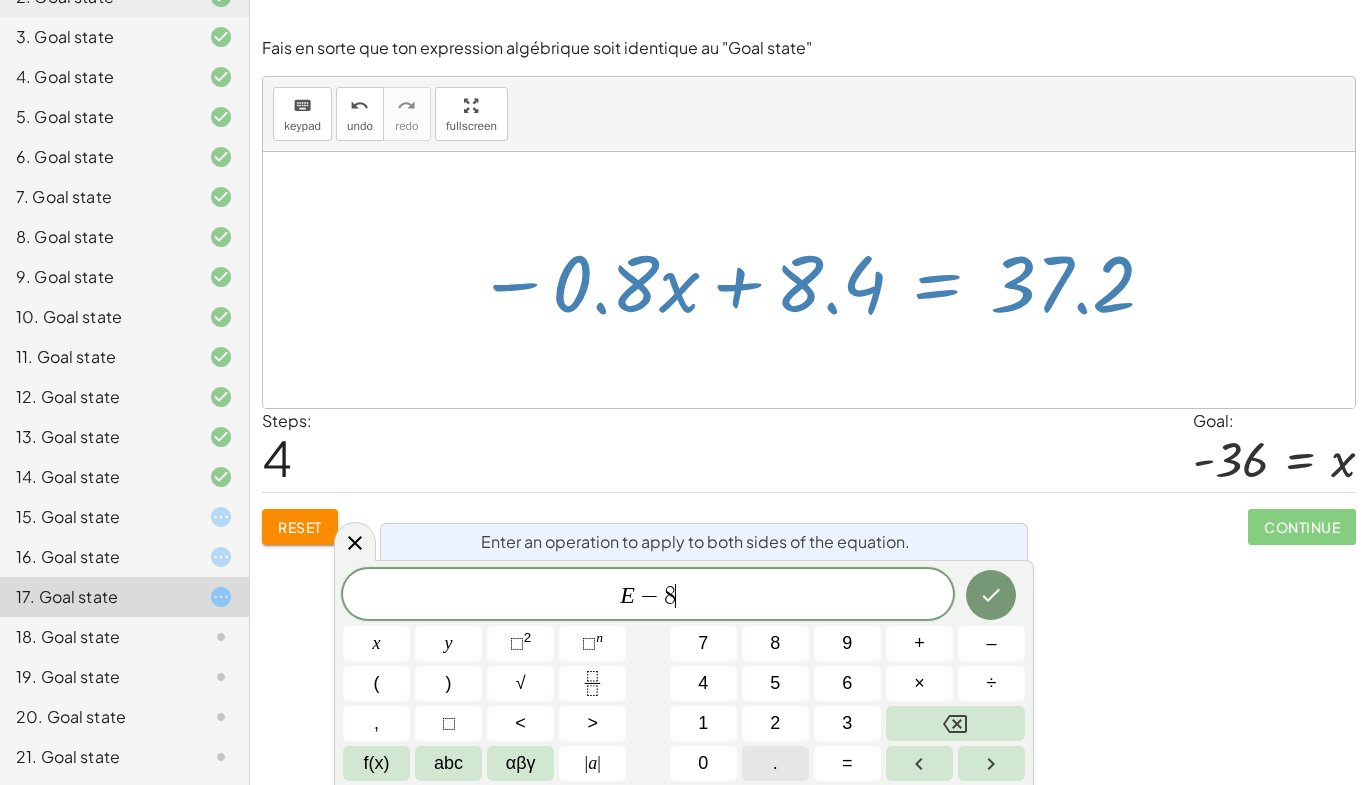 click on "." at bounding box center (775, 763) 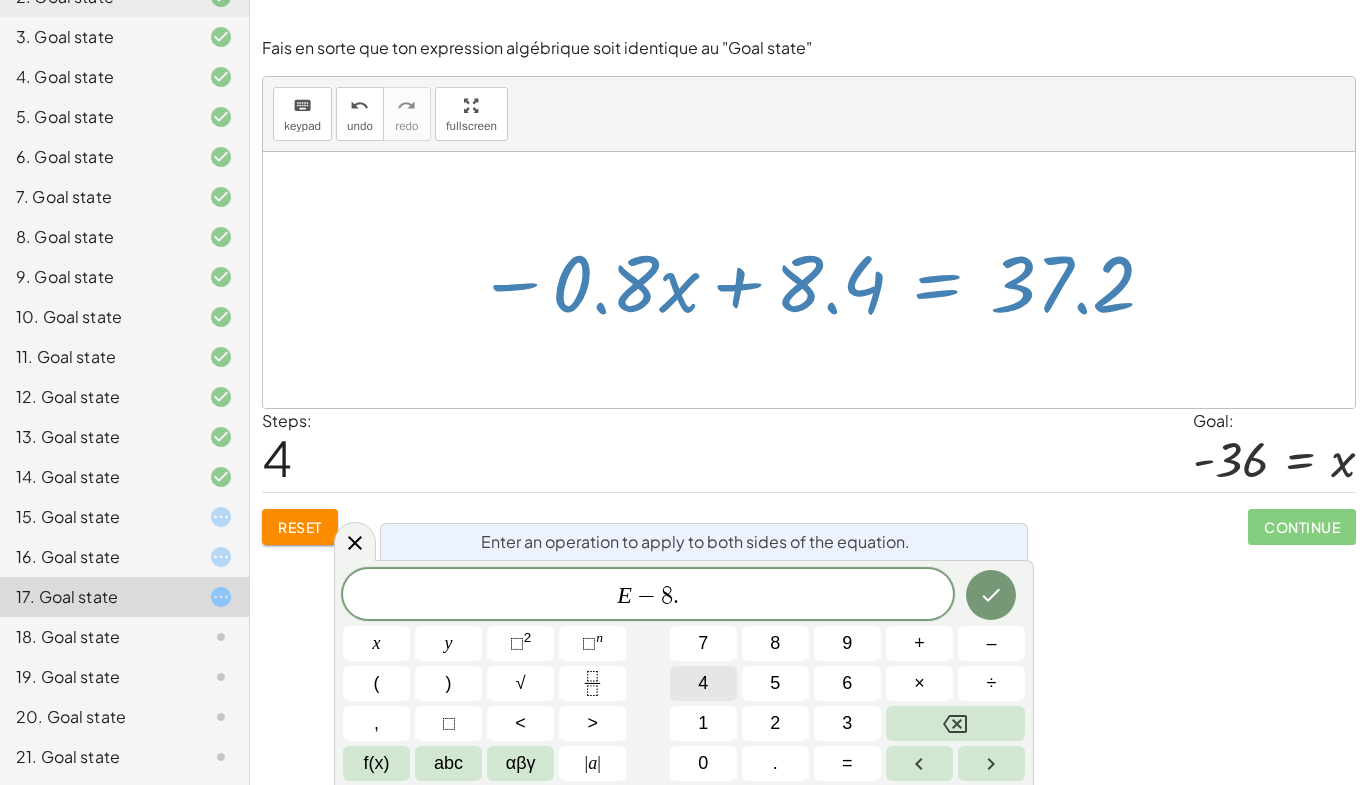 click on "4" at bounding box center (703, 683) 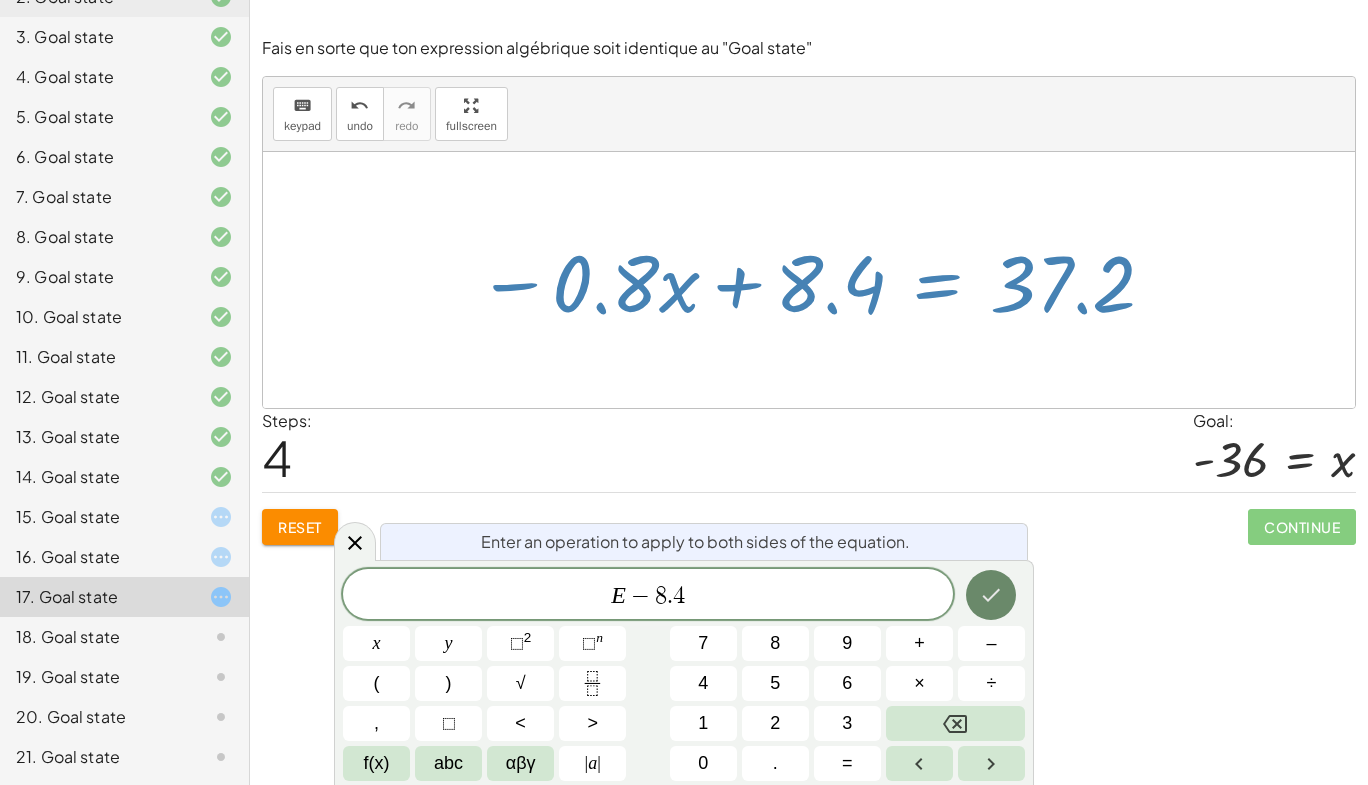 click 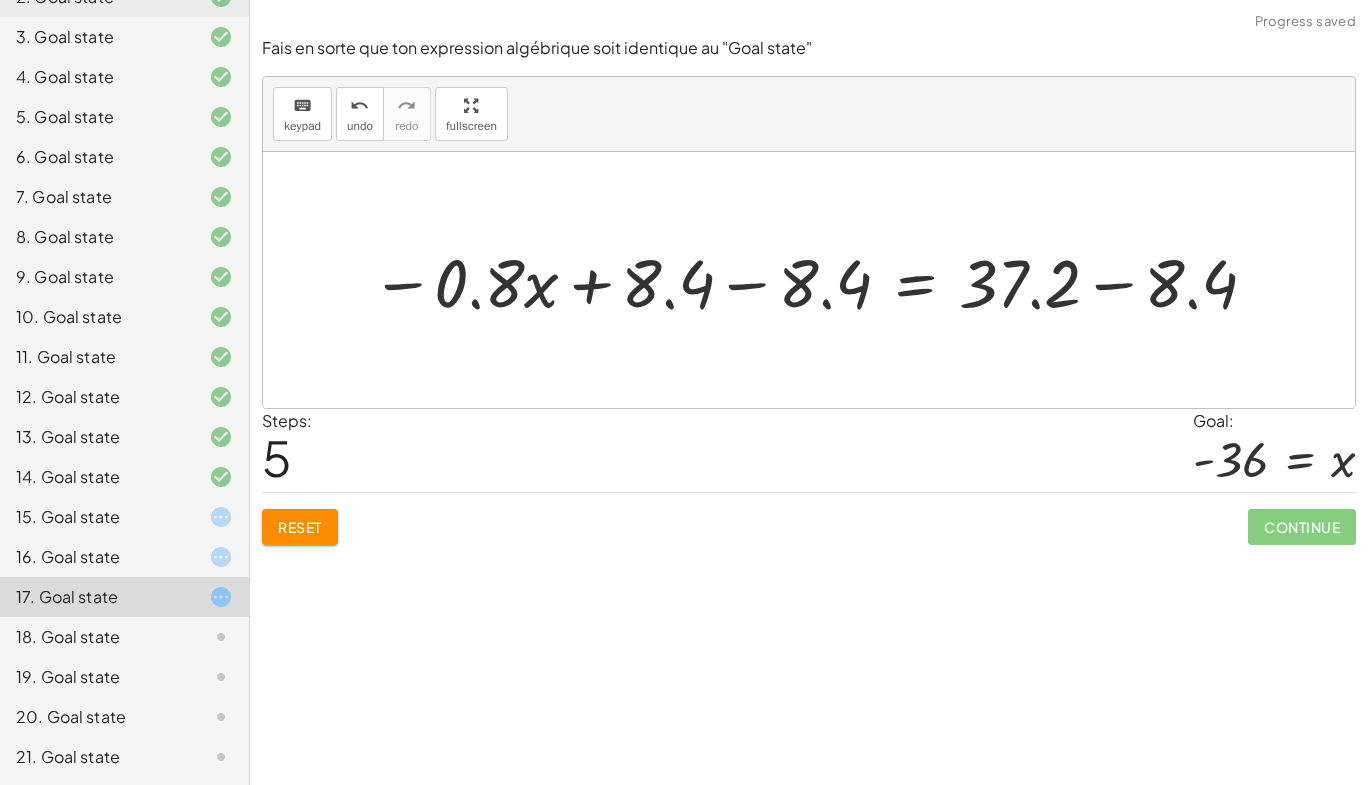 drag, startPoint x: 736, startPoint y: 278, endPoint x: 820, endPoint y: 265, distance: 85 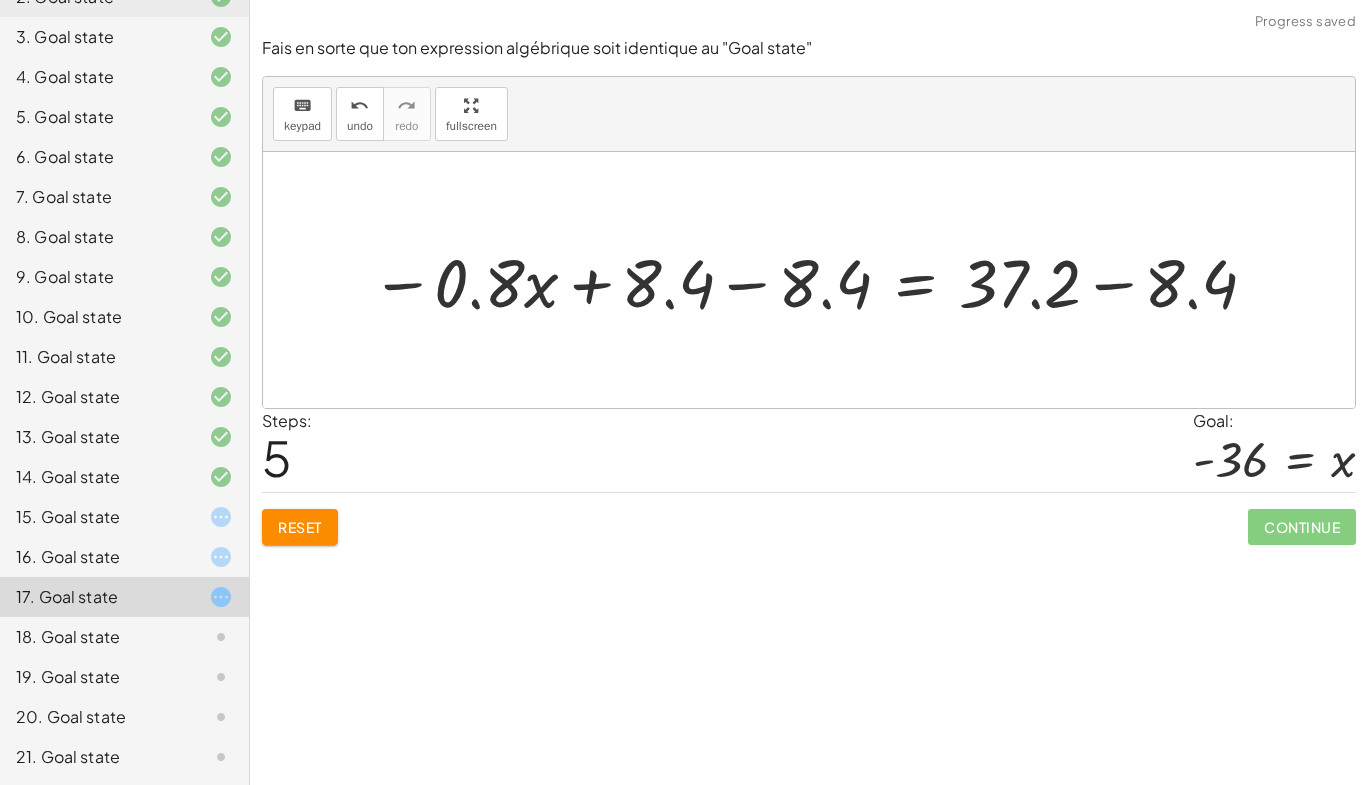 click at bounding box center [816, 280] 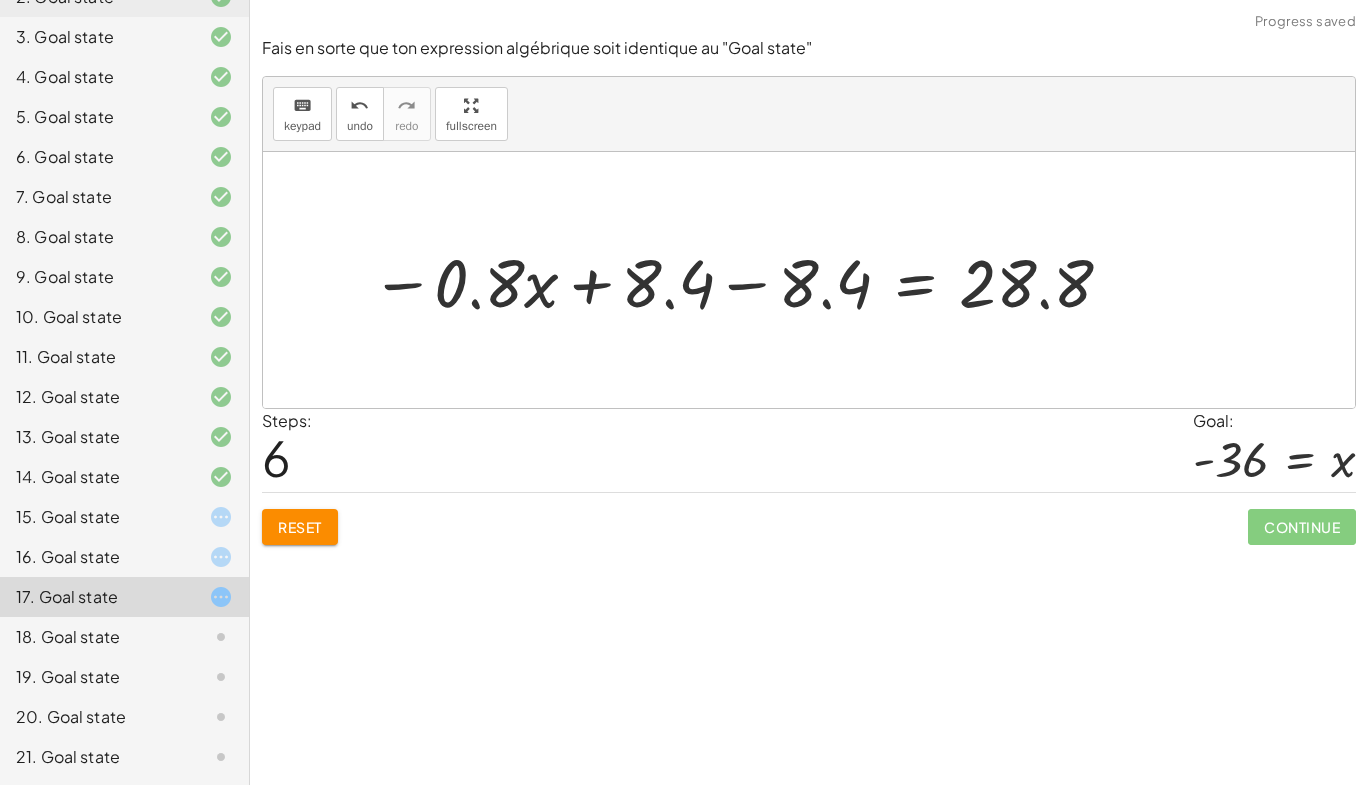 click at bounding box center [744, 280] 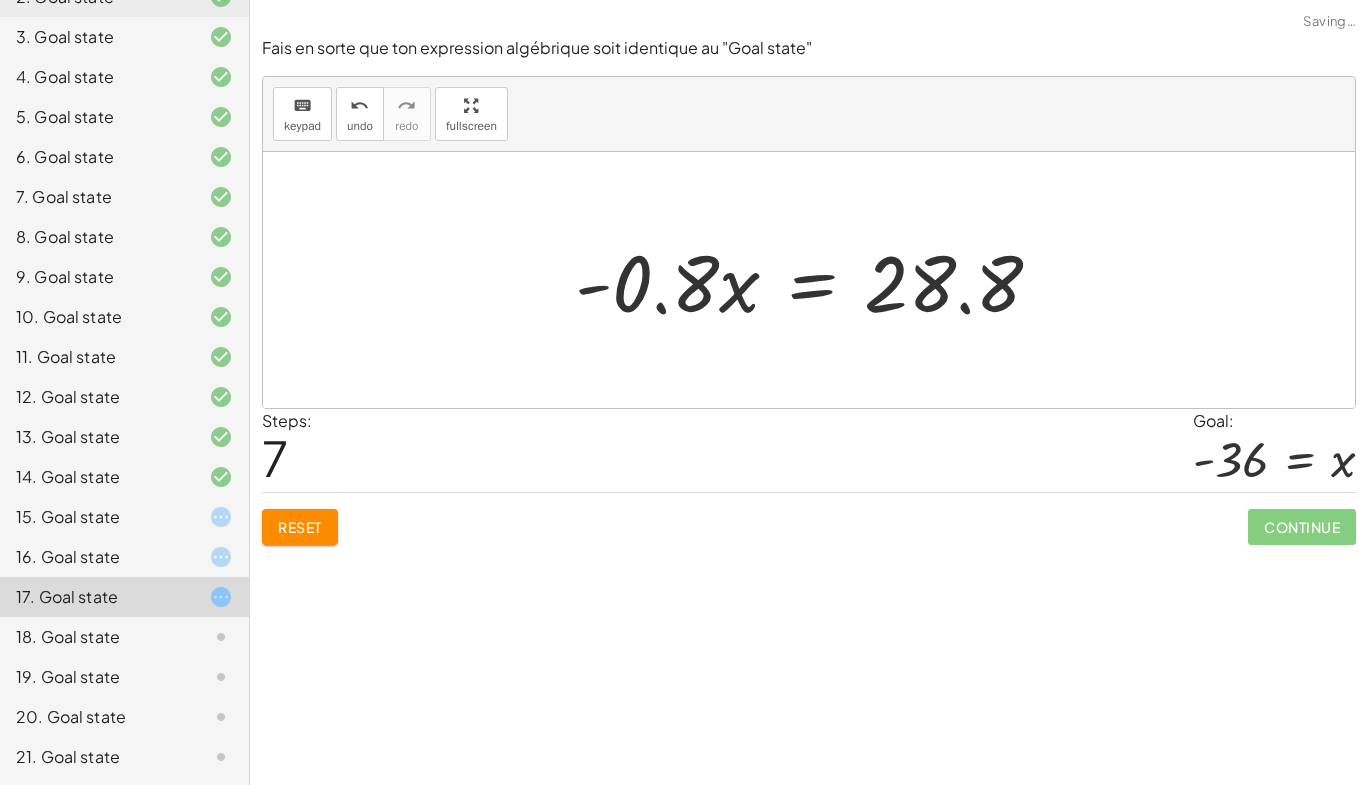 click at bounding box center (816, 280) 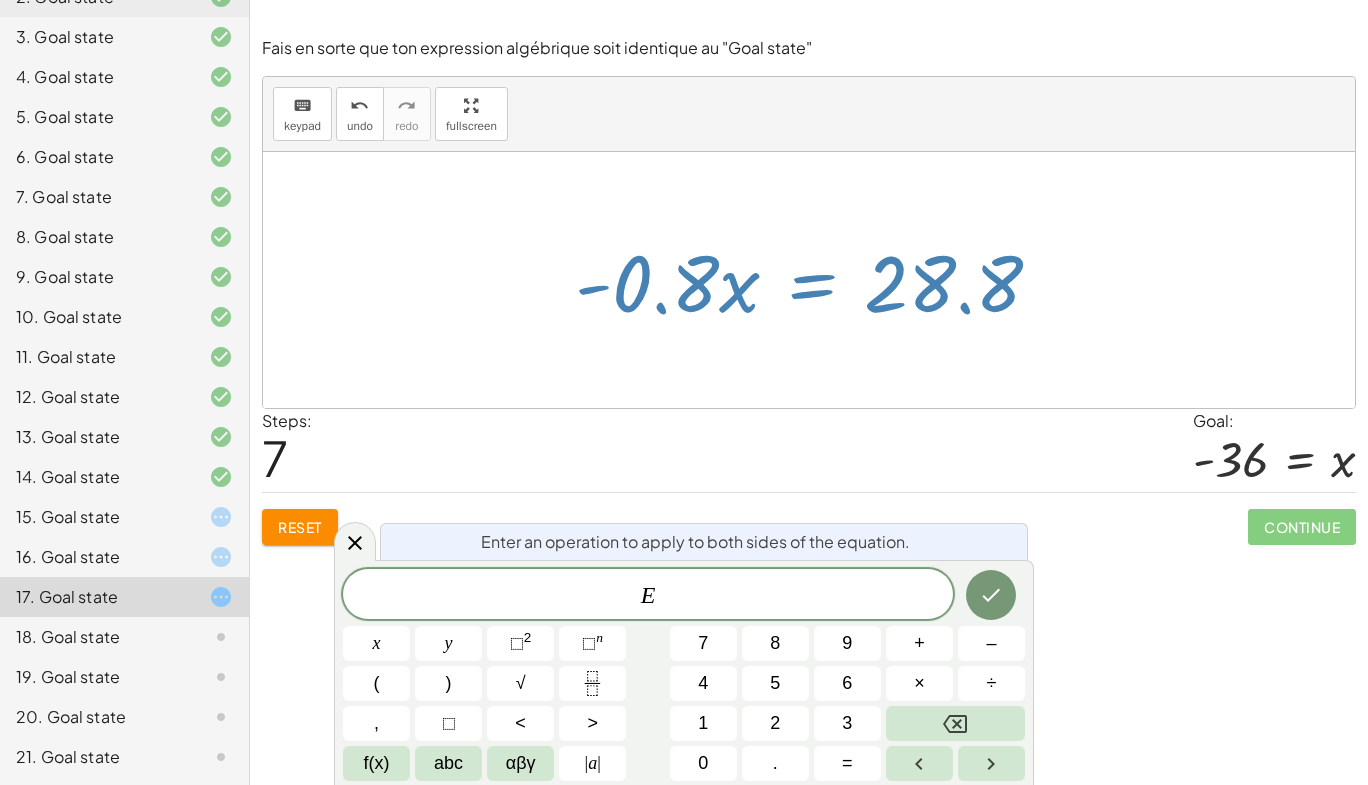 drag, startPoint x: 741, startPoint y: 300, endPoint x: 1087, endPoint y: 282, distance: 346.4679 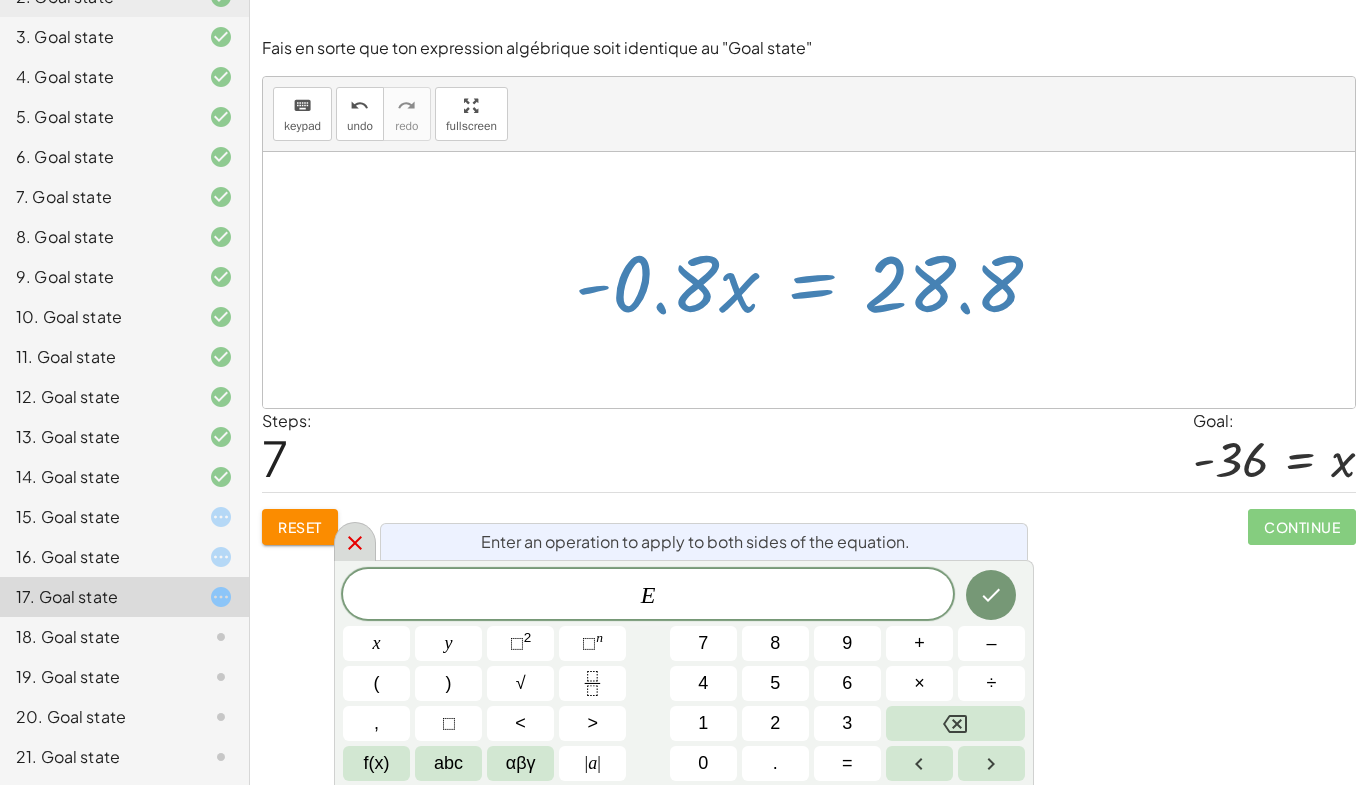 click 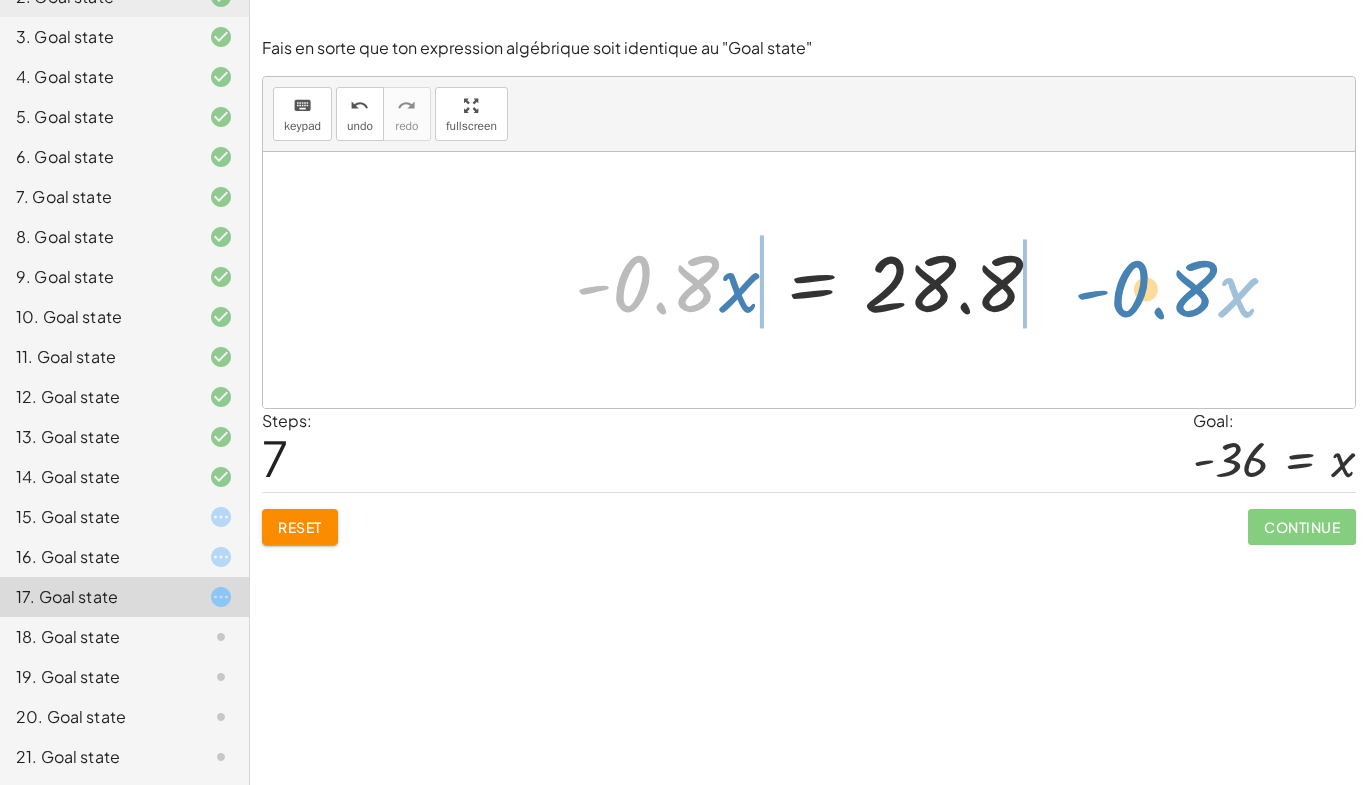 drag, startPoint x: 674, startPoint y: 279, endPoint x: 1174, endPoint y: 285, distance: 500.036 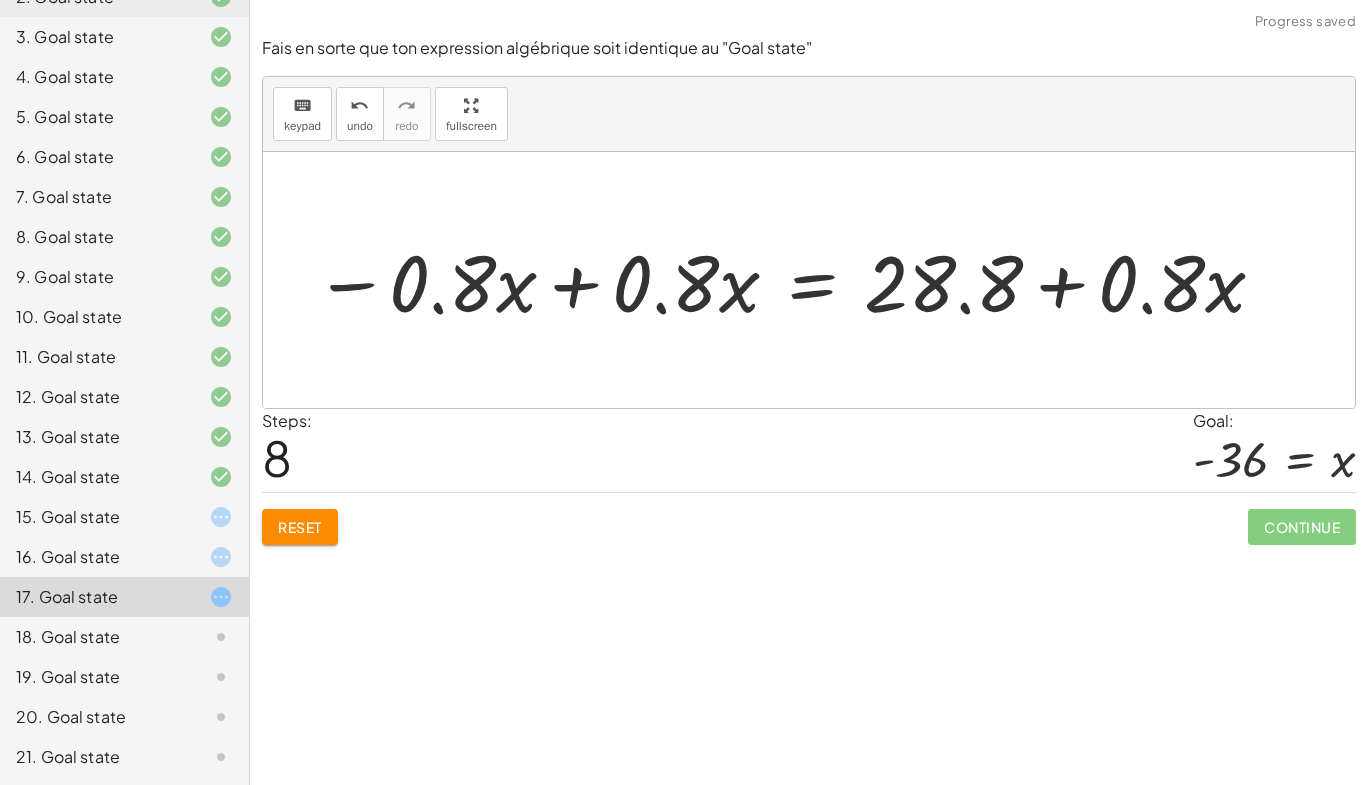 click at bounding box center [790, 280] 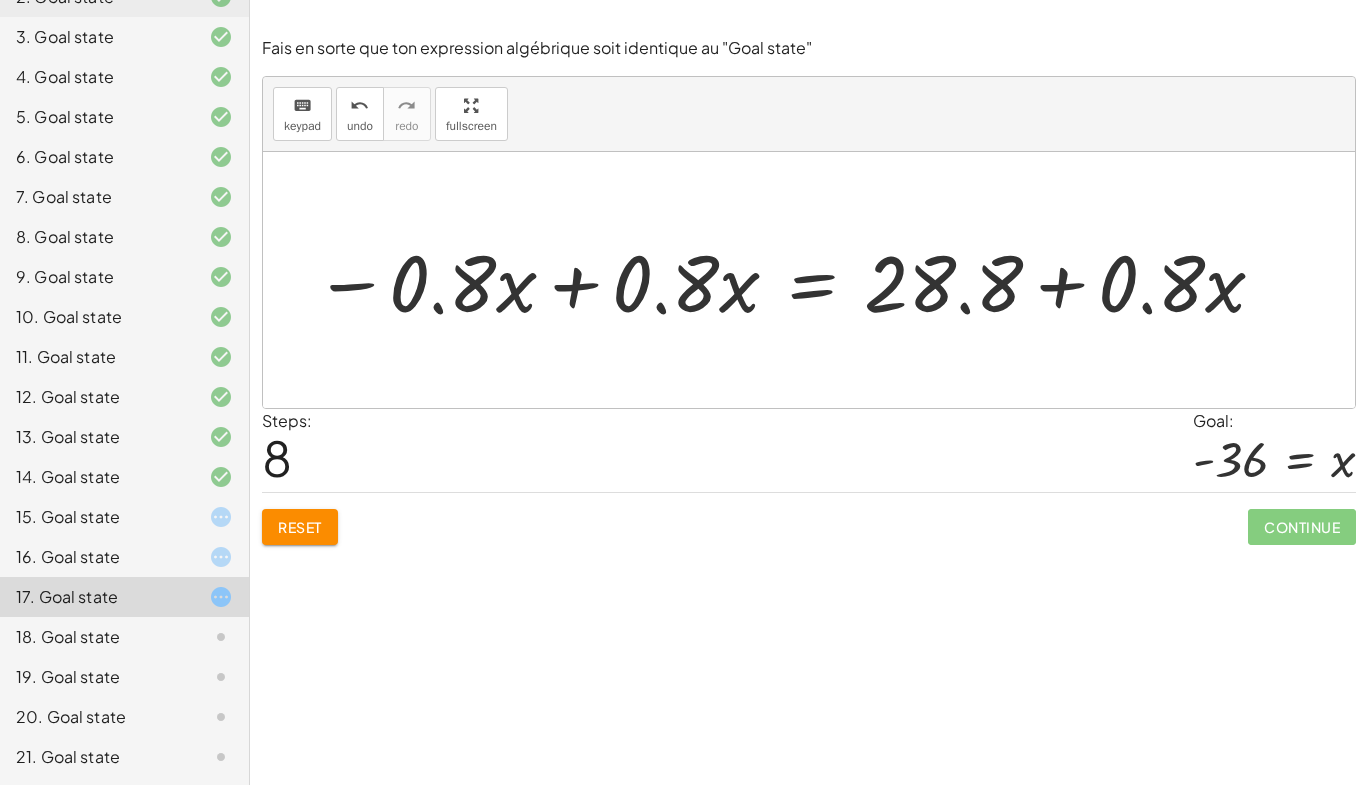 click at bounding box center [790, 280] 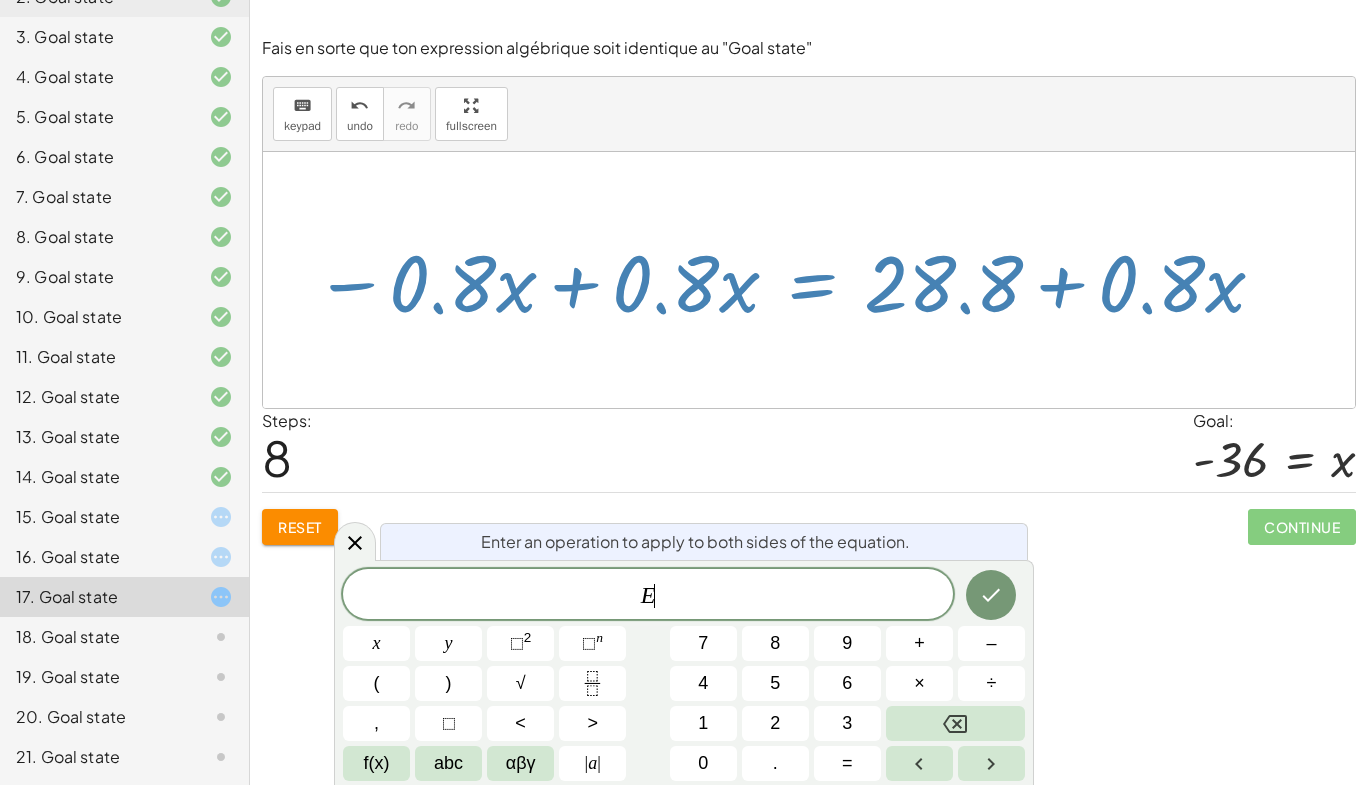 click on "E ​" at bounding box center [648, 596] 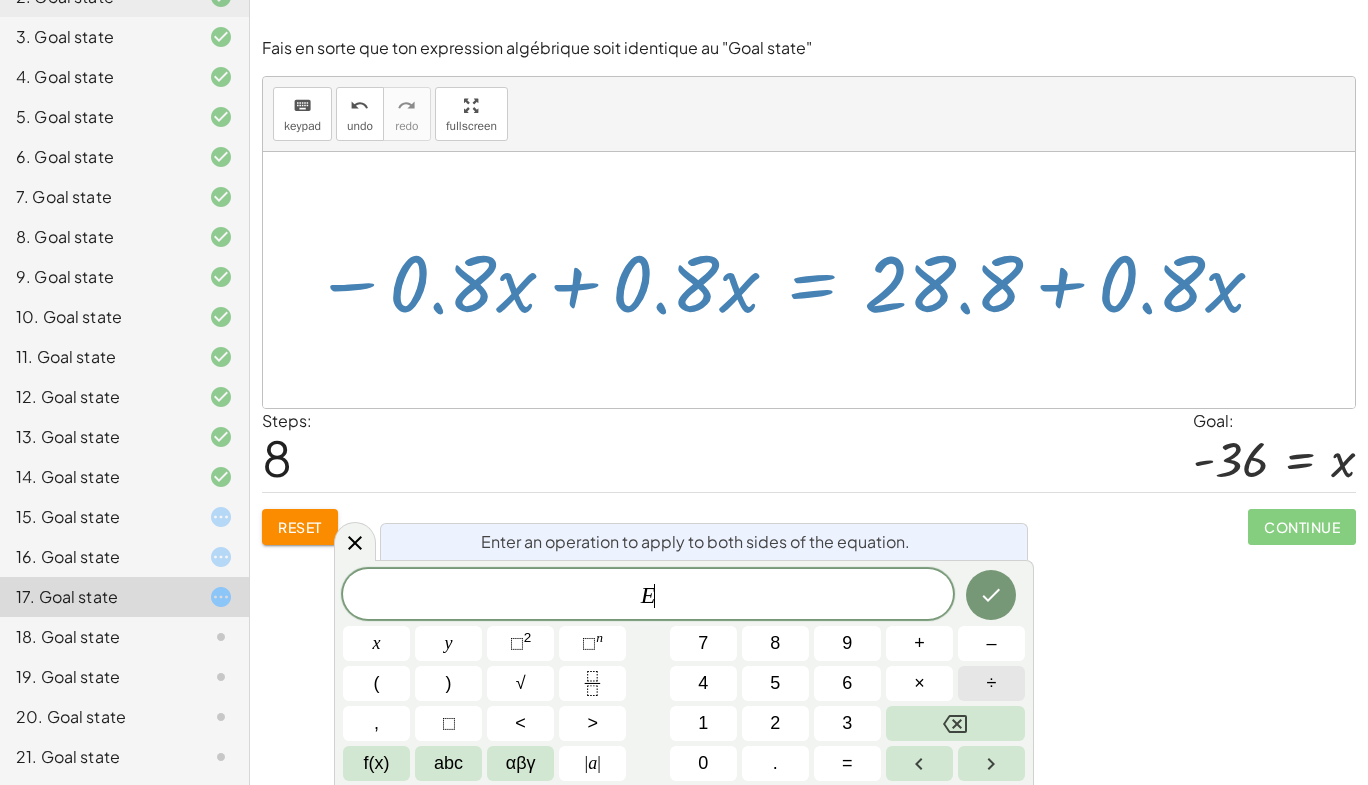 click on "÷" at bounding box center (991, 683) 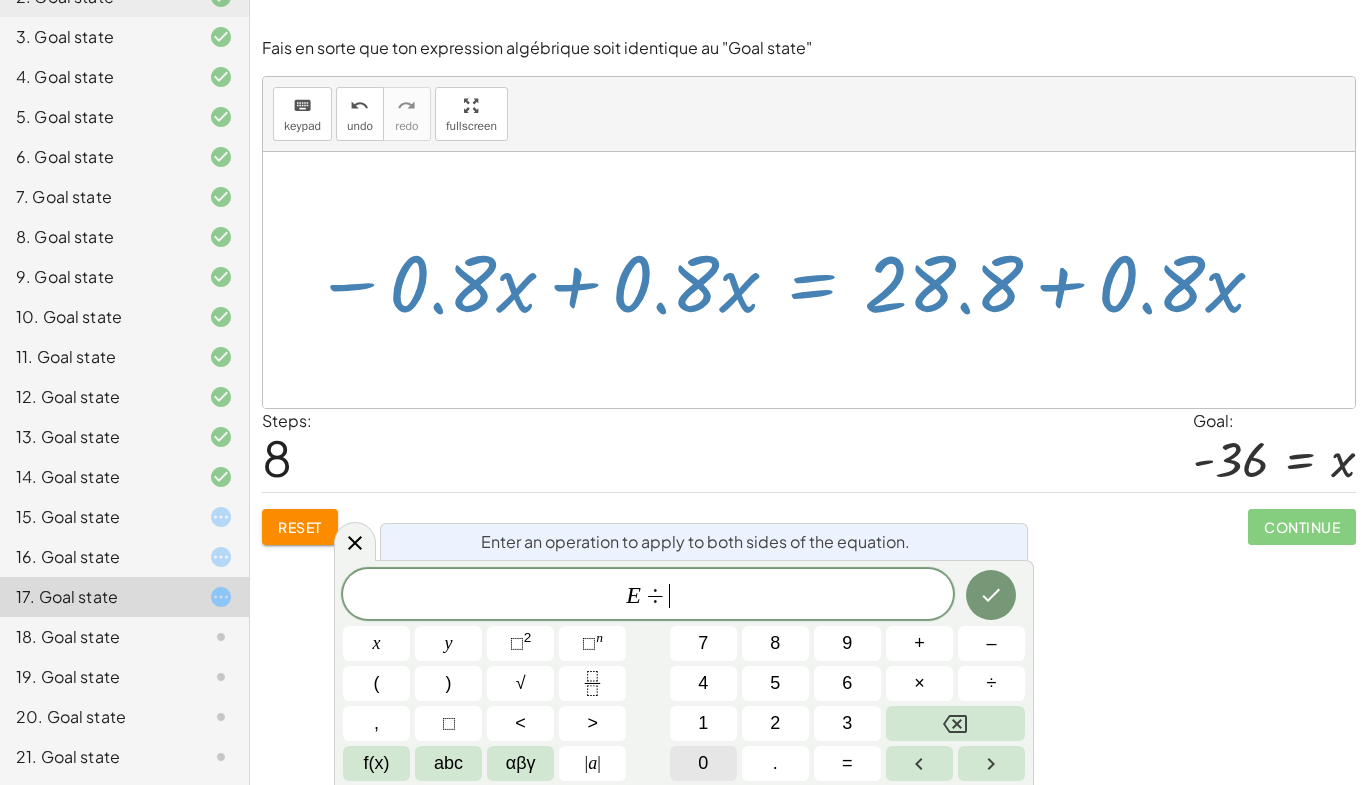 click on "0" at bounding box center (703, 763) 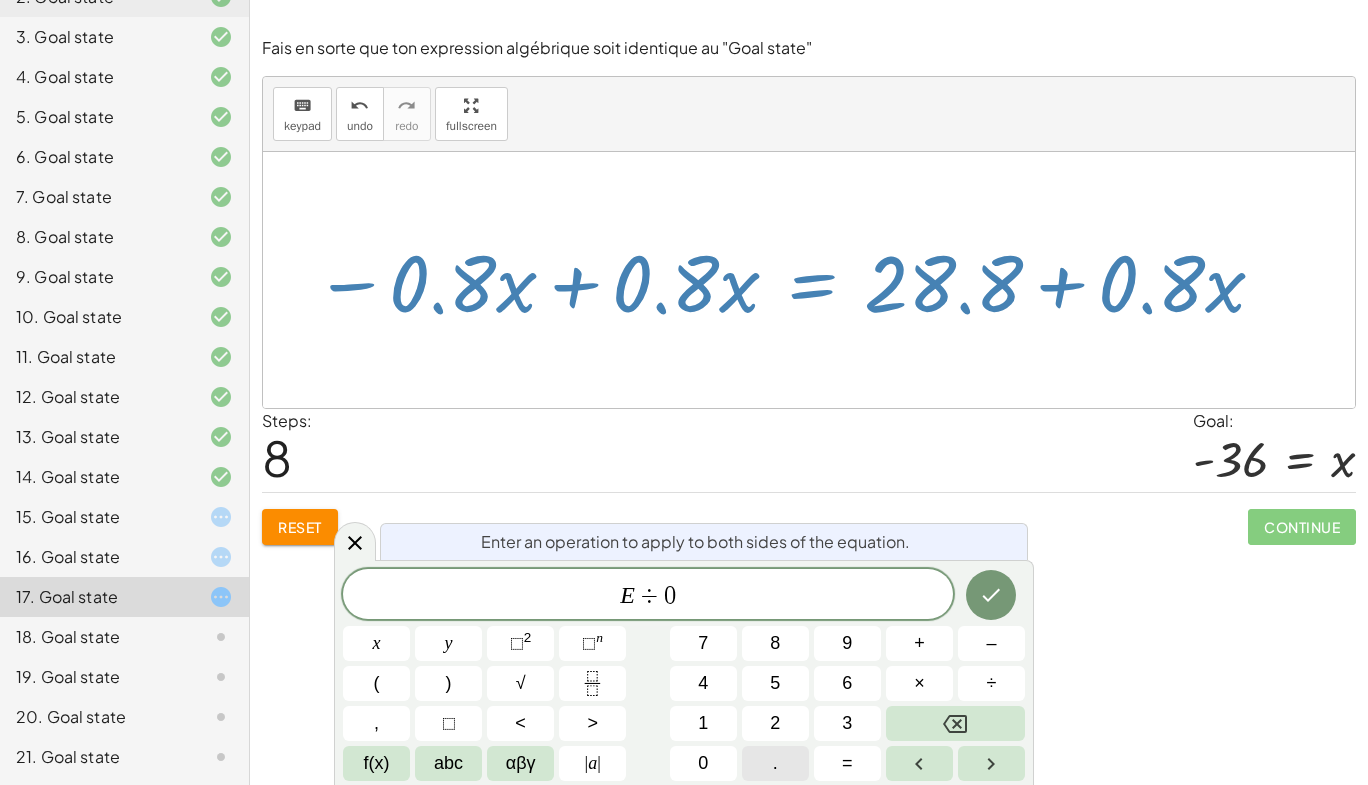 click on "." at bounding box center (775, 763) 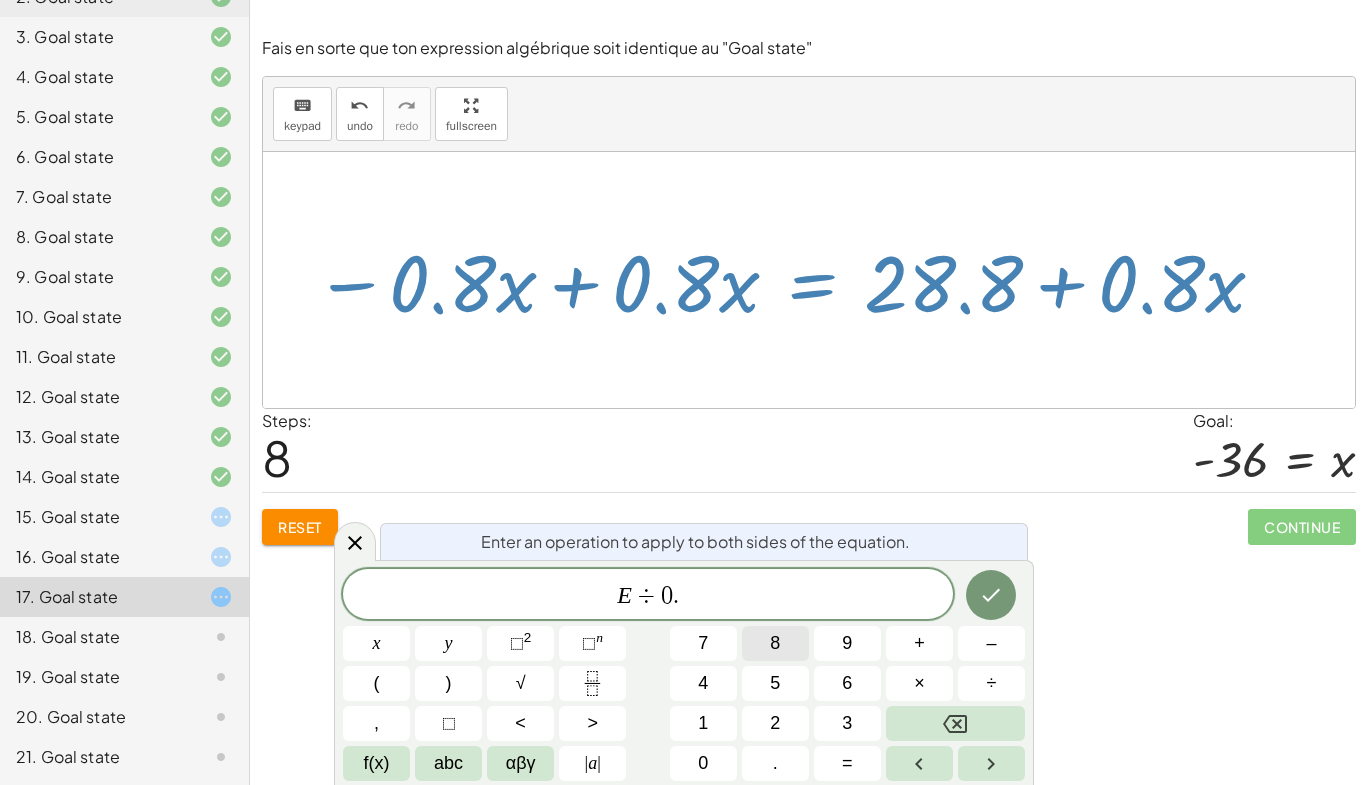 click on "8" at bounding box center (775, 643) 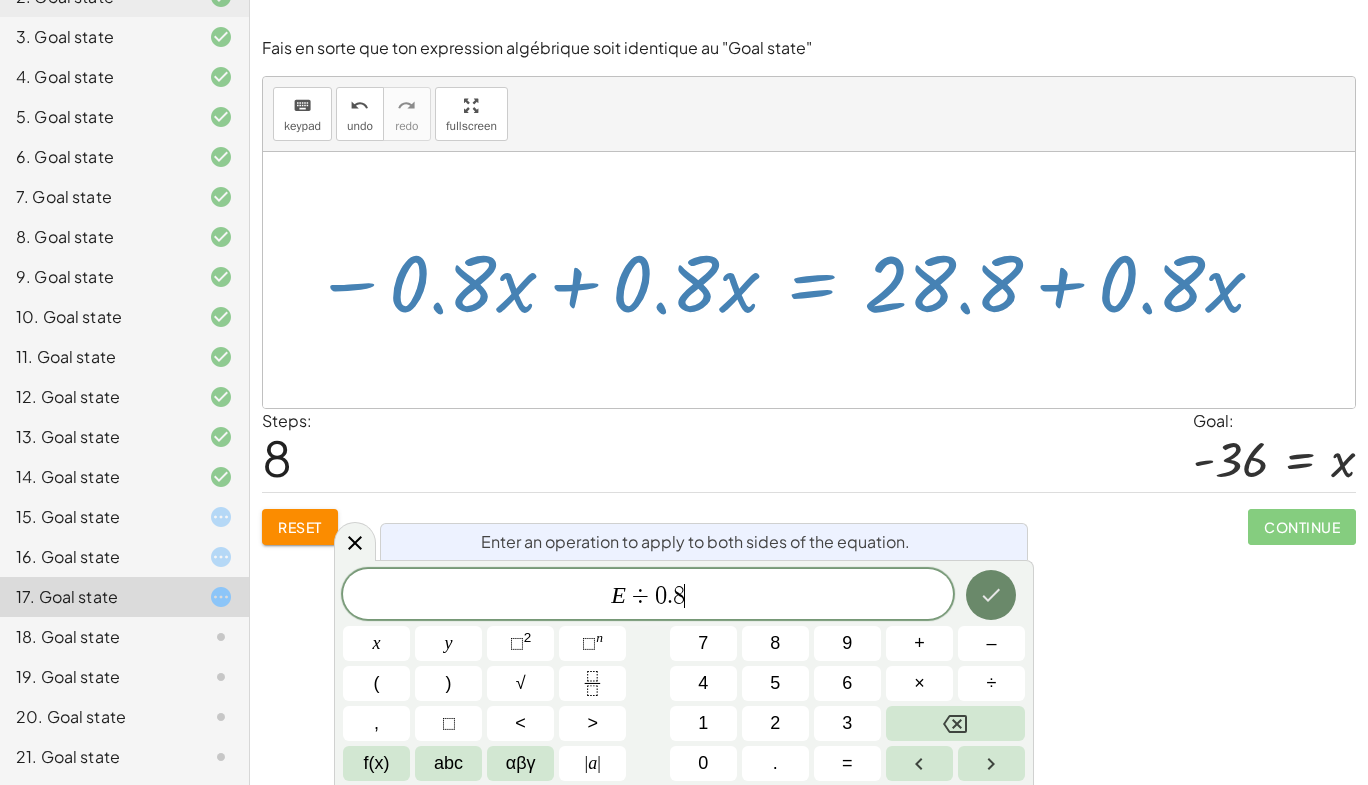 click 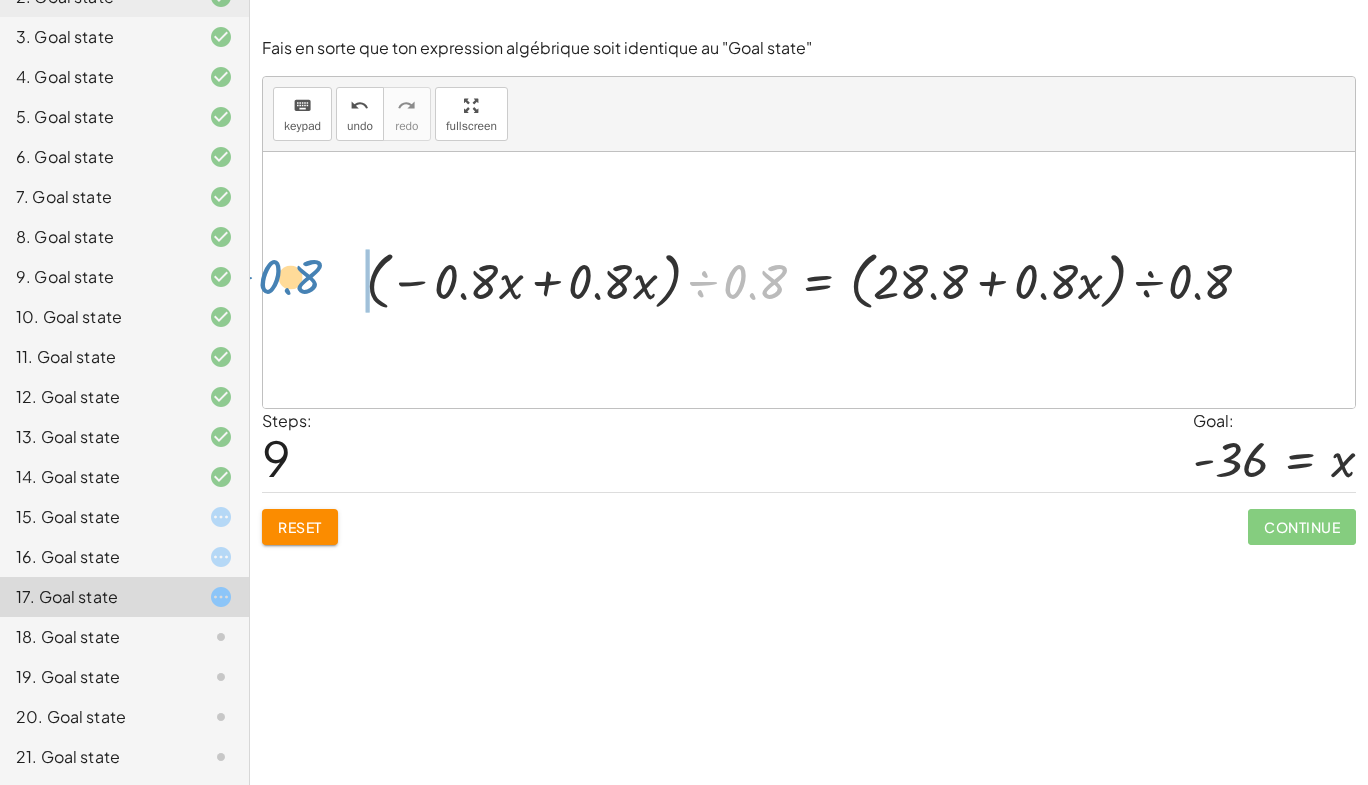 drag, startPoint x: 741, startPoint y: 283, endPoint x: 283, endPoint y: 277, distance: 458.0393 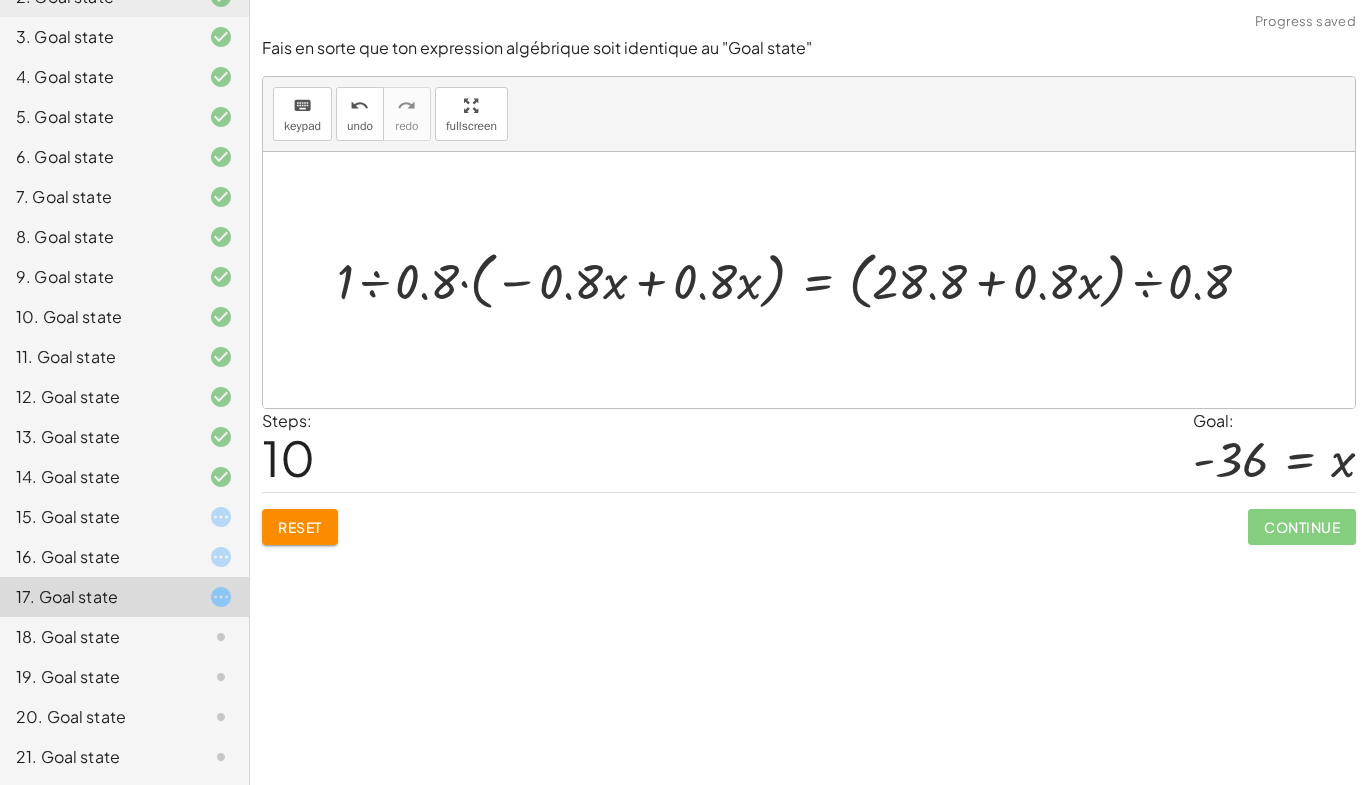 click at bounding box center [802, 279] 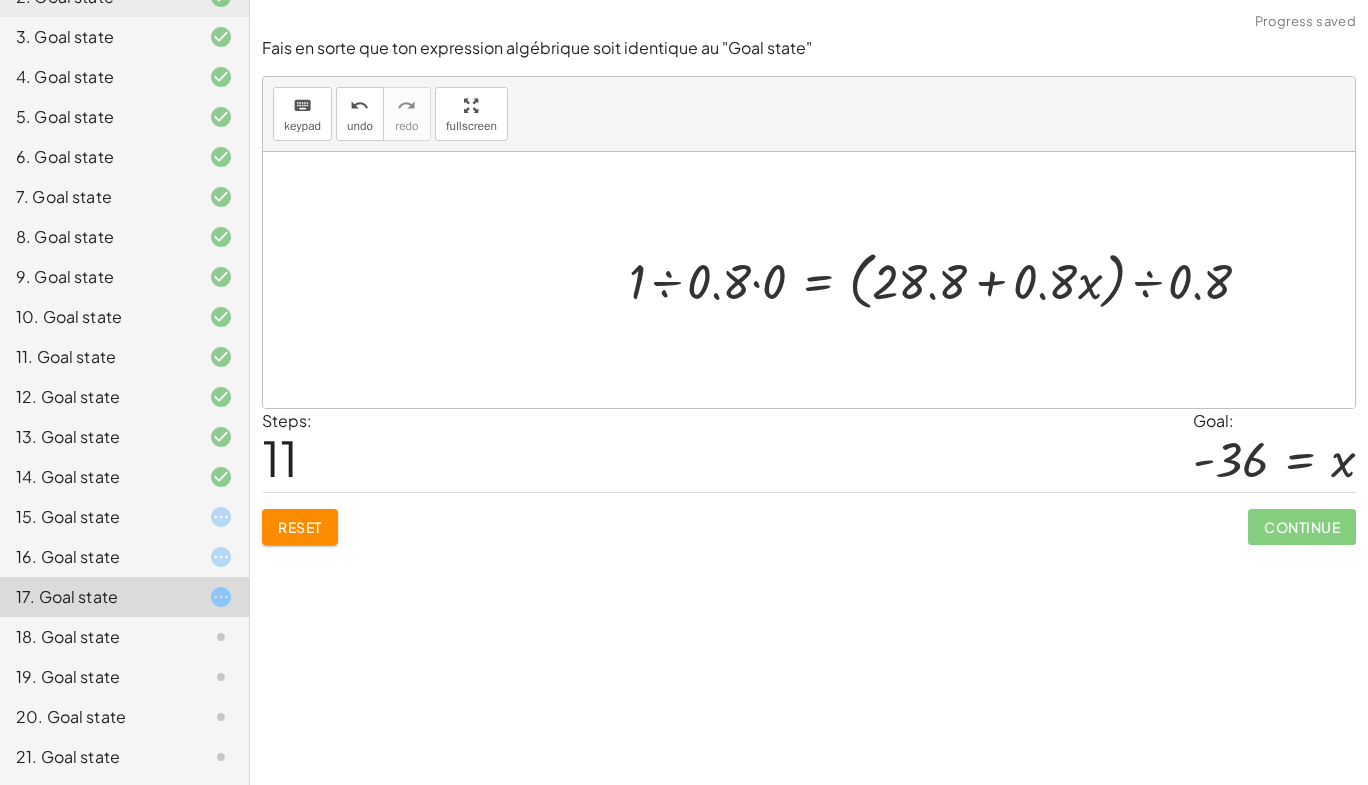 click at bounding box center [948, 279] 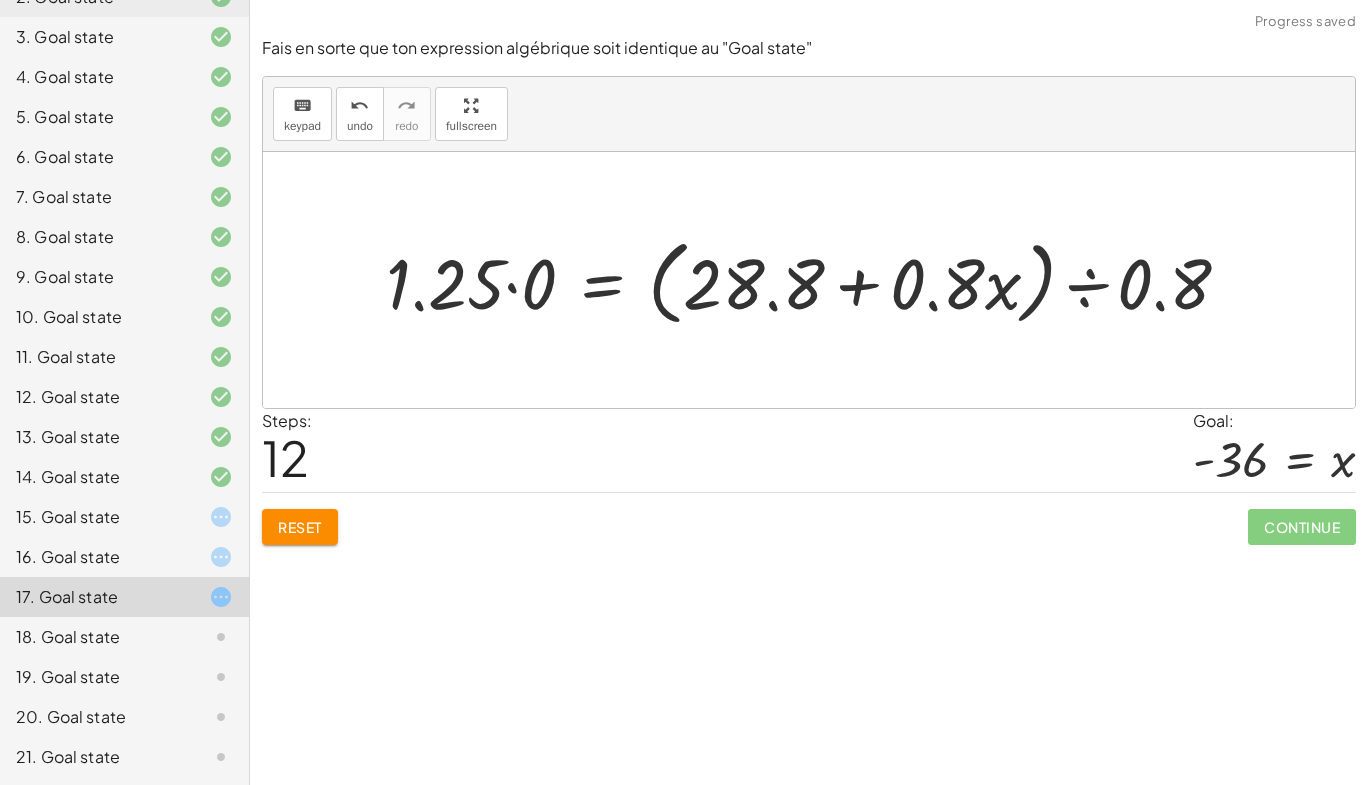 click at bounding box center [816, 280] 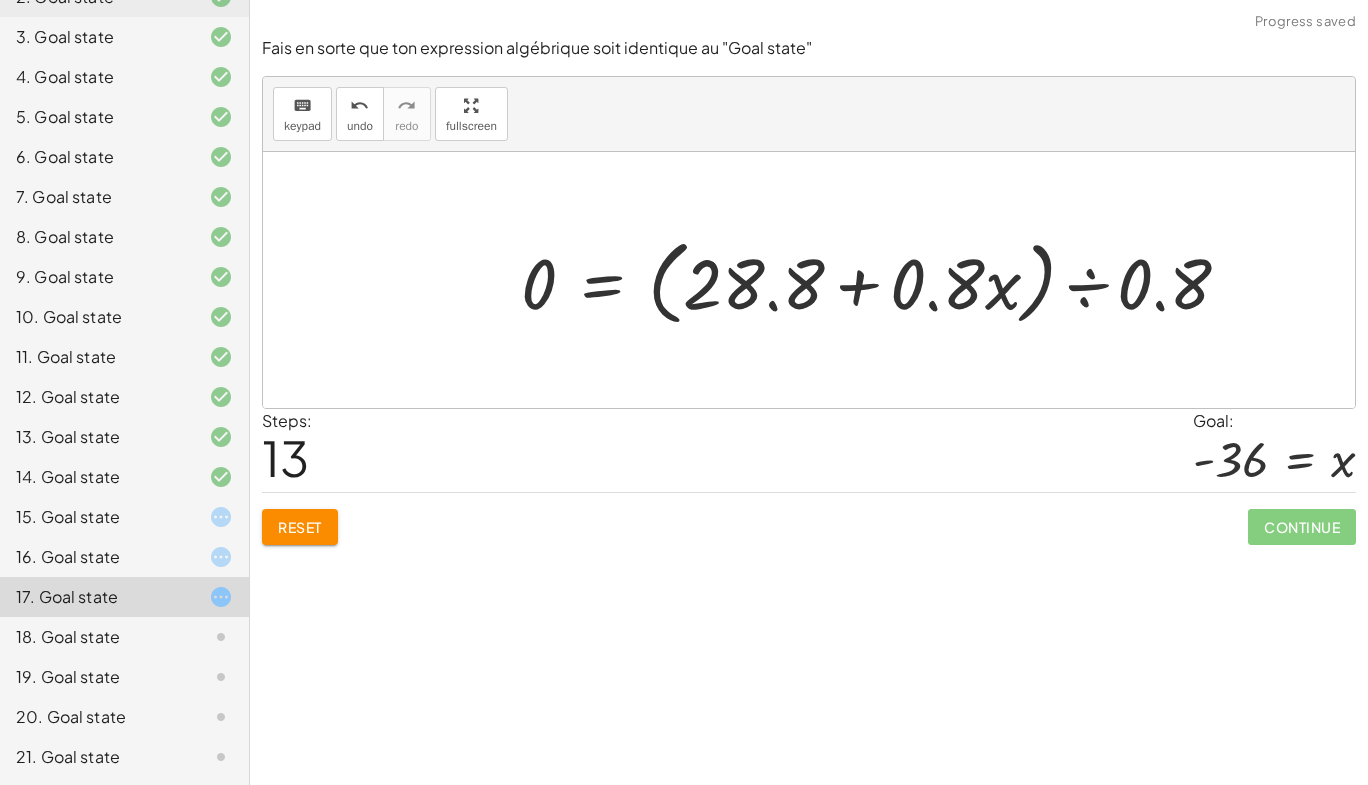 click at bounding box center (884, 280) 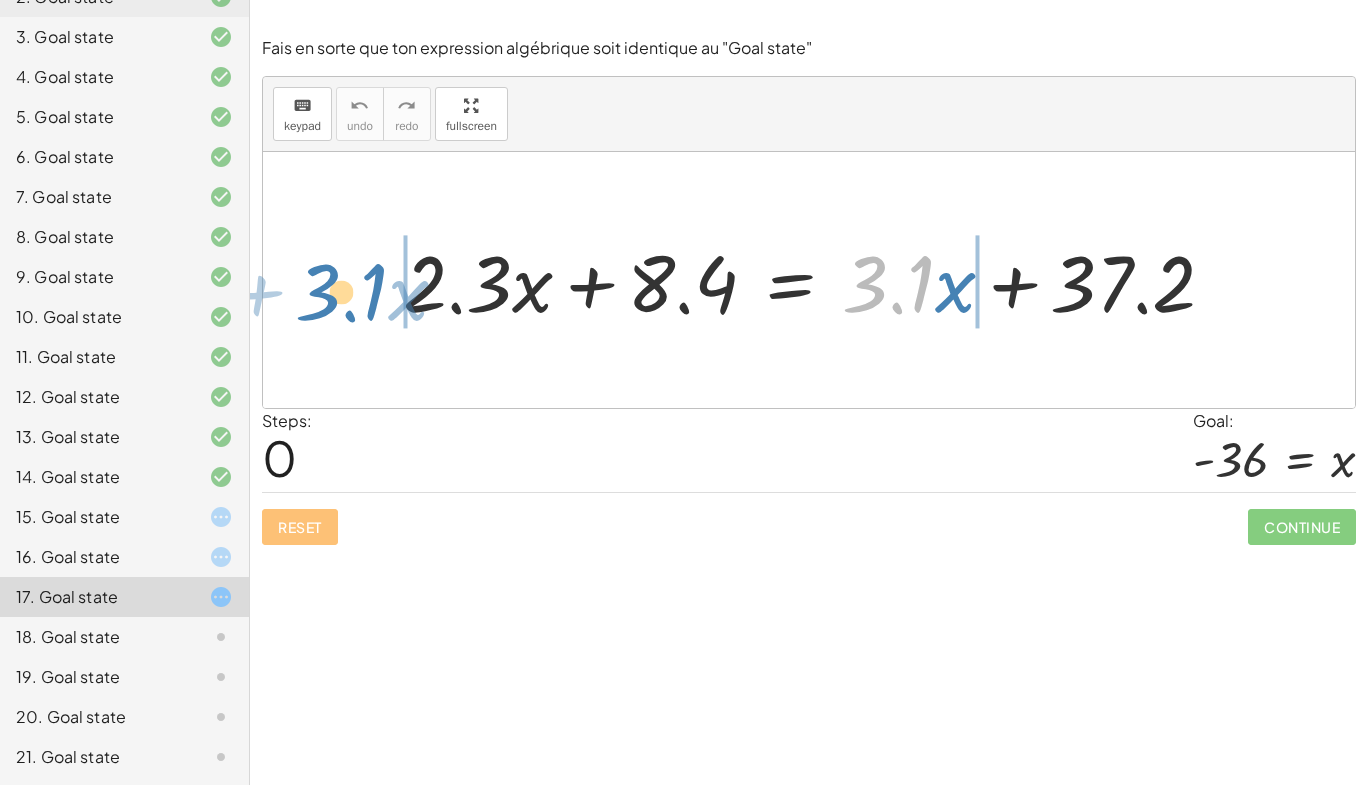 drag, startPoint x: 914, startPoint y: 283, endPoint x: 368, endPoint y: 286, distance: 546.00824 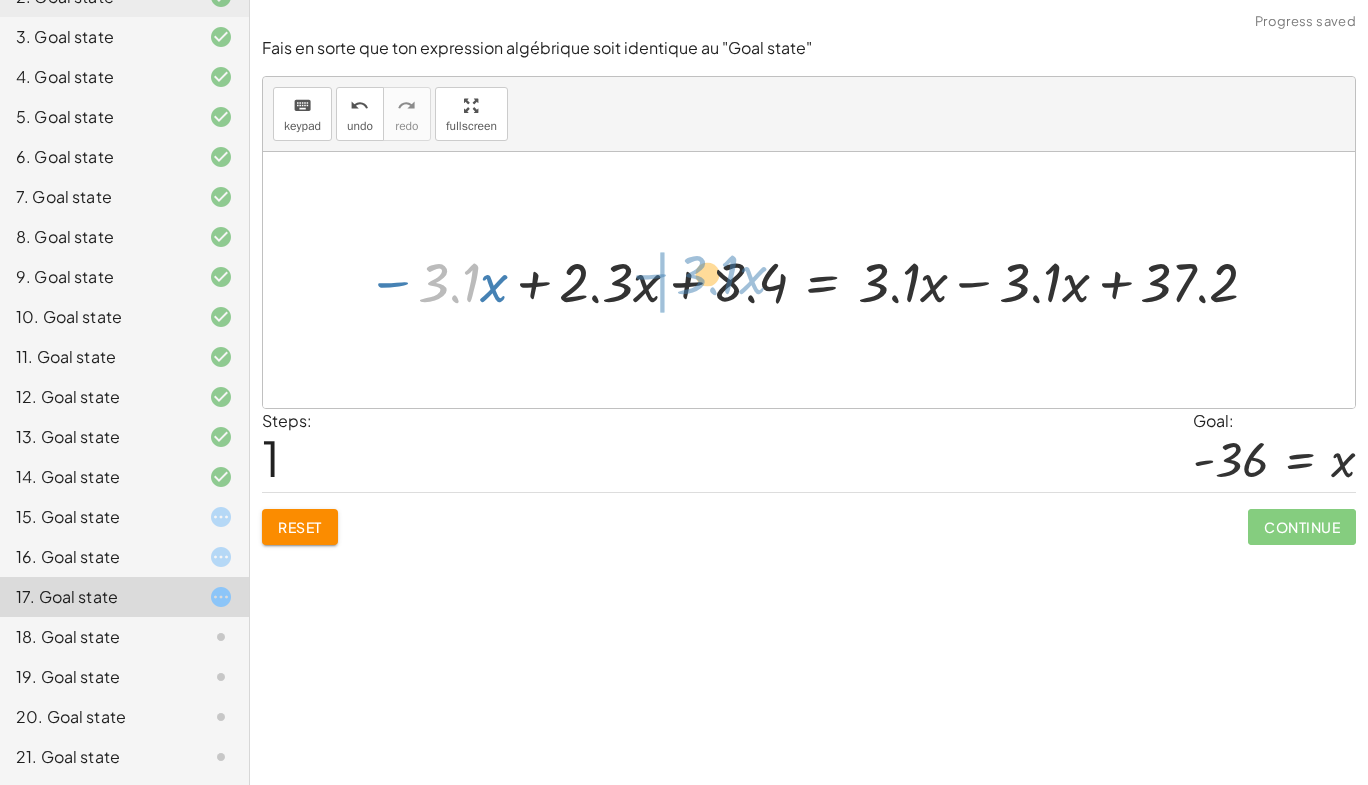 drag, startPoint x: 437, startPoint y: 266, endPoint x: 693, endPoint y: 256, distance: 256.19525 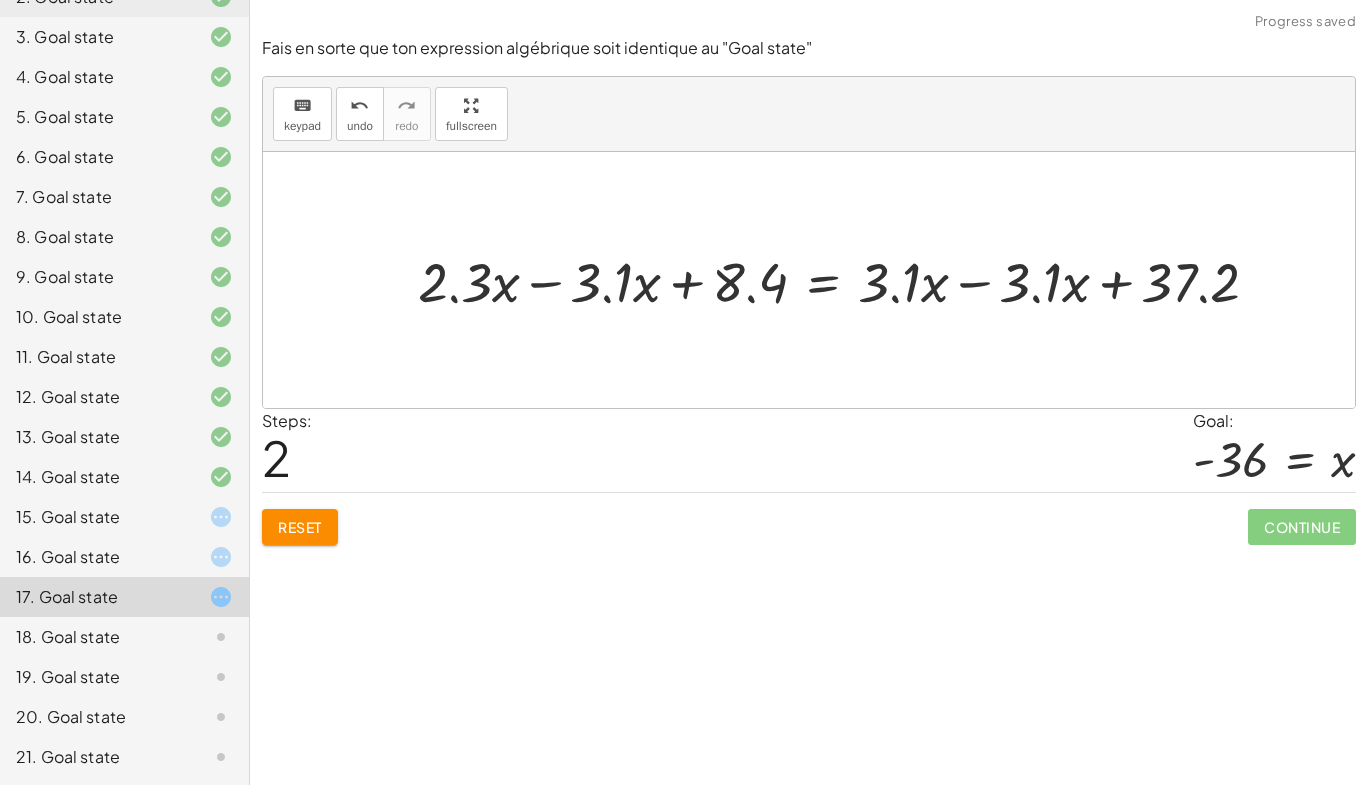 click at bounding box center [846, 279] 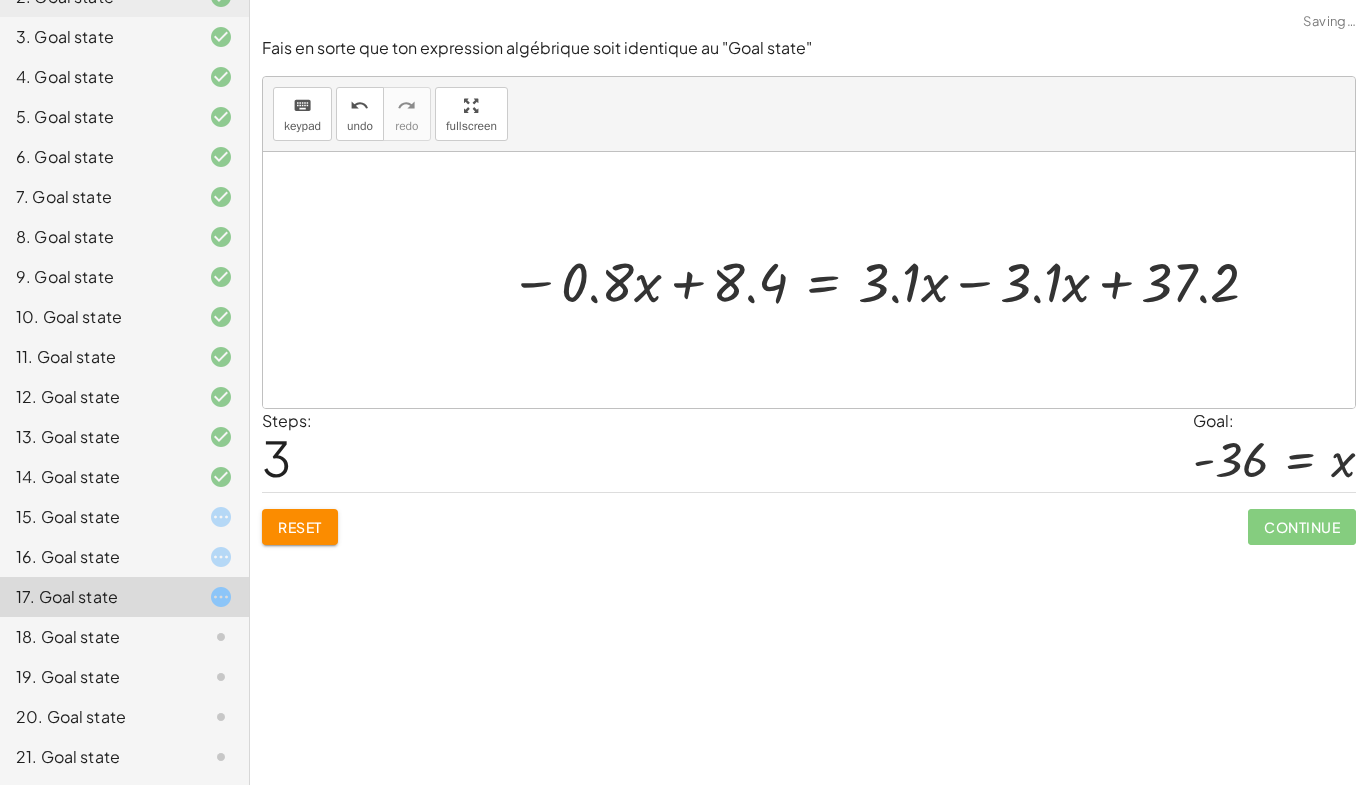 click at bounding box center [888, 279] 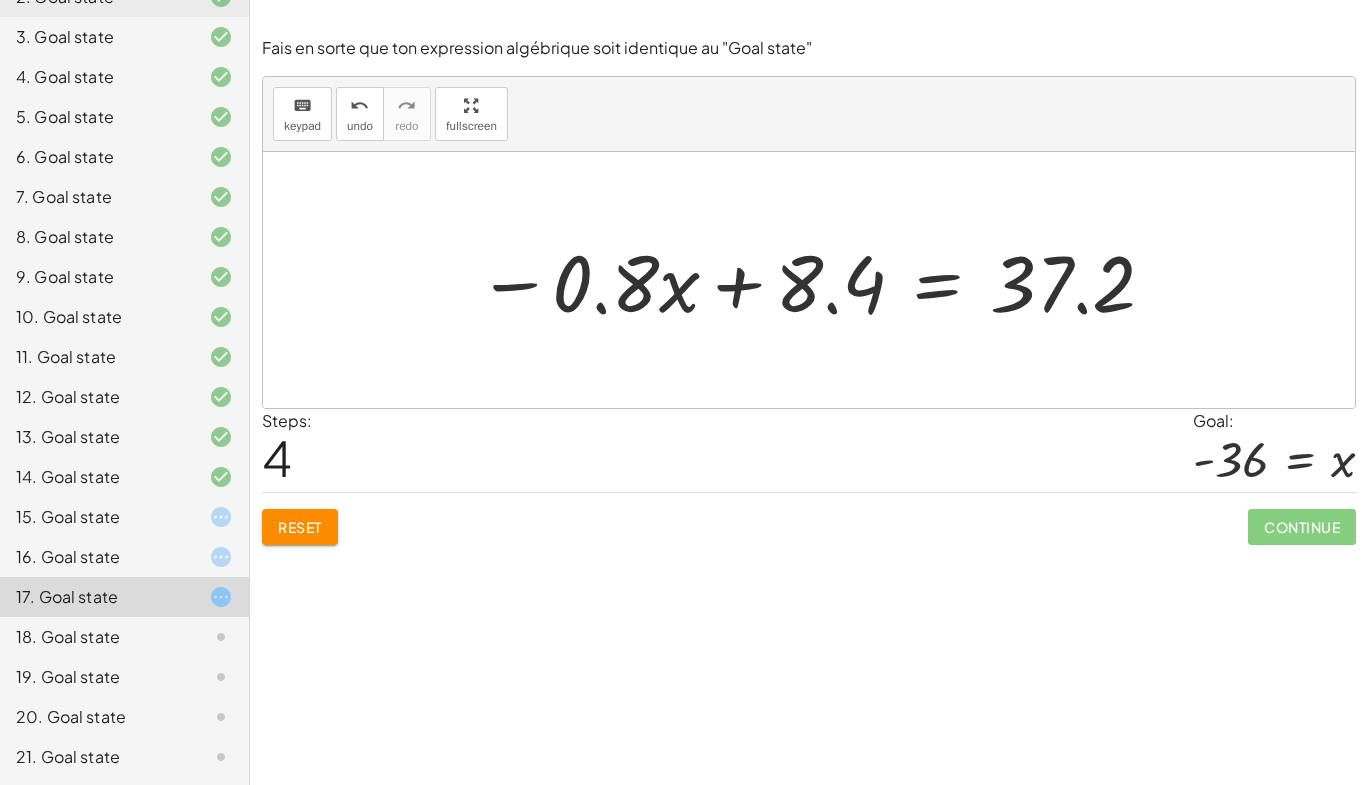 click at bounding box center (817, 280) 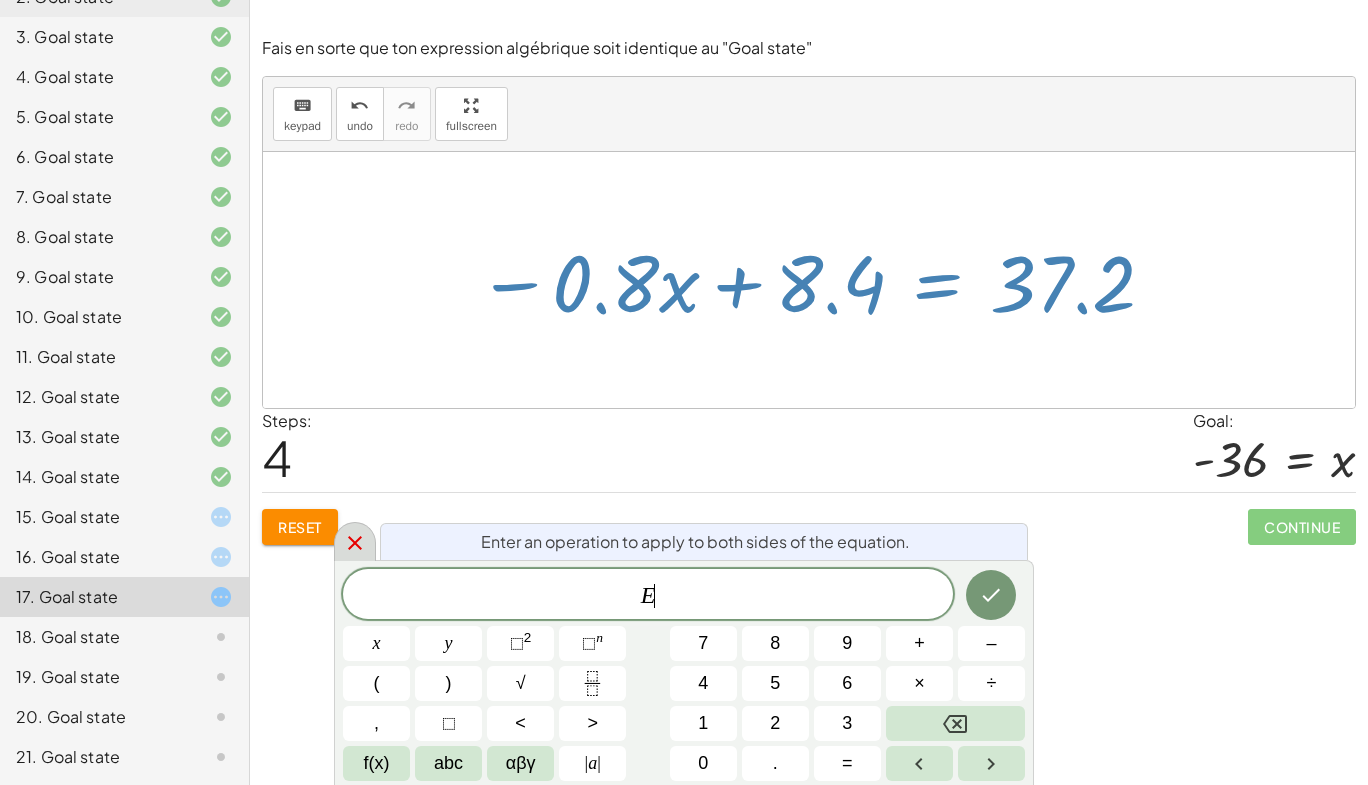 click 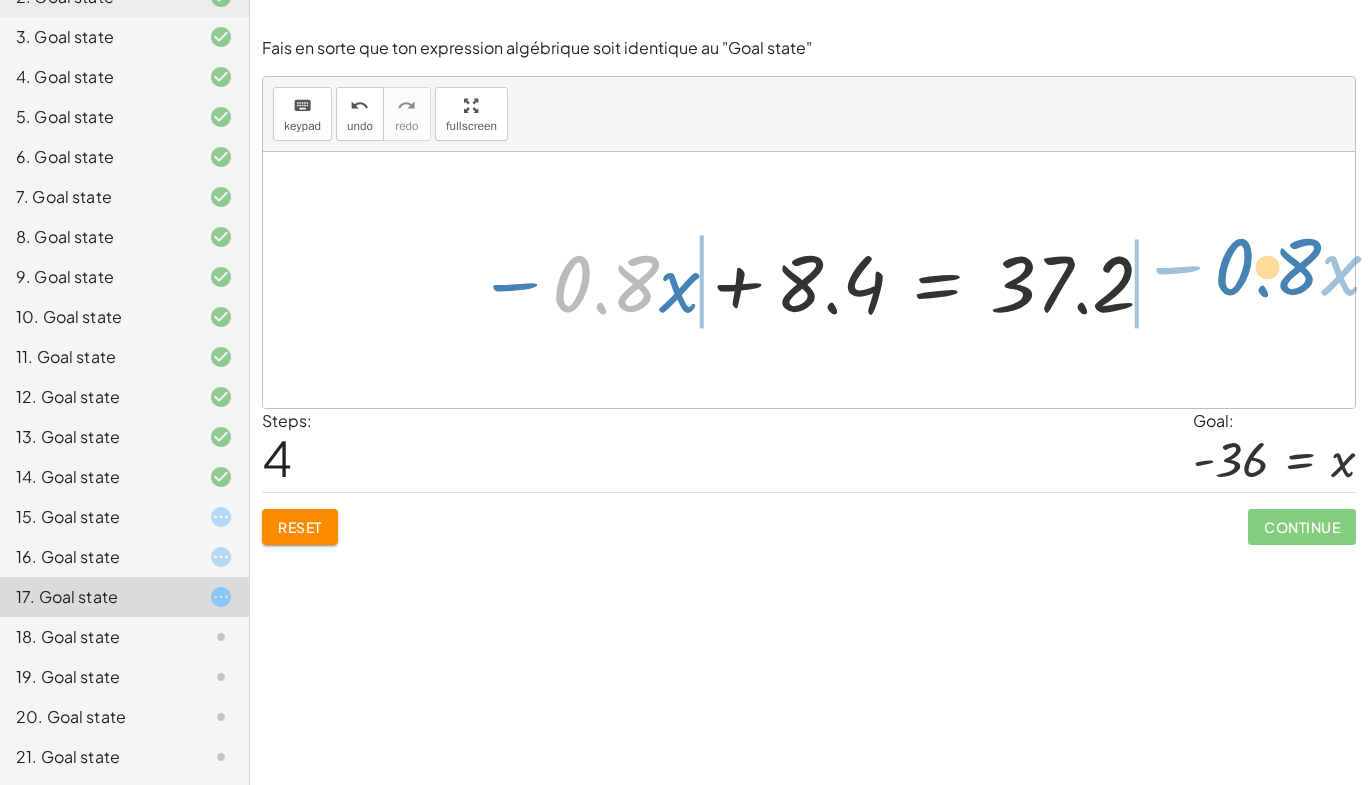 drag, startPoint x: 687, startPoint y: 349, endPoint x: 1317, endPoint y: 244, distance: 638.69006 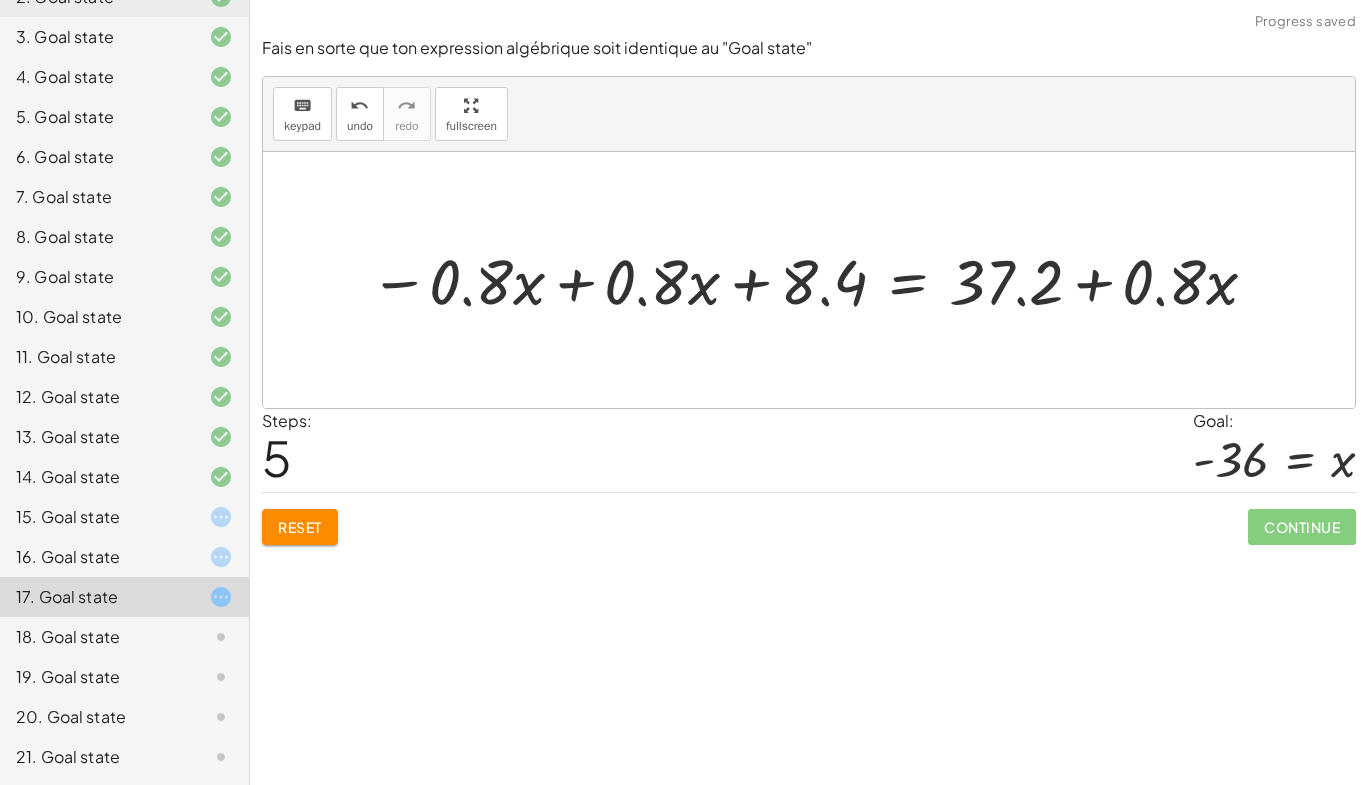 click at bounding box center [816, 279] 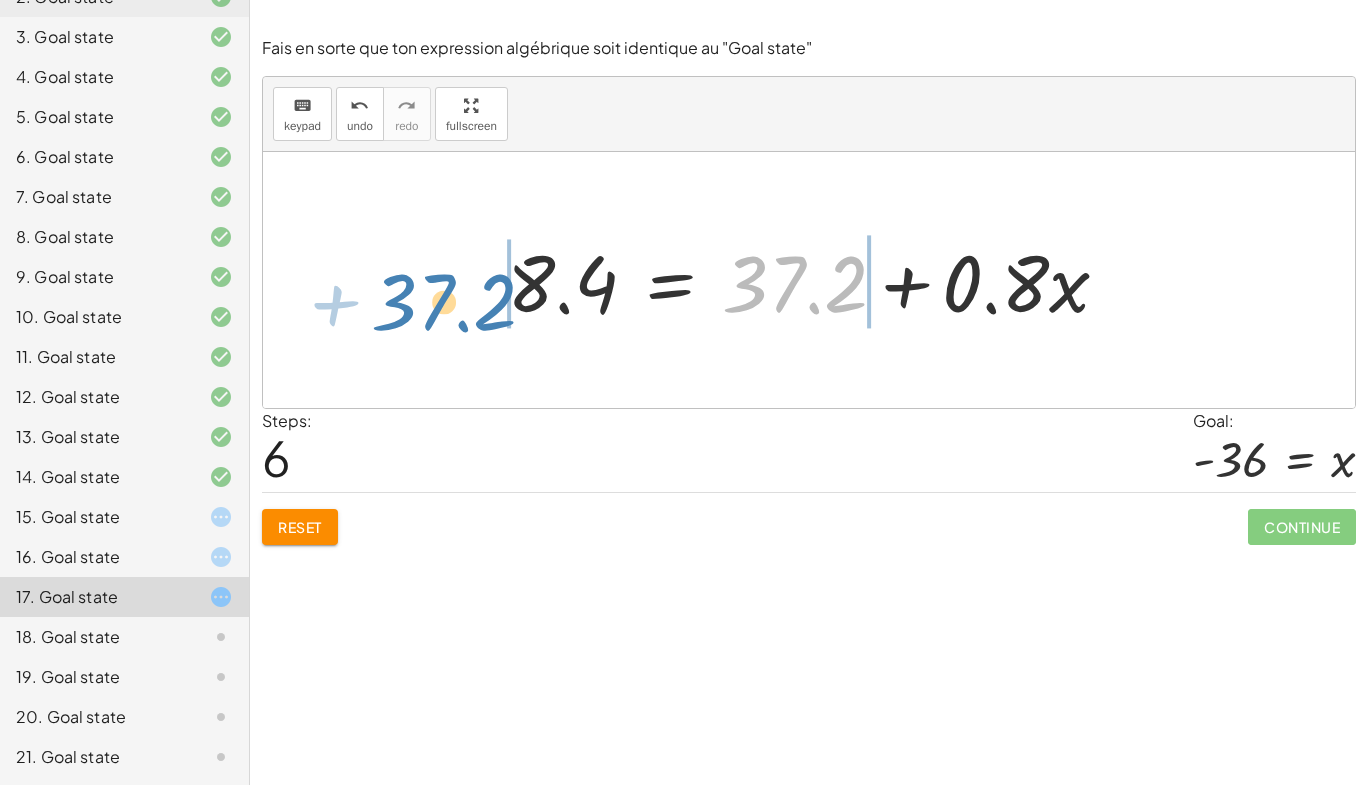 drag, startPoint x: 826, startPoint y: 287, endPoint x: 468, endPoint y: 285, distance: 358.00558 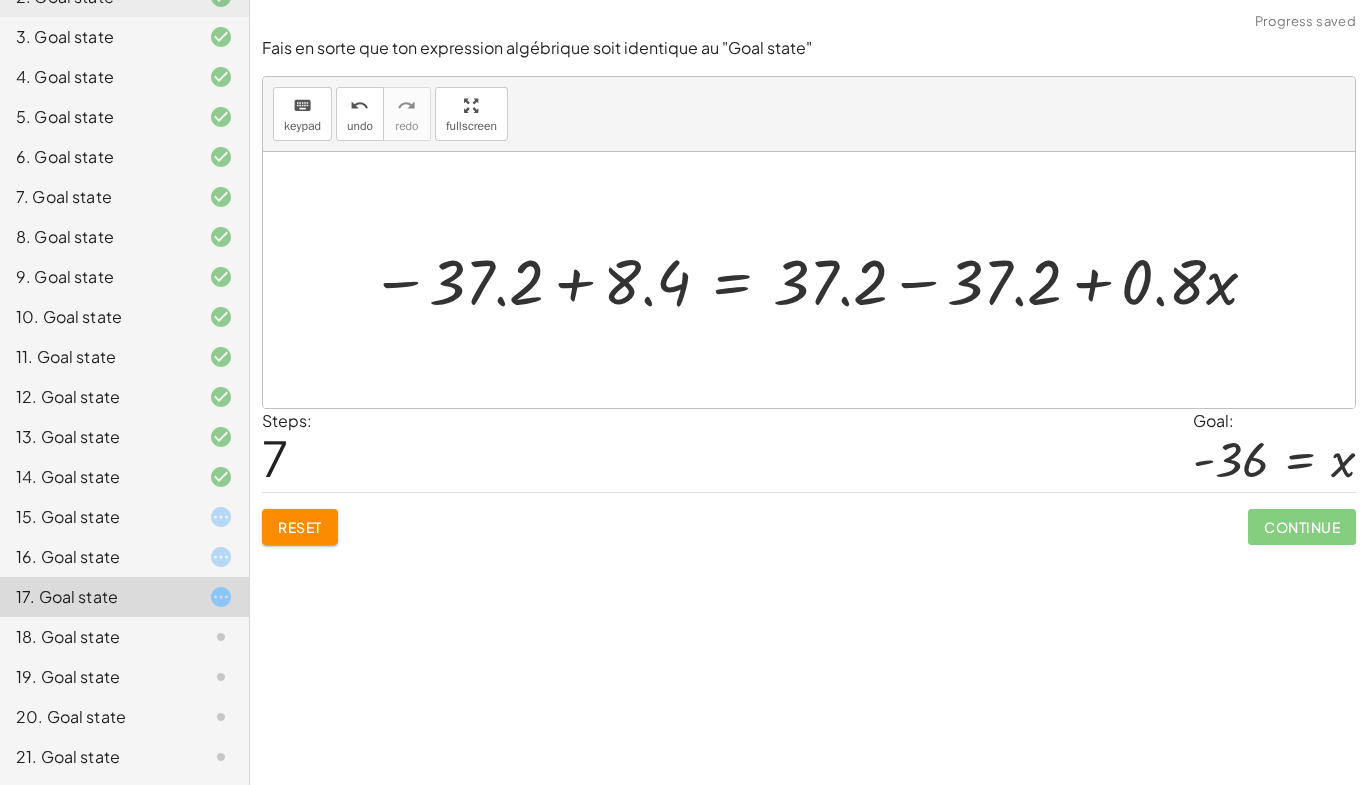 click at bounding box center (816, 279) 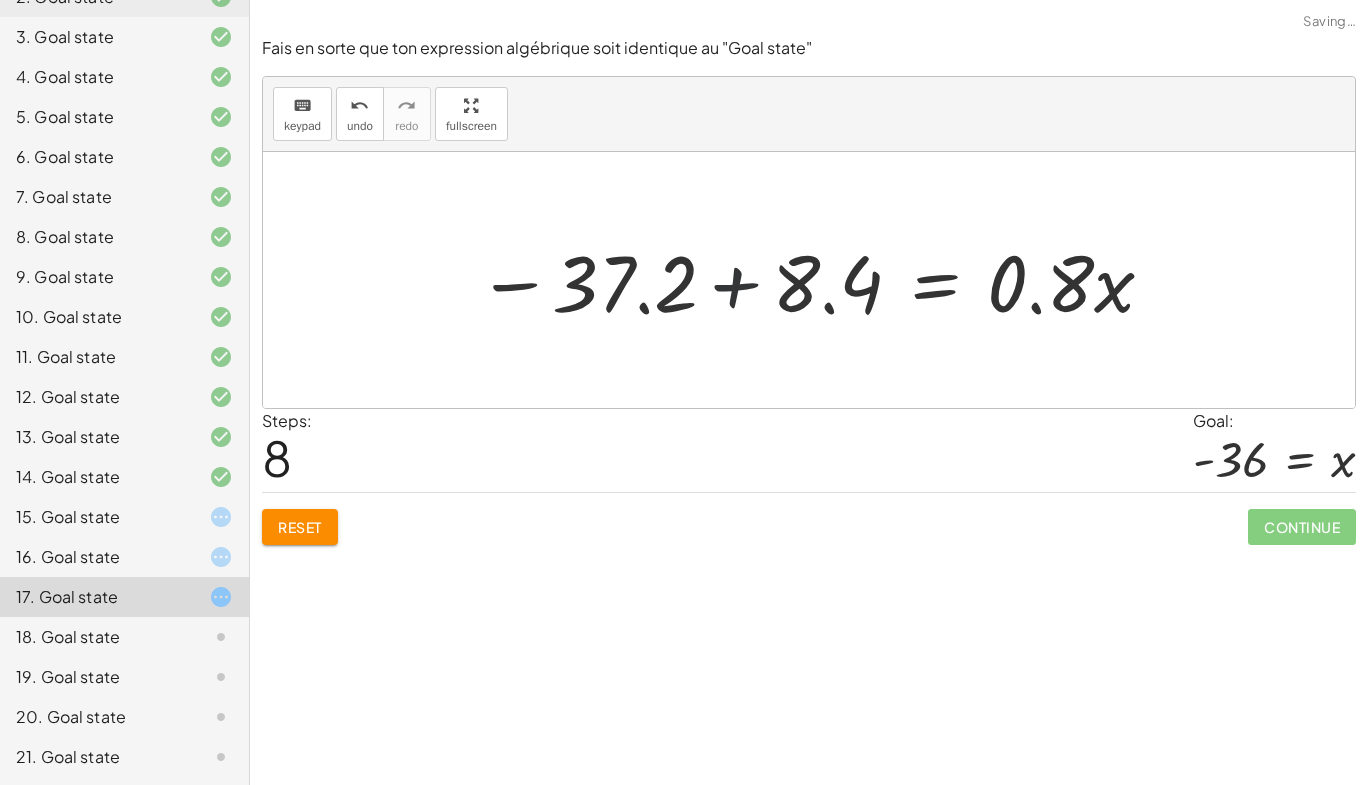 click at bounding box center (817, 280) 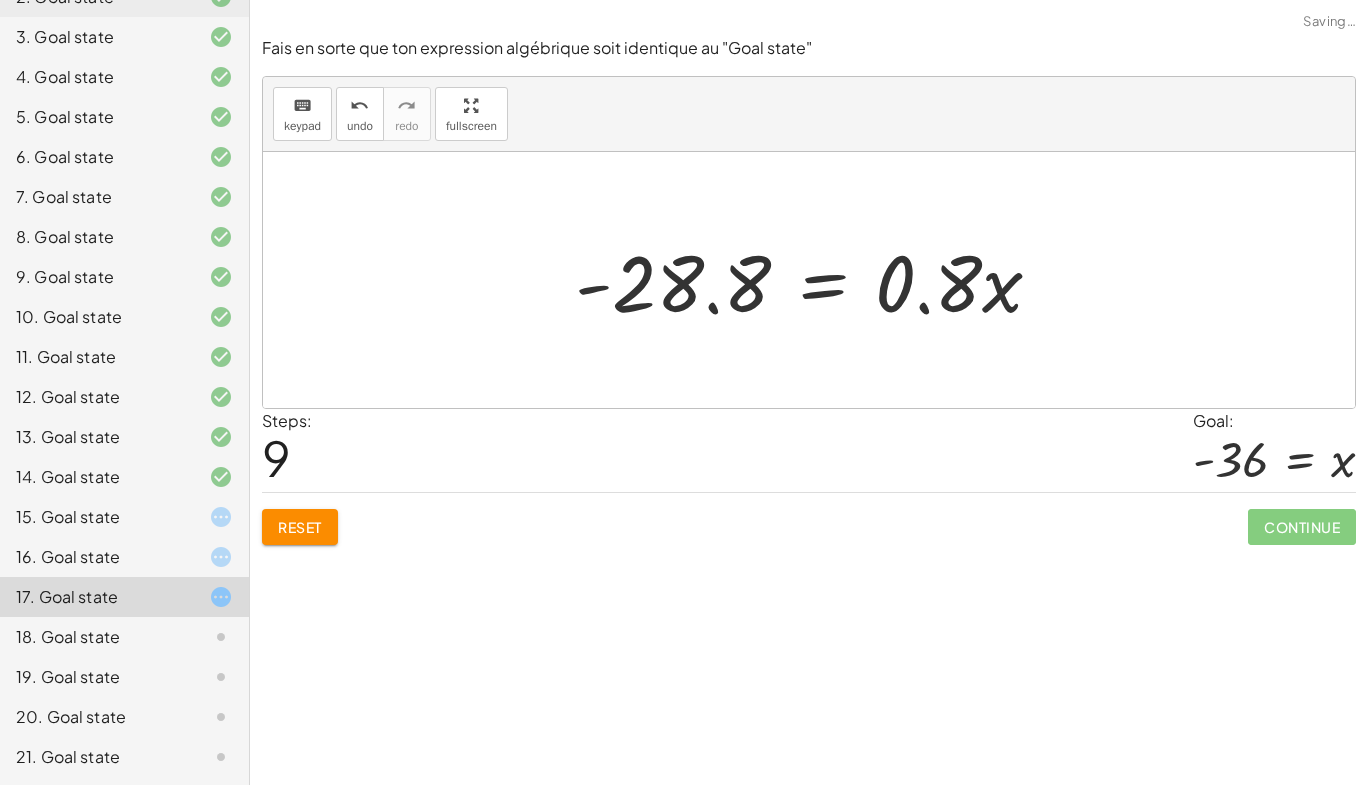 click at bounding box center (816, 280) 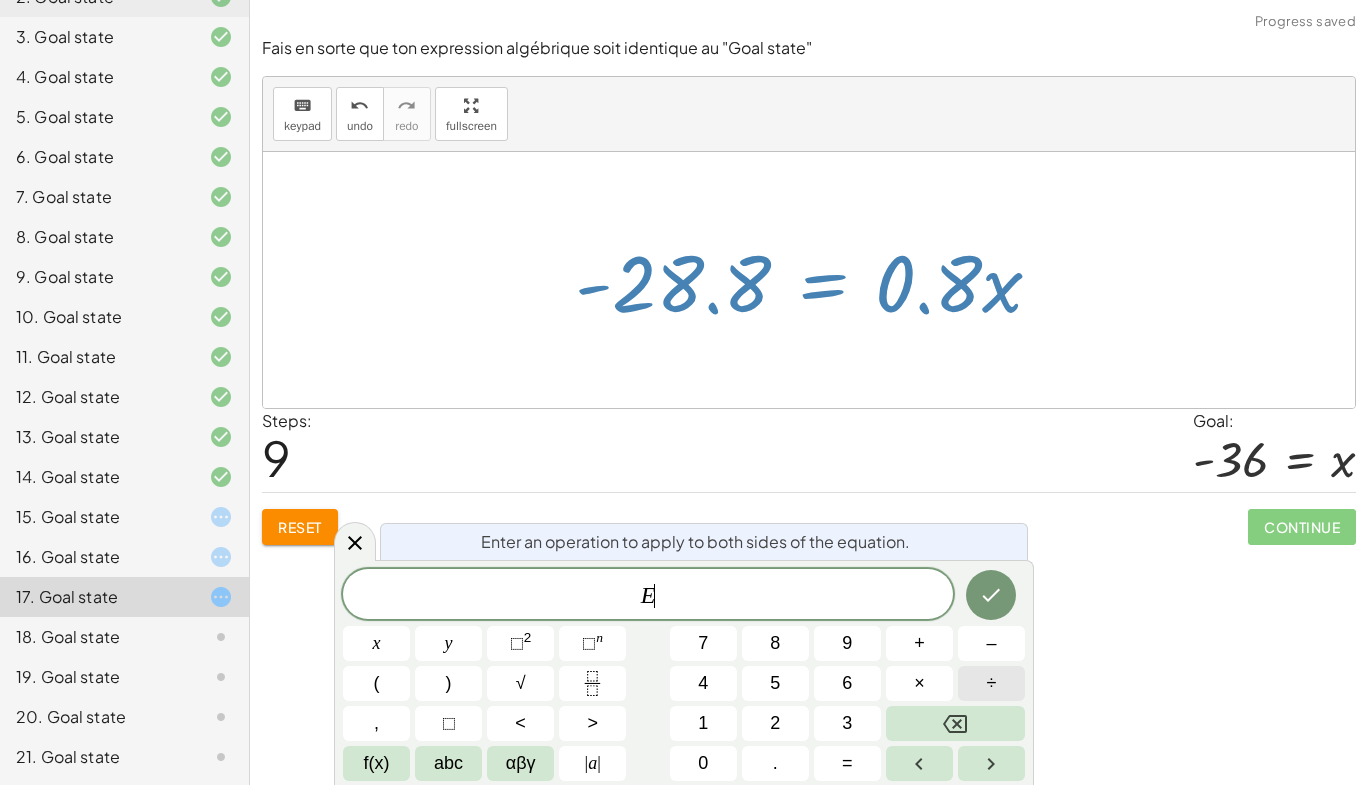 click on "÷" at bounding box center (992, 683) 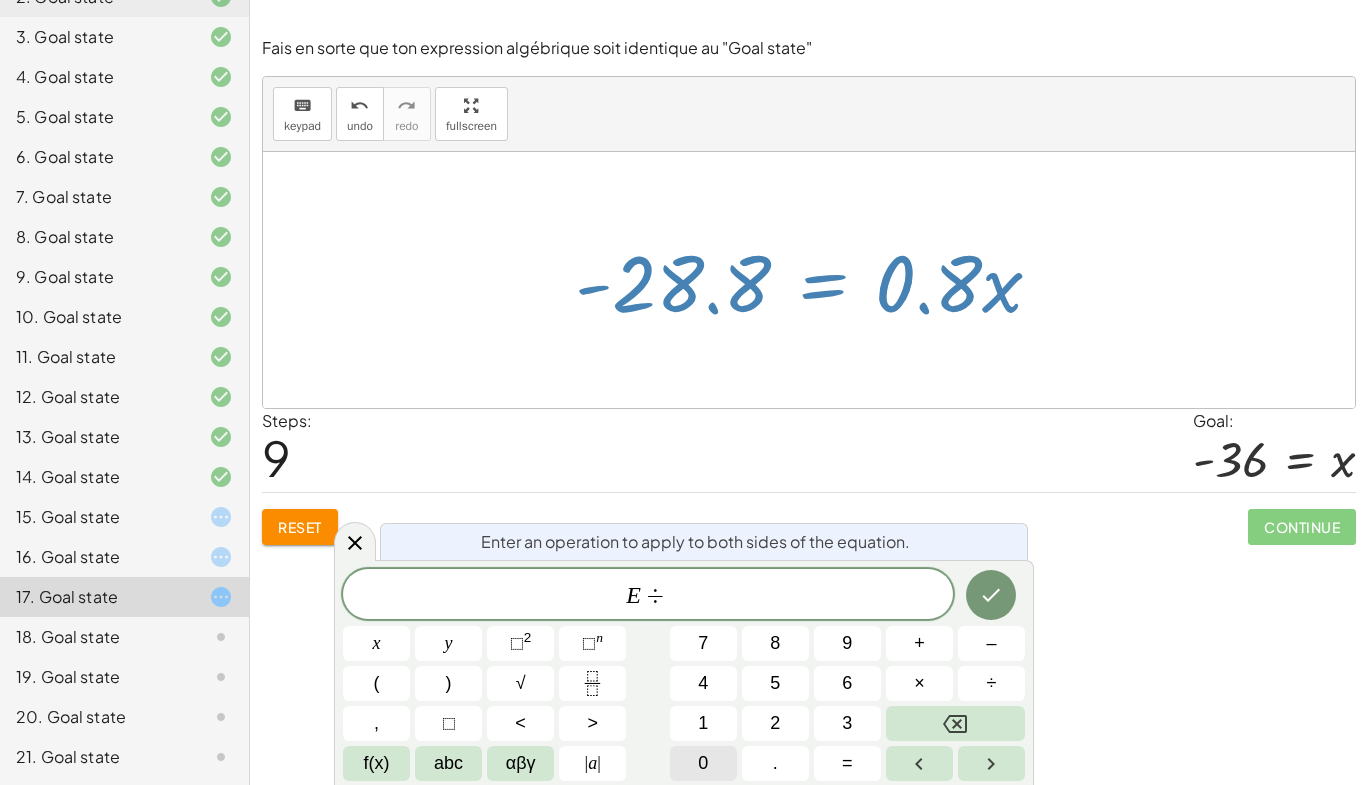 click on "0" at bounding box center (703, 763) 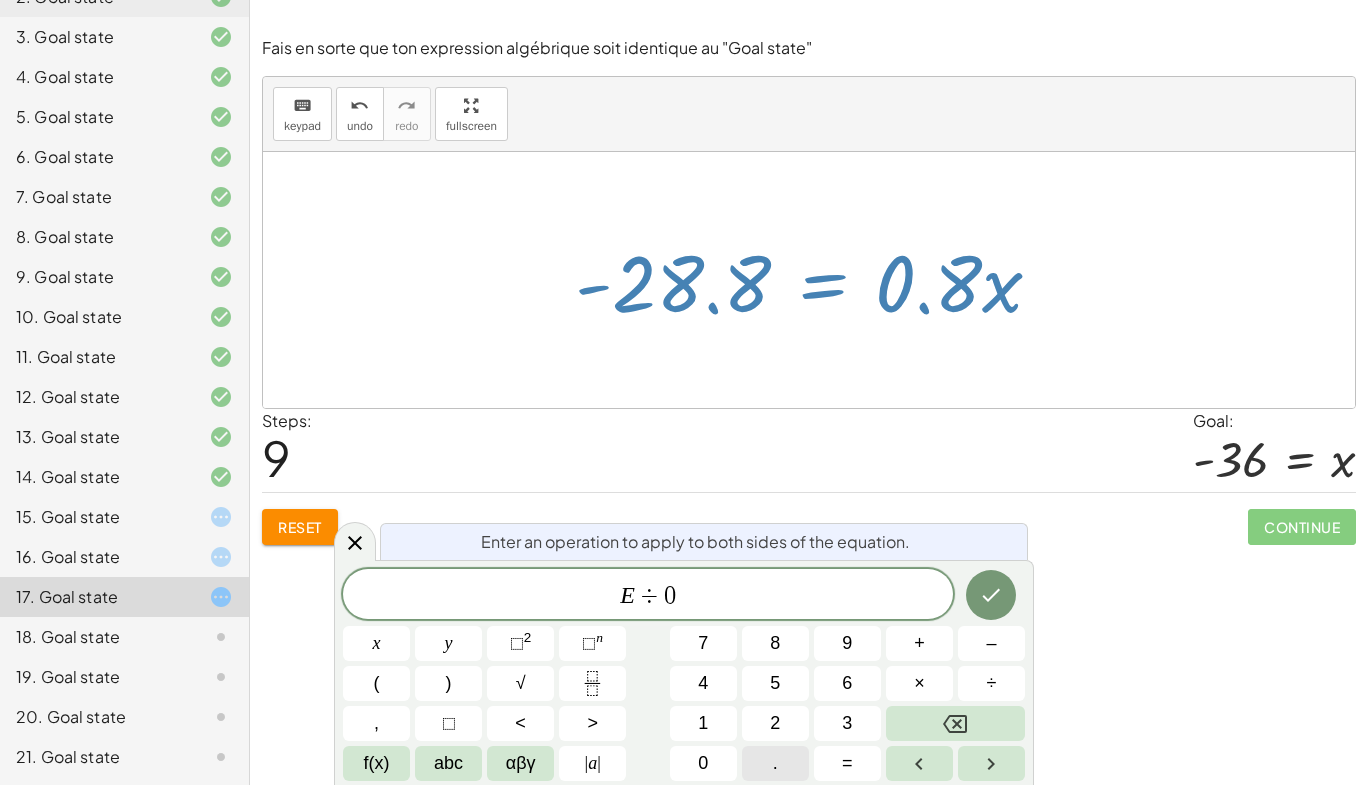click on "." at bounding box center [775, 763] 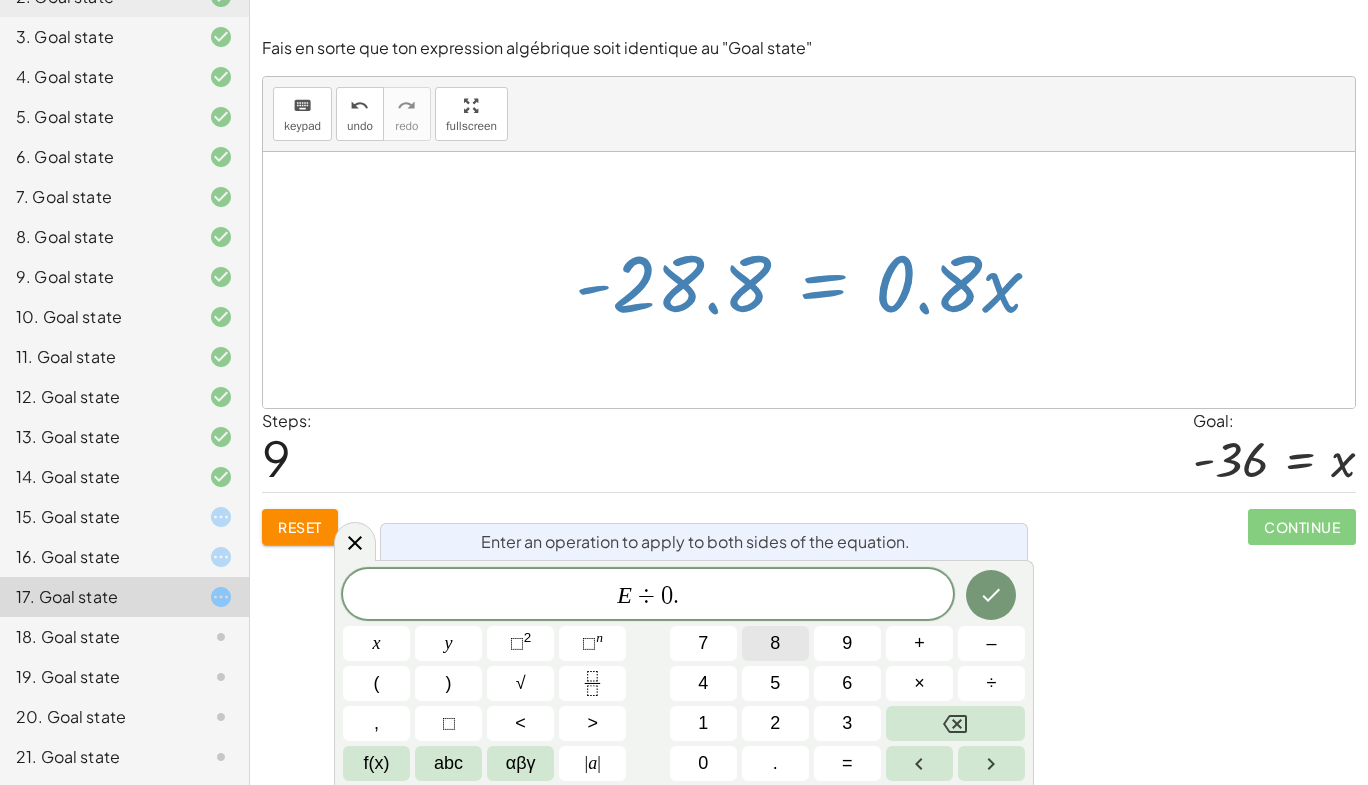 click on "8" at bounding box center [775, 643] 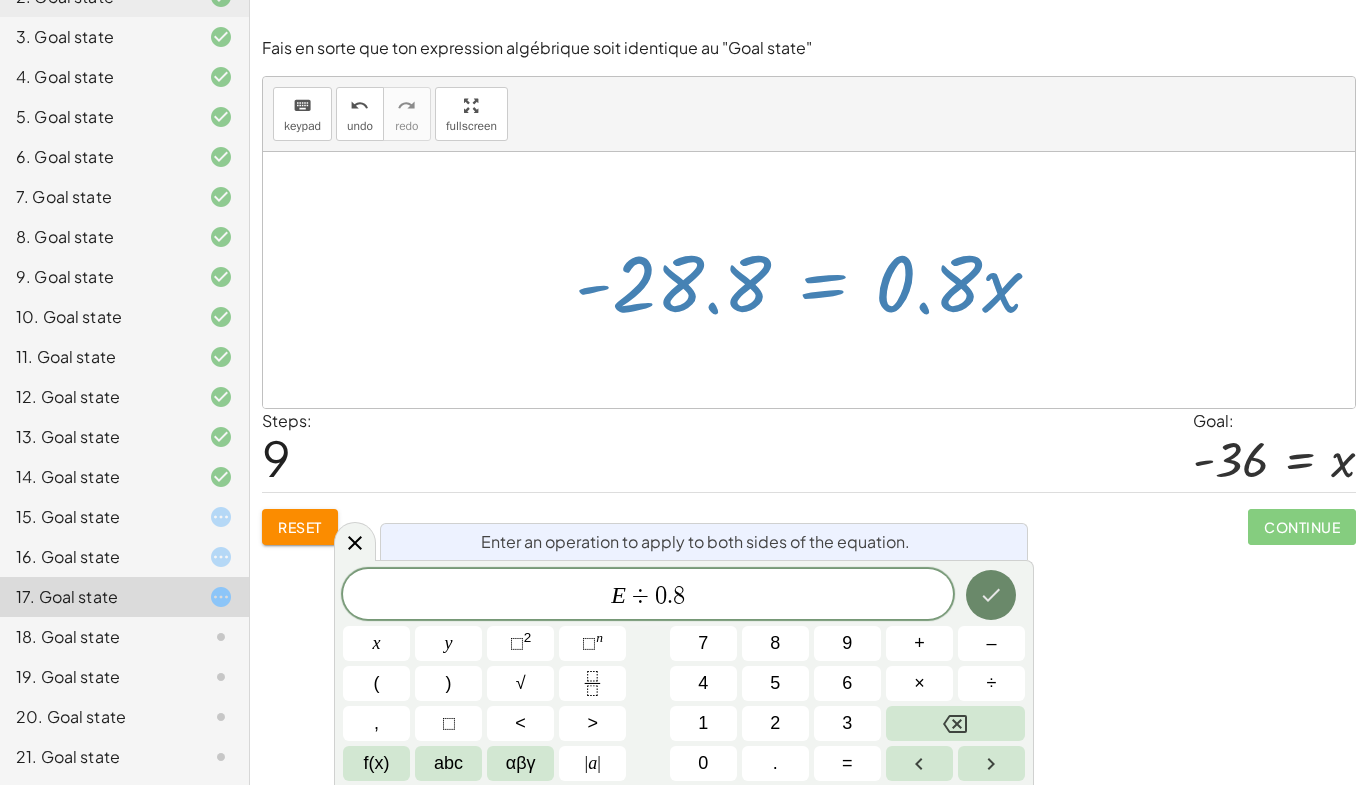 click 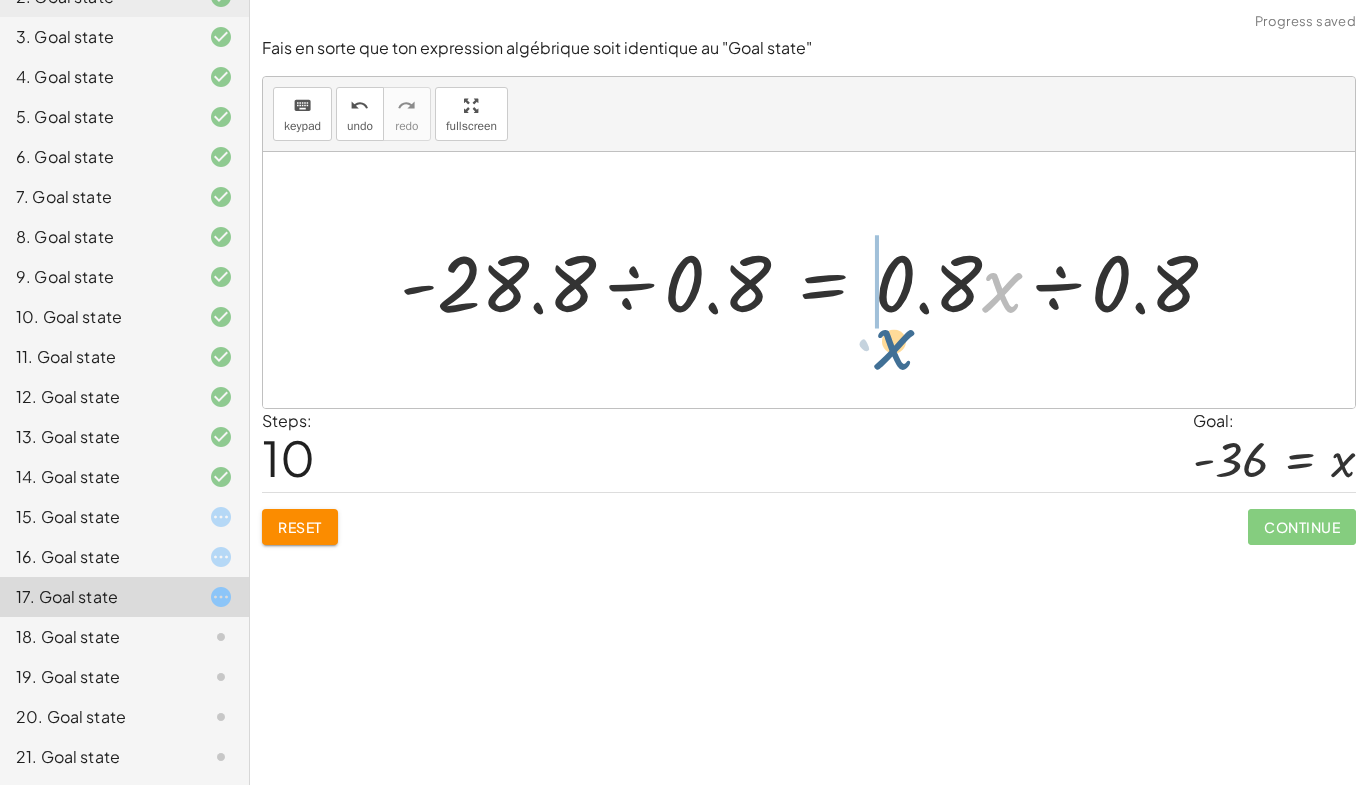 drag, startPoint x: 1005, startPoint y: 298, endPoint x: 870, endPoint y: 326, distance: 137.87312 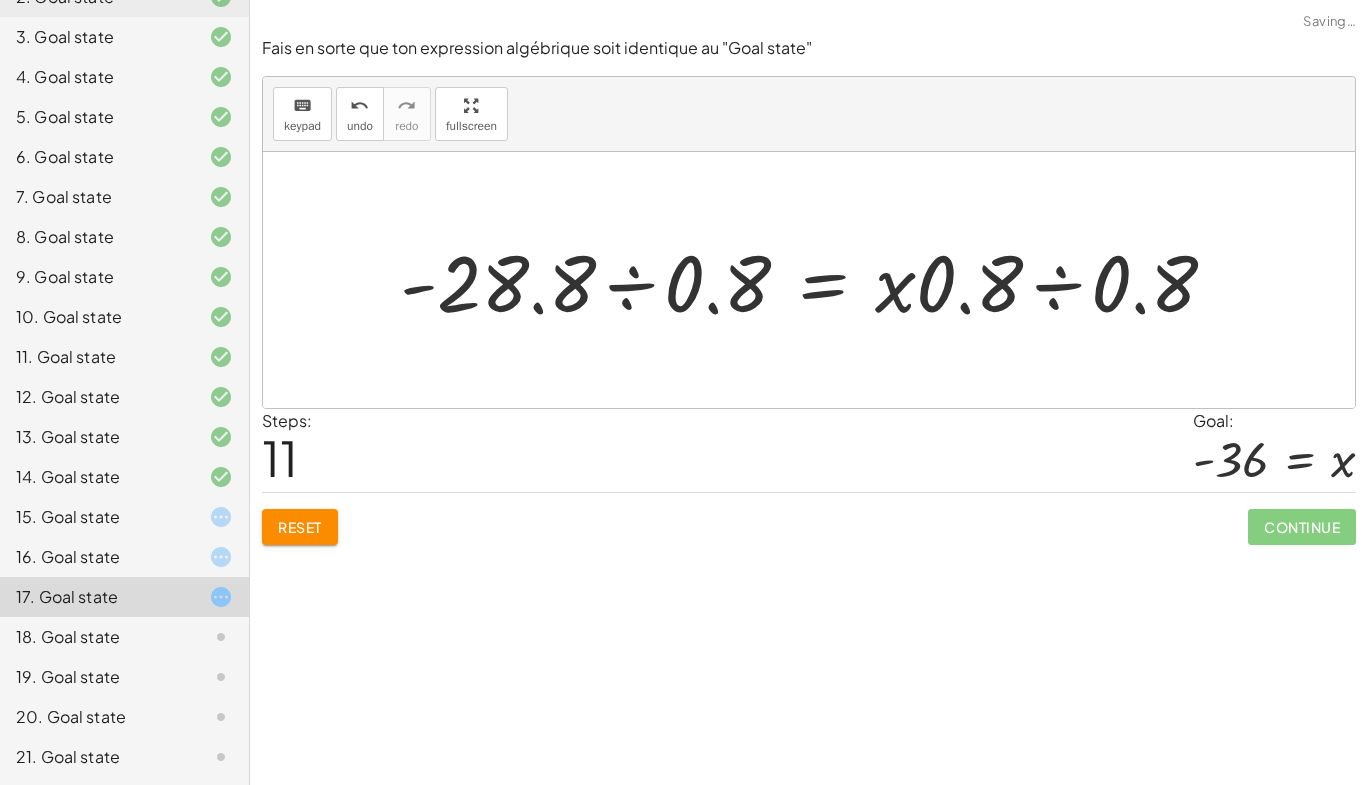 click at bounding box center (816, 280) 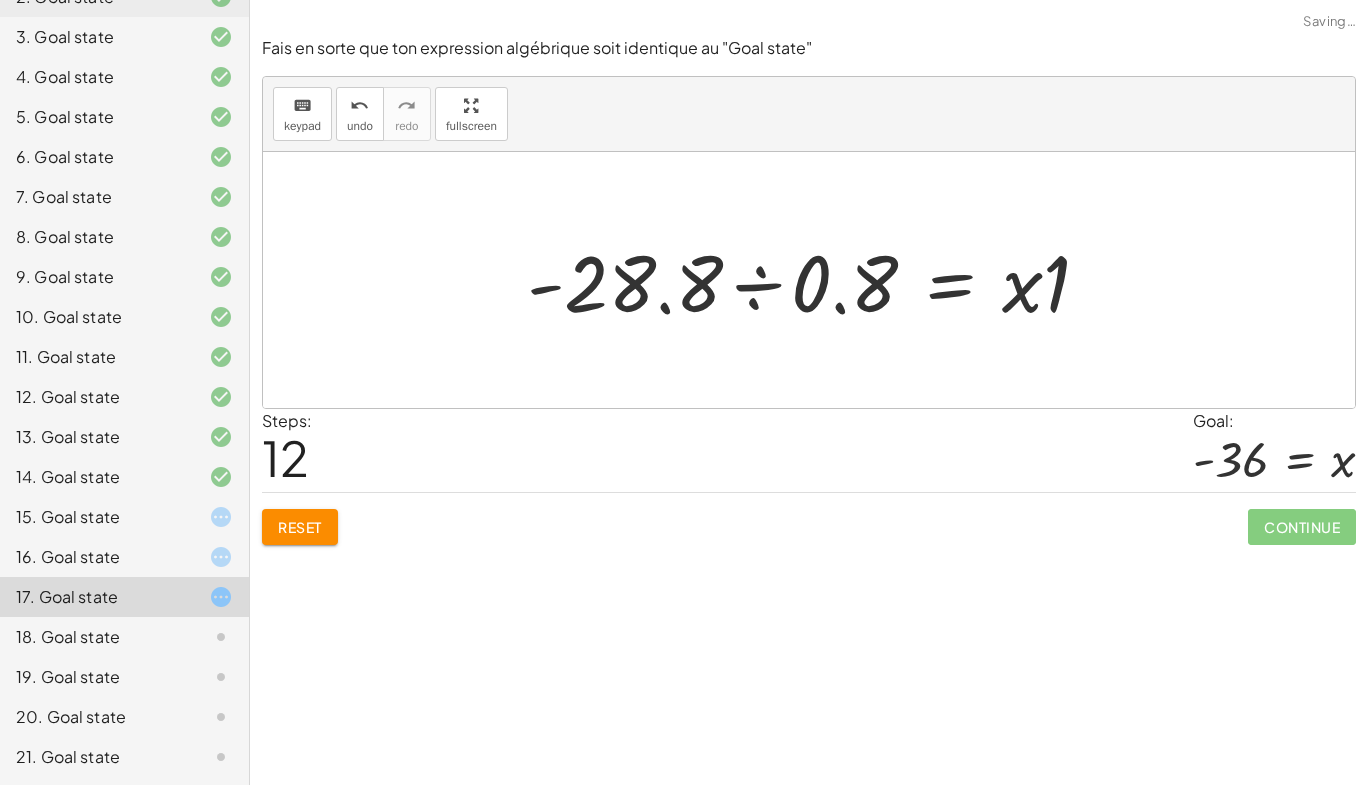 click at bounding box center (816, 280) 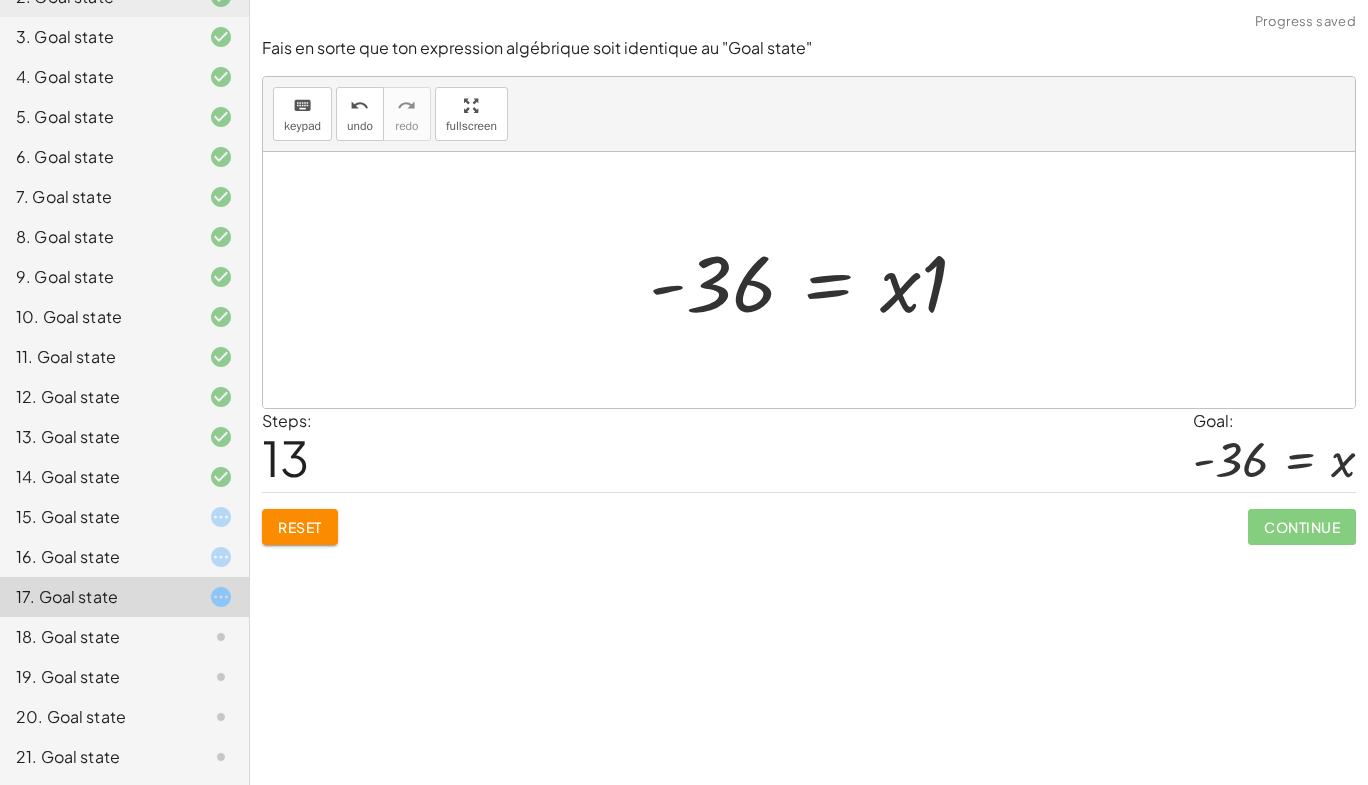 click at bounding box center (816, 280) 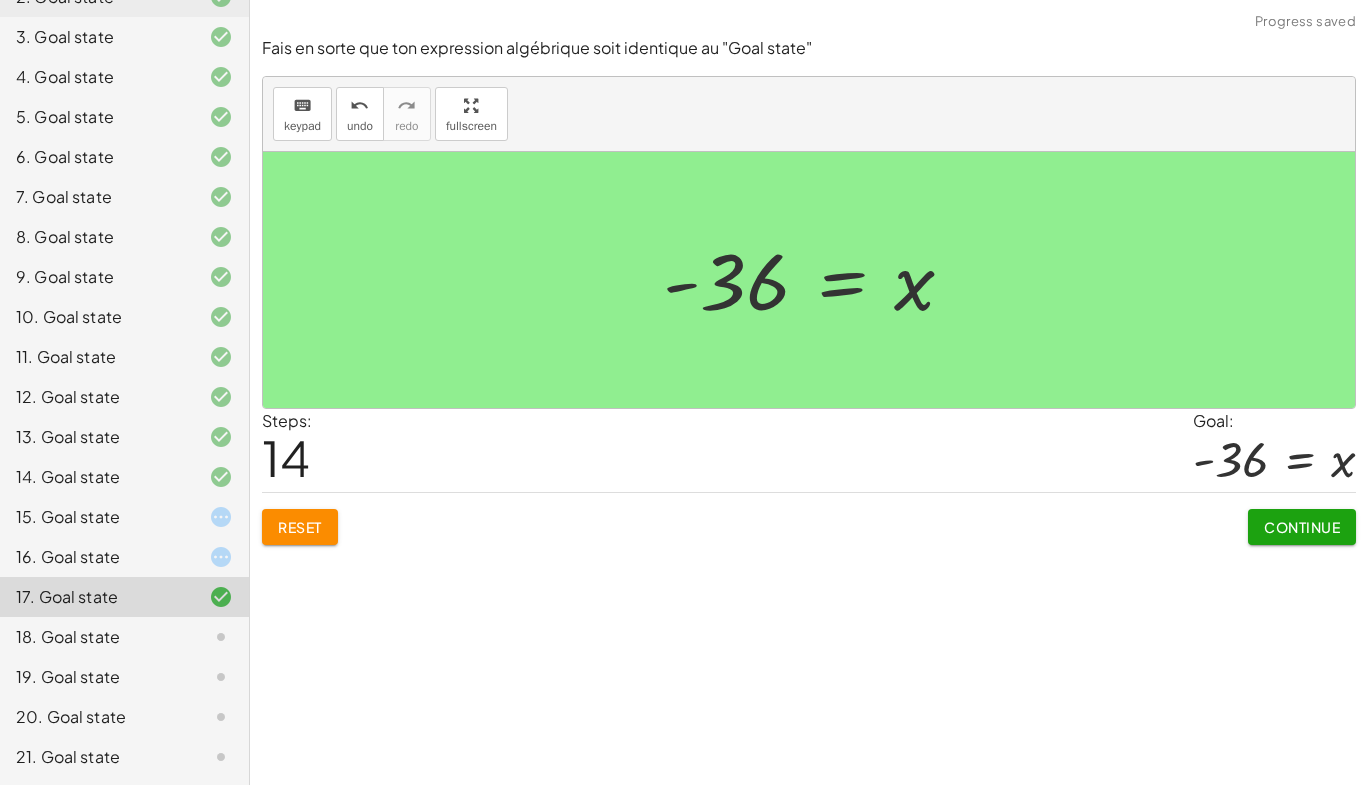 click on "Continue" 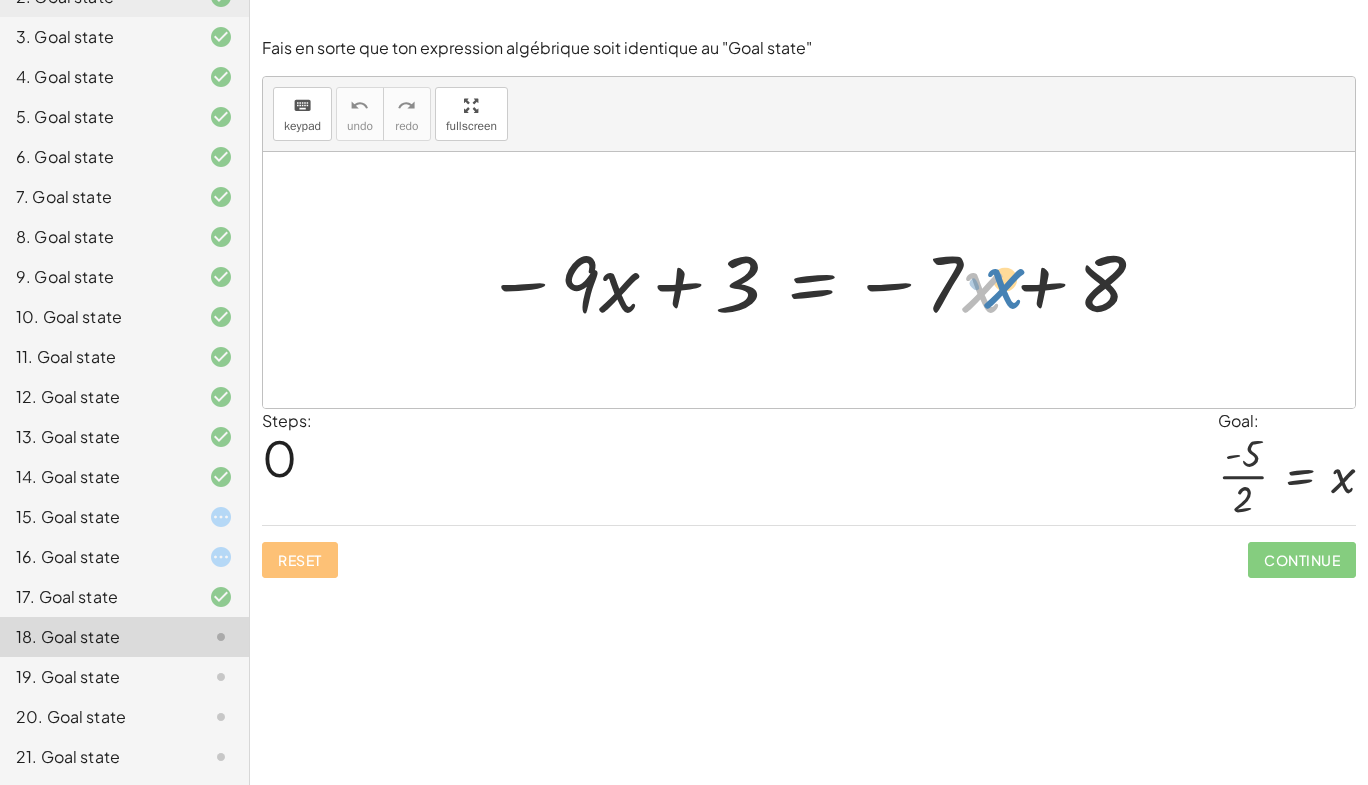 drag, startPoint x: 973, startPoint y: 295, endPoint x: 998, endPoint y: 291, distance: 25.317978 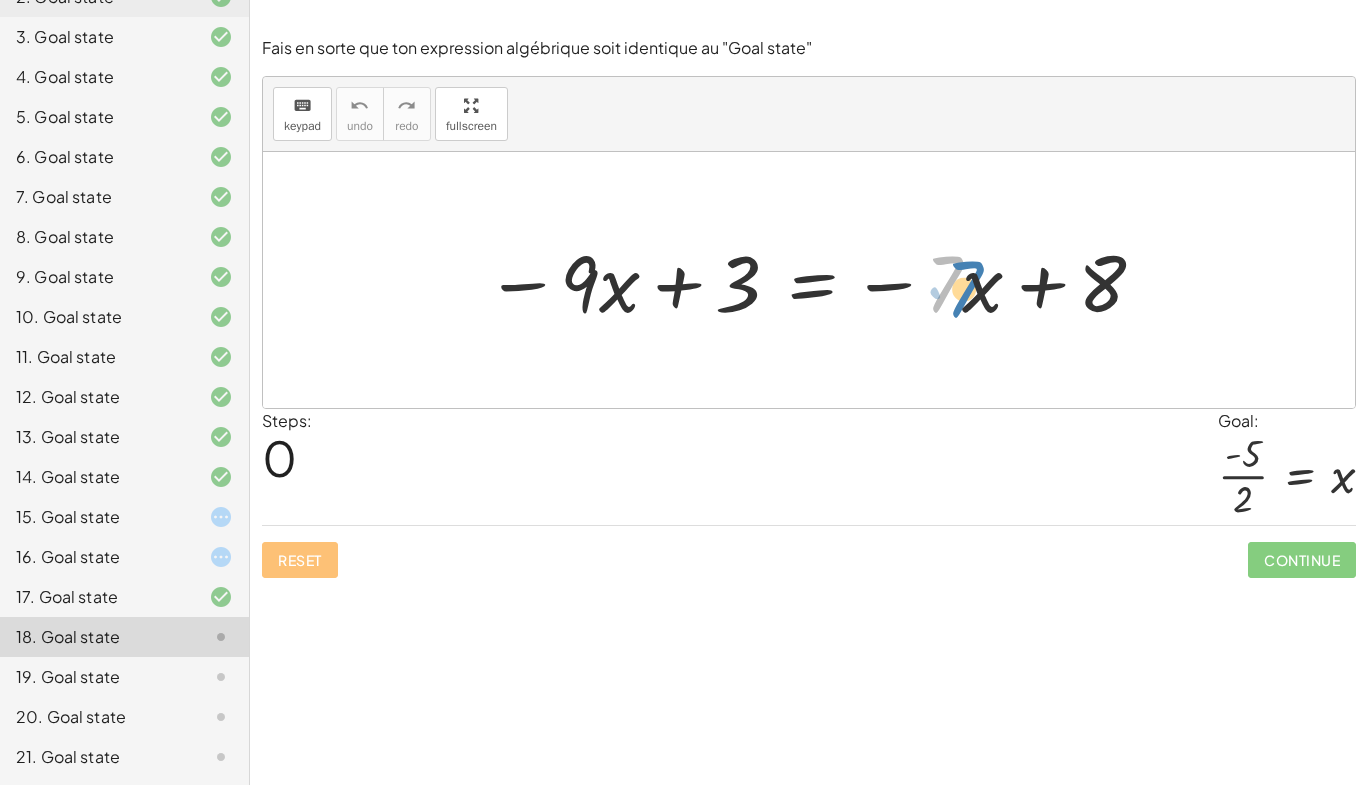 drag, startPoint x: 947, startPoint y: 286, endPoint x: 967, endPoint y: 290, distance: 20.396078 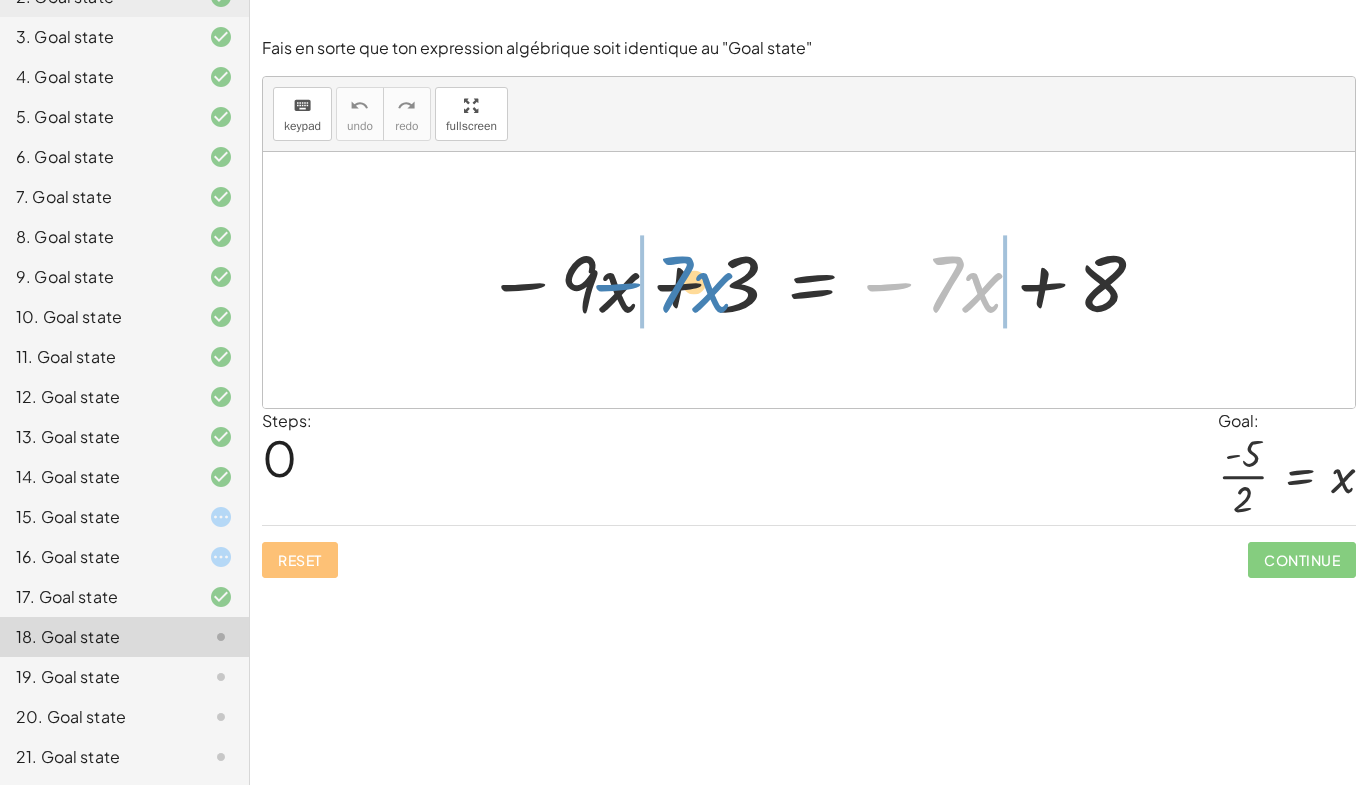 drag, startPoint x: 893, startPoint y: 287, endPoint x: 631, endPoint y: 283, distance: 262.03052 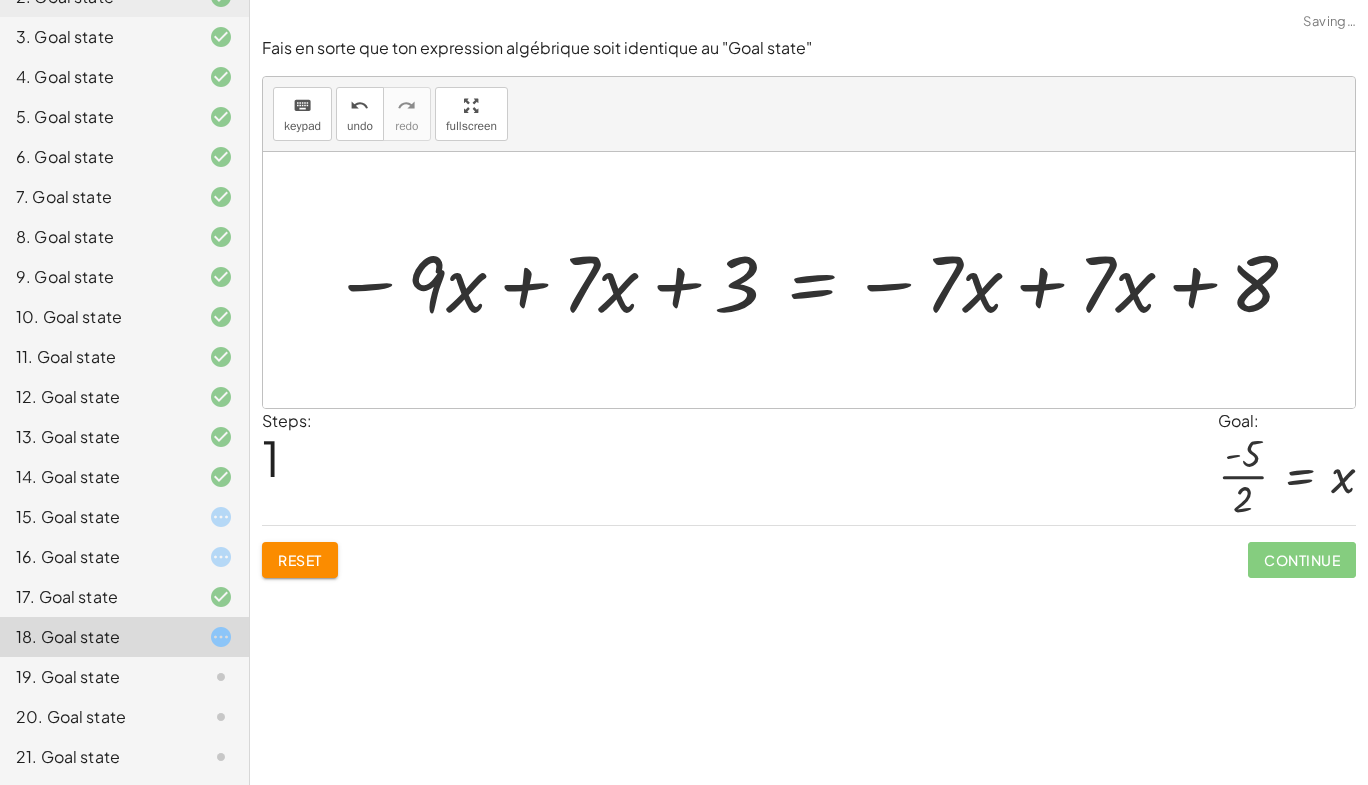 click at bounding box center [816, 280] 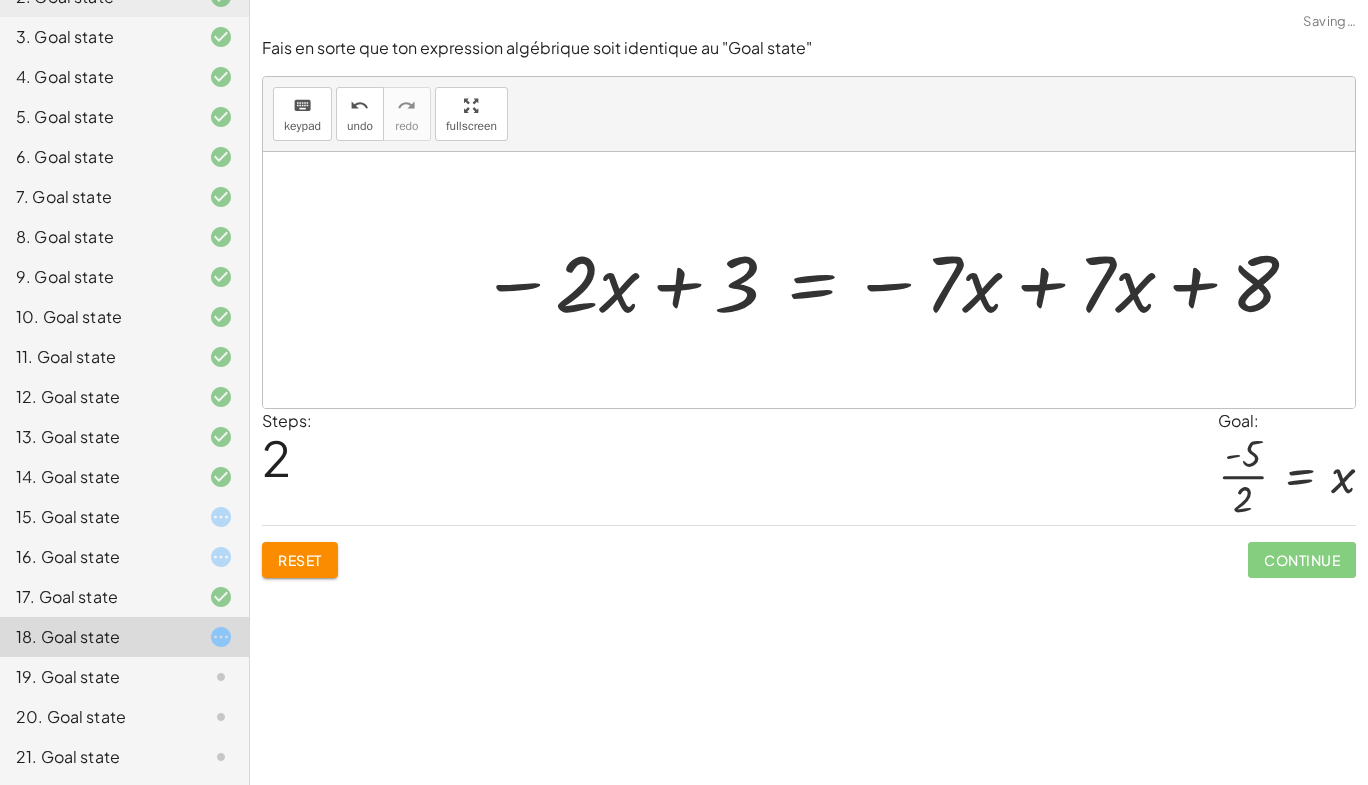 click at bounding box center (890, 280) 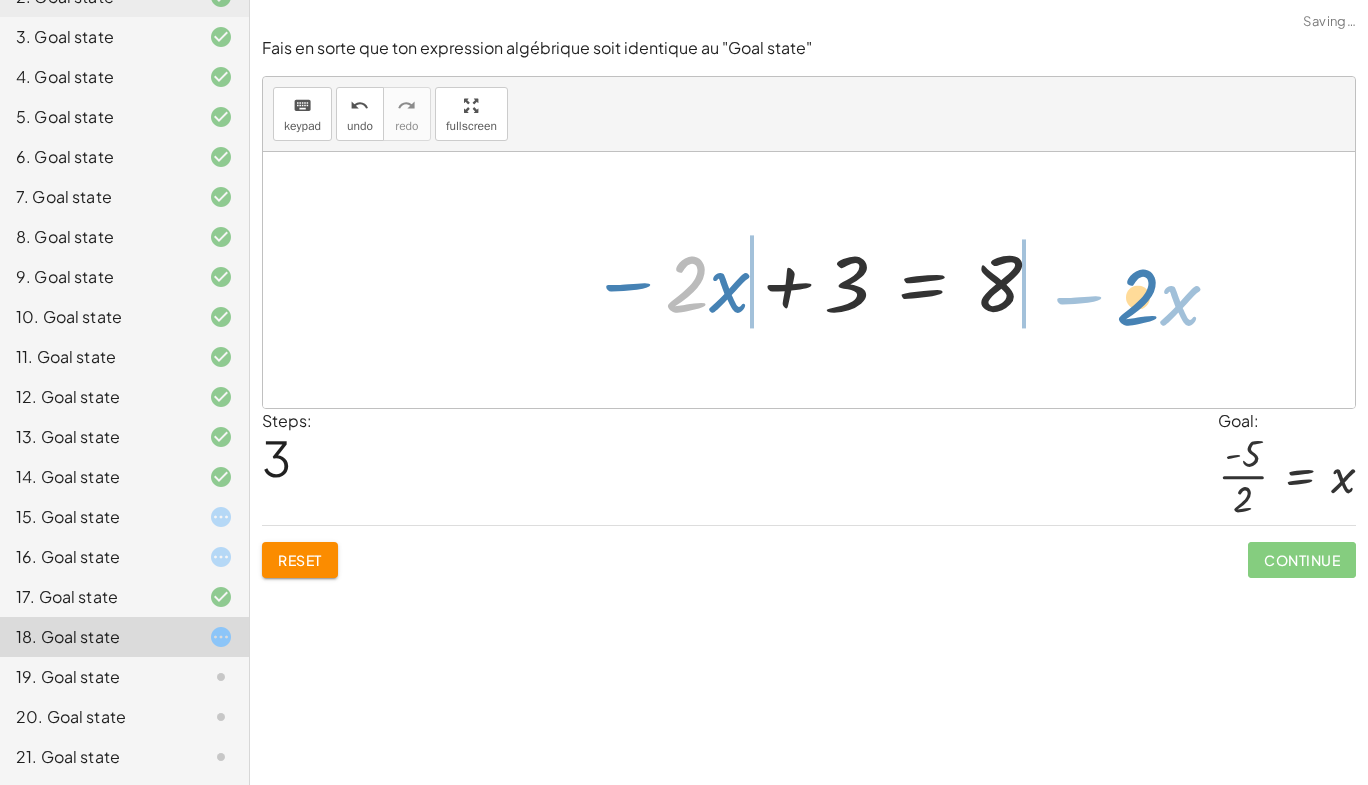 drag, startPoint x: 683, startPoint y: 287, endPoint x: 1129, endPoint y: 296, distance: 446.0908 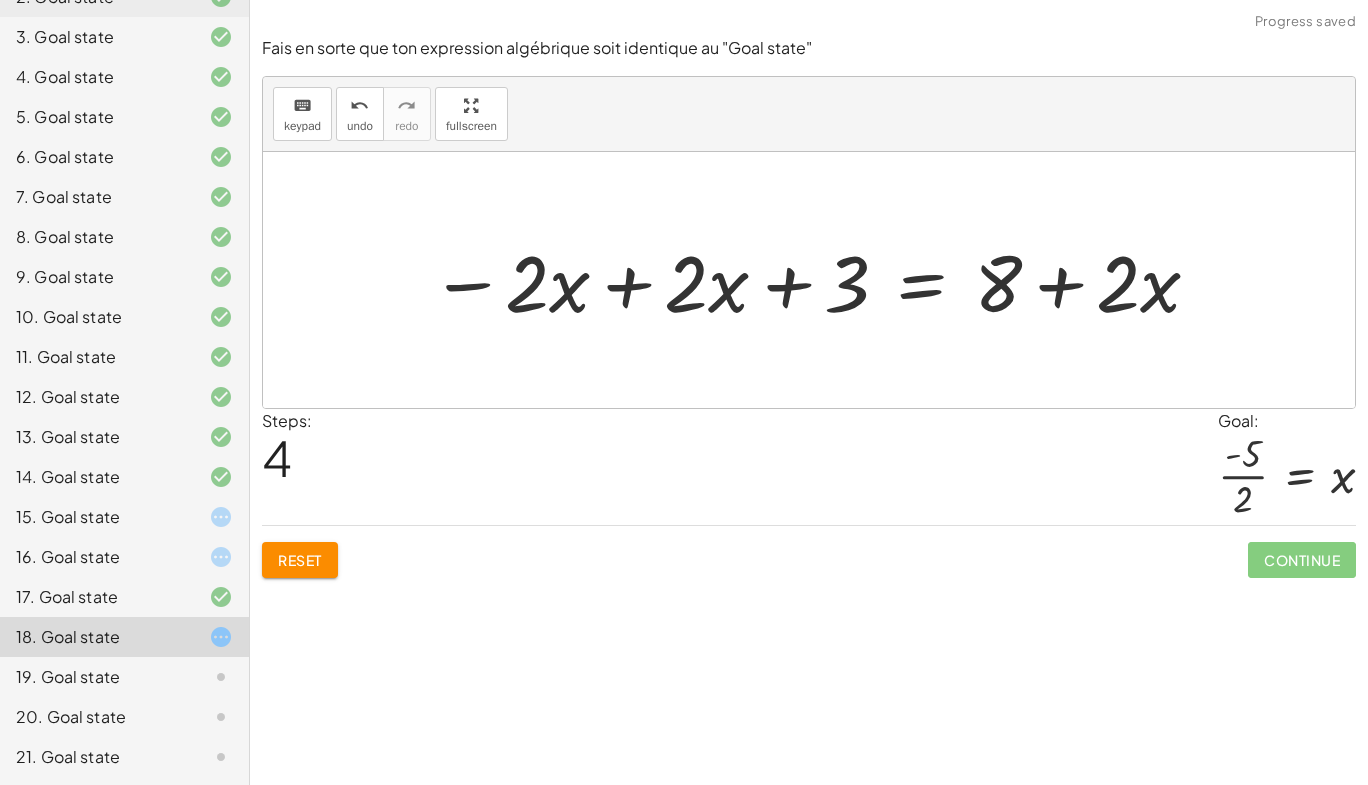 click at bounding box center [816, 280] 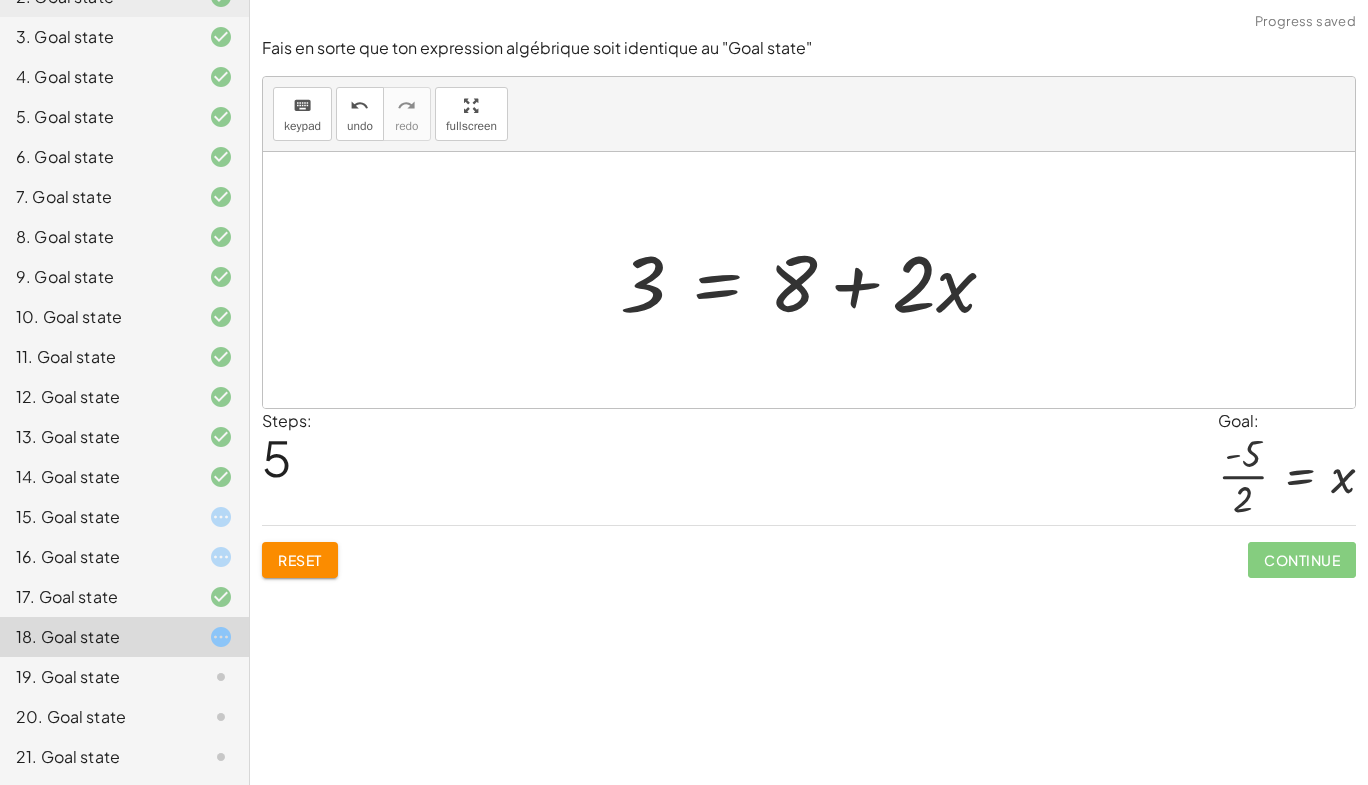 click at bounding box center [816, 280] 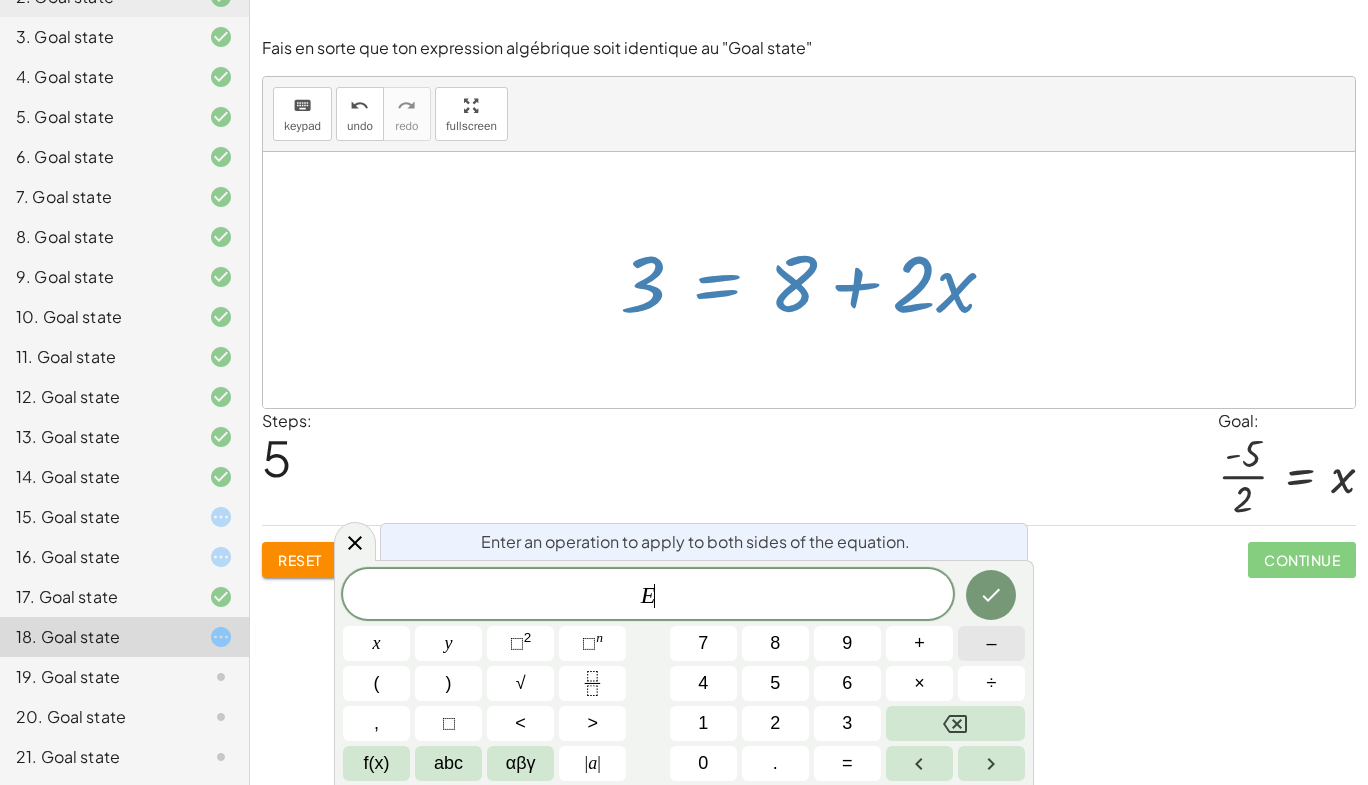 click on "–" at bounding box center (991, 643) 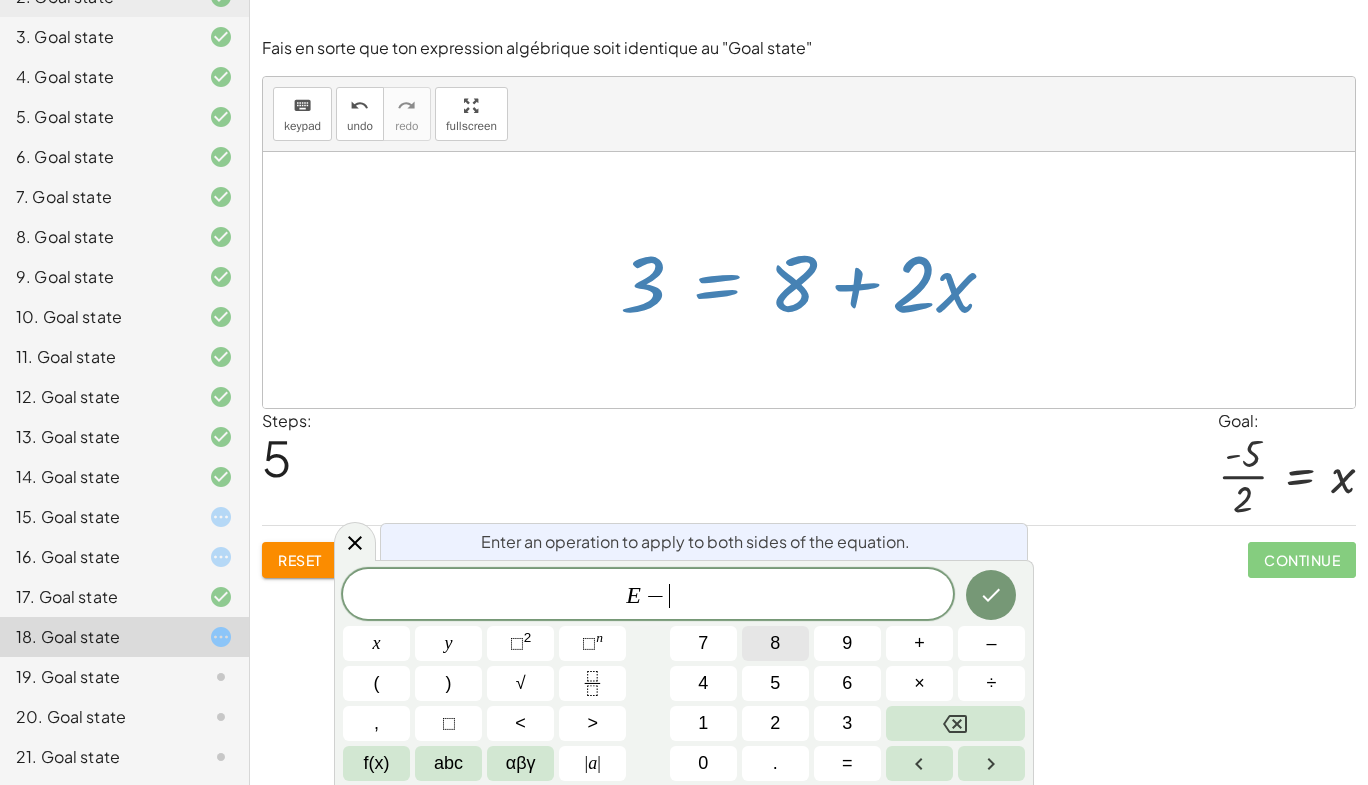 click on "8" at bounding box center [775, 643] 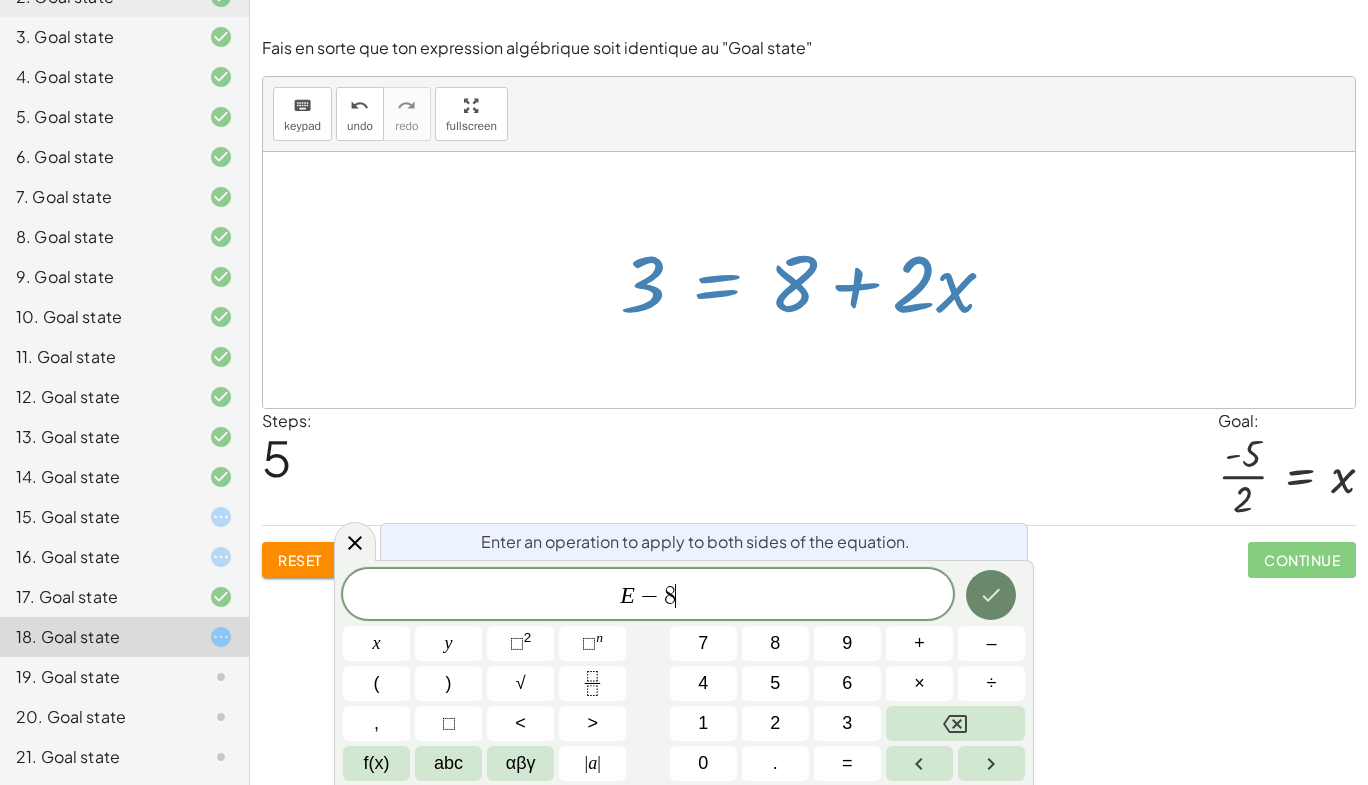 click 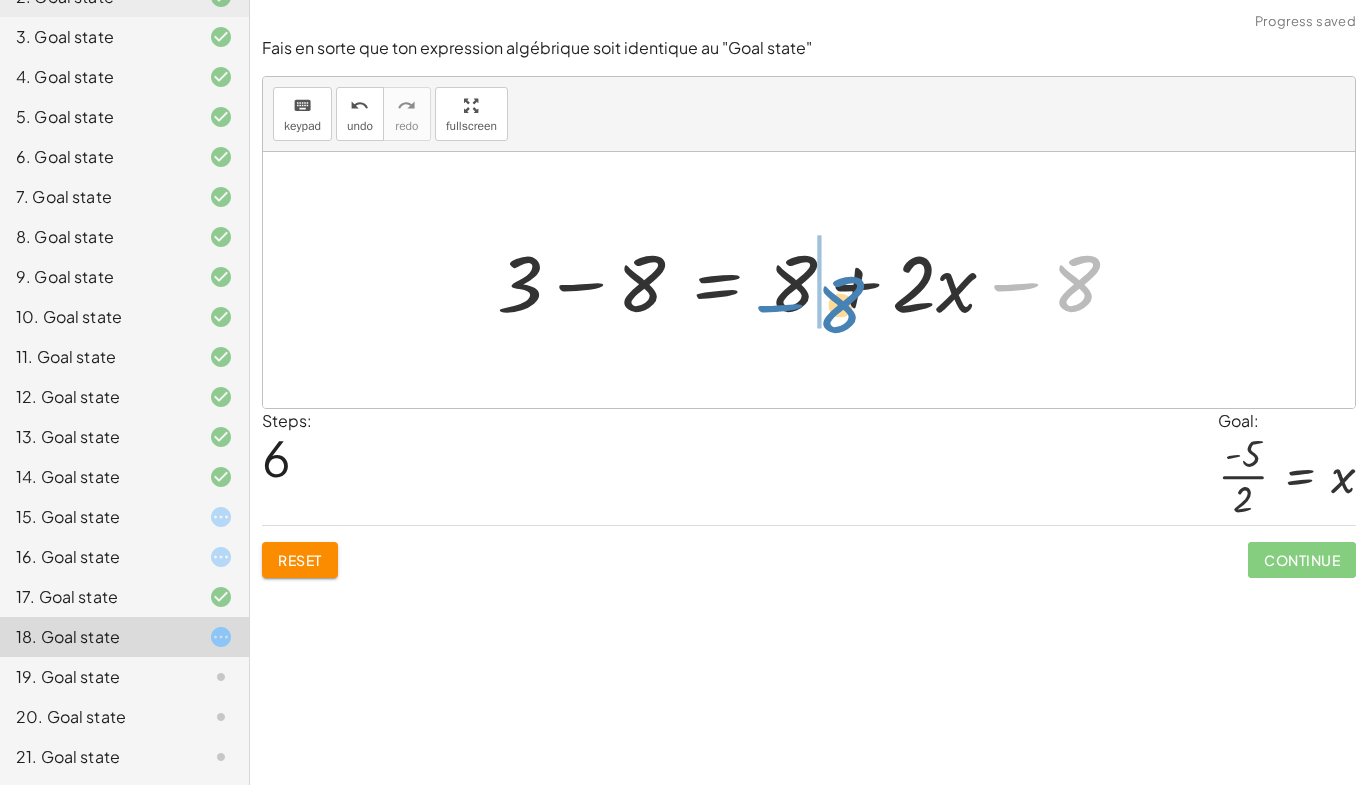 drag, startPoint x: 1068, startPoint y: 266, endPoint x: 832, endPoint y: 287, distance: 236.93248 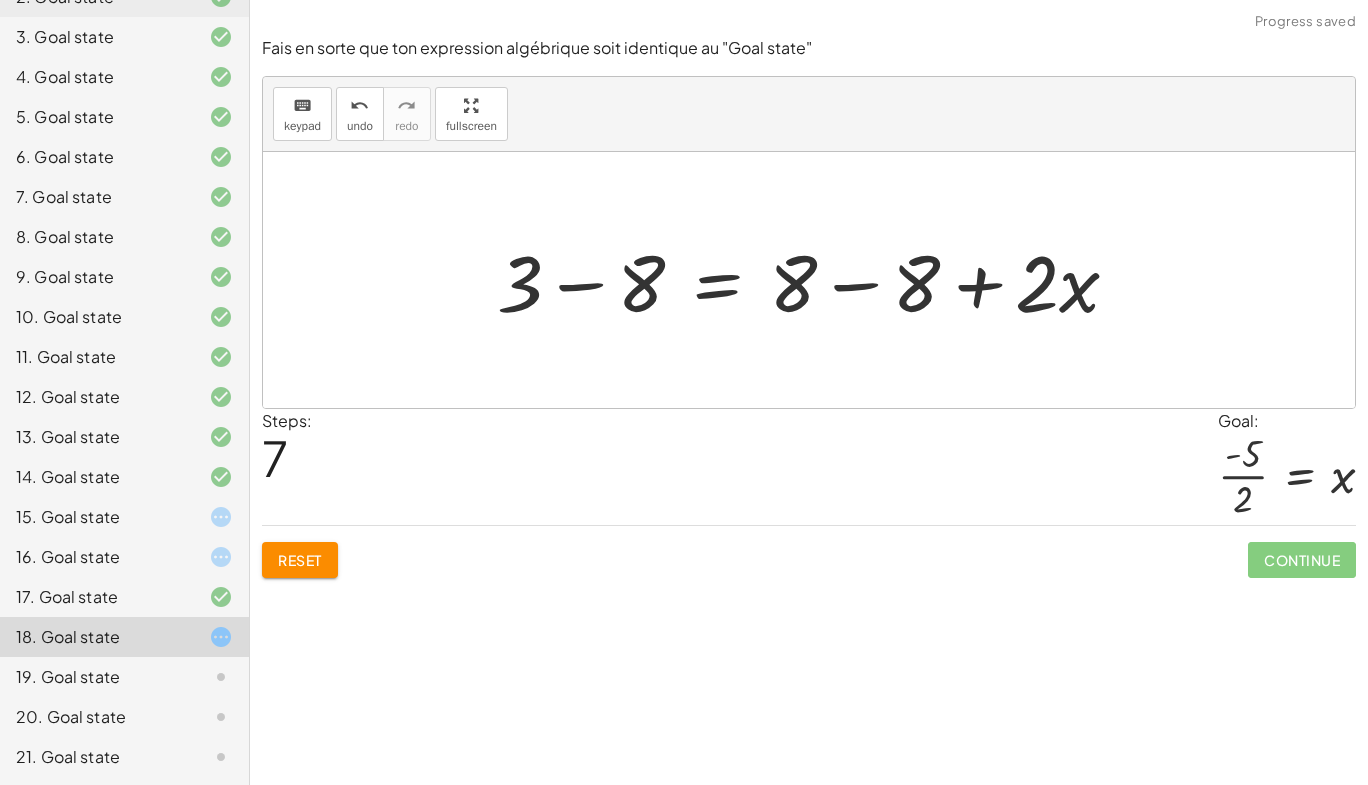 click at bounding box center (816, 280) 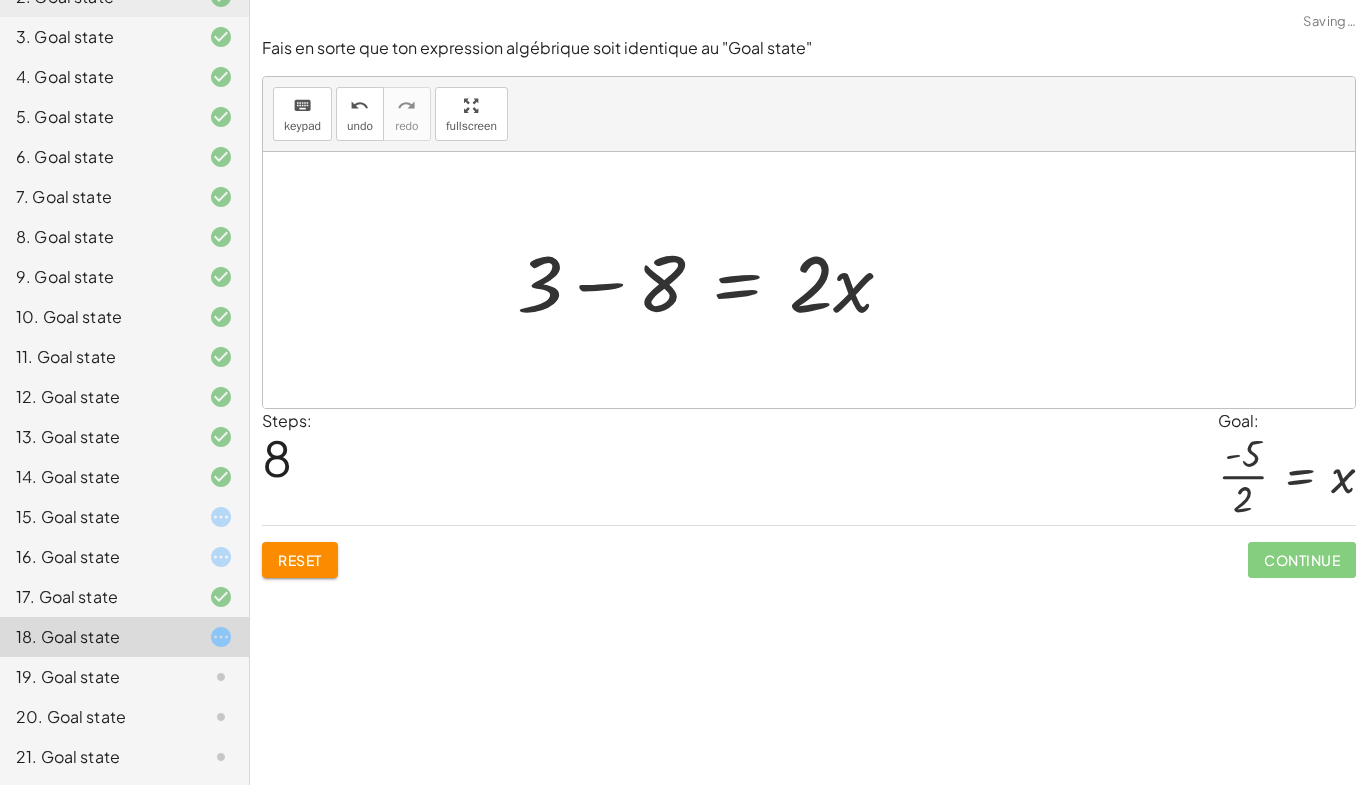 click at bounding box center (713, 280) 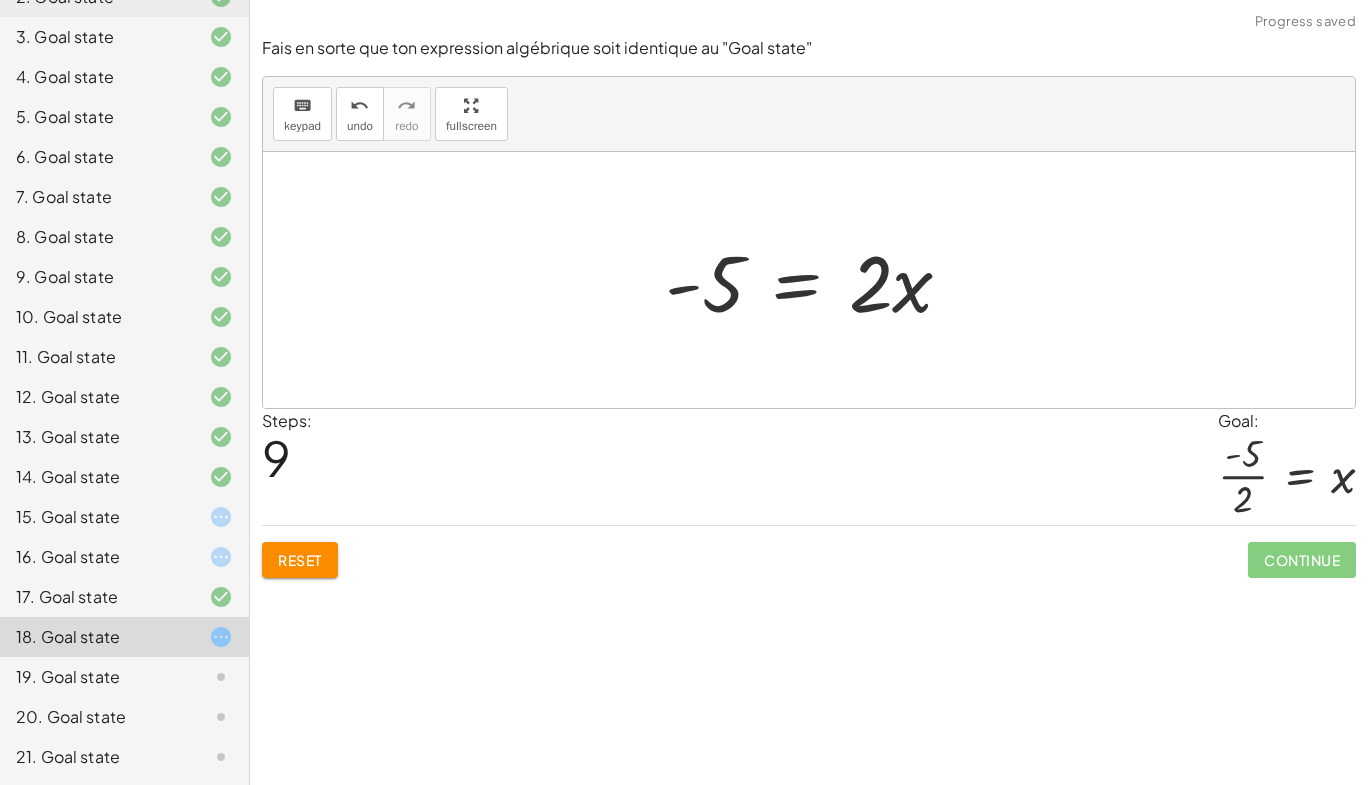 click at bounding box center [817, 280] 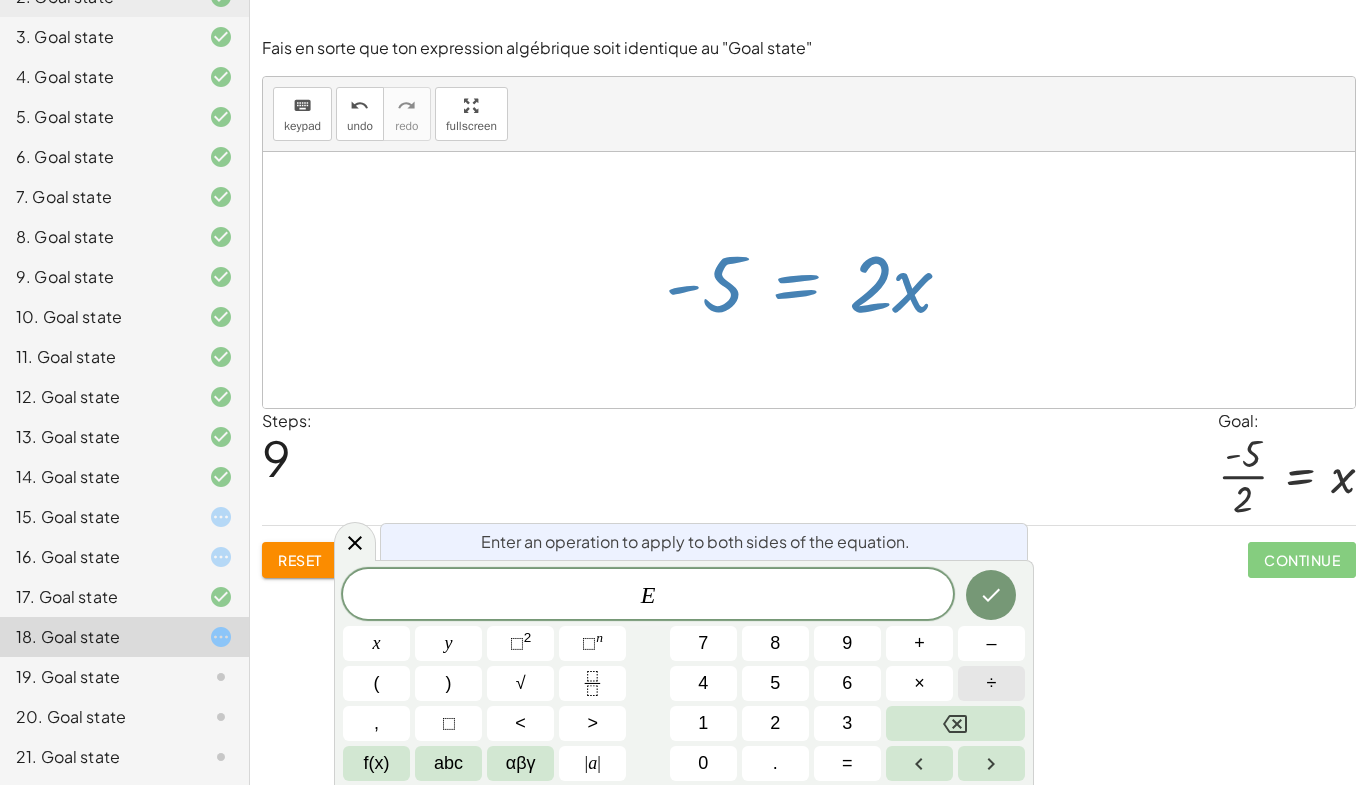 click on "÷" at bounding box center (991, 683) 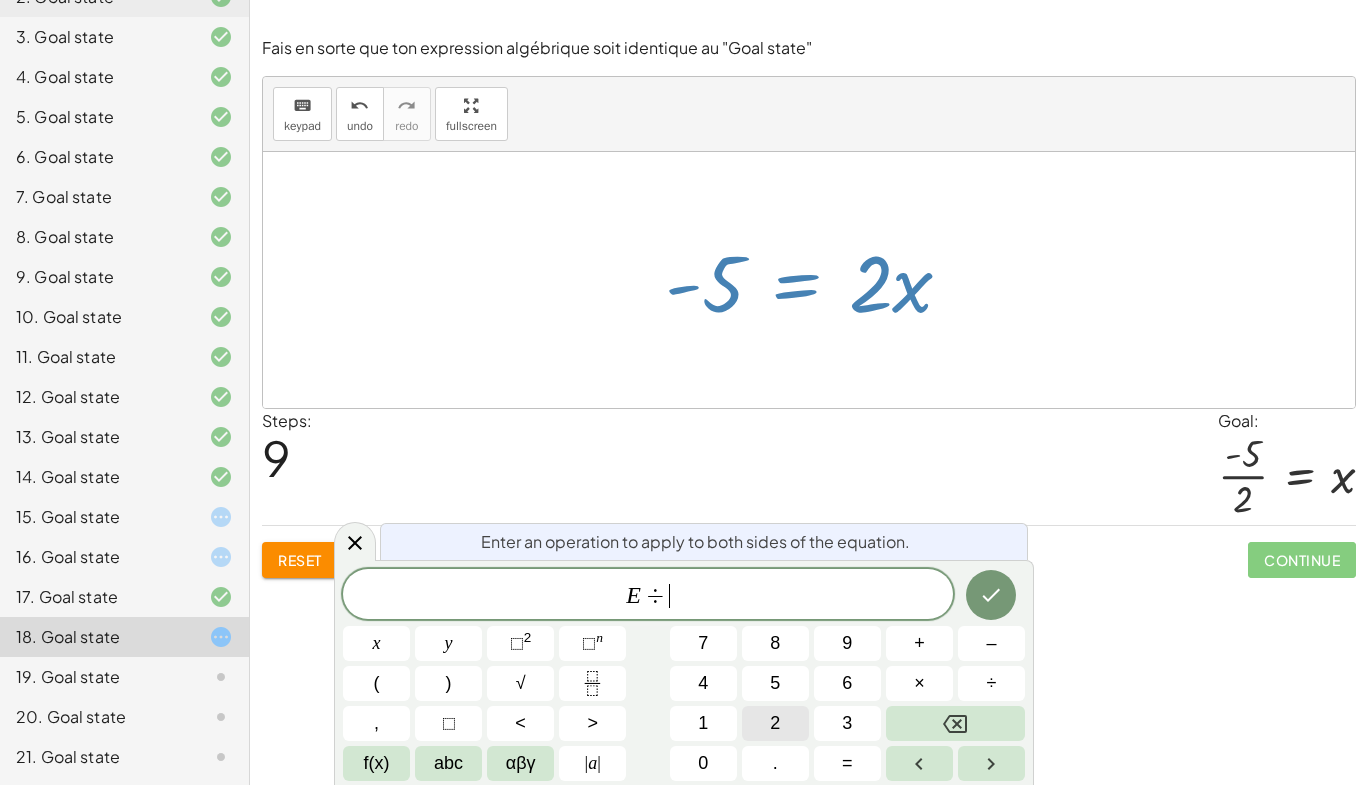 click on "2" at bounding box center (775, 723) 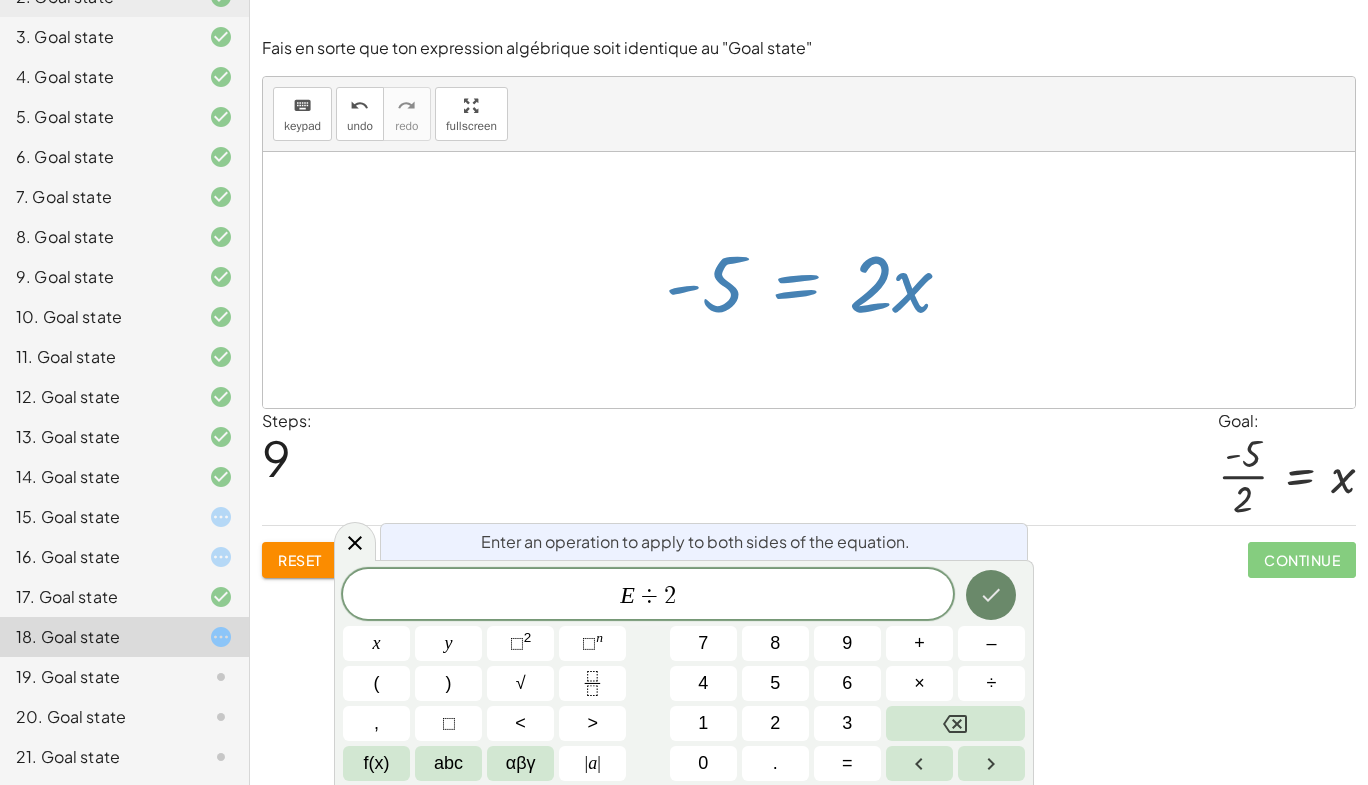 click 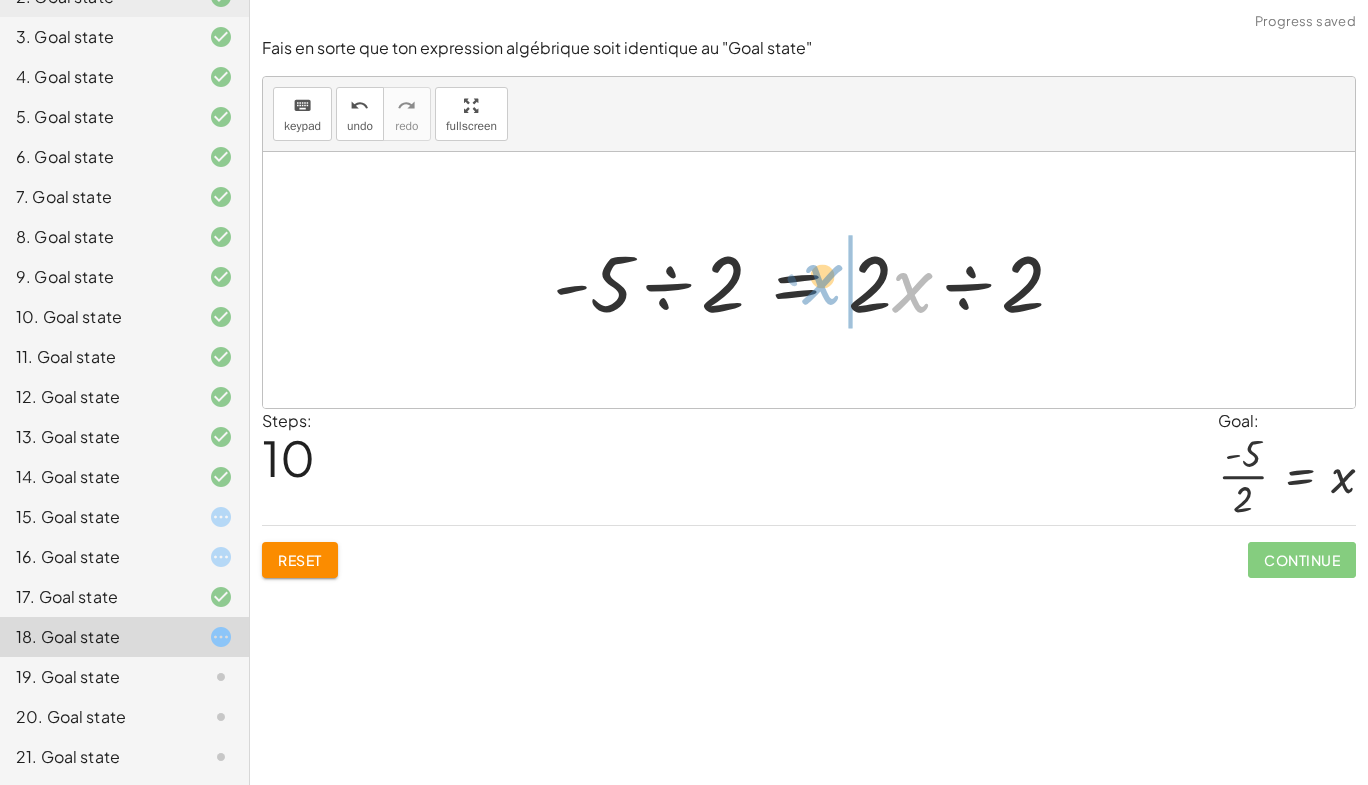drag, startPoint x: 906, startPoint y: 298, endPoint x: 819, endPoint y: 291, distance: 87.28116 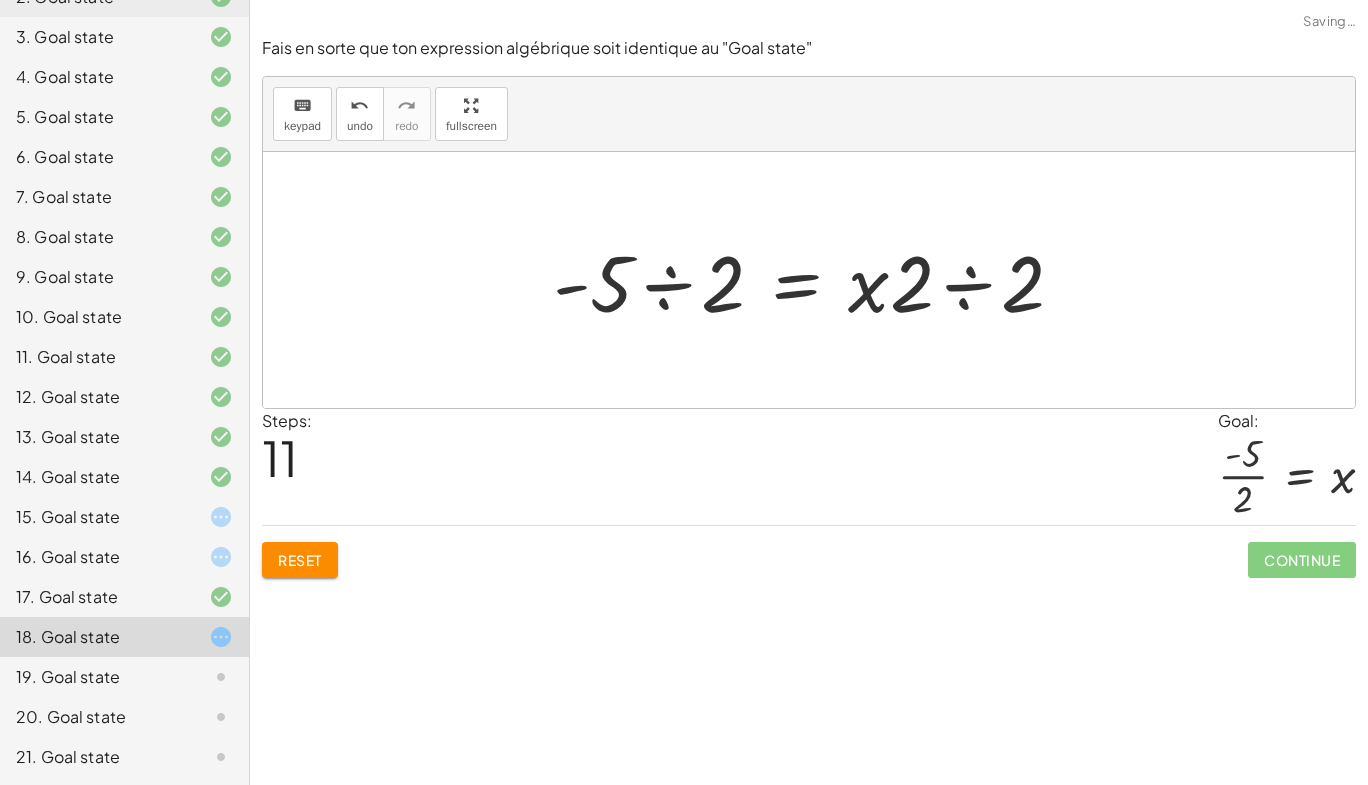 click at bounding box center [816, 280] 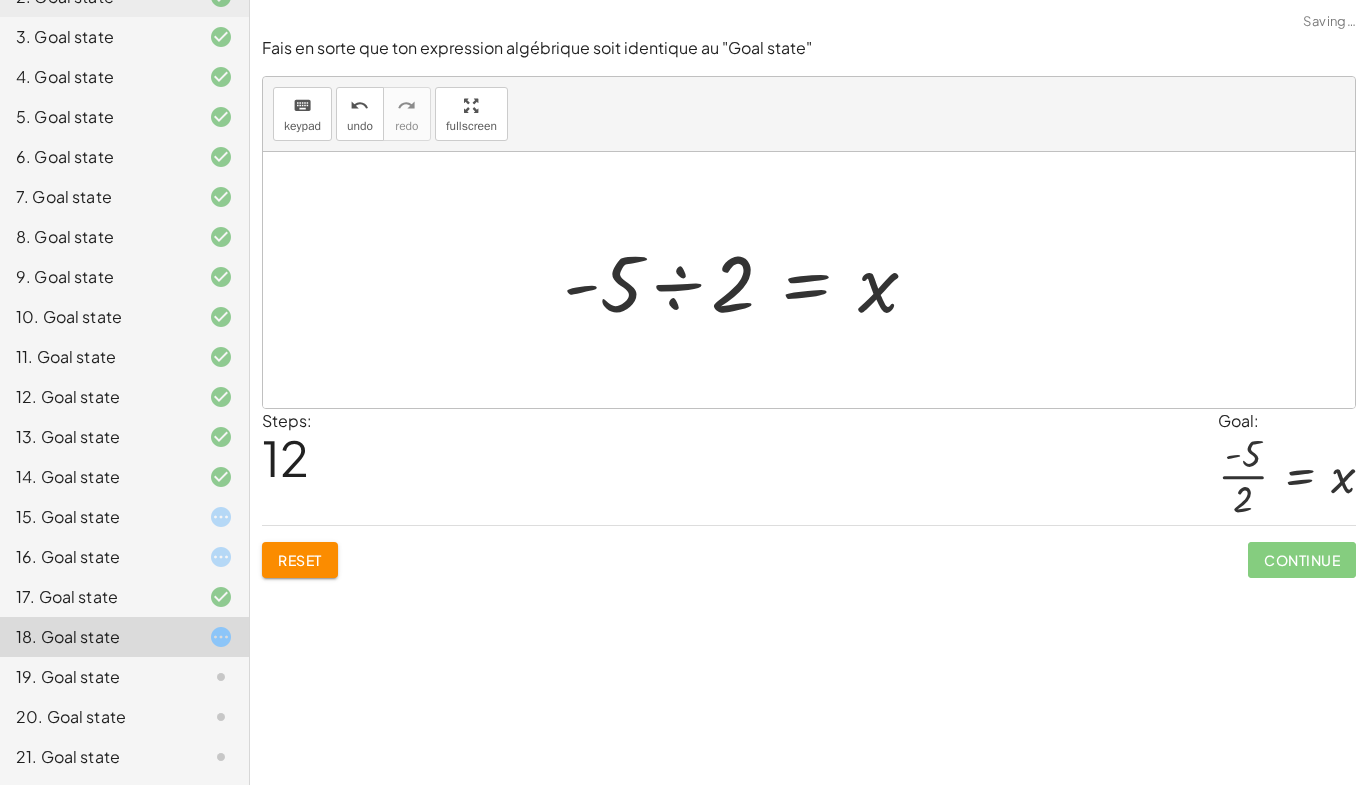 click at bounding box center [749, 280] 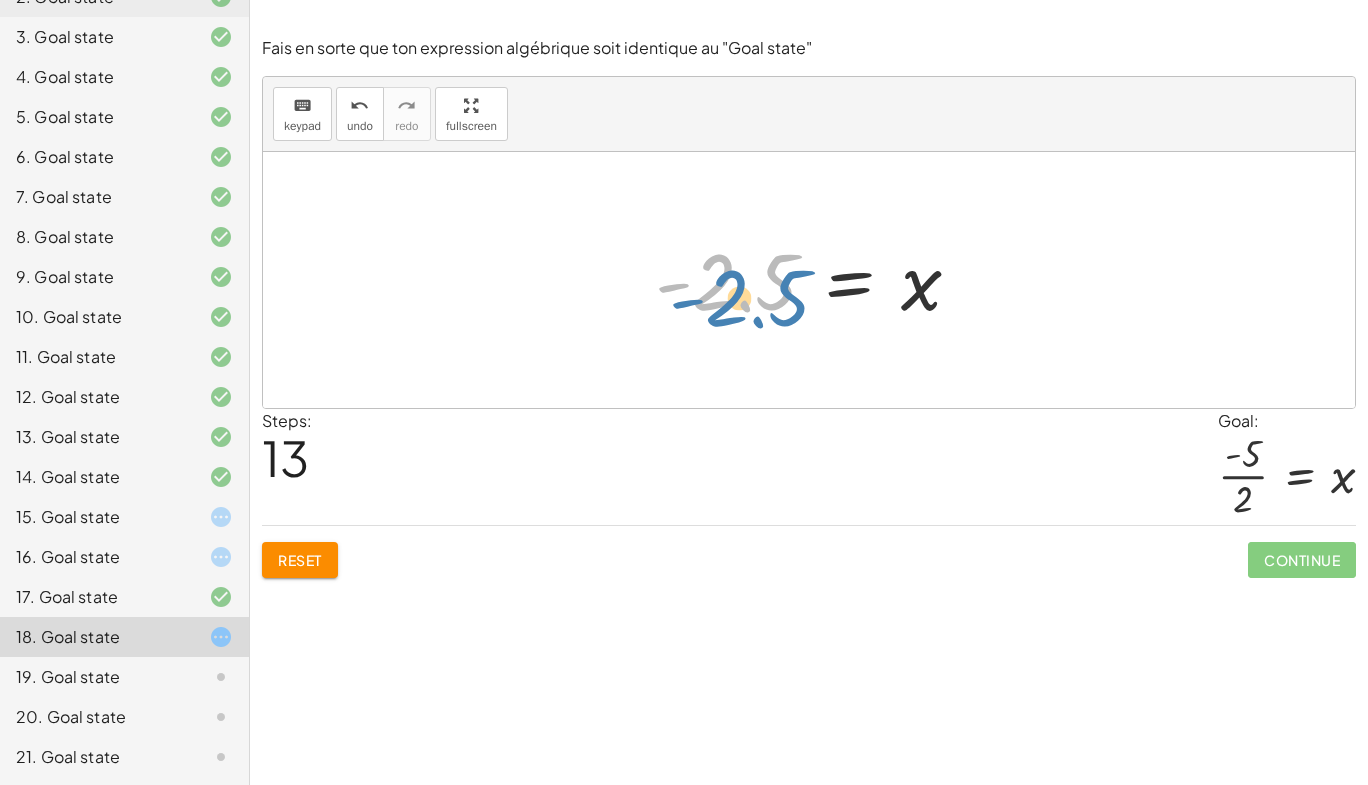 click at bounding box center (816, 280) 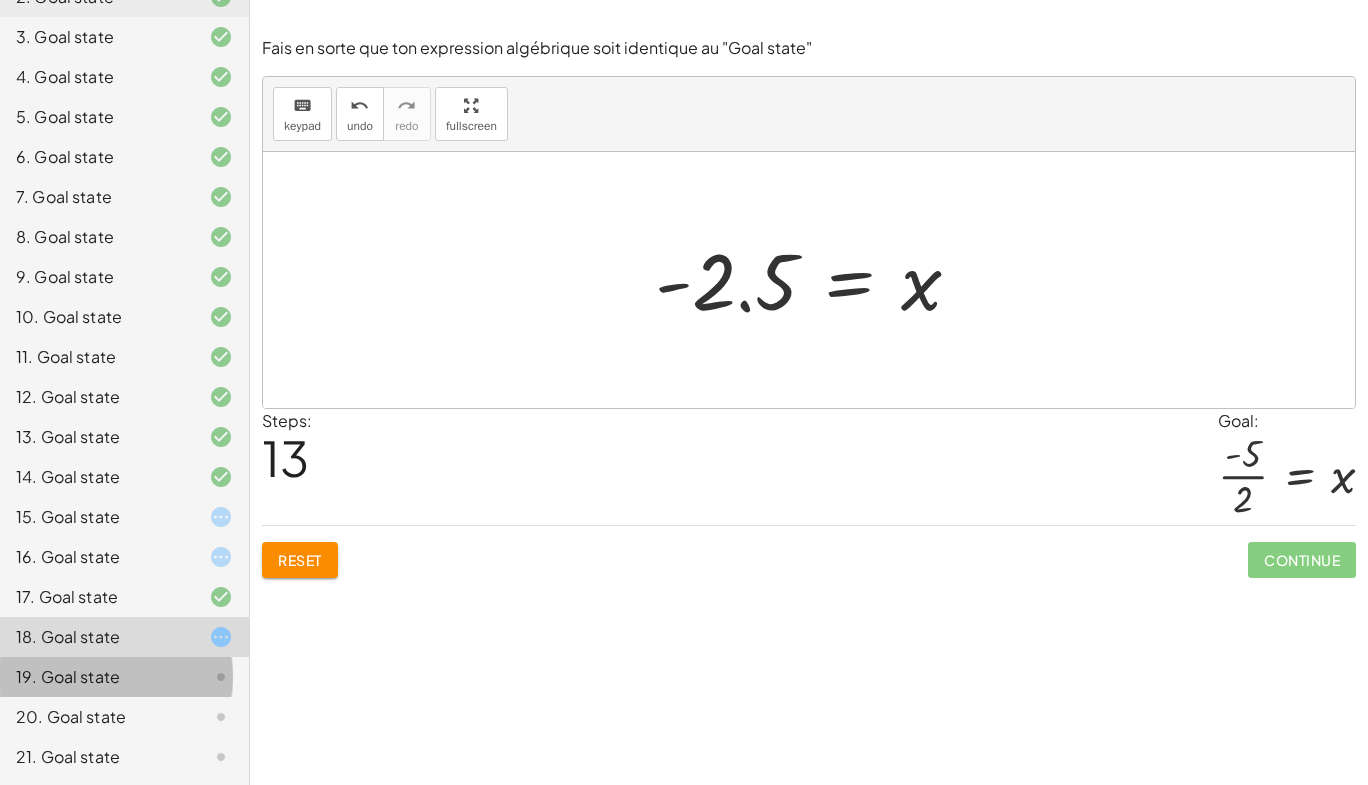 click on "19. Goal state" 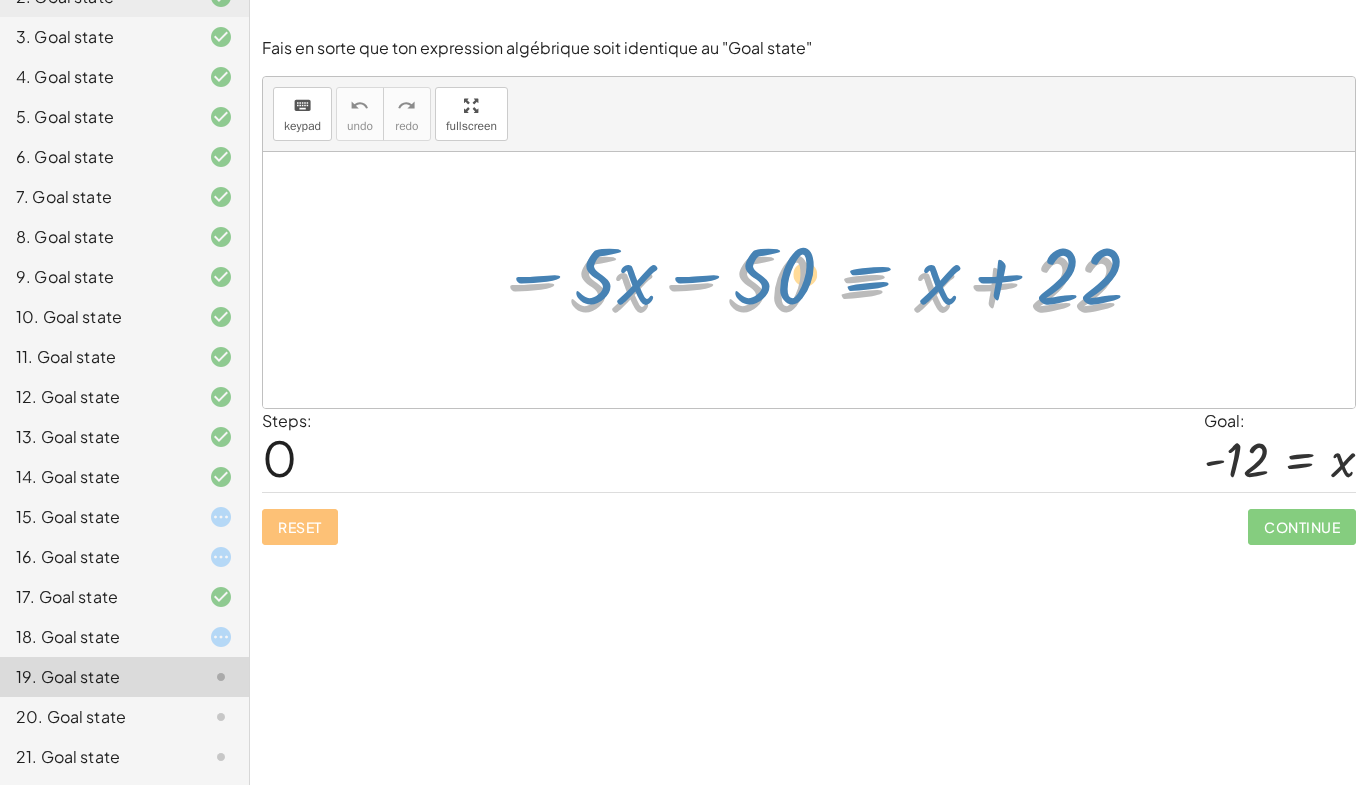 click at bounding box center [817, 280] 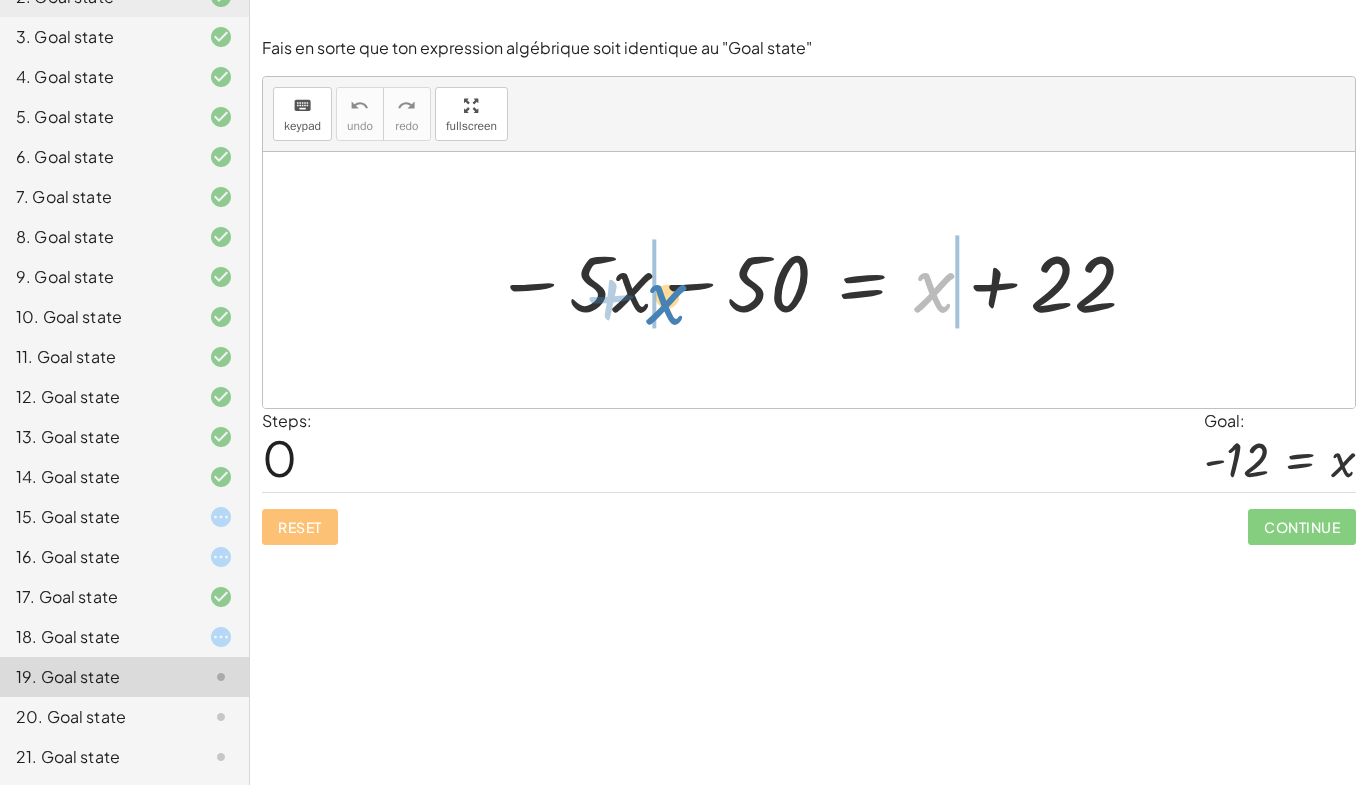 drag, startPoint x: 918, startPoint y: 290, endPoint x: 652, endPoint y: 298, distance: 266.12027 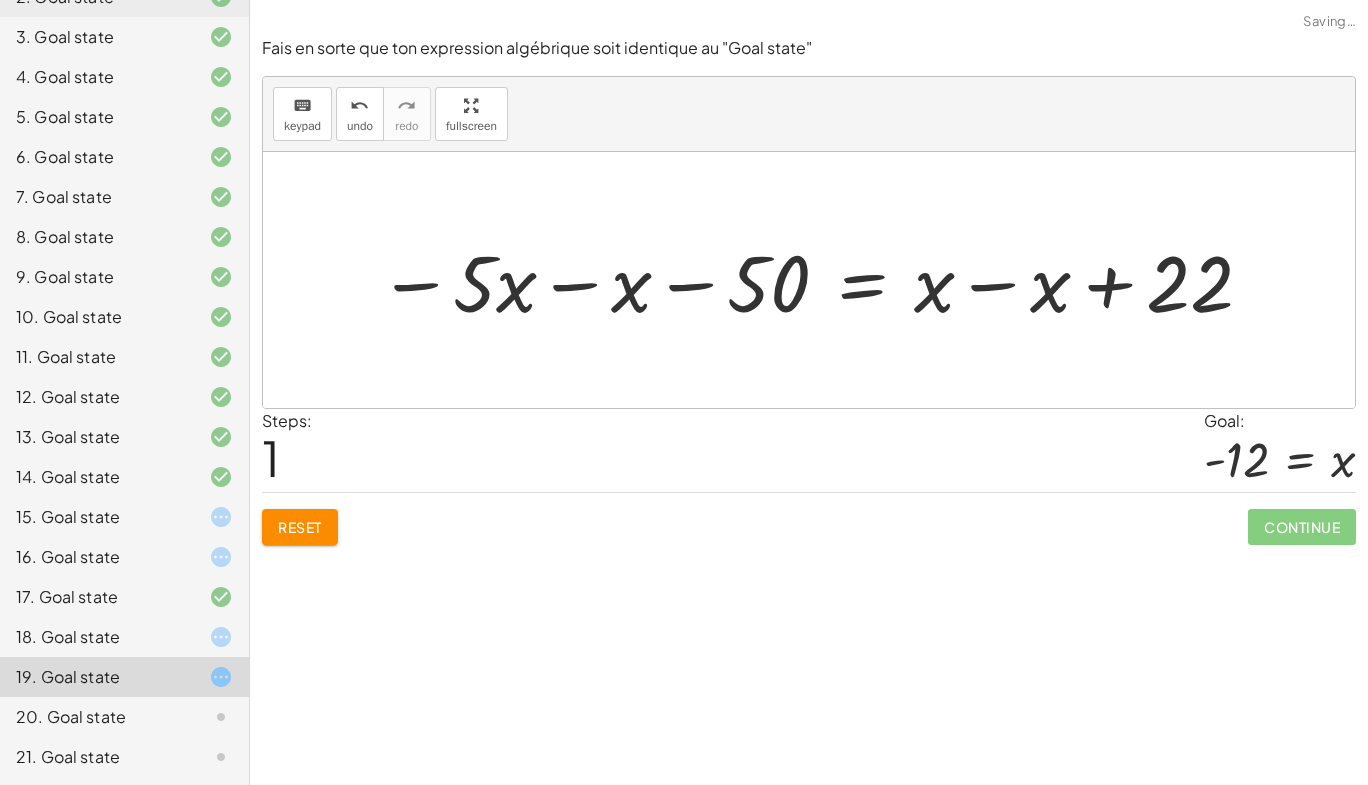 click at bounding box center (816, 280) 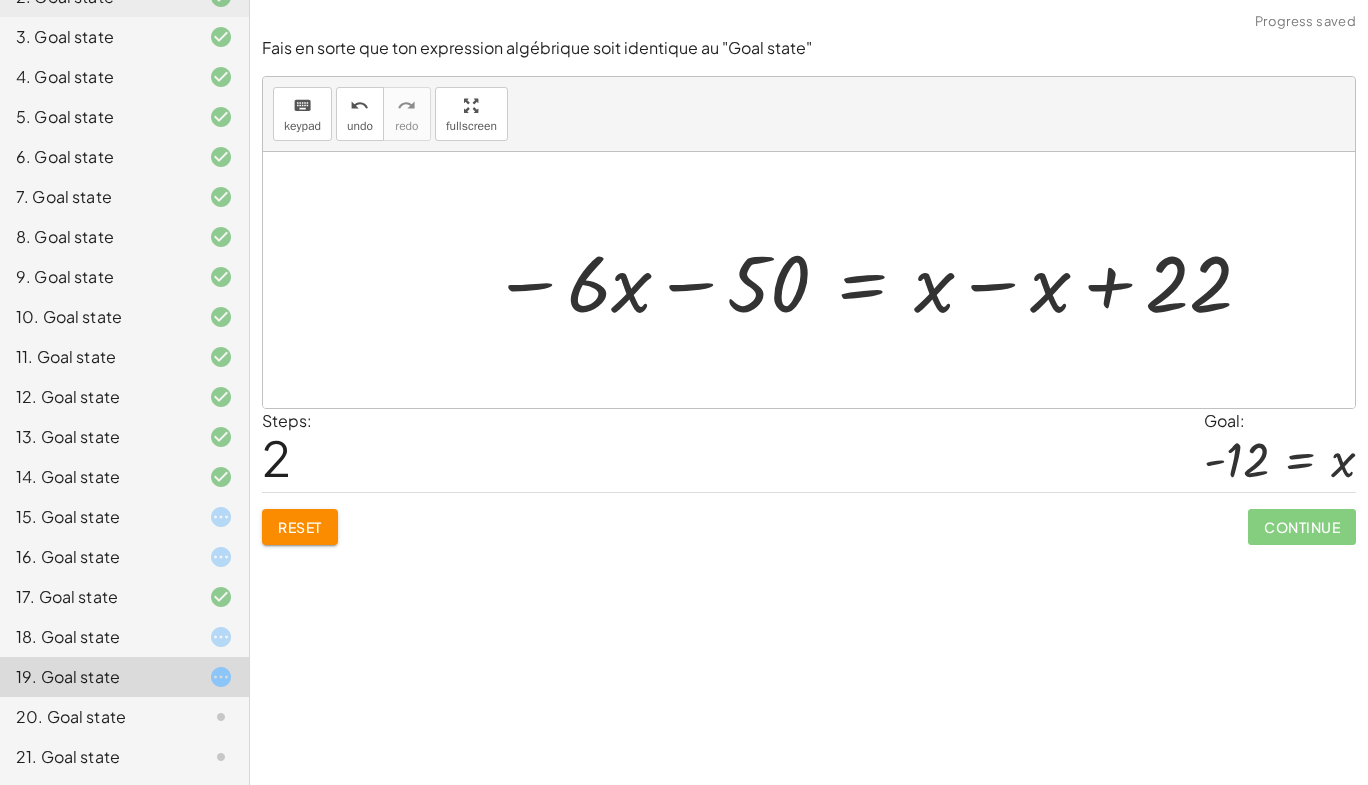 click at bounding box center [873, 280] 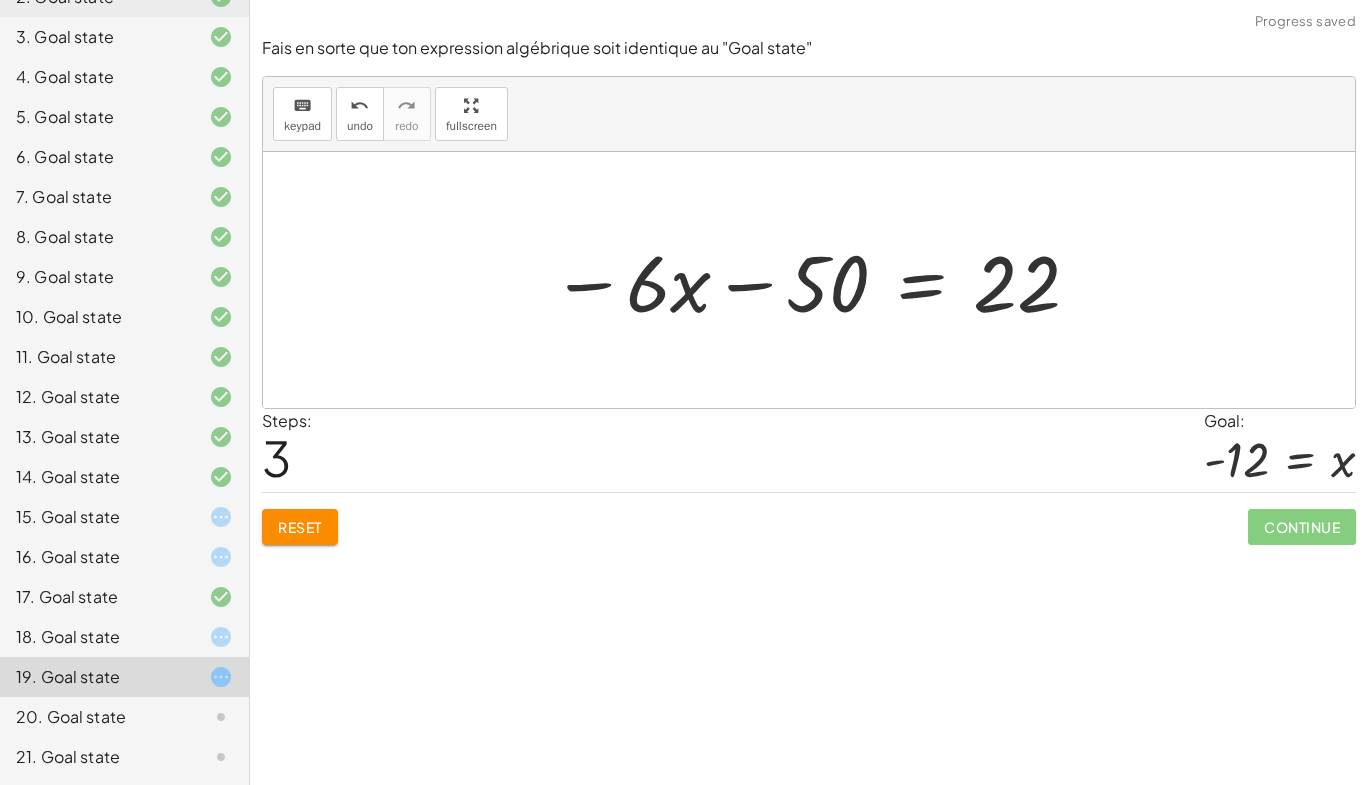 click at bounding box center (816, 280) 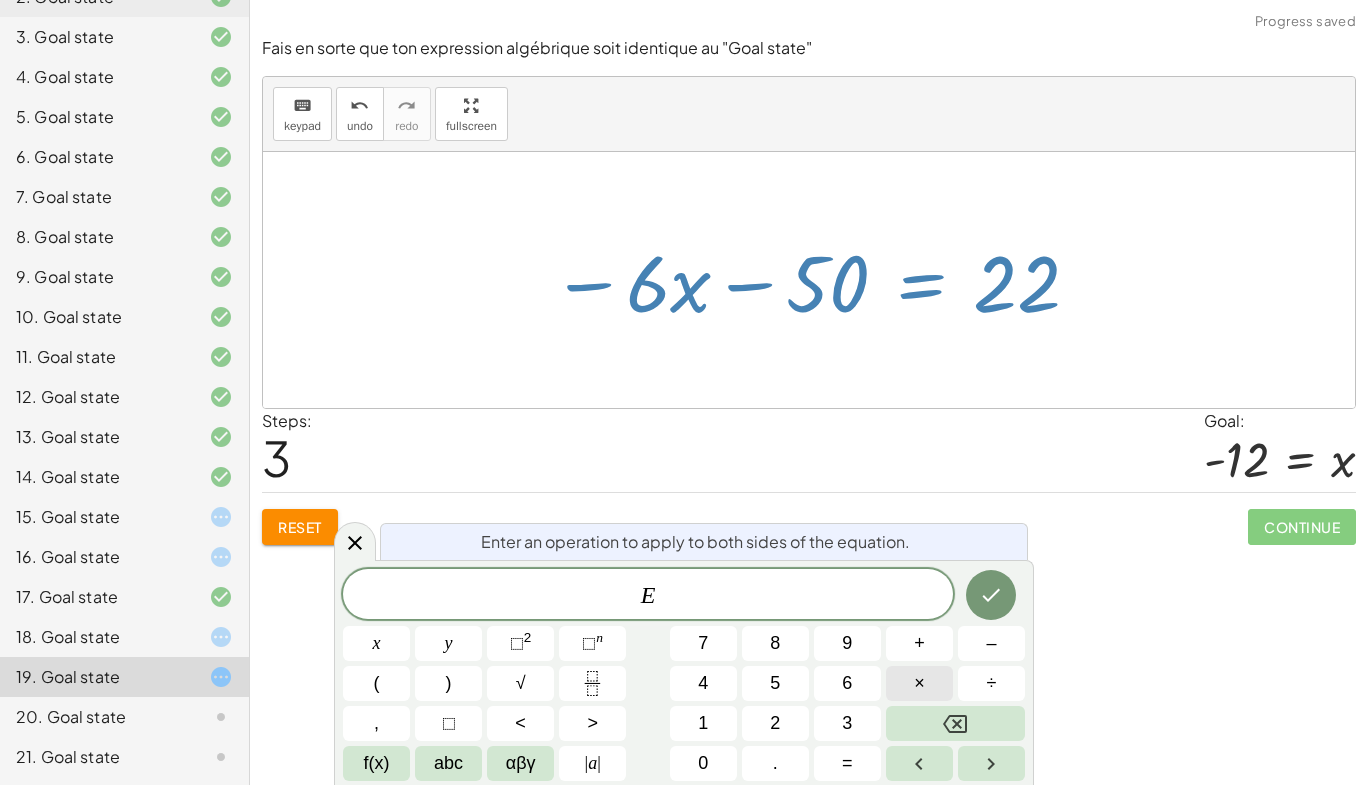 click on "×" at bounding box center (919, 683) 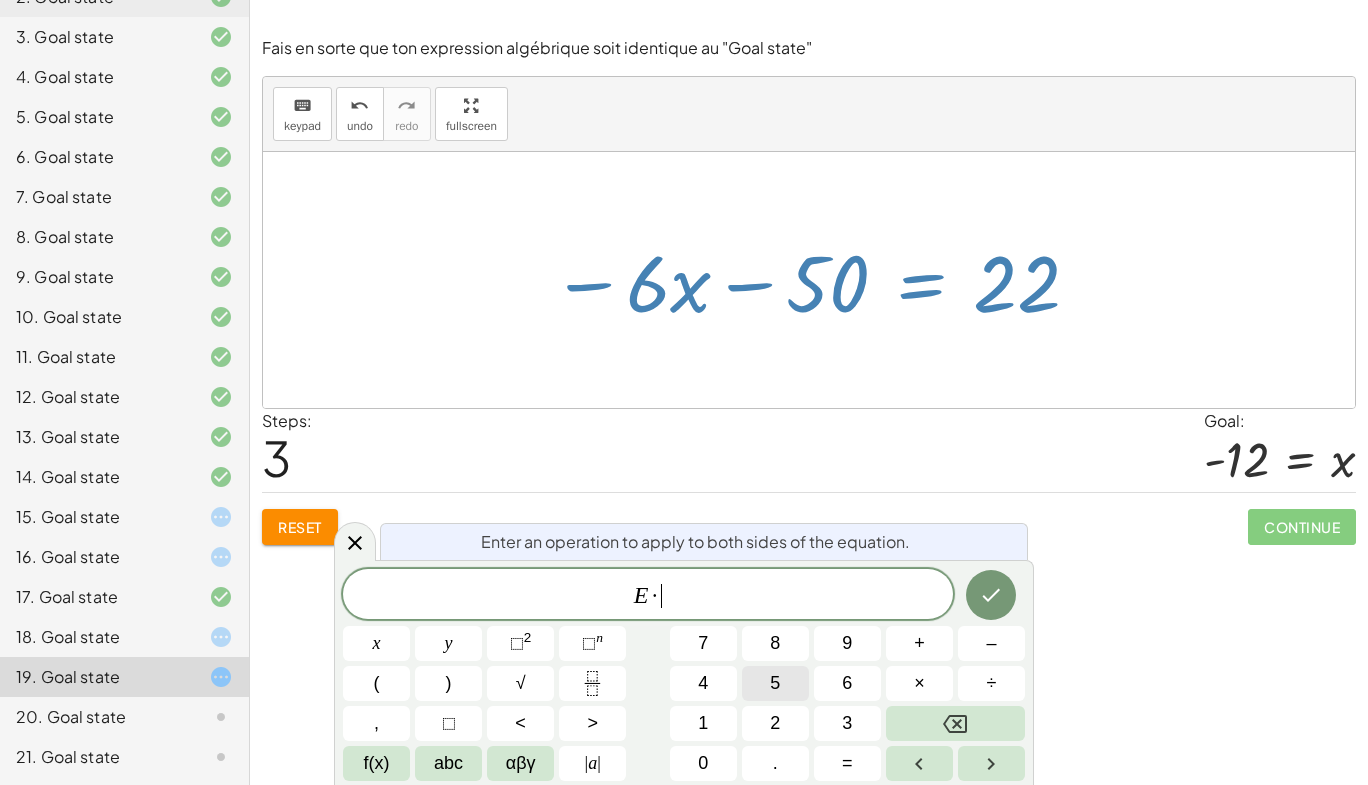 click on "5" at bounding box center (775, 683) 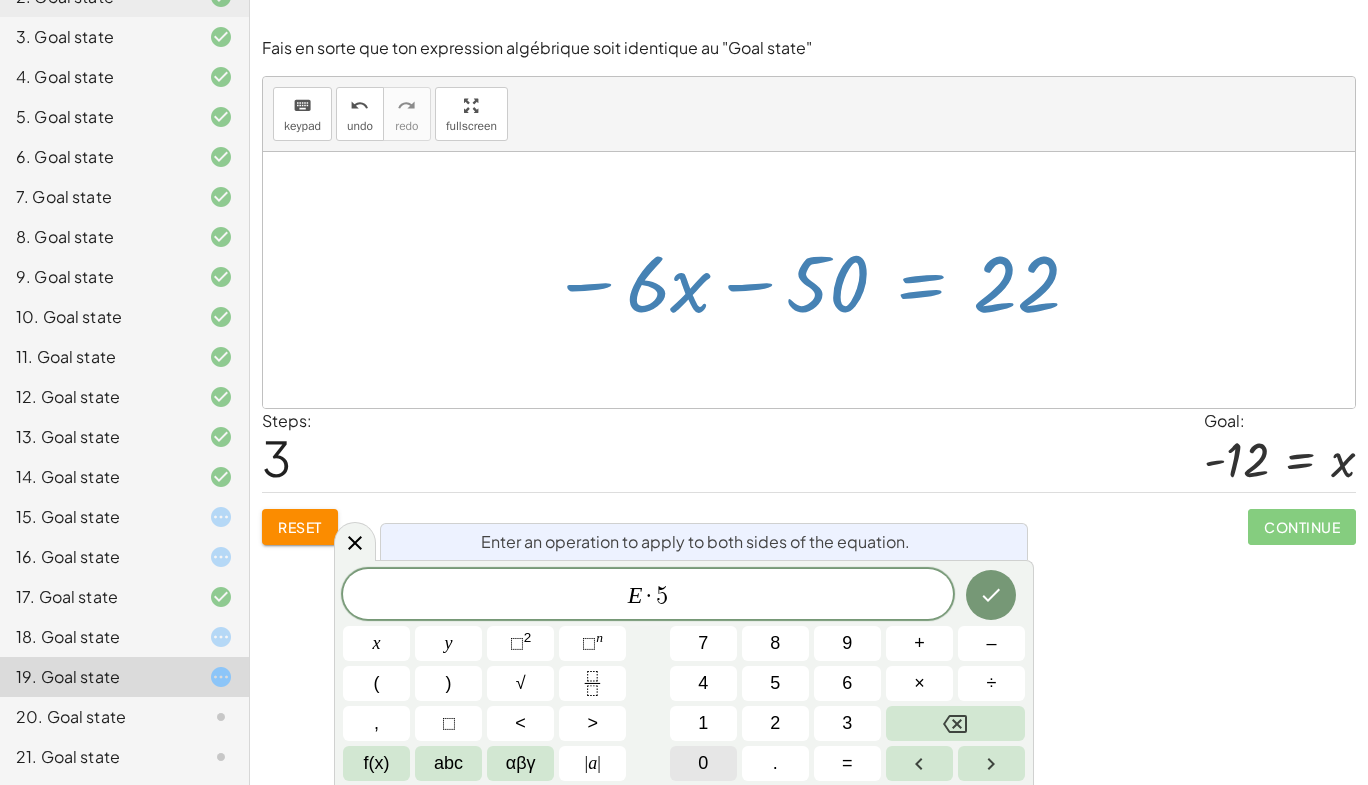 click on "0" at bounding box center [703, 763] 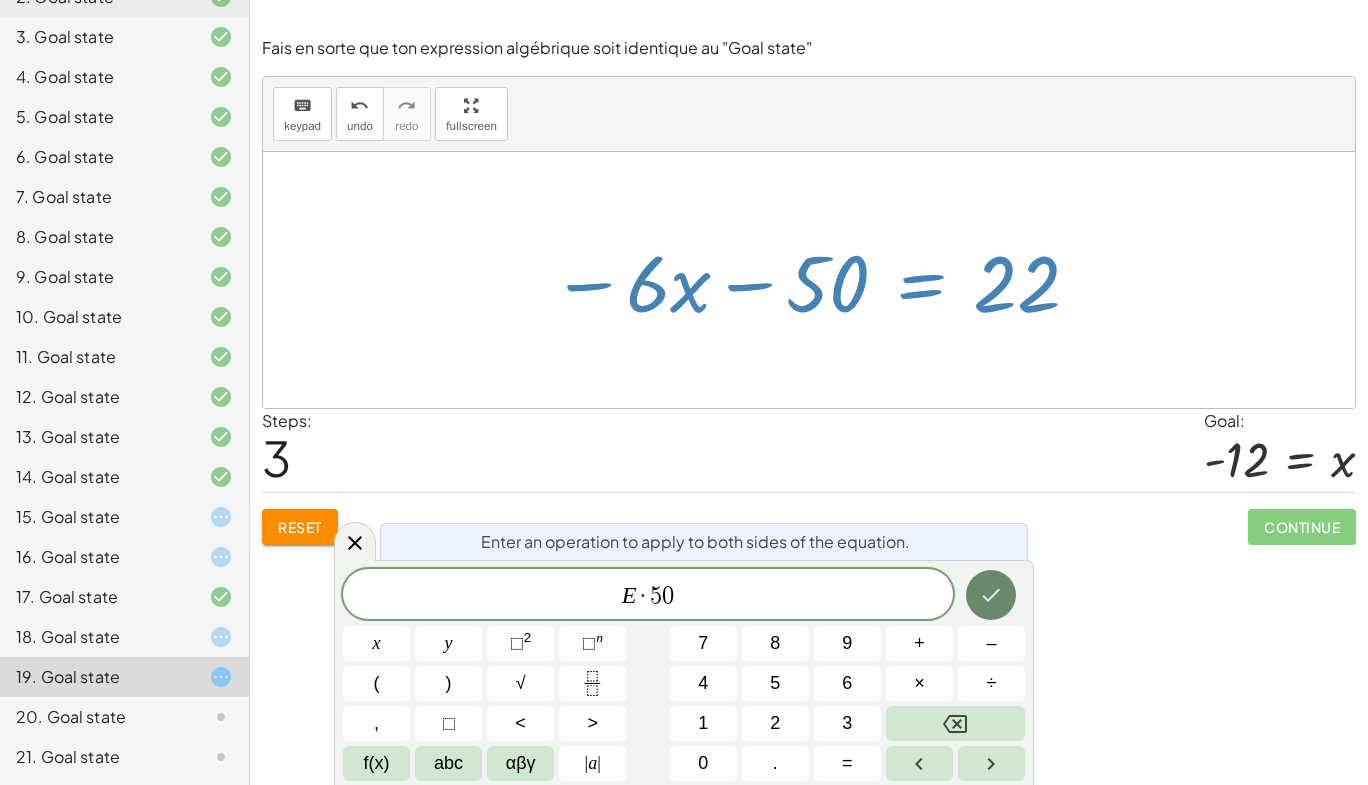 click 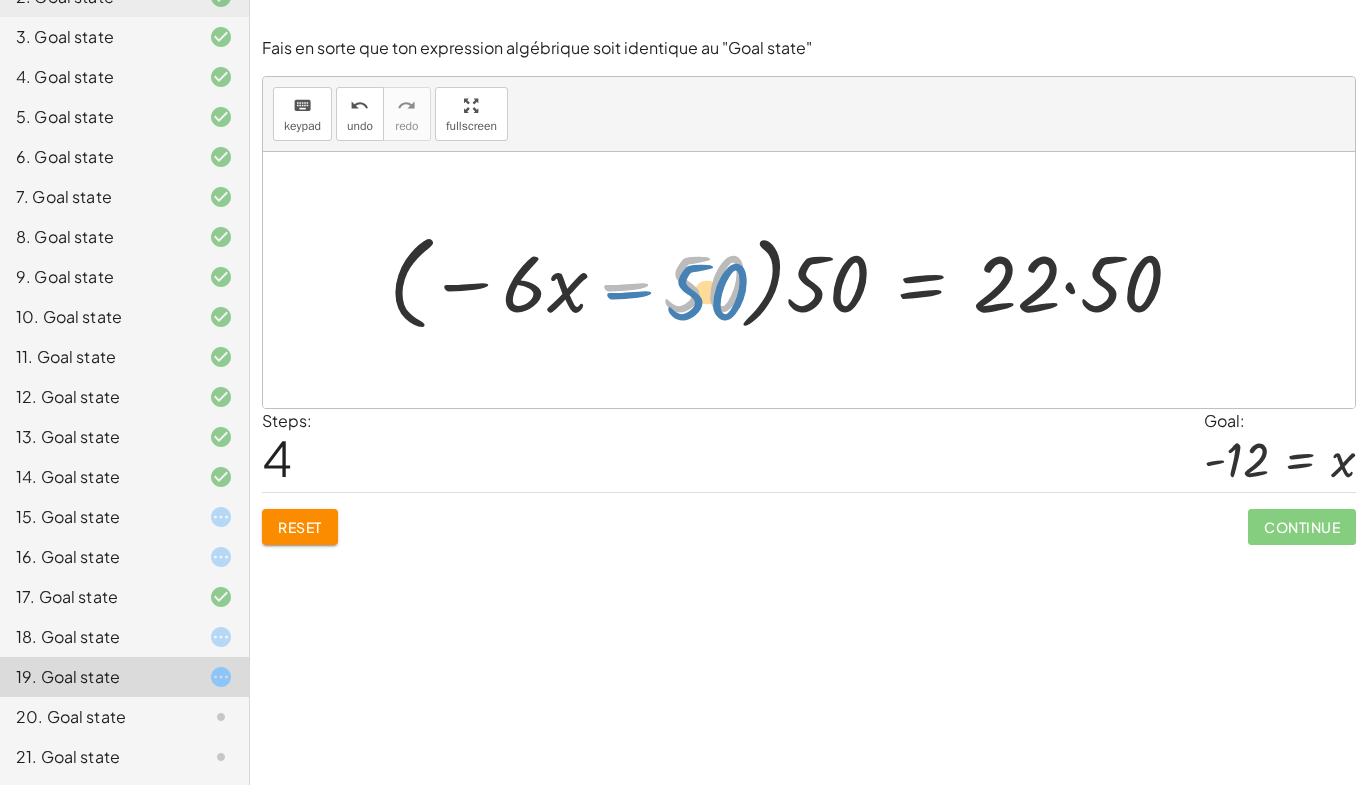 click at bounding box center [793, 280] 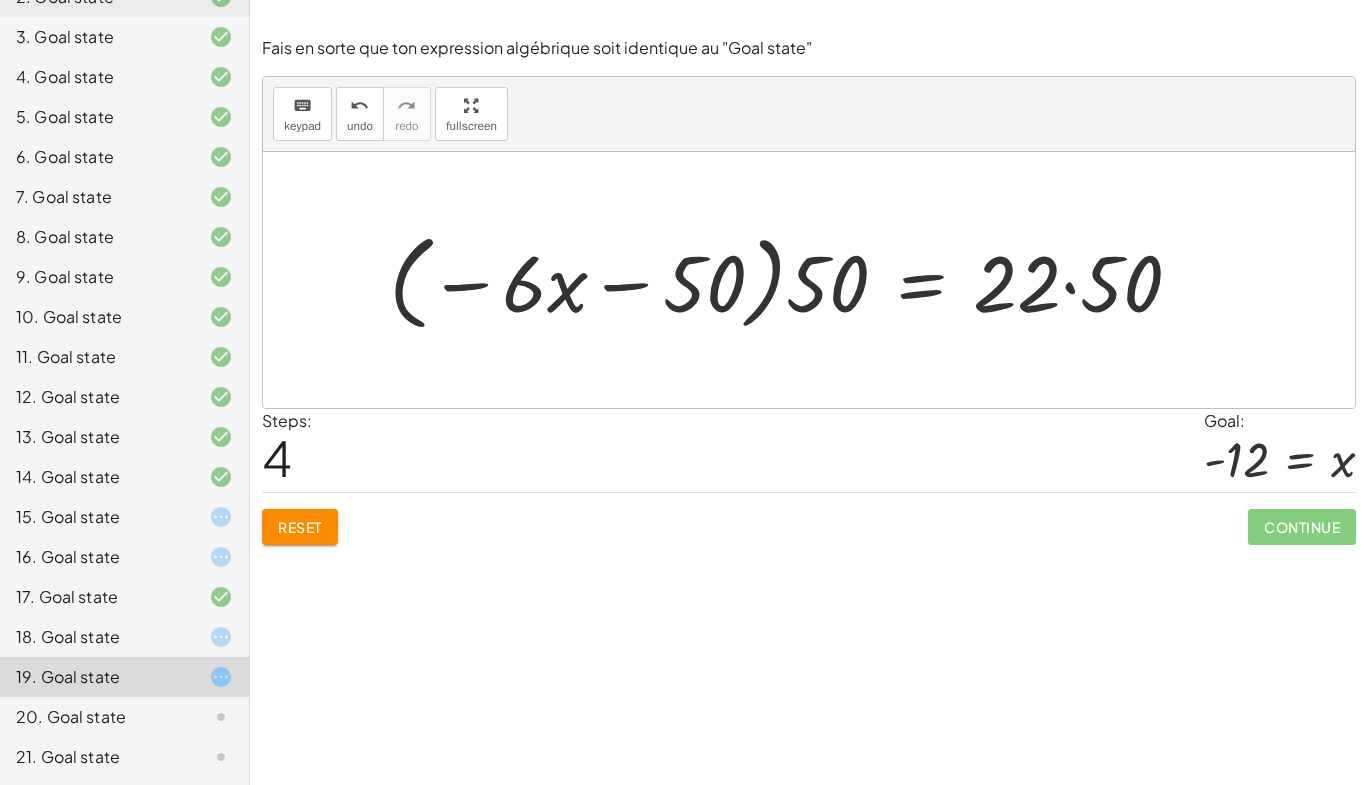 click at bounding box center (793, 280) 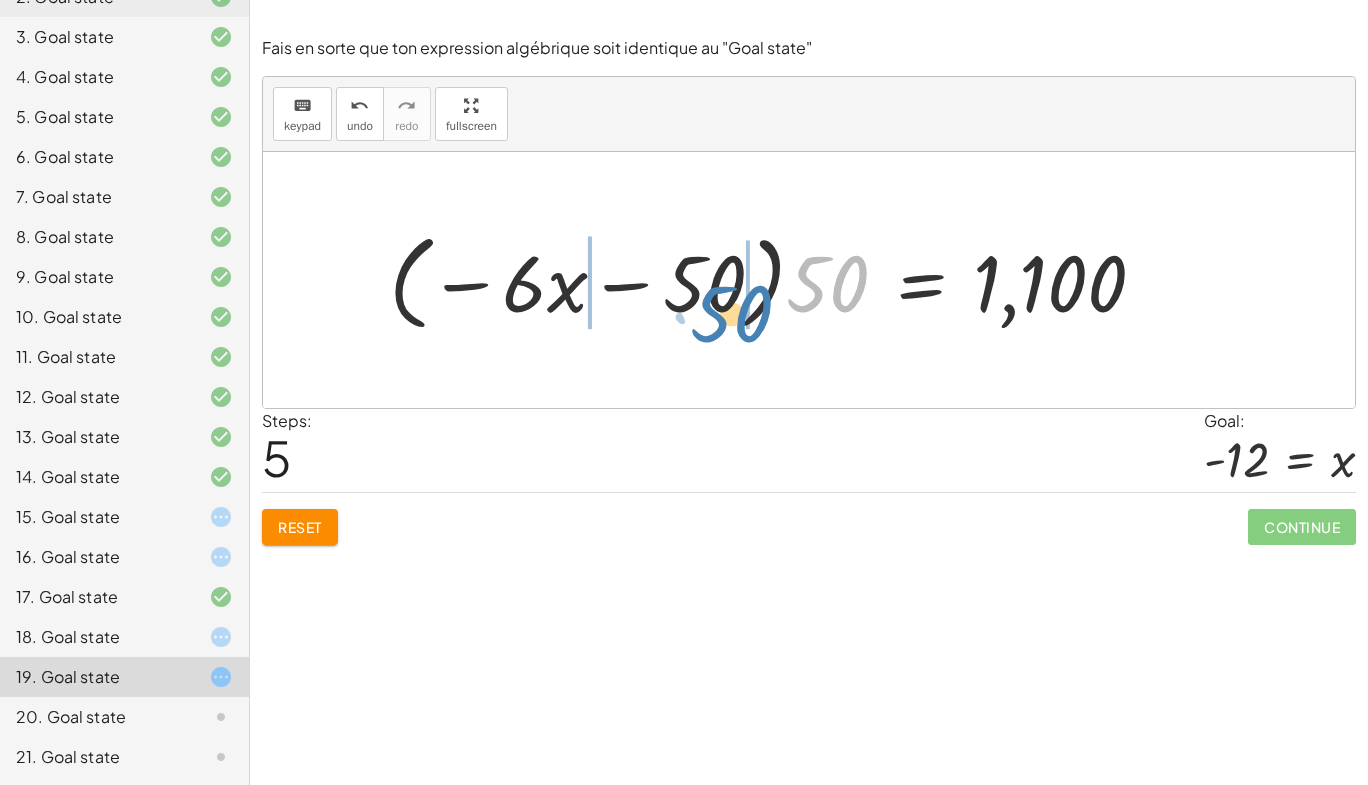 drag, startPoint x: 848, startPoint y: 309, endPoint x: 752, endPoint y: 339, distance: 100.57833 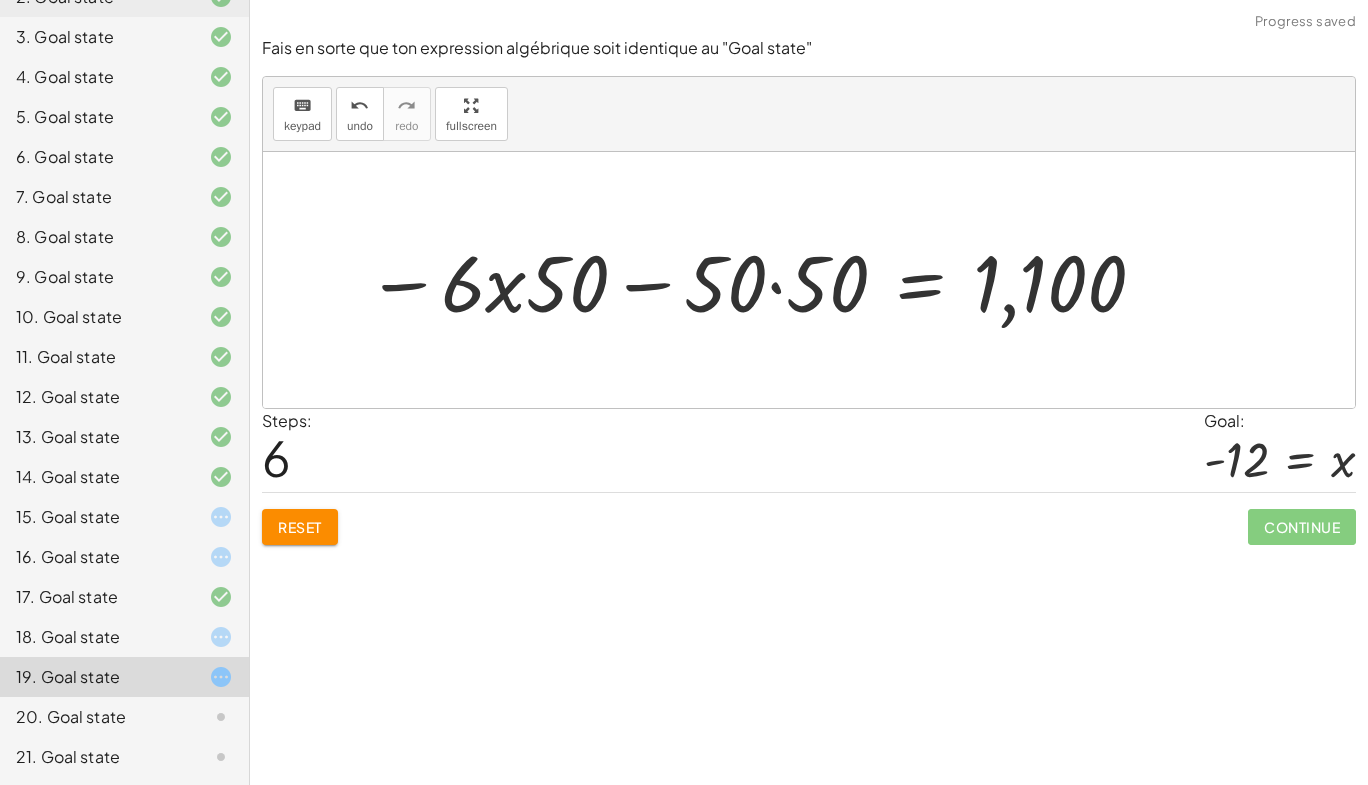 click at bounding box center (757, 280) 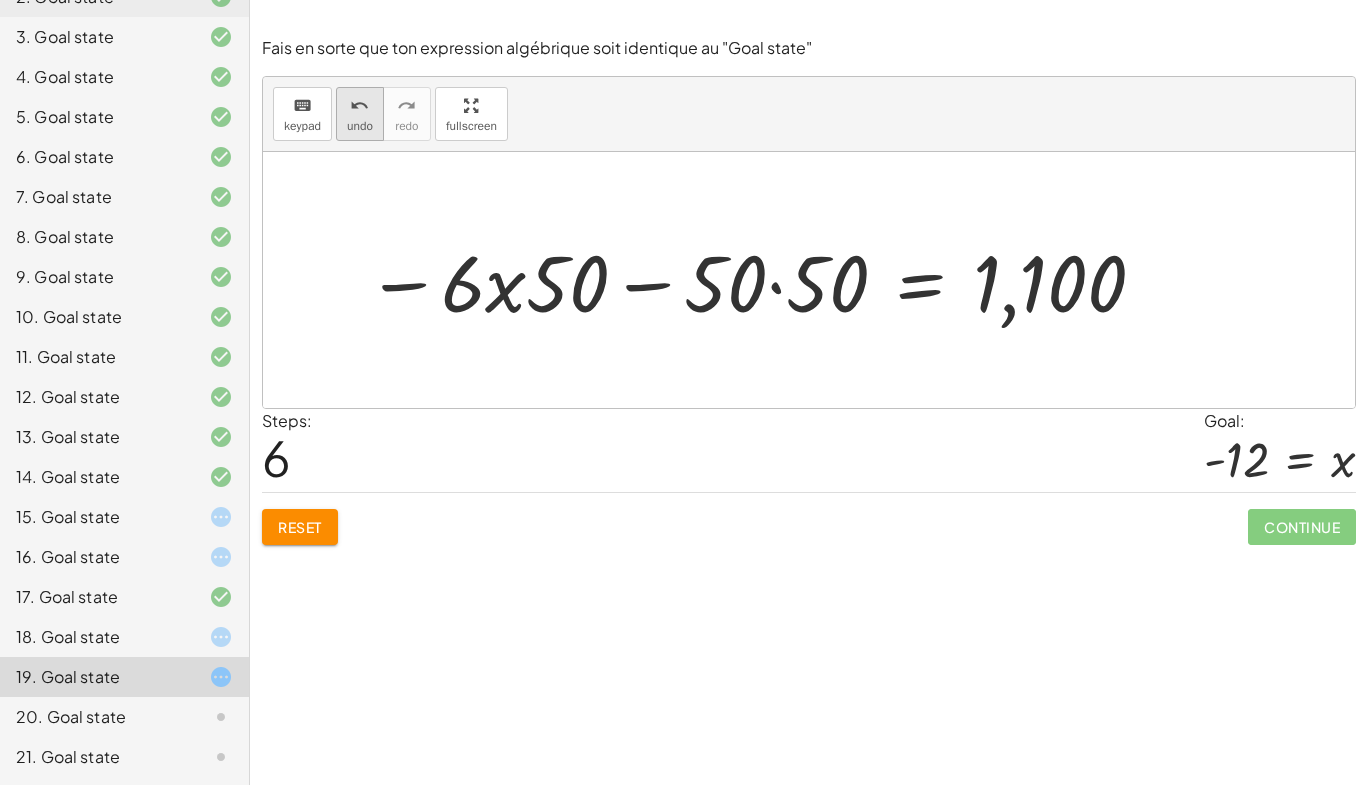 click on "undo" at bounding box center (360, 126) 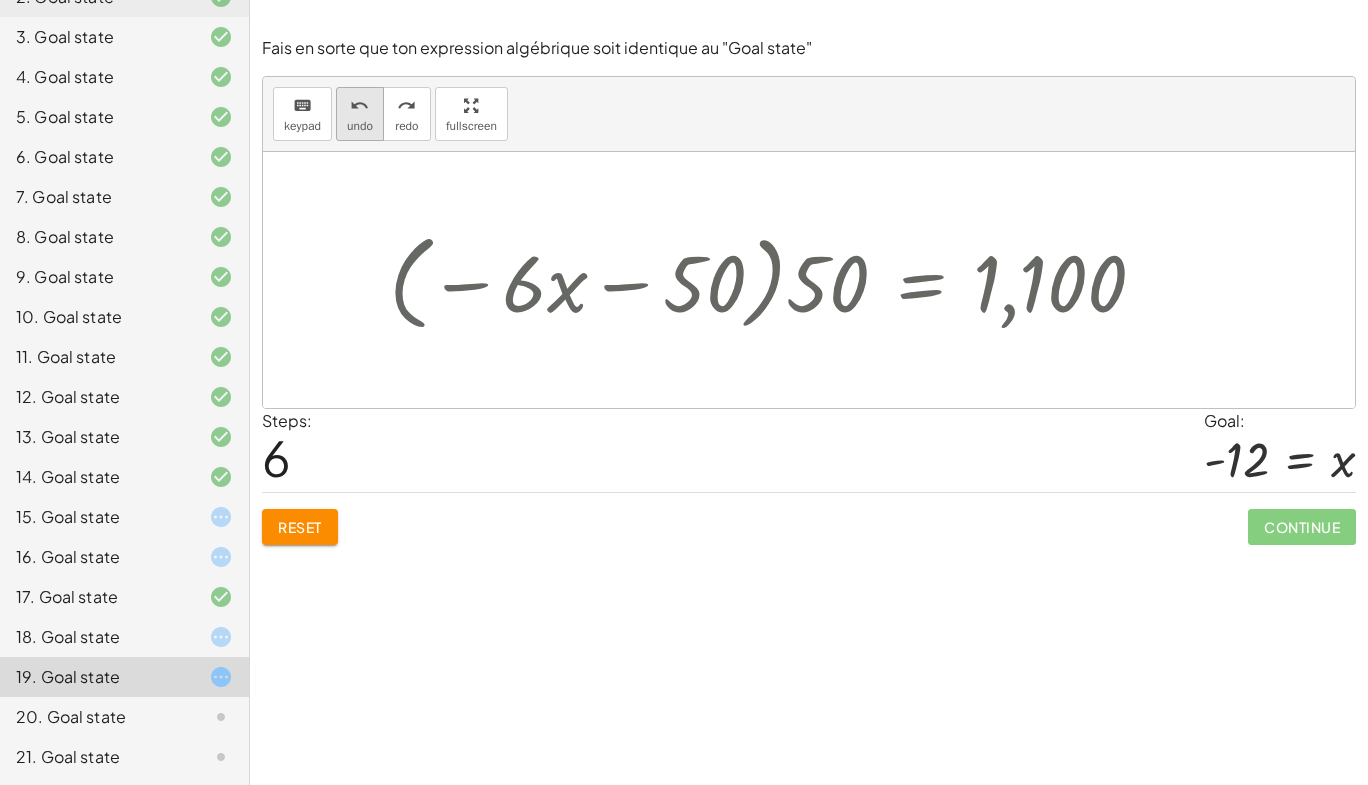 click on "undo" at bounding box center [360, 126] 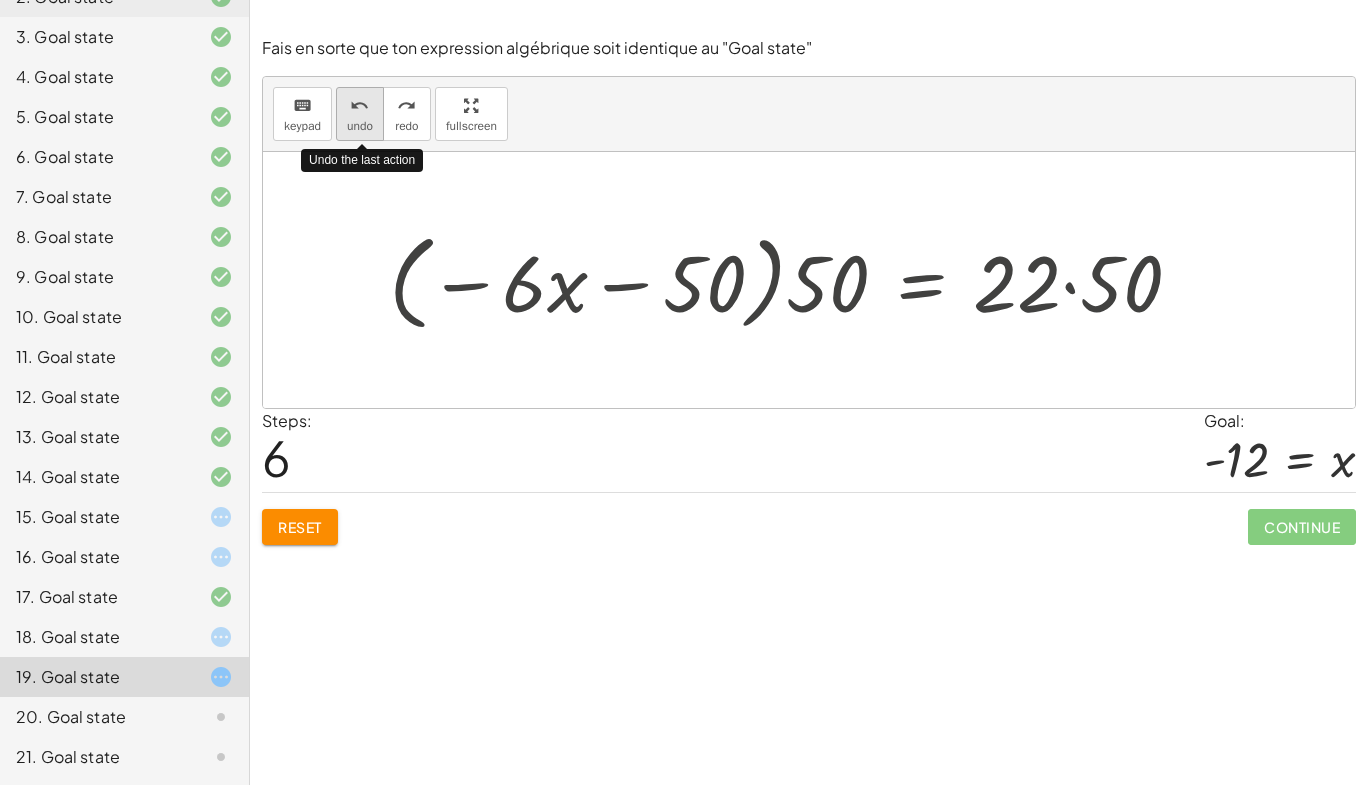 click on "undo" at bounding box center [360, 126] 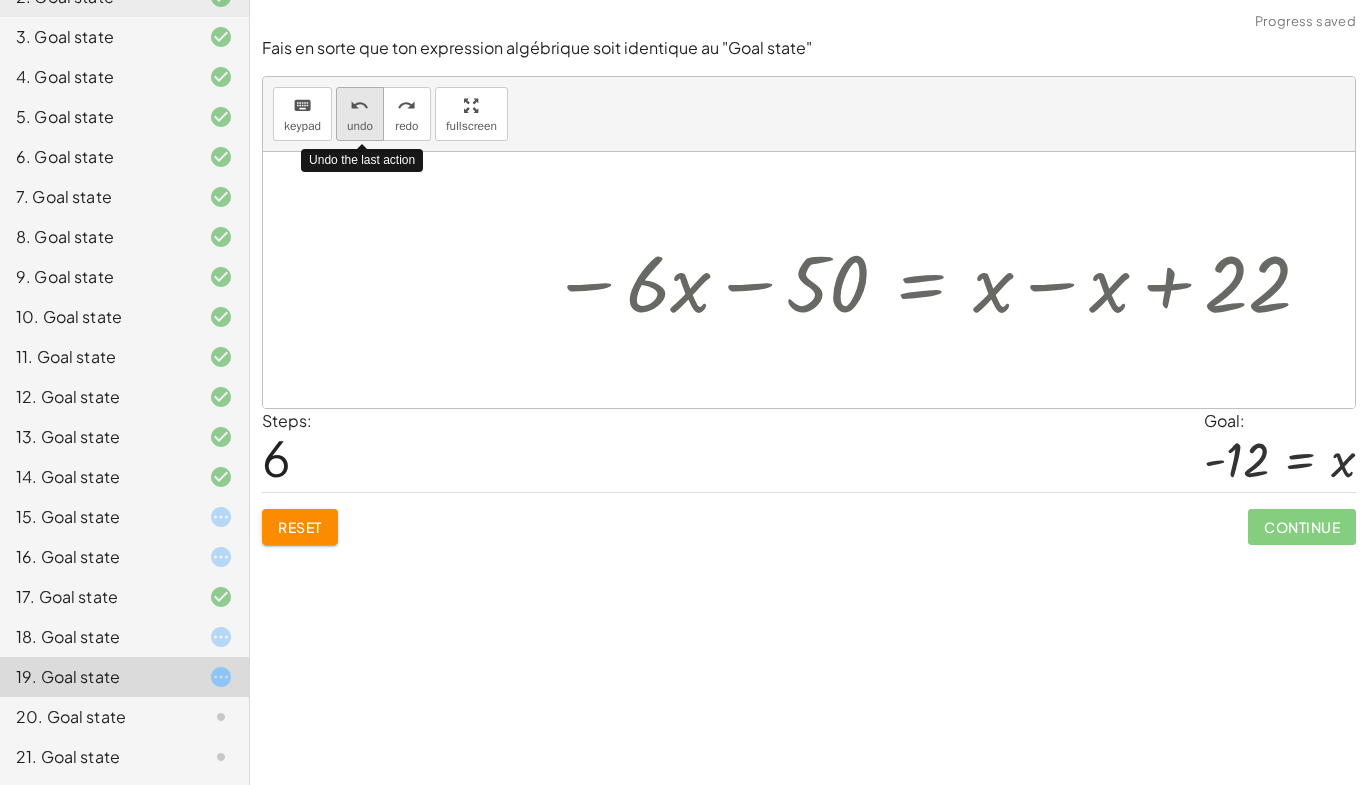 click on "undo" at bounding box center (360, 126) 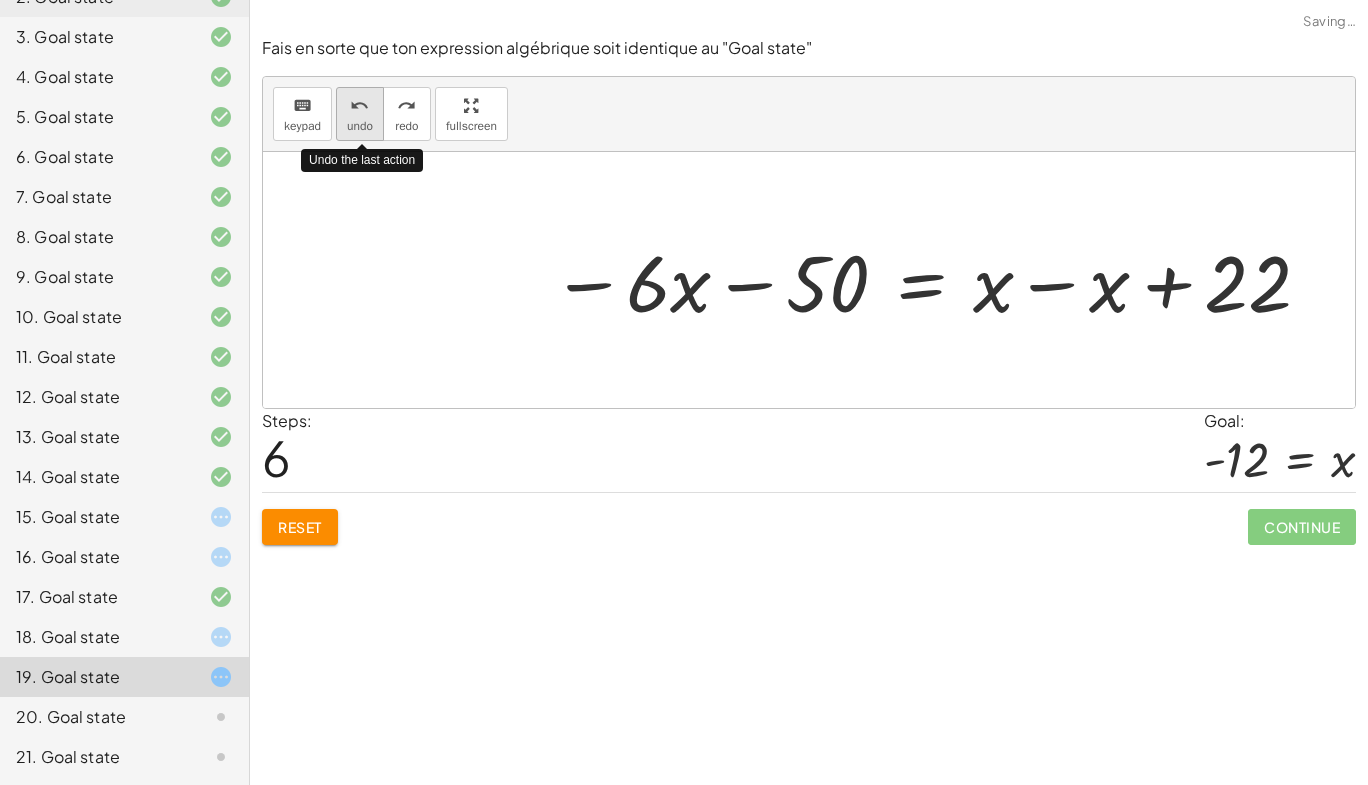 click on "undo" at bounding box center (360, 126) 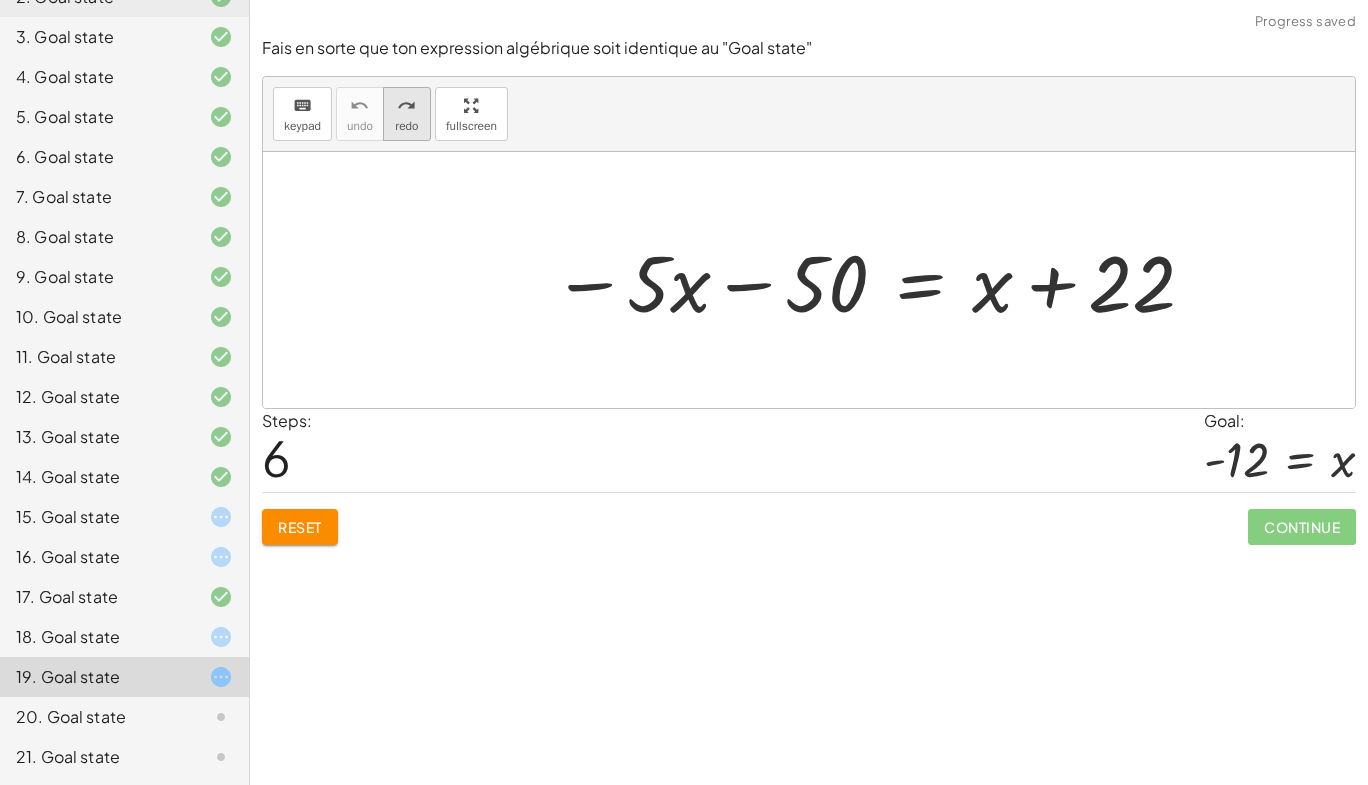 click on "redo redo" at bounding box center [407, 114] 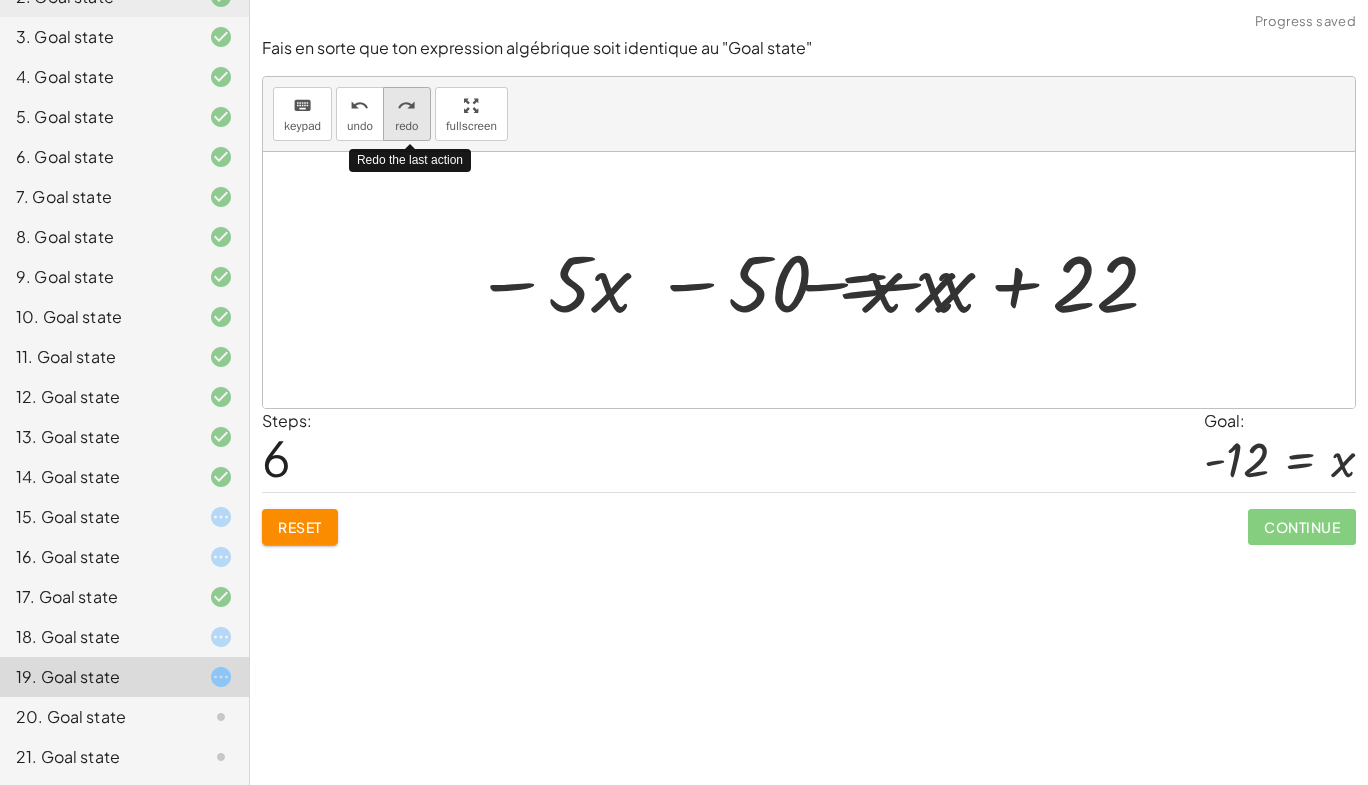 click on "redo redo" at bounding box center [407, 114] 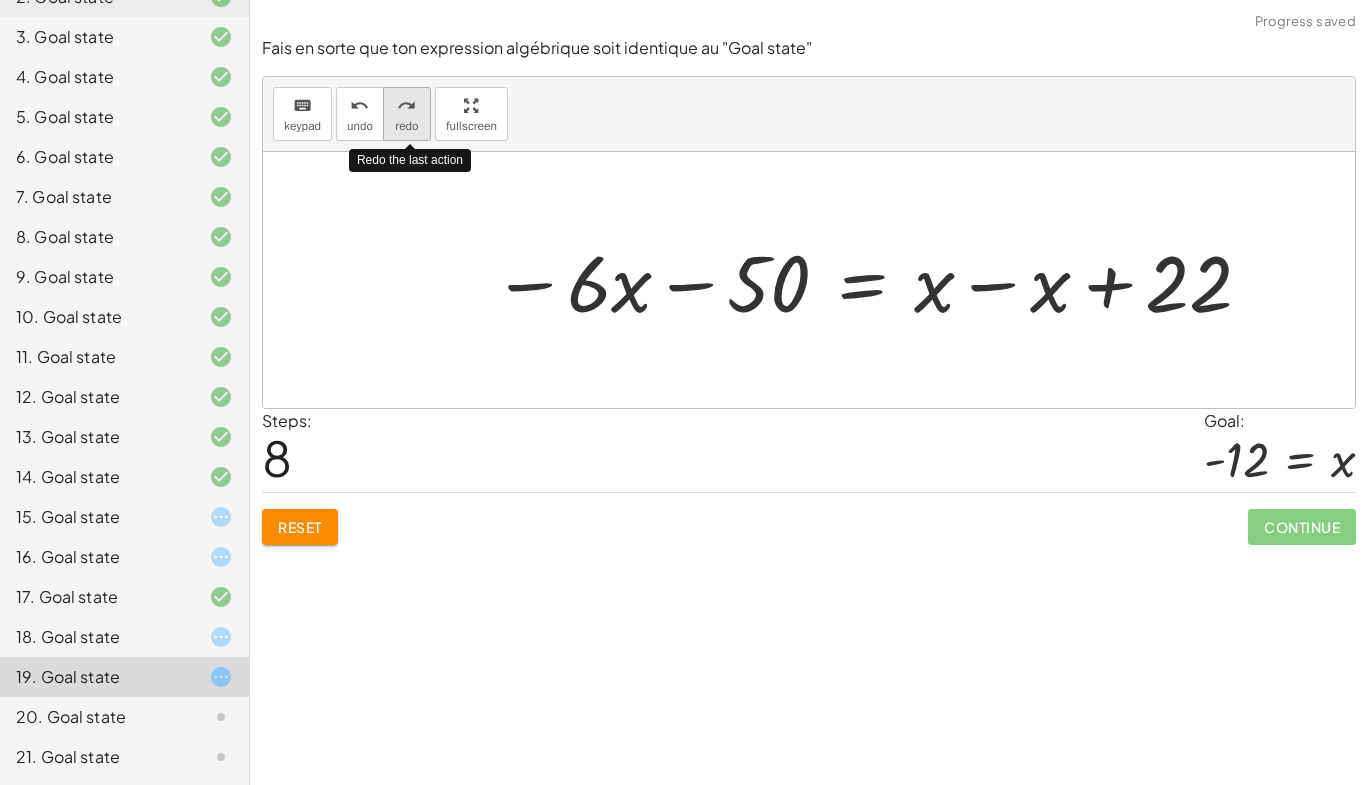 click on "redo redo" at bounding box center [407, 114] 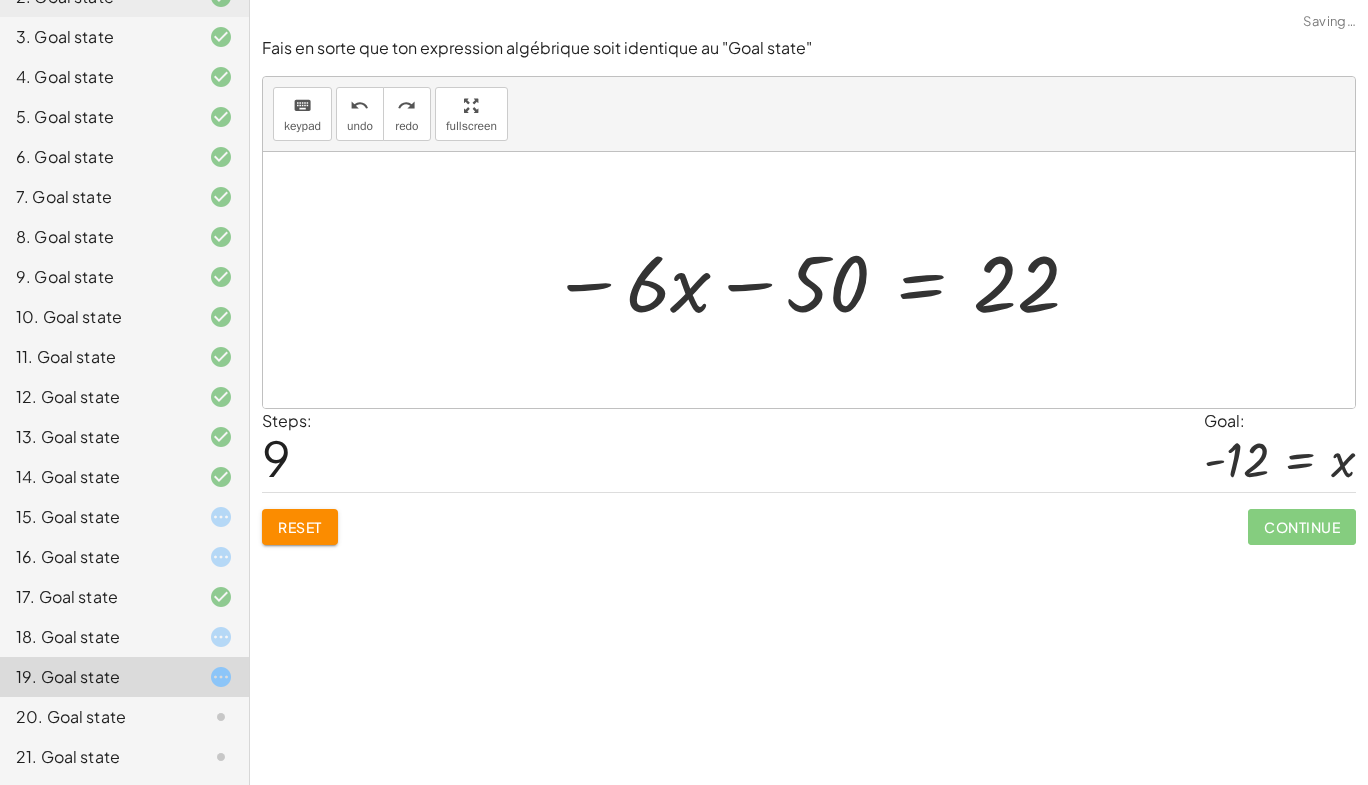 click at bounding box center (816, 280) 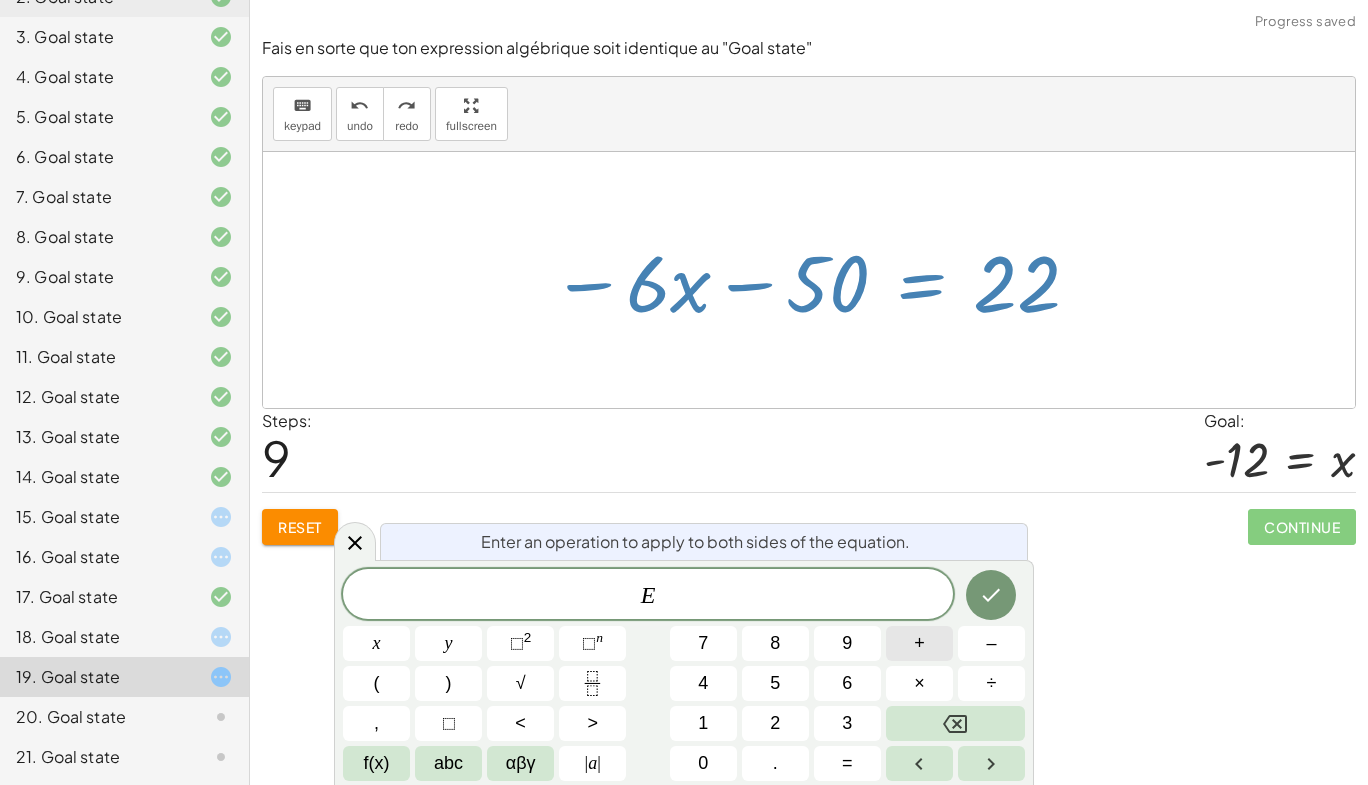 click on "+" at bounding box center [919, 643] 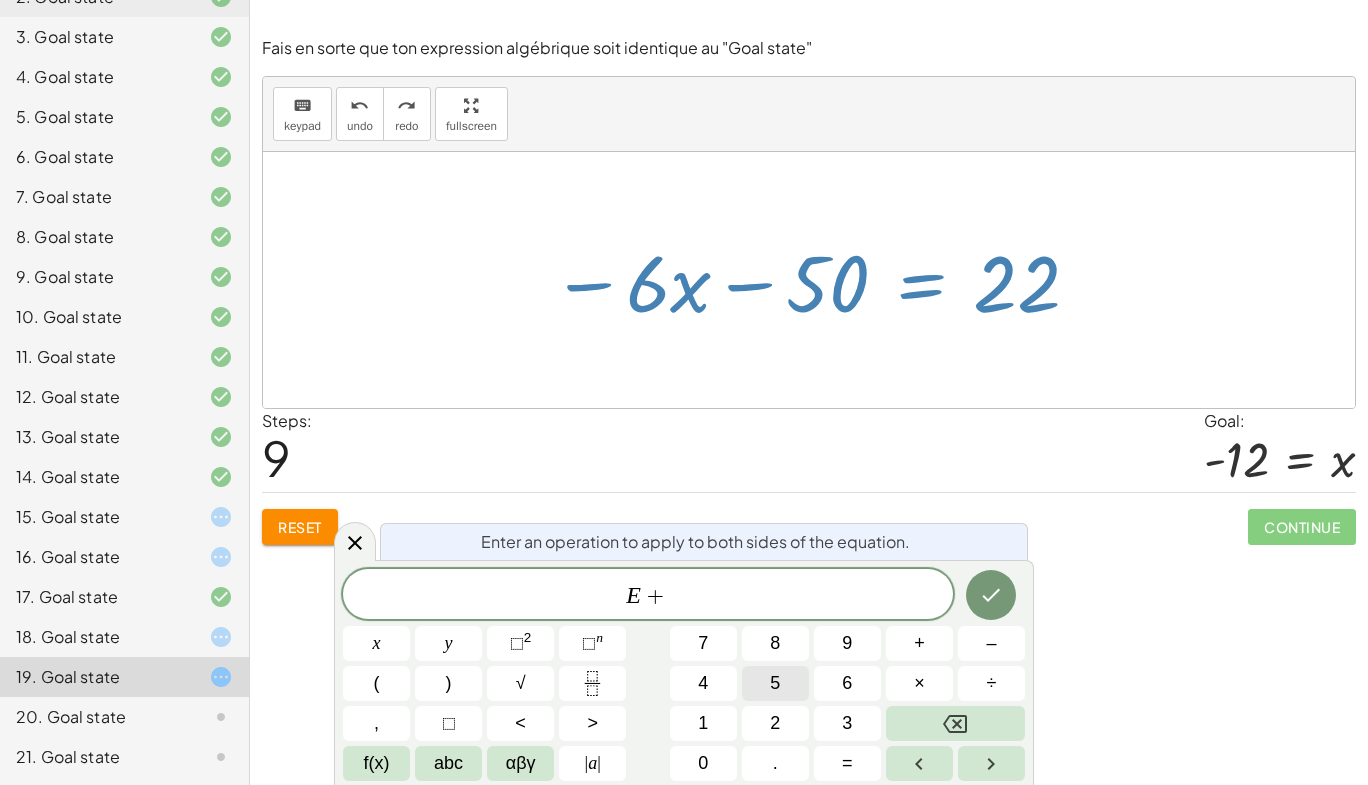 click on "5" at bounding box center (775, 683) 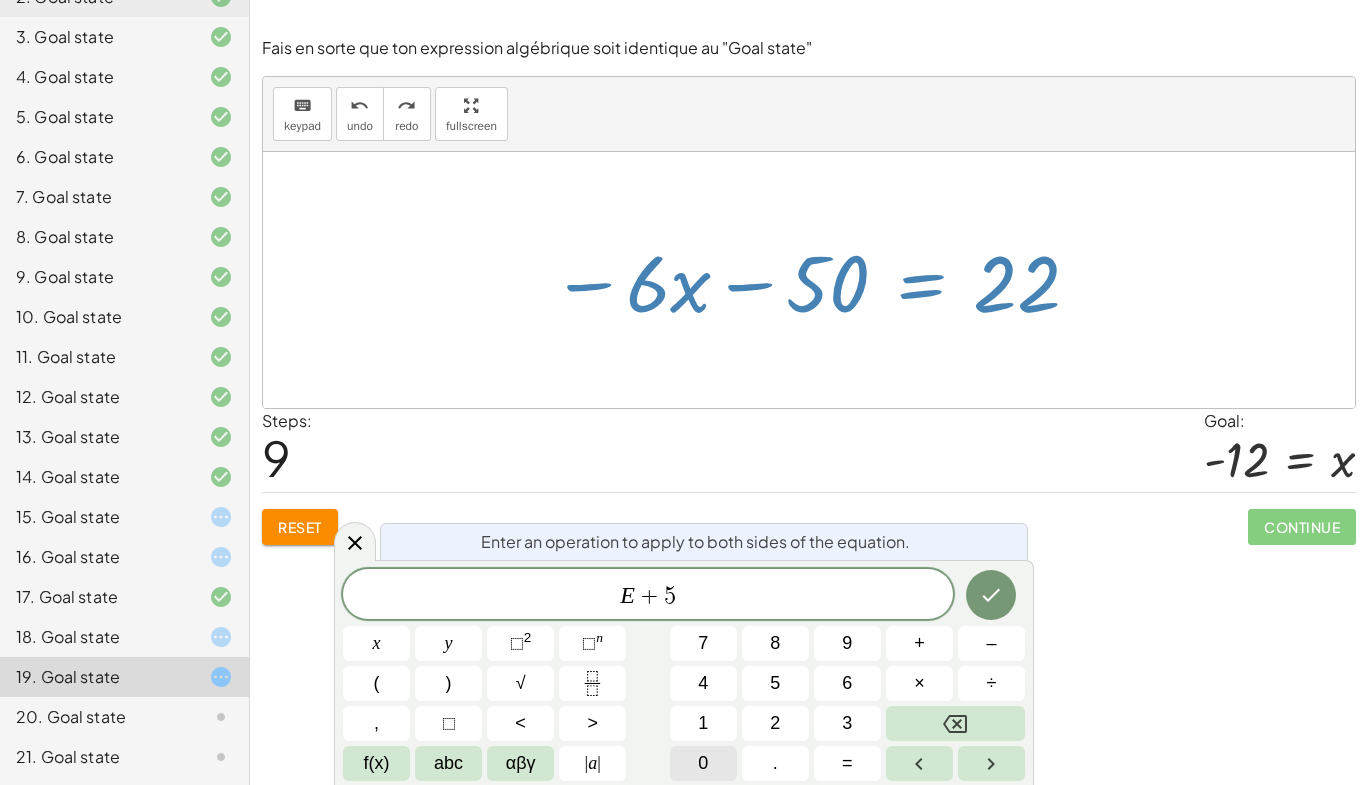 click on "0" at bounding box center (703, 763) 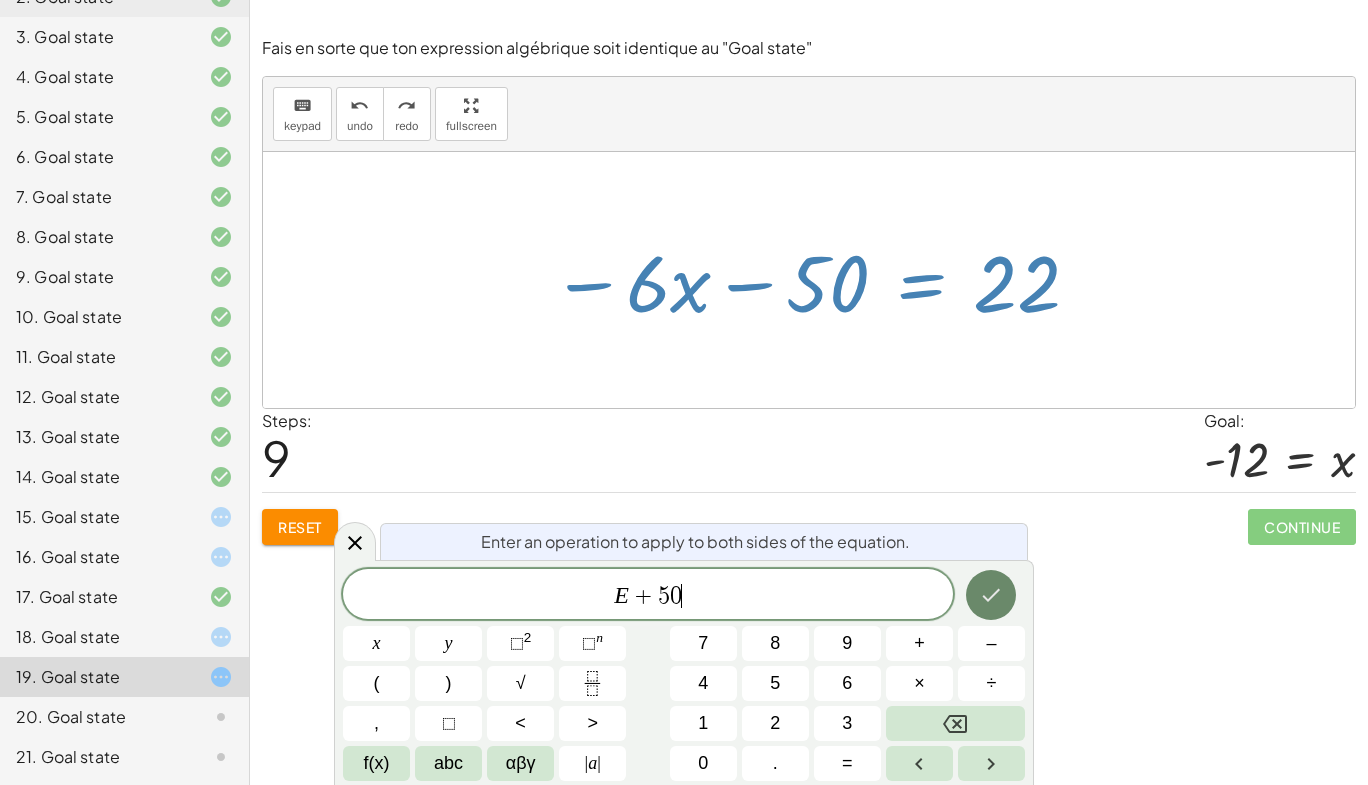 click 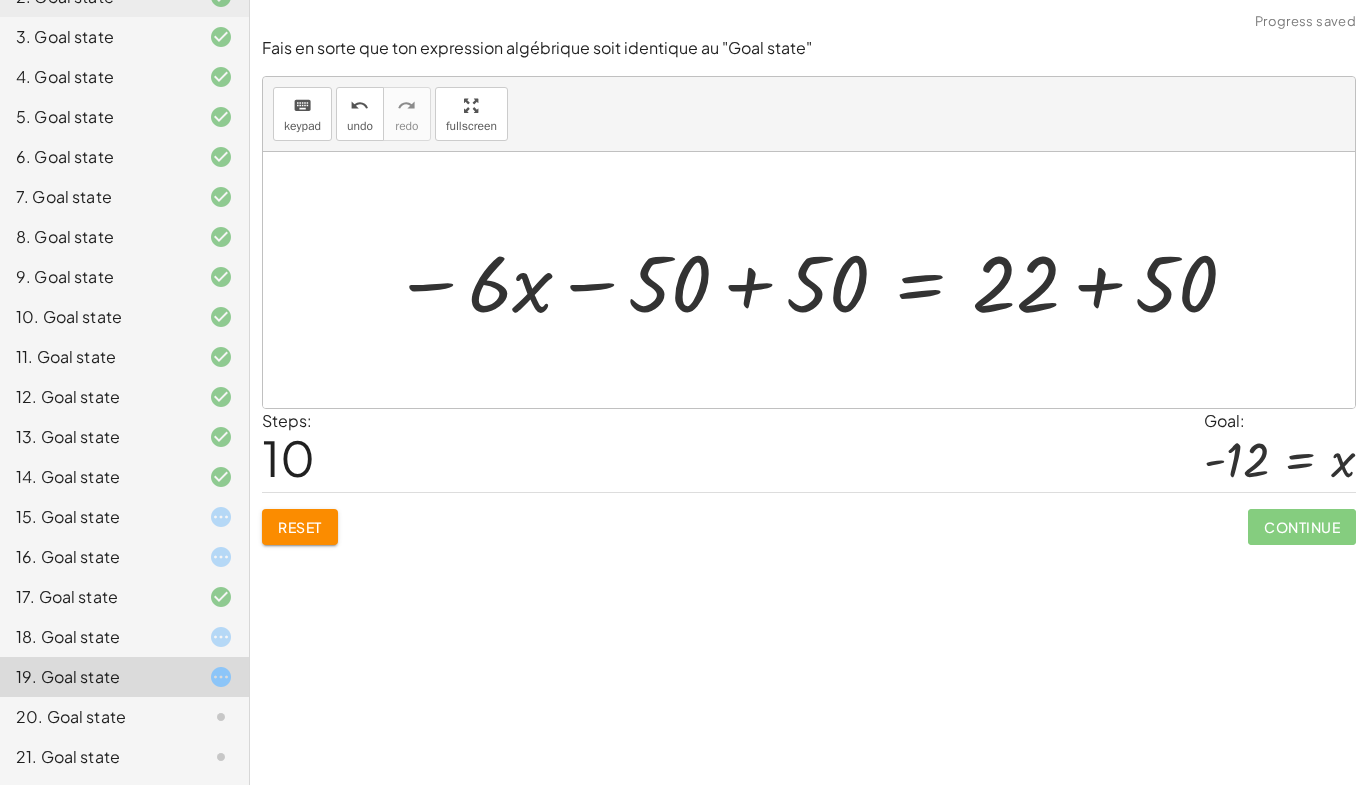 click at bounding box center [816, 280] 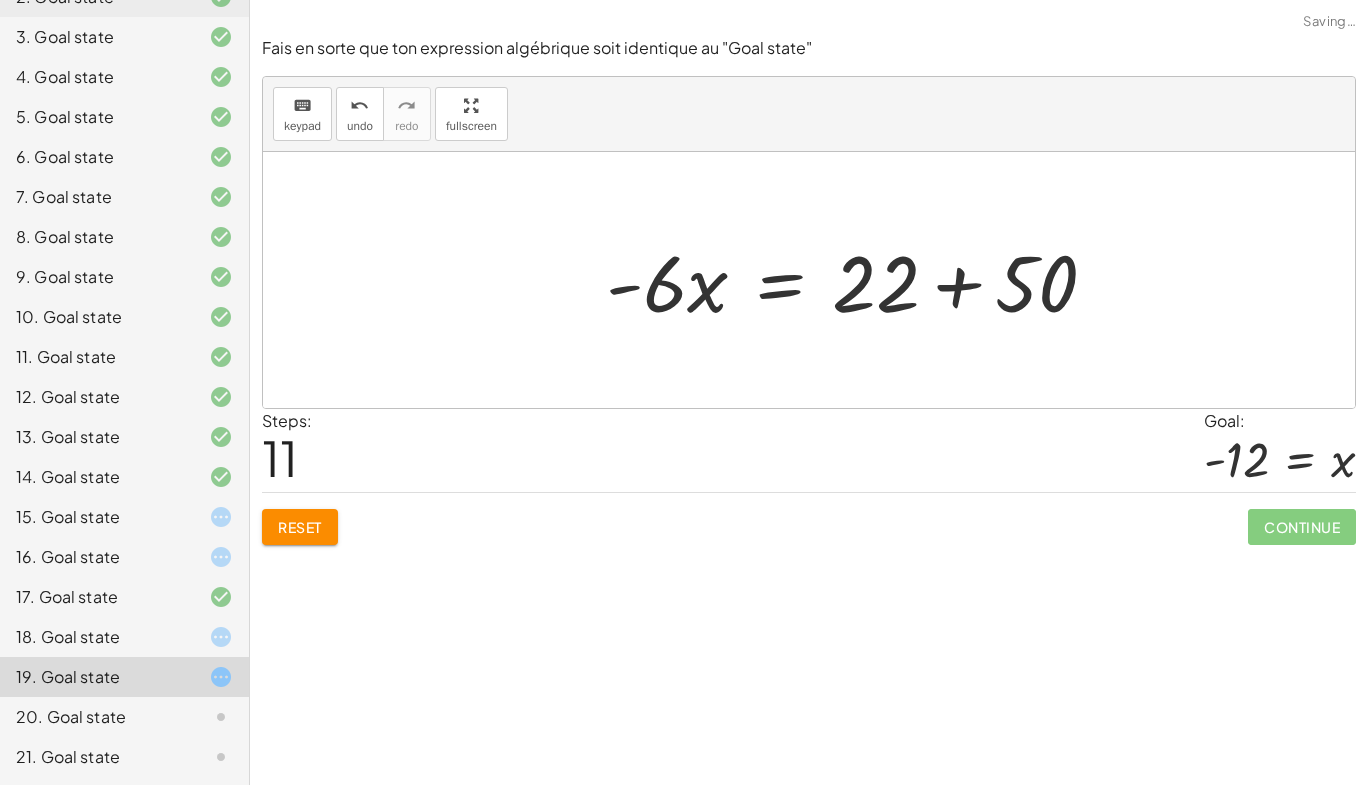 click on "− · 5 · x − 50 = + x + 22 − · 5 · x − x − 50 = + x − x + 22 − · 6 · x − 50 = + x − x + 22 − · 6 · x − 50 = + 0 + 22 − · 6 · x − 50 = 22 − · 6 · x − 50 + 50 = + 22 + 50 − · 6 · x + 0 = + 22 + 50 · x = 22 · 6 + + 50 -" at bounding box center [809, 280] 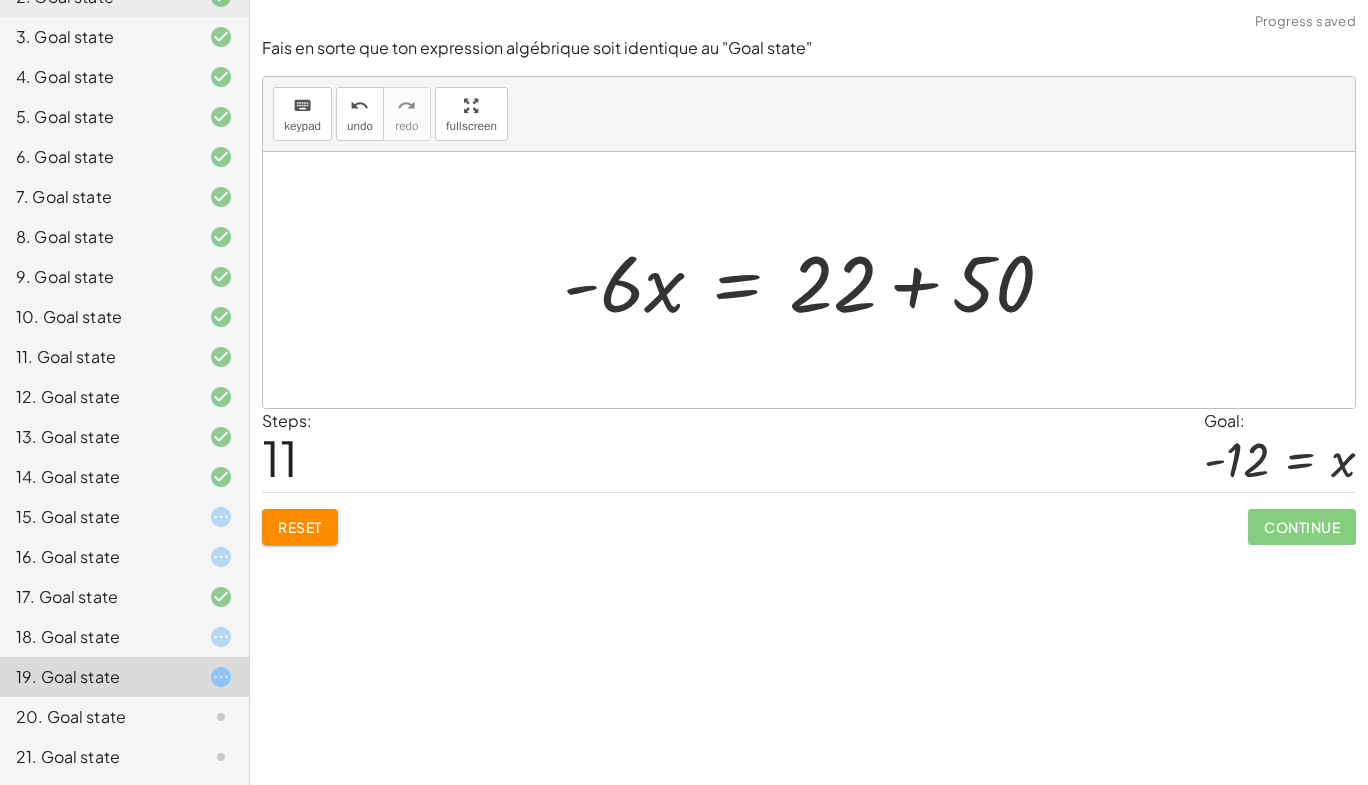 click at bounding box center (816, 280) 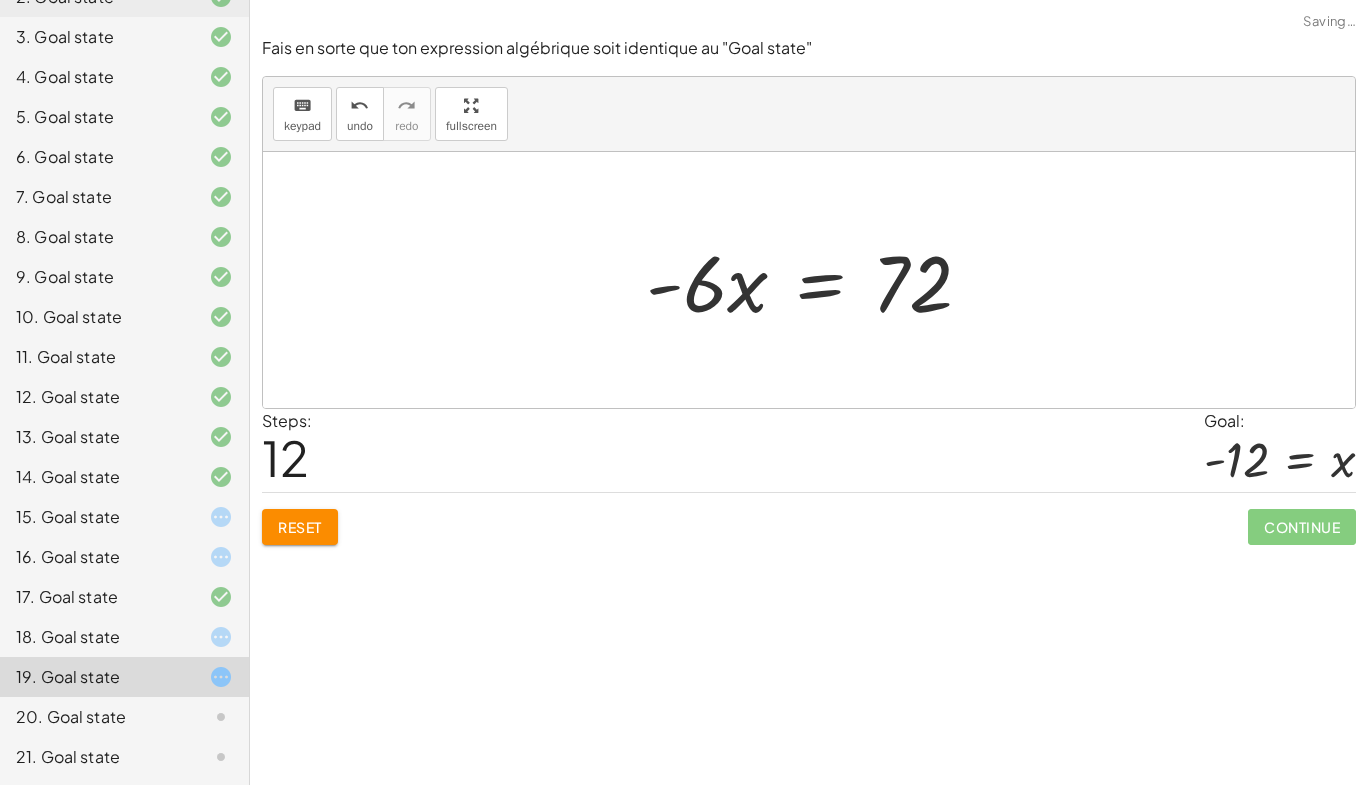 click at bounding box center [817, 280] 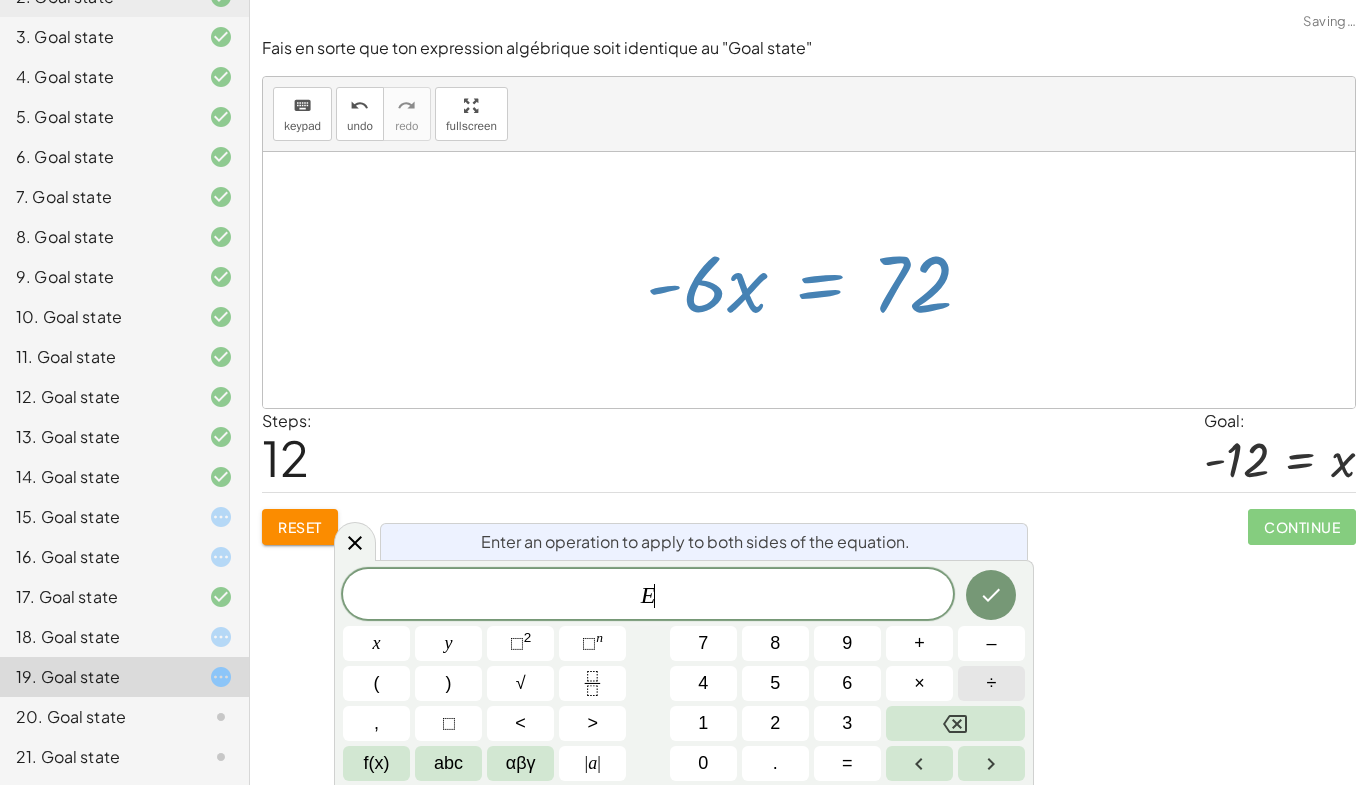 click on "÷" at bounding box center [991, 683] 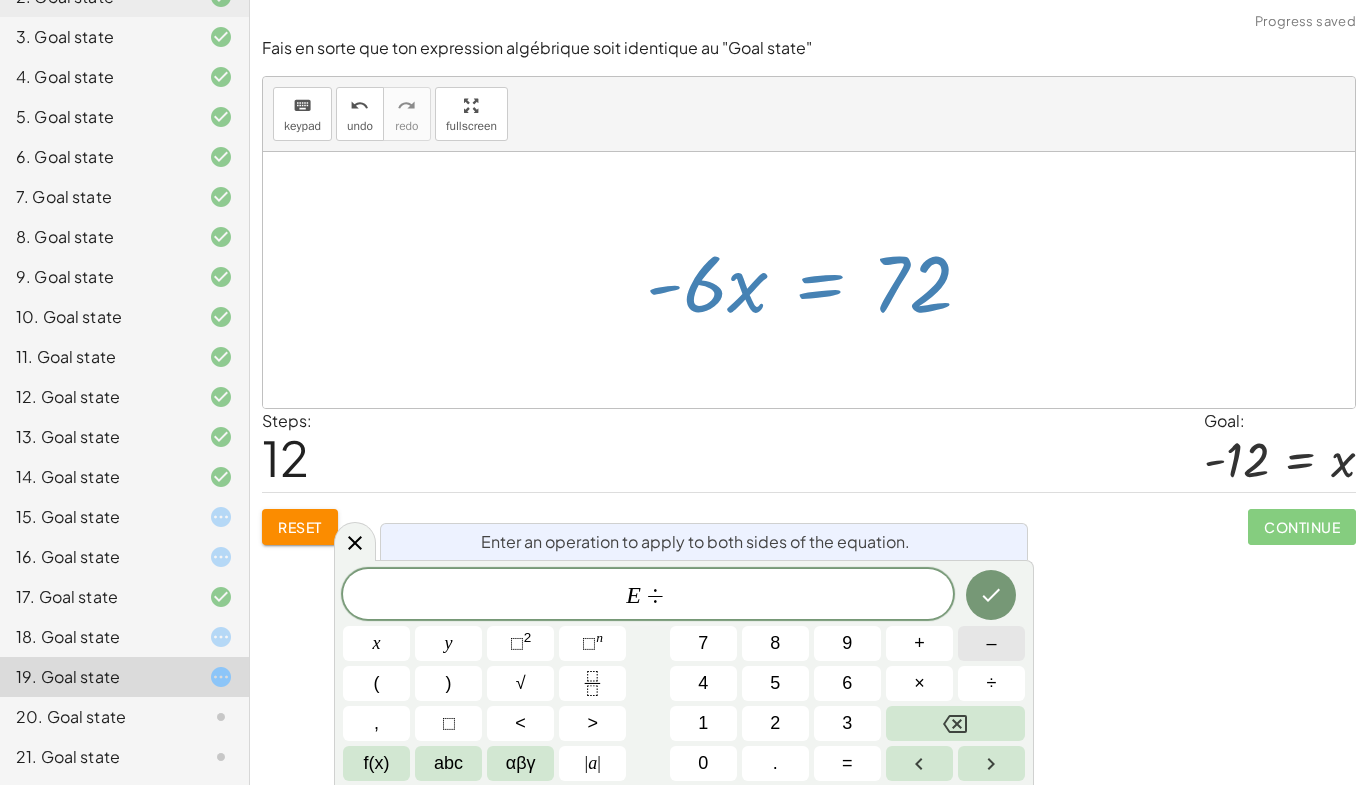 click on "–" at bounding box center [991, 643] 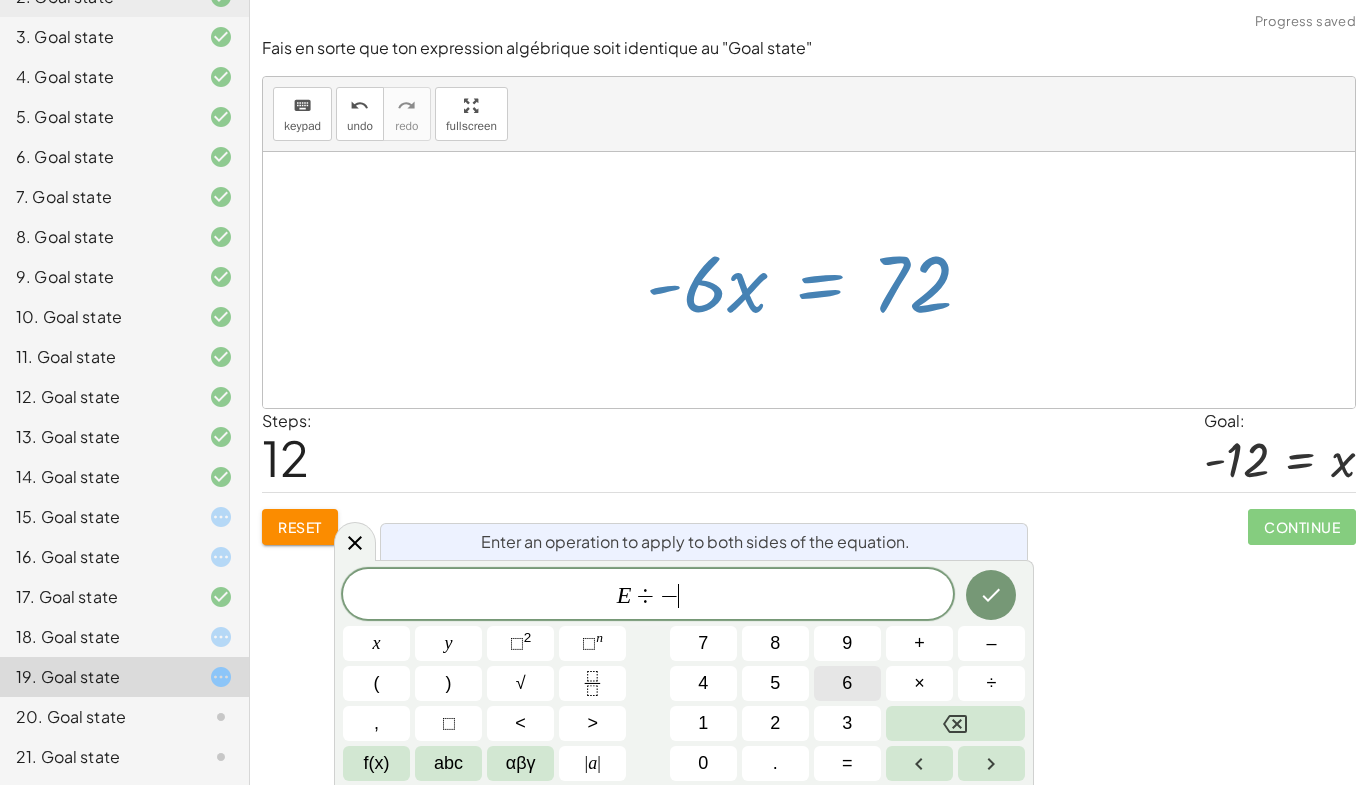 click on "6" at bounding box center [847, 683] 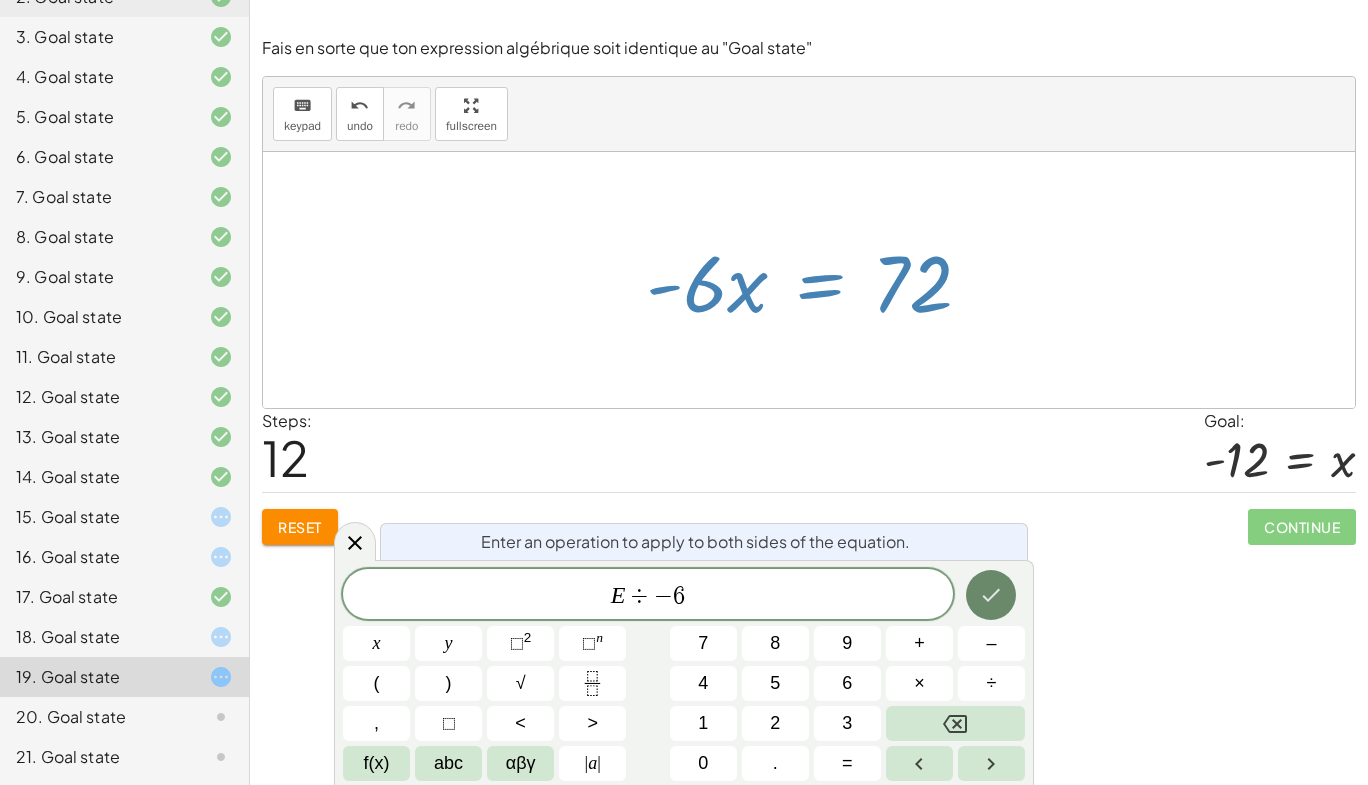 click 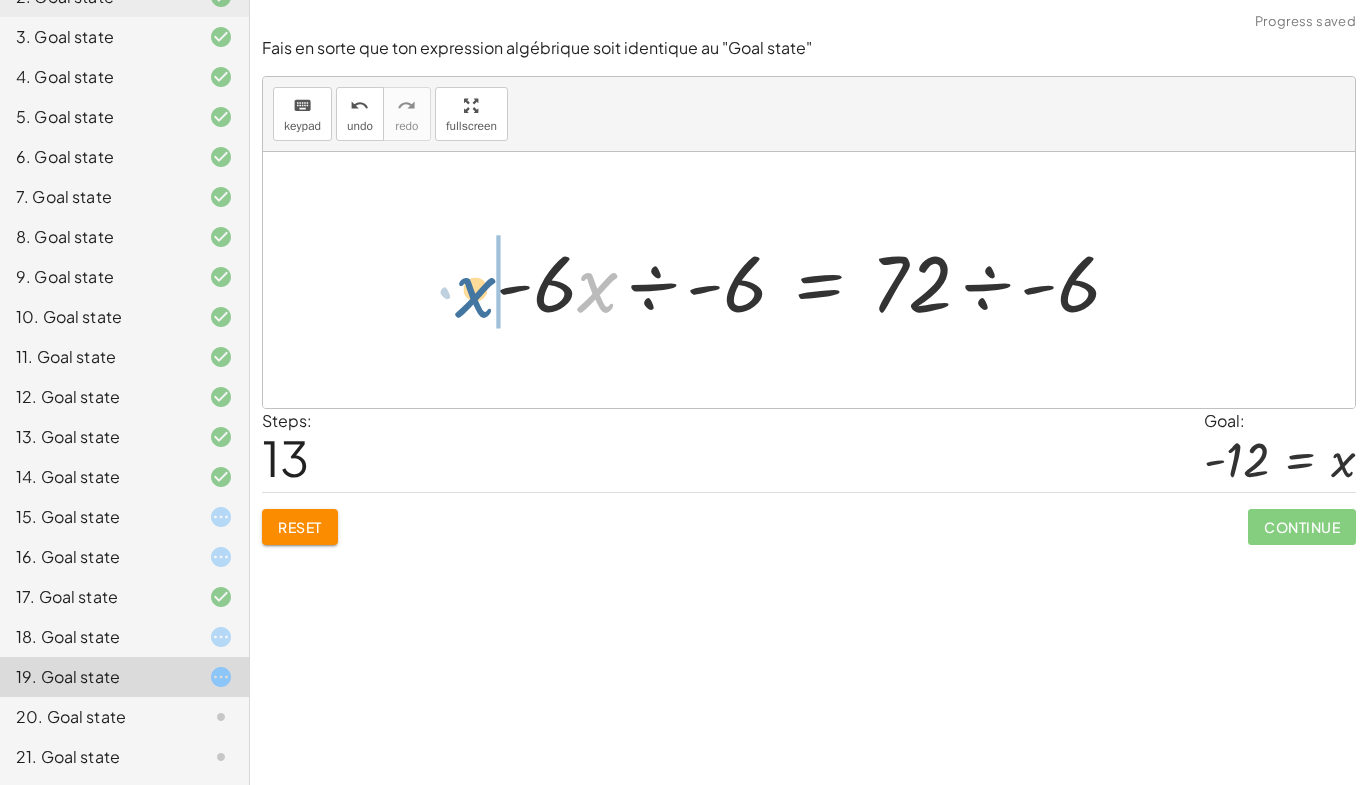 drag, startPoint x: 593, startPoint y: 288, endPoint x: 467, endPoint y: 287, distance: 126.00397 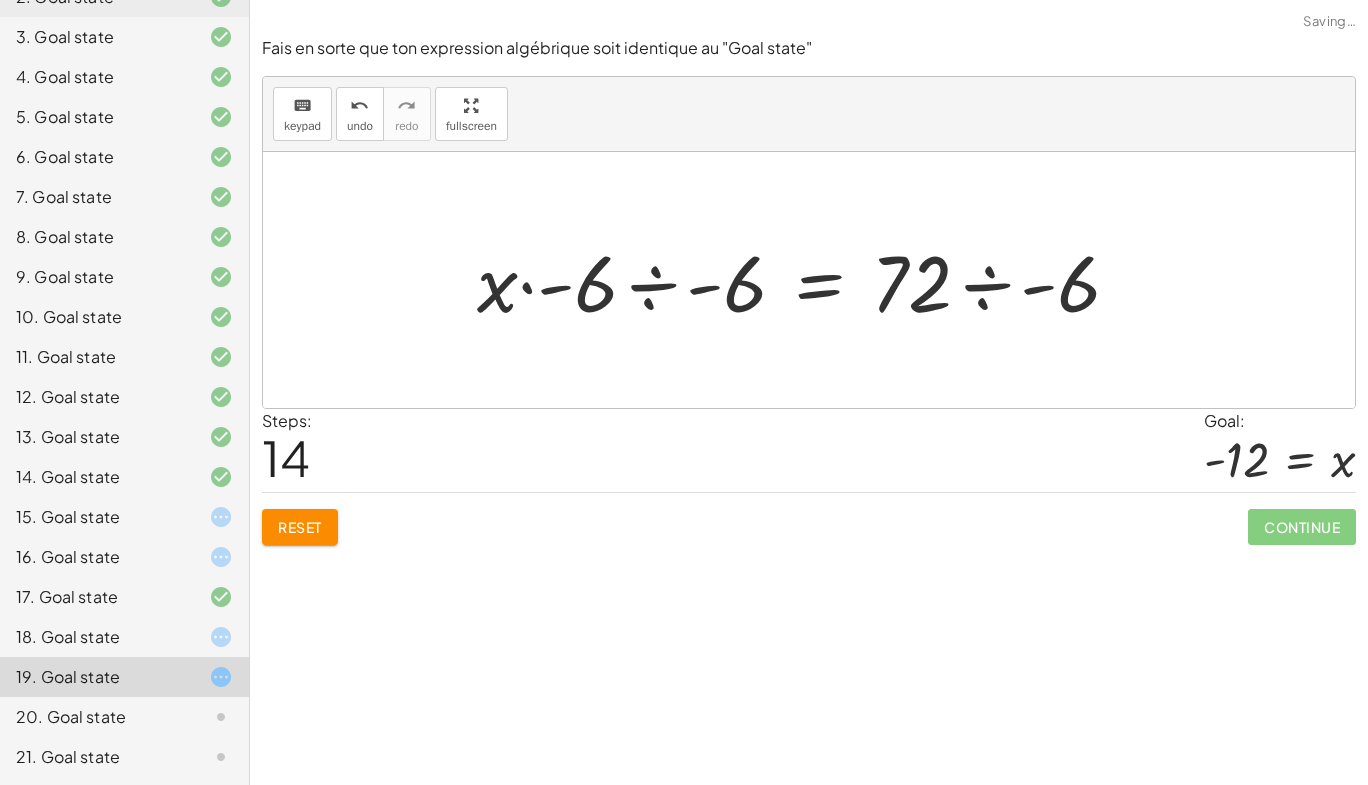 click at bounding box center (806, 280) 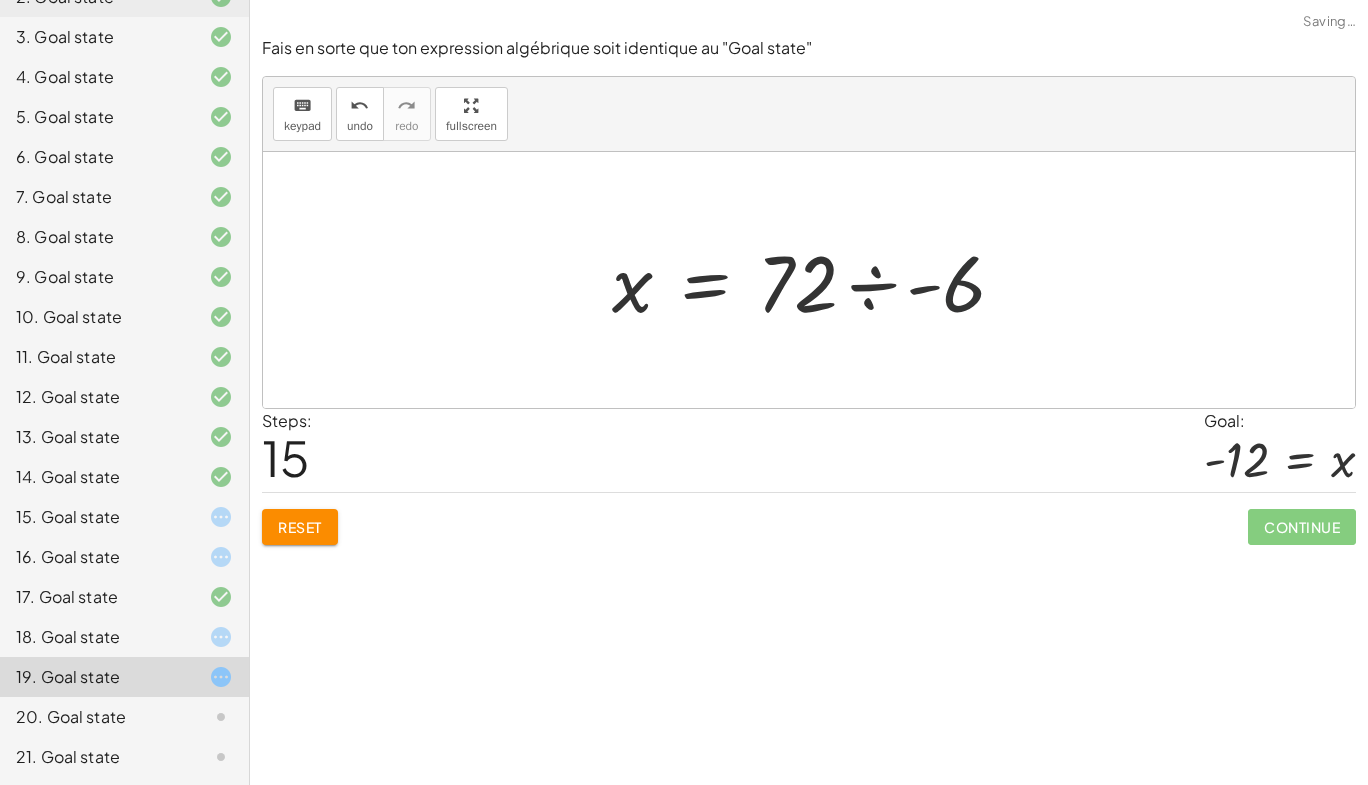 click at bounding box center (817, 280) 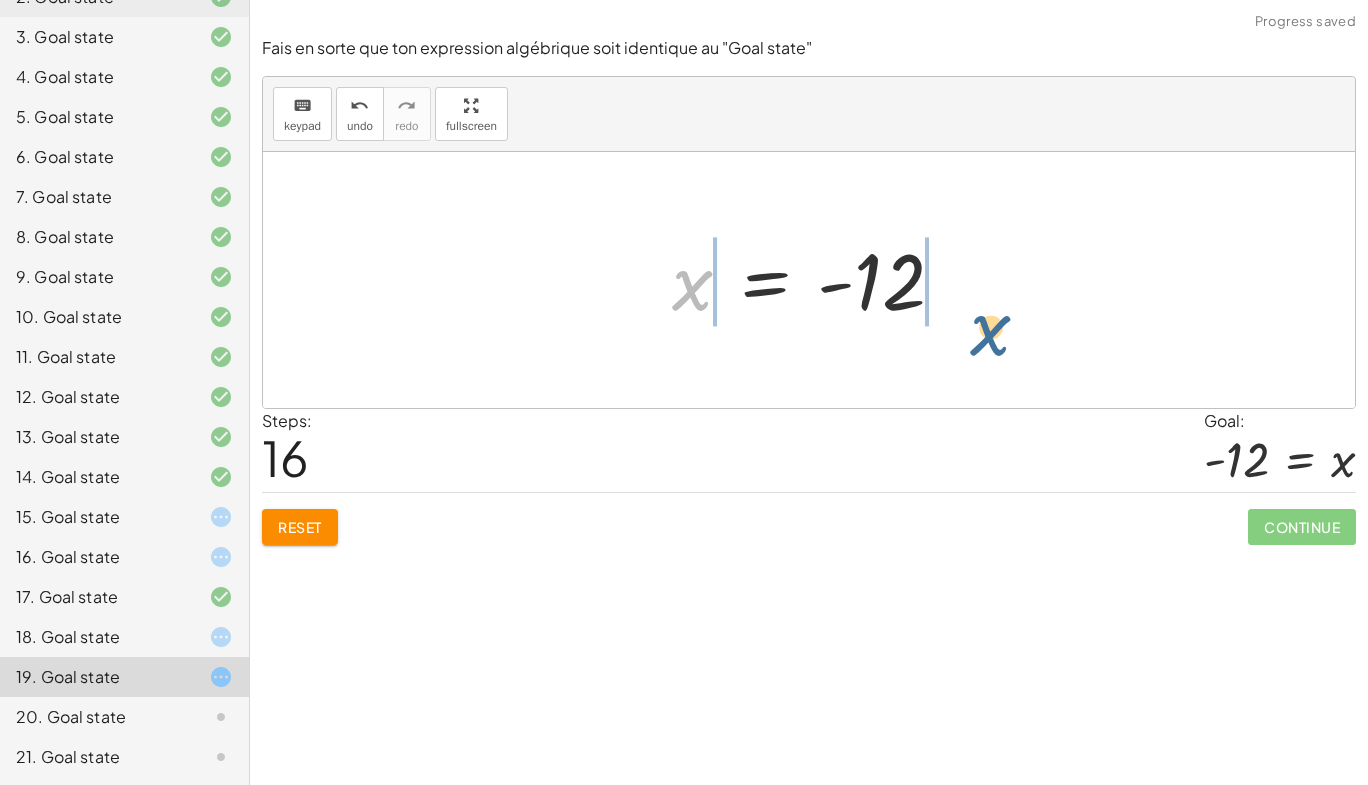 drag, startPoint x: 691, startPoint y: 293, endPoint x: 1000, endPoint y: 276, distance: 309.4673 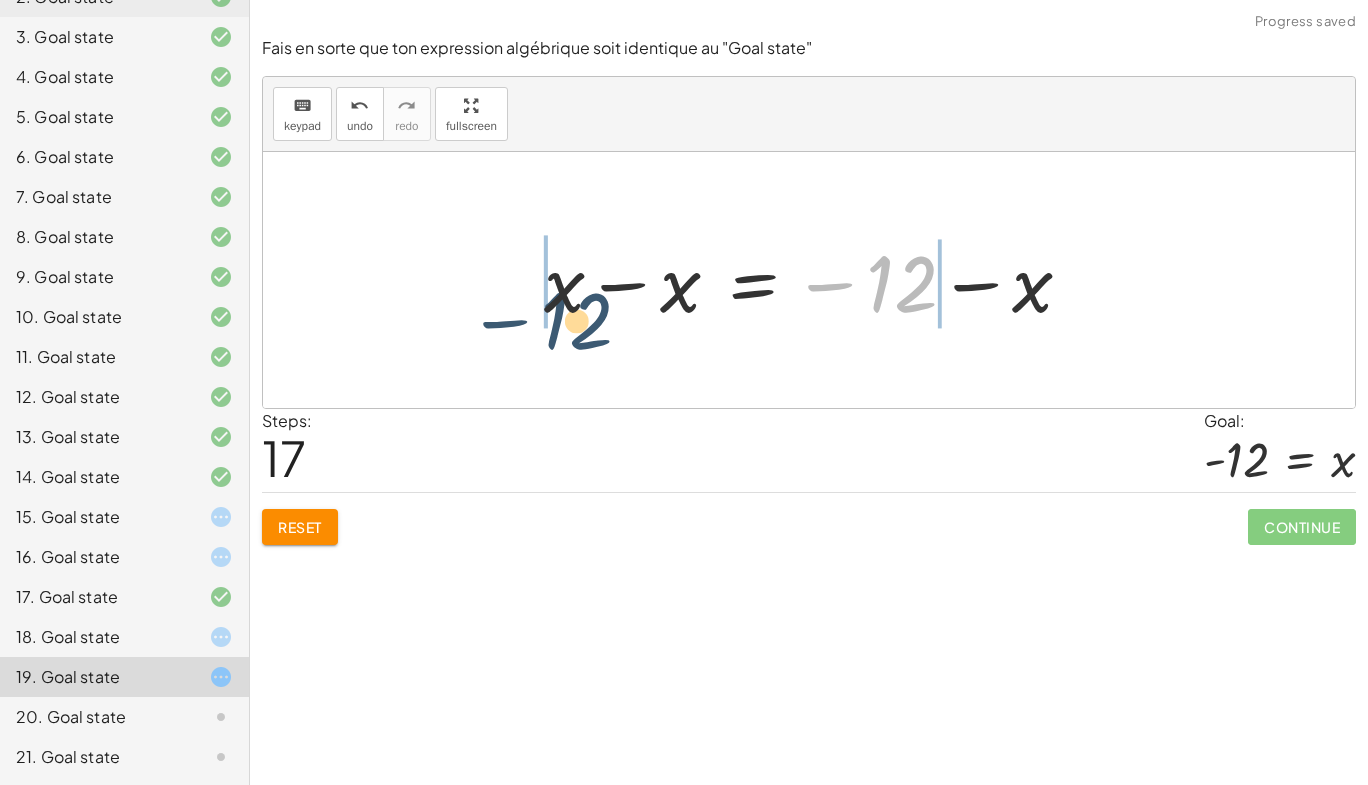 drag, startPoint x: 742, startPoint y: 373, endPoint x: 553, endPoint y: 283, distance: 209.33466 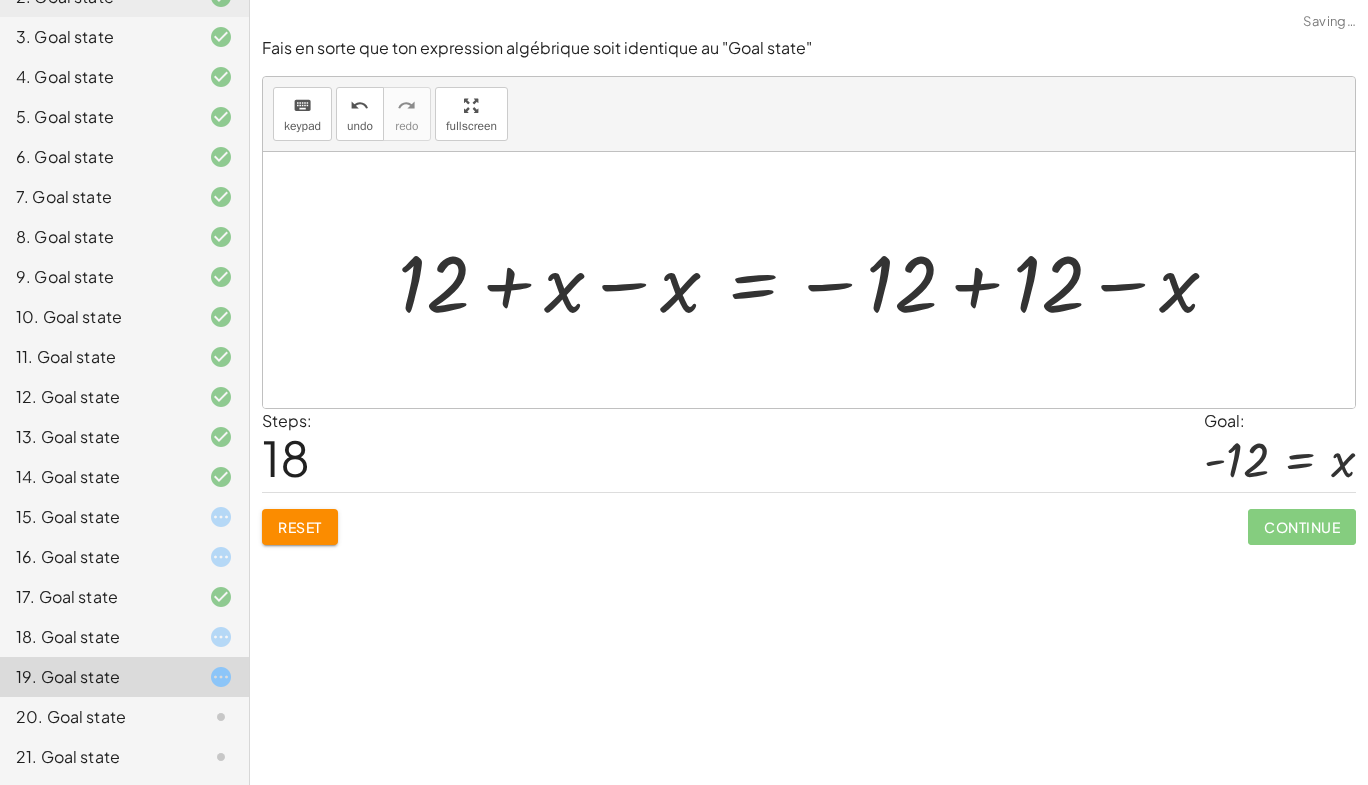 click at bounding box center [816, 280] 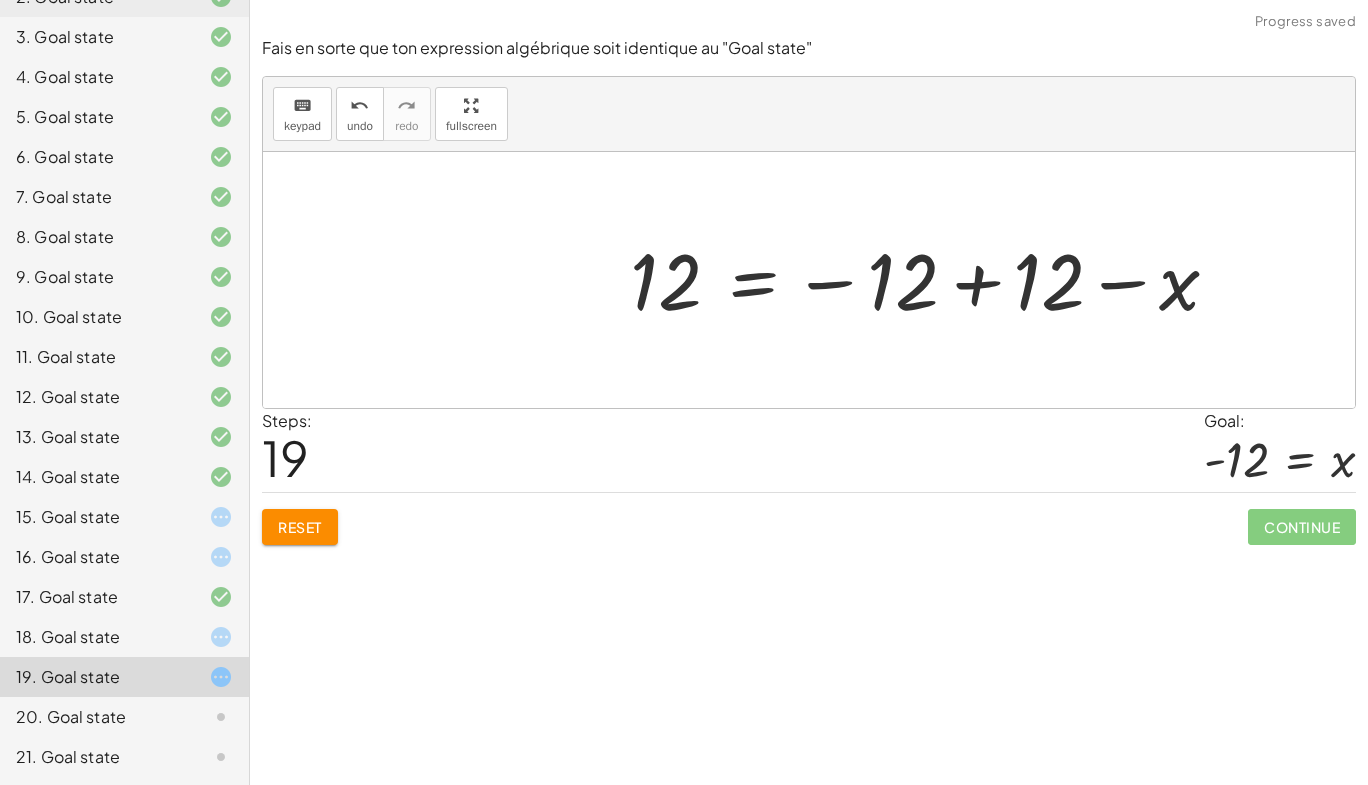 click at bounding box center [932, 280] 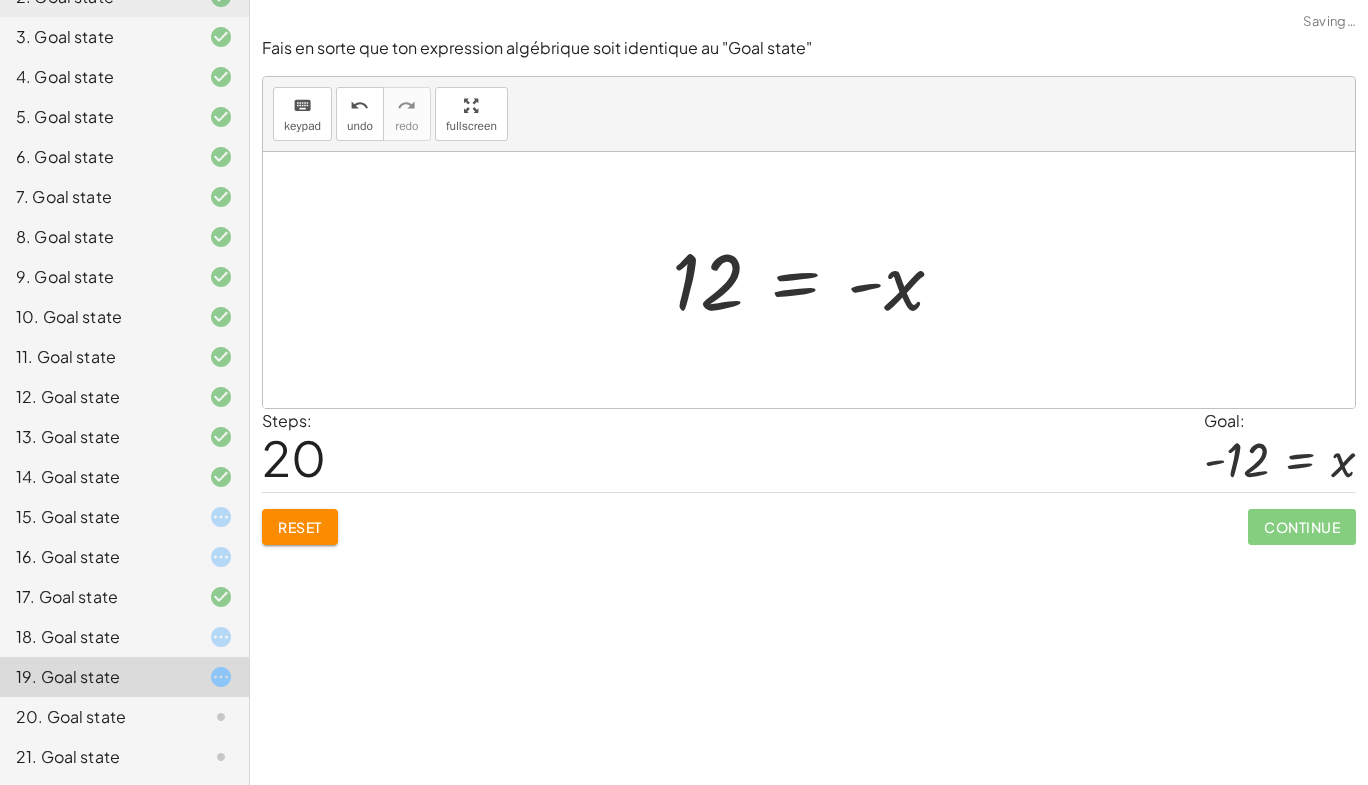 click at bounding box center [816, 280] 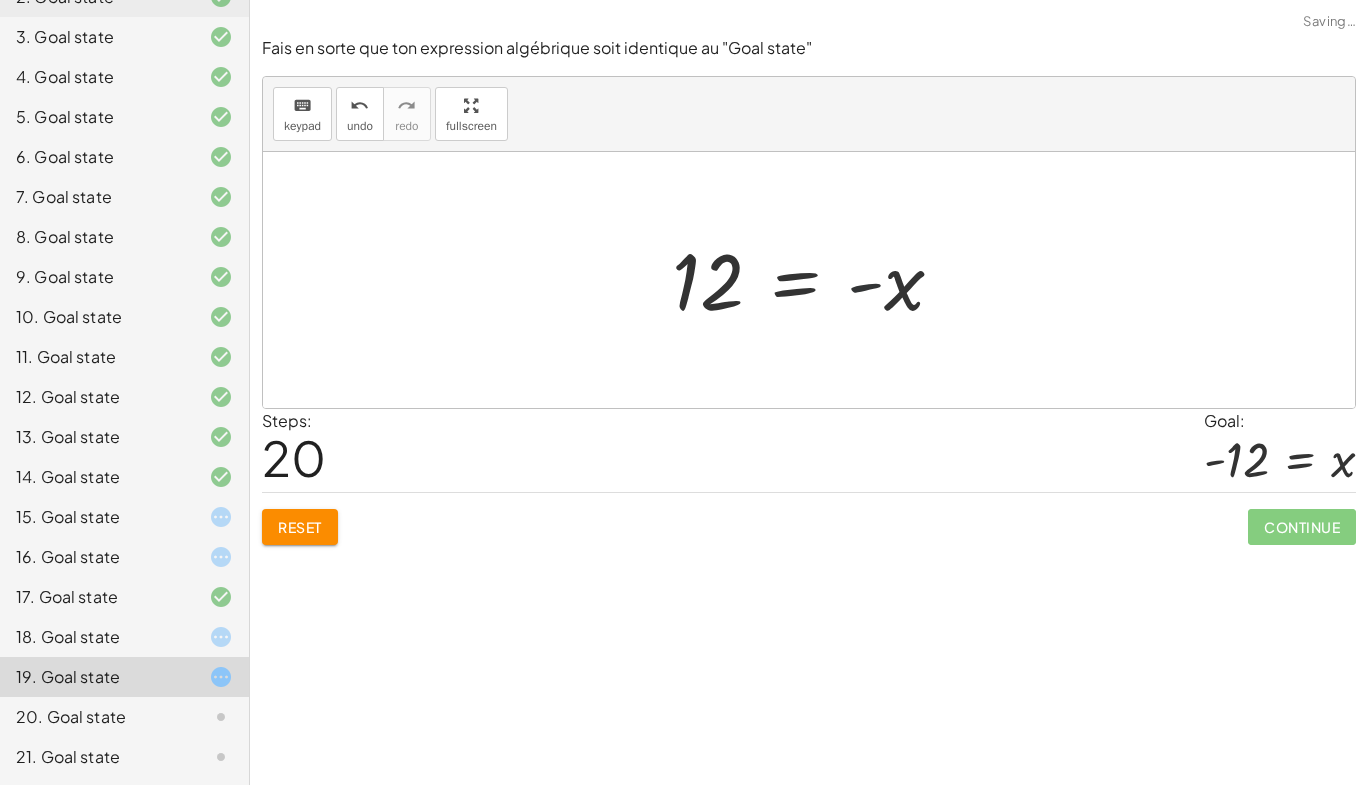 click at bounding box center [816, 280] 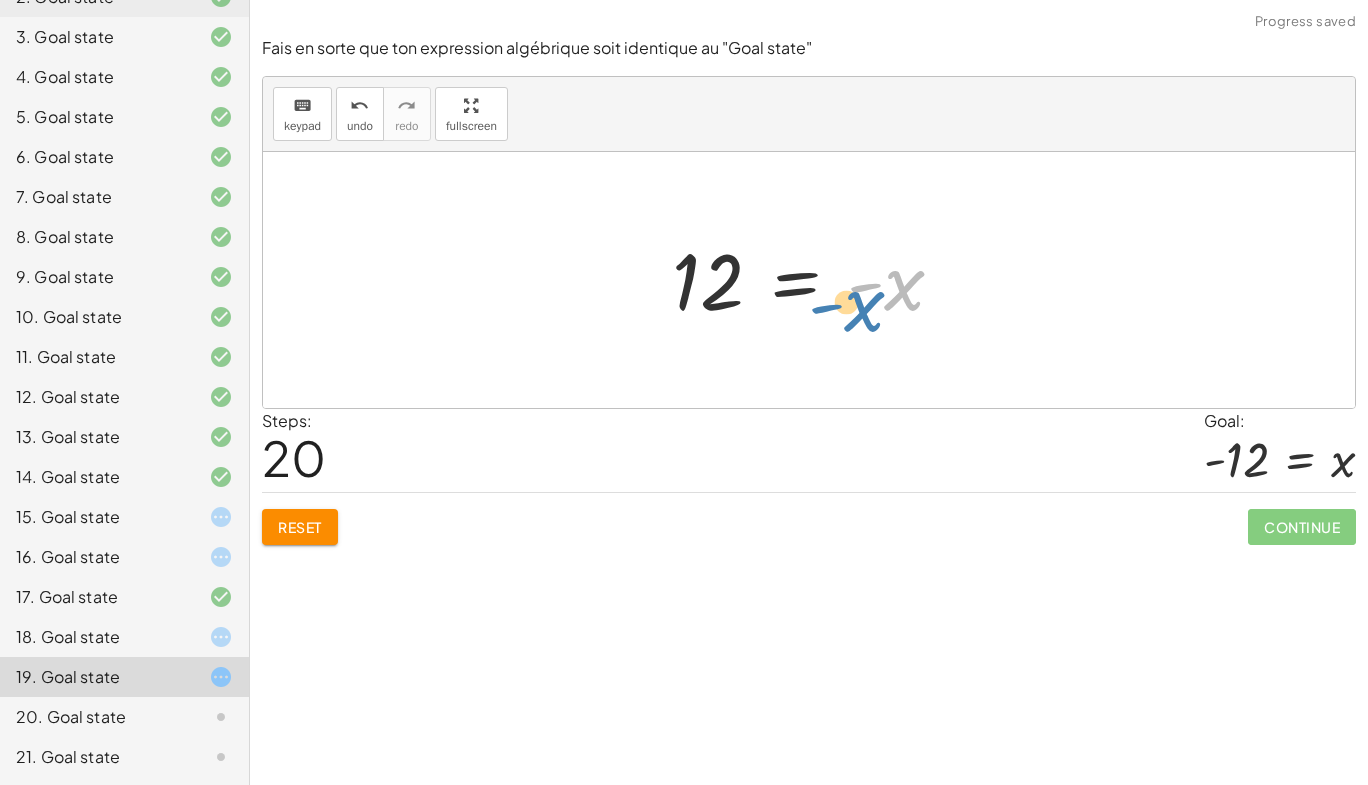 drag, startPoint x: 896, startPoint y: 280, endPoint x: 873, endPoint y: 285, distance: 23.537205 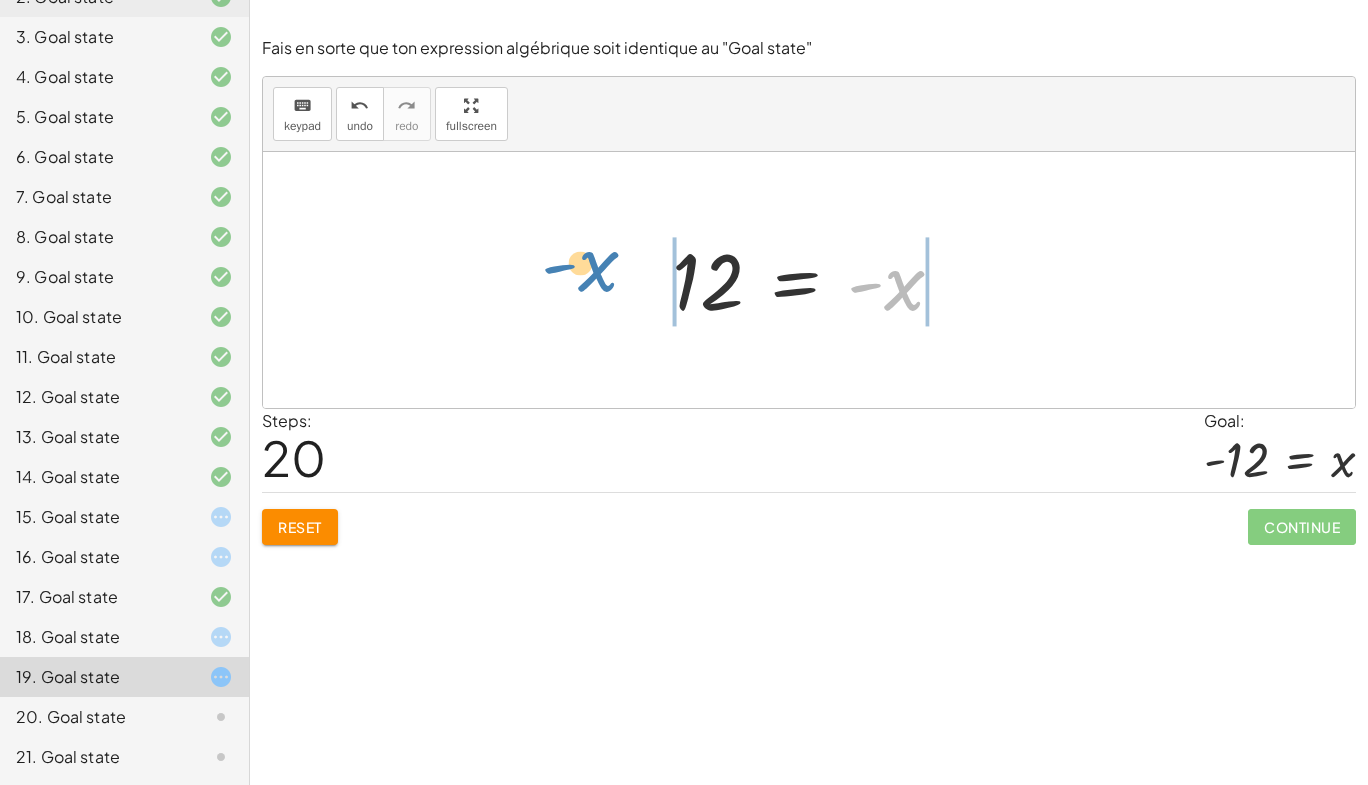 drag, startPoint x: 897, startPoint y: 279, endPoint x: 590, endPoint y: 260, distance: 307.58737 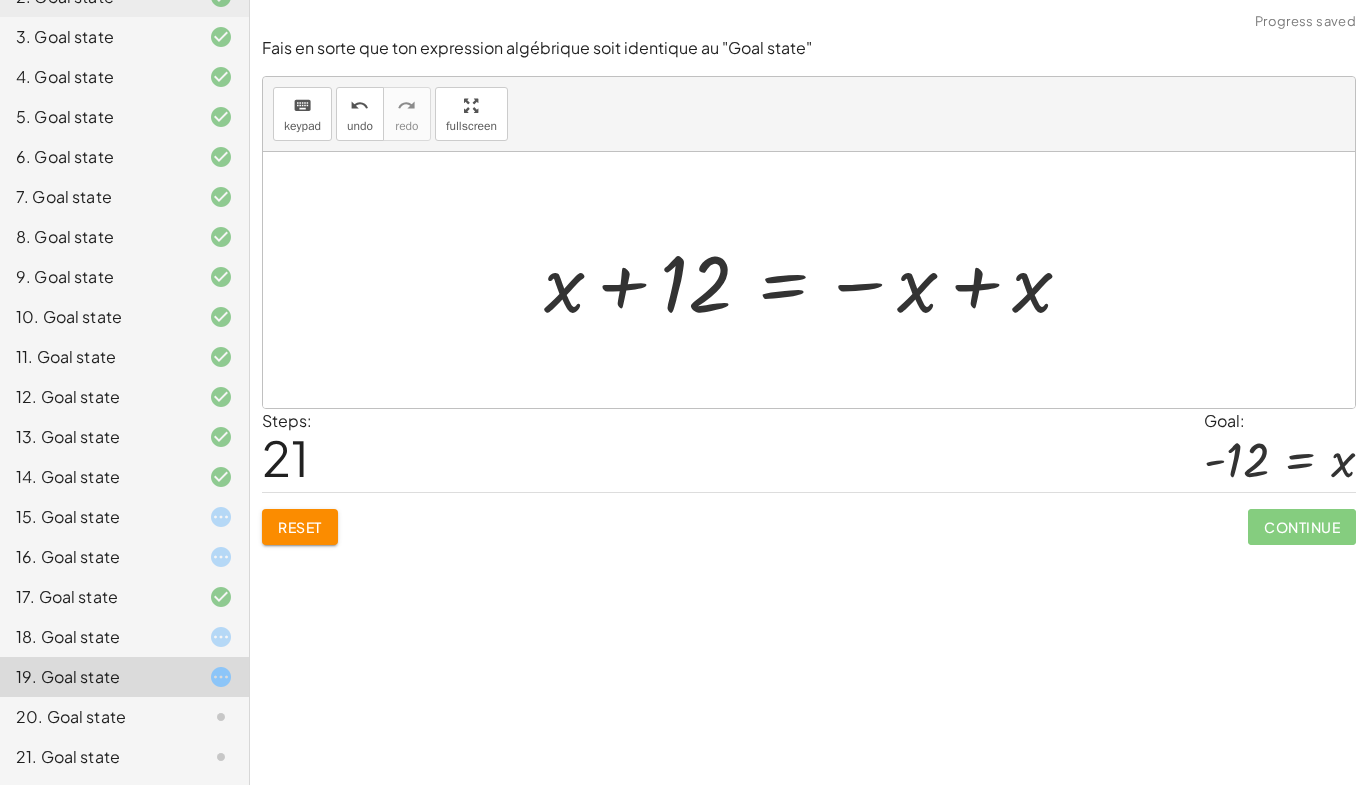 click at bounding box center [816, 280] 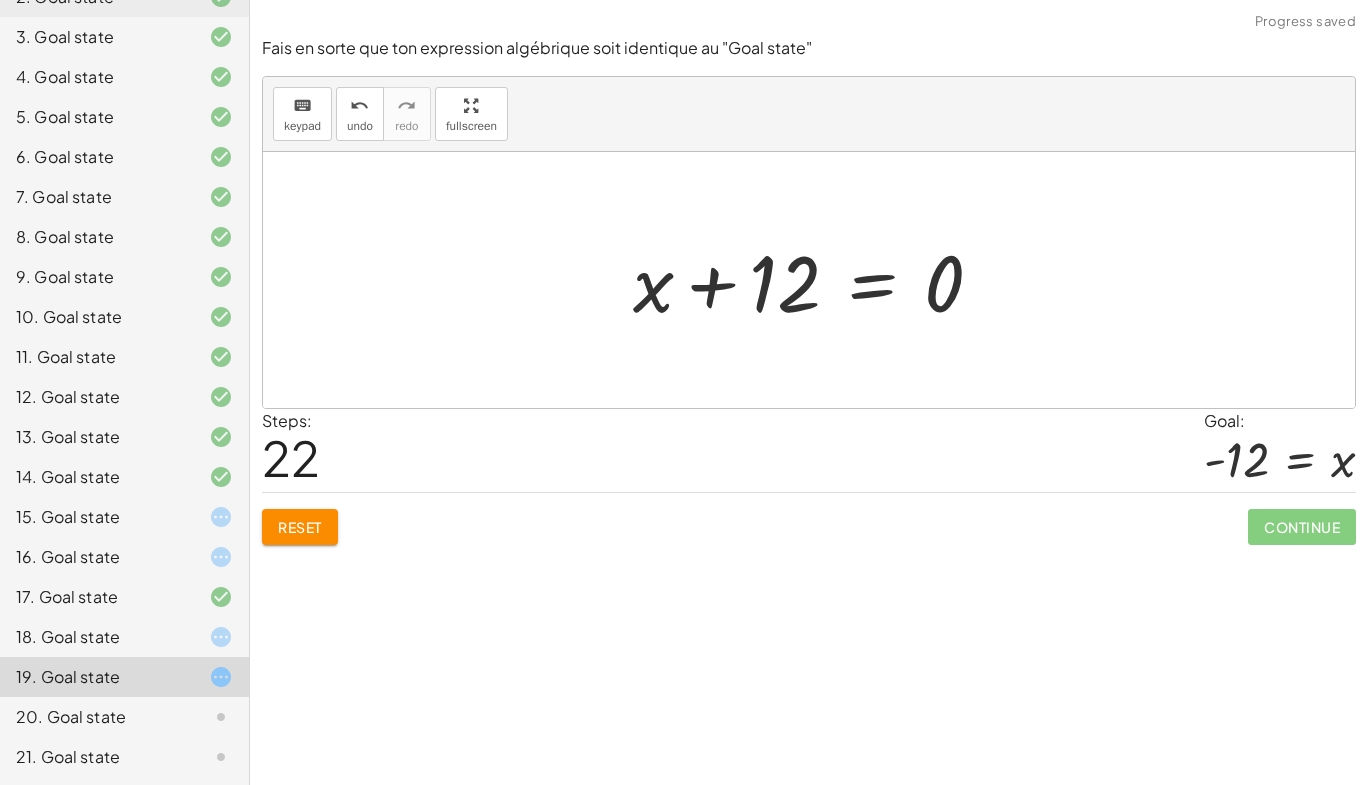 click at bounding box center (816, 280) 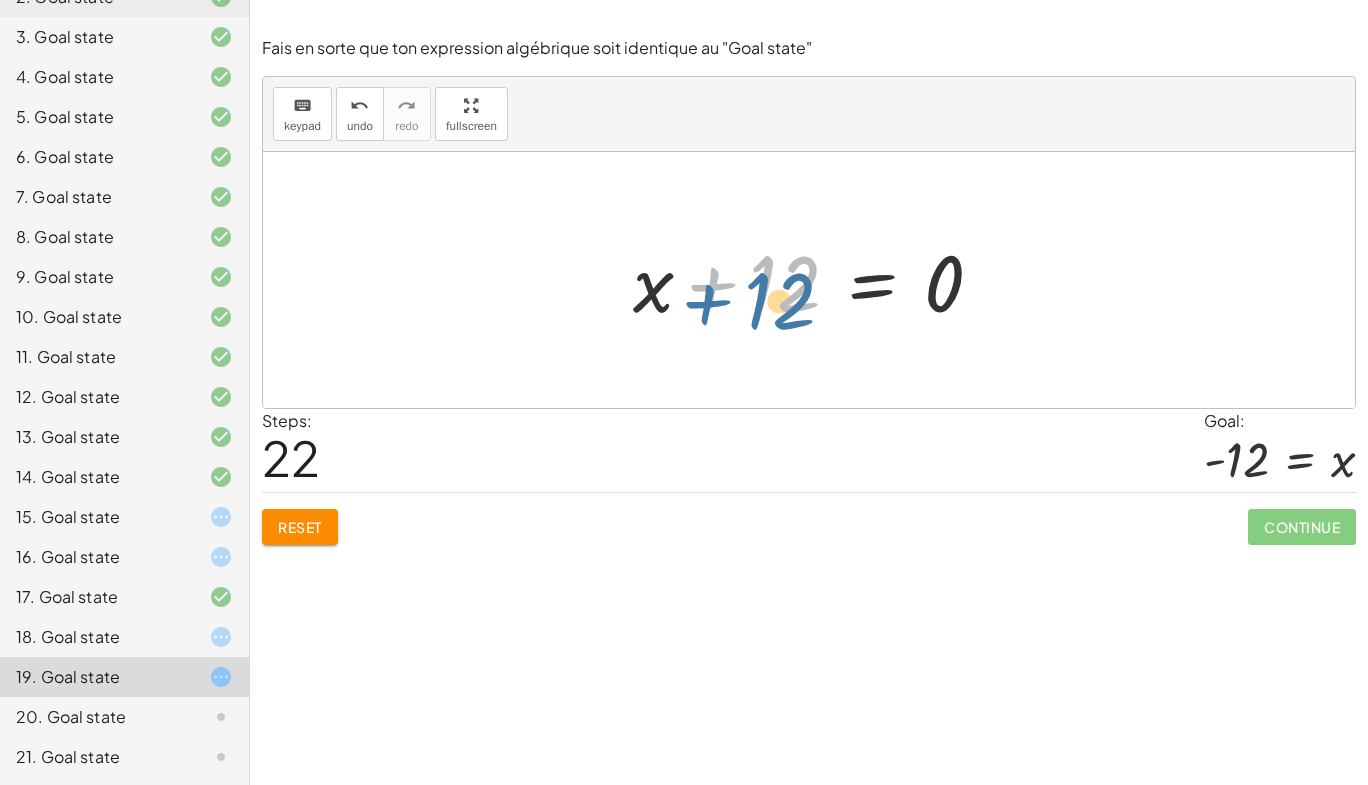click at bounding box center (816, 280) 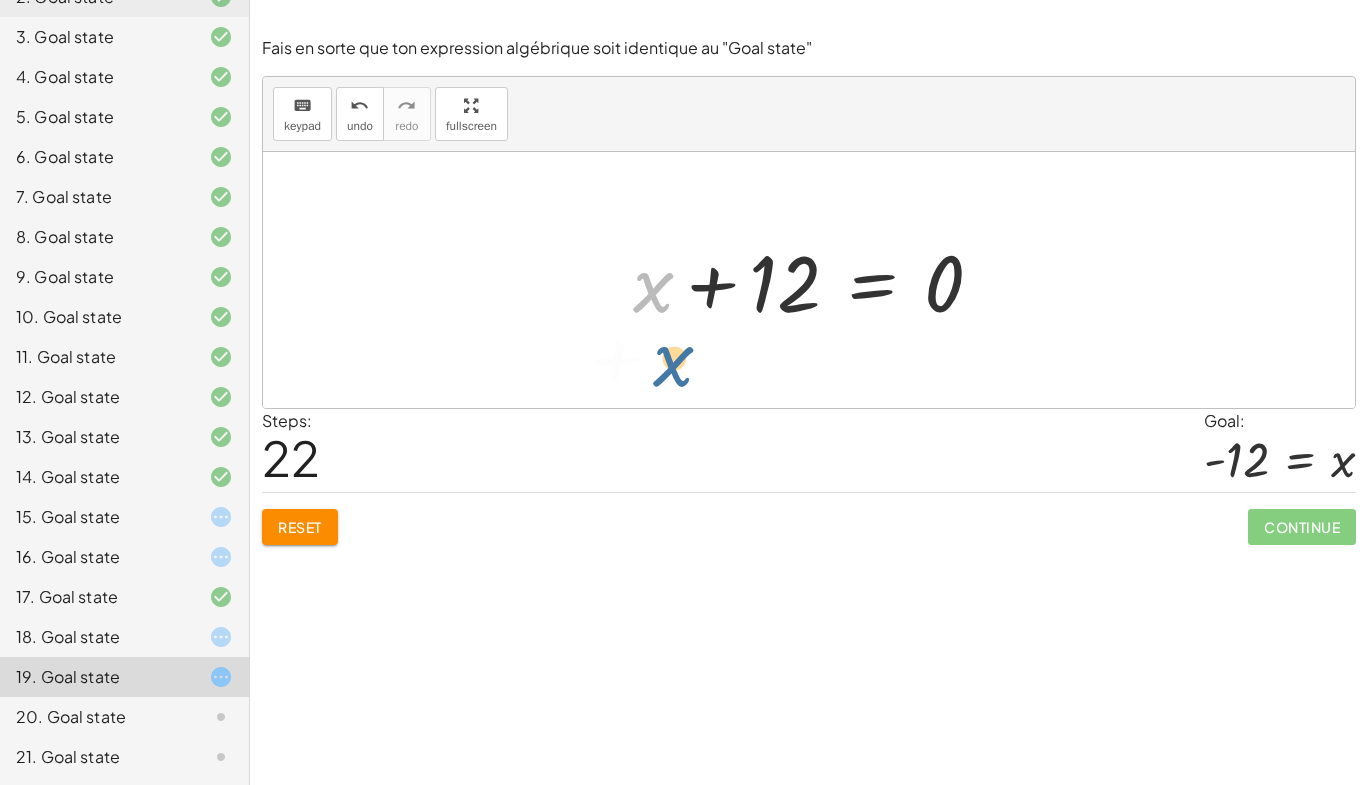 drag, startPoint x: 664, startPoint y: 286, endPoint x: 691, endPoint y: 371, distance: 89.1852 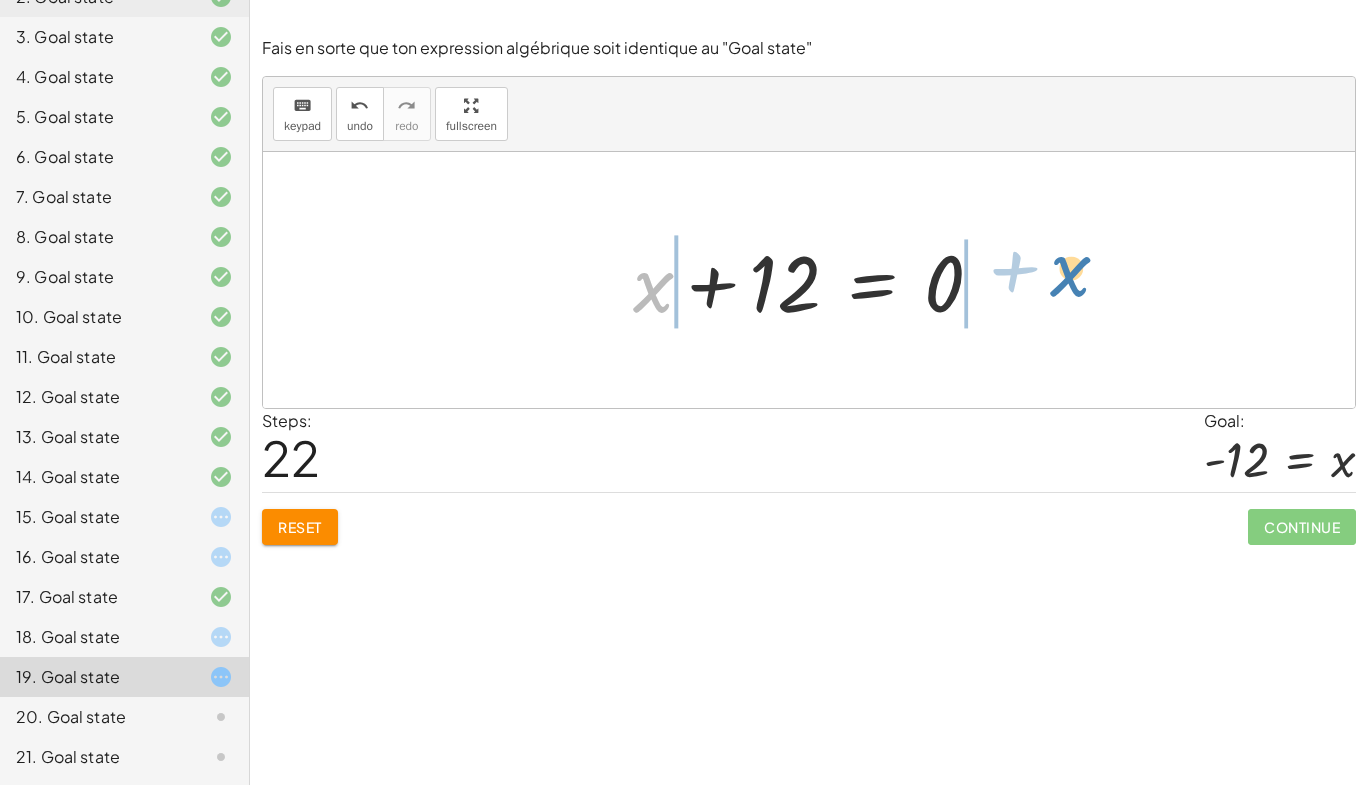 drag, startPoint x: 652, startPoint y: 298, endPoint x: 1068, endPoint y: 282, distance: 416.3076 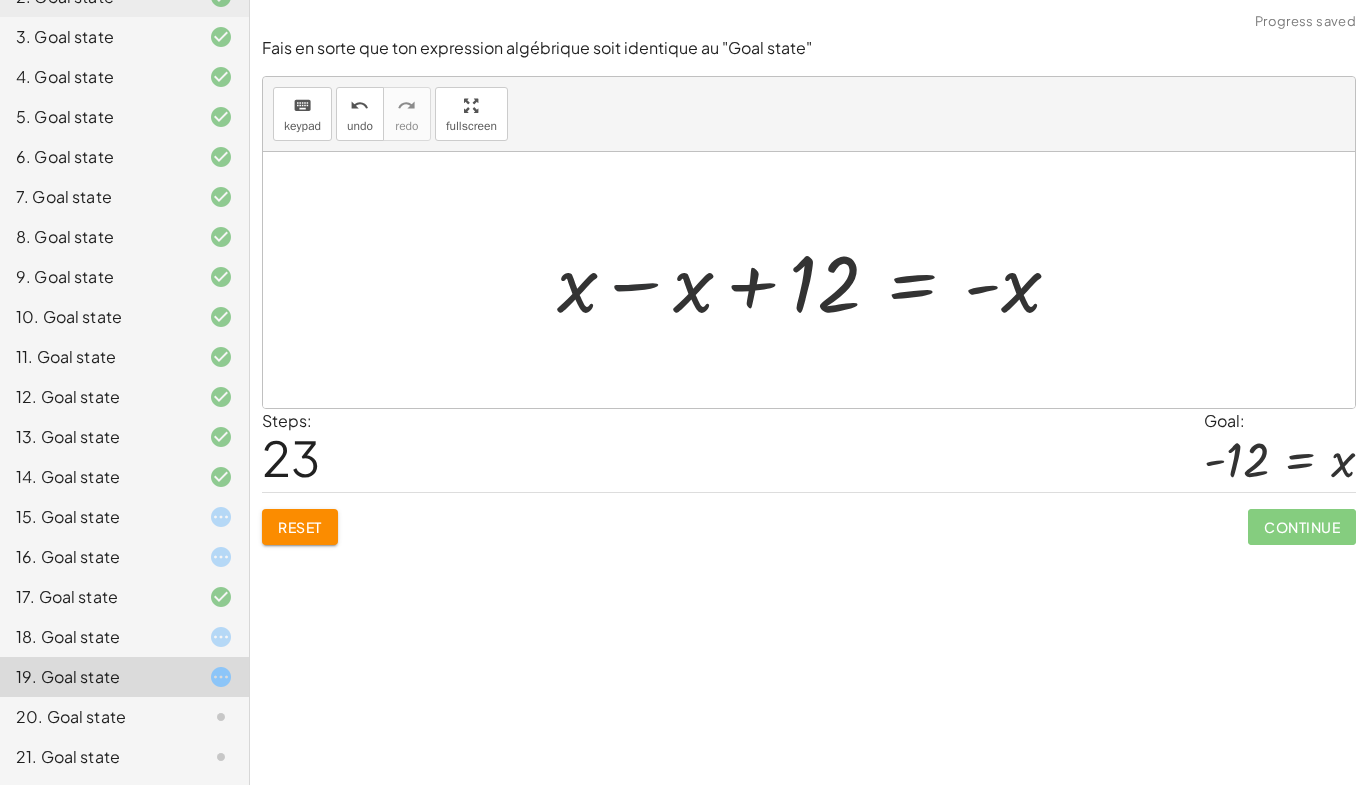 click at bounding box center (817, 280) 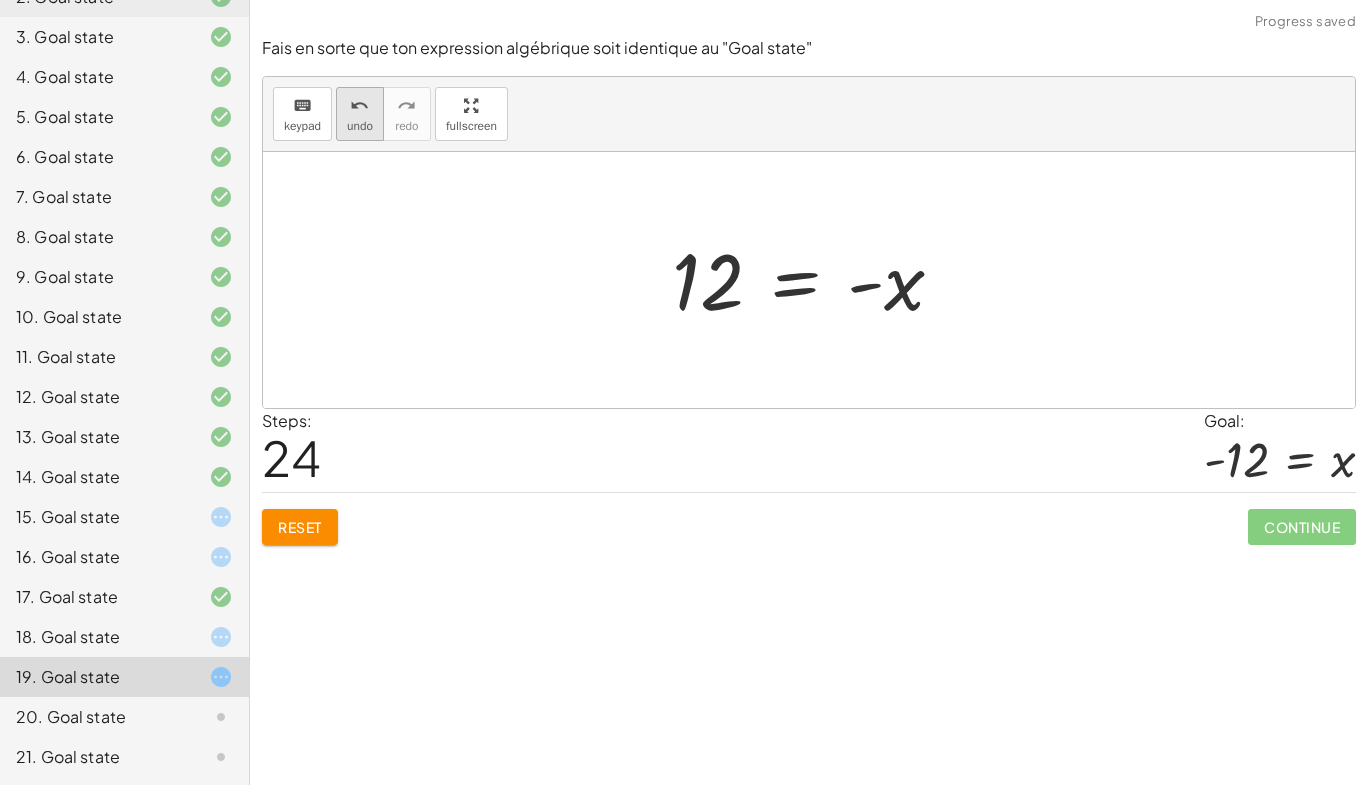 click on "undo" at bounding box center [360, 126] 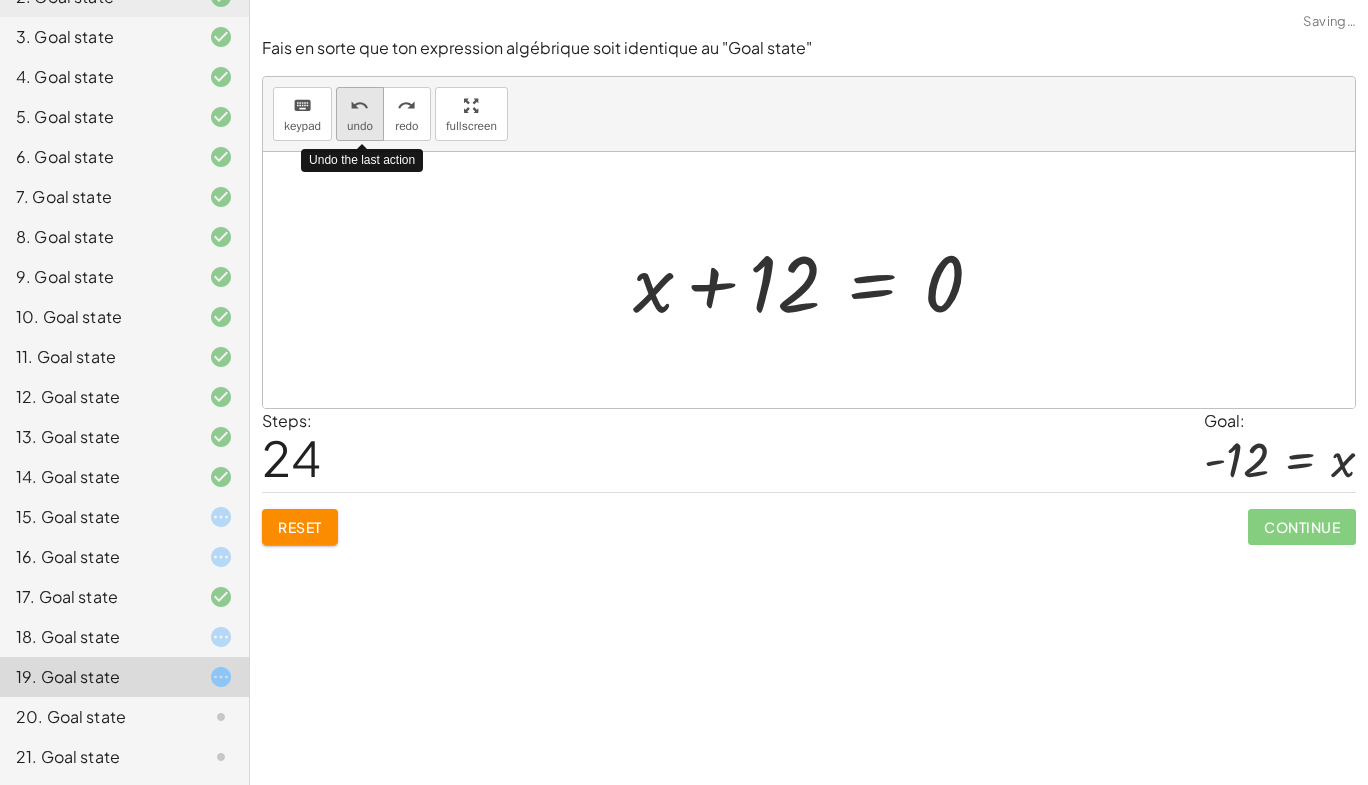 click on "undo" at bounding box center (360, 126) 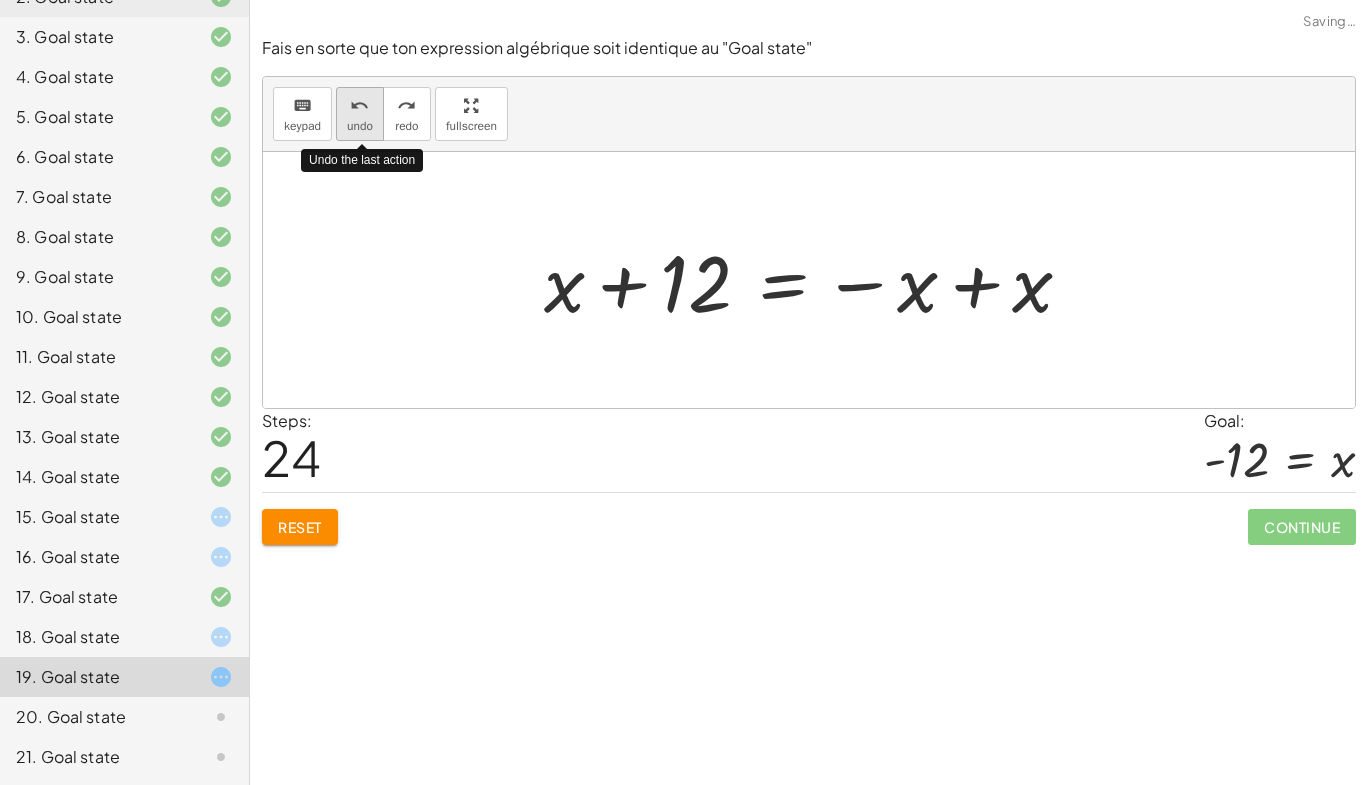 click on "undo" at bounding box center [360, 126] 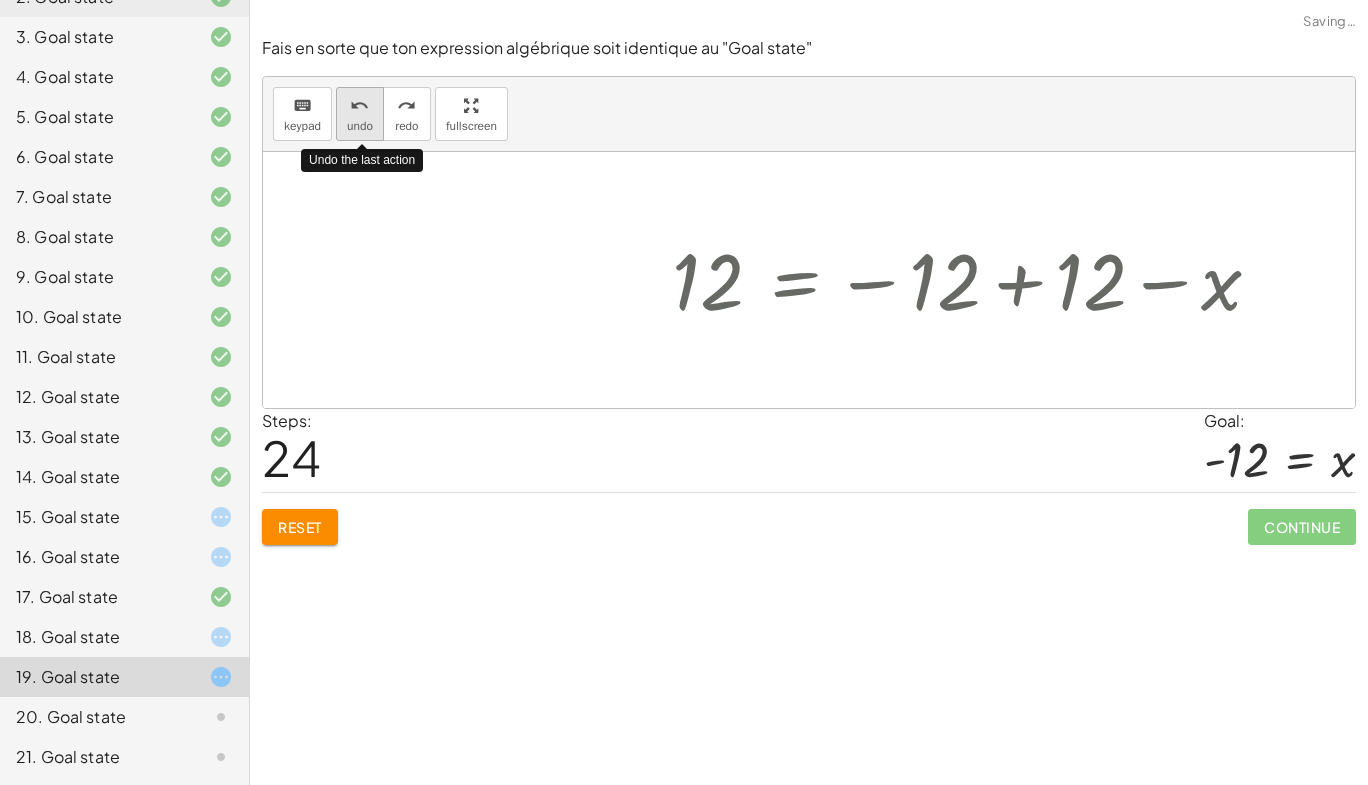 click on "undo" at bounding box center (360, 126) 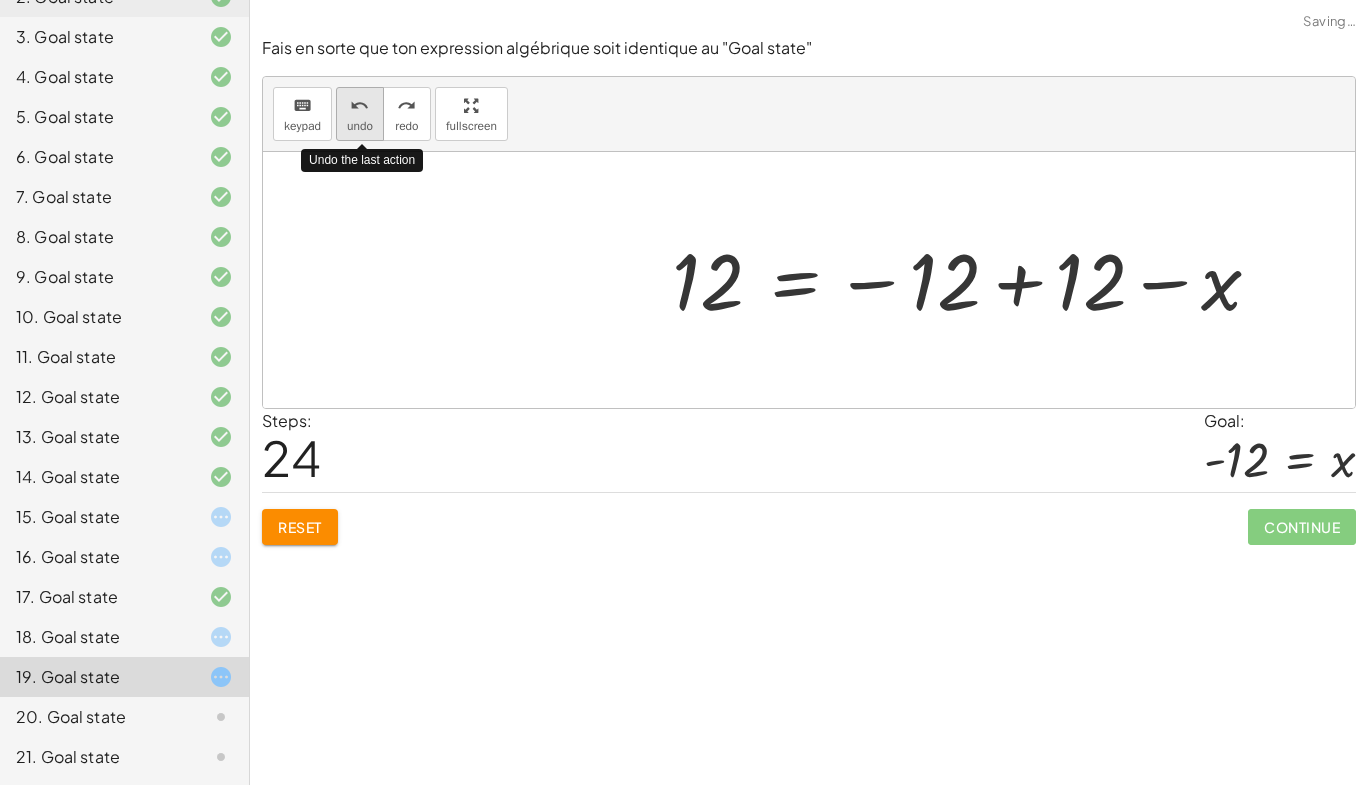 click on "undo" at bounding box center [360, 126] 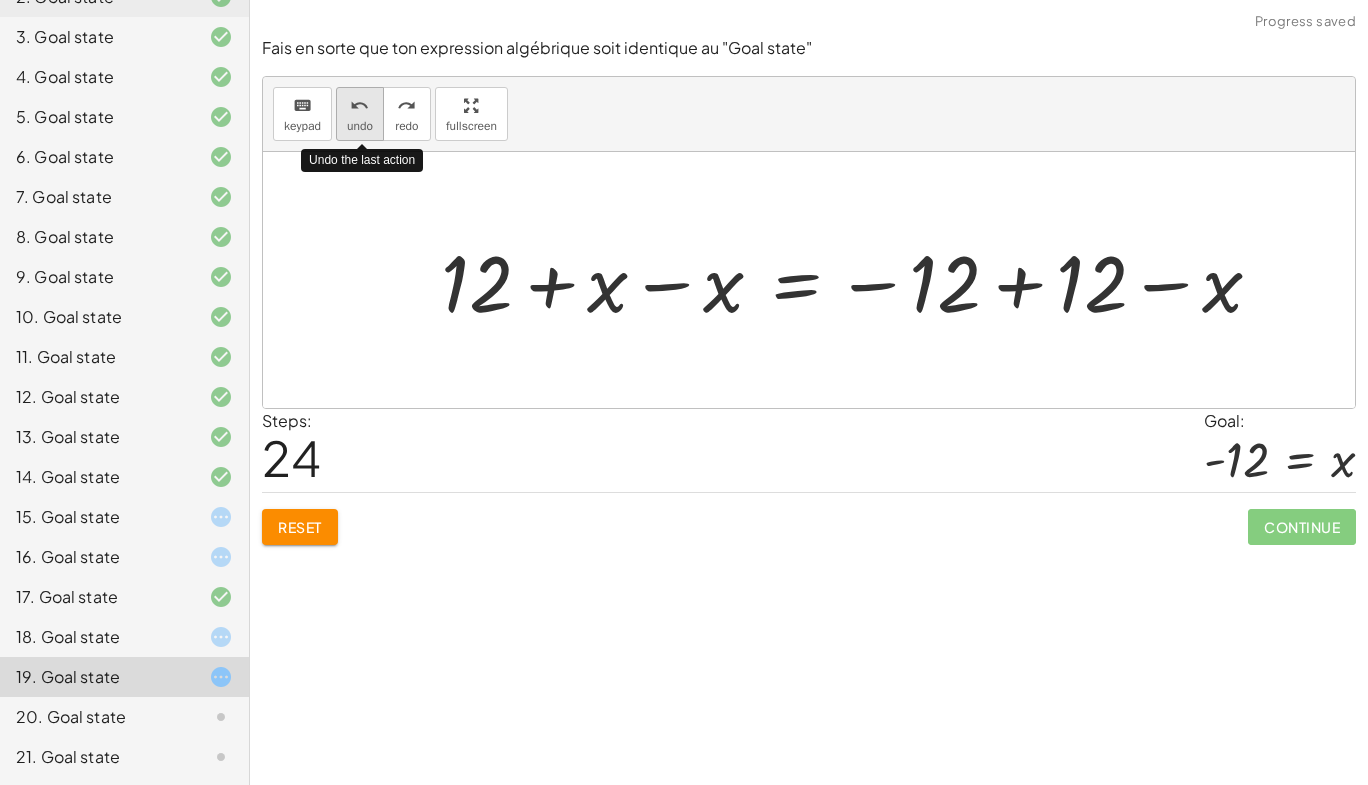 click on "undo" at bounding box center [360, 126] 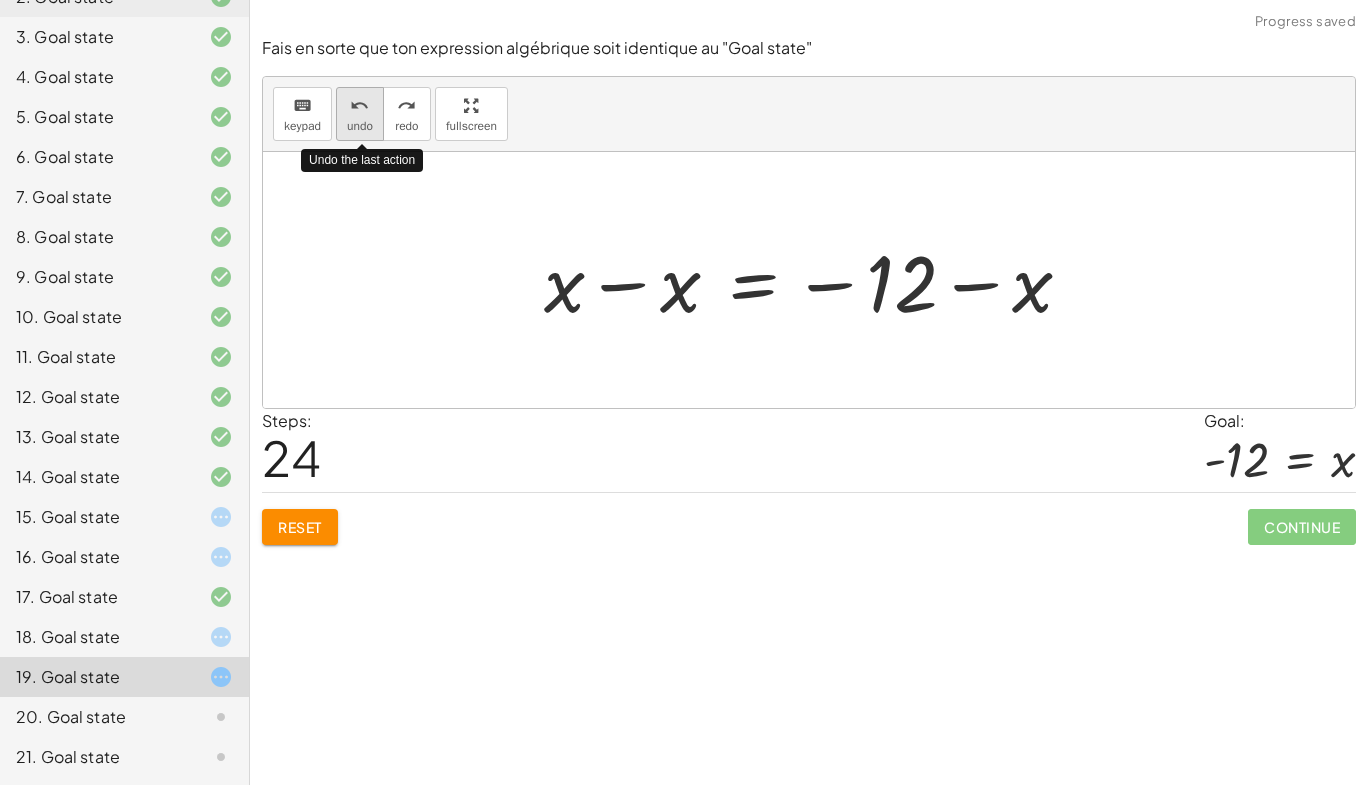 click on "undo" at bounding box center (360, 126) 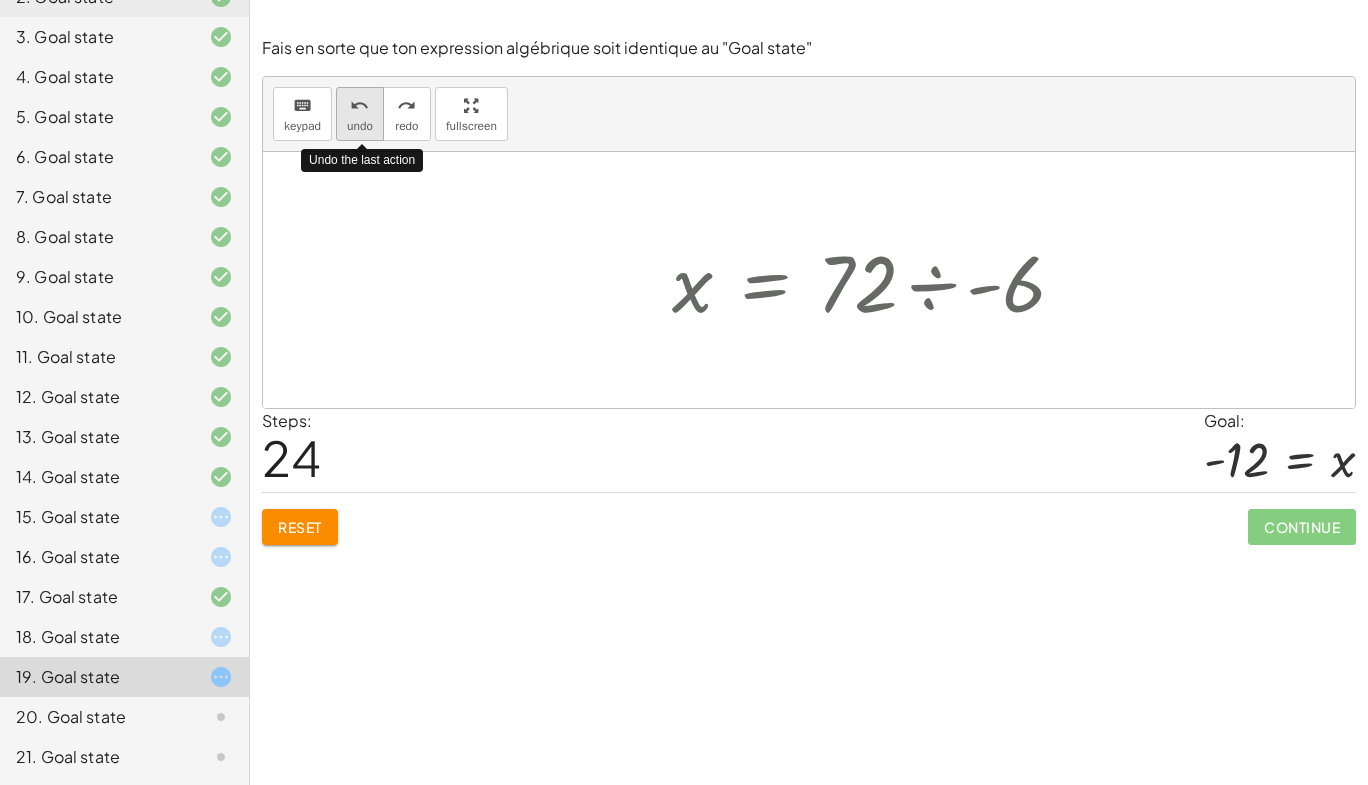 click on "undo" at bounding box center [360, 126] 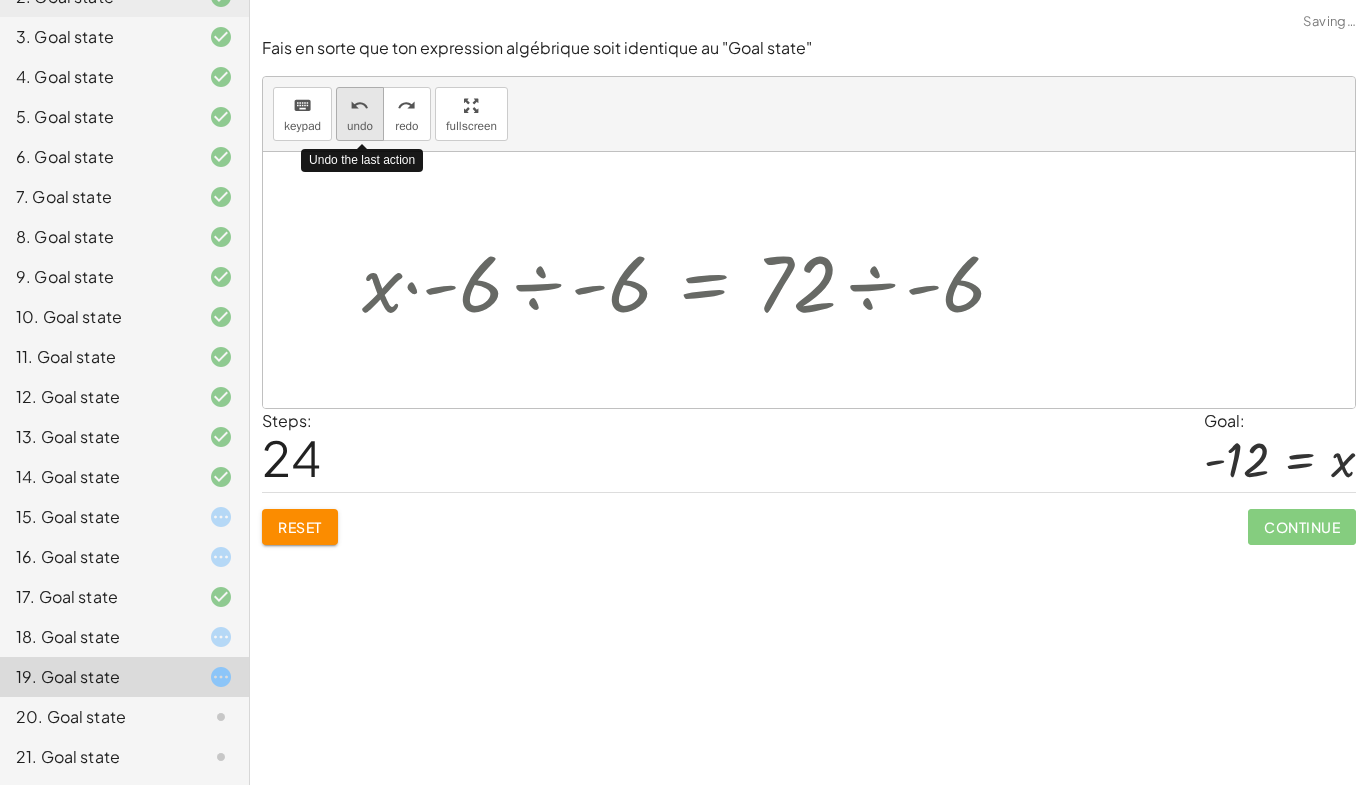 click on "undo" at bounding box center [360, 126] 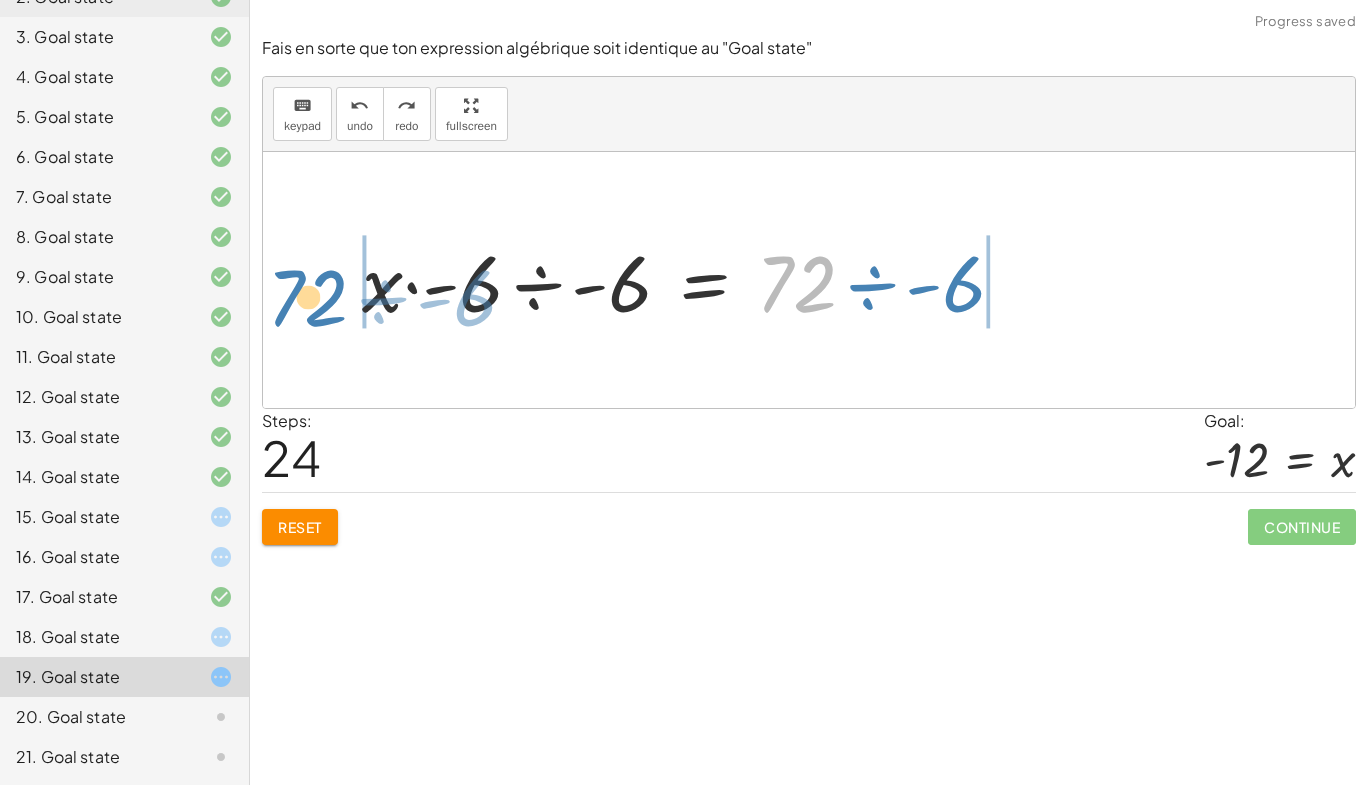 drag, startPoint x: 822, startPoint y: 302, endPoint x: 328, endPoint y: 316, distance: 494.19833 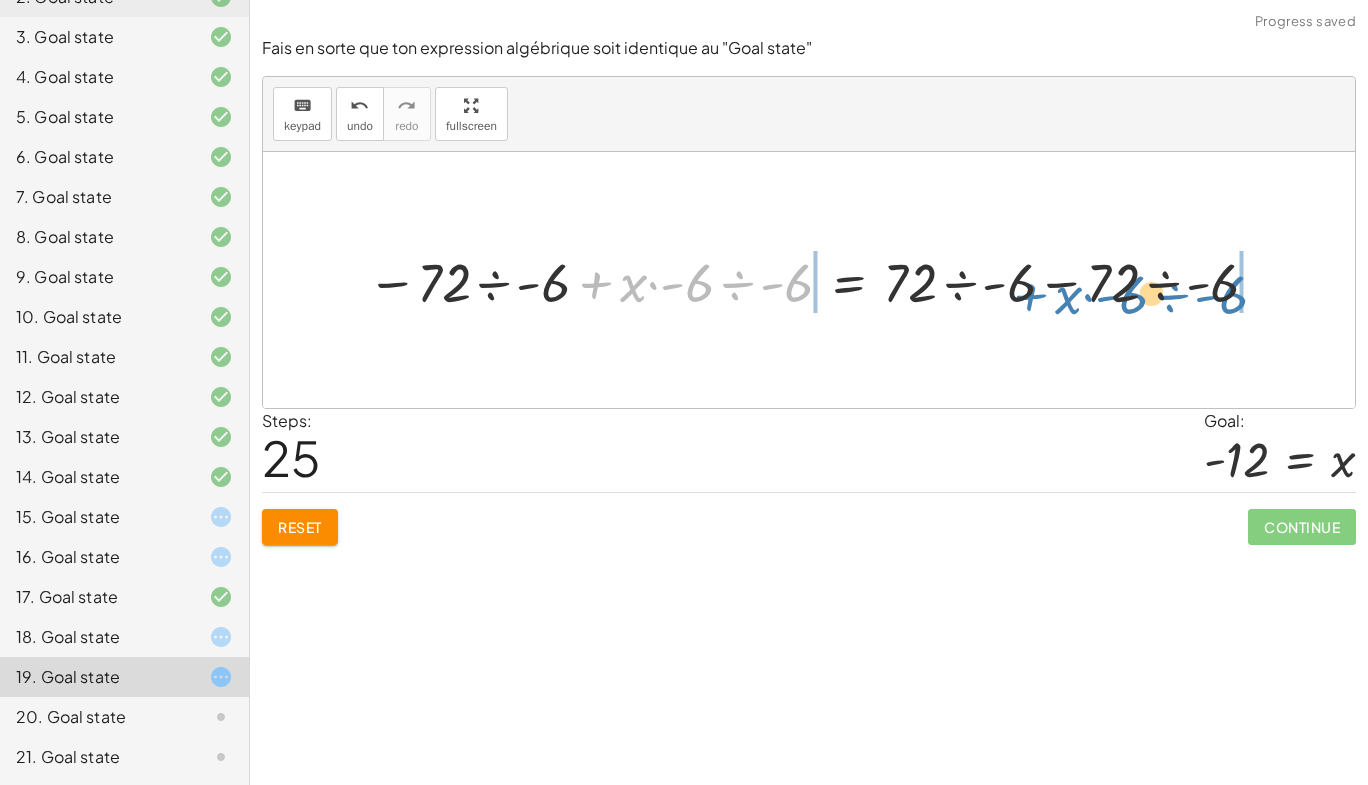 drag, startPoint x: 575, startPoint y: 282, endPoint x: 1019, endPoint y: 291, distance: 444.09122 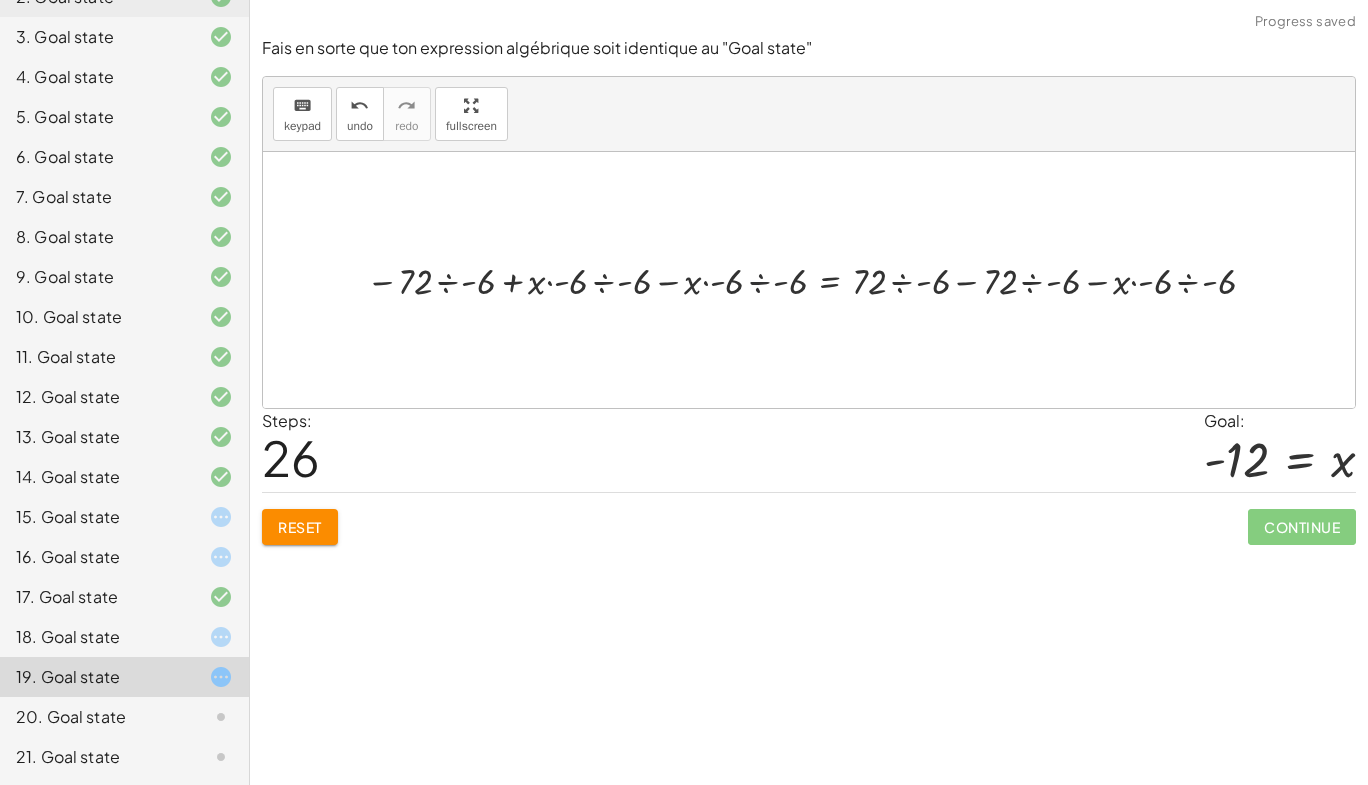 click at bounding box center (816, 280) 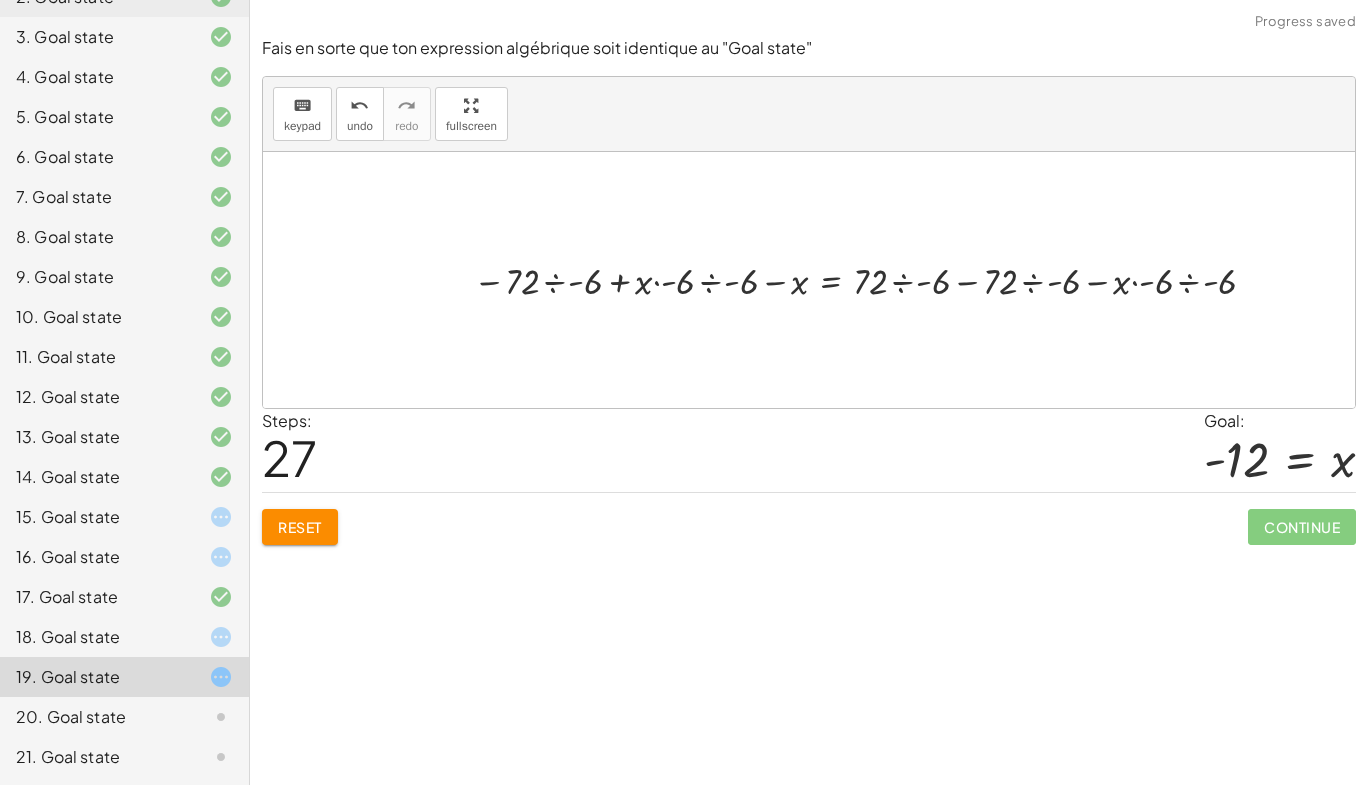 click at bounding box center [870, 280] 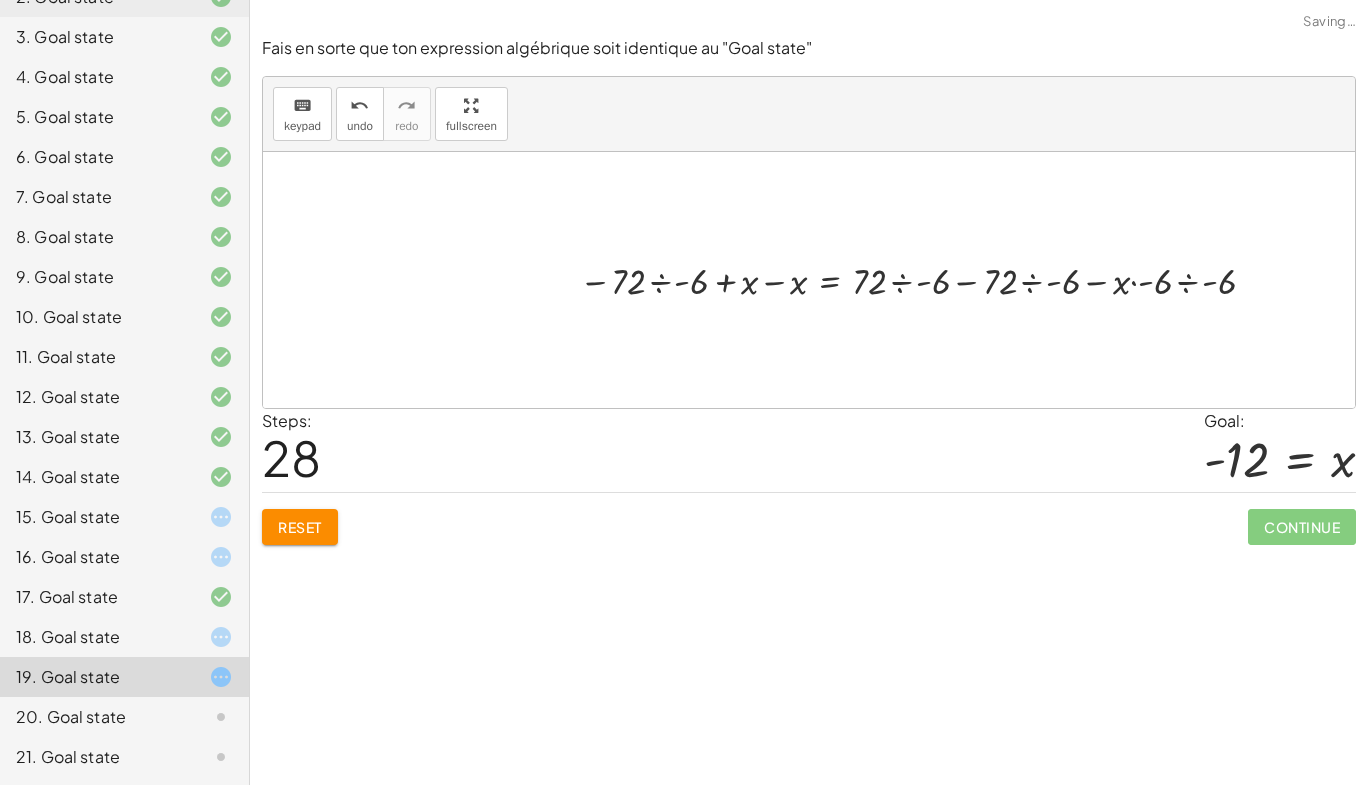 click at bounding box center (922, 280) 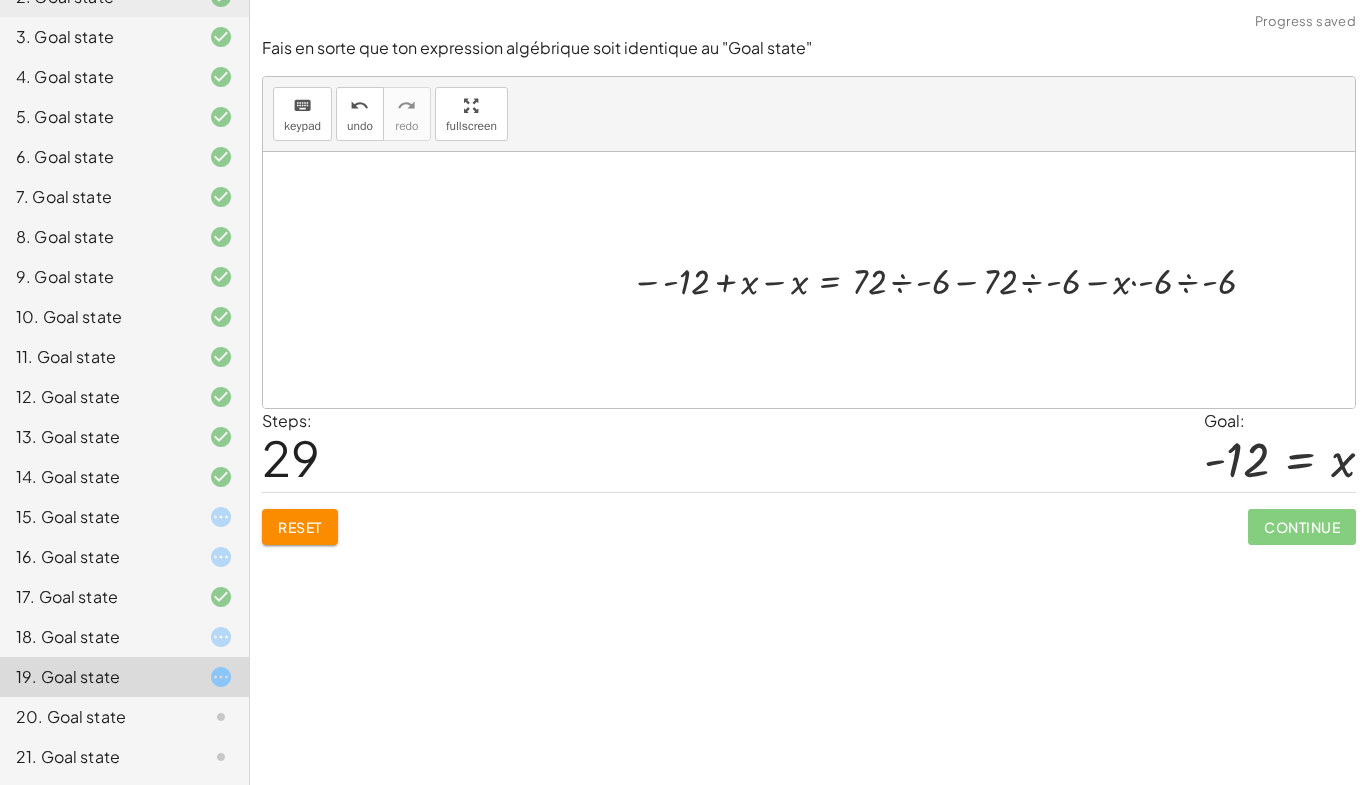 click at bounding box center [948, 280] 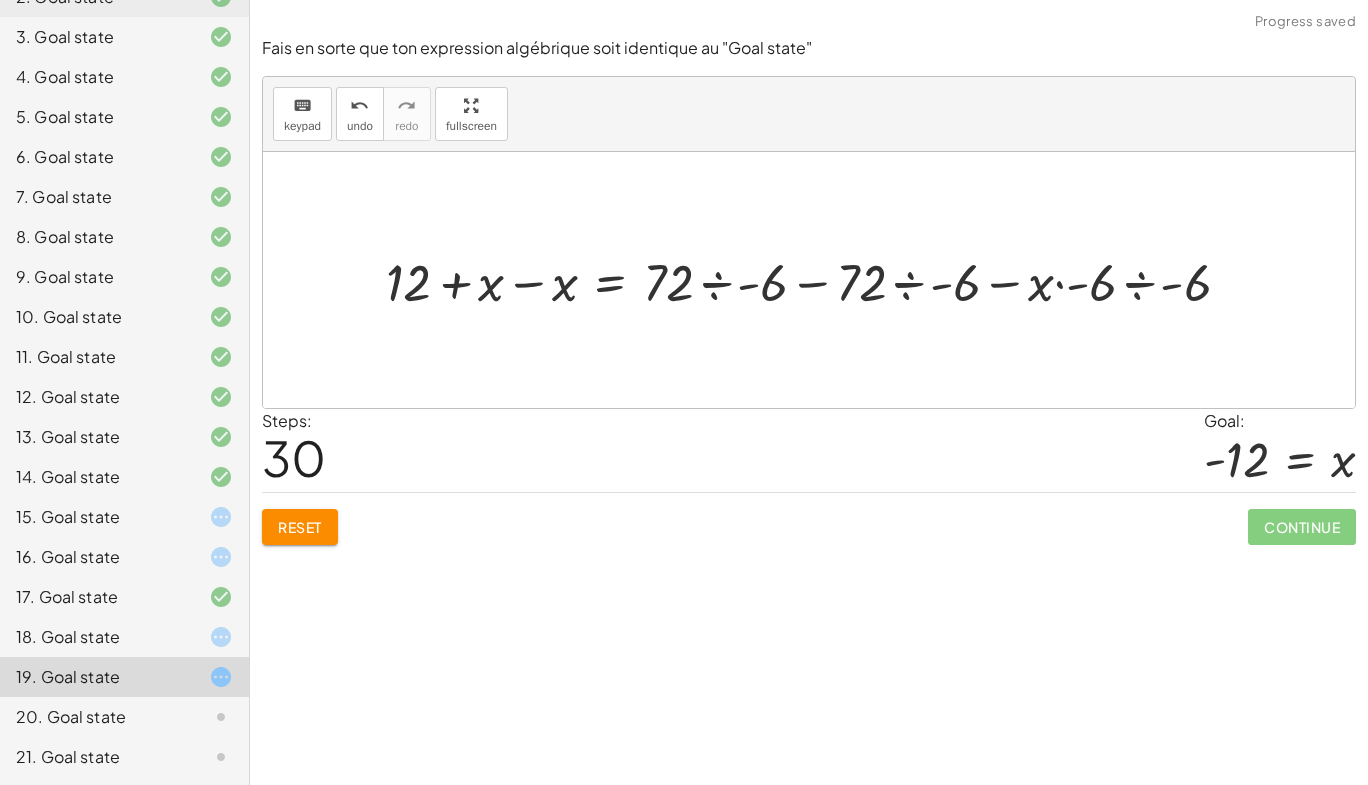 click at bounding box center [816, 280] 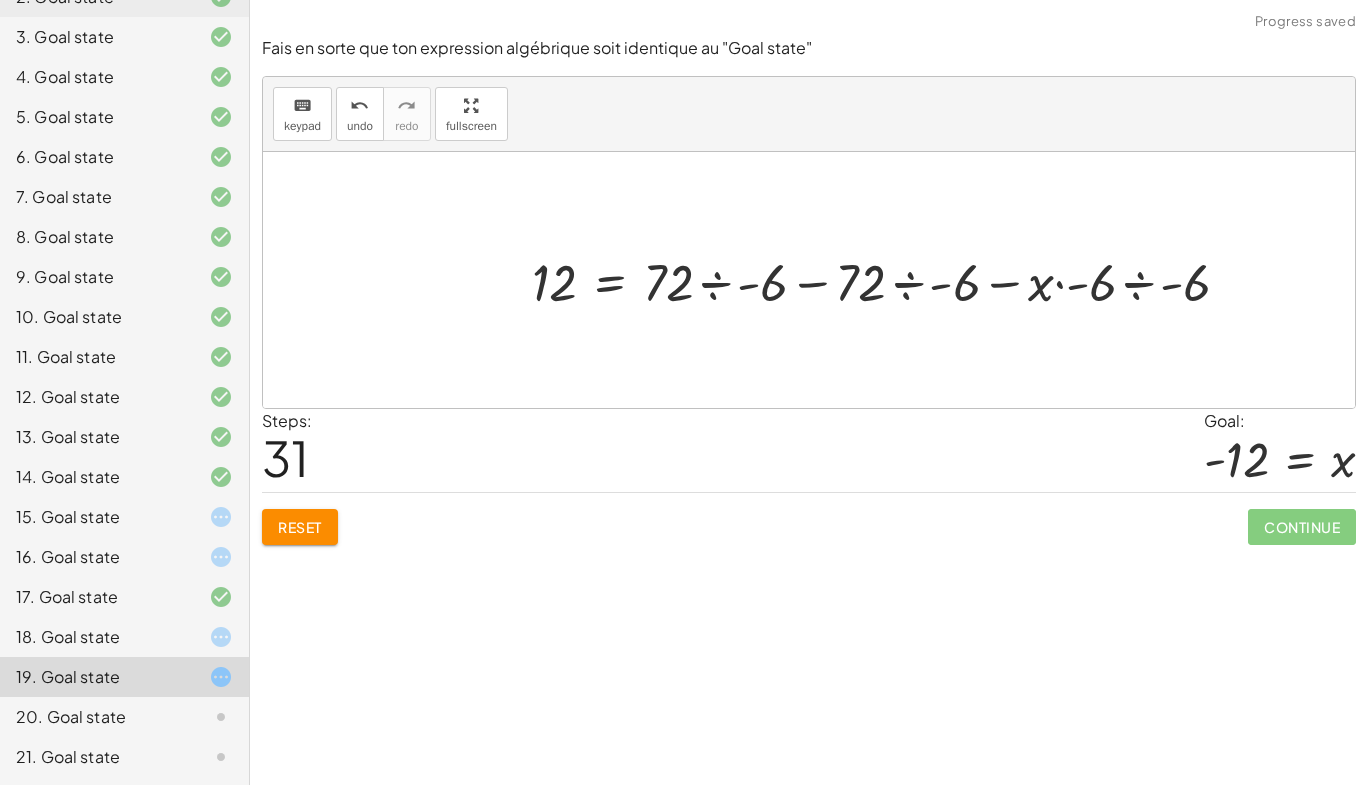 click at bounding box center (889, 280) 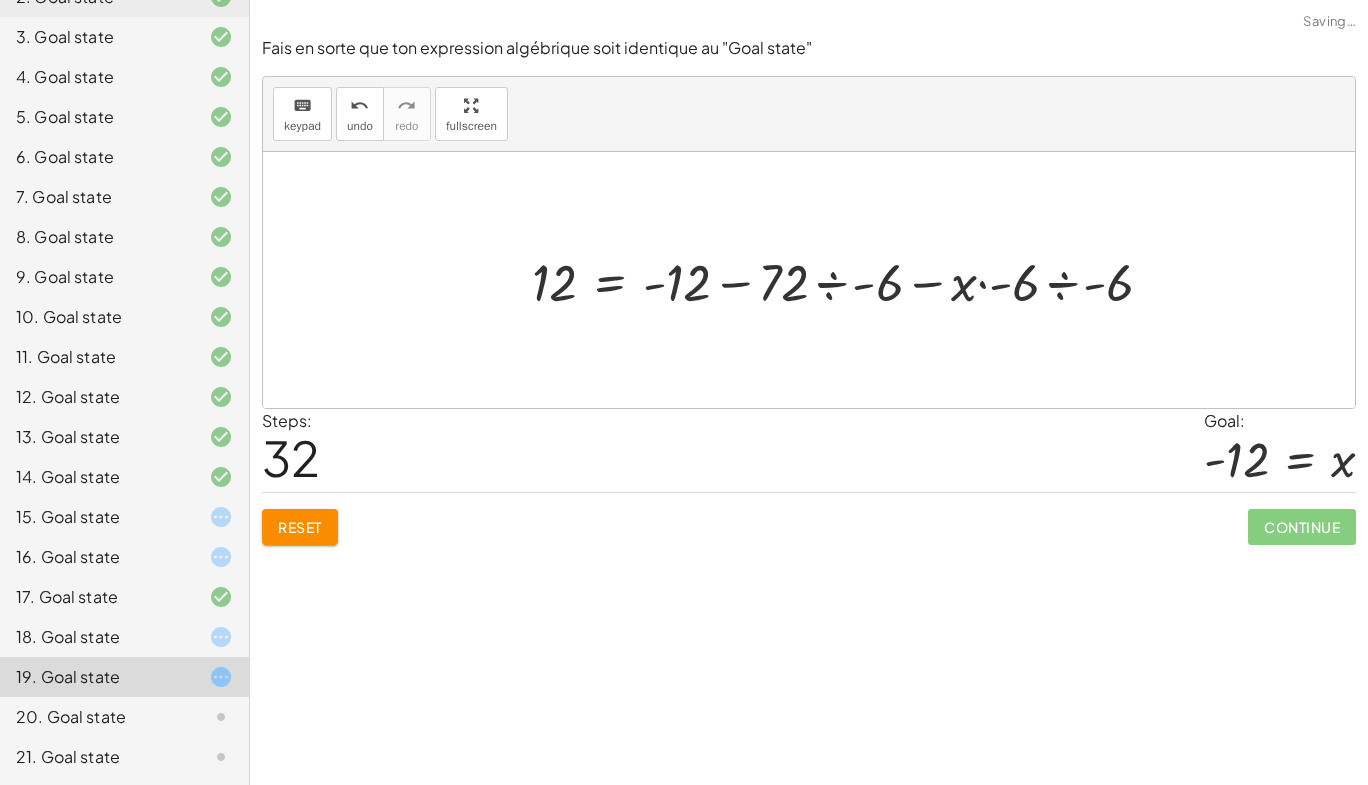 click at bounding box center [850, 280] 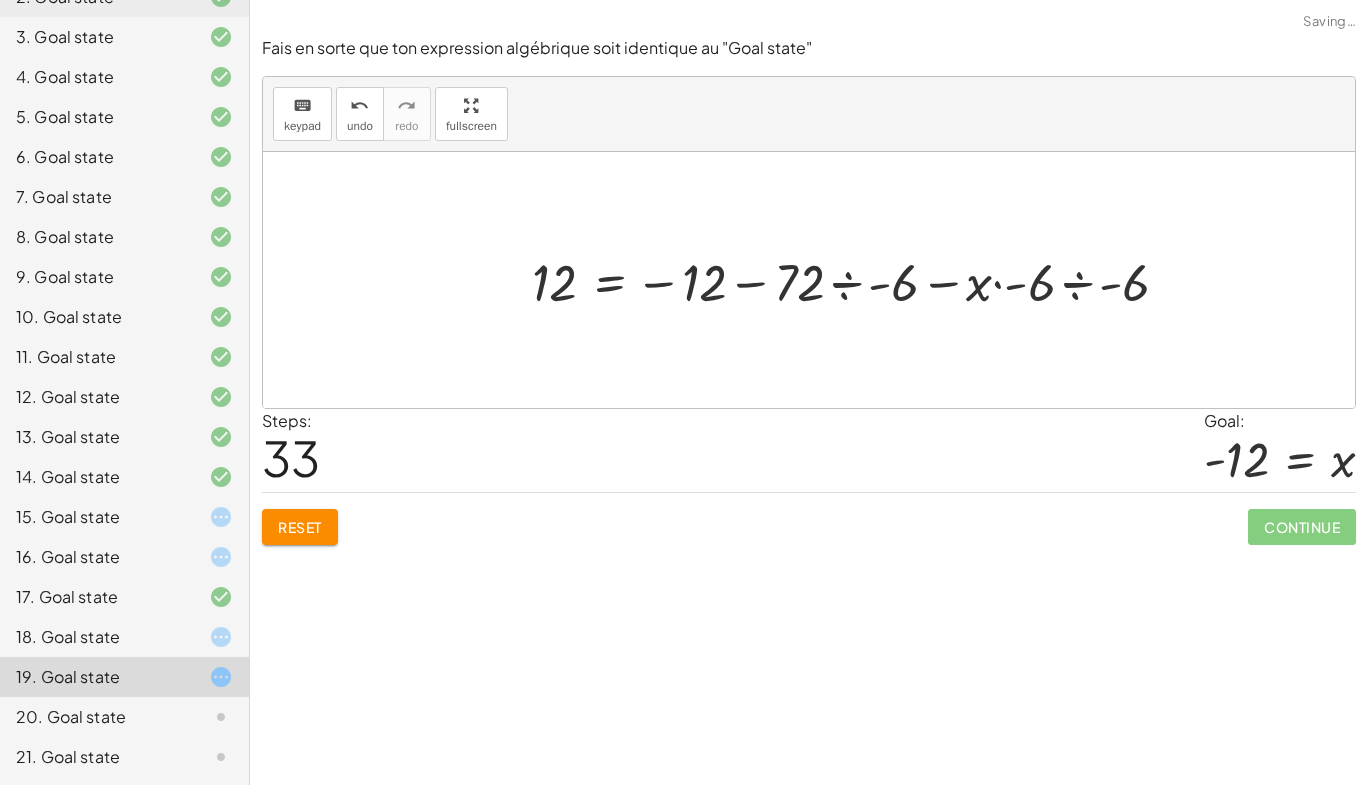 click at bounding box center (858, 280) 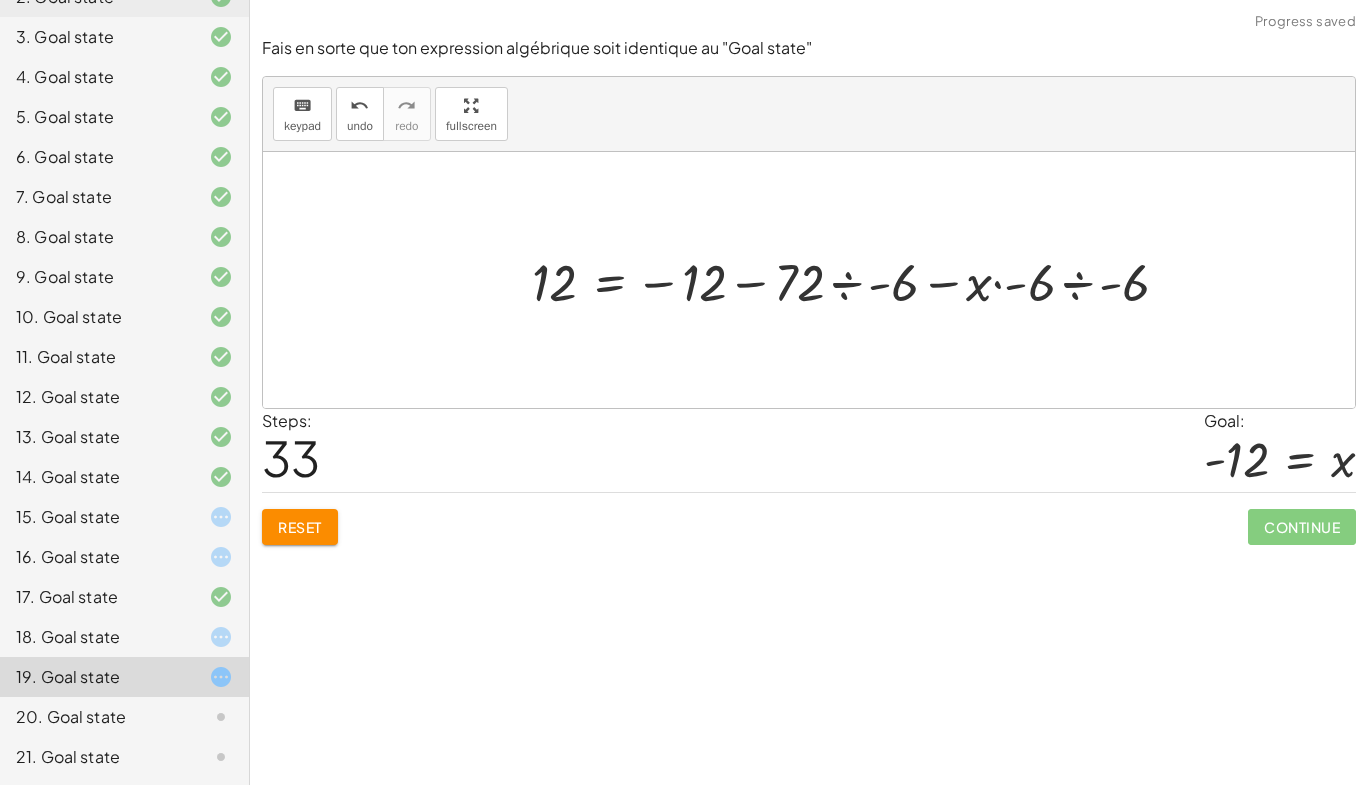 click at bounding box center (858, 280) 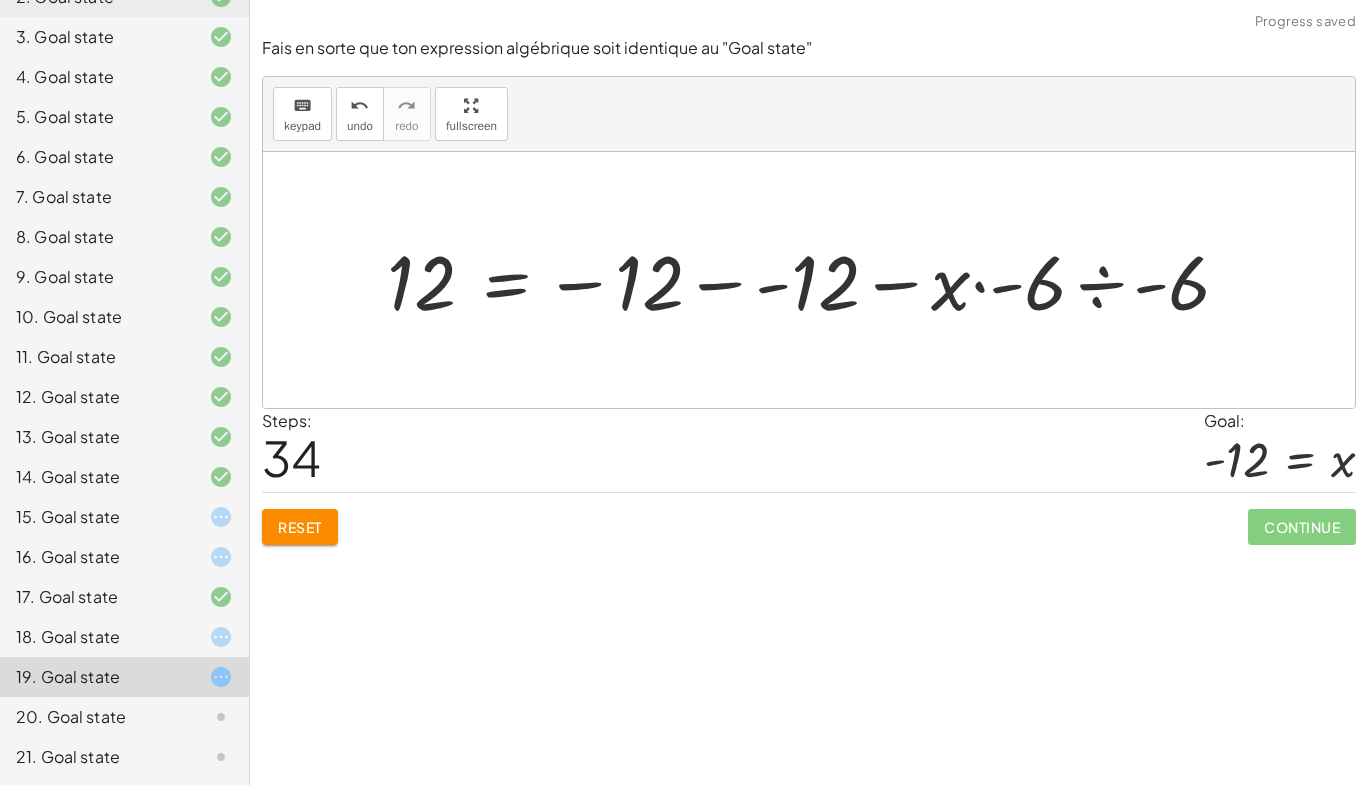 click at bounding box center (816, 279) 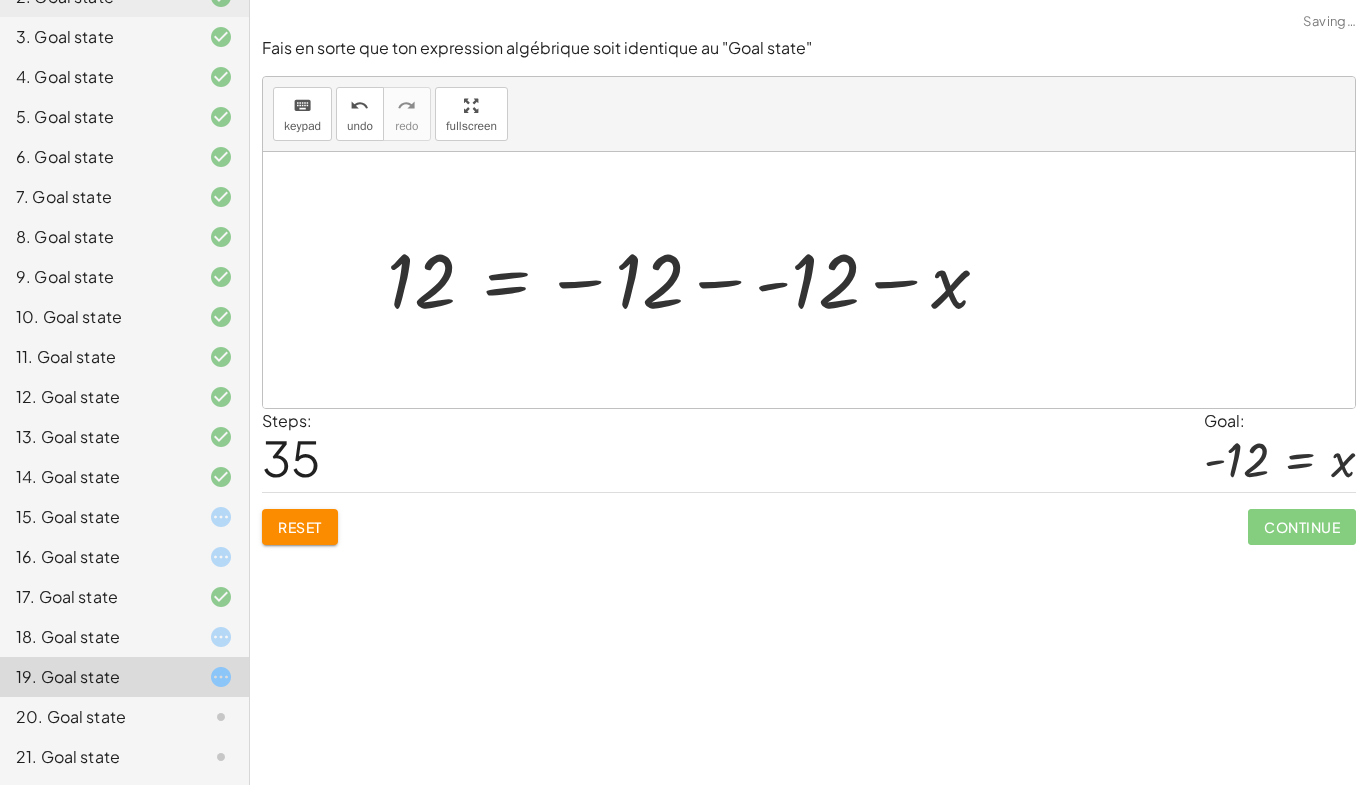 click at bounding box center [696, 279] 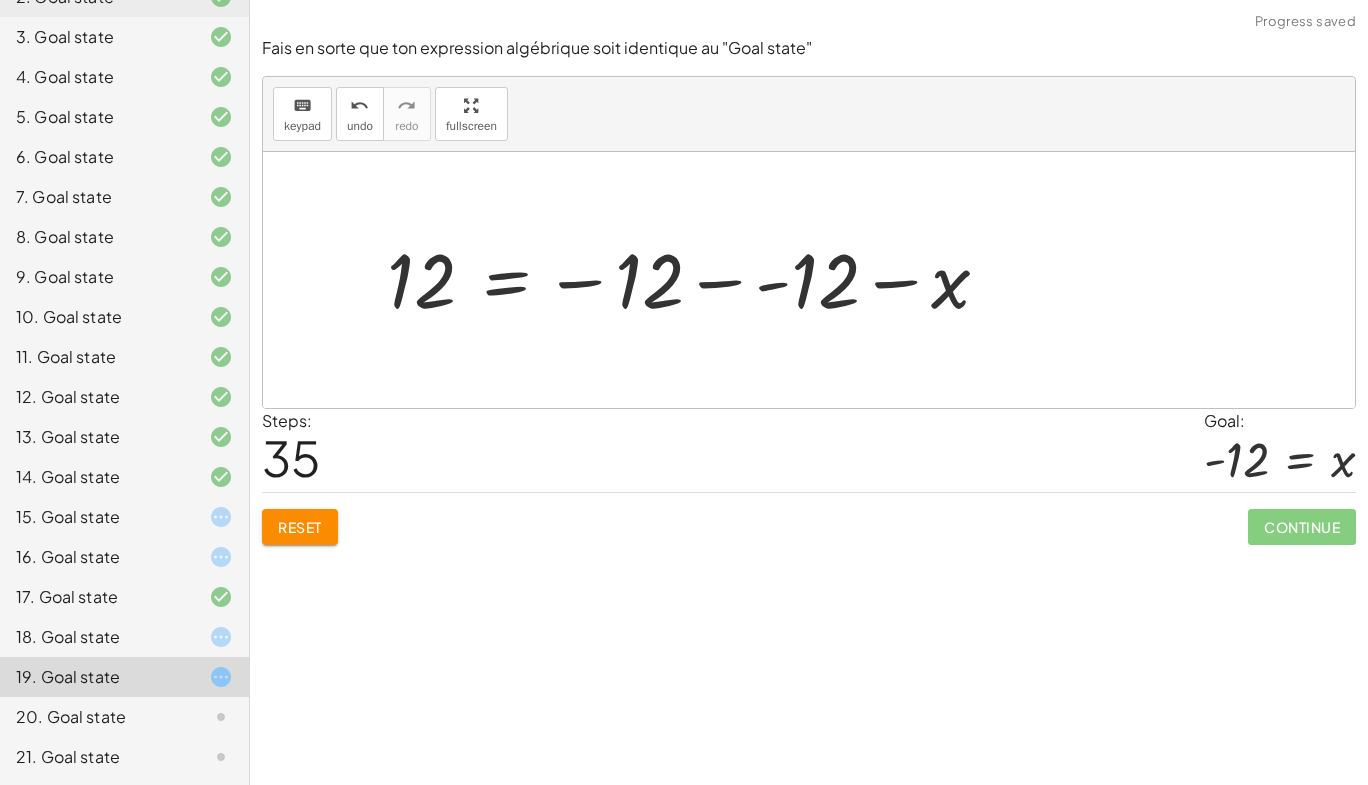 click at bounding box center (696, 279) 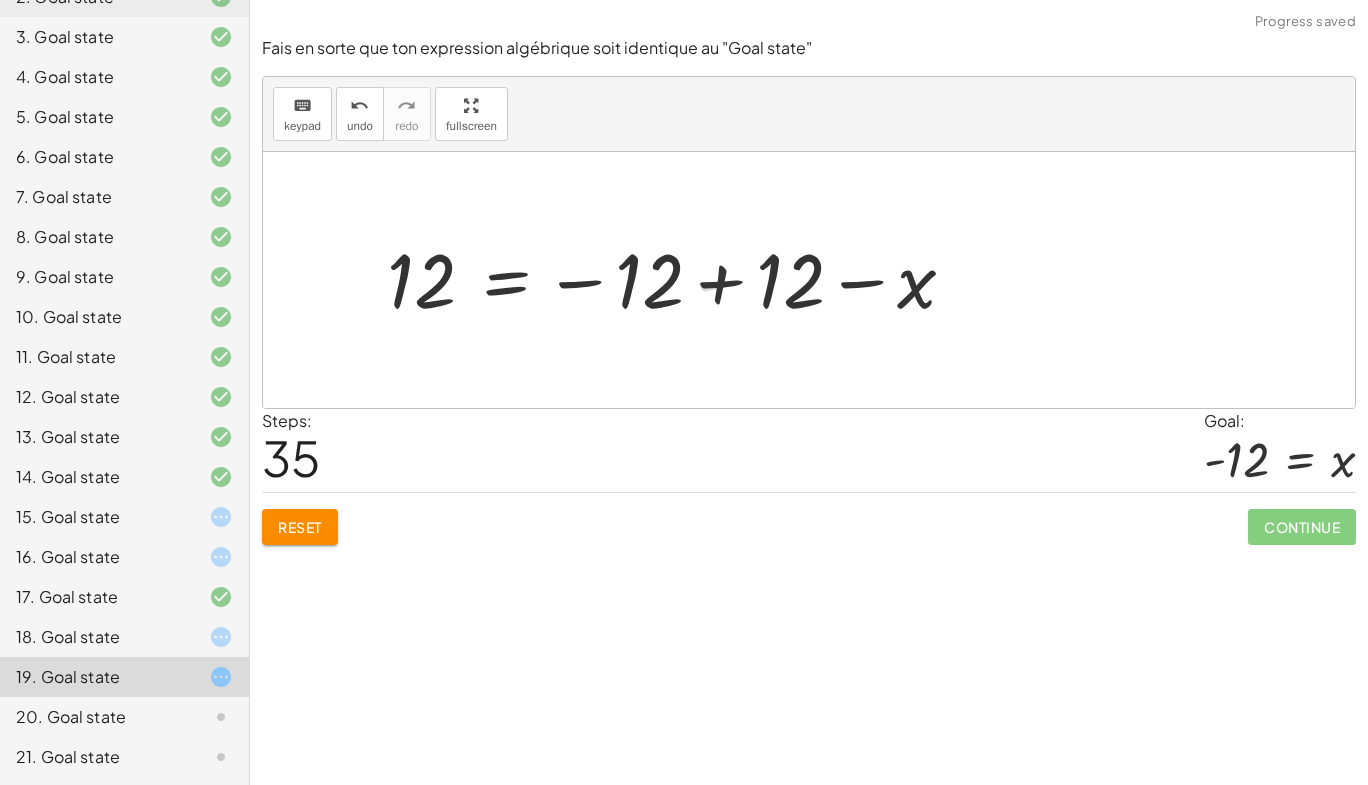 click at bounding box center (679, 279) 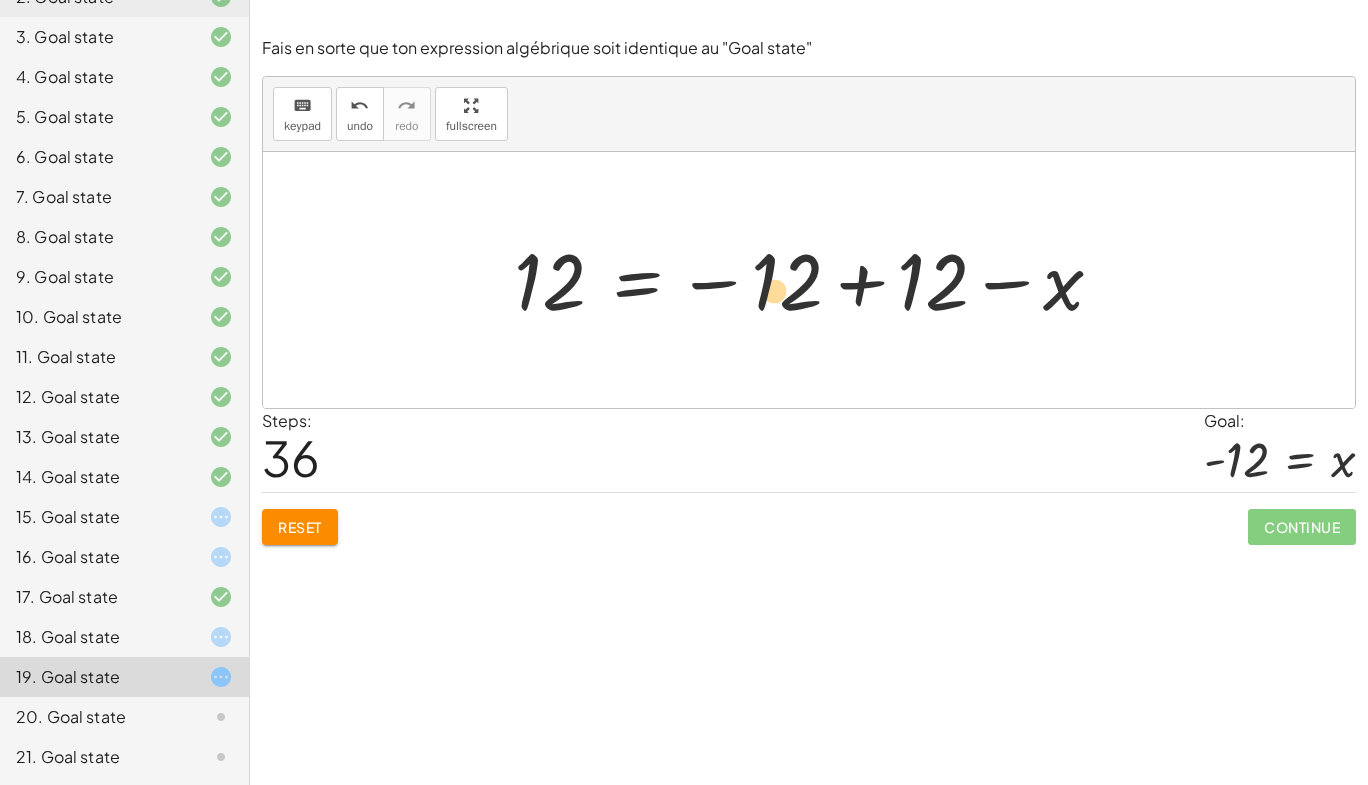 drag, startPoint x: 706, startPoint y: 274, endPoint x: 693, endPoint y: 283, distance: 15.811388 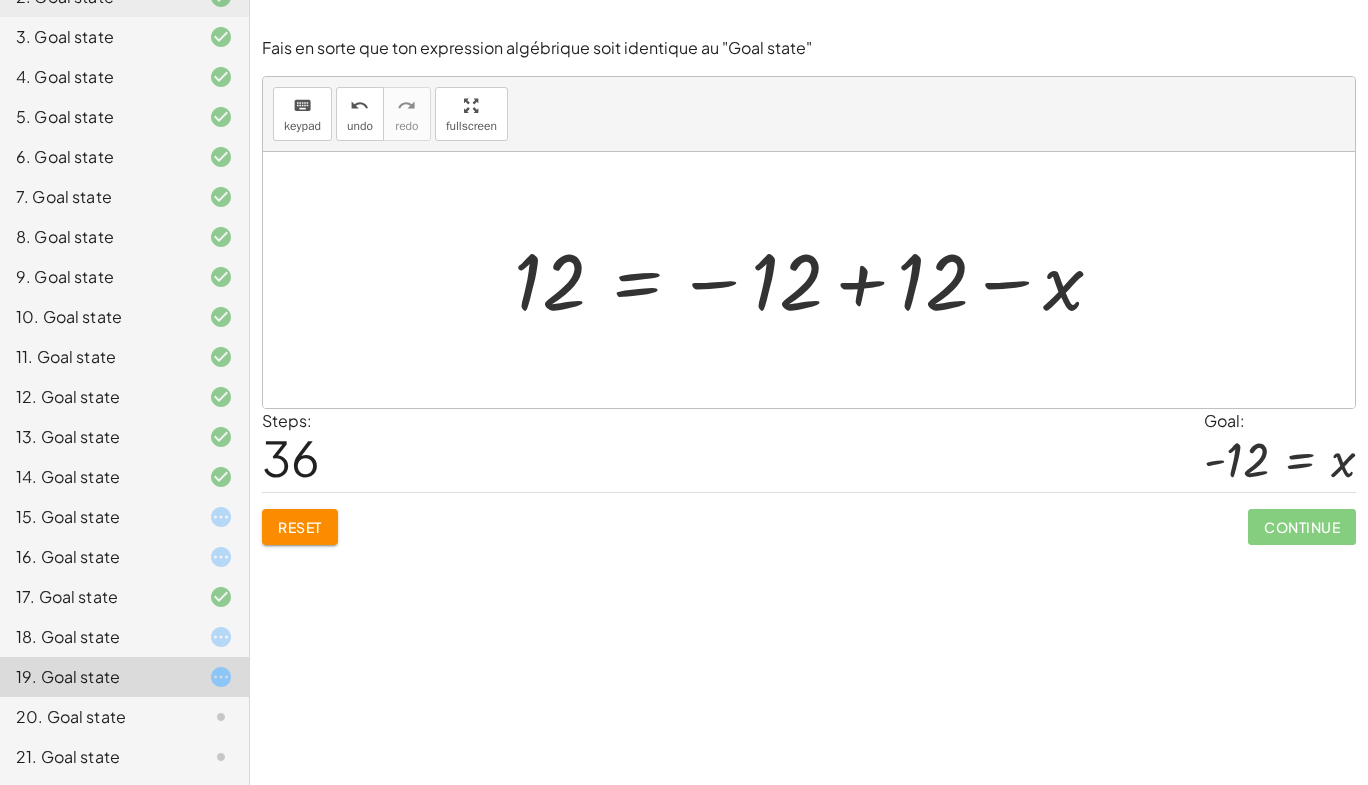 click at bounding box center (816, 280) 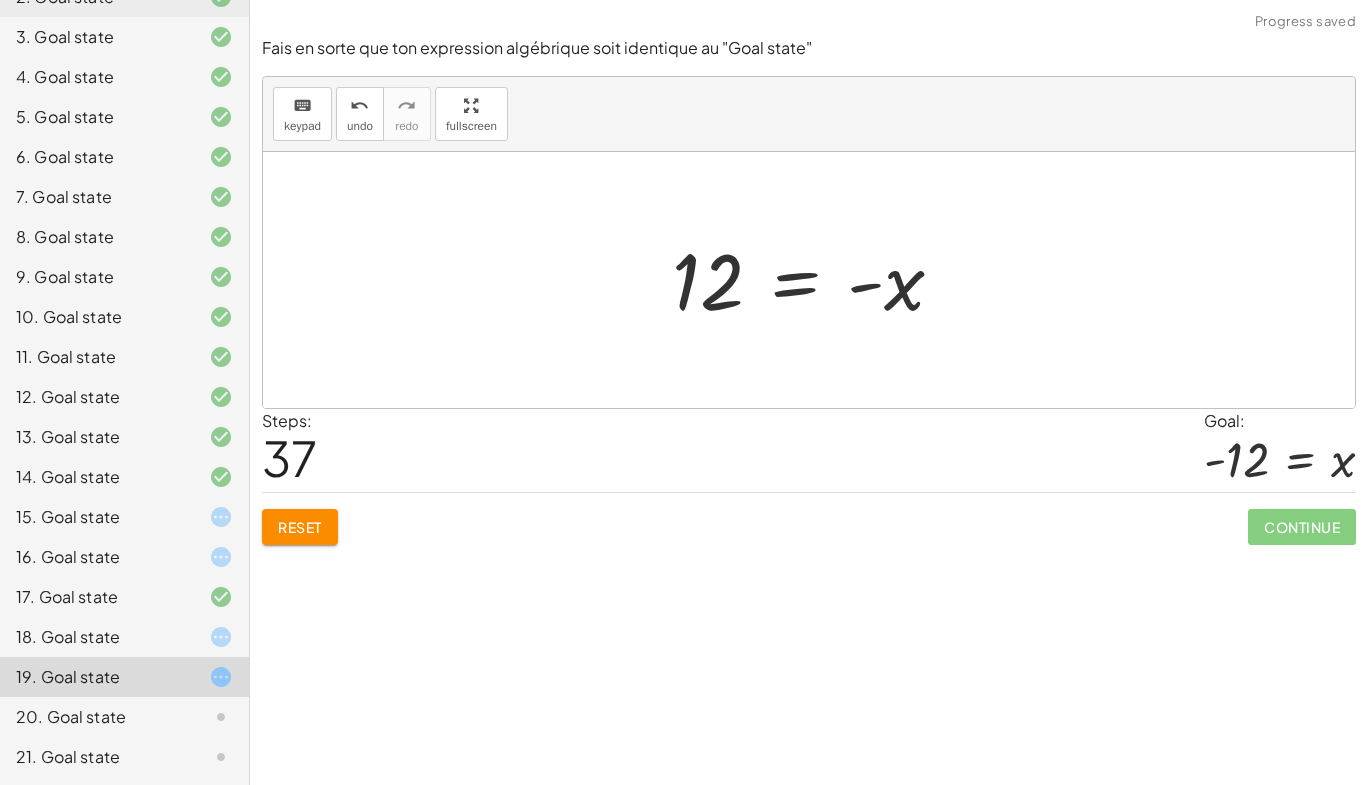 click on "Reset" 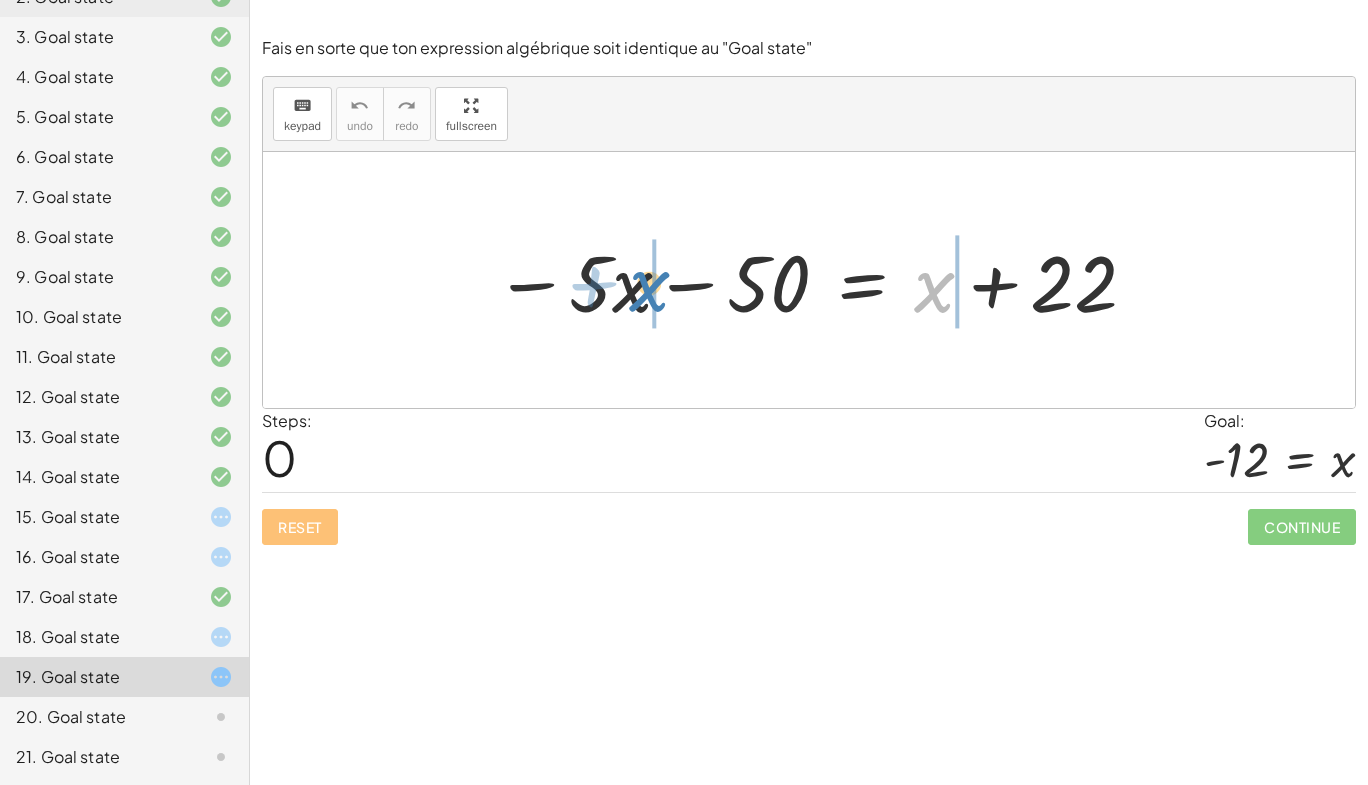drag, startPoint x: 923, startPoint y: 286, endPoint x: 638, endPoint y: 285, distance: 285.00174 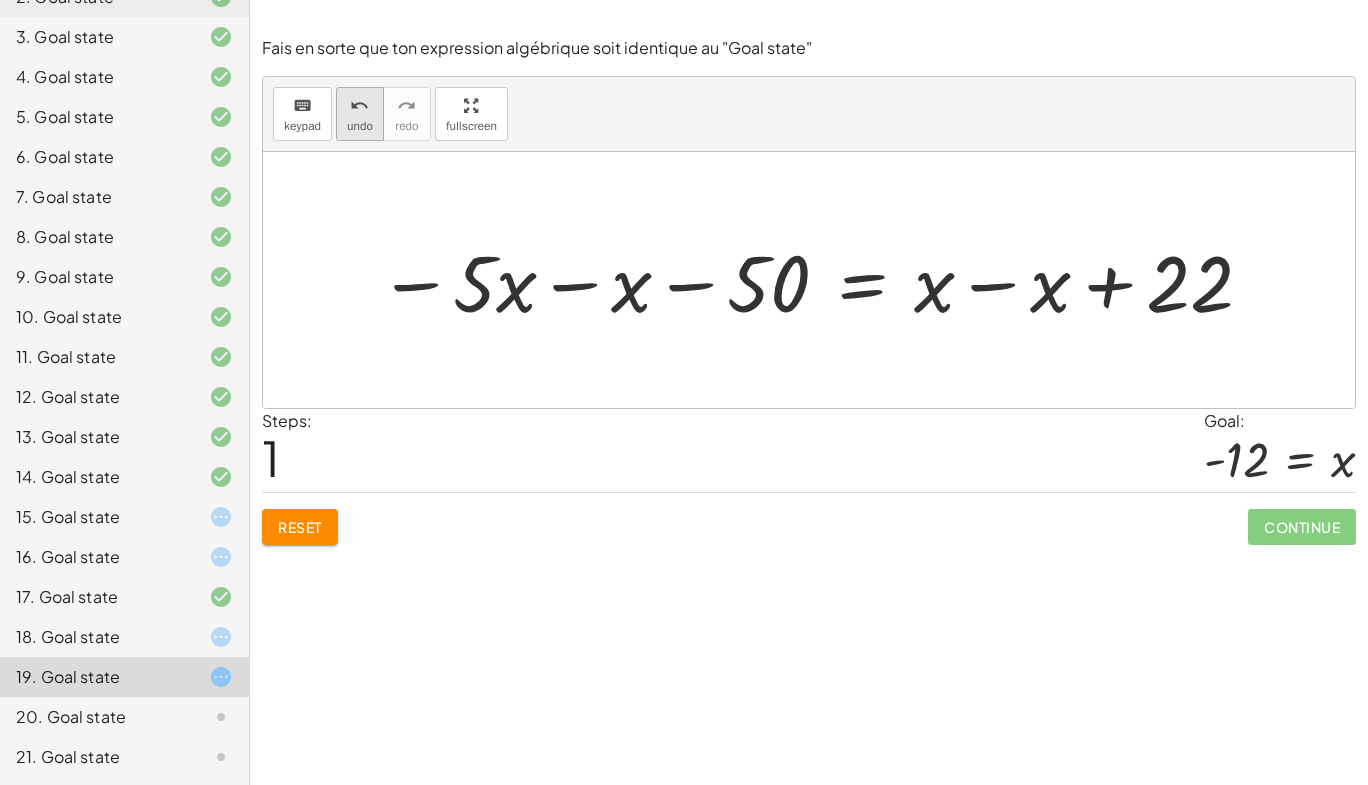 click on "Fais en sorte que ton expression algébrique soit identique au "Goal state" keyboard keypad undo undo redo redo fullscreen − · 5 · x − 50 = + x + 22 − · 5 · x − 50 = + 22 − x + x − x × Steps:  1 Goal: - 12 = x Reset   Continue" 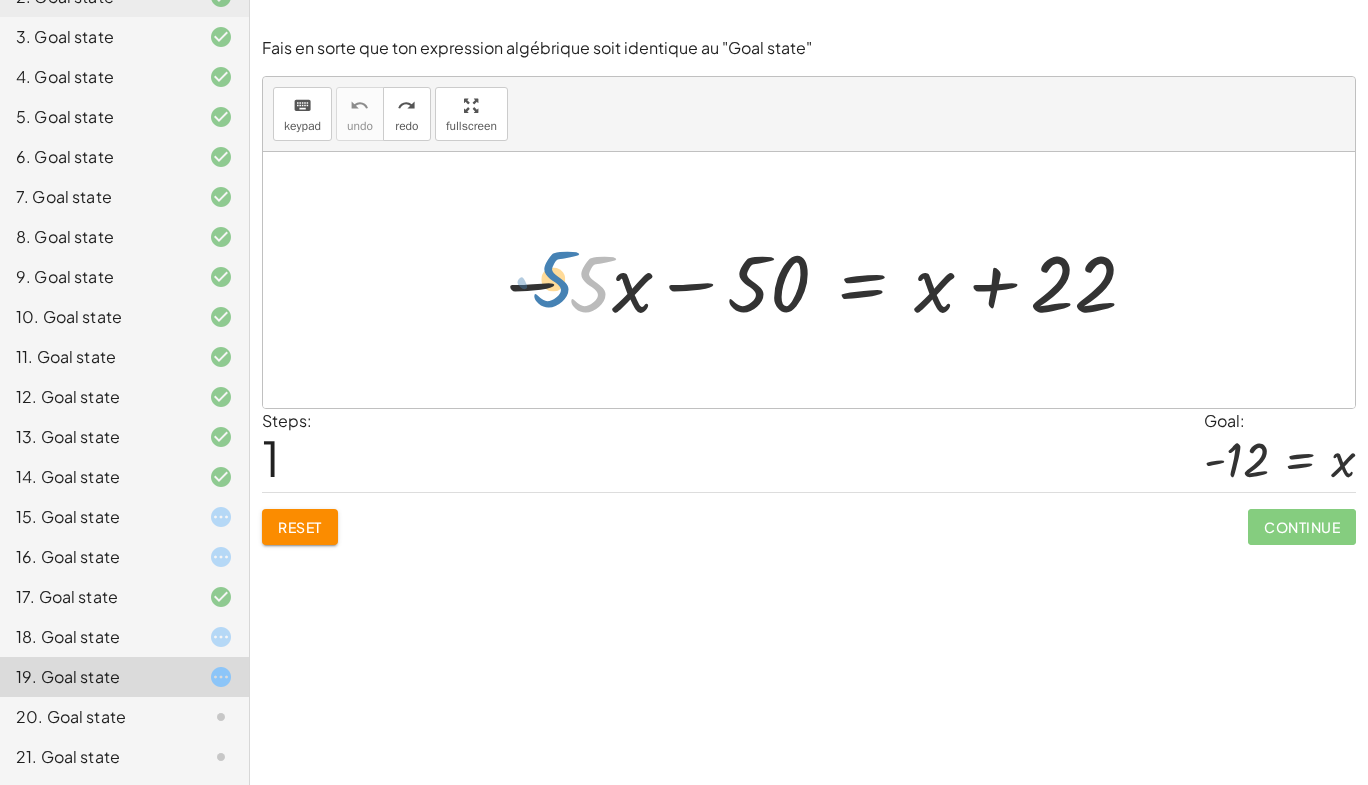 drag, startPoint x: 602, startPoint y: 283, endPoint x: 584, endPoint y: 288, distance: 18.681541 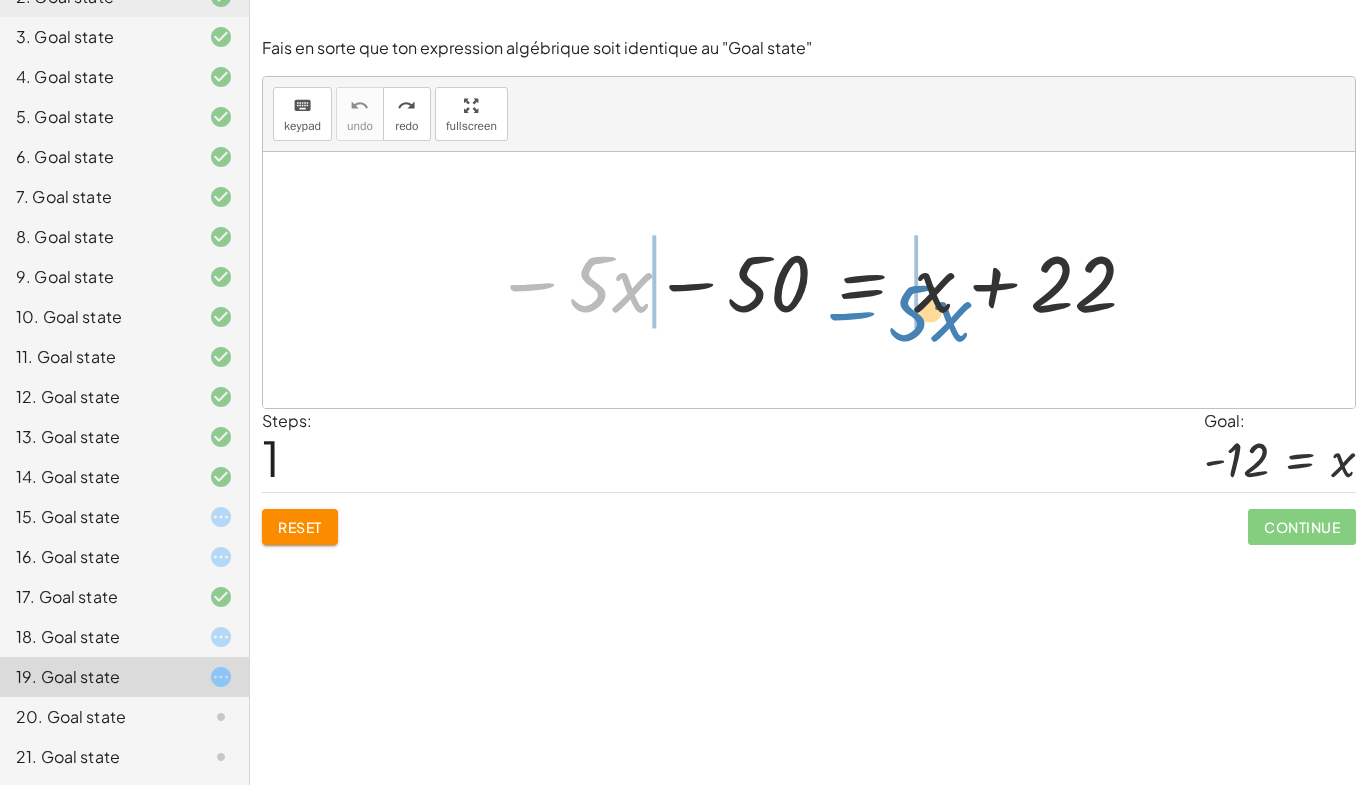 drag, startPoint x: 533, startPoint y: 281, endPoint x: 852, endPoint y: 309, distance: 320.22647 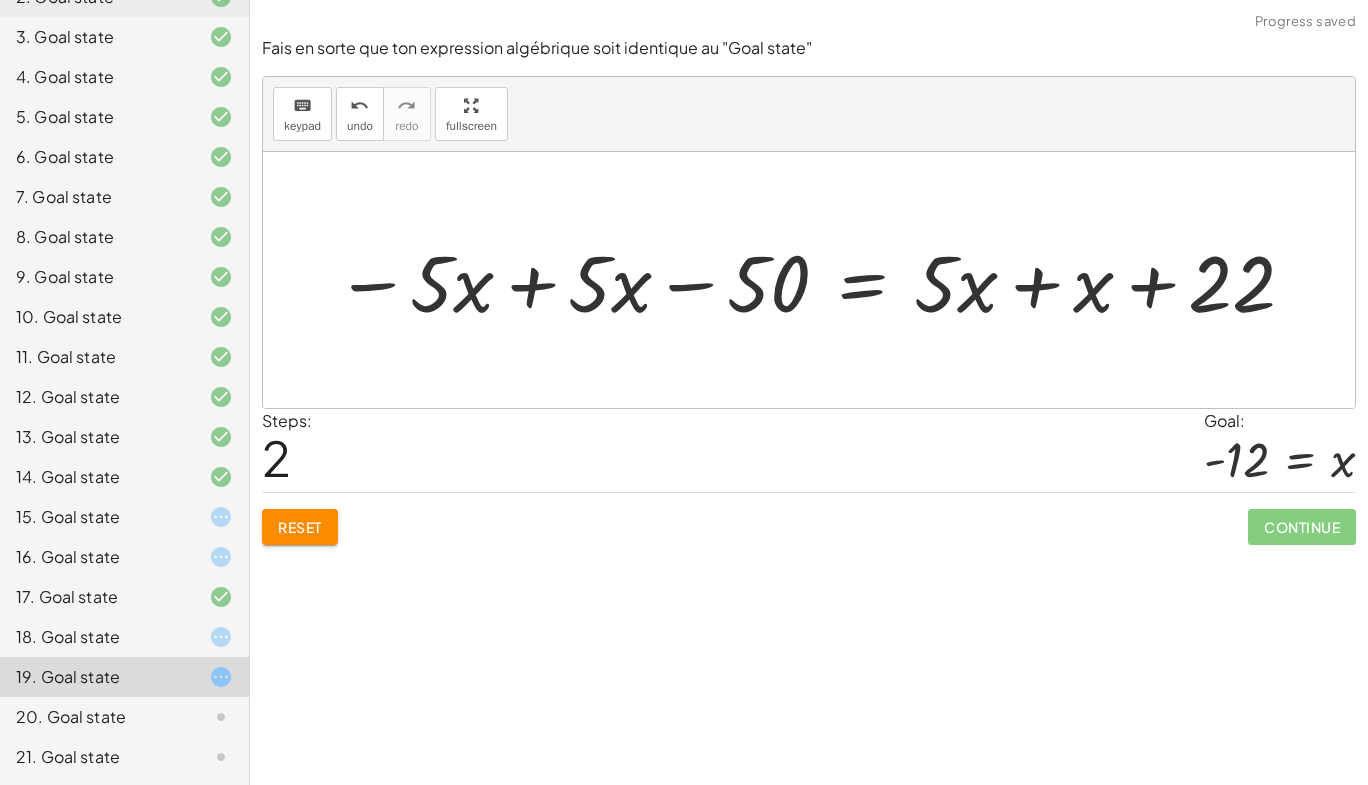 click at bounding box center [816, 280] 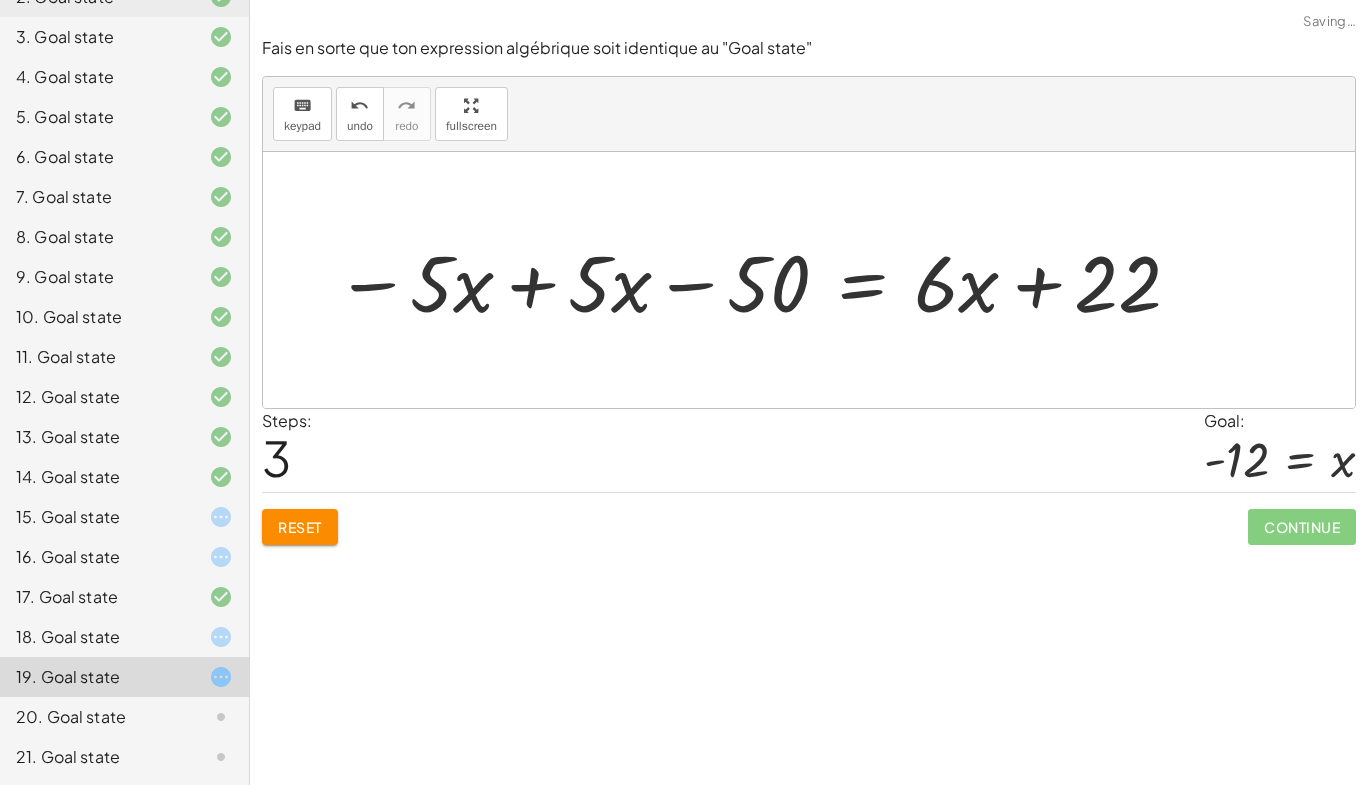 click at bounding box center (759, 280) 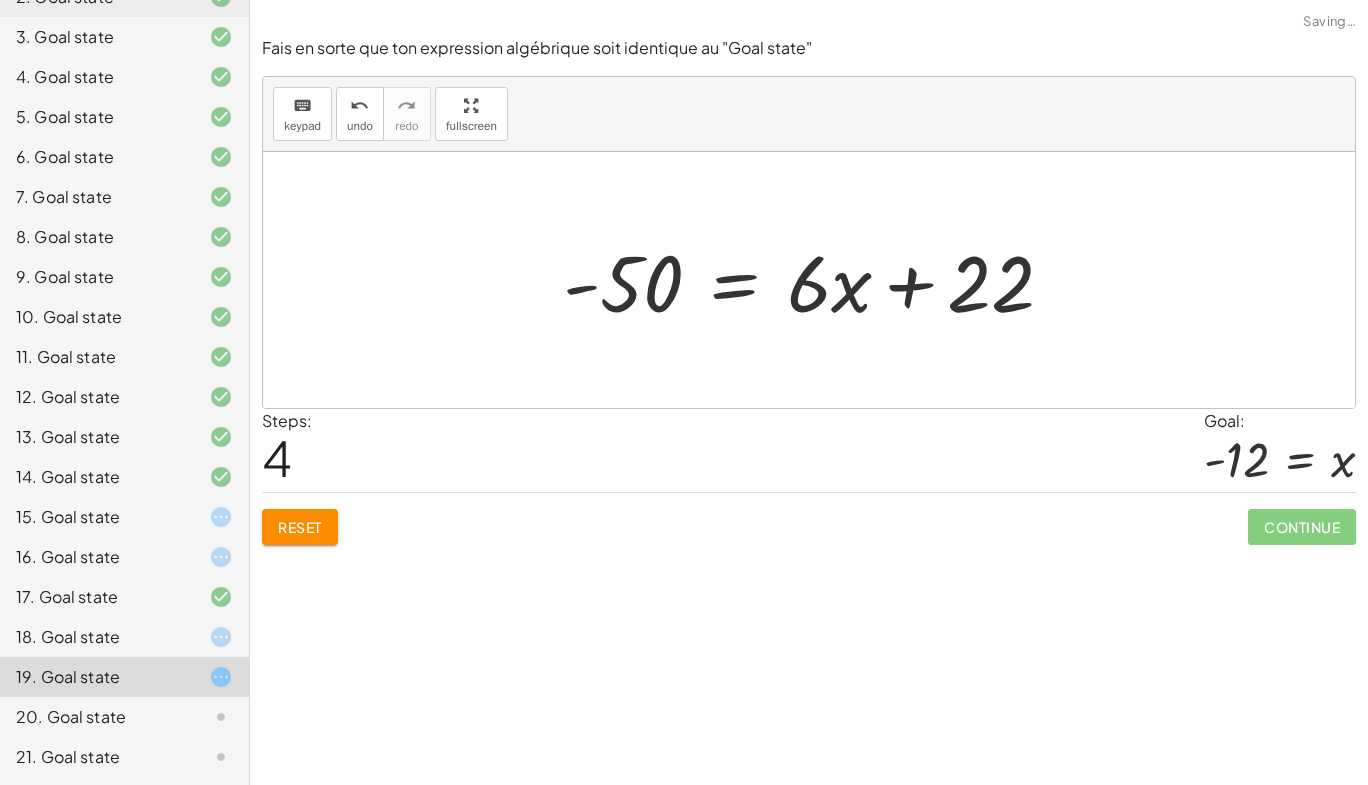 click at bounding box center (816, 280) 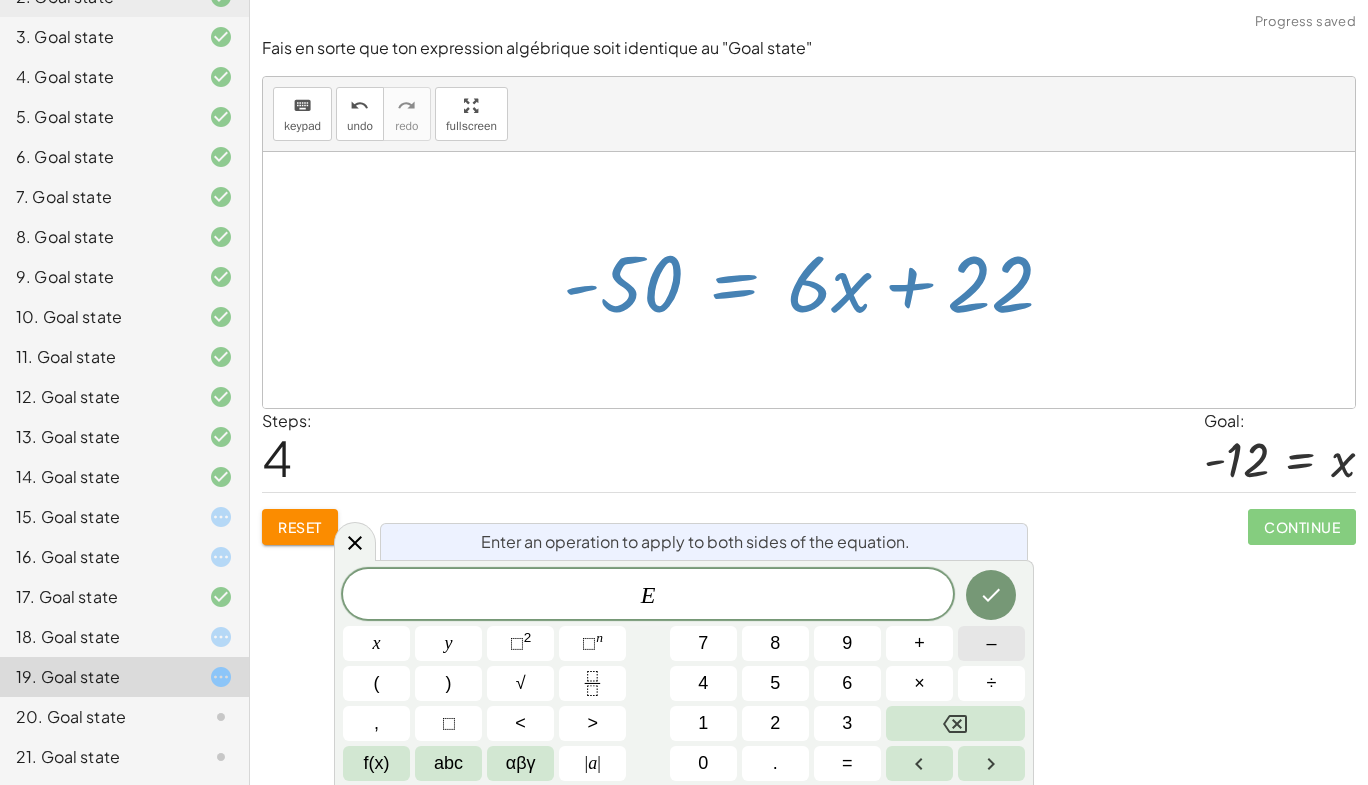 click on "–" at bounding box center (991, 643) 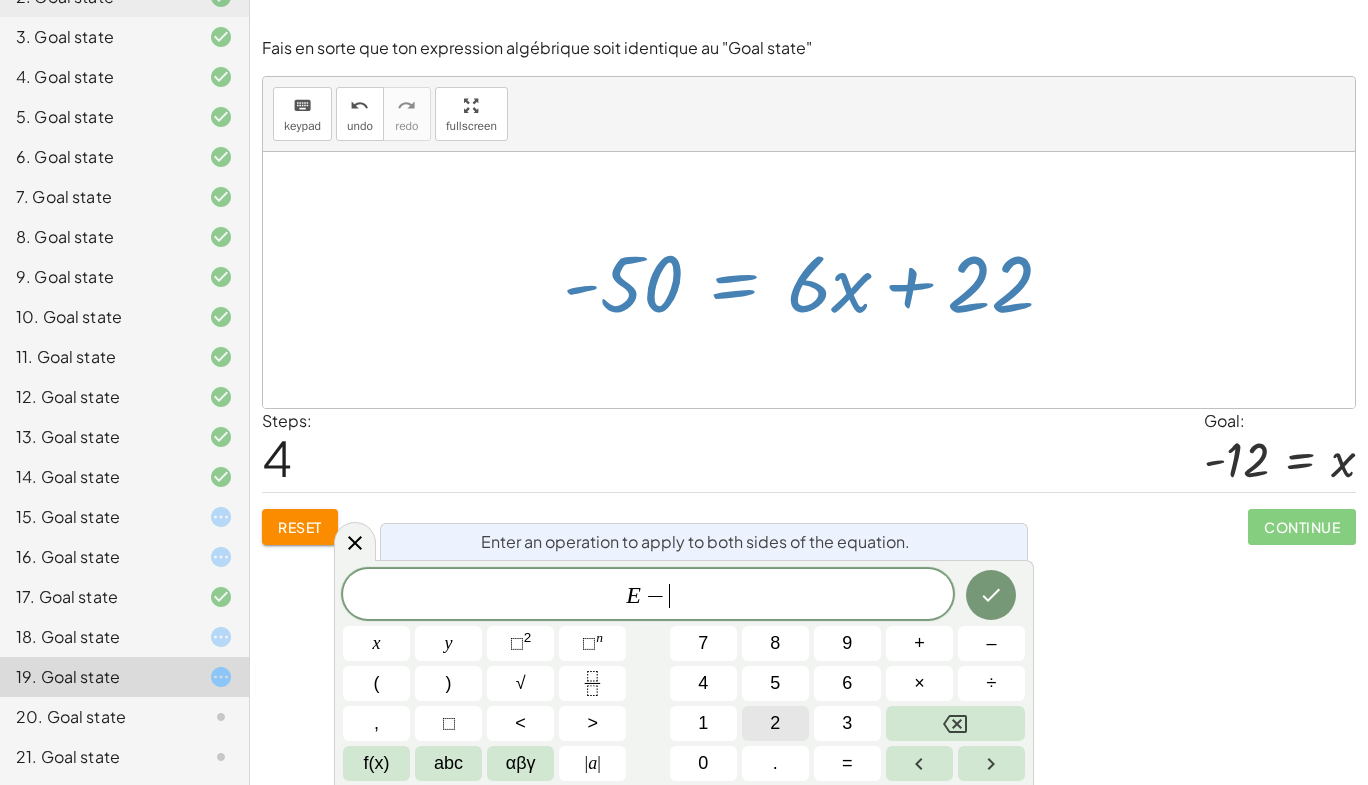 click on "2" at bounding box center [775, 723] 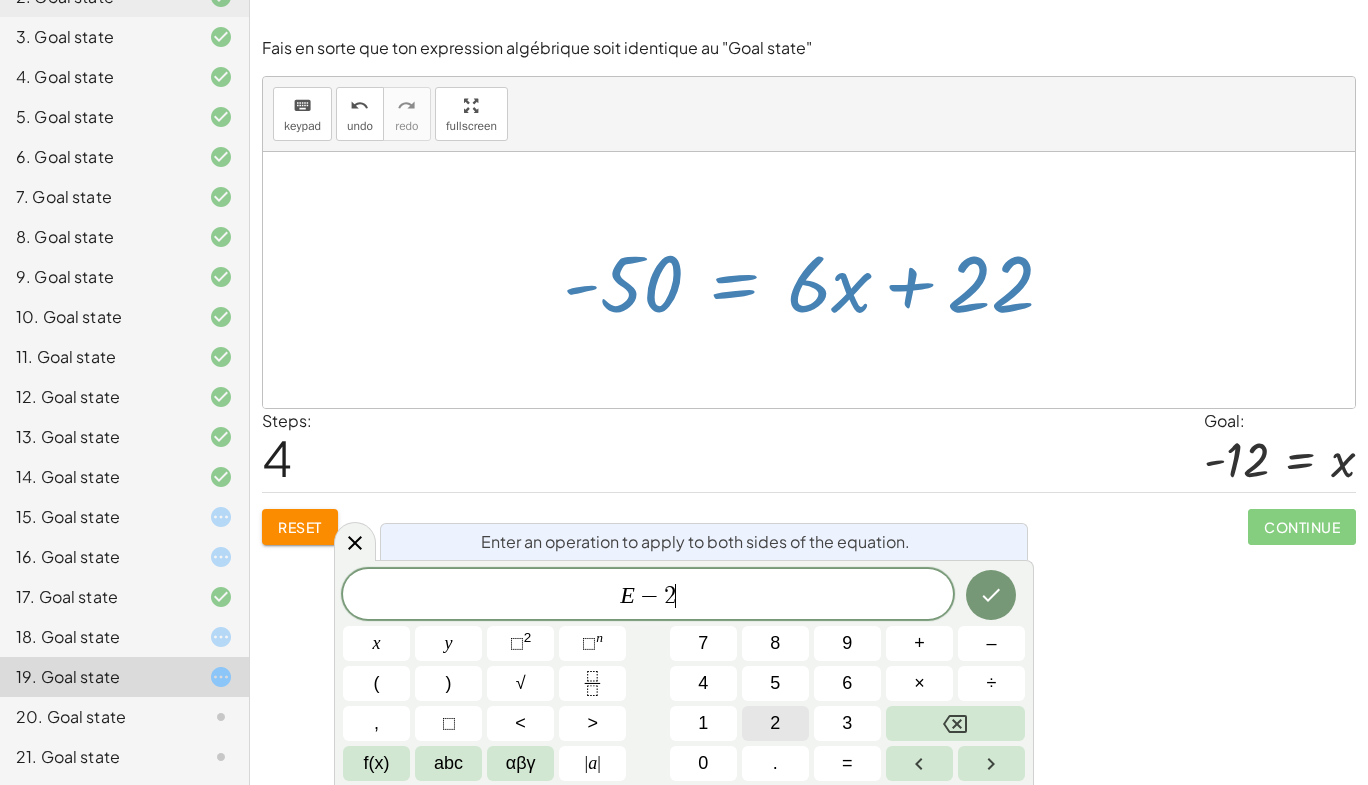 click on "2" at bounding box center [775, 723] 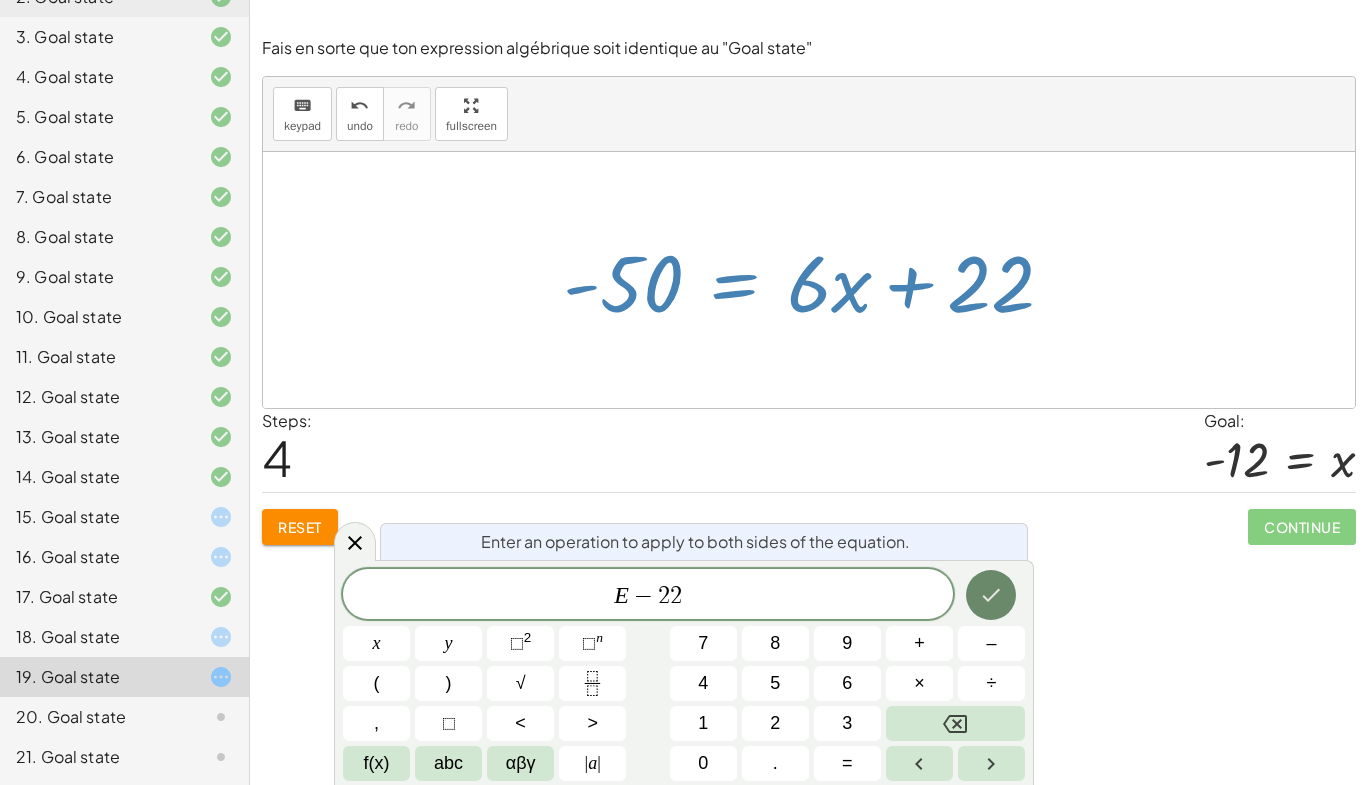 click at bounding box center [991, 595] 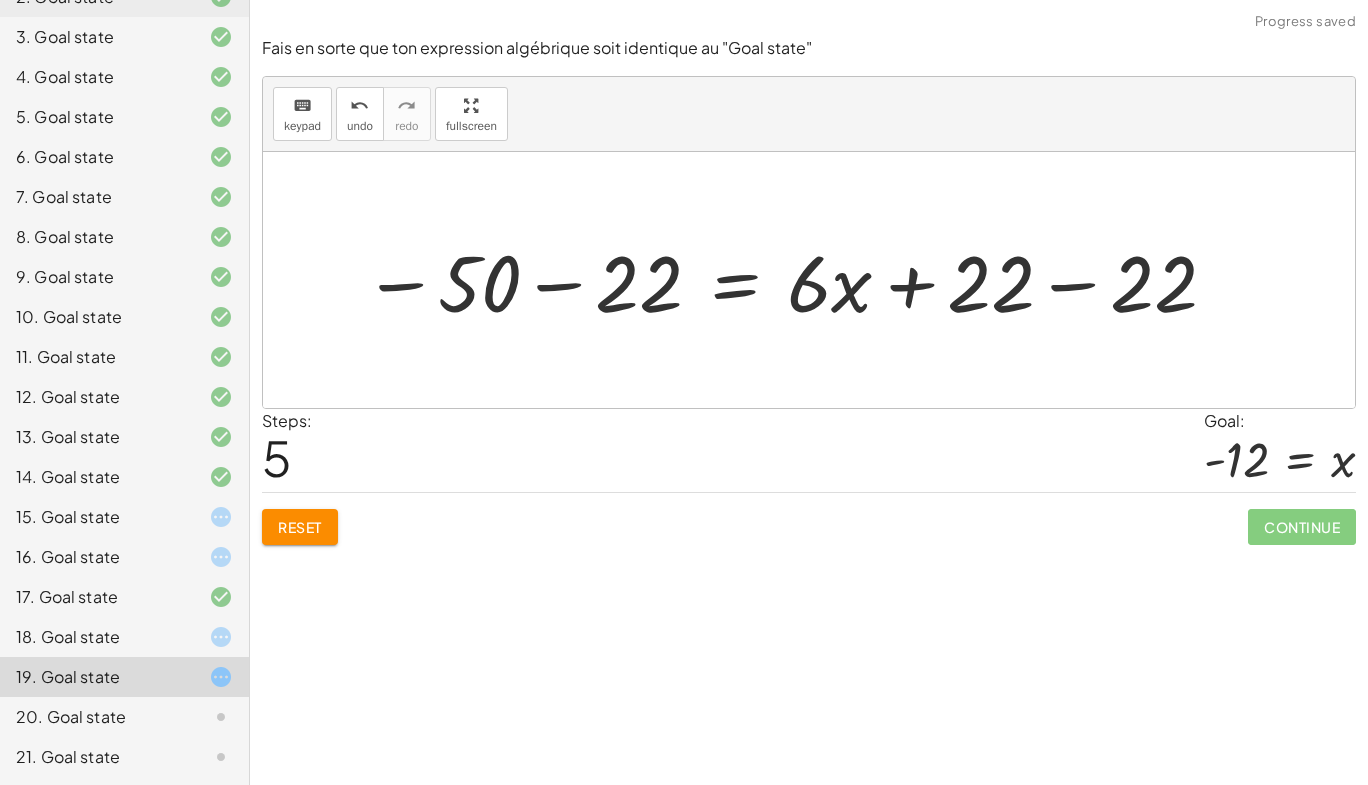 click at bounding box center (791, 280) 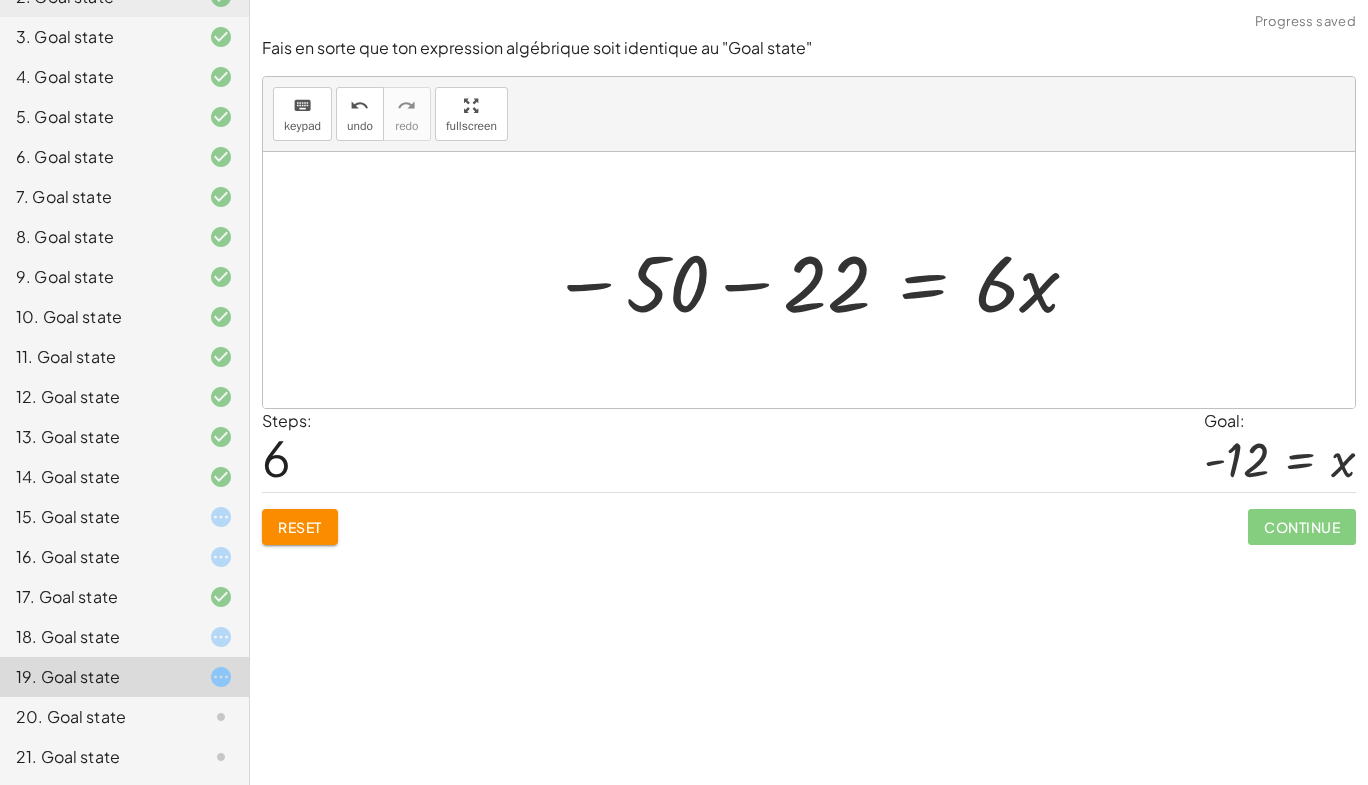 click at bounding box center (816, 280) 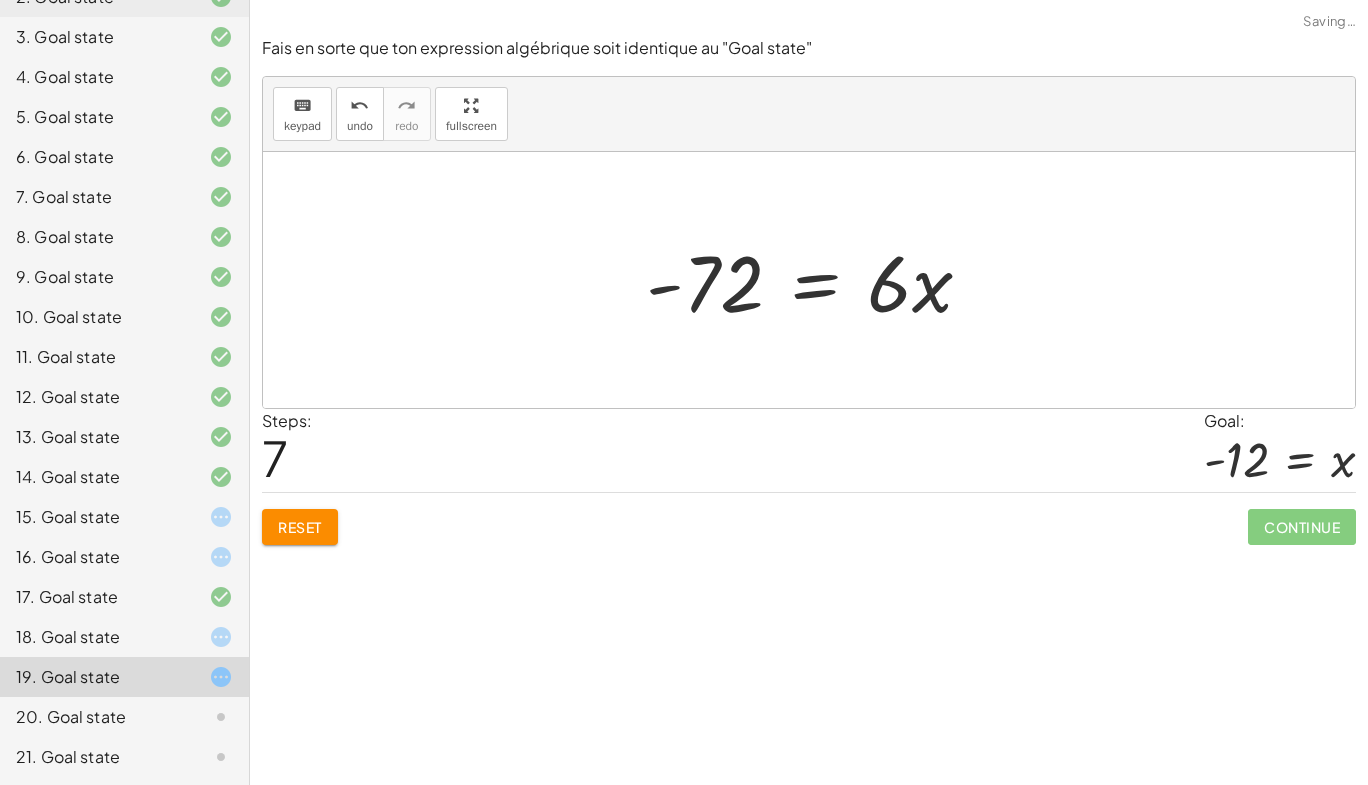 click at bounding box center [817, 280] 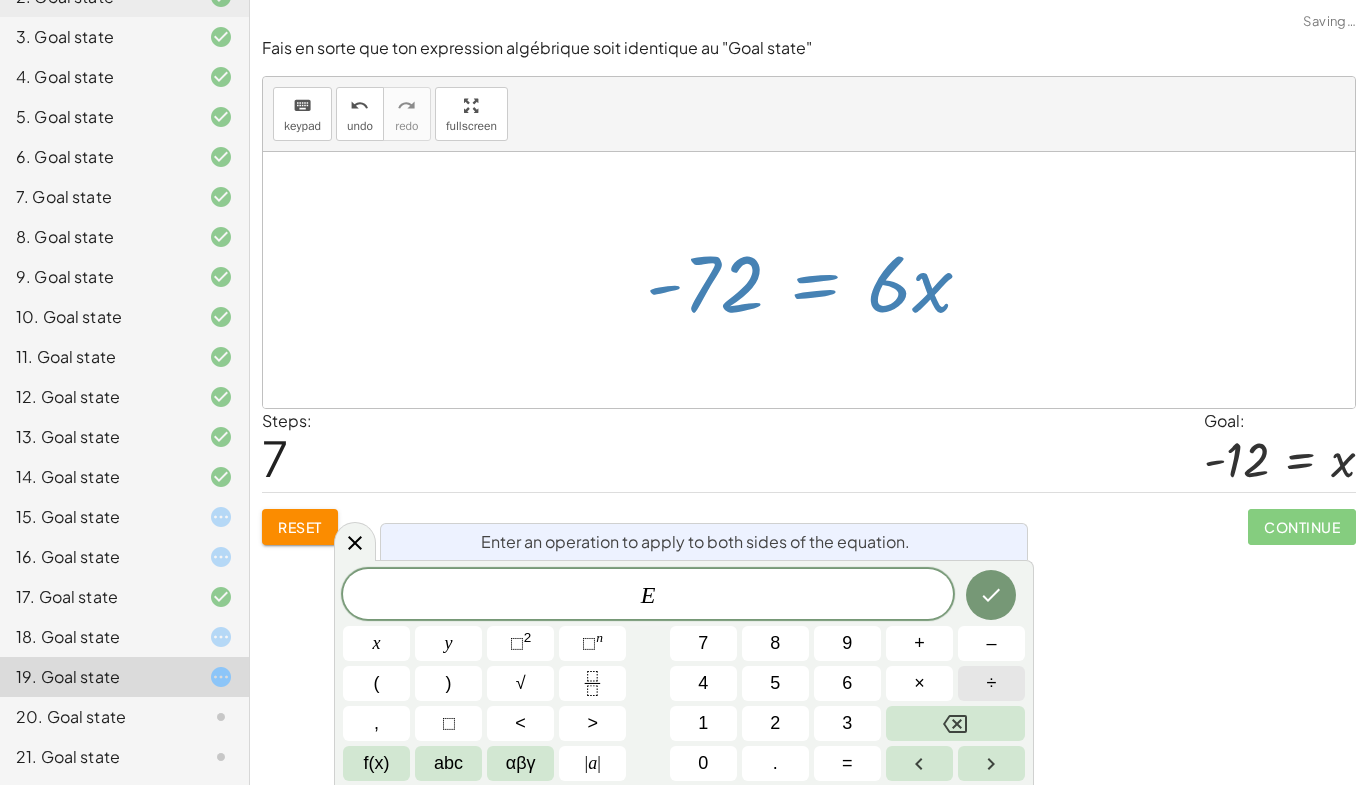 click on "÷" at bounding box center (991, 683) 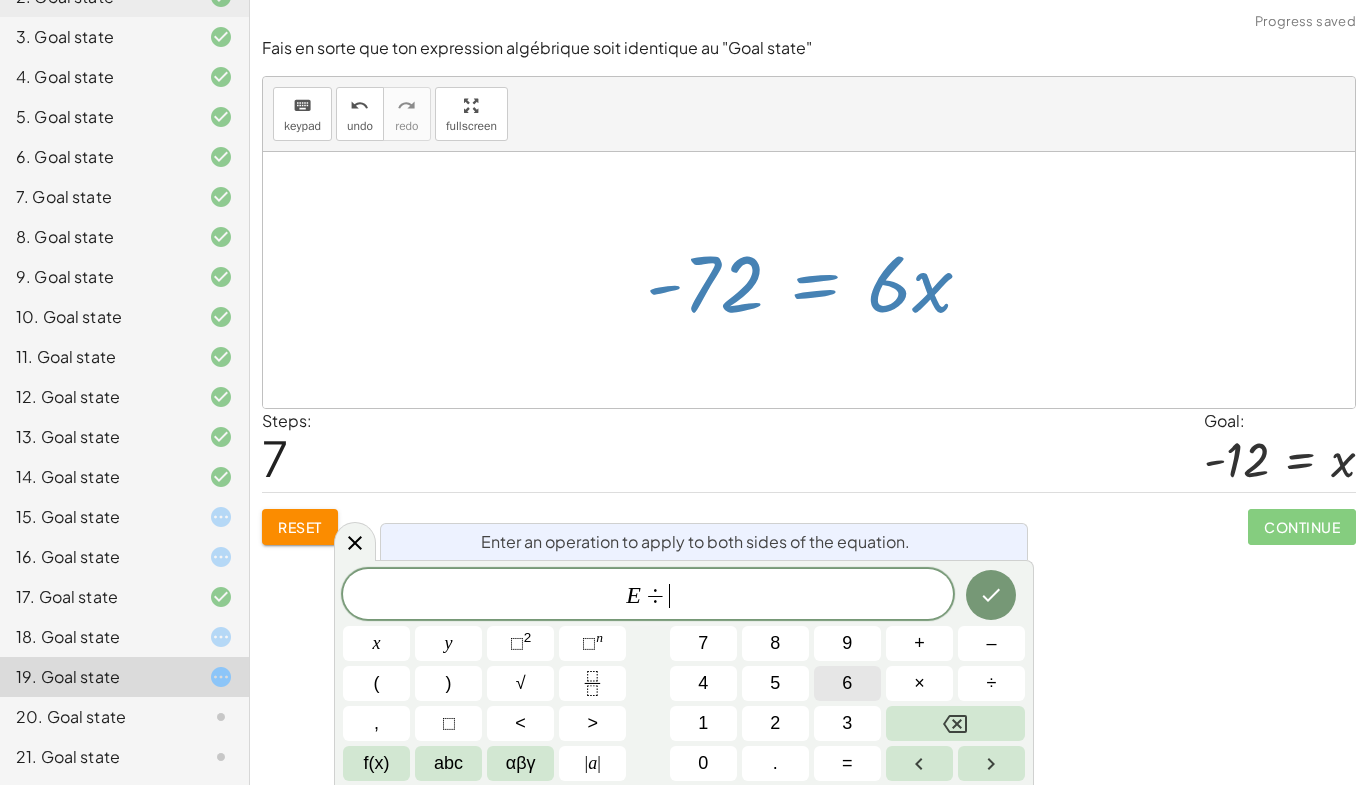 click on "6" at bounding box center (847, 683) 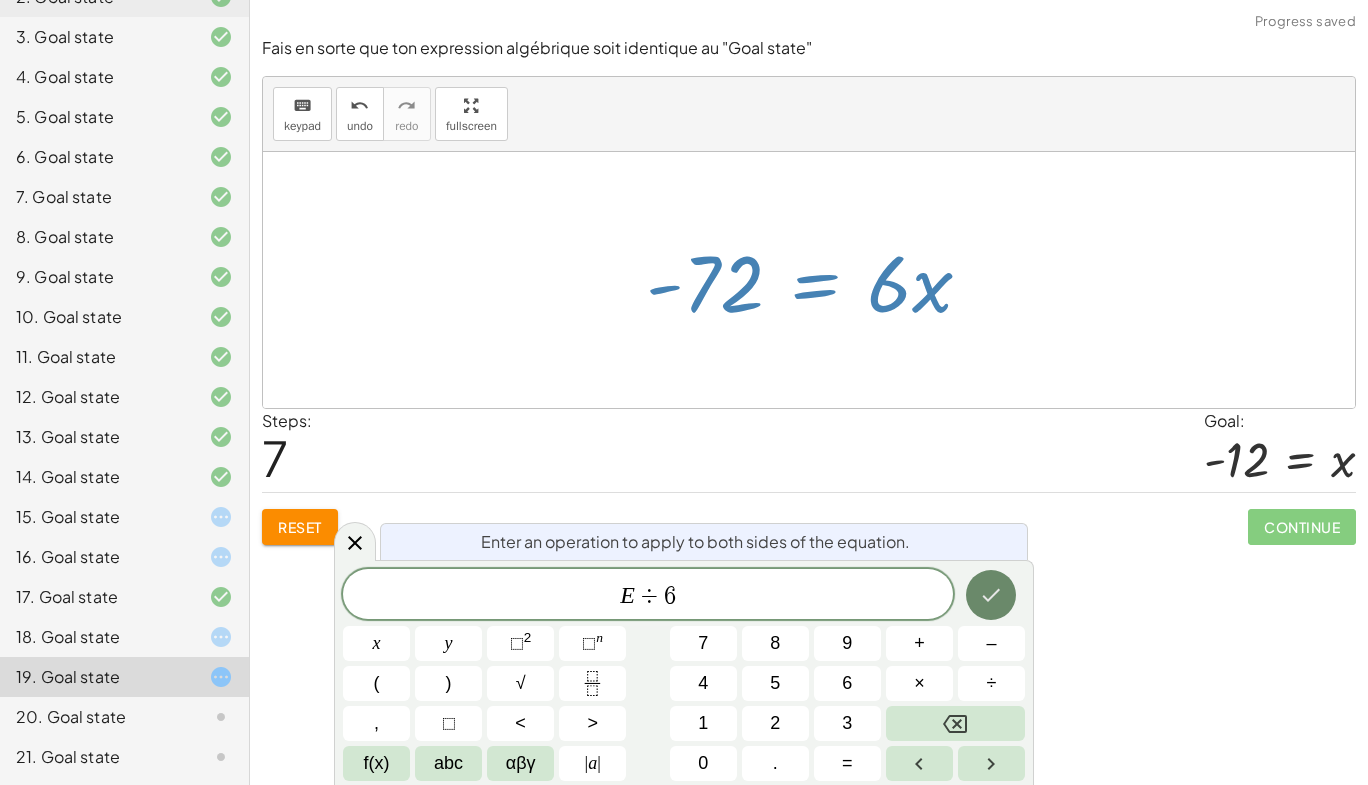 click at bounding box center [991, 595] 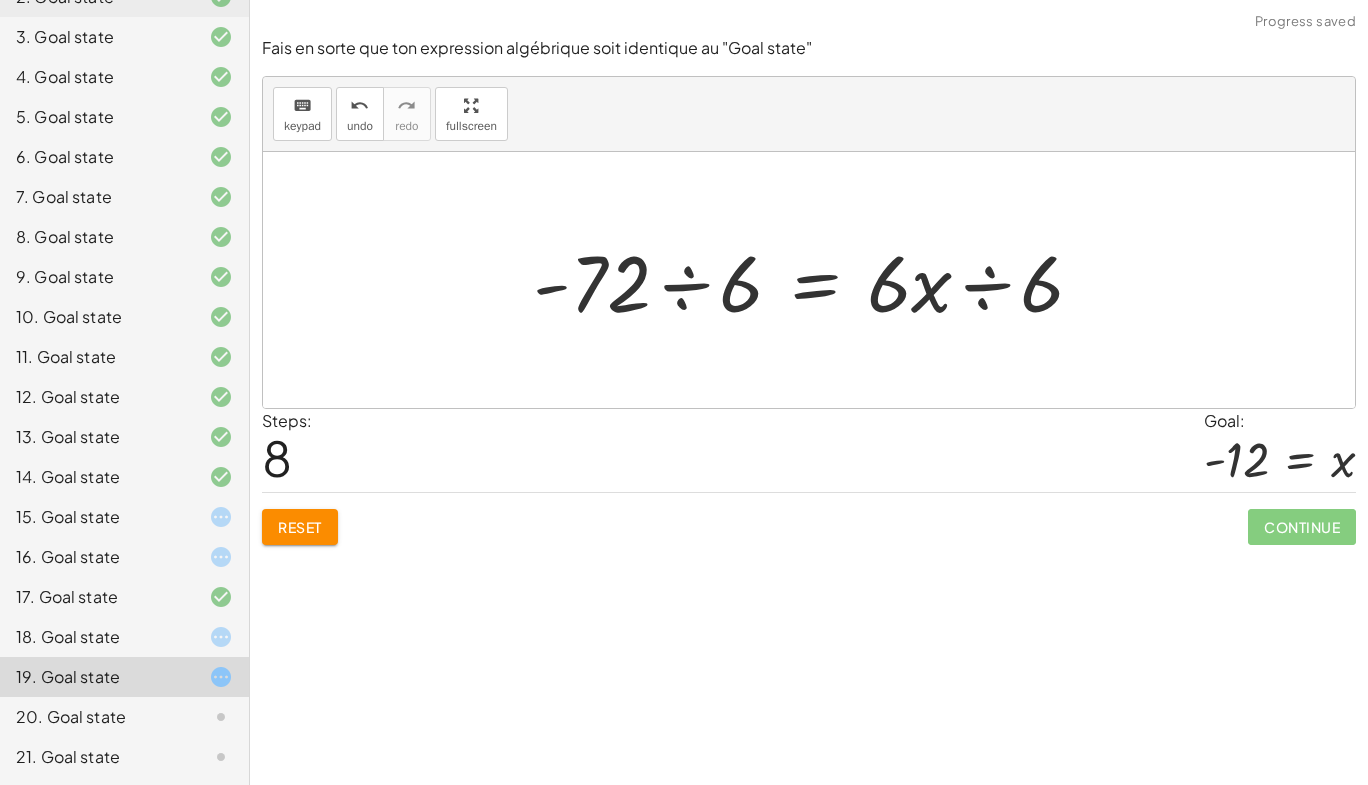 drag, startPoint x: 687, startPoint y: 292, endPoint x: 732, endPoint y: 281, distance: 46.32494 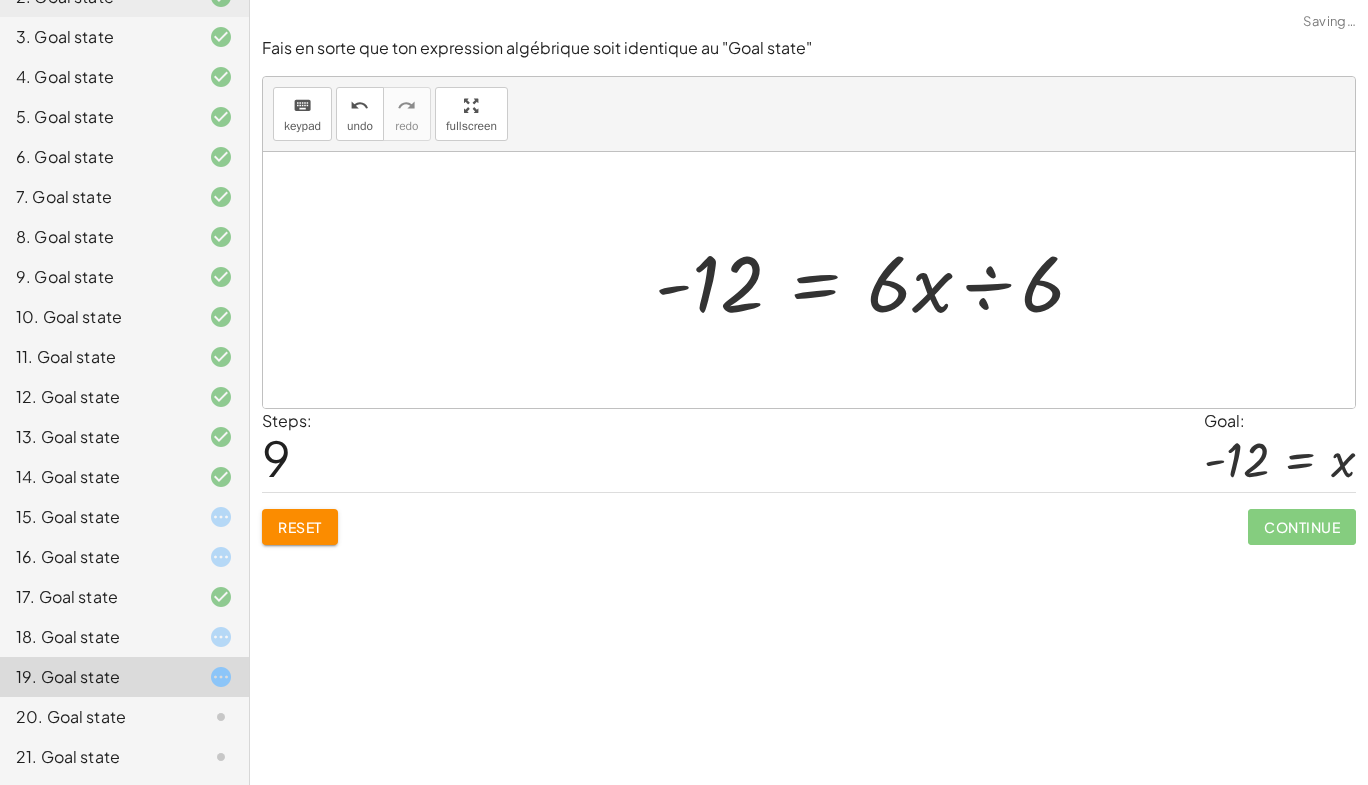 click at bounding box center (877, 280) 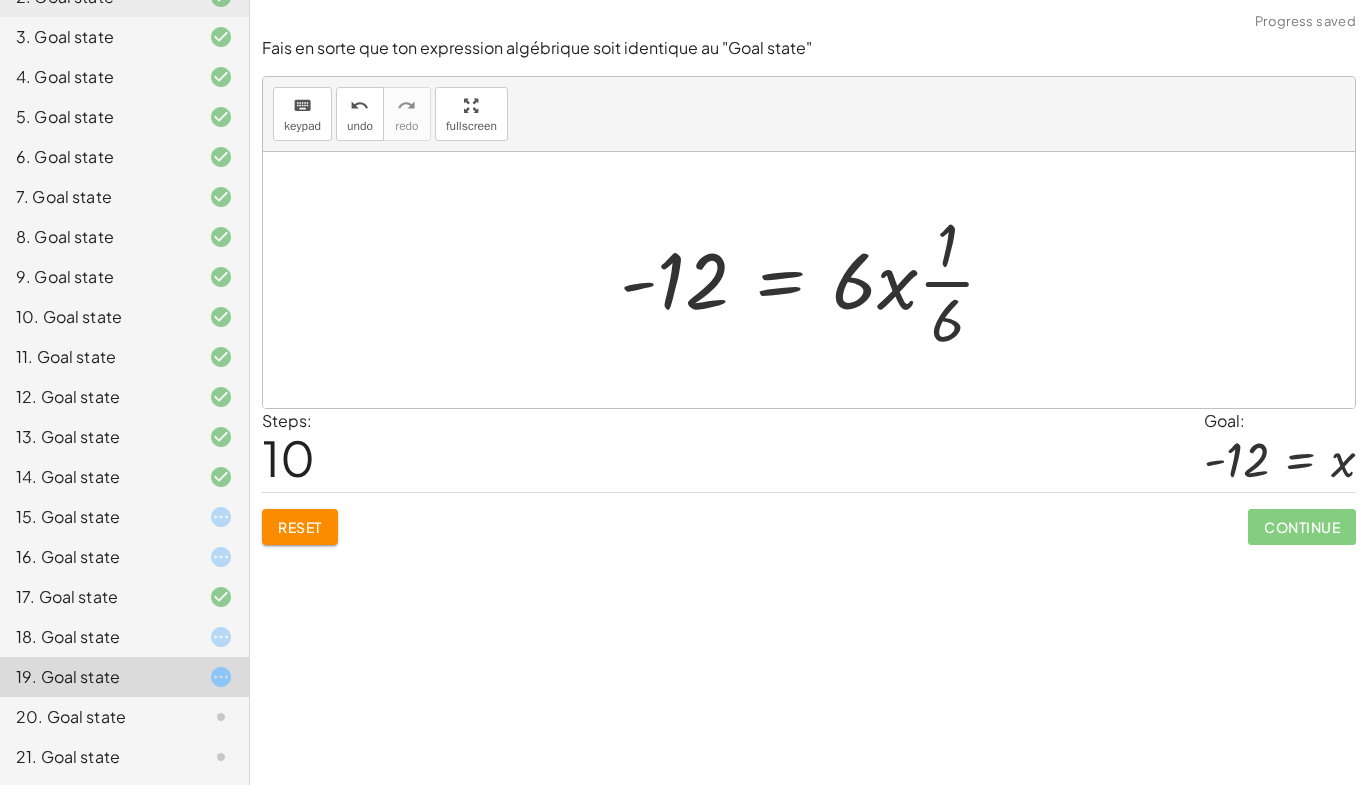 click at bounding box center [816, 280] 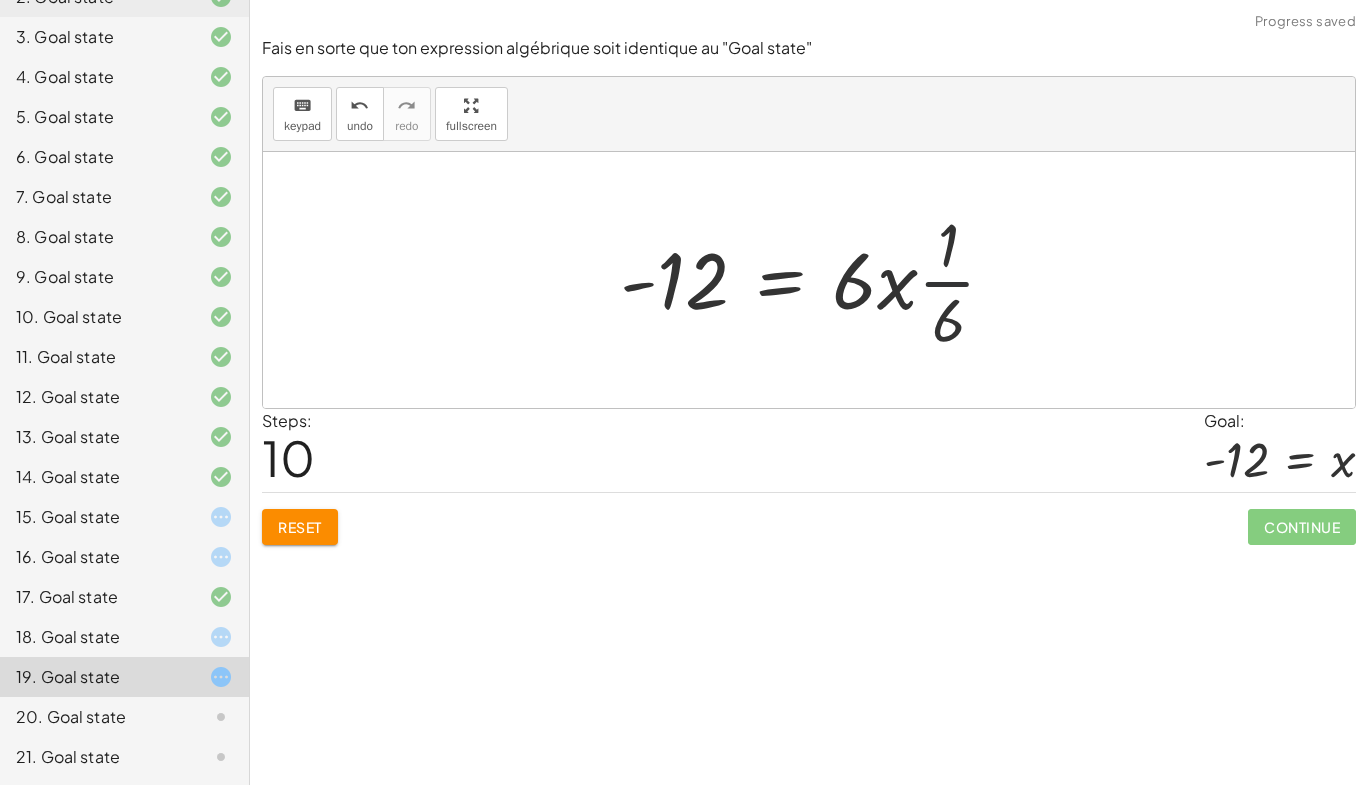 click at bounding box center (816, 280) 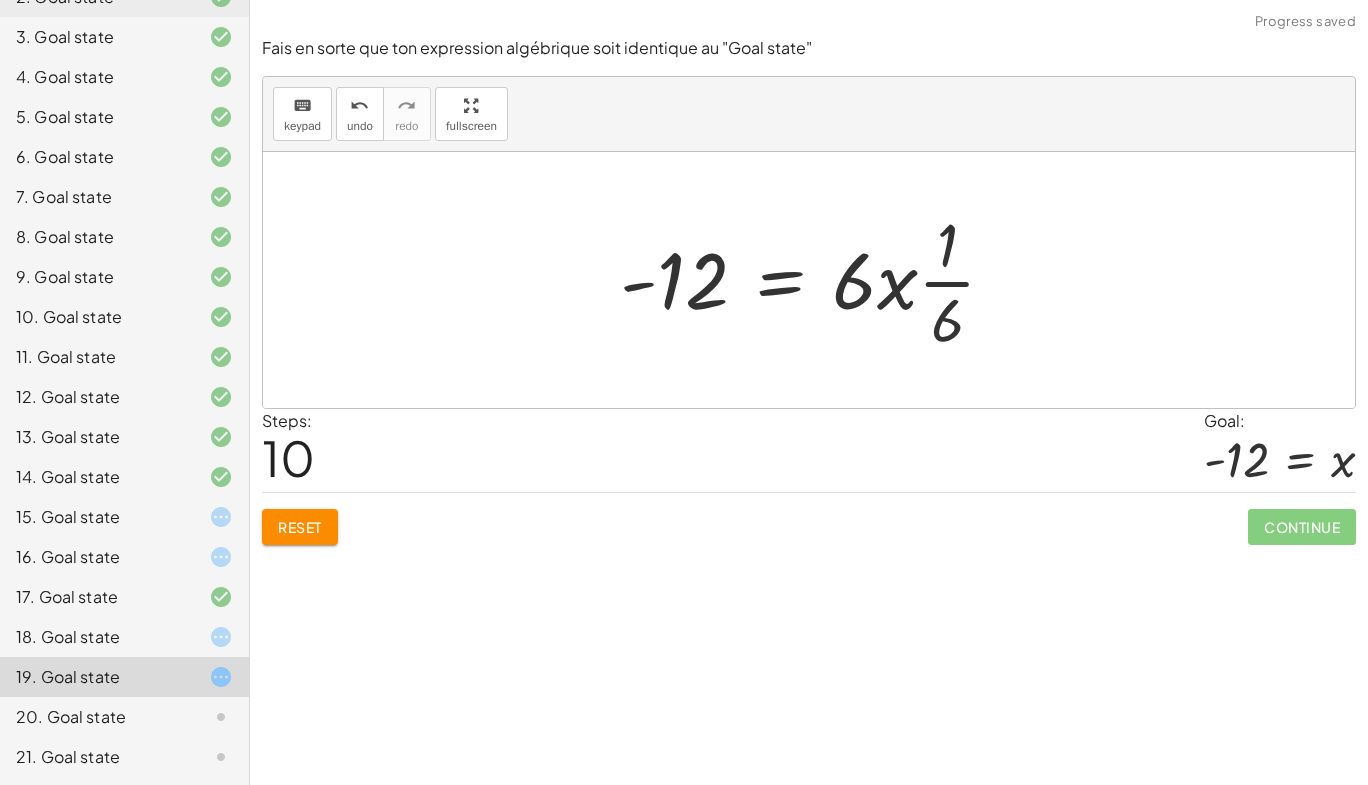 click at bounding box center [816, 280] 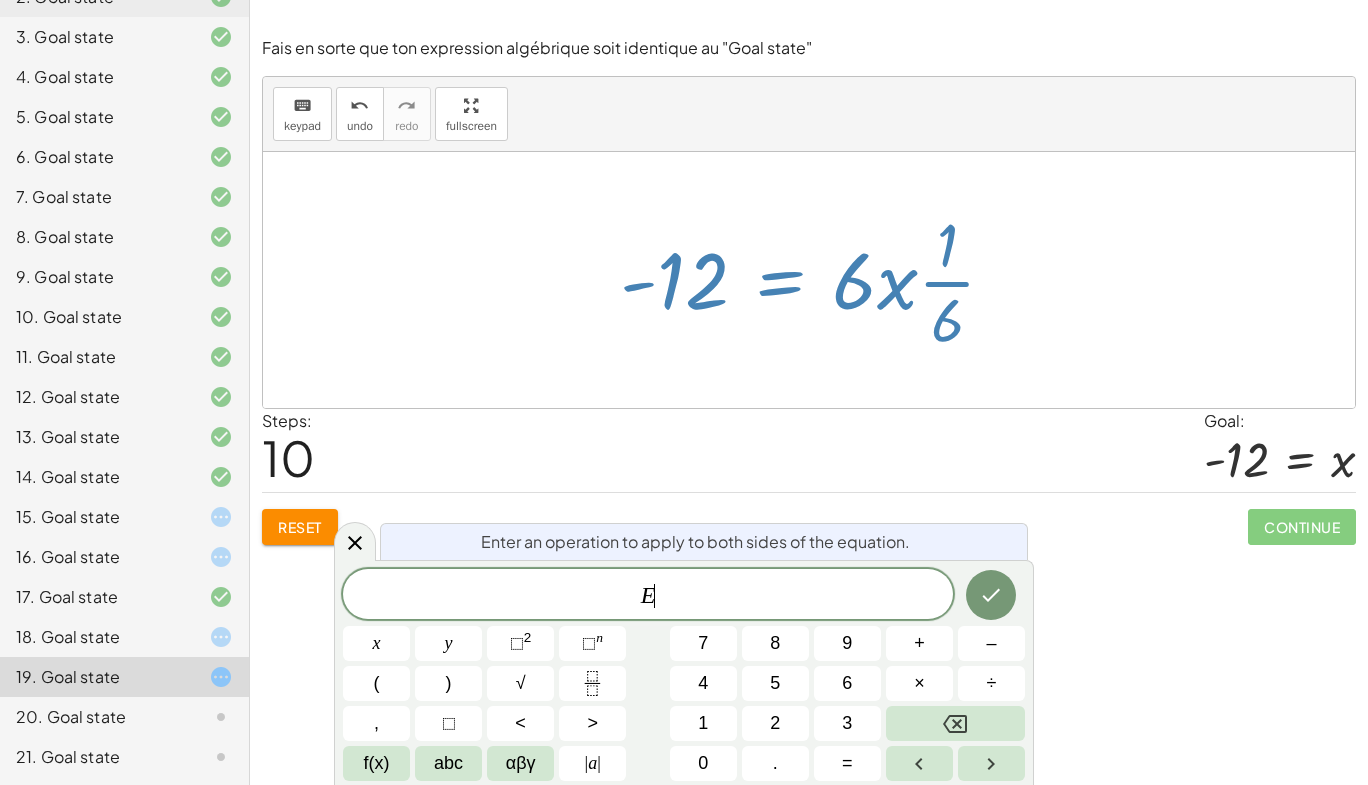 click at bounding box center [816, 280] 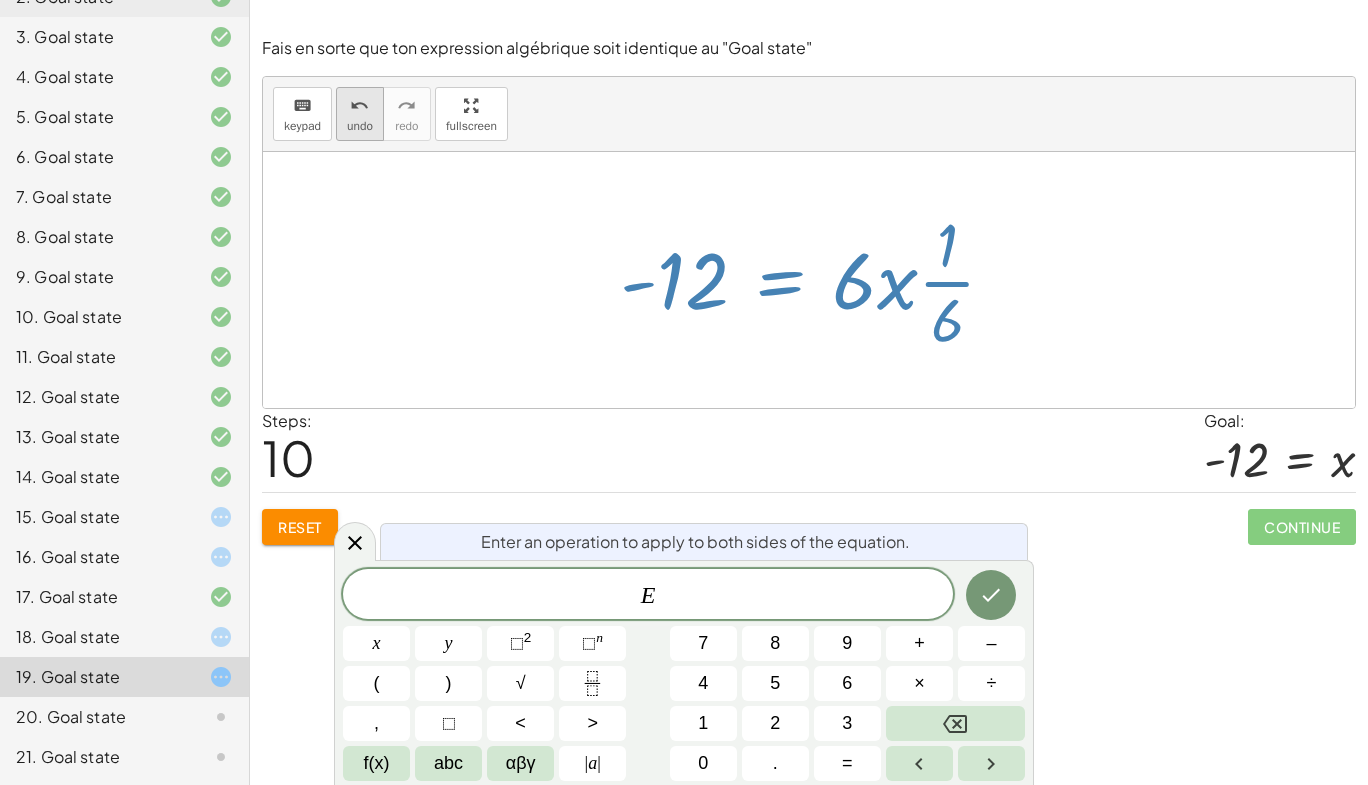 click on "undo" at bounding box center (360, 126) 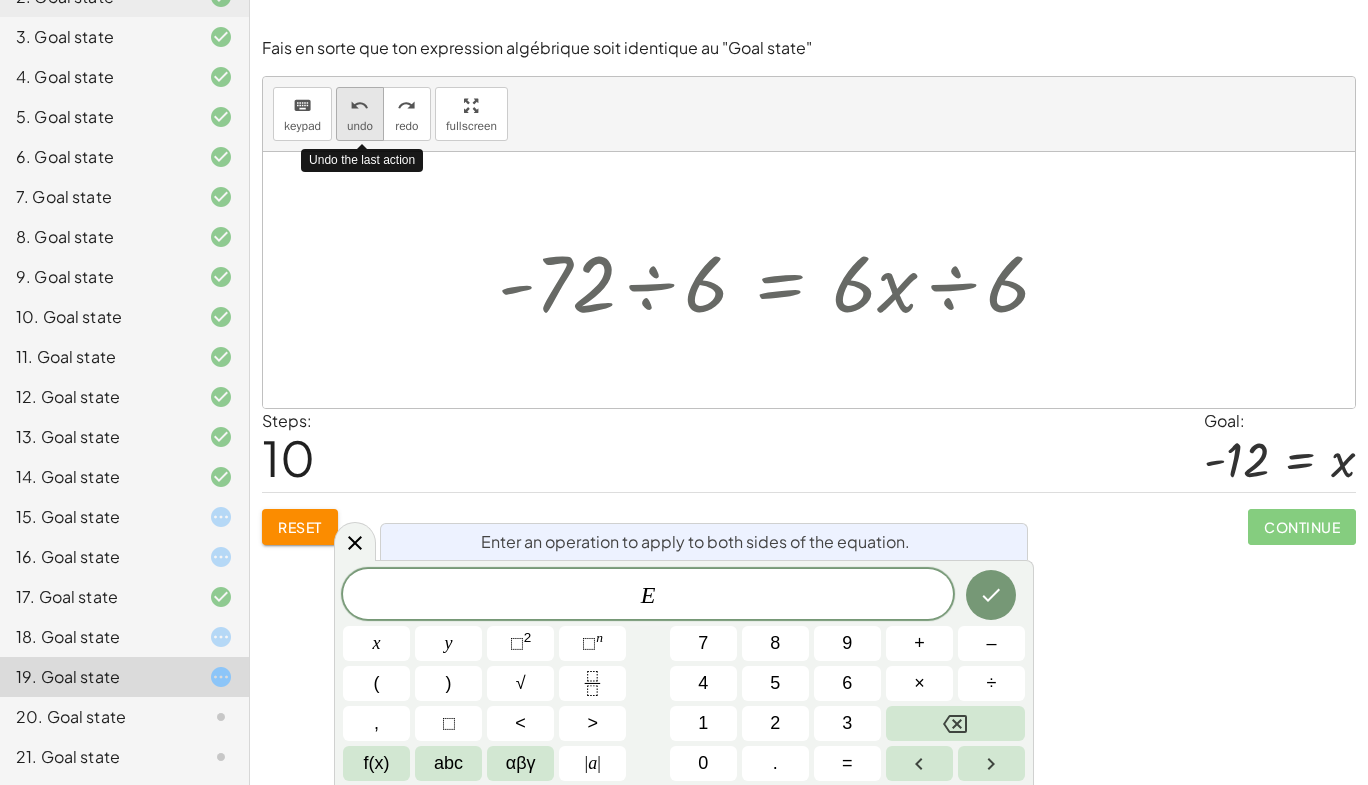 click on "undo" at bounding box center (360, 126) 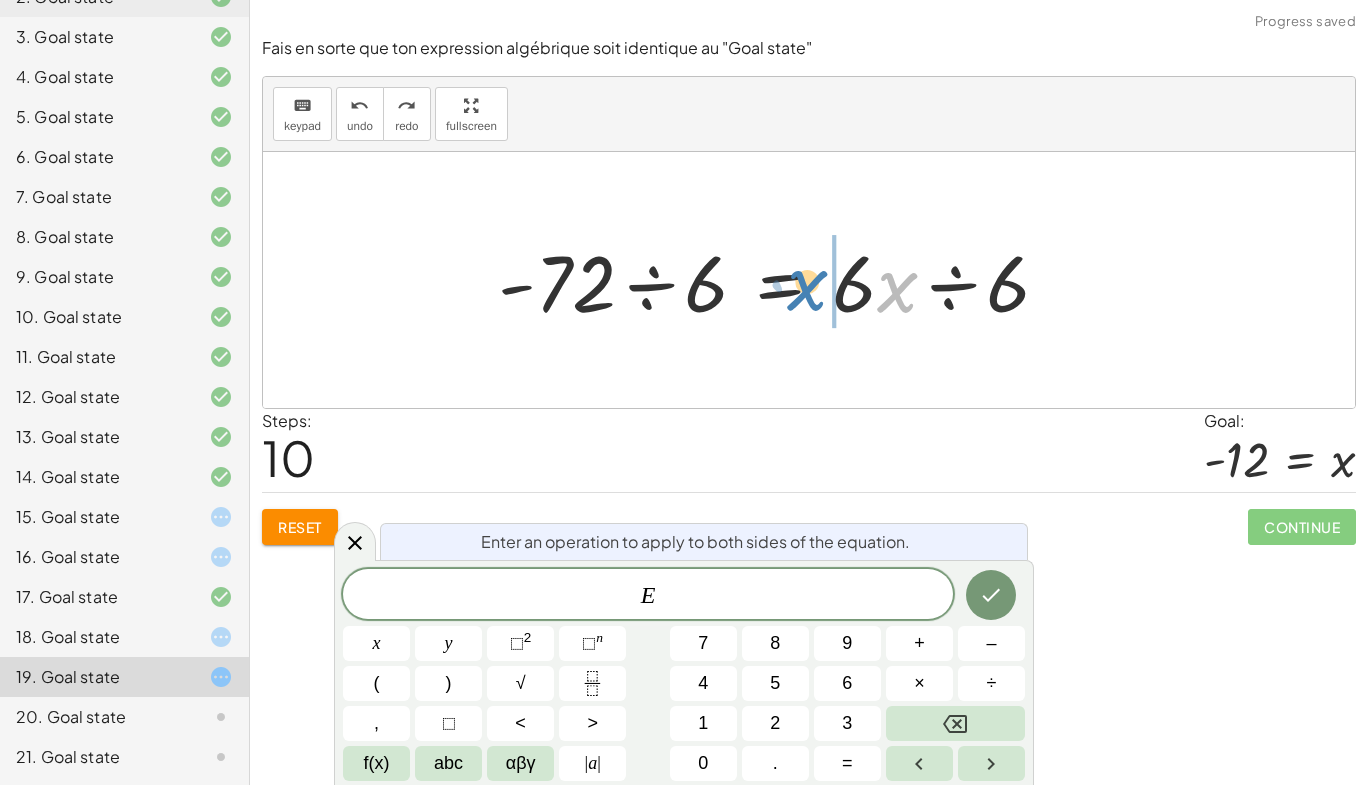 drag, startPoint x: 892, startPoint y: 294, endPoint x: 802, endPoint y: 289, distance: 90.13878 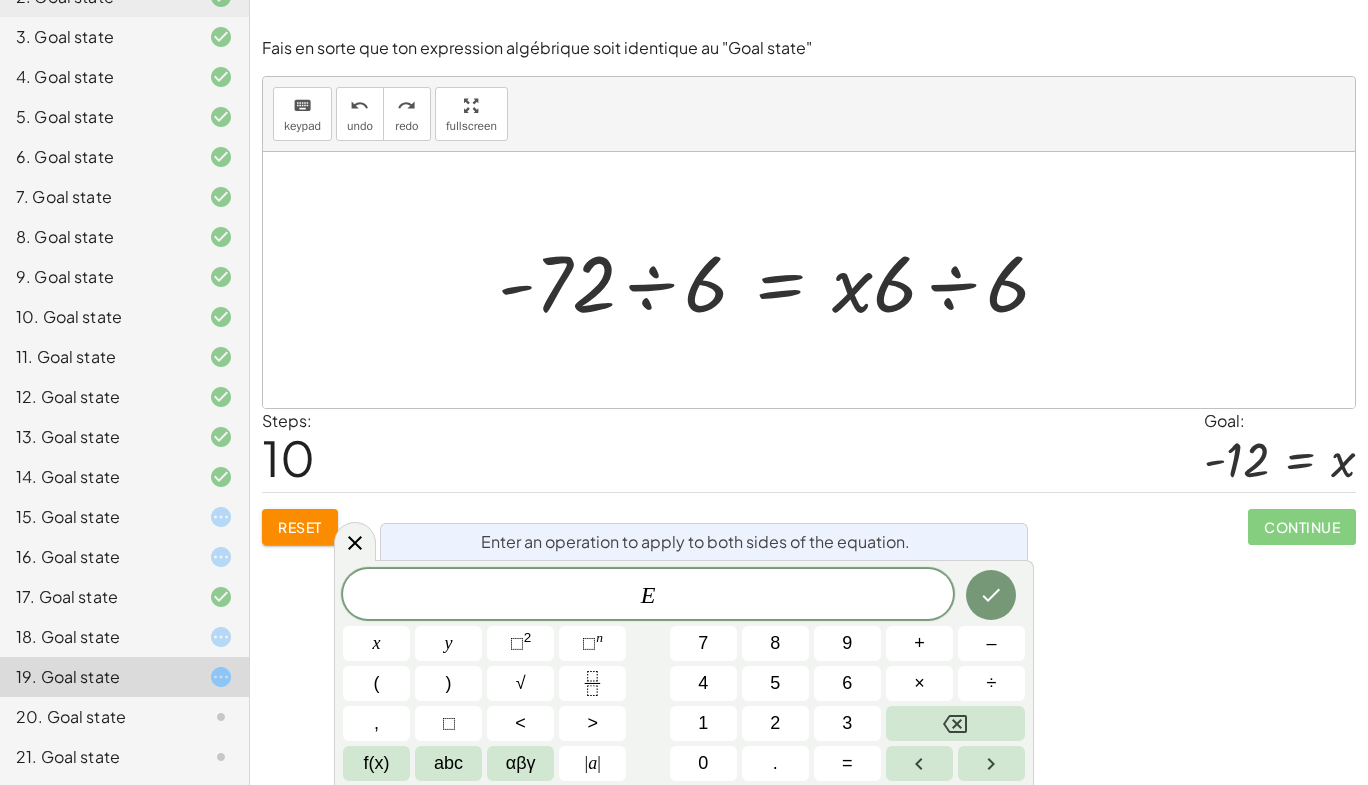 click at bounding box center (816, 279) 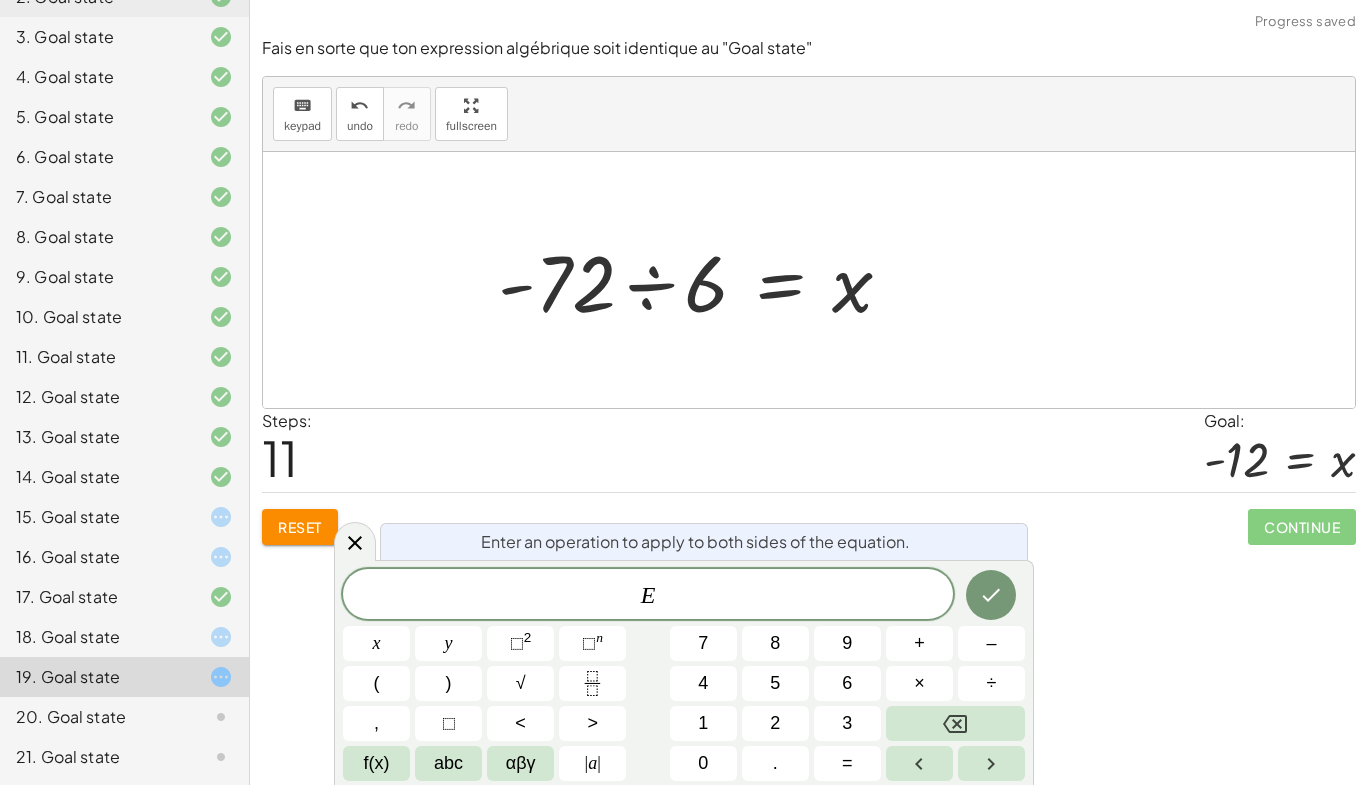 click at bounding box center [816, 279] 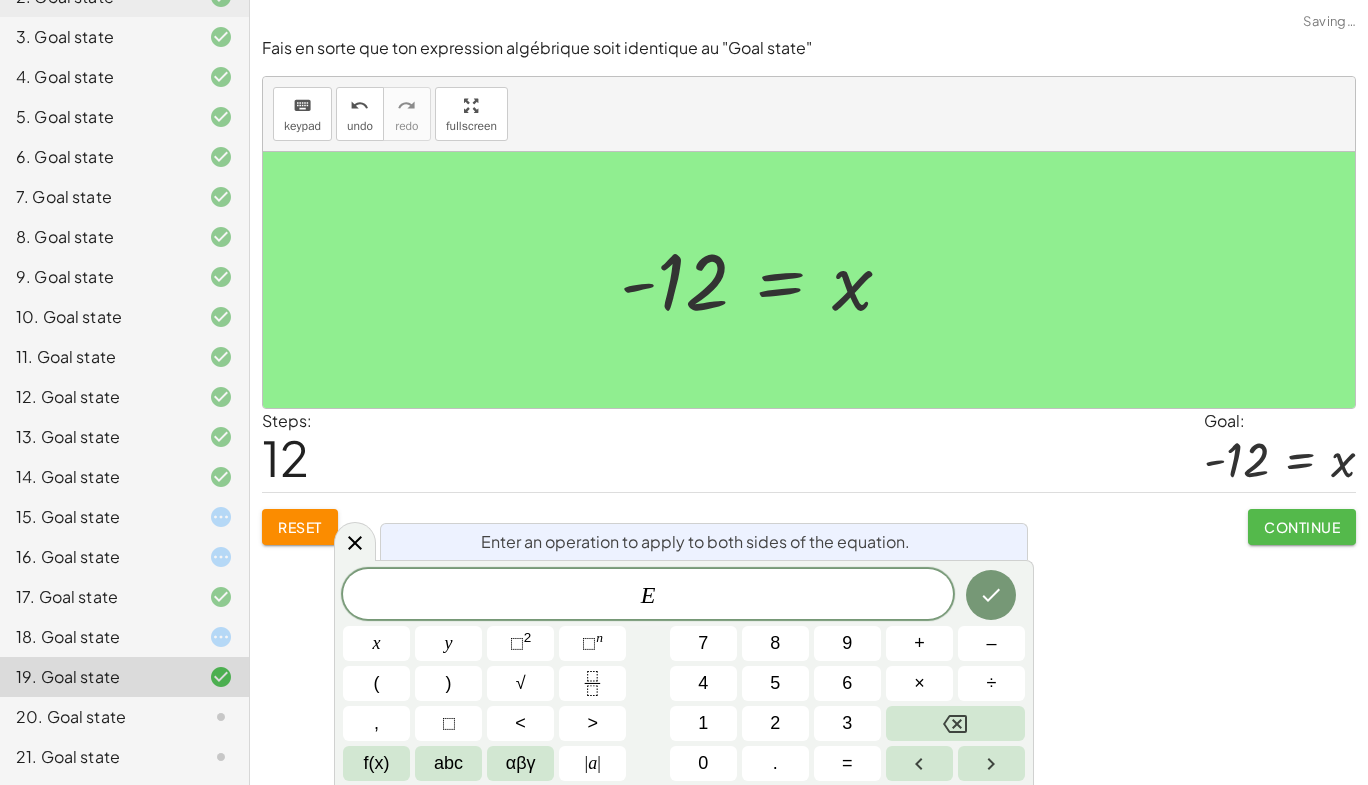 click on "Continue" 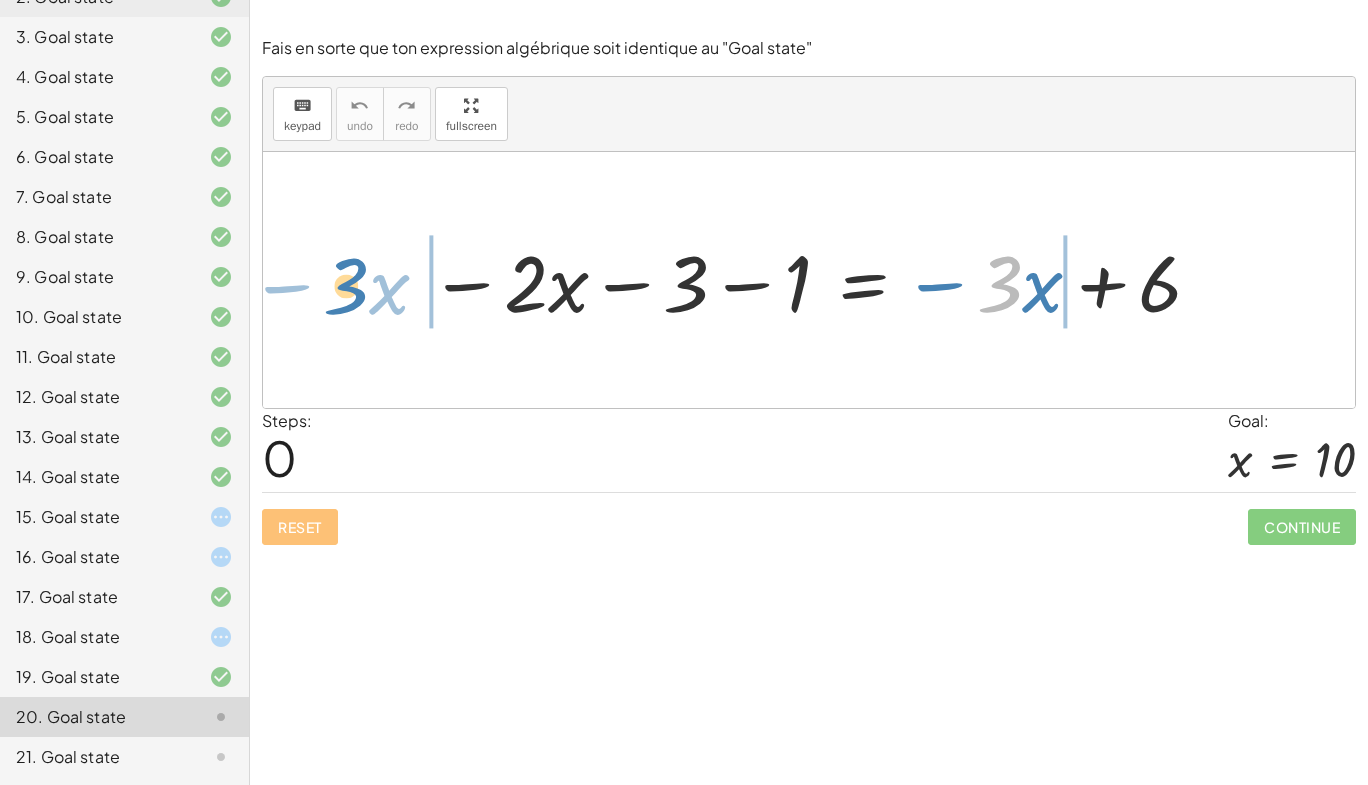 drag, startPoint x: 984, startPoint y: 299, endPoint x: 330, endPoint y: 301, distance: 654.00305 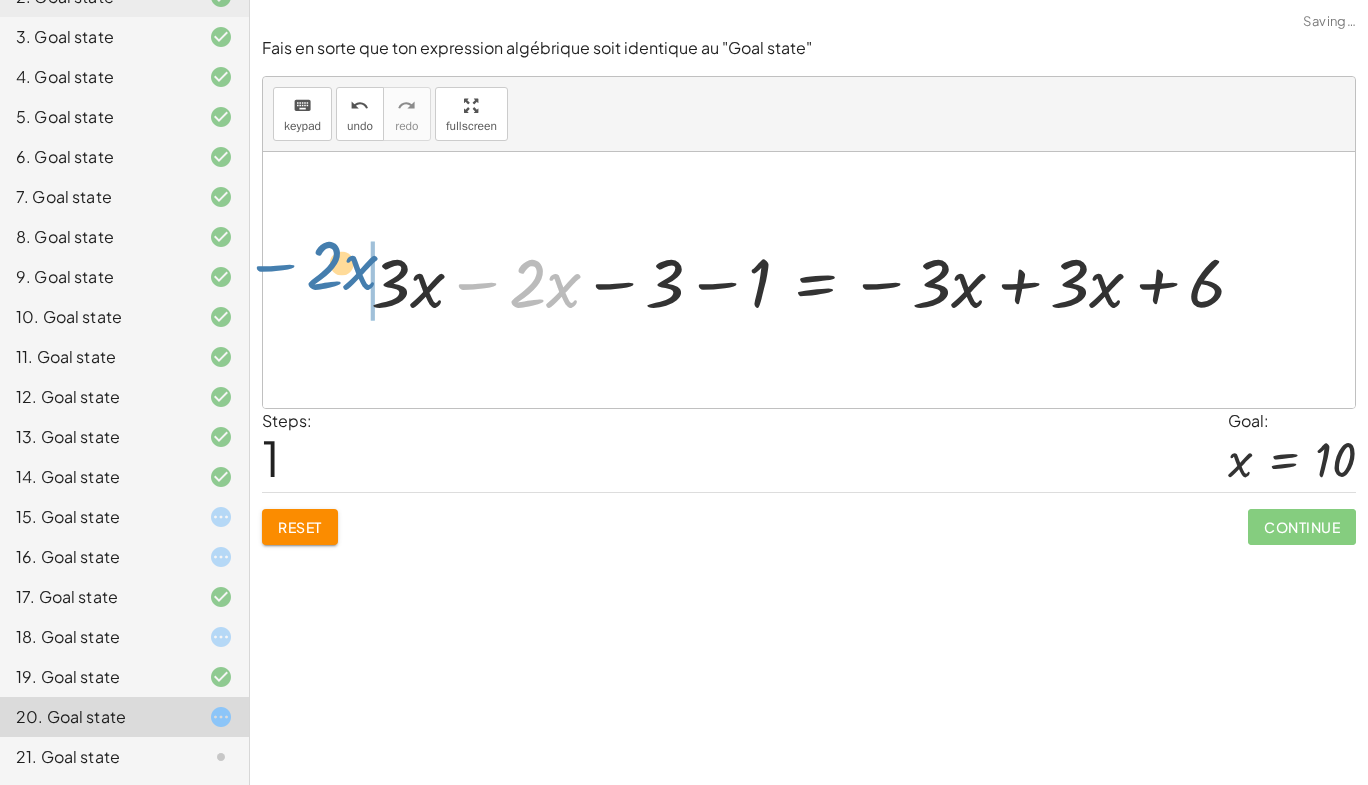 drag, startPoint x: 544, startPoint y: 297, endPoint x: 341, endPoint y: 279, distance: 203.79646 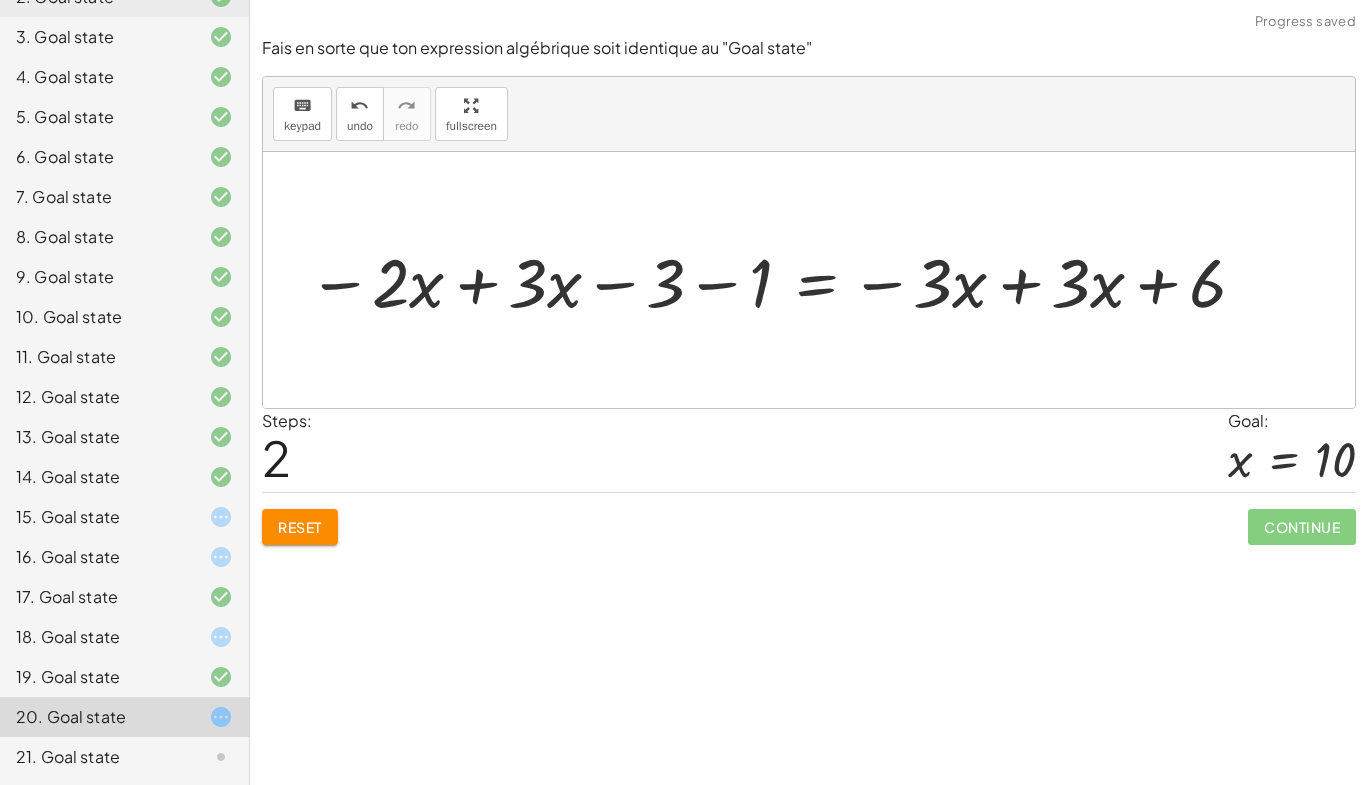 click at bounding box center [779, 279] 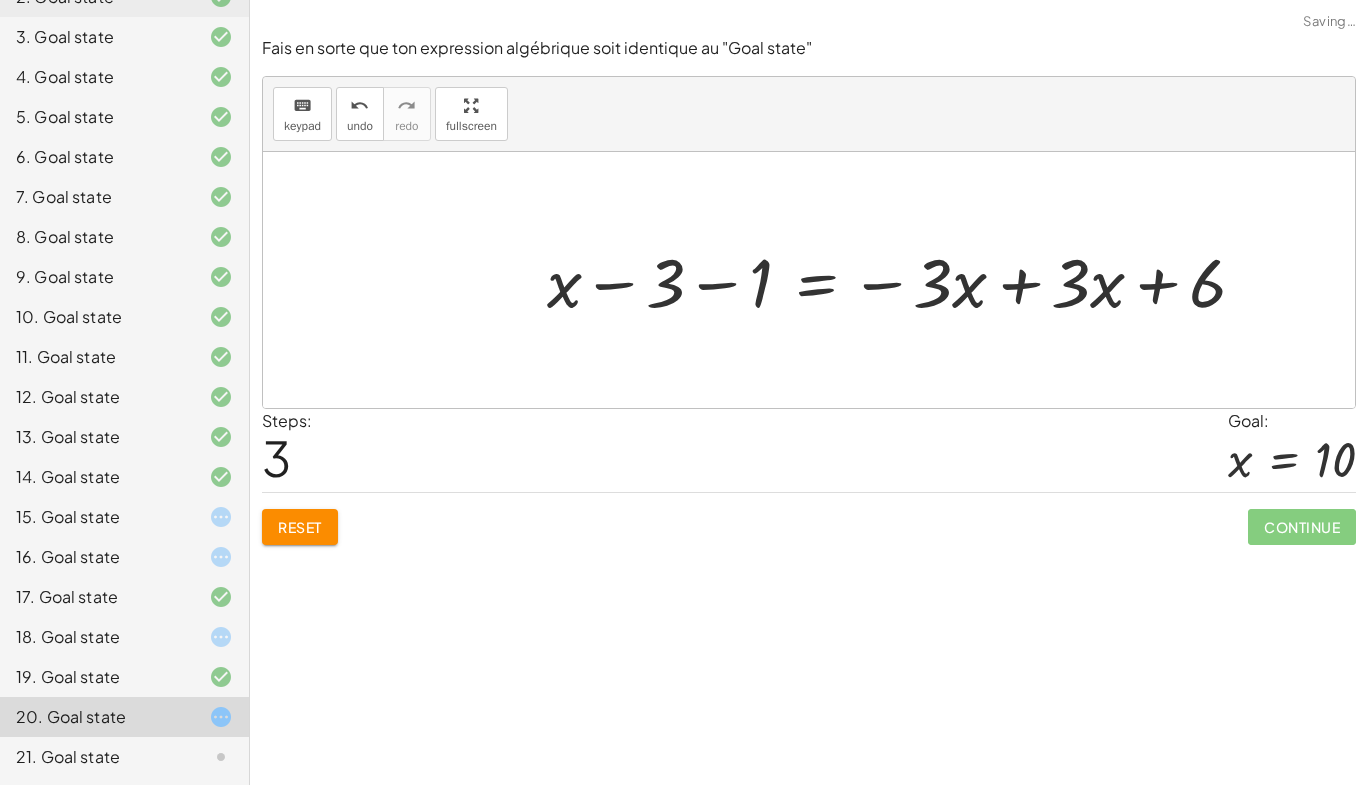 click at bounding box center [904, 279] 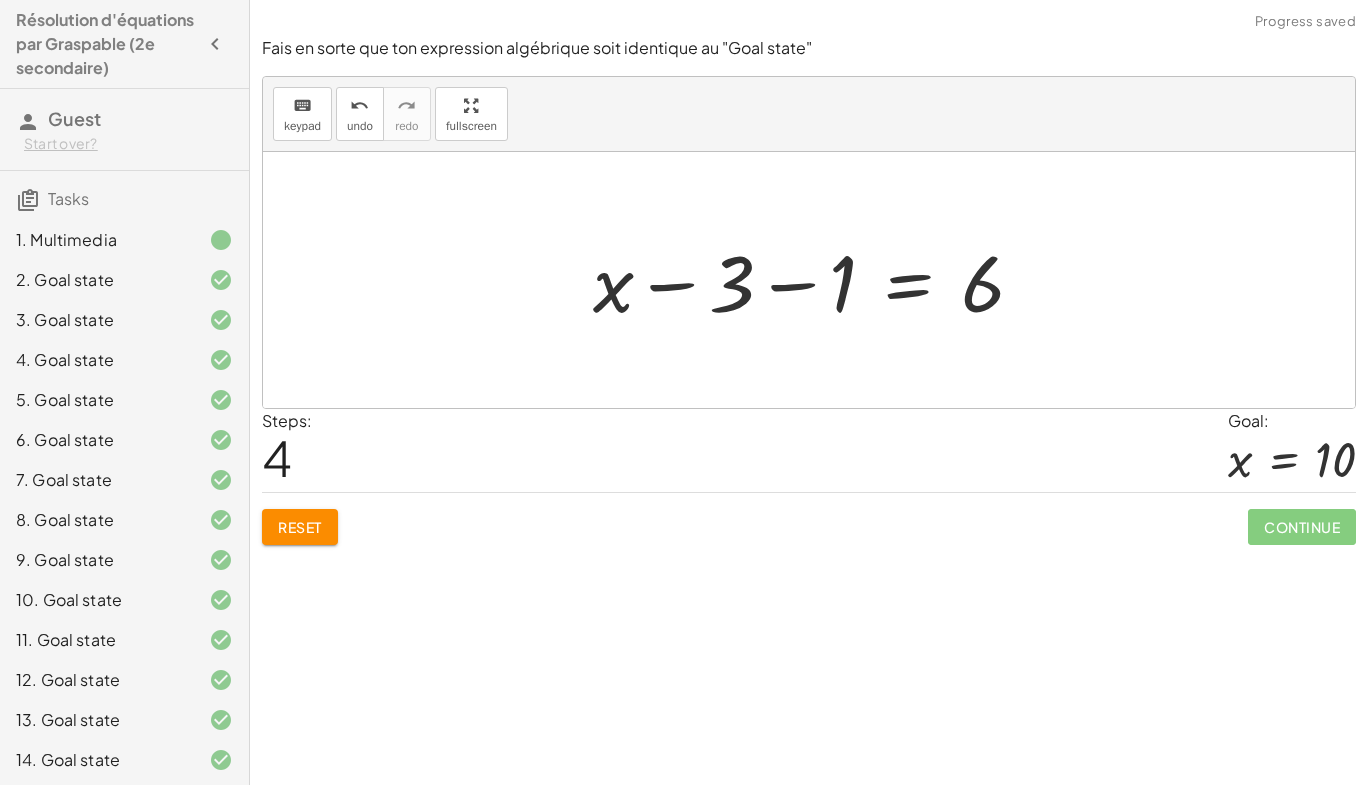 scroll, scrollTop: 0, scrollLeft: 0, axis: both 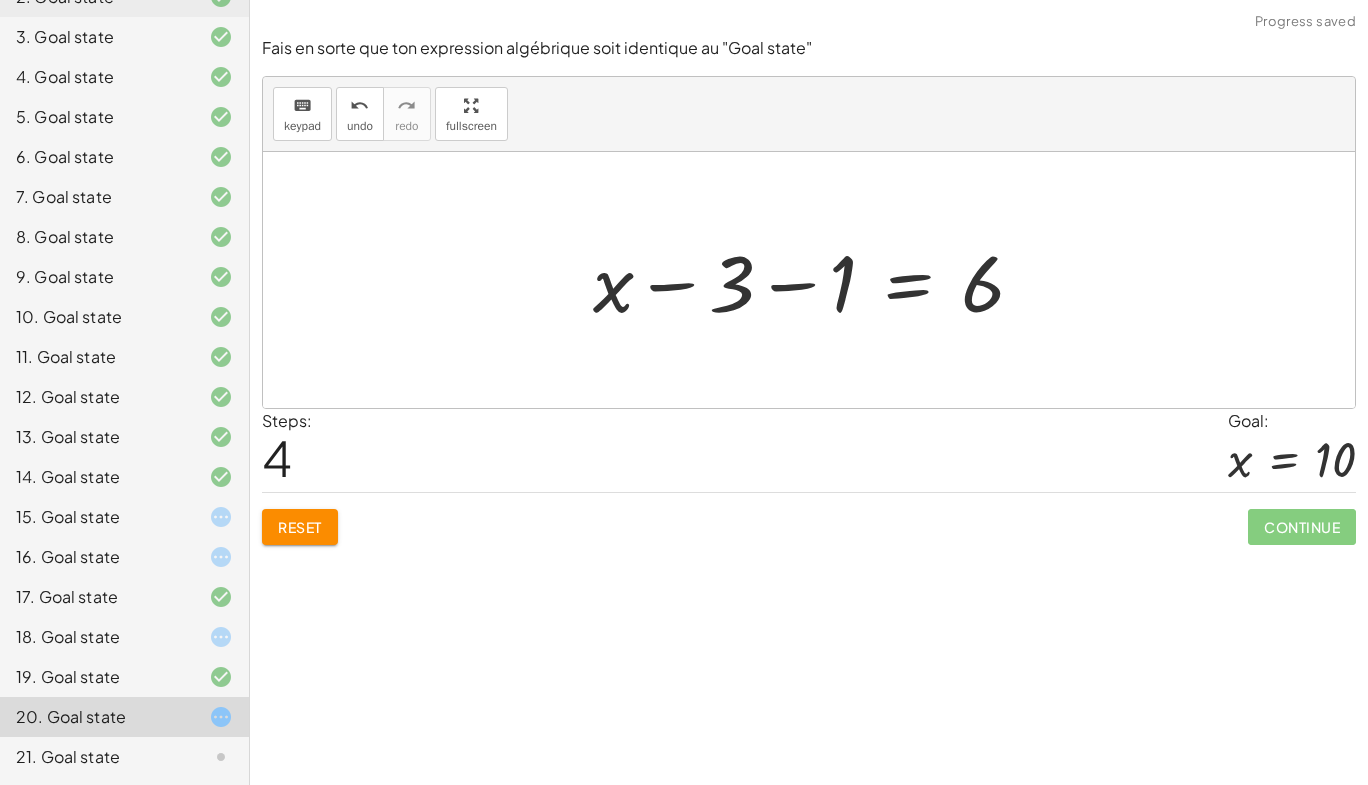 click at bounding box center [816, 280] 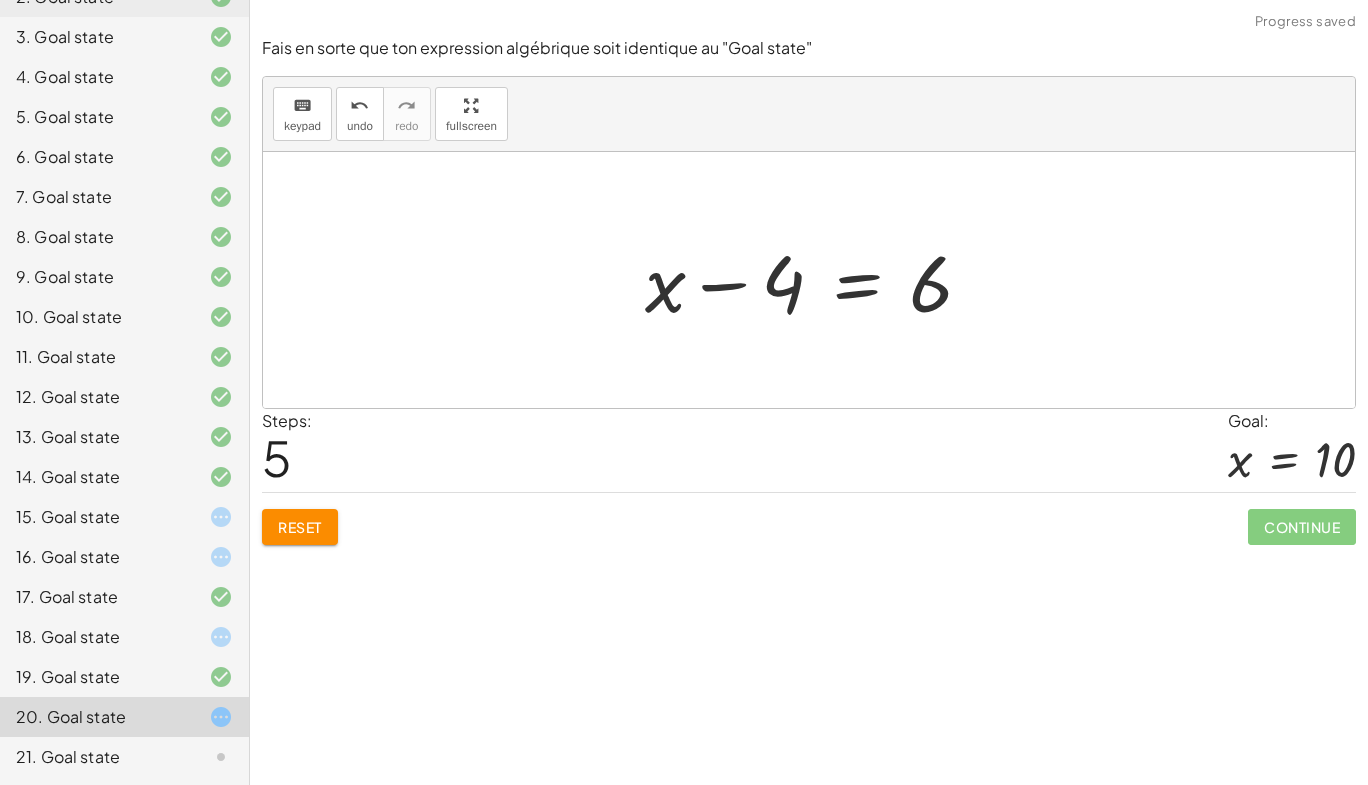 click at bounding box center [816, 280] 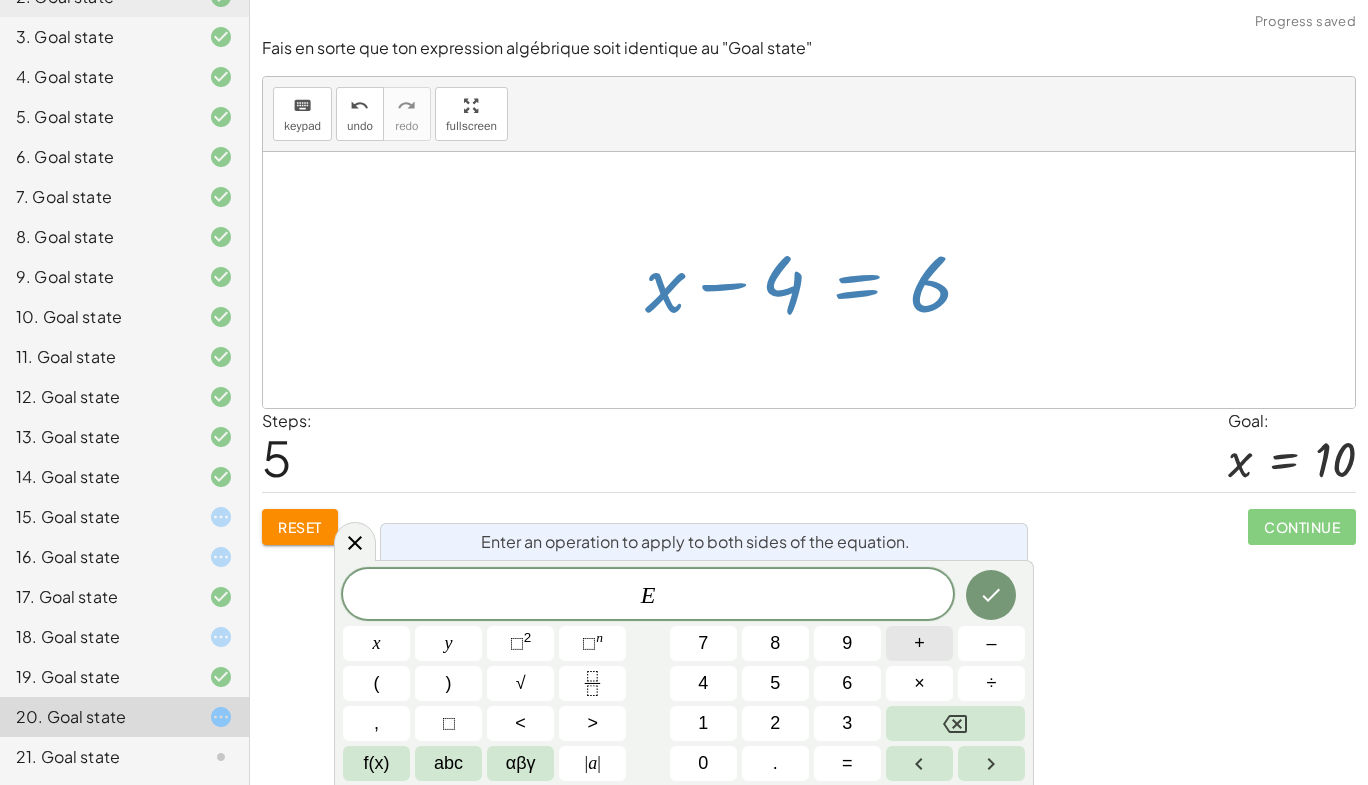 click on "+" at bounding box center (919, 643) 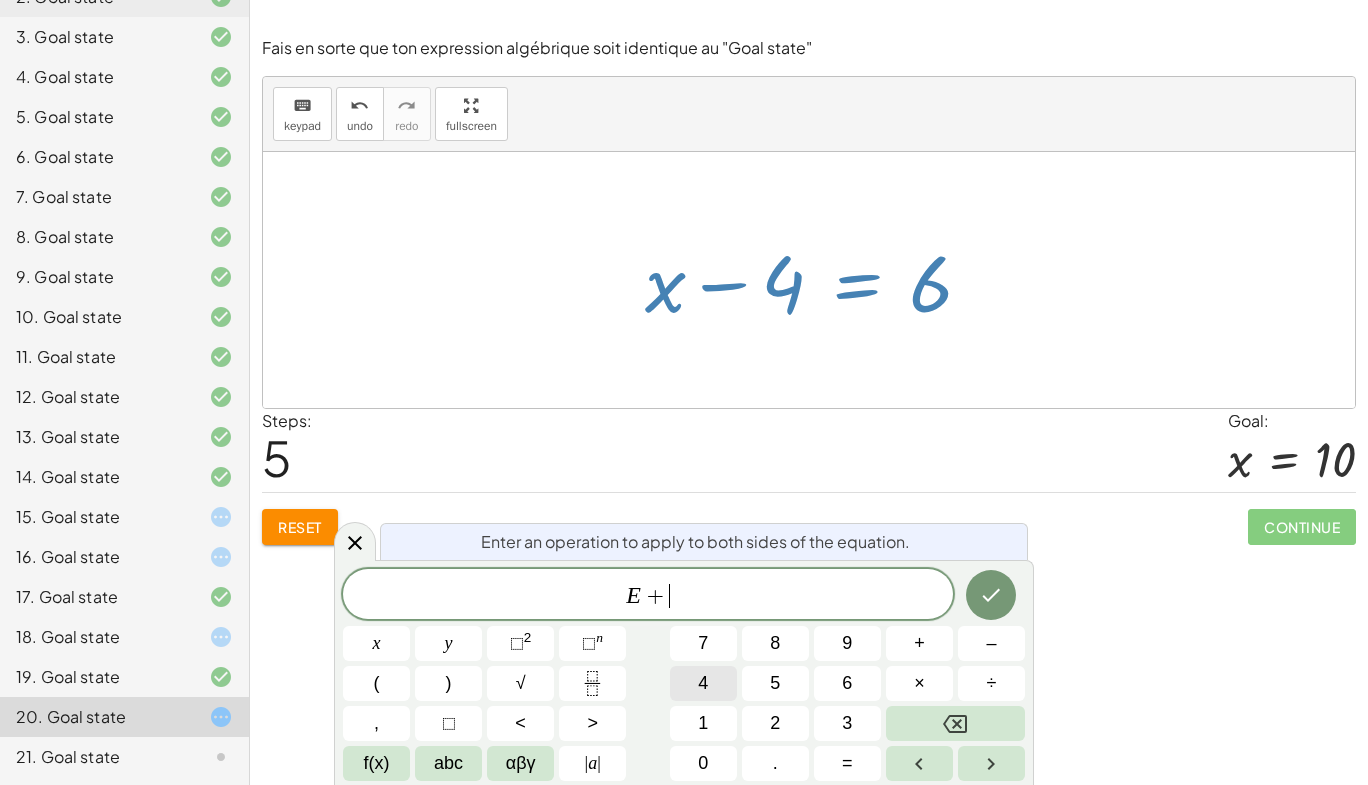 click on "4" at bounding box center [703, 683] 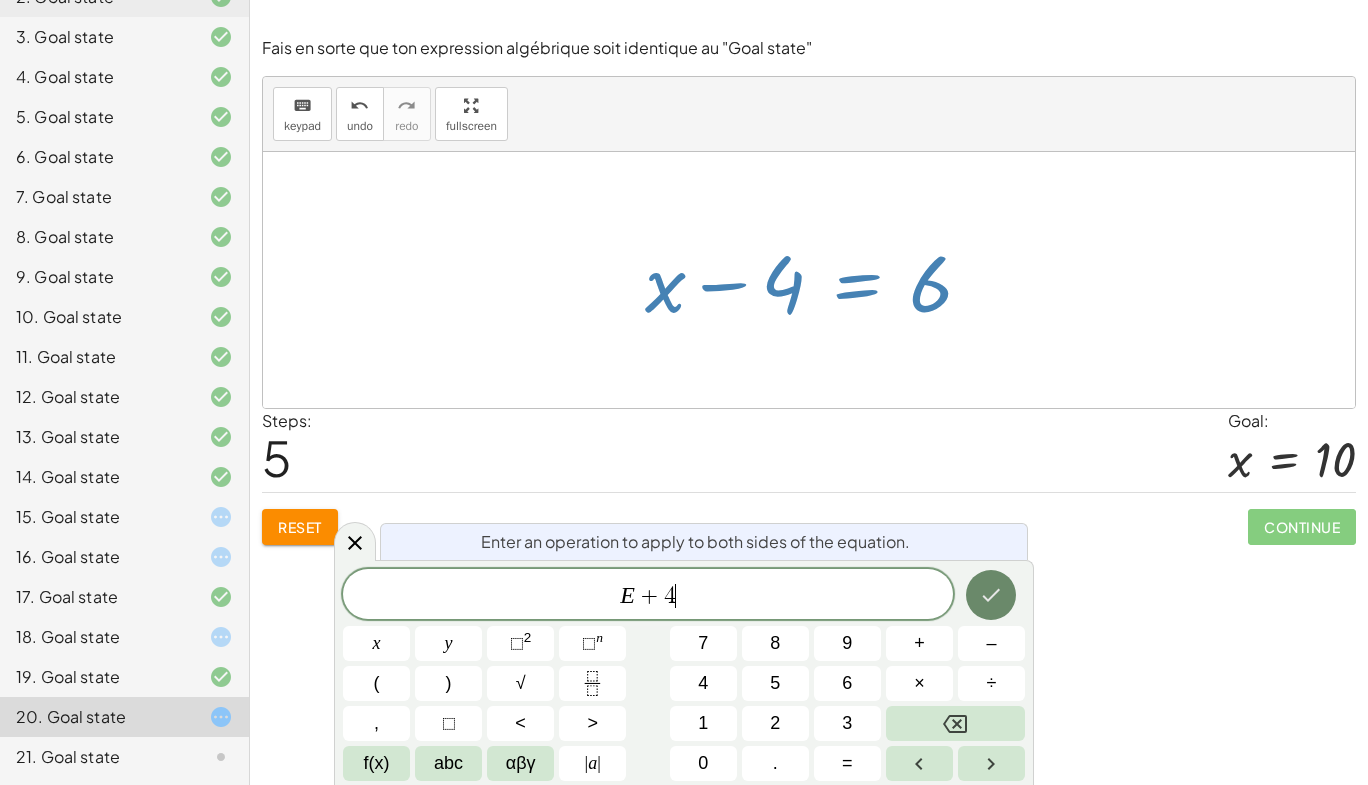 click 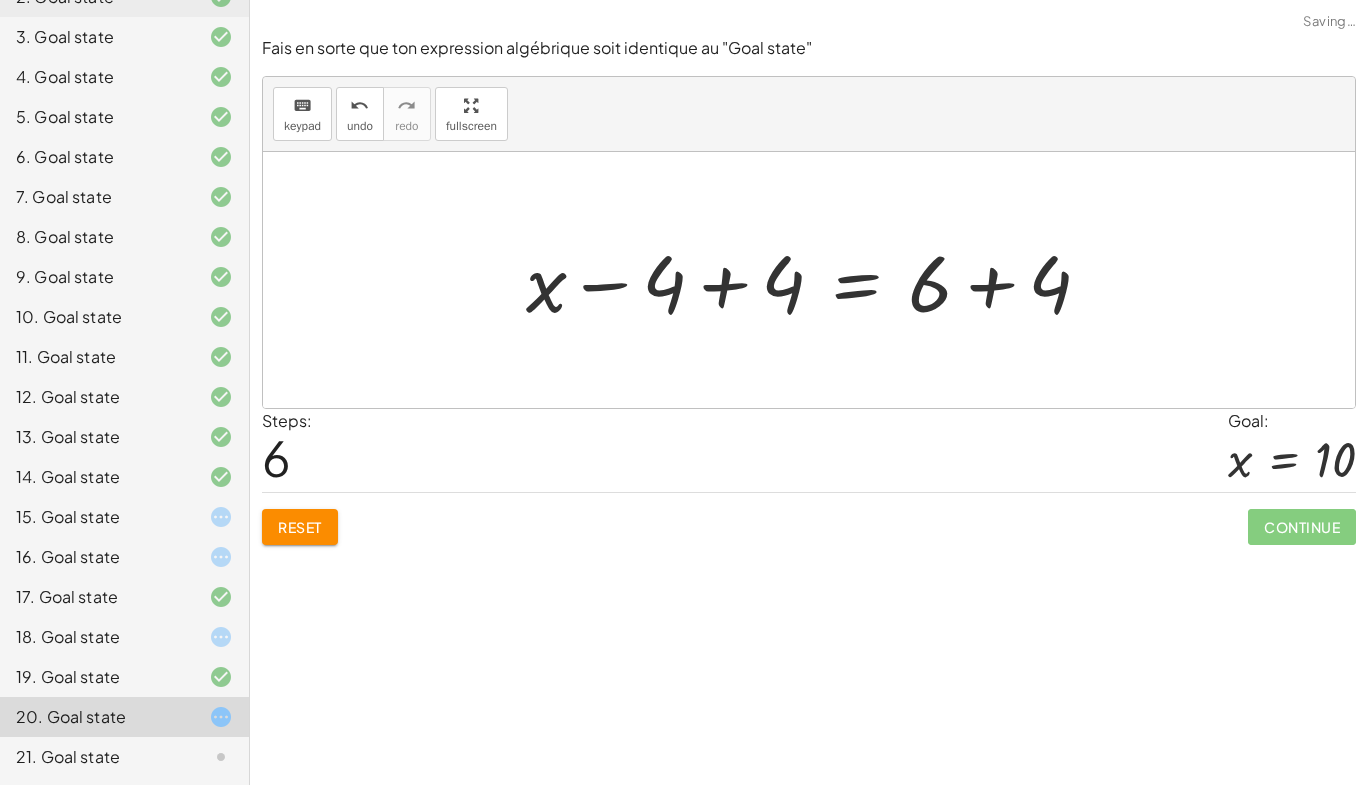 drag, startPoint x: 724, startPoint y: 287, endPoint x: 806, endPoint y: 289, distance: 82.02438 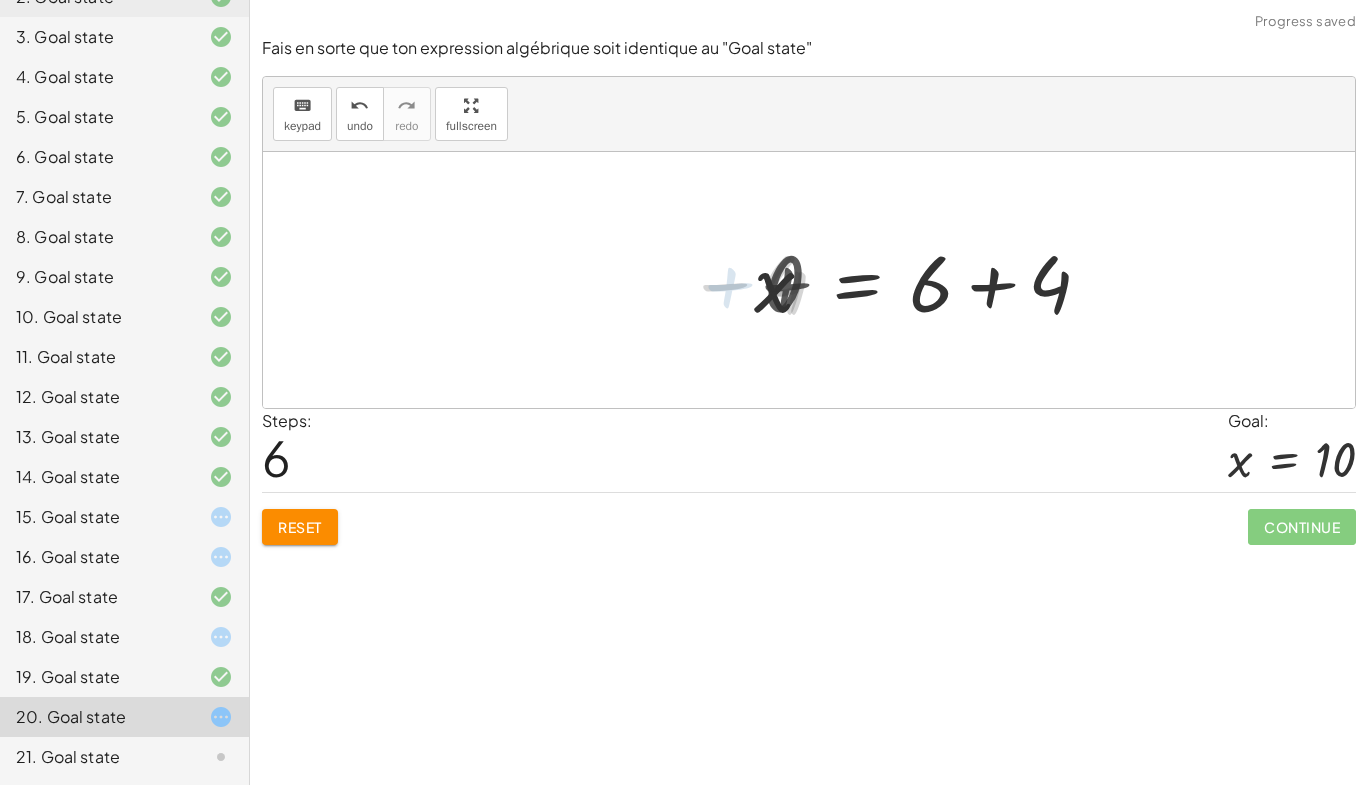 click at bounding box center (935, 280) 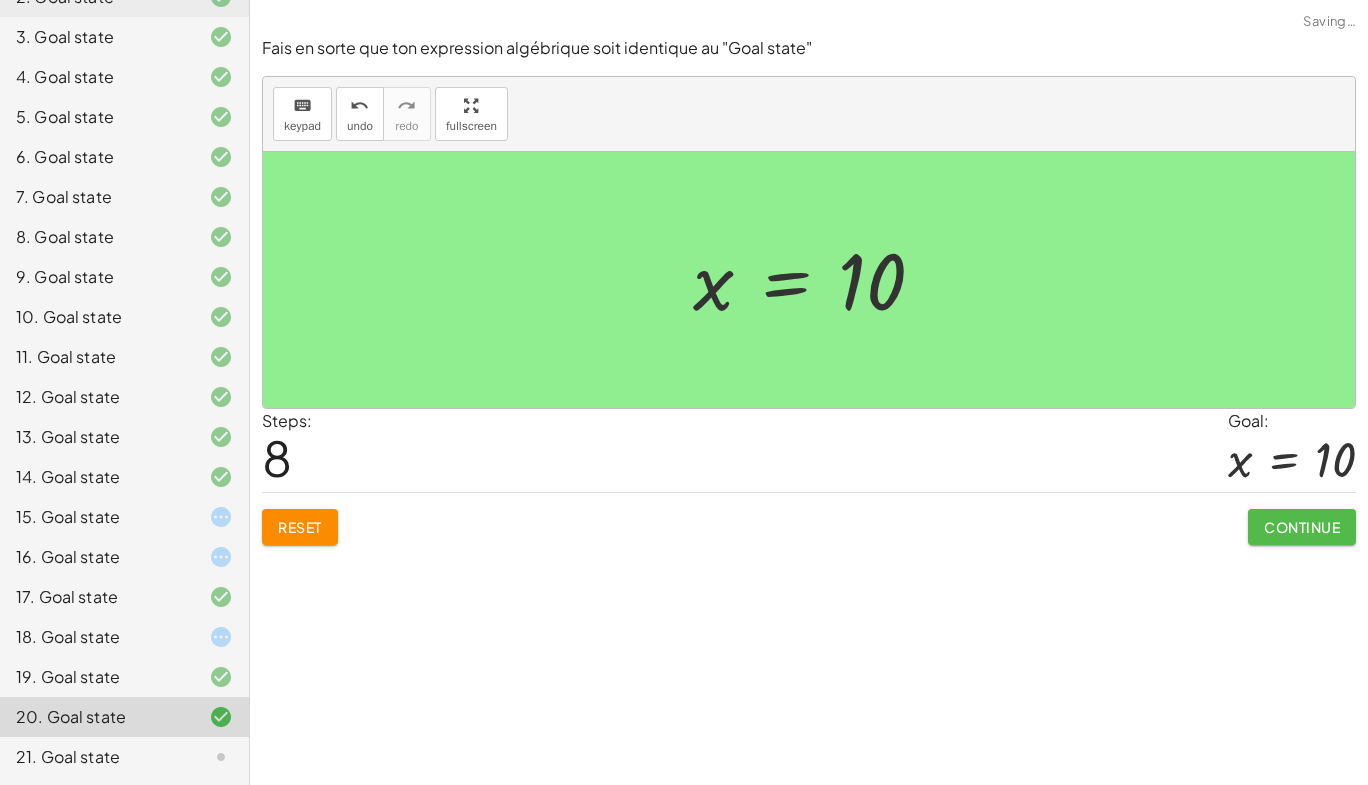 click on "Continue" at bounding box center (1302, 527) 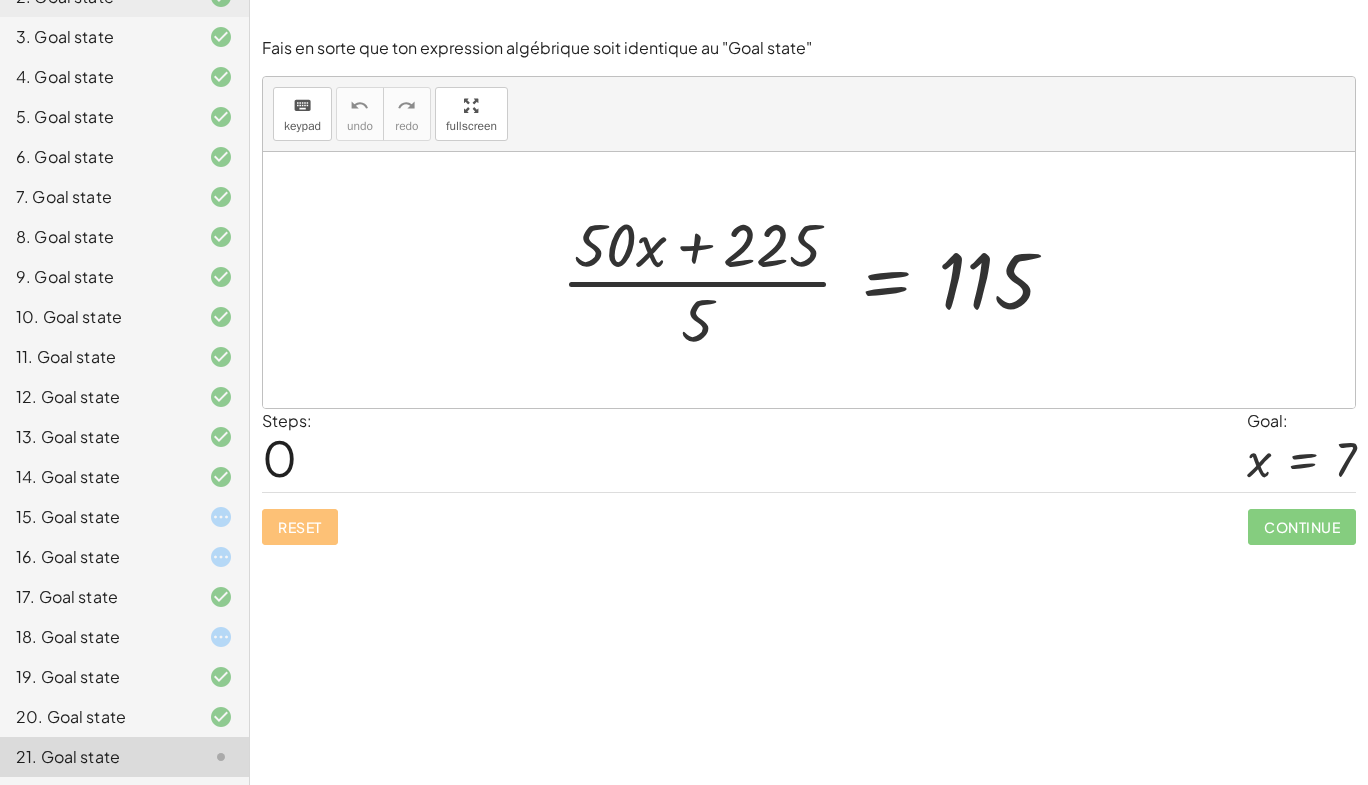 click at bounding box center (816, 280) 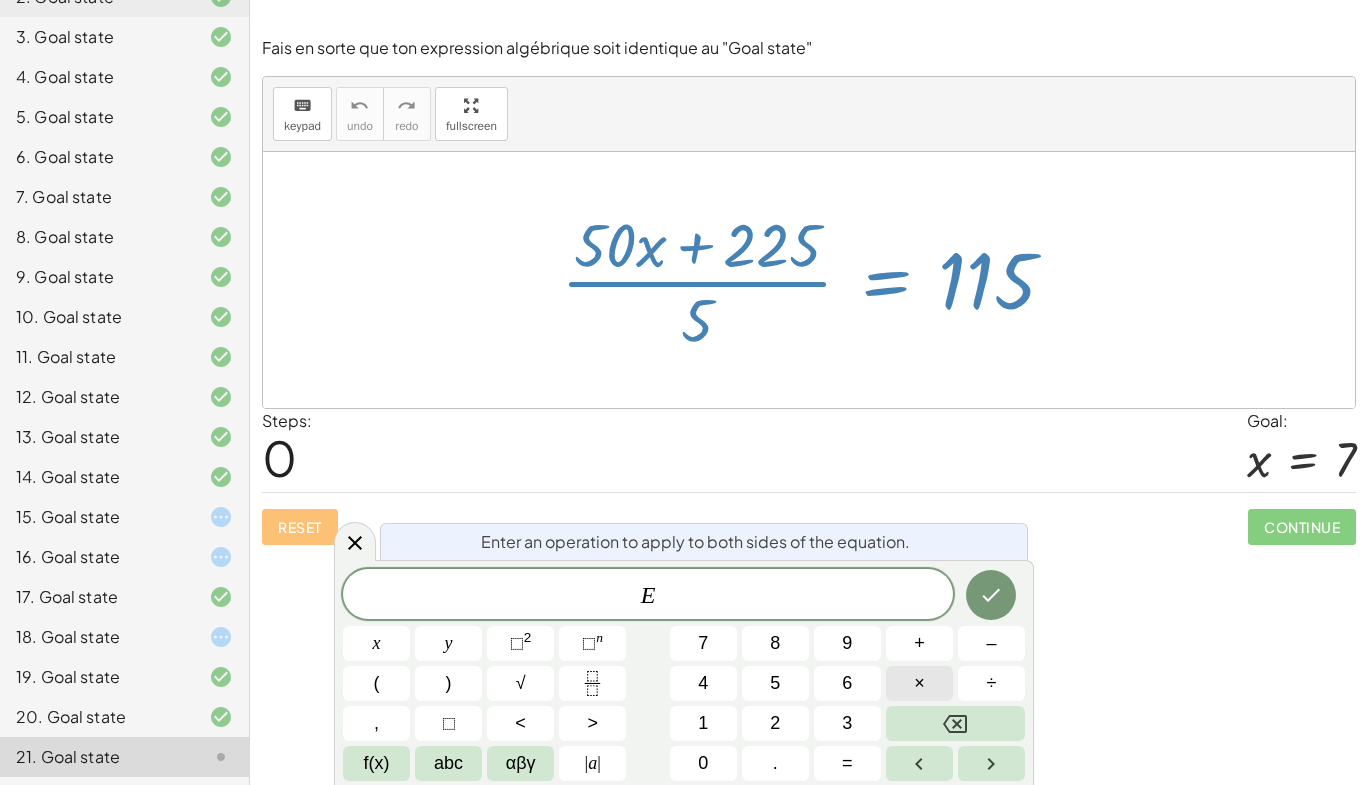 click on "×" at bounding box center [919, 683] 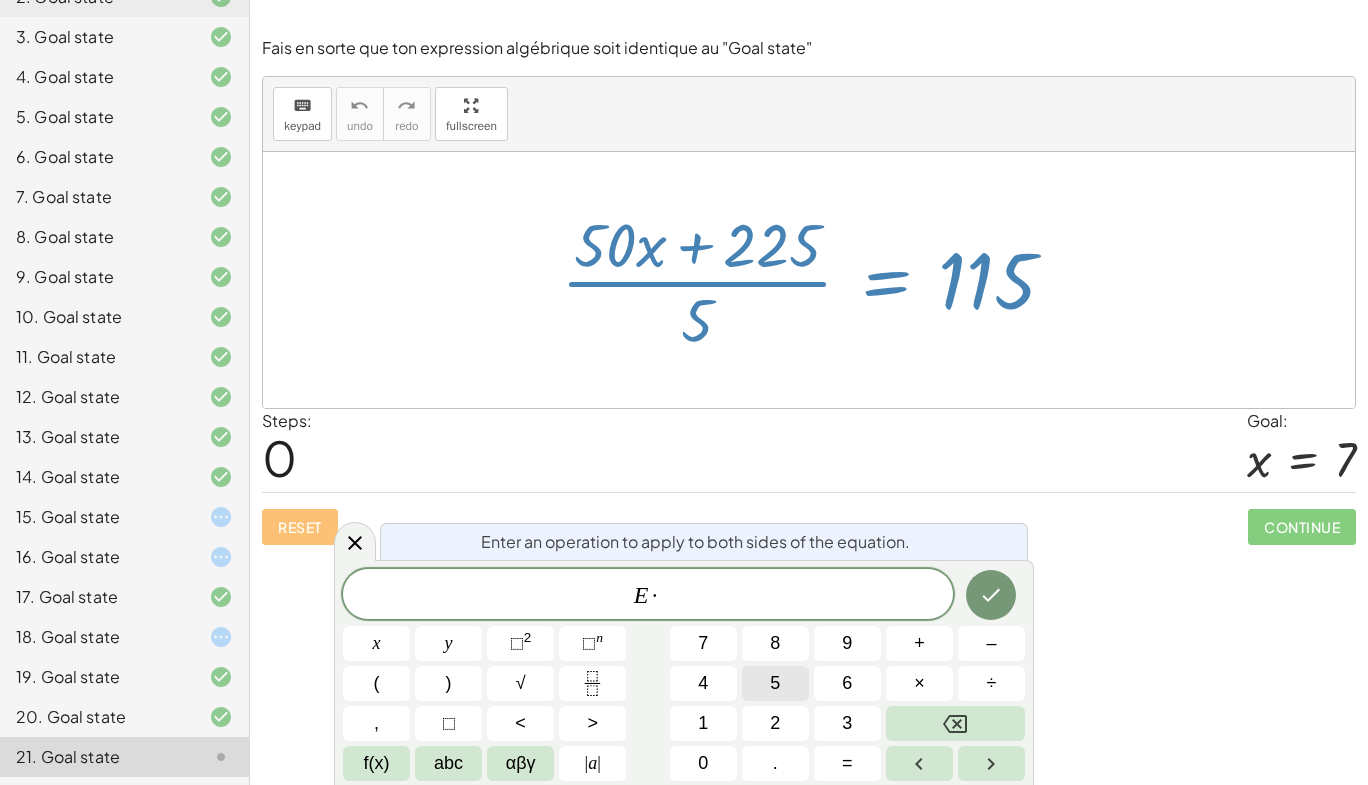click on "5" at bounding box center (775, 683) 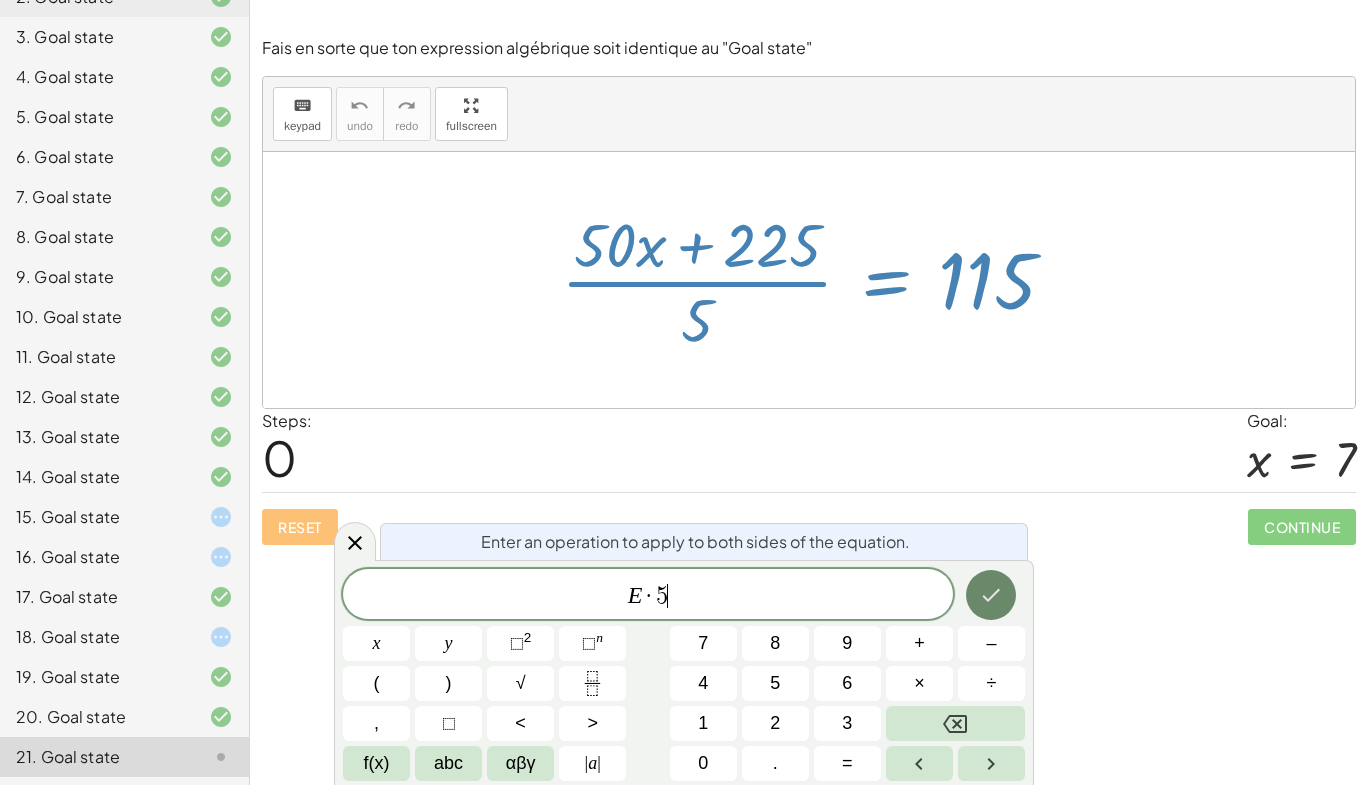 click at bounding box center (991, 595) 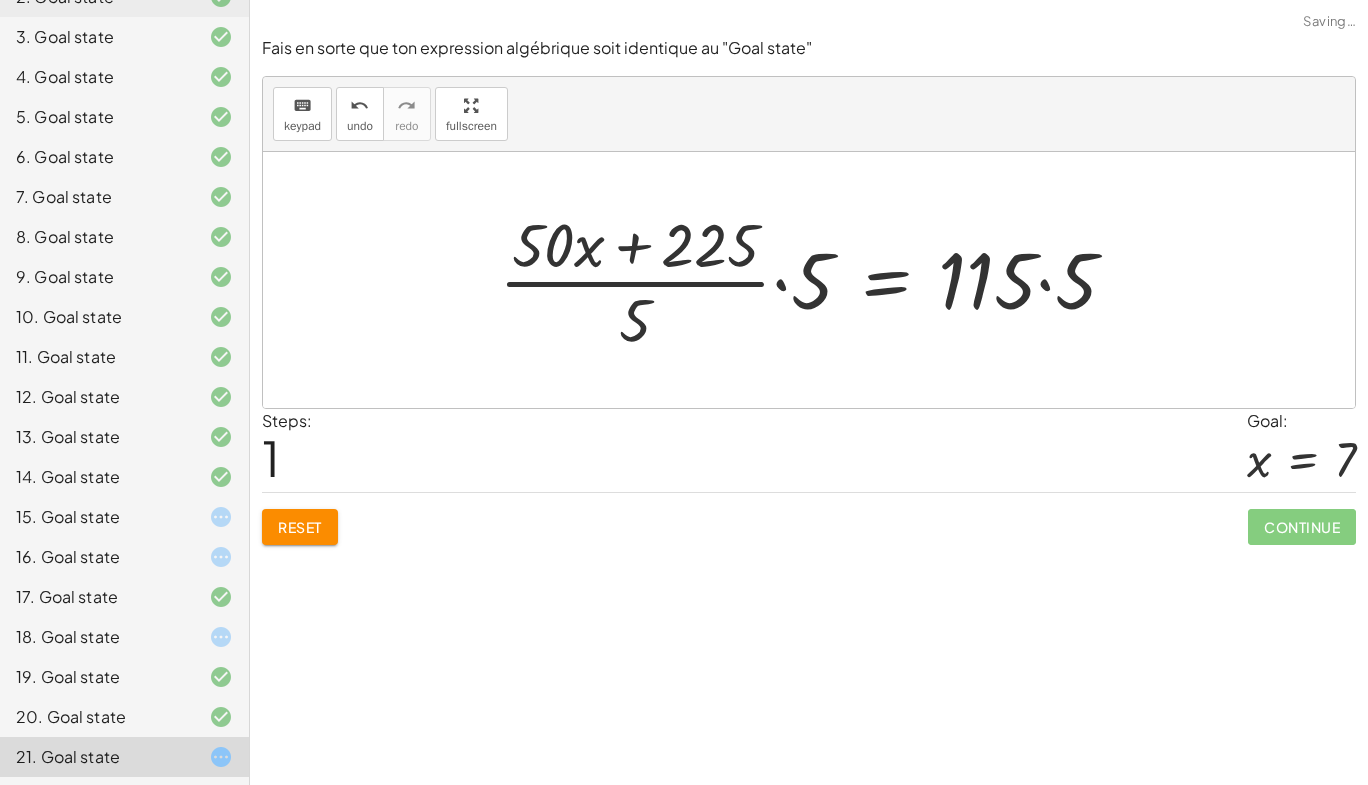 drag, startPoint x: 775, startPoint y: 284, endPoint x: 828, endPoint y: 271, distance: 54.571056 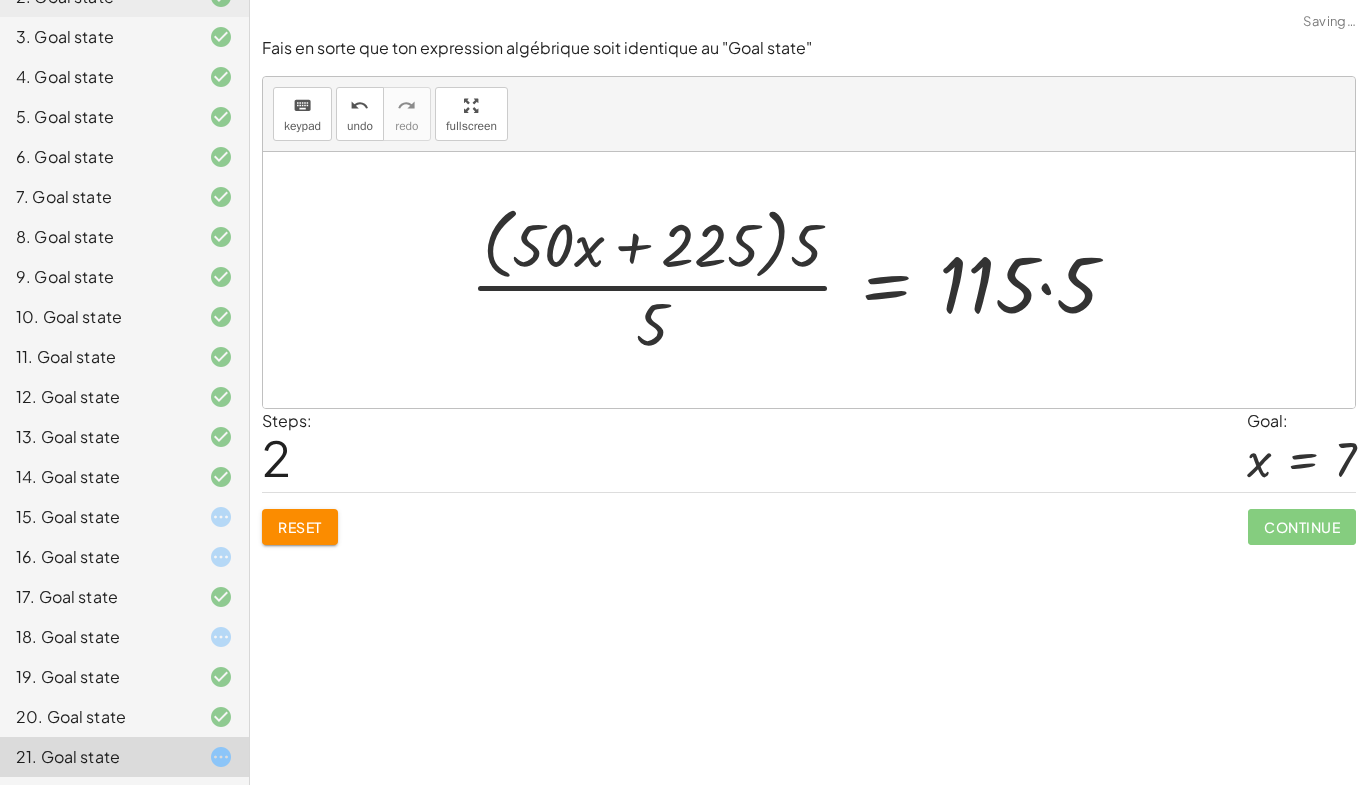 click at bounding box center (802, 279) 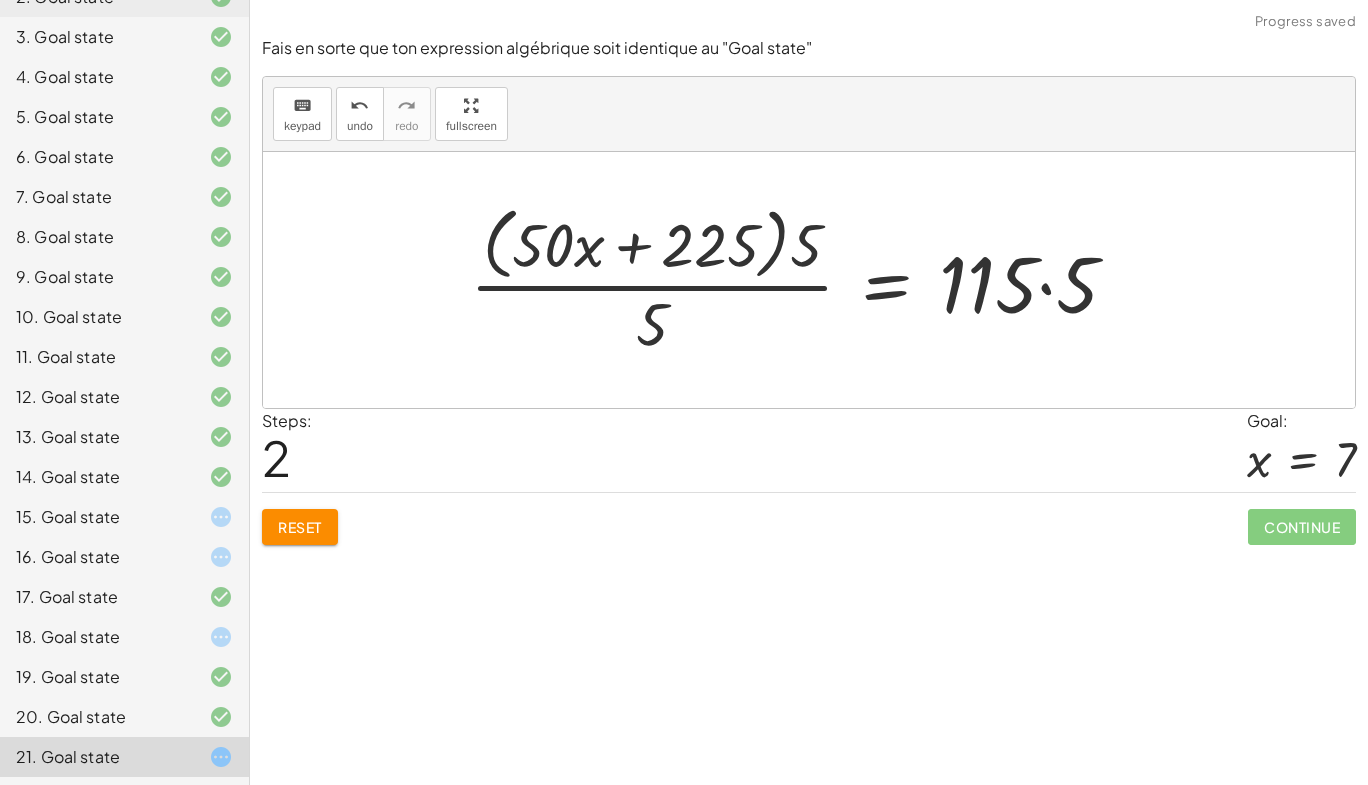 click at bounding box center [802, 279] 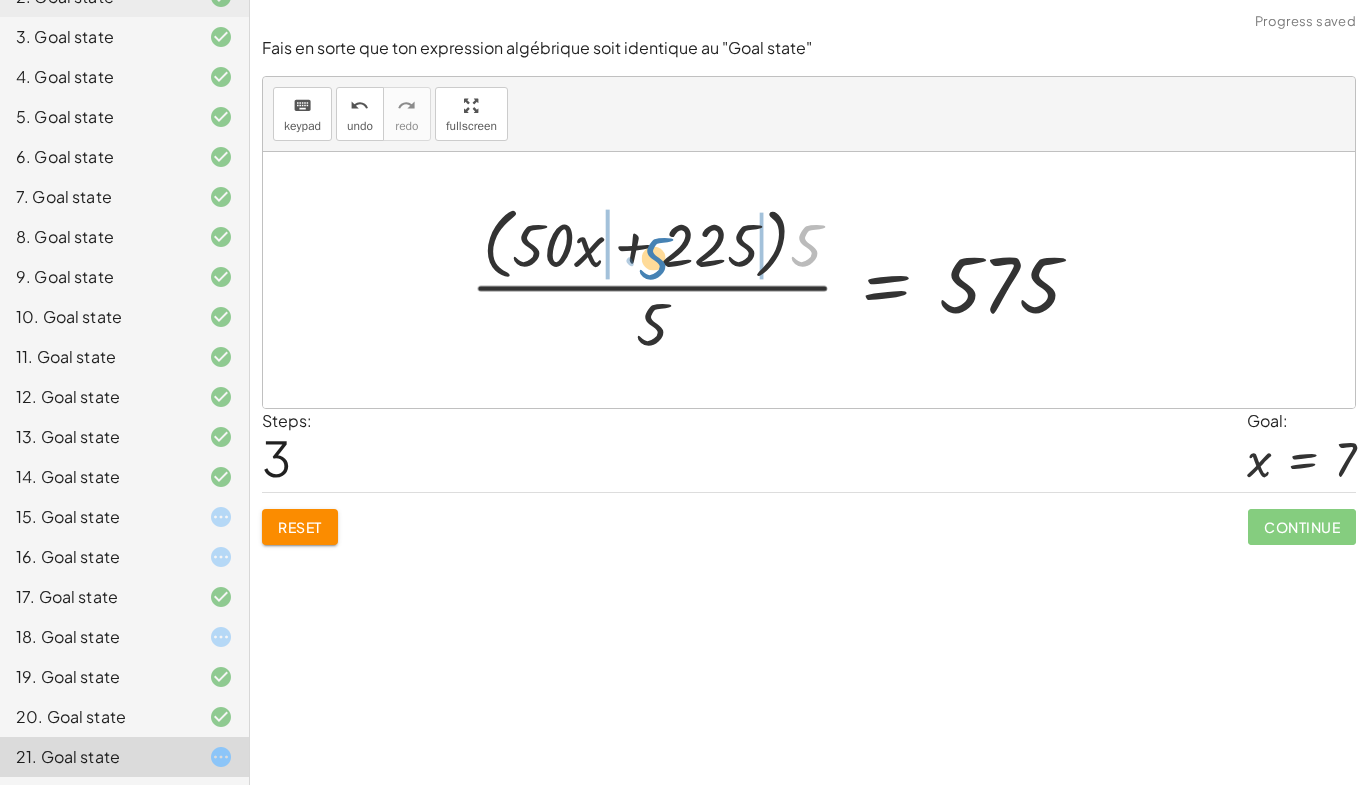 drag, startPoint x: 808, startPoint y: 243, endPoint x: 656, endPoint y: 256, distance: 152.5549 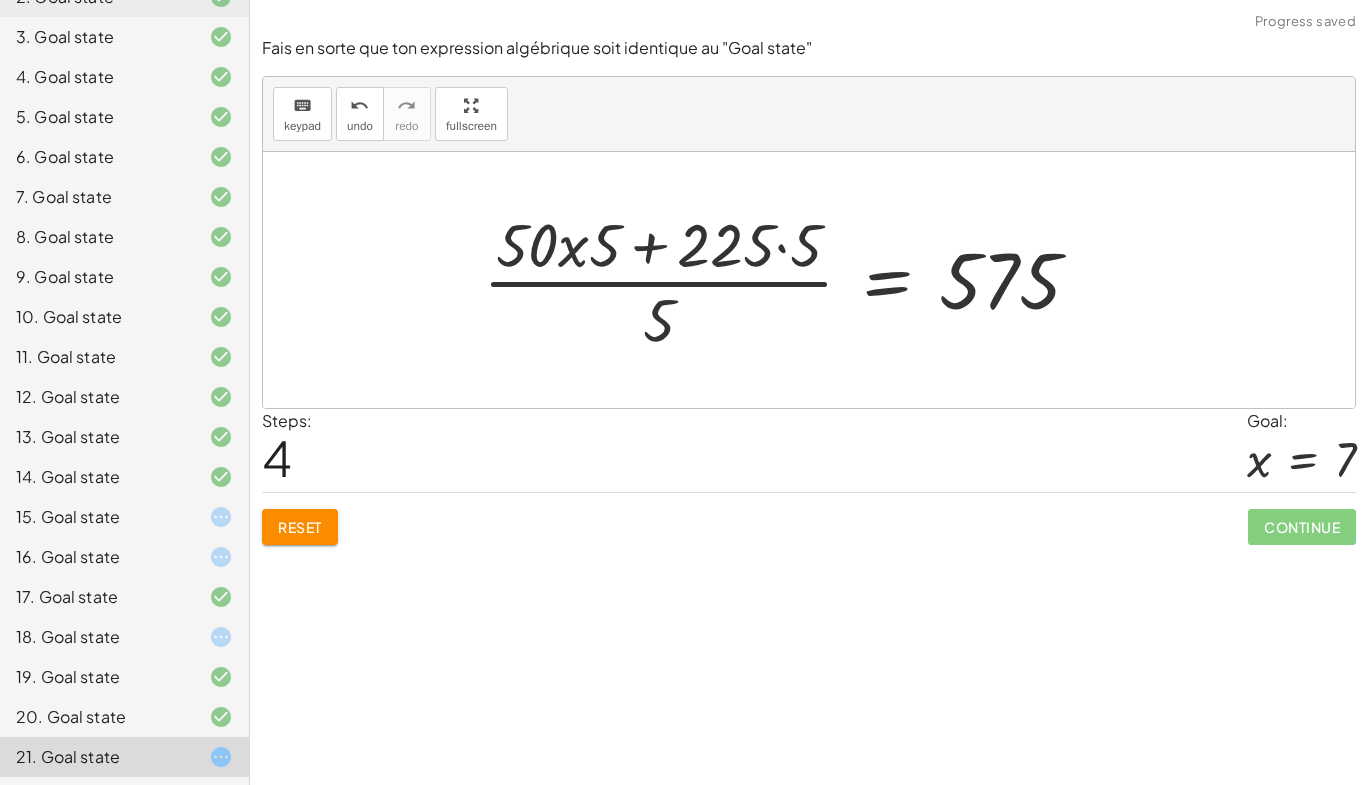 click at bounding box center [789, 280] 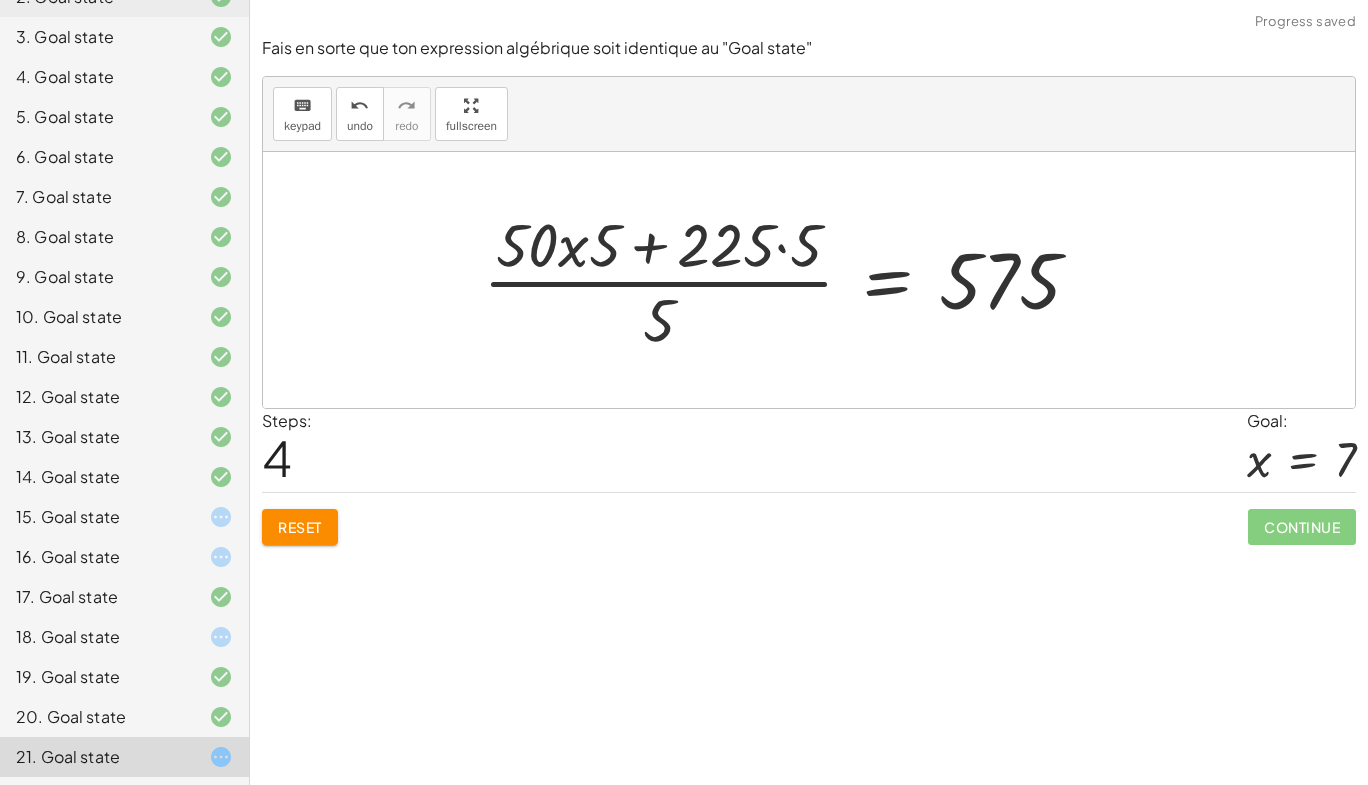 click at bounding box center (789, 280) 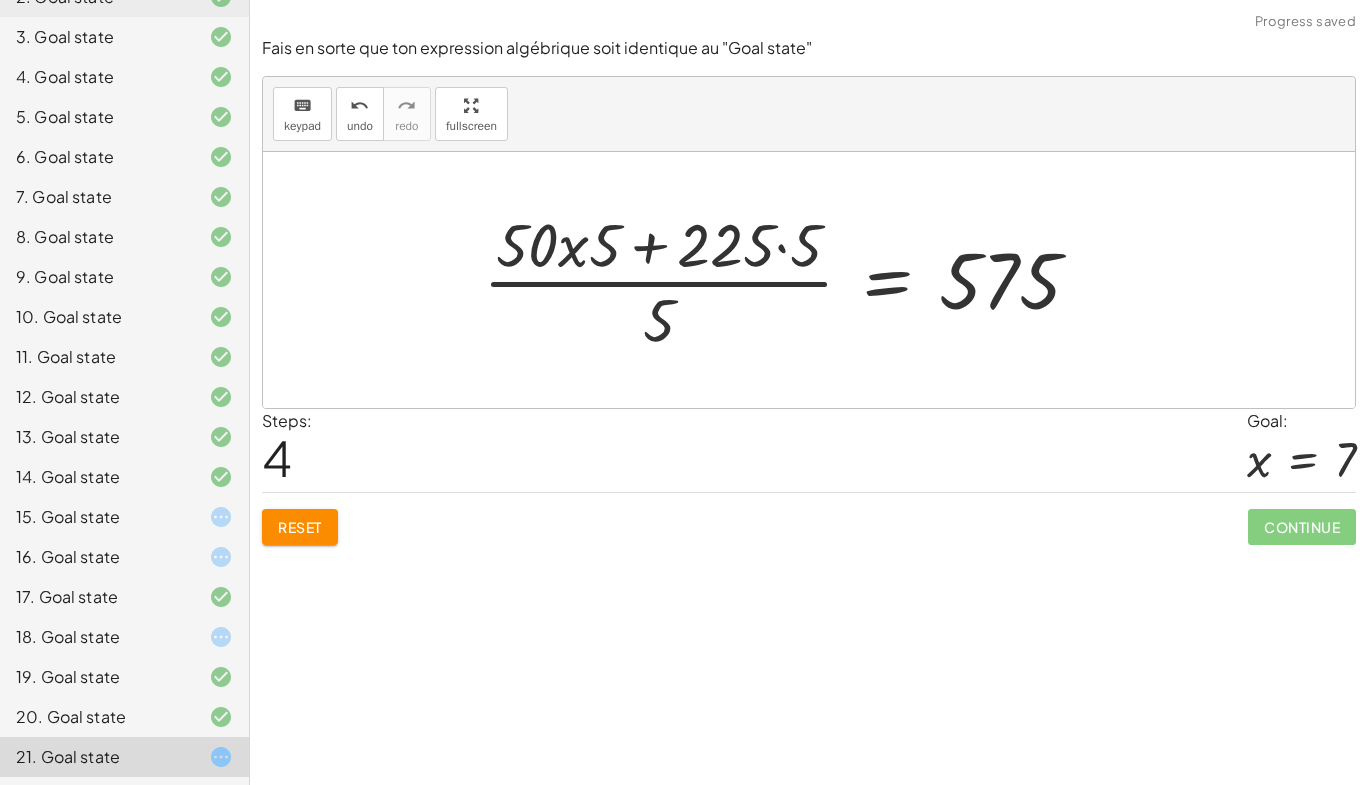 click at bounding box center (789, 280) 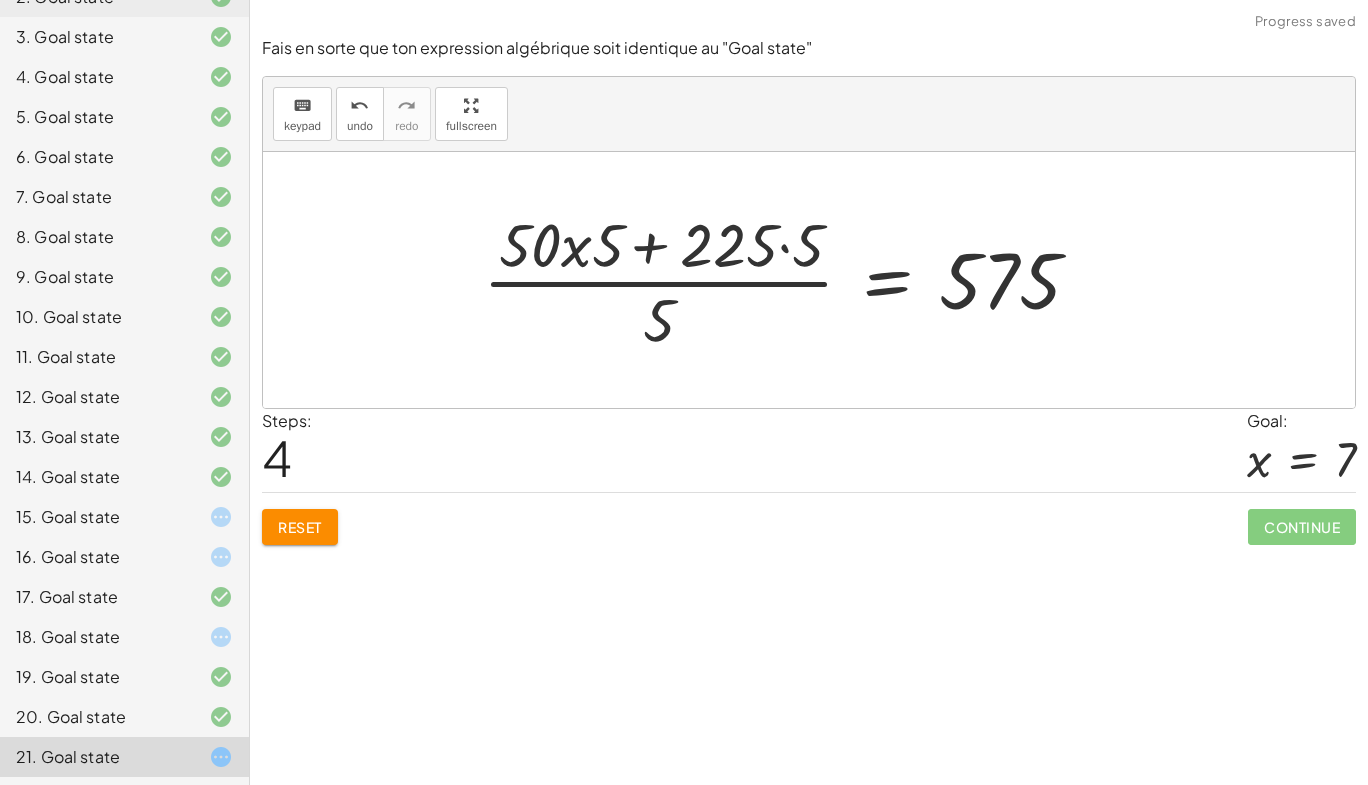 click at bounding box center [789, 280] 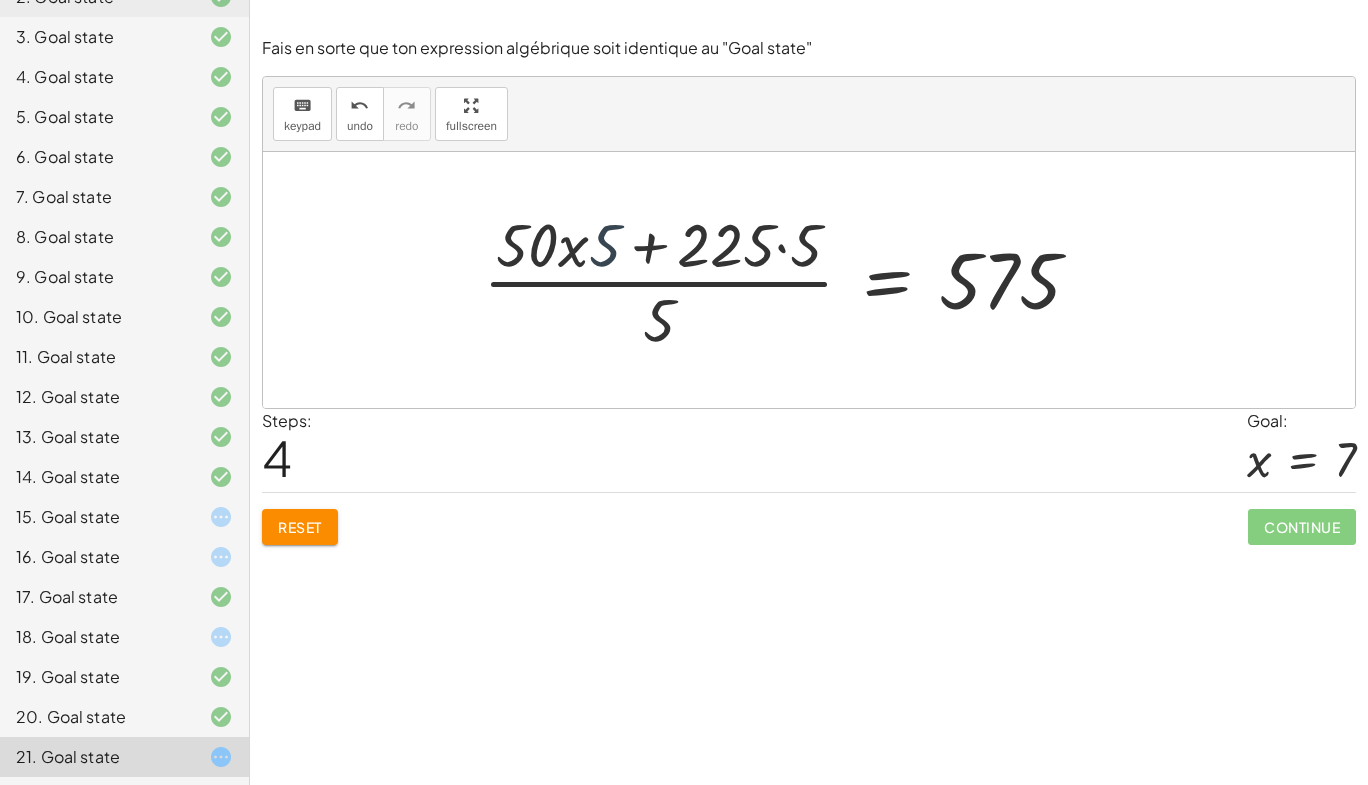 click at bounding box center [789, 280] 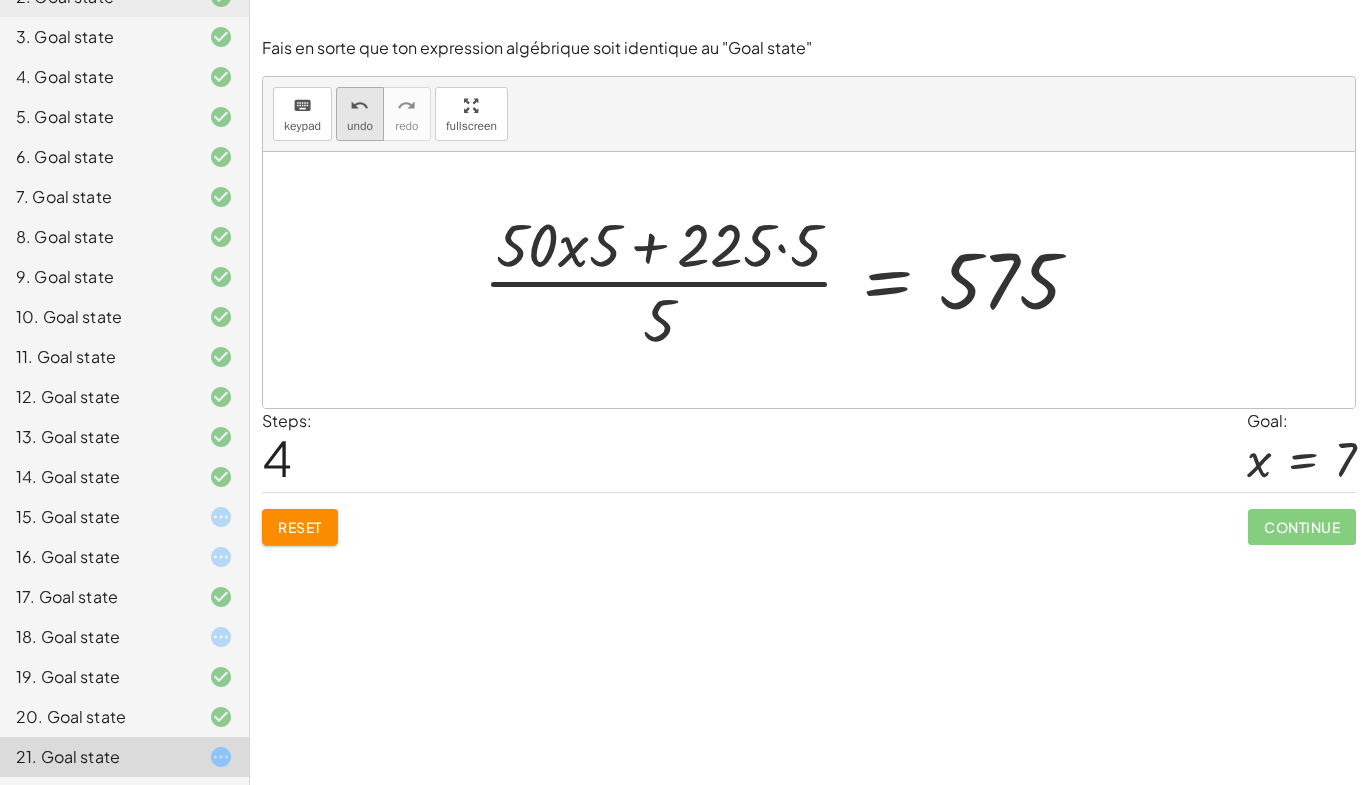 click on "undo" at bounding box center [360, 126] 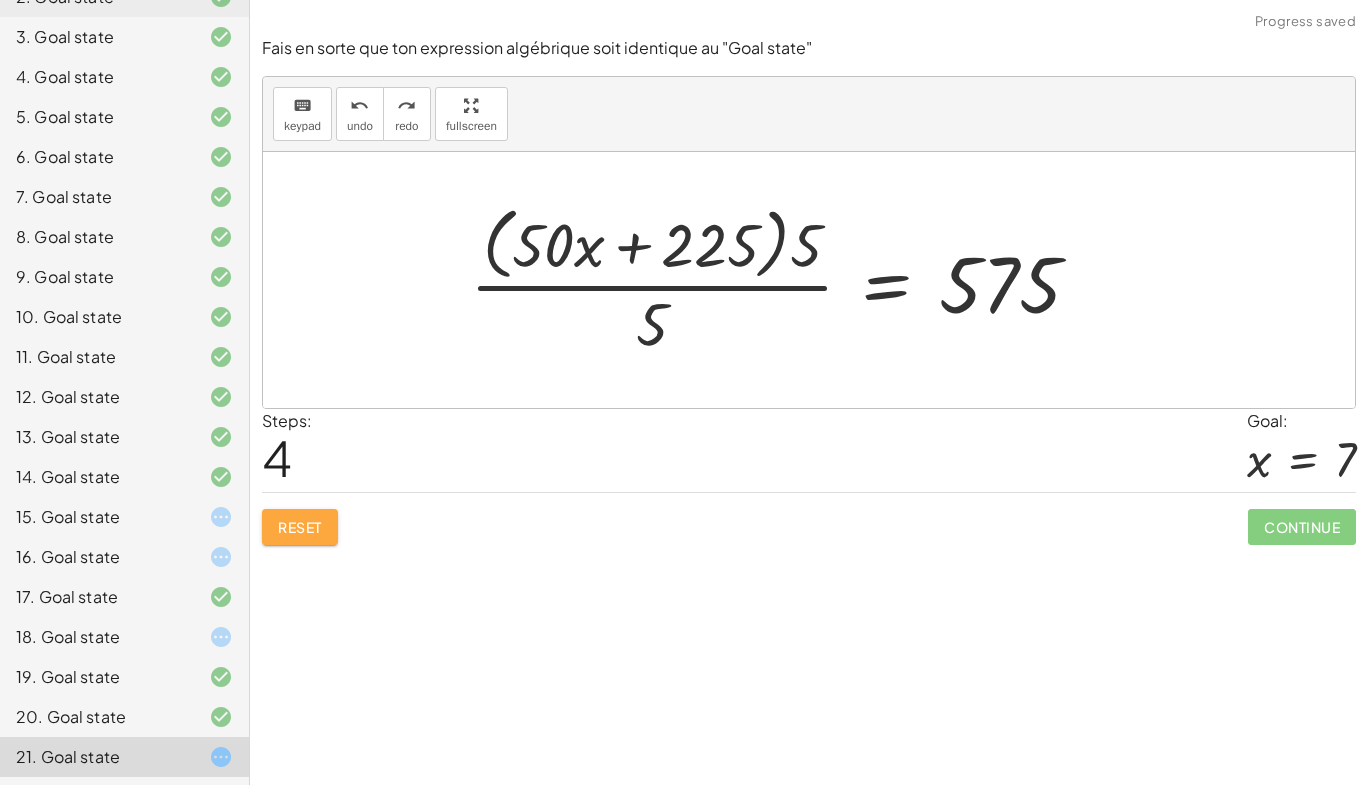 click on "Reset" 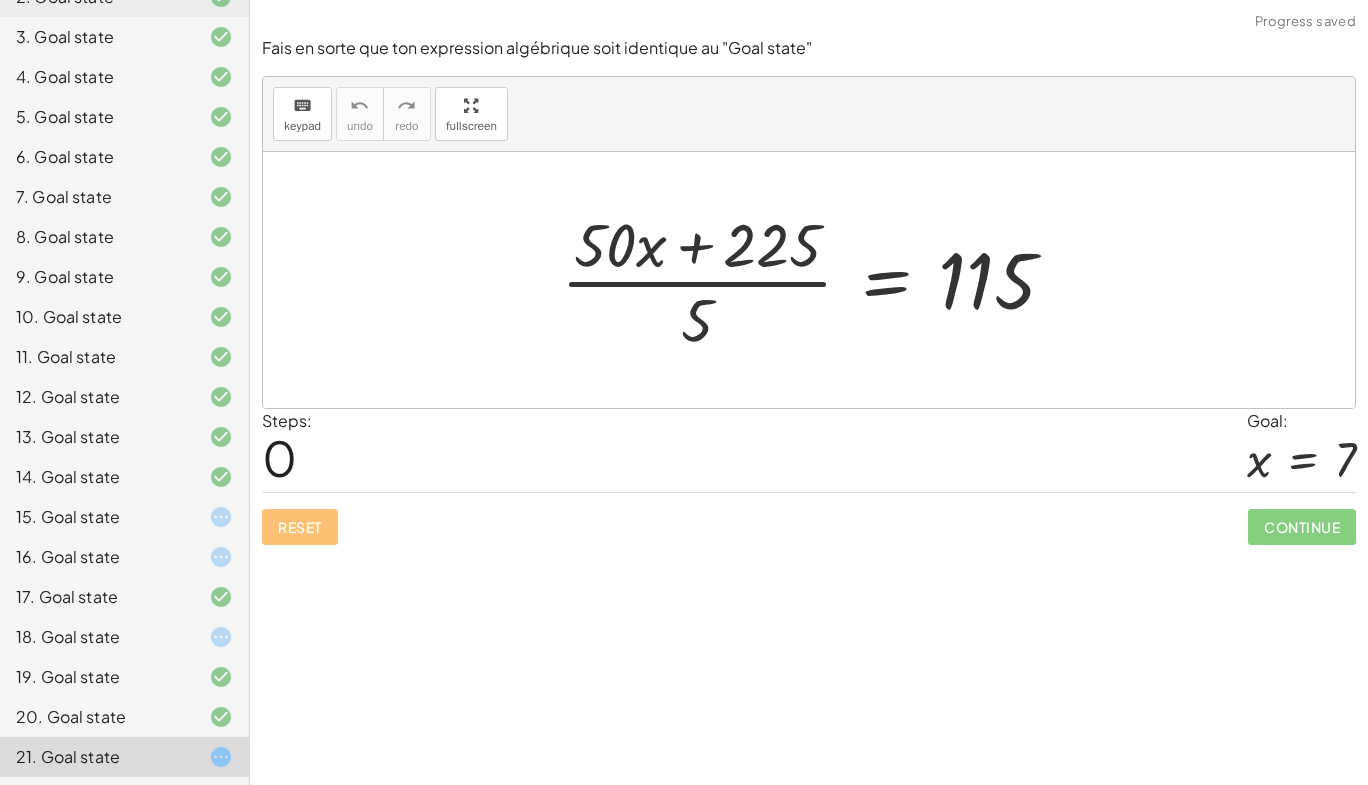 click at bounding box center [816, 280] 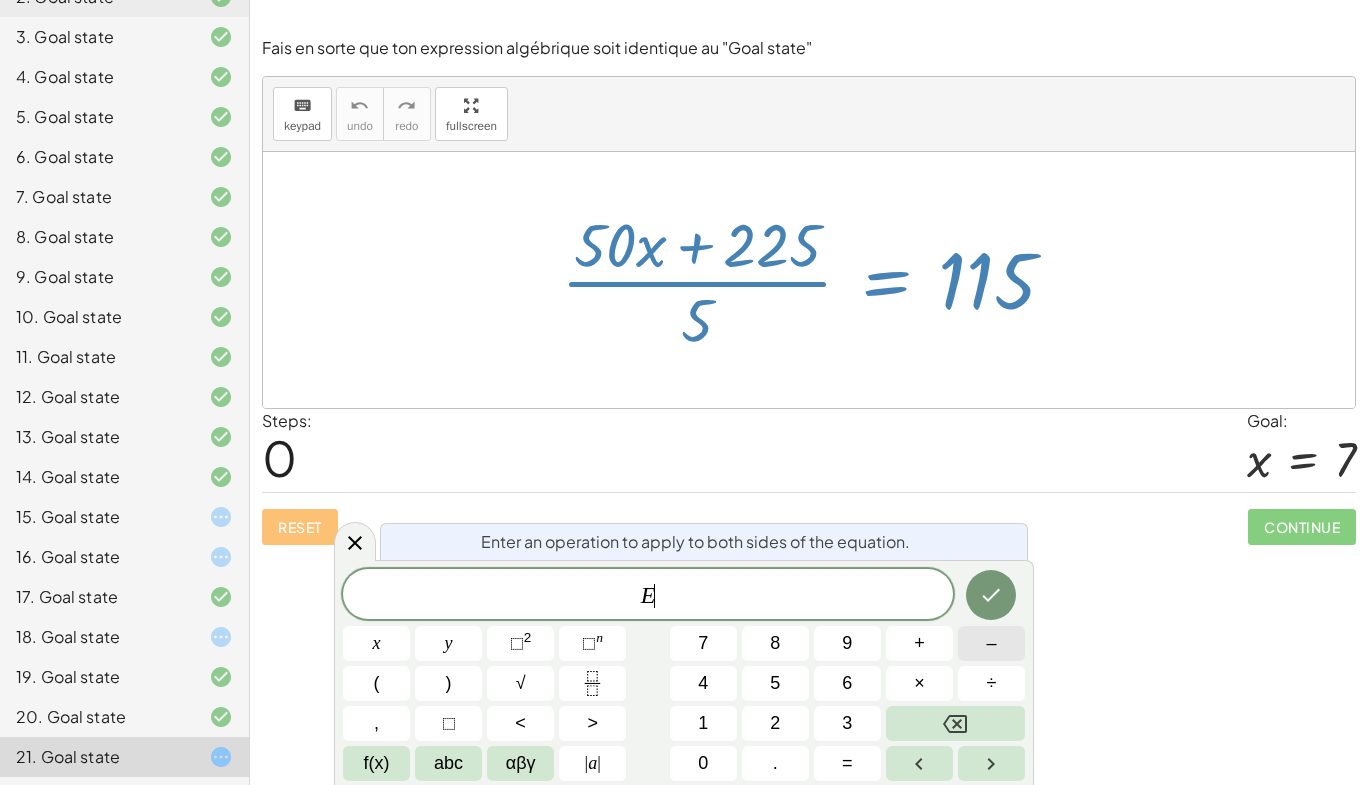 click on "–" at bounding box center [991, 643] 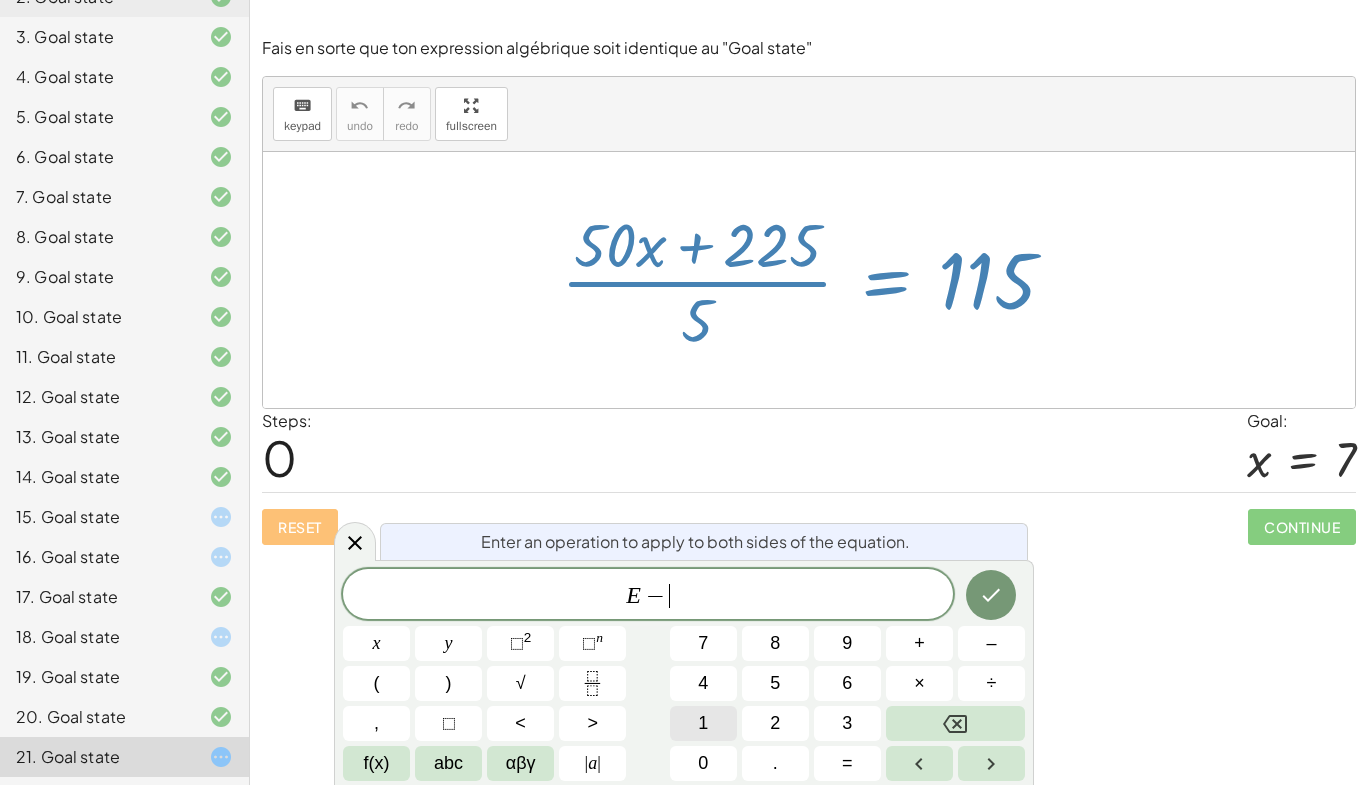click on "1" at bounding box center (703, 723) 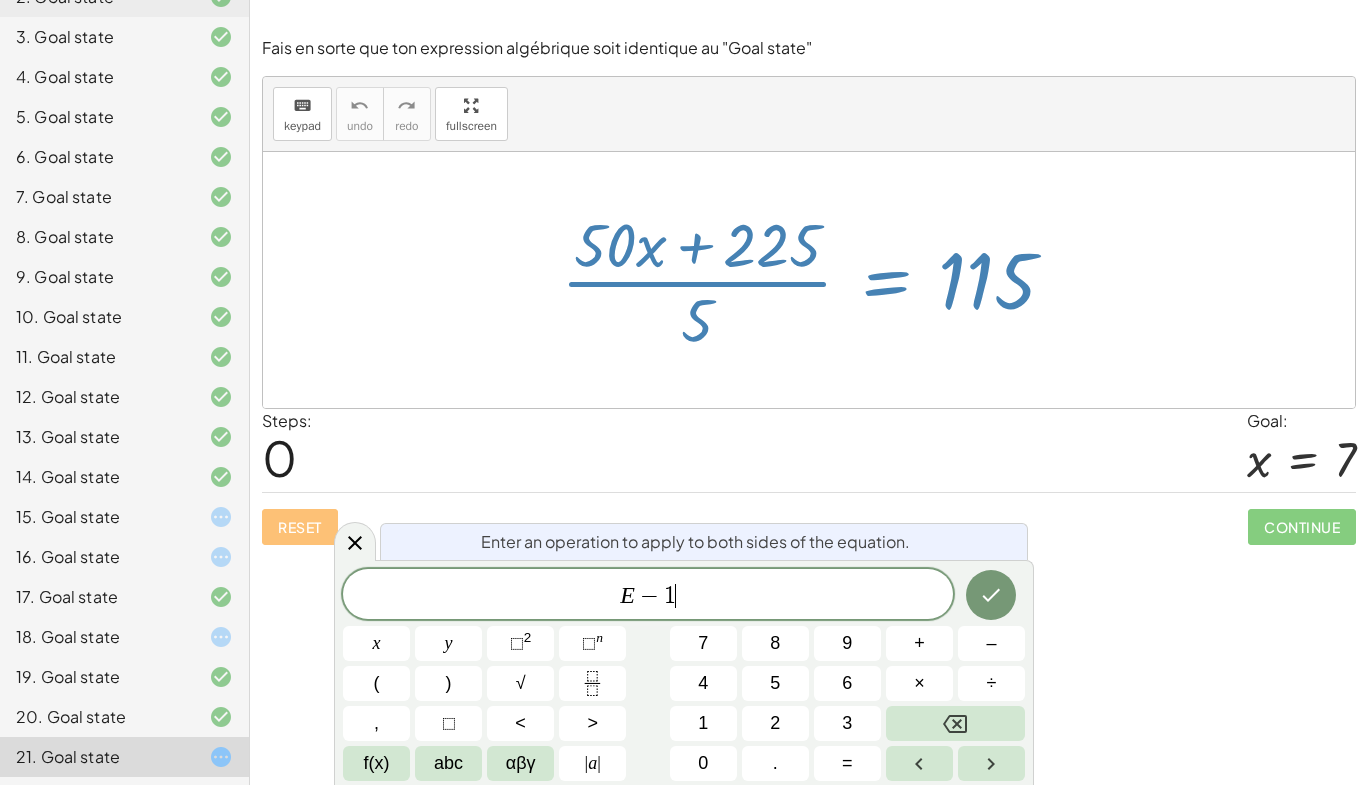 click on "E − 1 ​ x y ⬚ 2 ⬚ n 7 8 9 + – ( ) √ 4 5 6 × ÷ , ⬚ < > 1 2 3 f(x) abc αβγ | a | 0 . =" at bounding box center (684, 675) 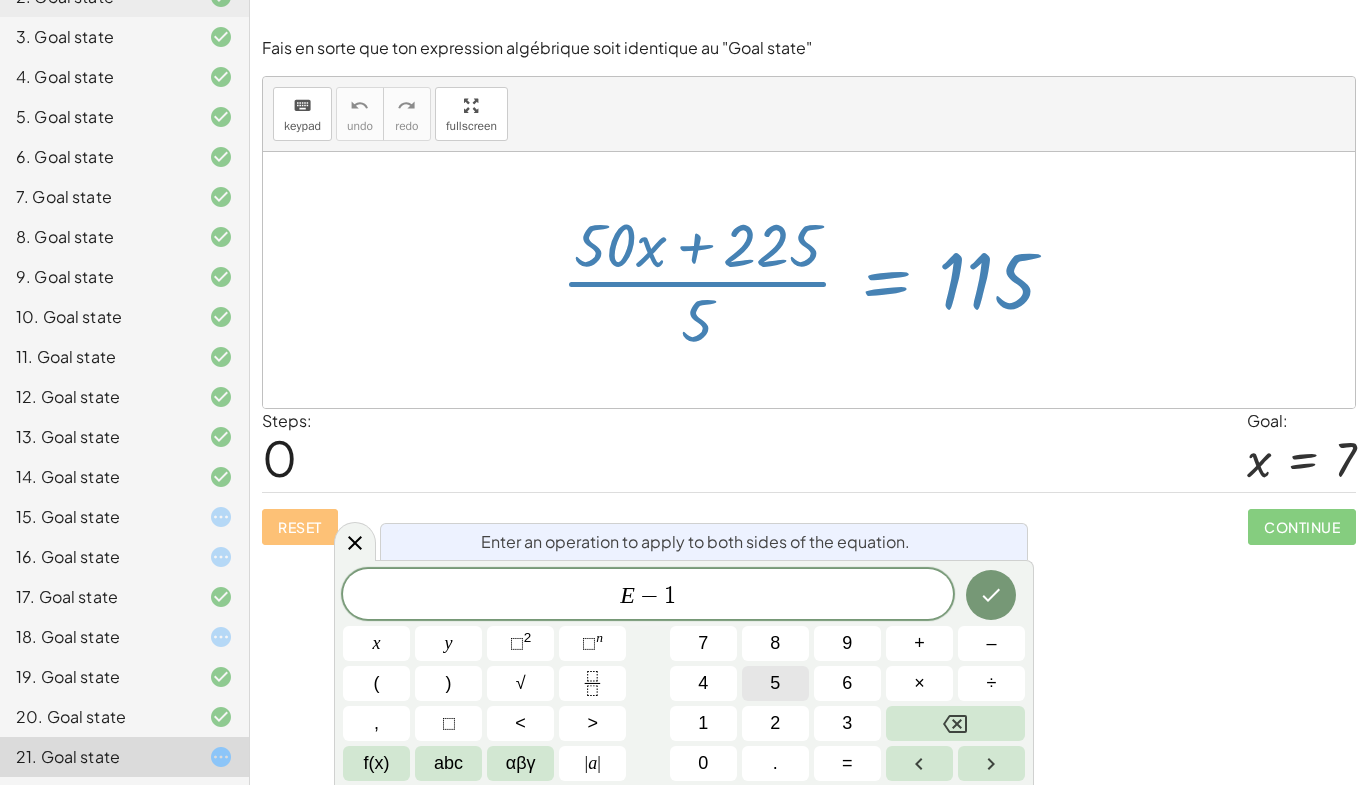 click on "5" at bounding box center (775, 683) 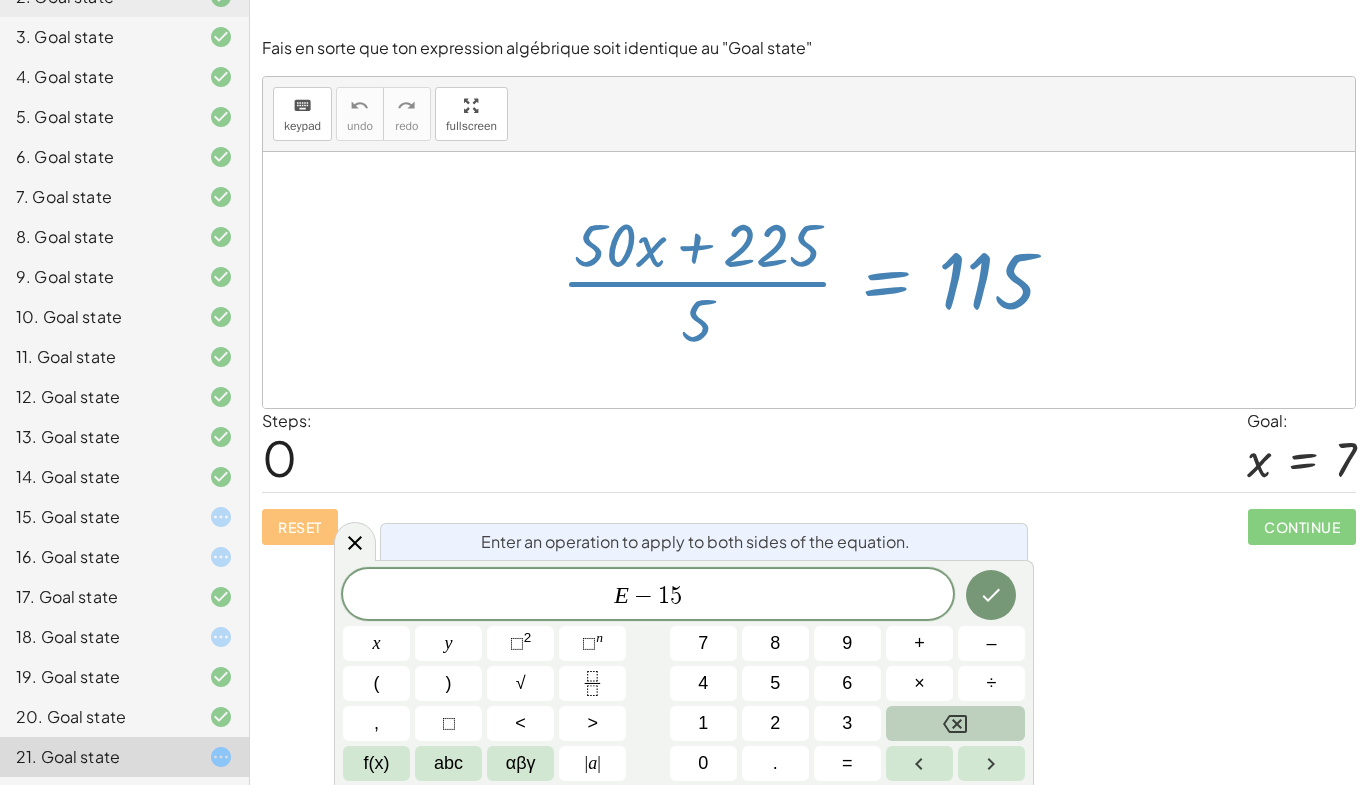 click 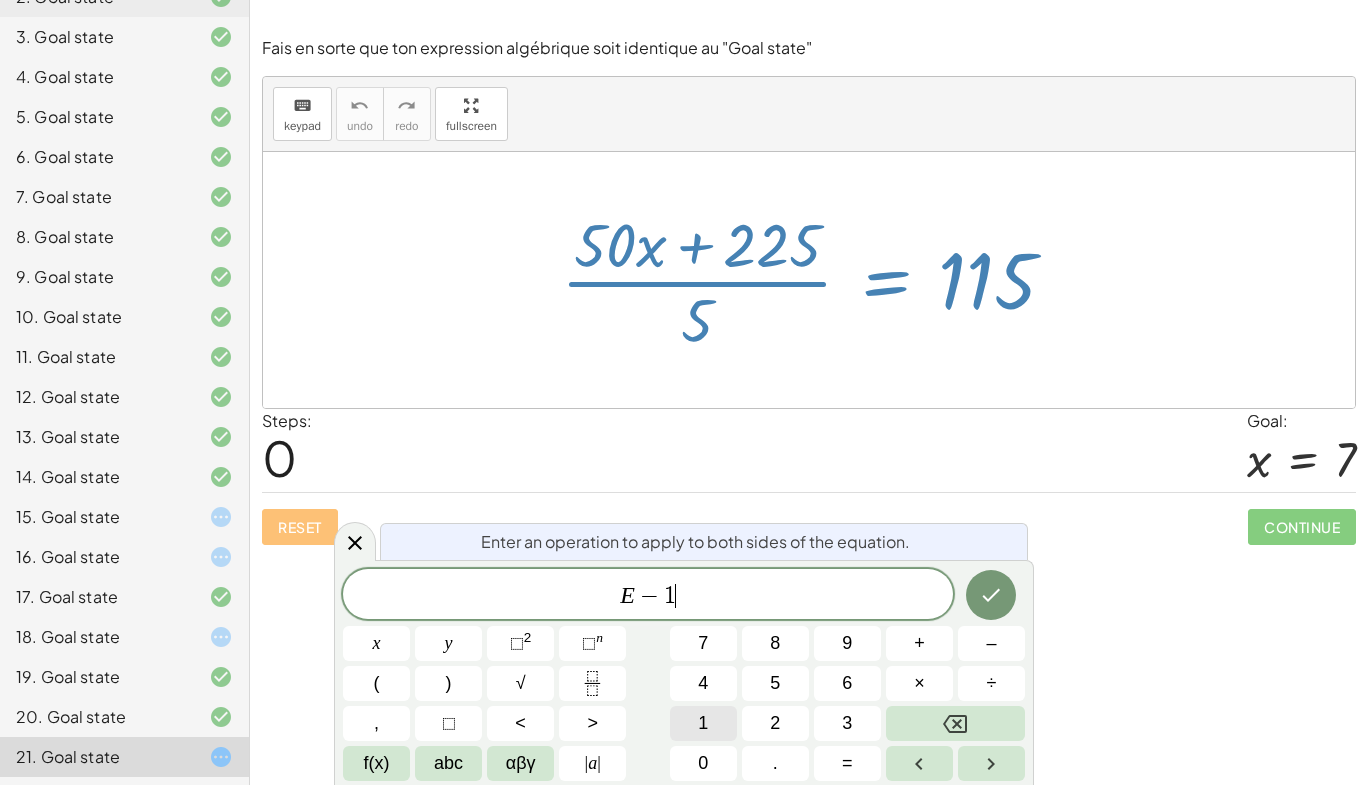 click on "1" at bounding box center [703, 723] 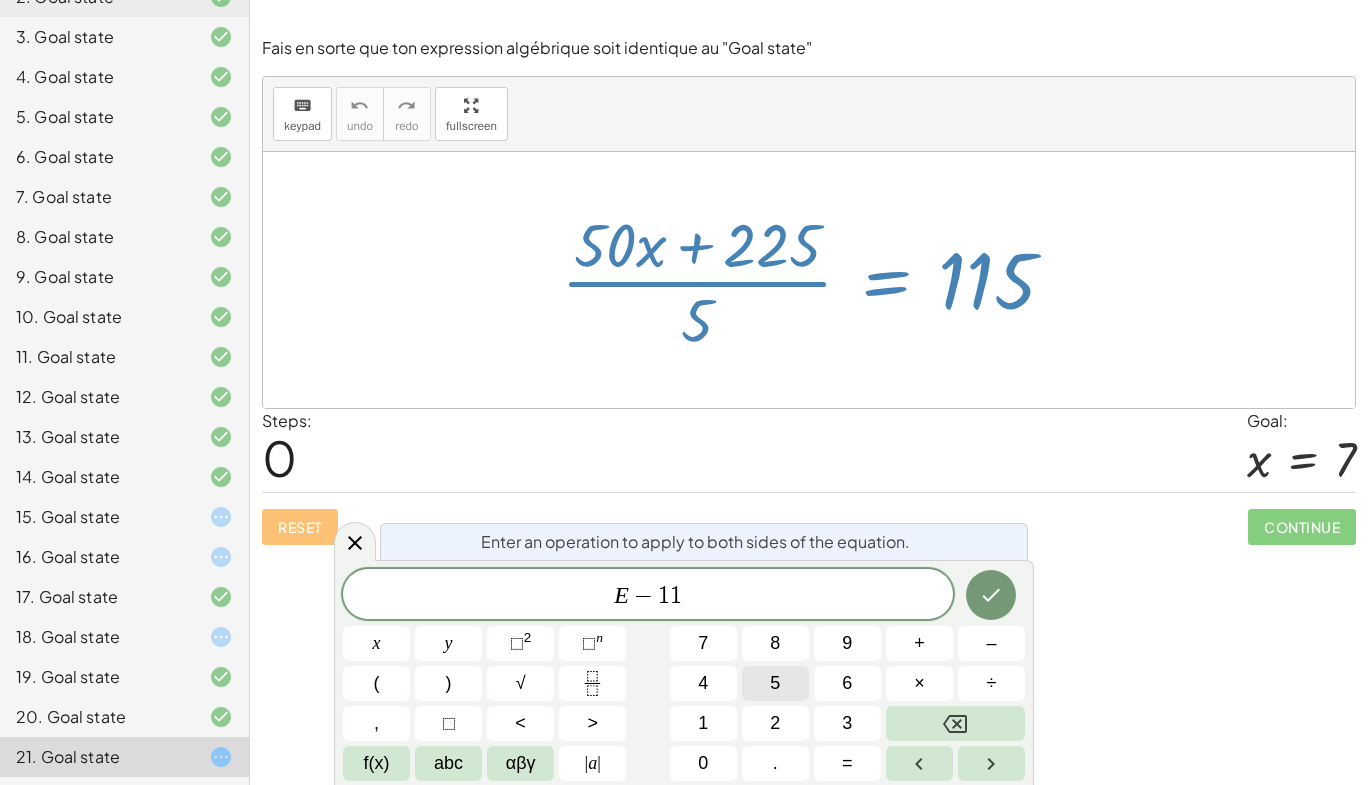 click on "5" at bounding box center (775, 683) 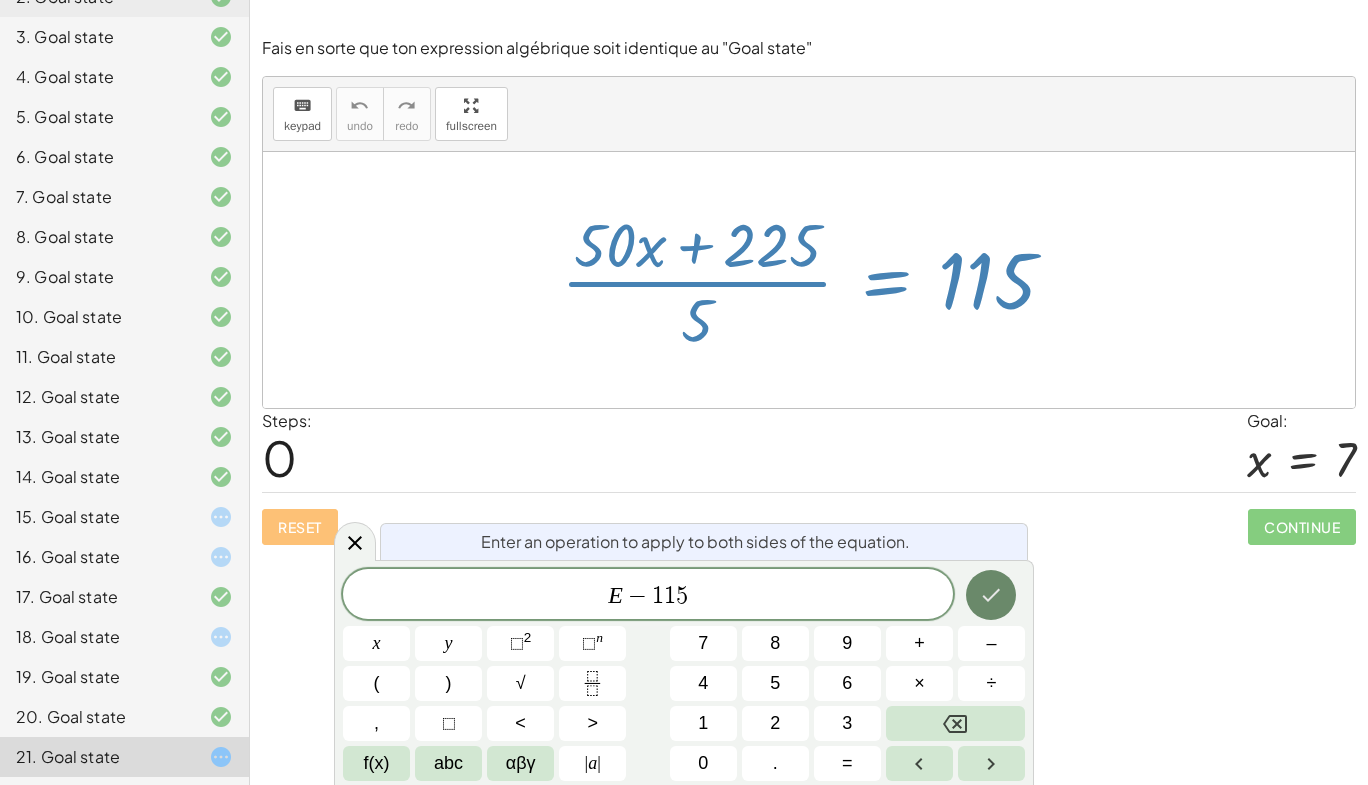 click at bounding box center (991, 595) 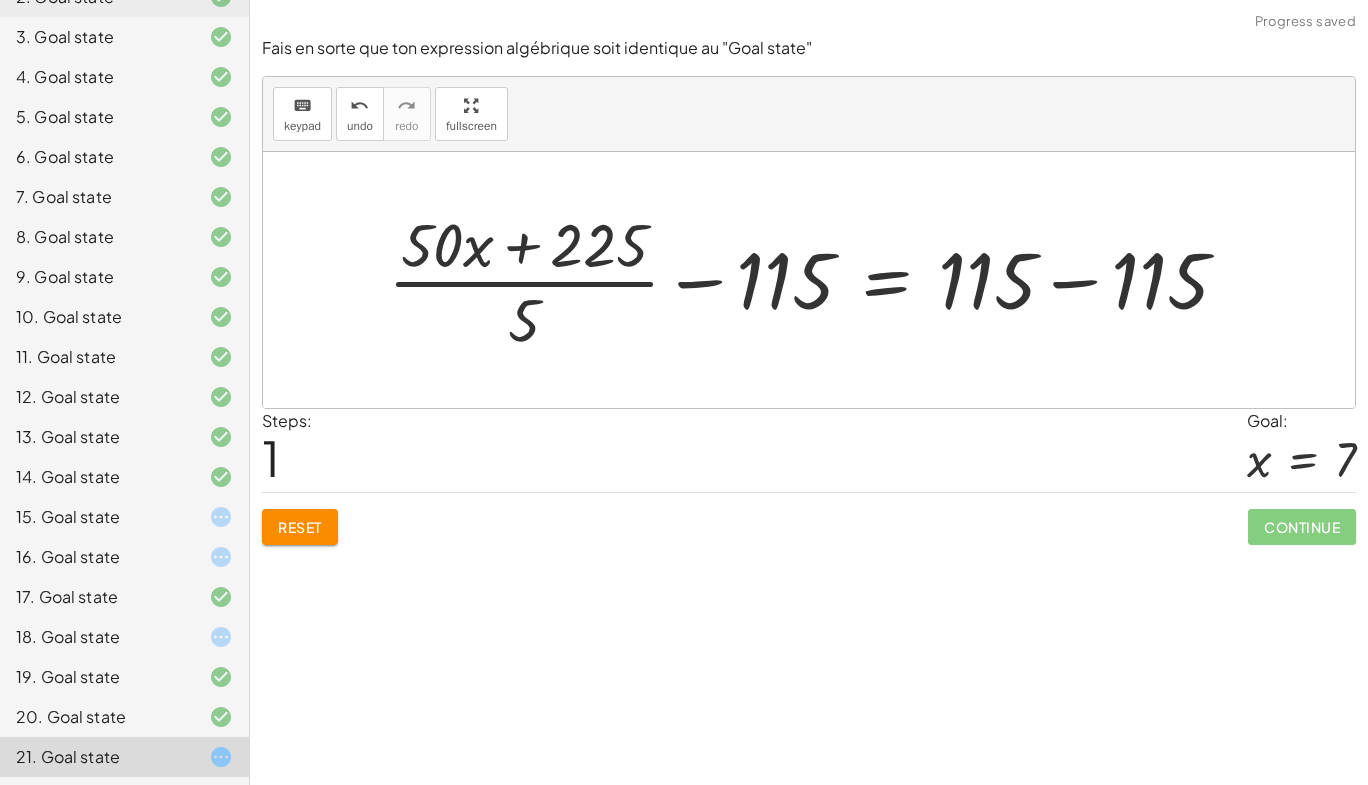 click at bounding box center (816, 280) 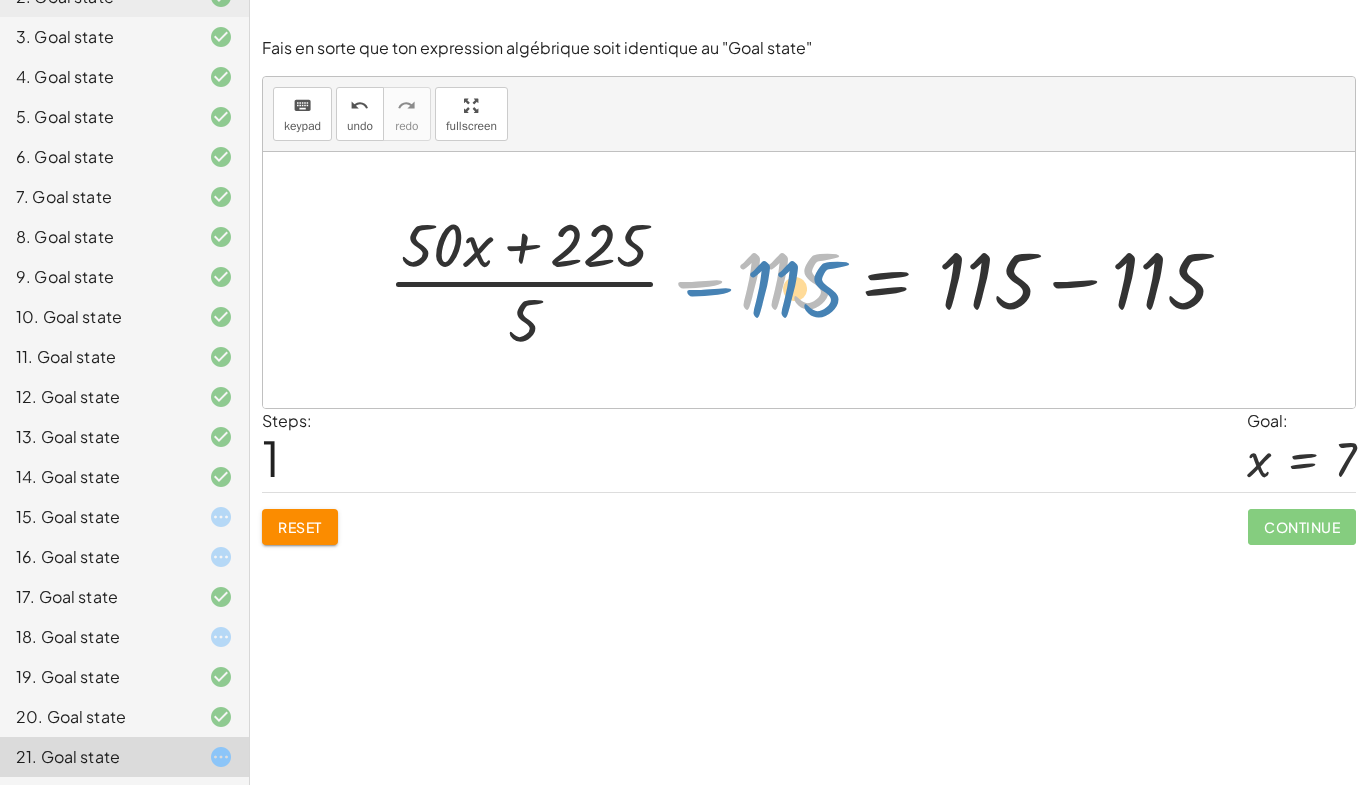 drag, startPoint x: 802, startPoint y: 296, endPoint x: 812, endPoint y: 300, distance: 10.770329 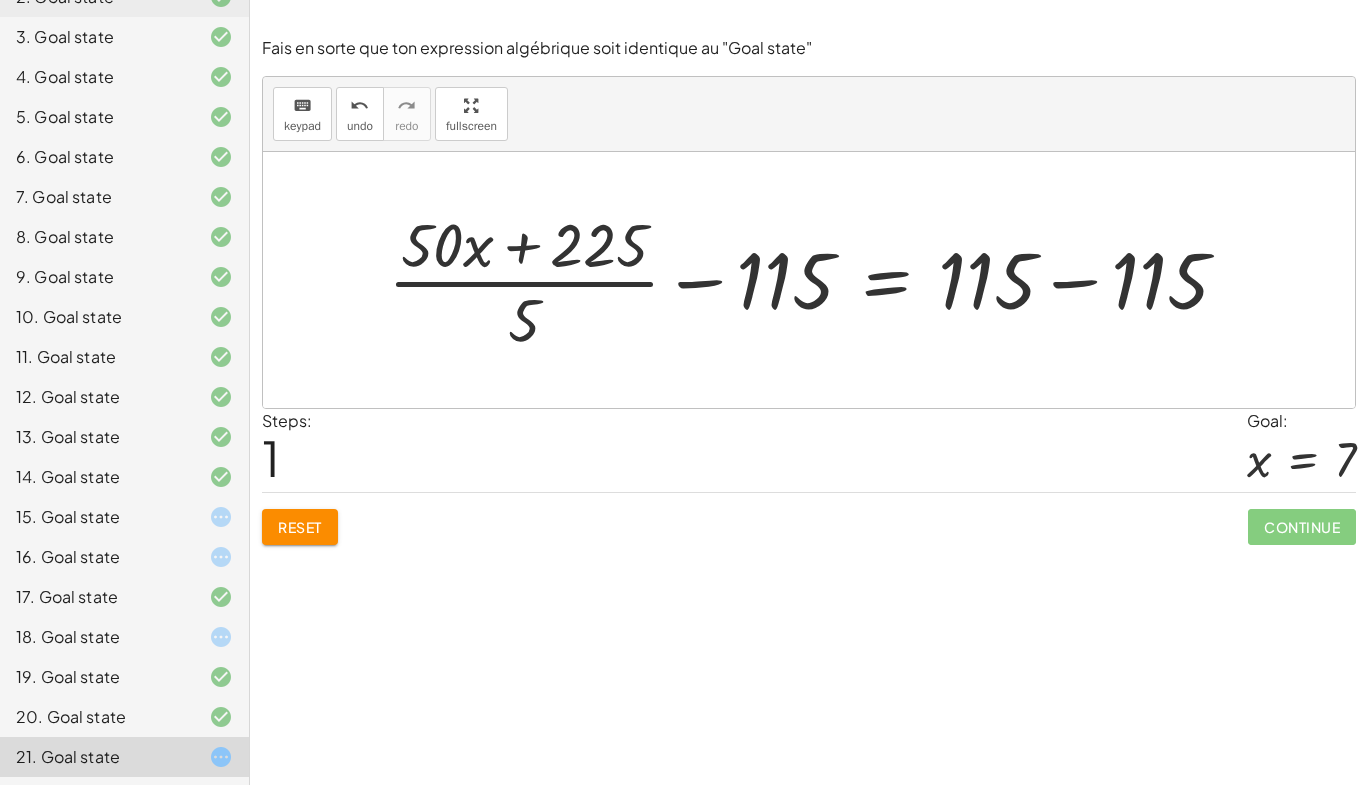 click on "Reset" 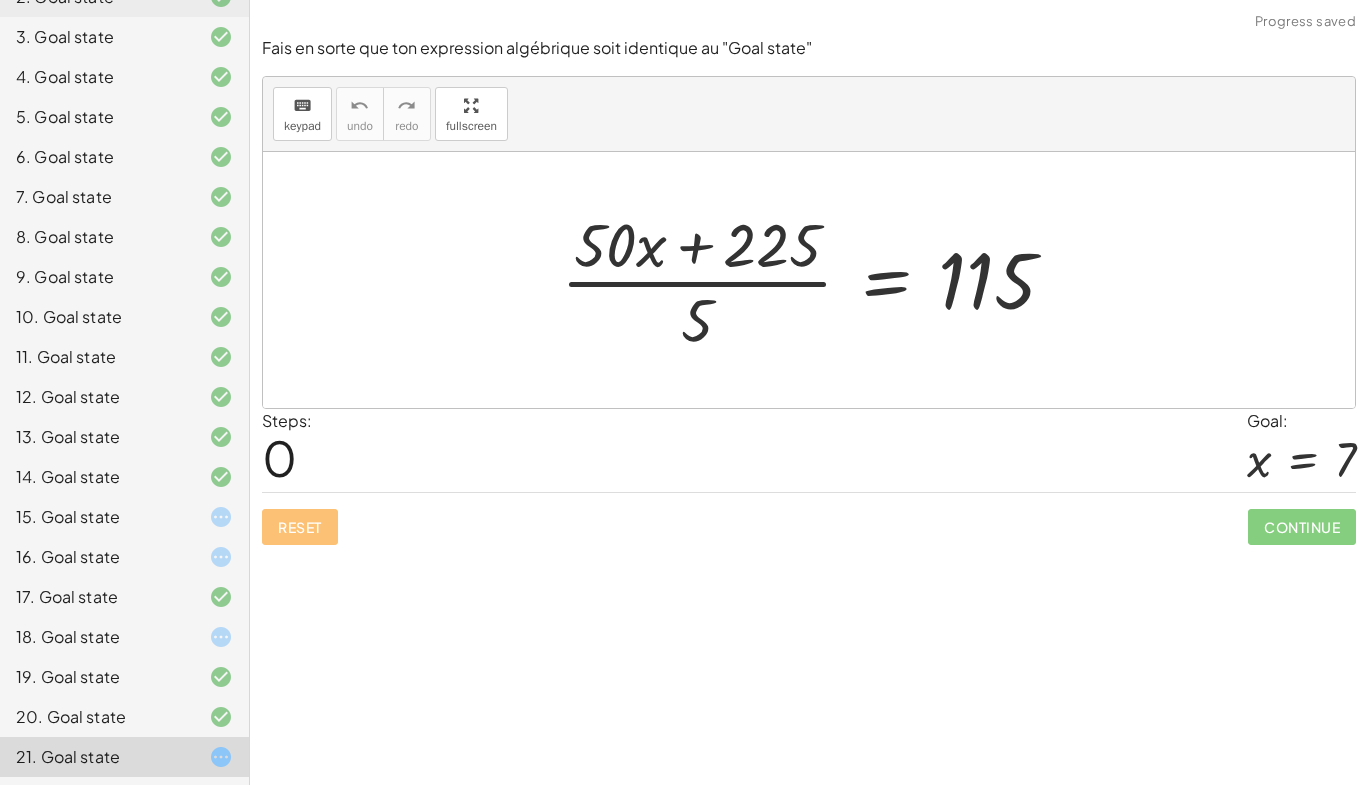 click at bounding box center (816, 280) 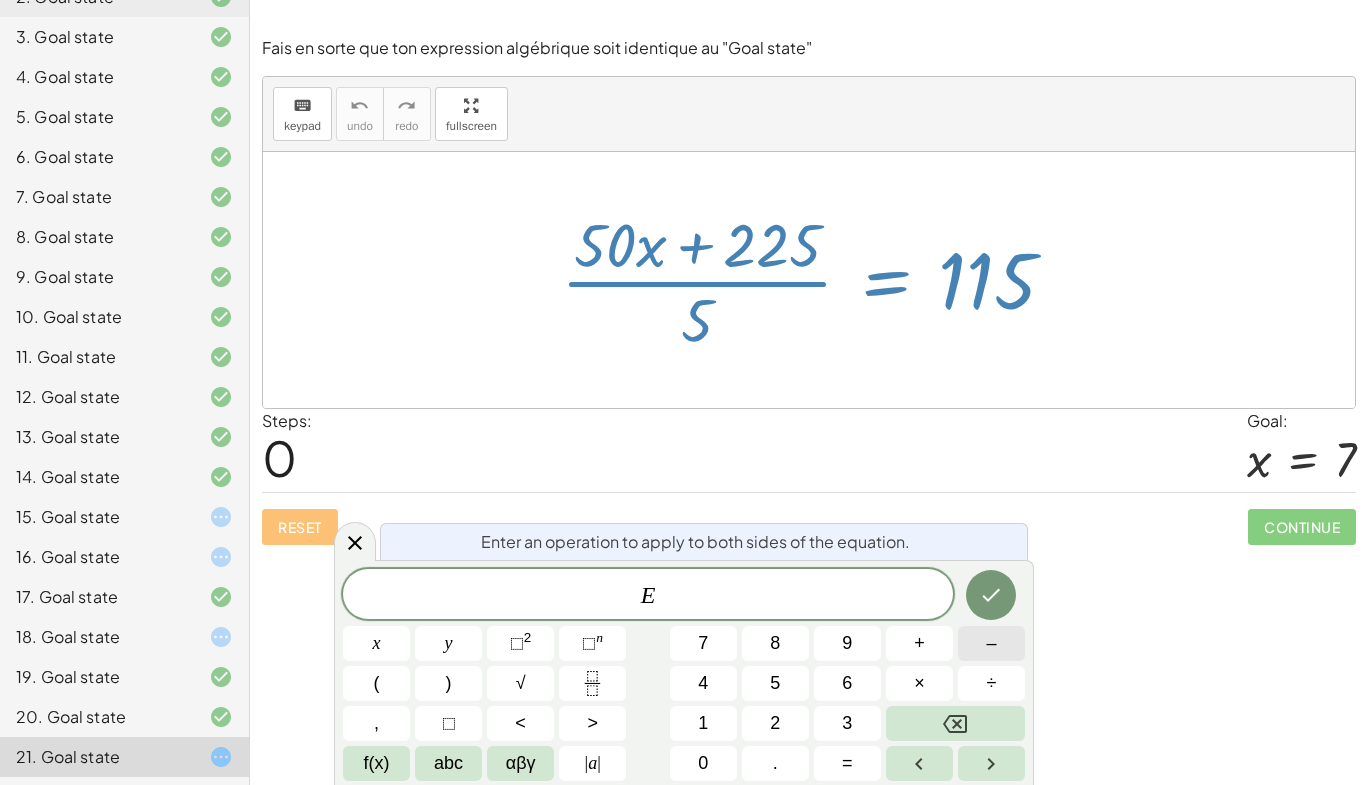 click on "–" at bounding box center [991, 643] 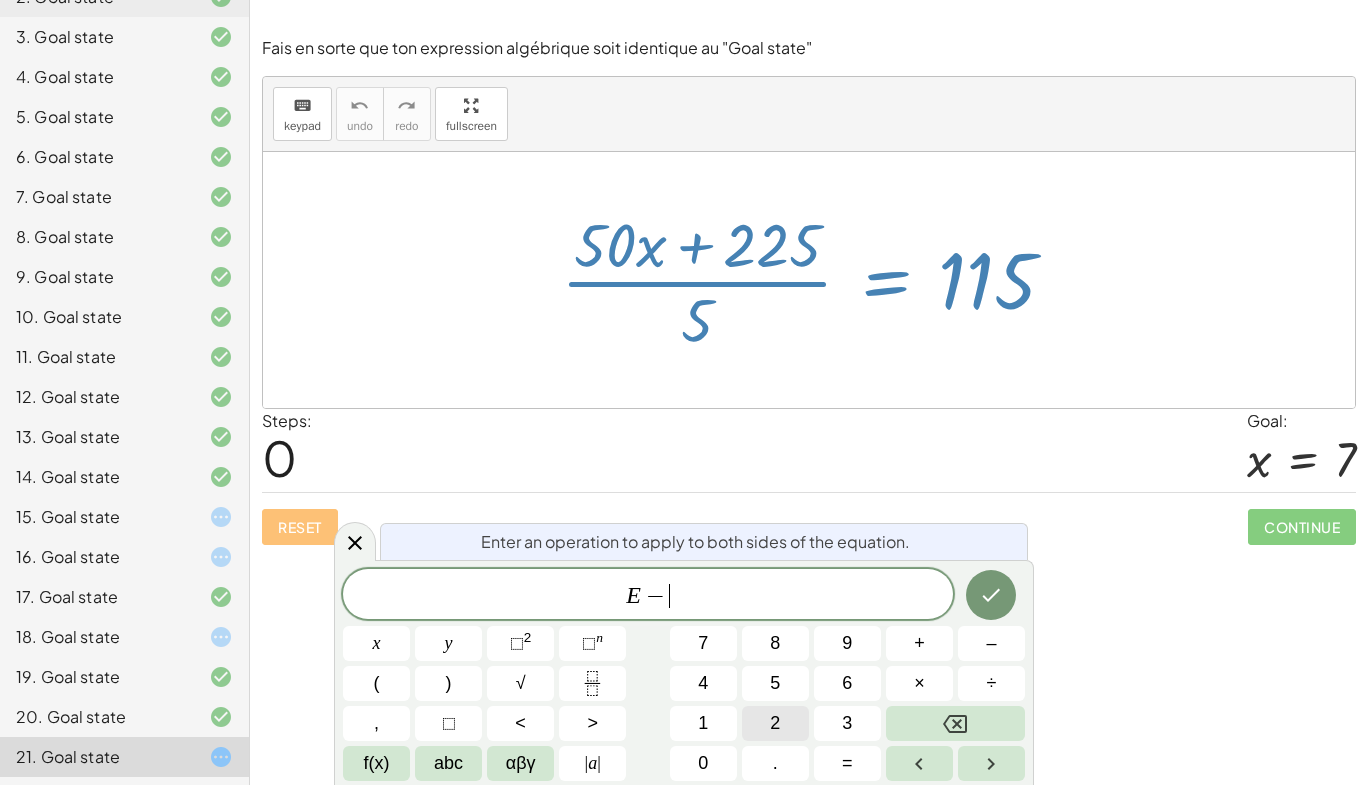 click on "2" at bounding box center [775, 723] 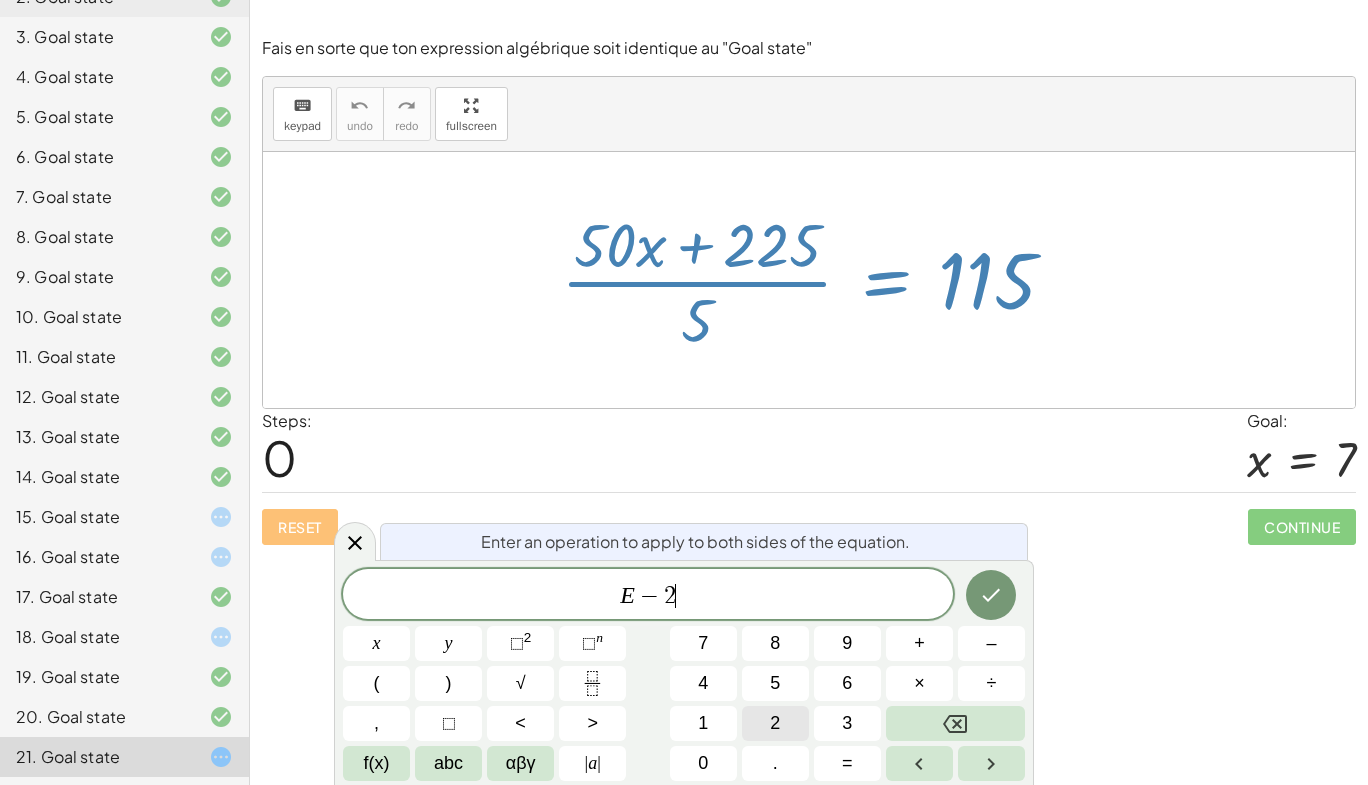 click on "2" at bounding box center [775, 723] 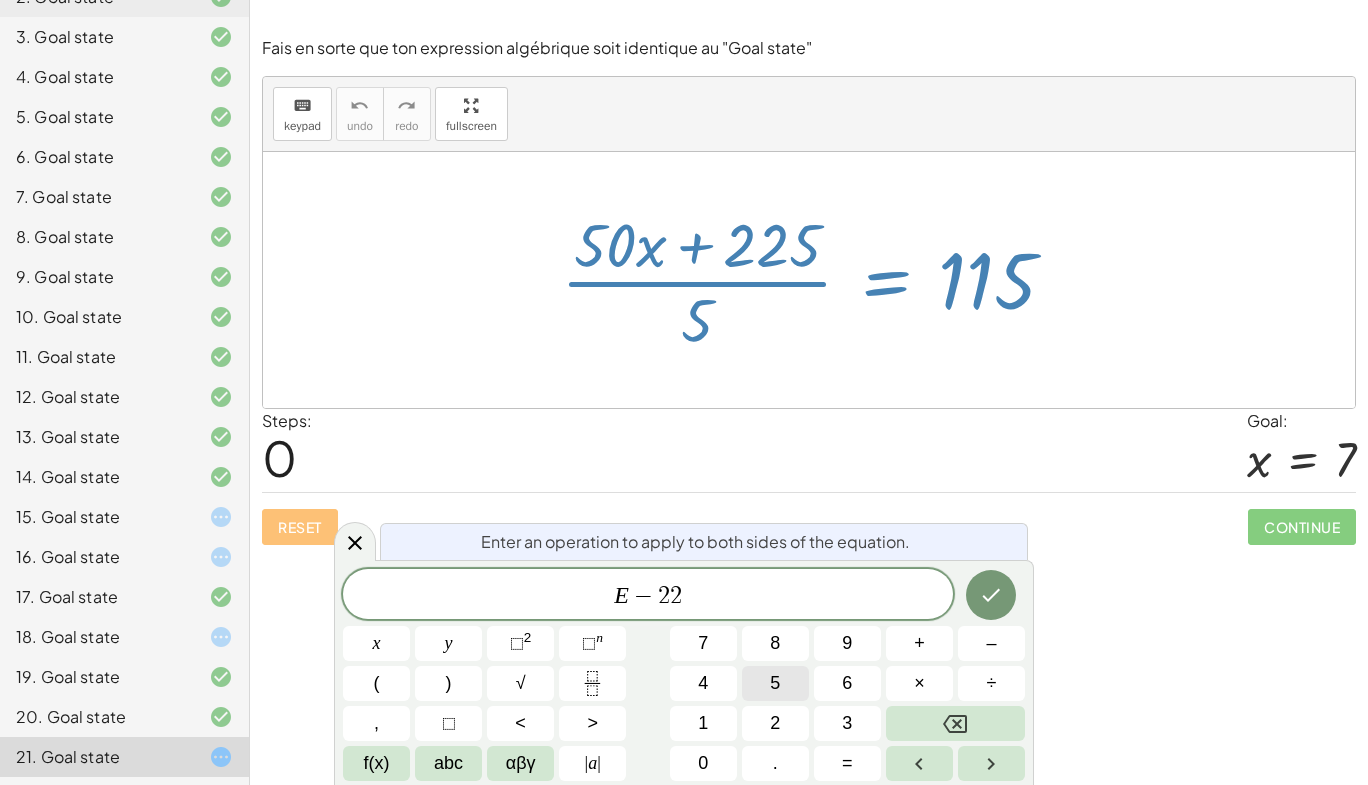 click on "5" at bounding box center (775, 683) 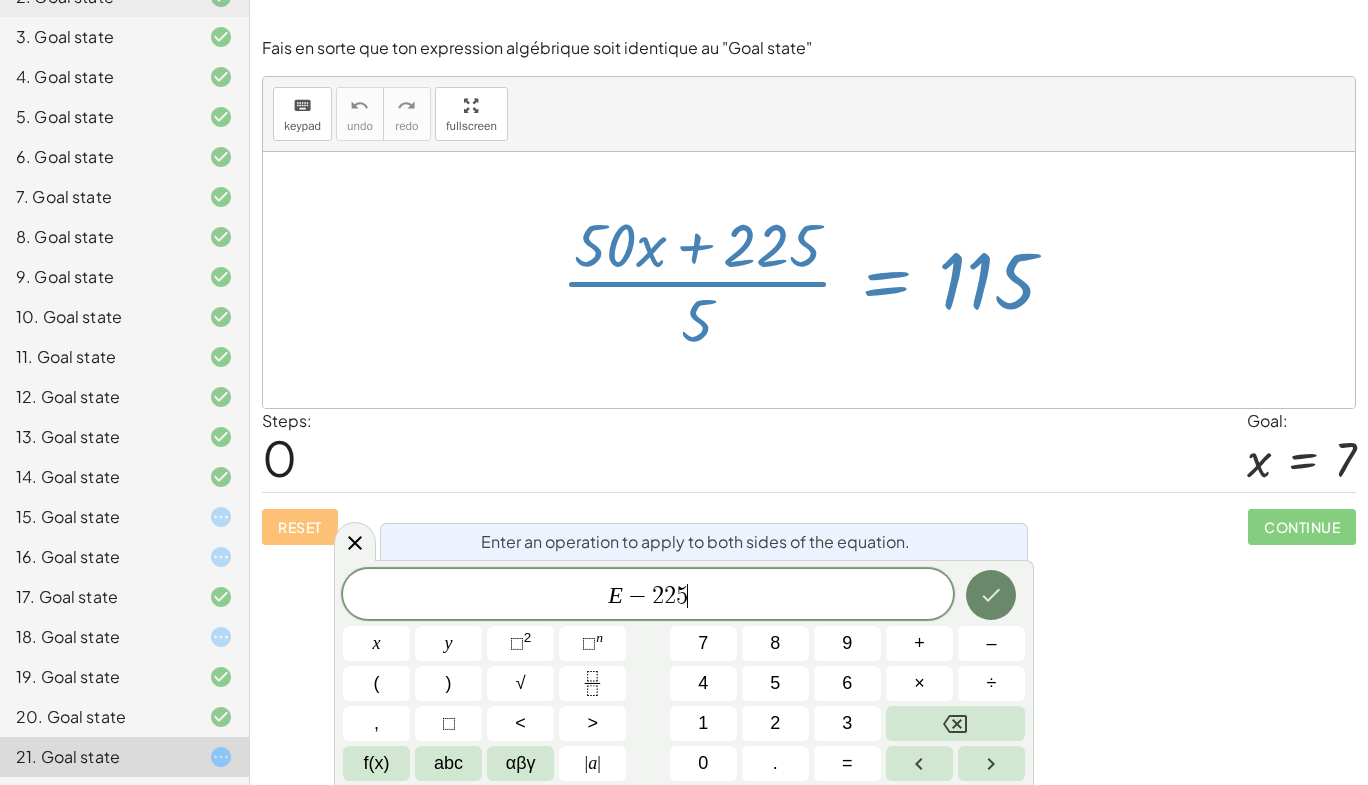 click 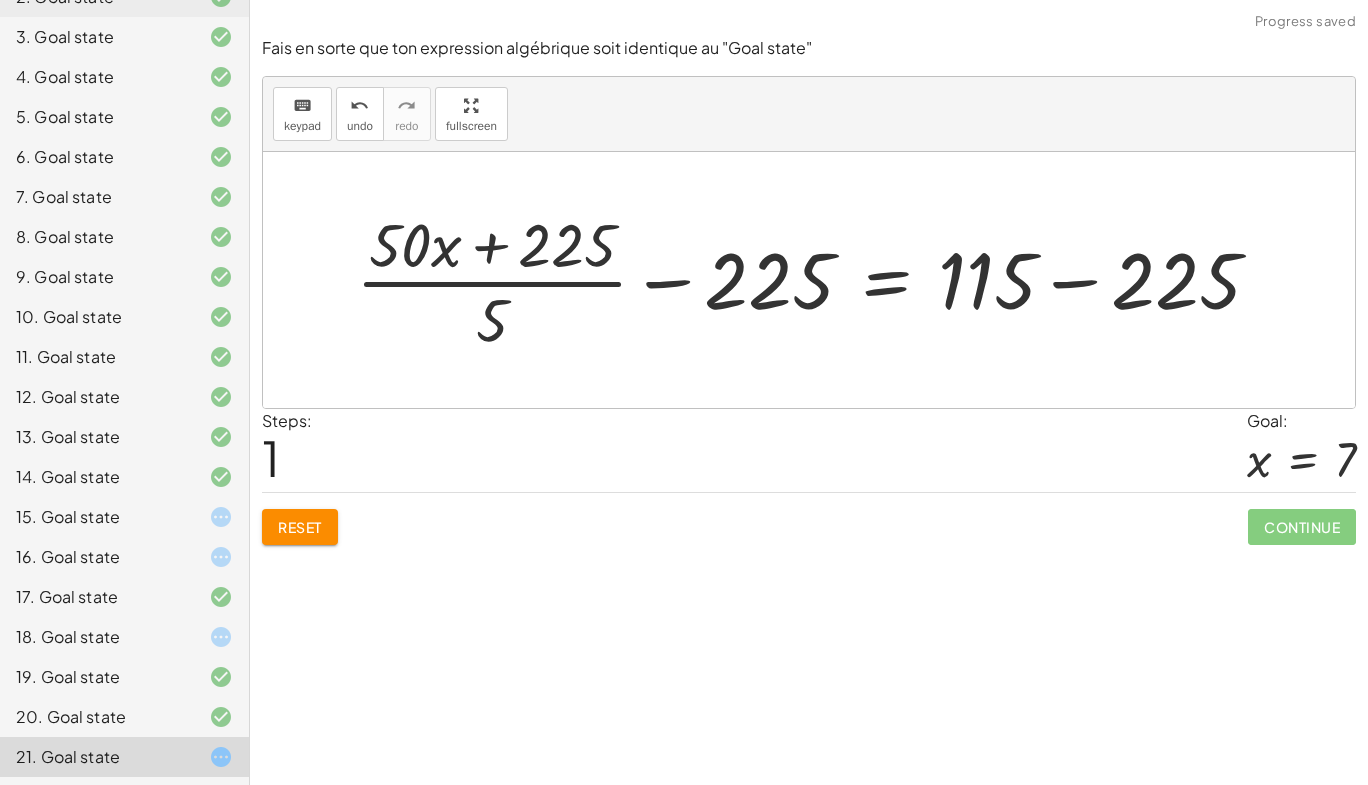 click at bounding box center [816, 280] 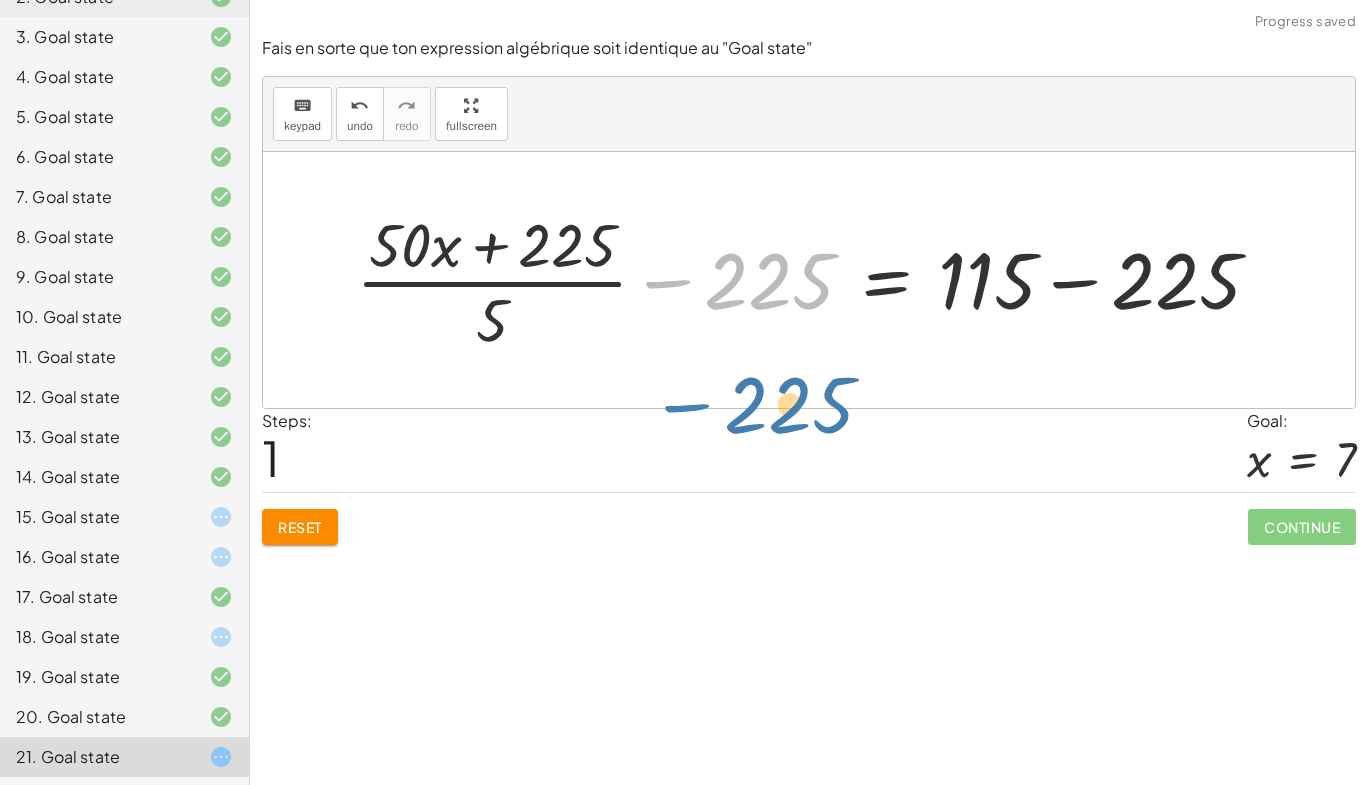 drag, startPoint x: 675, startPoint y: 278, endPoint x: 683, endPoint y: 317, distance: 39.812057 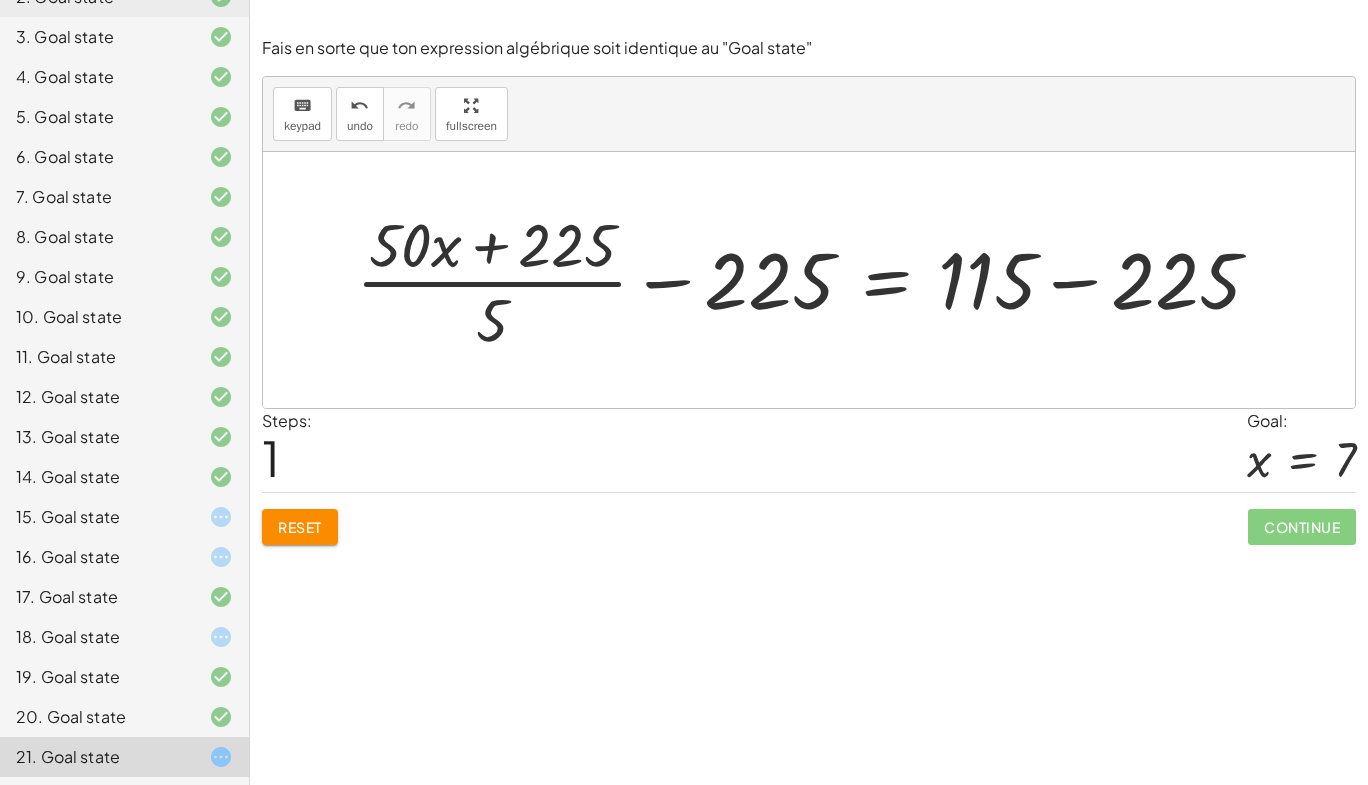click on "Reset   Continue" at bounding box center (809, 518) 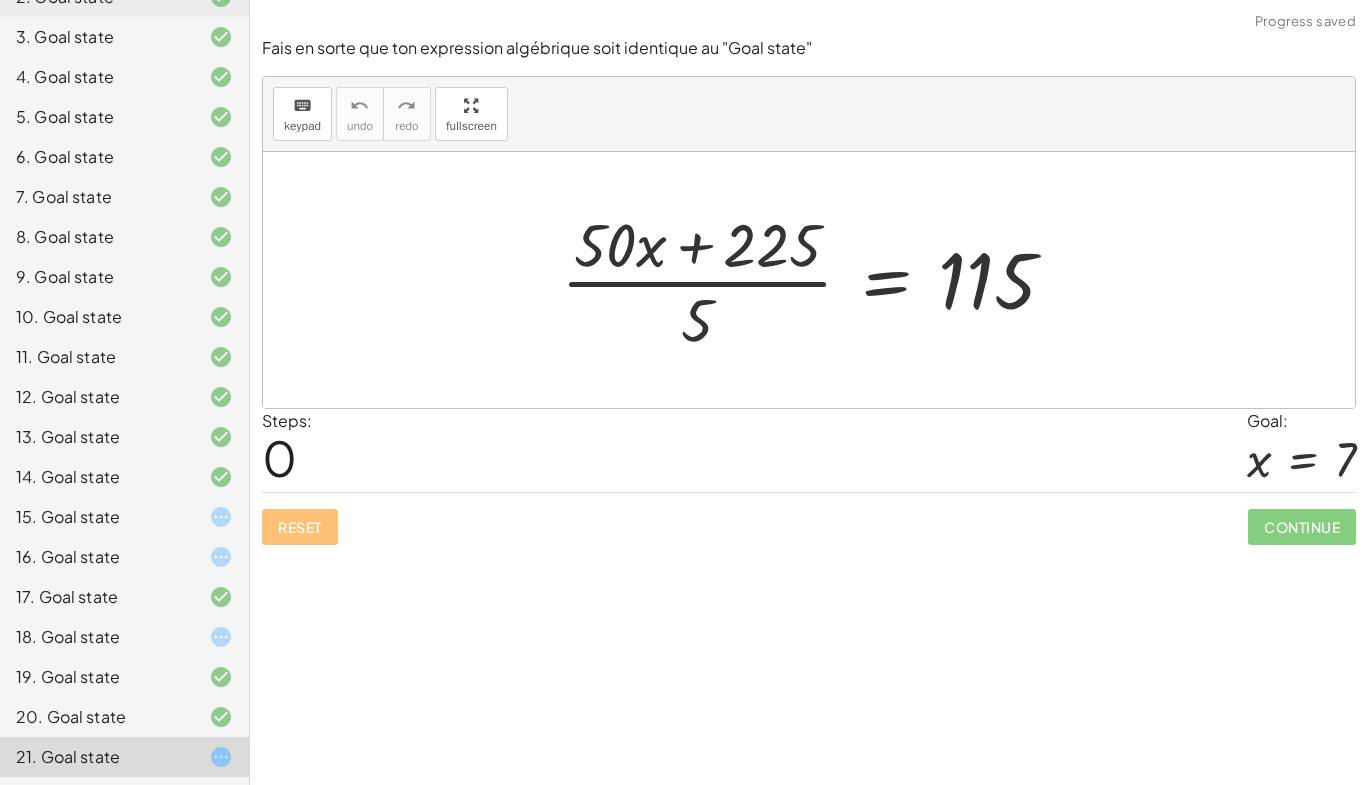 drag, startPoint x: 897, startPoint y: 270, endPoint x: 882, endPoint y: 273, distance: 15.297058 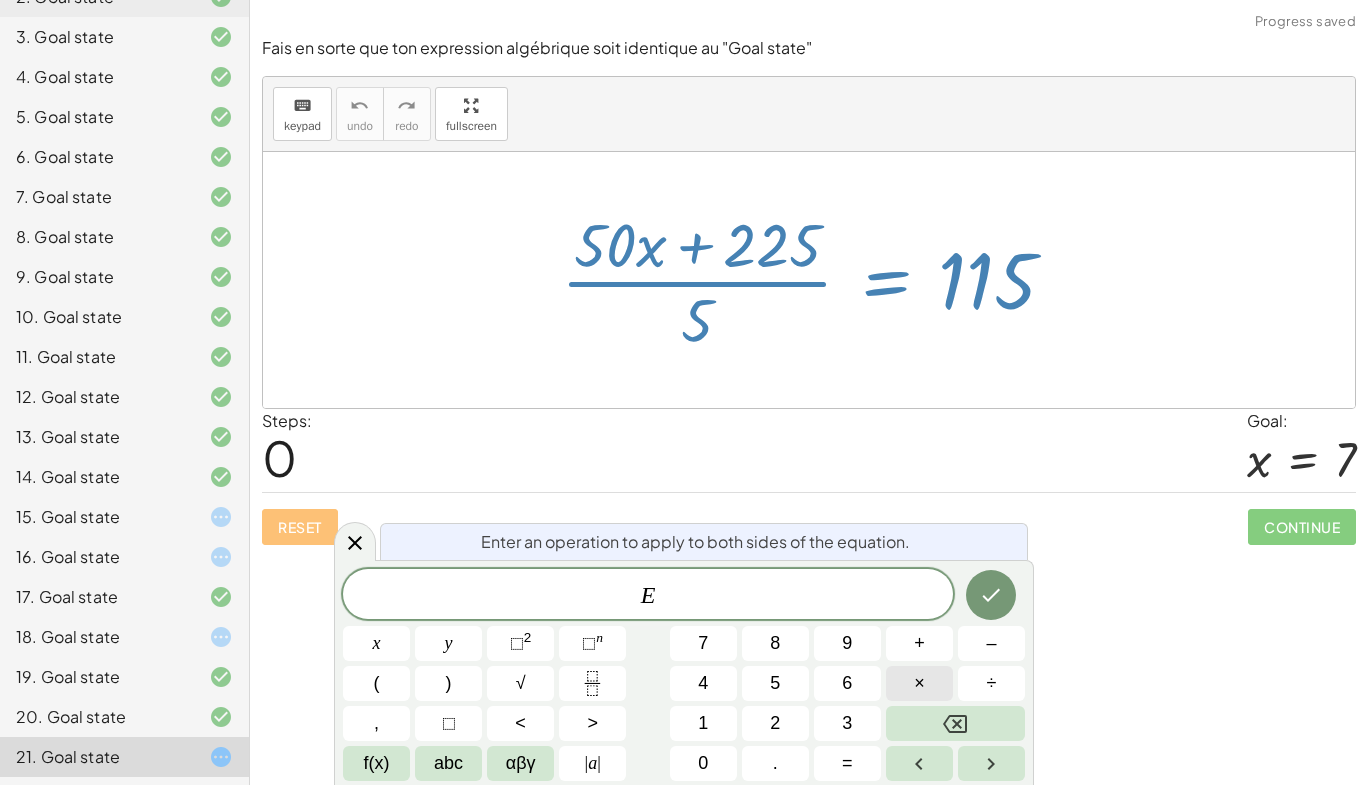 click on "×" at bounding box center (919, 683) 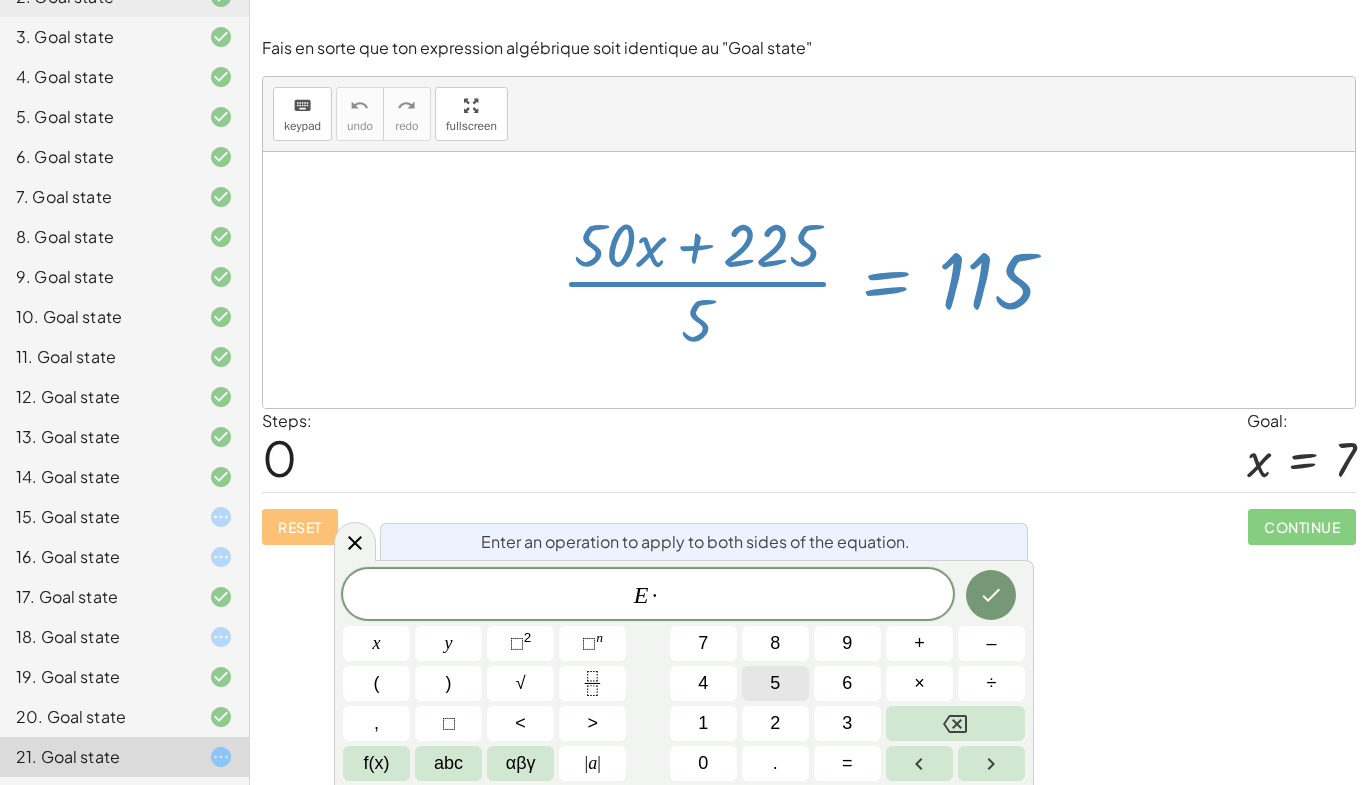 click on "5" at bounding box center (775, 683) 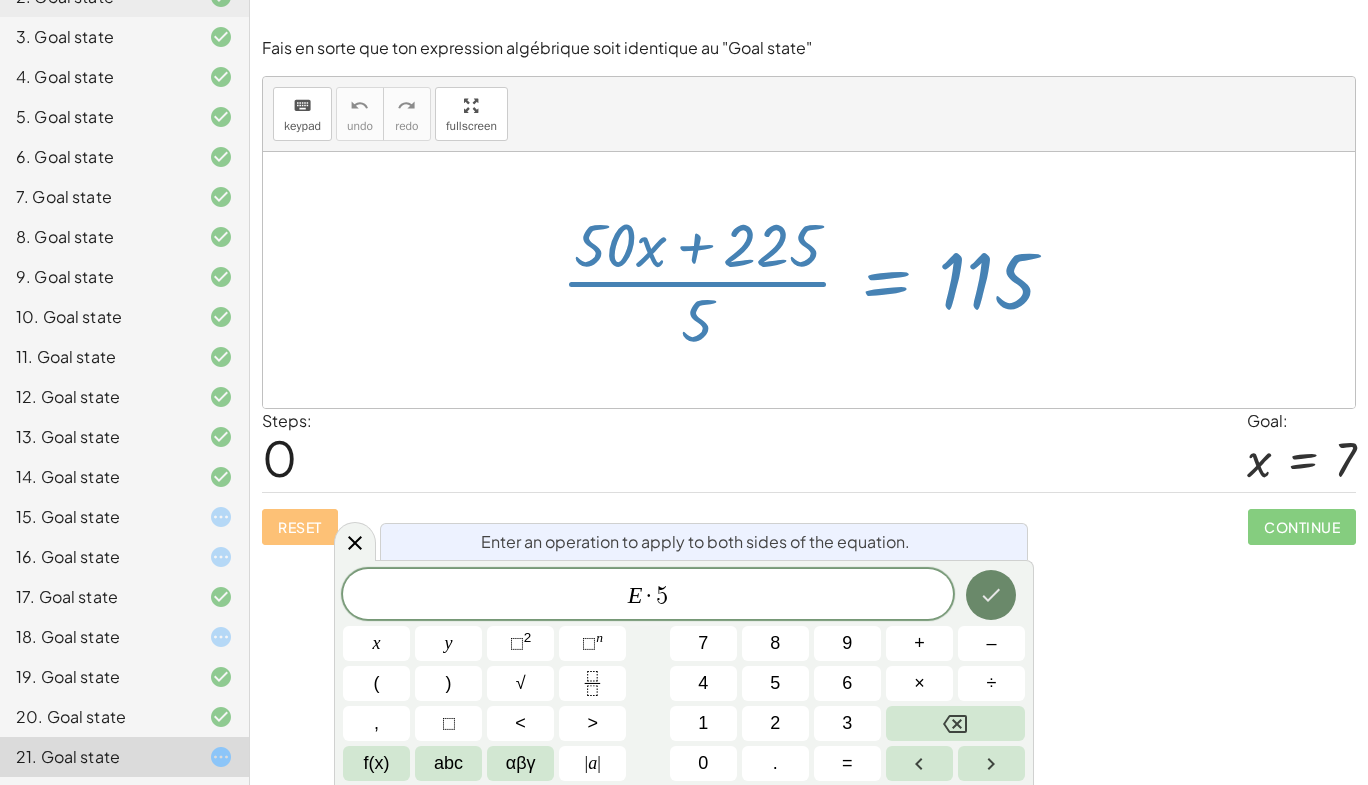 click at bounding box center (991, 595) 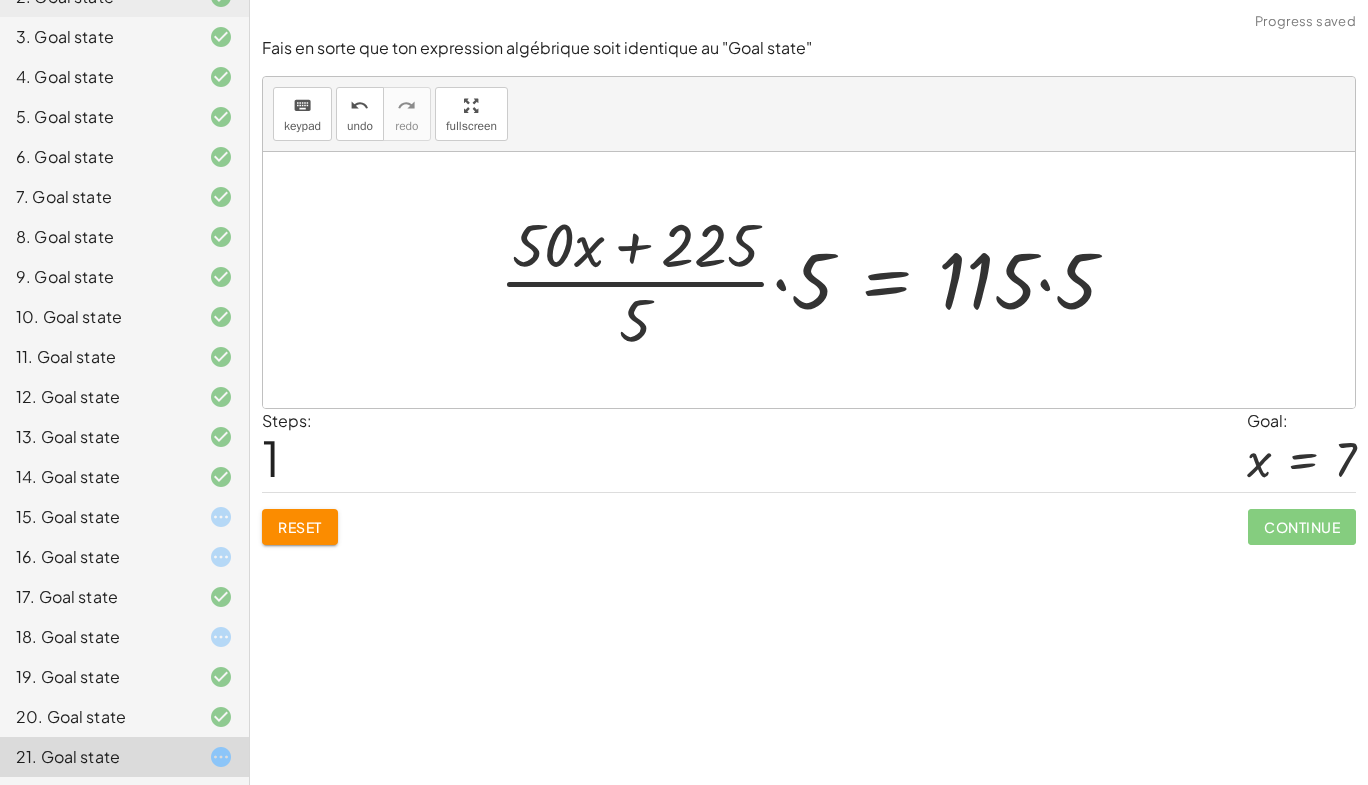 click at bounding box center (816, 280) 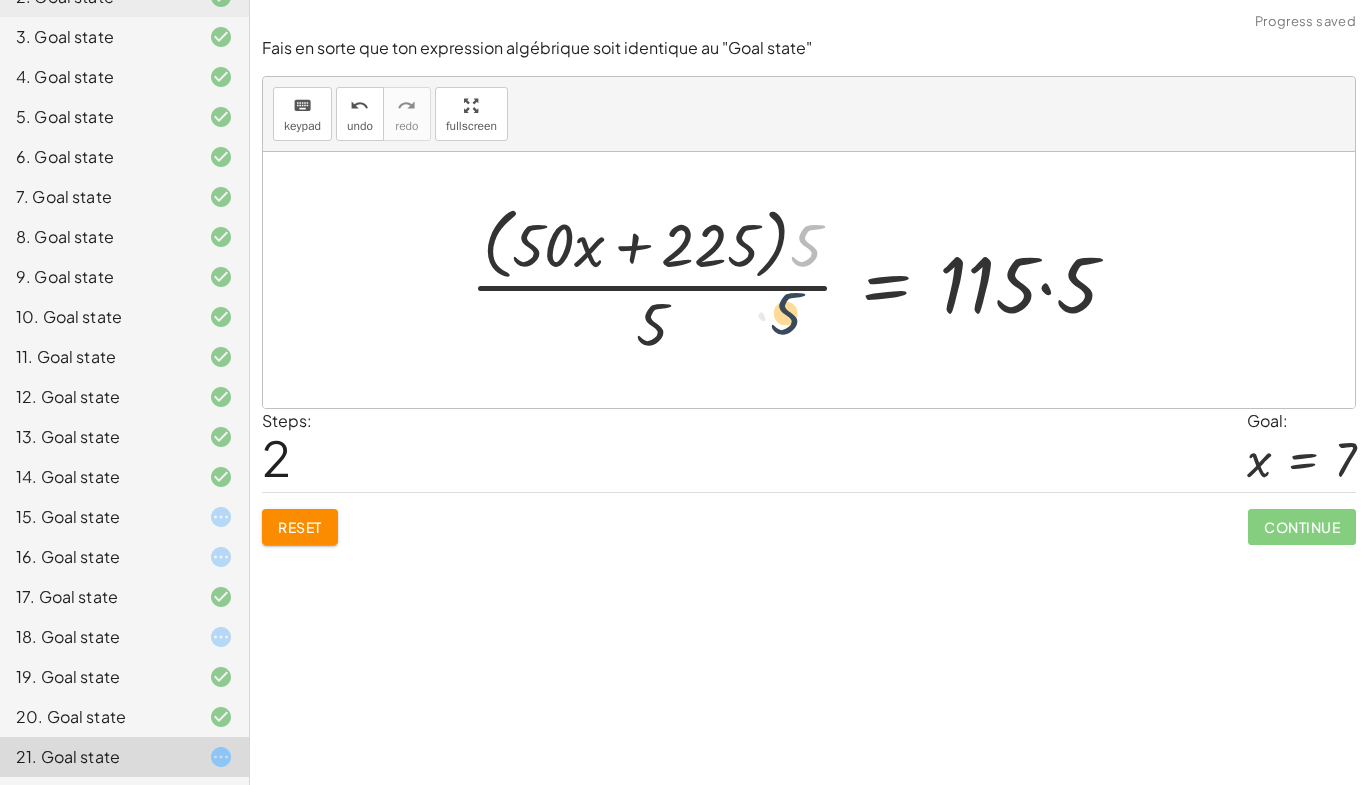 drag, startPoint x: 801, startPoint y: 244, endPoint x: 684, endPoint y: 338, distance: 150.08331 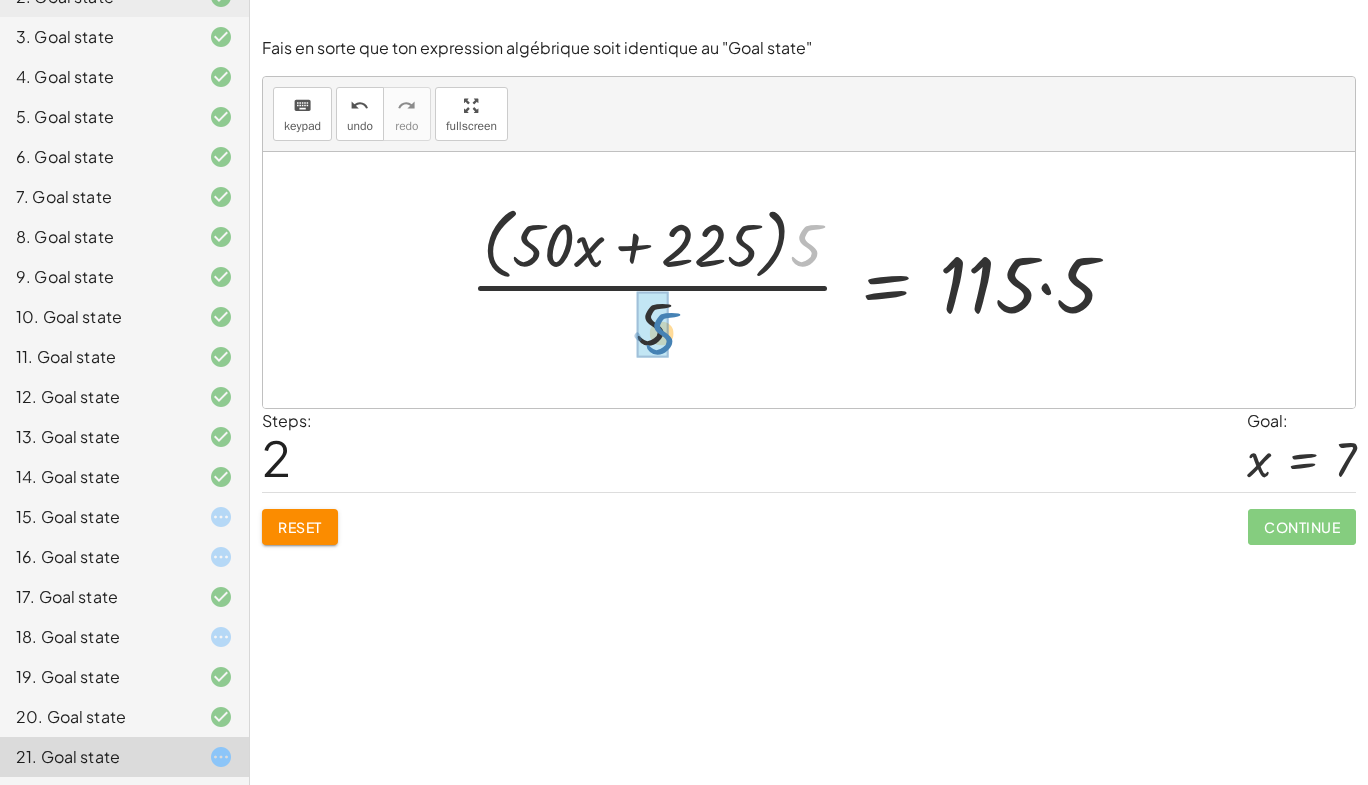 drag, startPoint x: 775, startPoint y: 272, endPoint x: 654, endPoint y: 337, distance: 137.35356 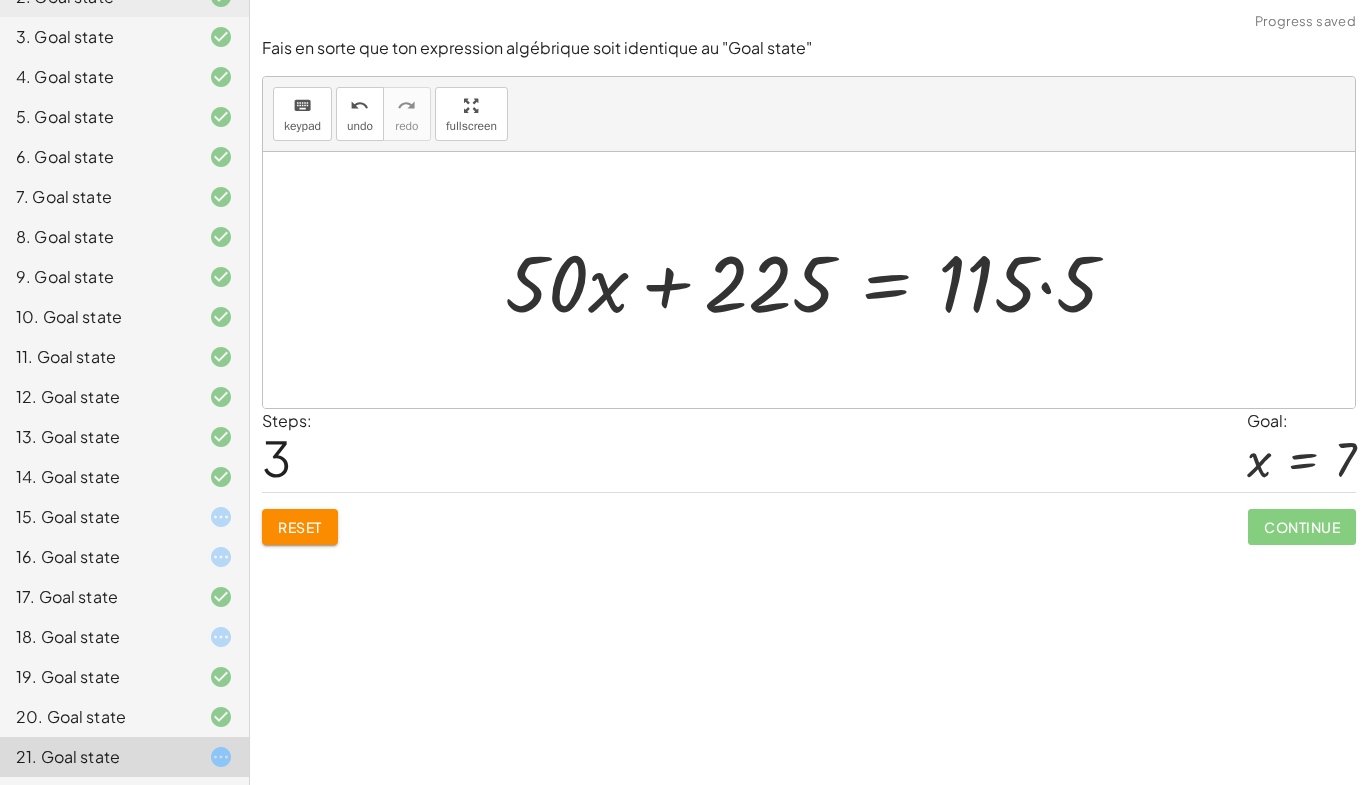 click at bounding box center [819, 280] 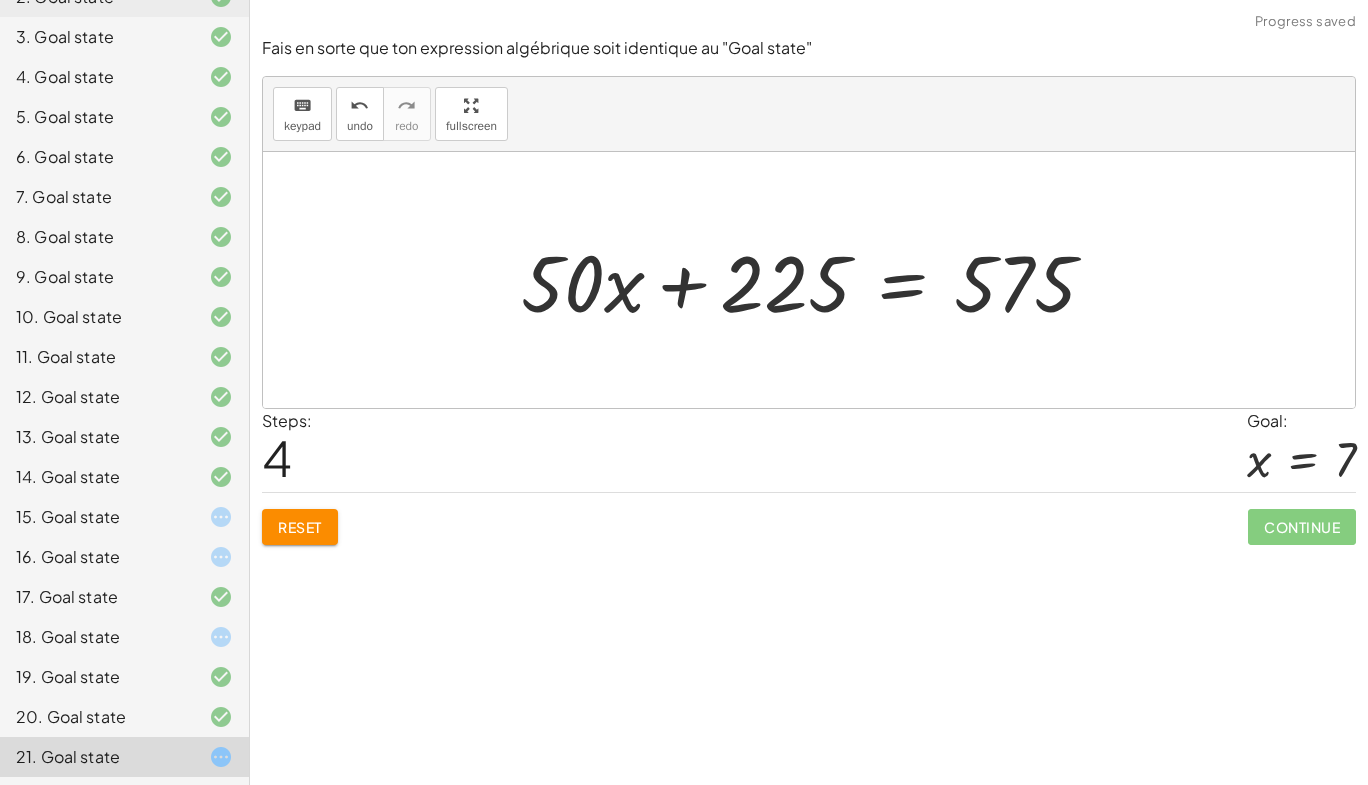 click at bounding box center [816, 280] 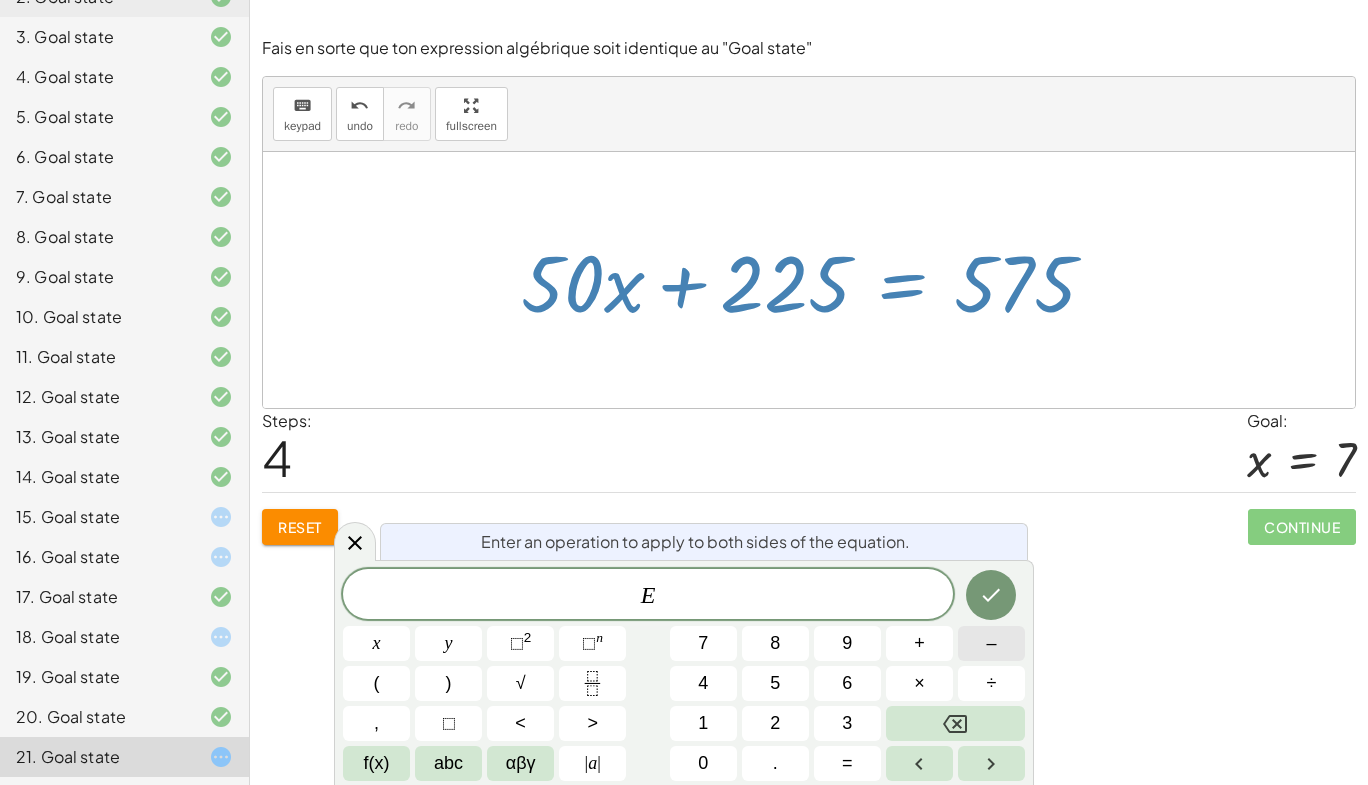 click on "–" at bounding box center (991, 643) 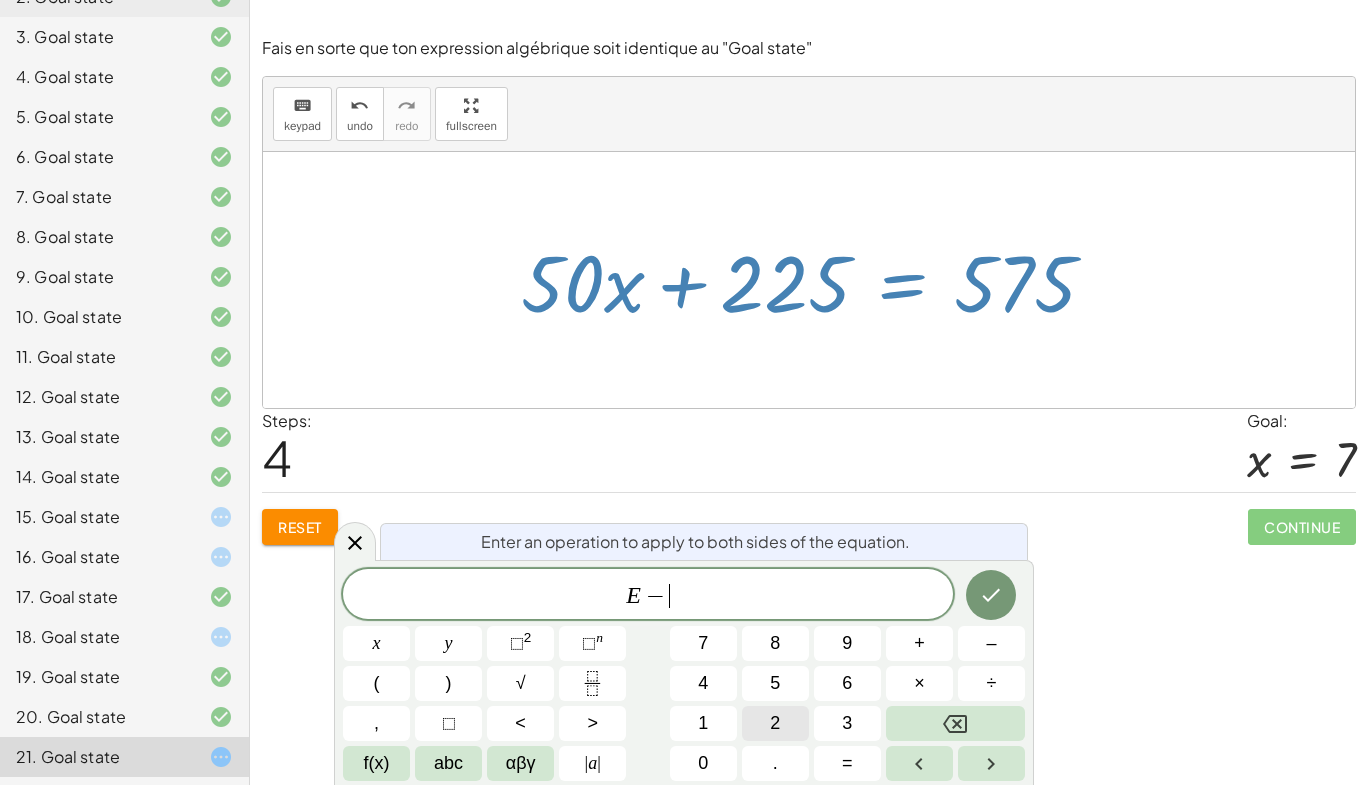 click on "2" at bounding box center (775, 723) 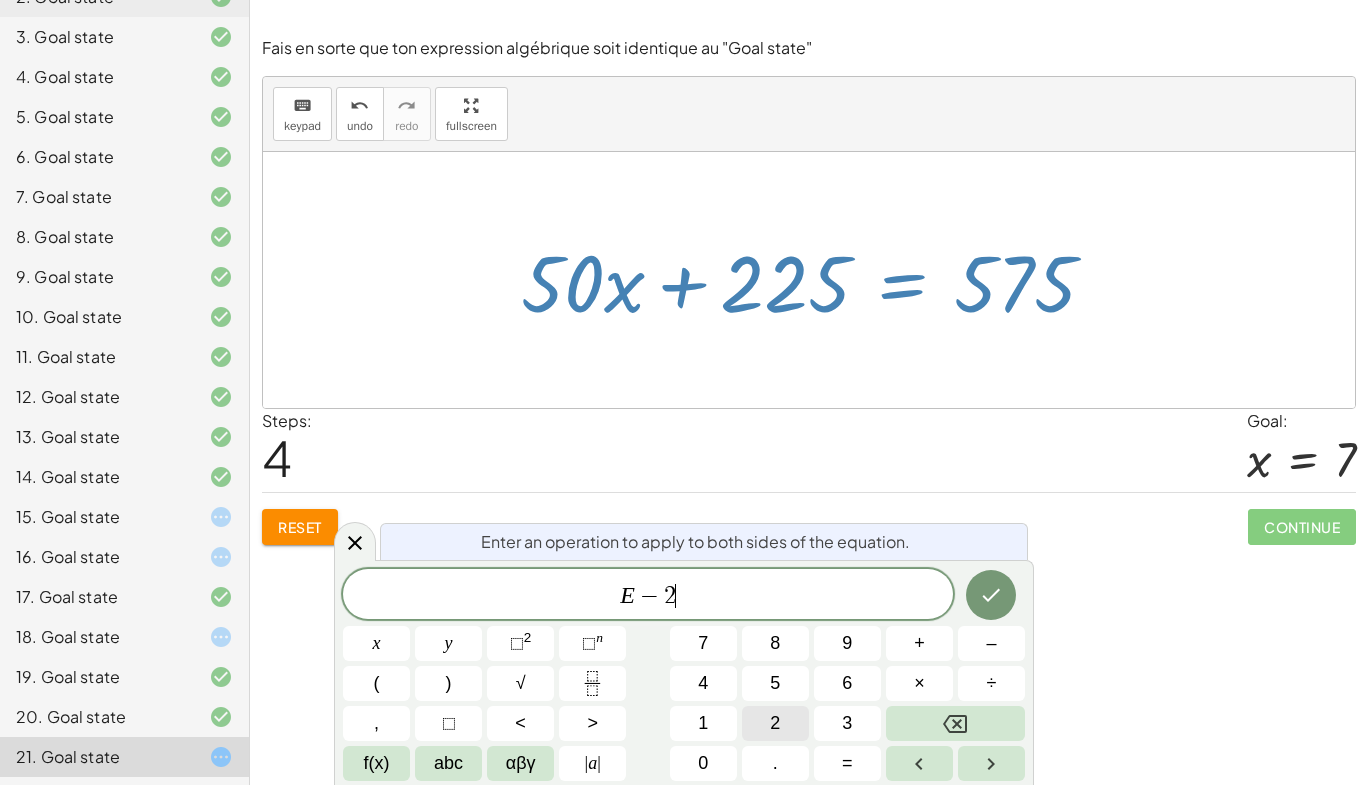 click on "2" at bounding box center [775, 723] 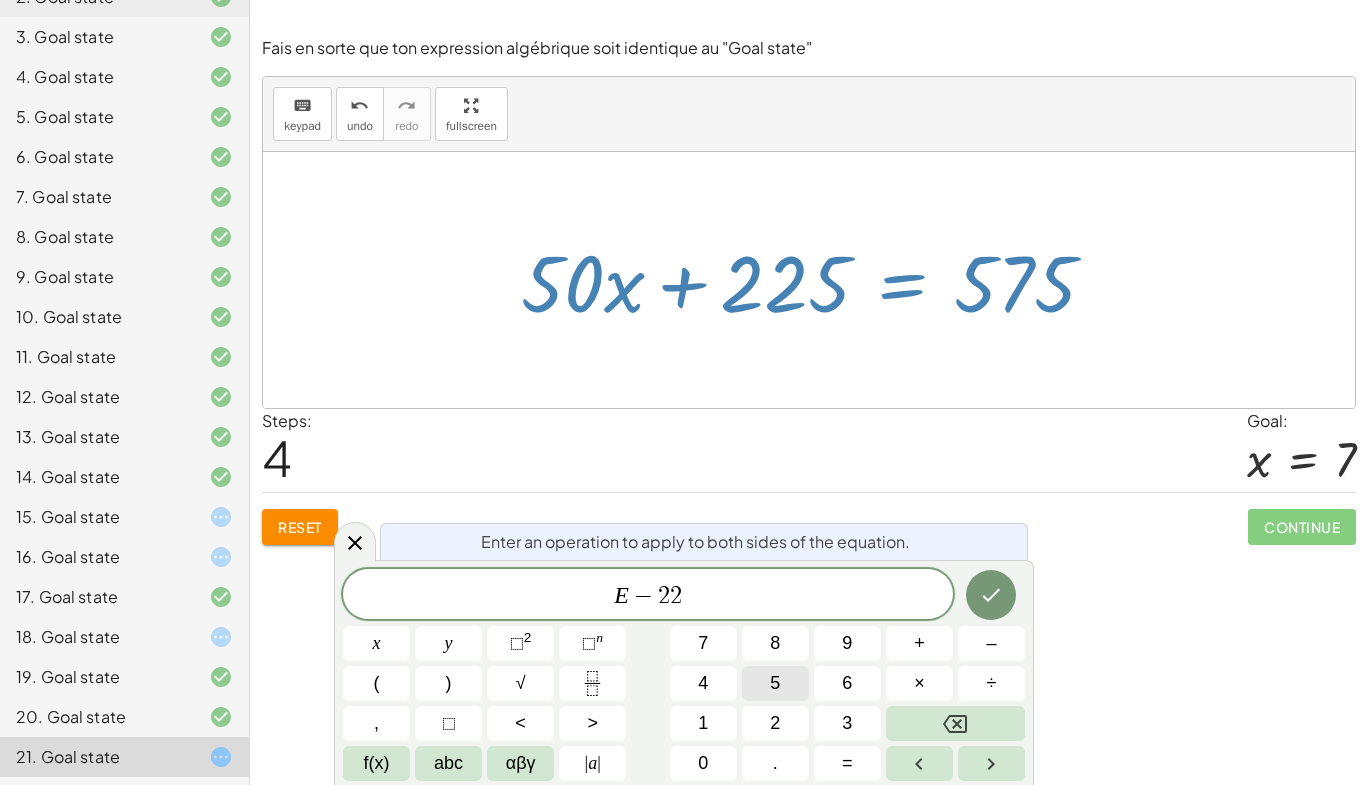 click on "5" at bounding box center (775, 683) 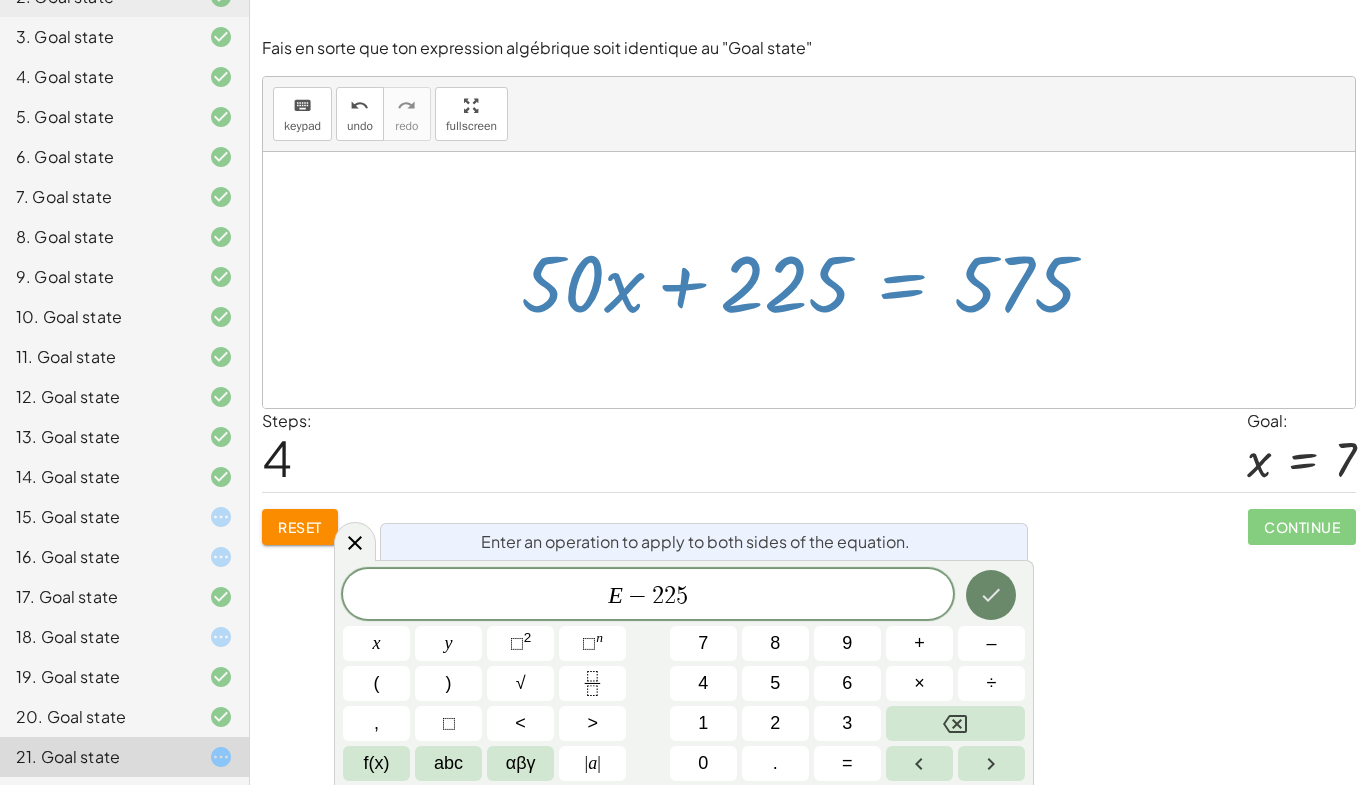 click at bounding box center [991, 595] 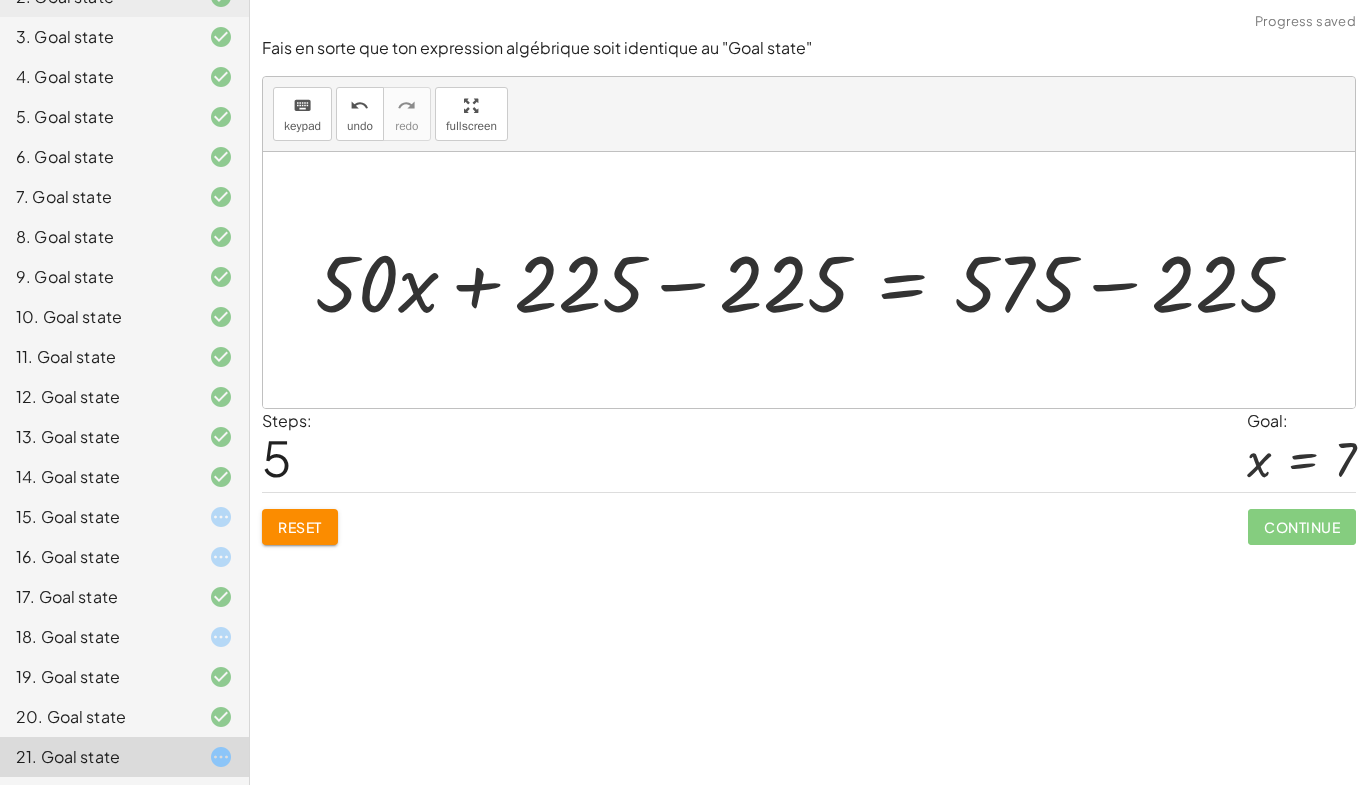 drag, startPoint x: 684, startPoint y: 295, endPoint x: 783, endPoint y: 266, distance: 103.16007 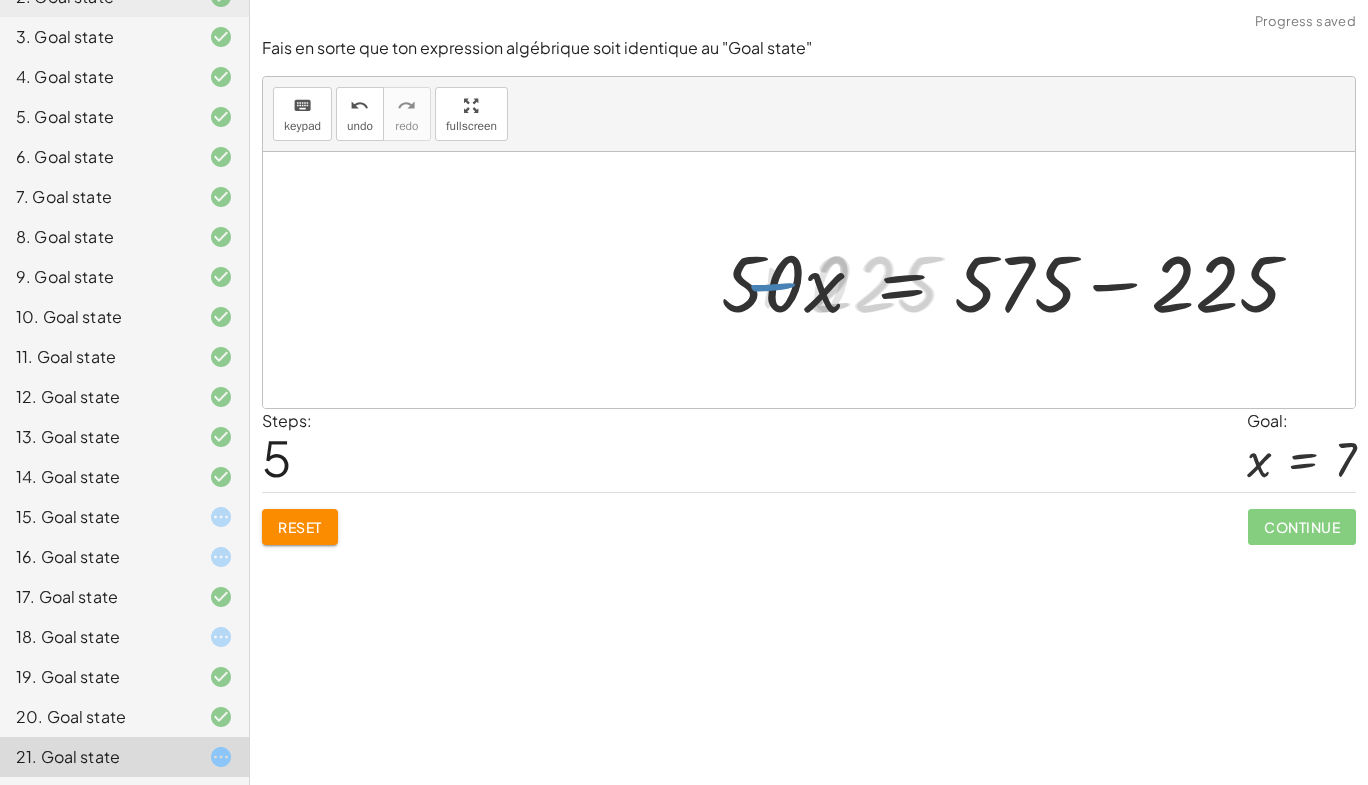 click at bounding box center [1021, 280] 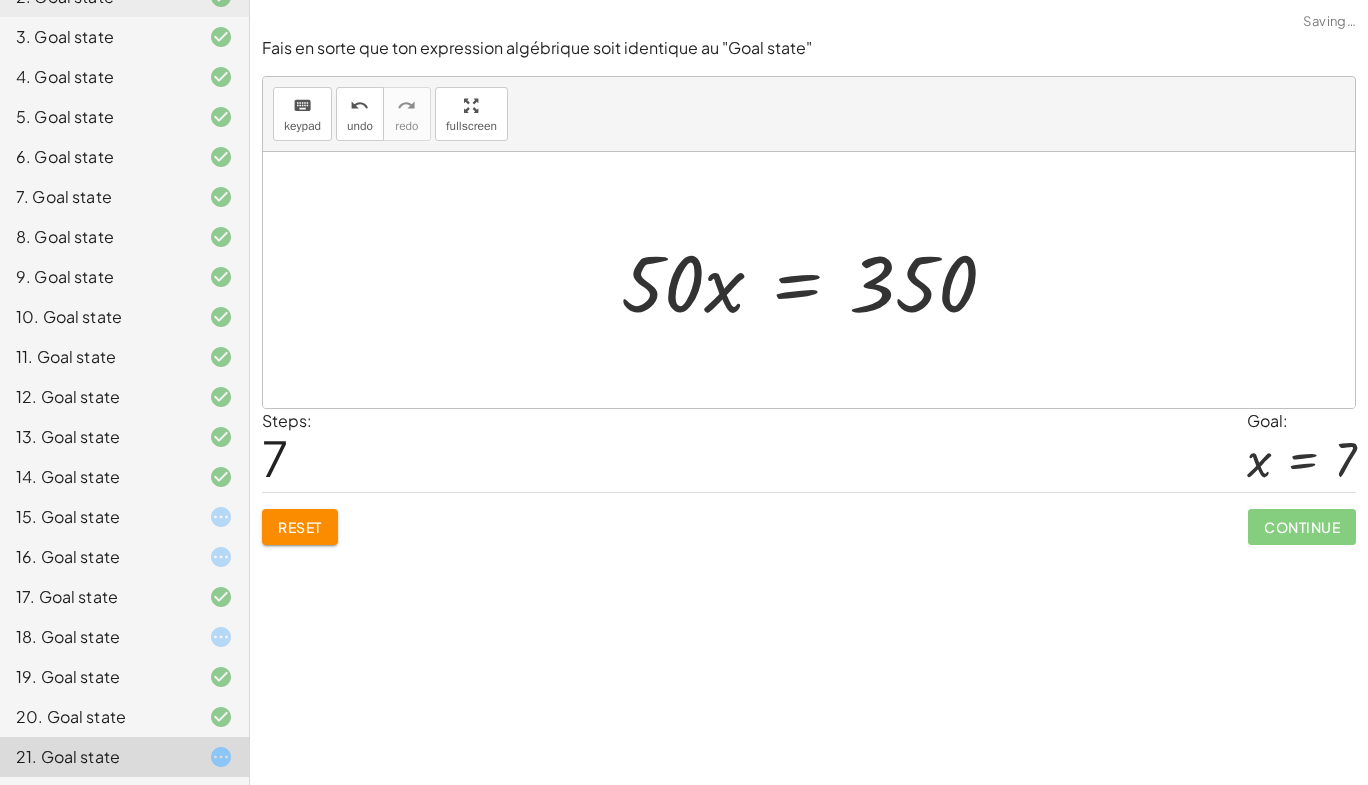 click at bounding box center (817, 280) 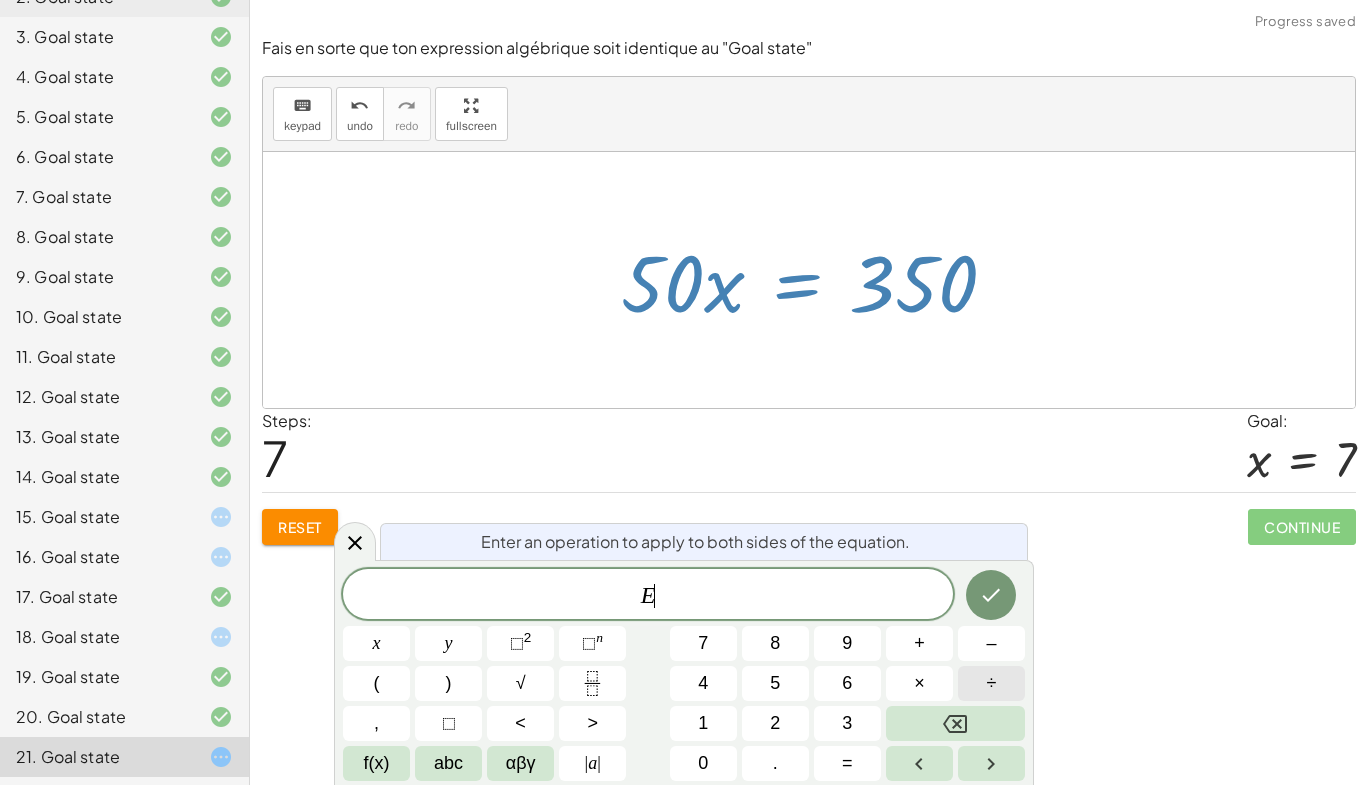 click on "÷" at bounding box center [991, 683] 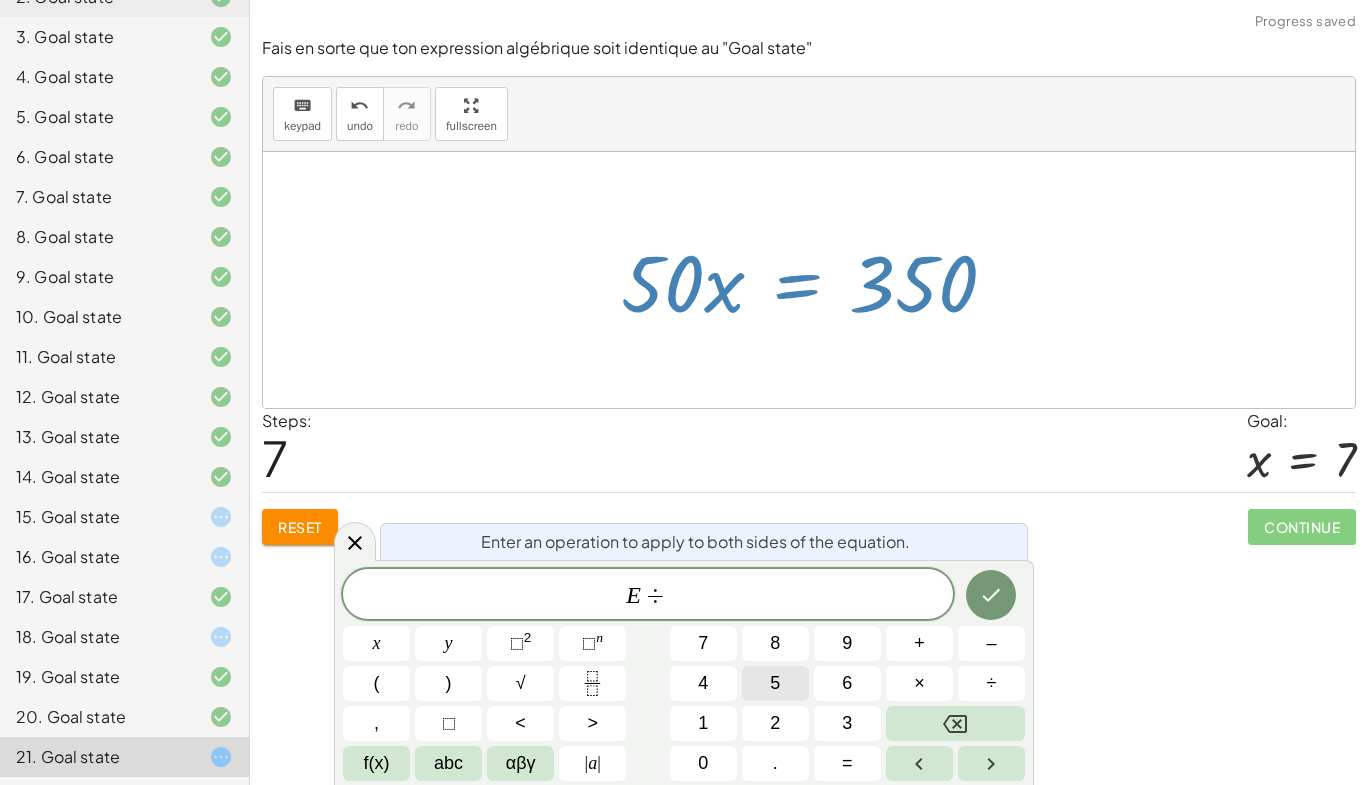 click on "5" at bounding box center [775, 683] 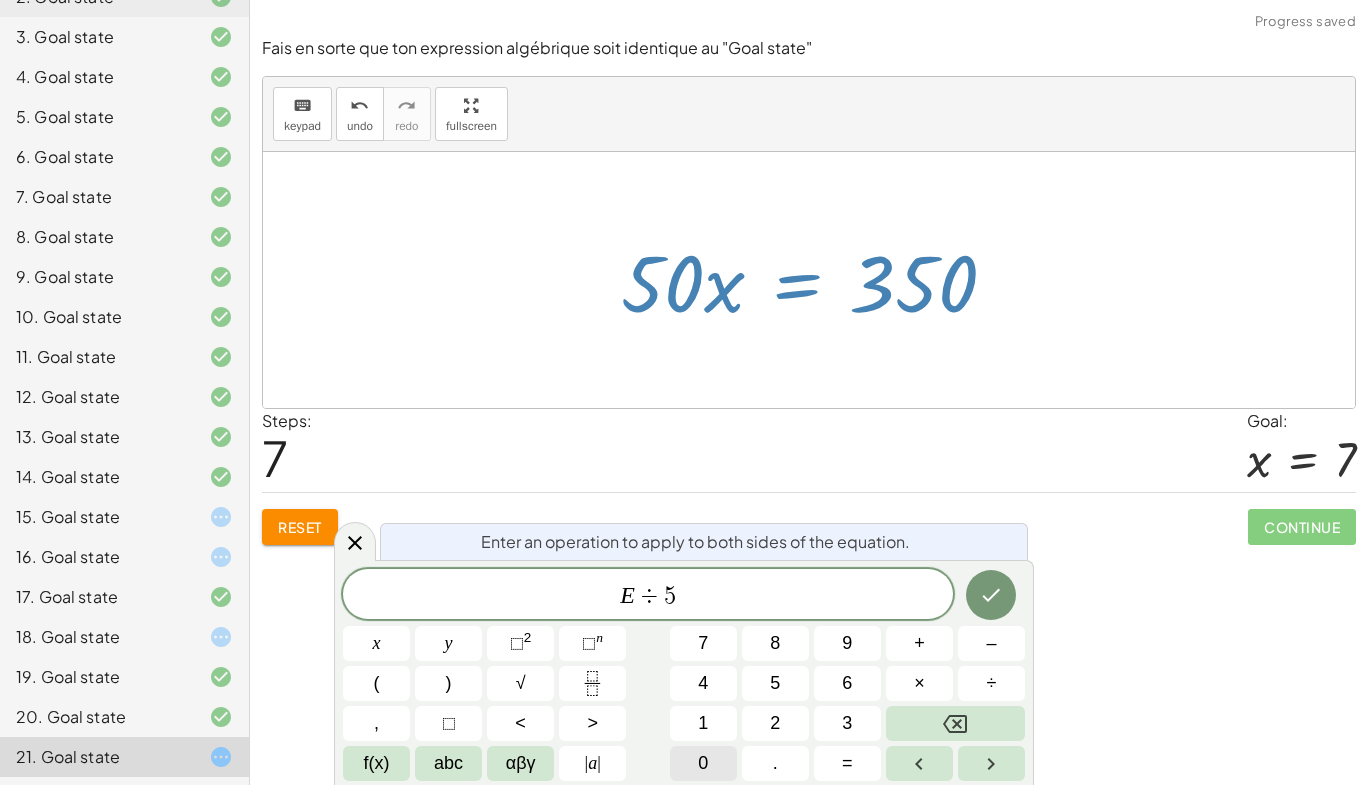 click on "0" at bounding box center [703, 763] 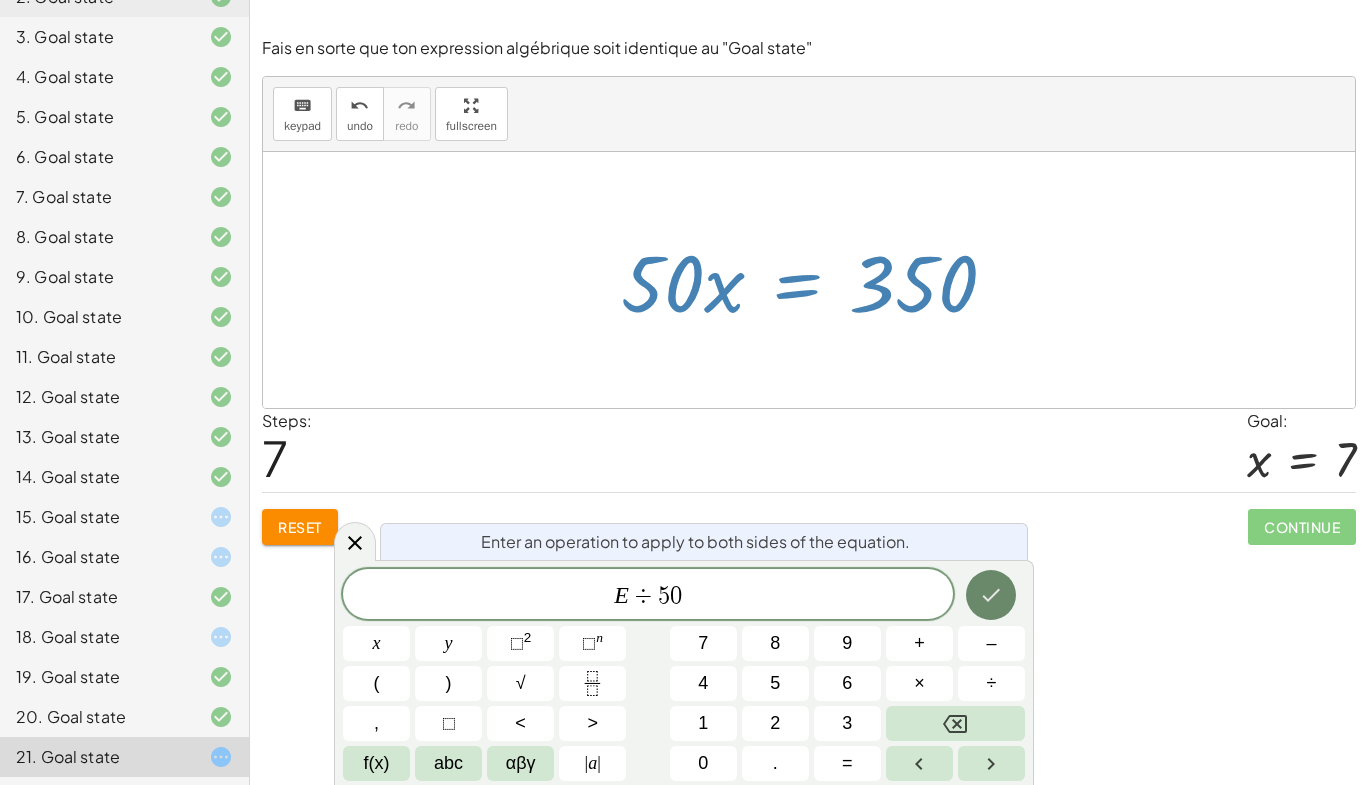 drag, startPoint x: 1021, startPoint y: 602, endPoint x: 1003, endPoint y: 594, distance: 19.697716 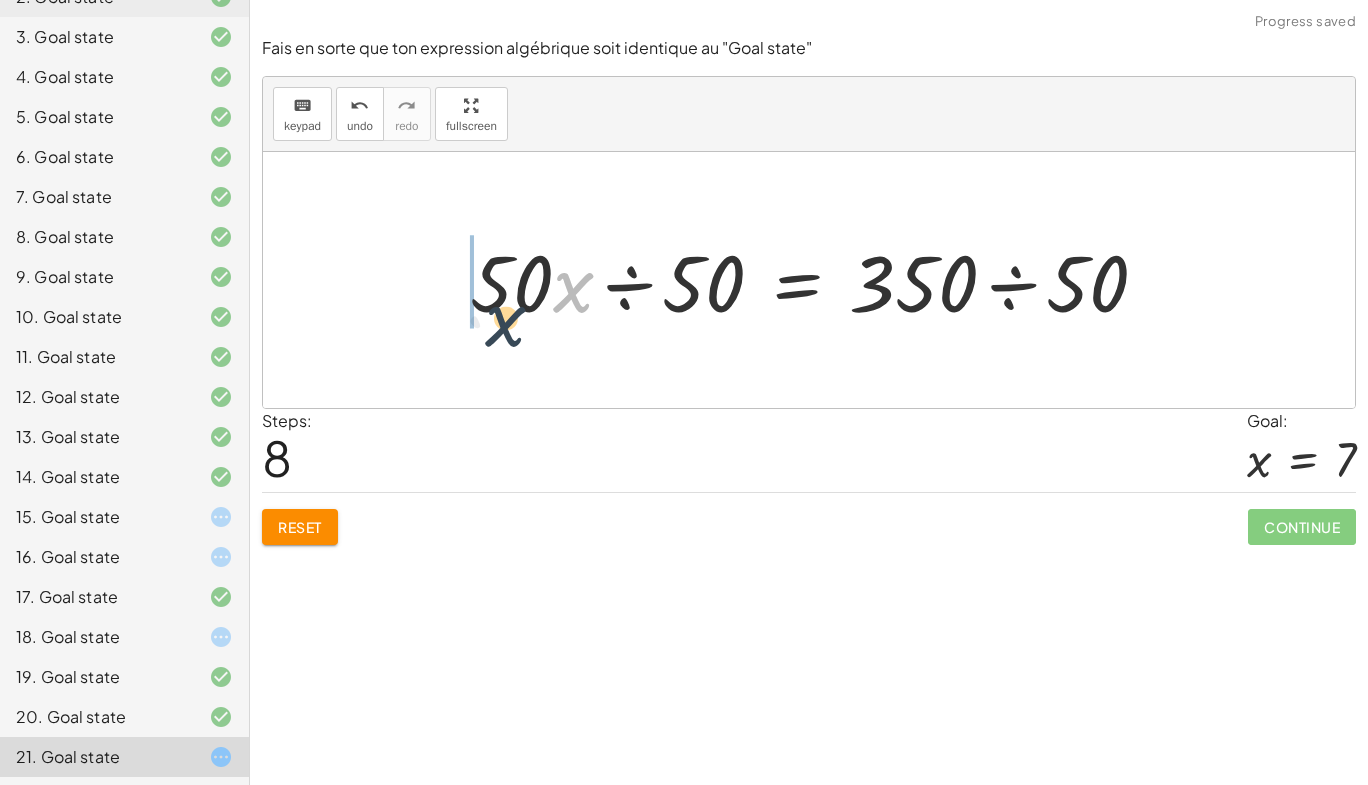 drag, startPoint x: 557, startPoint y: 289, endPoint x: 463, endPoint y: 276, distance: 94.89468 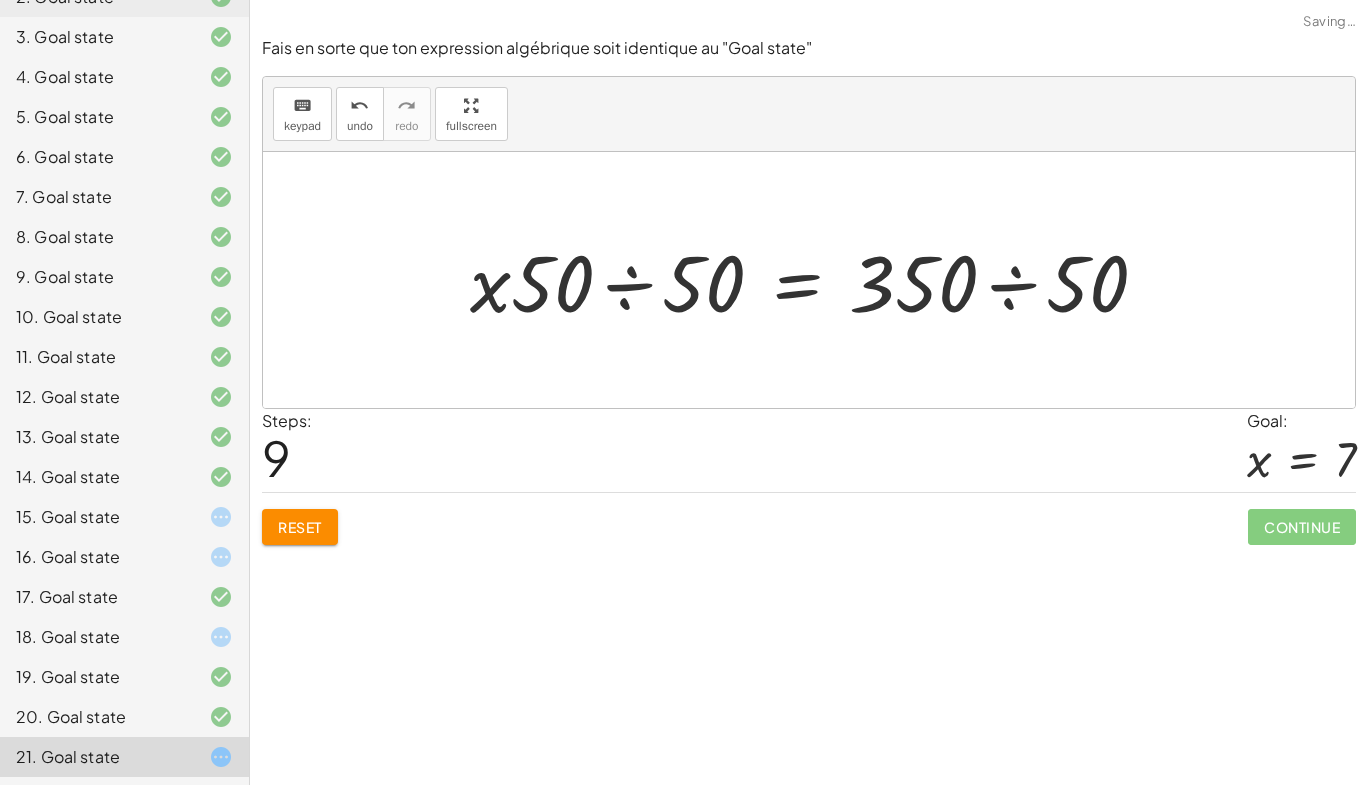 click at bounding box center (816, 280) 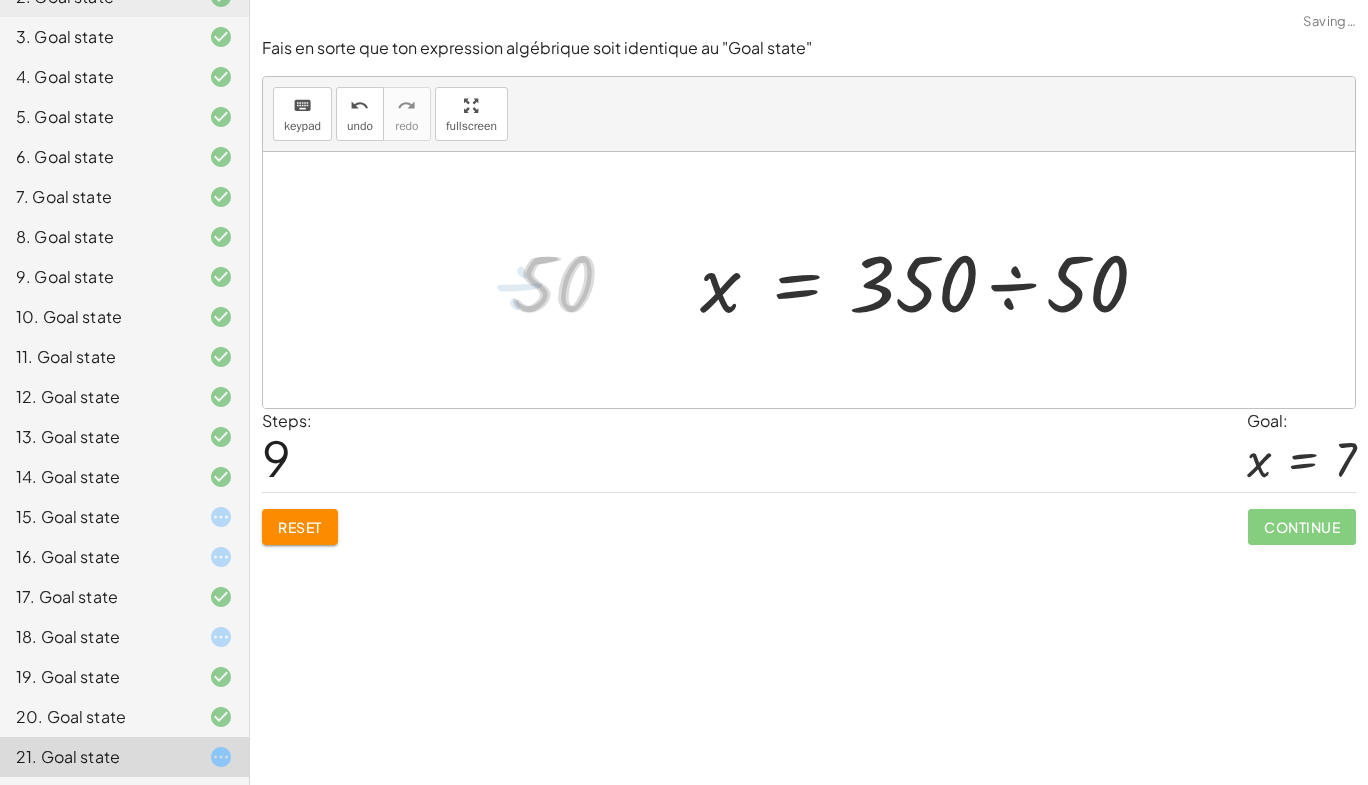 click at bounding box center (934, 280) 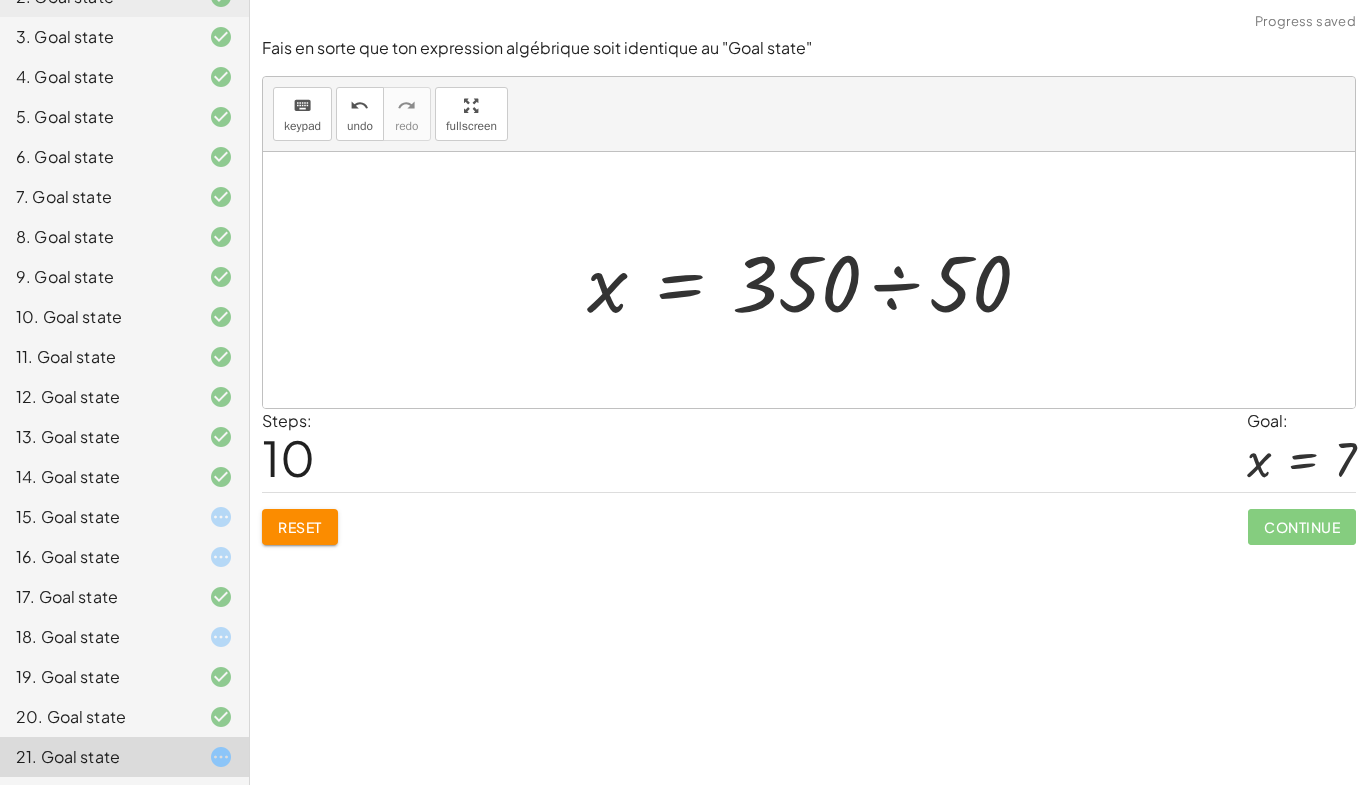 click at bounding box center [817, 280] 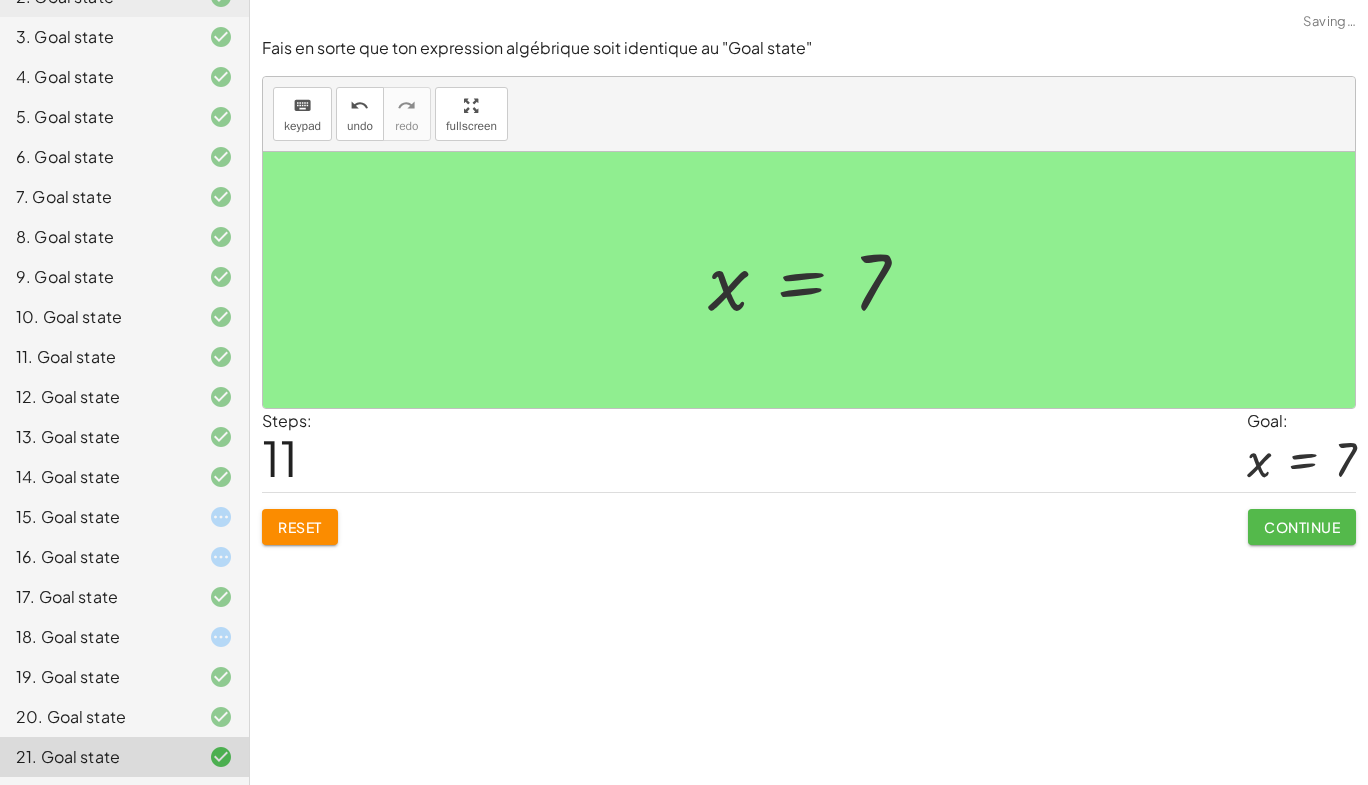 click on "Continue" 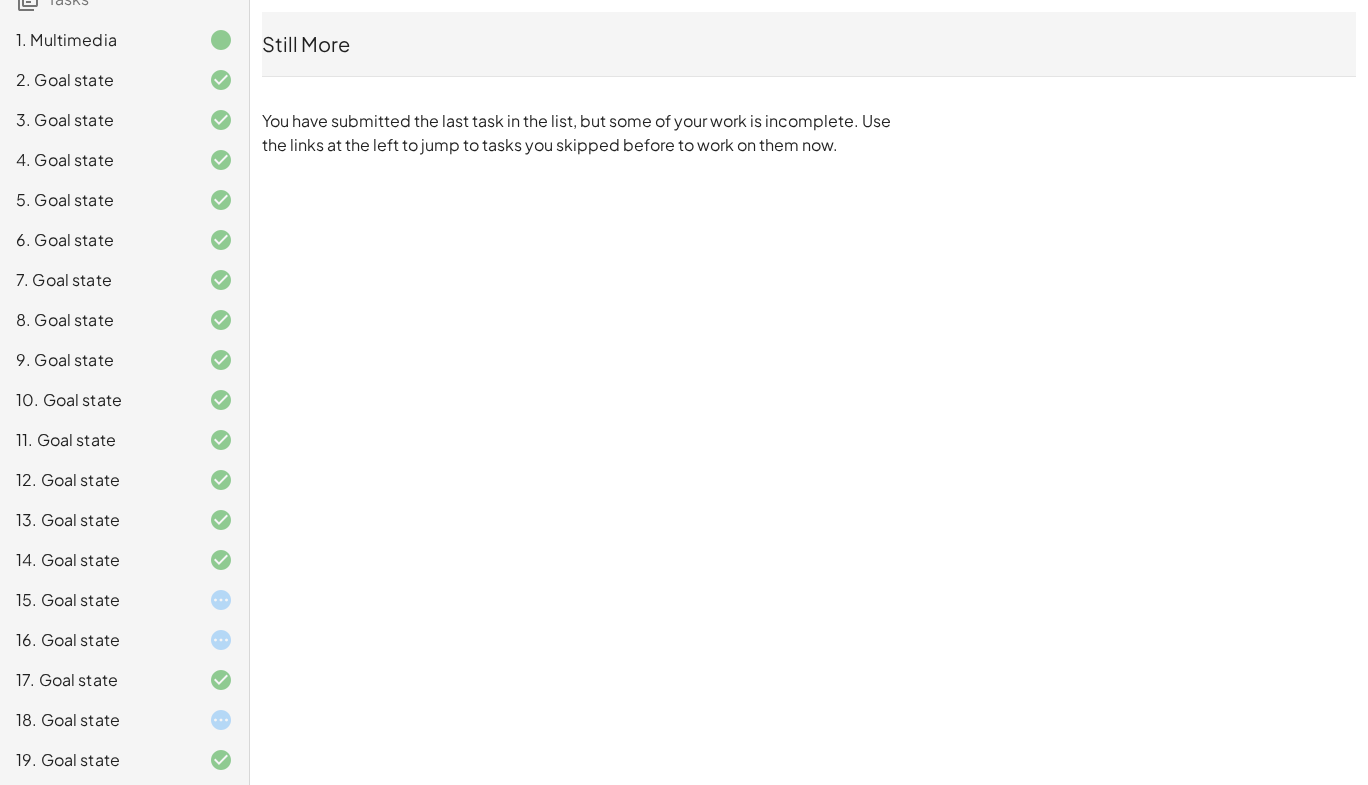 scroll, scrollTop: 300, scrollLeft: 0, axis: vertical 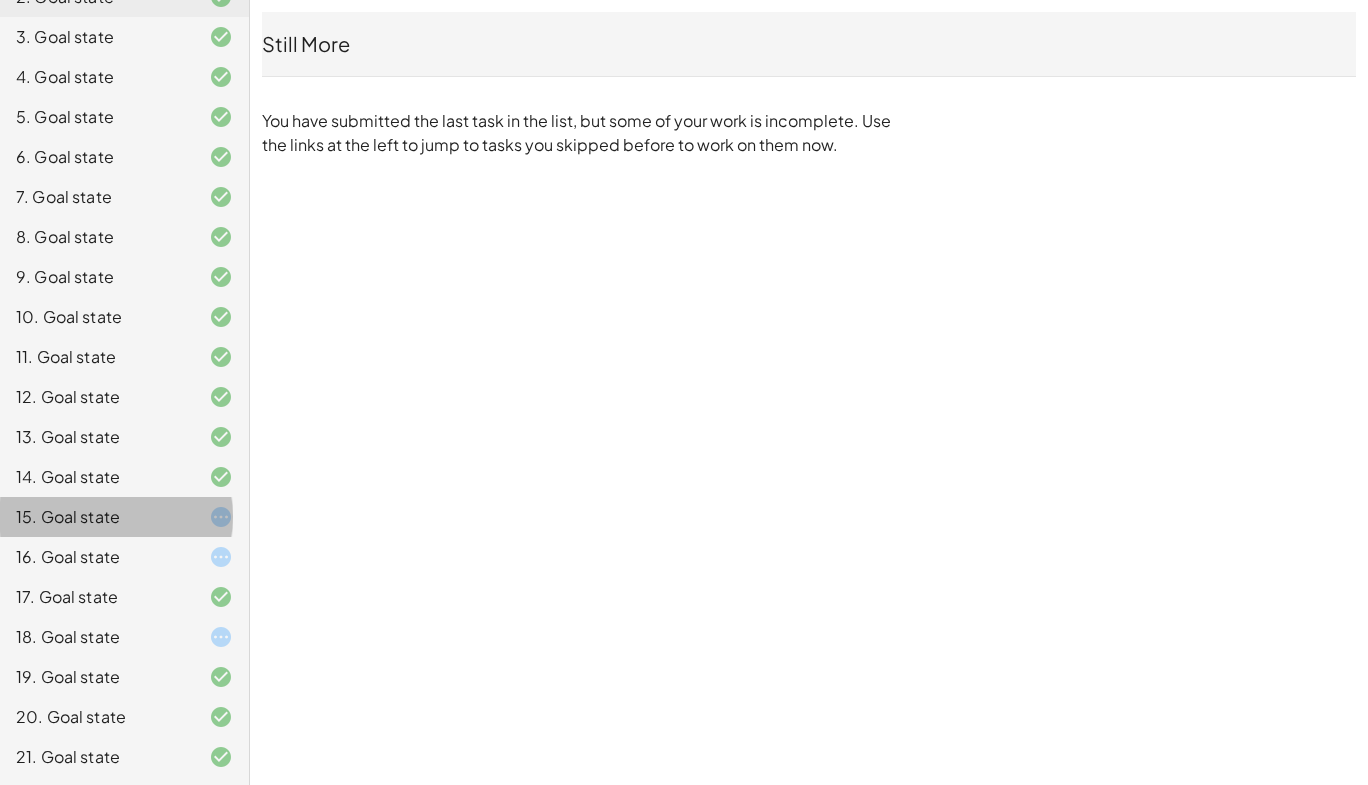 click on "15. Goal state" 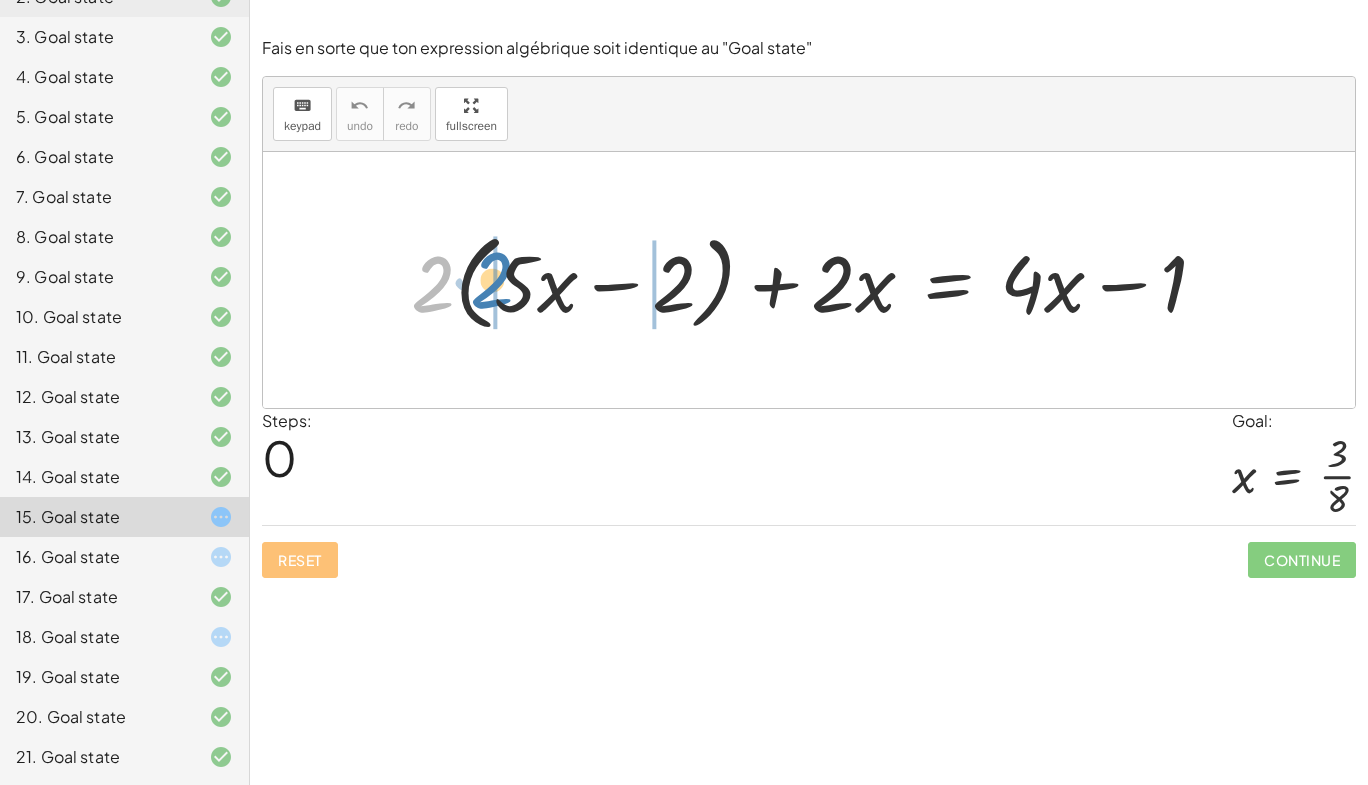 drag, startPoint x: 425, startPoint y: 297, endPoint x: 485, endPoint y: 290, distance: 60.40695 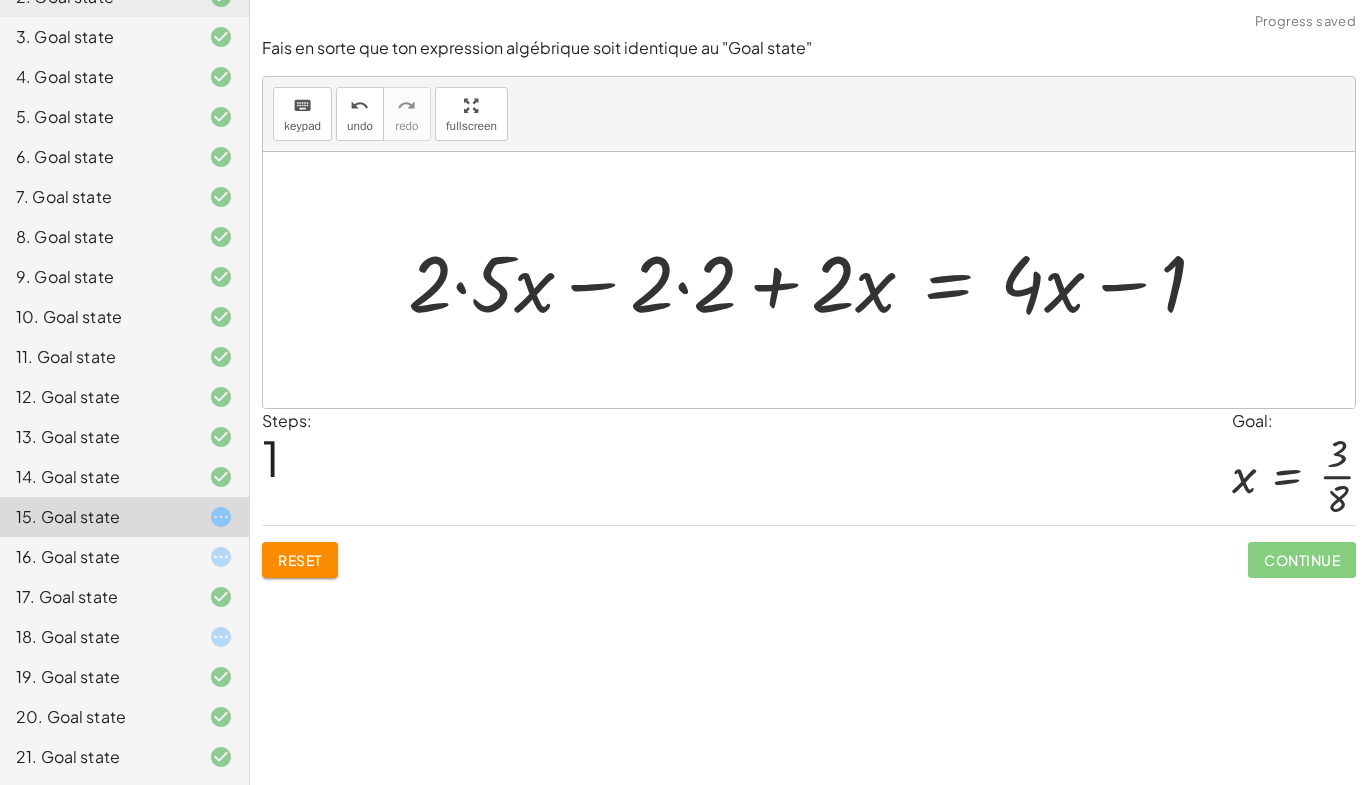 click at bounding box center [815, 280] 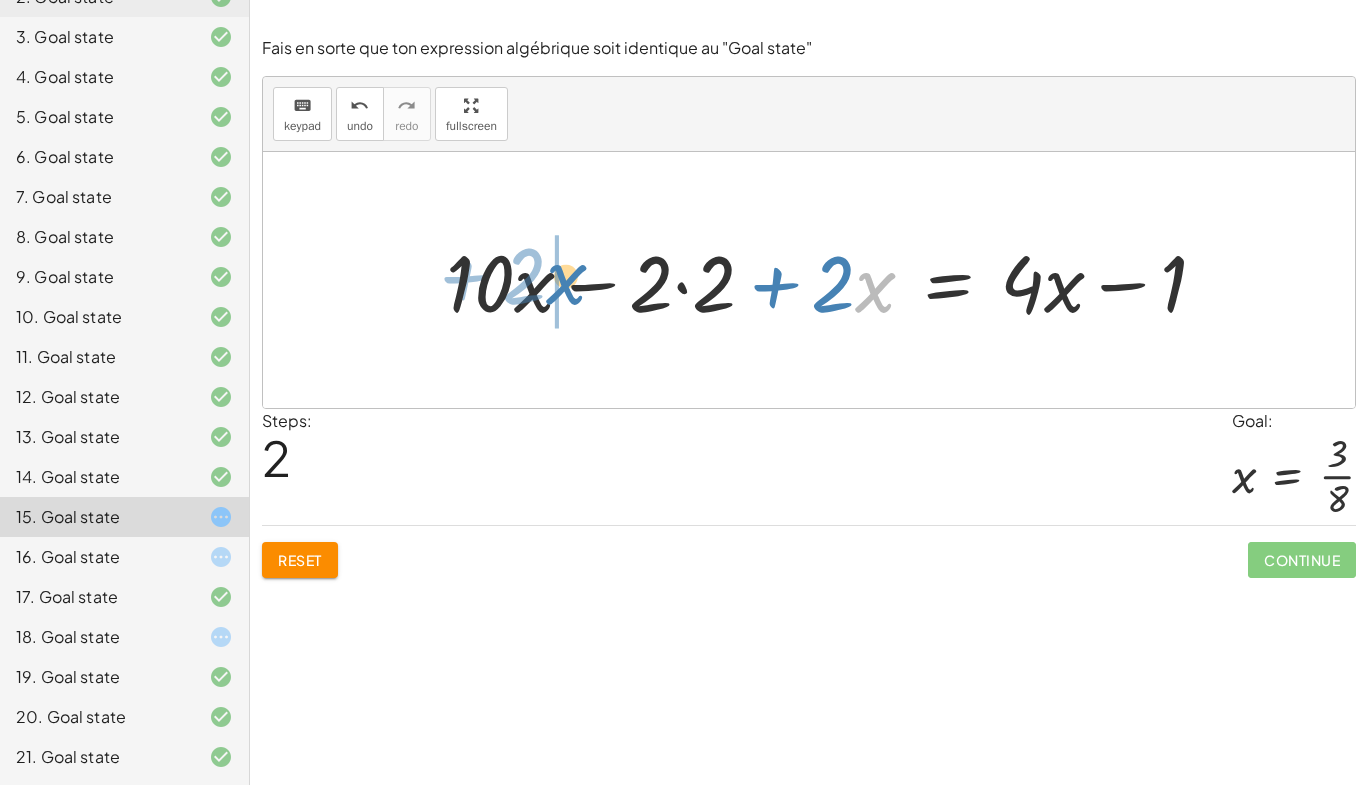 drag, startPoint x: 869, startPoint y: 288, endPoint x: 559, endPoint y: 279, distance: 310.1306 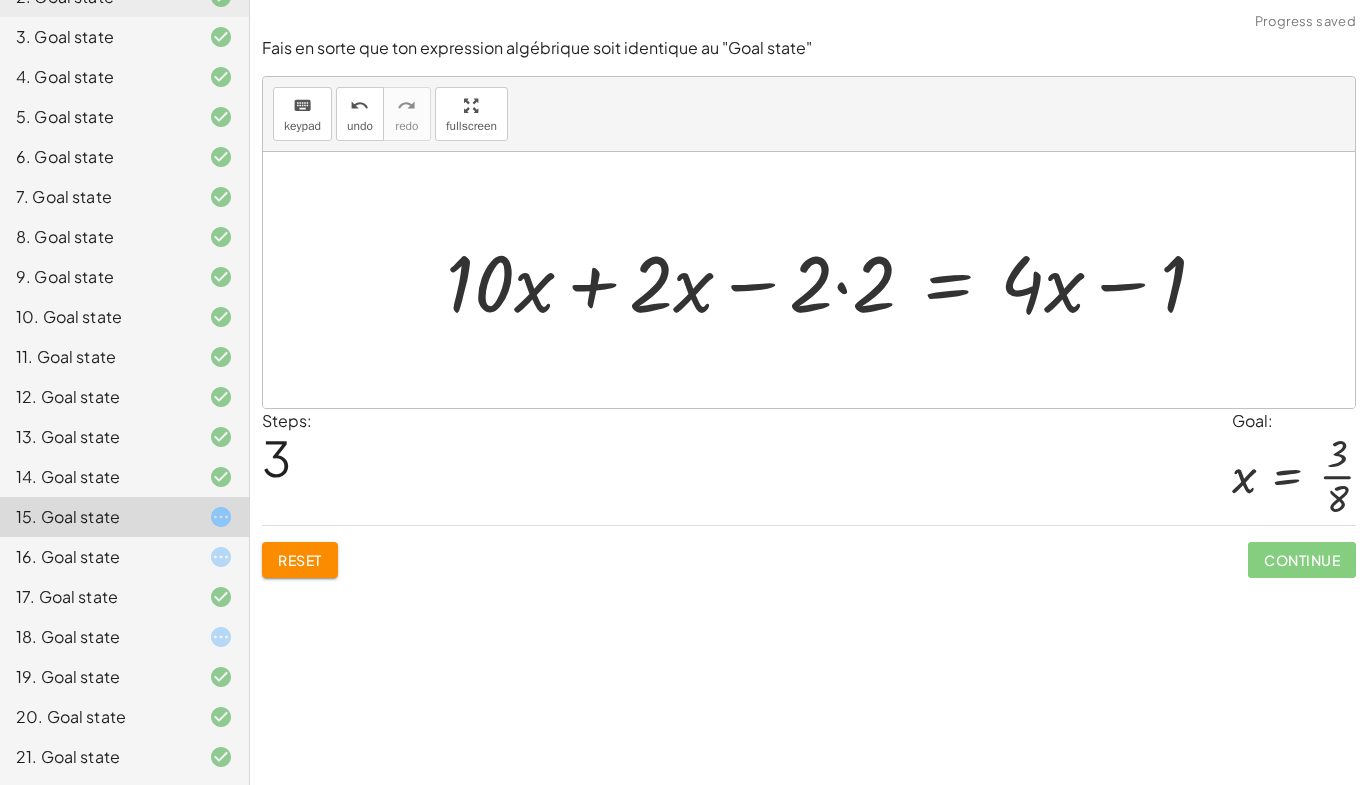 click at bounding box center [834, 280] 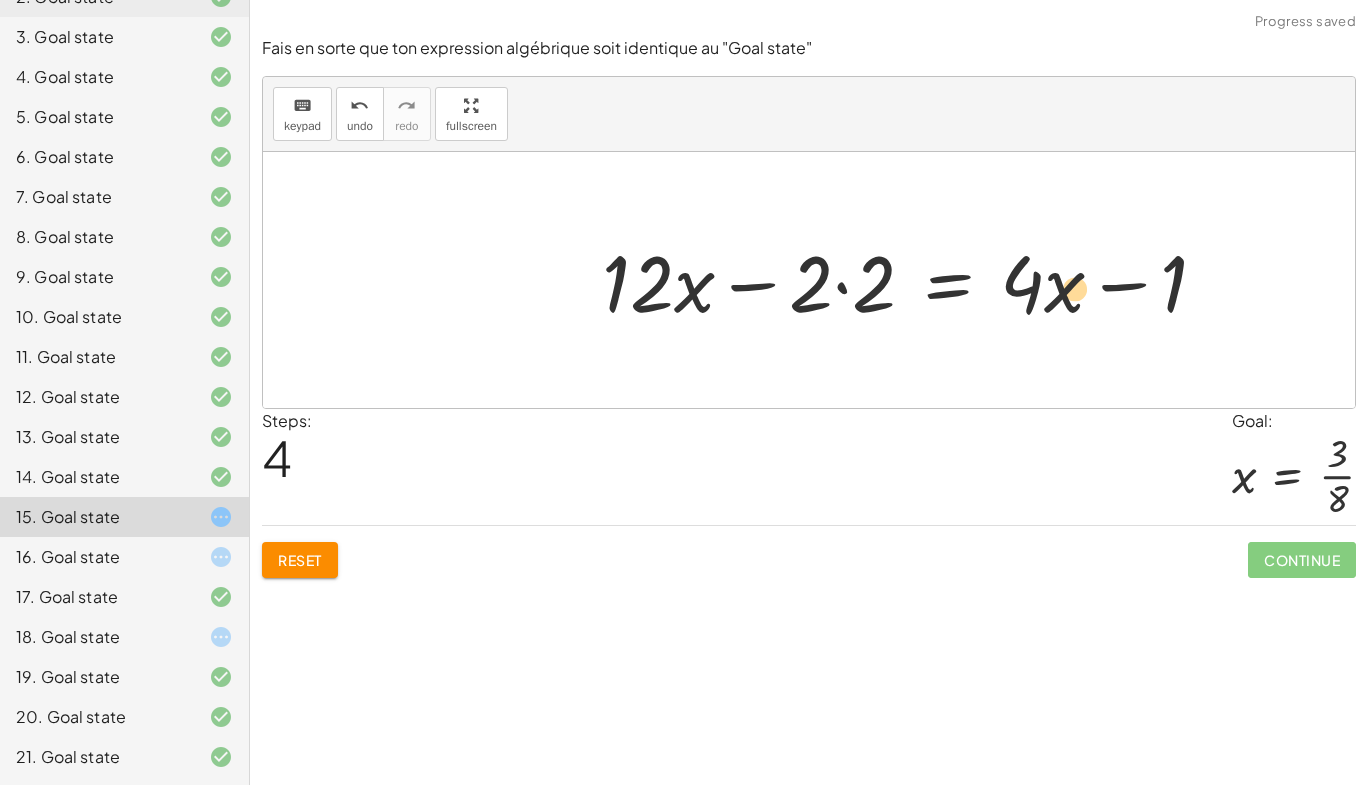 click at bounding box center (912, 280) 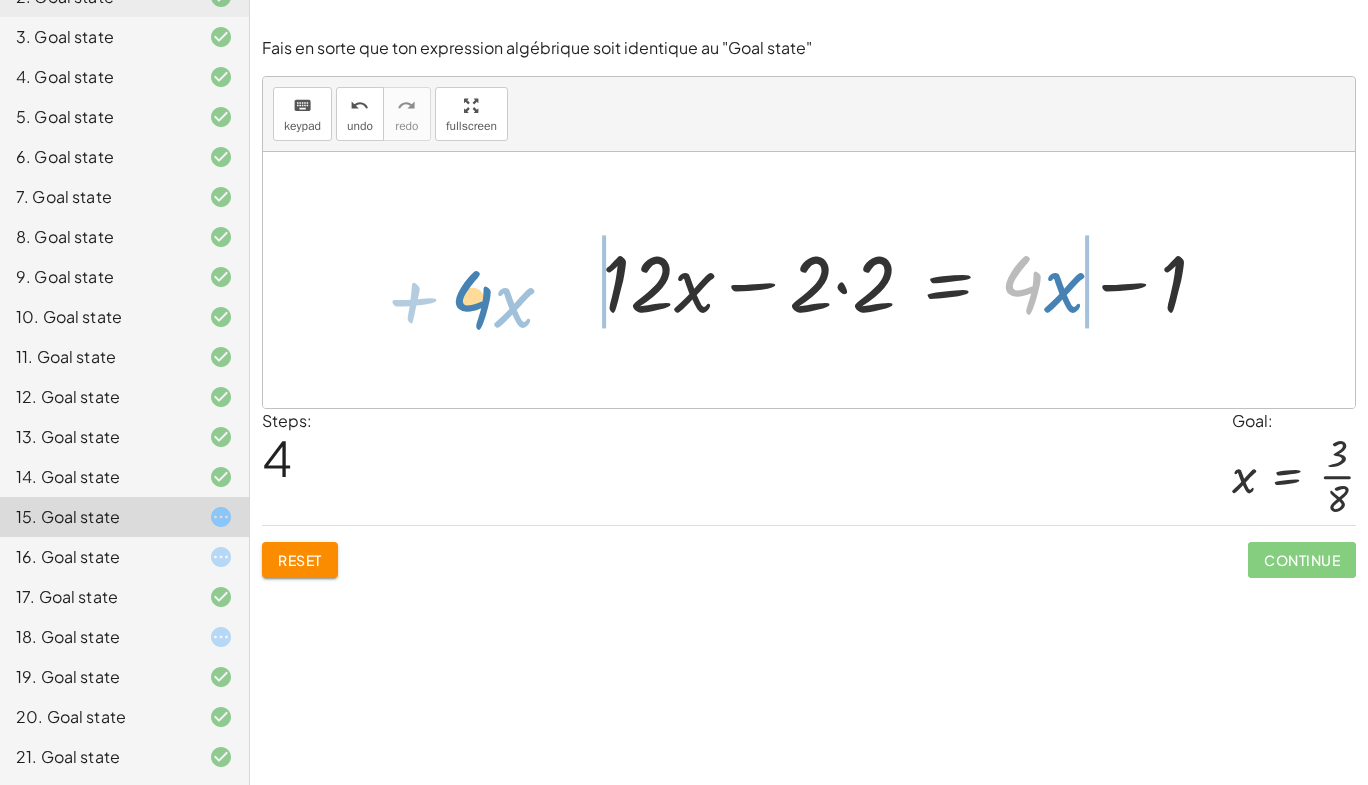 drag, startPoint x: 1025, startPoint y: 285, endPoint x: 472, endPoint y: 299, distance: 553.1772 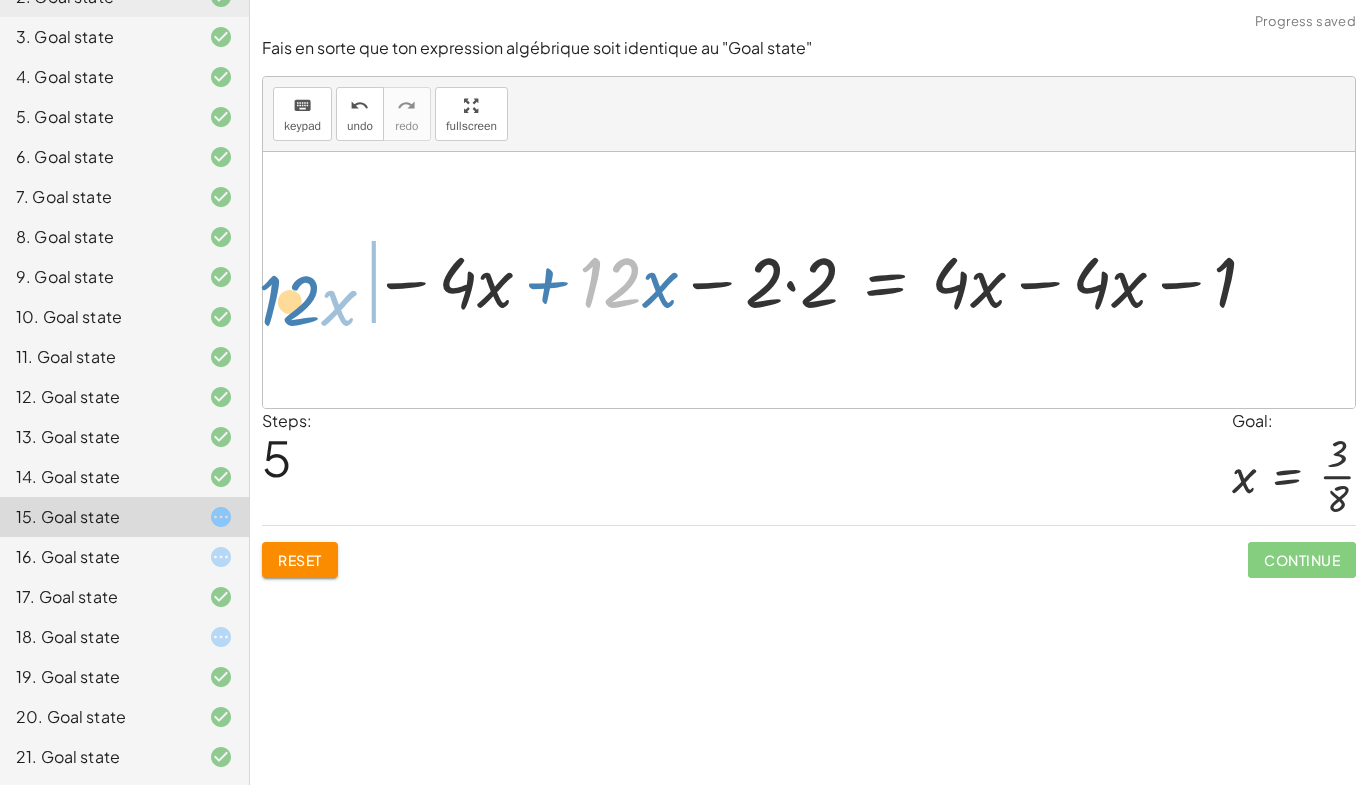 drag, startPoint x: 641, startPoint y: 298, endPoint x: 368, endPoint y: 284, distance: 273.35873 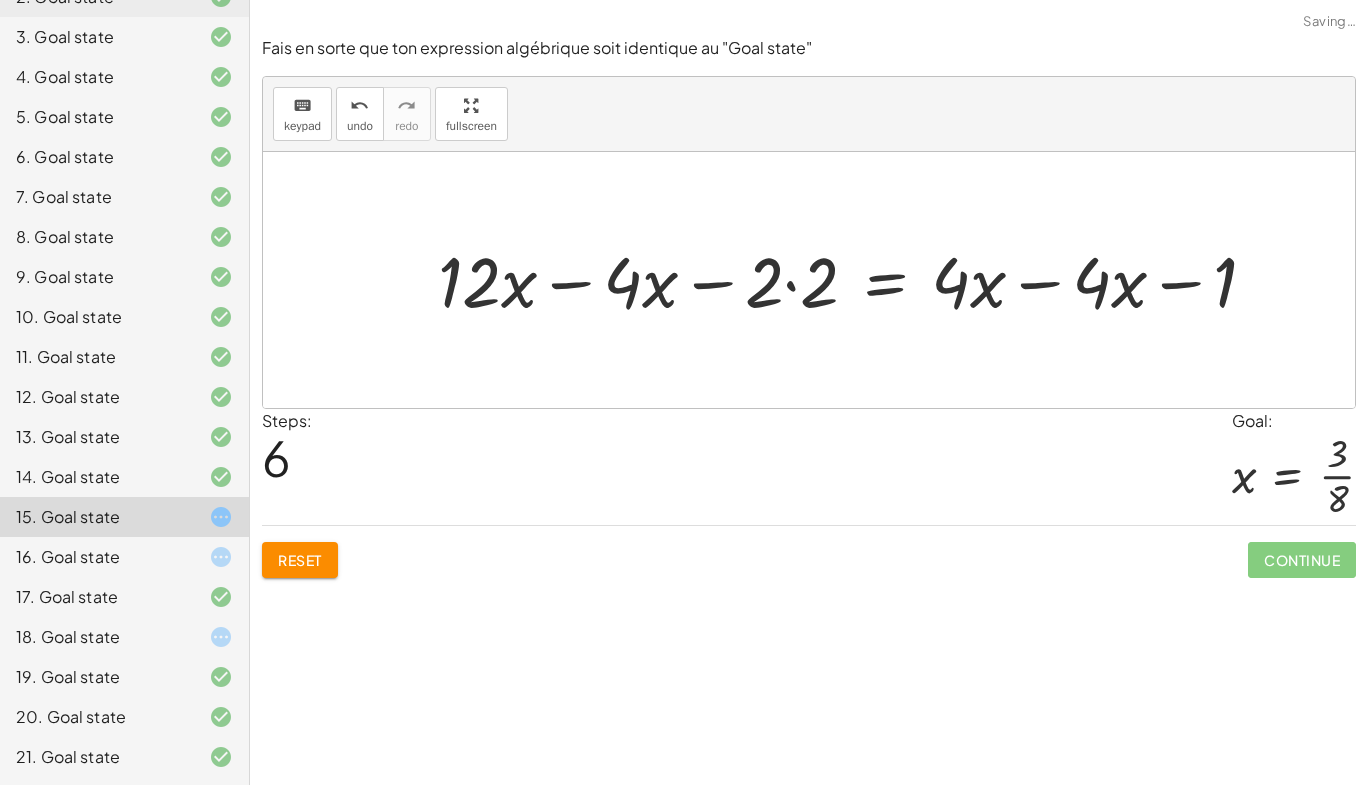 click at bounding box center (855, 280) 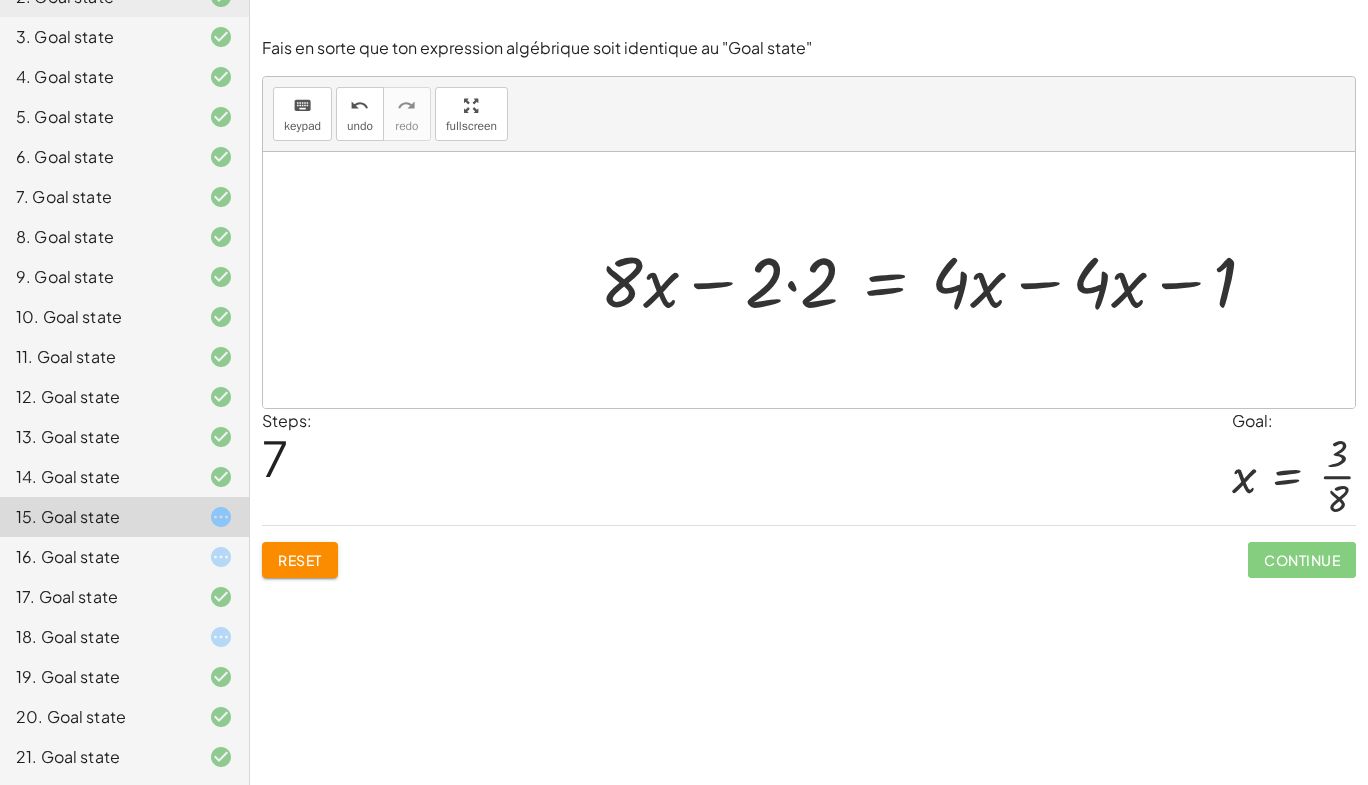 click at bounding box center [936, 280] 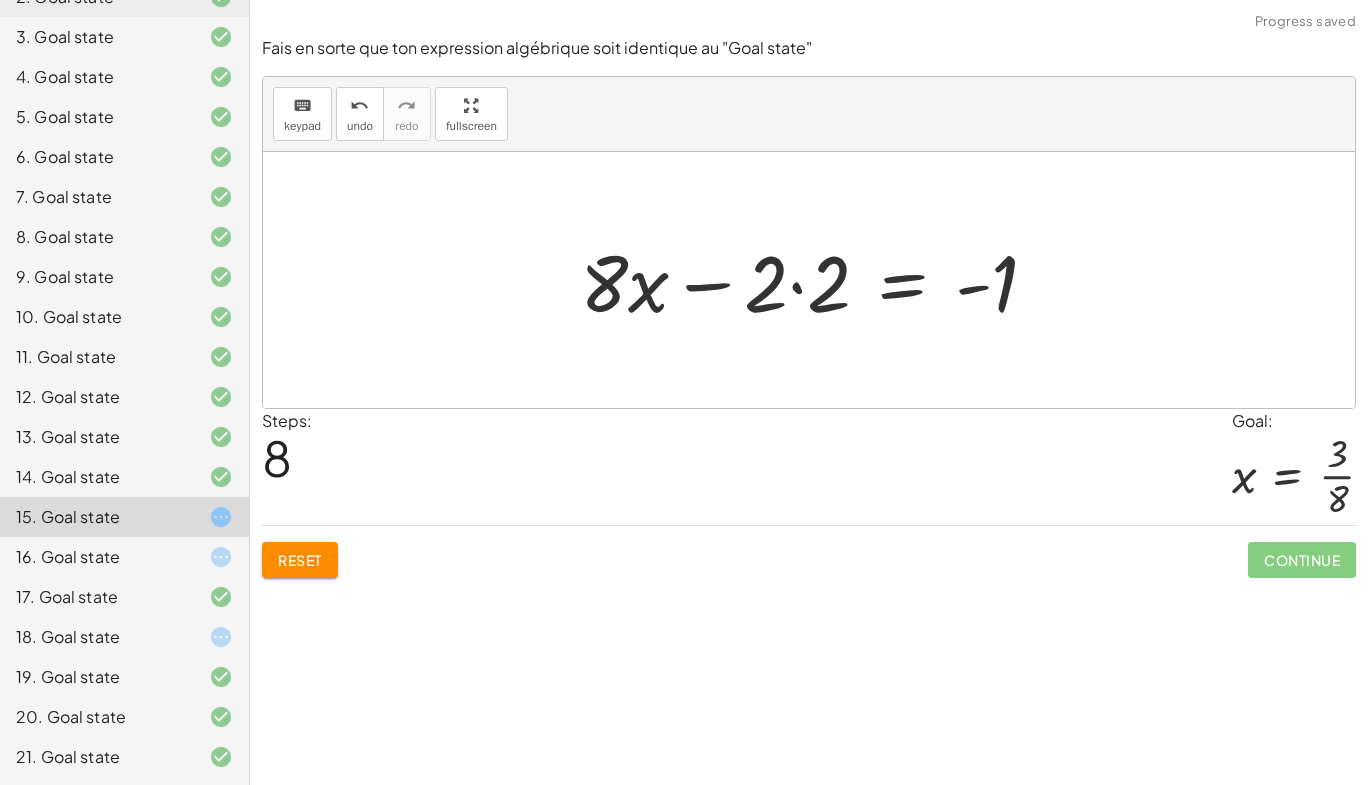 click at bounding box center [817, 280] 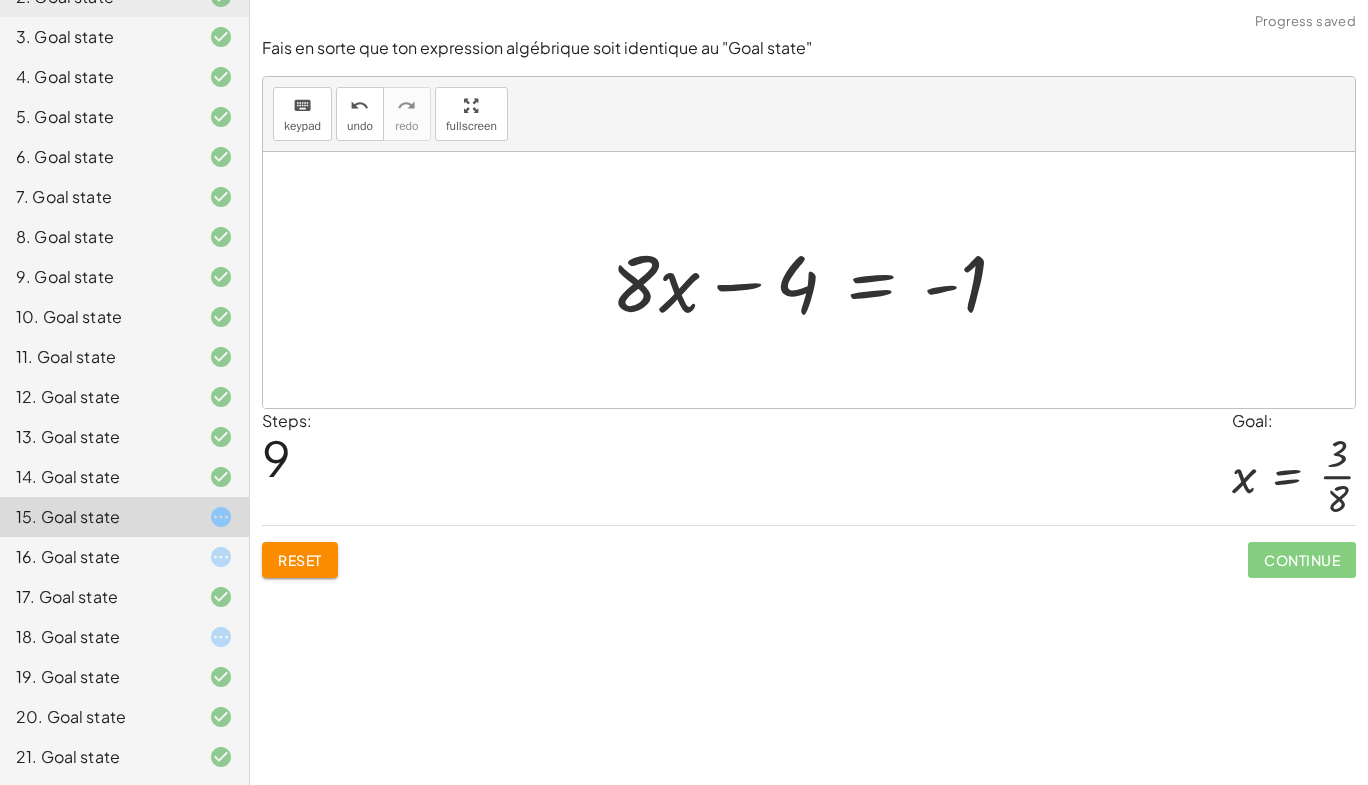 click at bounding box center [816, 280] 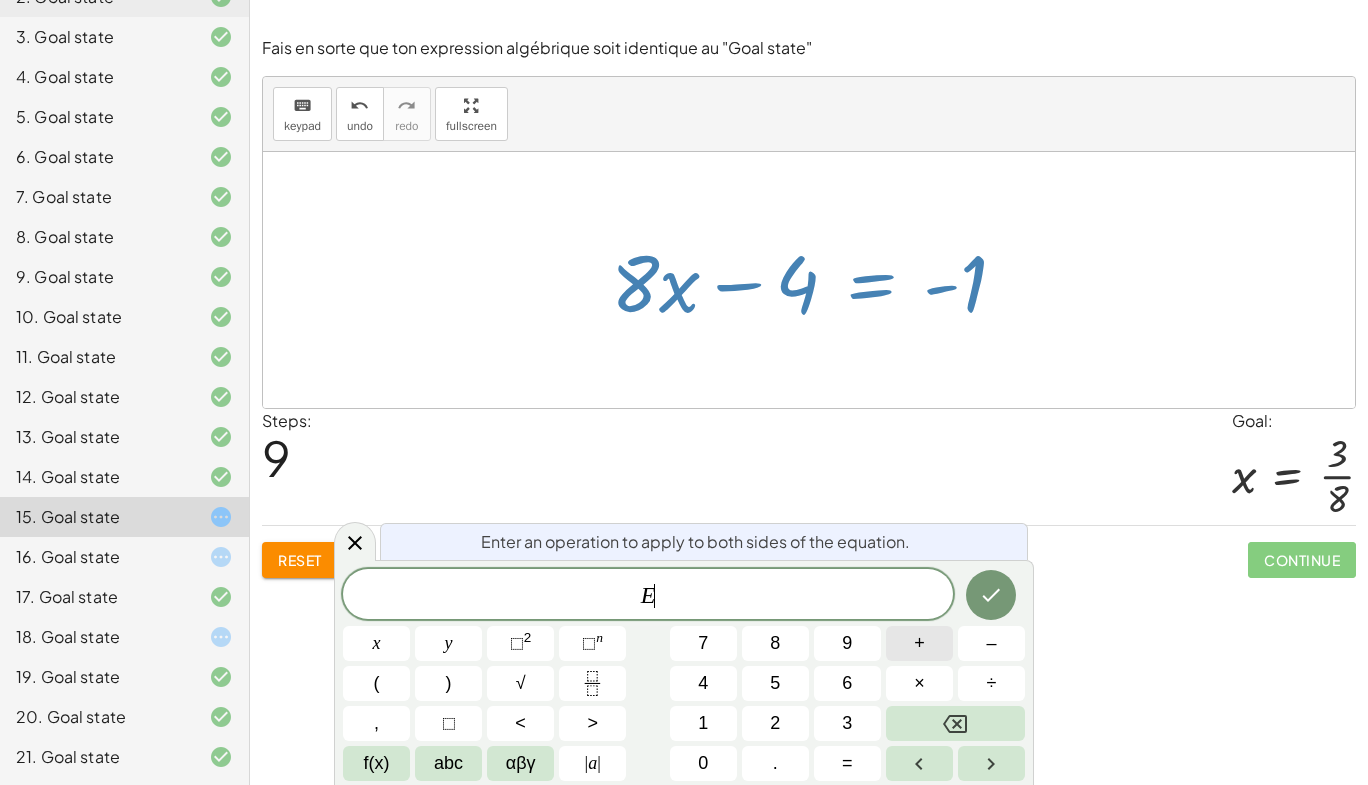 click on "+" at bounding box center (919, 643) 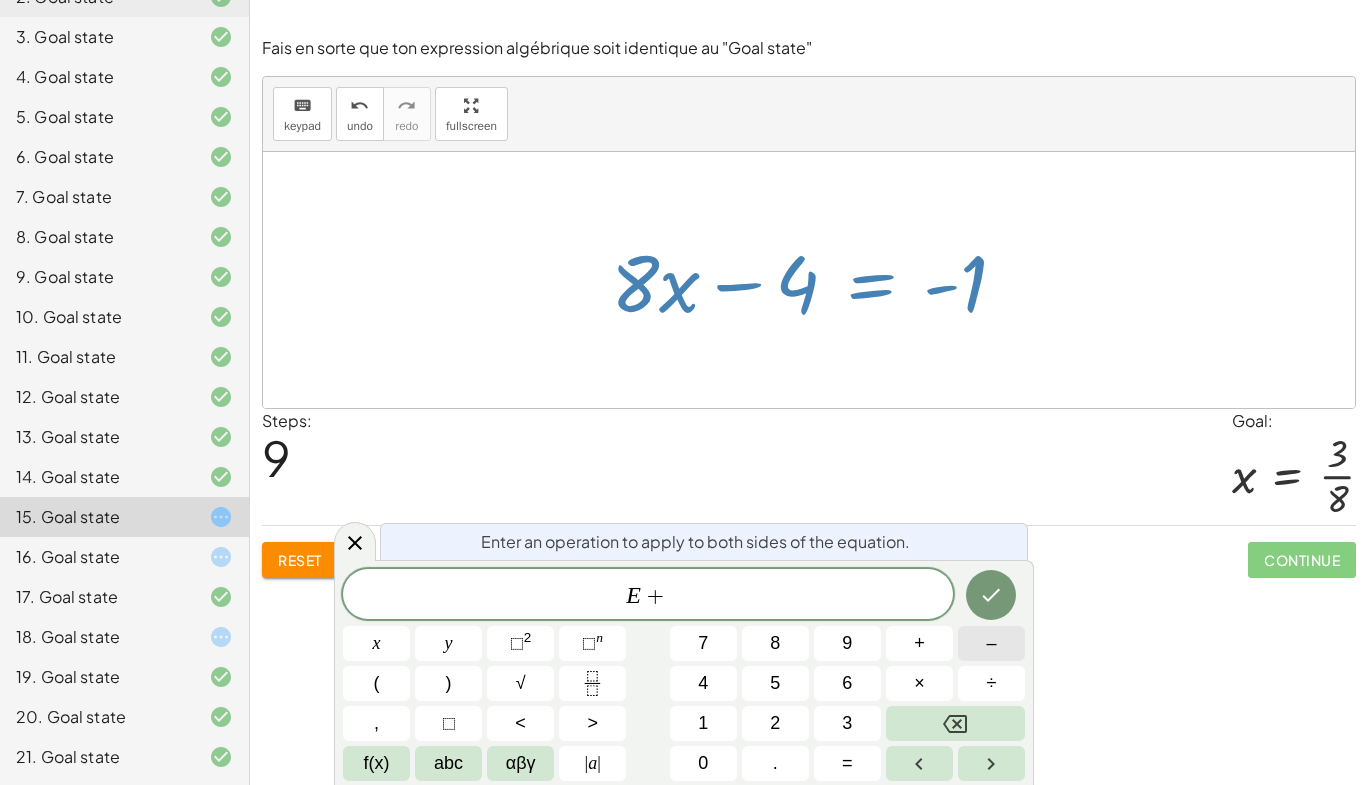 click on "–" at bounding box center (991, 643) 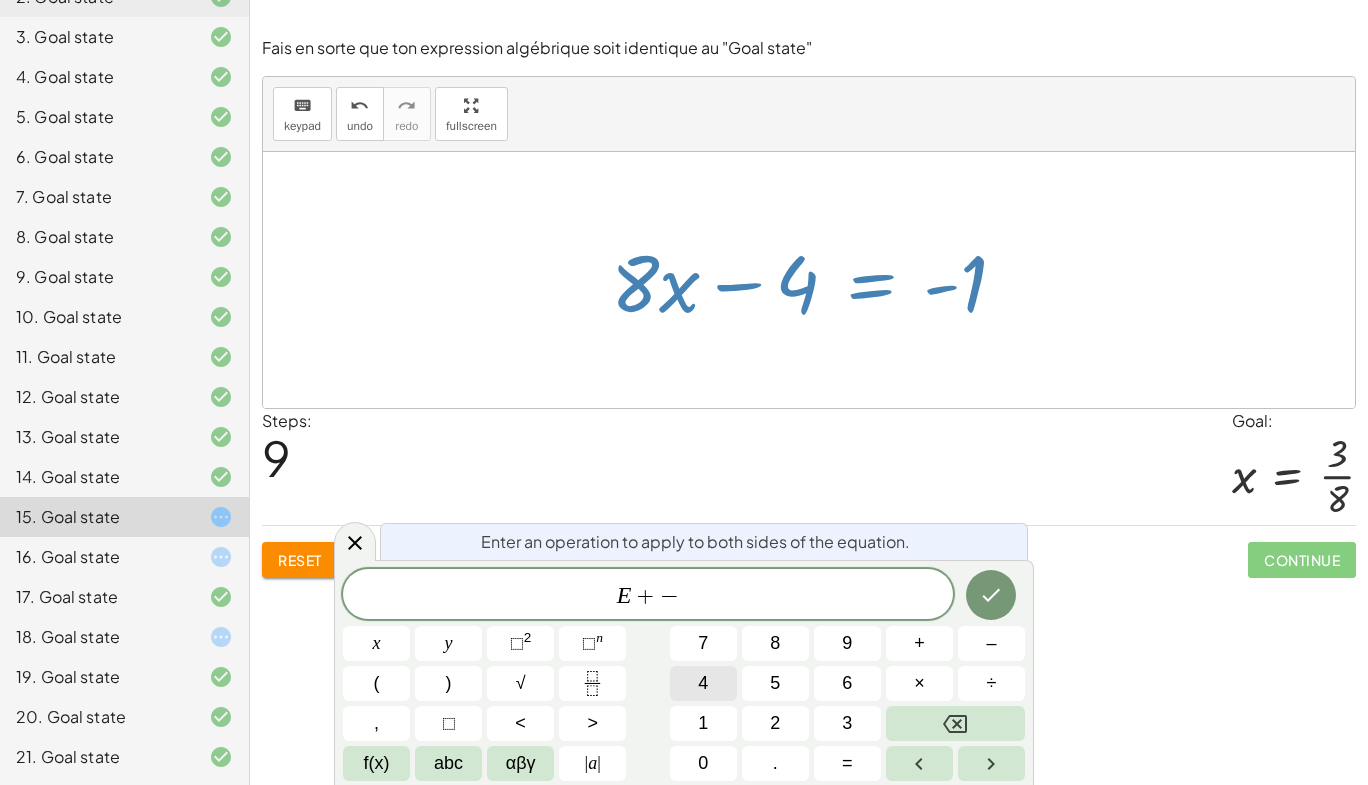 click on "4" at bounding box center [703, 683] 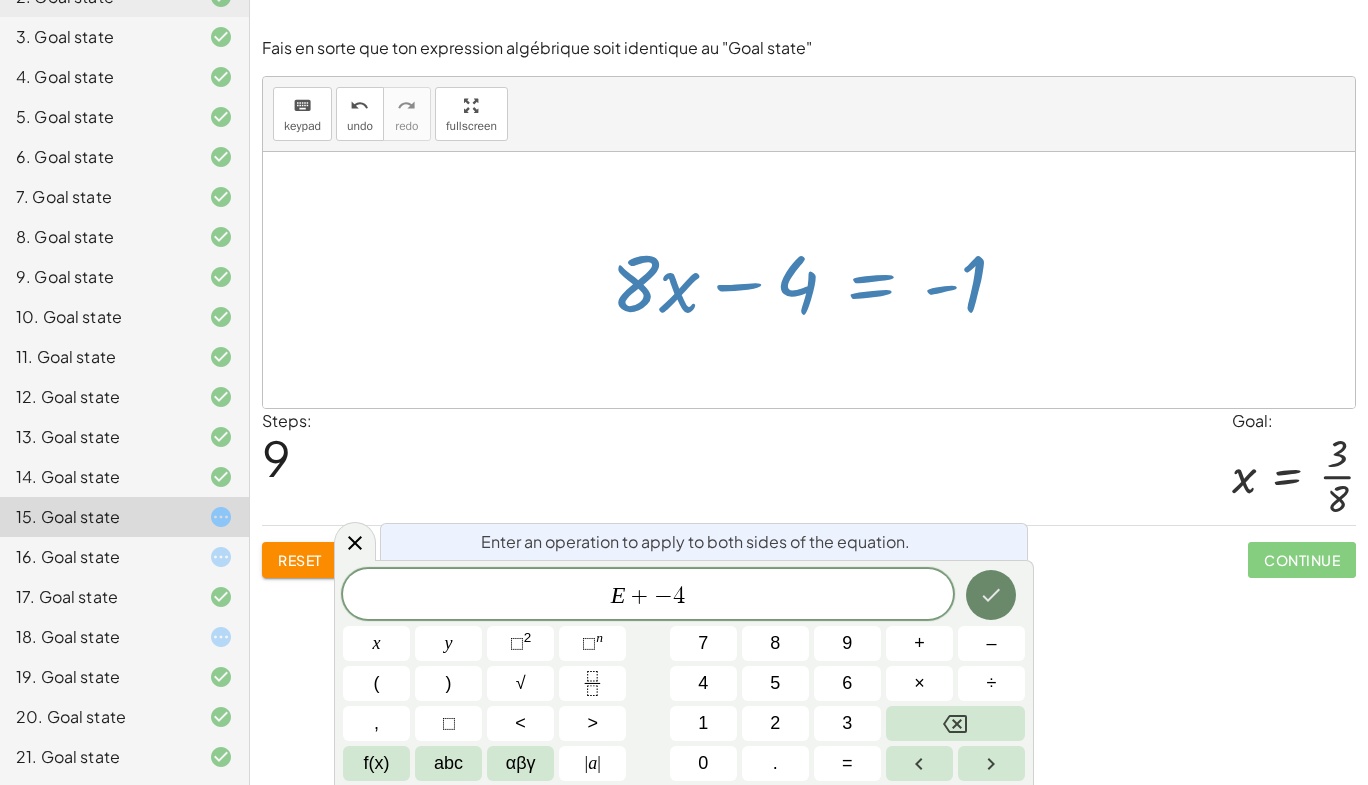 click 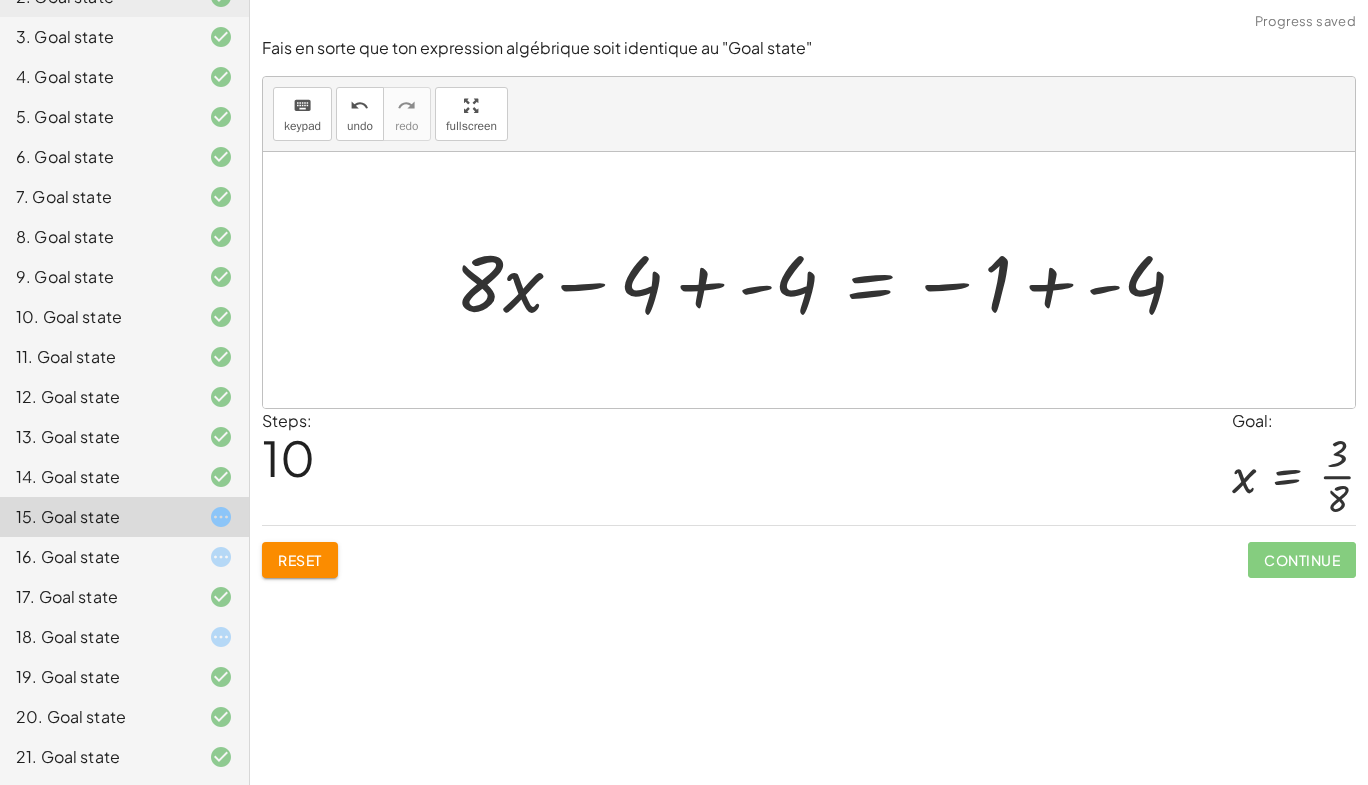 click at bounding box center [828, 280] 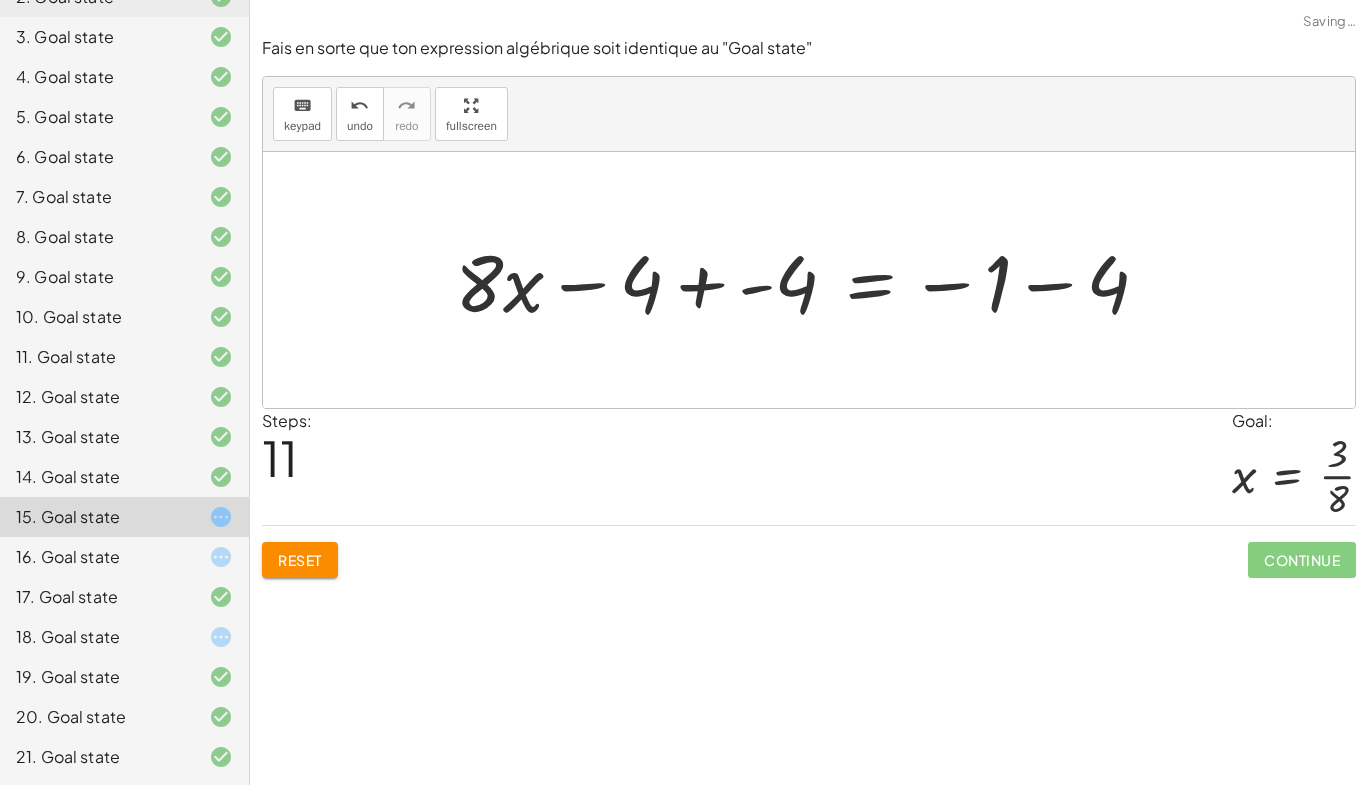 click at bounding box center [810, 280] 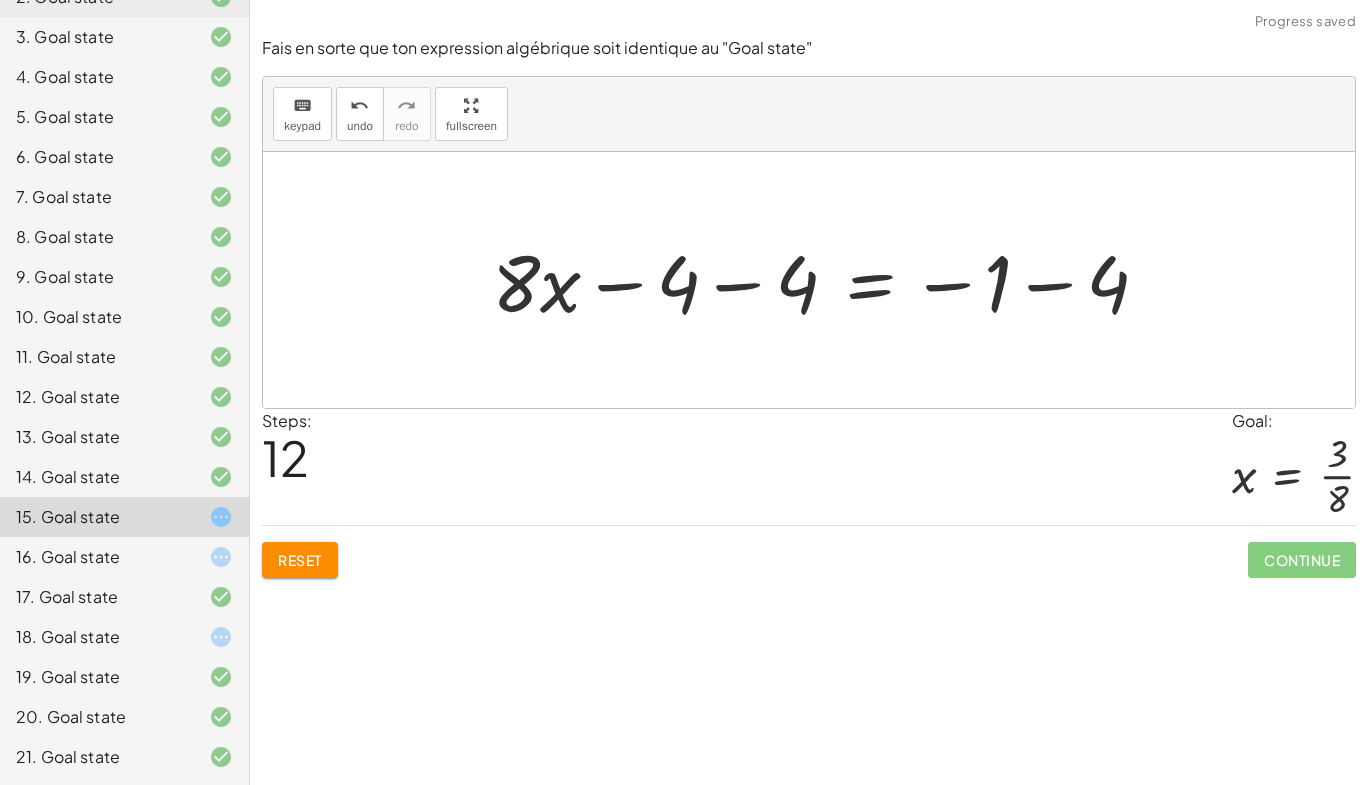 click at bounding box center [828, 280] 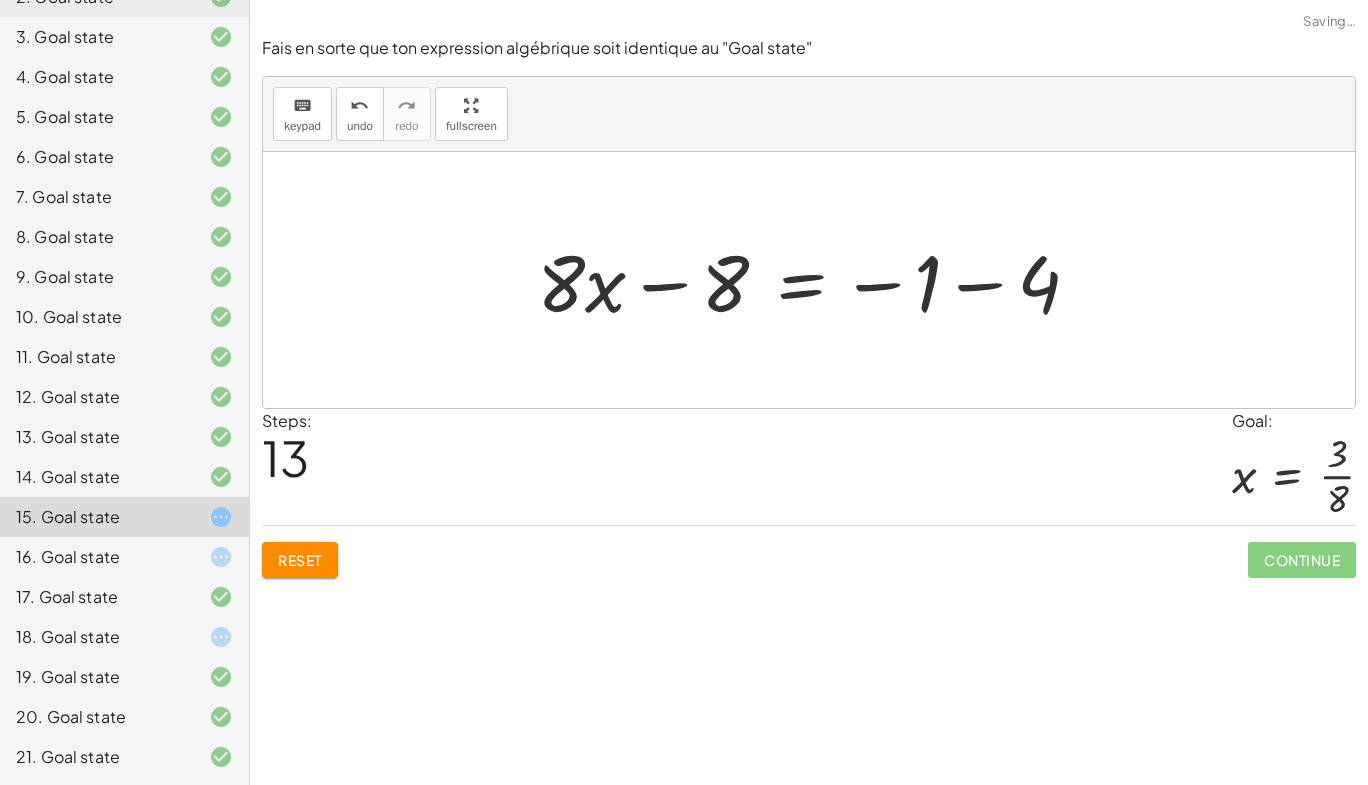 click at bounding box center (816, 280) 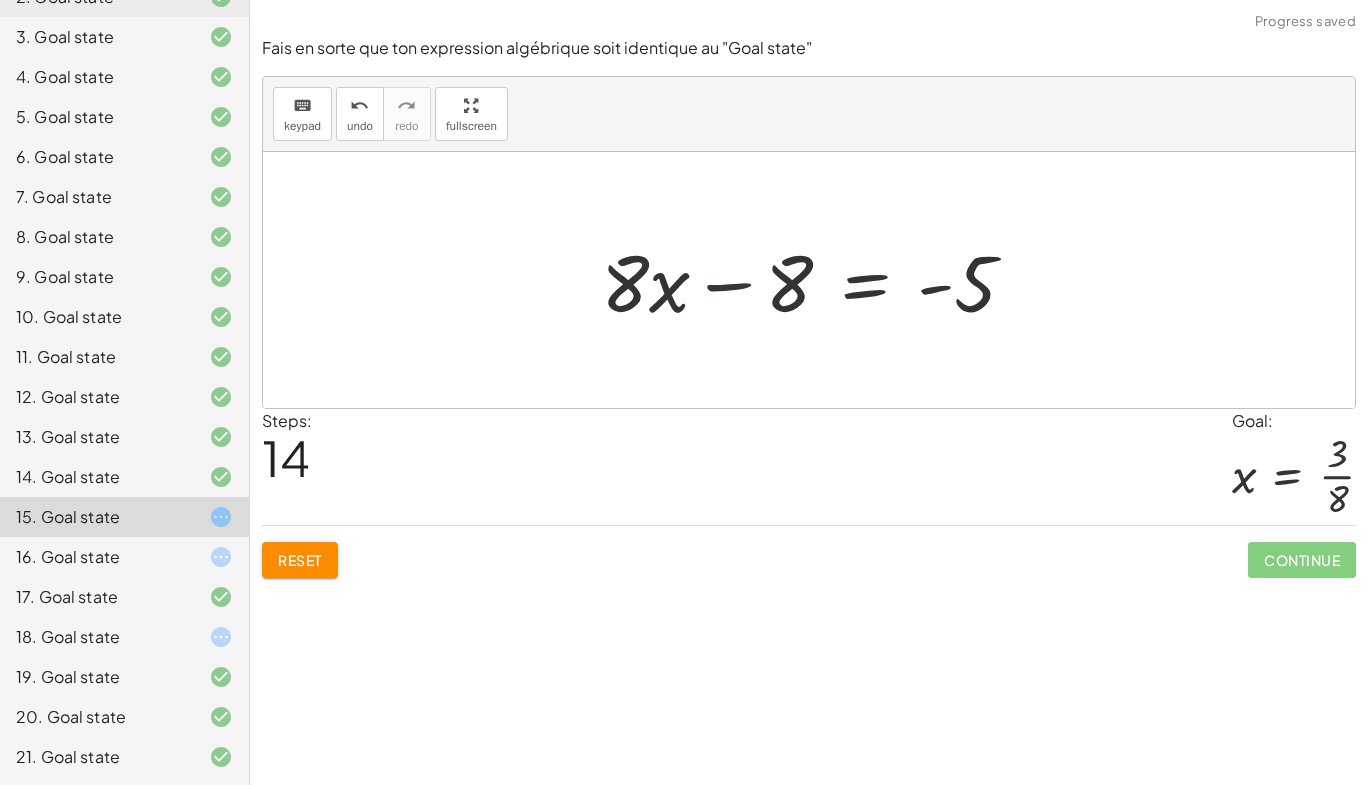 click at bounding box center [816, 280] 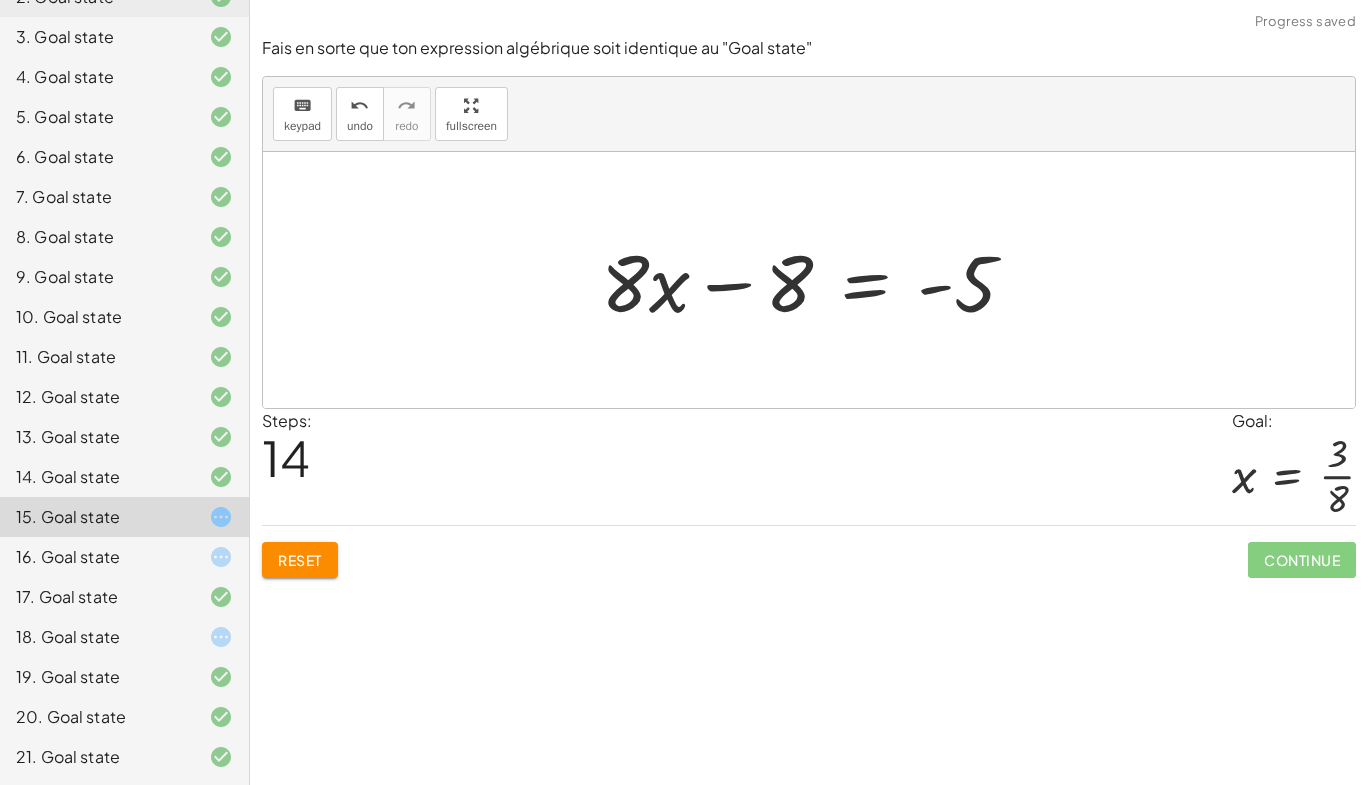 click at bounding box center [816, 280] 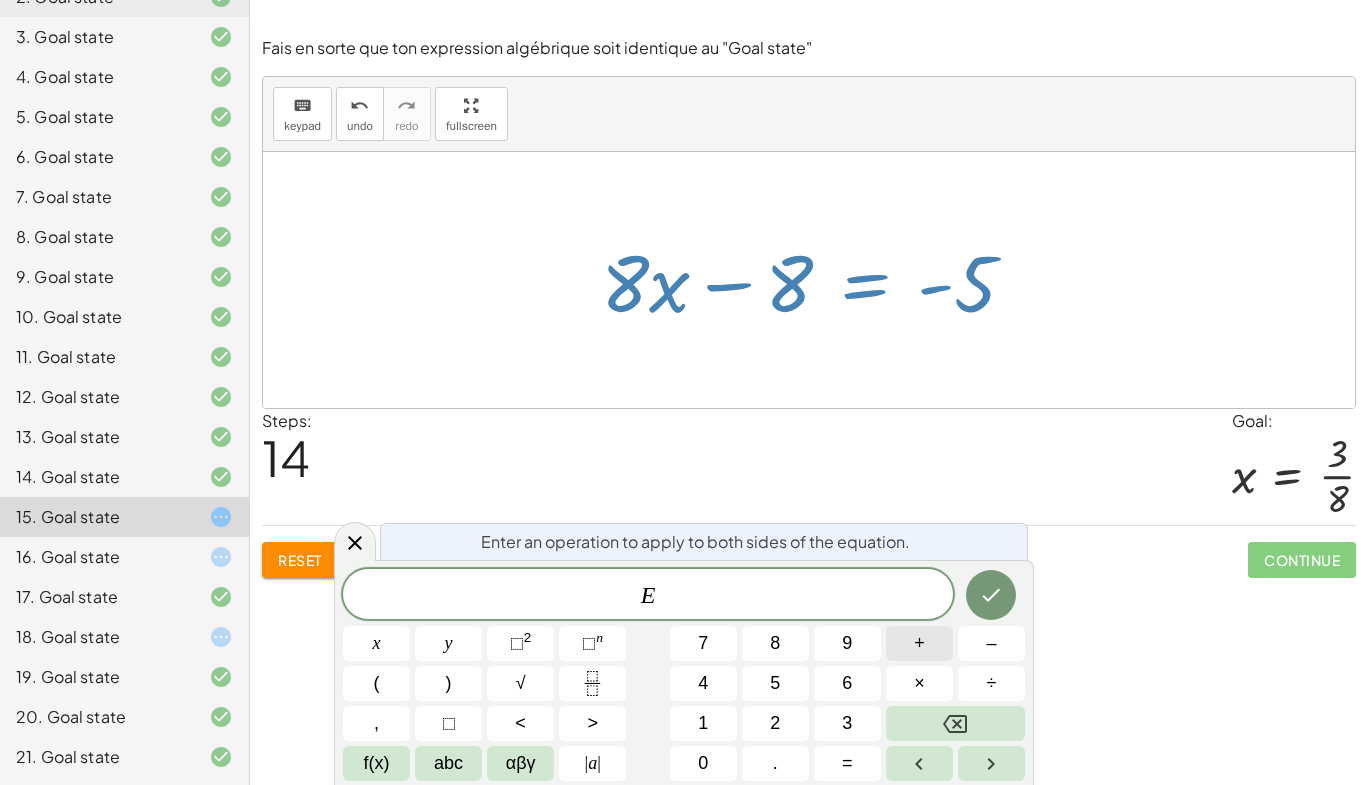 click on "+" at bounding box center (919, 643) 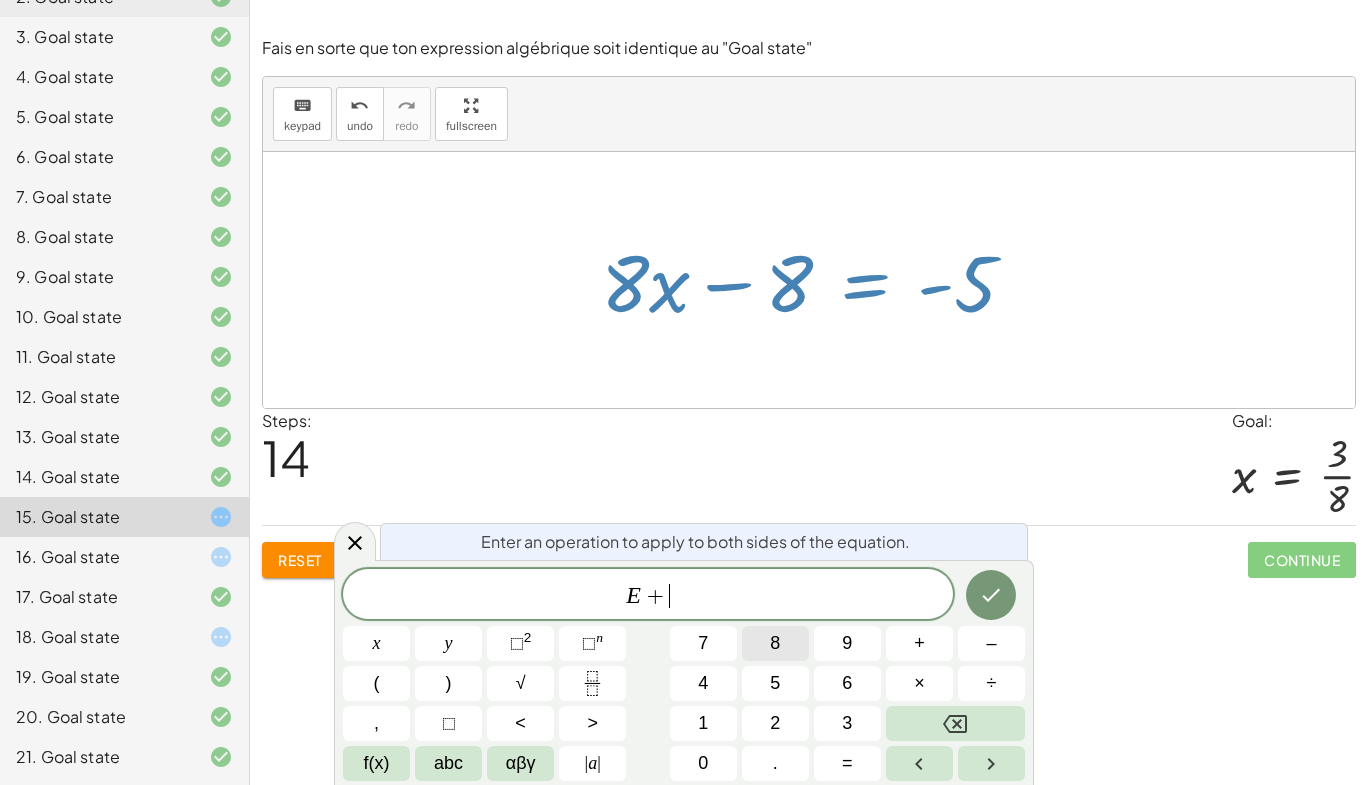 click on "8" at bounding box center [775, 643] 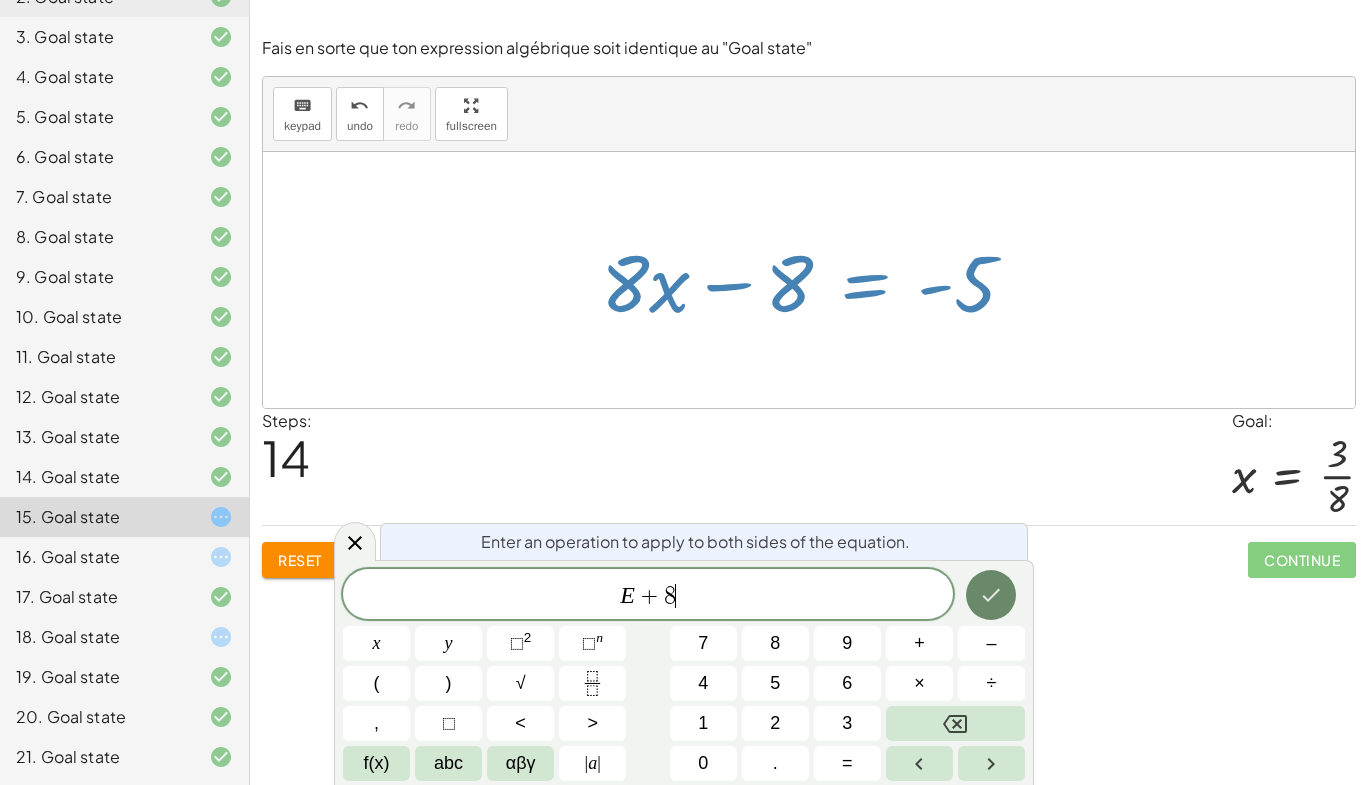 click 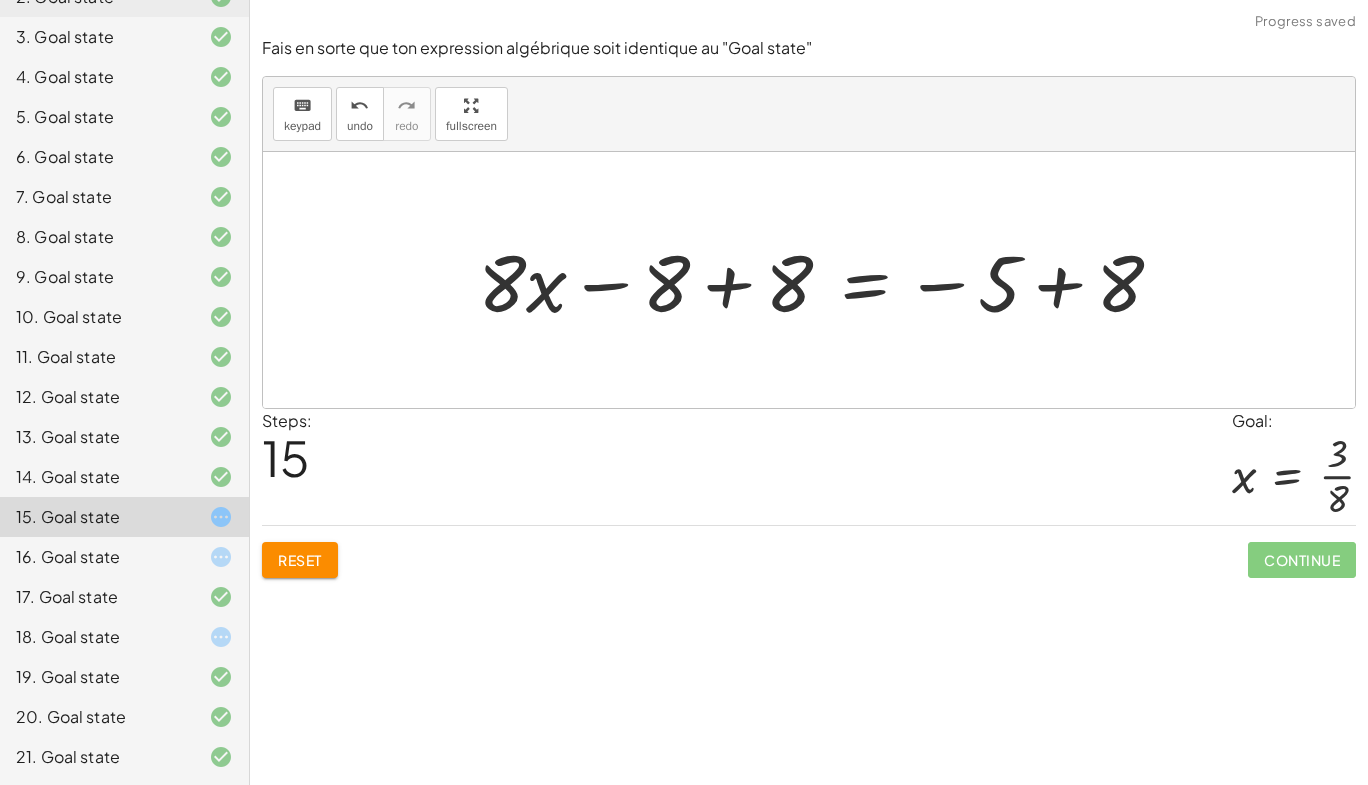 click at bounding box center [828, 280] 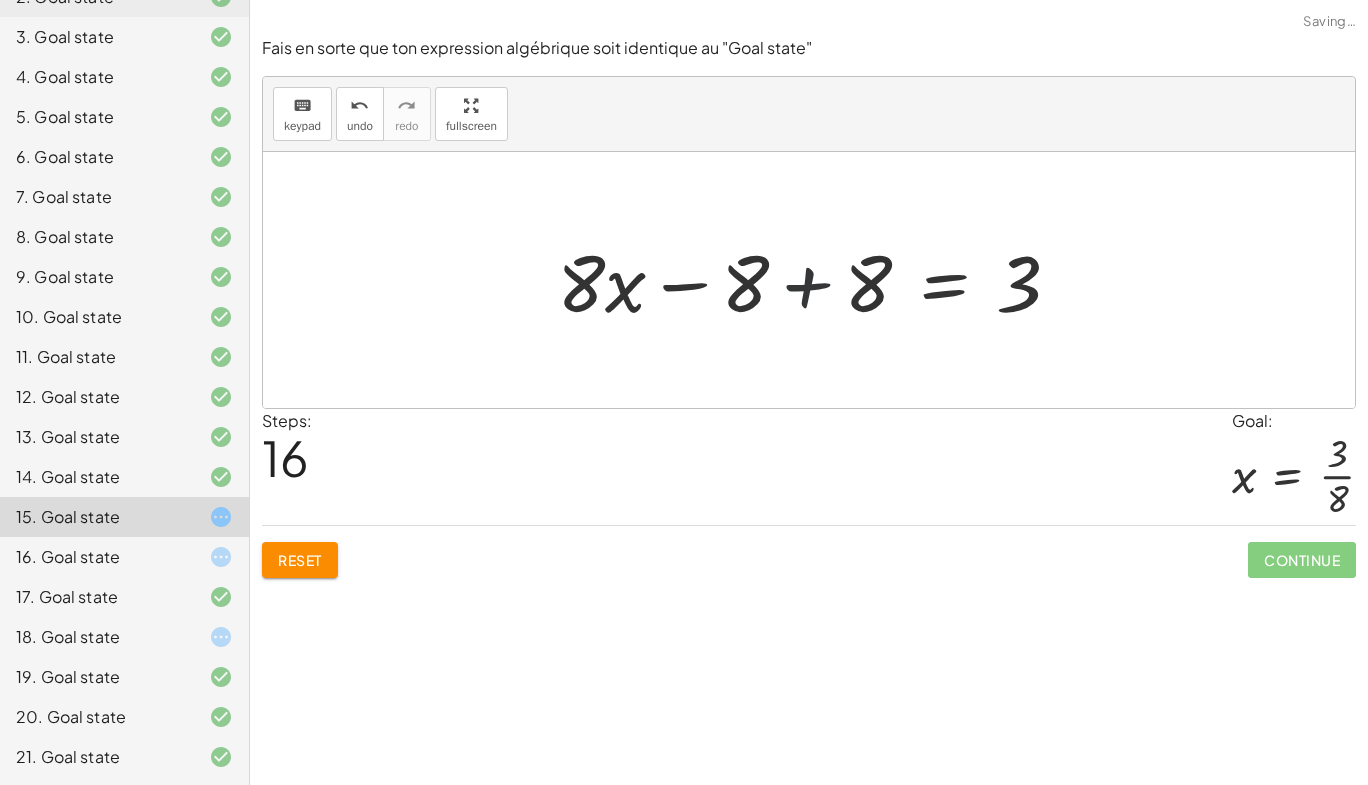click at bounding box center [816, 280] 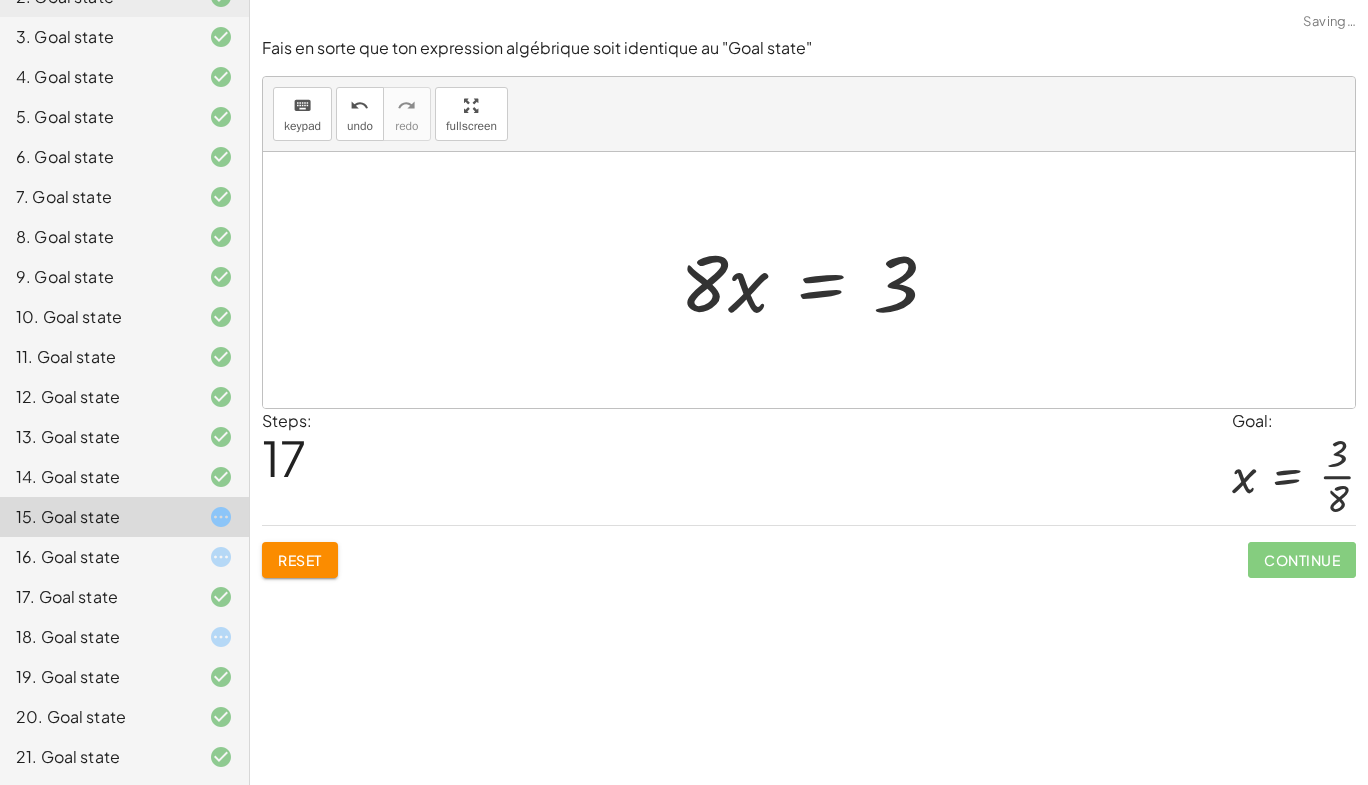 click at bounding box center [817, 280] 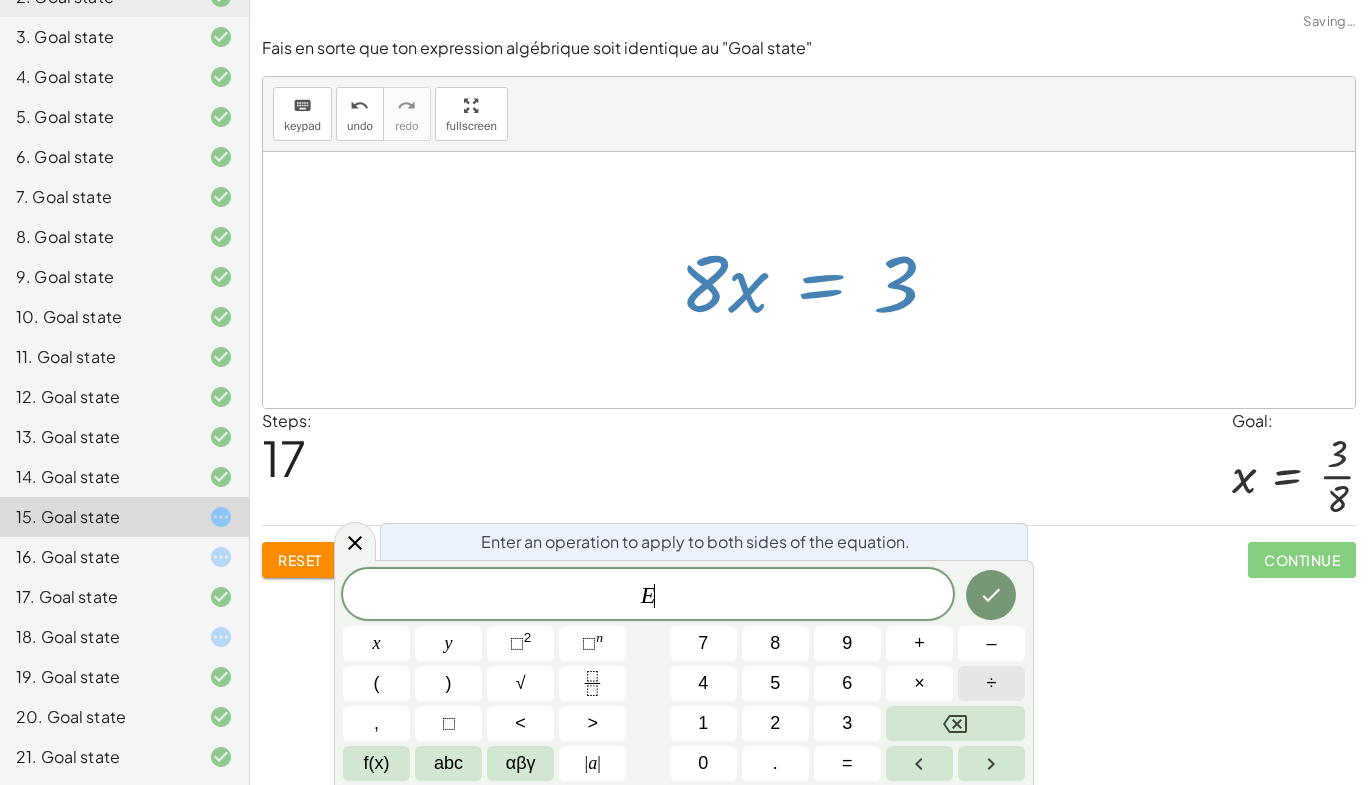 click on "÷" at bounding box center (991, 683) 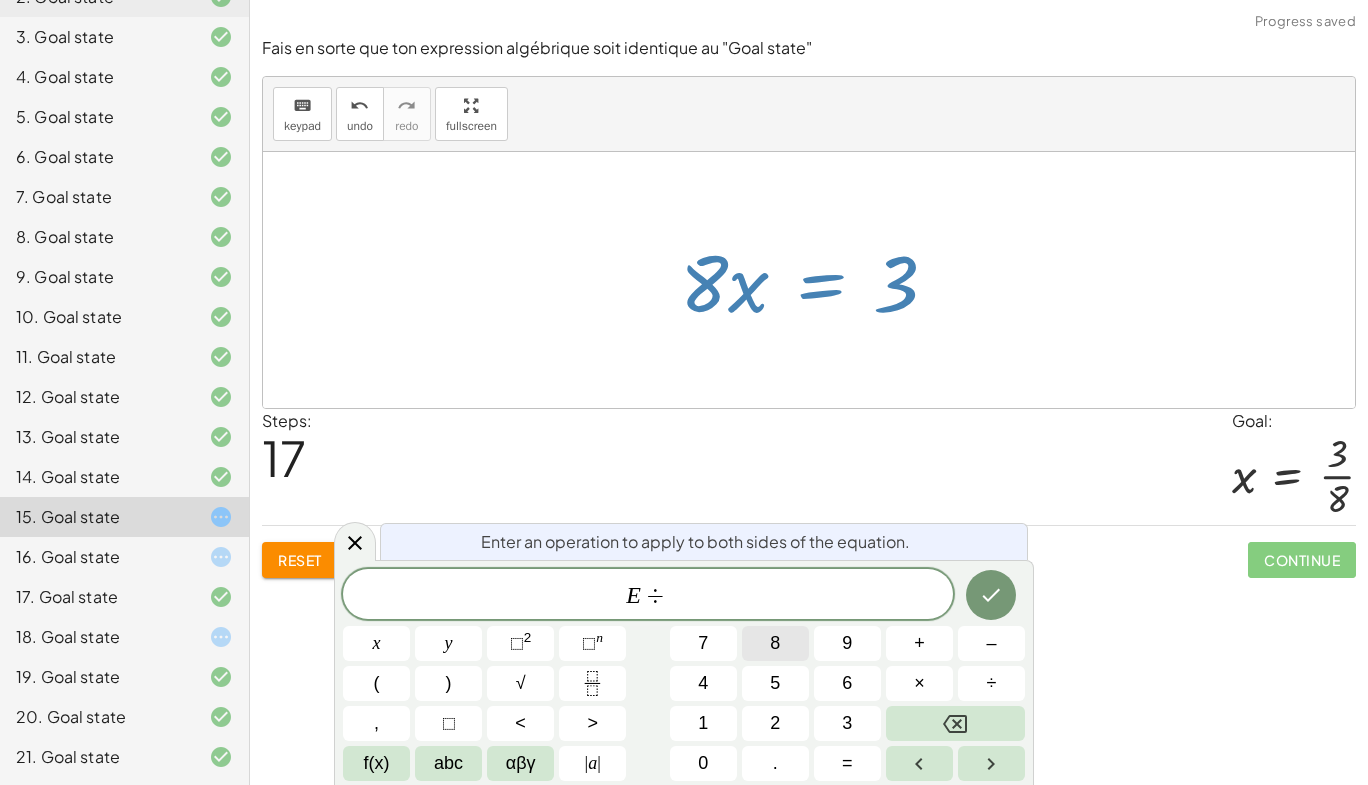 click on "8" at bounding box center [775, 643] 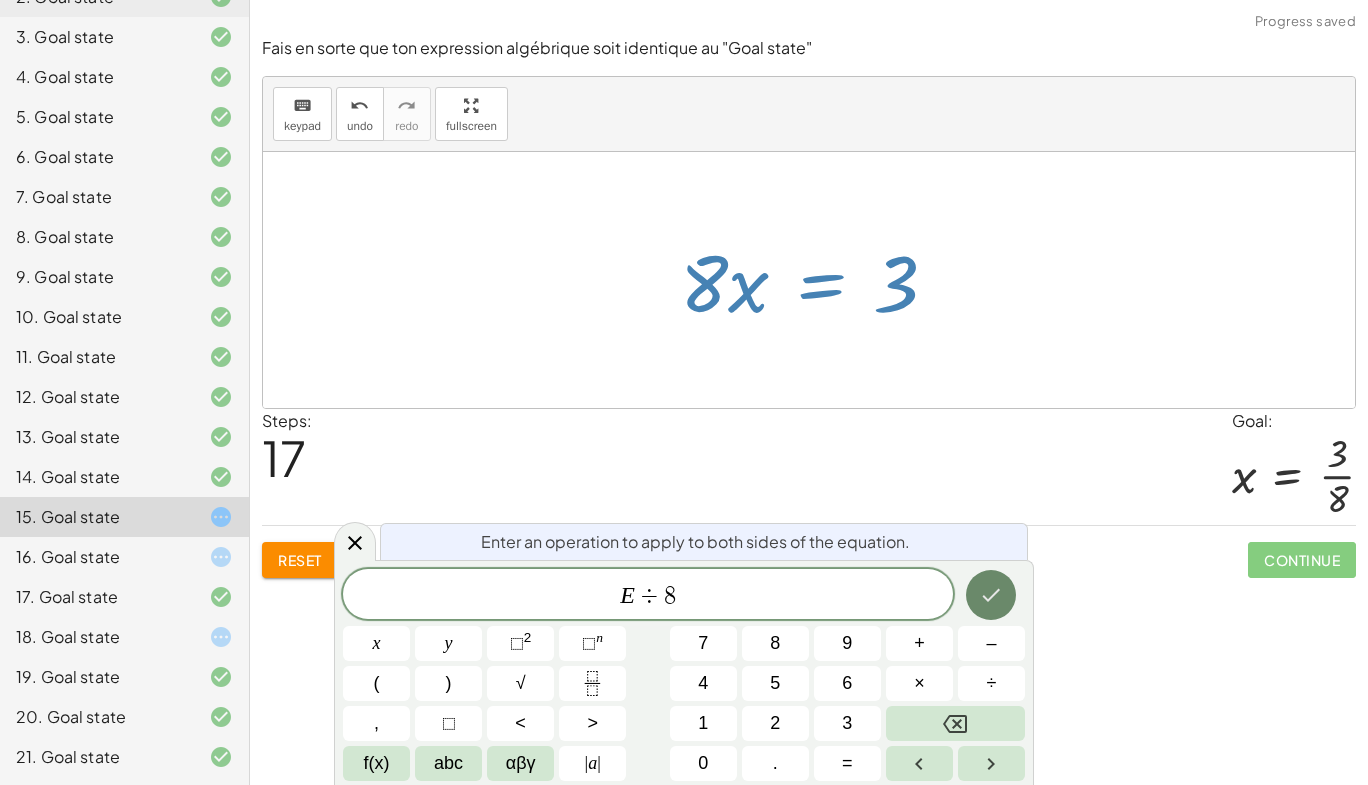 click at bounding box center [991, 595] 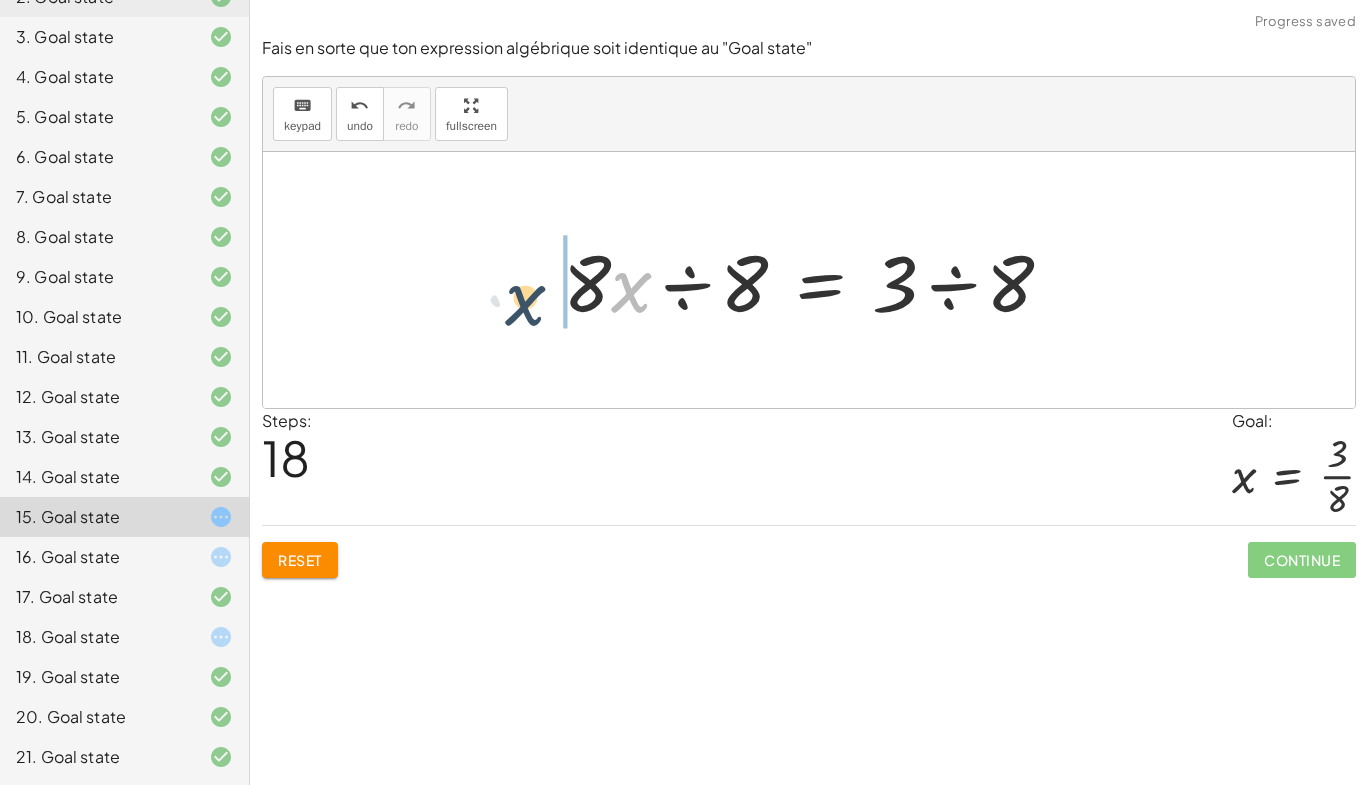 drag, startPoint x: 646, startPoint y: 288, endPoint x: 532, endPoint y: 266, distance: 116.1034 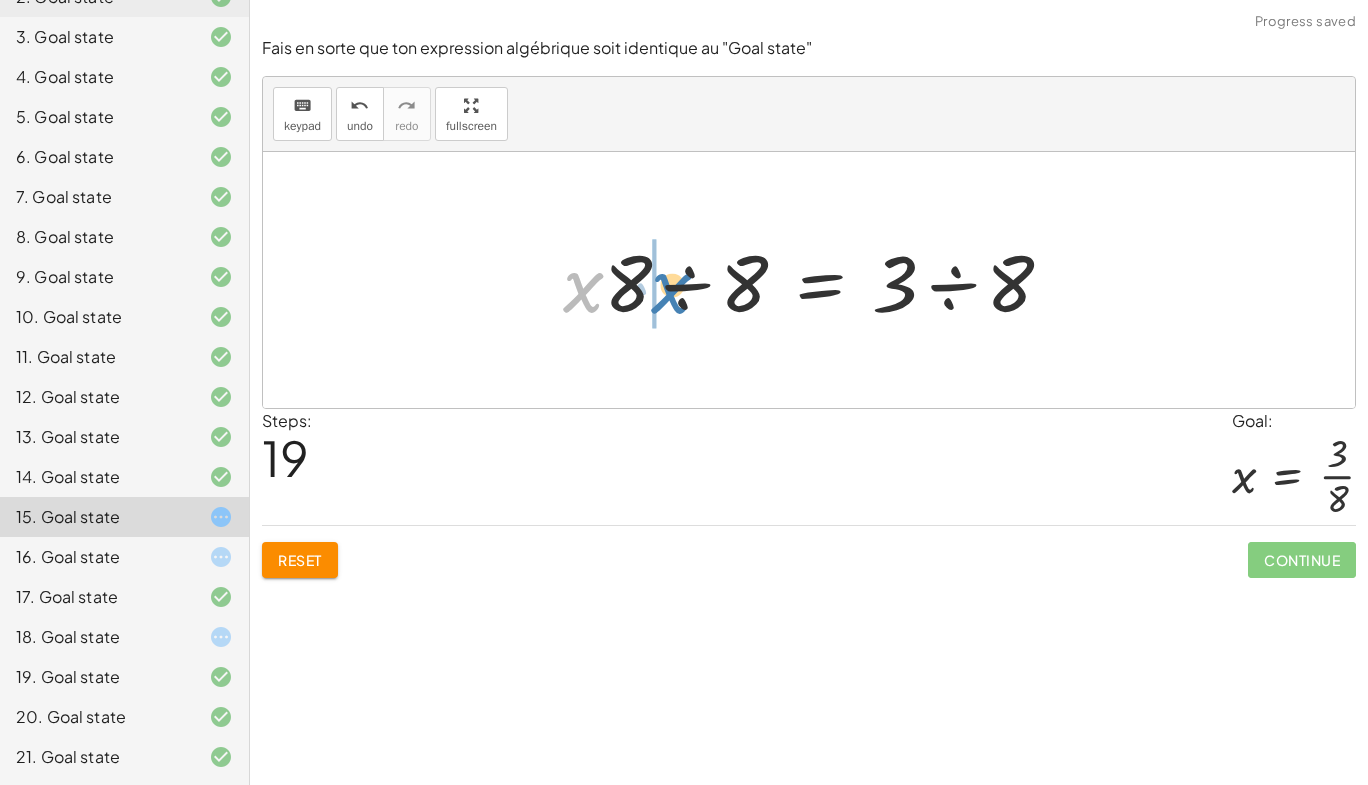 drag, startPoint x: 584, startPoint y: 293, endPoint x: 671, endPoint y: 293, distance: 87 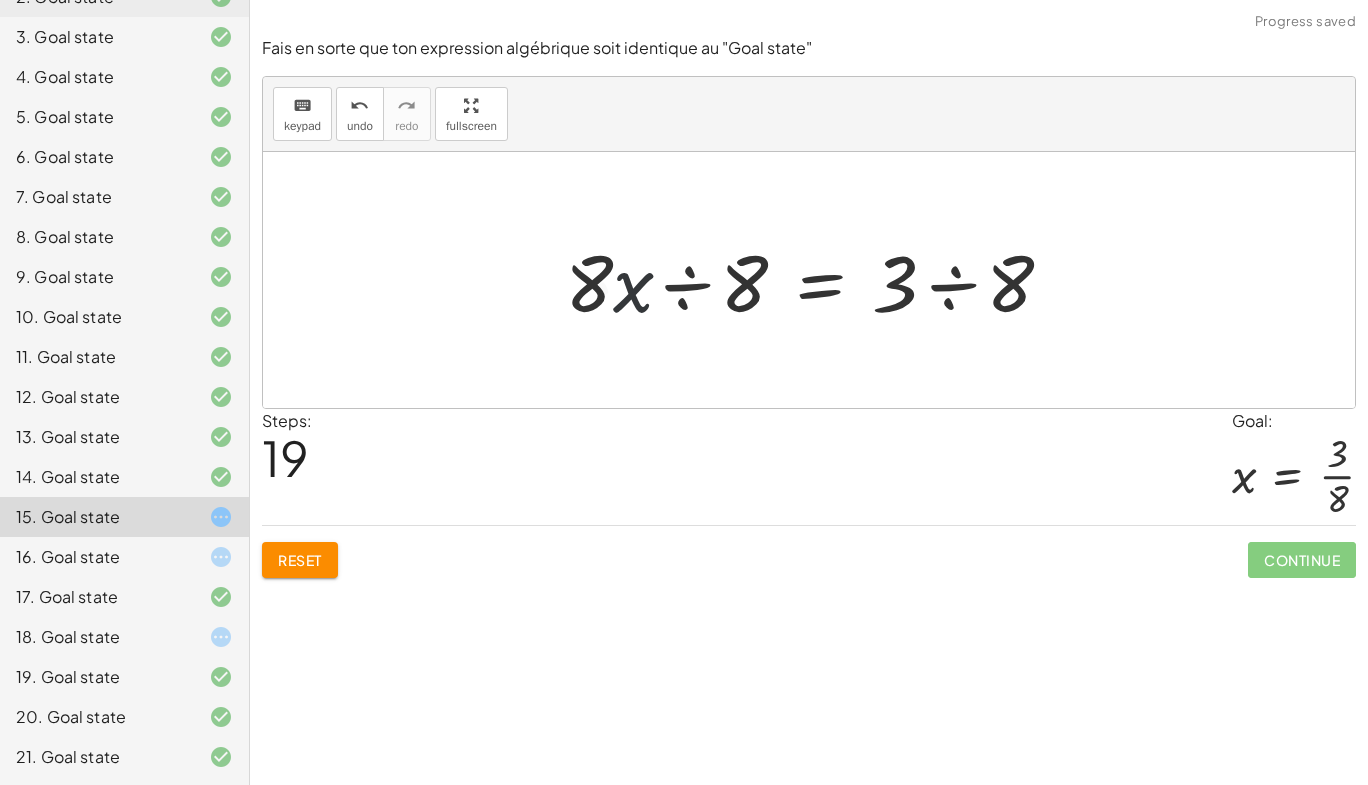 click at bounding box center [816, 280] 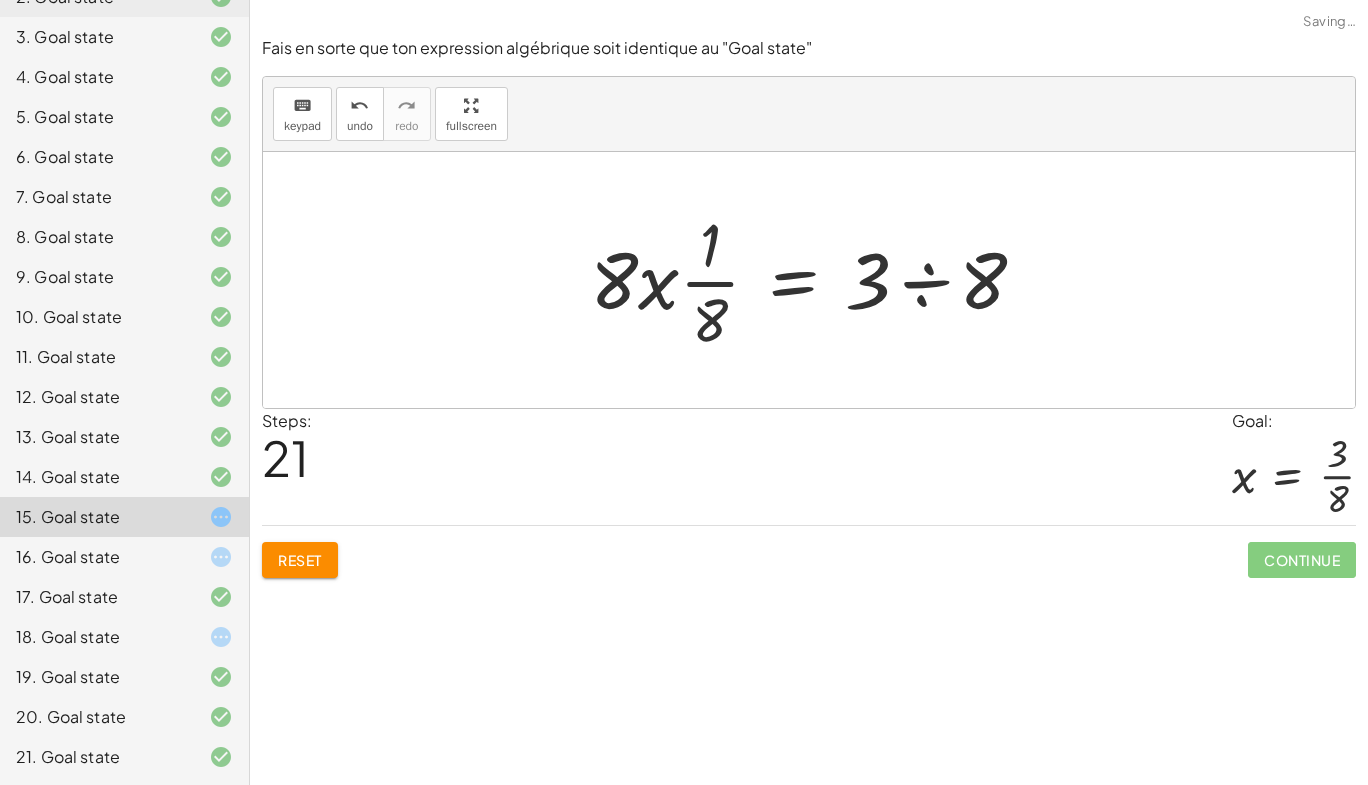 click at bounding box center [816, 280] 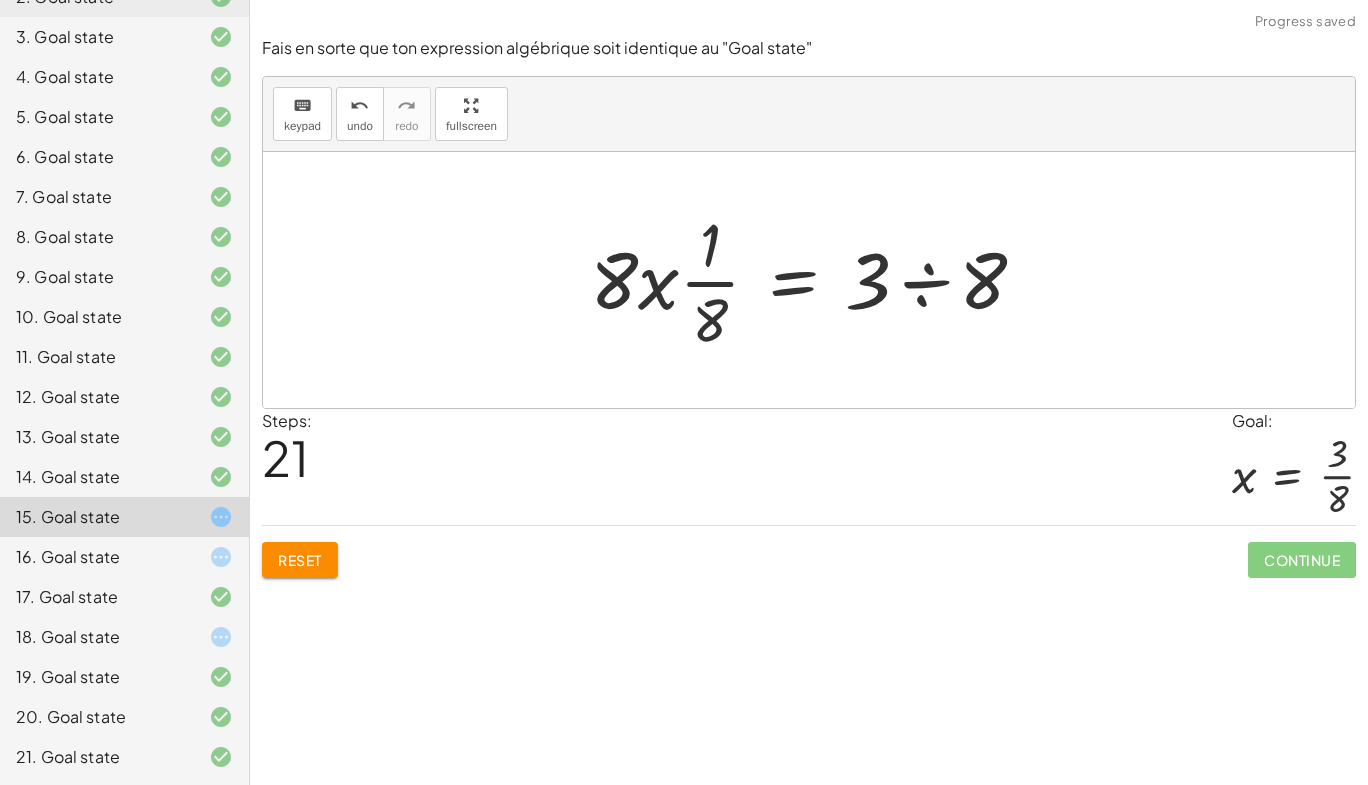 click at bounding box center [816, 280] 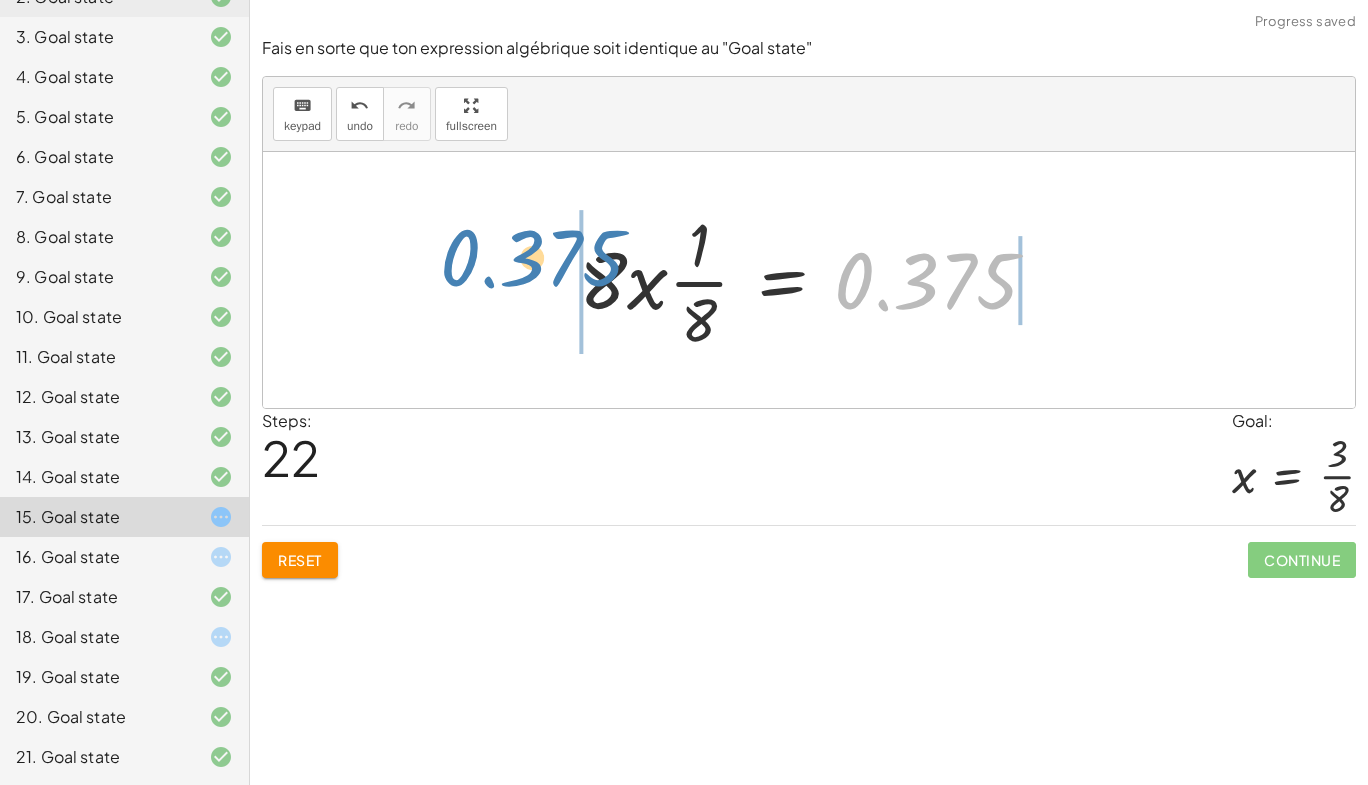 drag, startPoint x: 933, startPoint y: 287, endPoint x: 543, endPoint y: 265, distance: 390.62003 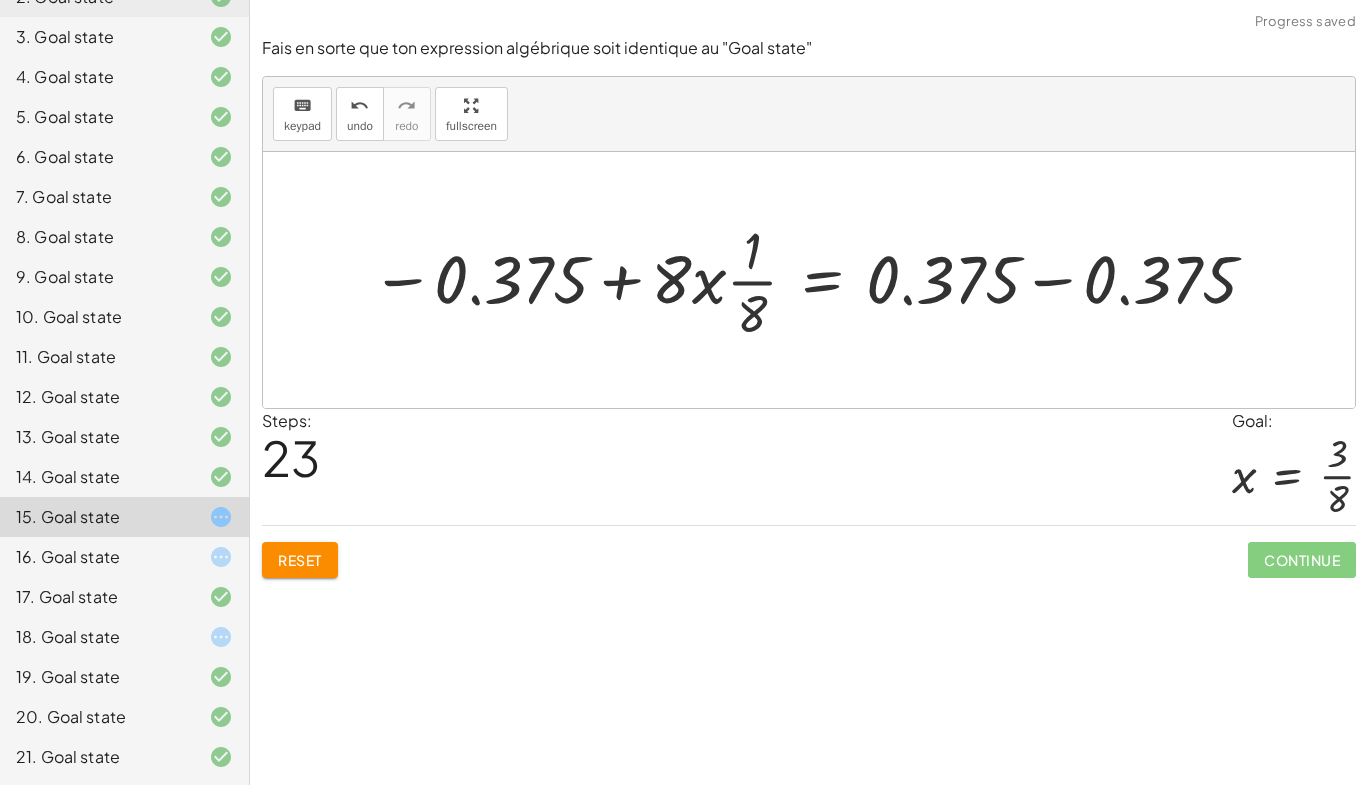 click at bounding box center (816, 279) 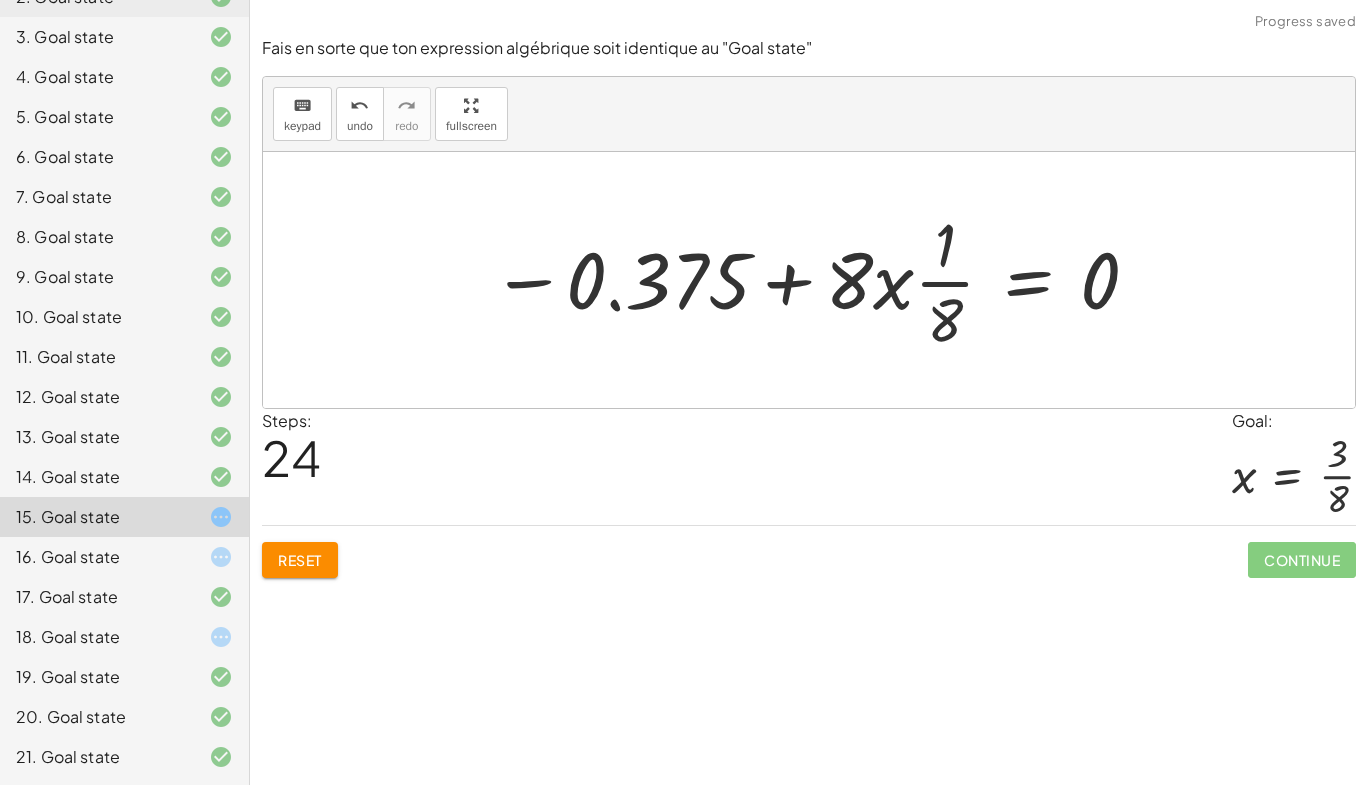 click at bounding box center [816, 280] 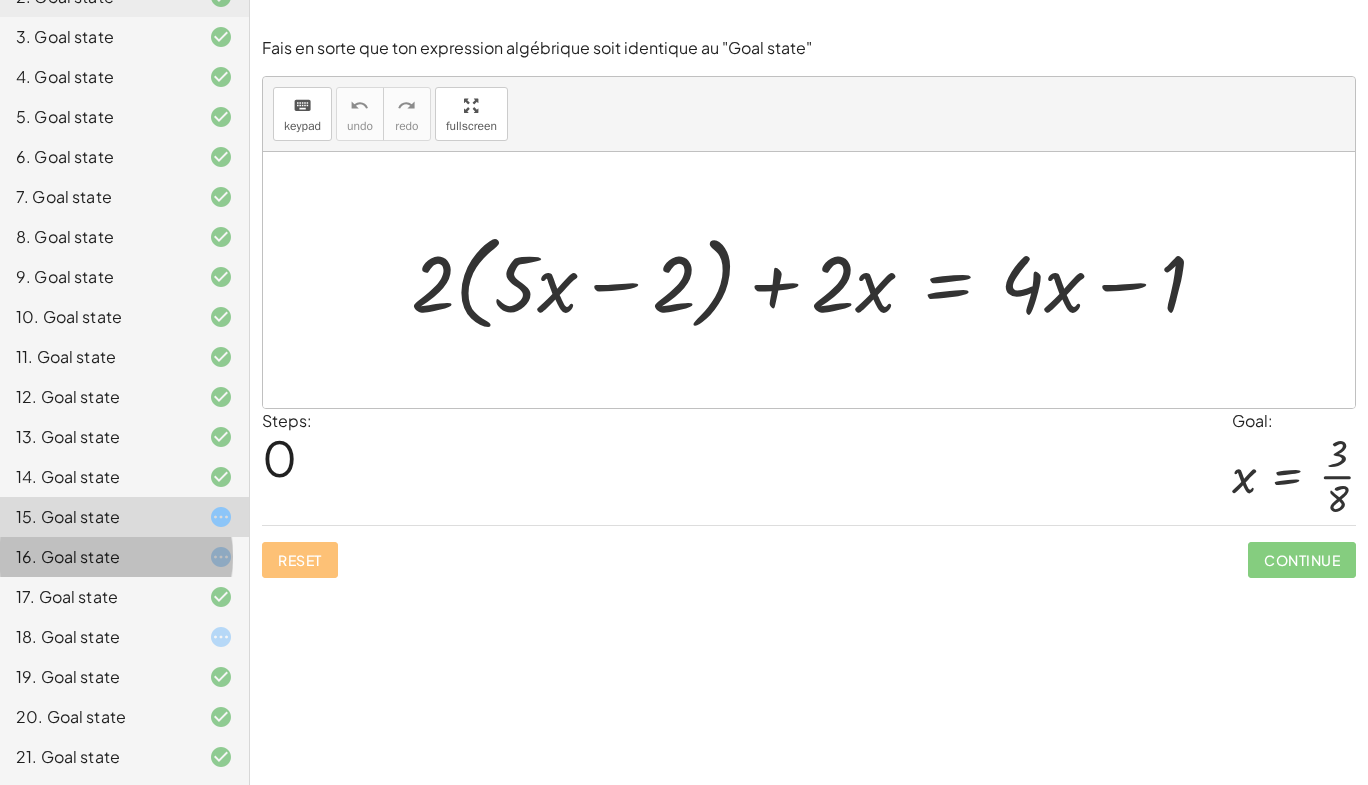 click on "16. Goal state" 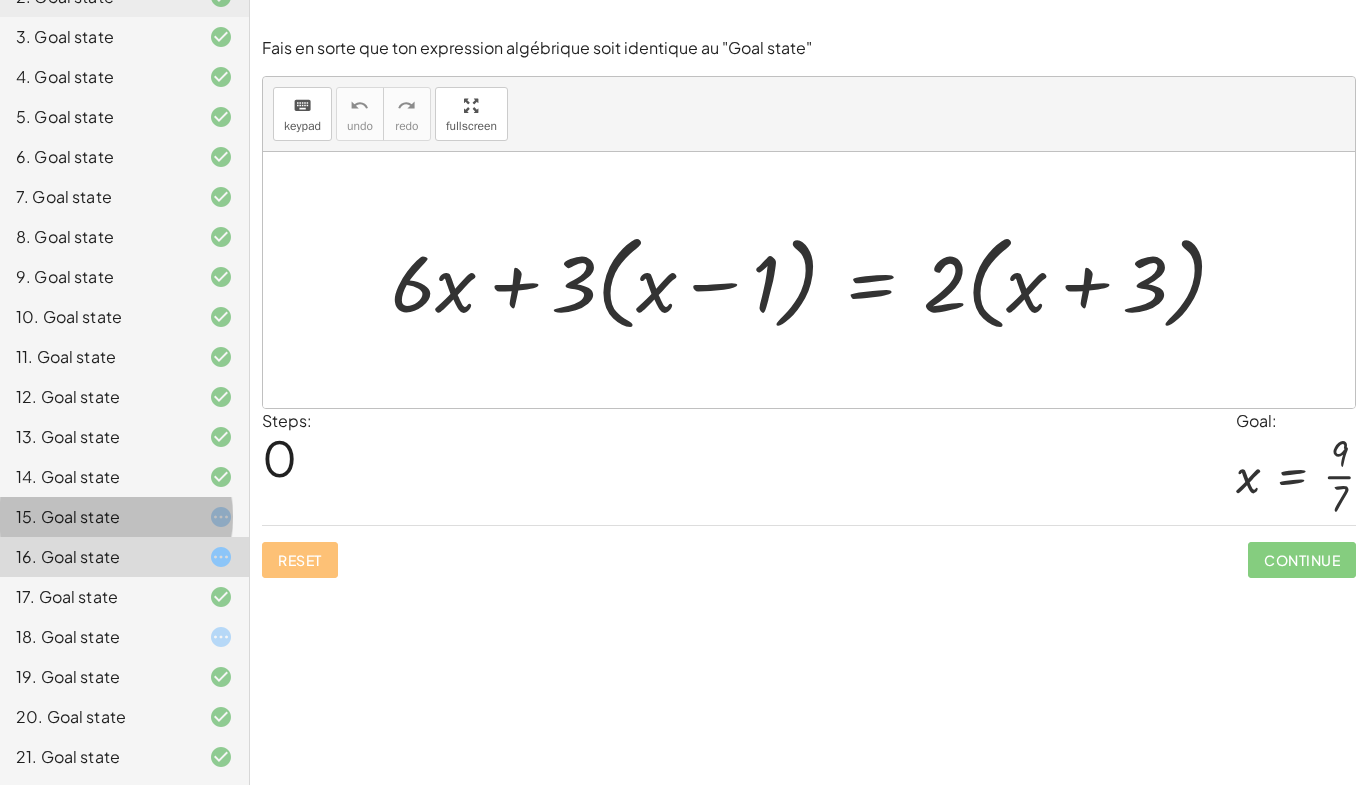 click 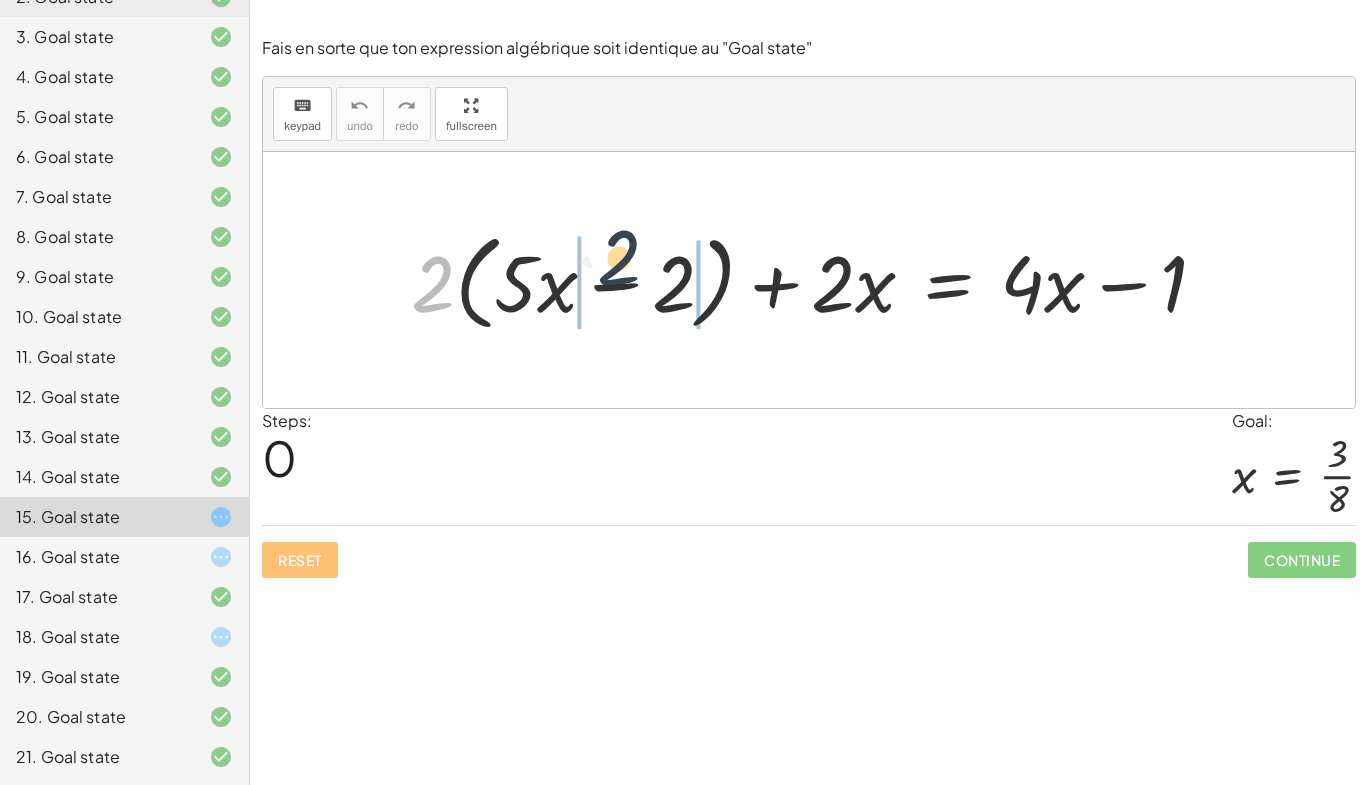 drag, startPoint x: 414, startPoint y: 274, endPoint x: 582, endPoint y: 271, distance: 168.02678 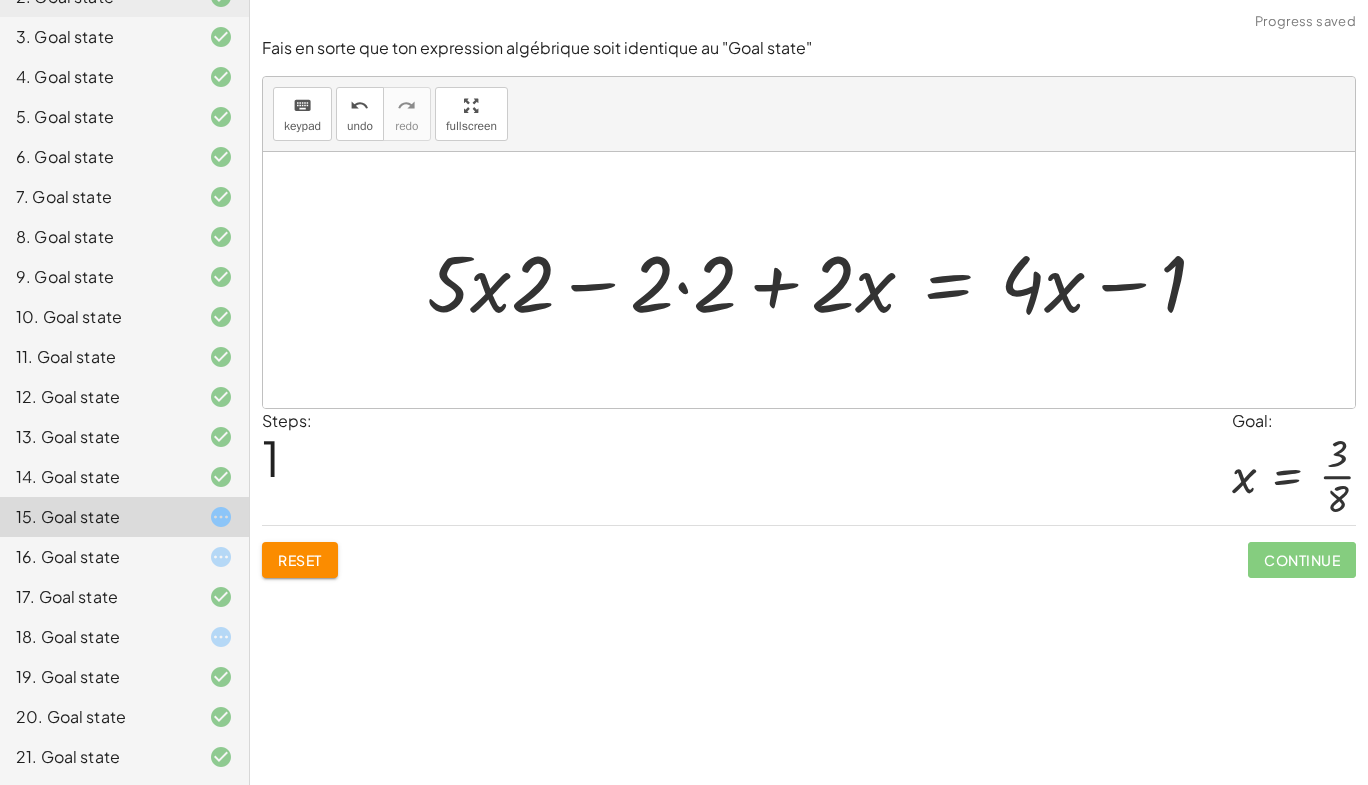 click at bounding box center [825, 280] 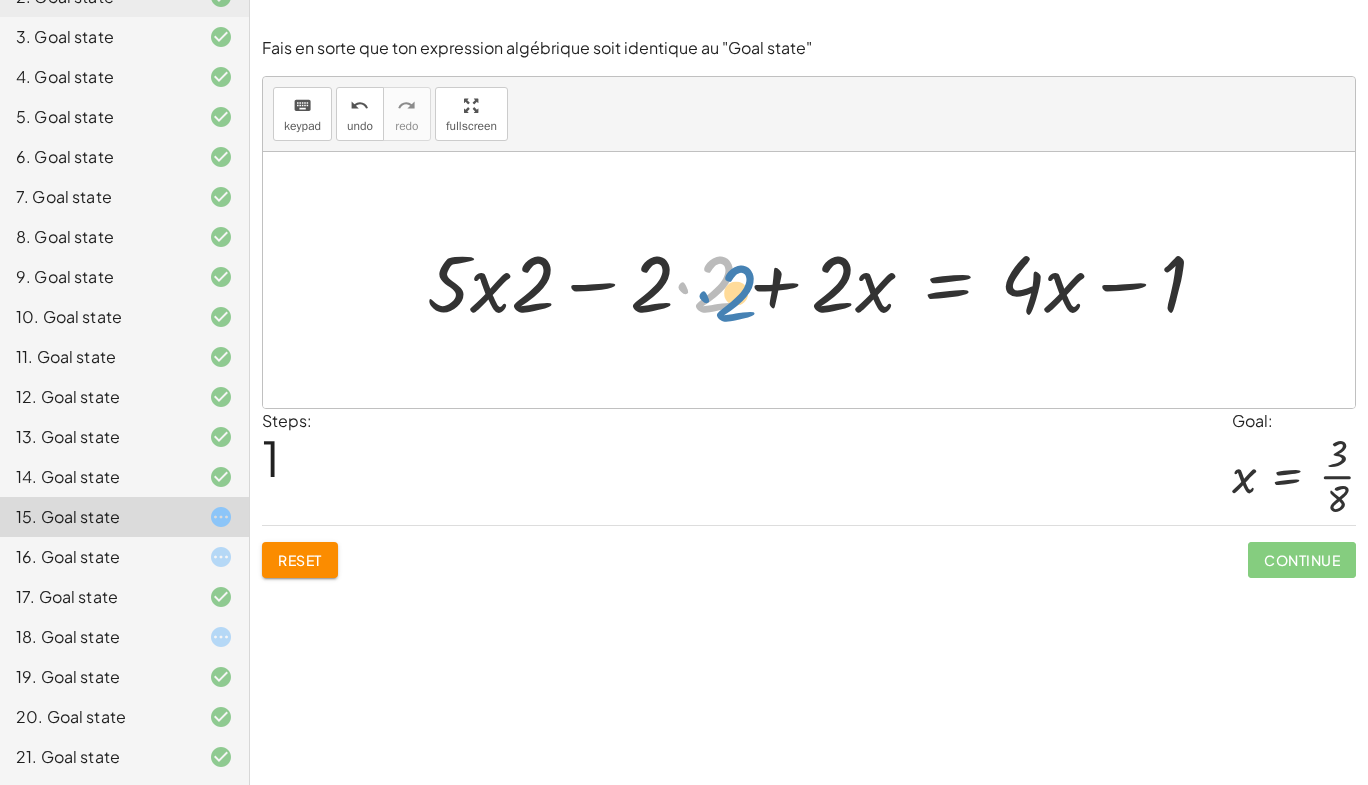 drag, startPoint x: 683, startPoint y: 320, endPoint x: 721, endPoint y: 305, distance: 40.853397 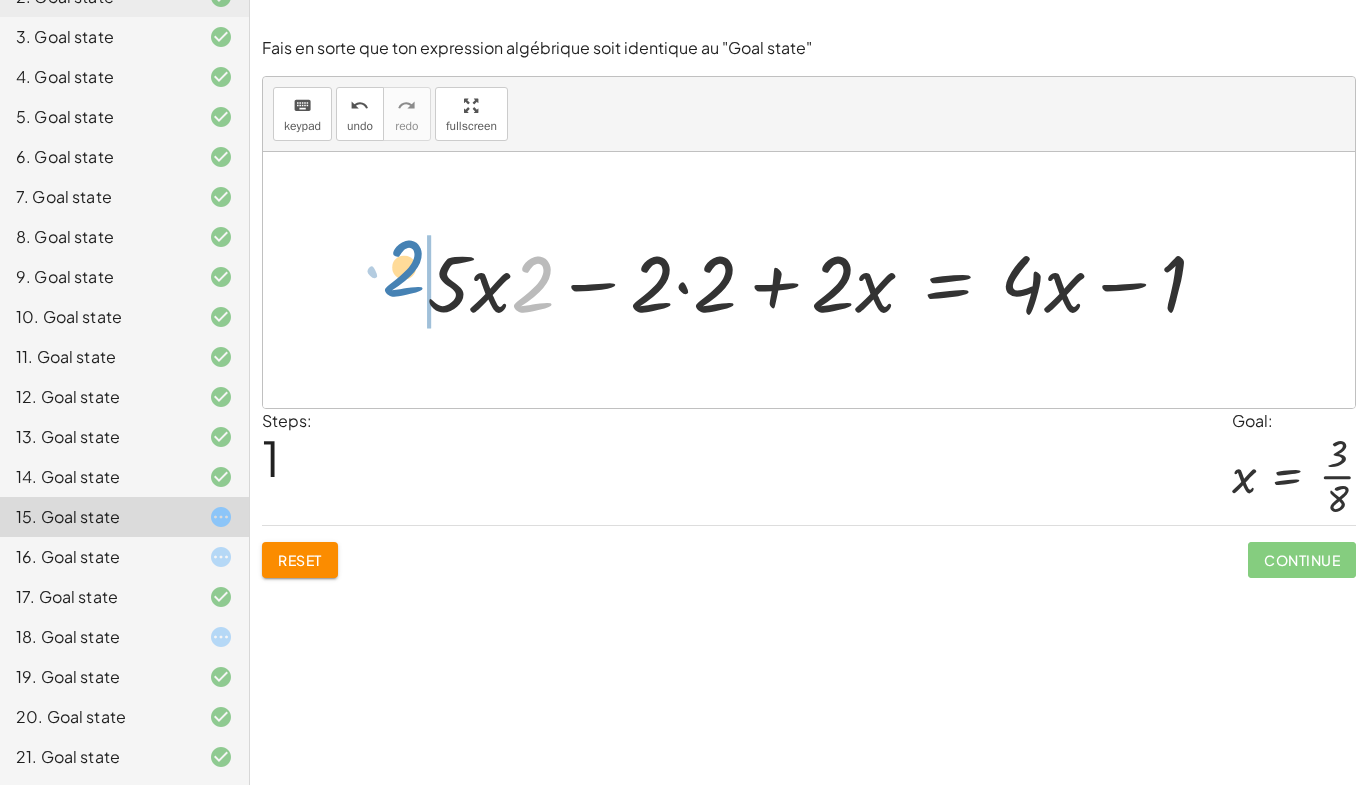 drag, startPoint x: 519, startPoint y: 312, endPoint x: 402, endPoint y: 258, distance: 128.86038 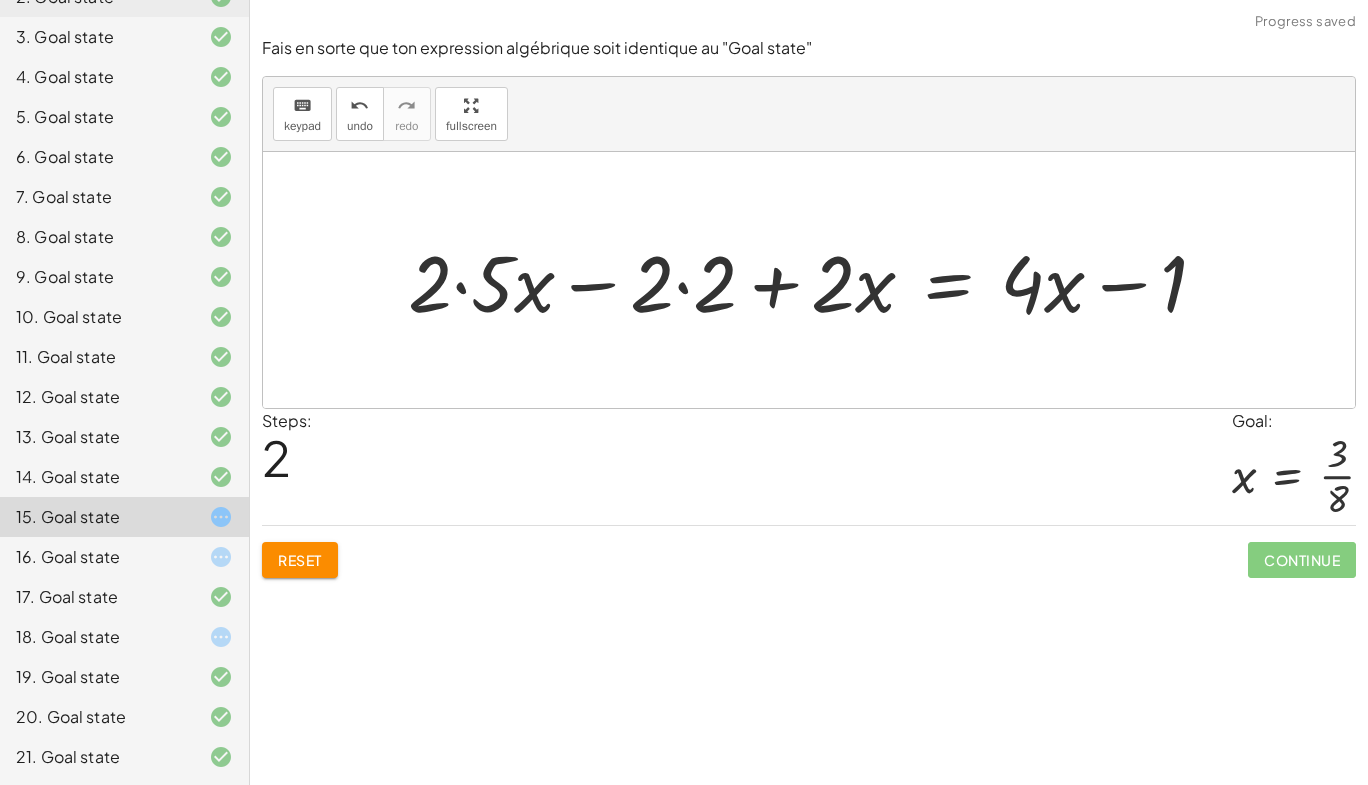 click at bounding box center [815, 280] 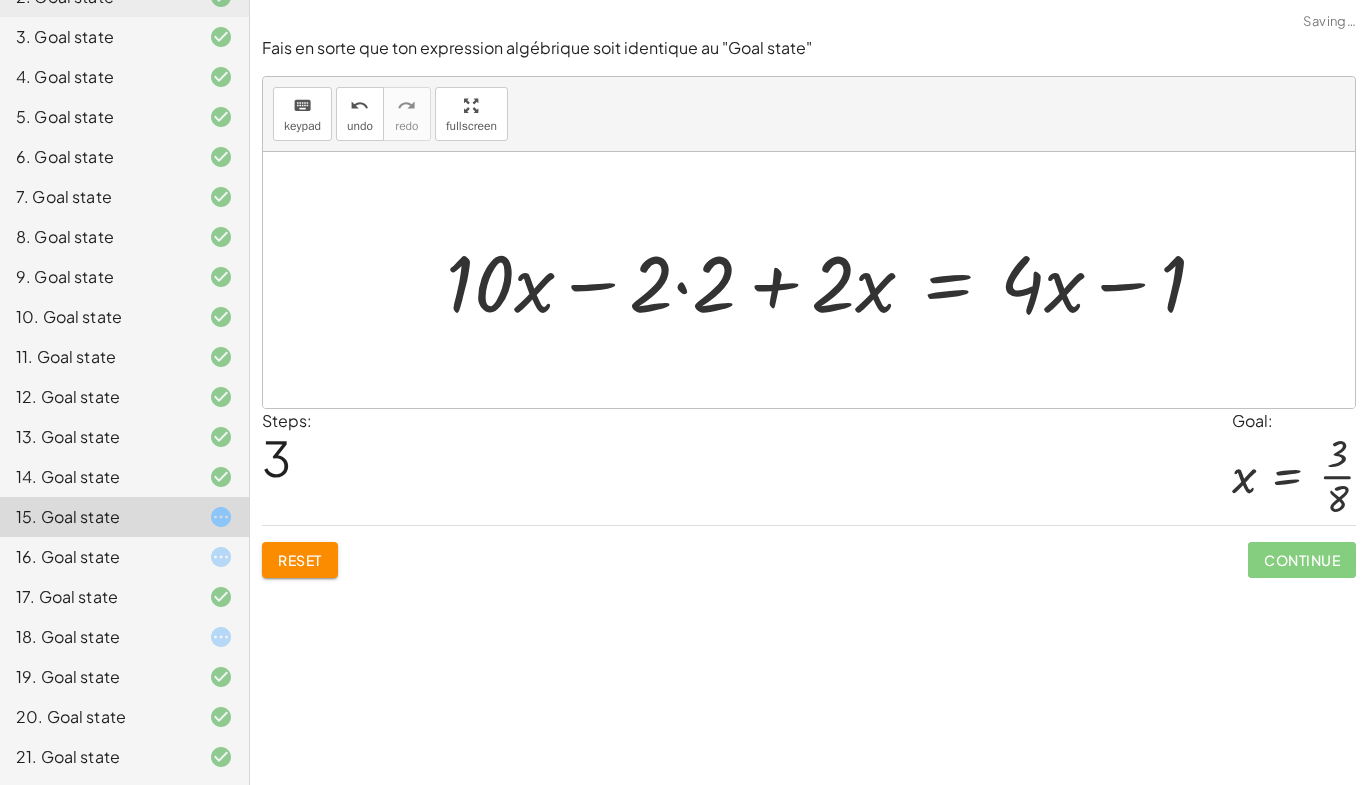 click at bounding box center [834, 280] 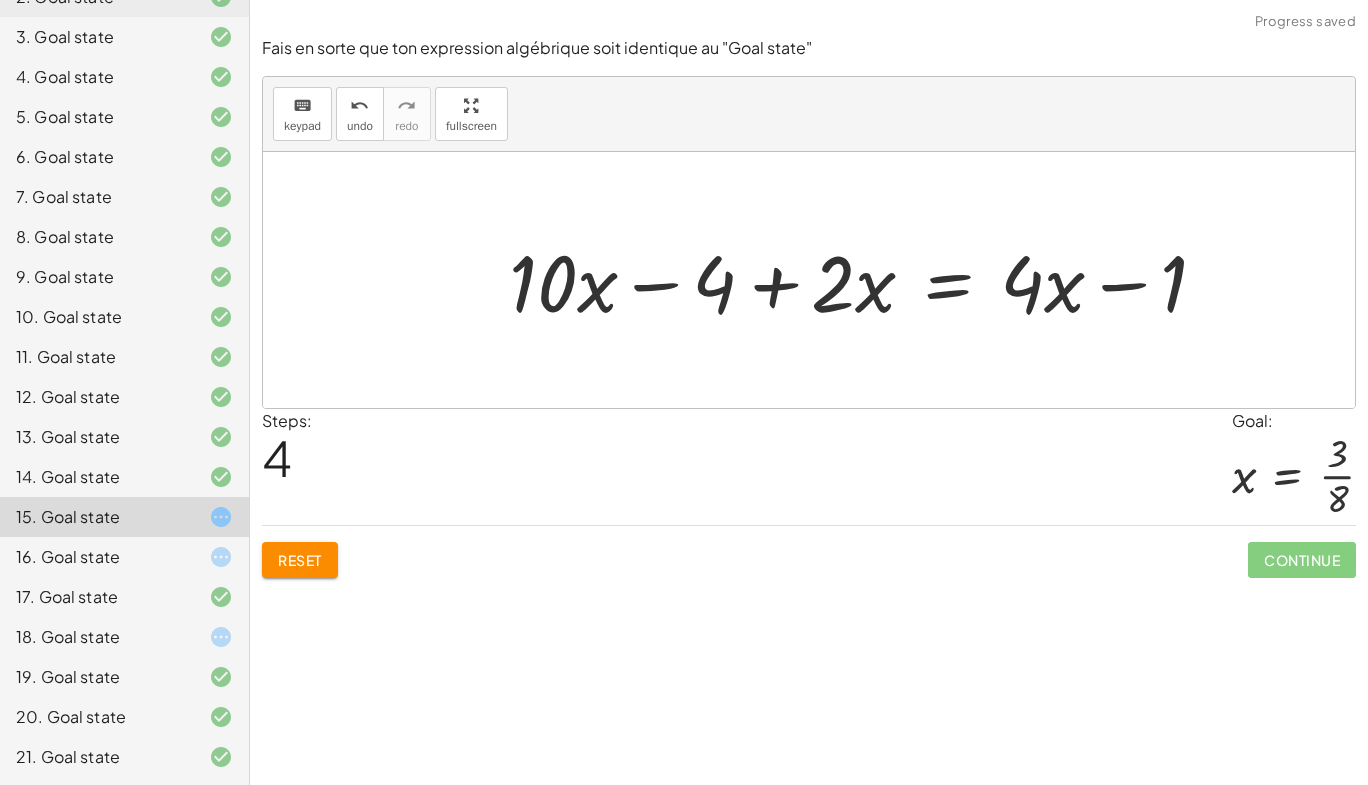 click on "Reset" 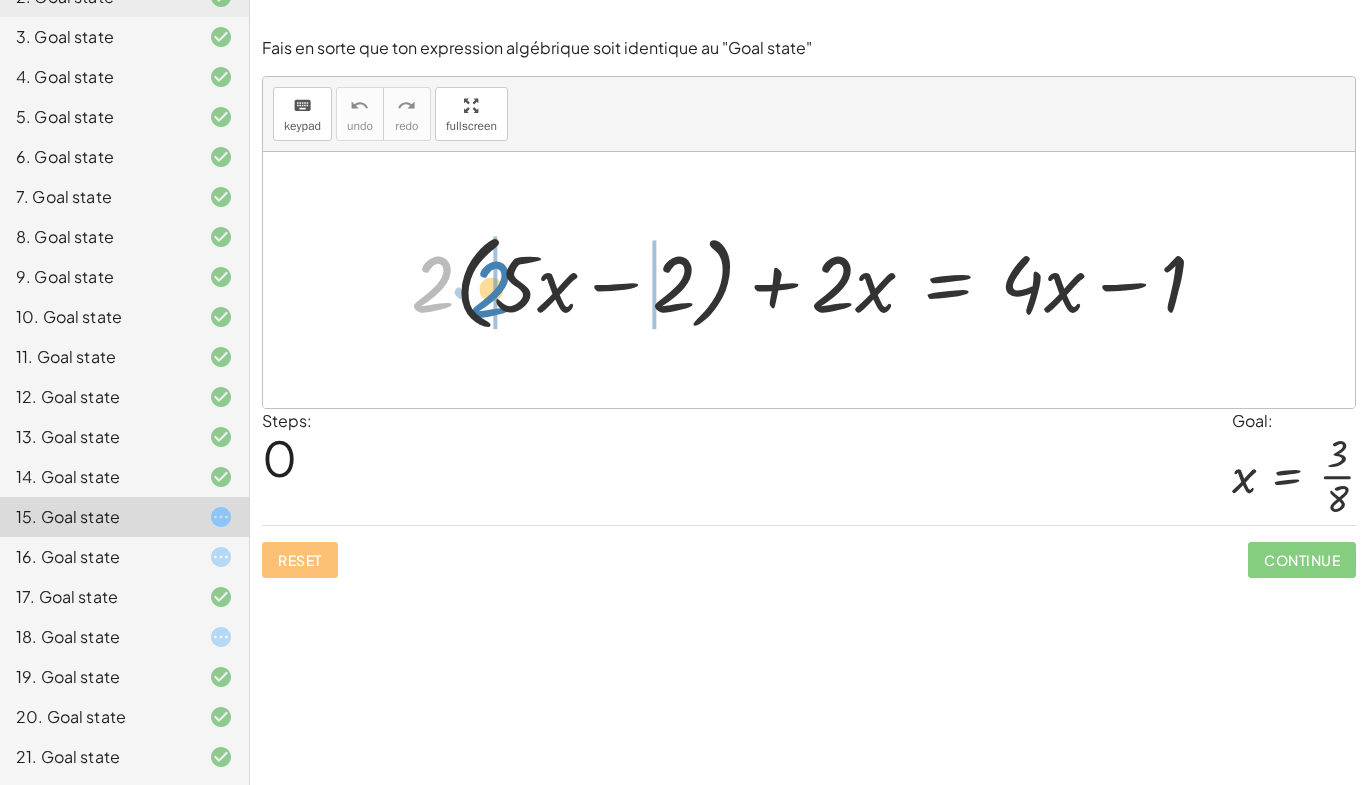 drag, startPoint x: 412, startPoint y: 298, endPoint x: 470, endPoint y: 311, distance: 59.439045 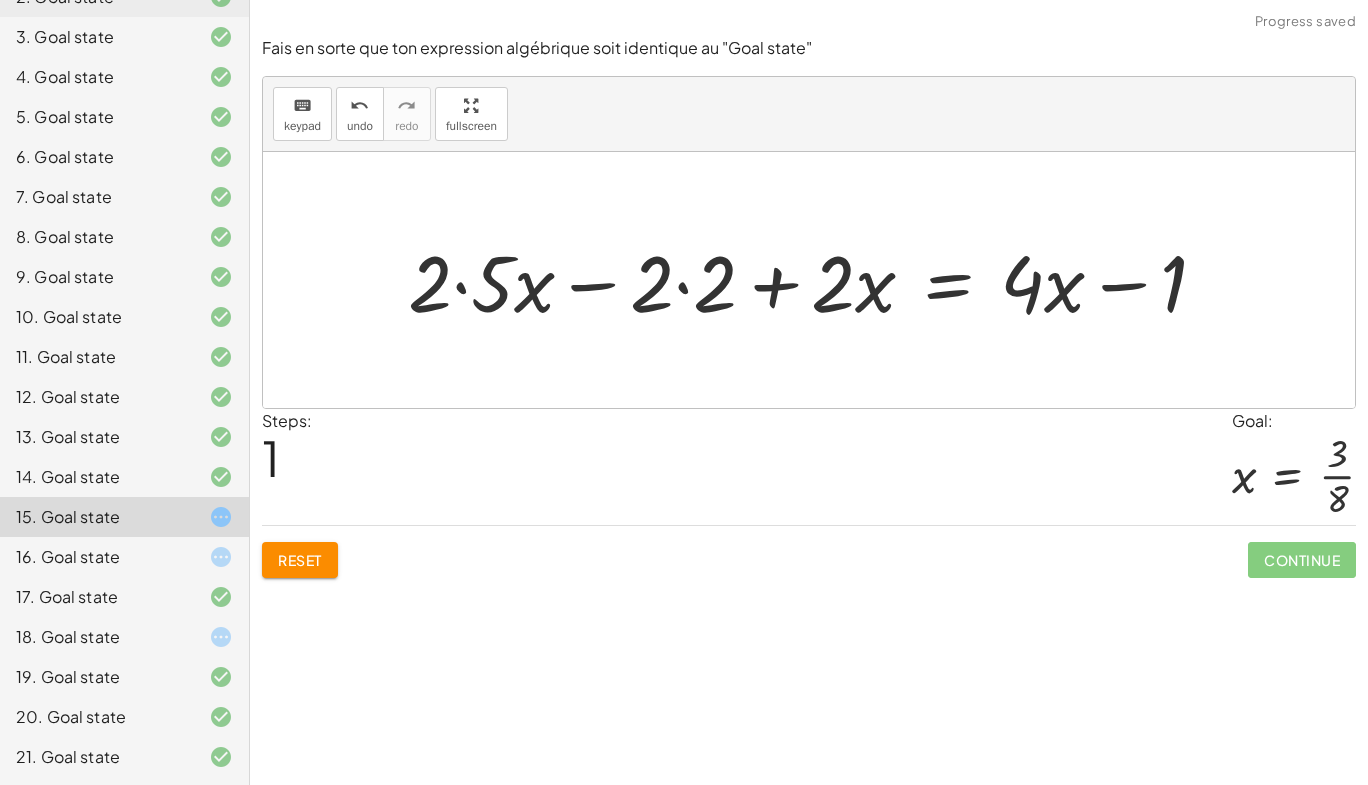 click at bounding box center (815, 280) 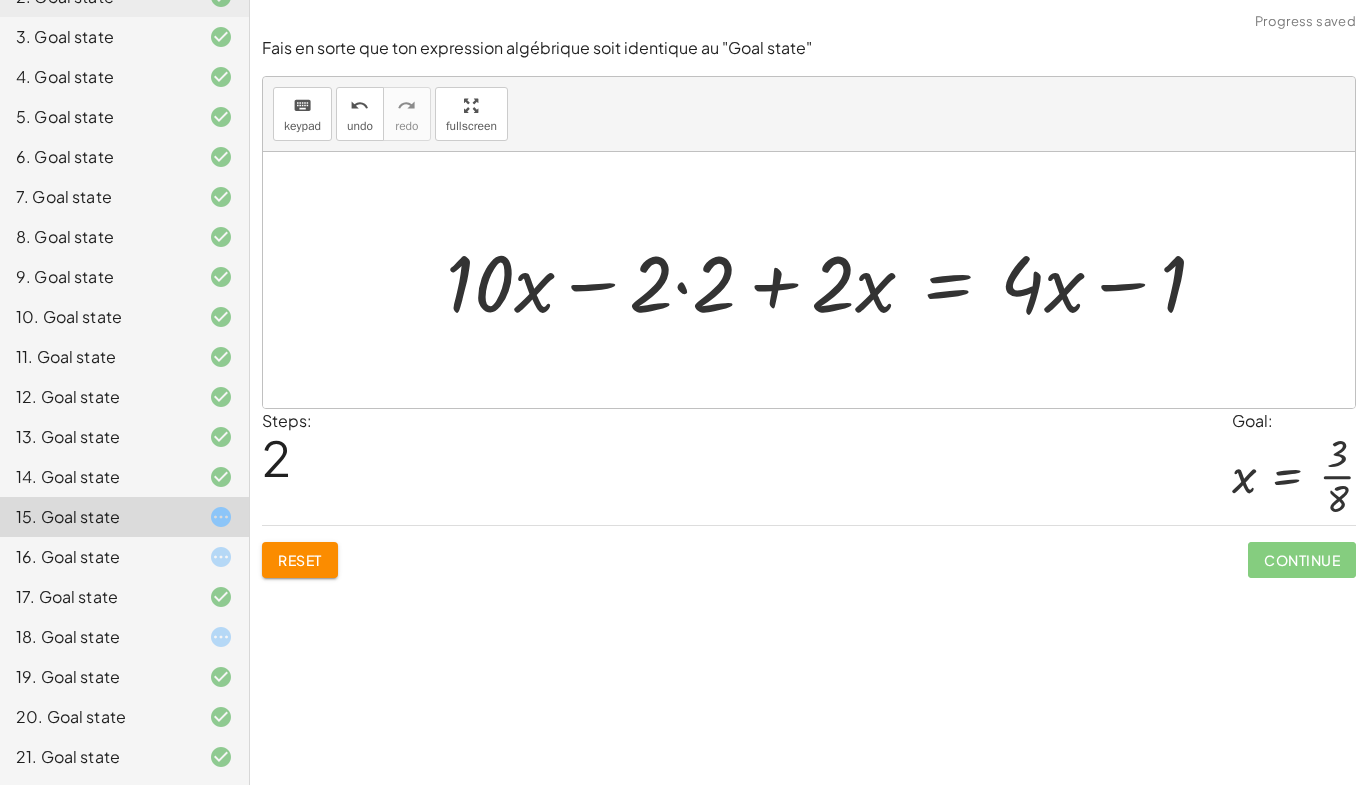 click at bounding box center (834, 280) 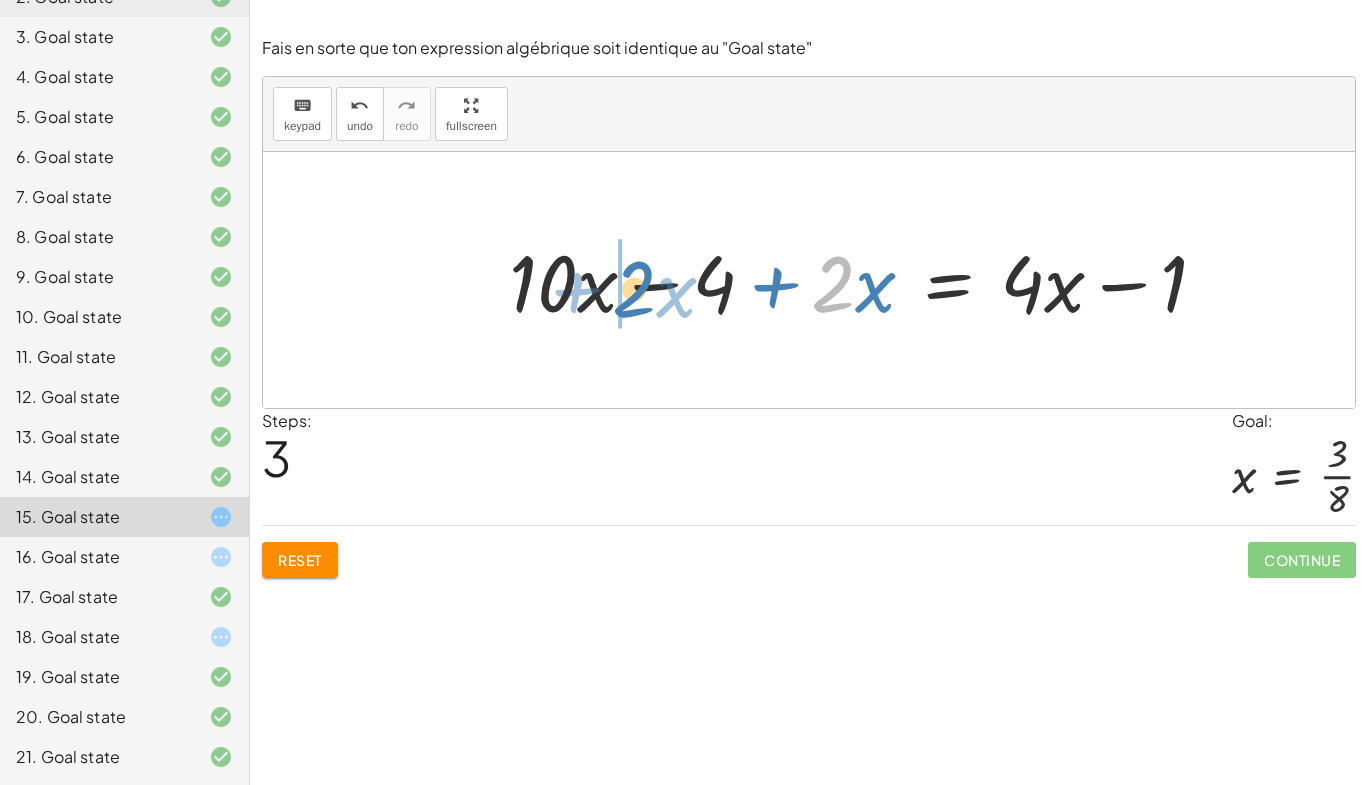 drag, startPoint x: 837, startPoint y: 289, endPoint x: 640, endPoint y: 294, distance: 197.06345 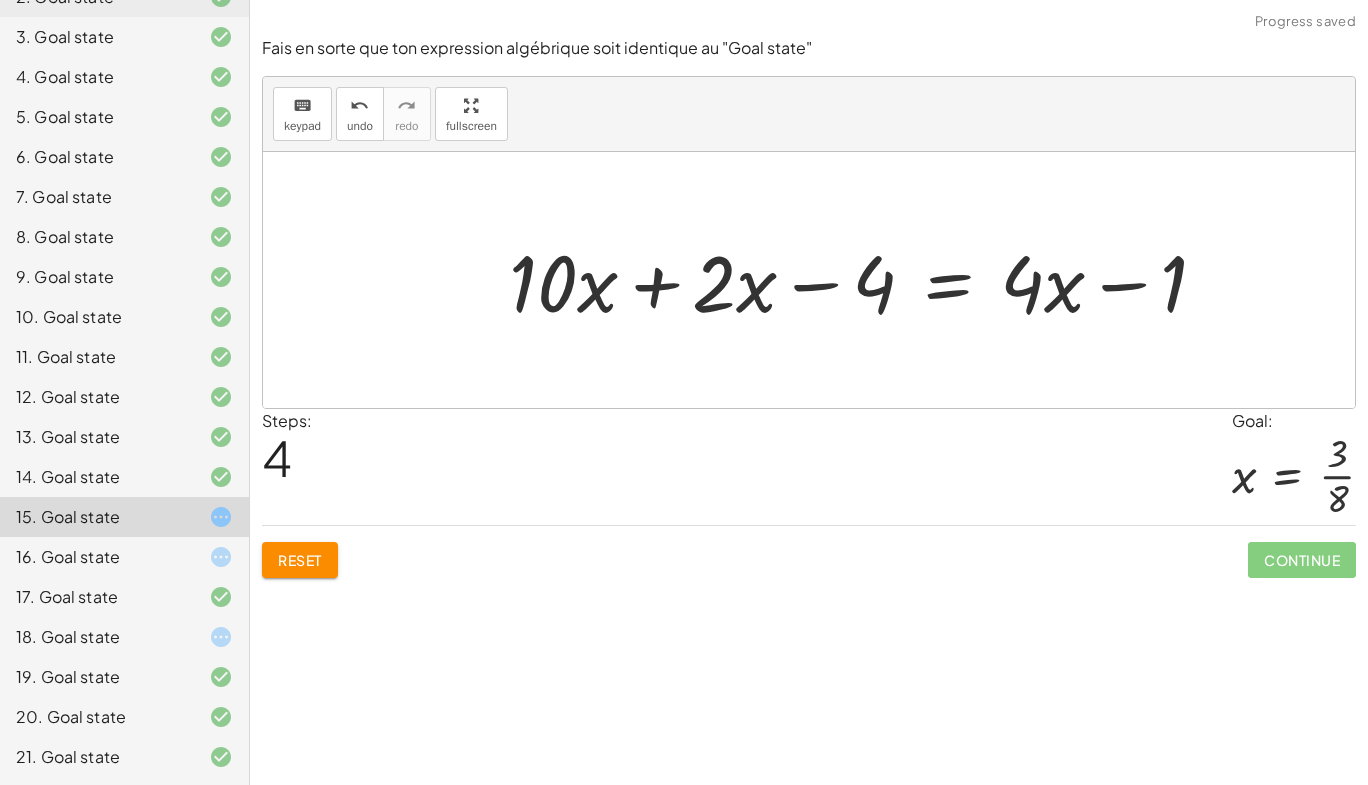 click at bounding box center [866, 280] 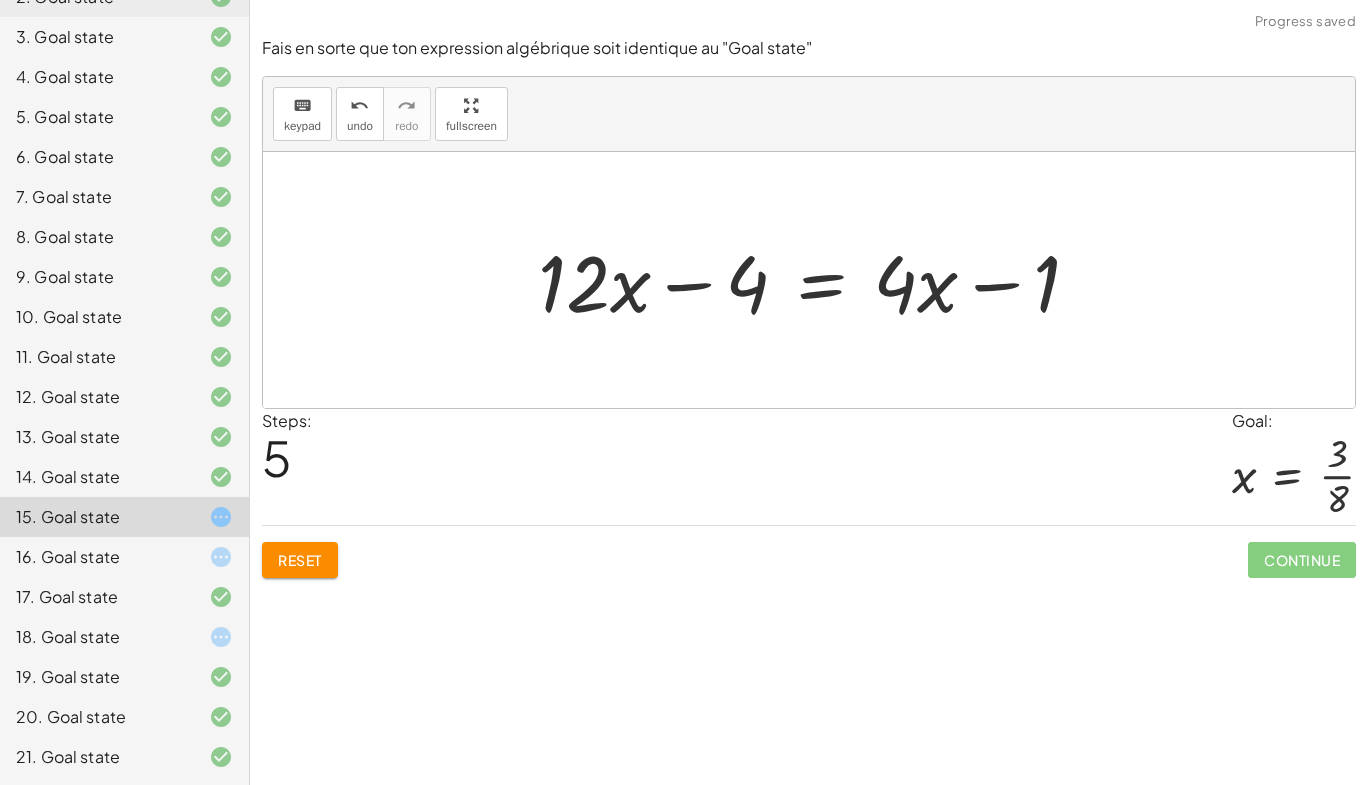 click at bounding box center (817, 280) 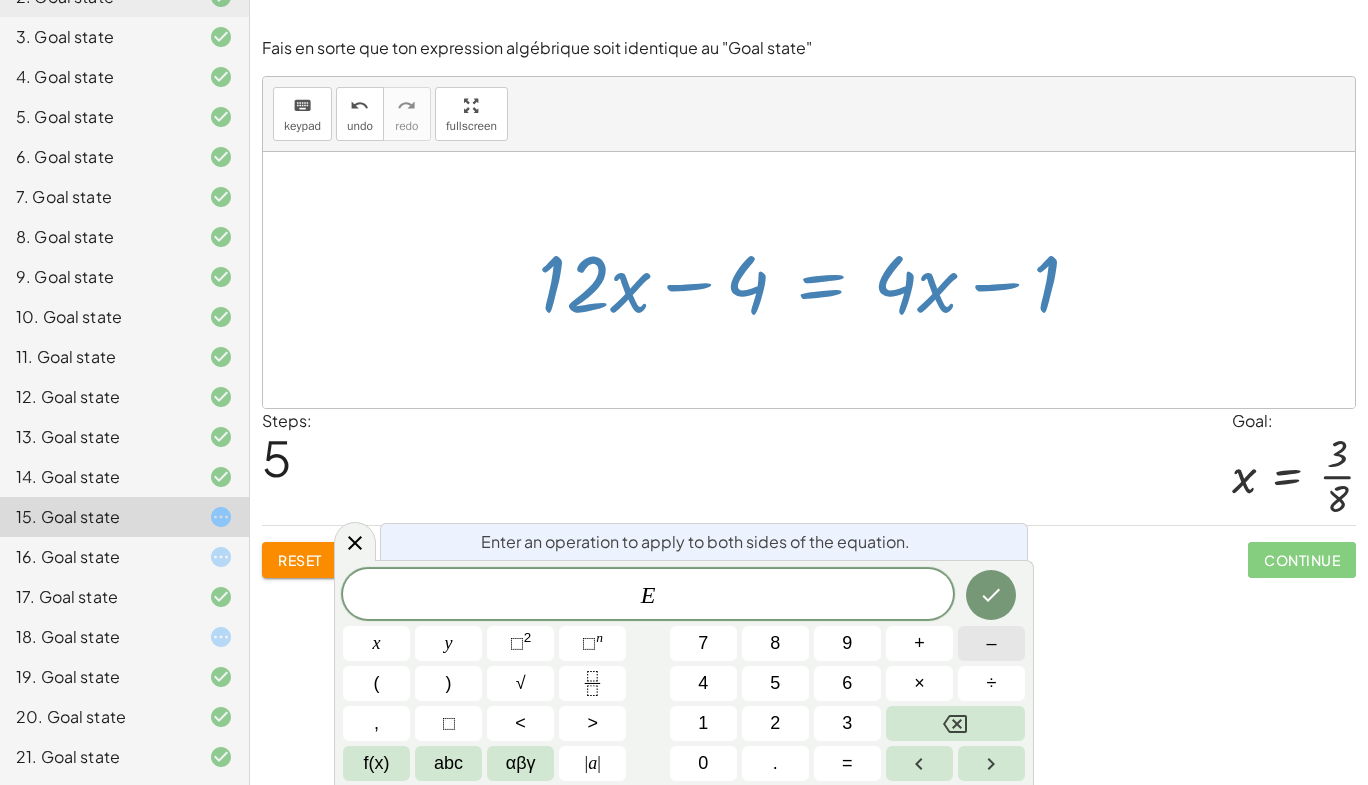 click on "–" at bounding box center (991, 643) 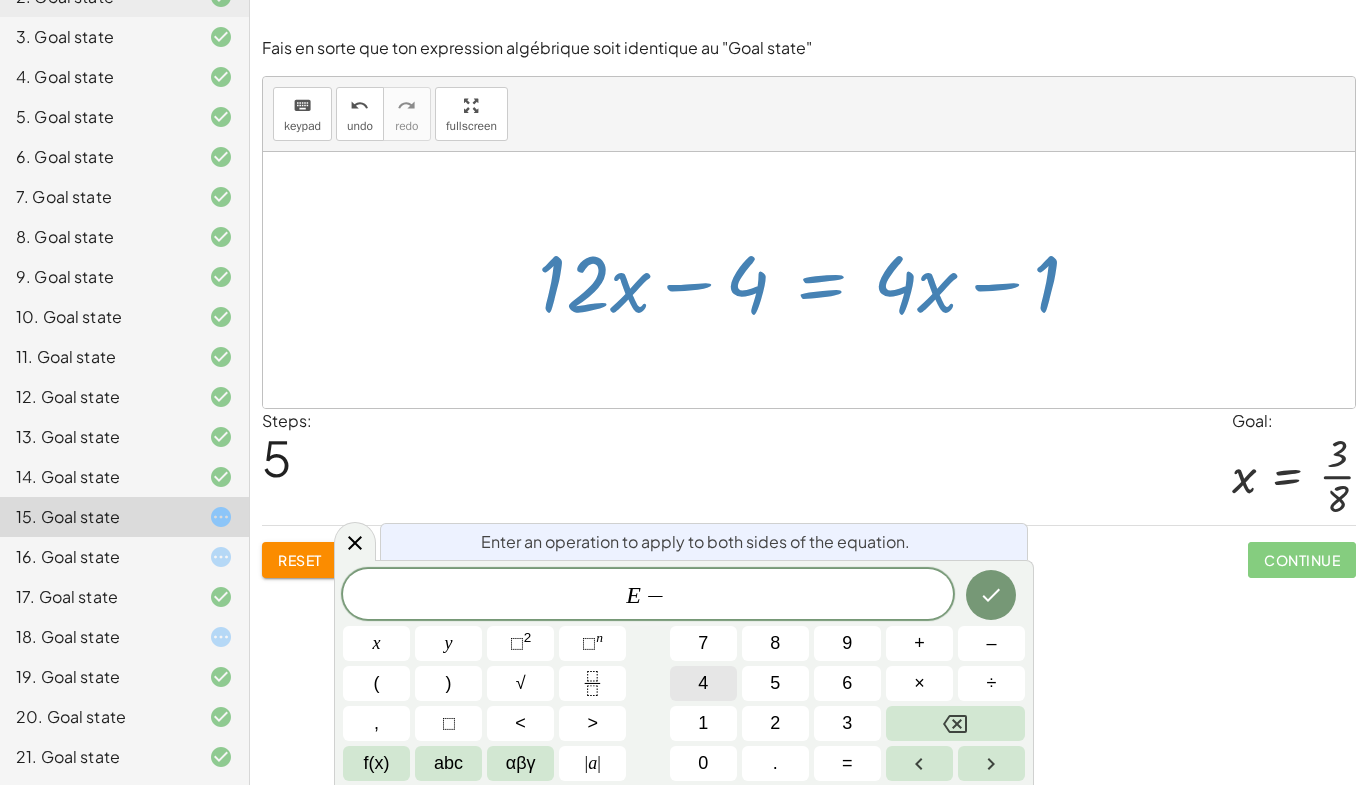 click on "4" at bounding box center (703, 683) 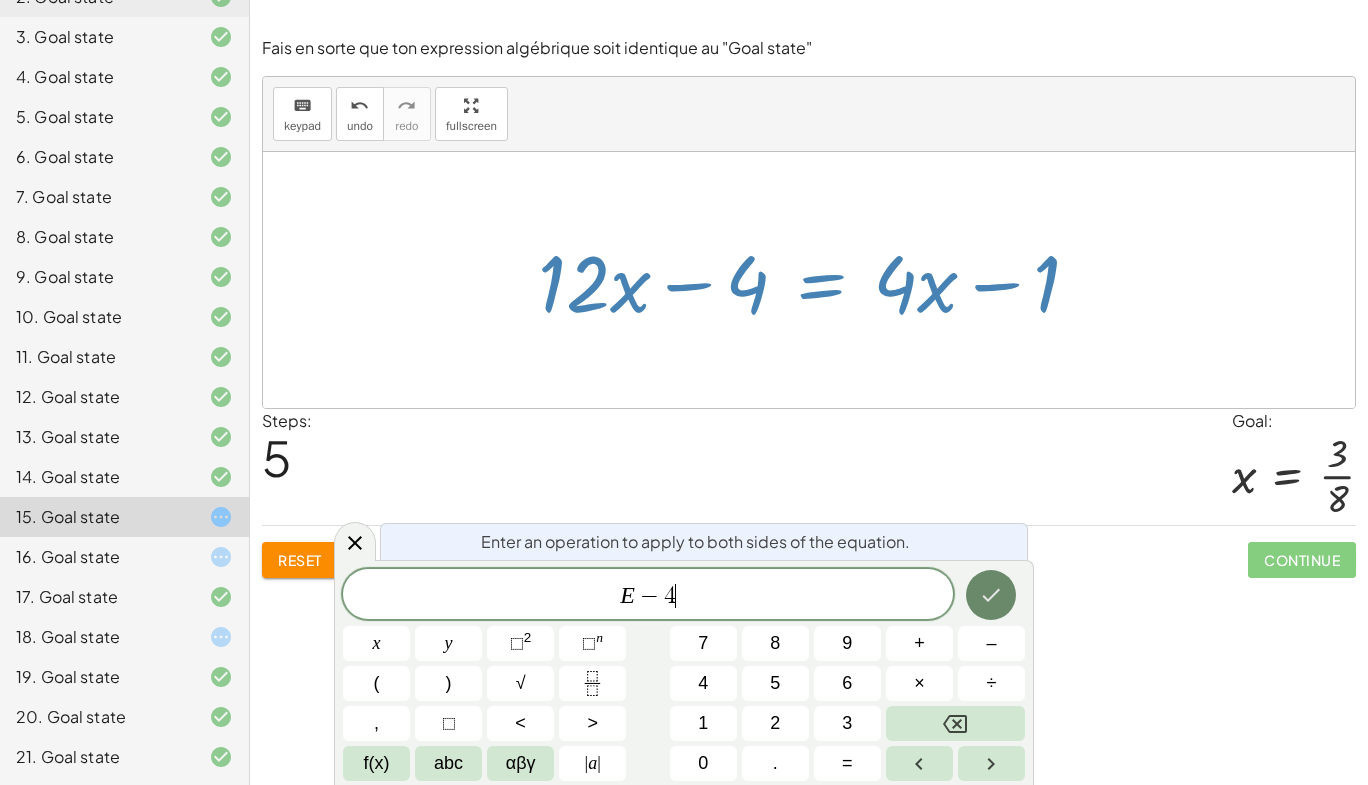 click 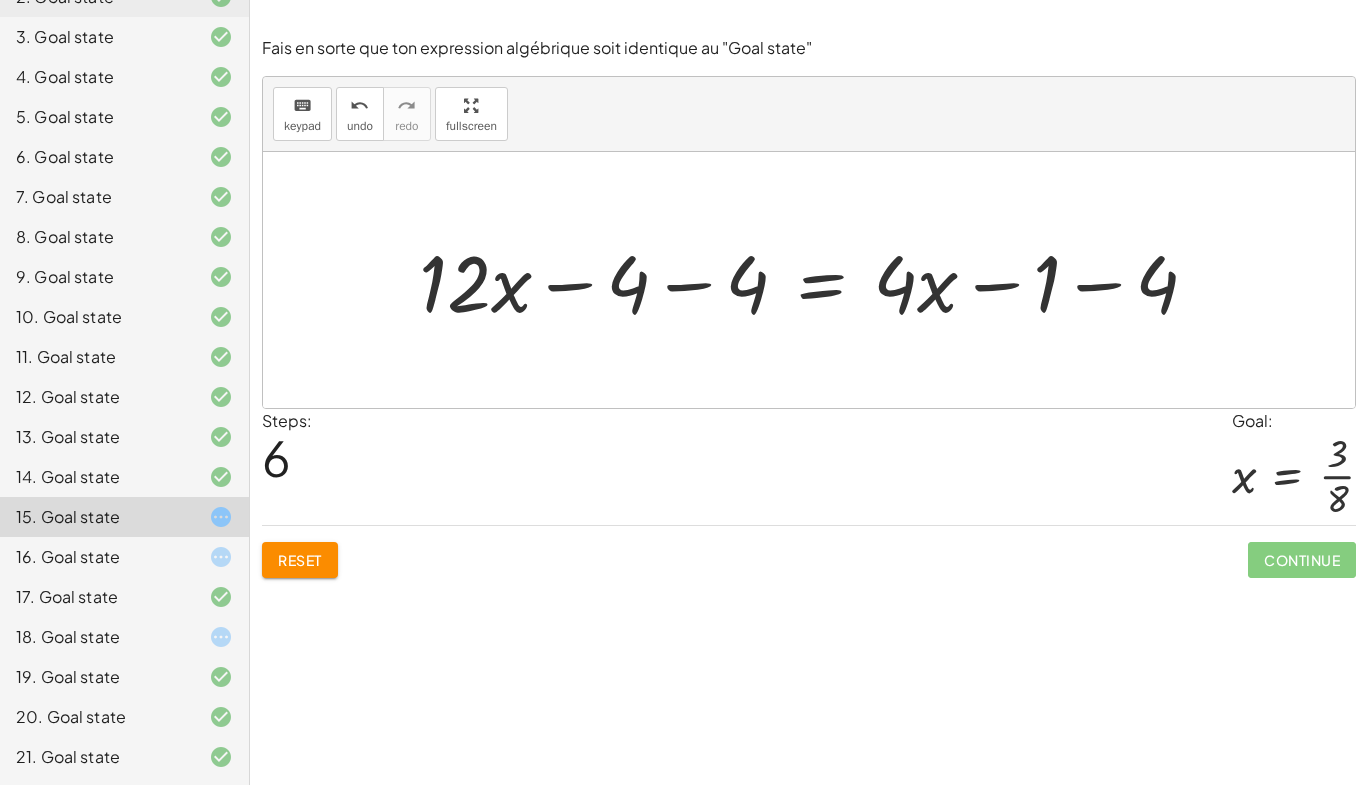 scroll, scrollTop: 308, scrollLeft: 0, axis: vertical 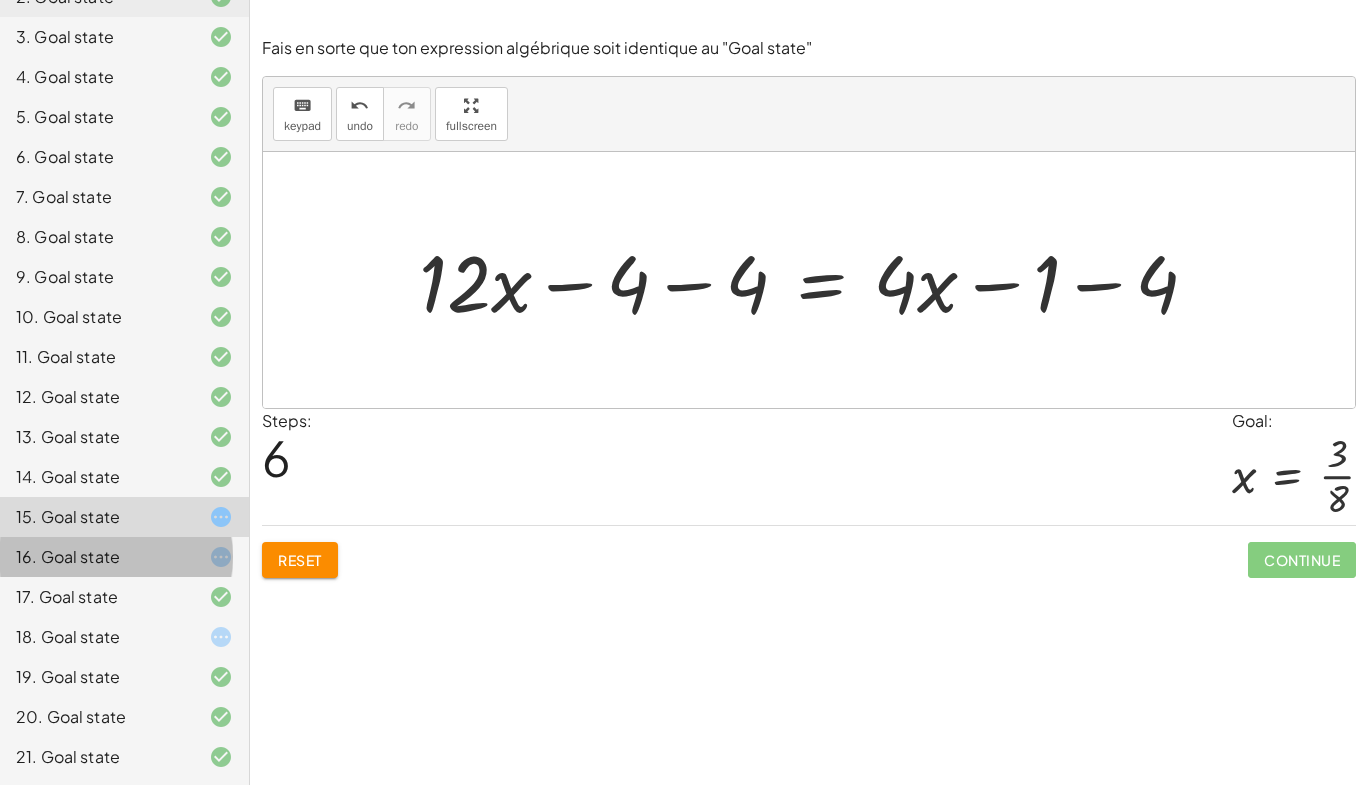 click 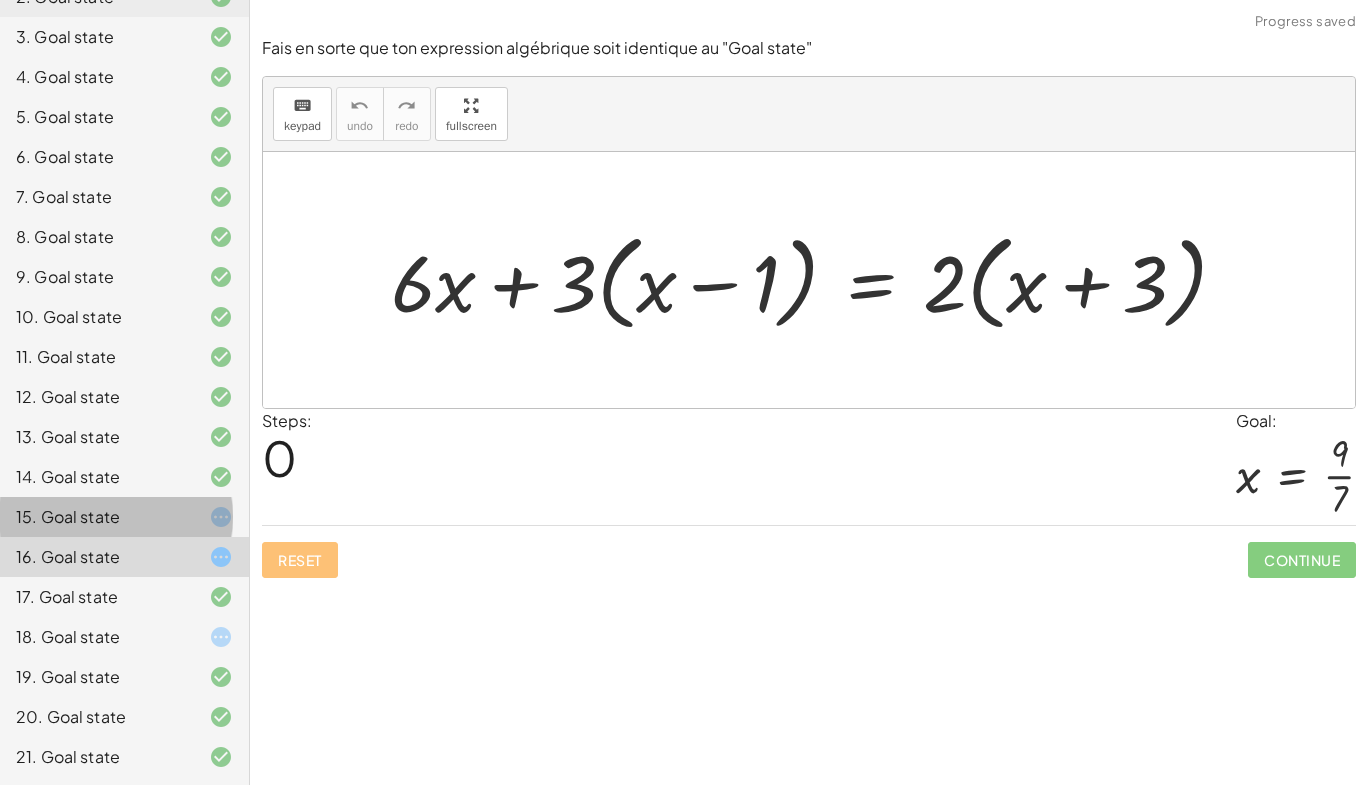 click 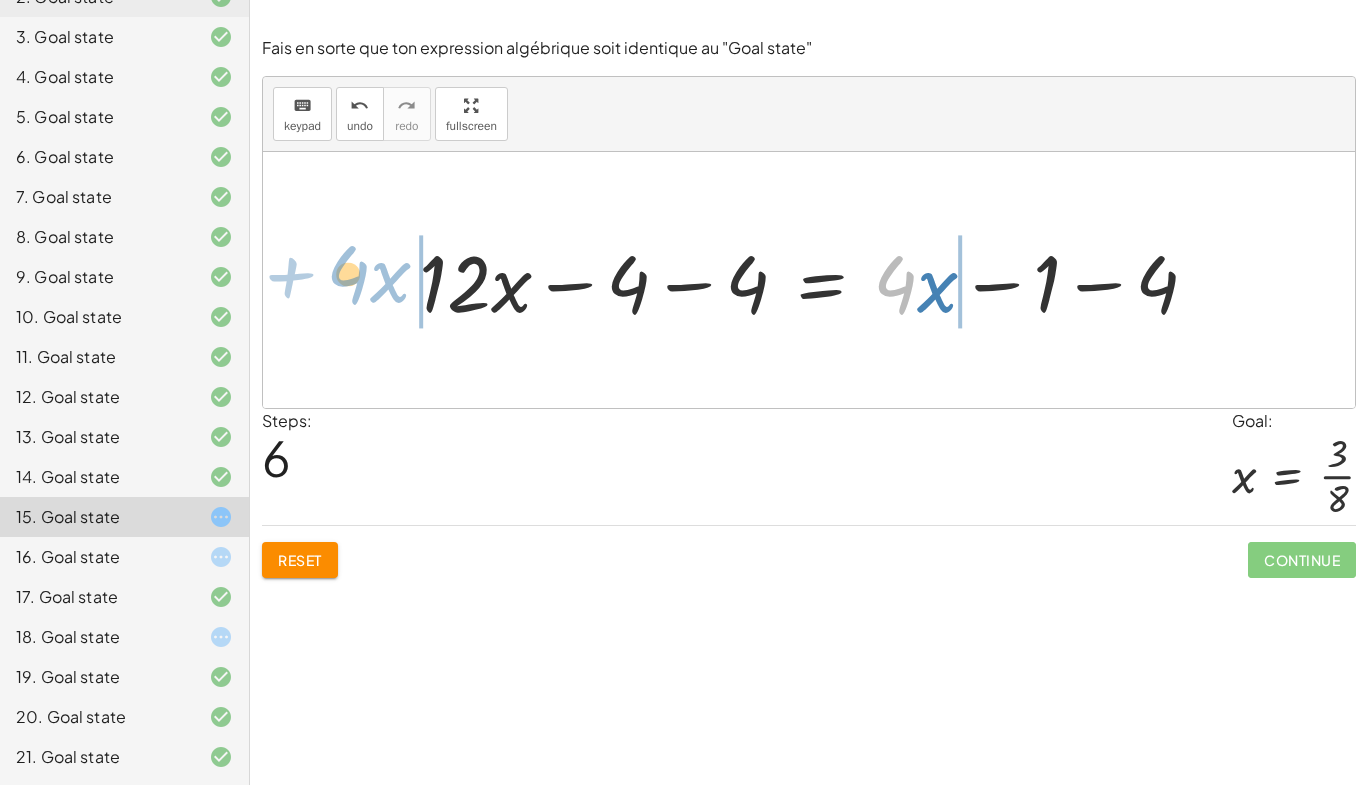 drag, startPoint x: 904, startPoint y: 291, endPoint x: 361, endPoint y: 282, distance: 543.0746 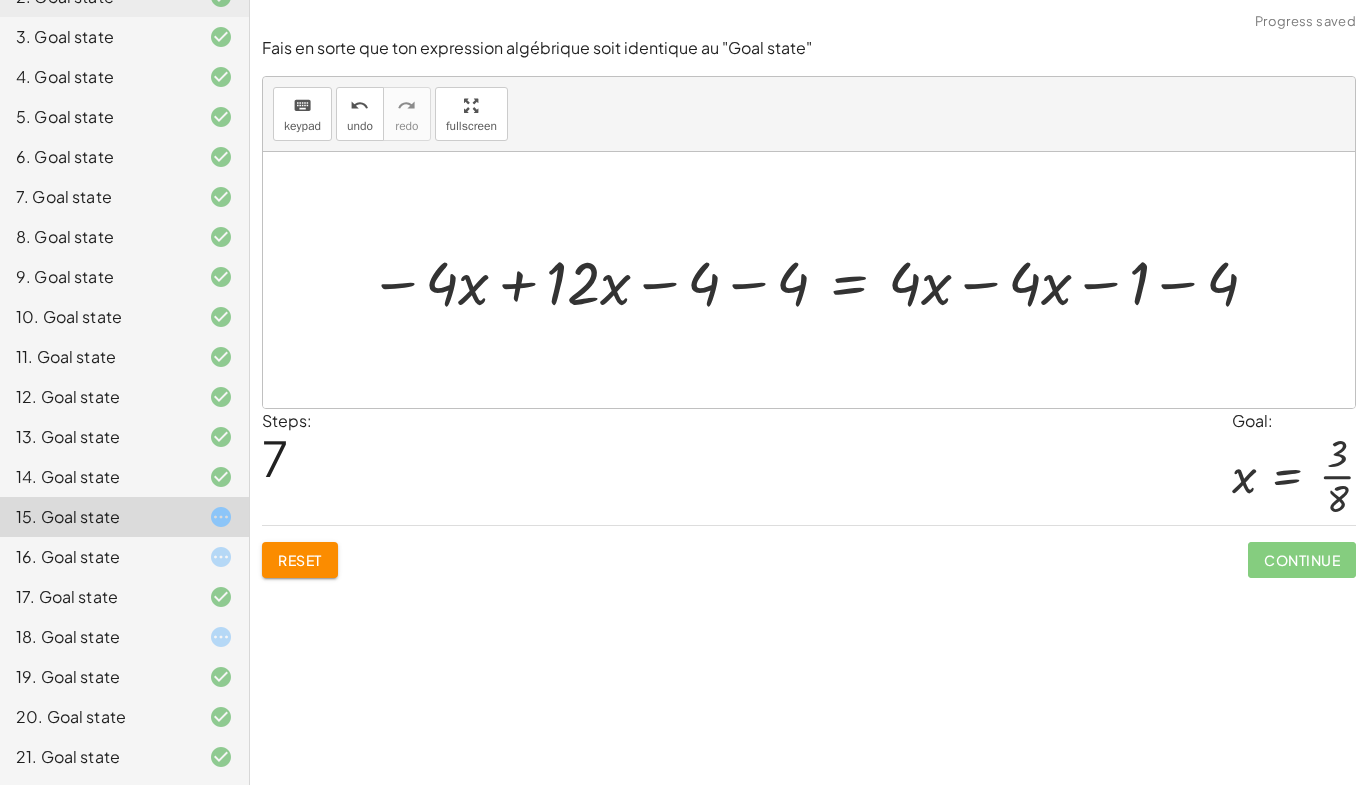 click at bounding box center [816, 280] 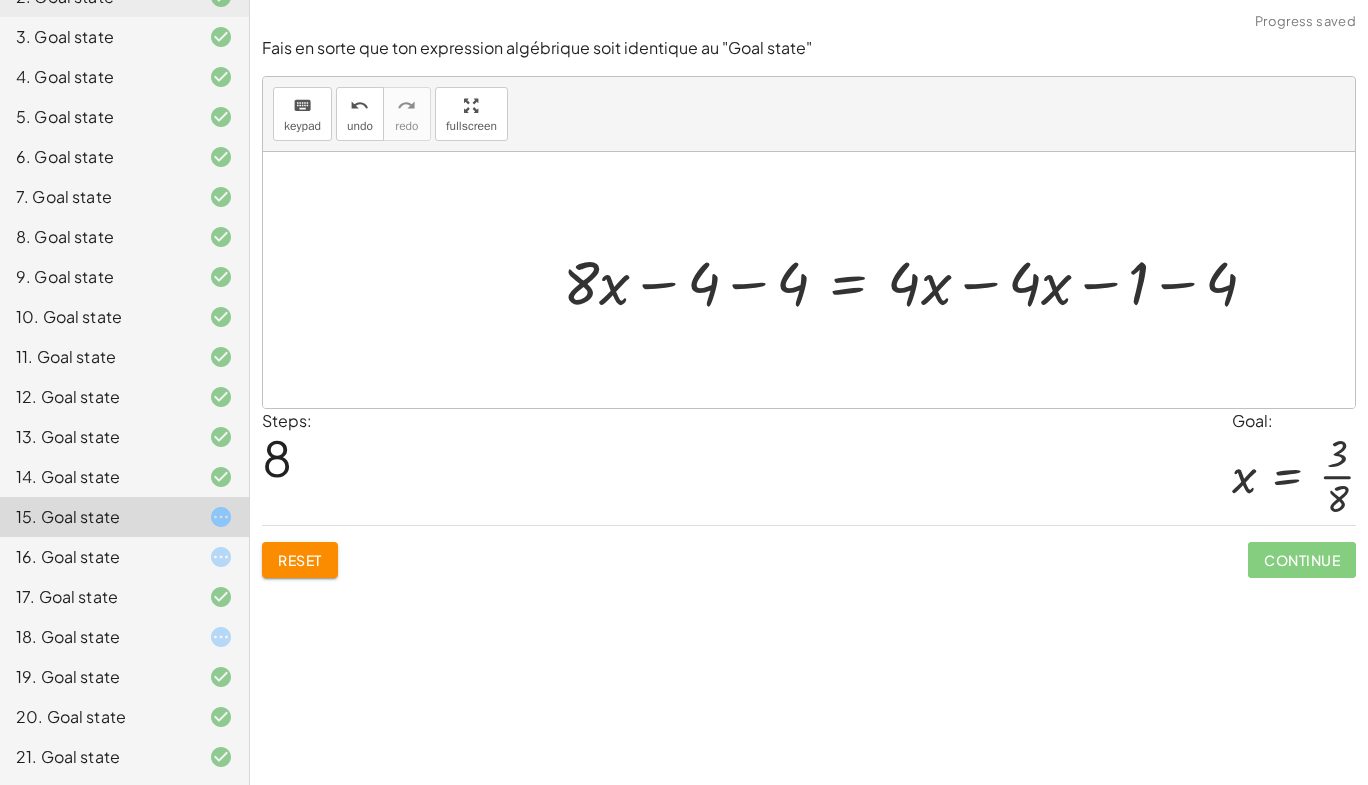 click at bounding box center (918, 280) 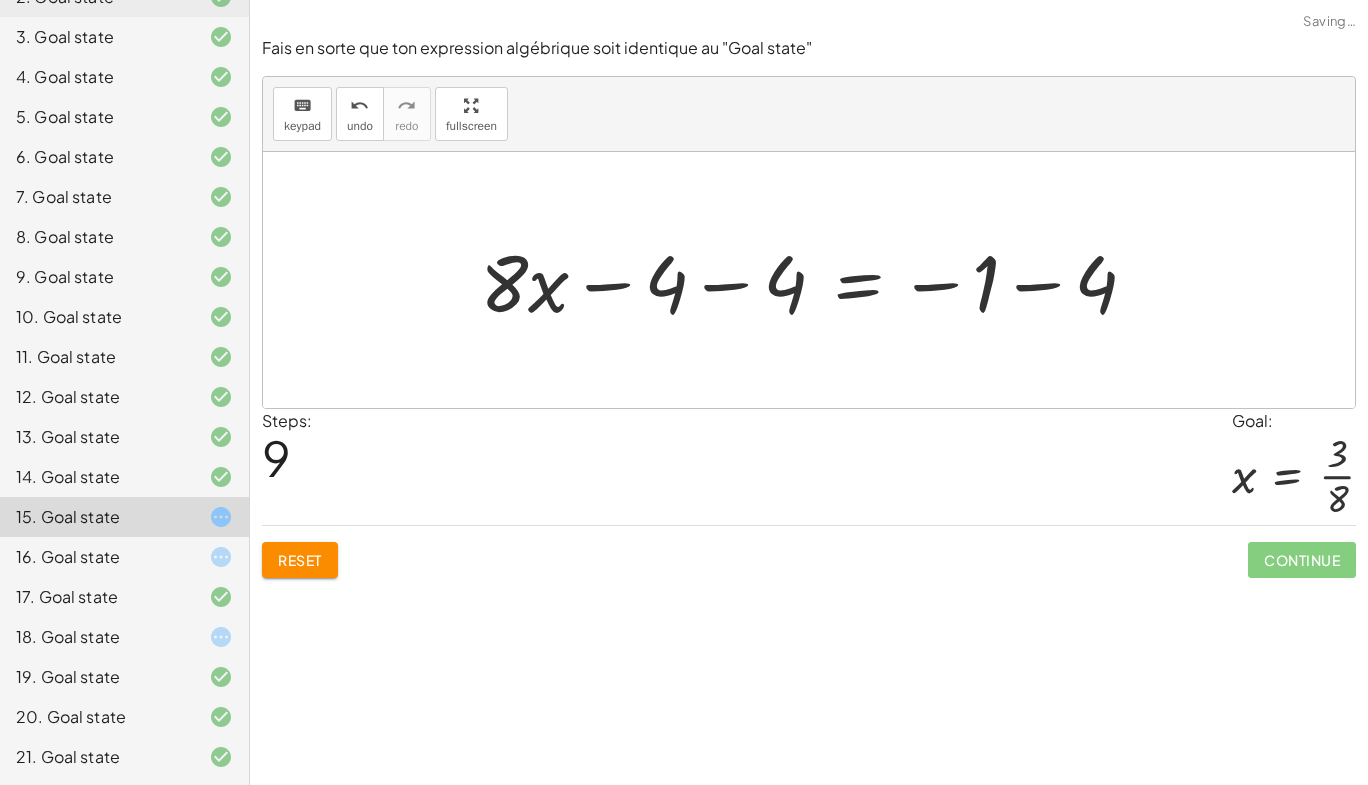 click at bounding box center (816, 280) 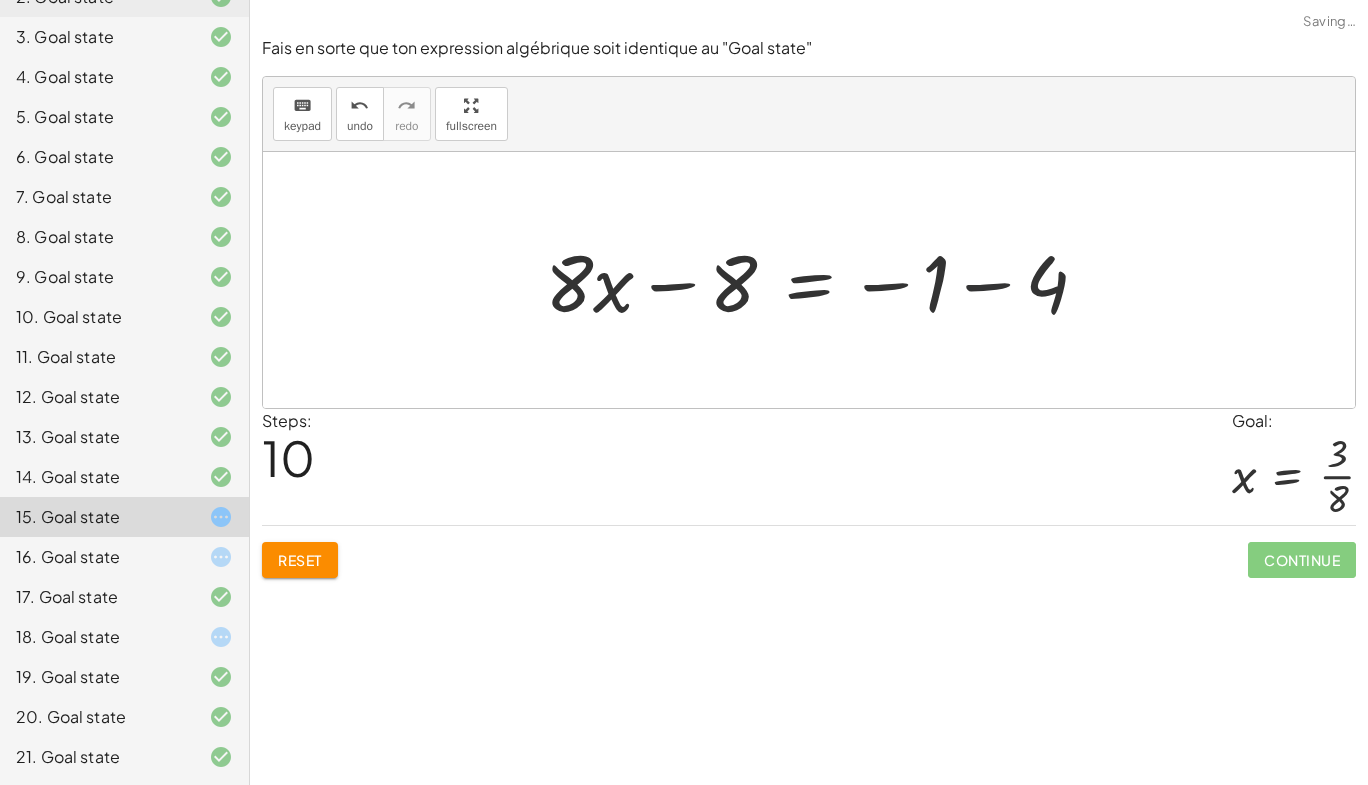 click at bounding box center [824, 280] 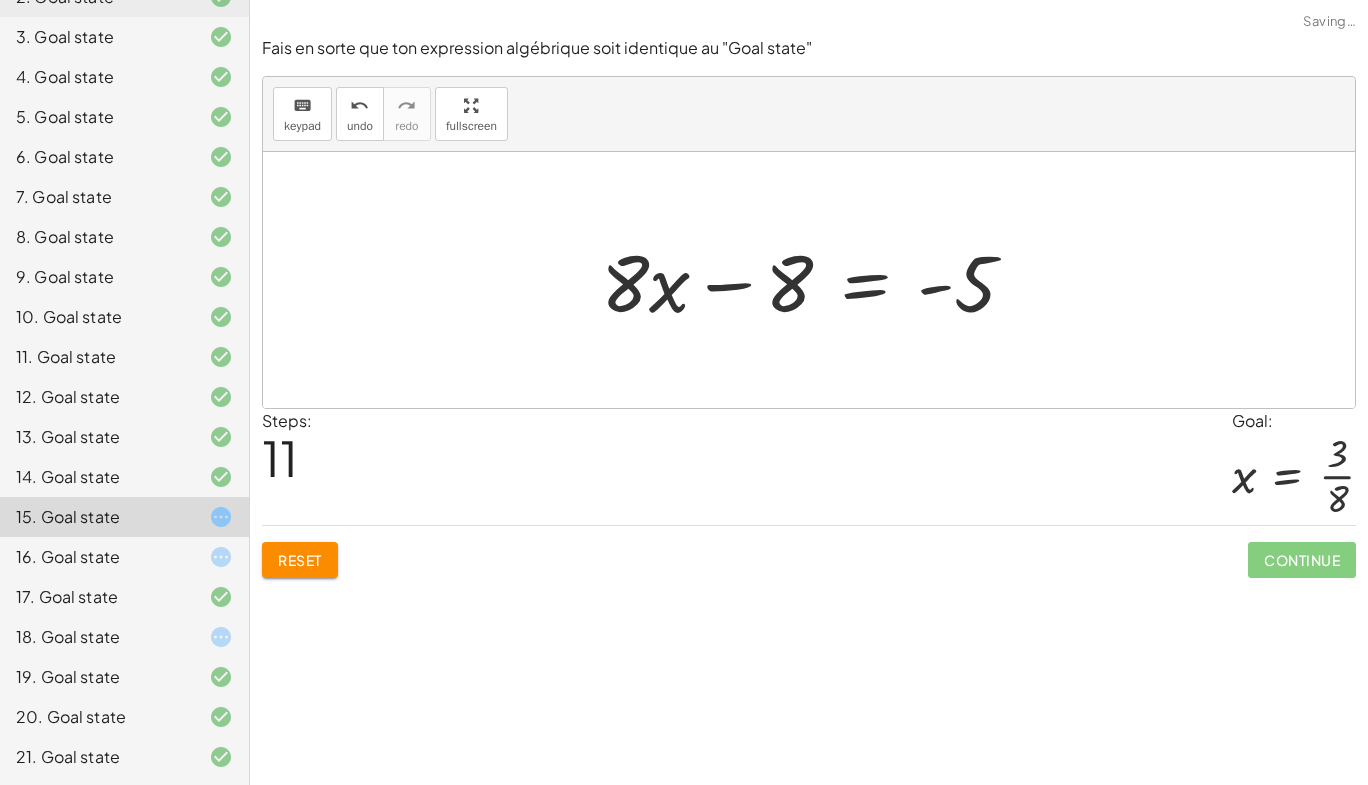 click at bounding box center [816, 280] 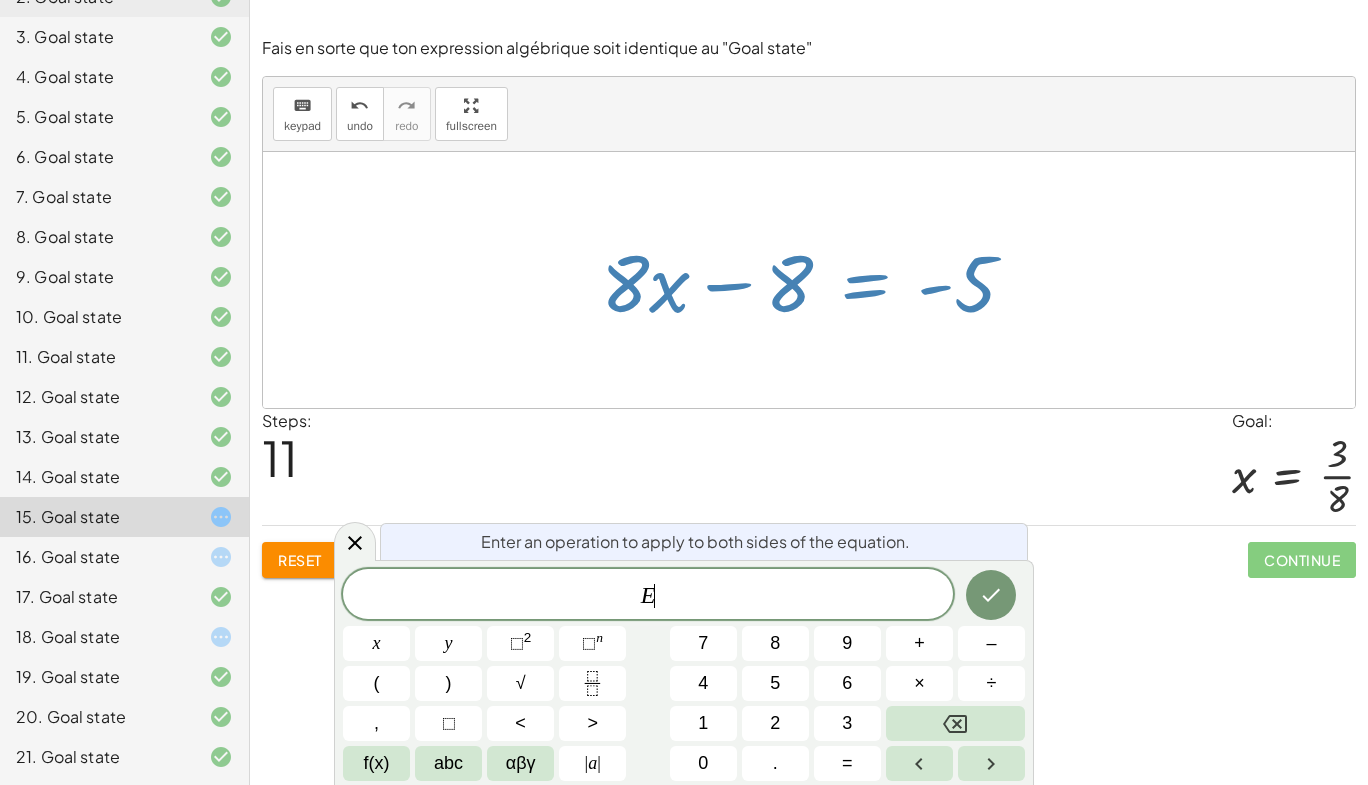 drag, startPoint x: 619, startPoint y: 306, endPoint x: 820, endPoint y: 423, distance: 232.57257 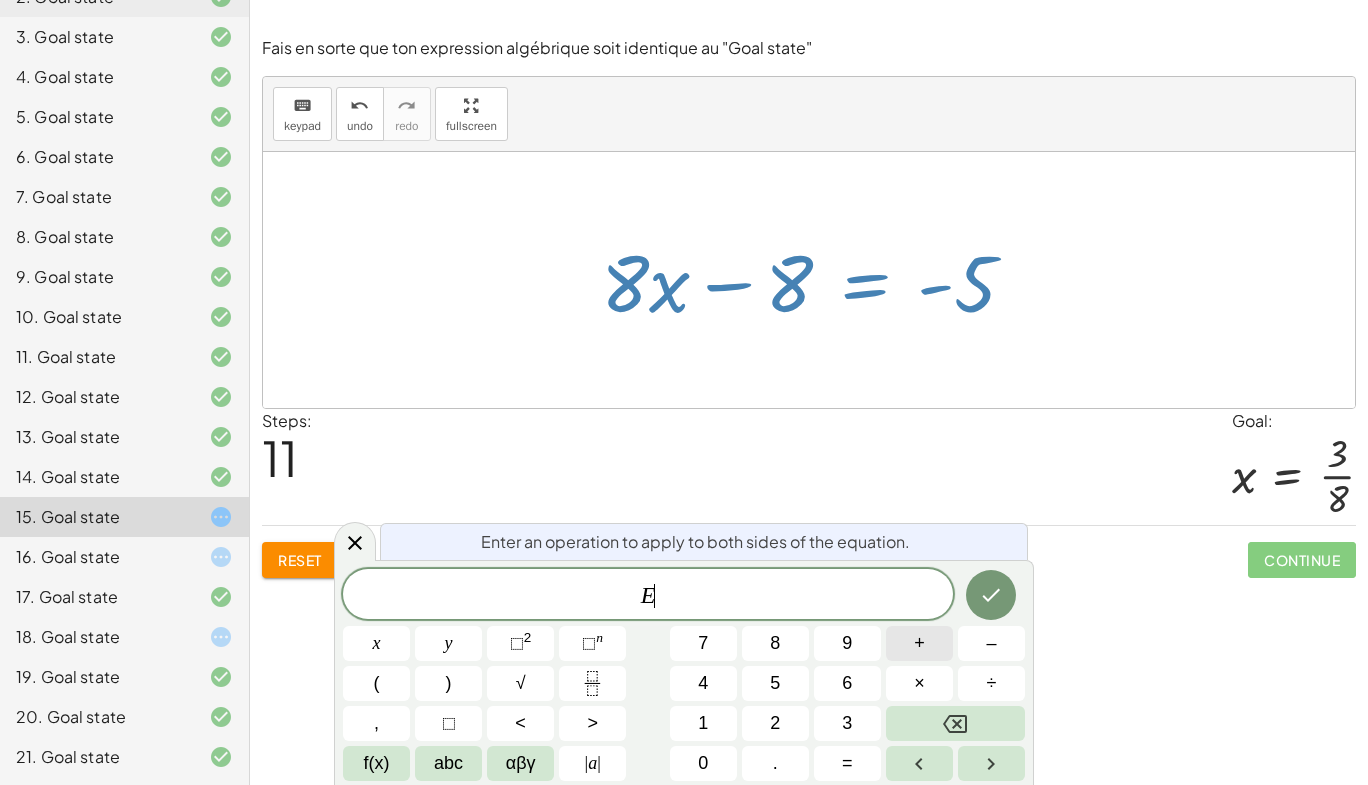 click on "+" at bounding box center [919, 643] 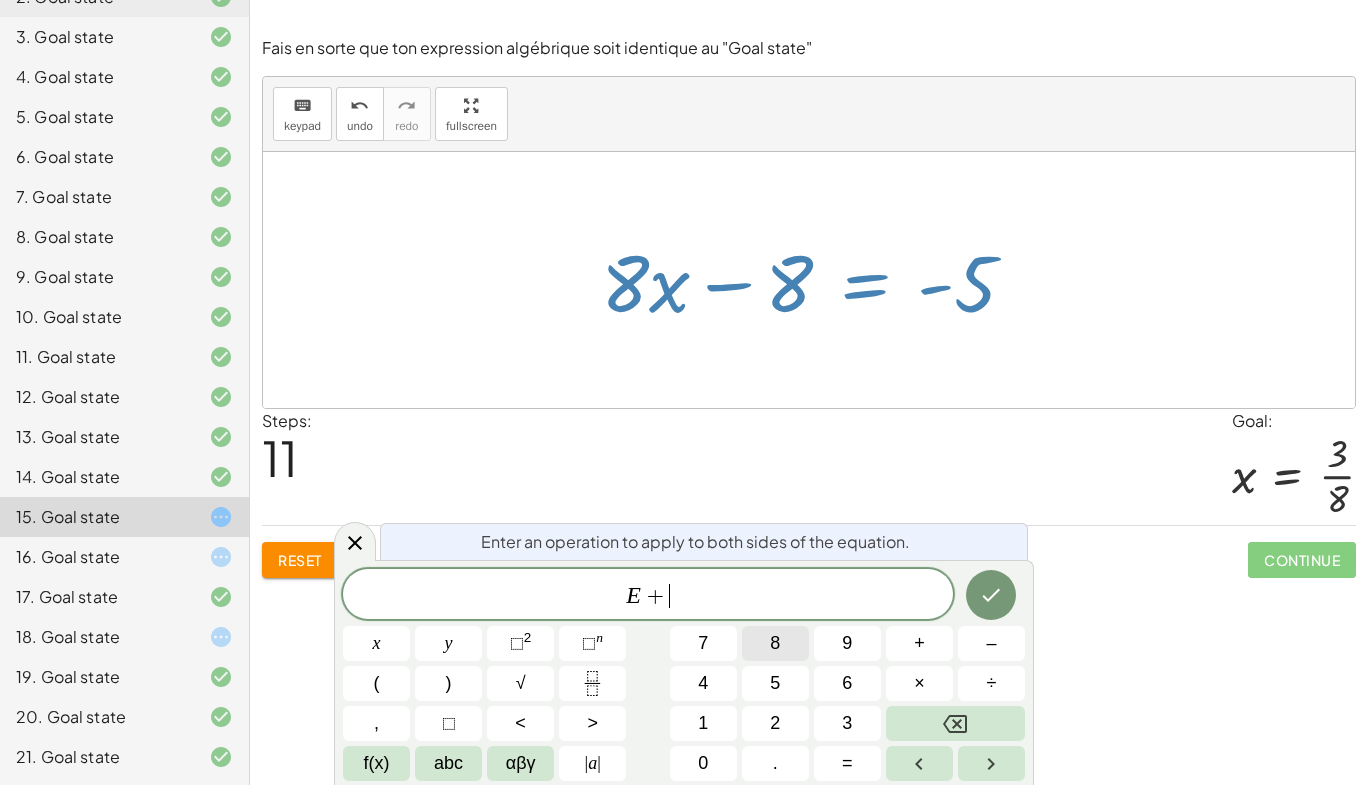 click on "8" at bounding box center (775, 643) 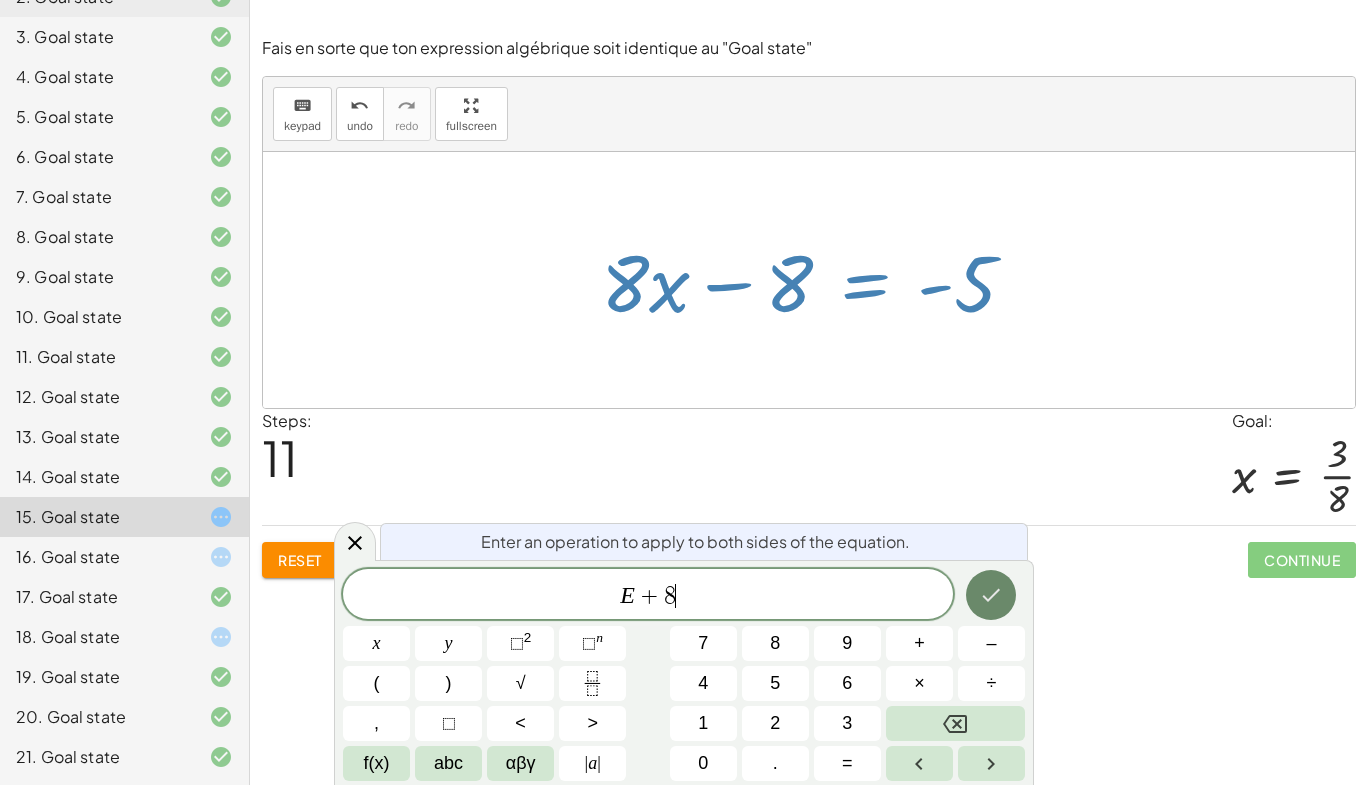 click 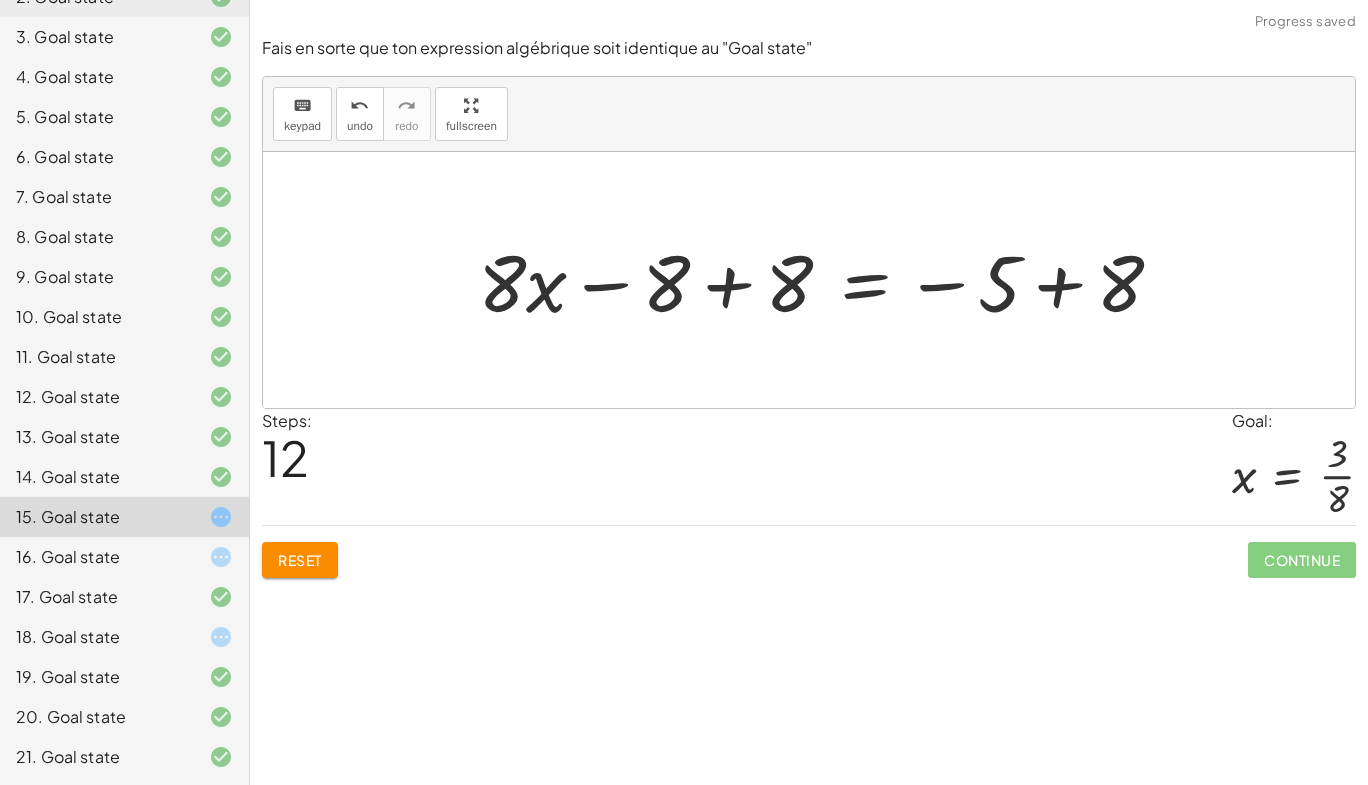 click at bounding box center [828, 280] 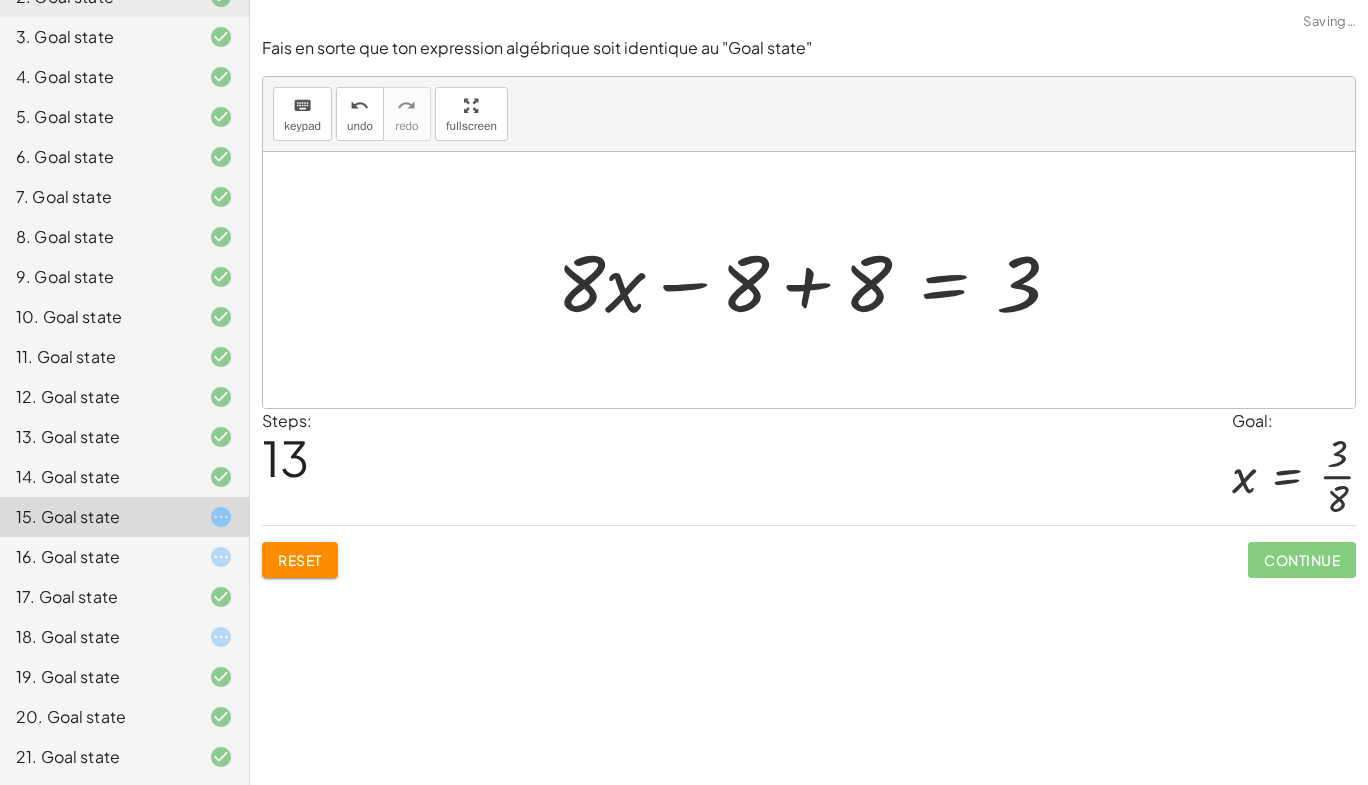 click at bounding box center (816, 280) 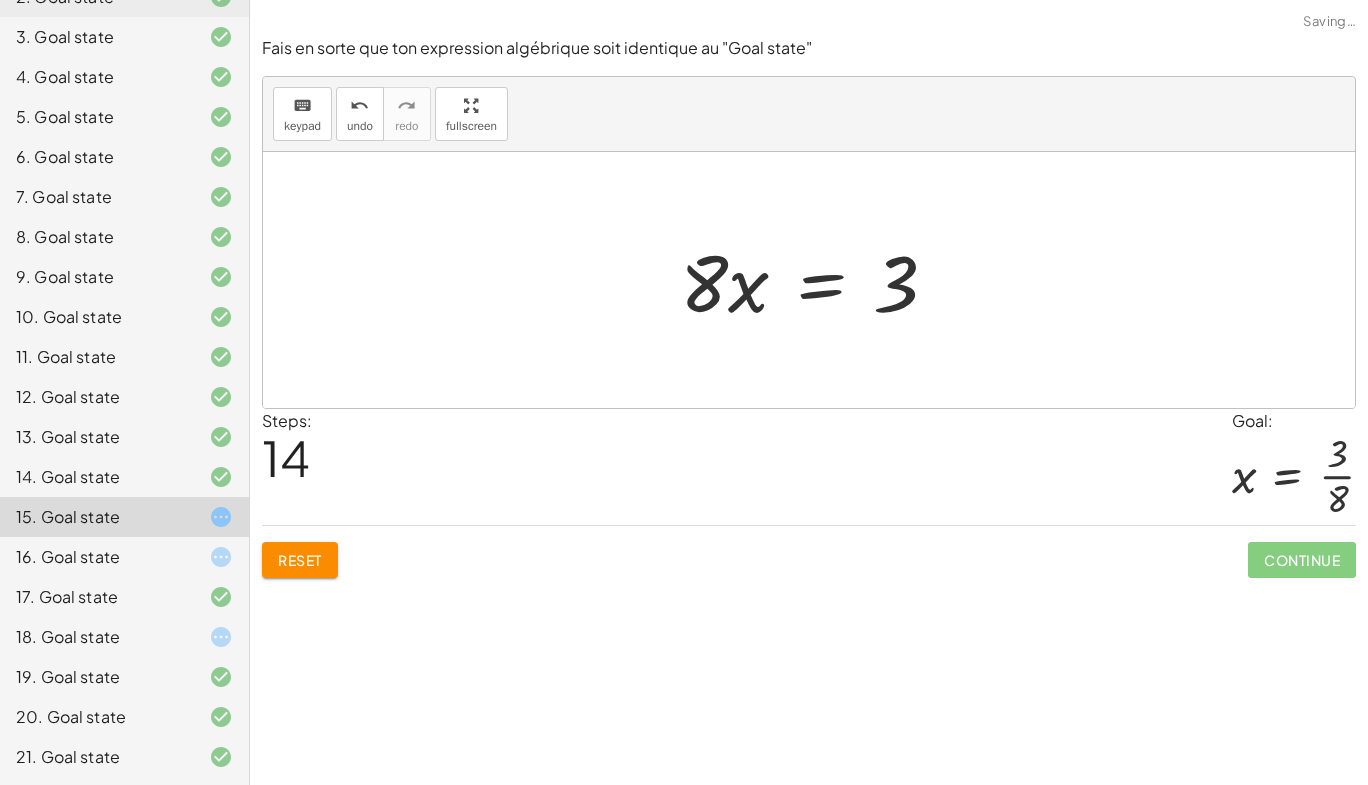 click at bounding box center (817, 280) 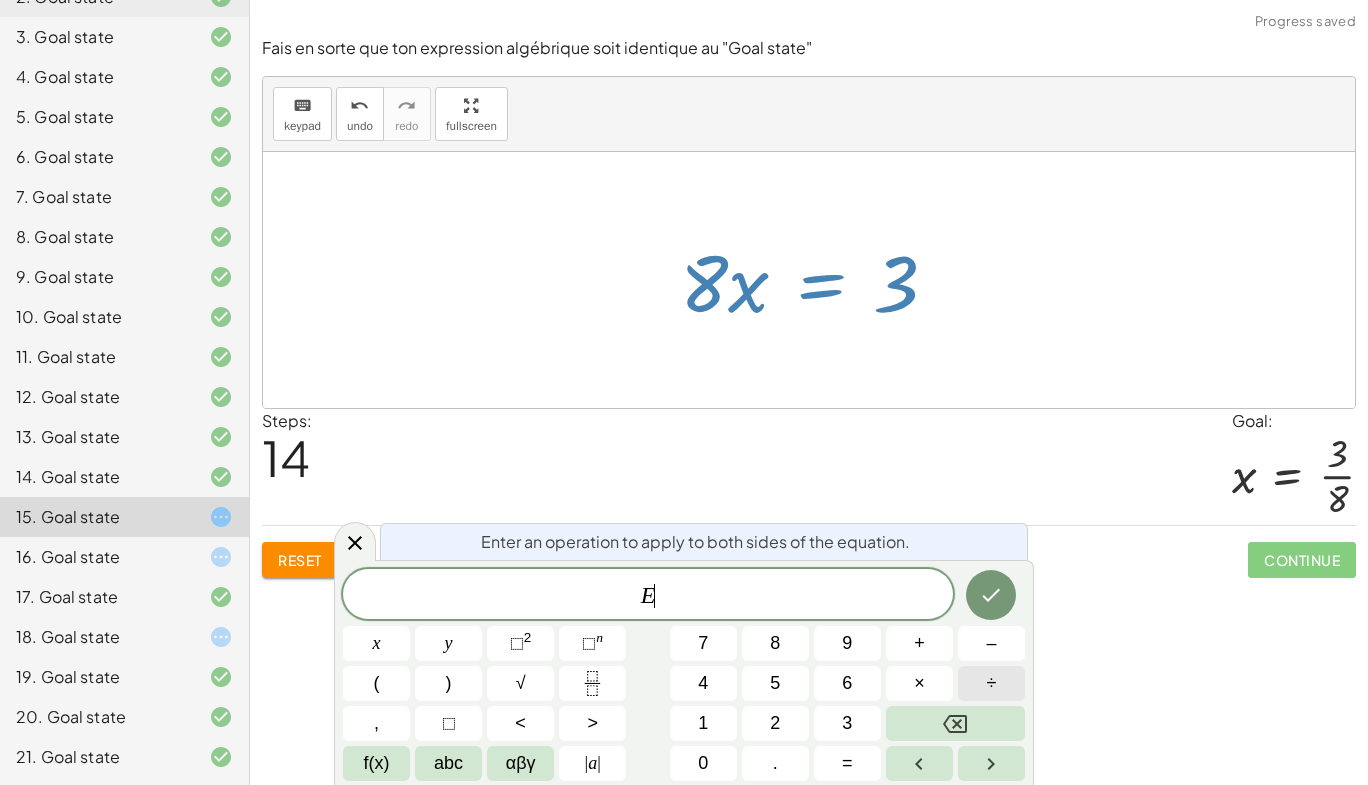 click on "÷" at bounding box center (991, 683) 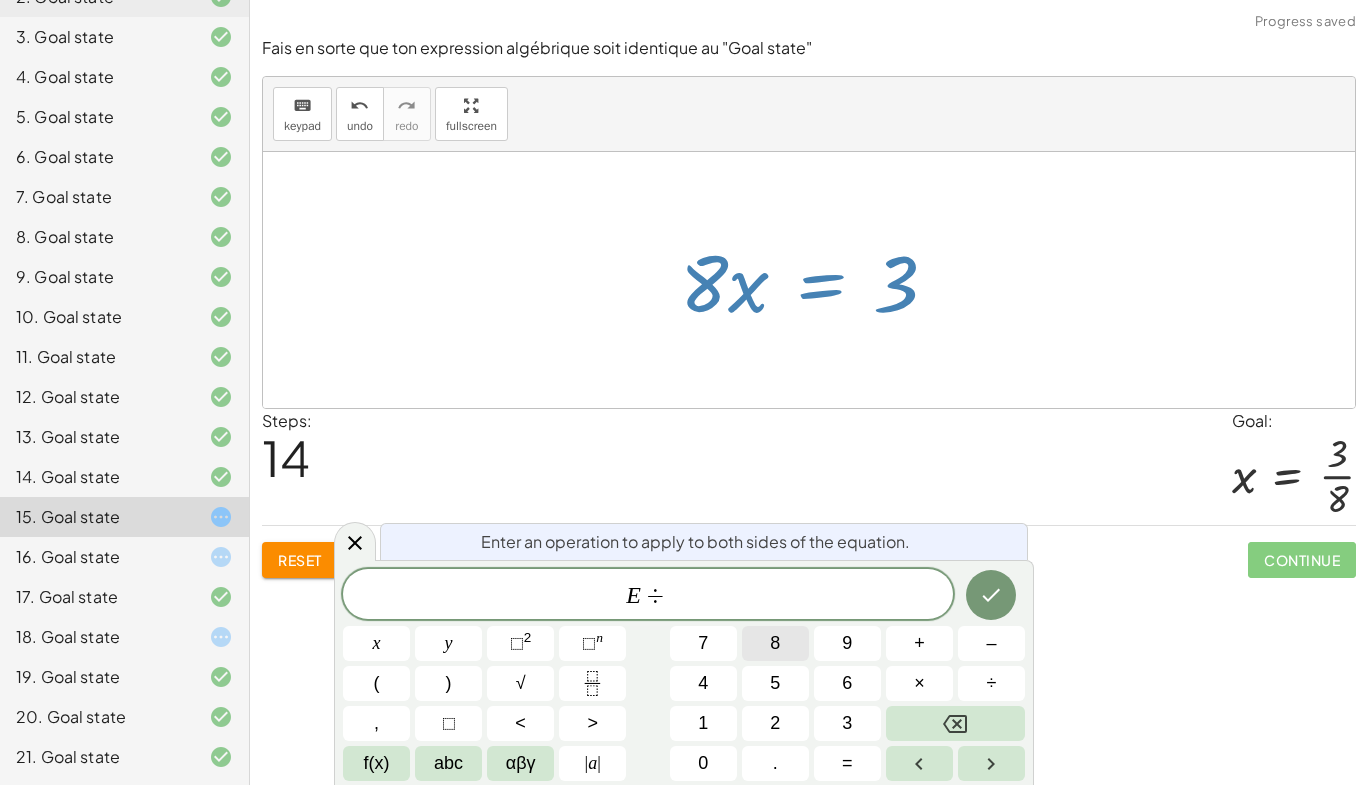 click on "8" at bounding box center [775, 643] 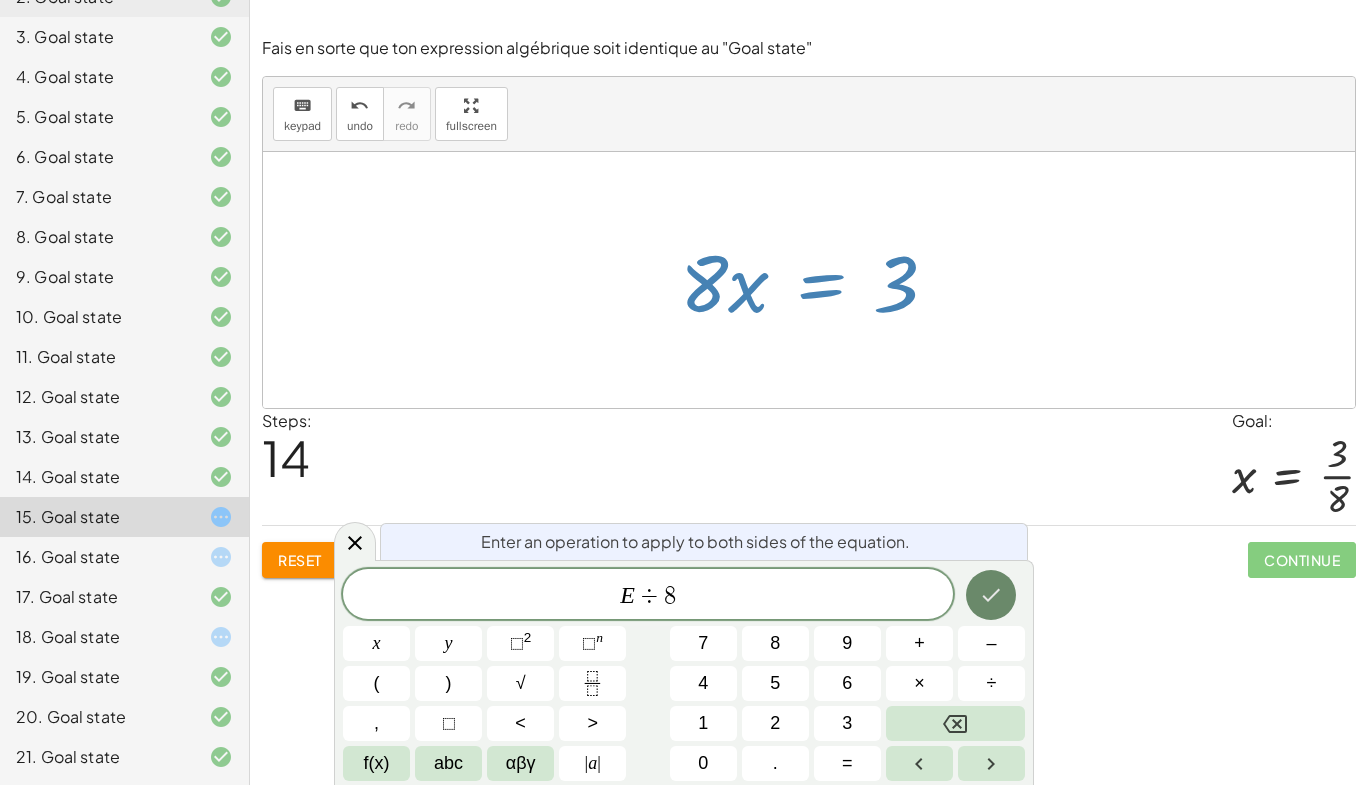 click 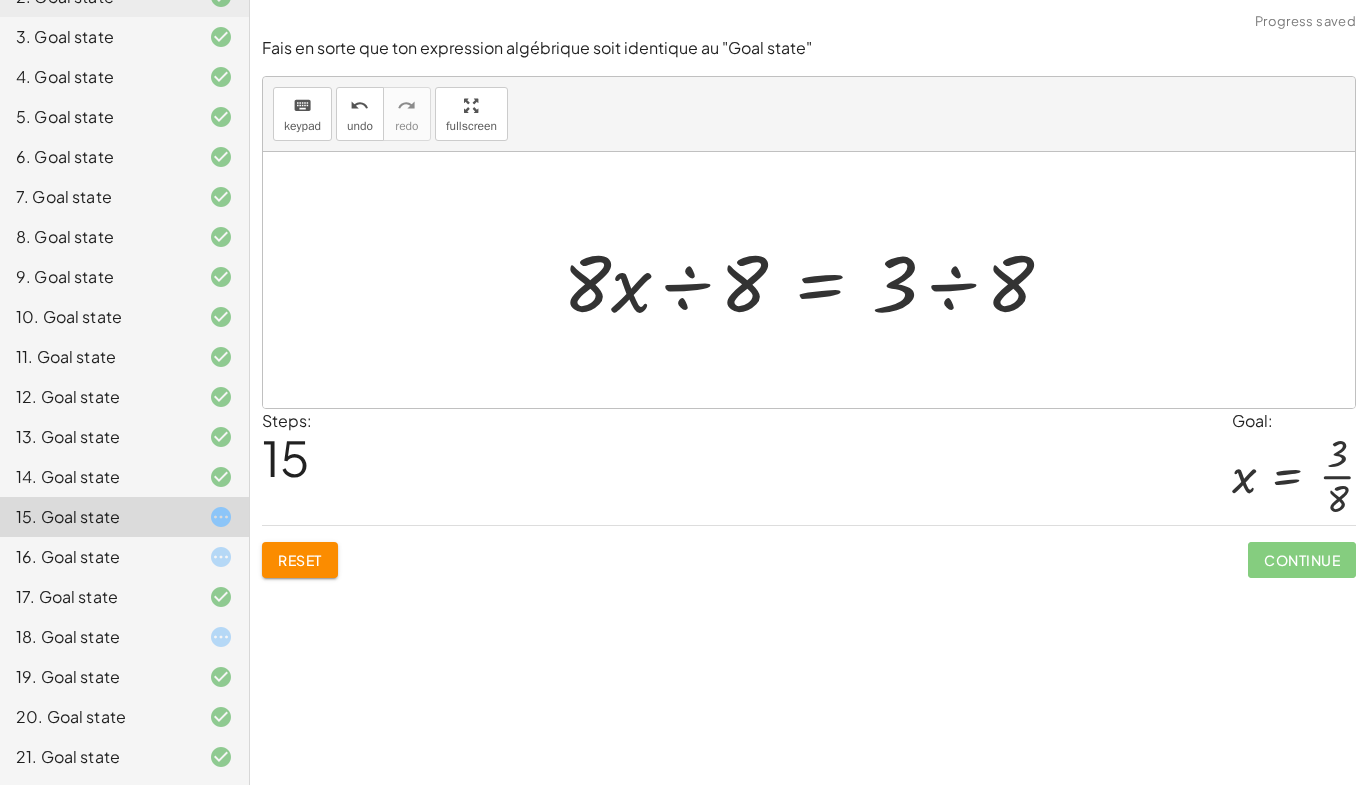 click at bounding box center [816, 280] 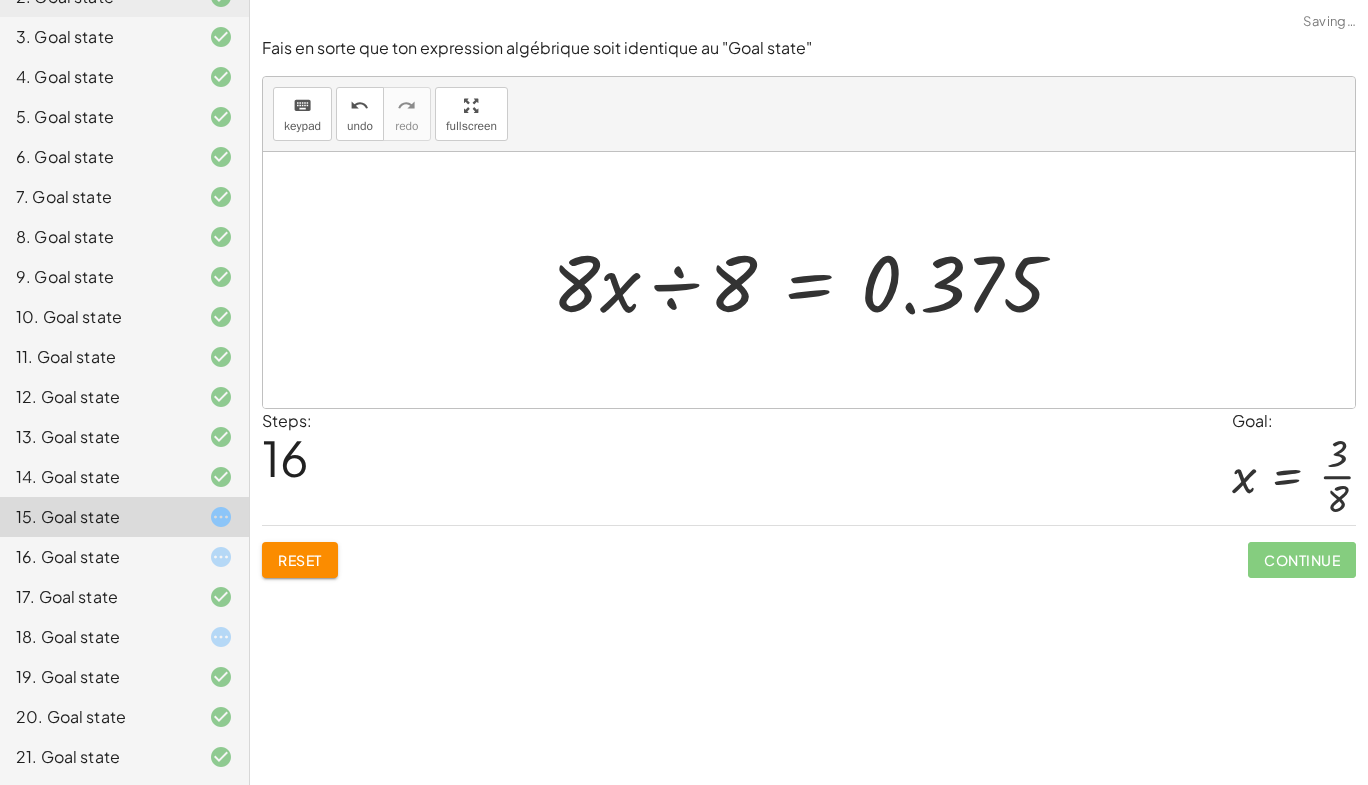 click at bounding box center (816, 280) 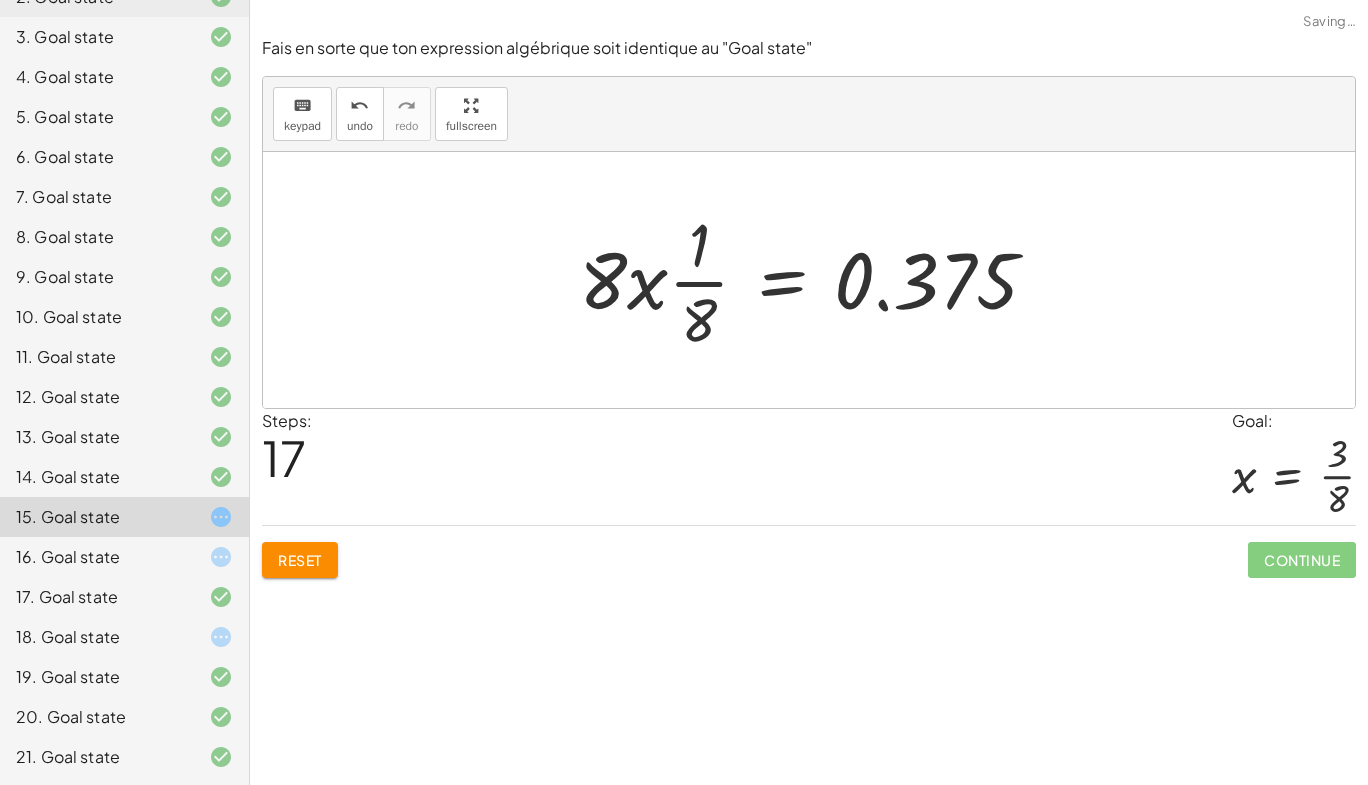 click at bounding box center (816, 280) 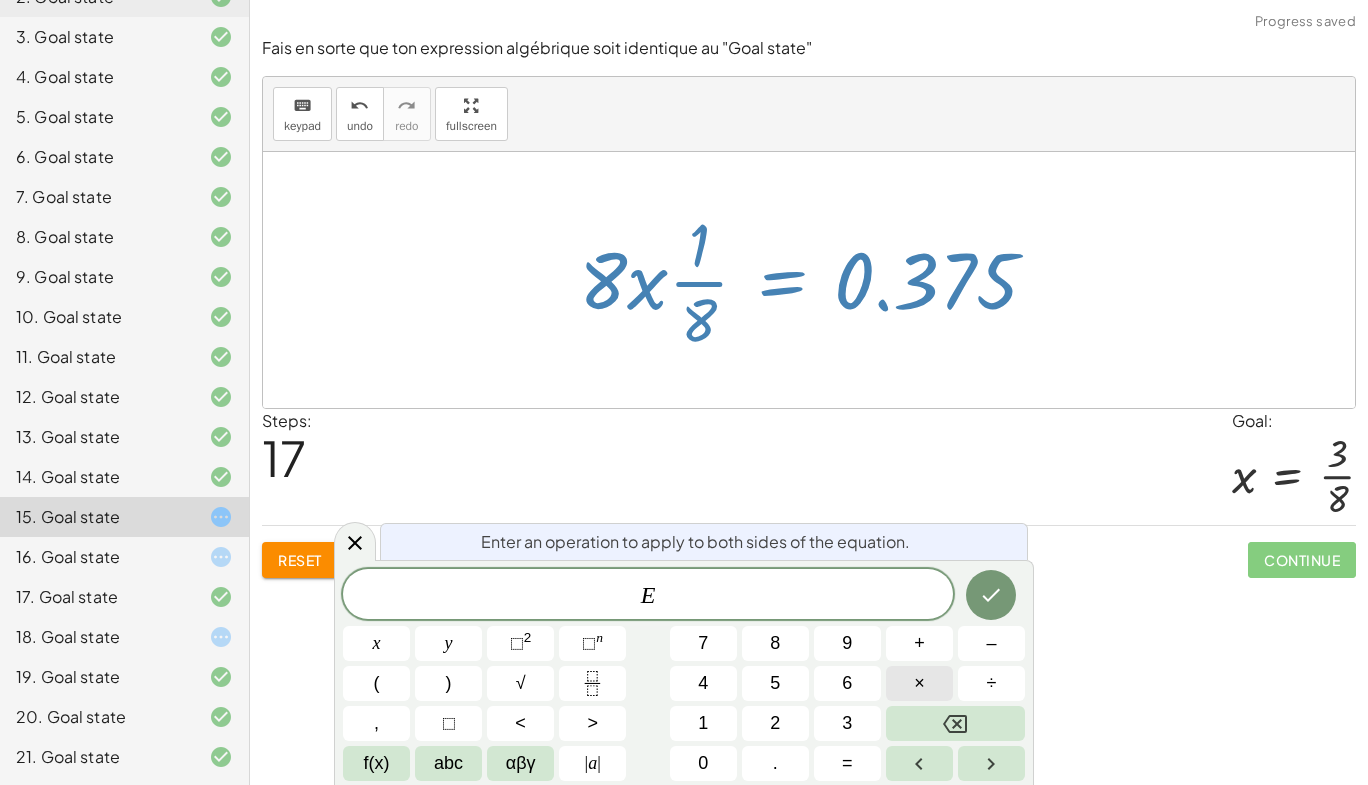 click on "×" at bounding box center [919, 683] 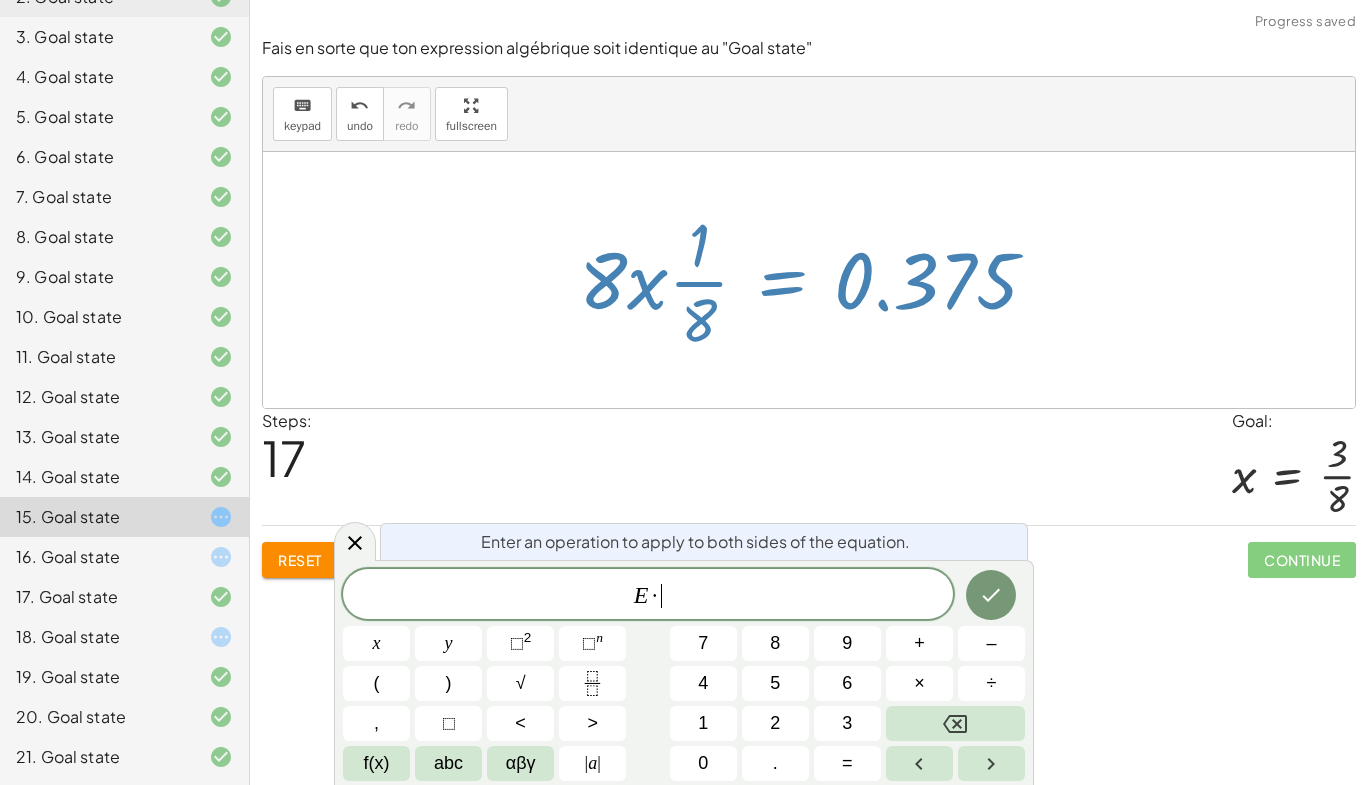 click on "E · ​ x y ⬚ 2 ⬚ n 7 8 9 + – ( ) √ 4 5 6 × ÷ , ⬚ < > 1 2 3 f(x) abc αβγ | a | 0 . =" at bounding box center (684, 675) 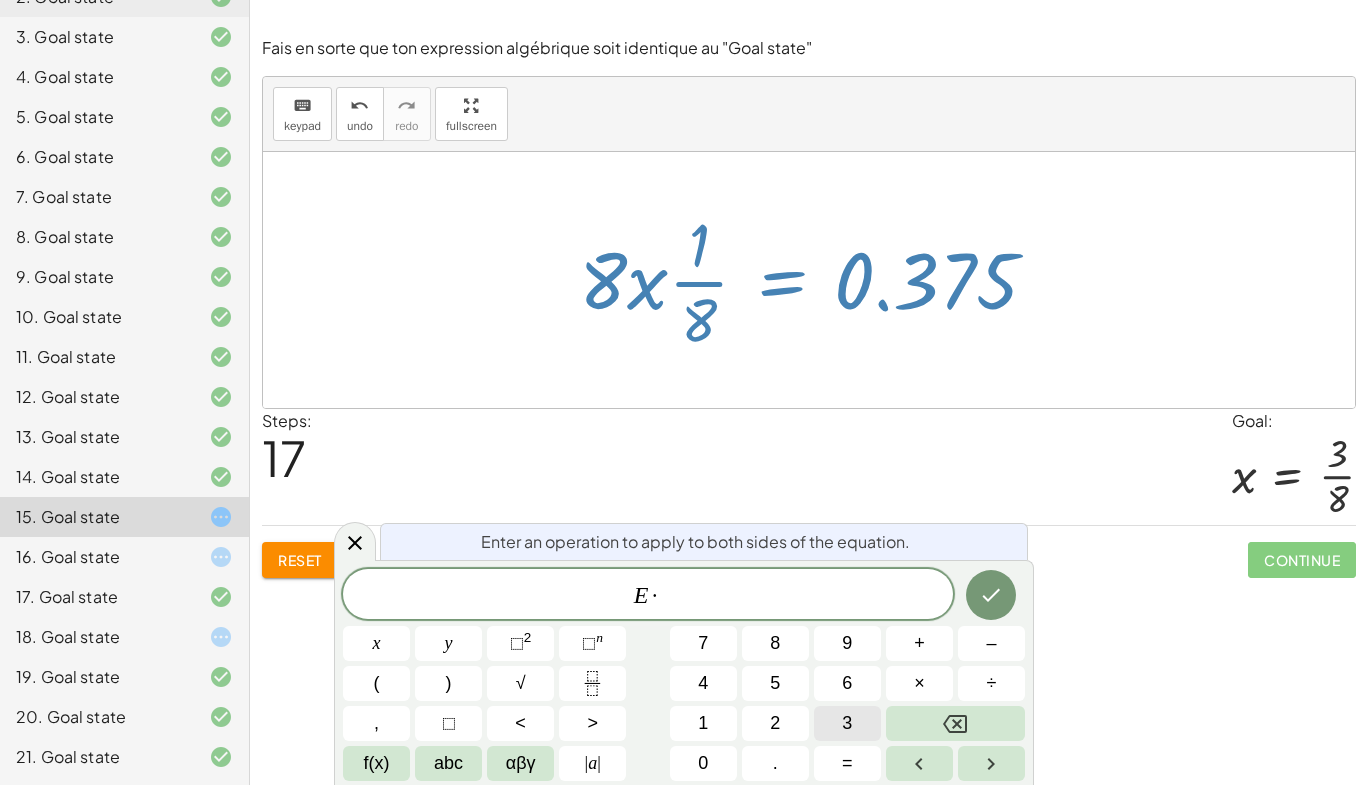 click on "3" at bounding box center [847, 723] 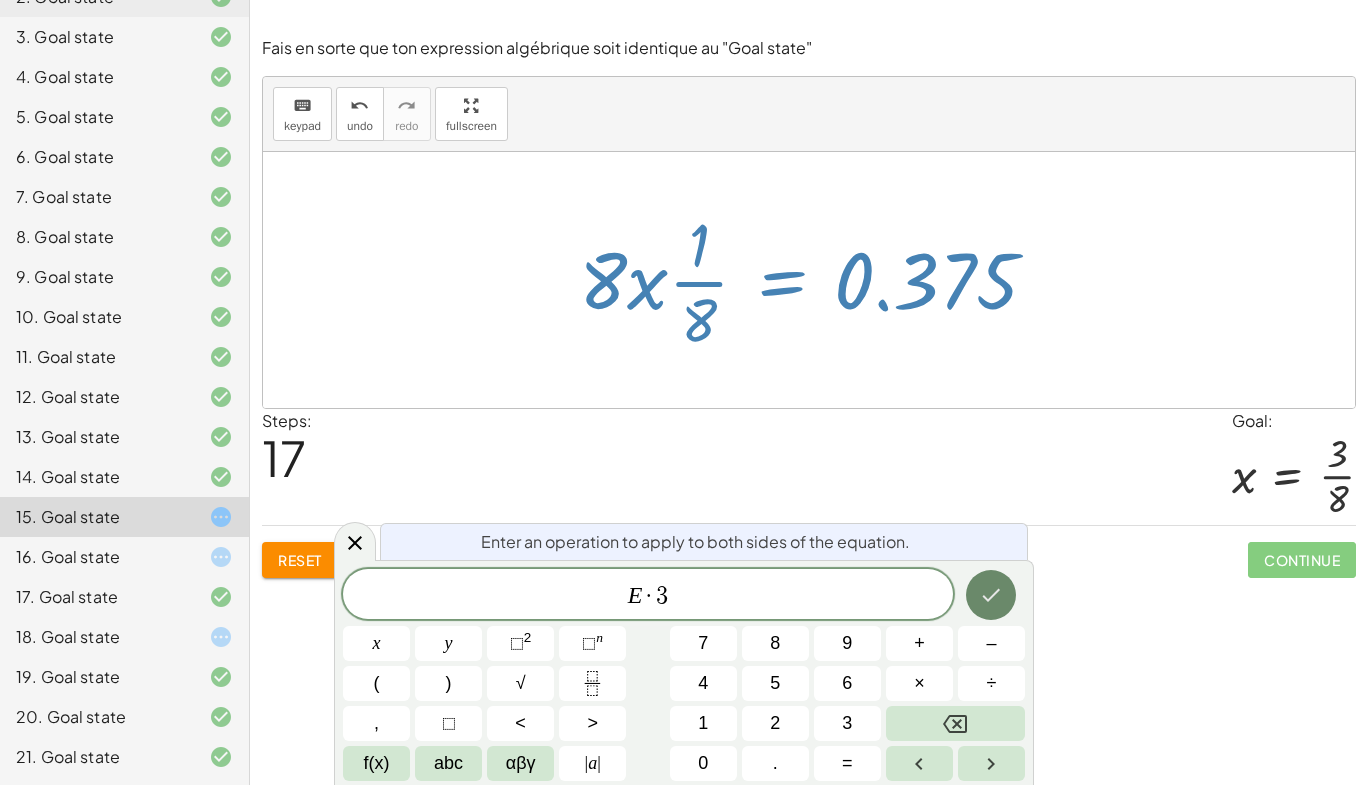 click 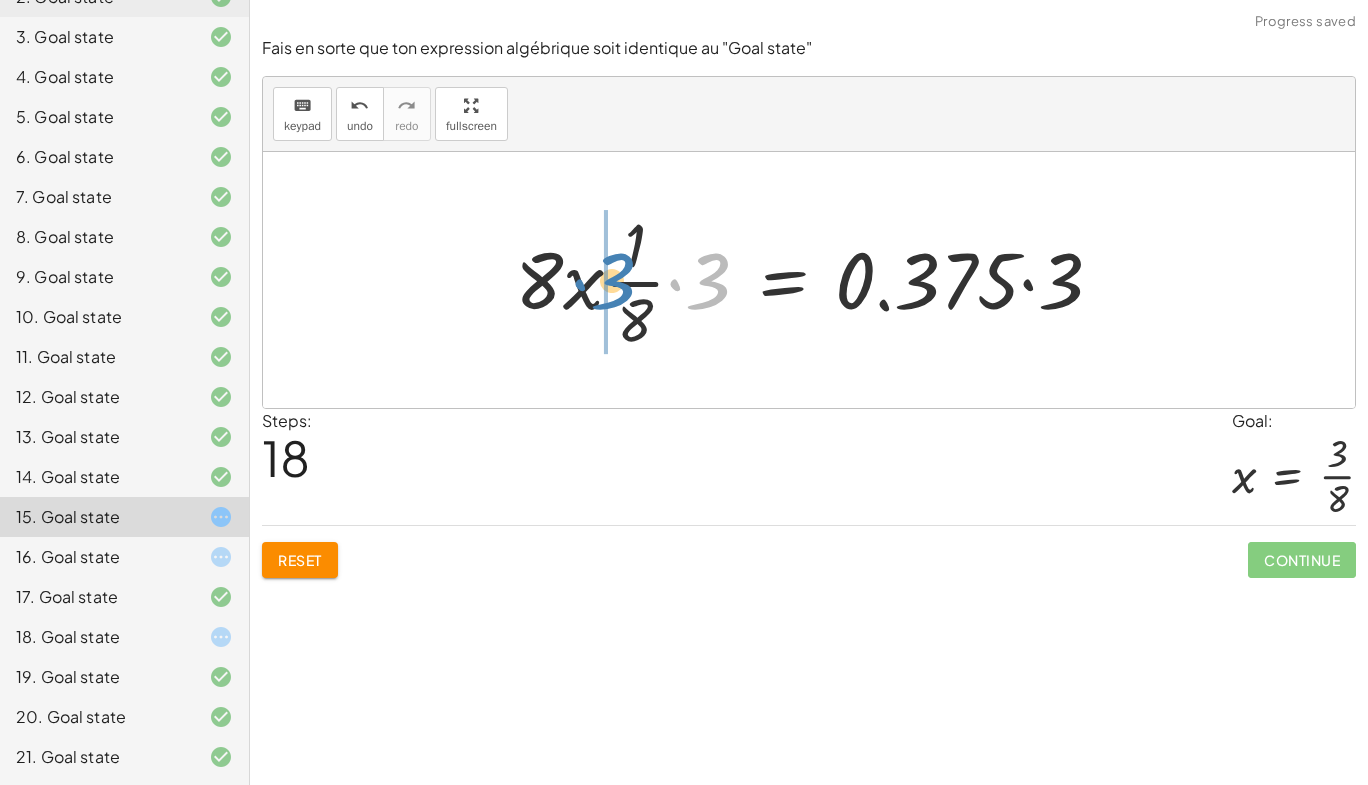 drag, startPoint x: 728, startPoint y: 273, endPoint x: 631, endPoint y: 272, distance: 97.00516 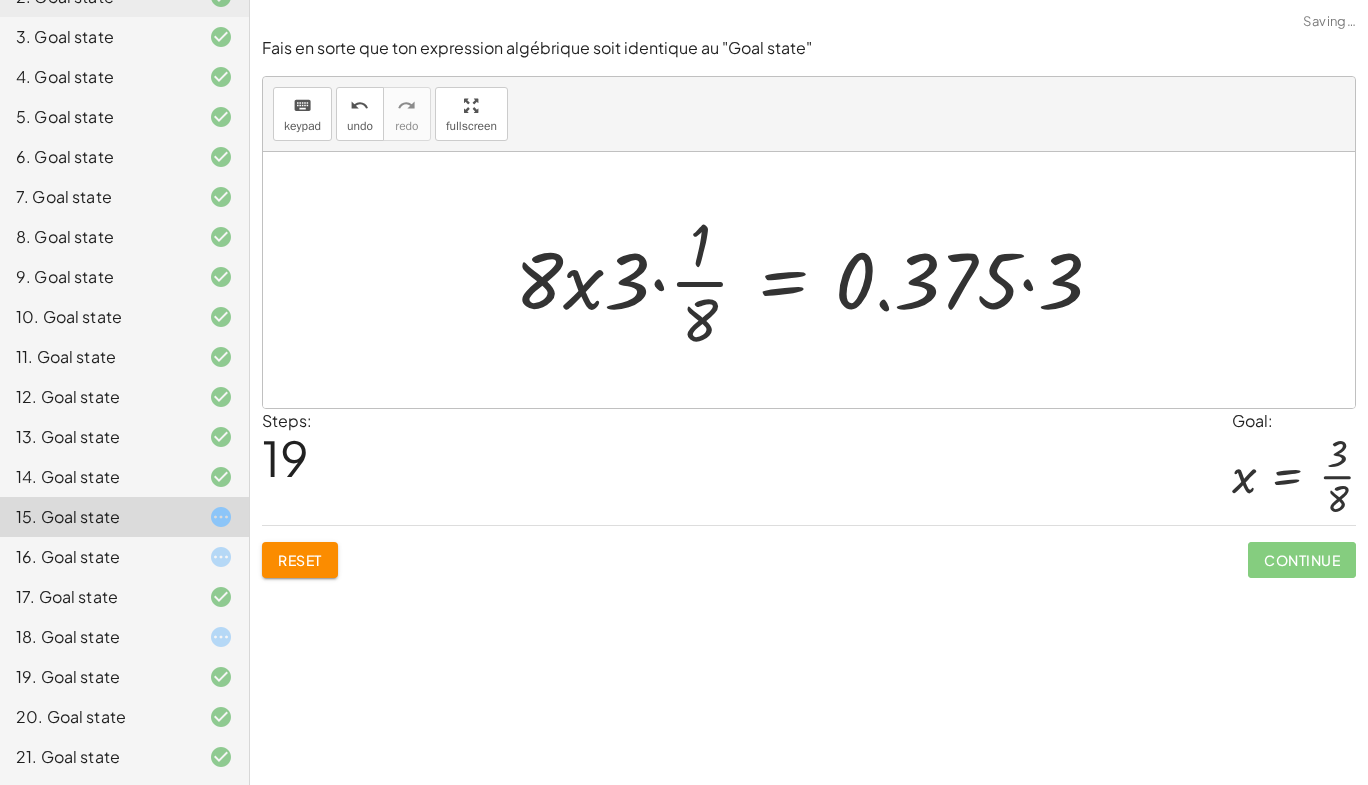 click at bounding box center (817, 280) 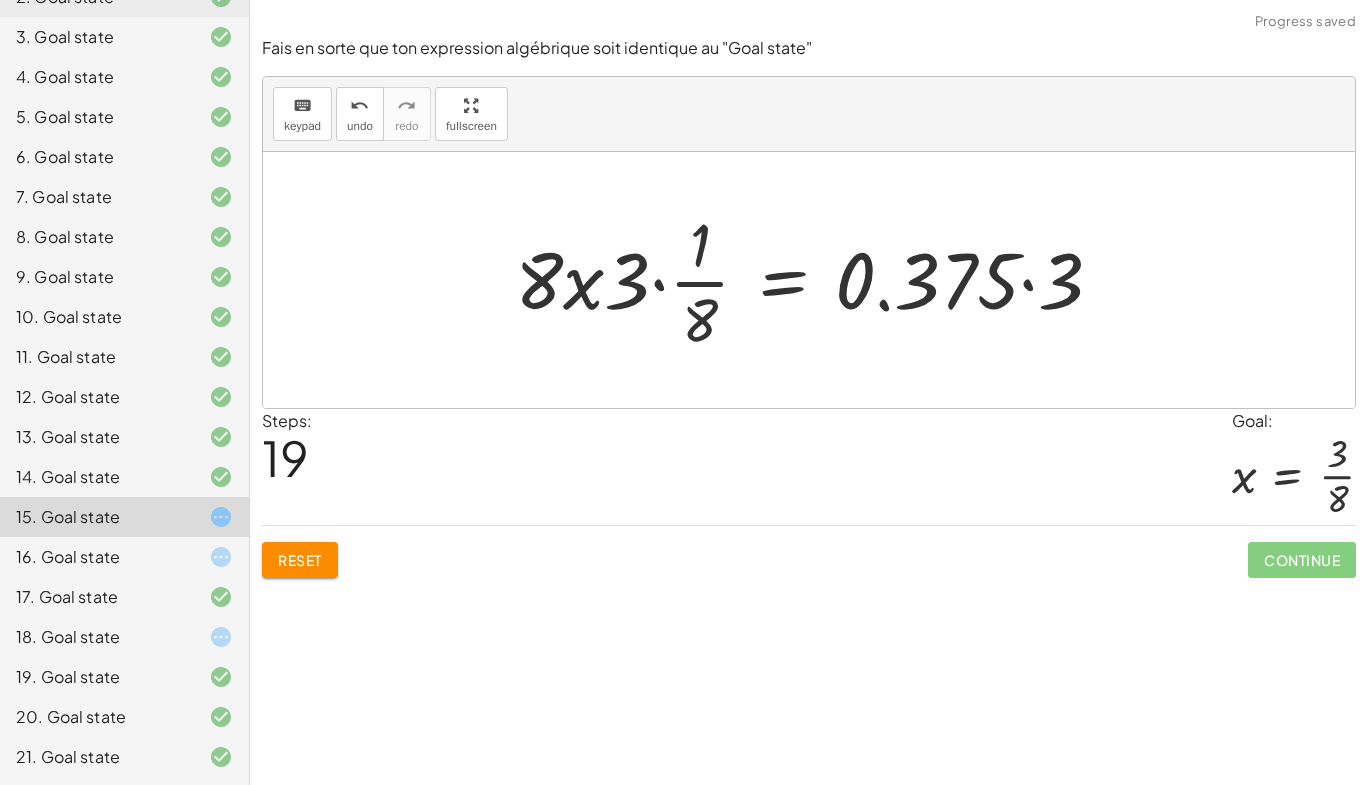 click at bounding box center [817, 280] 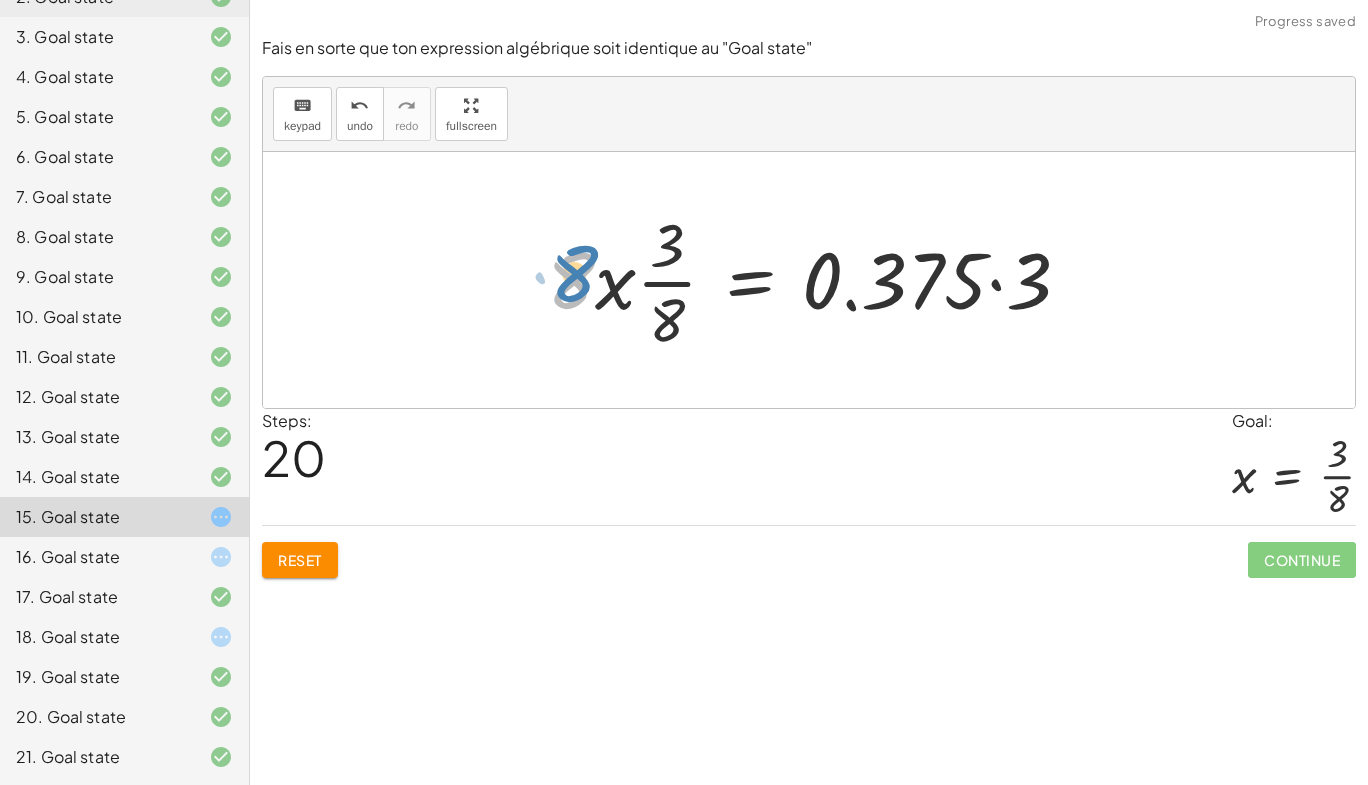 click at bounding box center (816, 280) 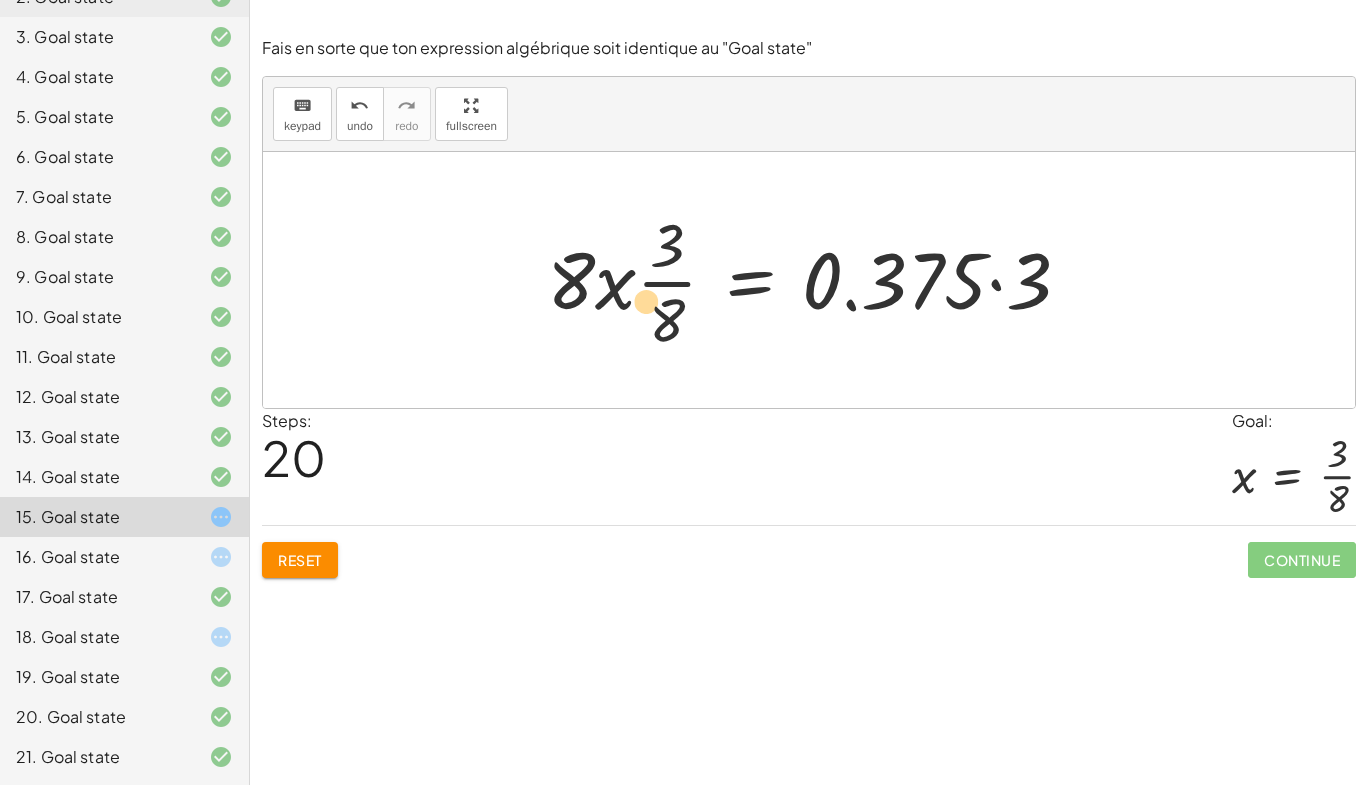 drag, startPoint x: 617, startPoint y: 269, endPoint x: 646, endPoint y: 289, distance: 35.22783 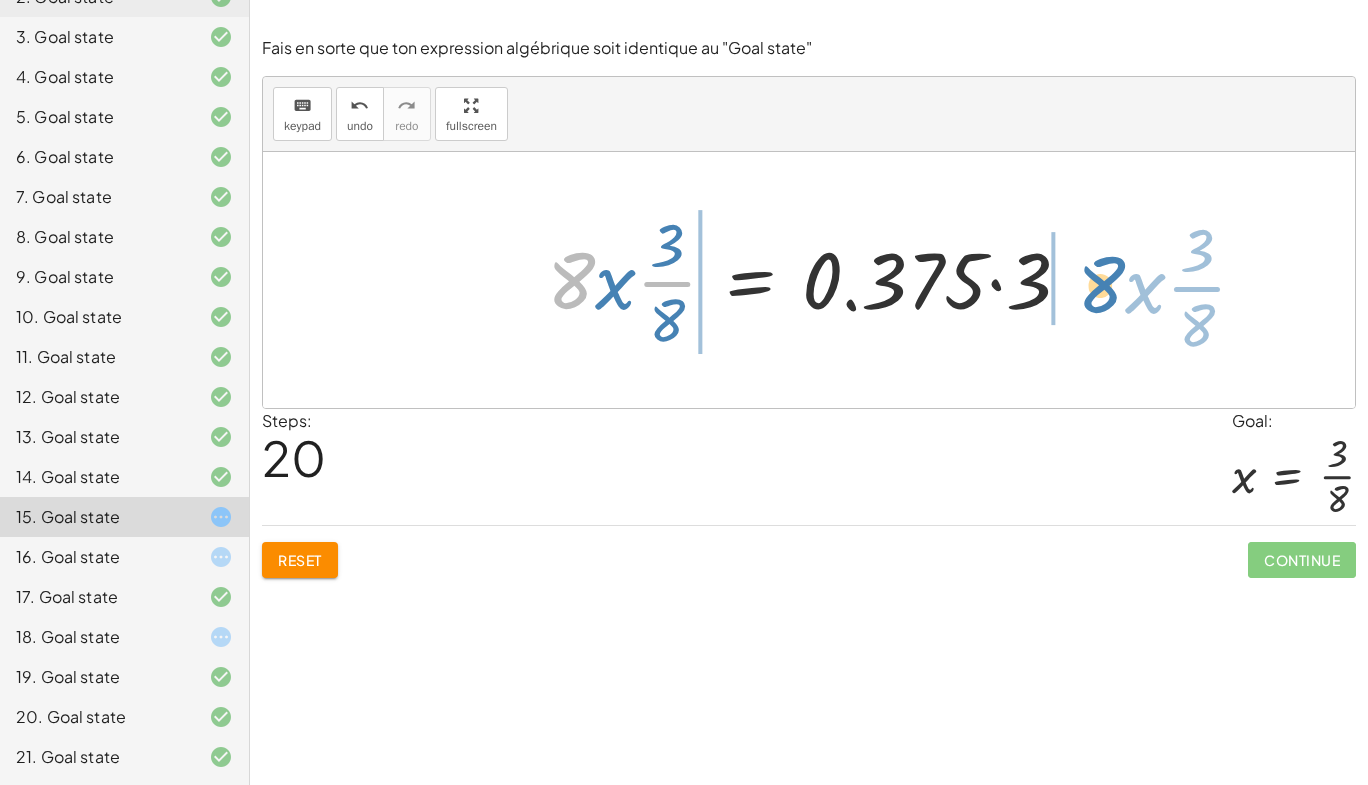 drag, startPoint x: 554, startPoint y: 270, endPoint x: 1084, endPoint y: 271, distance: 530.0009 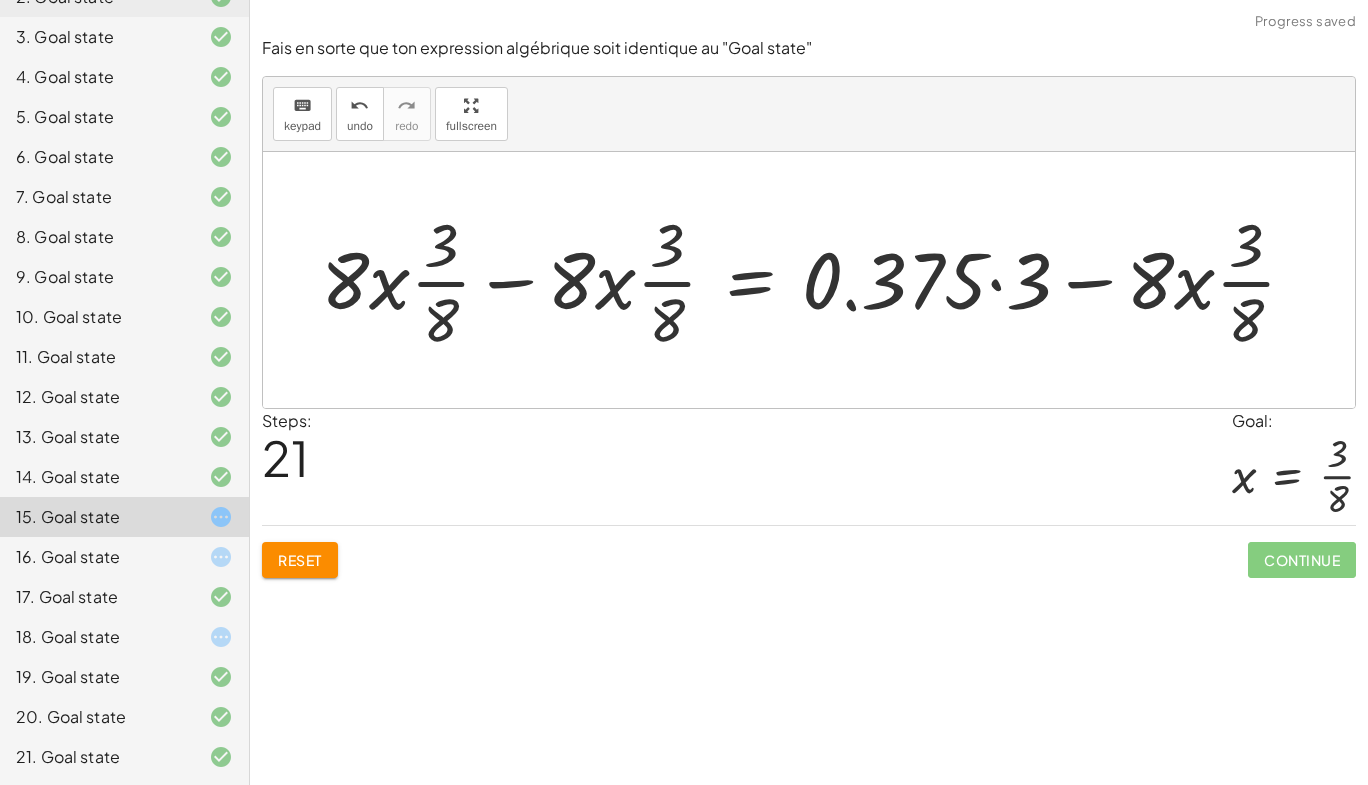 click at bounding box center (816, 280) 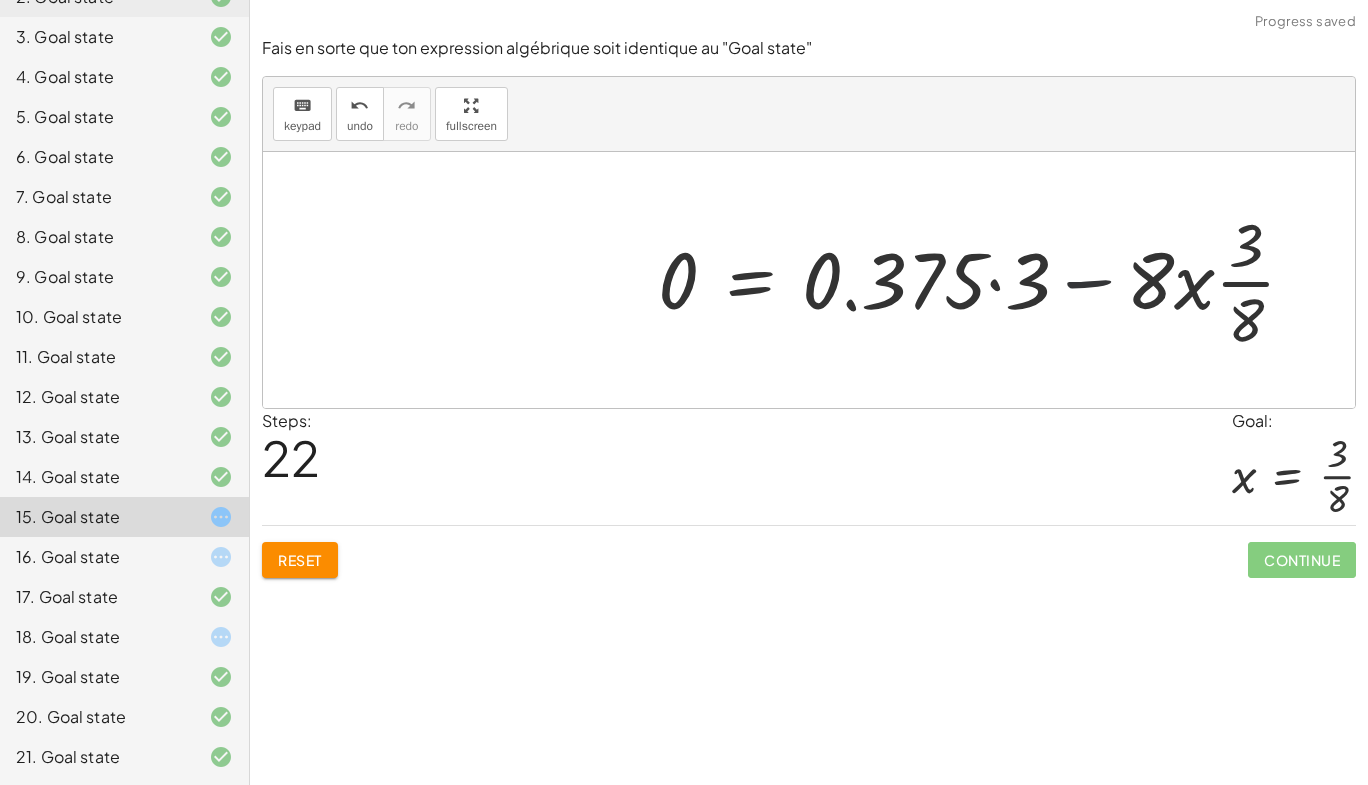 click at bounding box center (985, 280) 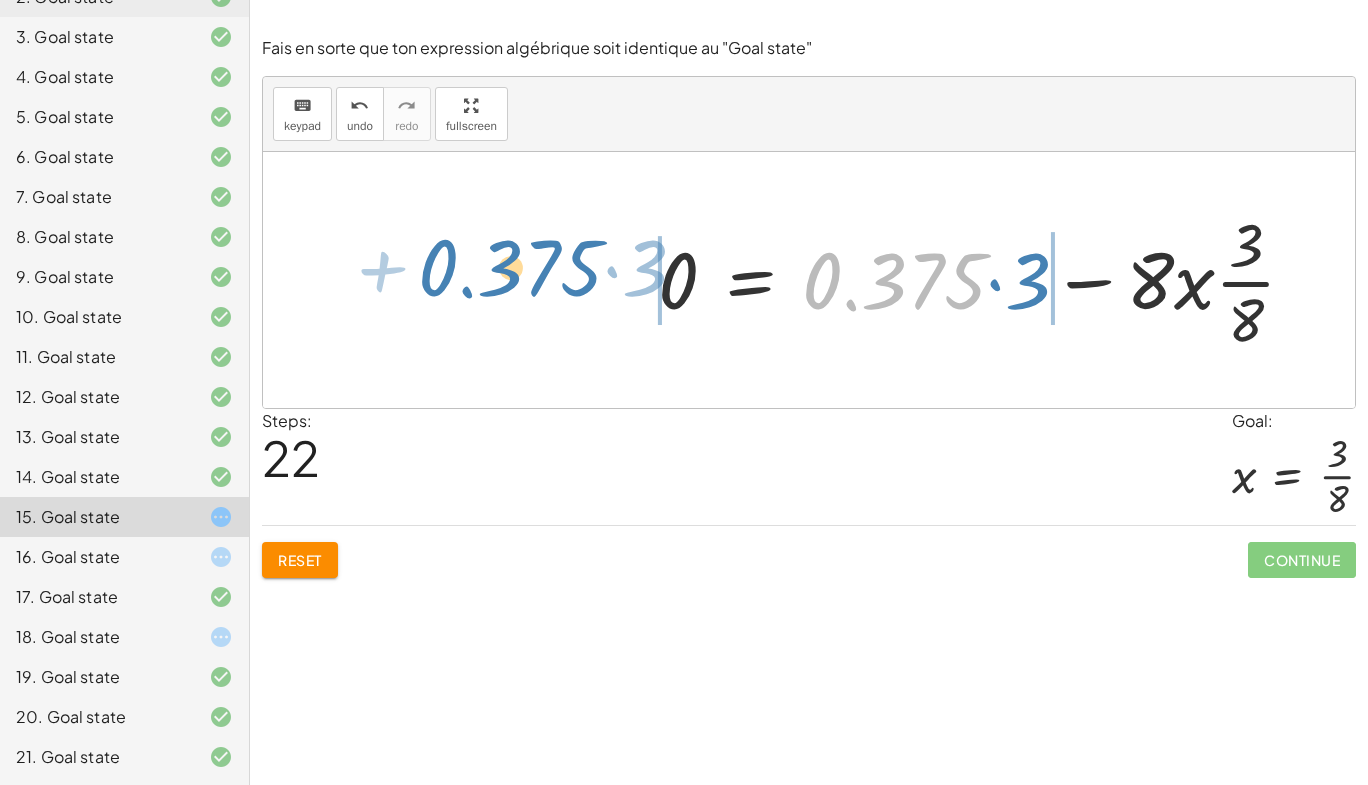drag, startPoint x: 980, startPoint y: 280, endPoint x: 596, endPoint y: 265, distance: 384.29285 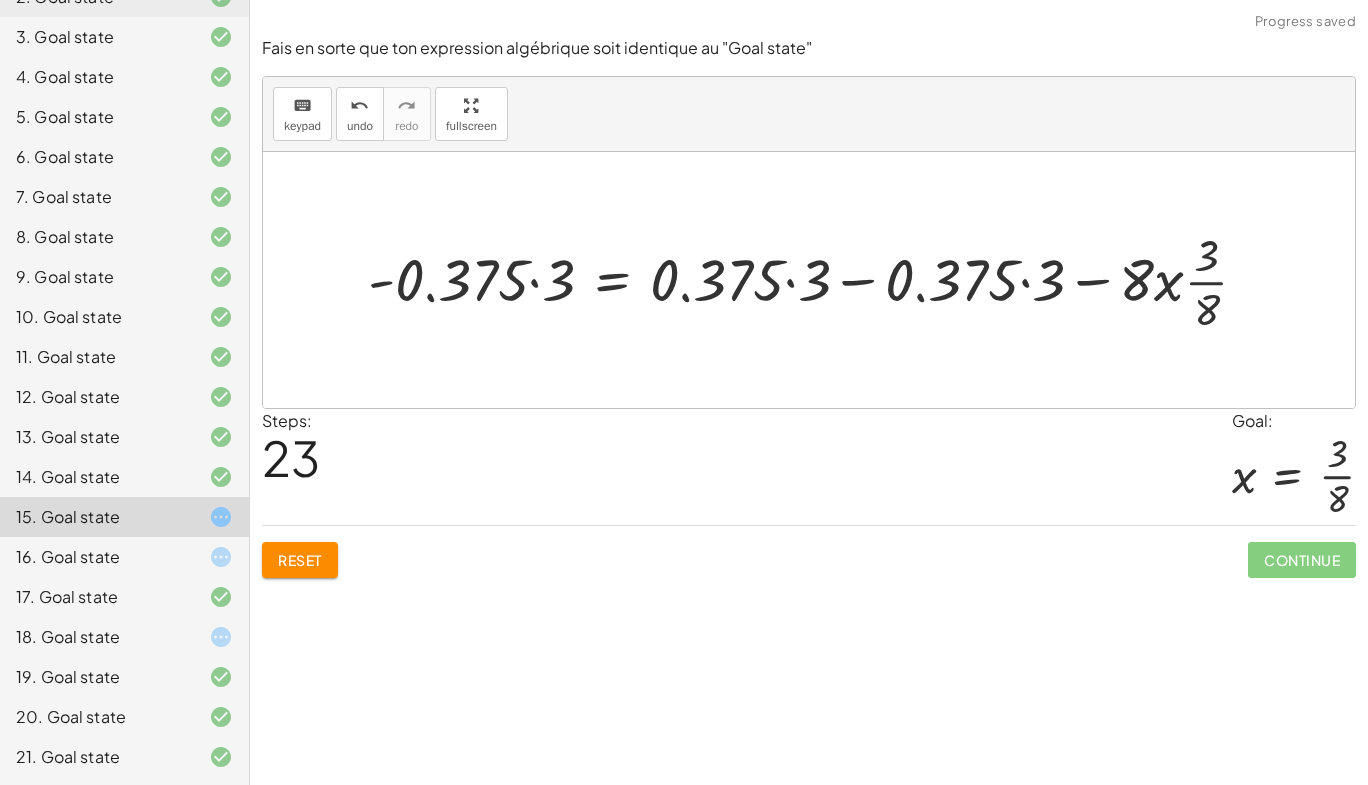 click at bounding box center [816, 280] 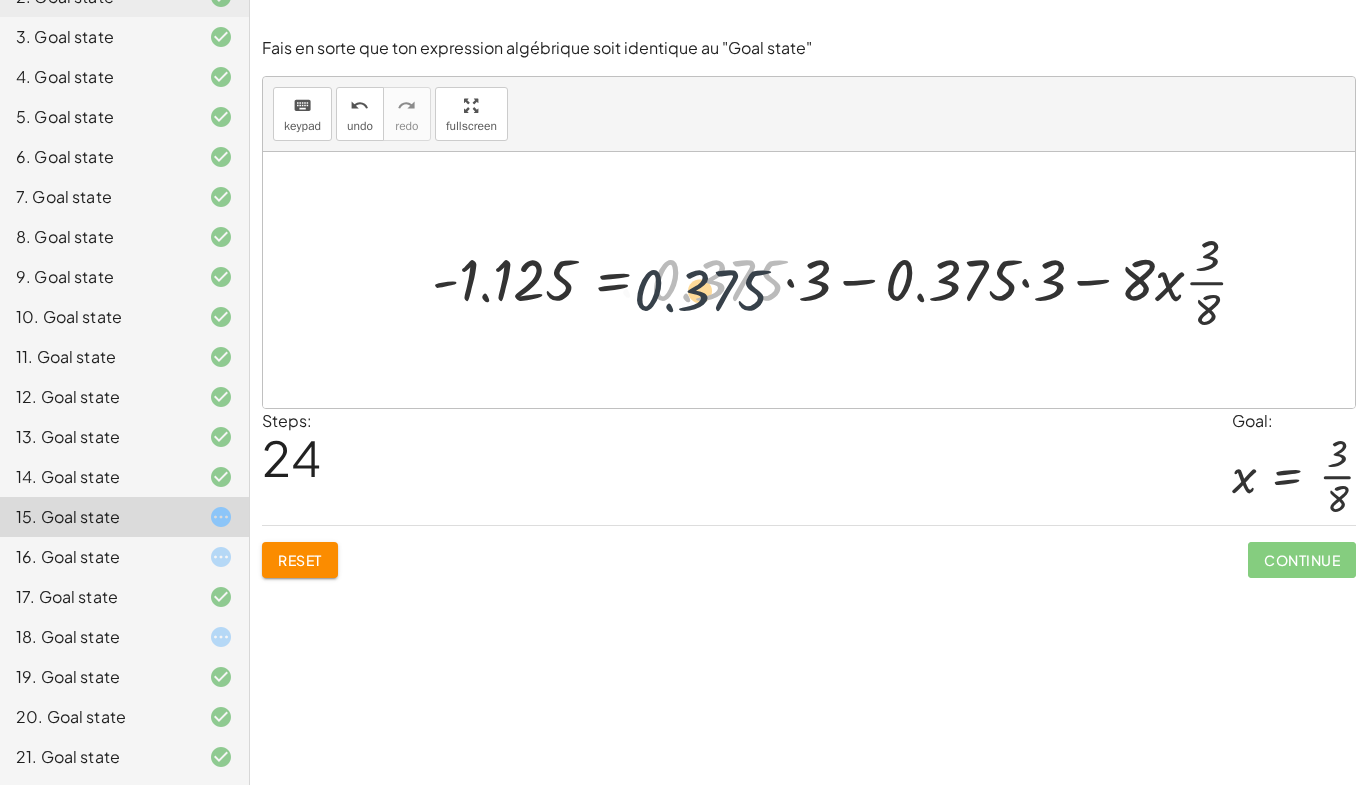 drag, startPoint x: 777, startPoint y: 272, endPoint x: 757, endPoint y: 285, distance: 23.853722 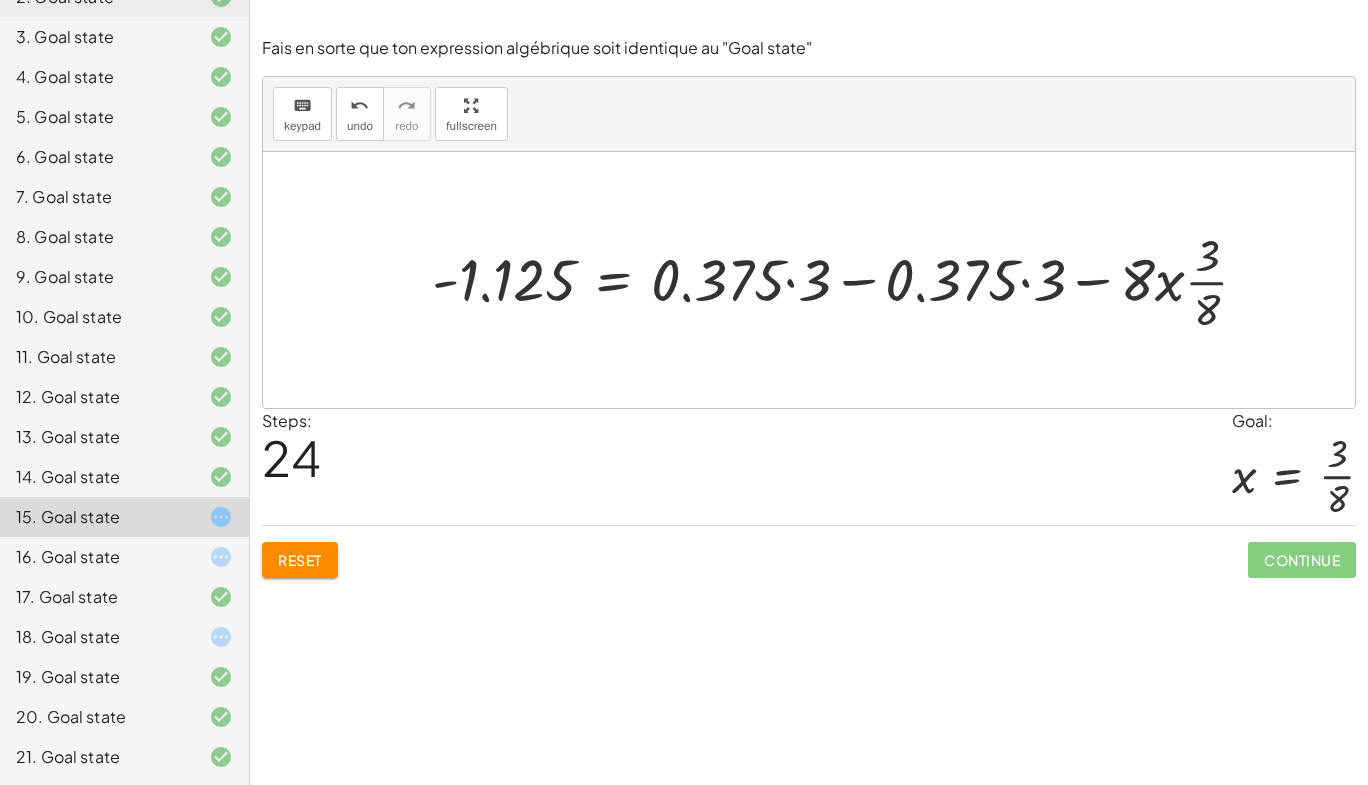 click at bounding box center (848, 280) 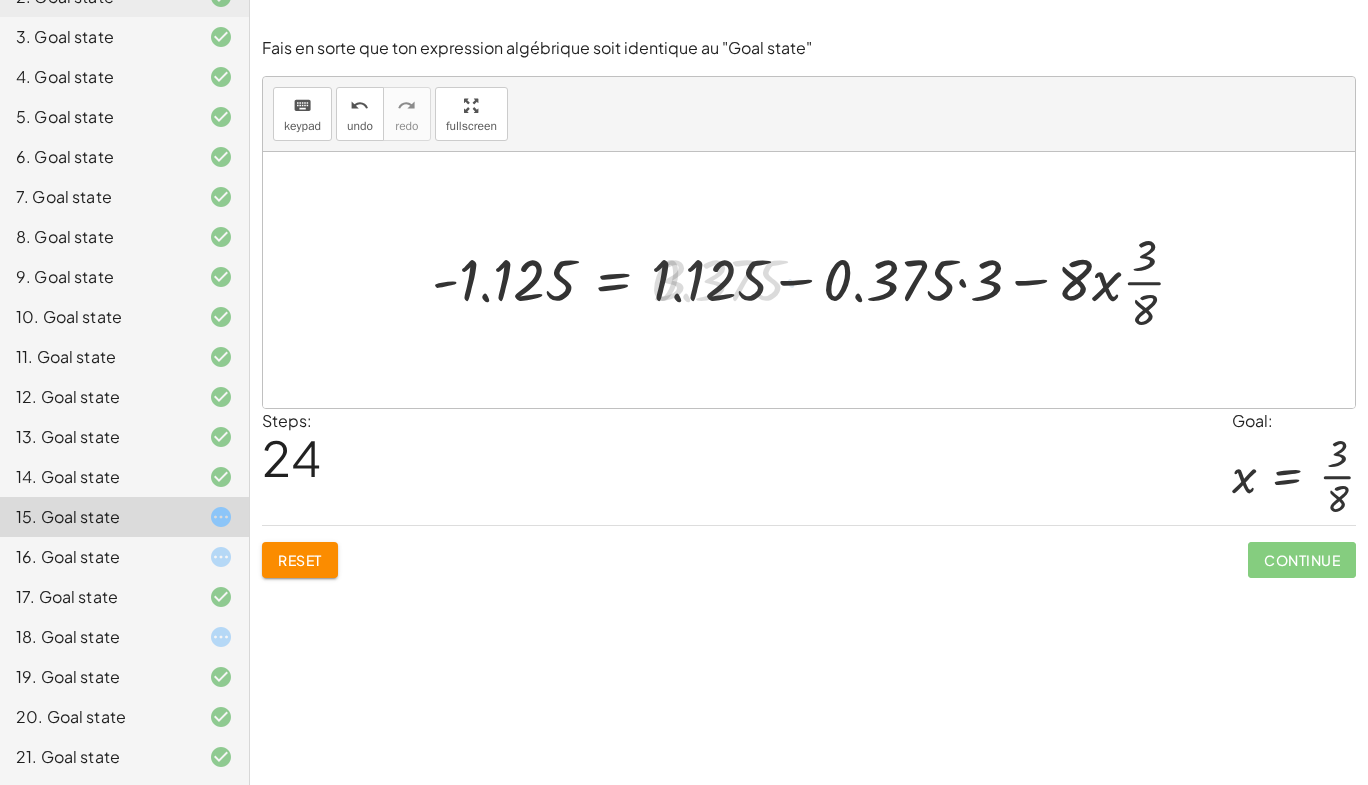 click at bounding box center [816, 280] 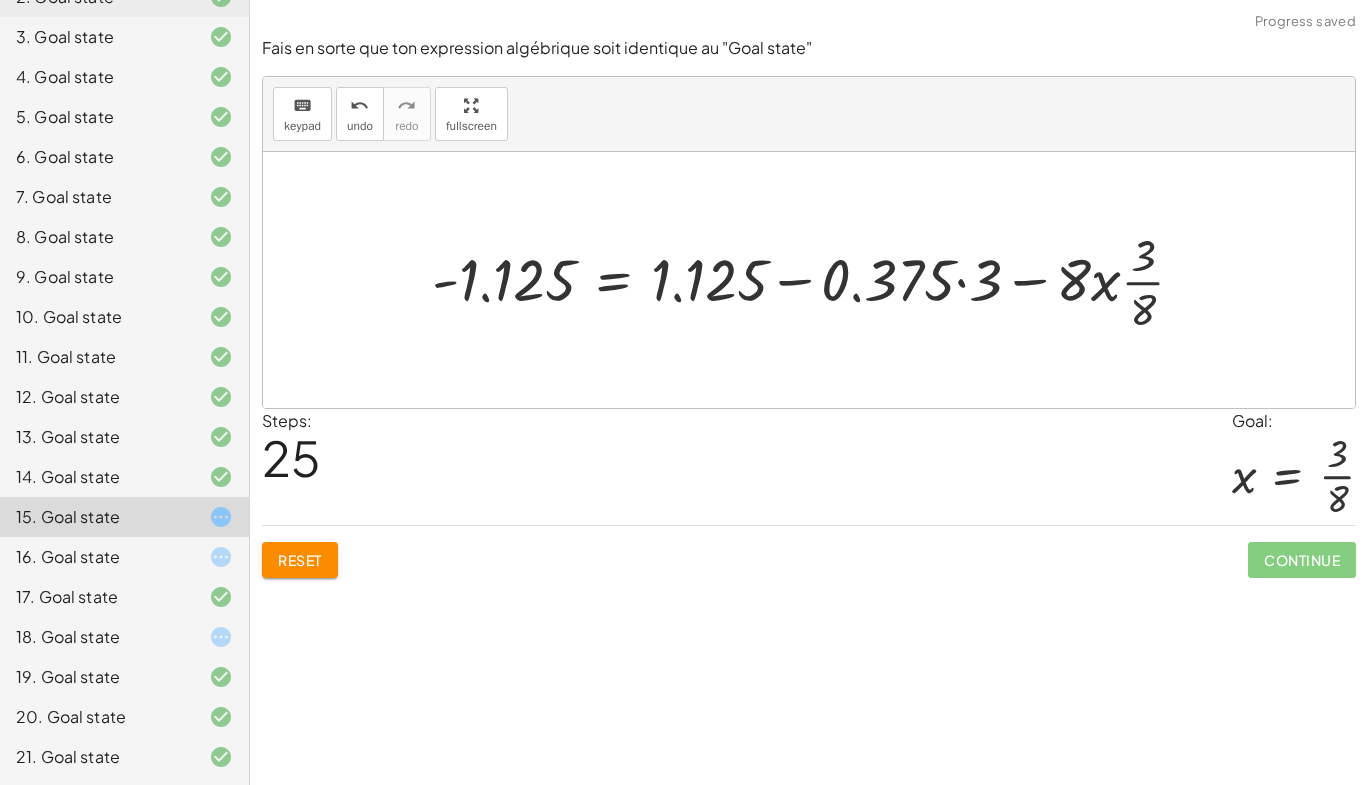 click at bounding box center [816, 280] 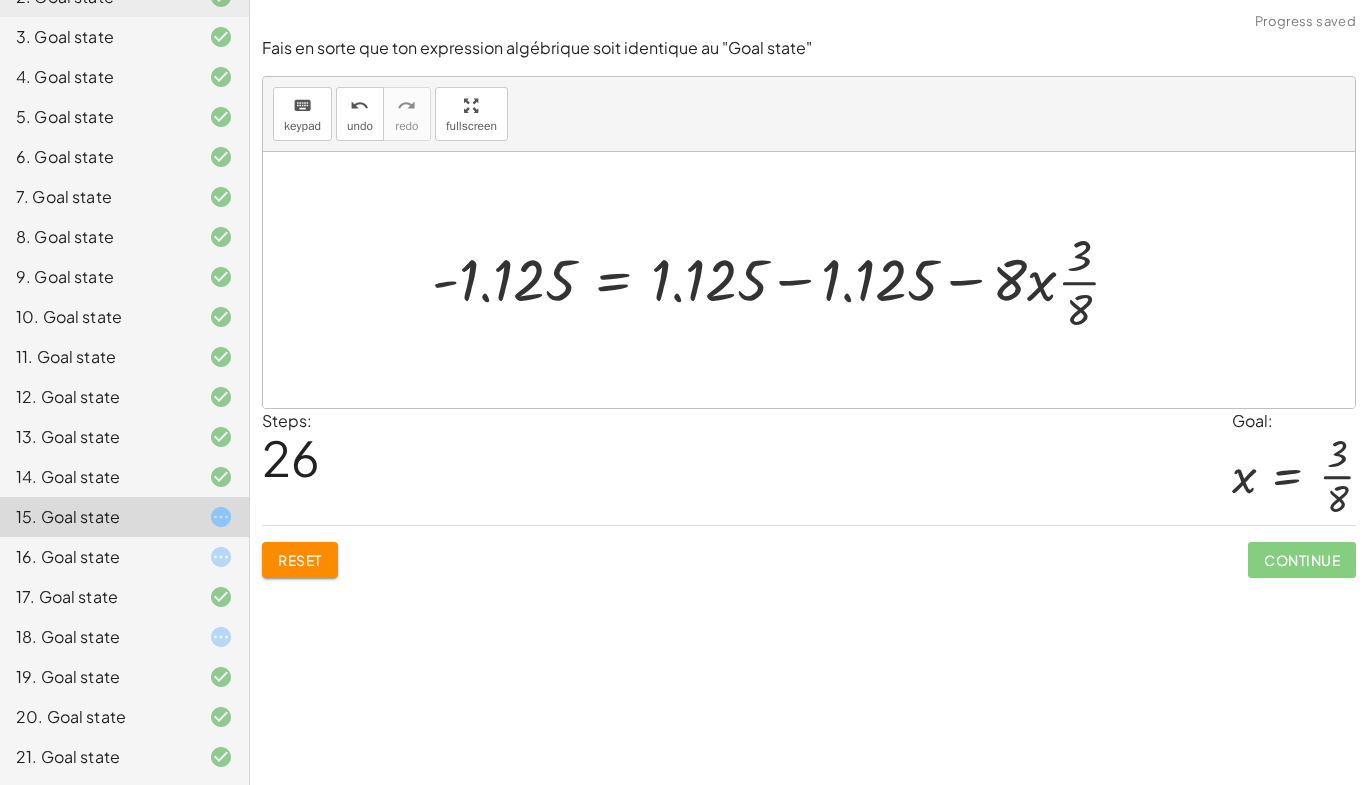 click at bounding box center [784, 280] 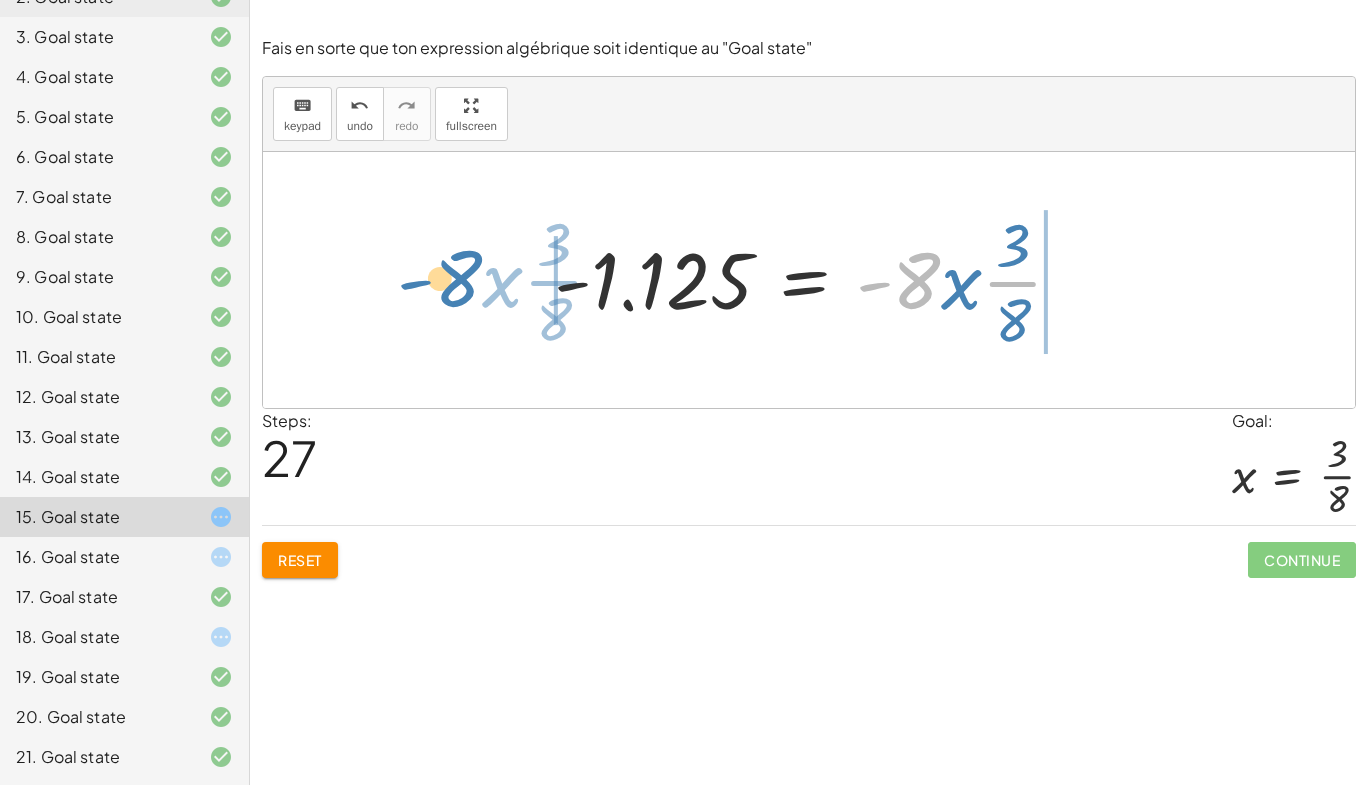 drag, startPoint x: 927, startPoint y: 285, endPoint x: 464, endPoint y: 287, distance: 463.00433 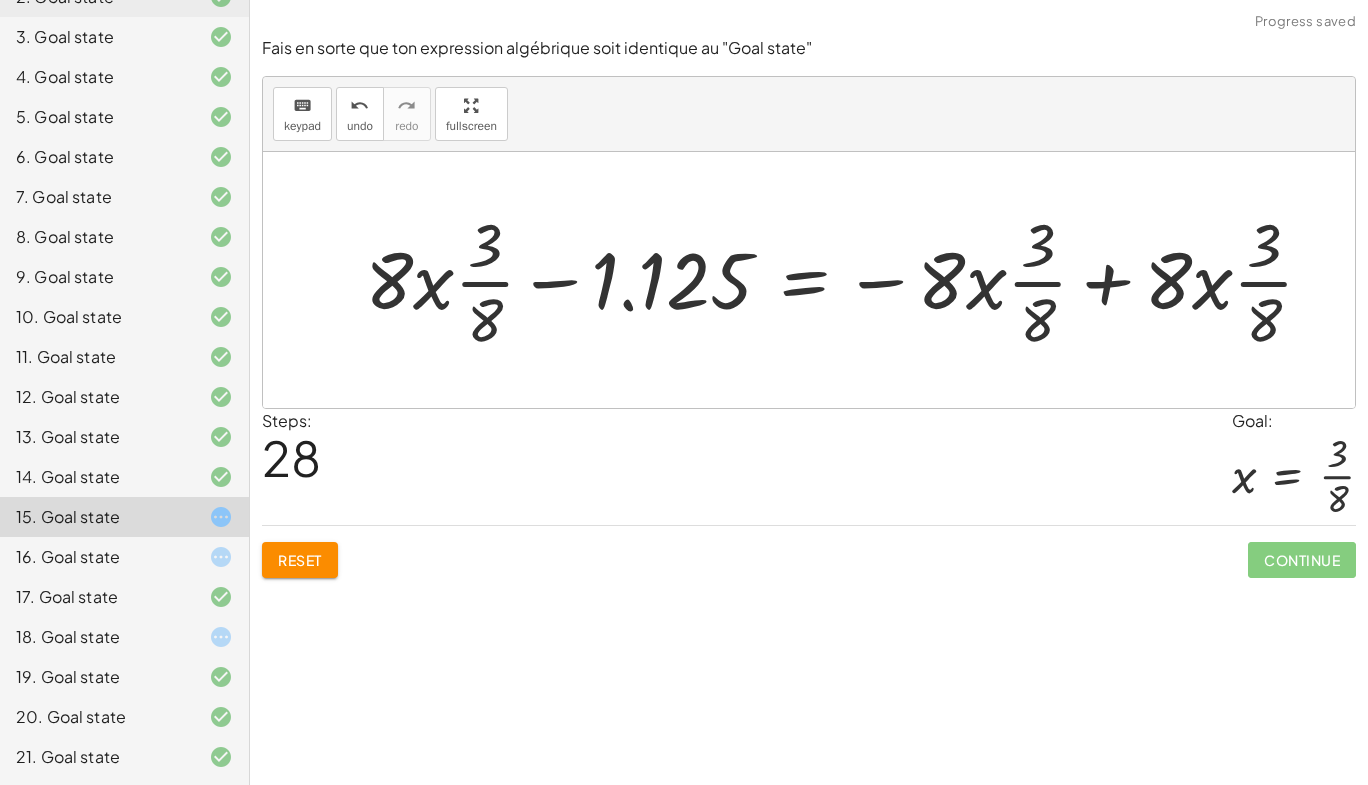 click at bounding box center (847, 280) 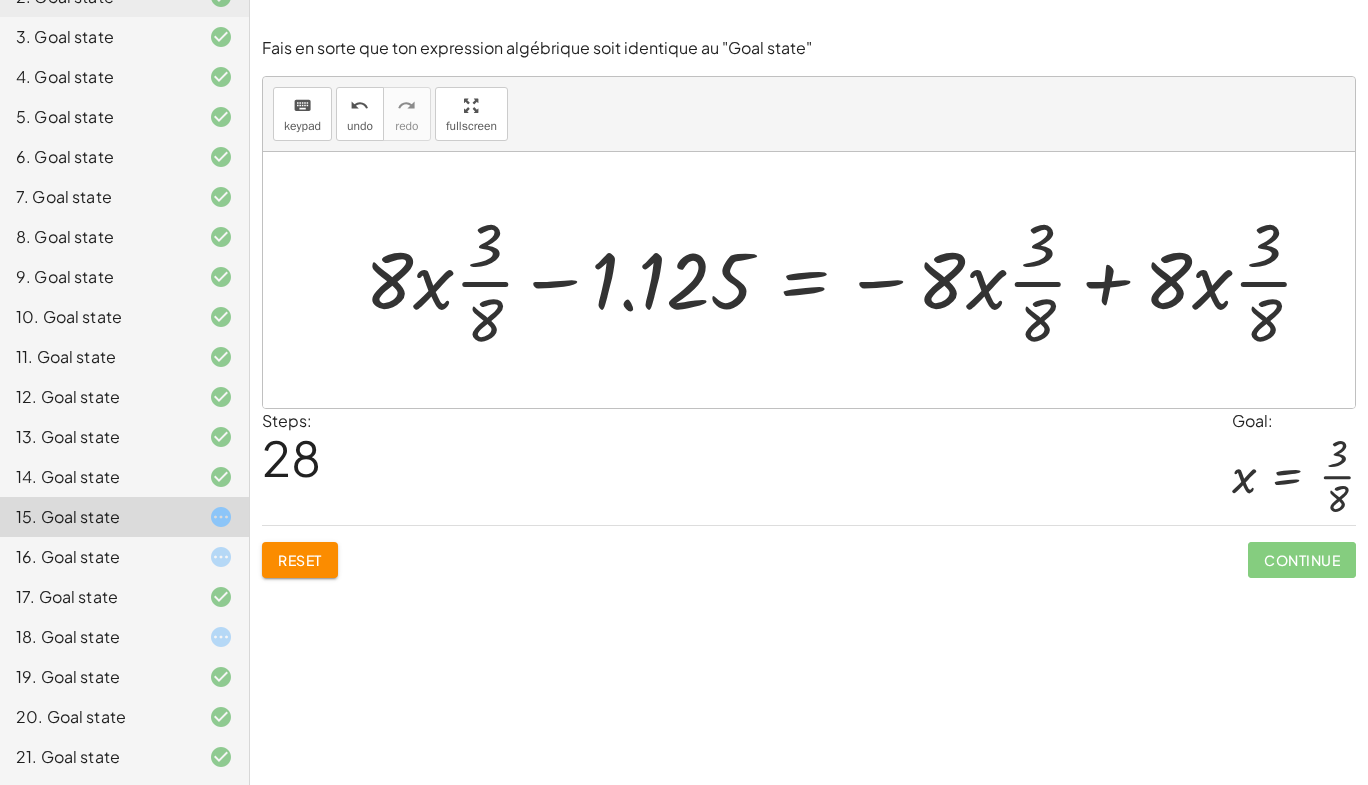 click on "Reset" at bounding box center (300, 560) 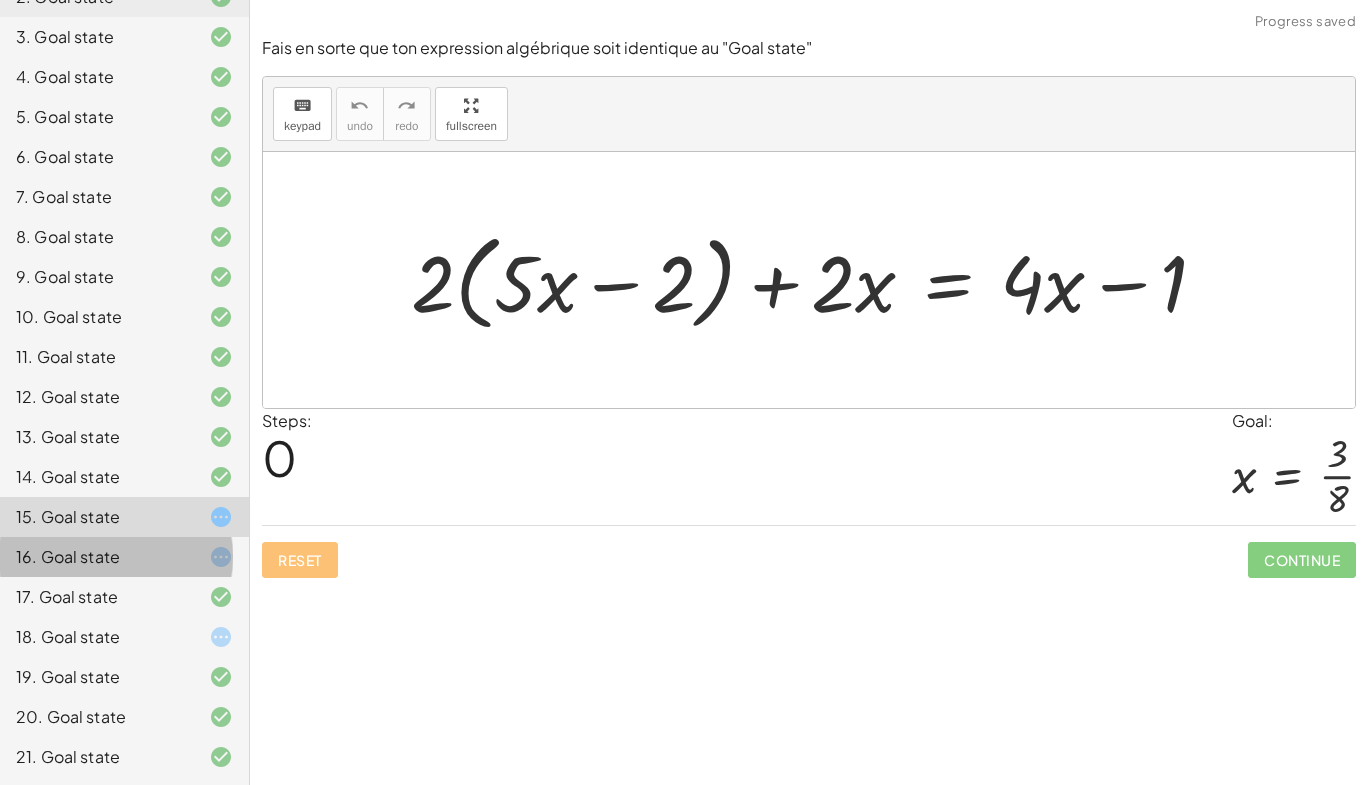 click 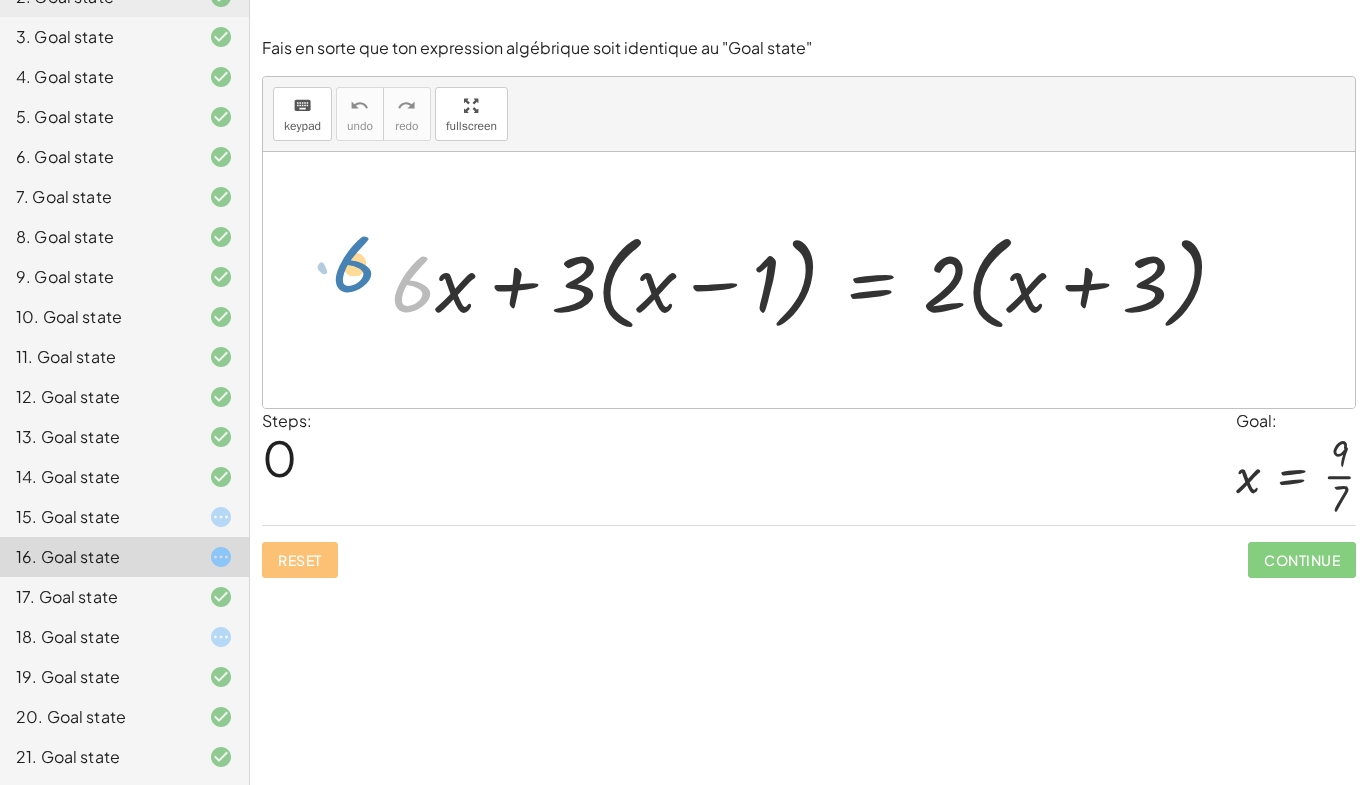 drag, startPoint x: 428, startPoint y: 294, endPoint x: 369, endPoint y: 278, distance: 61.13101 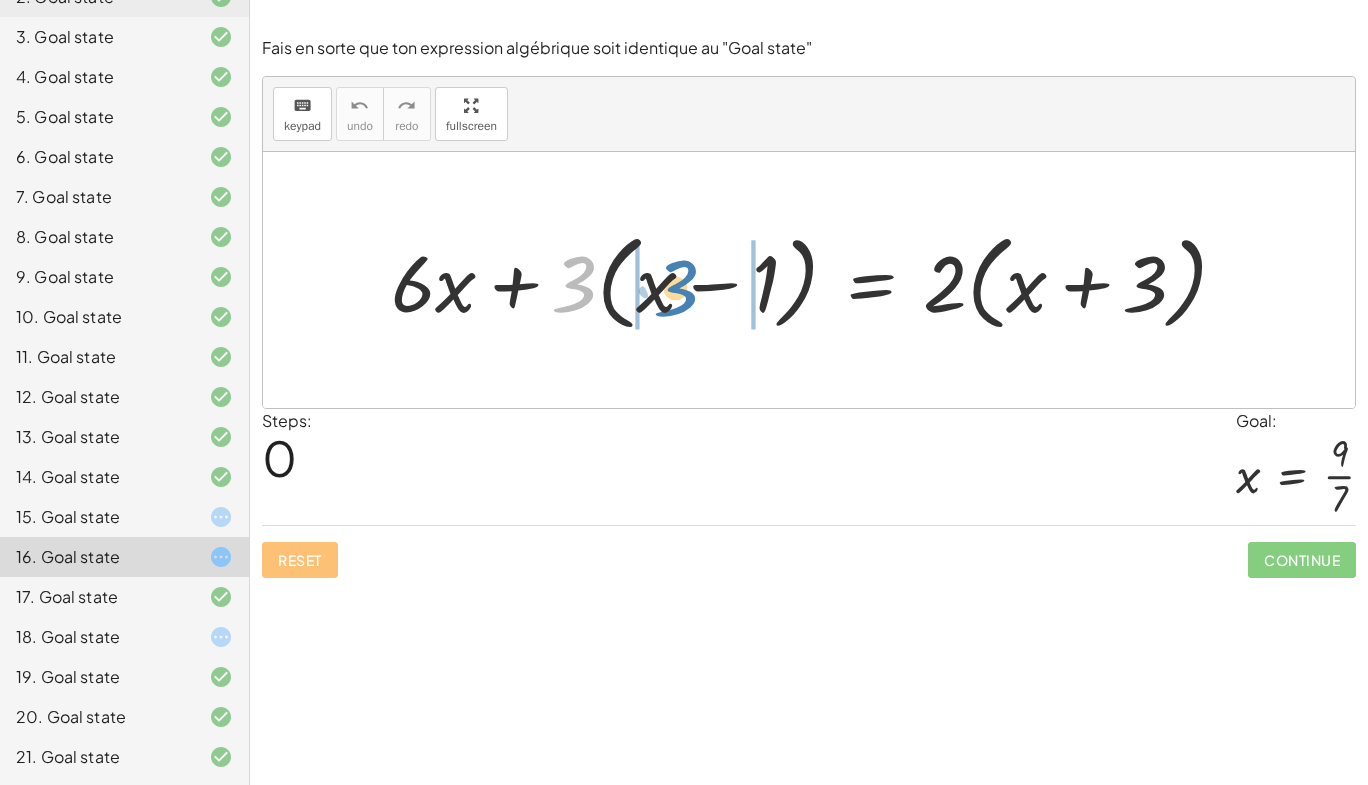 drag, startPoint x: 586, startPoint y: 301, endPoint x: 682, endPoint y: 310, distance: 96.42095 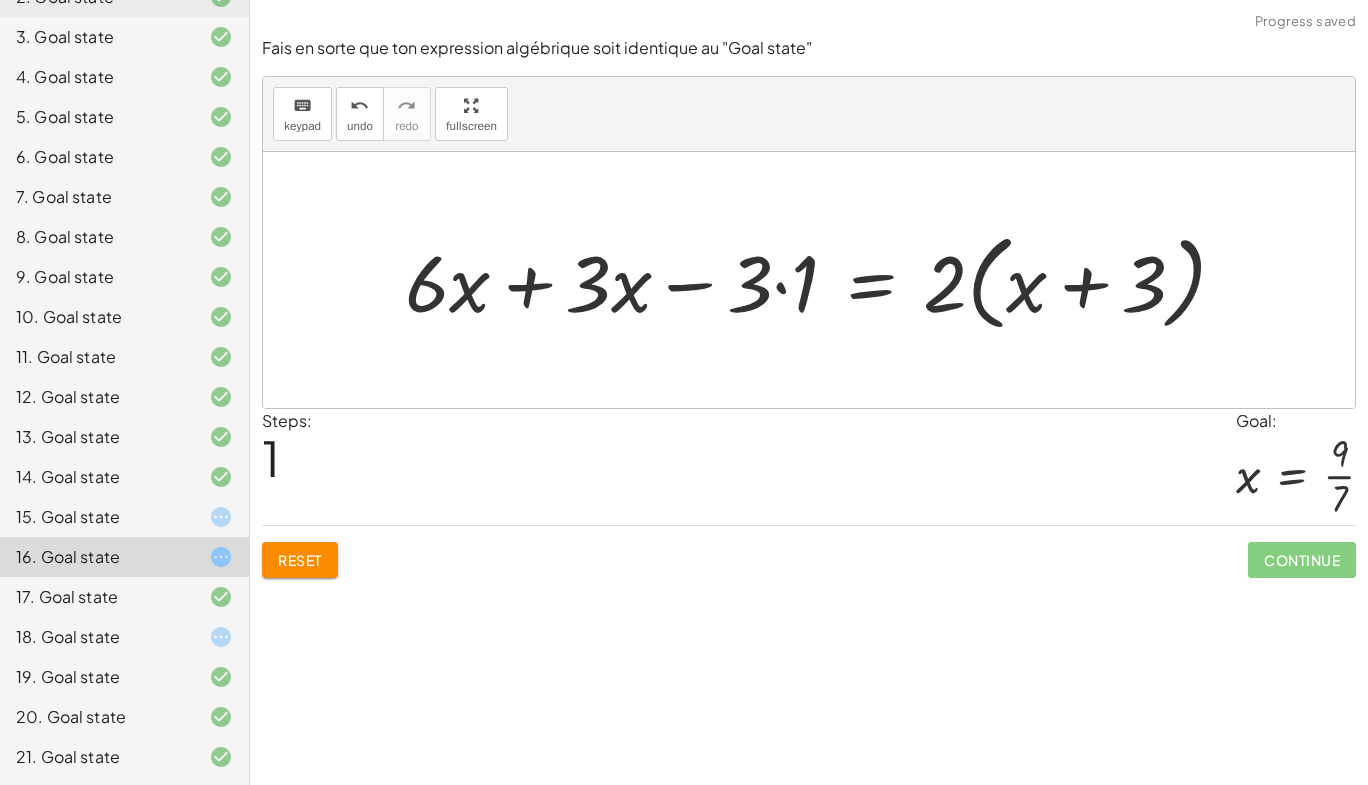 click at bounding box center [823, 280] 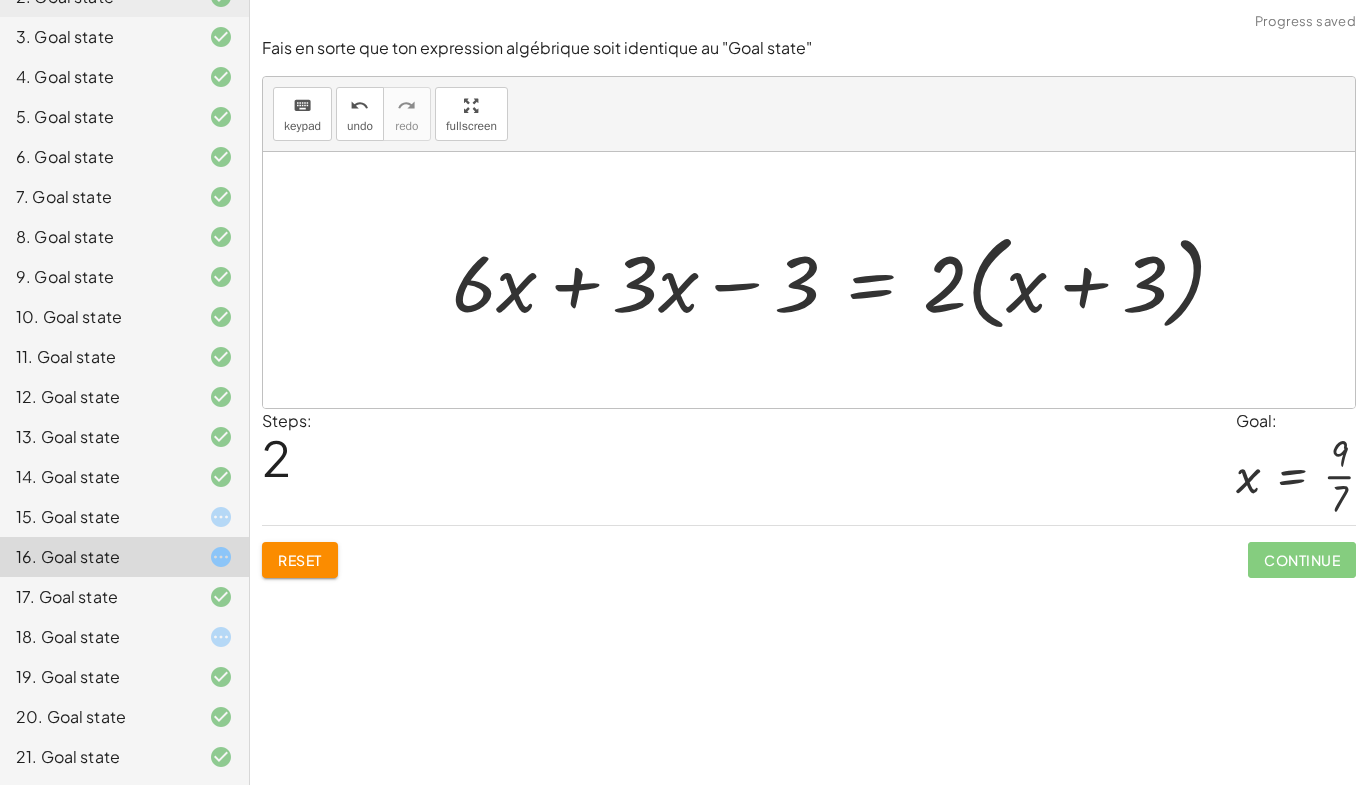click at bounding box center (847, 280) 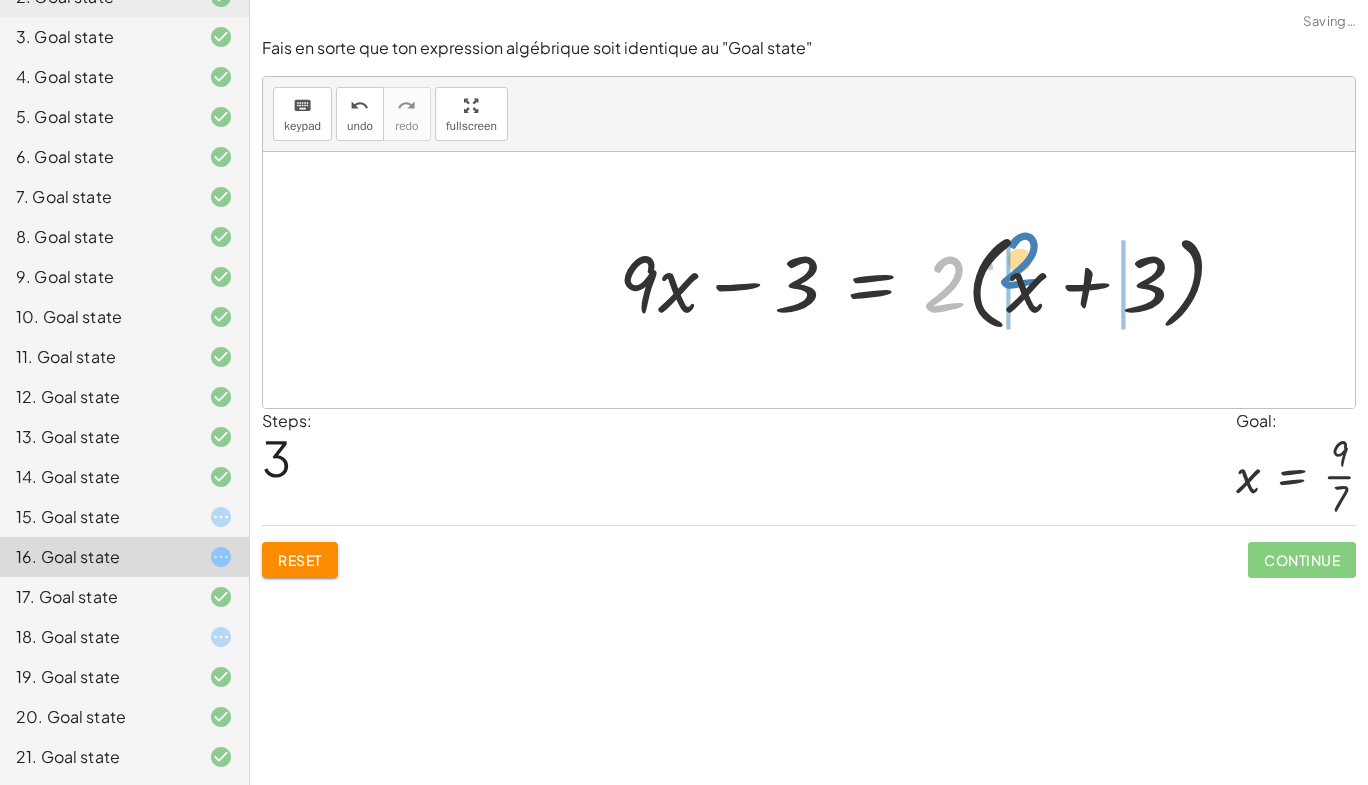 drag, startPoint x: 956, startPoint y: 309, endPoint x: 1037, endPoint y: 300, distance: 81.49847 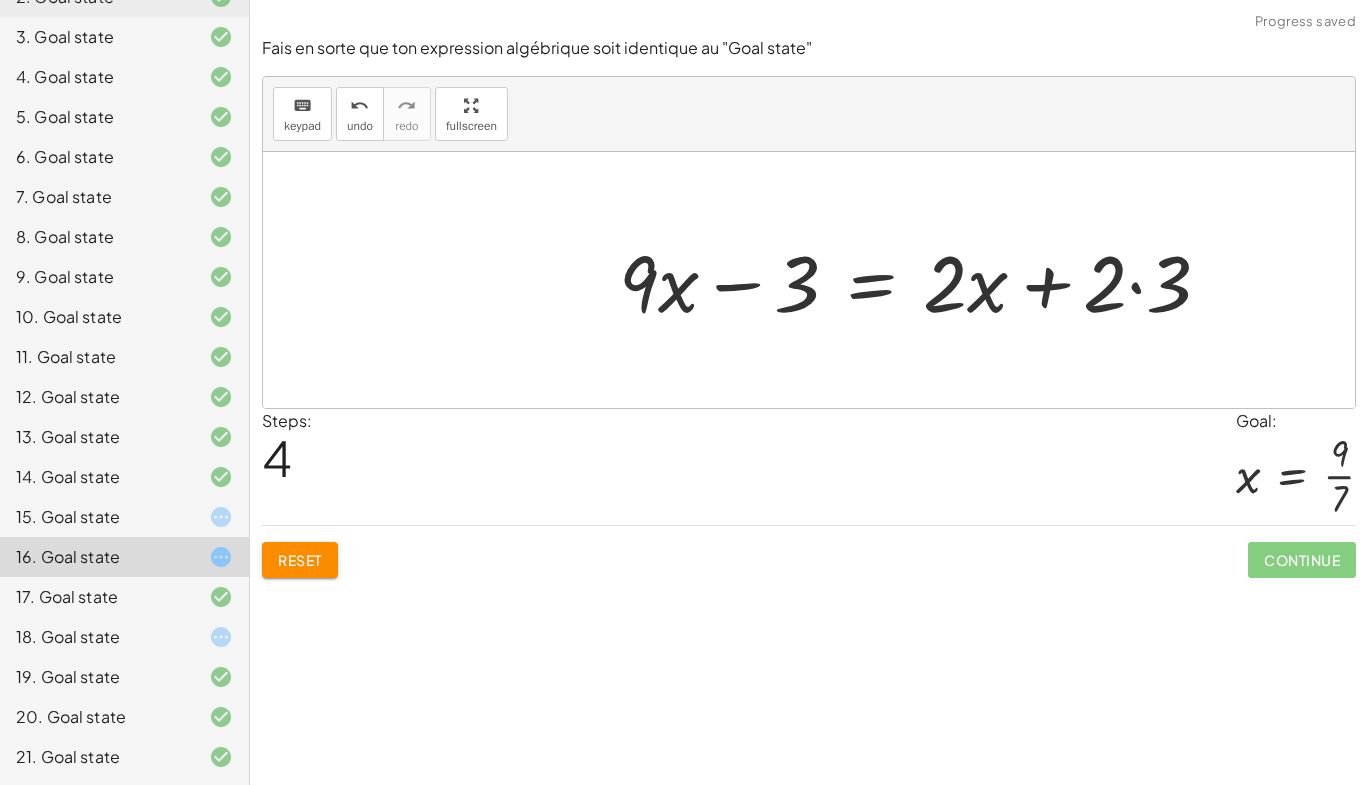 click at bounding box center (923, 280) 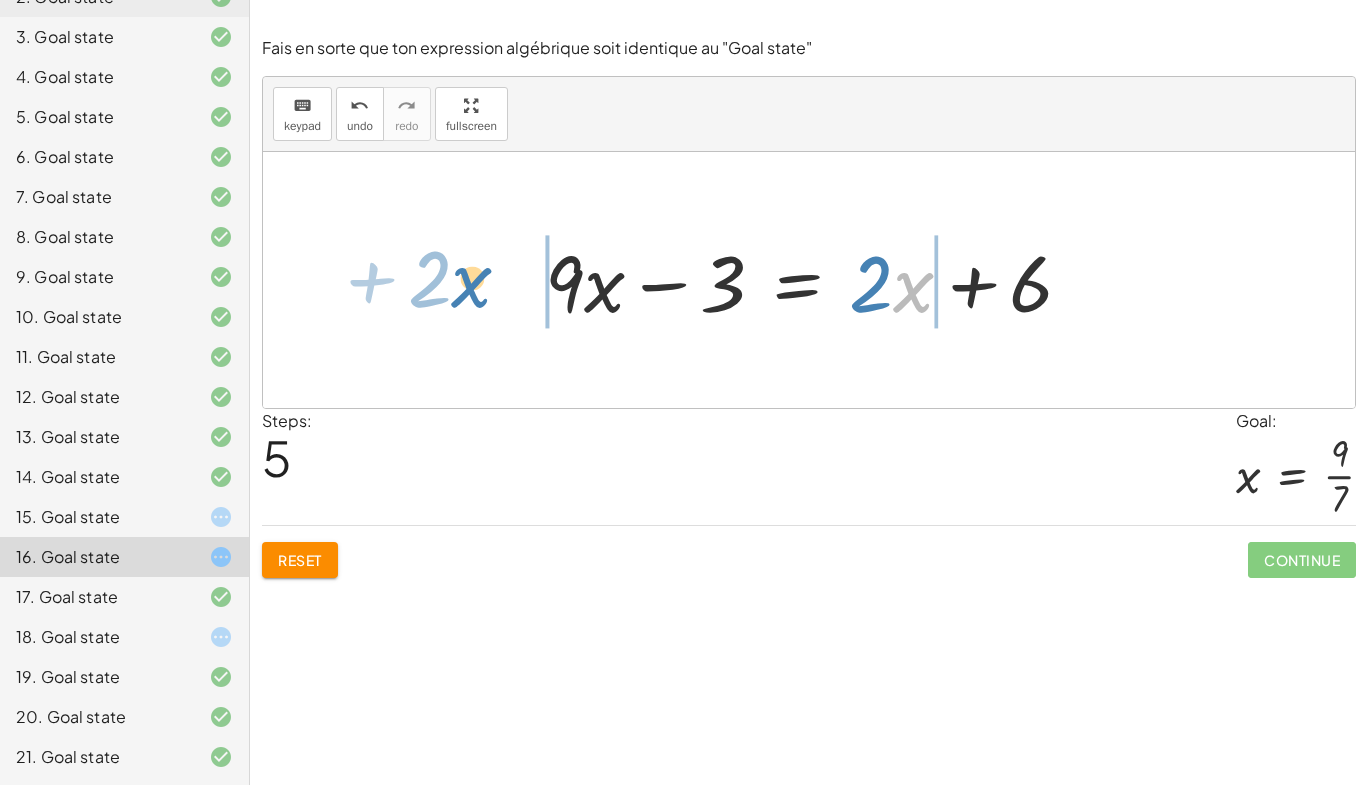 drag, startPoint x: 898, startPoint y: 283, endPoint x: 454, endPoint y: 277, distance: 444.04053 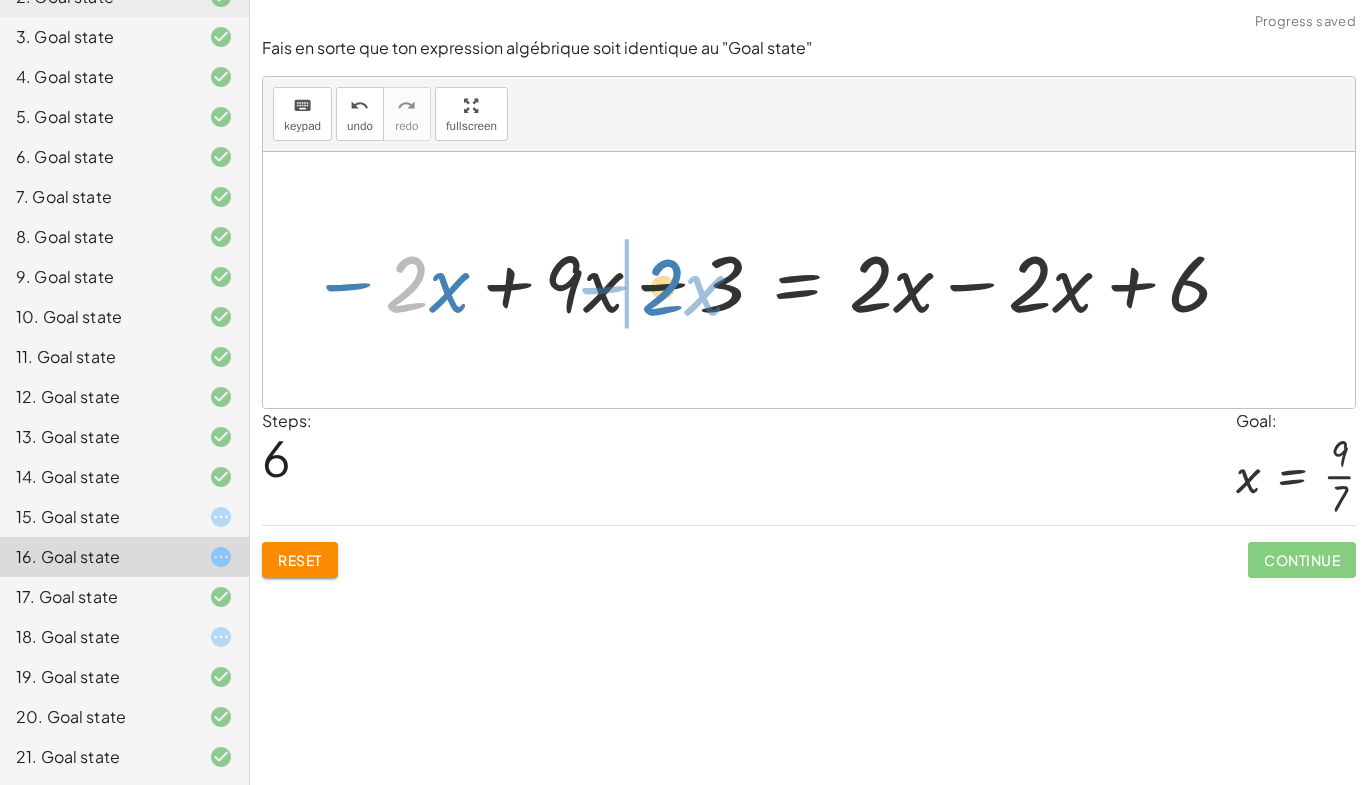 drag, startPoint x: 419, startPoint y: 279, endPoint x: 672, endPoint y: 282, distance: 253.01779 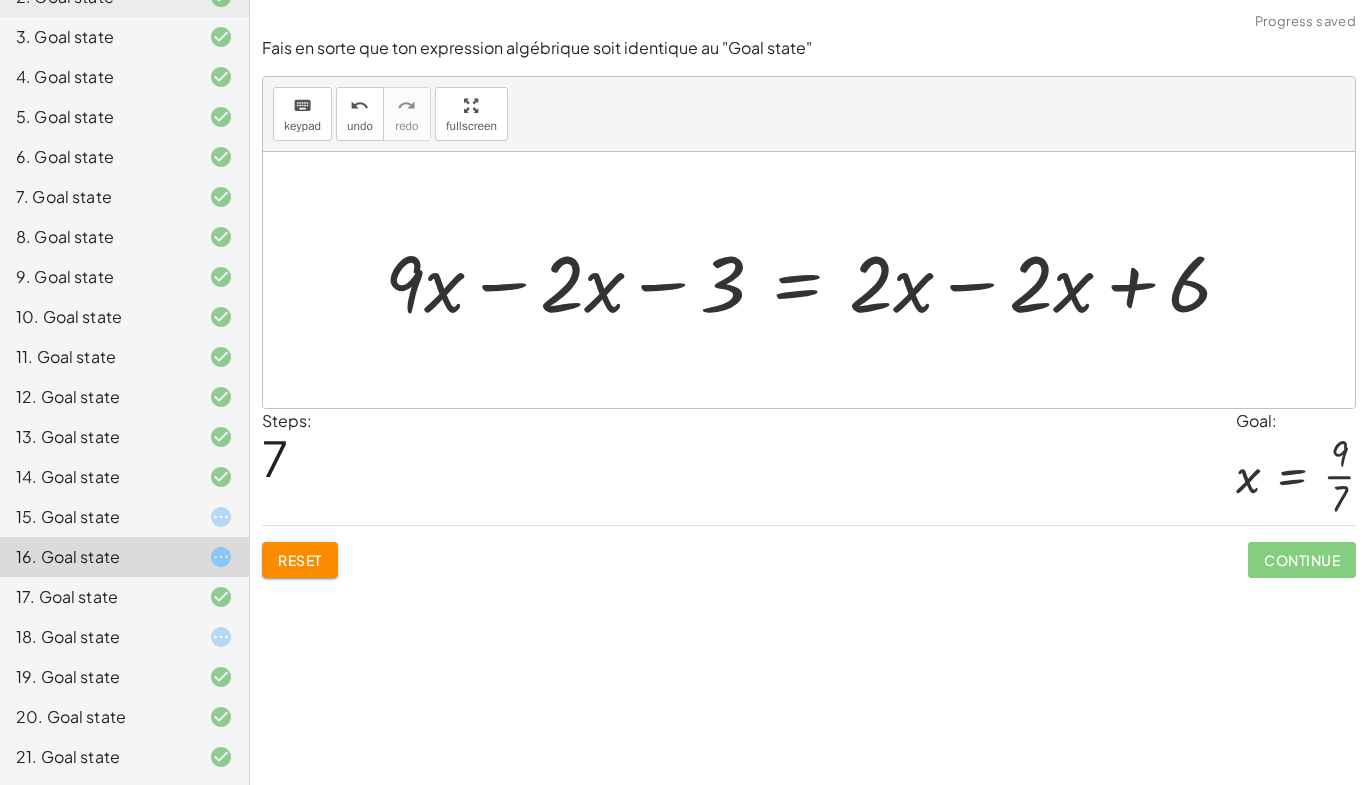 click at bounding box center [816, 280] 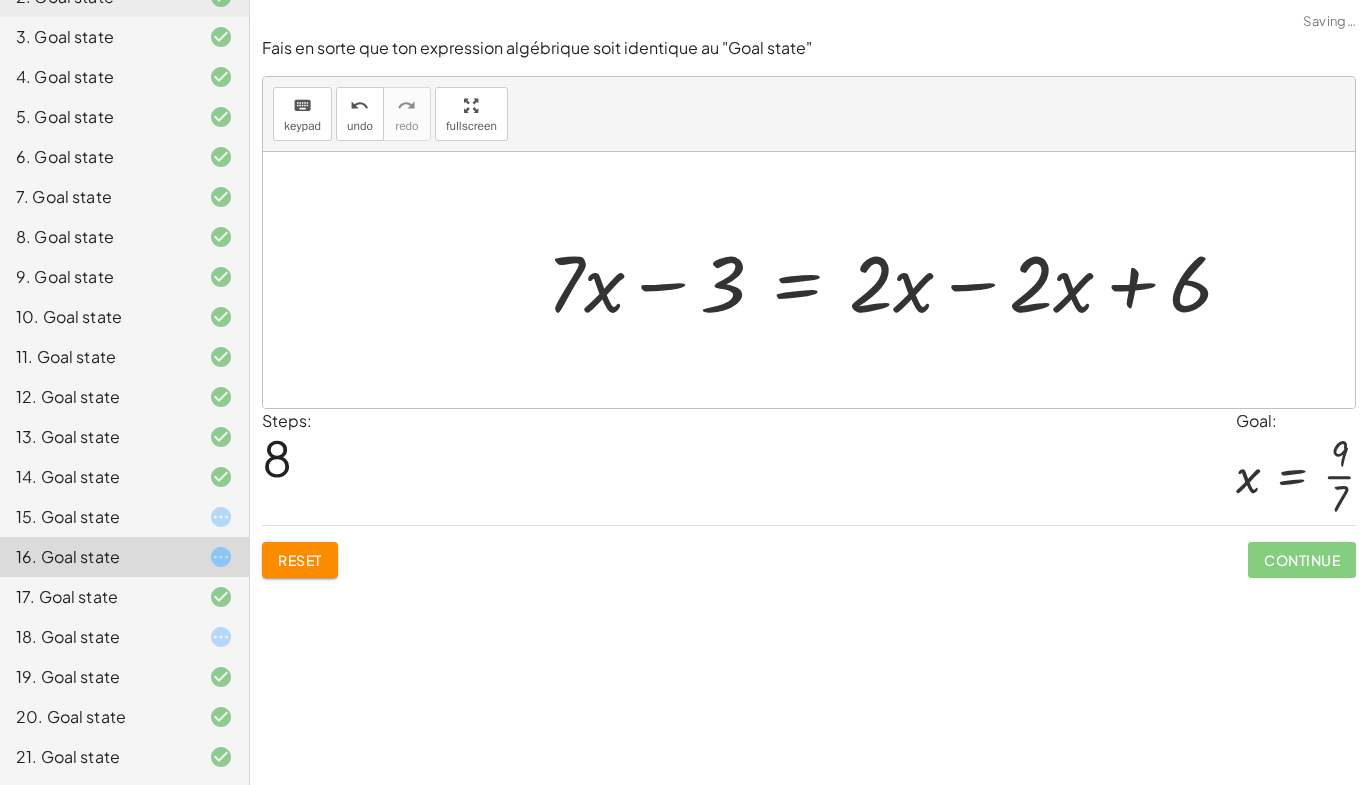click at bounding box center [897, 280] 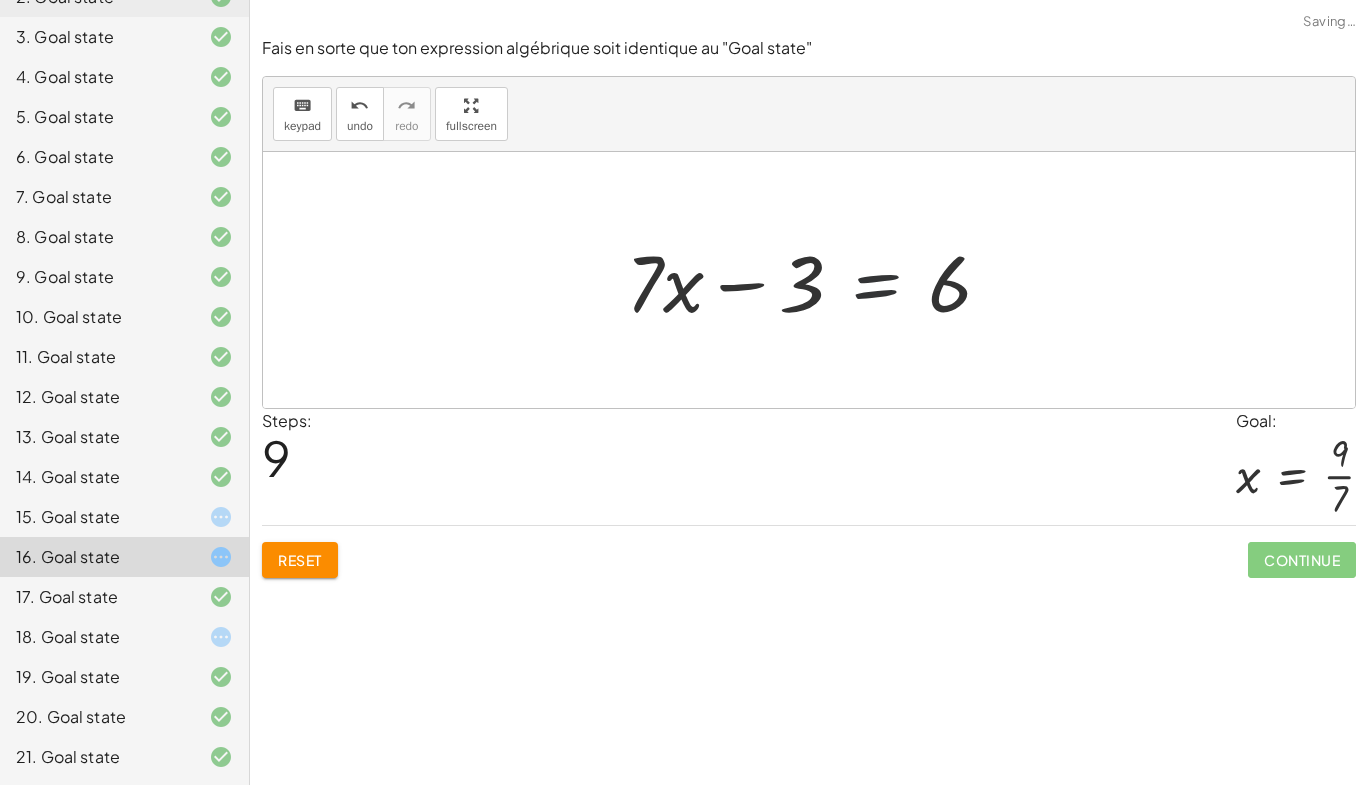 click at bounding box center [817, 280] 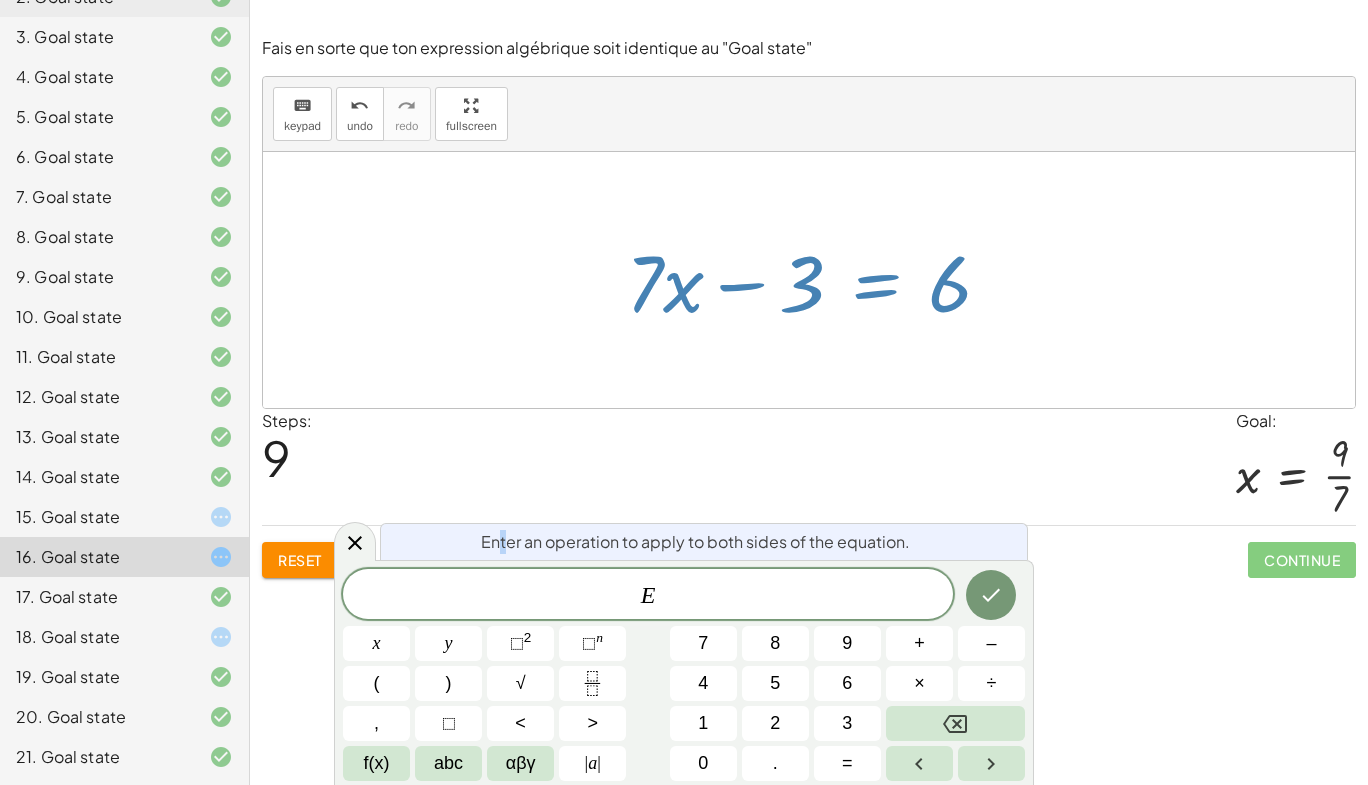 click on "Enter an operation to apply to both sides of the equation." at bounding box center (695, 542) 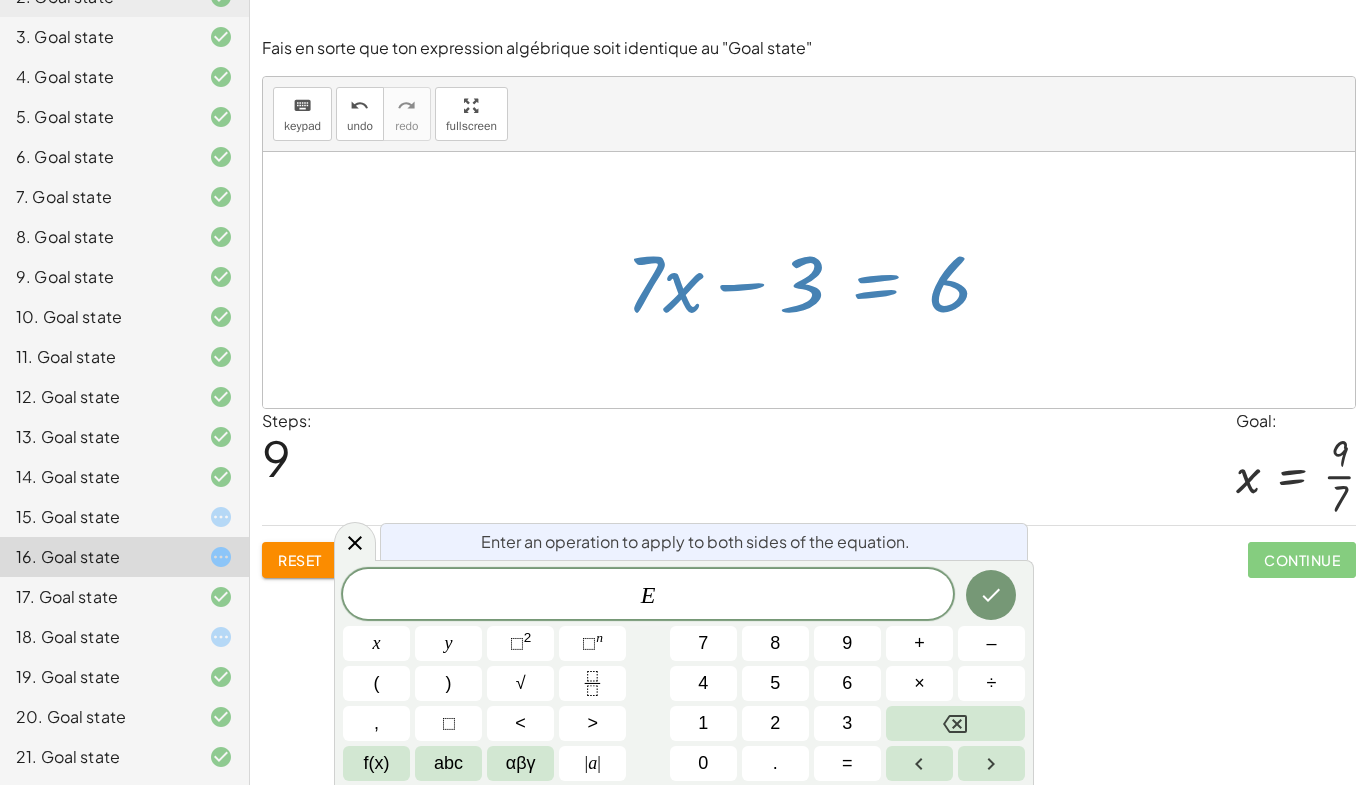 click on "Enter an operation to apply to both sides of the equation." at bounding box center [704, 541] 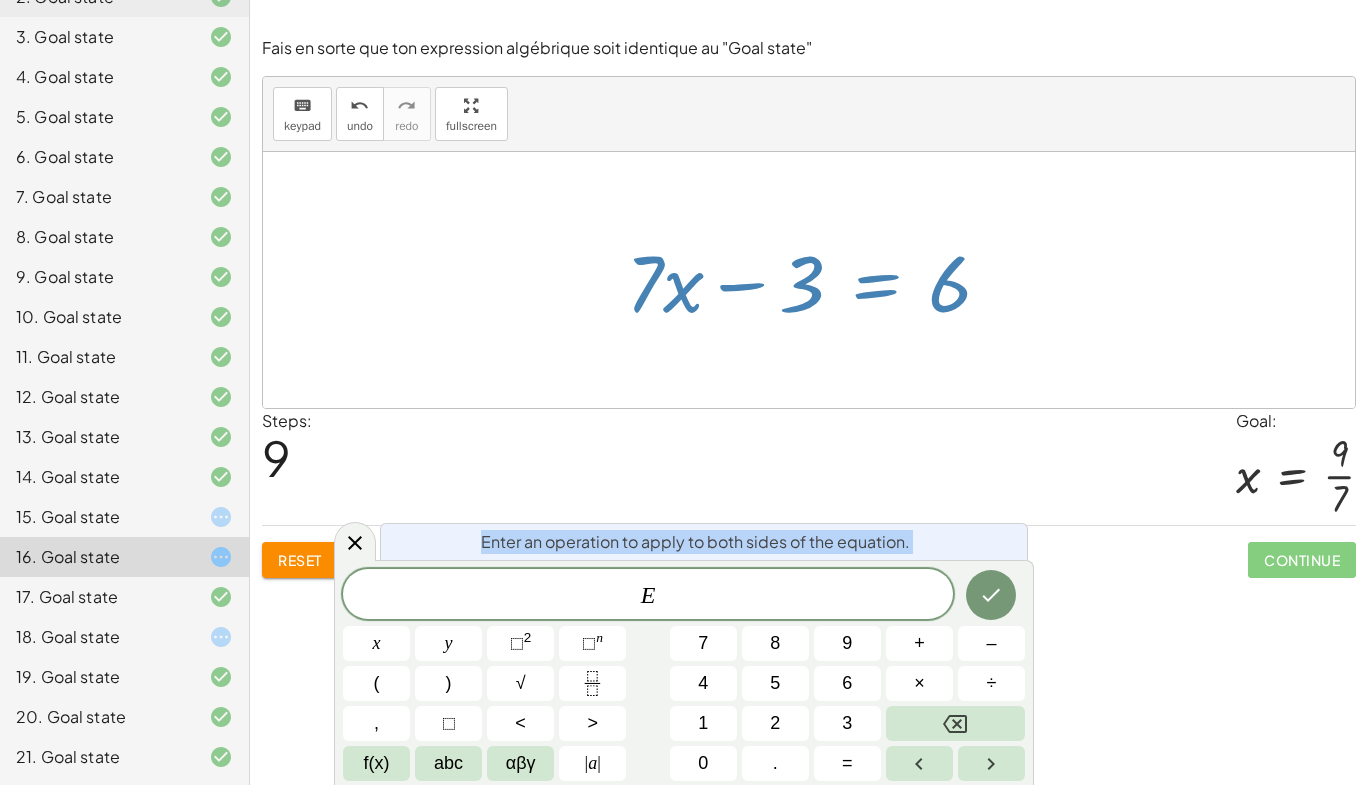 drag, startPoint x: 483, startPoint y: 545, endPoint x: 745, endPoint y: 574, distance: 263.60007 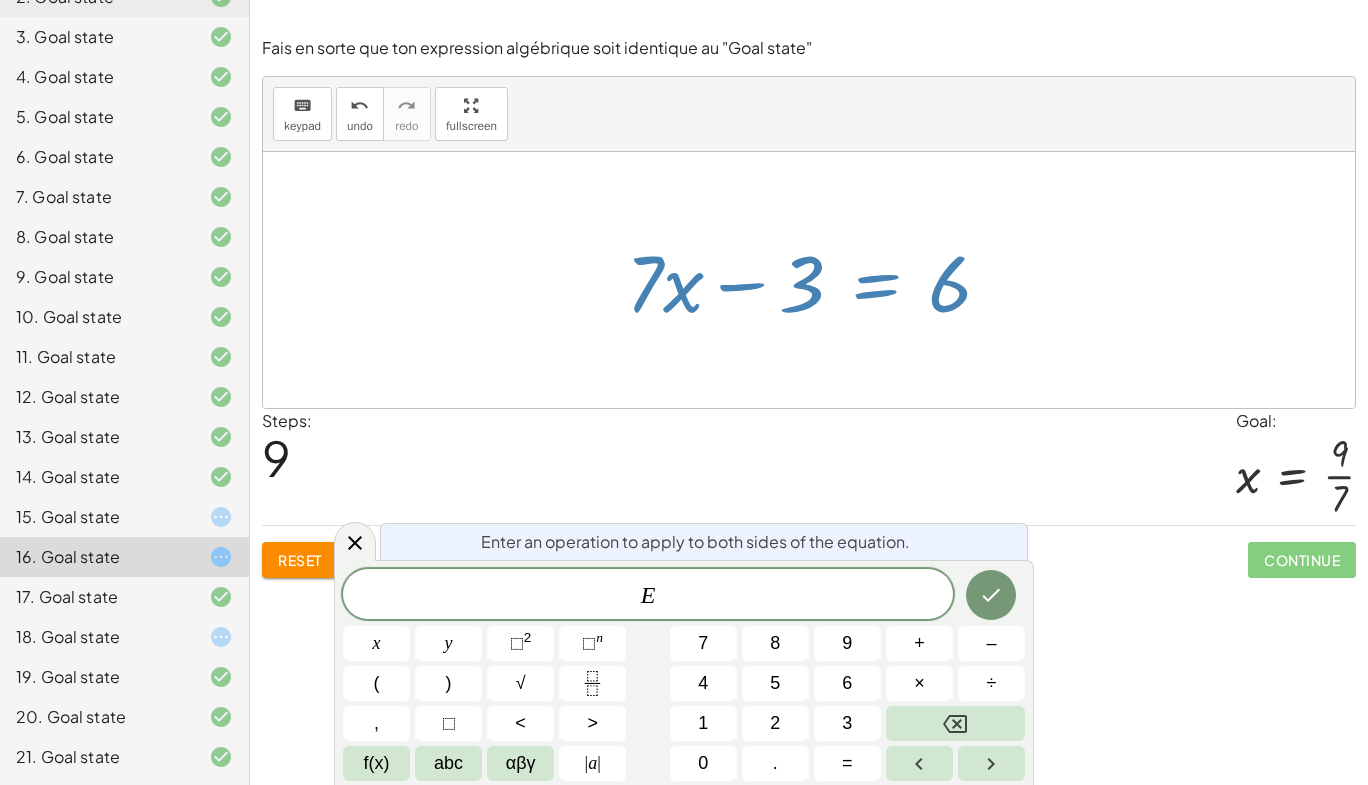 click on "Steps:  9 Goal: x = · 9 · 7" at bounding box center [809, 467] 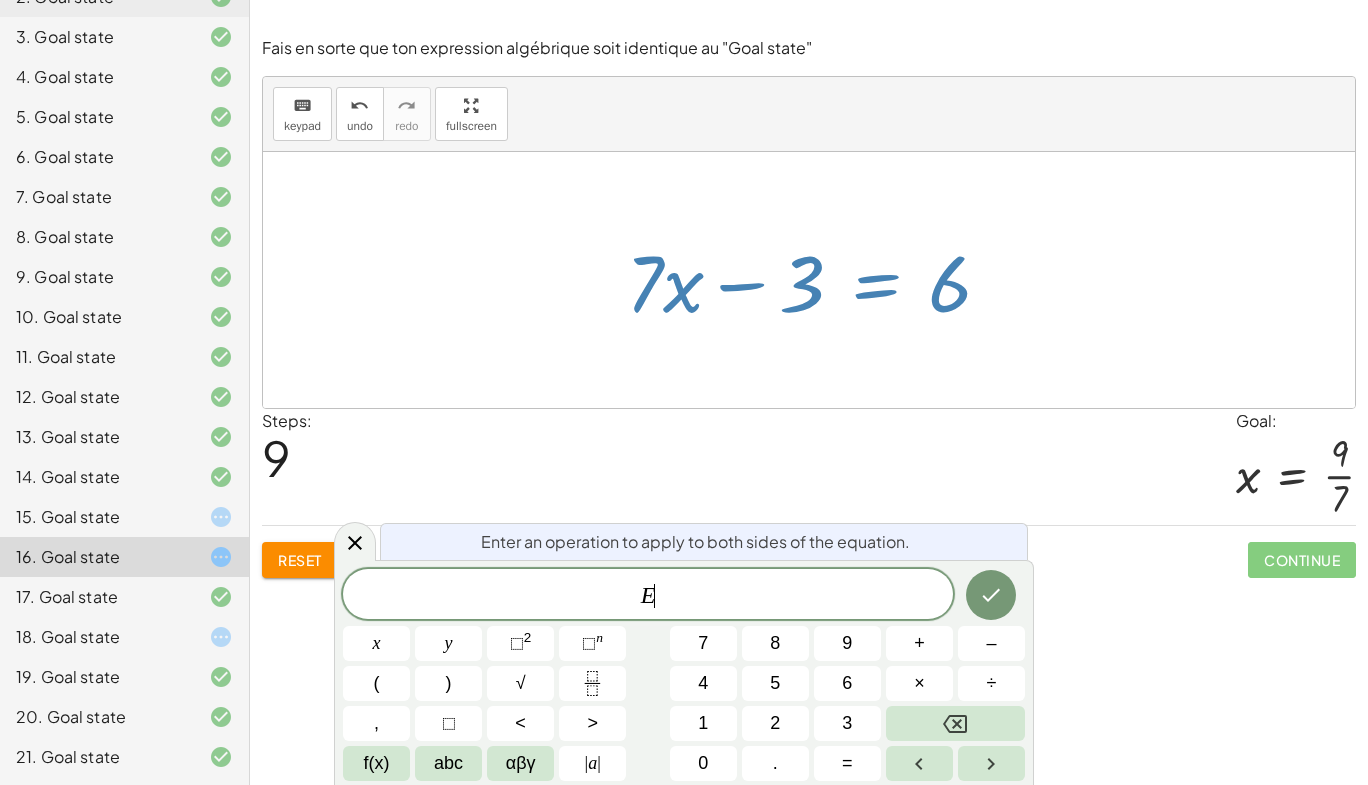 click on "E ​" 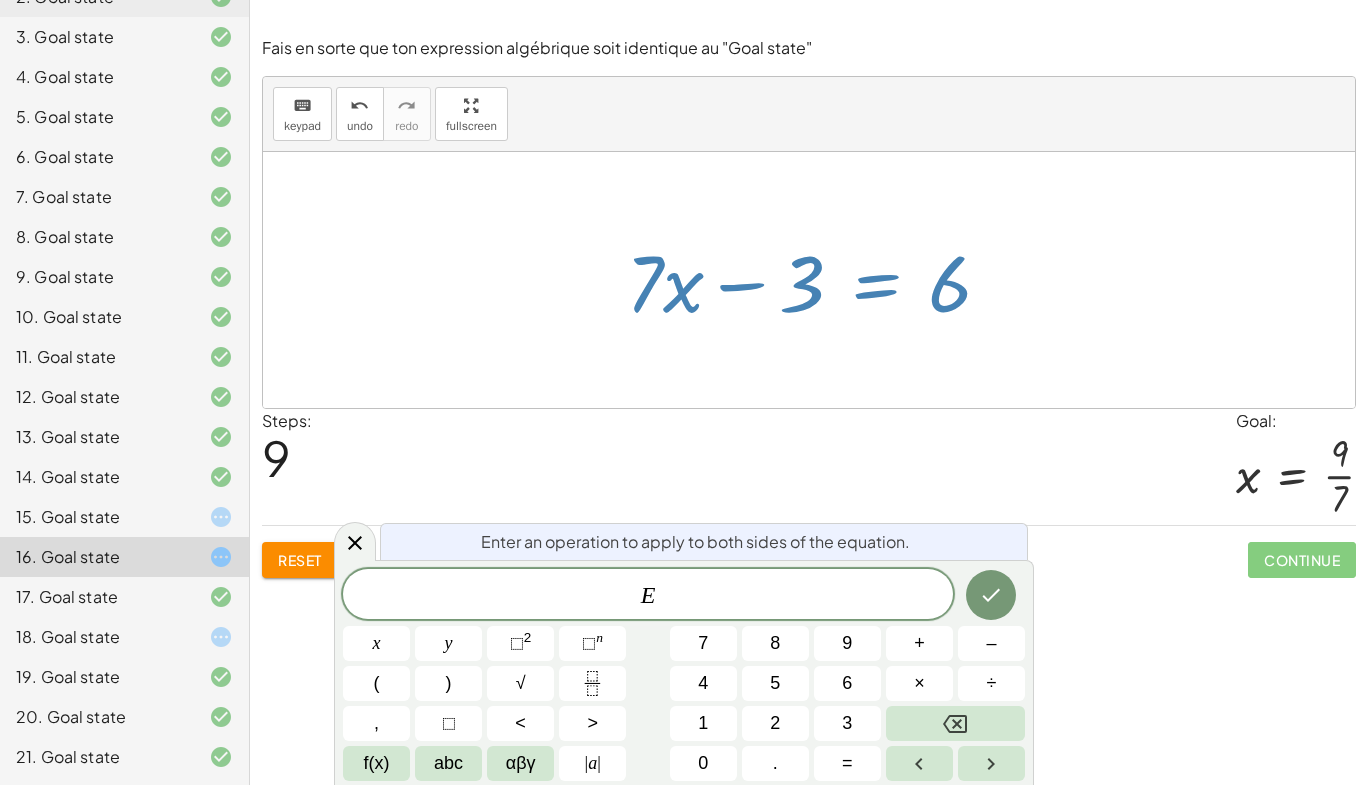 drag, startPoint x: 940, startPoint y: 287, endPoint x: 942, endPoint y: 305, distance: 18.110771 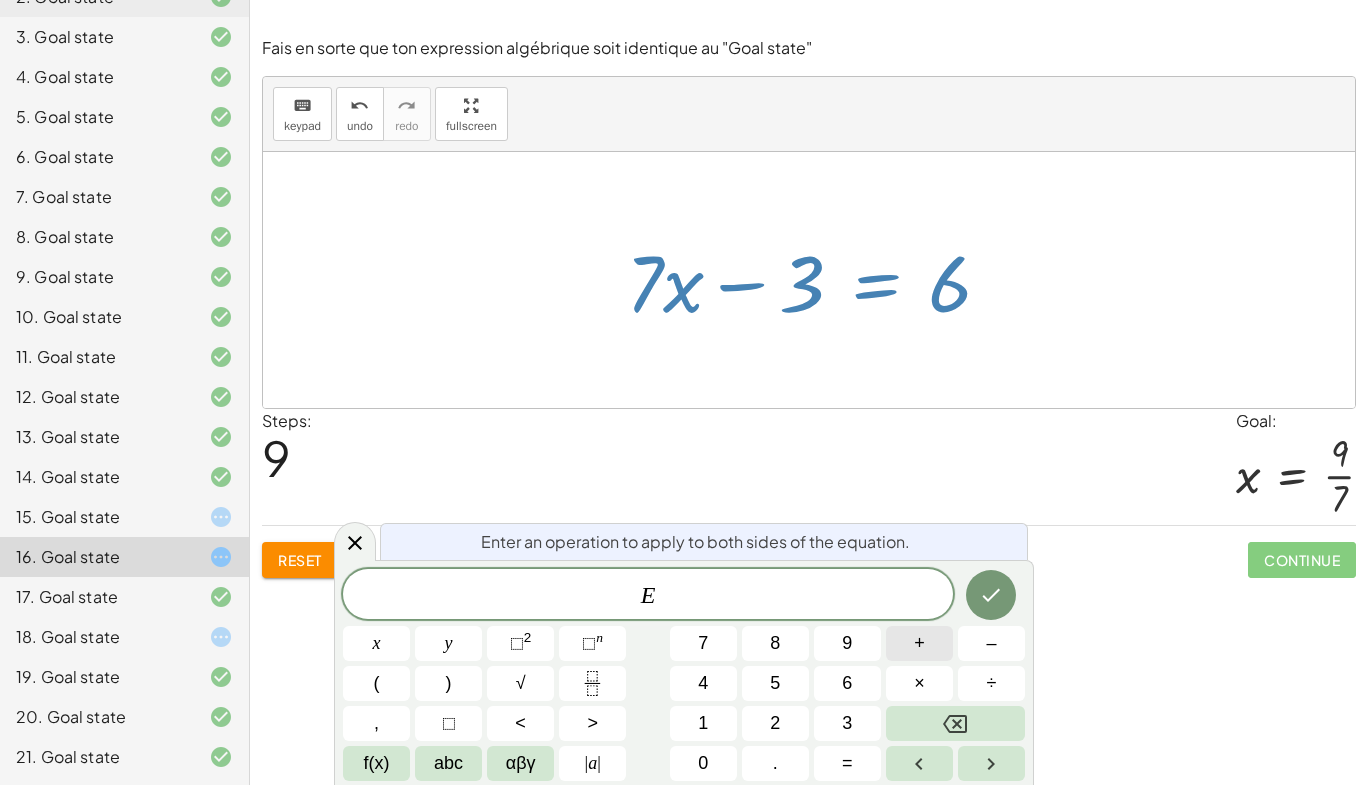 click on "+" at bounding box center [919, 643] 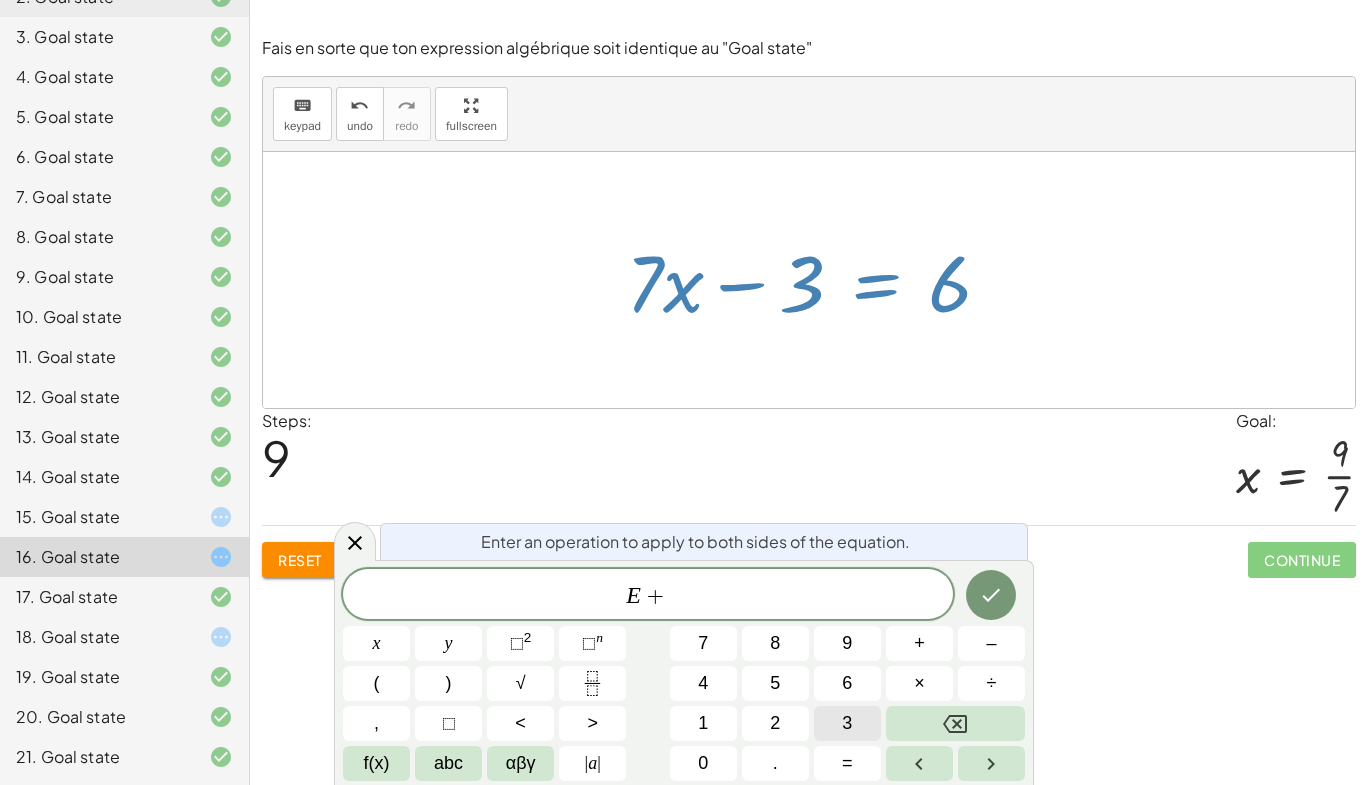 click on "3" at bounding box center [847, 723] 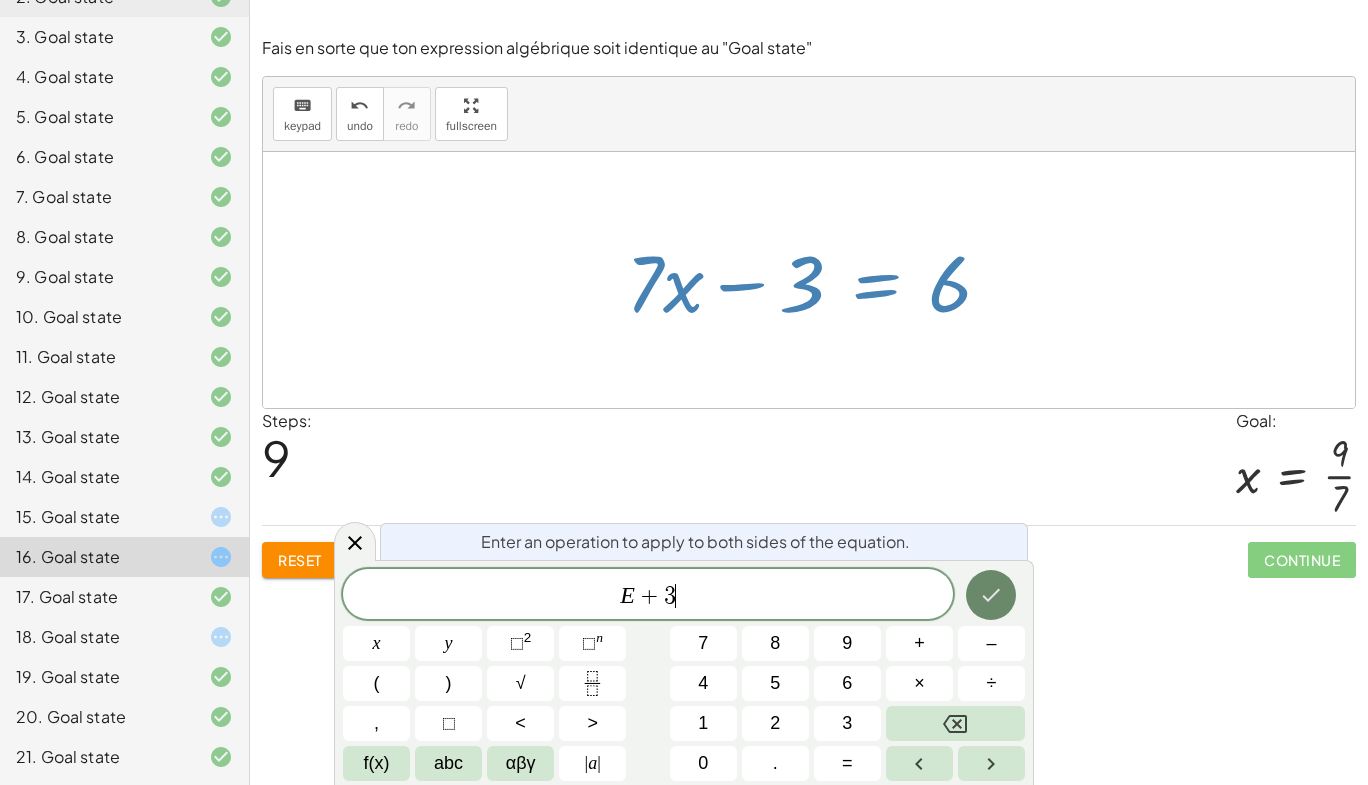 click 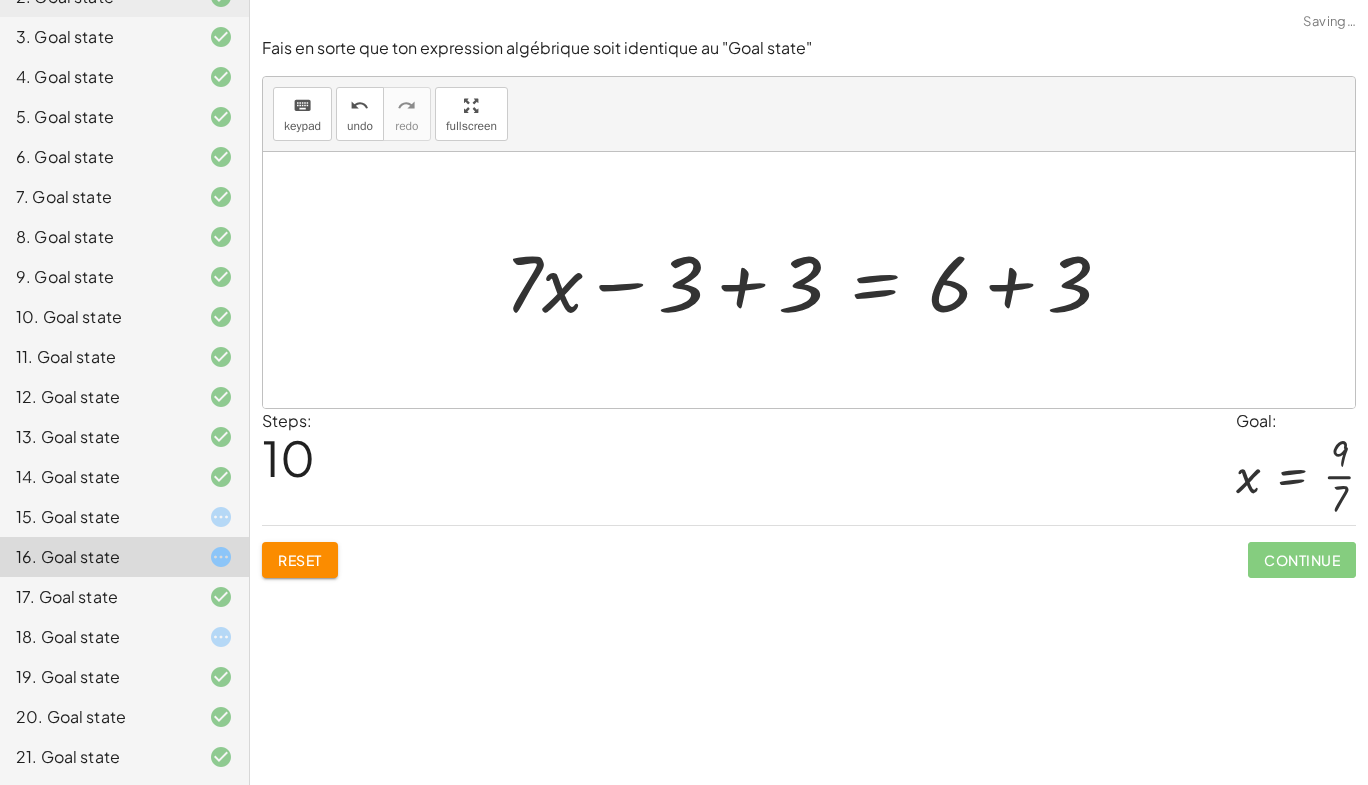 drag, startPoint x: 754, startPoint y: 280, endPoint x: 873, endPoint y: 266, distance: 119.8207 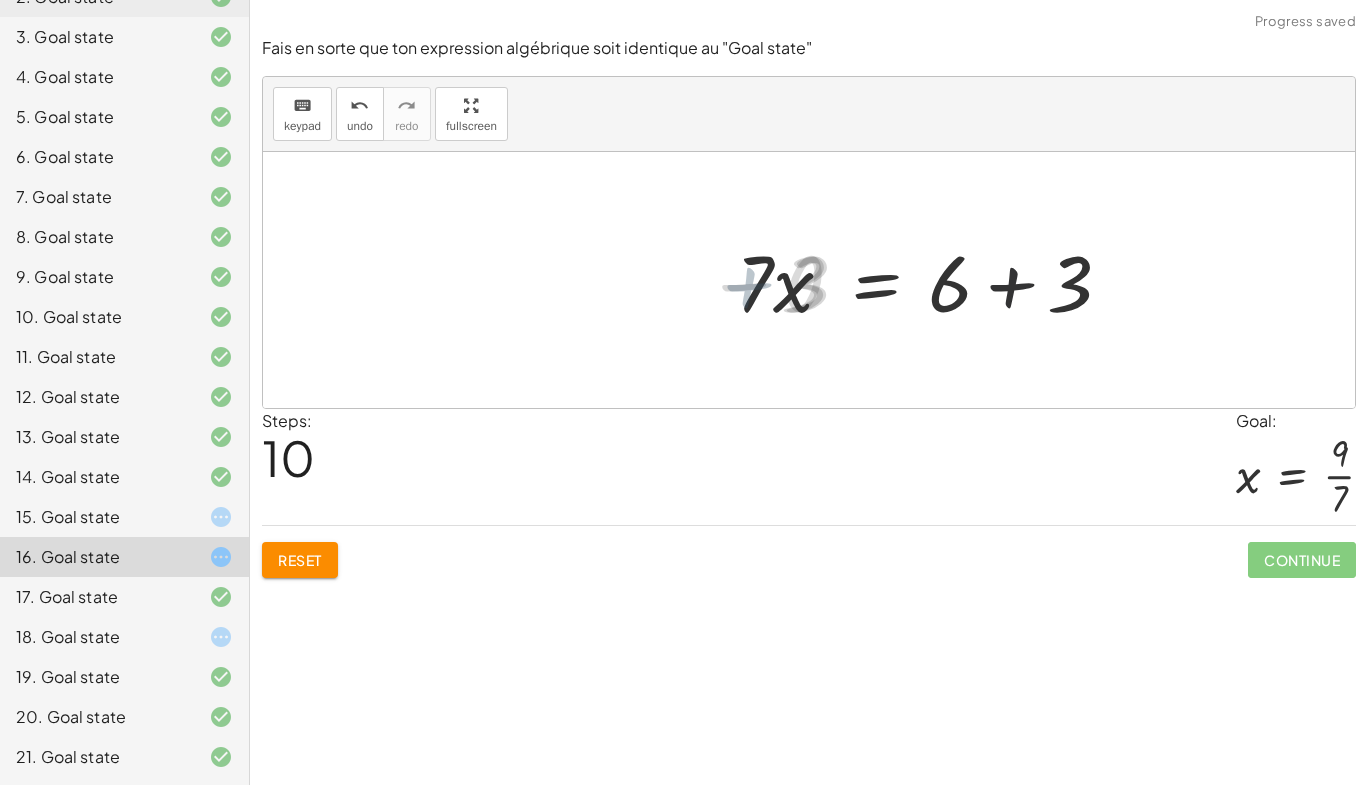 click at bounding box center [937, 280] 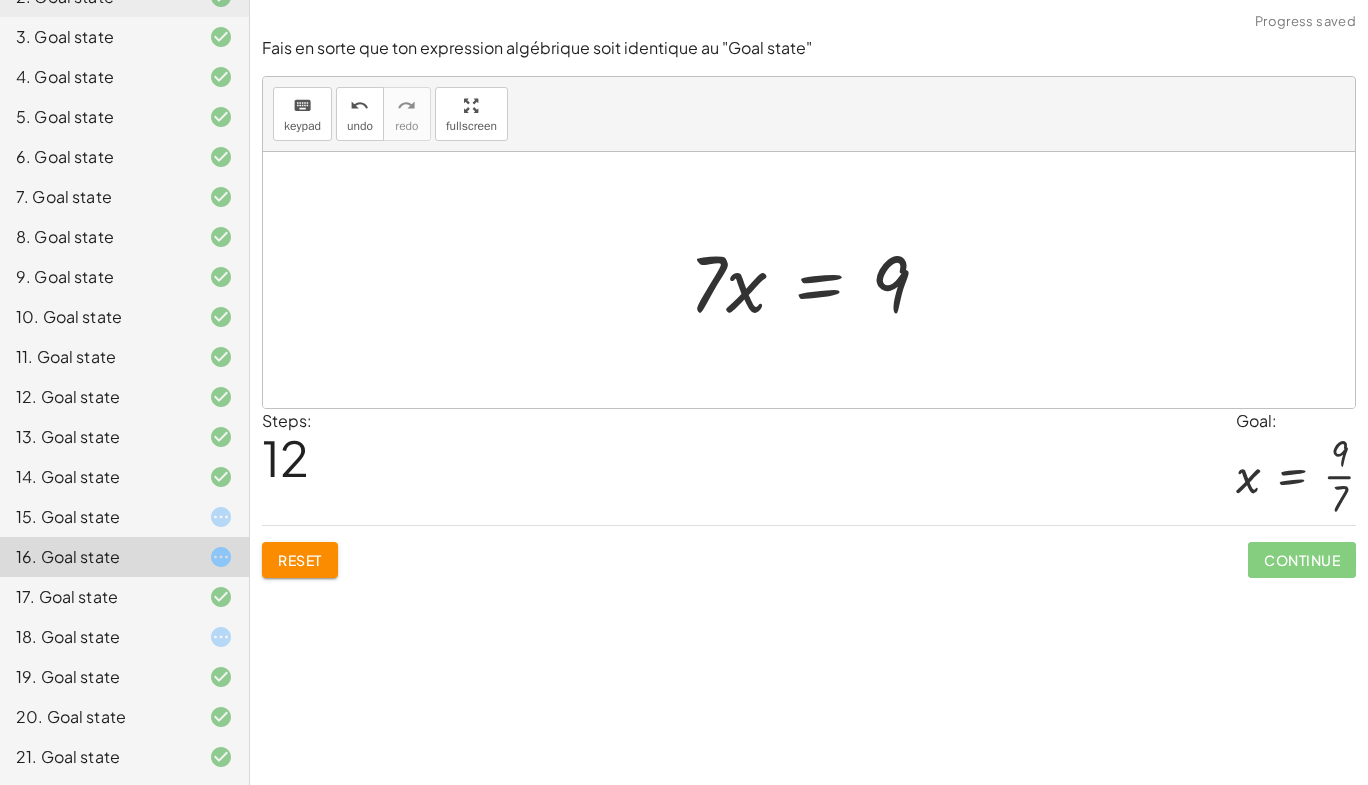 click at bounding box center [817, 280] 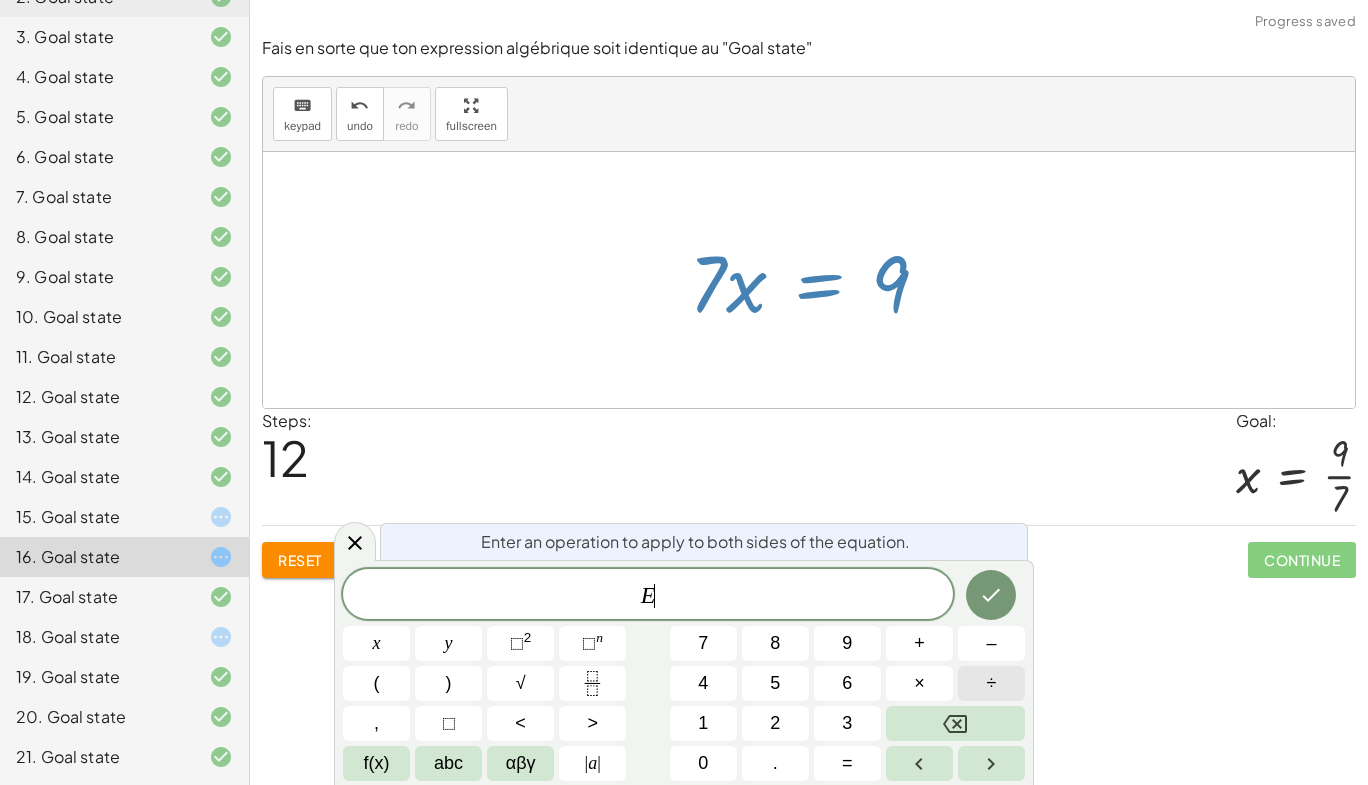 click on "÷" at bounding box center [992, 683] 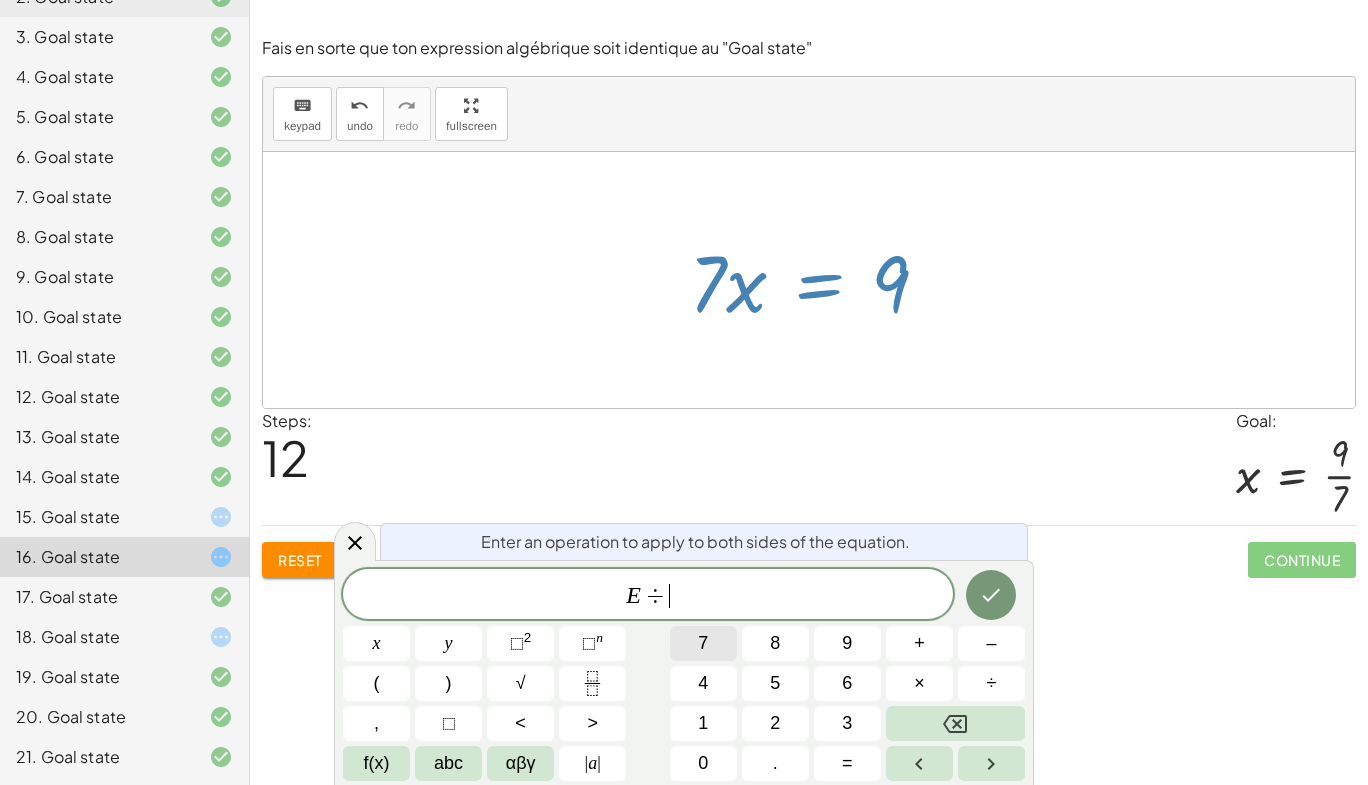 click on "7" at bounding box center (703, 643) 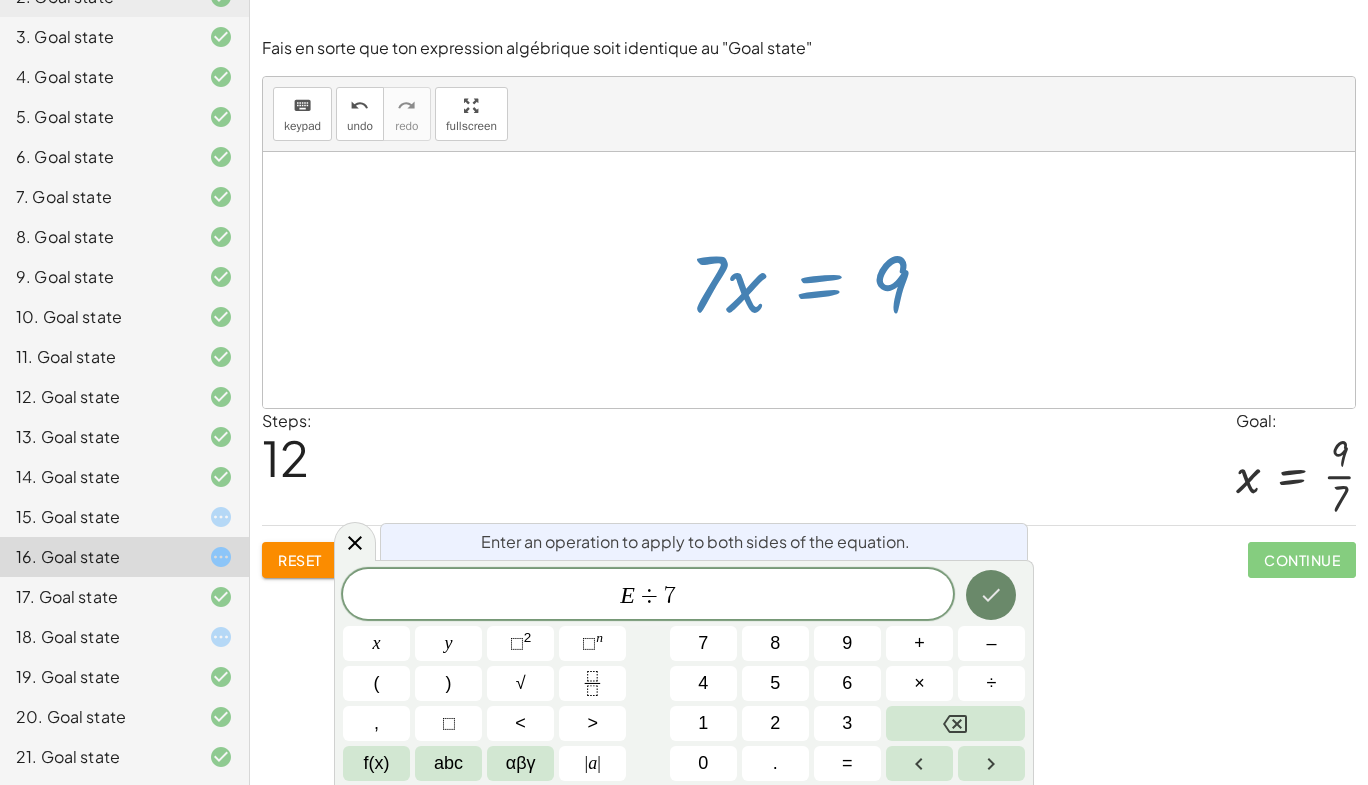 click 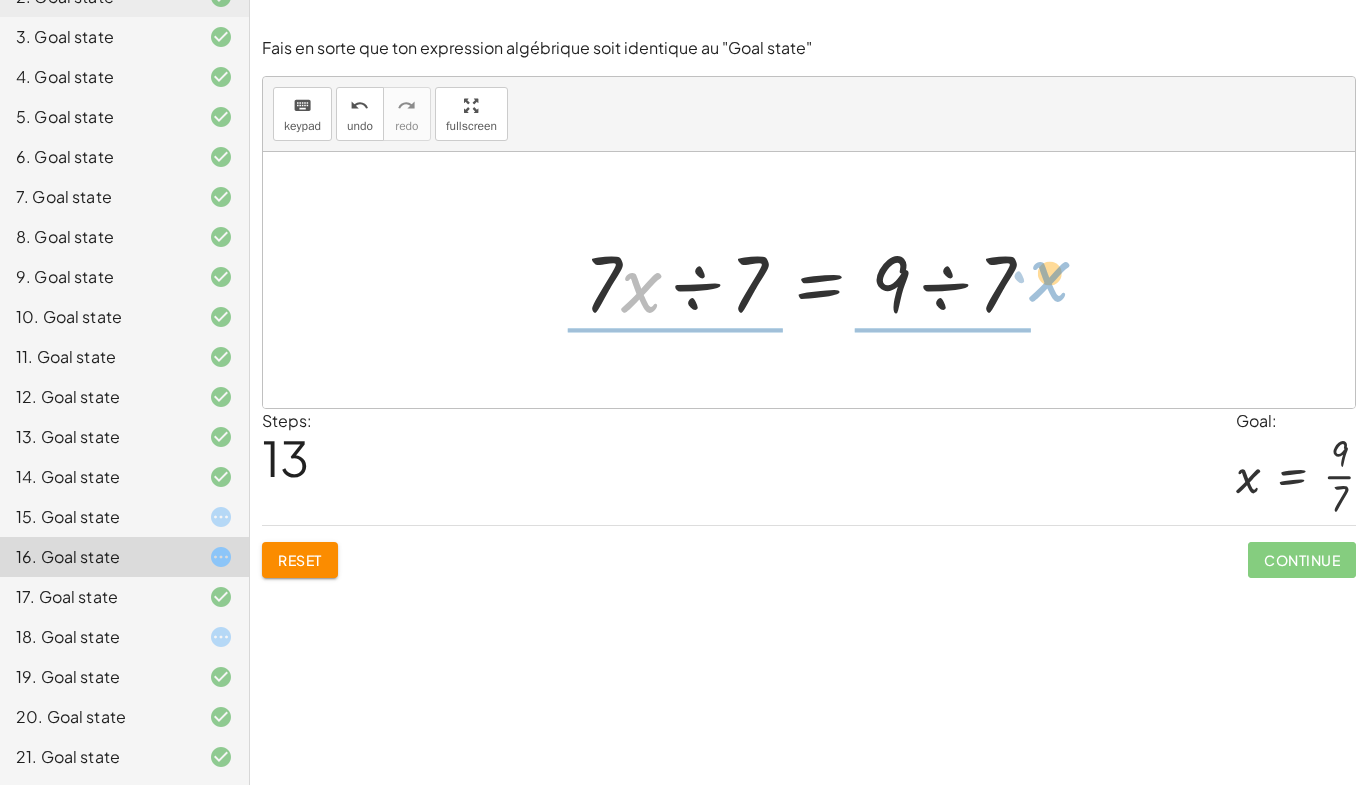 drag, startPoint x: 636, startPoint y: 291, endPoint x: 1044, endPoint y: 280, distance: 408.14825 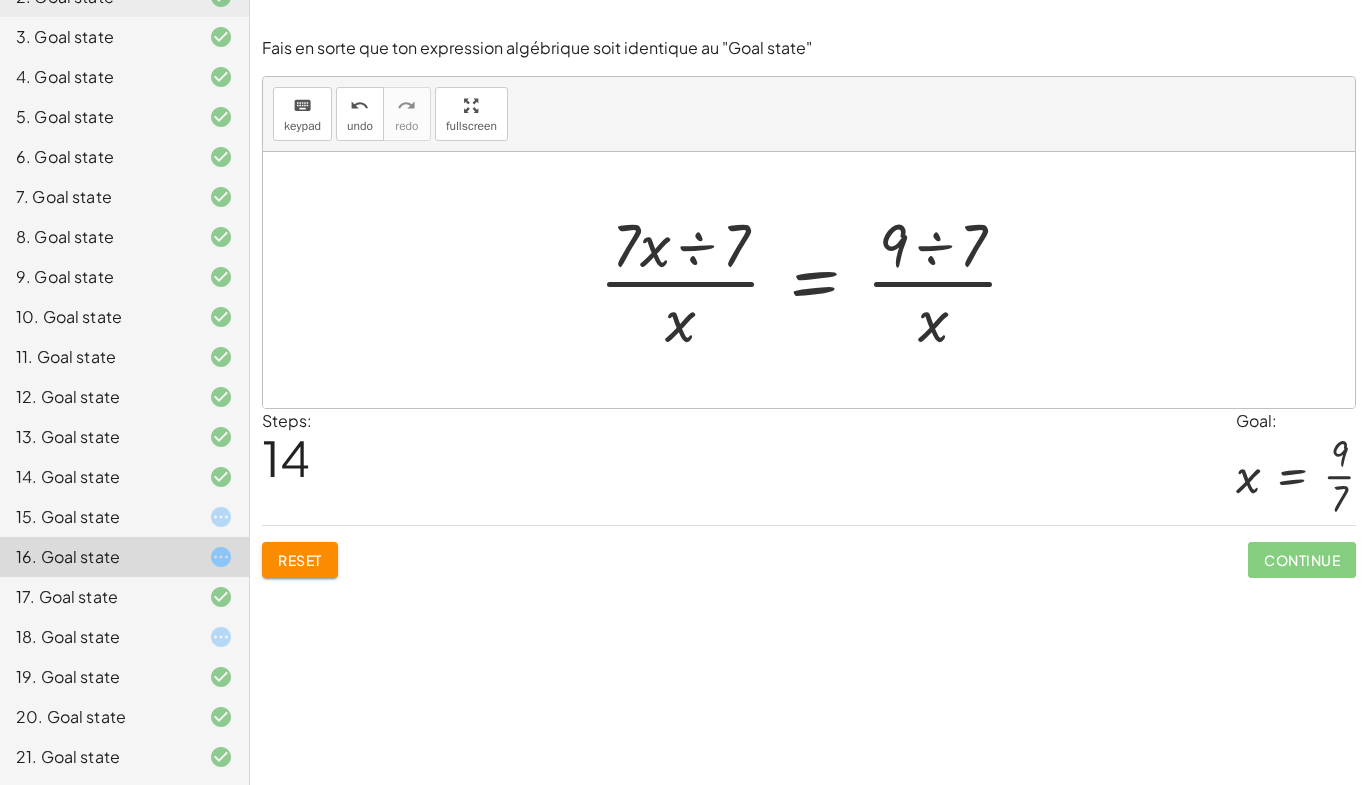 click at bounding box center (817, 280) 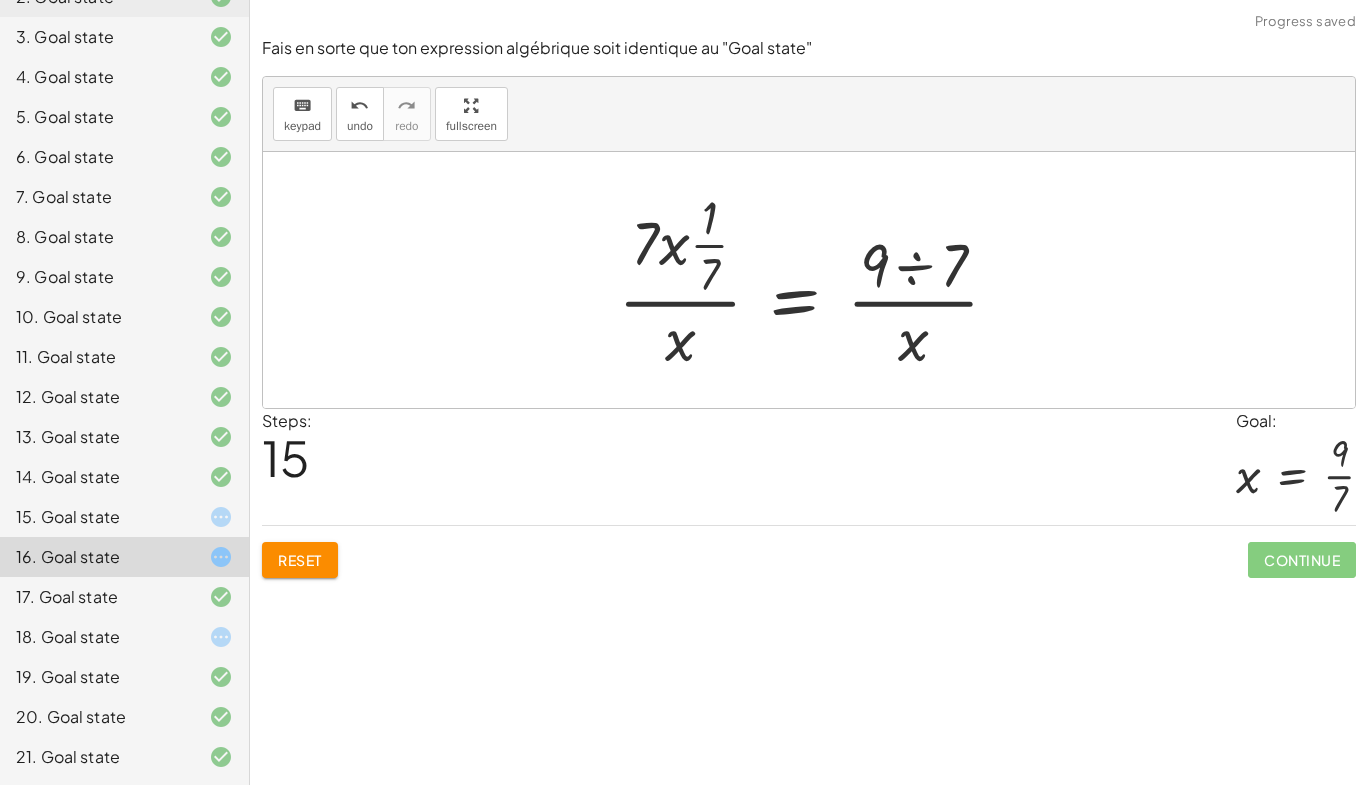 click at bounding box center [816, 280] 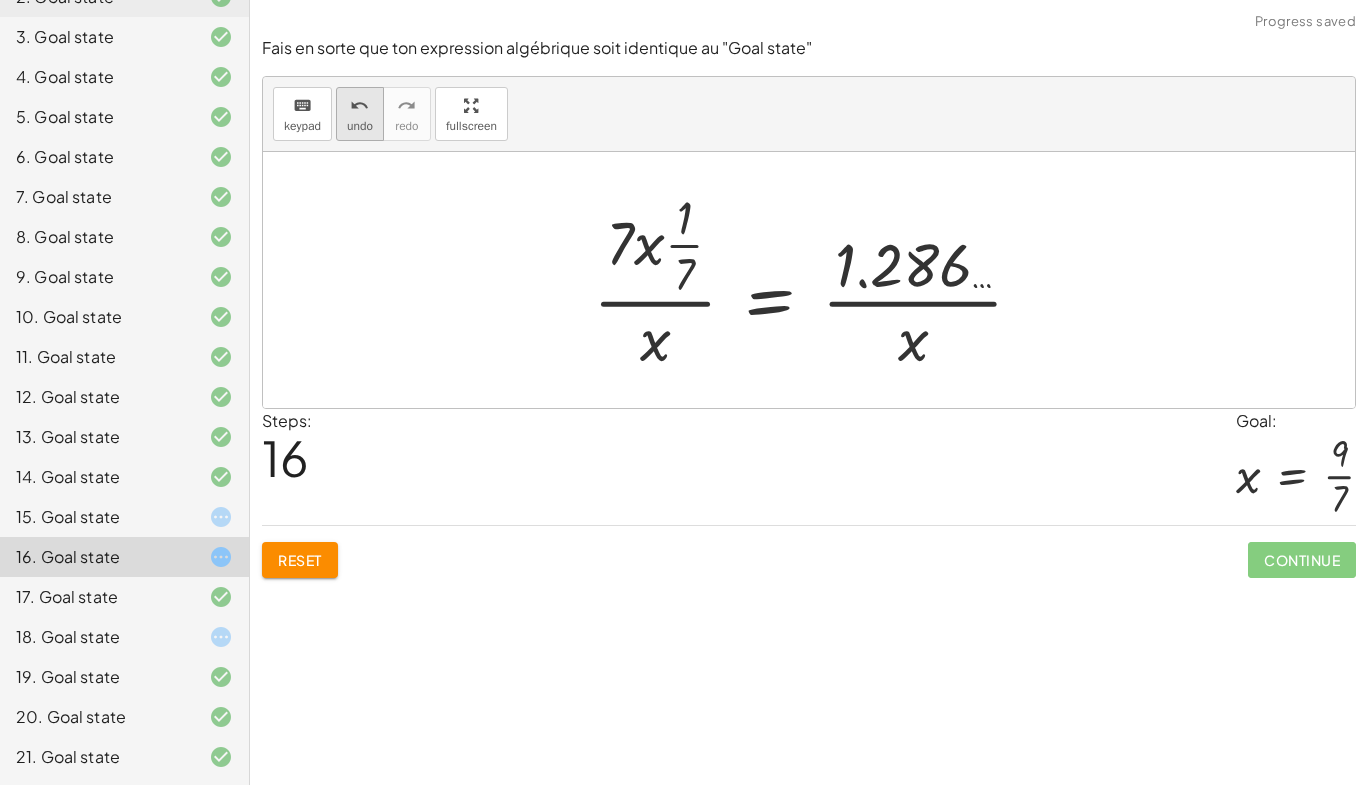 click on "undo undo" at bounding box center [360, 114] 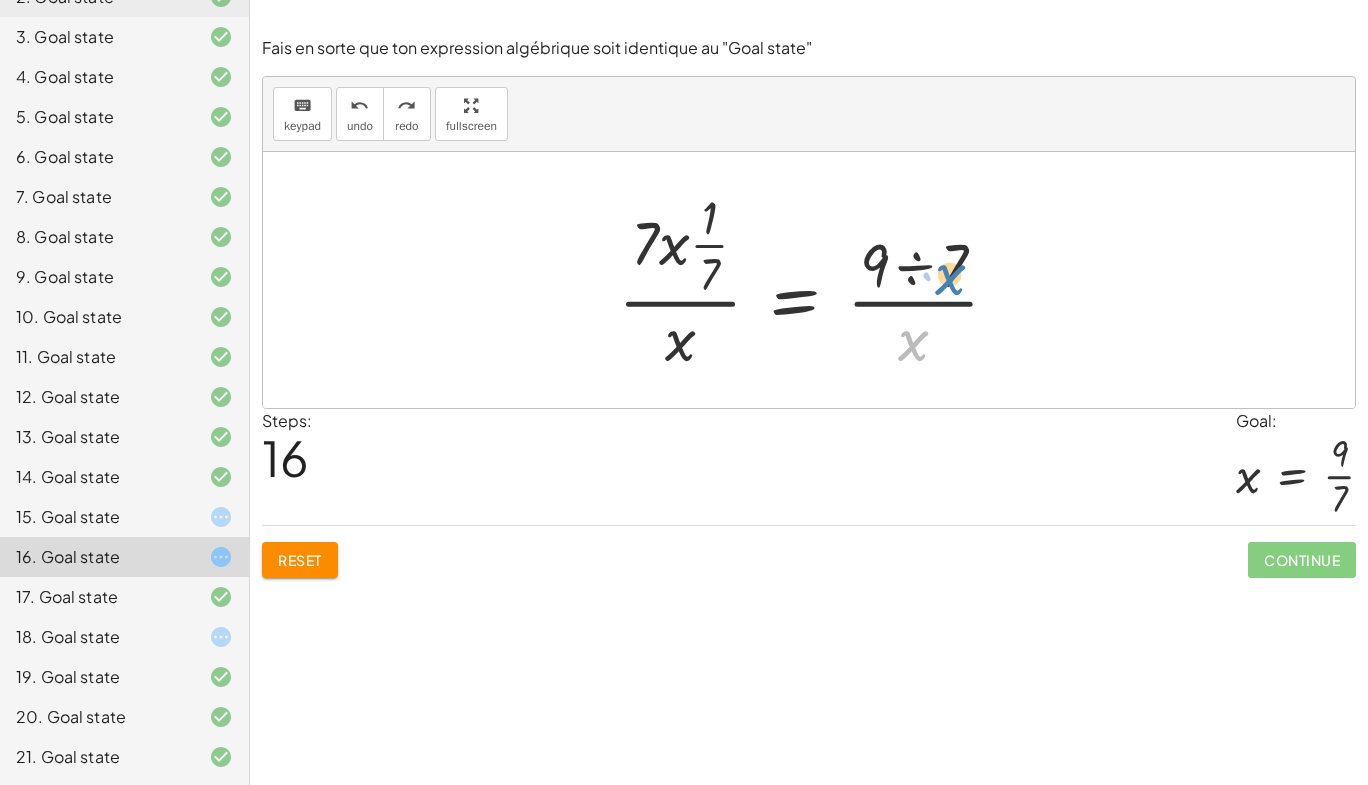 drag, startPoint x: 913, startPoint y: 354, endPoint x: 951, endPoint y: 287, distance: 77.02597 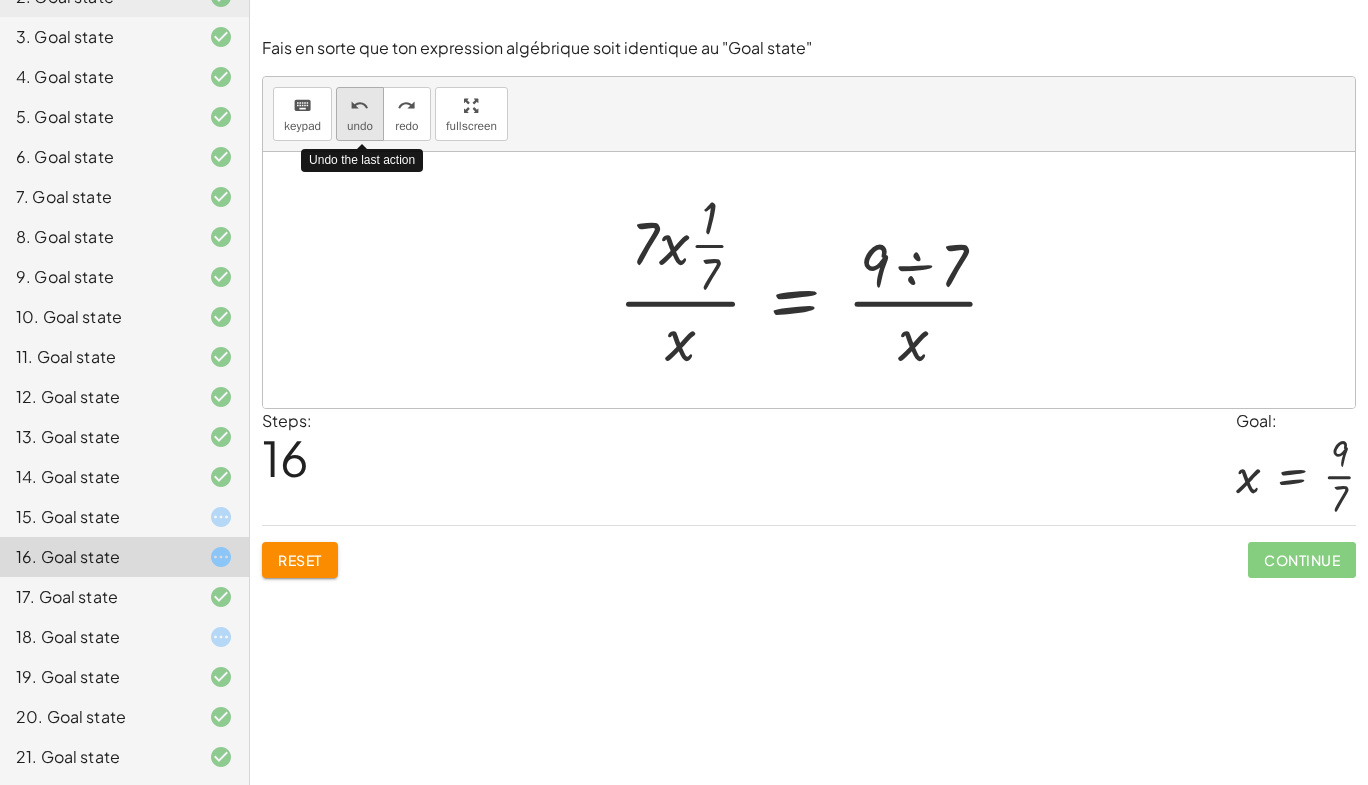 click on "undo" at bounding box center (359, 106) 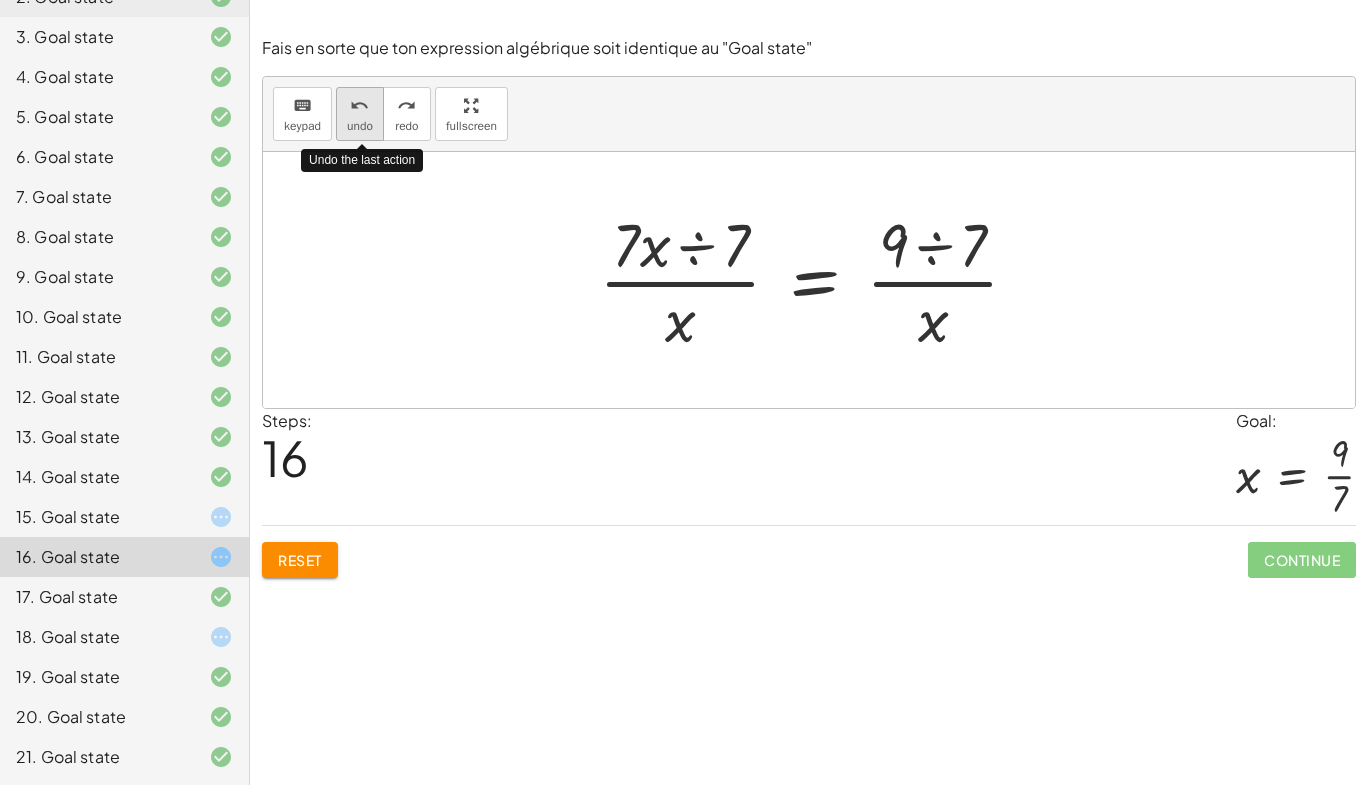 click on "undo" at bounding box center [359, 106] 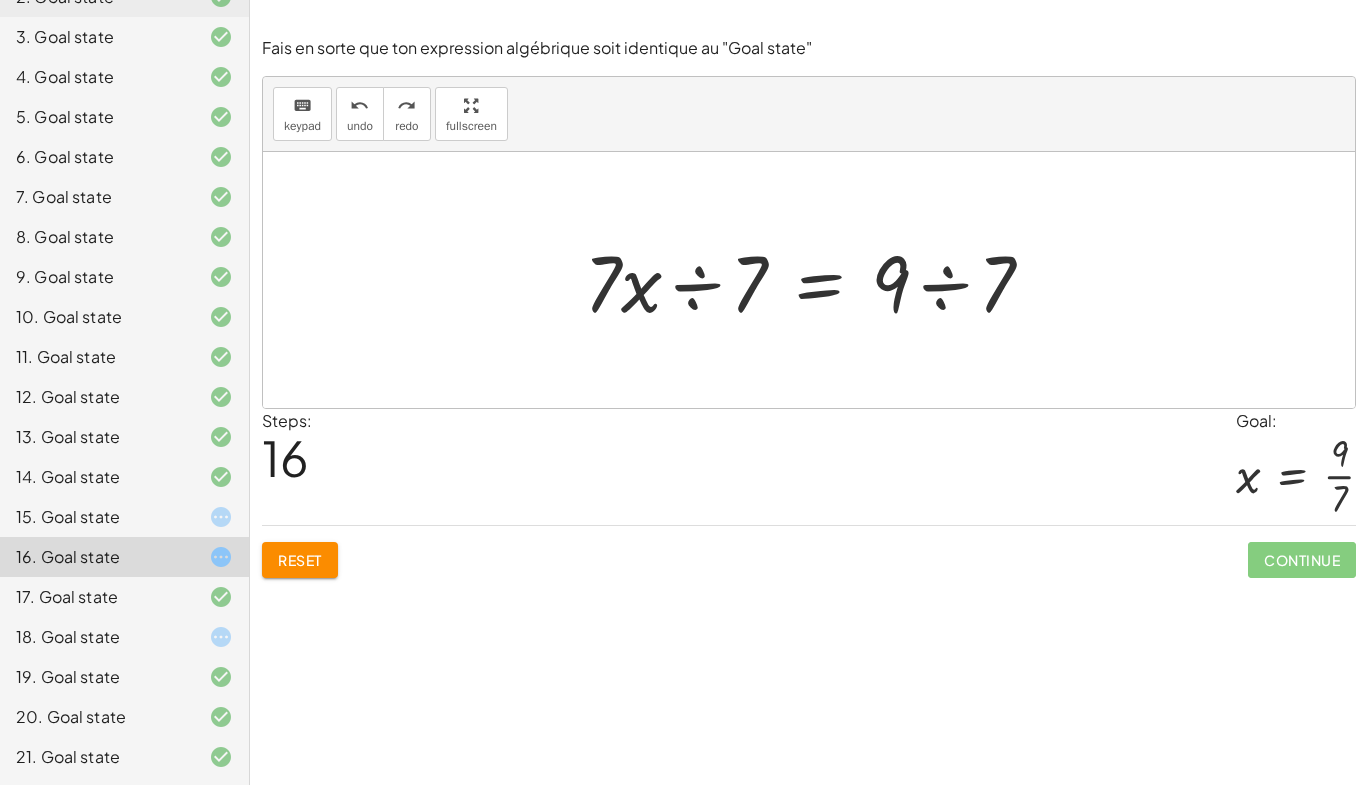 click at bounding box center [817, 280] 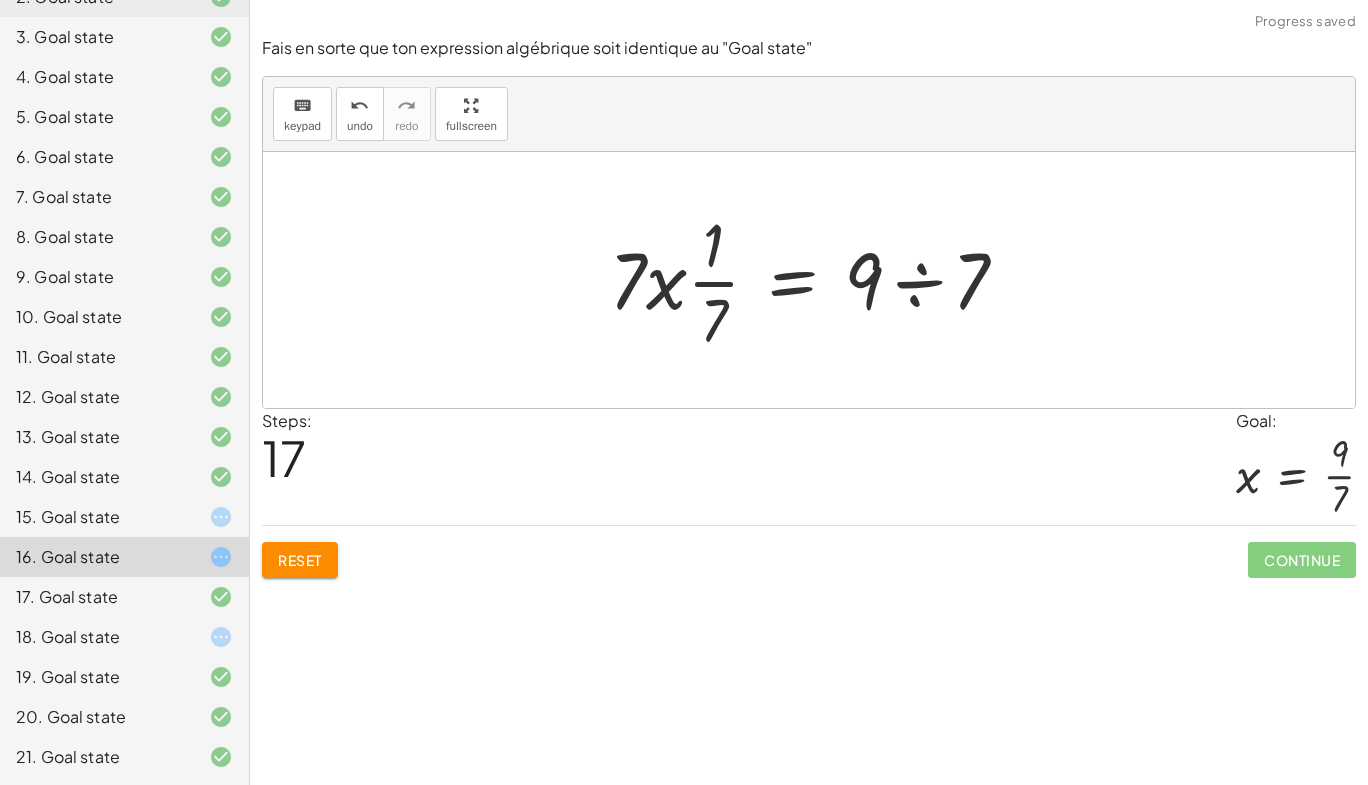 click at bounding box center (816, 280) 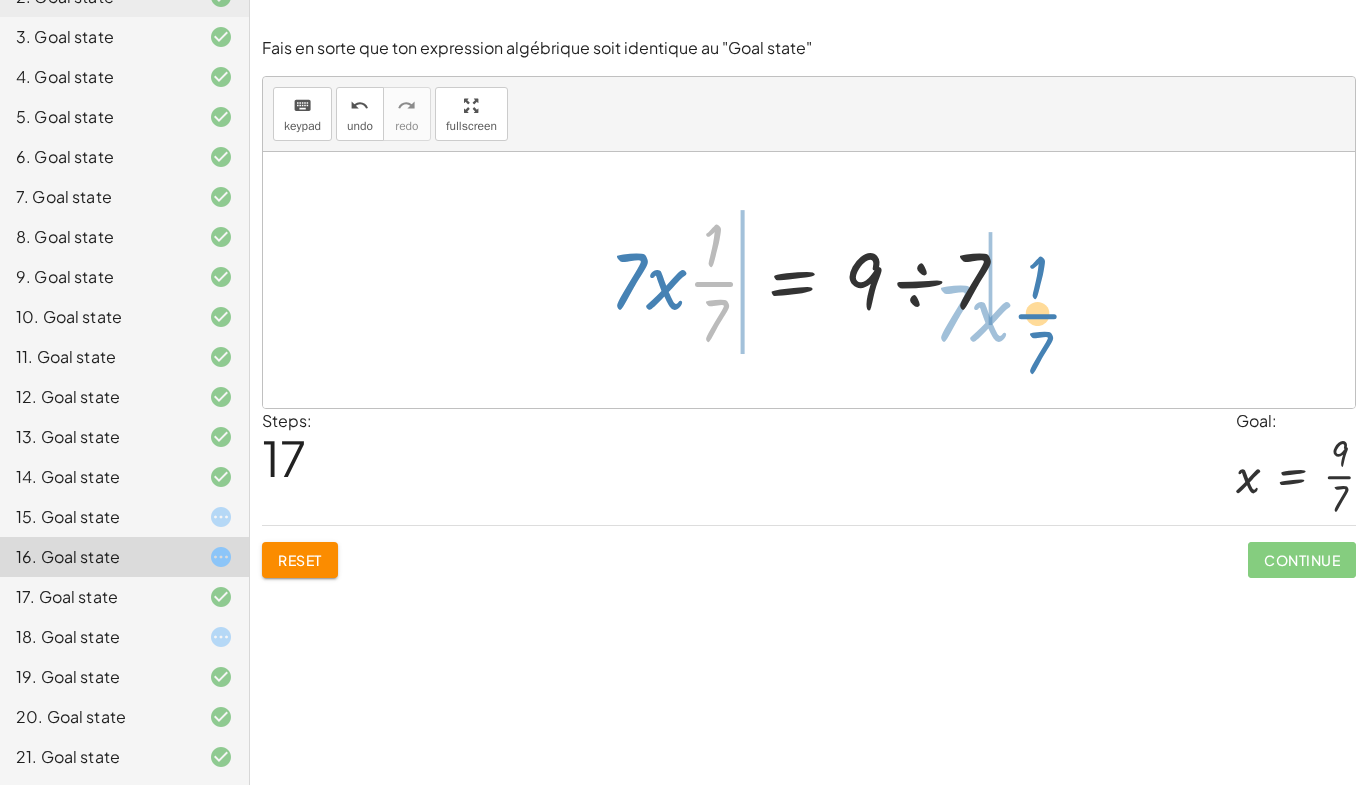 drag, startPoint x: 714, startPoint y: 269, endPoint x: 1036, endPoint y: 301, distance: 323.58615 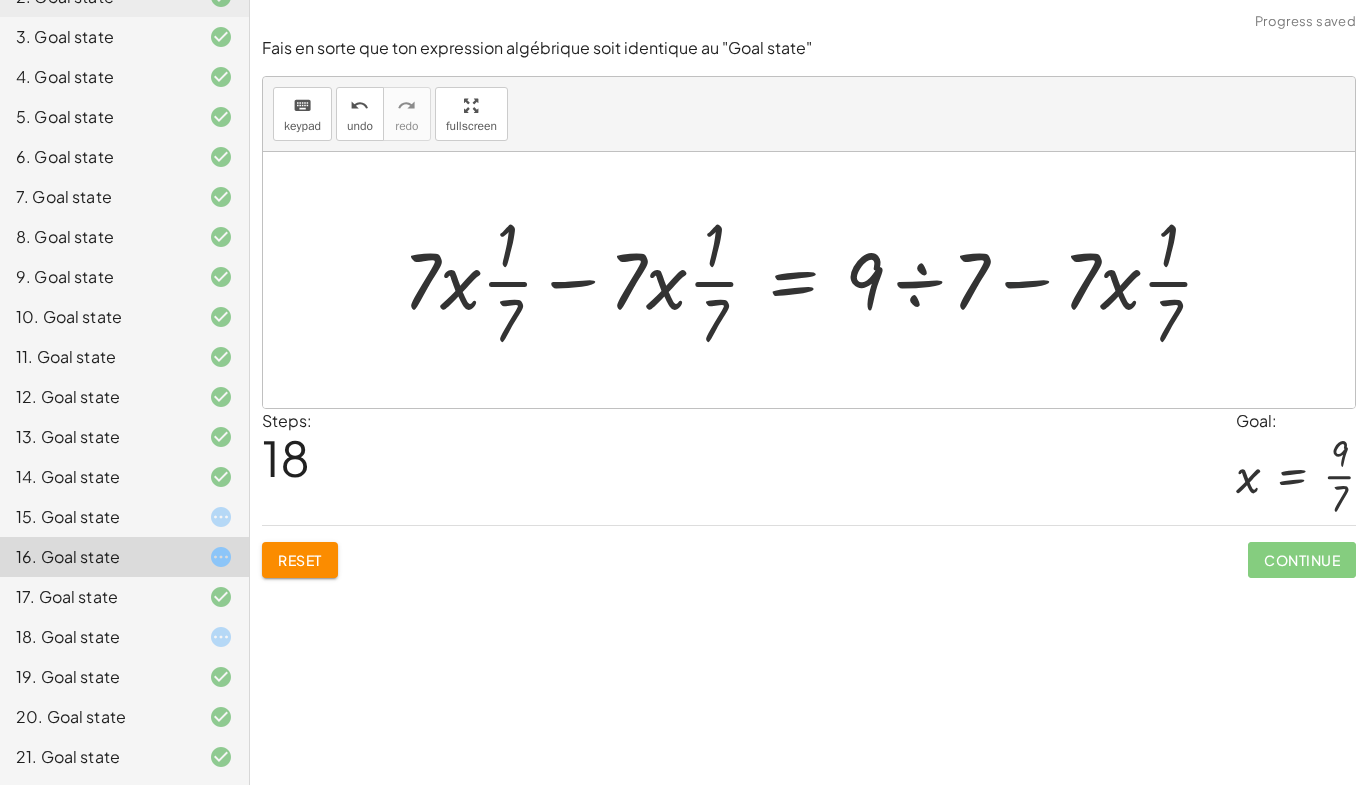 click at bounding box center (816, 280) 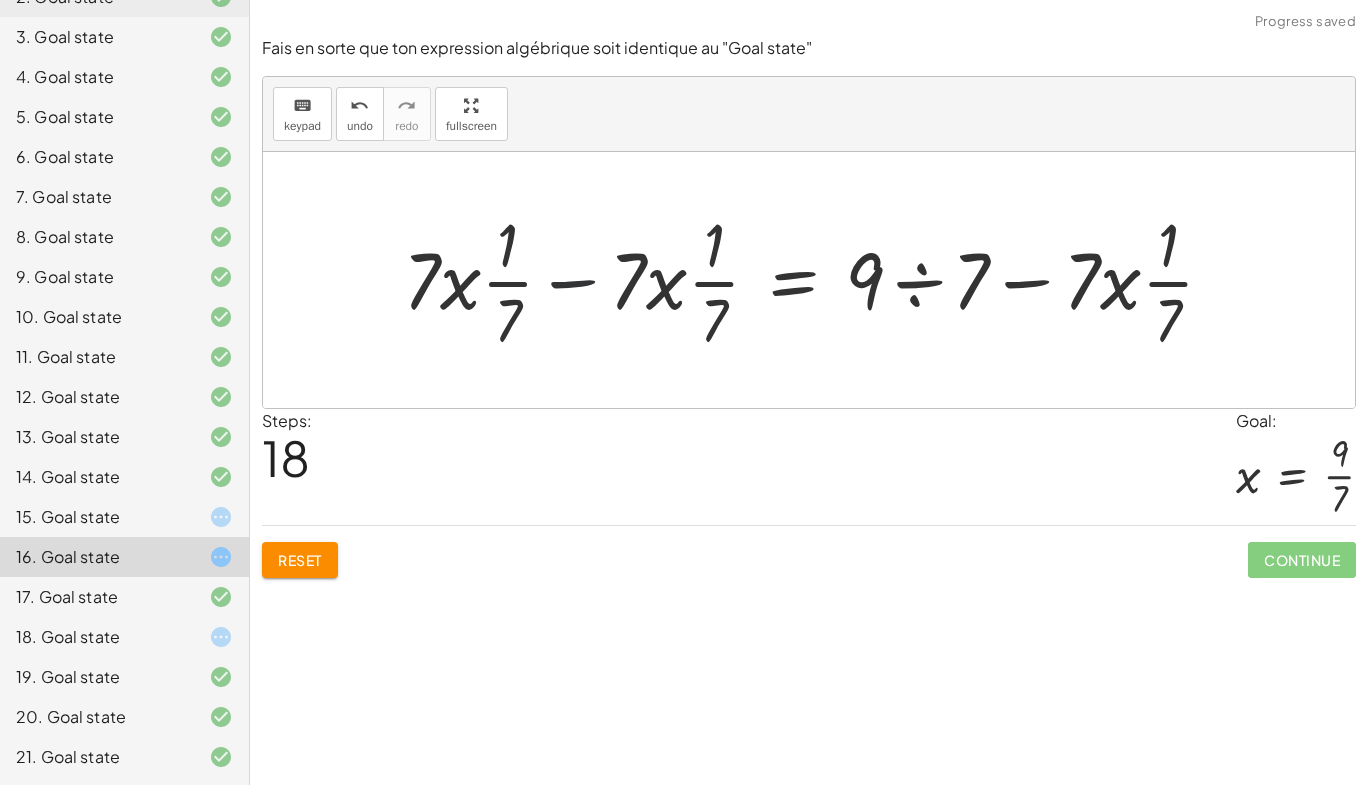 click at bounding box center [816, 280] 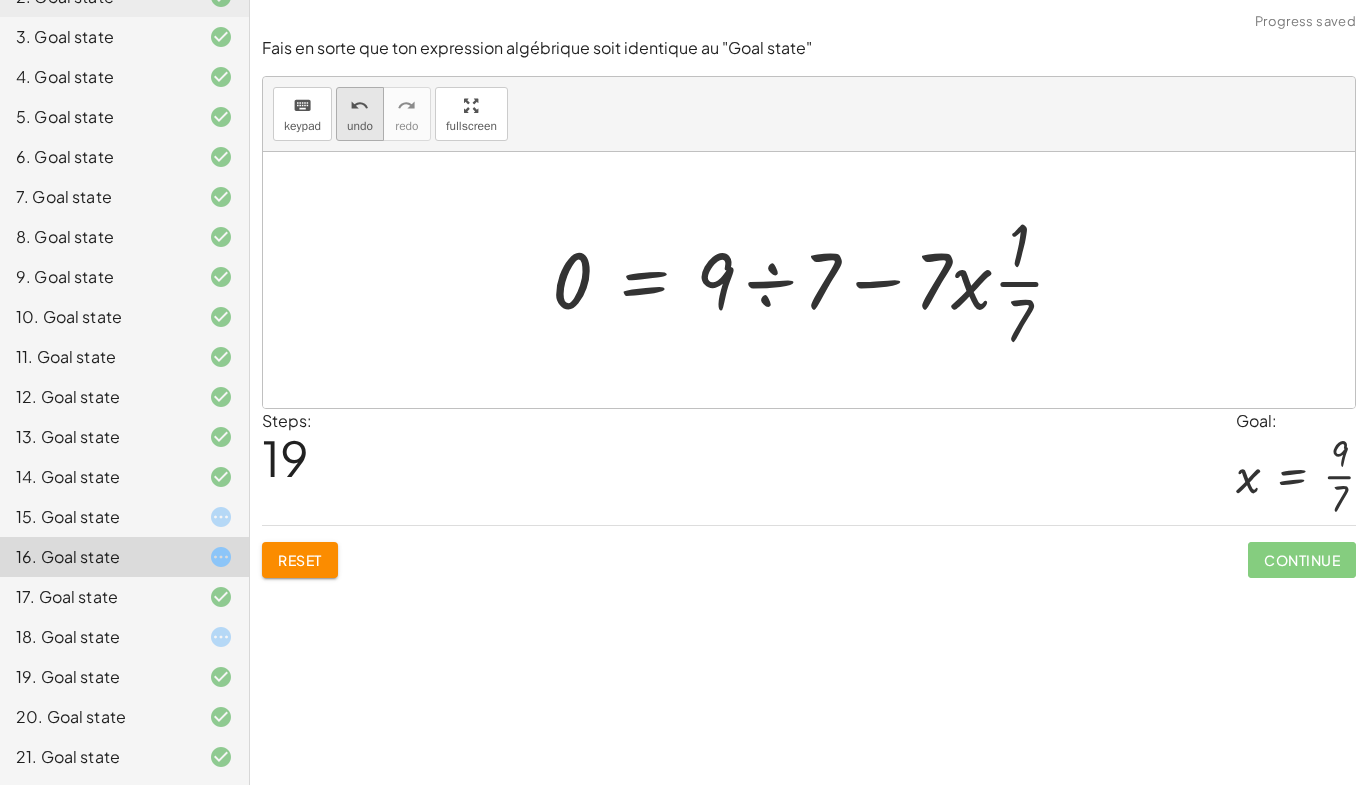 click on "undo" at bounding box center (359, 106) 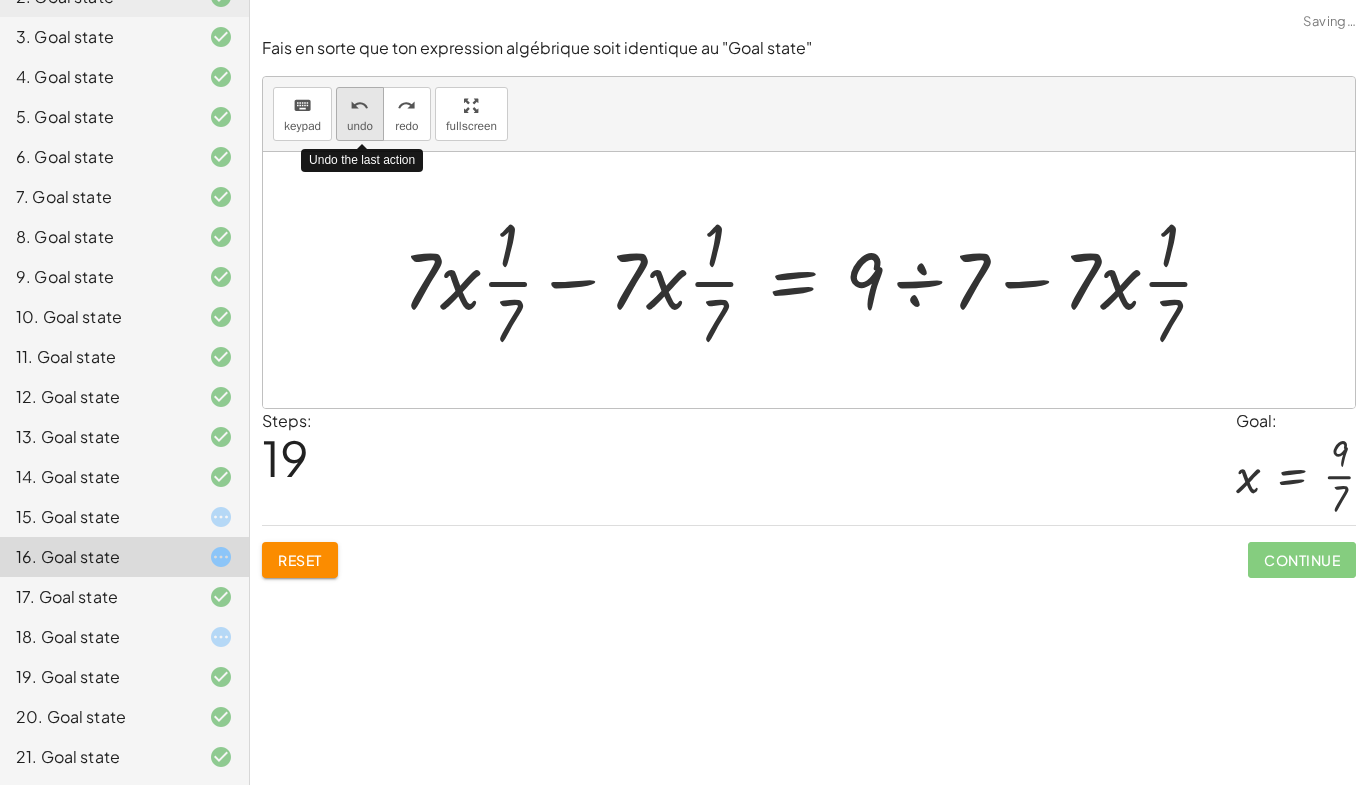 click on "undo" at bounding box center [359, 106] 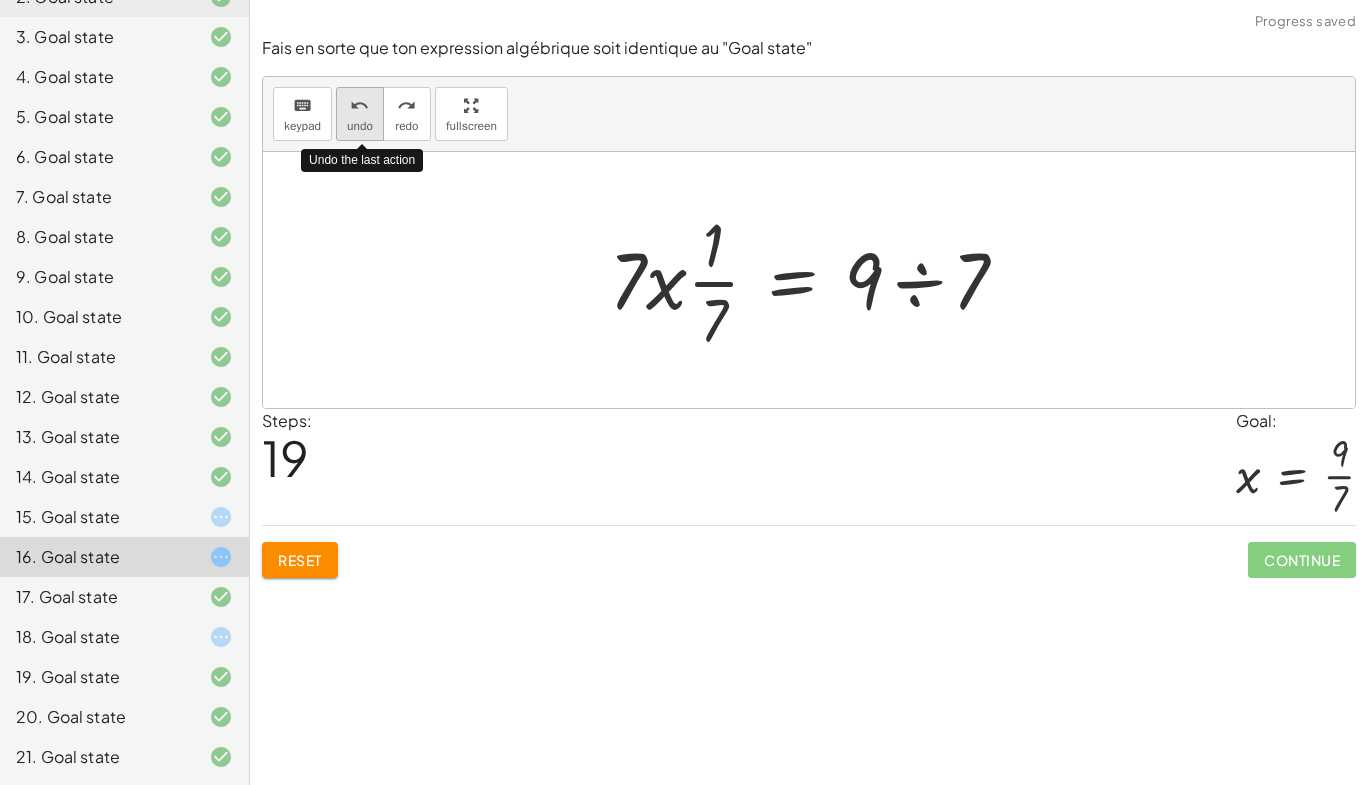 click on "undo" at bounding box center (359, 106) 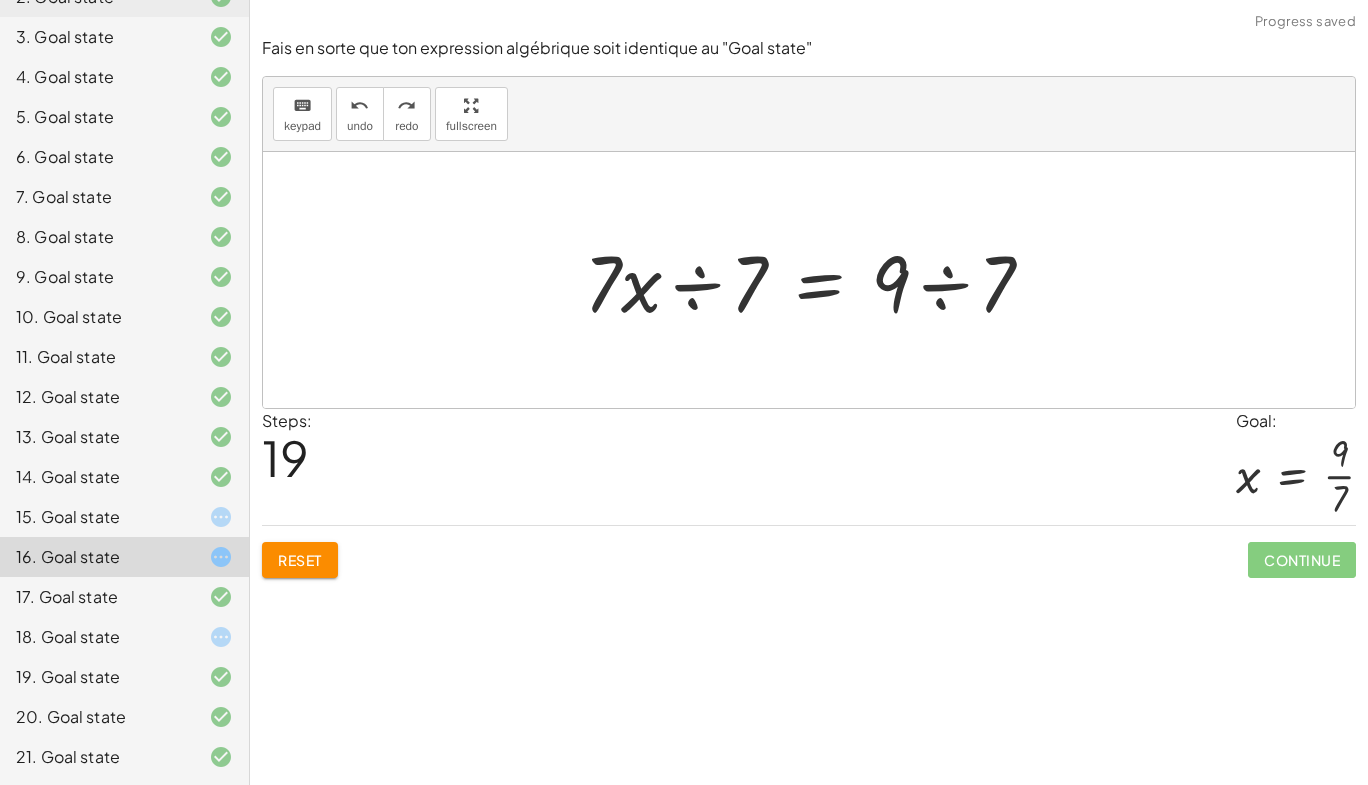click at bounding box center [817, 280] 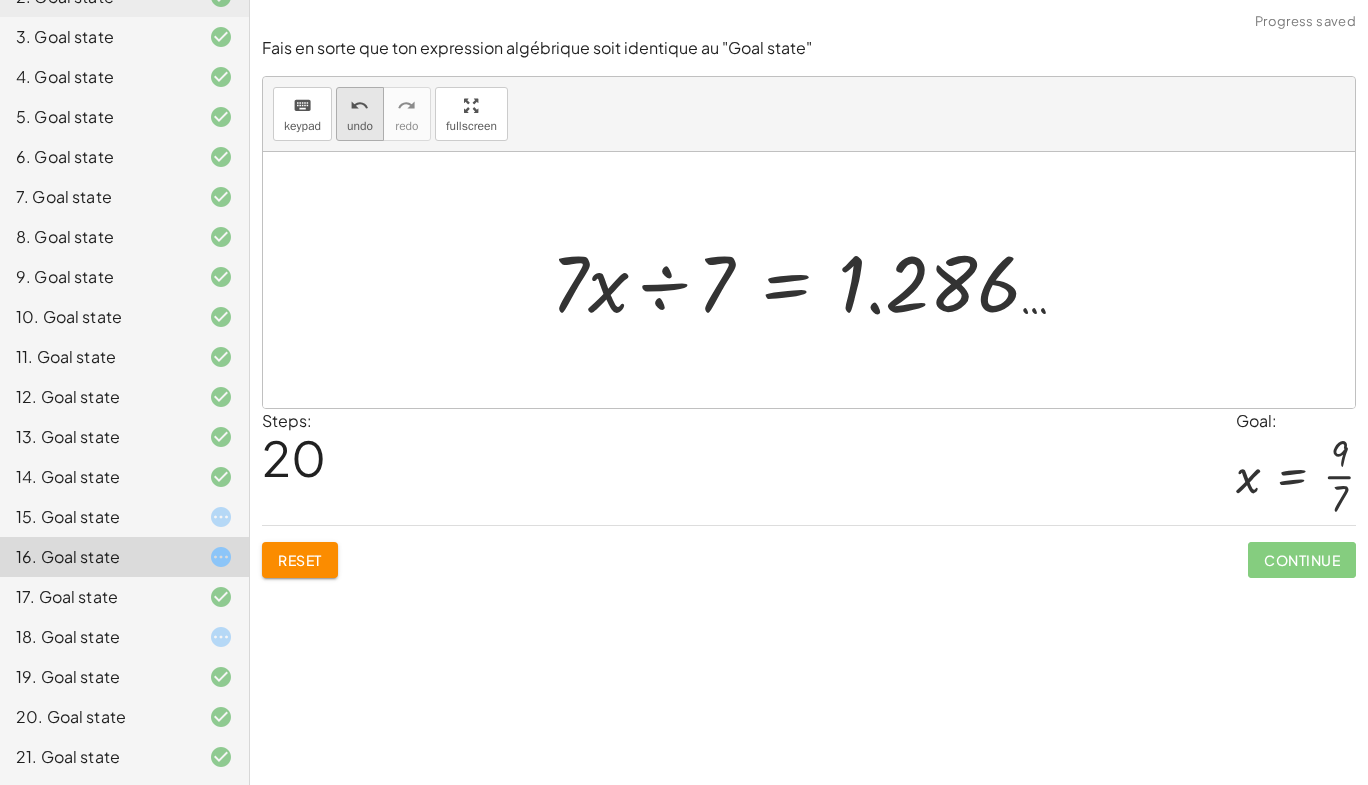 click on "undo undo" at bounding box center (360, 114) 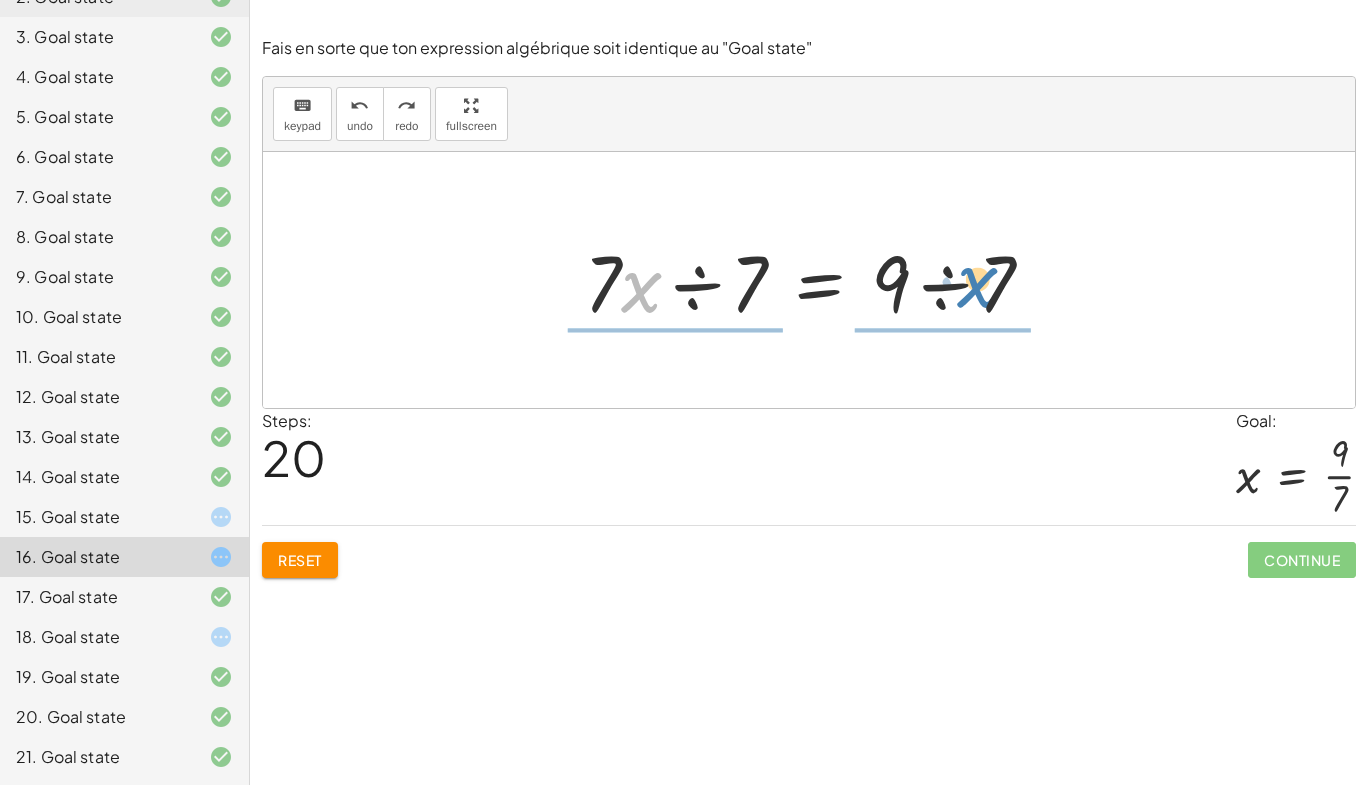 drag, startPoint x: 649, startPoint y: 289, endPoint x: 994, endPoint y: 287, distance: 345.0058 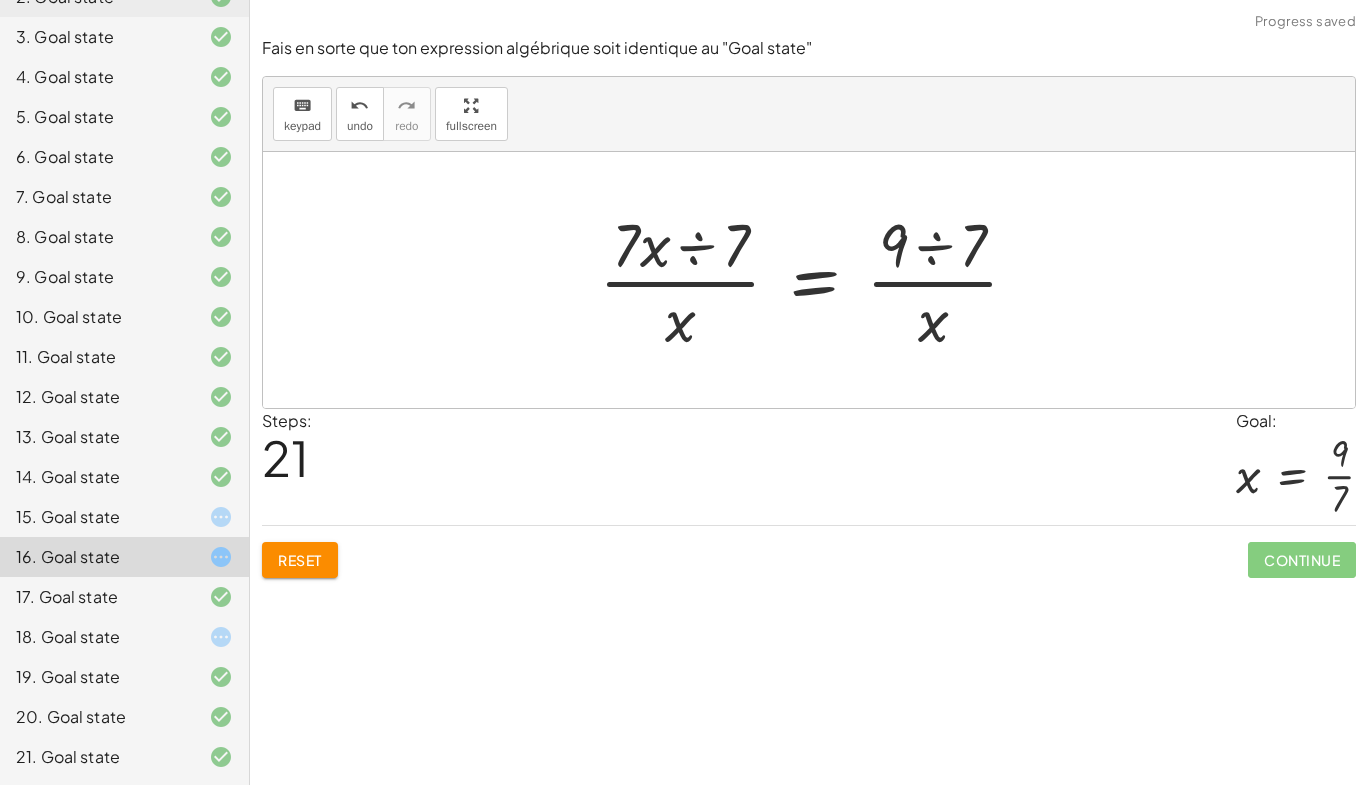 click at bounding box center (817, 280) 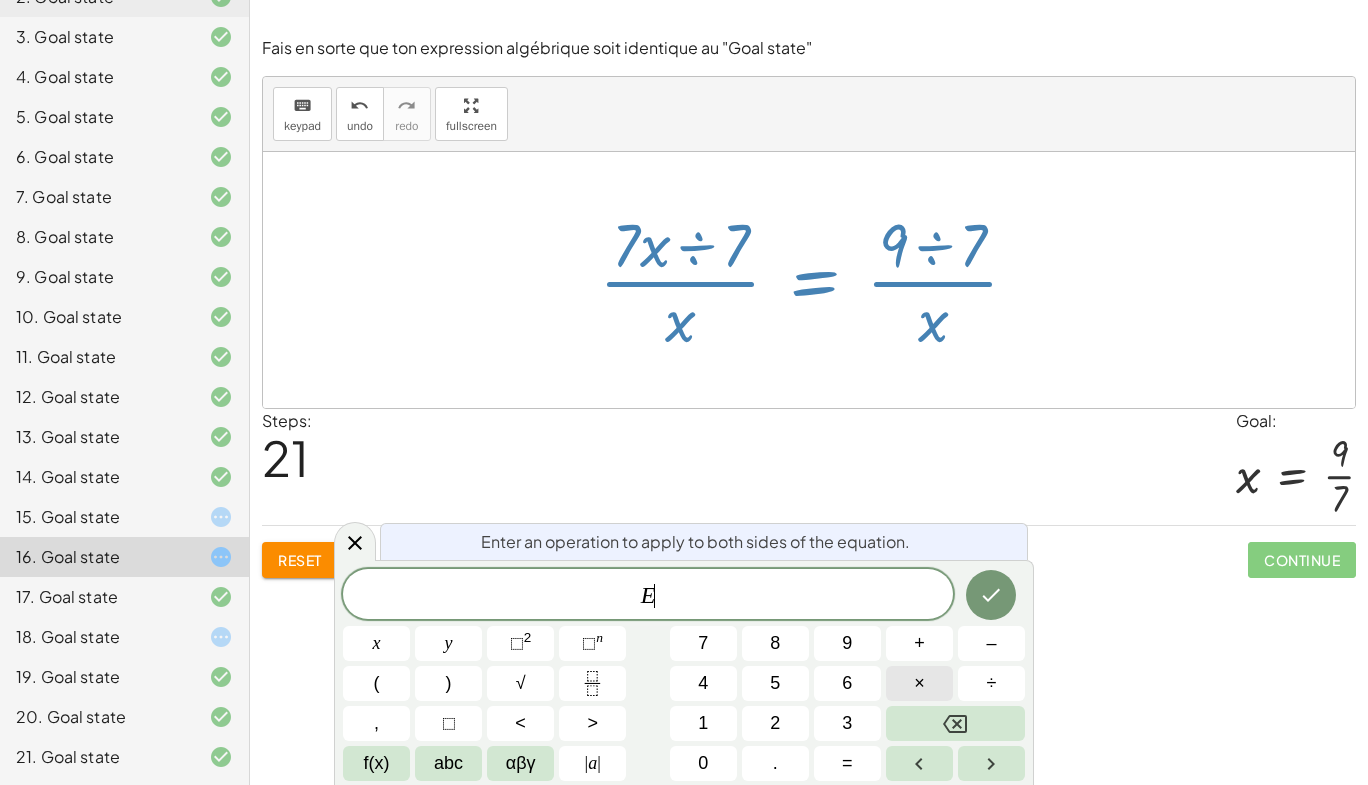 click on "×" at bounding box center [919, 683] 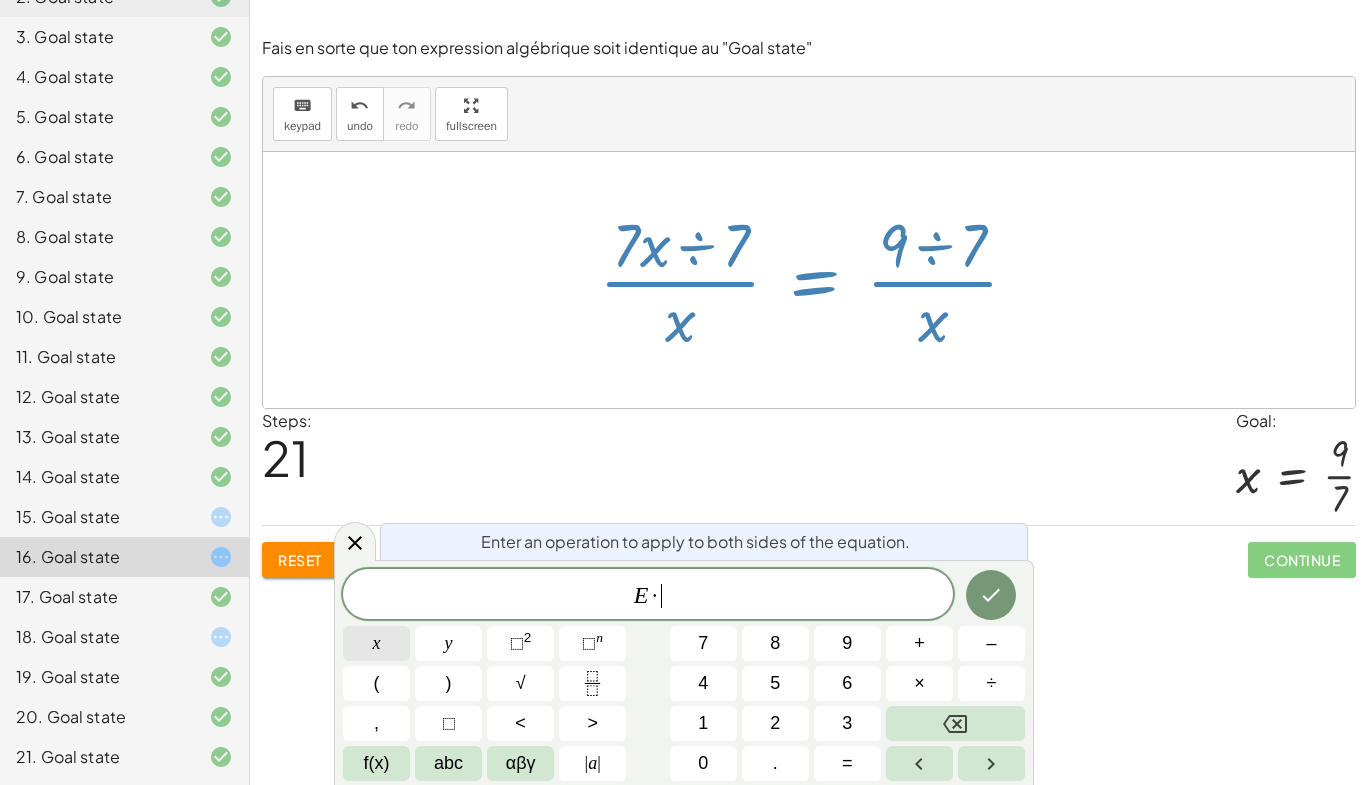 click on "x" at bounding box center [376, 643] 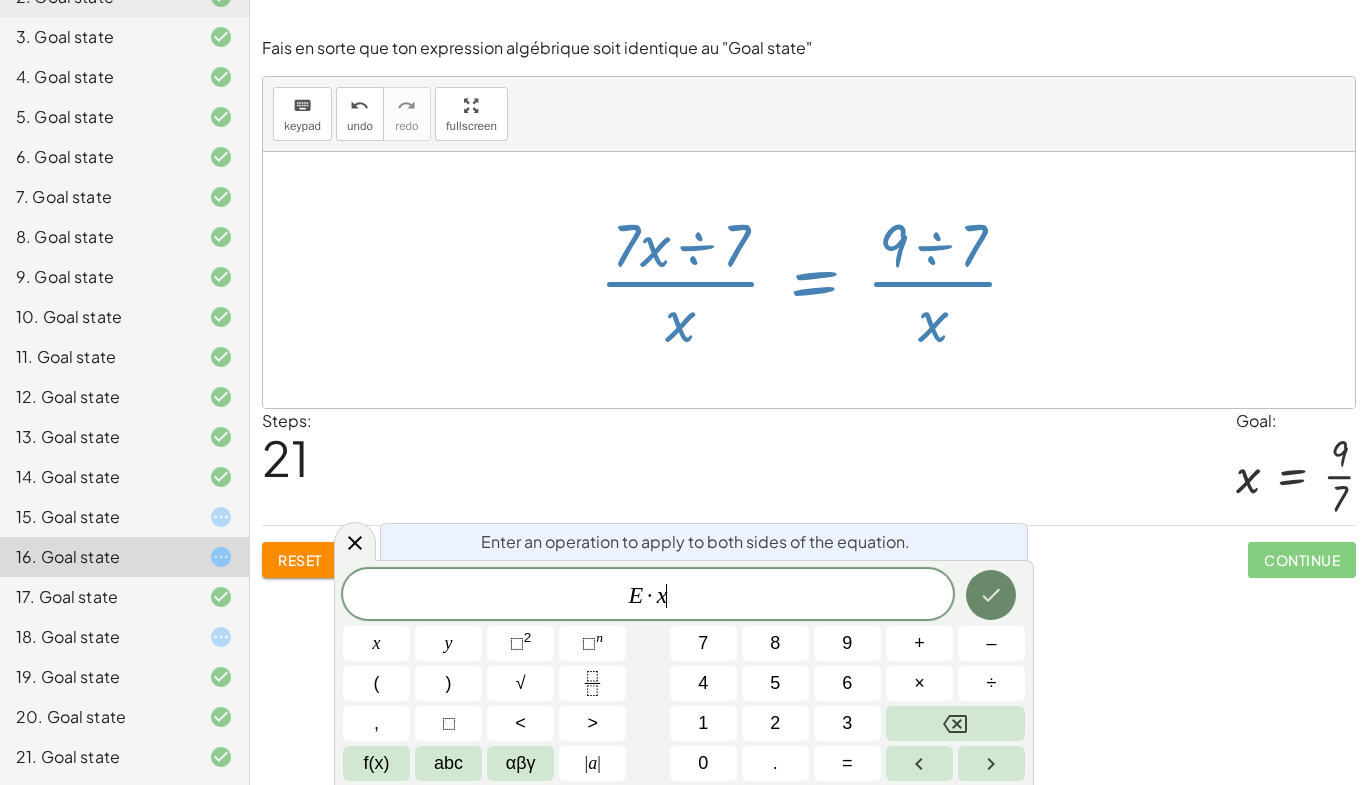 click 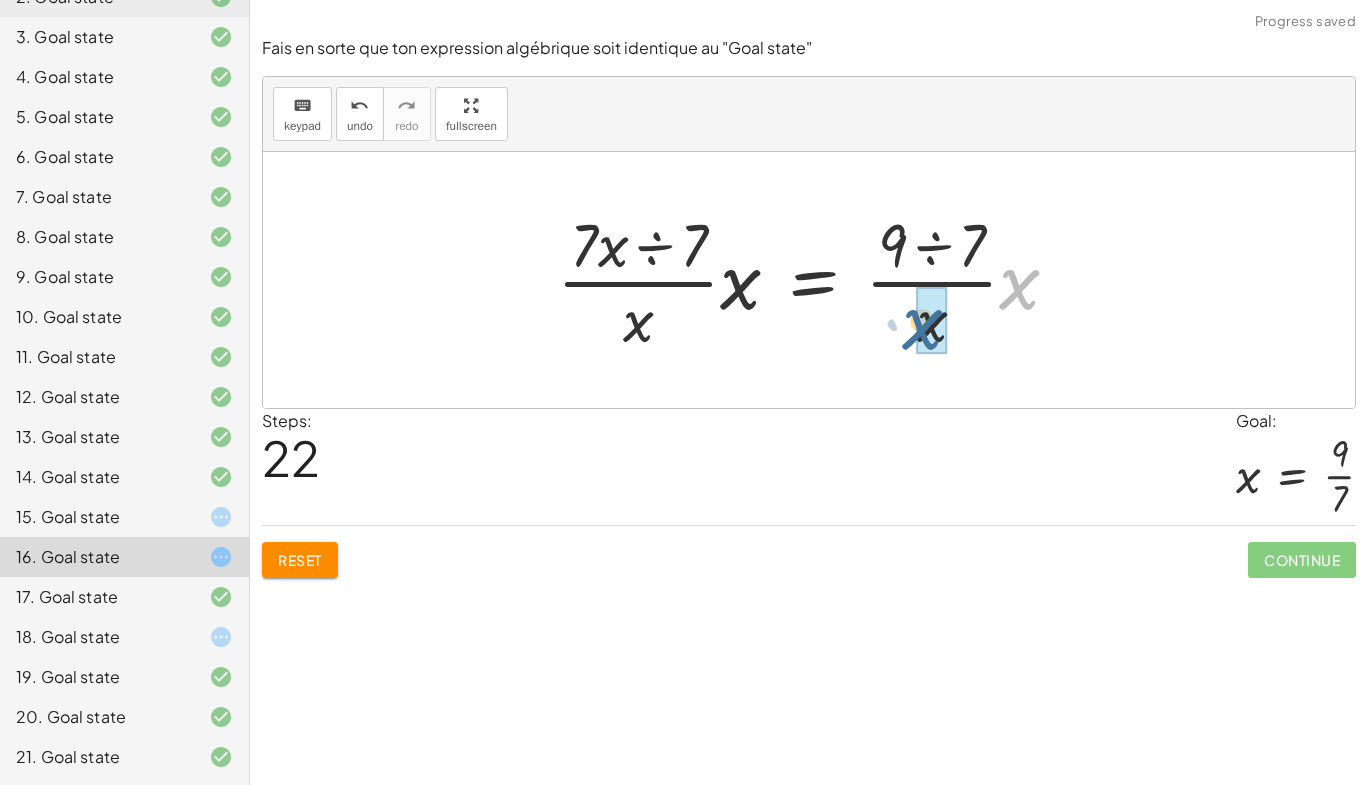 drag, startPoint x: 1010, startPoint y: 297, endPoint x: 912, endPoint y: 338, distance: 106.23088 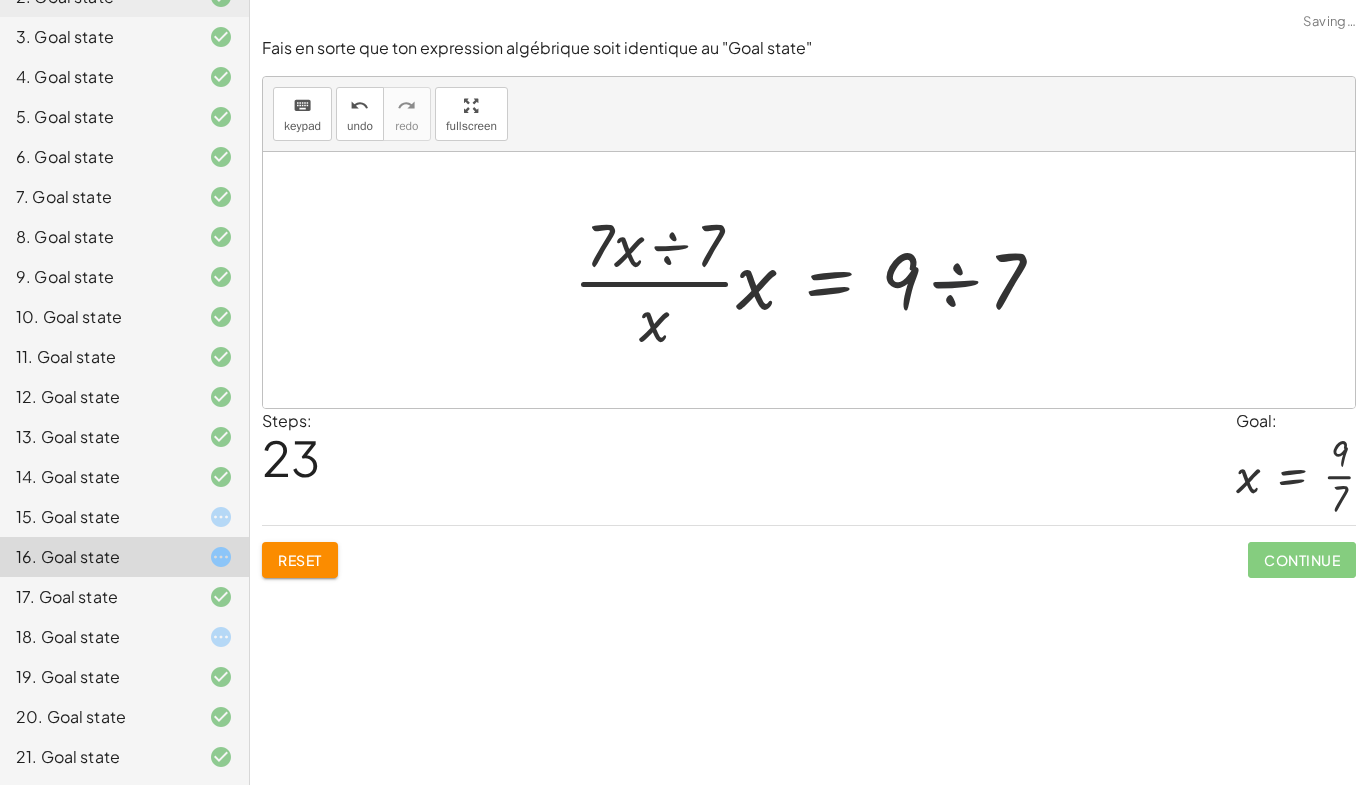 click at bounding box center (816, 280) 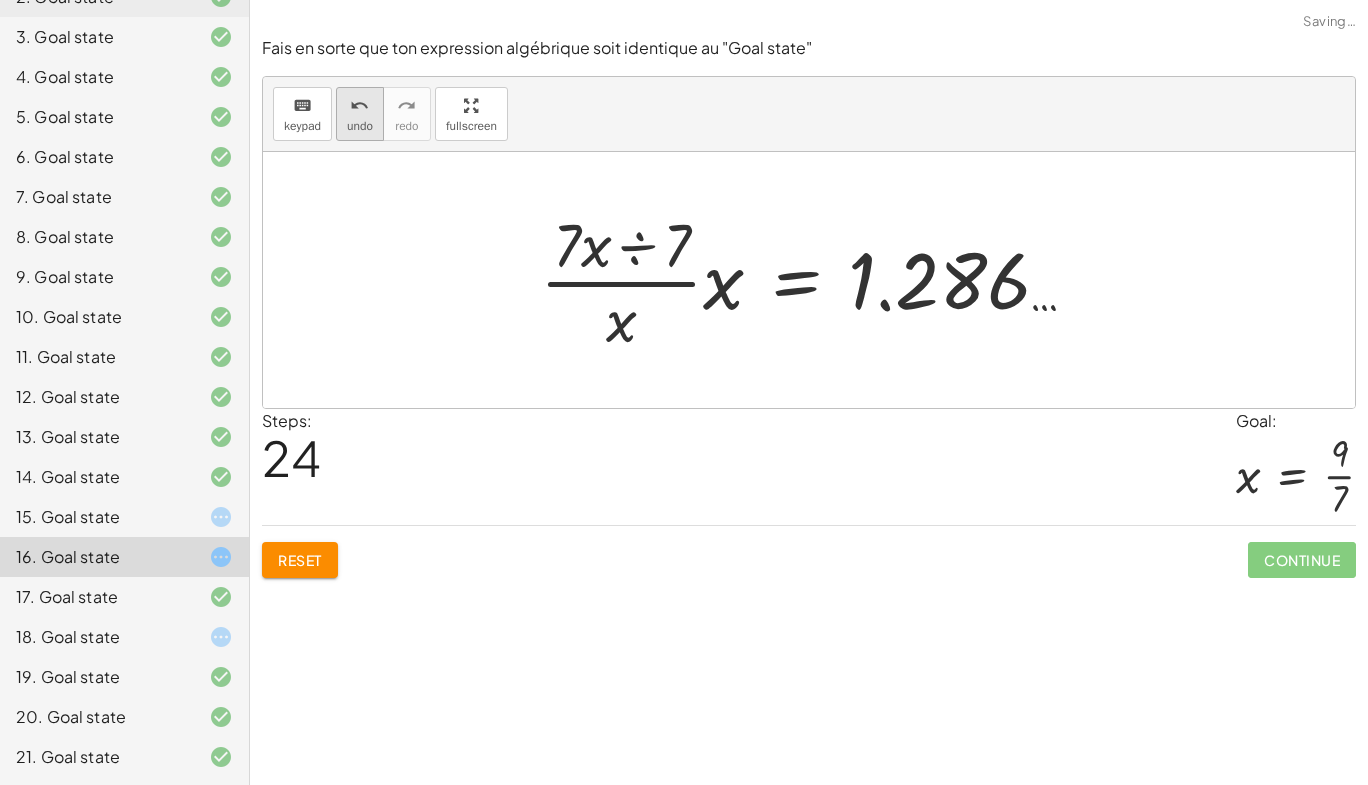 click on "undo" at bounding box center [359, 106] 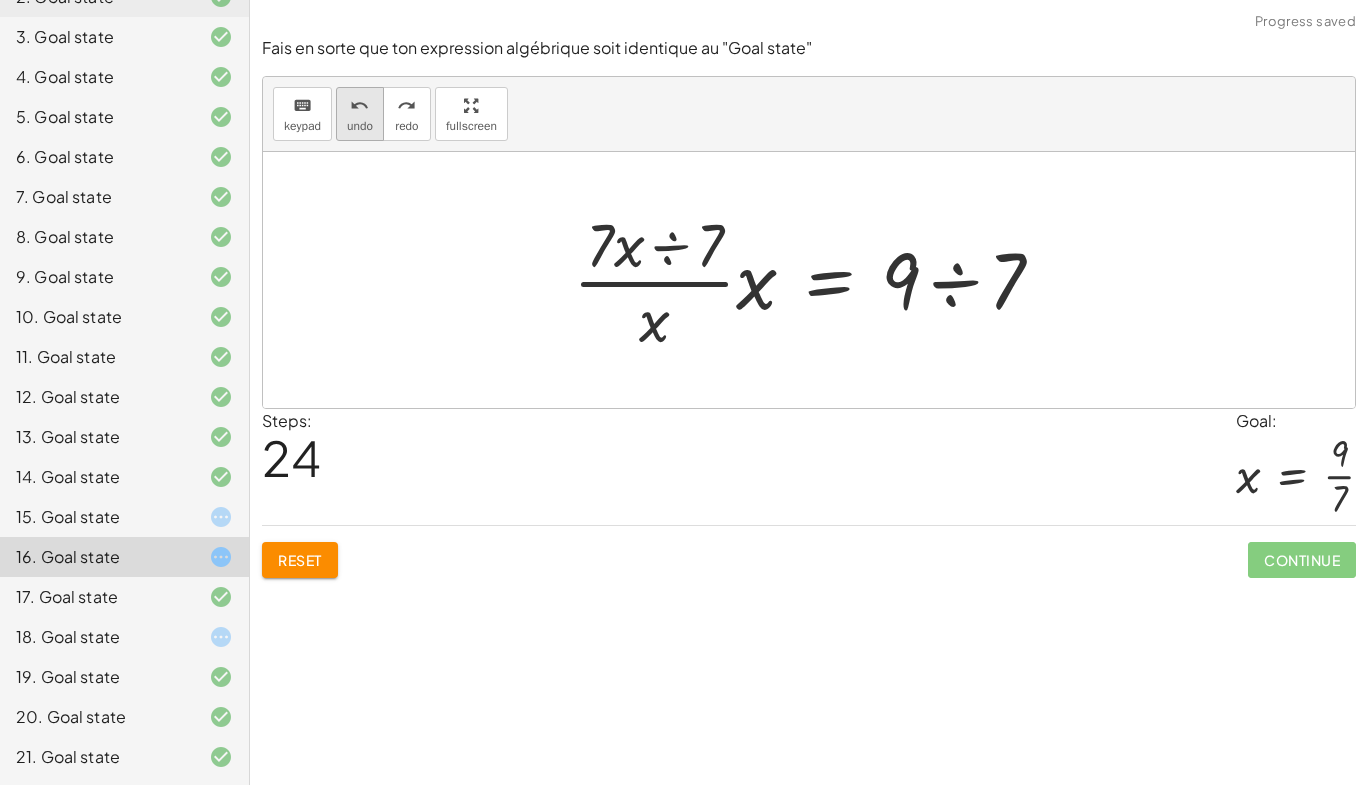 click on "undo" at bounding box center (360, 126) 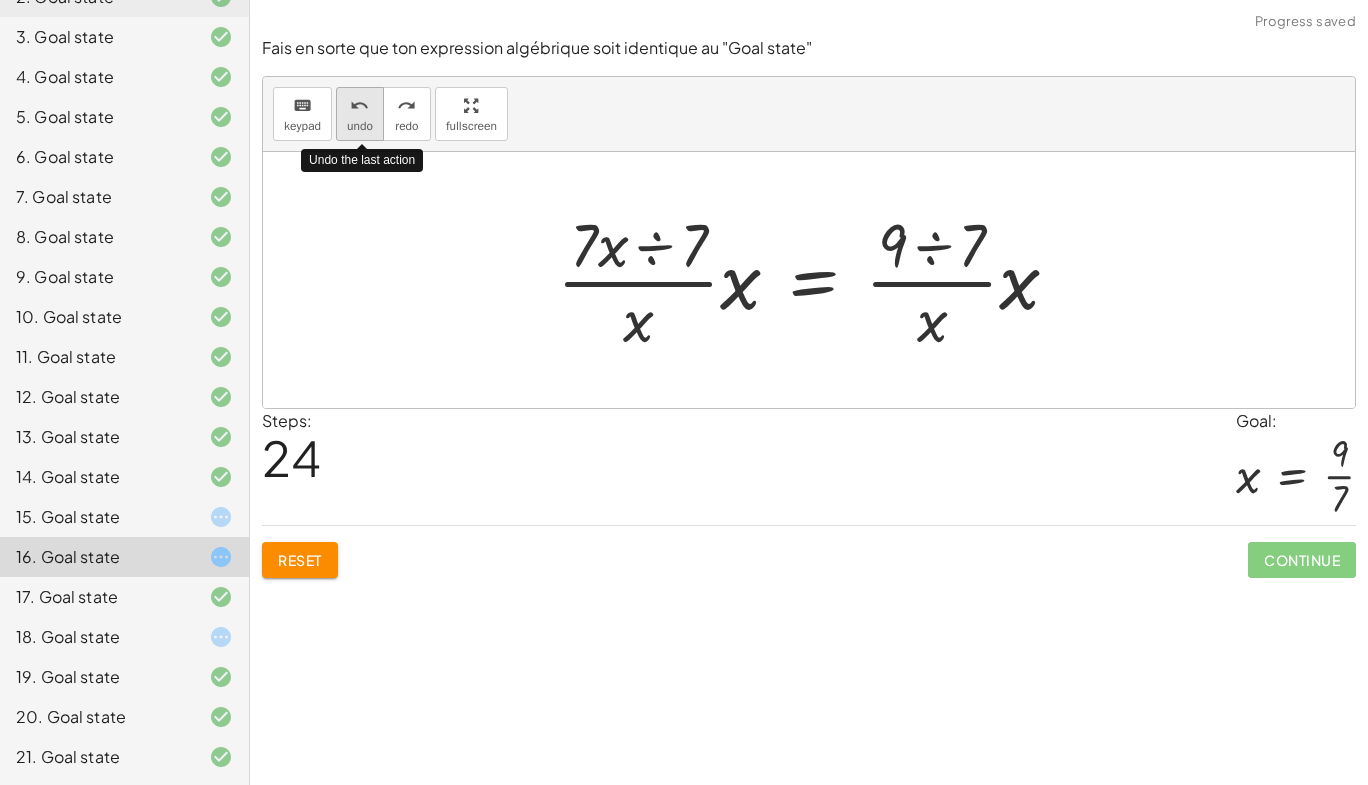 click on "undo" at bounding box center (360, 126) 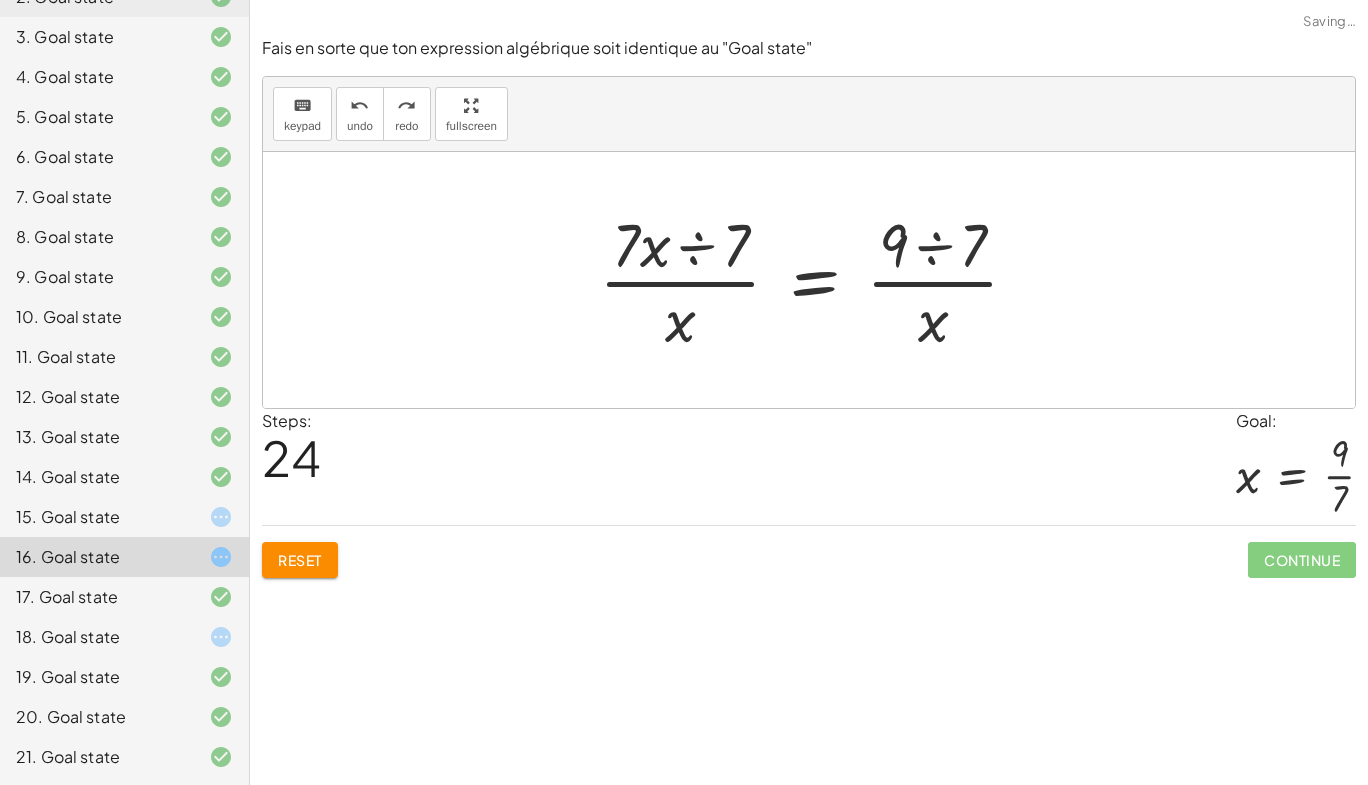 click at bounding box center (817, 280) 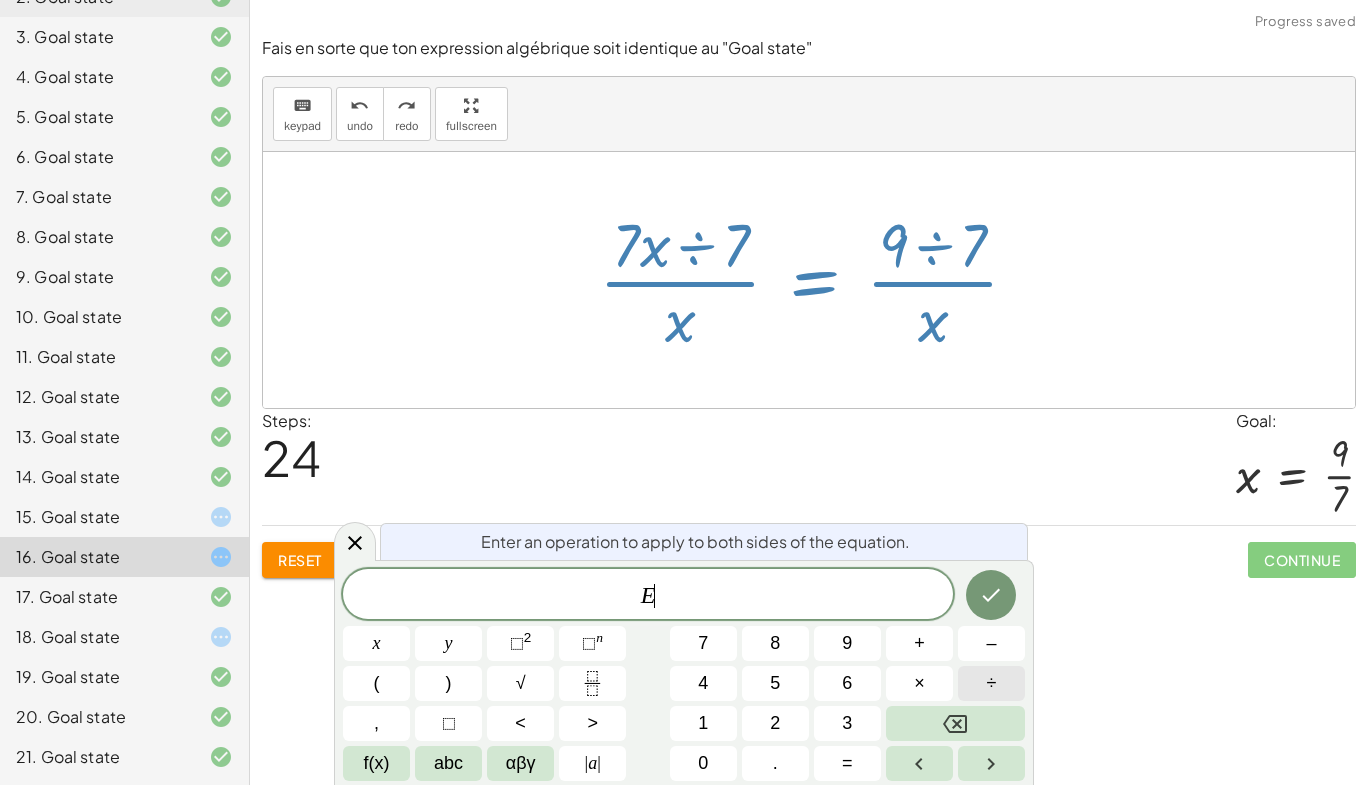 click on "÷" at bounding box center [991, 683] 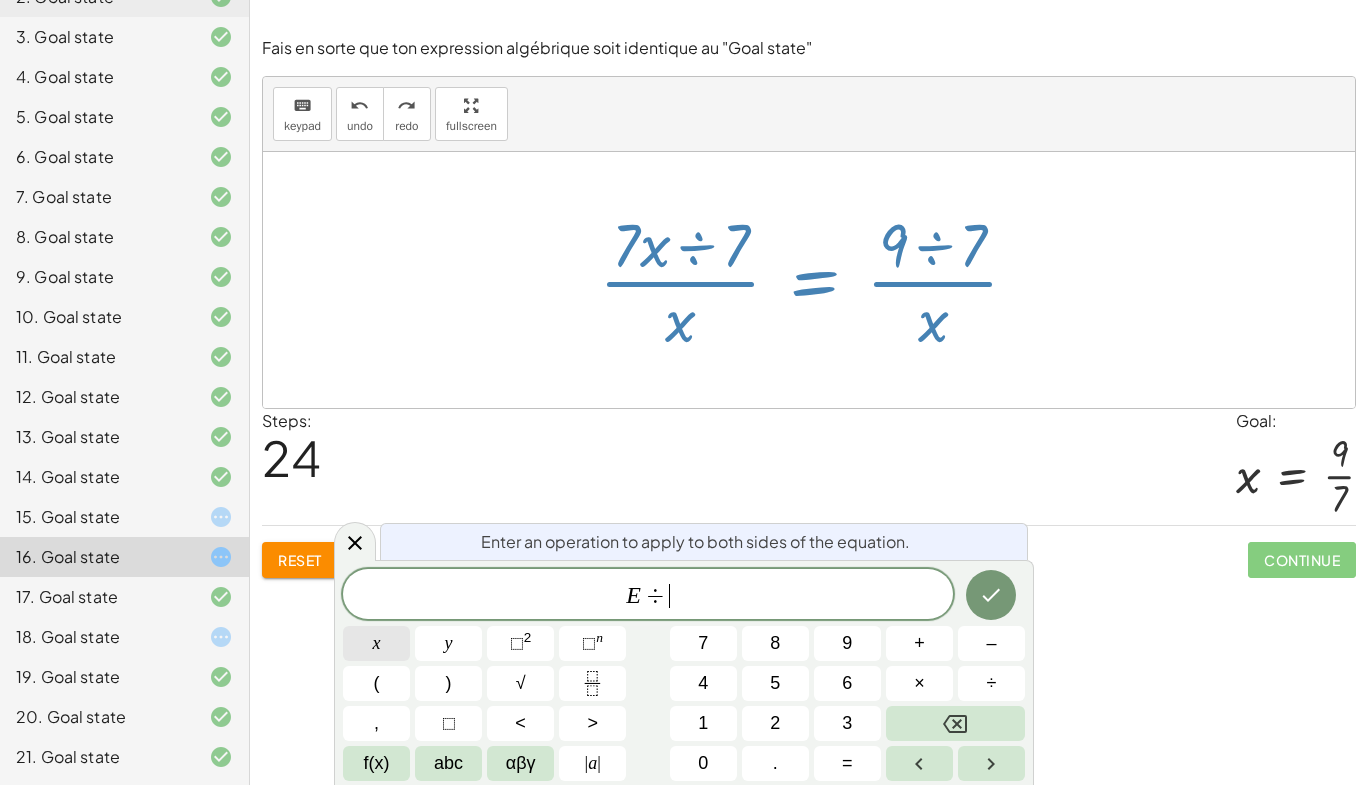 click on "x" at bounding box center (376, 643) 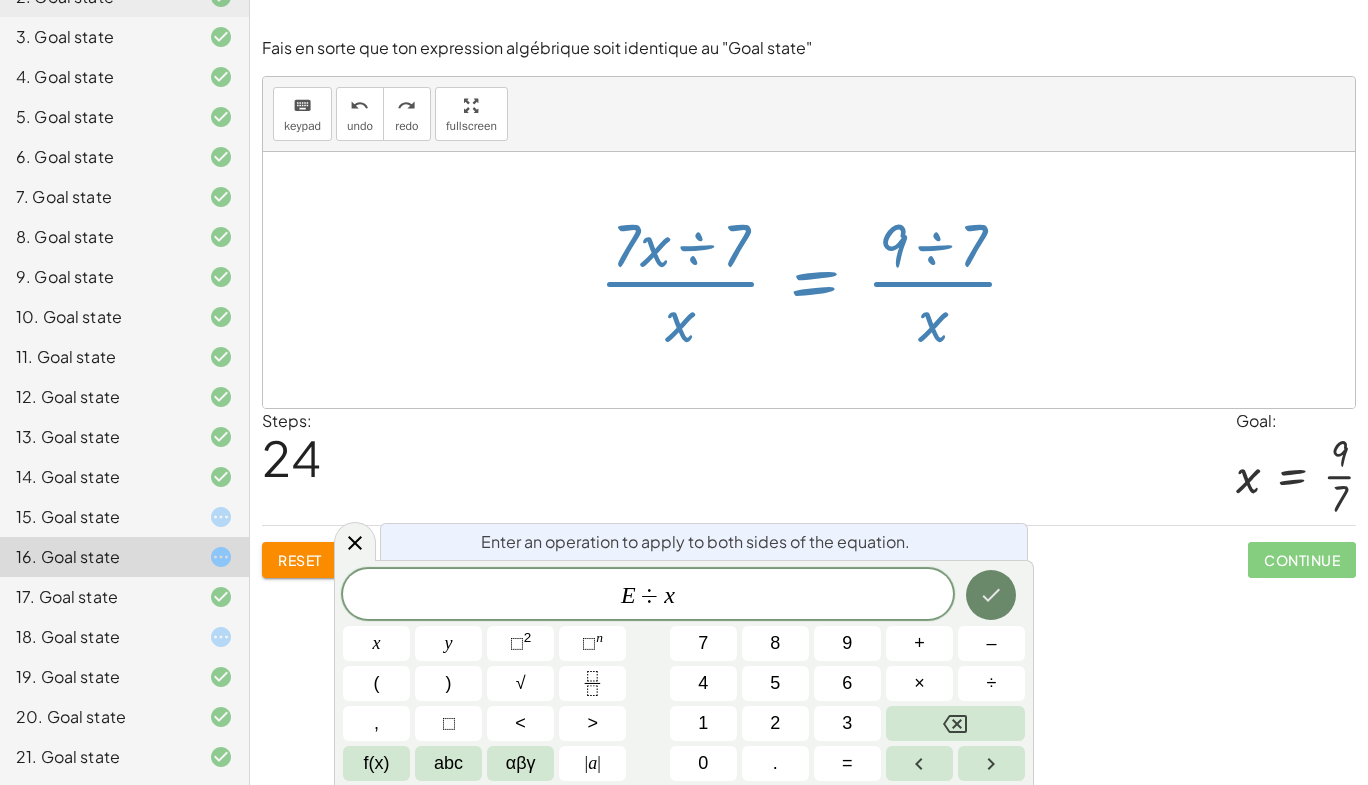 click 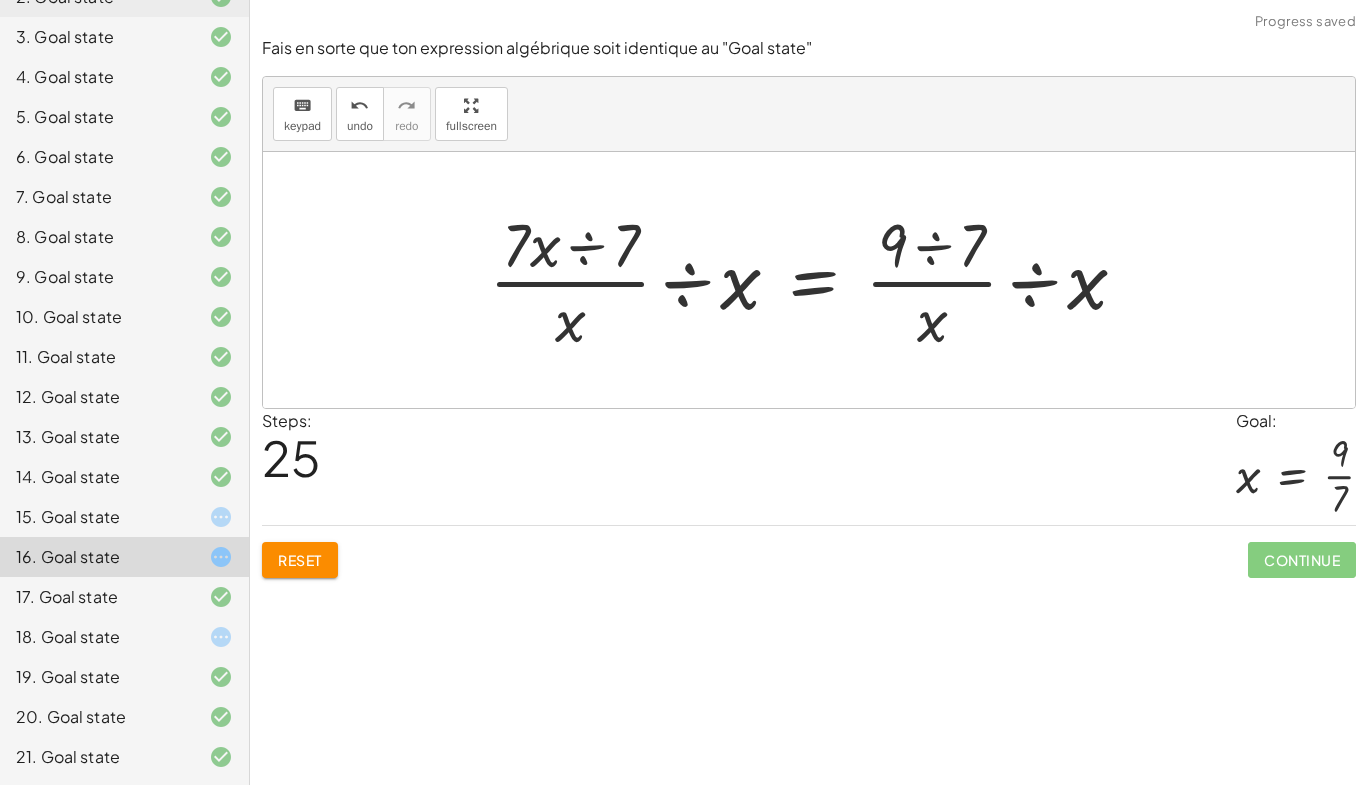 click at bounding box center (816, 280) 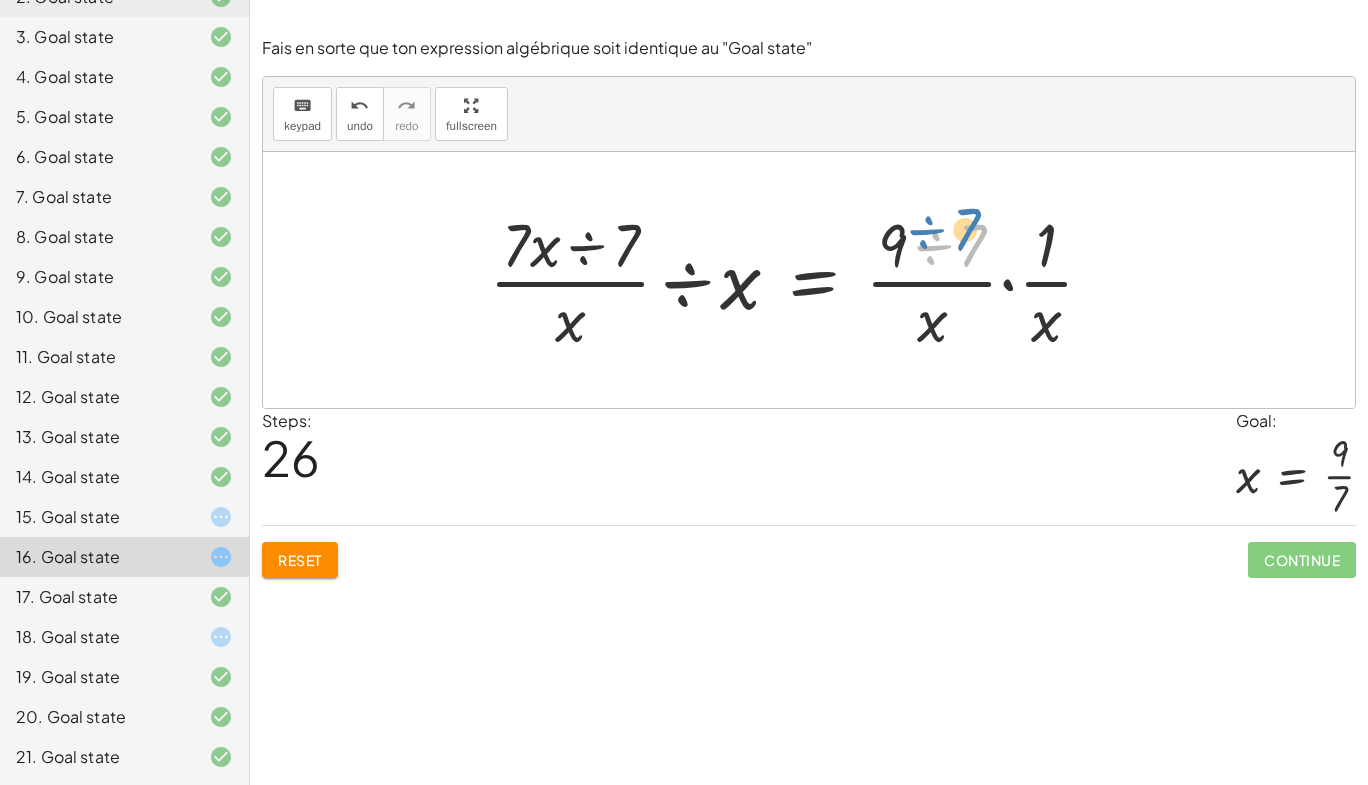 drag, startPoint x: 974, startPoint y: 244, endPoint x: 966, endPoint y: 228, distance: 17.888544 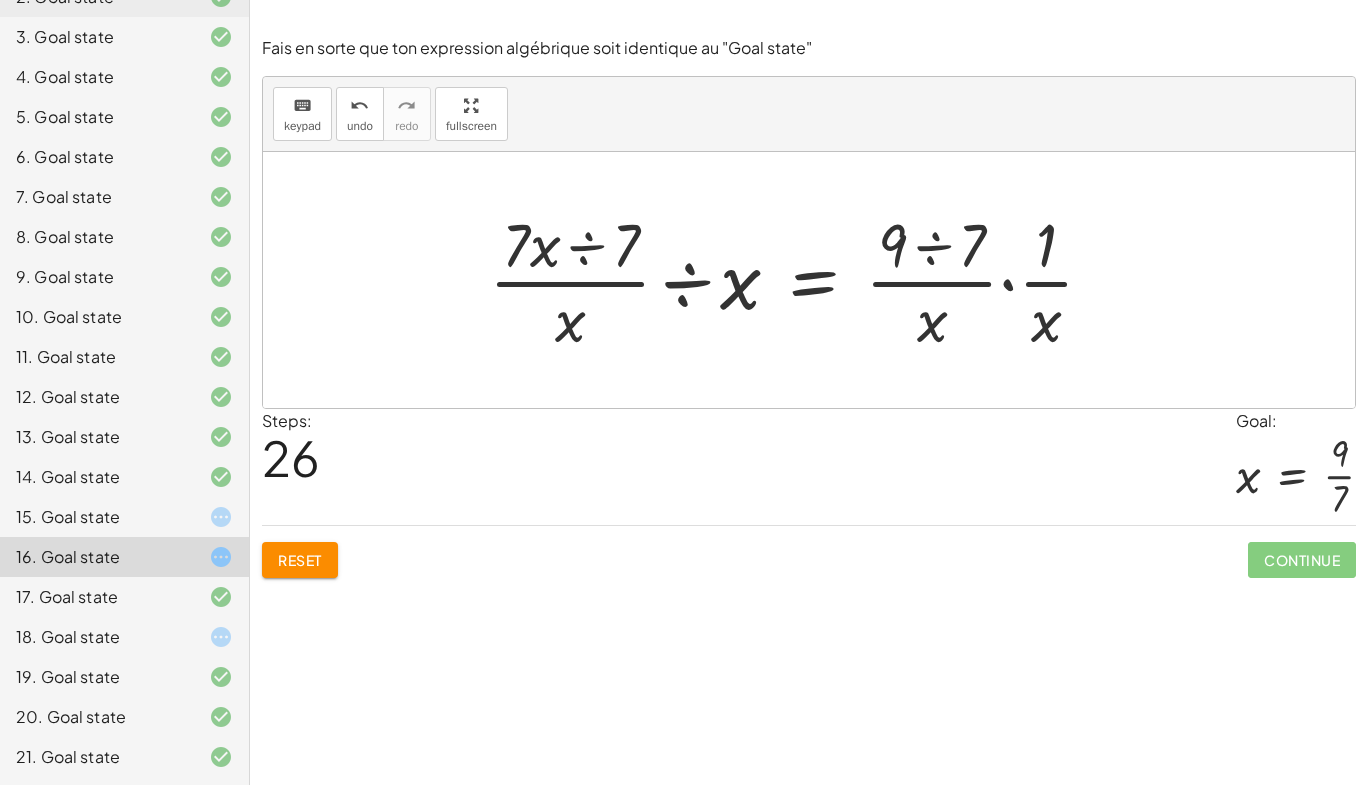 click at bounding box center [799, 280] 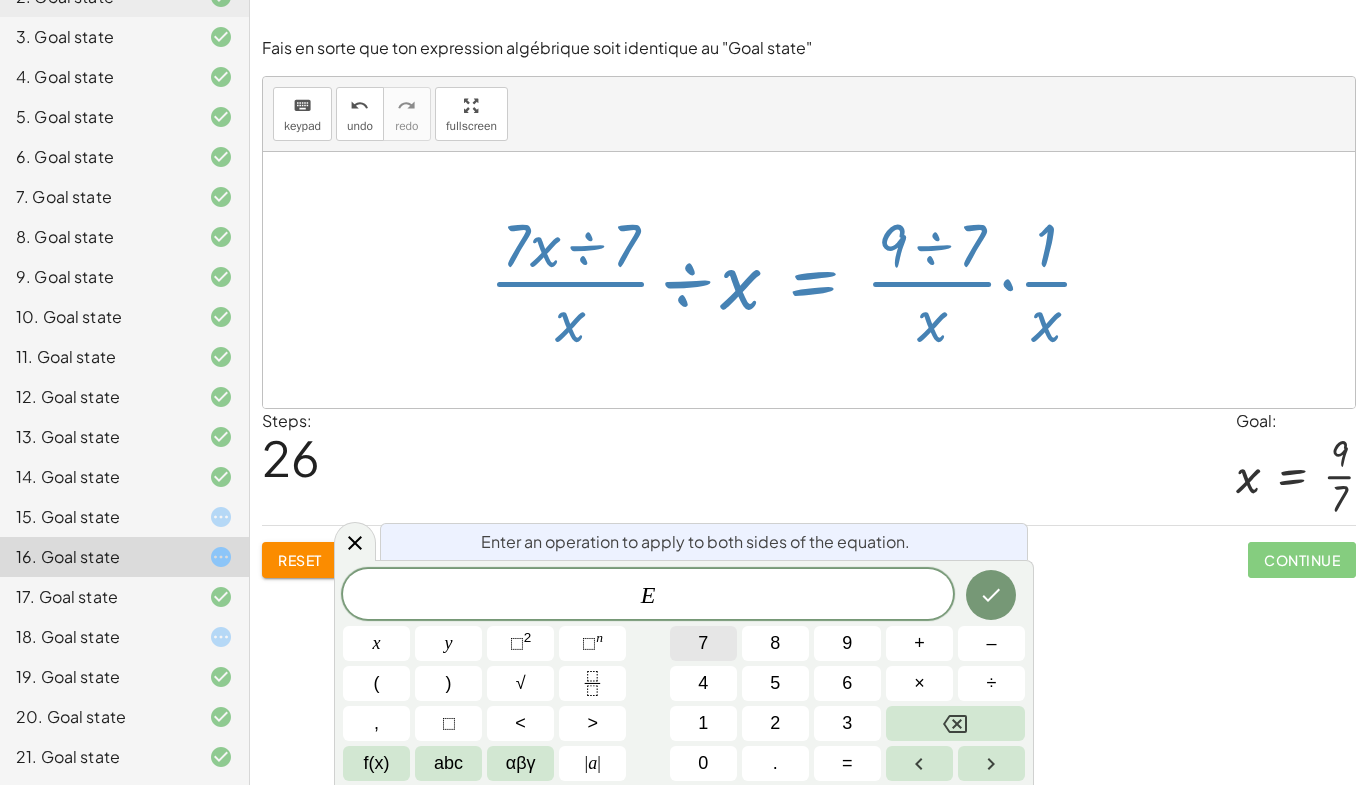 click on "7" at bounding box center (703, 643) 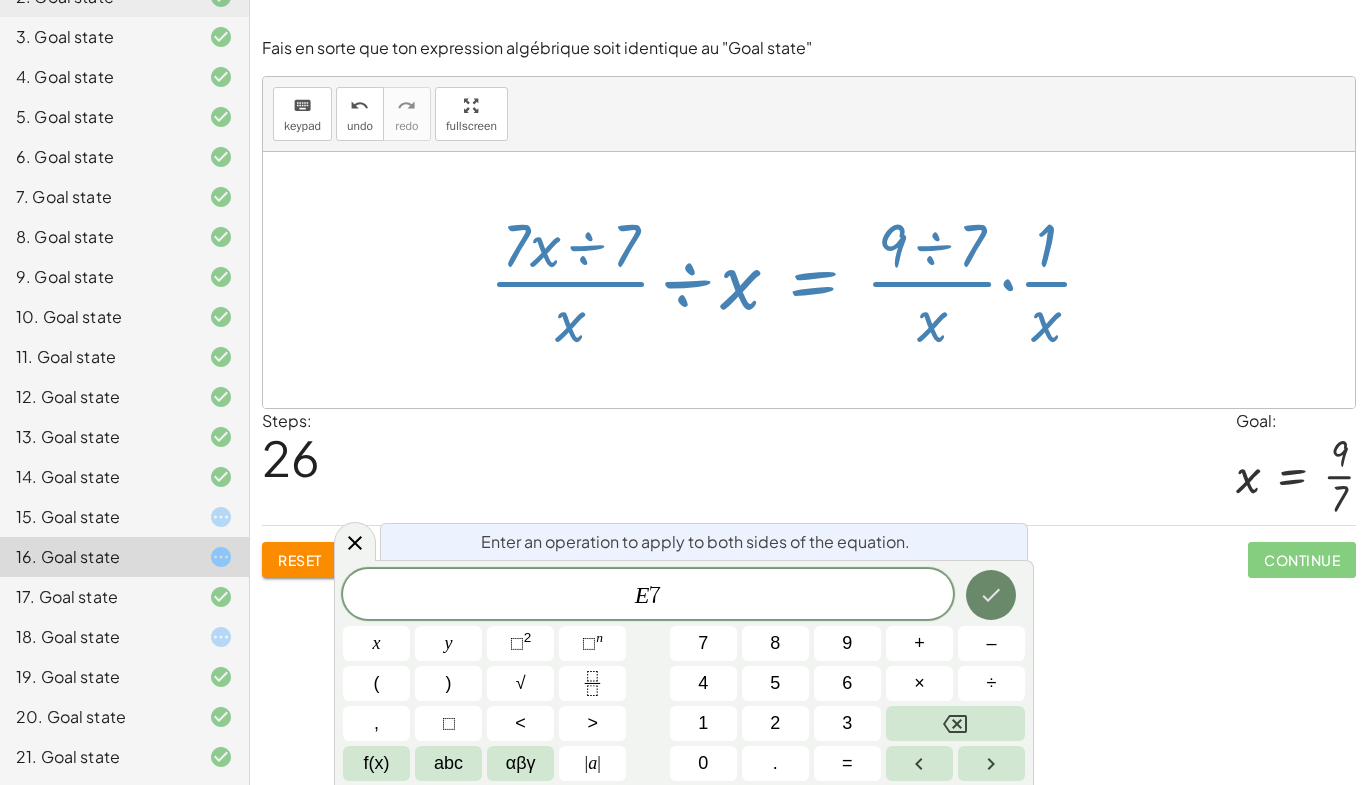 click 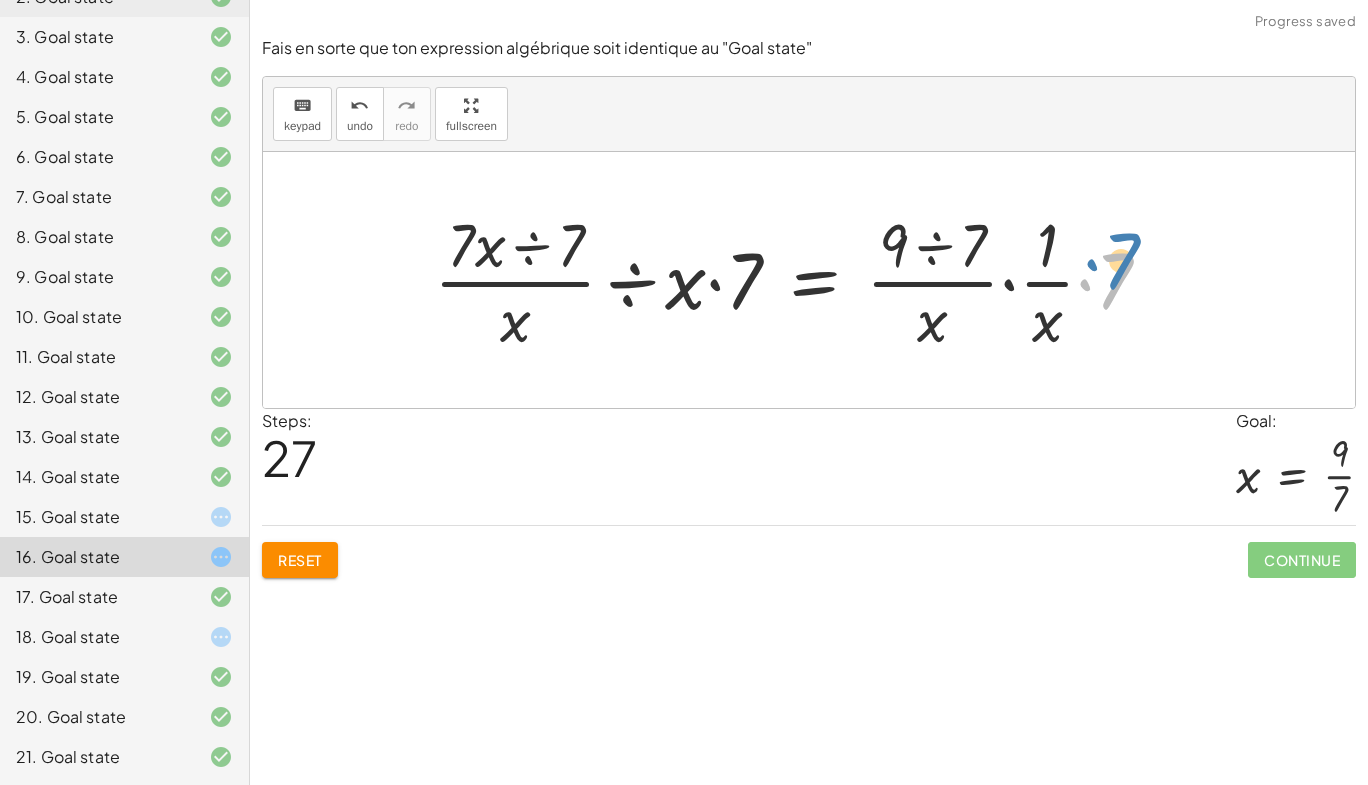 drag, startPoint x: 1111, startPoint y: 287, endPoint x: 1118, endPoint y: 270, distance: 18.384777 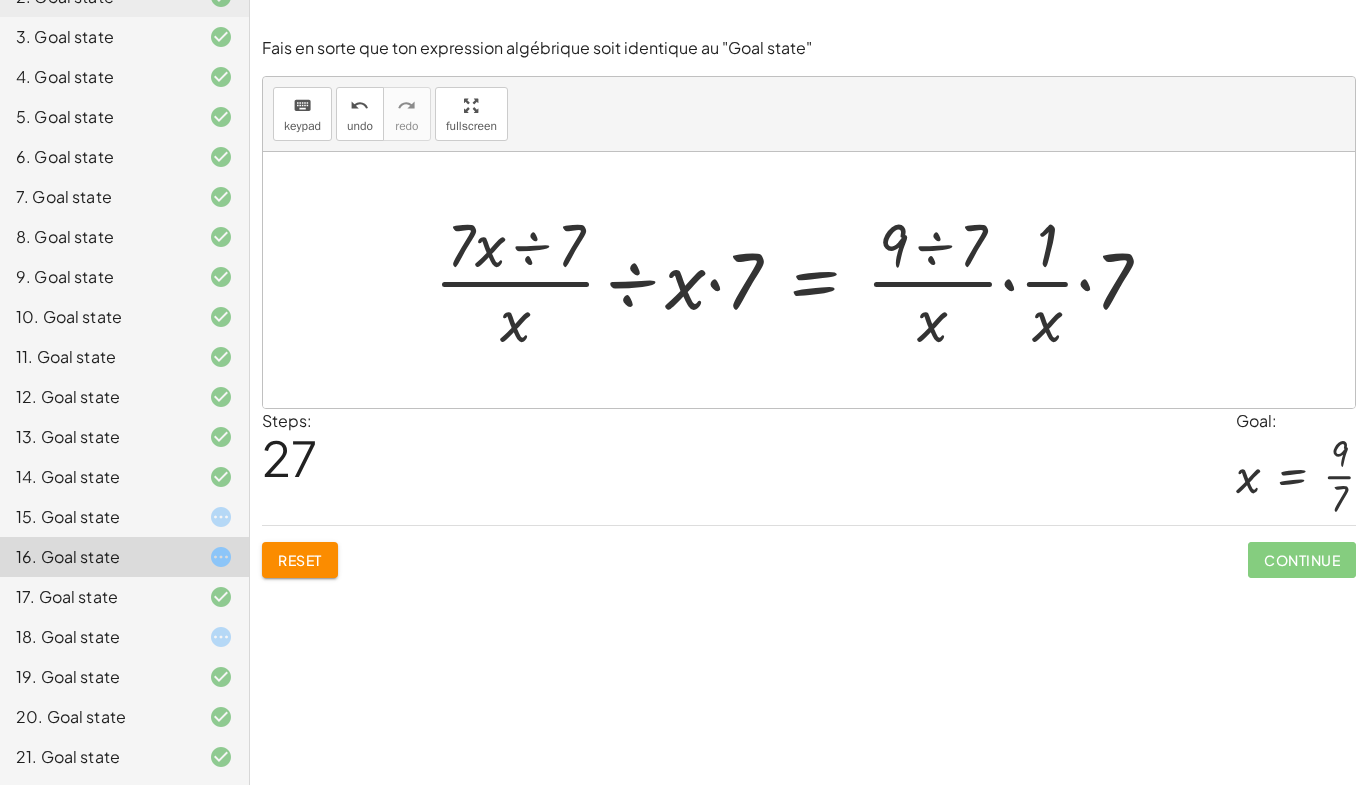 click at bounding box center [800, 280] 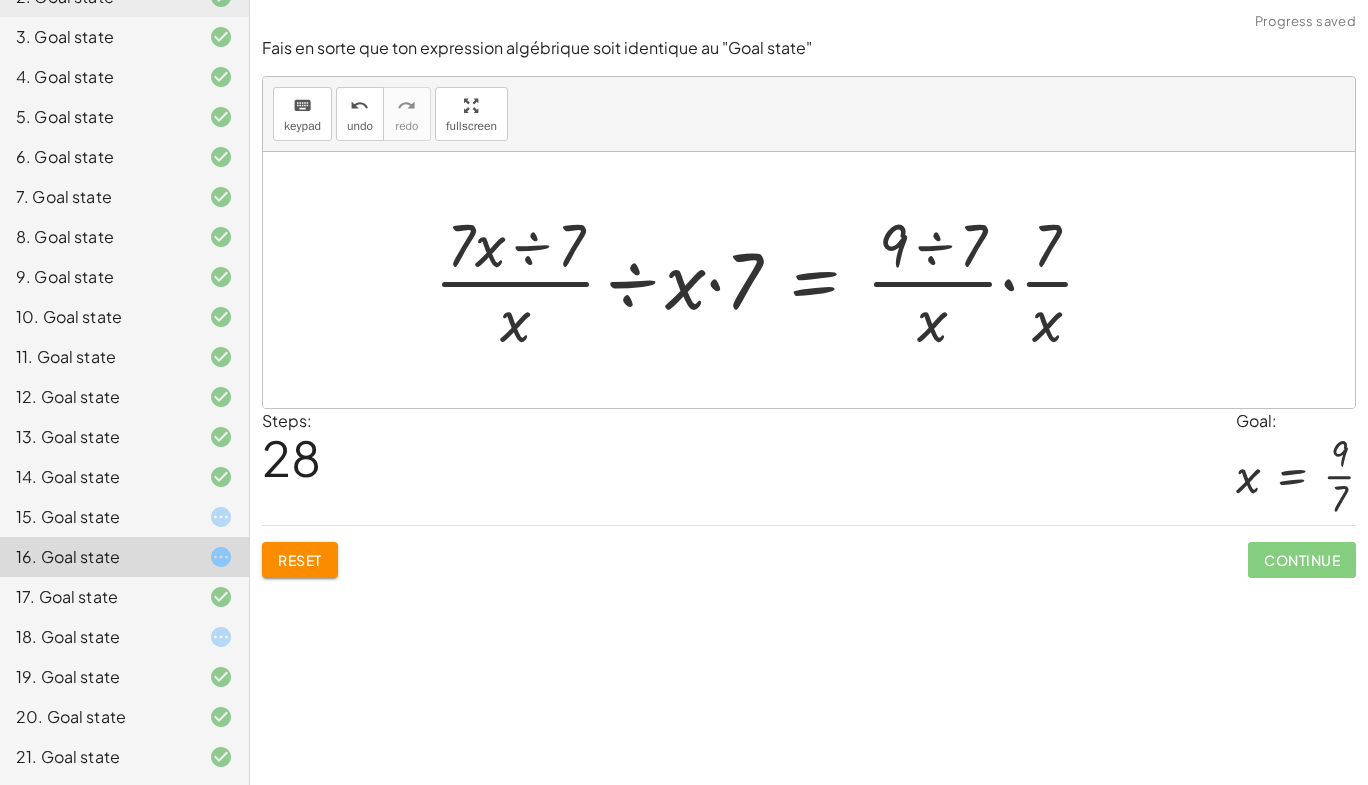 click at bounding box center (772, 280) 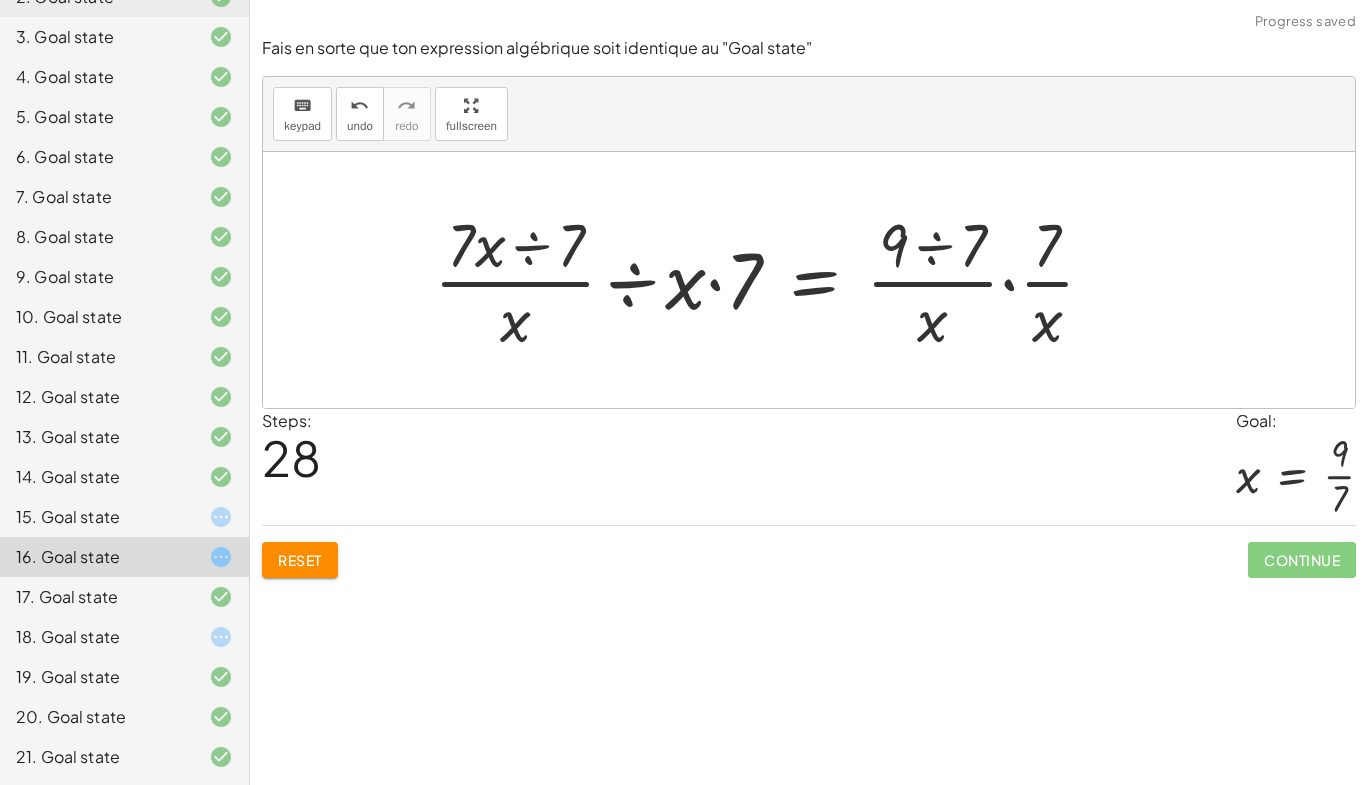 click at bounding box center (772, 280) 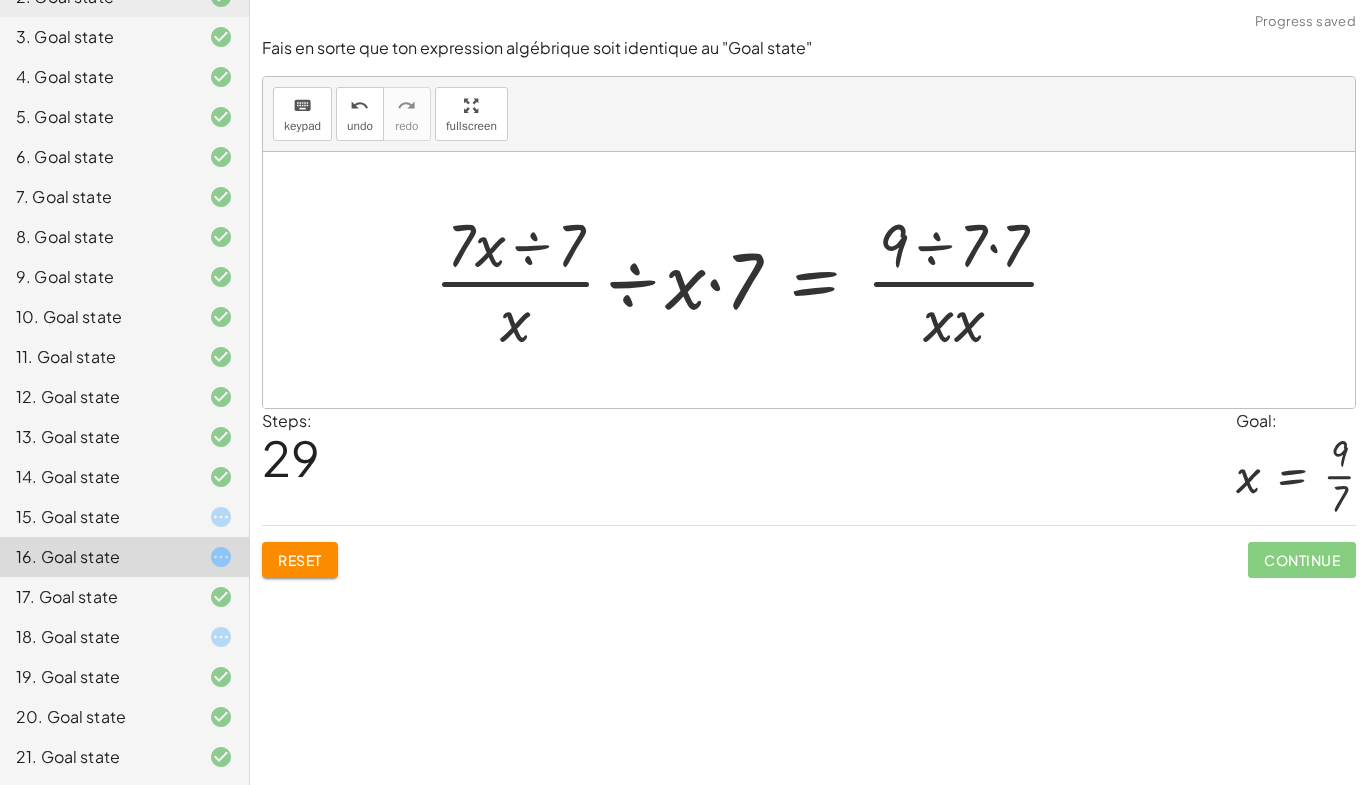 click at bounding box center [755, 280] 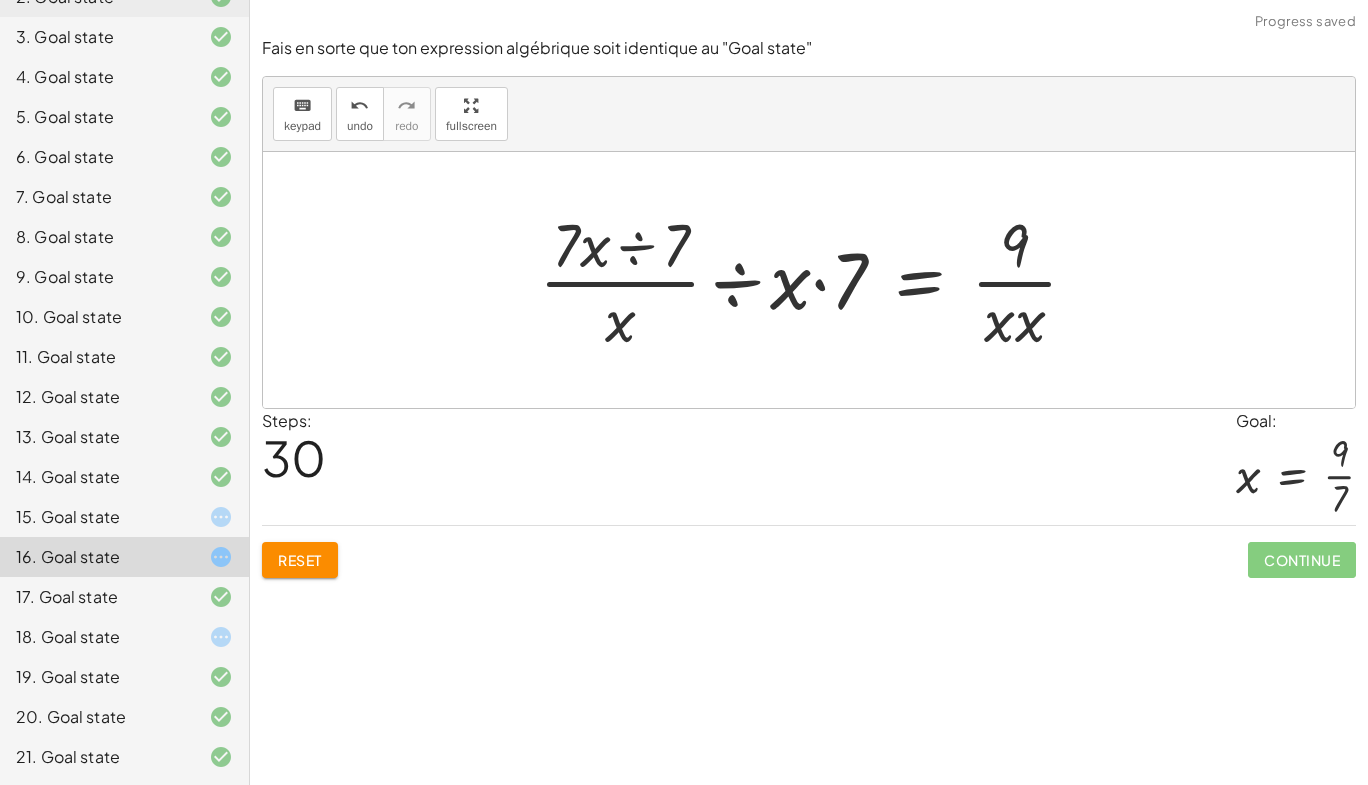 click at bounding box center [816, 280] 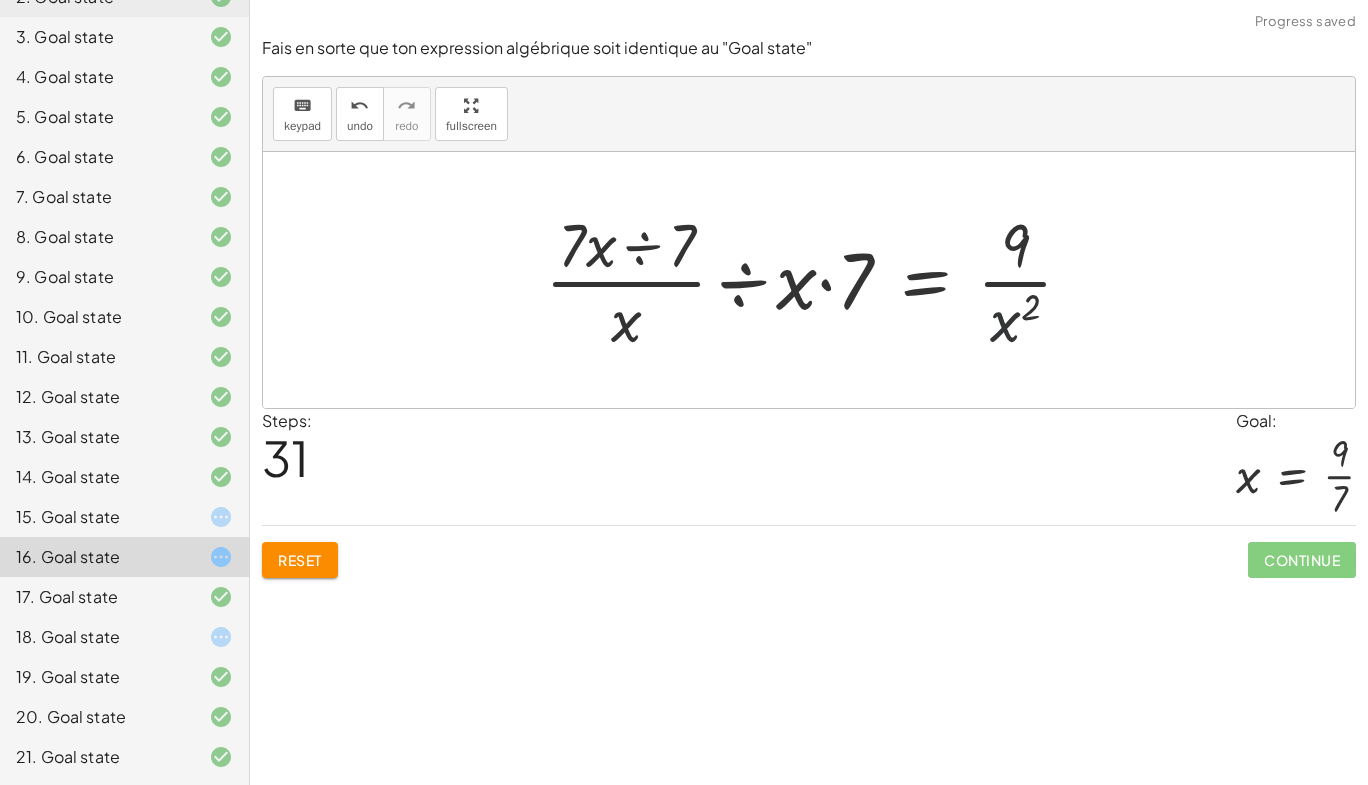 click at bounding box center (817, 280) 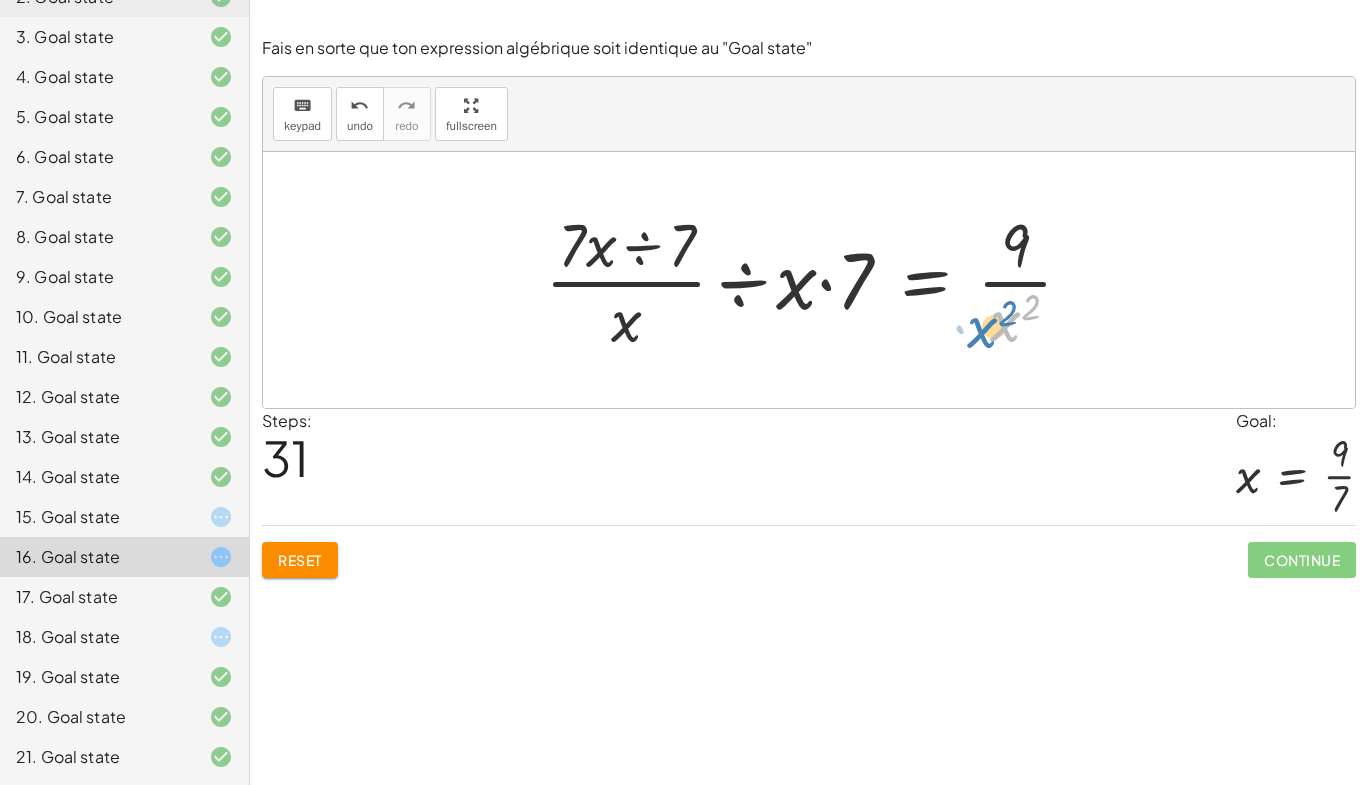 drag, startPoint x: 1007, startPoint y: 324, endPoint x: 1367, endPoint y: 393, distance: 366.55286 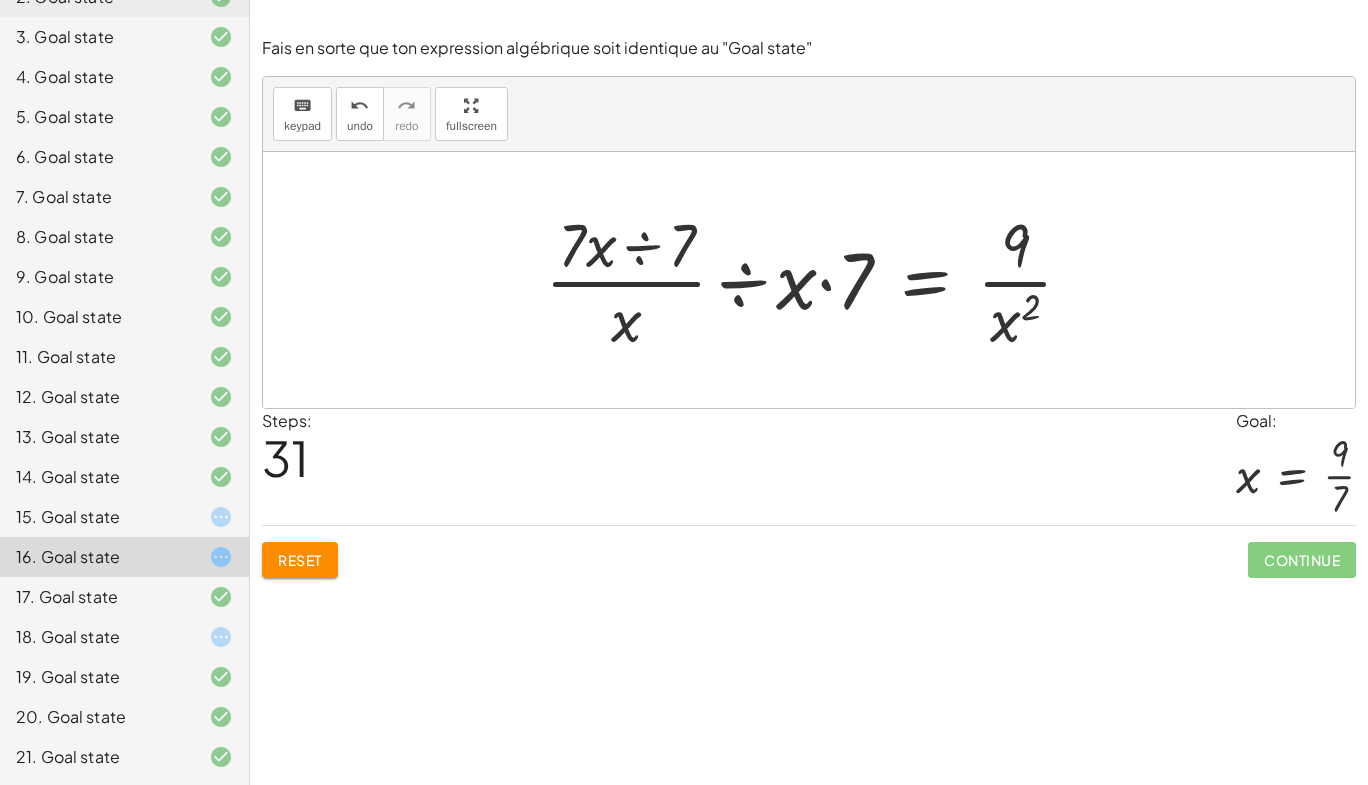 drag, startPoint x: 634, startPoint y: 748, endPoint x: 592, endPoint y: 764, distance: 44.94441 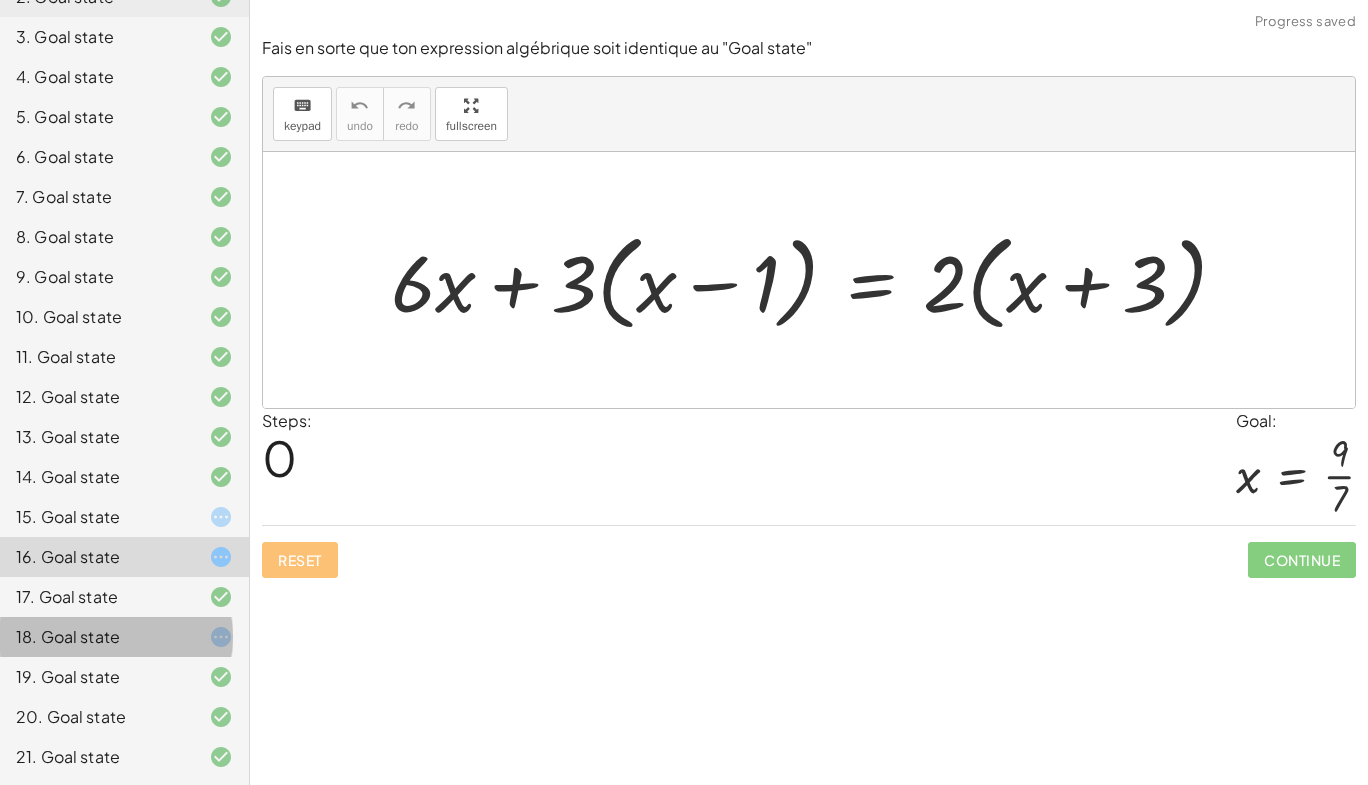 click on "18. Goal state" 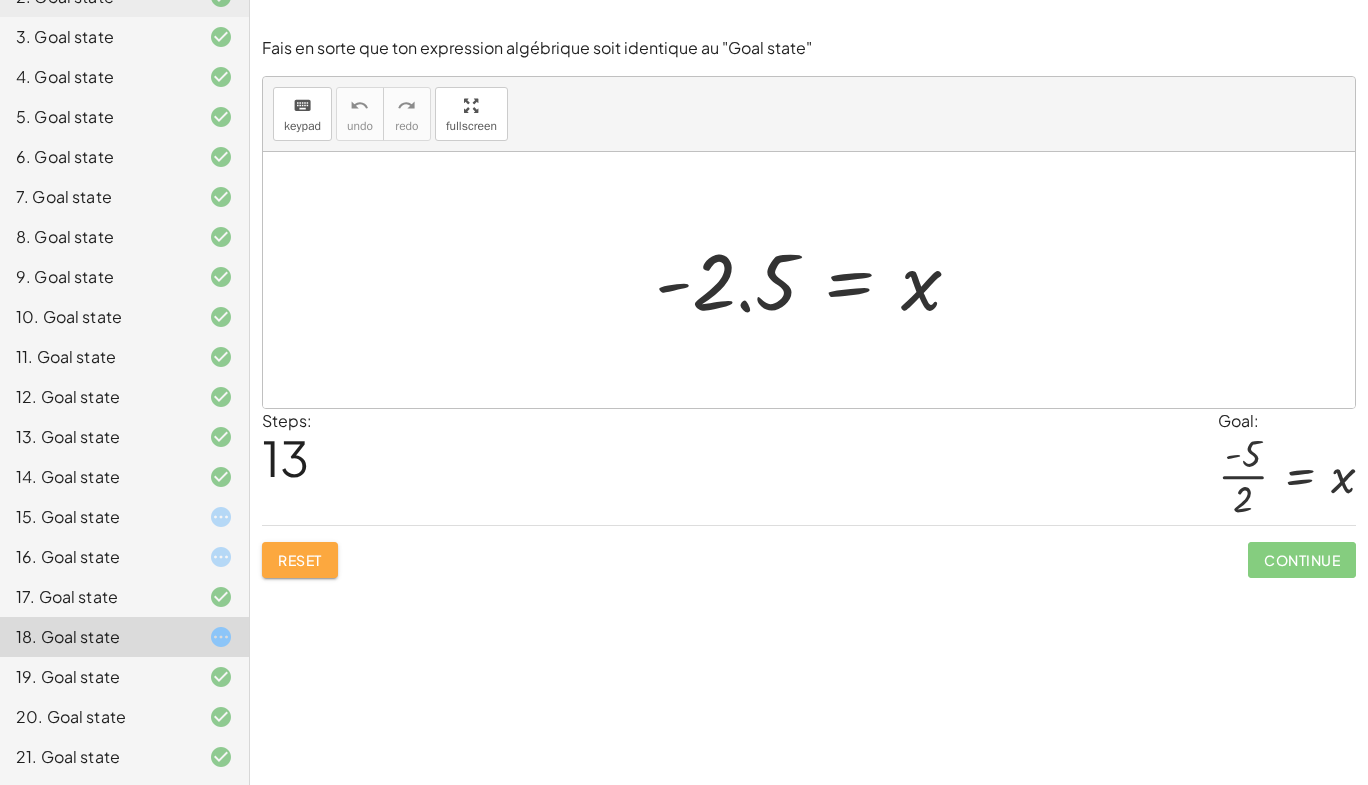 click on "Reset" at bounding box center (300, 560) 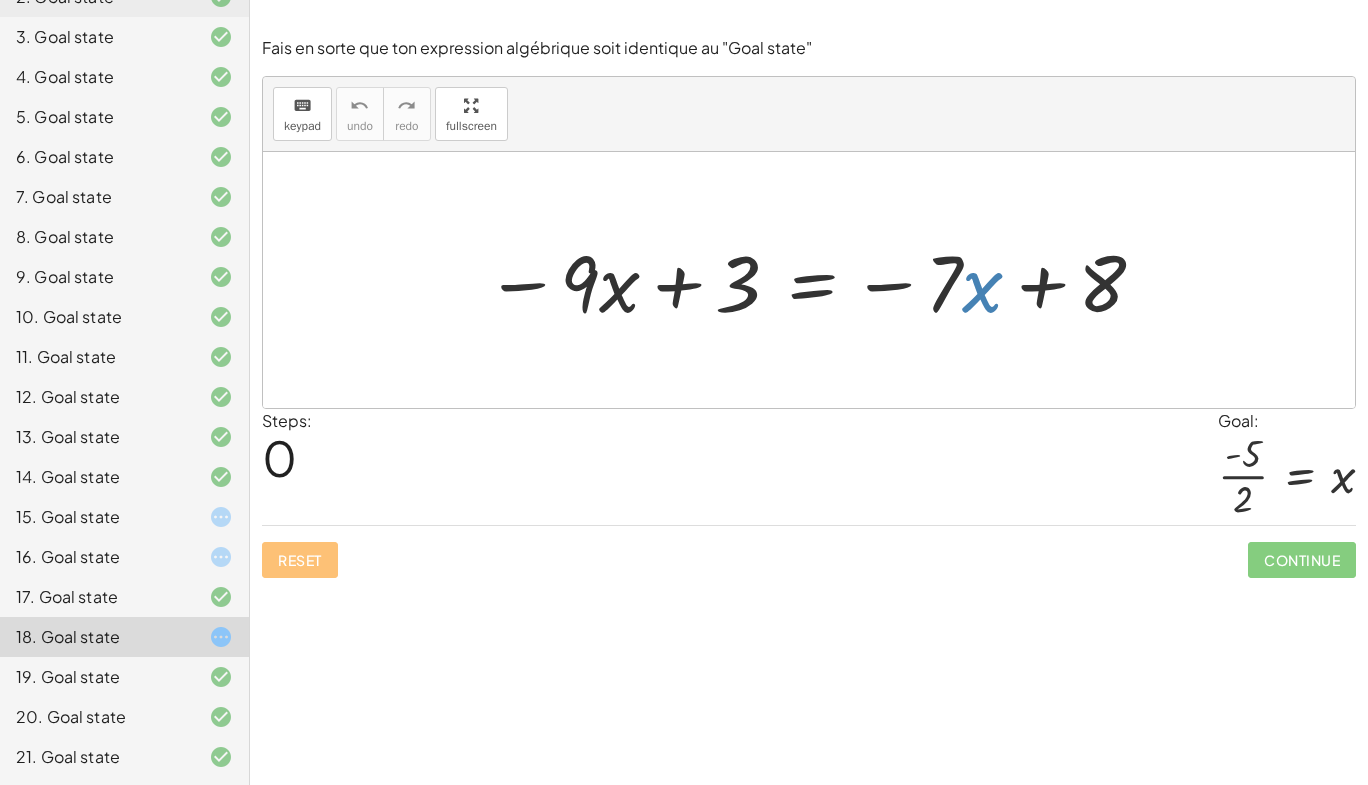 click at bounding box center [816, 280] 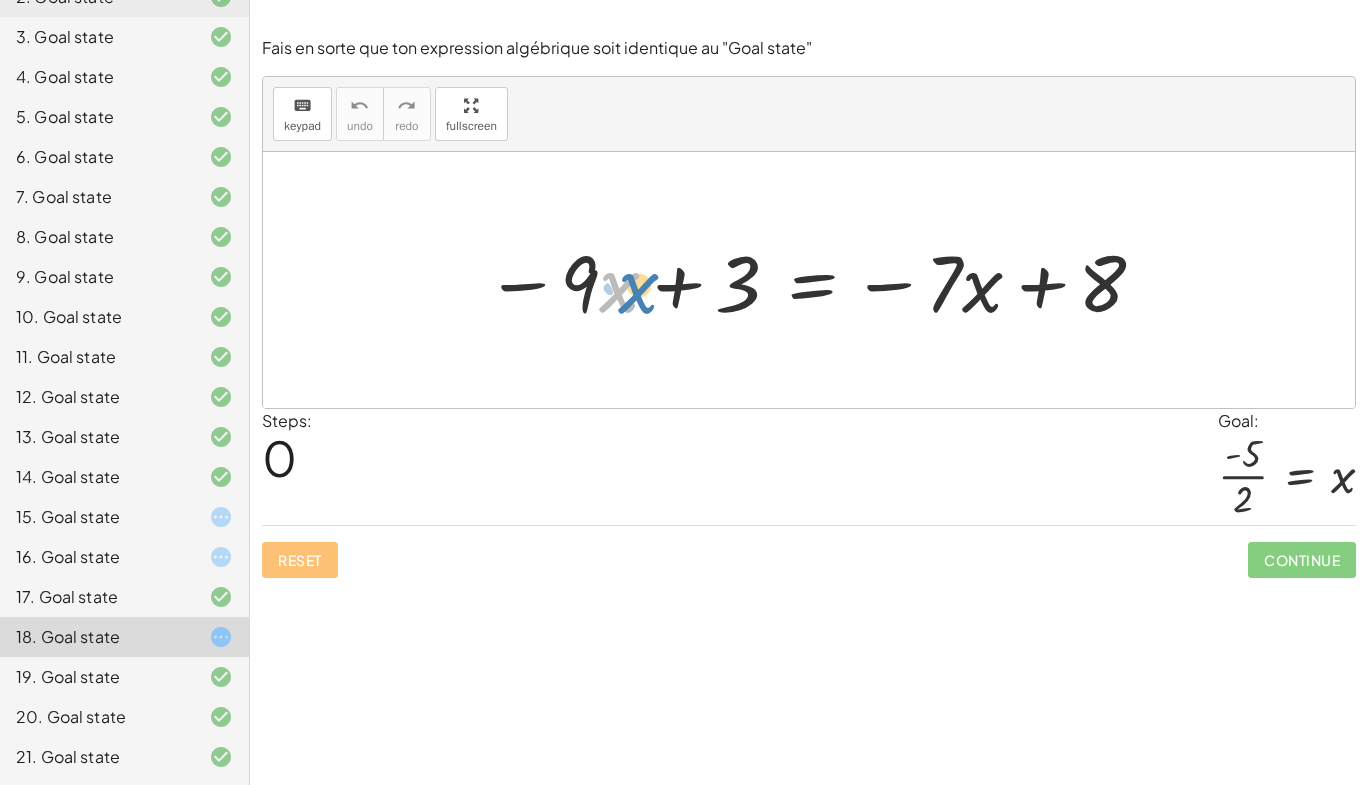 drag, startPoint x: 608, startPoint y: 292, endPoint x: 629, endPoint y: 293, distance: 21.023796 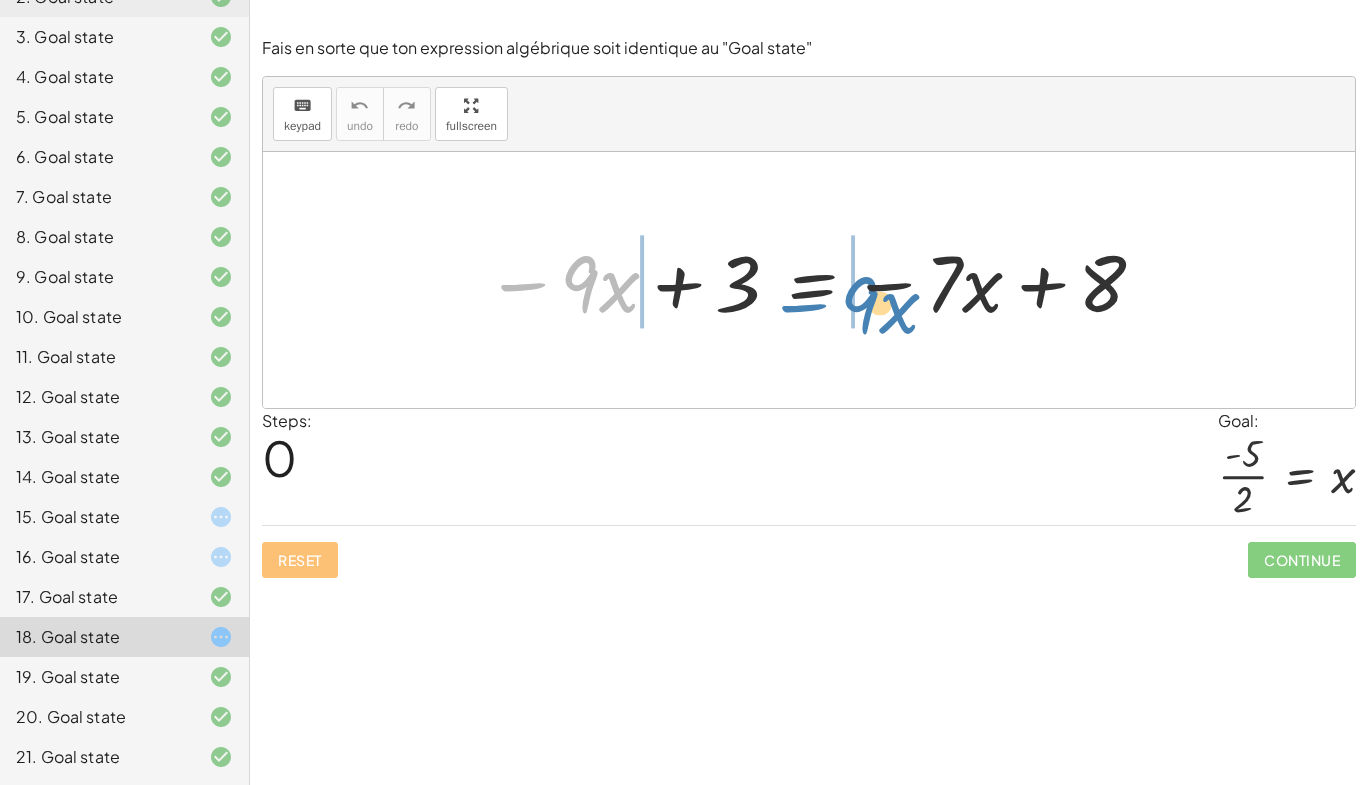 drag, startPoint x: 523, startPoint y: 284, endPoint x: 803, endPoint y: 305, distance: 280.7864 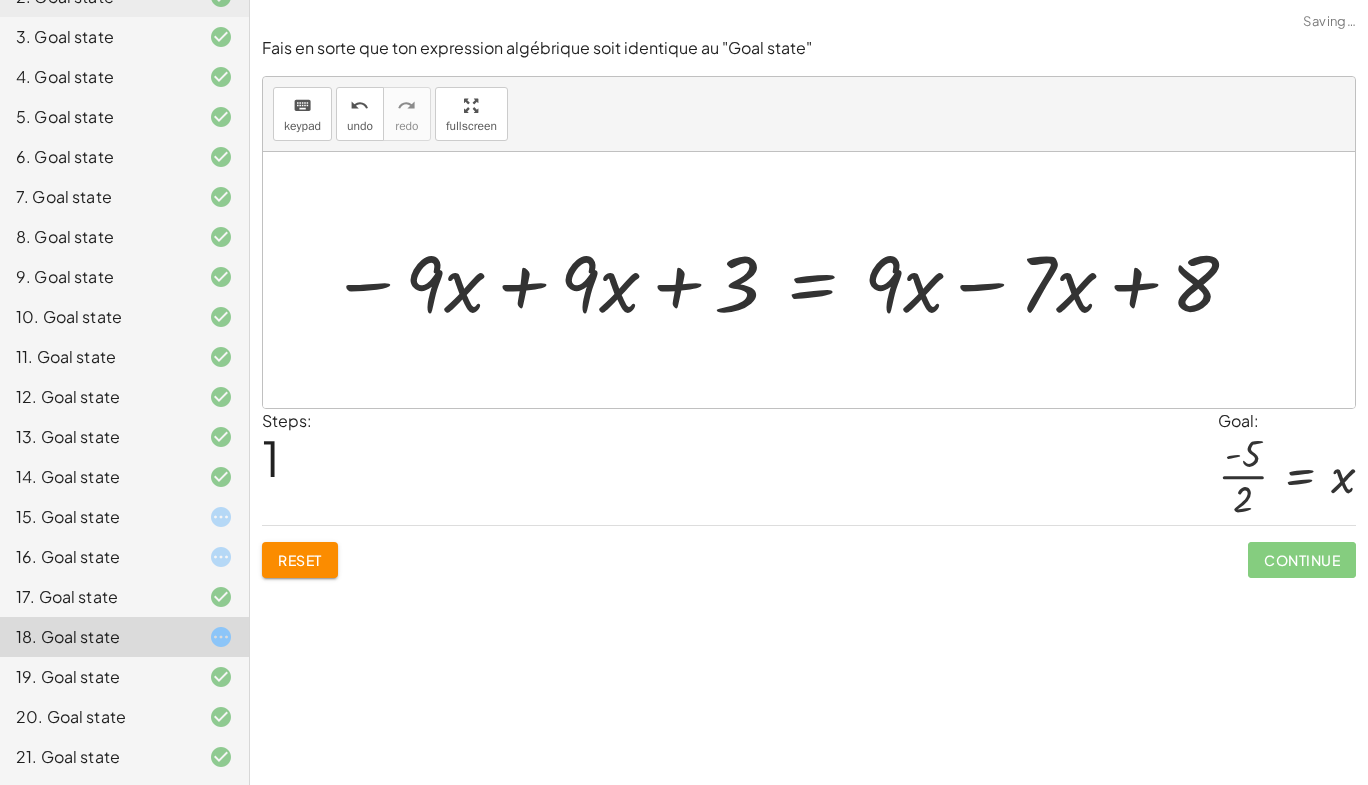 click at bounding box center (785, 280) 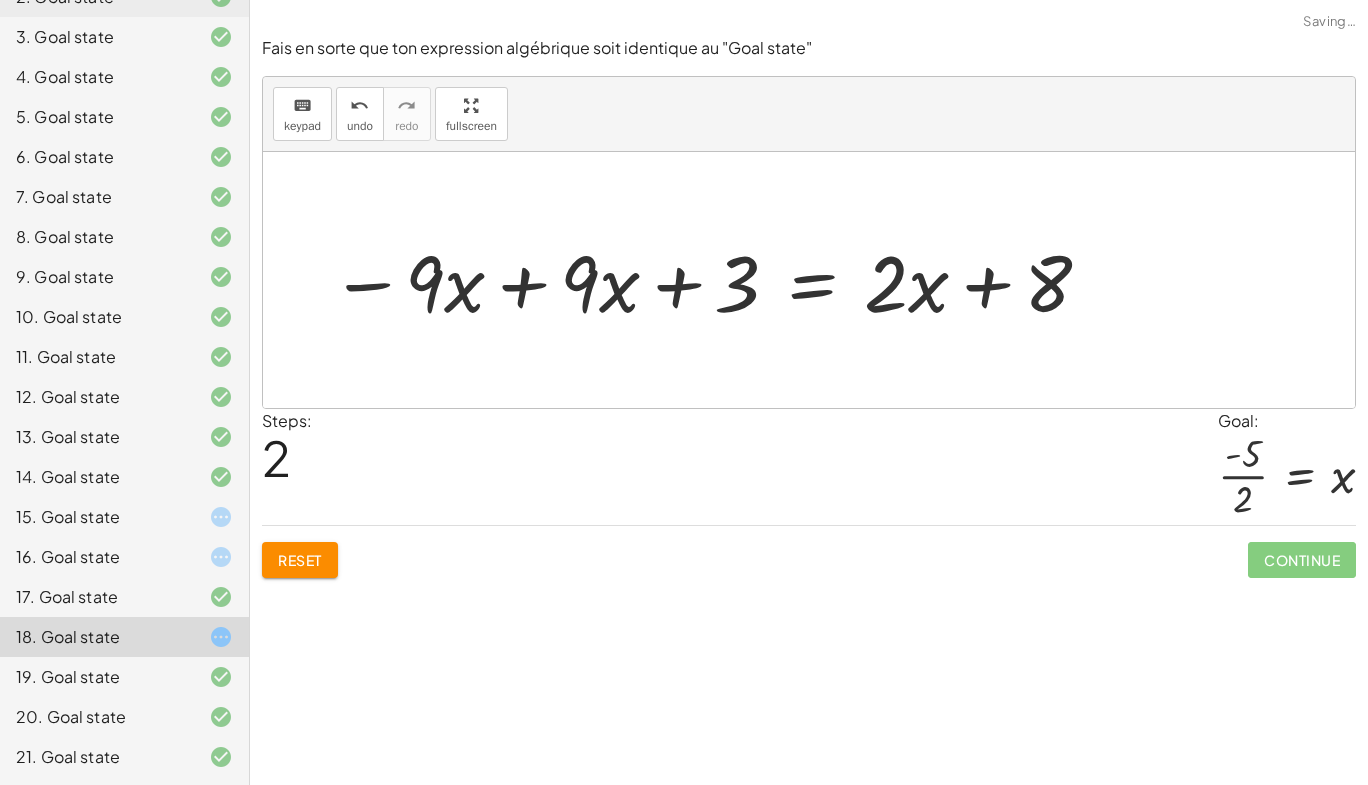 click at bounding box center [711, 280] 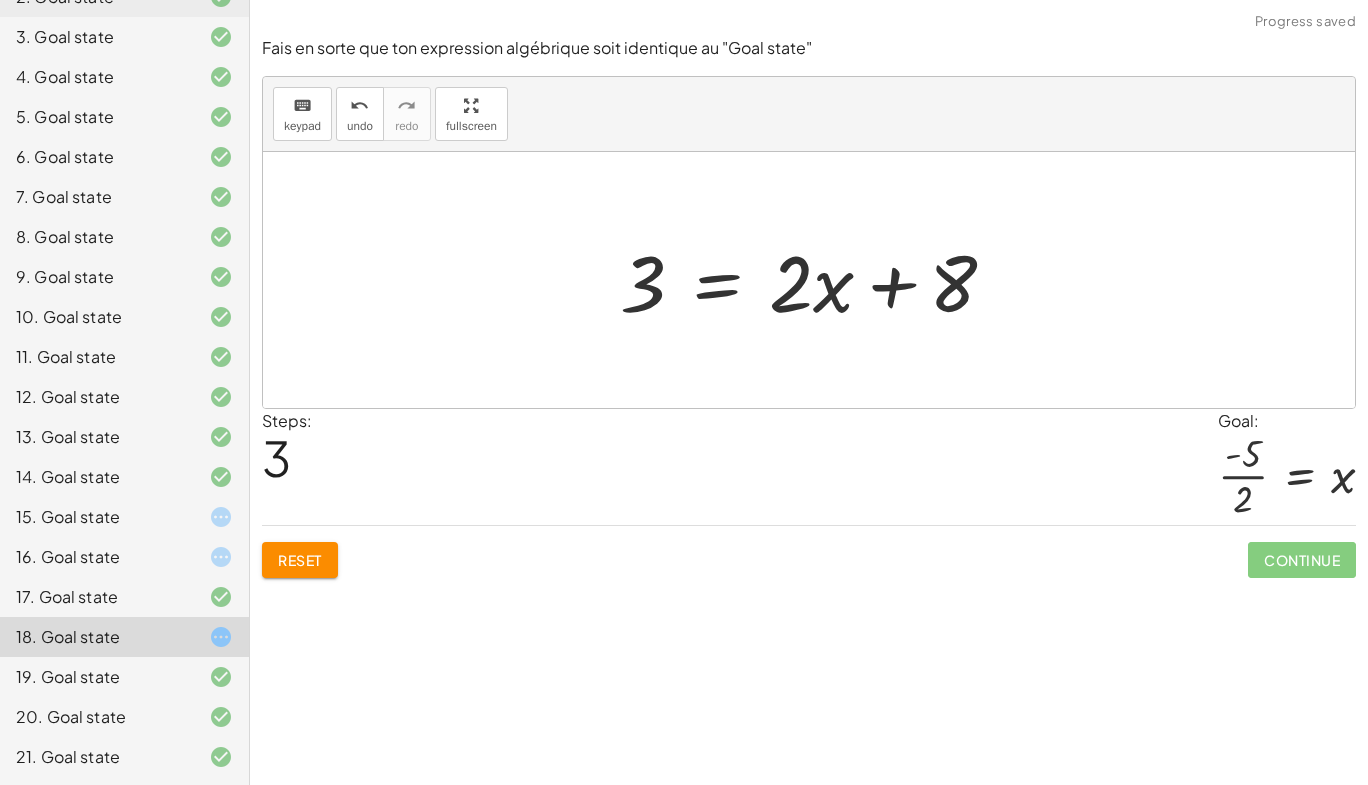 click at bounding box center [816, 280] 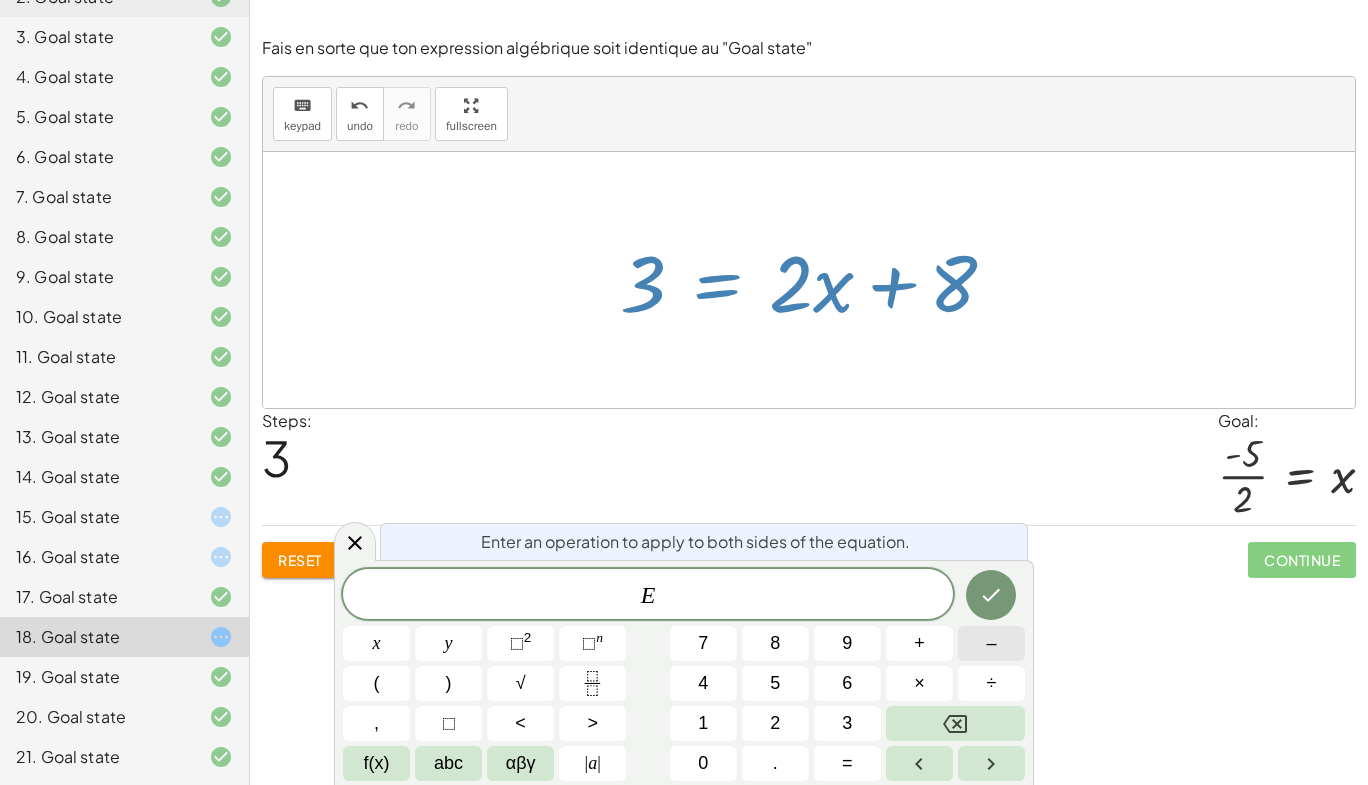click on "–" at bounding box center (991, 643) 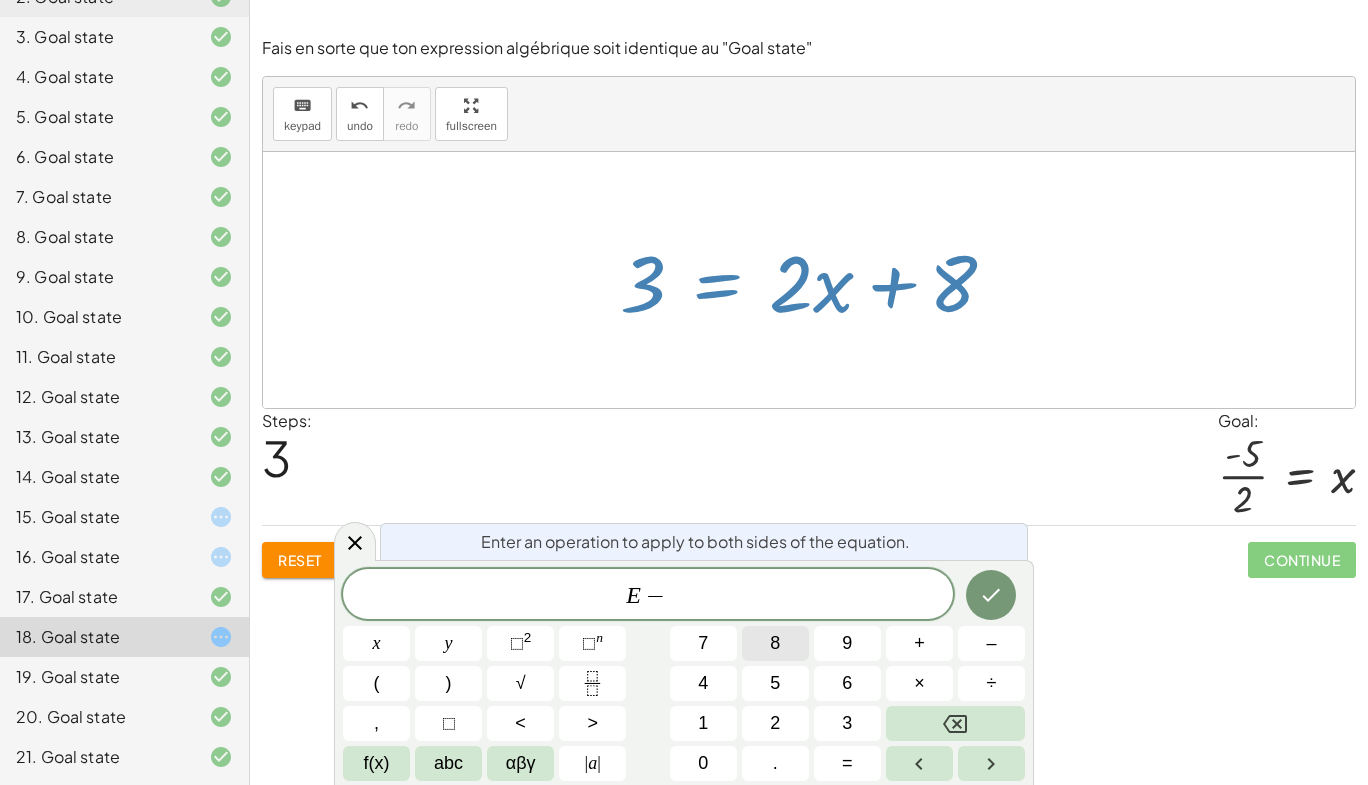 click on "8" at bounding box center (775, 643) 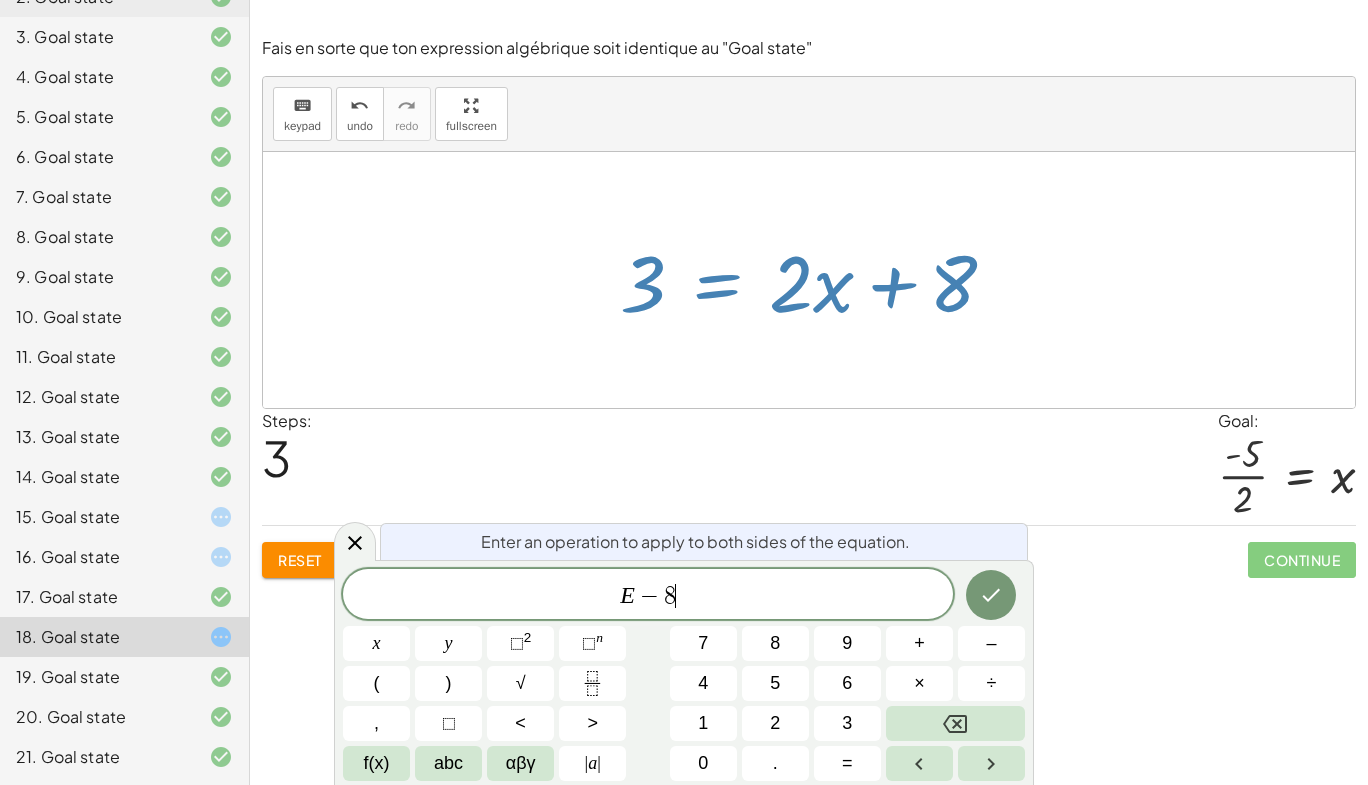 click 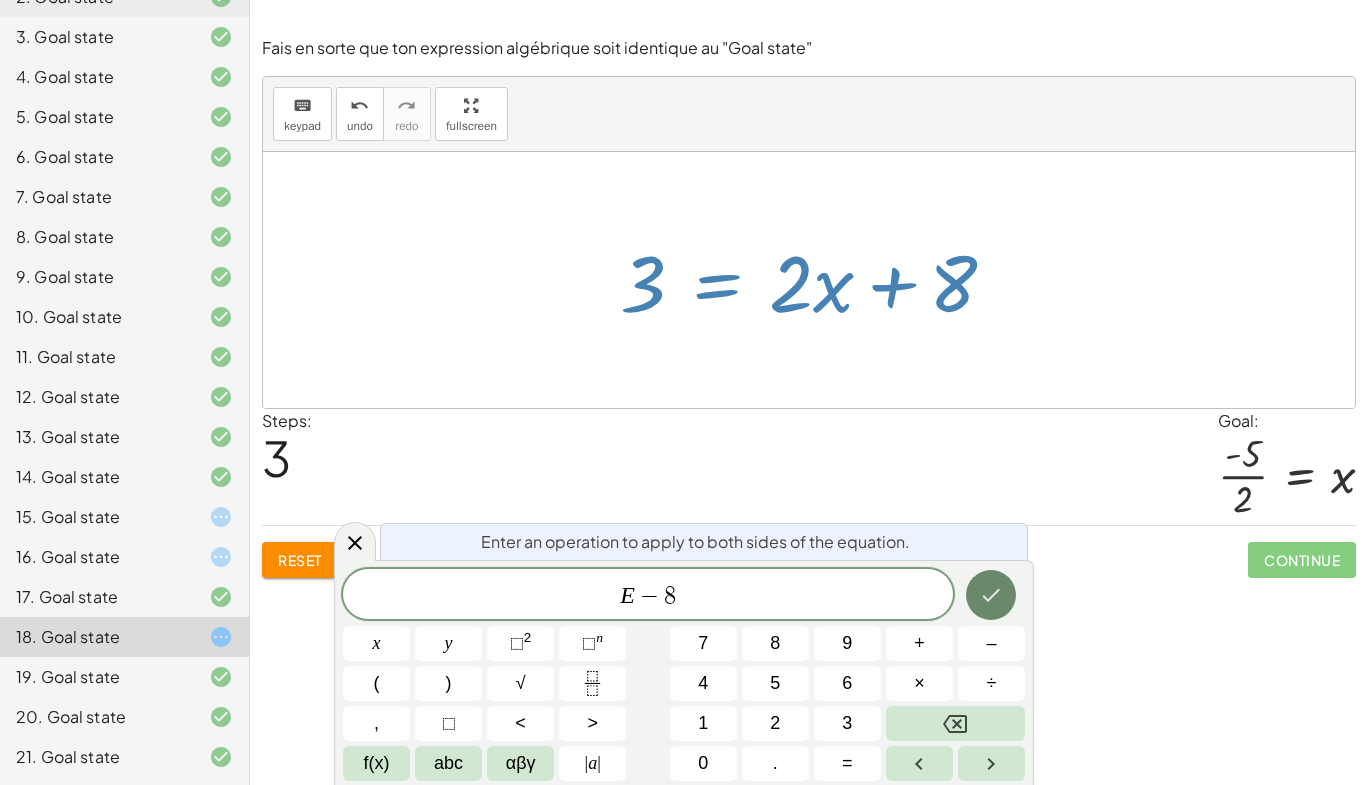 click 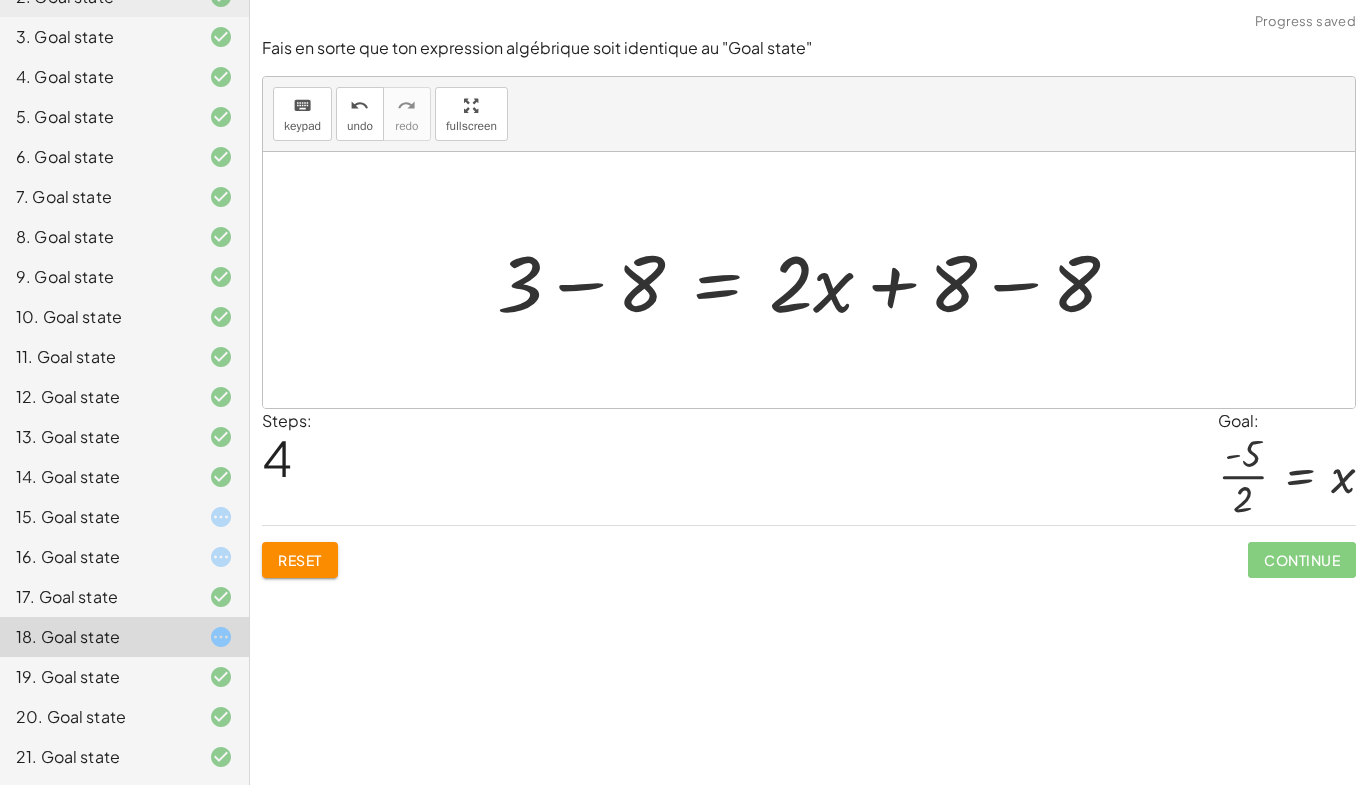click at bounding box center [816, 280] 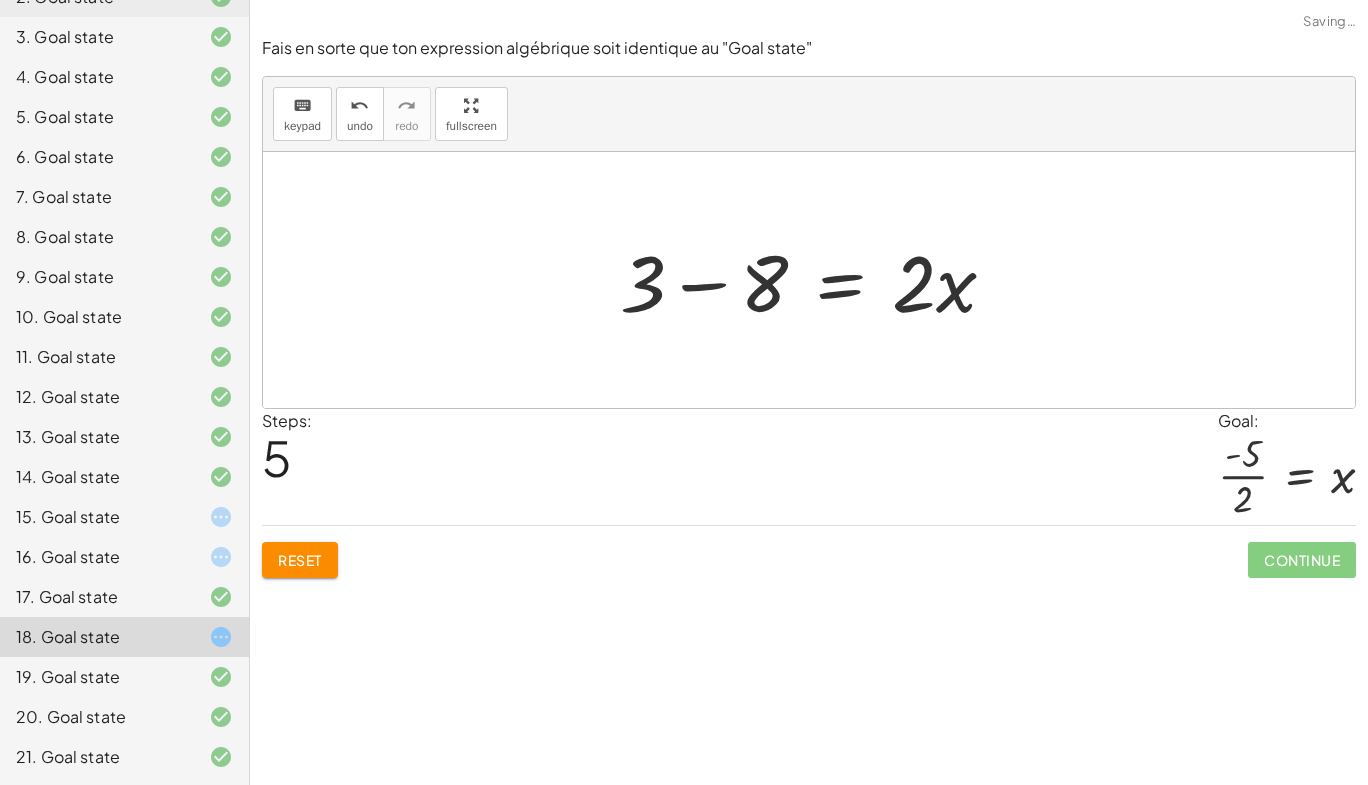 click at bounding box center [816, 280] 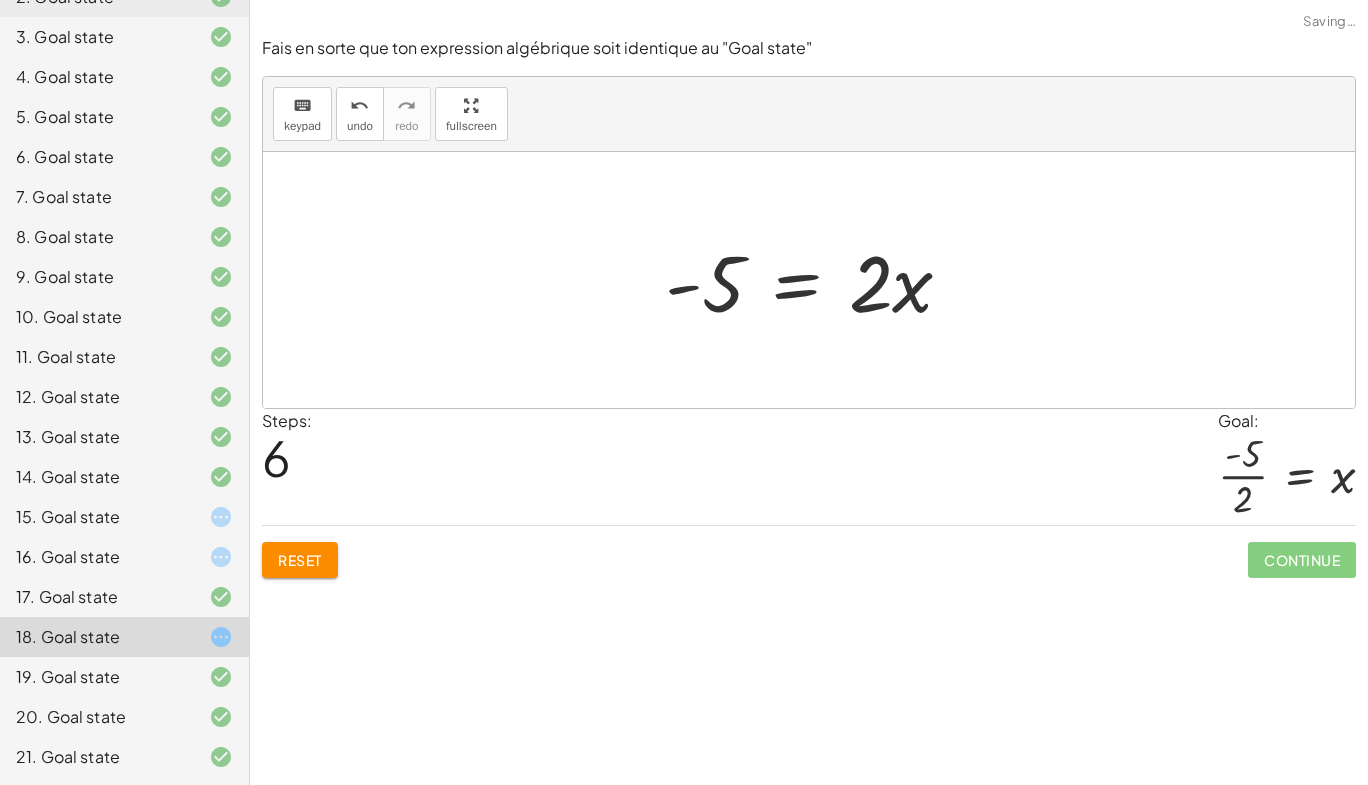 click at bounding box center (817, 280) 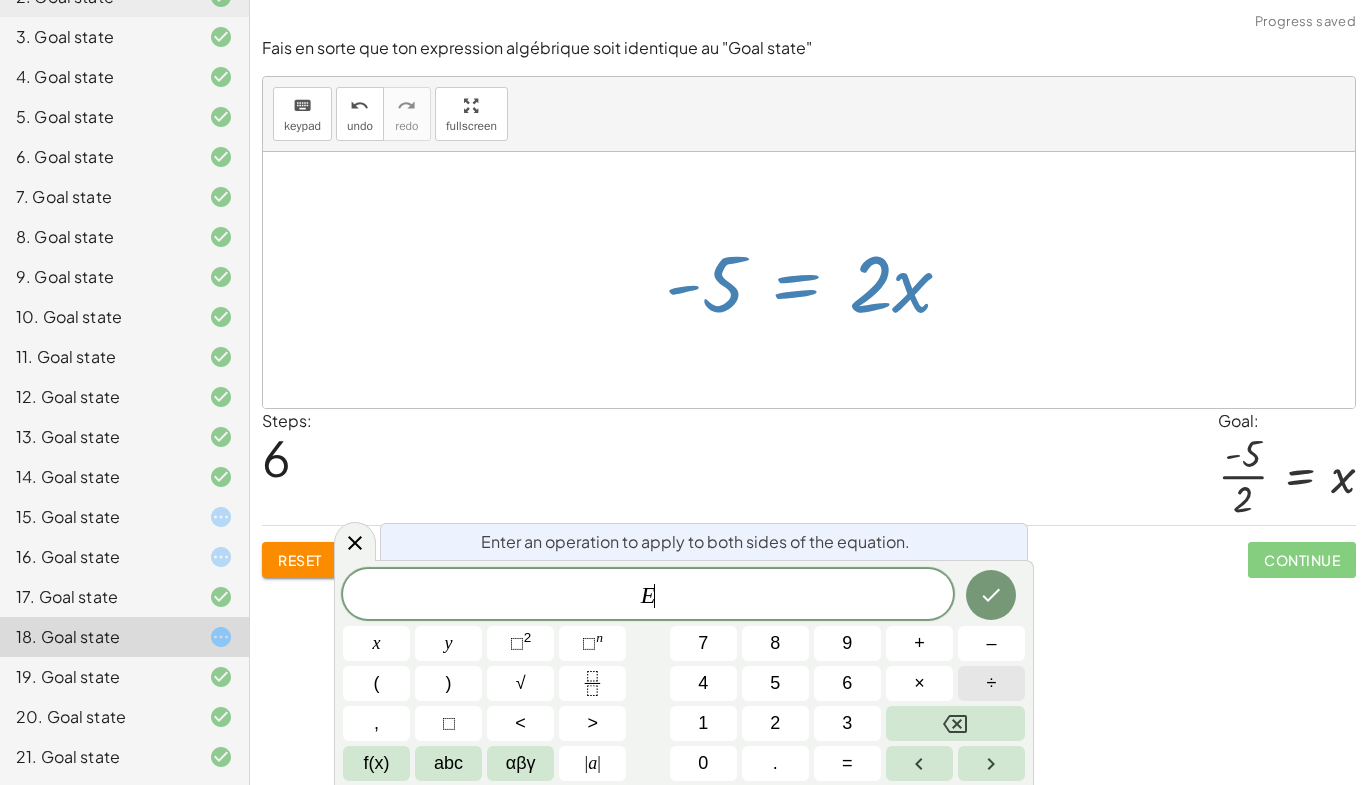 click on "÷" at bounding box center [991, 683] 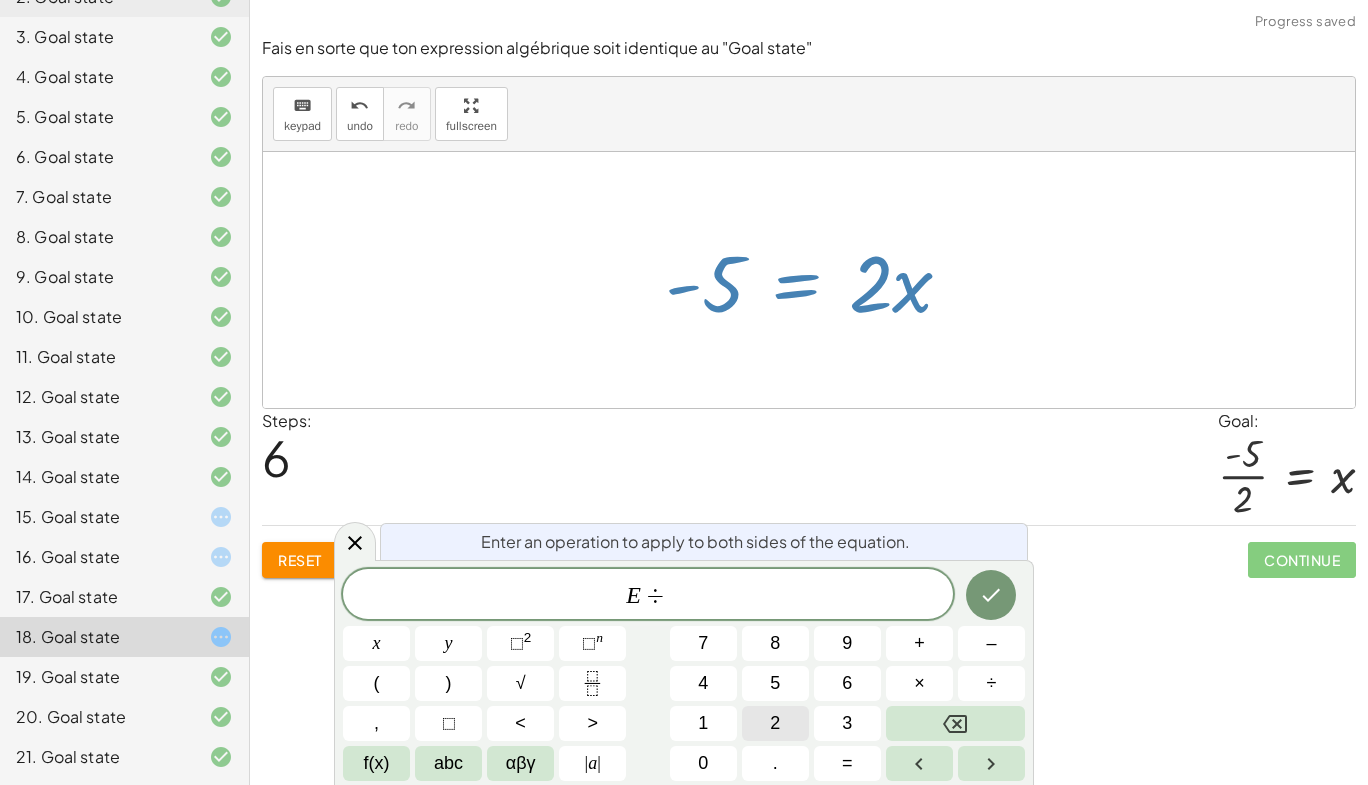click on "2" at bounding box center [775, 723] 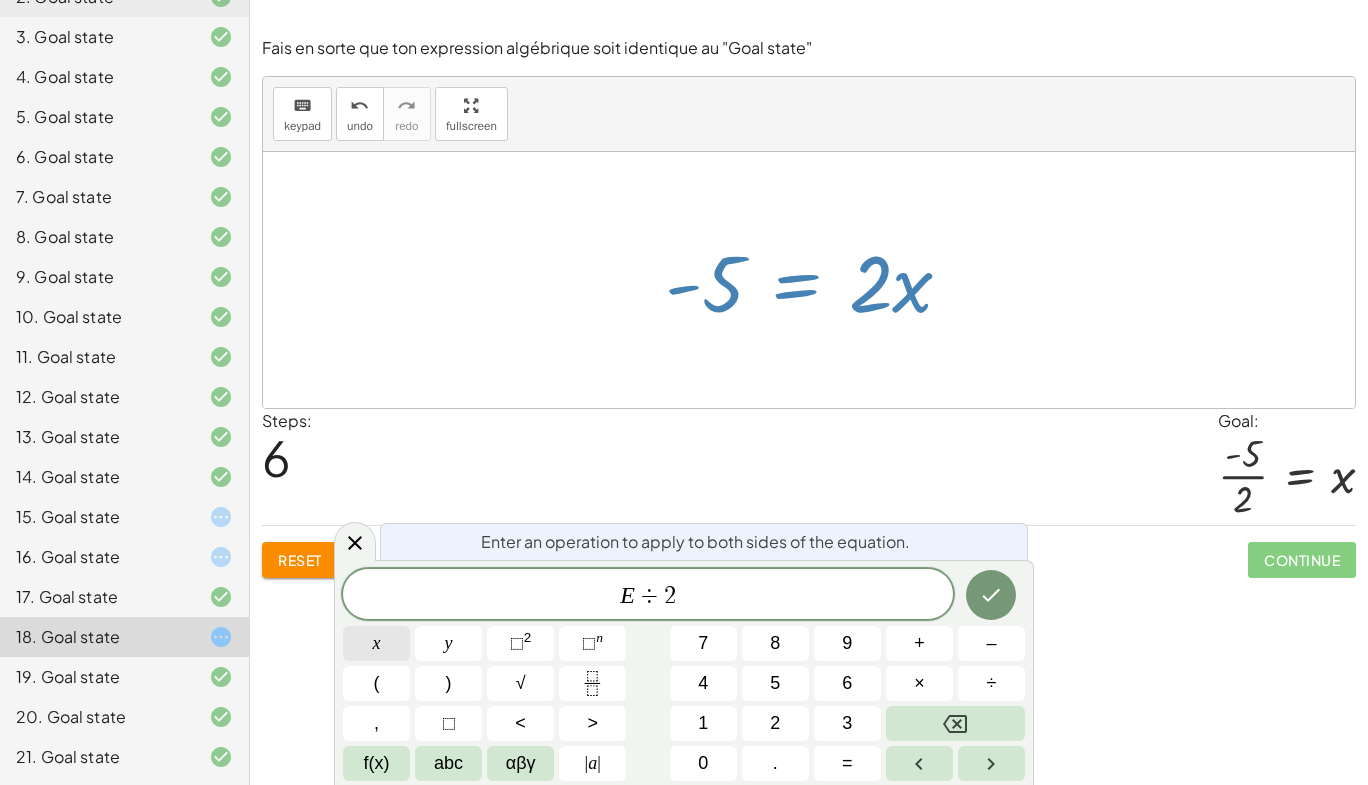 click on "x" at bounding box center [377, 643] 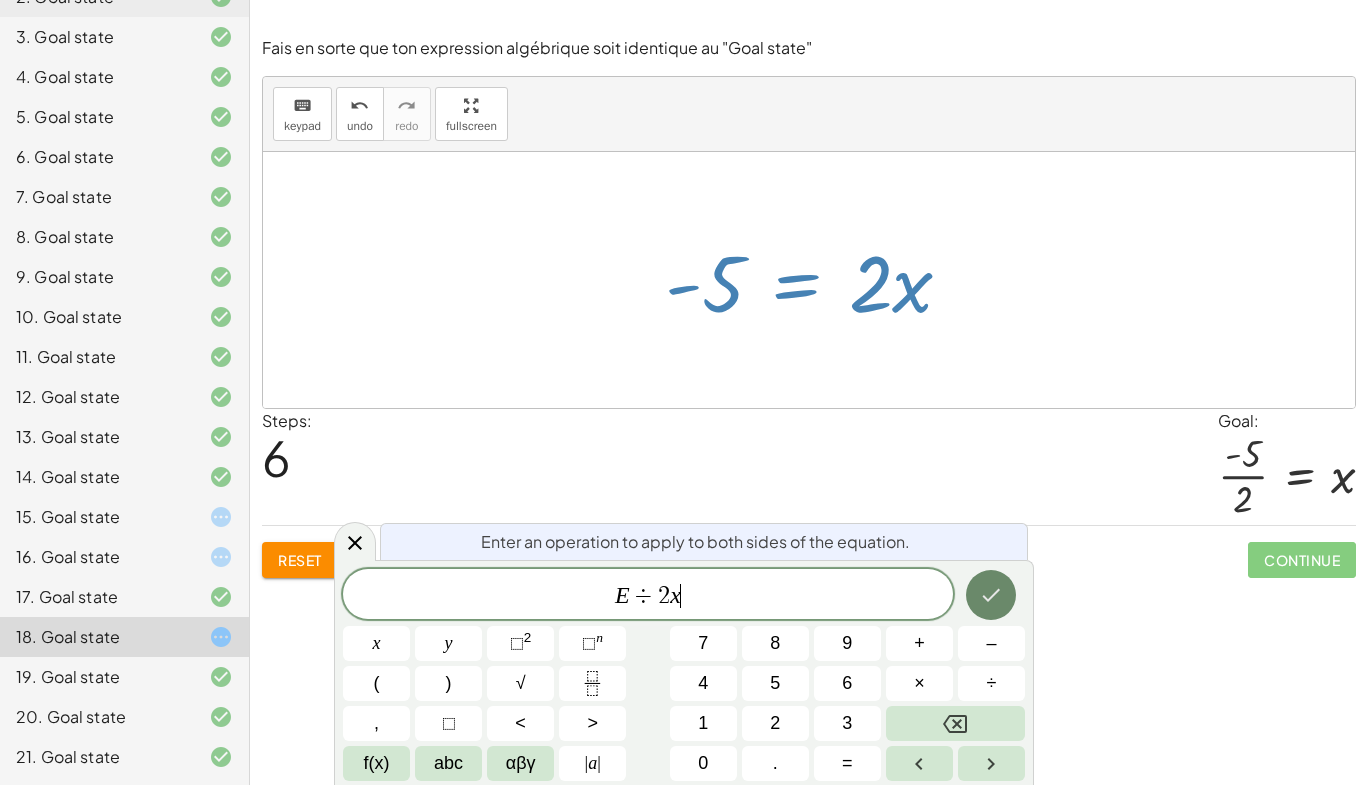 click at bounding box center (991, 595) 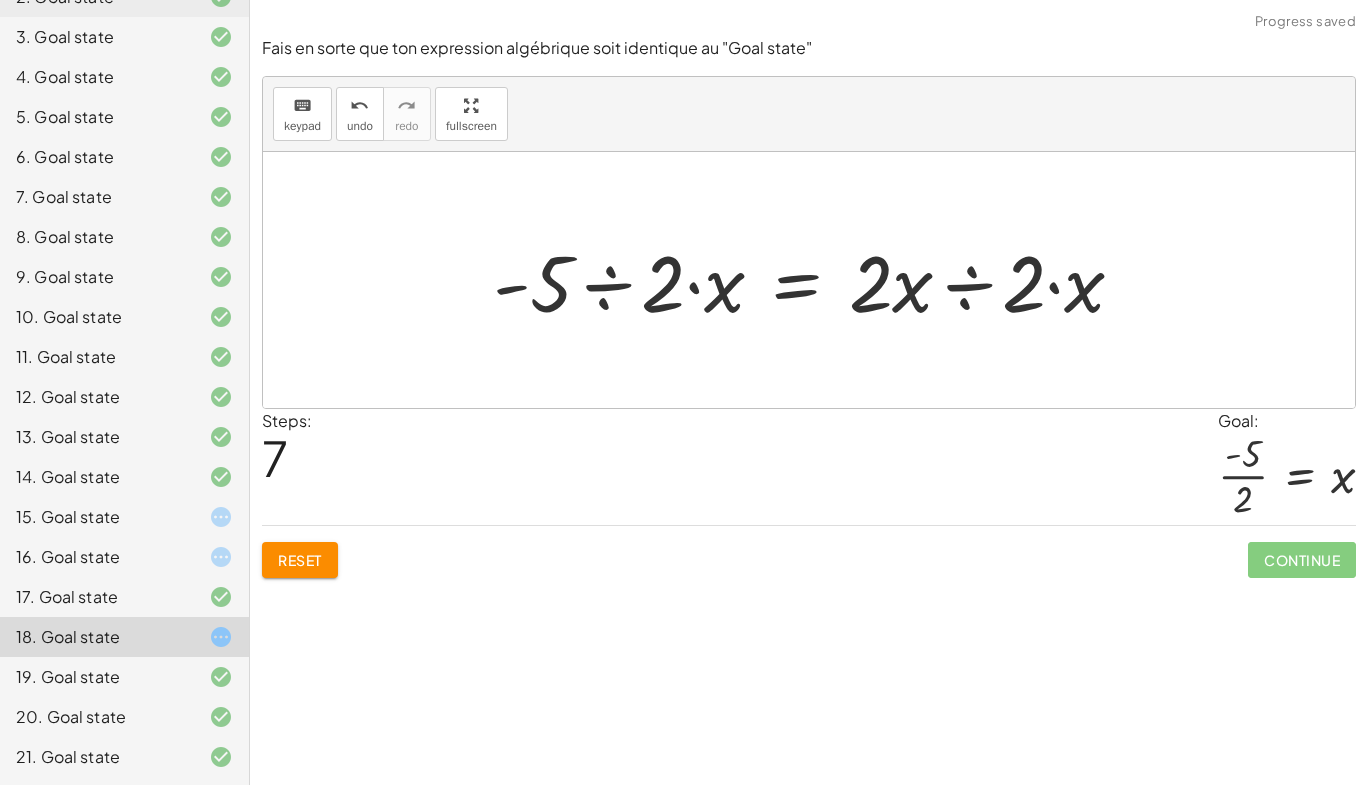 click at bounding box center (817, 280) 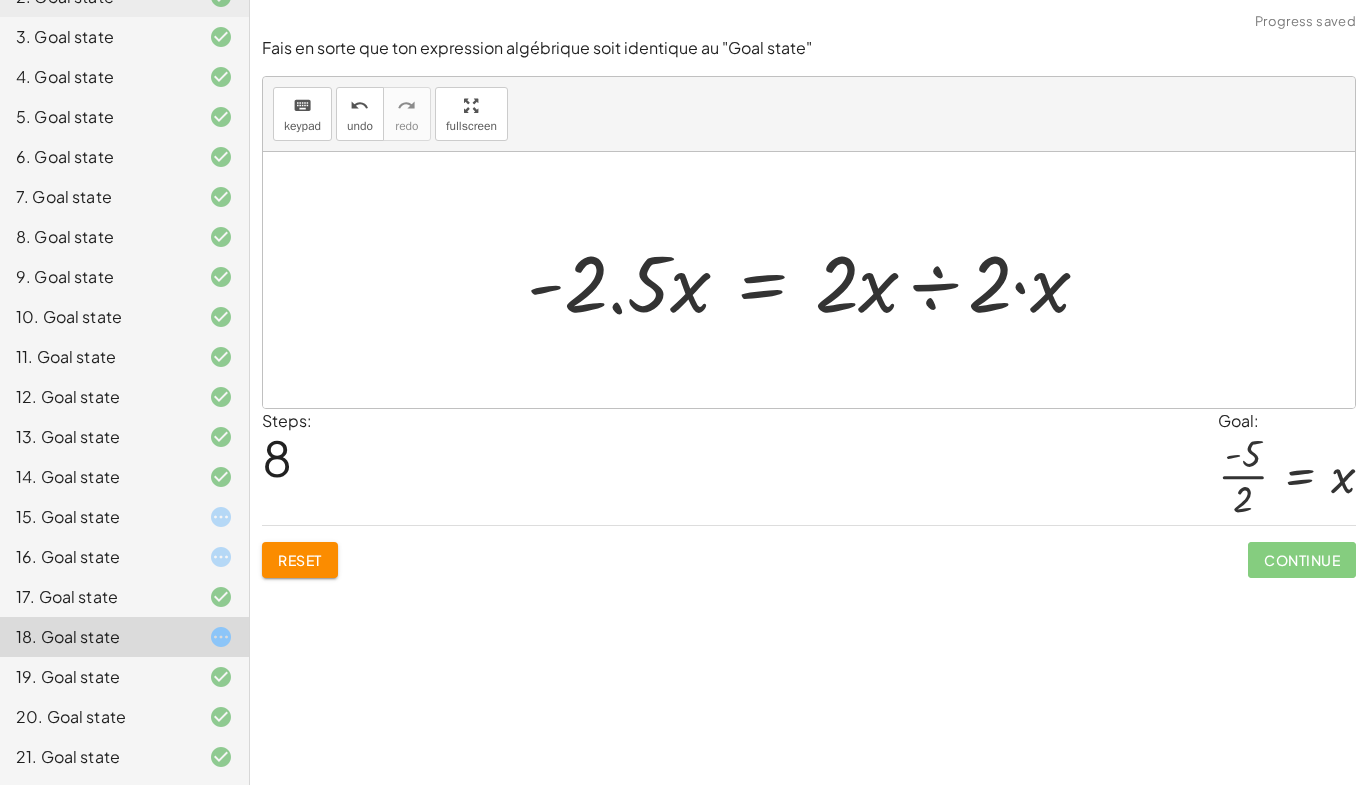 click at bounding box center [817, 280] 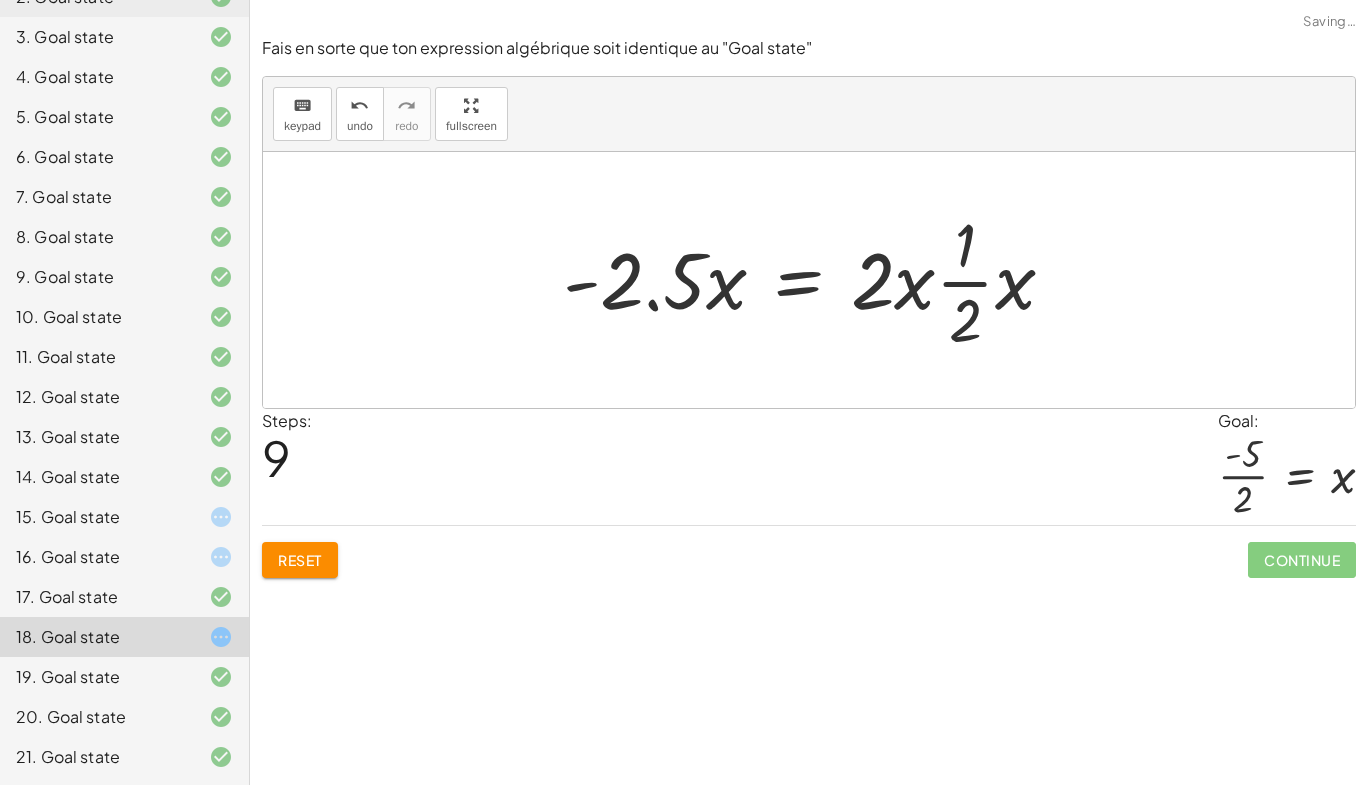 click at bounding box center [817, 280] 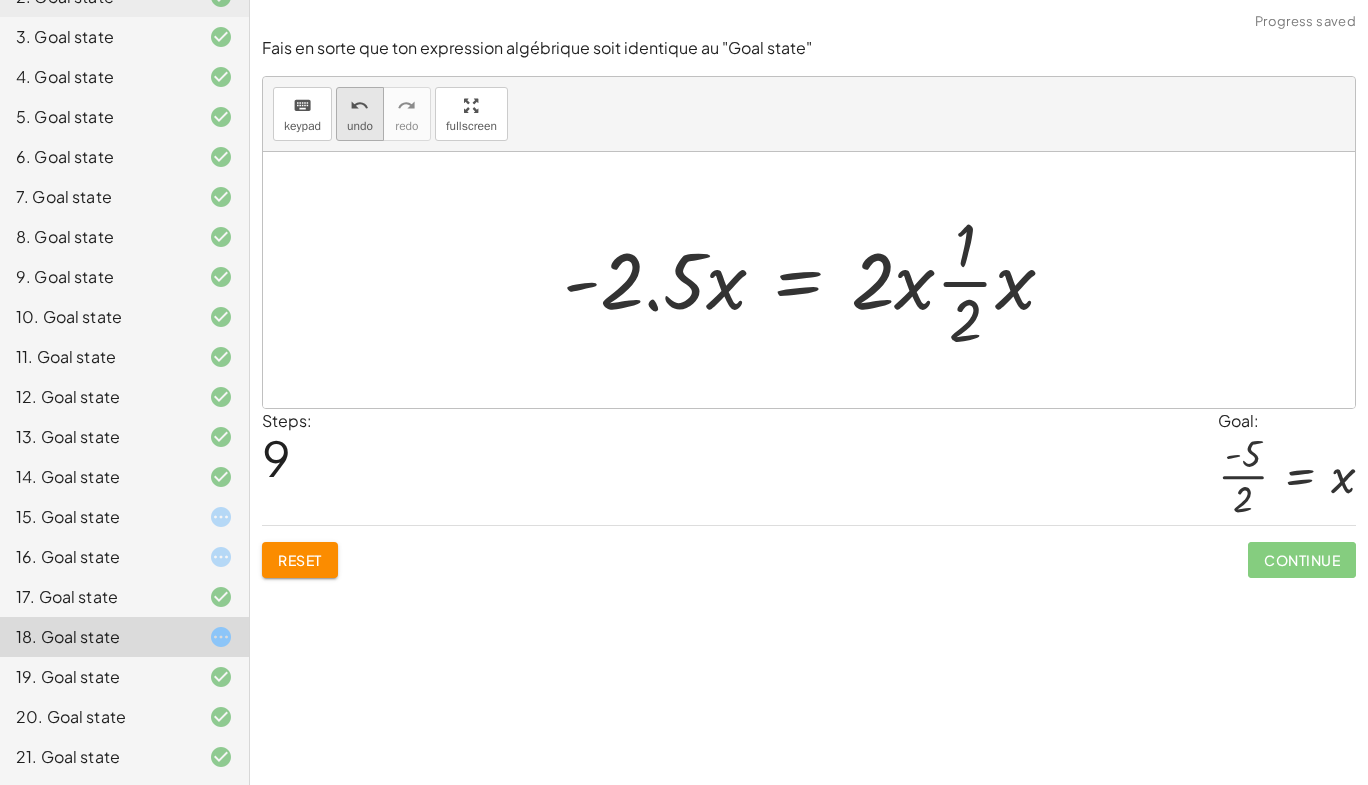click on "undo undo" at bounding box center [360, 114] 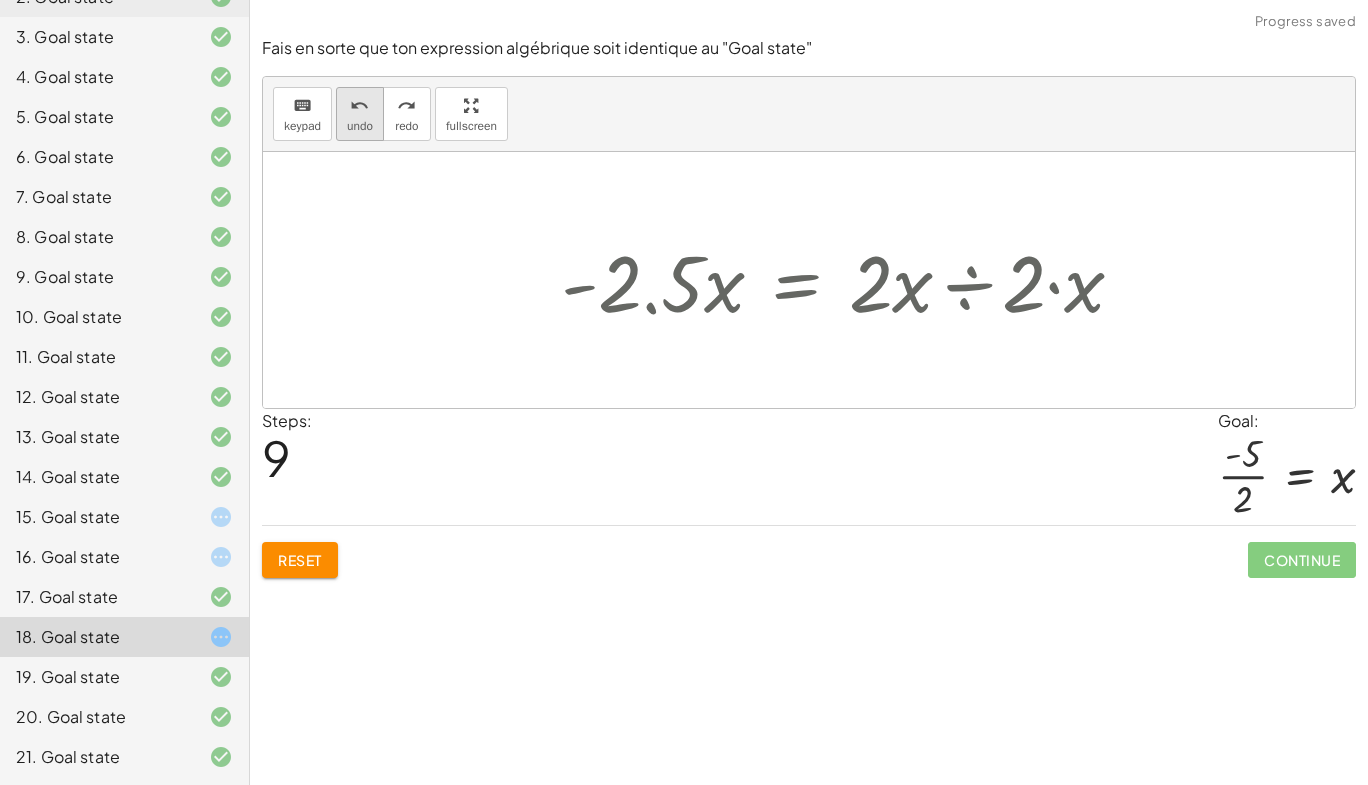 click on "undo undo" at bounding box center [360, 114] 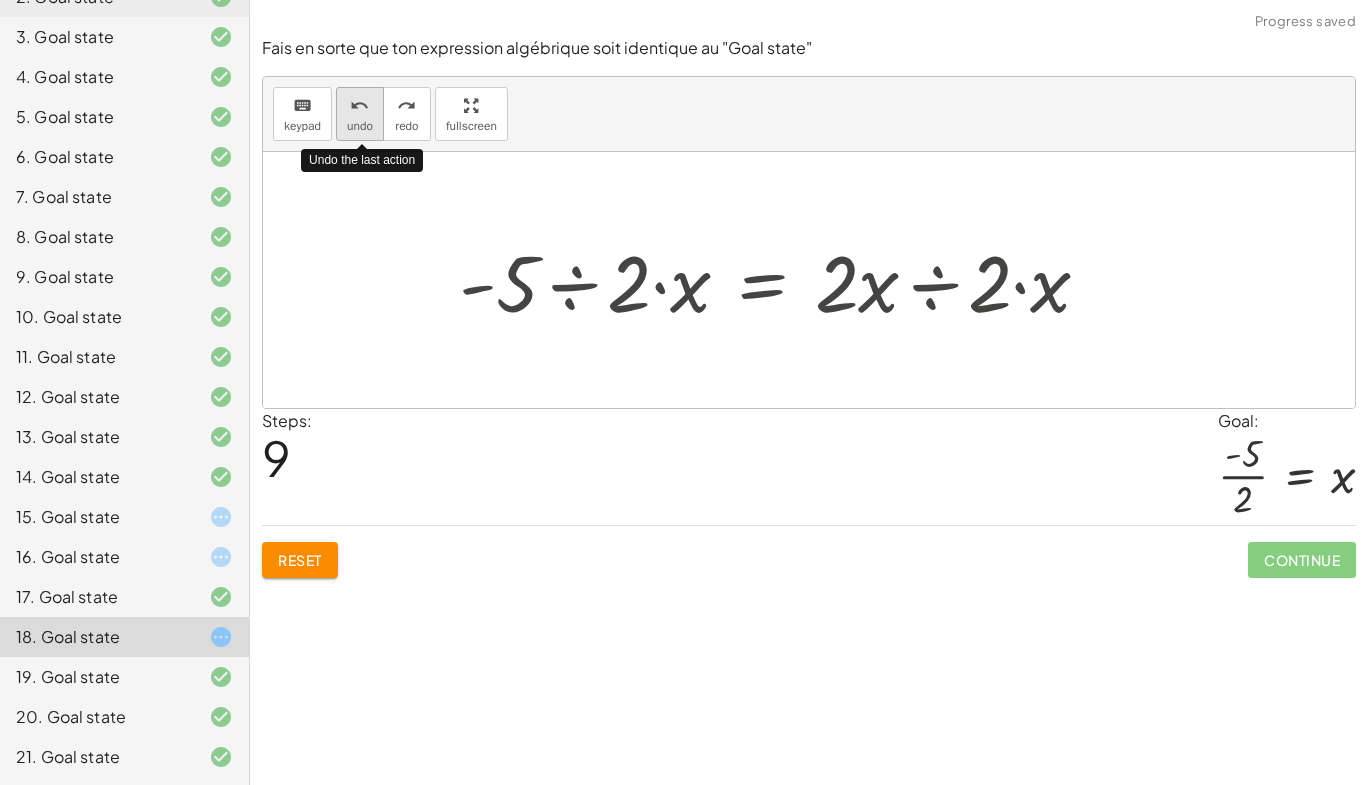 click on "undo undo" at bounding box center (360, 114) 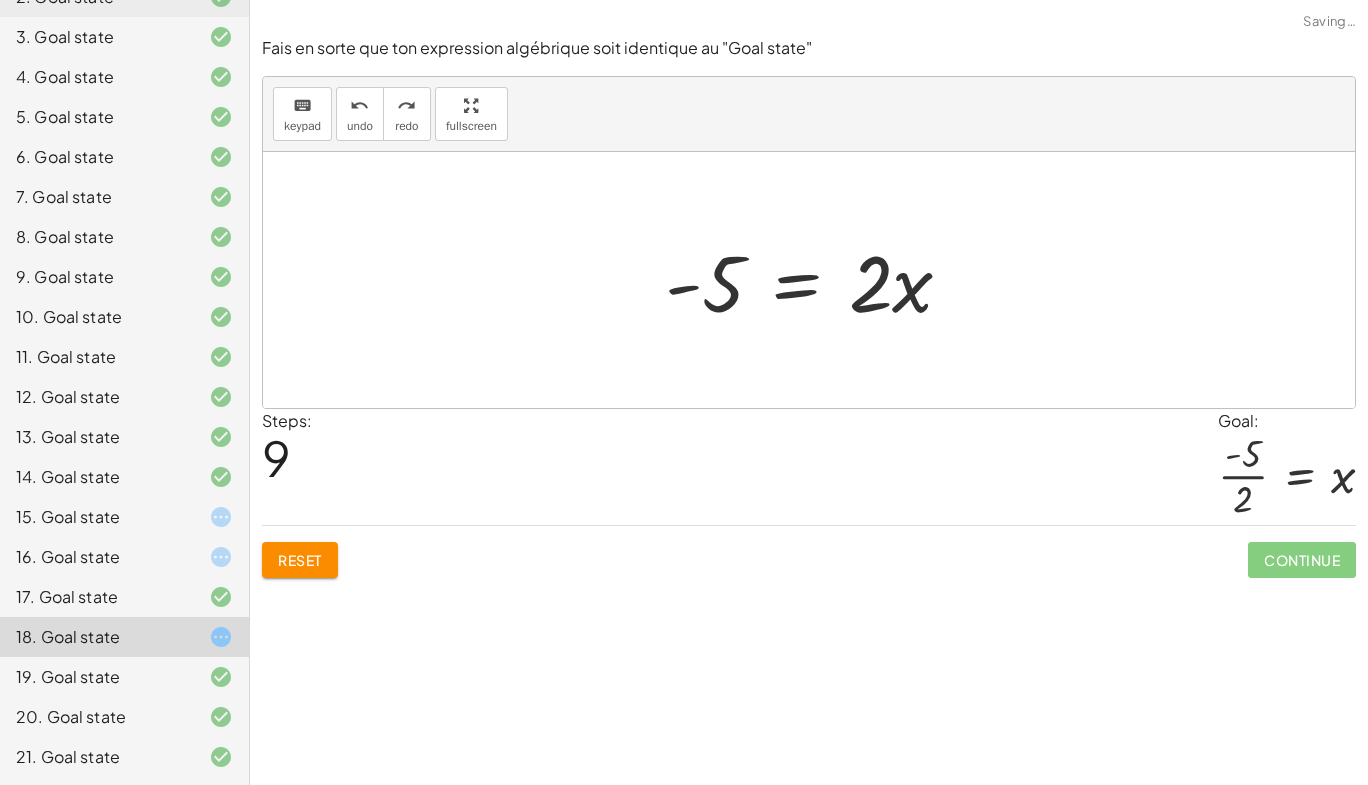 click at bounding box center (817, 280) 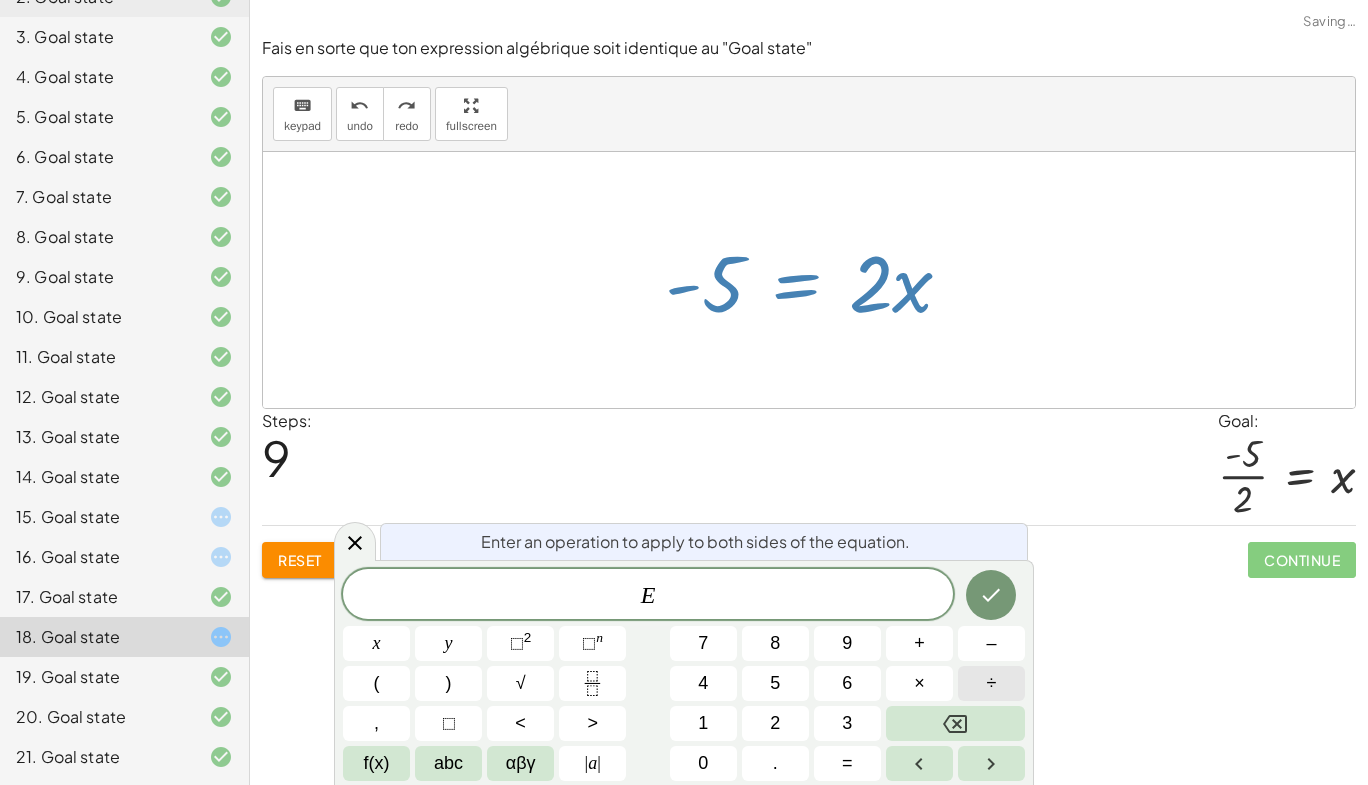 click on "÷" at bounding box center (992, 683) 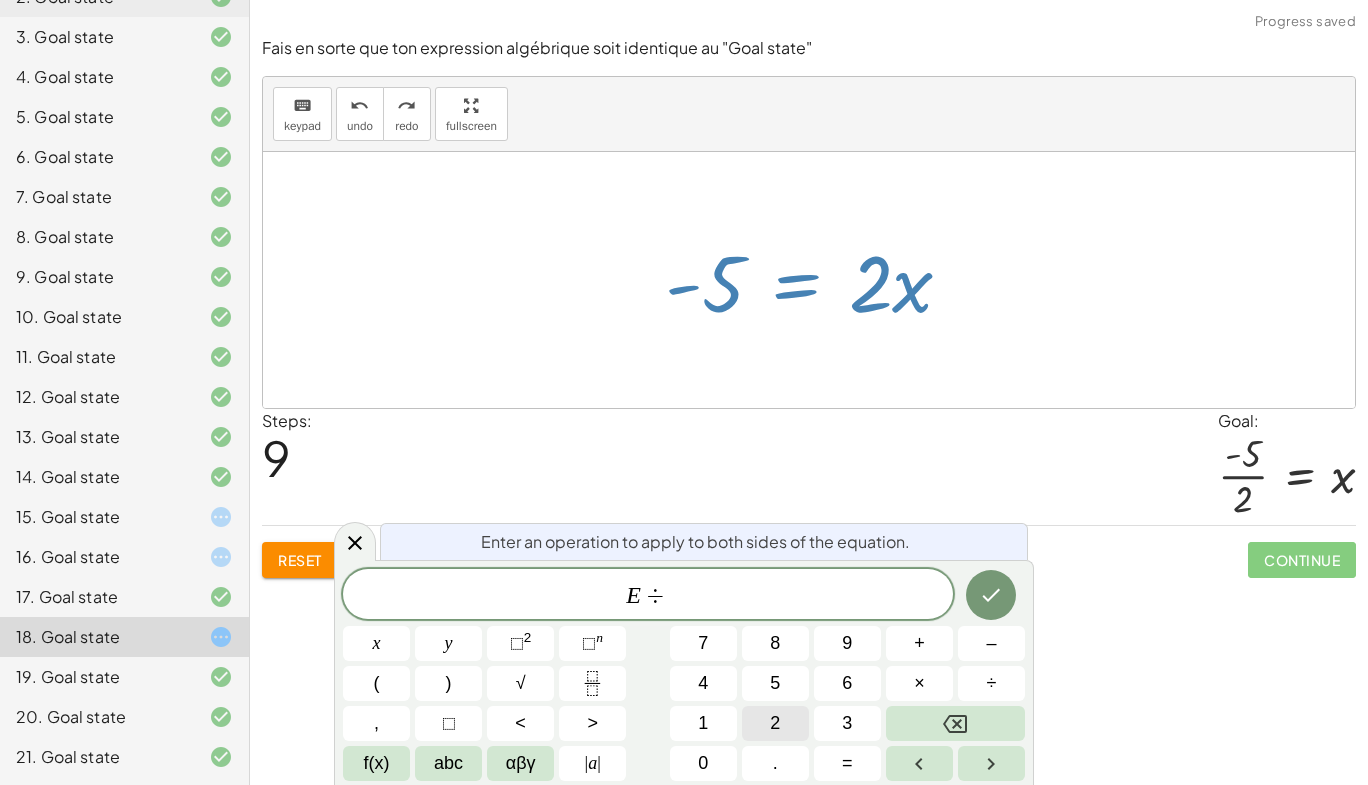 click on "2" at bounding box center [775, 723] 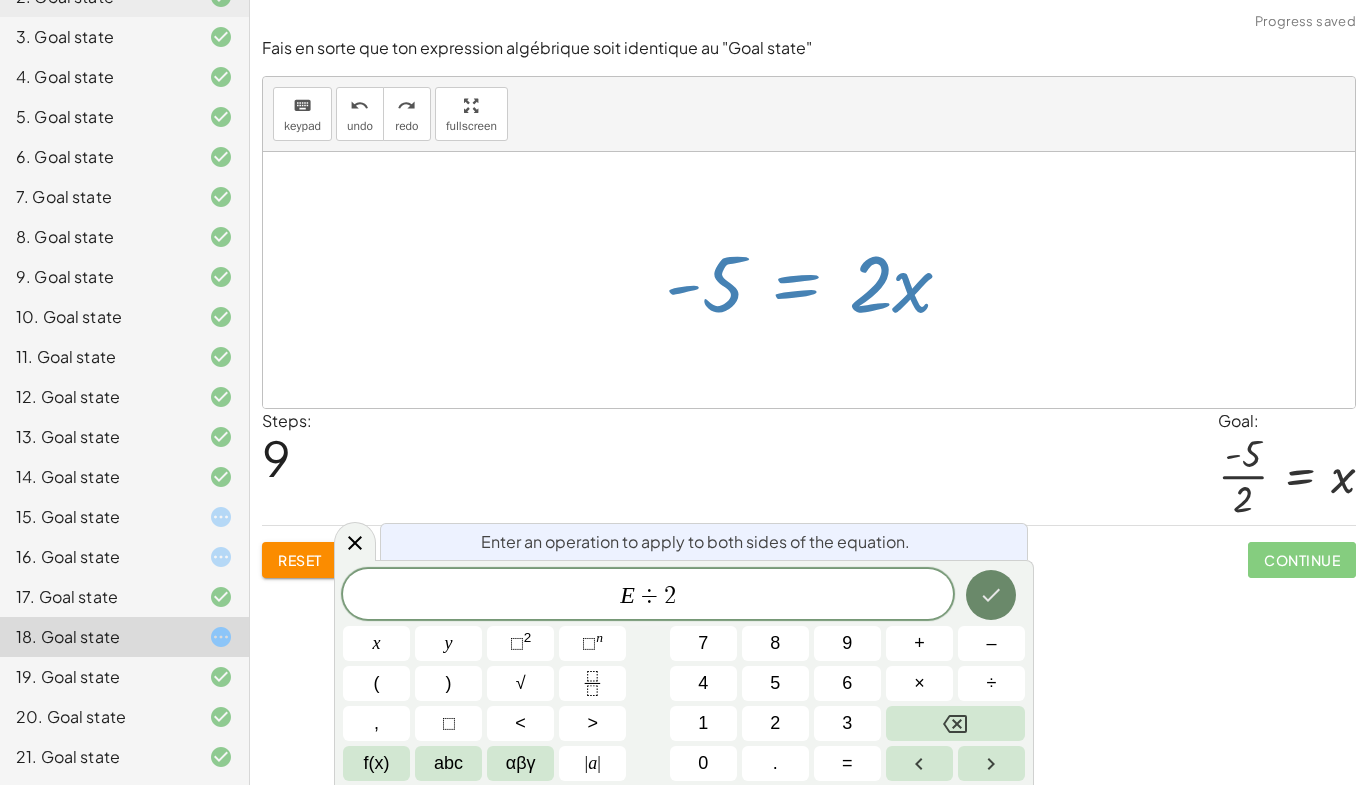 click 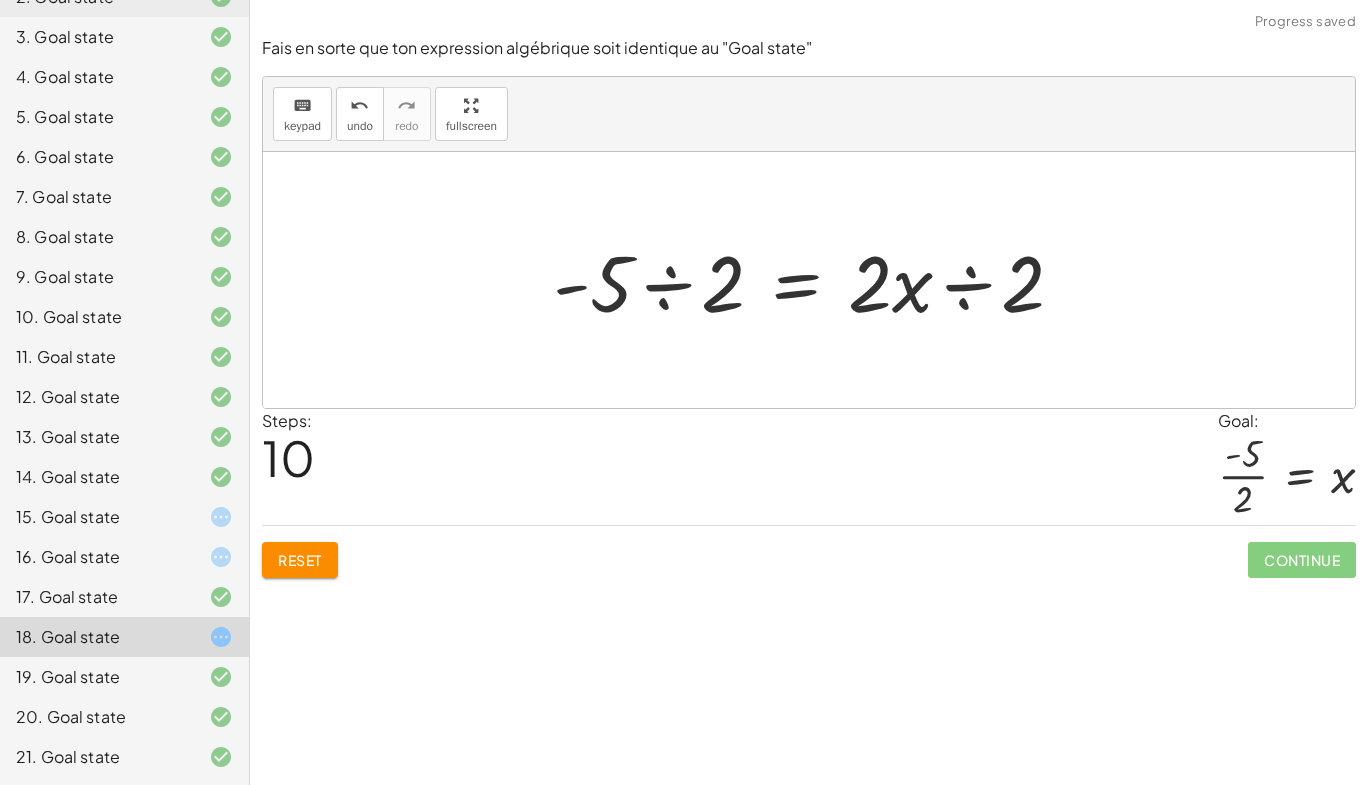 click at bounding box center (816, 280) 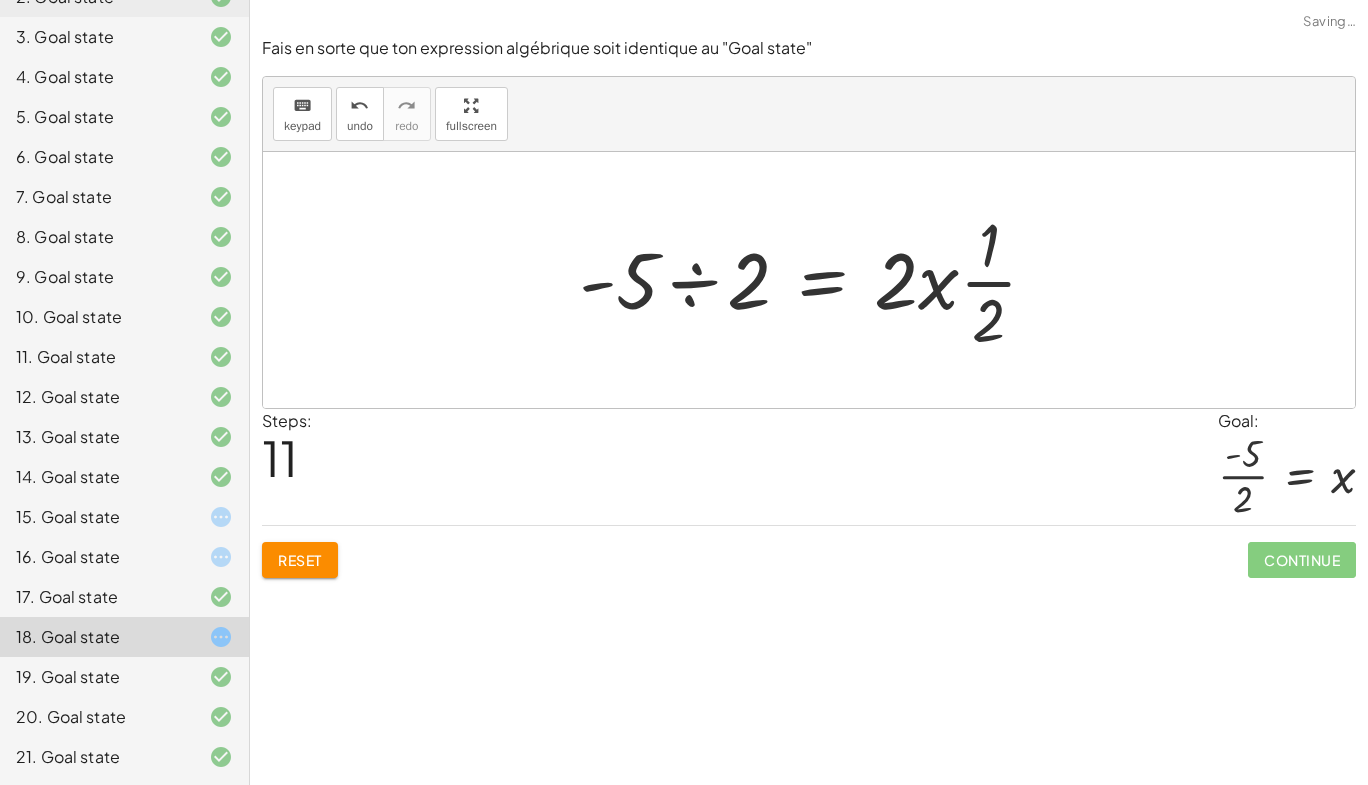 click at bounding box center (816, 280) 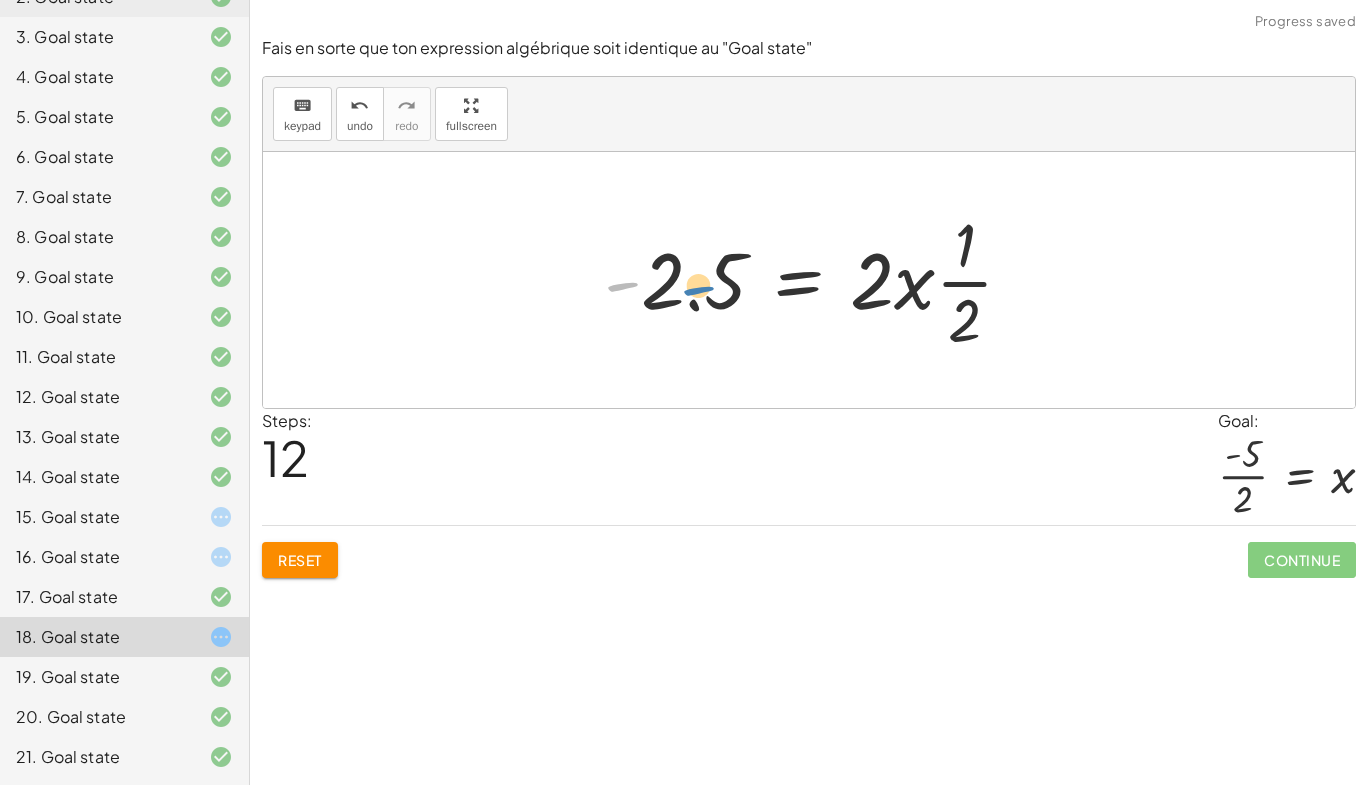 drag, startPoint x: 629, startPoint y: 282, endPoint x: 705, endPoint y: 287, distance: 76.1643 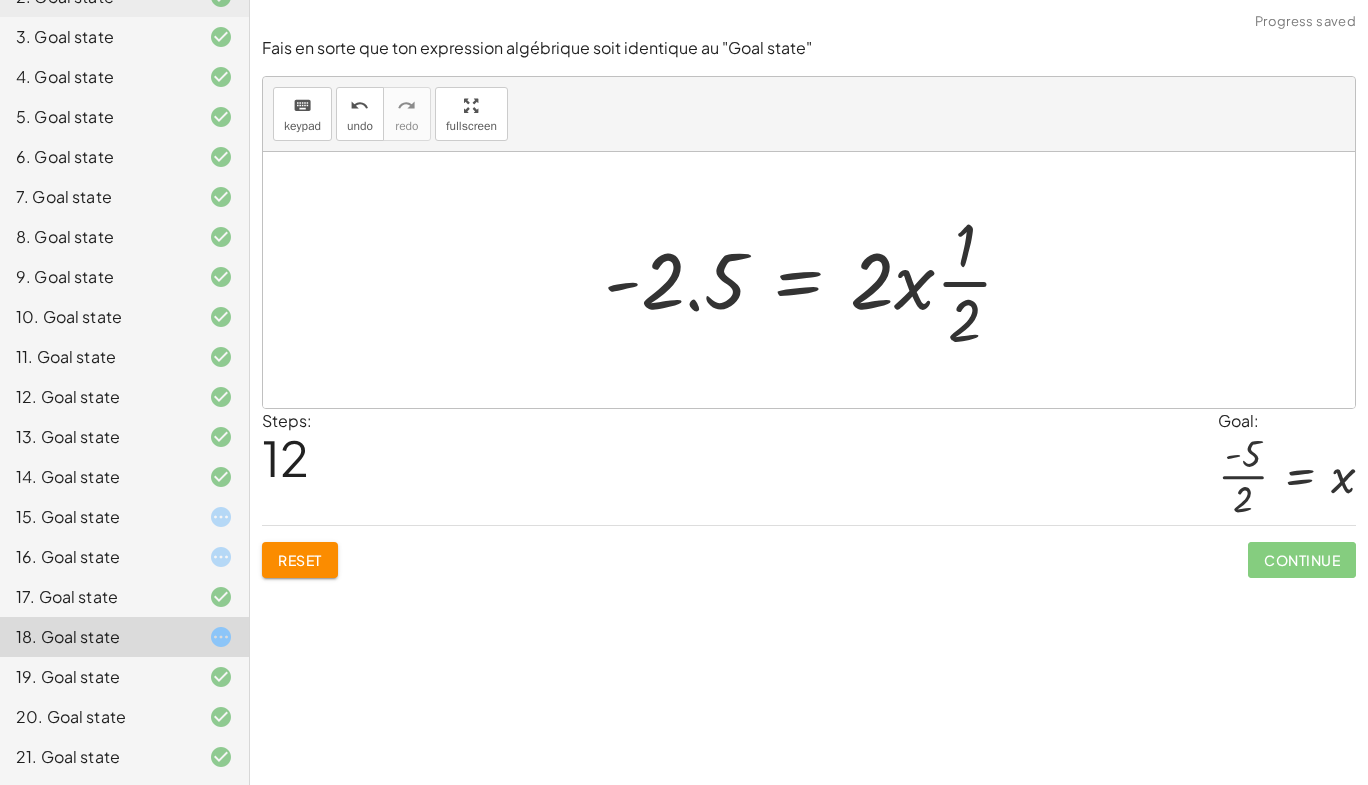 click at bounding box center (816, 280) 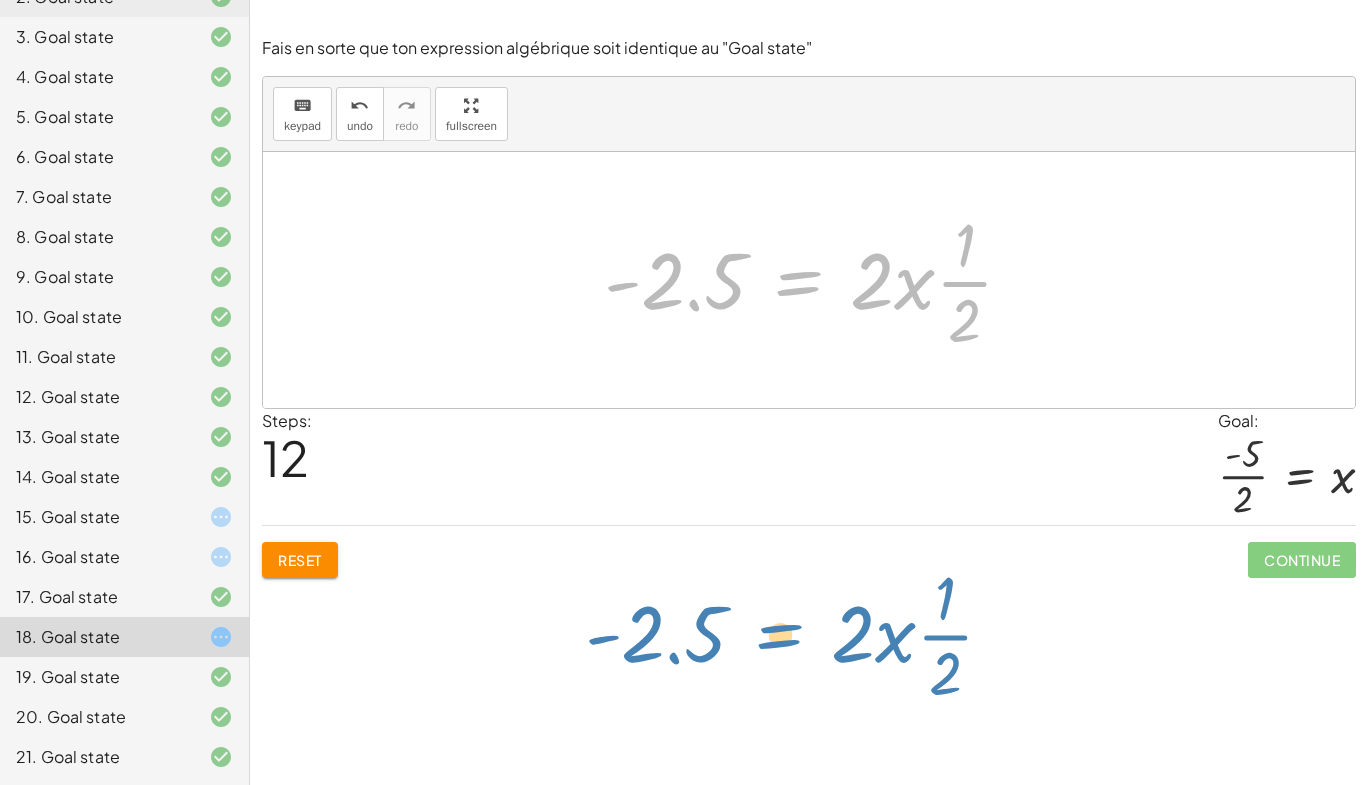 drag, startPoint x: 622, startPoint y: 281, endPoint x: 893, endPoint y: 642, distance: 451.40005 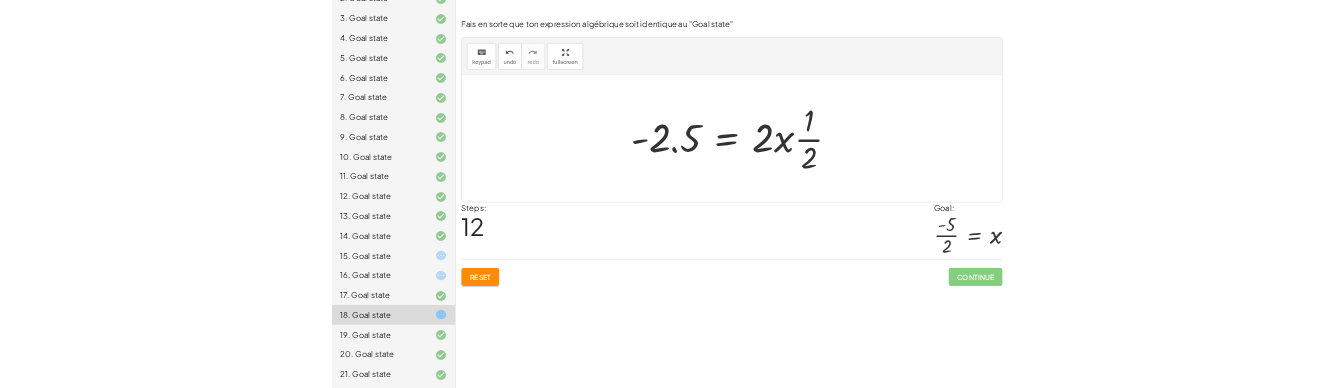 scroll, scrollTop: 0, scrollLeft: 0, axis: both 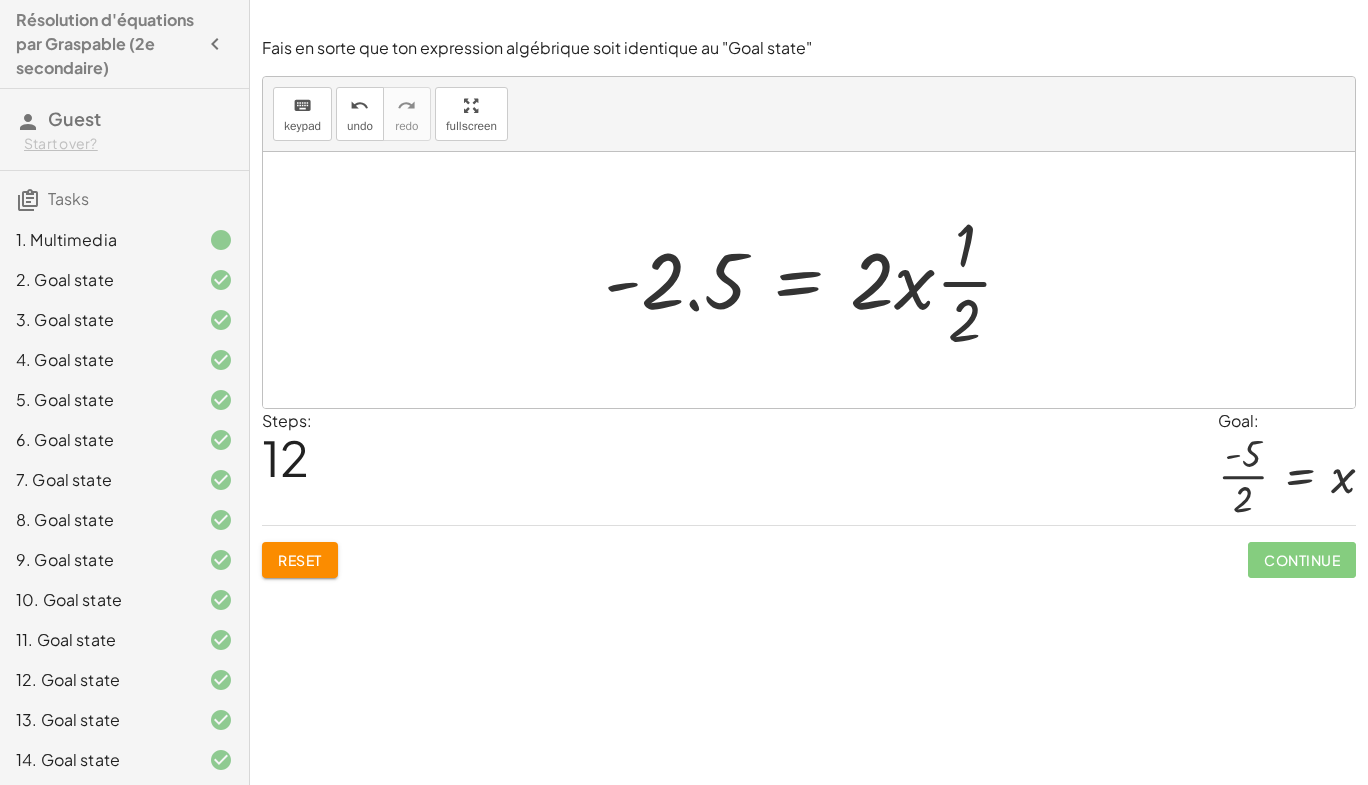 drag, startPoint x: 1326, startPoint y: 473, endPoint x: 1230, endPoint y: 467, distance: 96.18732 